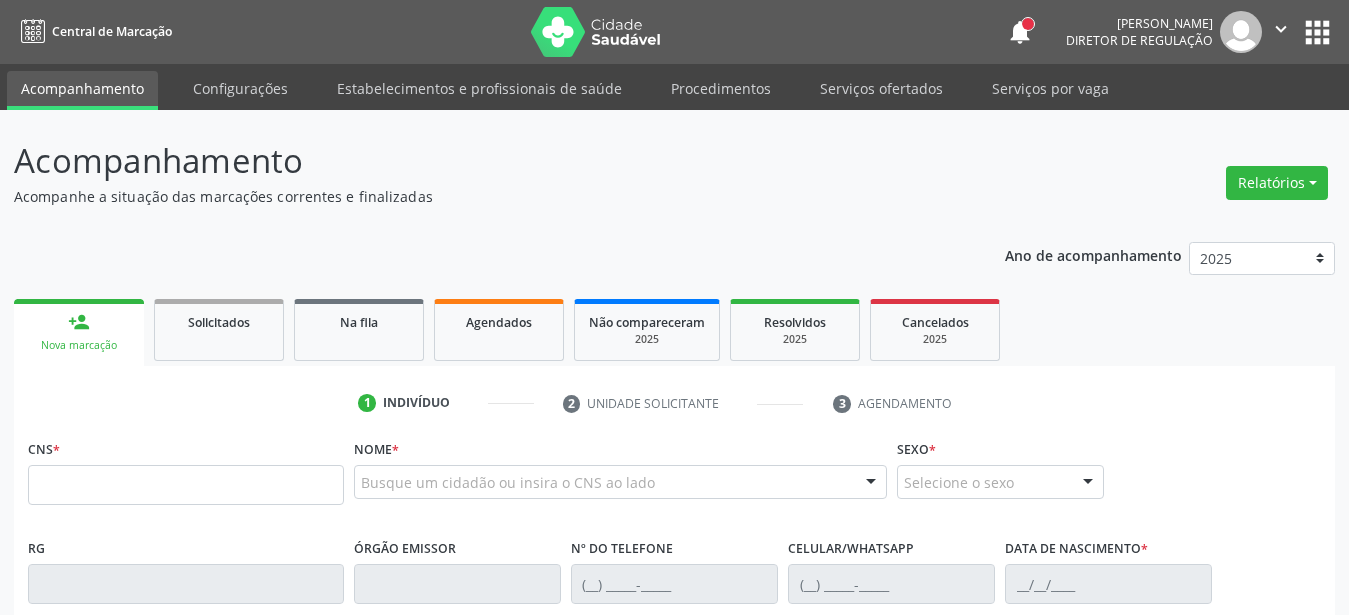 scroll, scrollTop: 0, scrollLeft: 0, axis: both 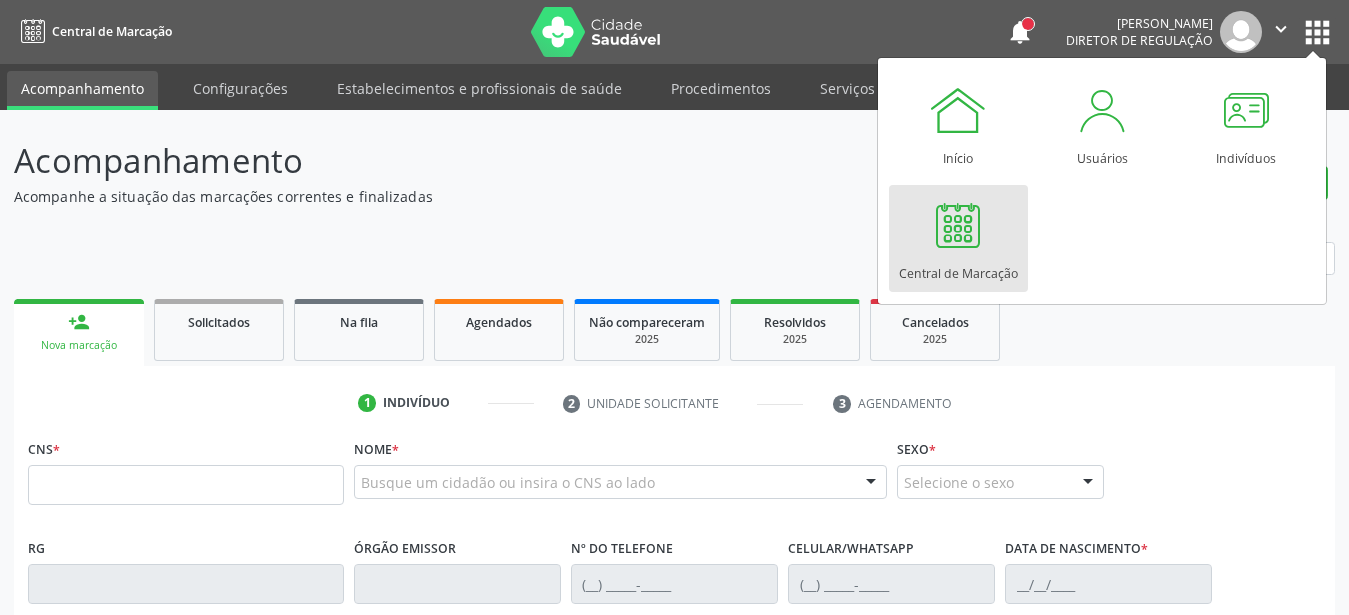 click on "1
Indivíduo
2
Unidade solicitante
3
Agendamento" at bounding box center (674, 403) 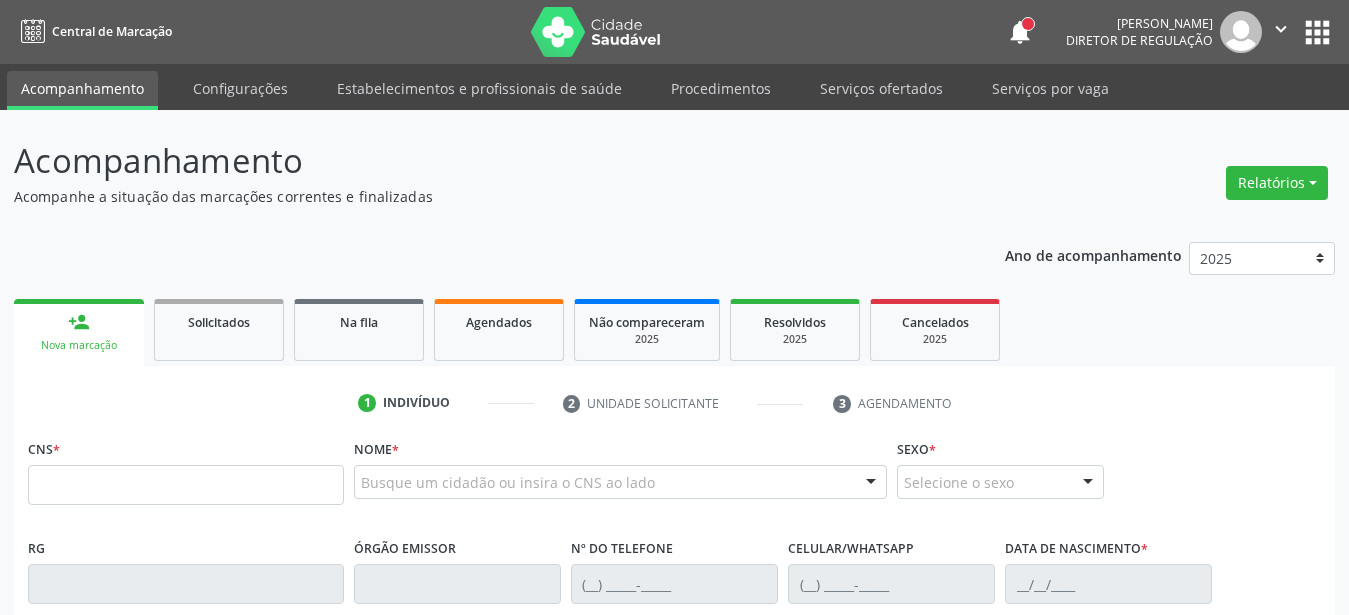 drag, startPoint x: 906, startPoint y: 98, endPoint x: 874, endPoint y: 204, distance: 110.724884 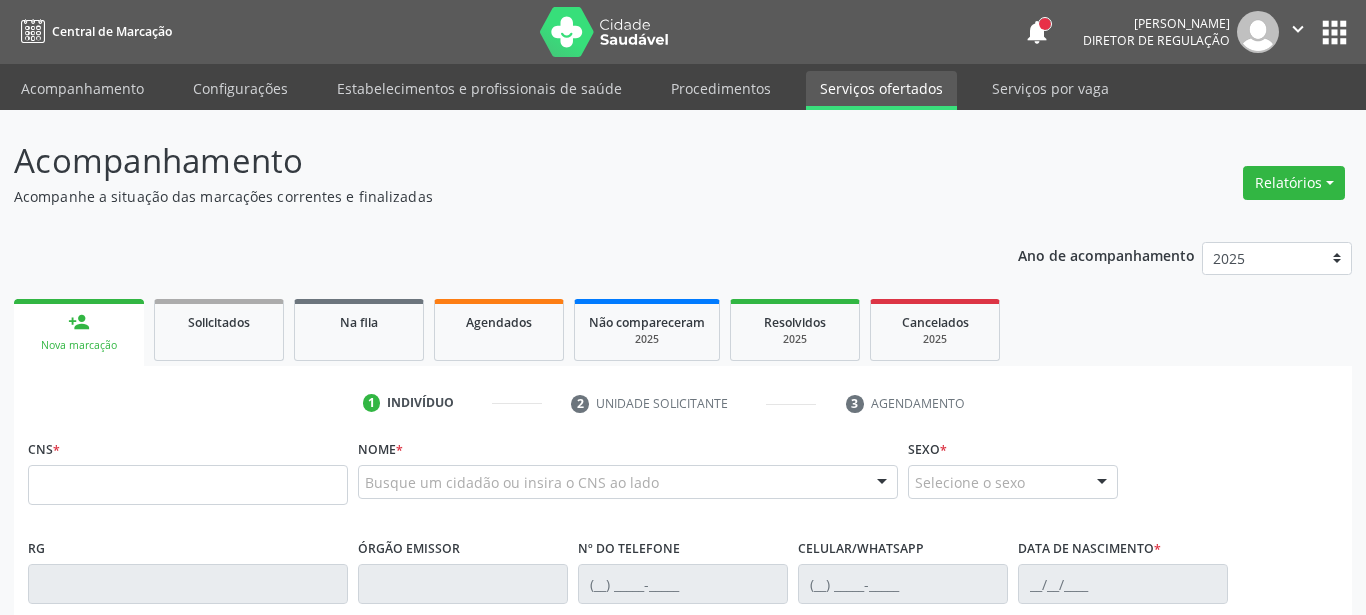 select on "6" 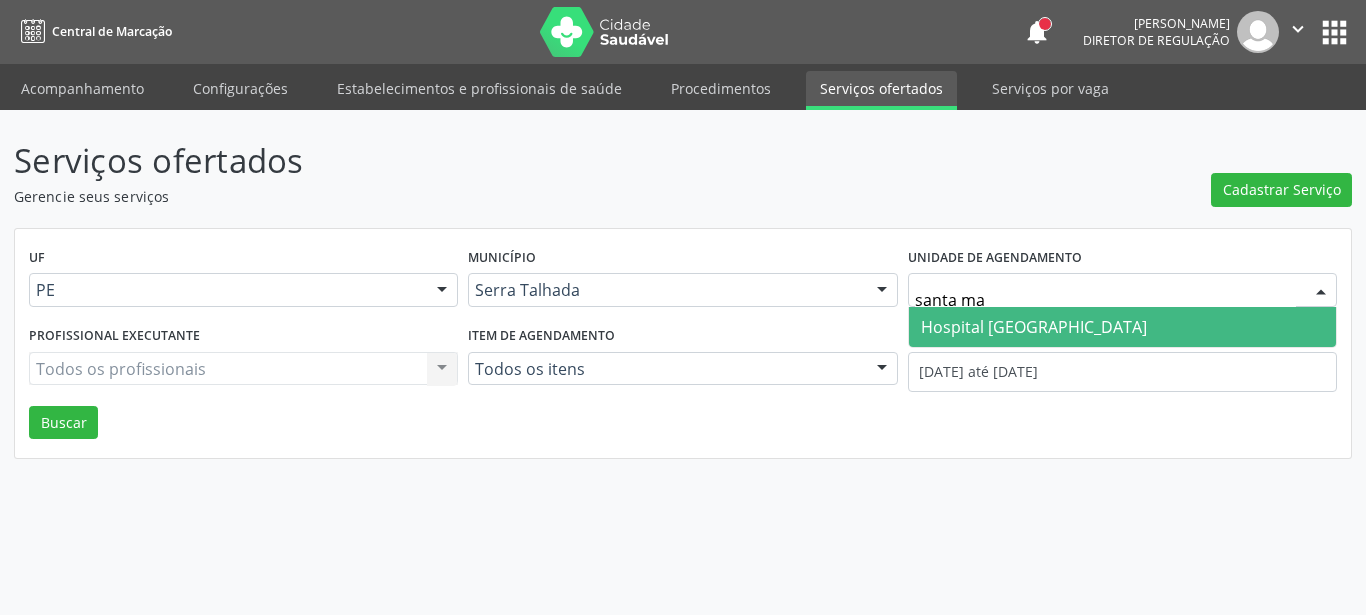 type on "santa mar" 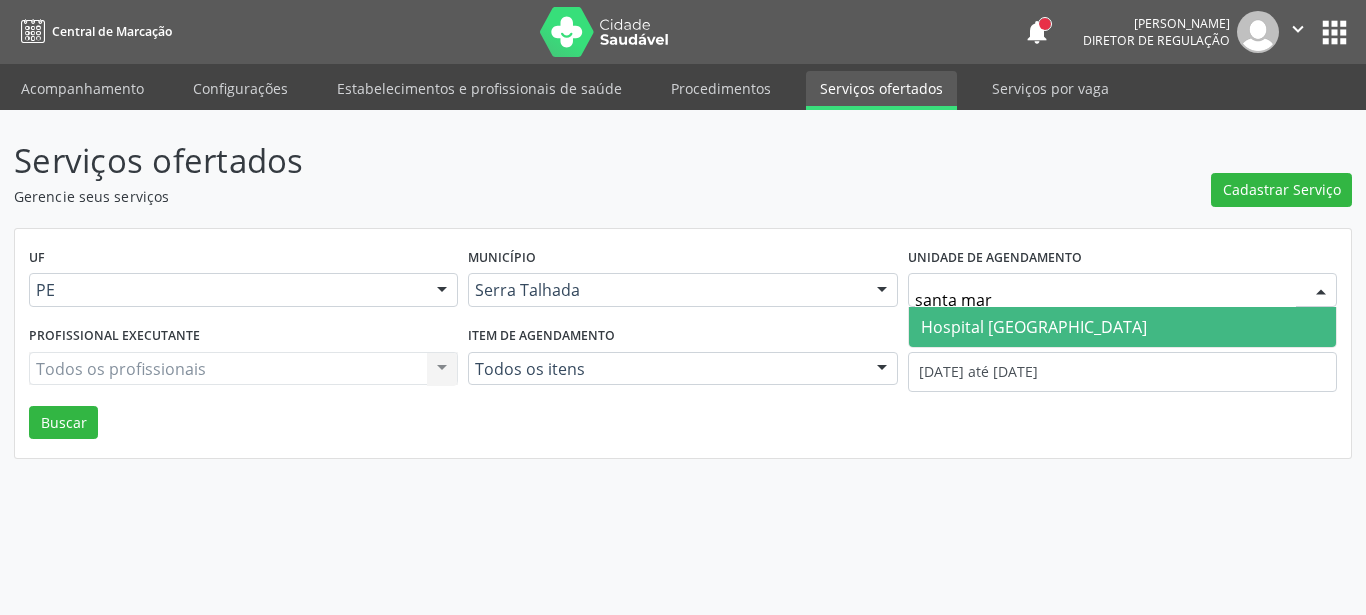 click on "Hospital [GEOGRAPHIC_DATA]" at bounding box center [1034, 327] 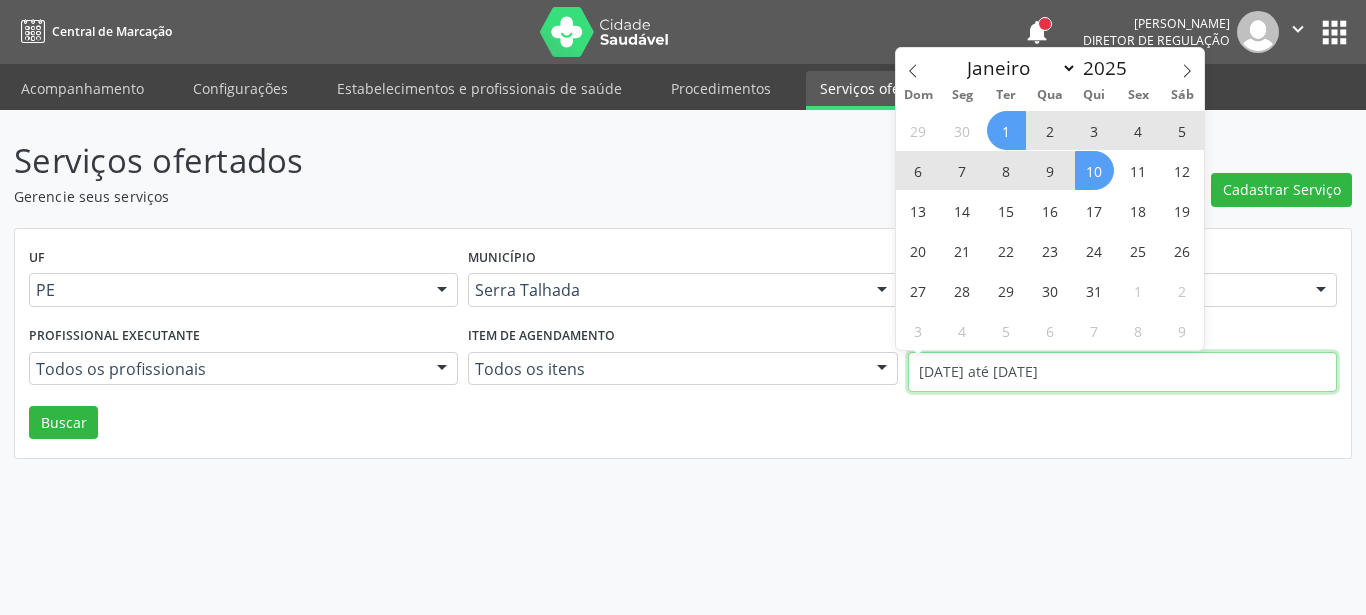 click on "01/07/2025 até 10/07/2025" at bounding box center (1122, 372) 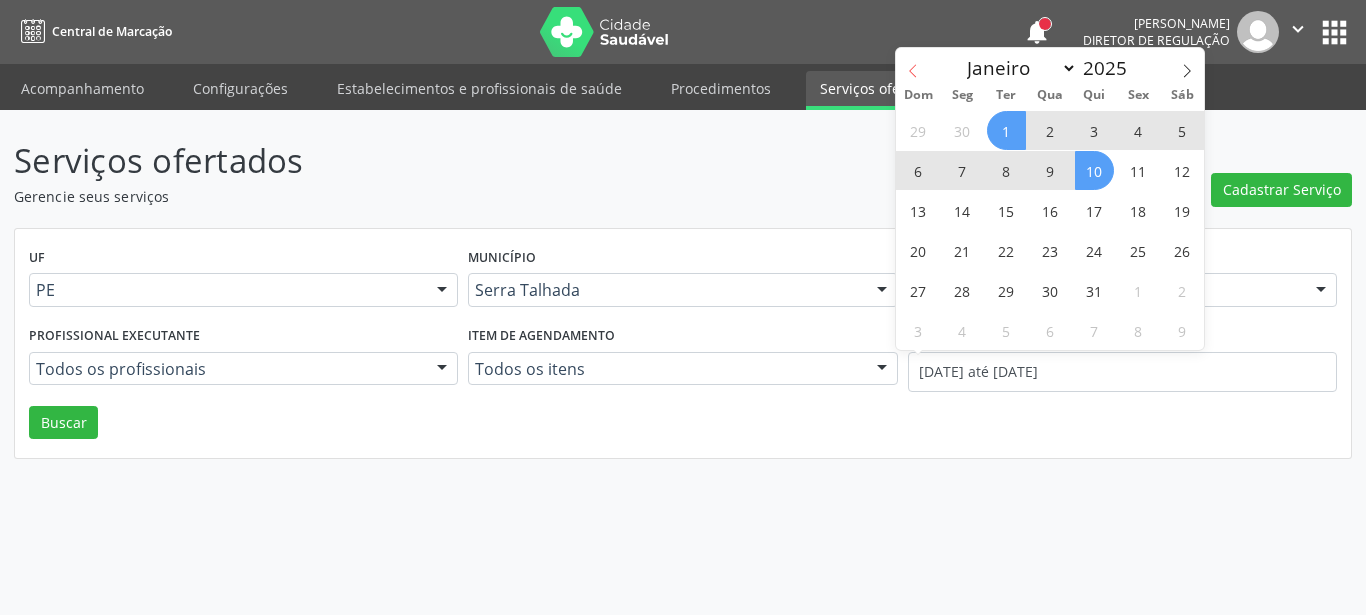 click 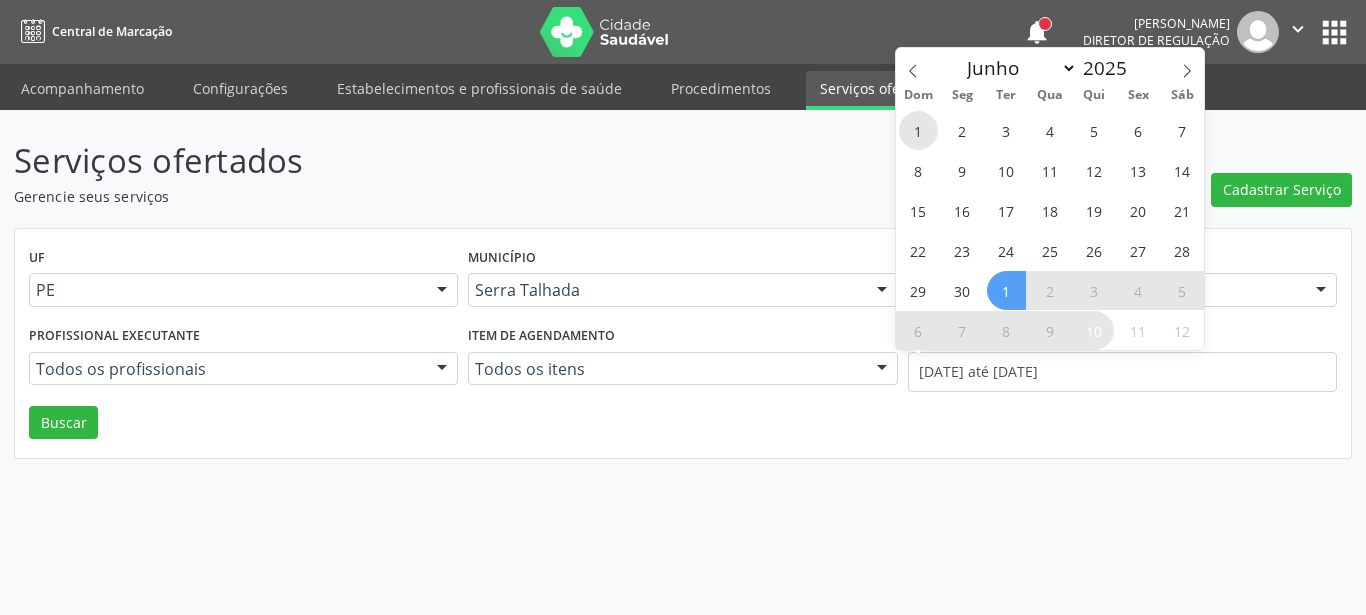 click on "1" at bounding box center (918, 130) 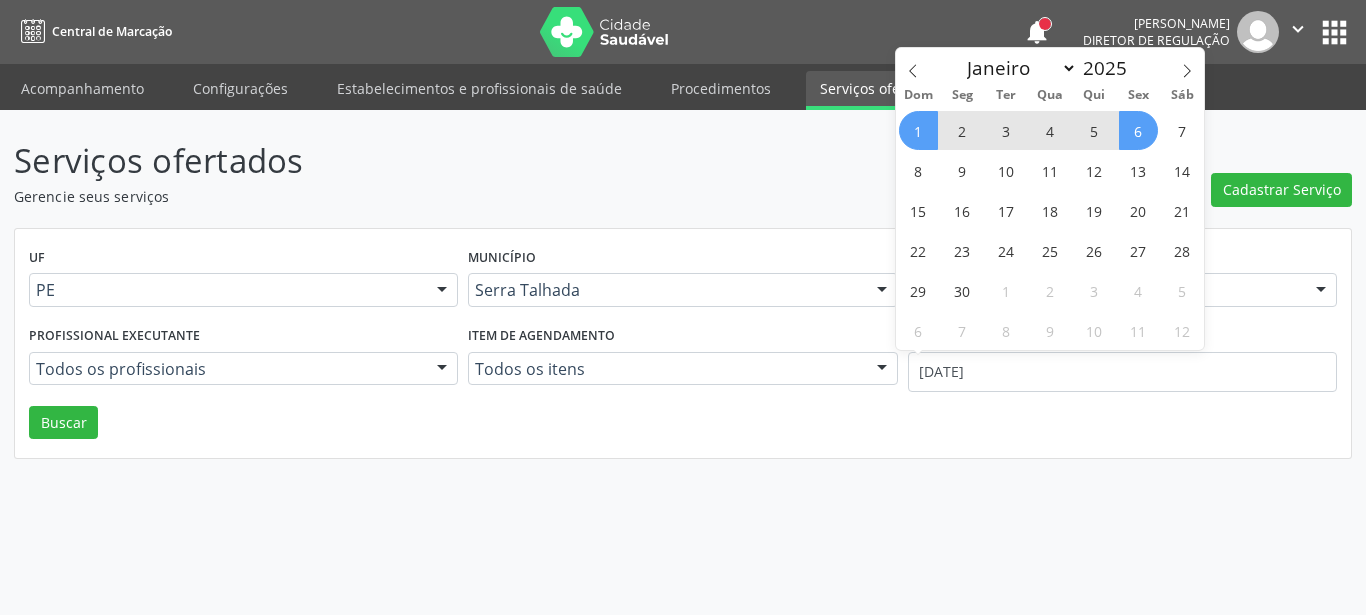 drag, startPoint x: 1194, startPoint y: 67, endPoint x: 1150, endPoint y: 80, distance: 45.88028 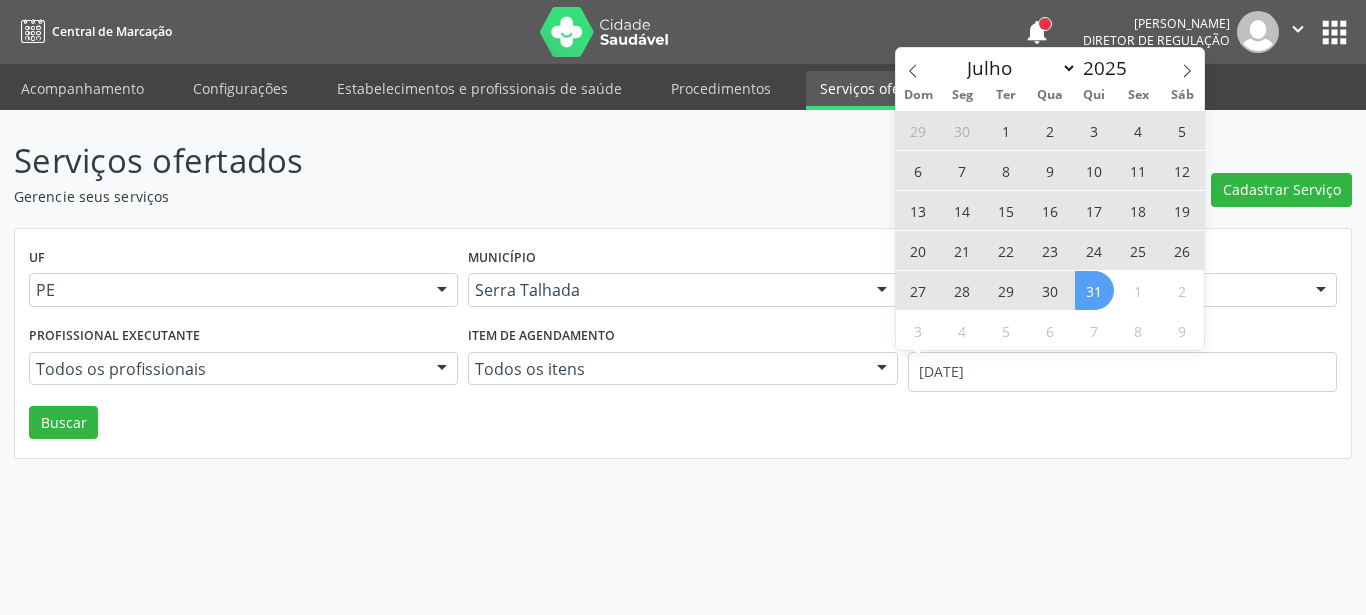 click on "31" at bounding box center [1094, 290] 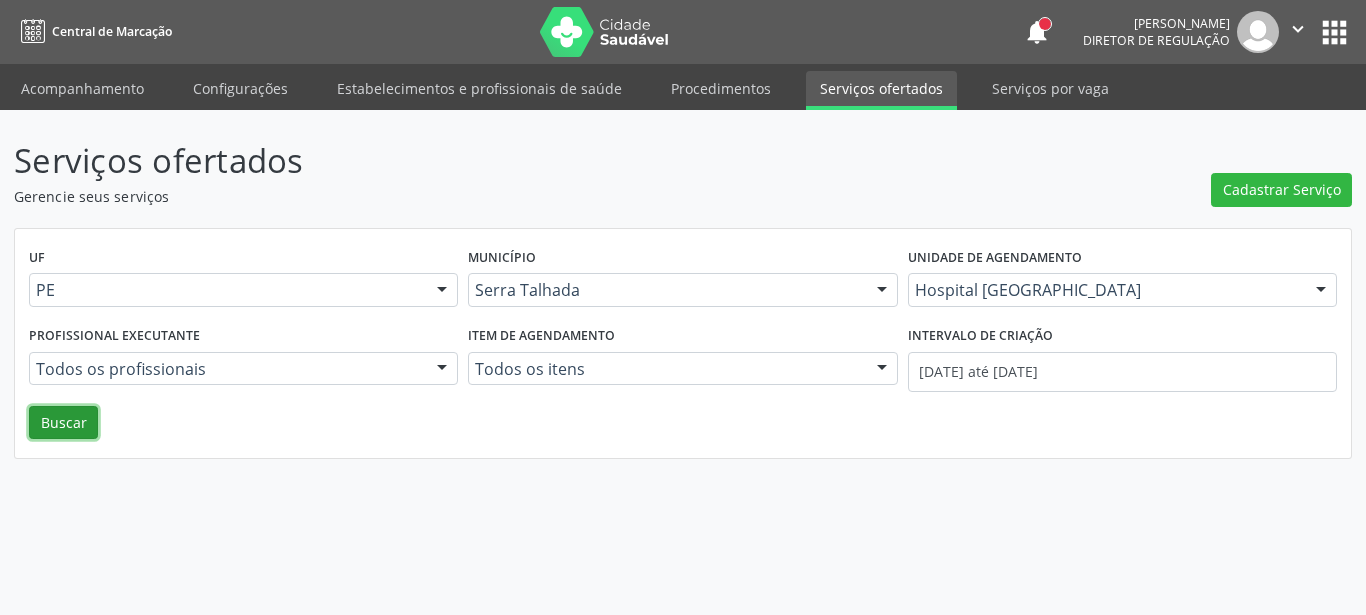 click on "Buscar" at bounding box center (63, 423) 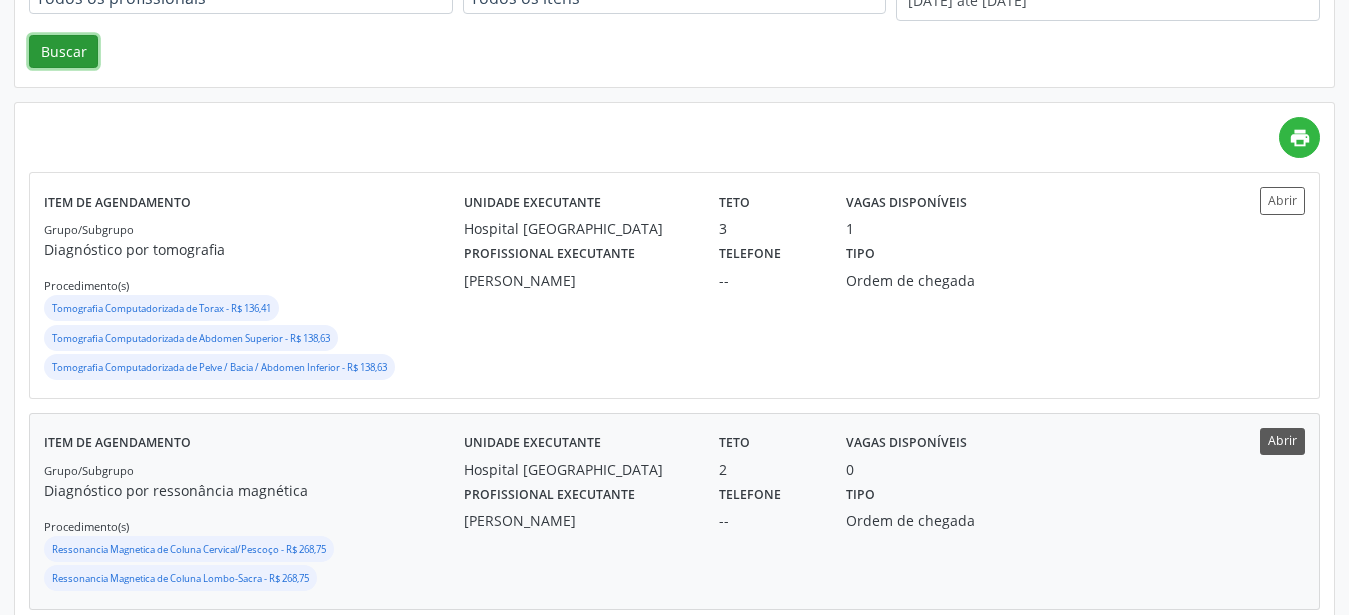 scroll, scrollTop: 408, scrollLeft: 0, axis: vertical 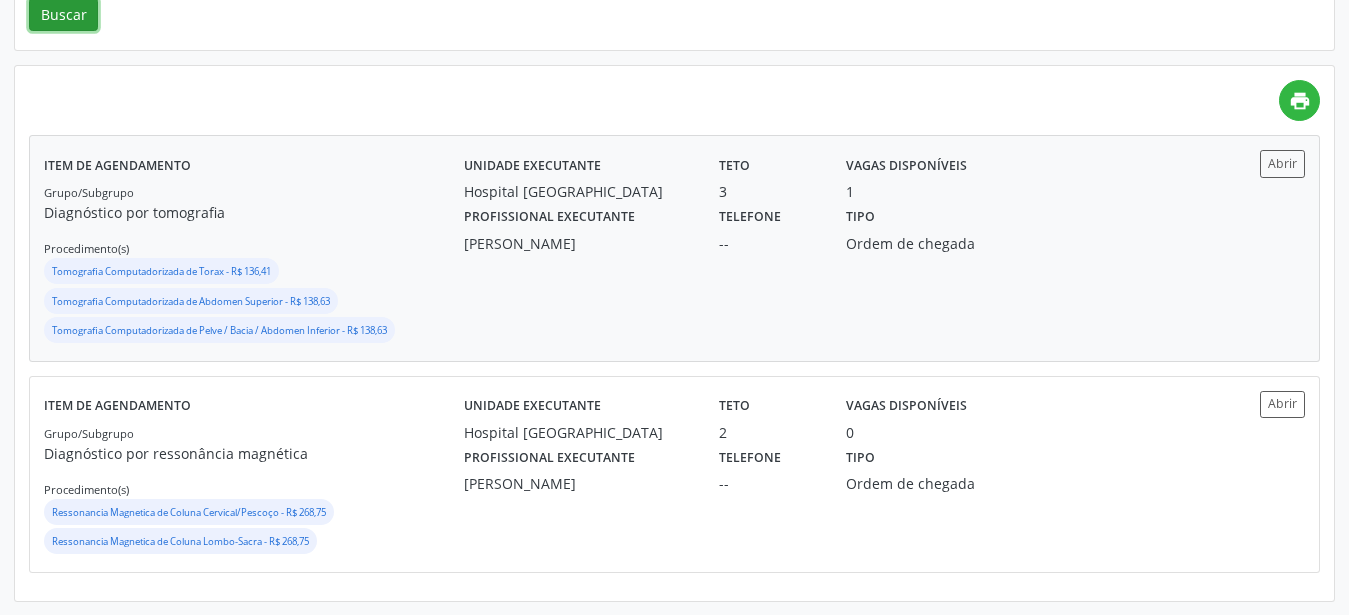 click on "Unidade executante
Hospital Santa Marta
Teto
3
Vagas disponíveis
1
Profissional executante
Diogo Mariz Vasconcelos
Telefone
--
Tipo
Ordem de chegada" at bounding box center (832, 248) 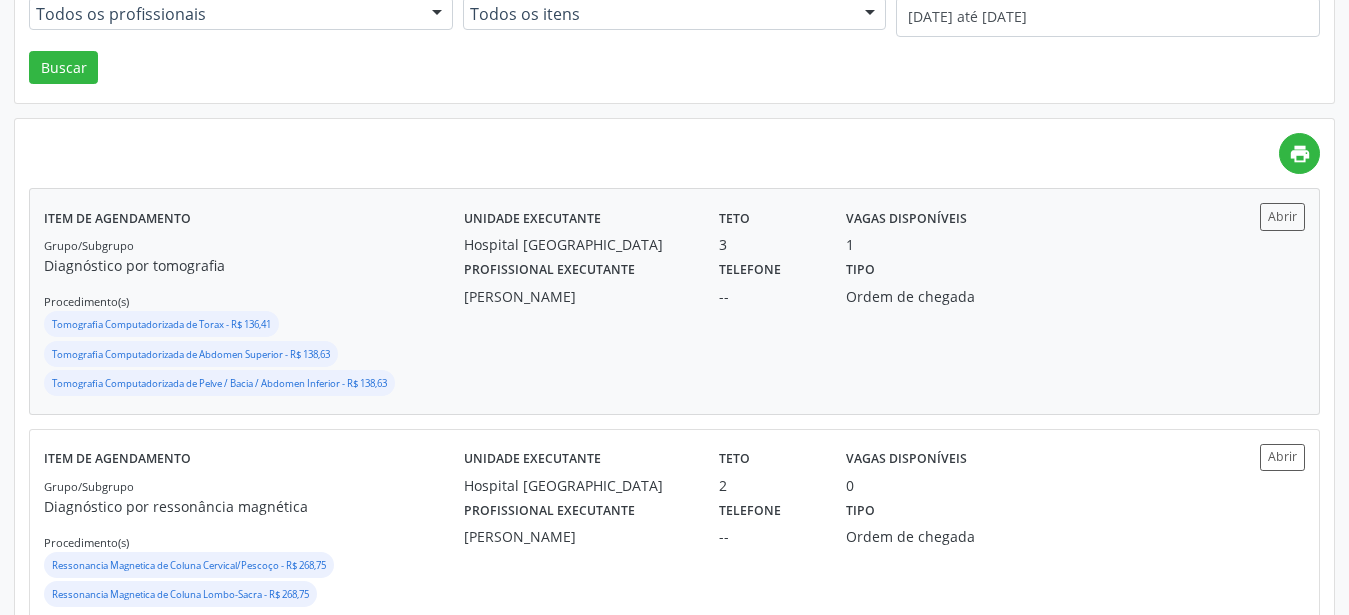 scroll, scrollTop: 408, scrollLeft: 0, axis: vertical 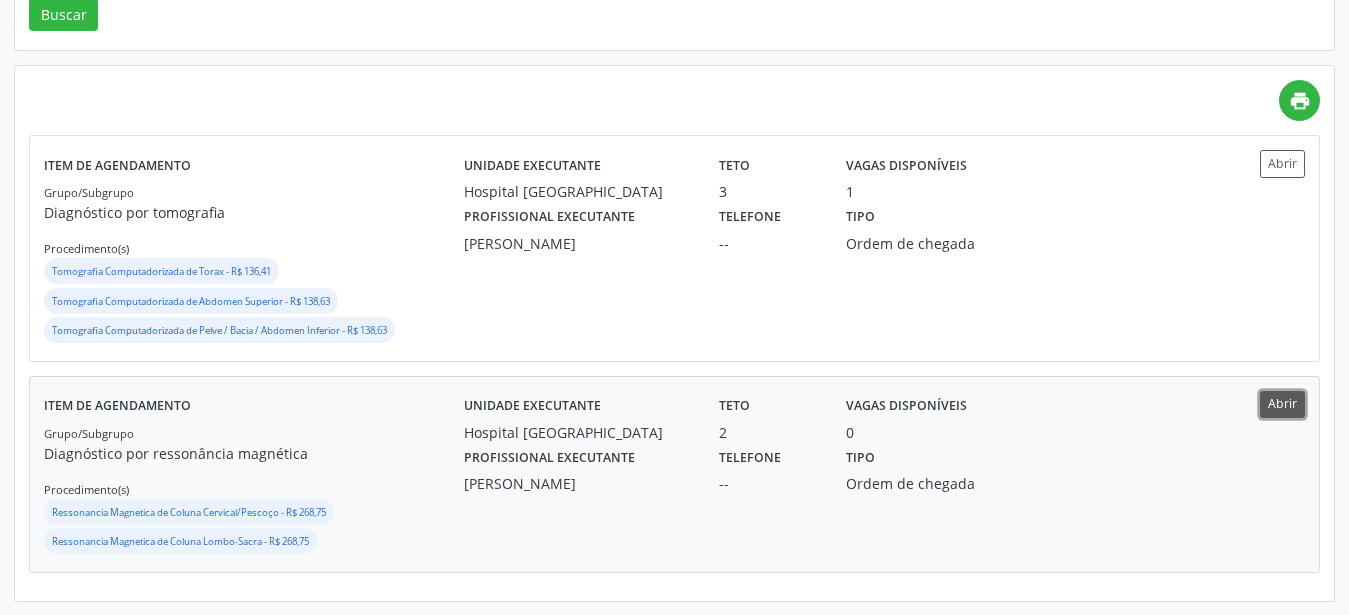 click on "Abrir" at bounding box center [1282, 404] 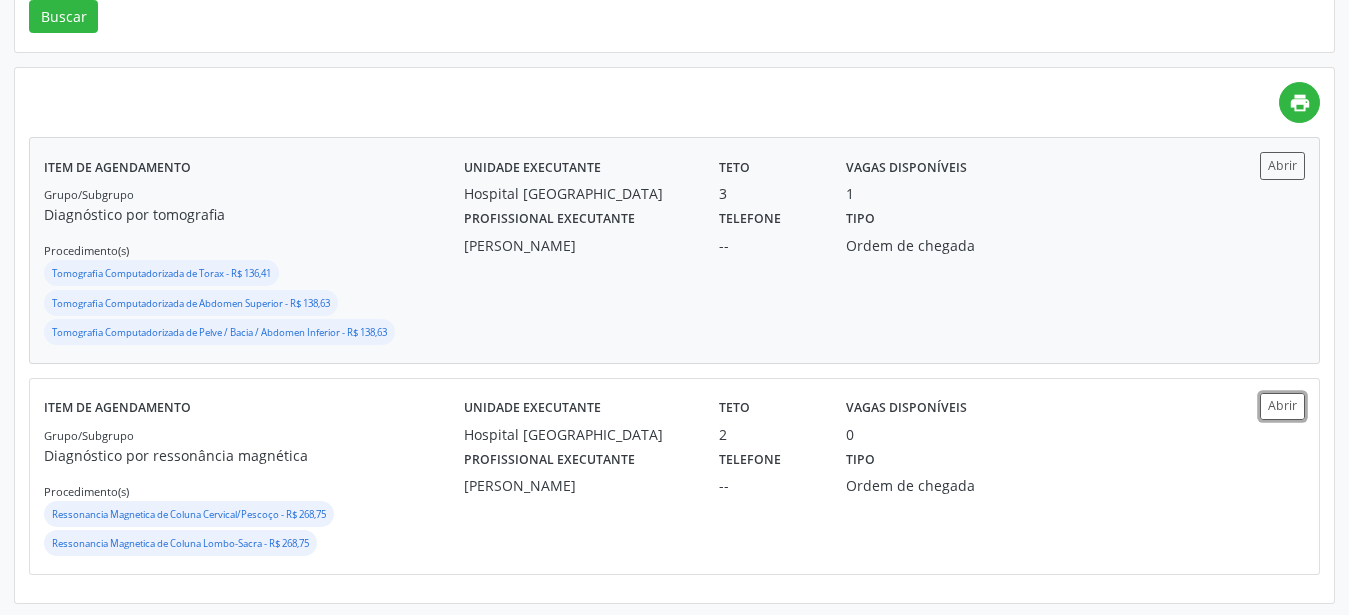 scroll, scrollTop: 102, scrollLeft: 0, axis: vertical 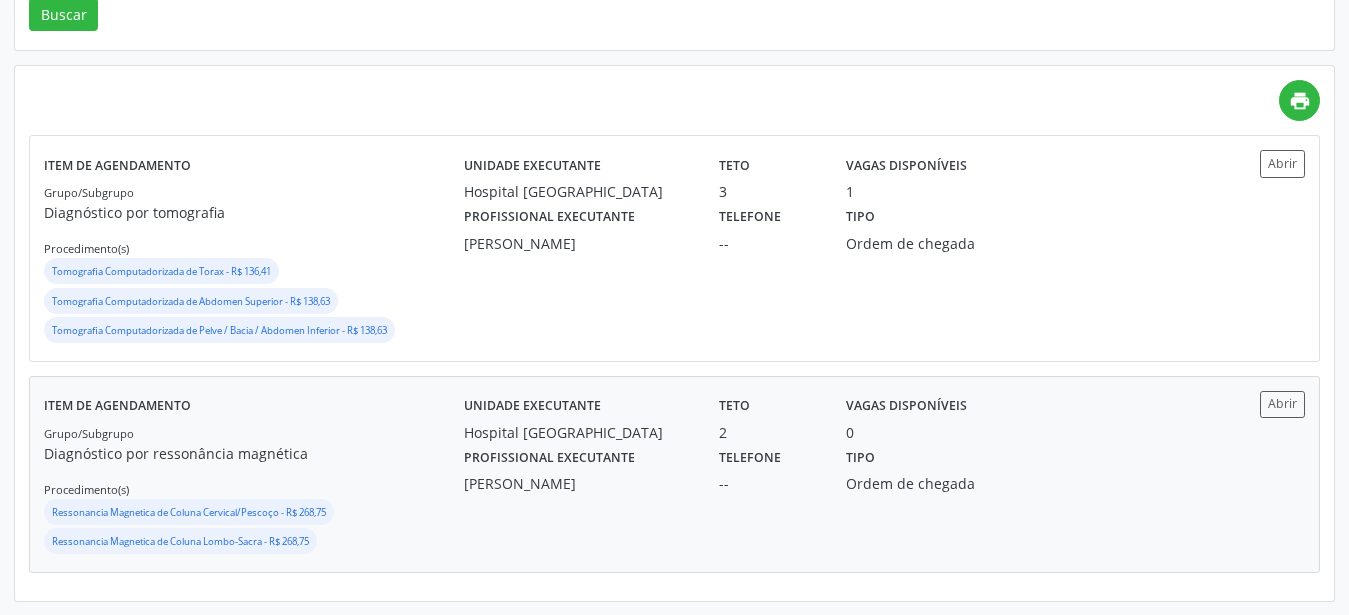 click on "Item de agendamento
Grupo/Subgrupo   Diagnóstico por ressonância magnética   Procedimento(s)     Ressonancia Magnetica de Coluna Cervical/Pescoço - R$ 268,75 Ressonancia Magnetica de Coluna Lombo-Sacra - R$ 268,75
Unidade executante
Hospital Santa Marta
Teto
2
Vagas disponíveis
0
Profissional executante
Diogo Mariz Vasconcelos
Telefone
--
Tipo
Ordem de chegada
Abrir" at bounding box center (674, 474) 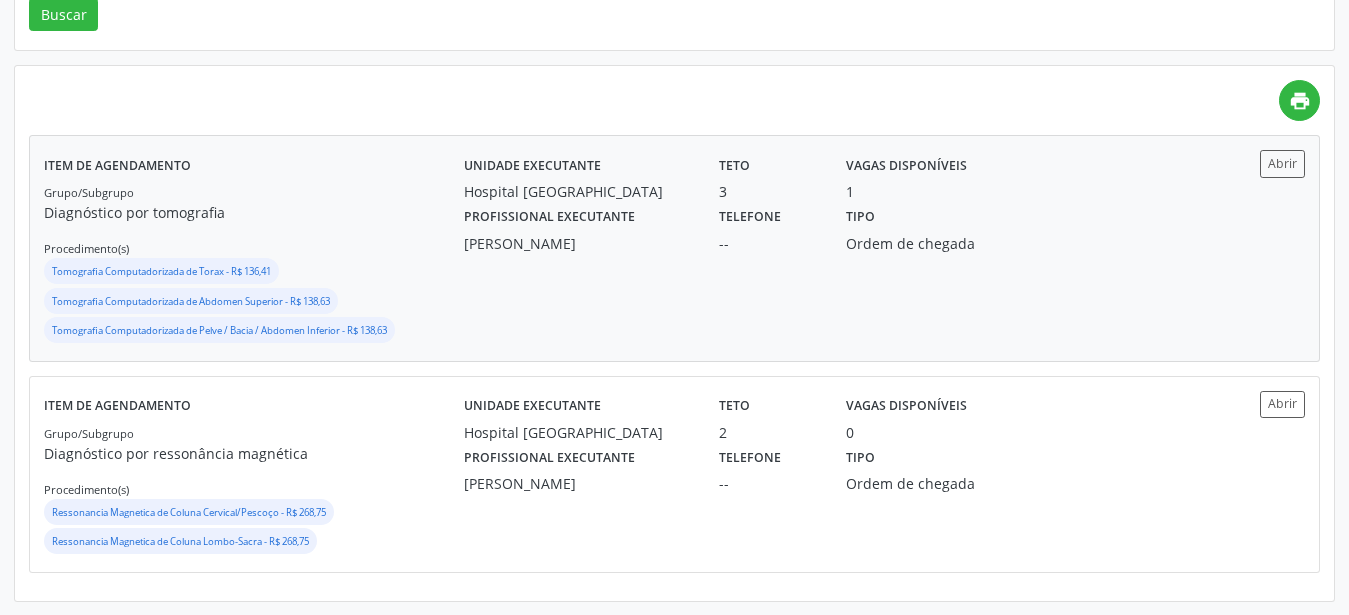 scroll, scrollTop: 102, scrollLeft: 0, axis: vertical 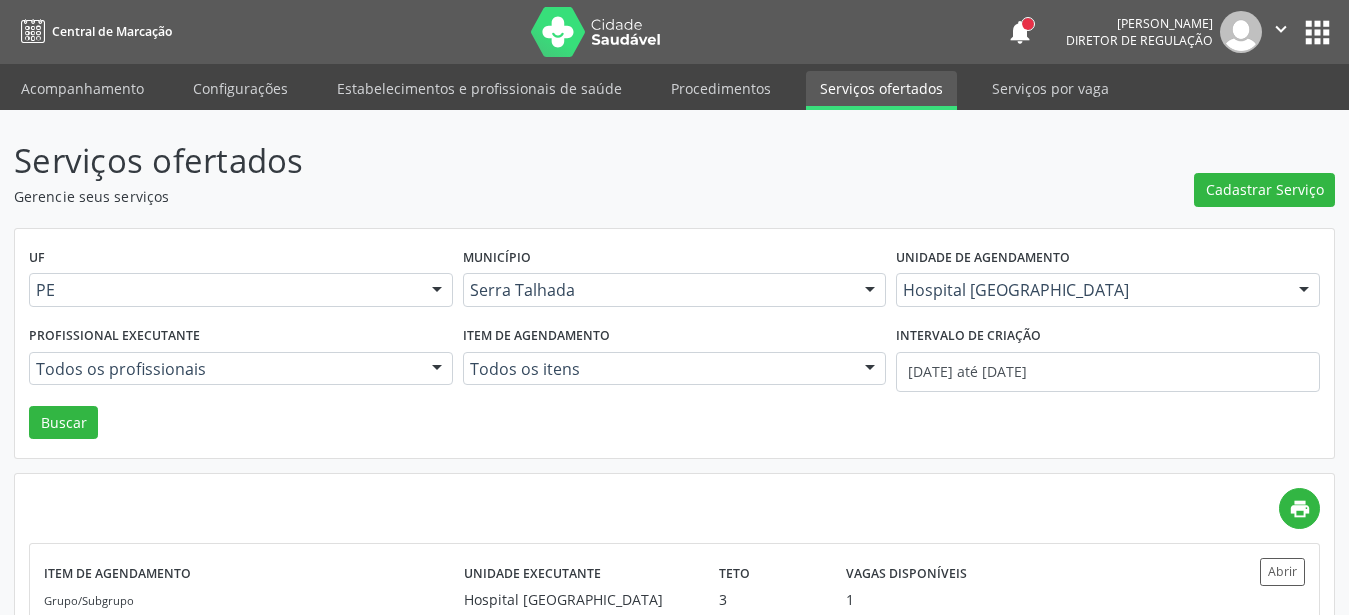 click on "apps" at bounding box center [1317, 32] 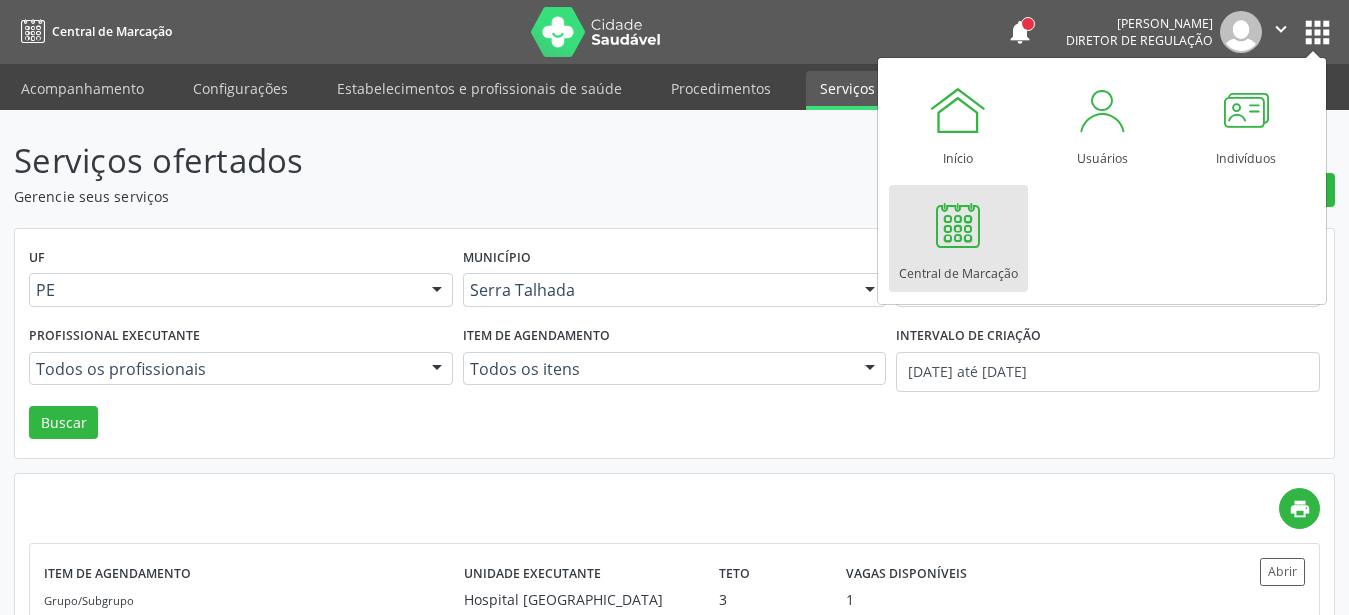 click at bounding box center [958, 225] 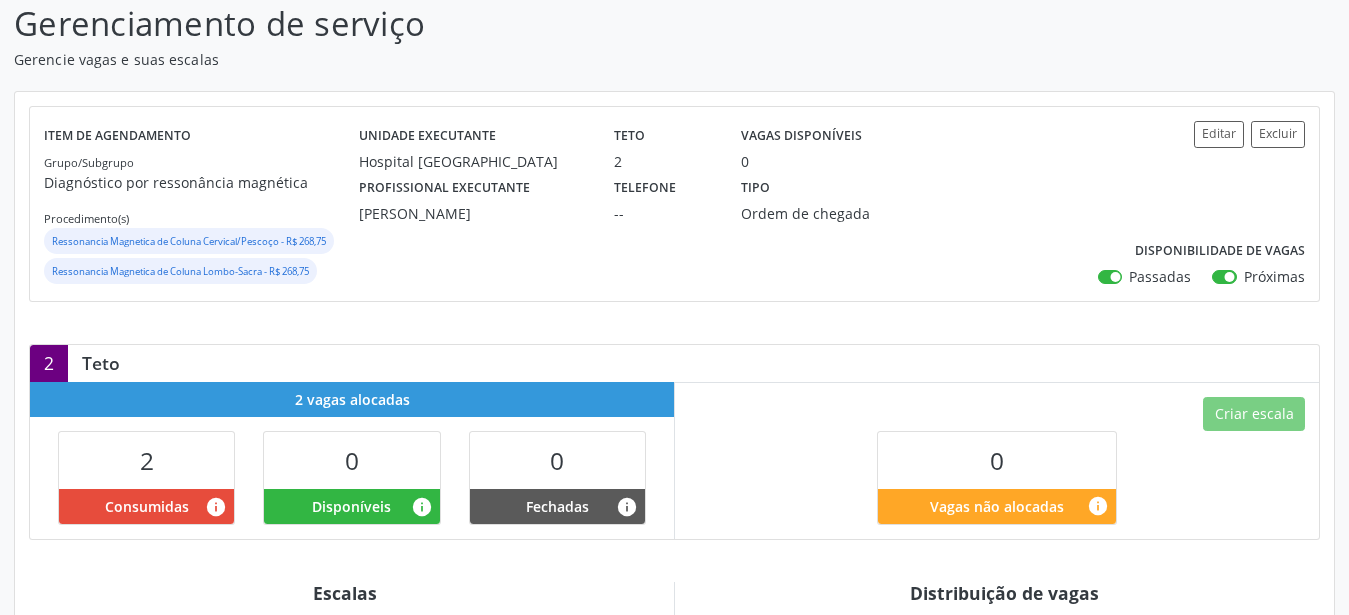 scroll, scrollTop: 78, scrollLeft: 0, axis: vertical 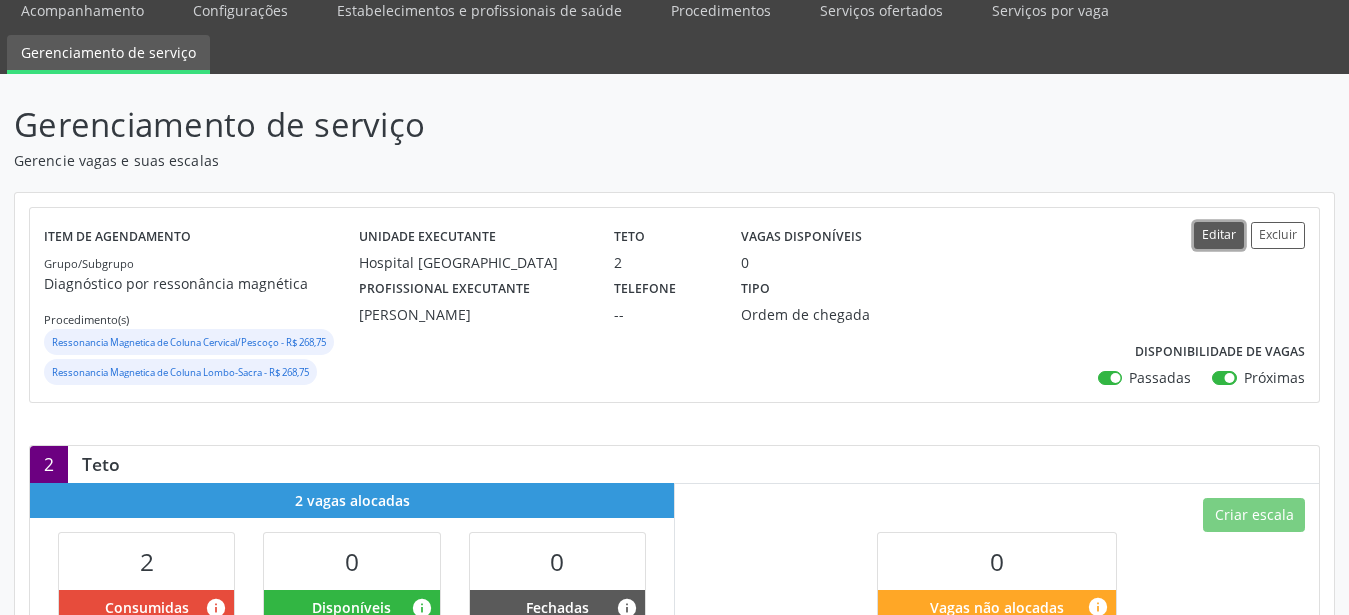 click on "Editar" at bounding box center [1219, 235] 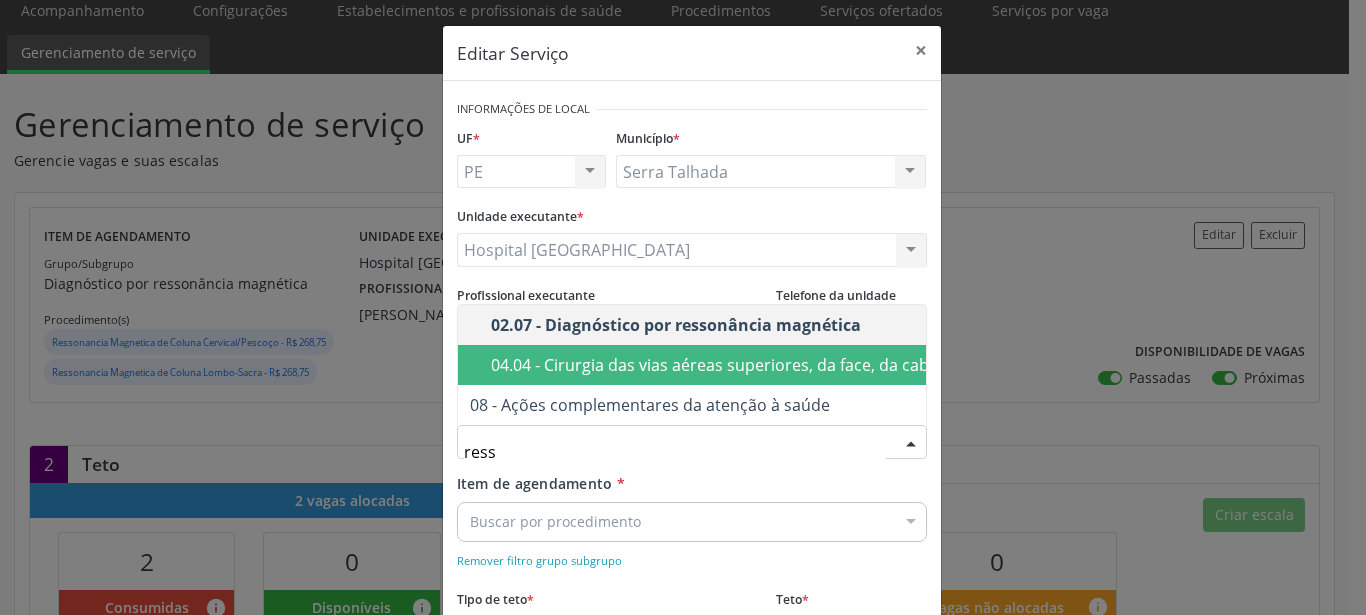 type on "resso" 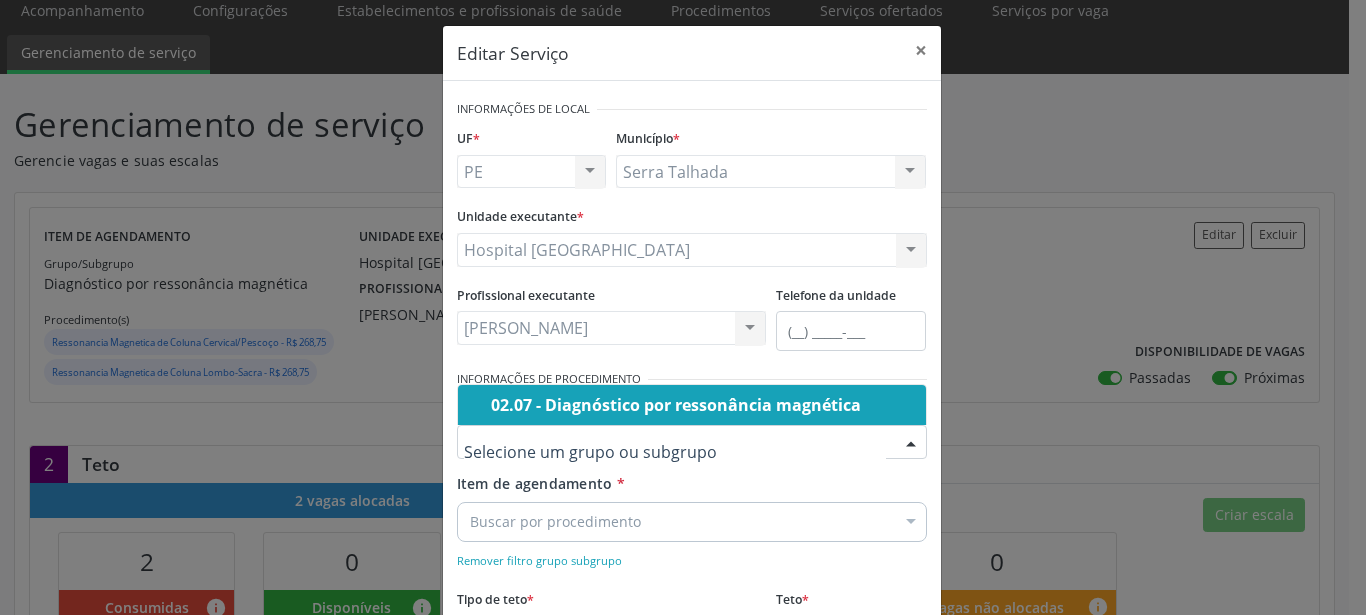 click on "Editar Serviço × Informações de Local
UF
*
PE         PE
Nenhum resultado encontrado para: "   "
Não há nenhuma opção para ser exibida.
Município
*
Serra Talhada         [GEOGRAPHIC_DATA] resultado encontrado para: "   "
Não há nenhuma opção para ser exibida.
Unidade executante
*
Hospital Santa Marta         3 Grupamento de Bombeiros   [PERSON_NAME] Dental   [GEOGRAPHIC_DATA]   [GEOGRAPHIC_DATA]   [GEOGRAPHIC_DATA] I   [GEOGRAPHIC_DATA] do Forro   [GEOGRAPHIC_DATA]   Academia da Cidade do Mutirao   Academia da Saude Cohab II   Alanalaiz [PERSON_NAME] Servicos de Medicina e Nutricao   Amor Saude   Anaclin   Analise Laboratorio Clinico   [PERSON_NAME] Cia Ltda   [PERSON_NAME] Diniz Ltda     Apae" at bounding box center [683, 307] 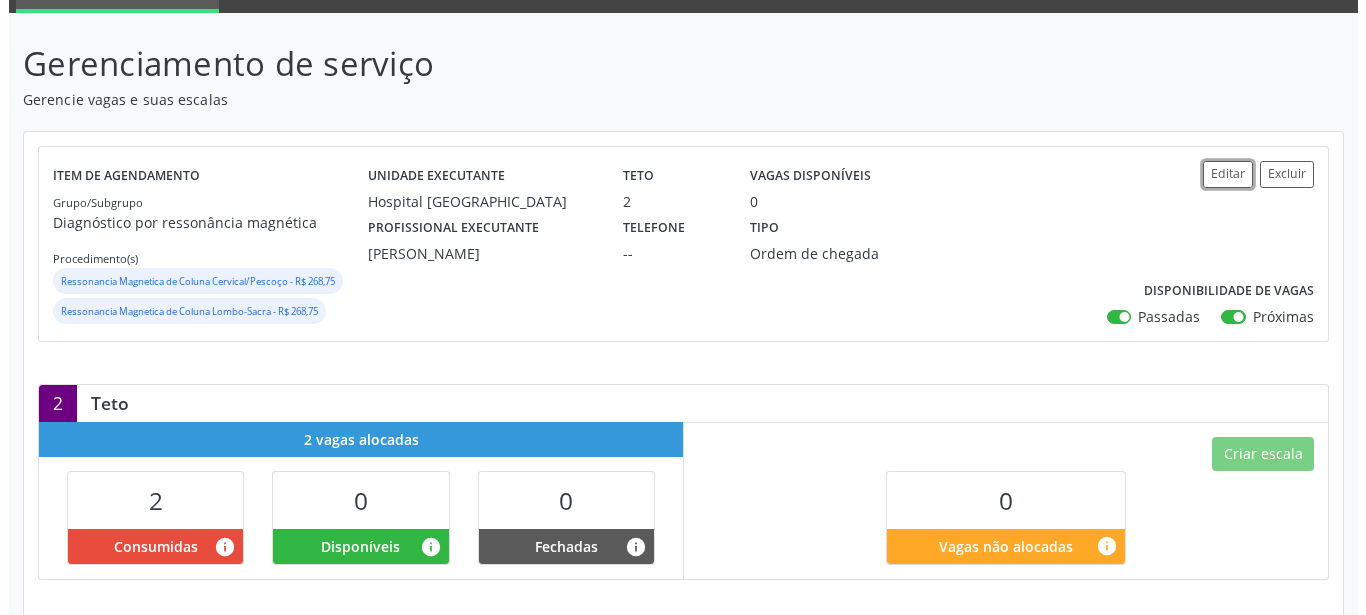 scroll, scrollTop: 180, scrollLeft: 0, axis: vertical 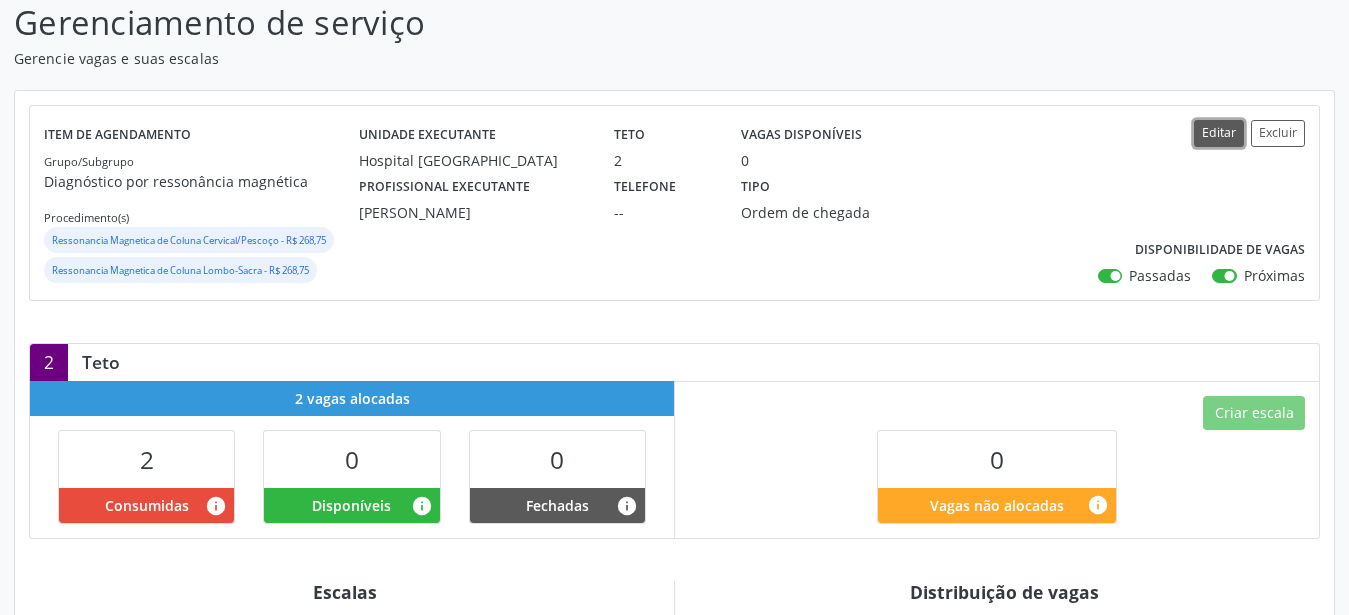 click on "Editar" at bounding box center (1219, 133) 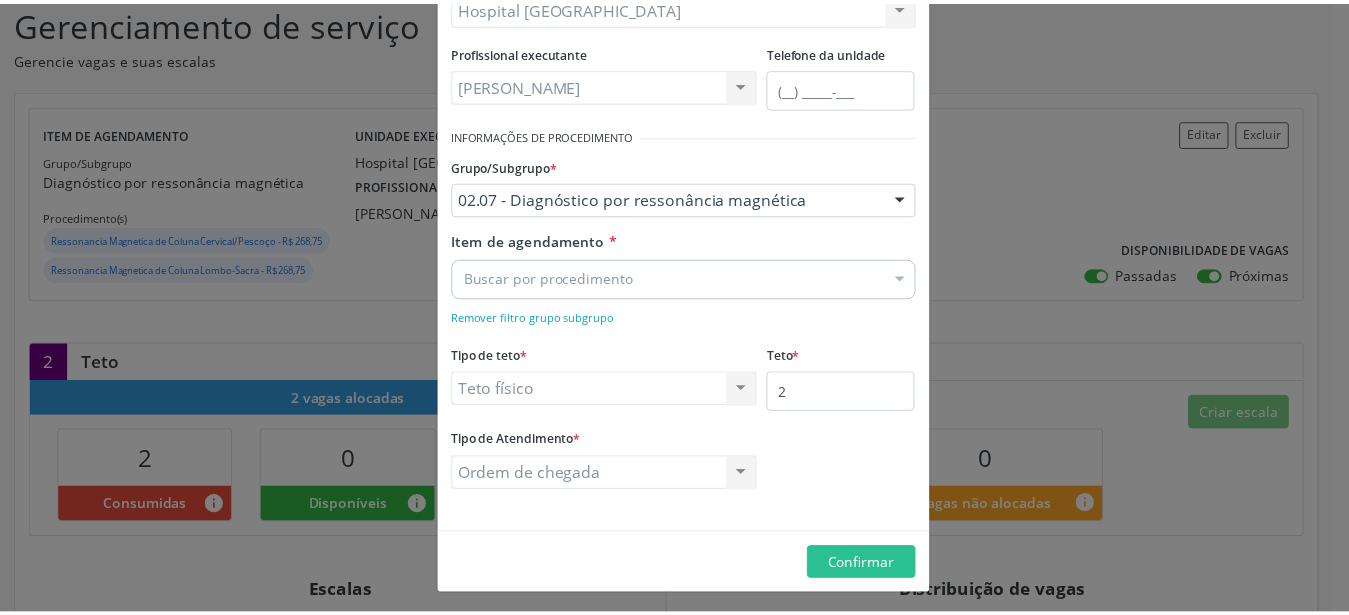 scroll, scrollTop: 249, scrollLeft: 0, axis: vertical 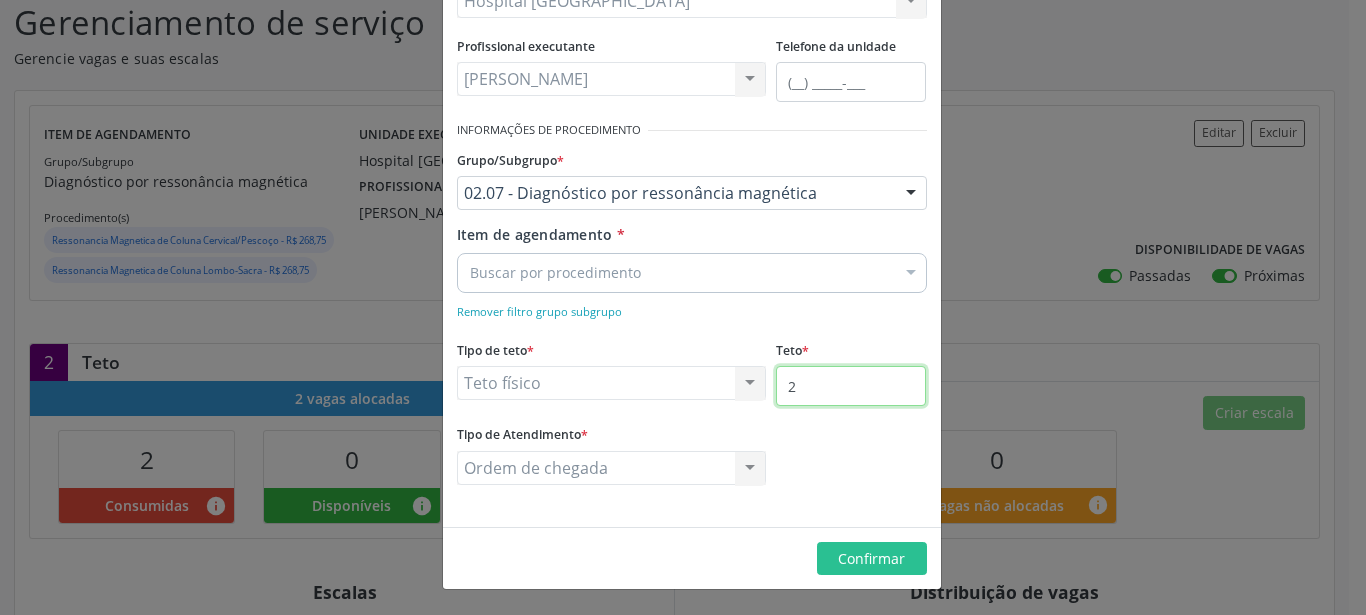 click on "2" at bounding box center [851, 386] 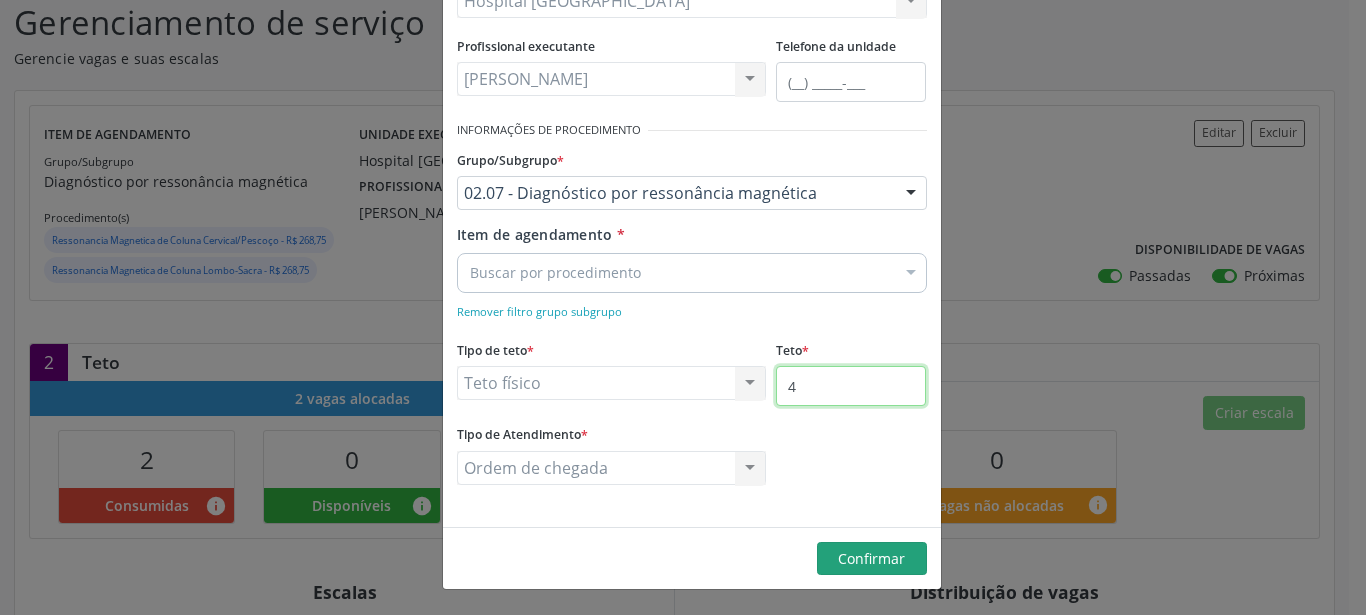 type on "4" 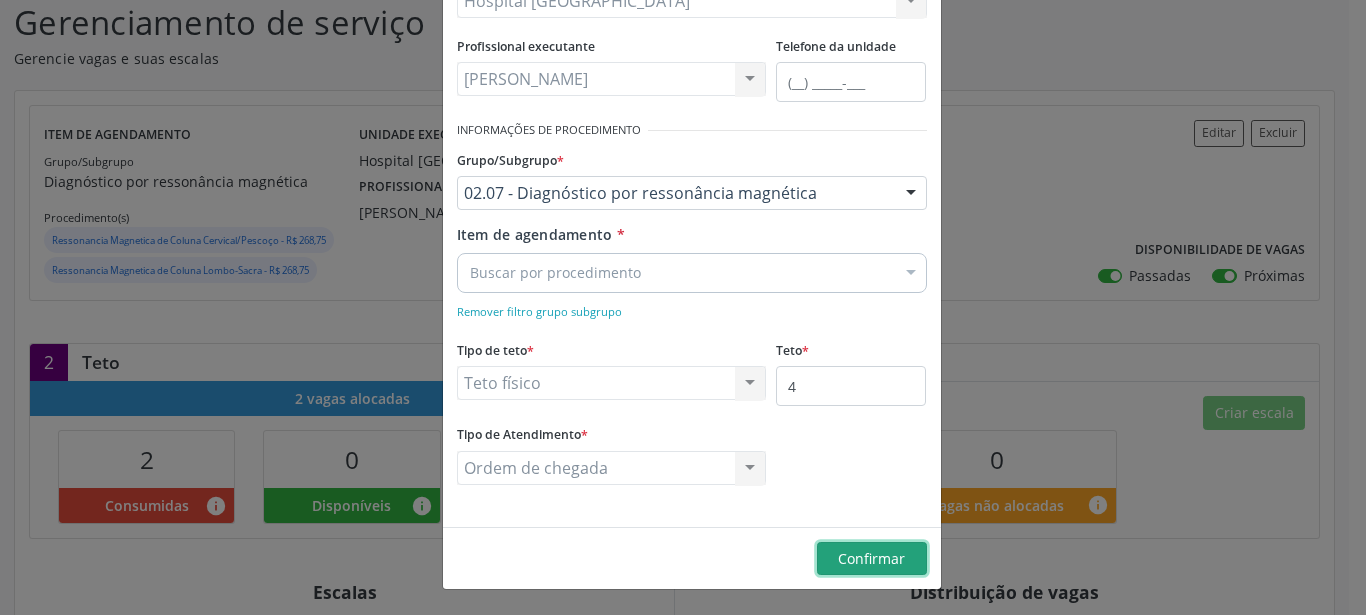 click on "Confirmar" at bounding box center (872, 559) 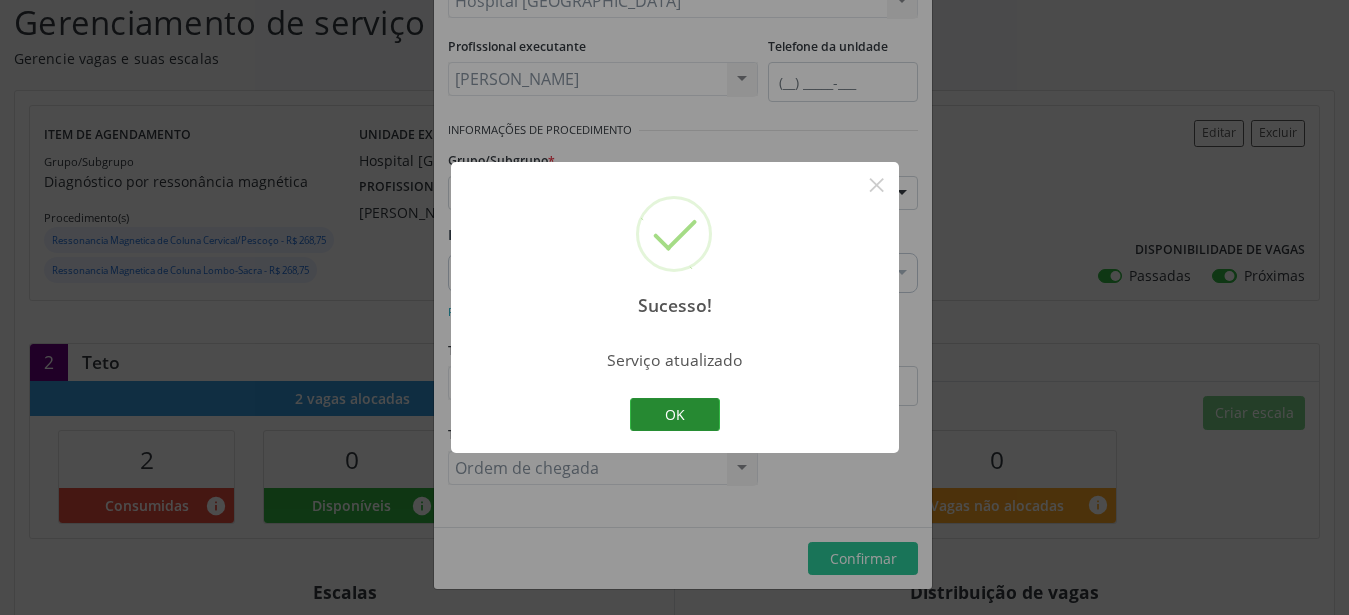 click on "OK" at bounding box center [675, 415] 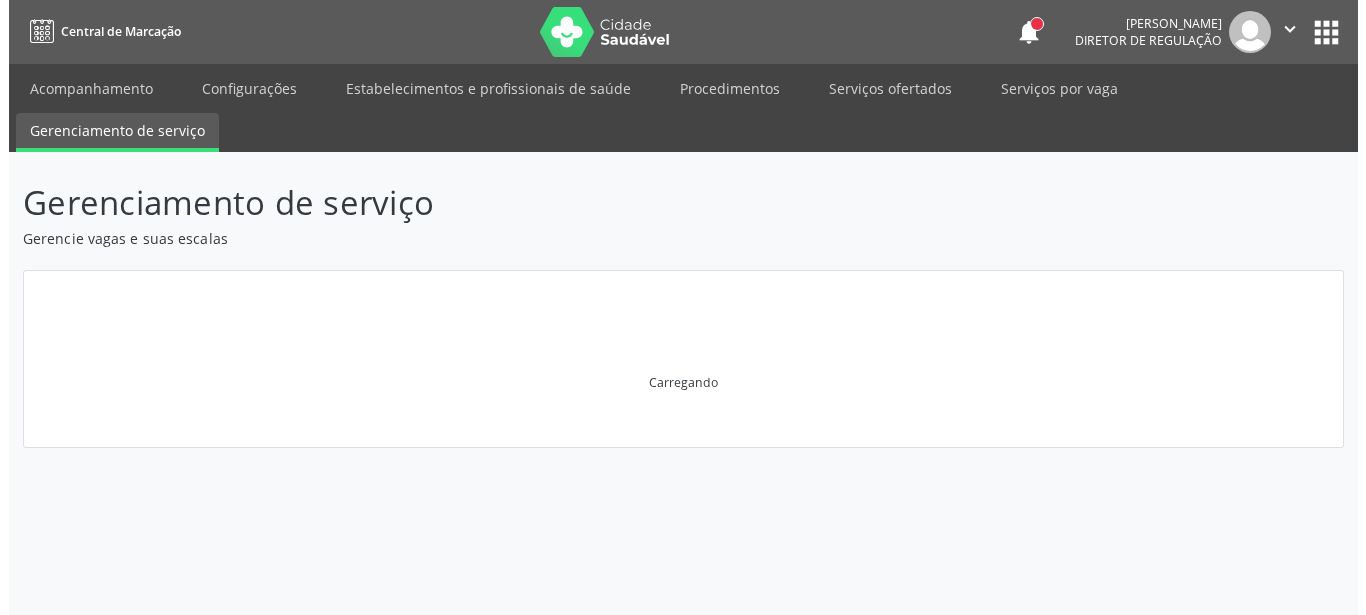scroll, scrollTop: 0, scrollLeft: 0, axis: both 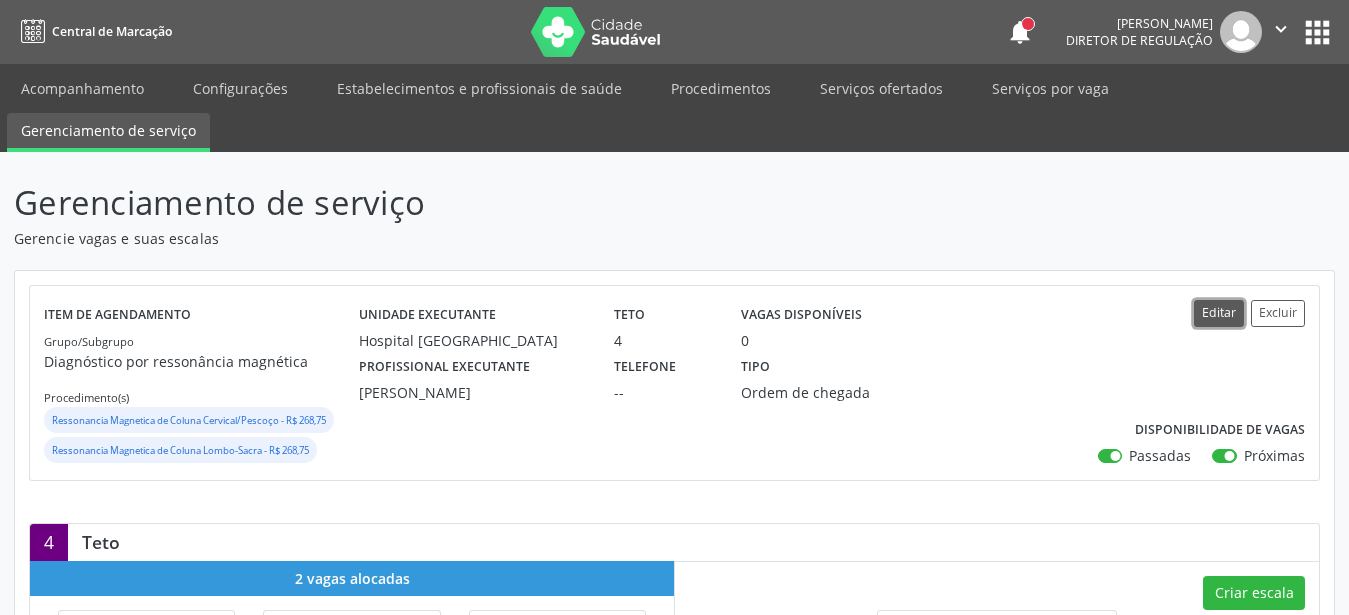 click on "Editar" at bounding box center [1219, 313] 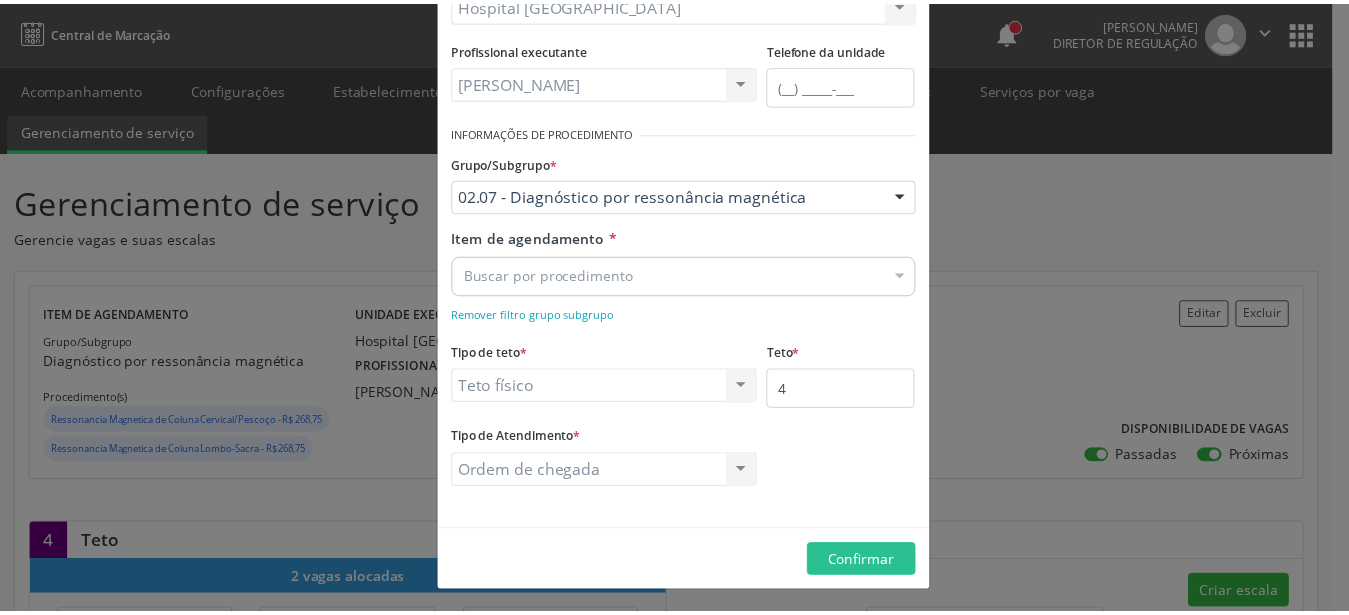 scroll, scrollTop: 249, scrollLeft: 0, axis: vertical 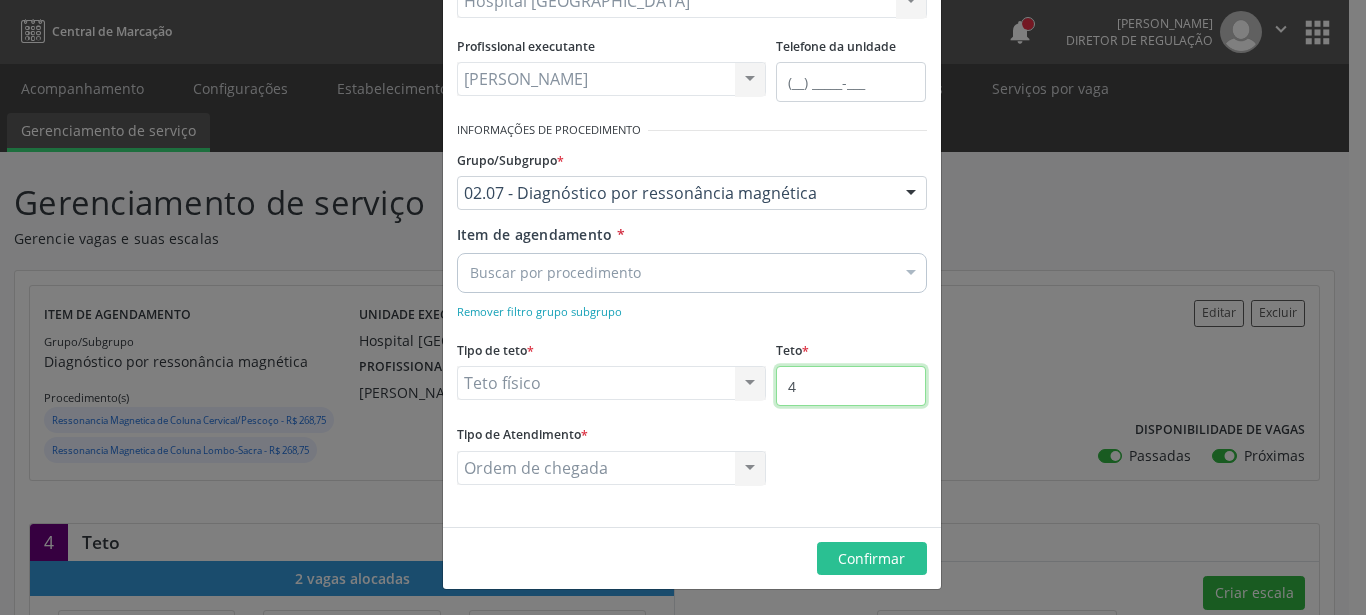 click on "4" at bounding box center [851, 386] 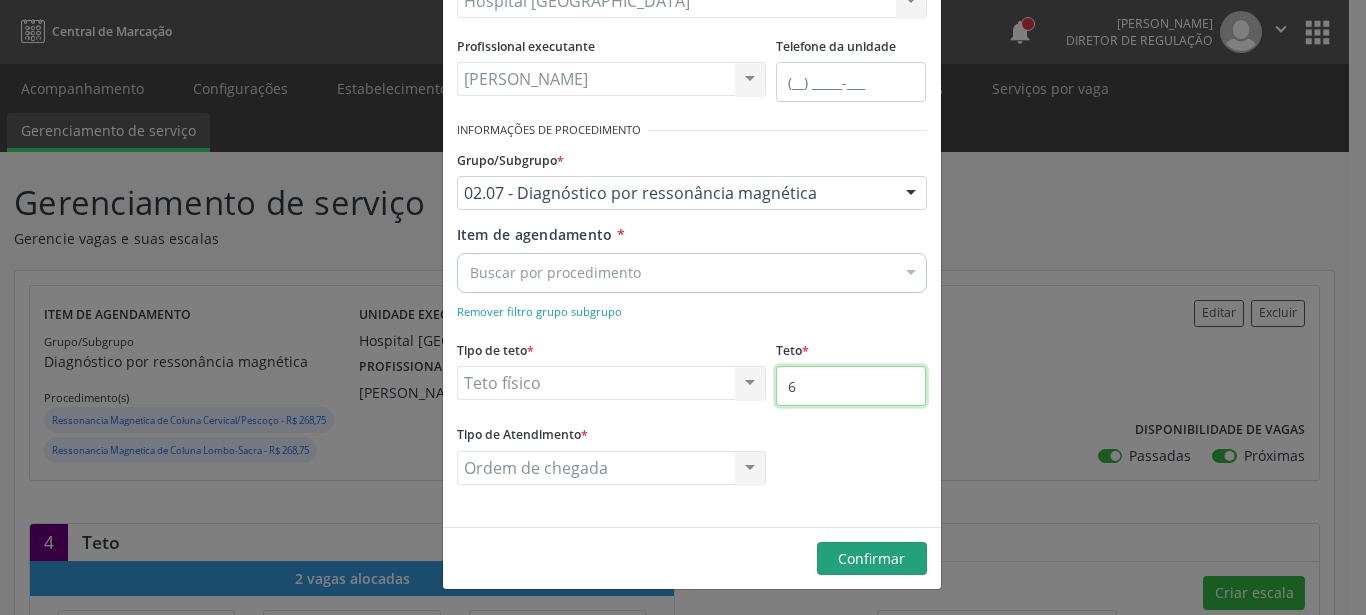 type on "6" 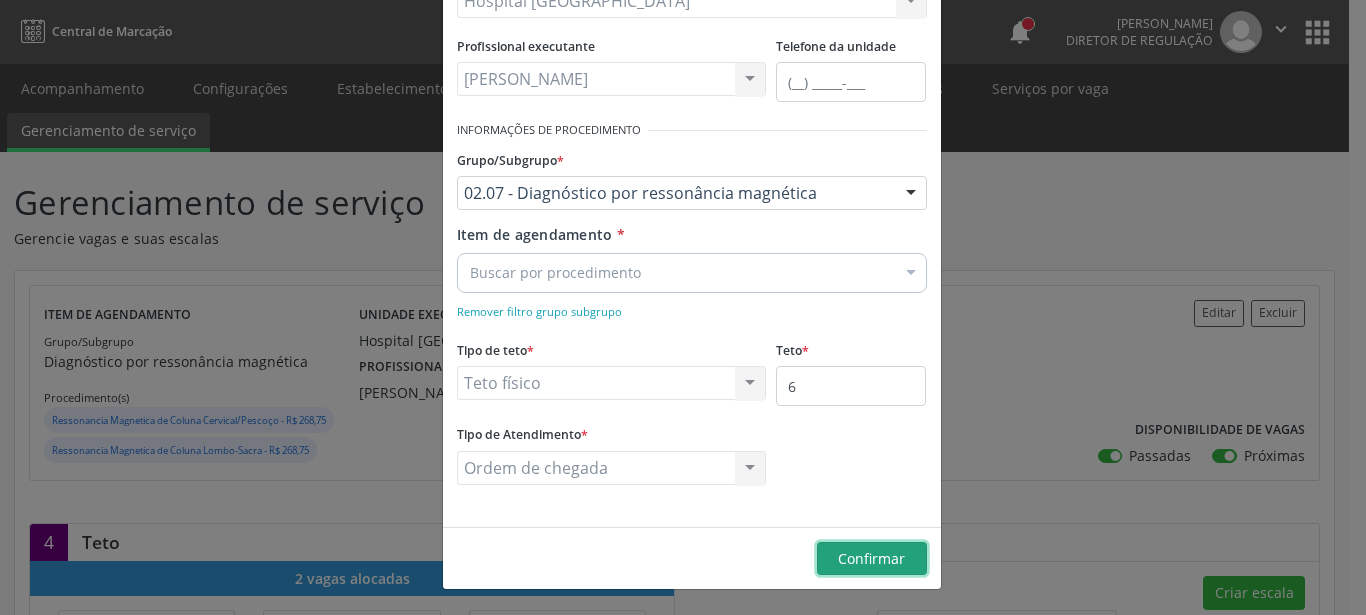 click on "Confirmar" at bounding box center (872, 559) 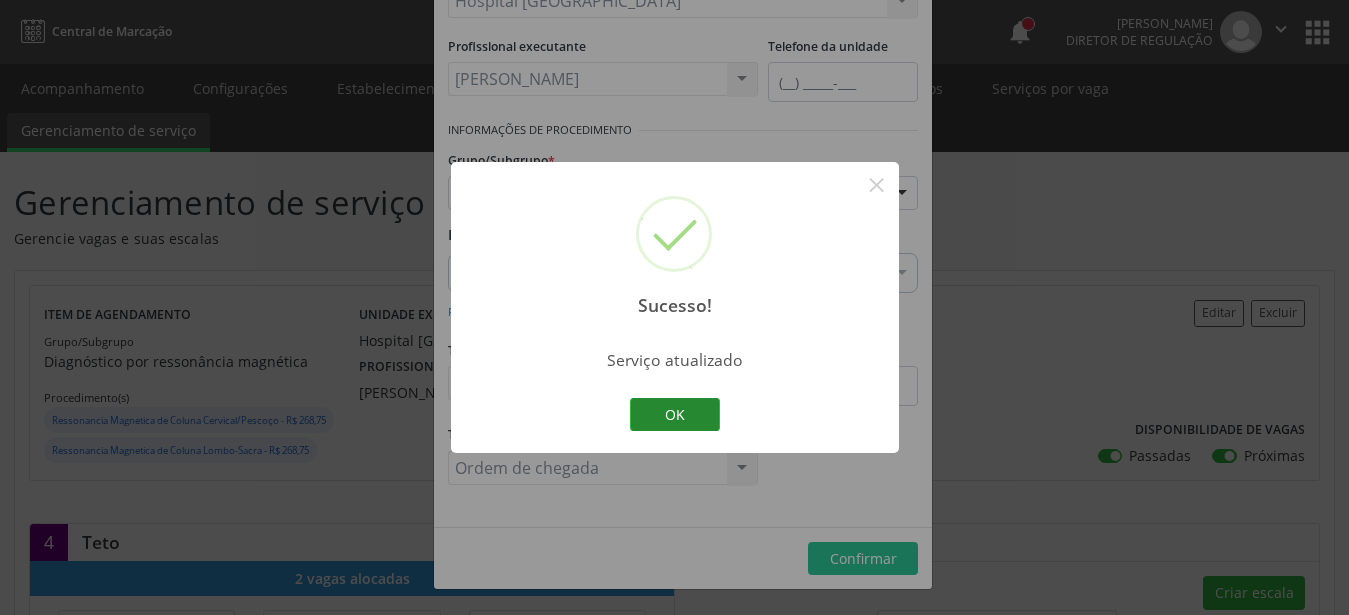 click on "OK" at bounding box center [675, 415] 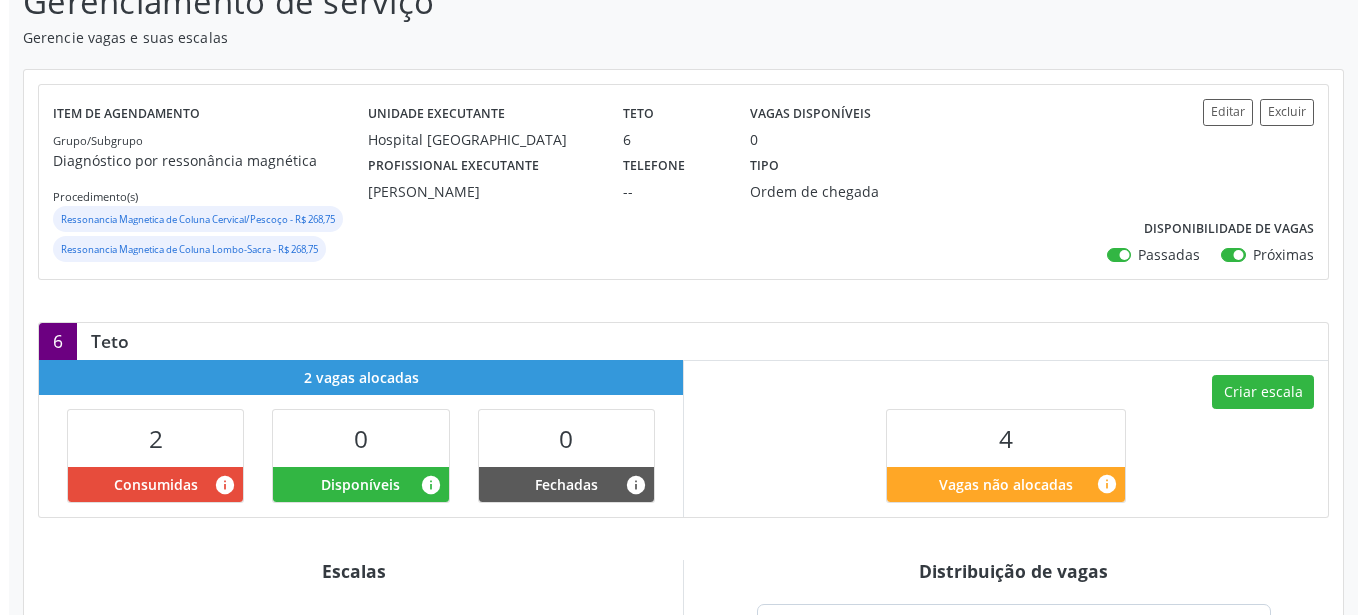 scroll, scrollTop: 204, scrollLeft: 0, axis: vertical 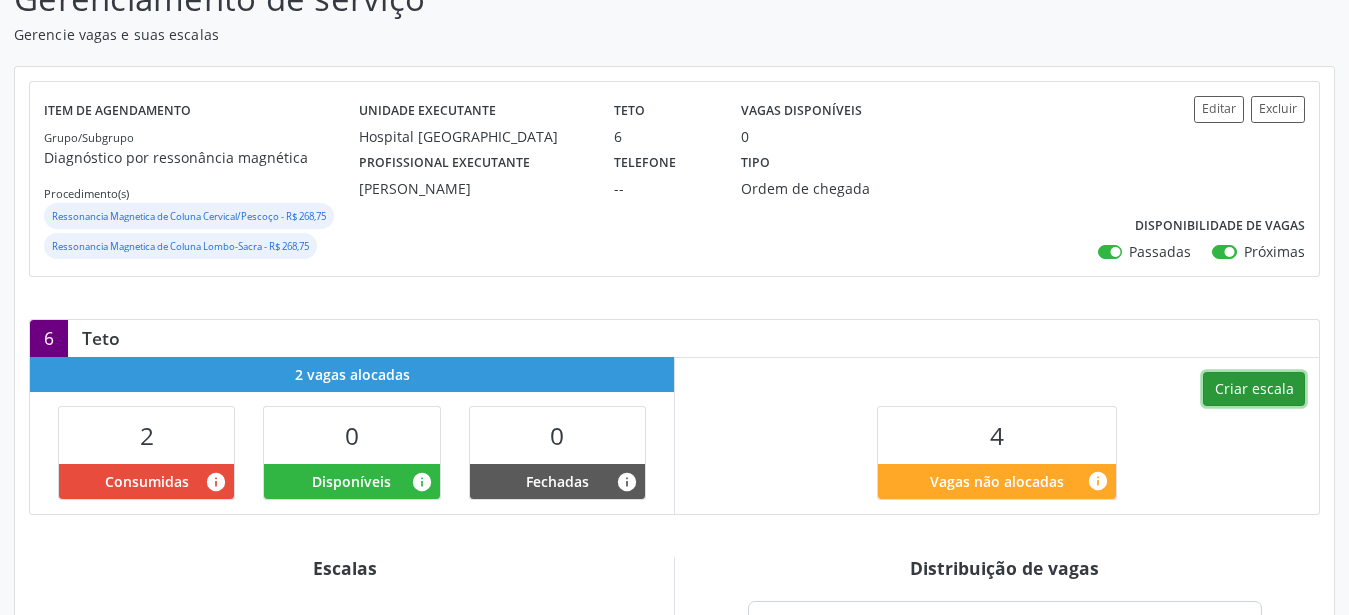 click on "Criar escala" at bounding box center [1254, 389] 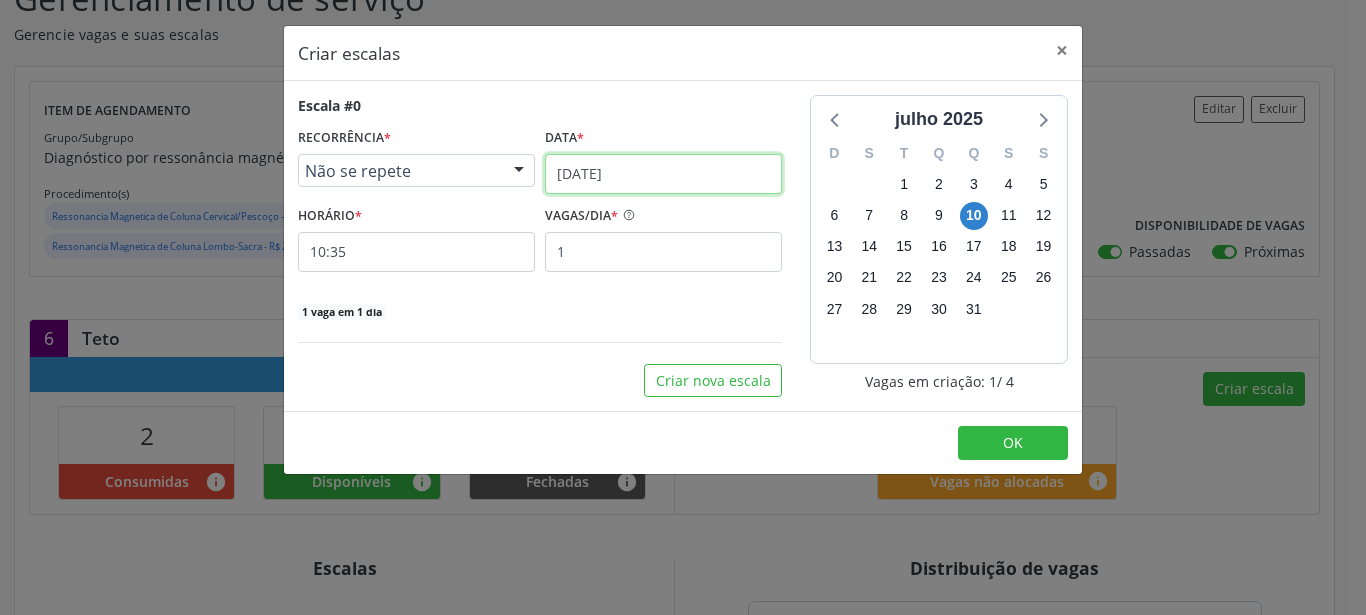 click on "[DATE]" at bounding box center [663, 174] 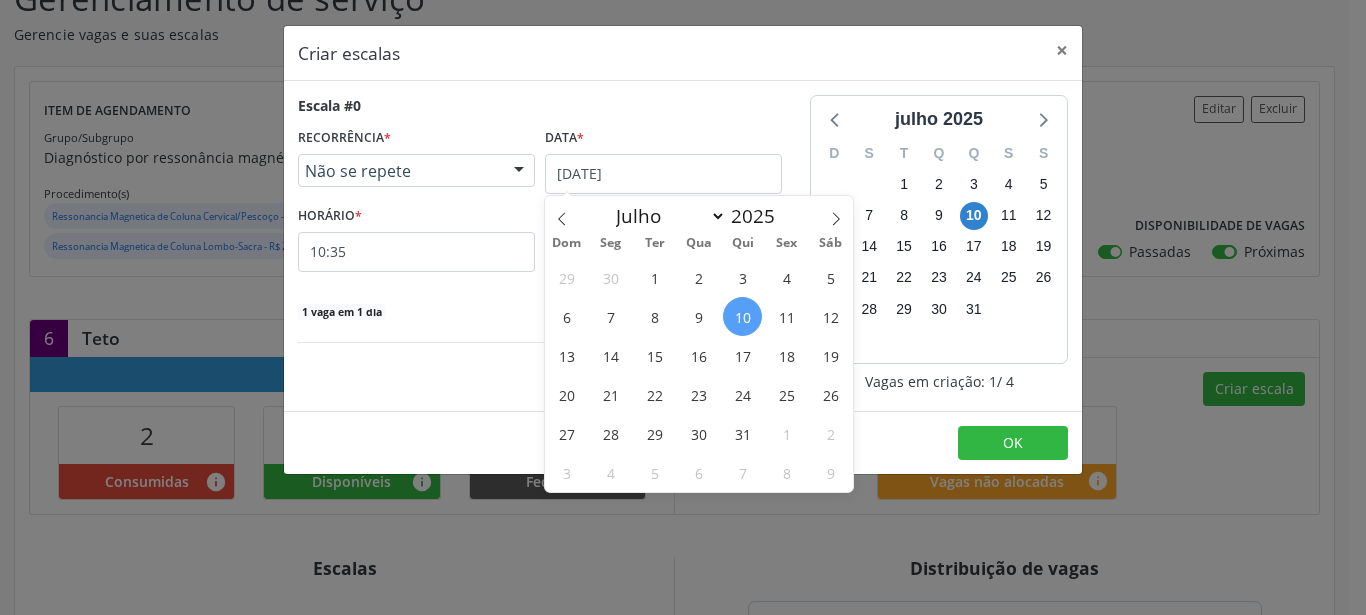 click on "14" at bounding box center [610, 355] 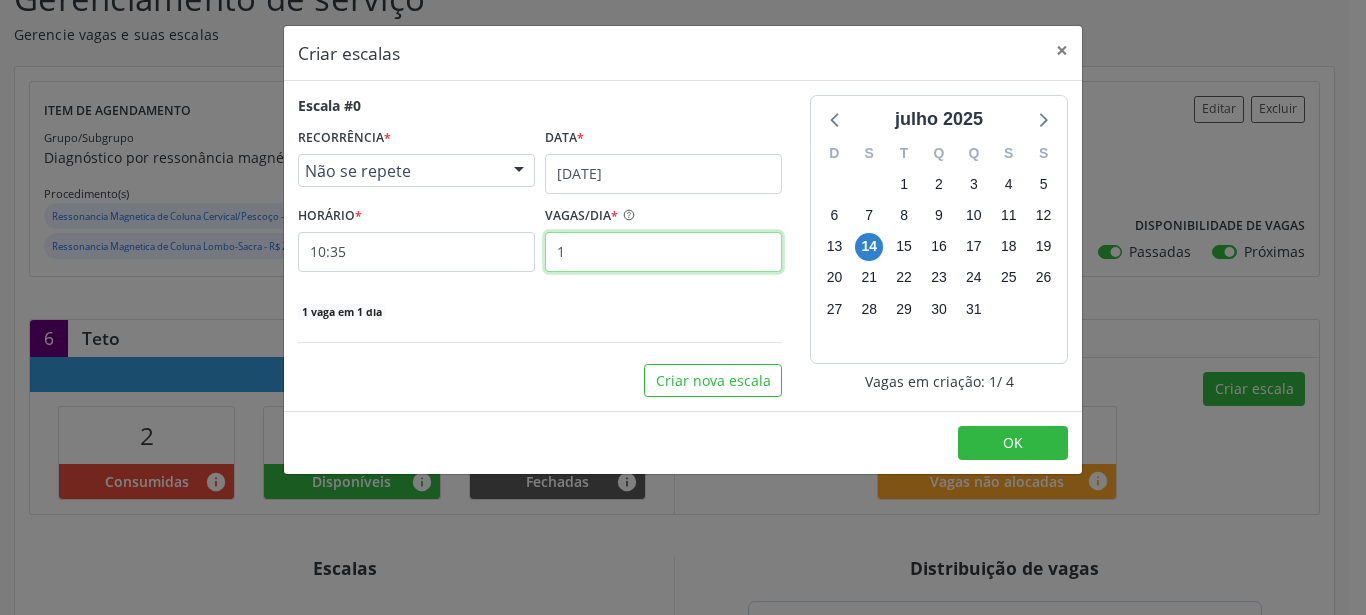 click on "1" at bounding box center (663, 252) 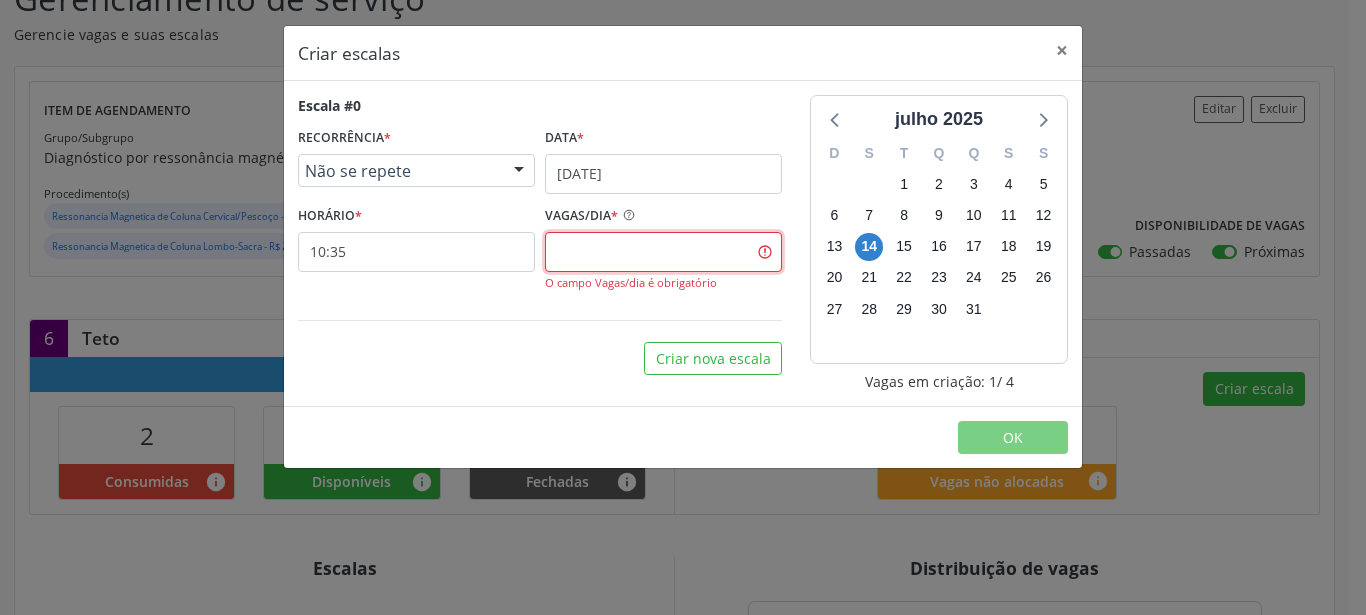 type on "6" 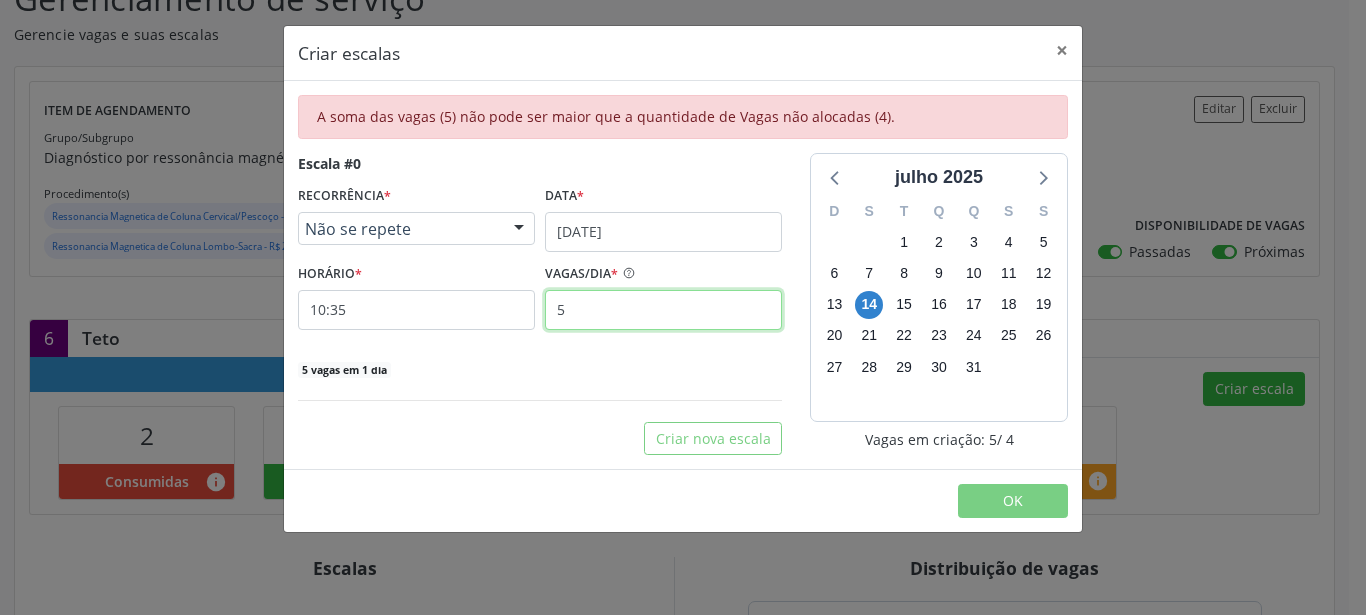 type on "5" 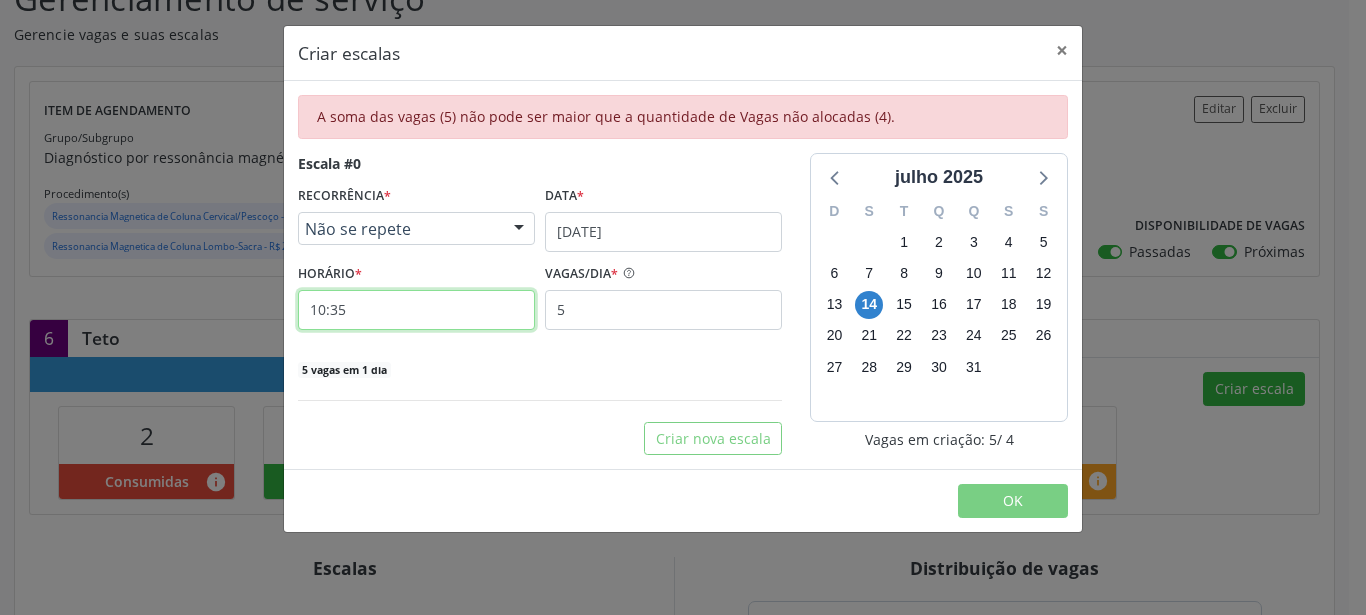 click on "10:35" at bounding box center (416, 310) 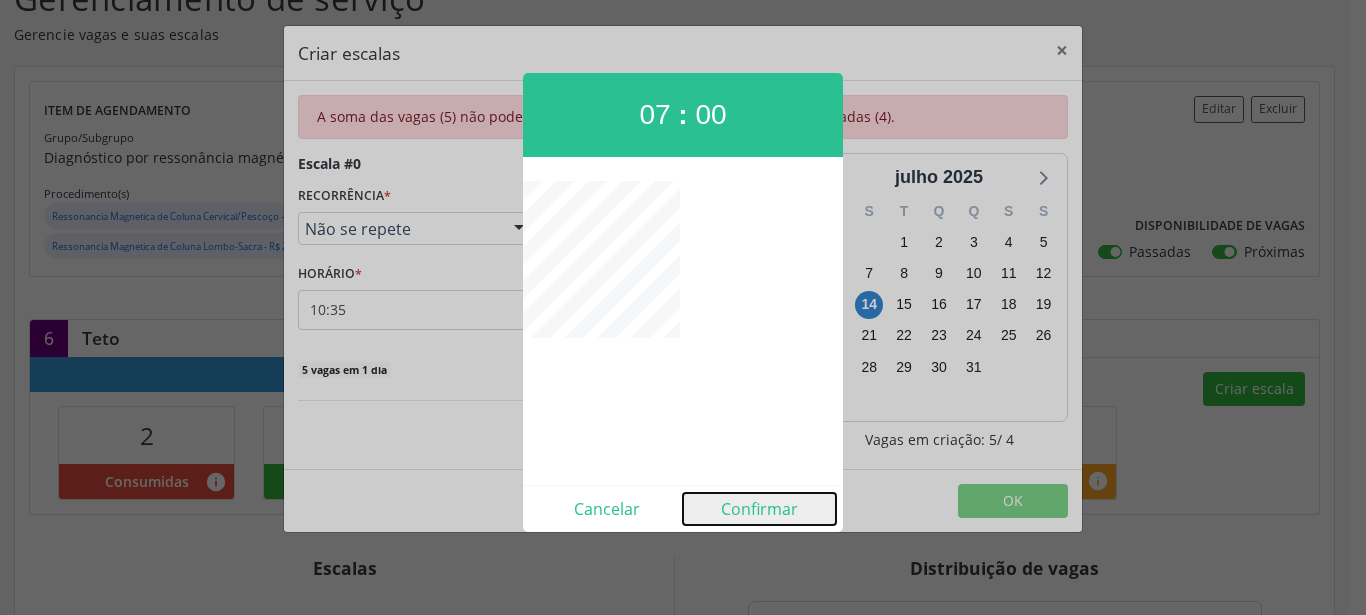 click on "Confirmar" at bounding box center (759, 509) 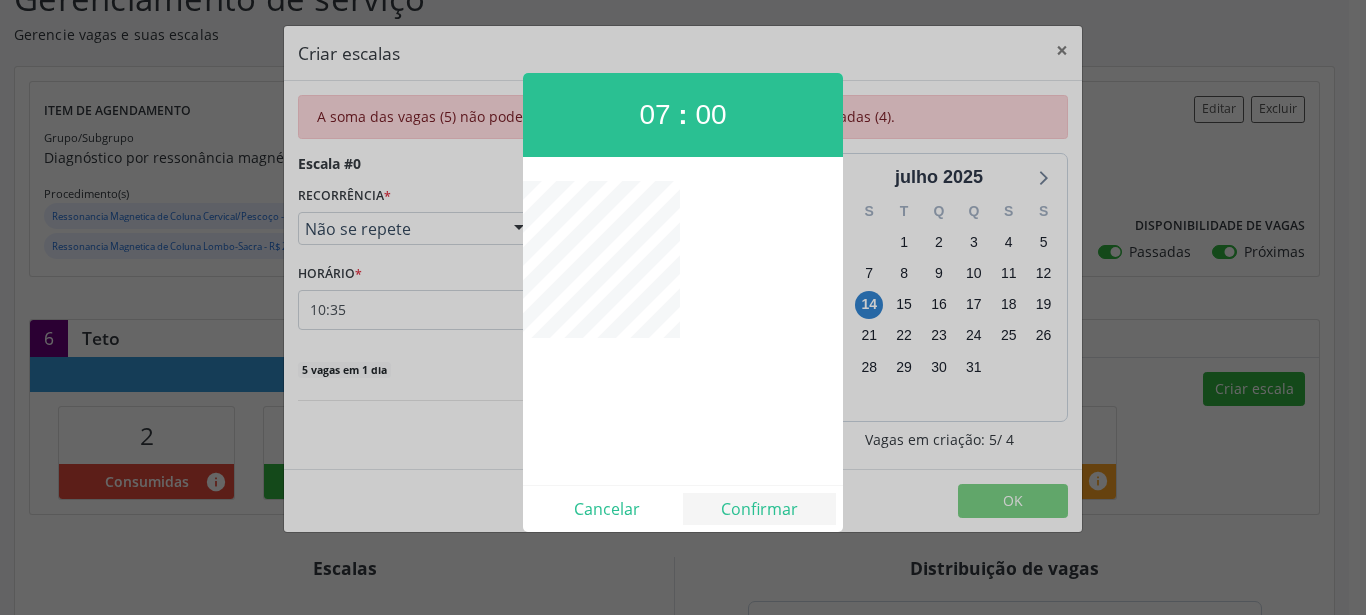 type on "07:00" 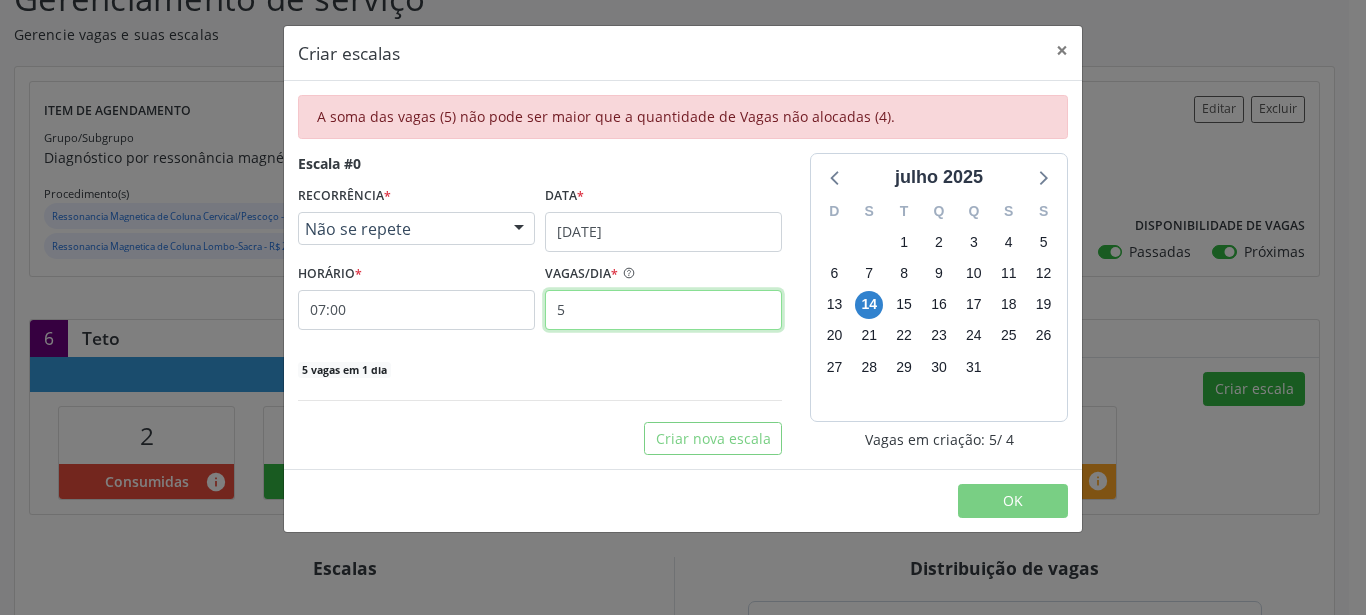 click on "5" at bounding box center (663, 310) 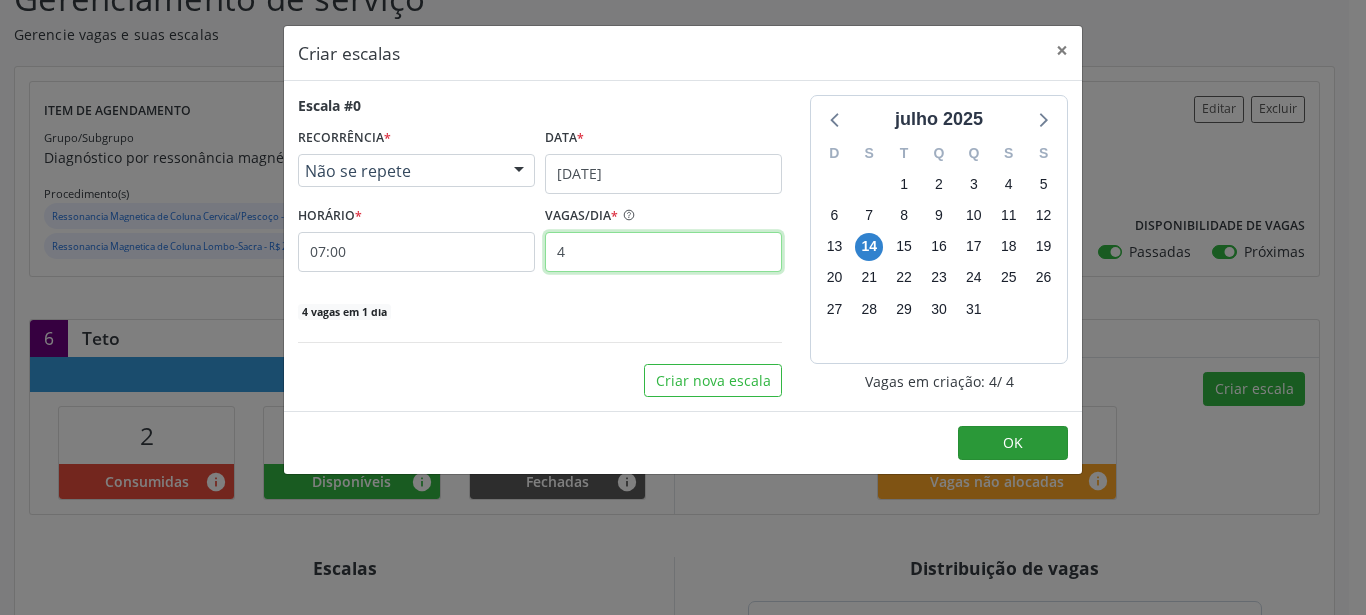 type on "4" 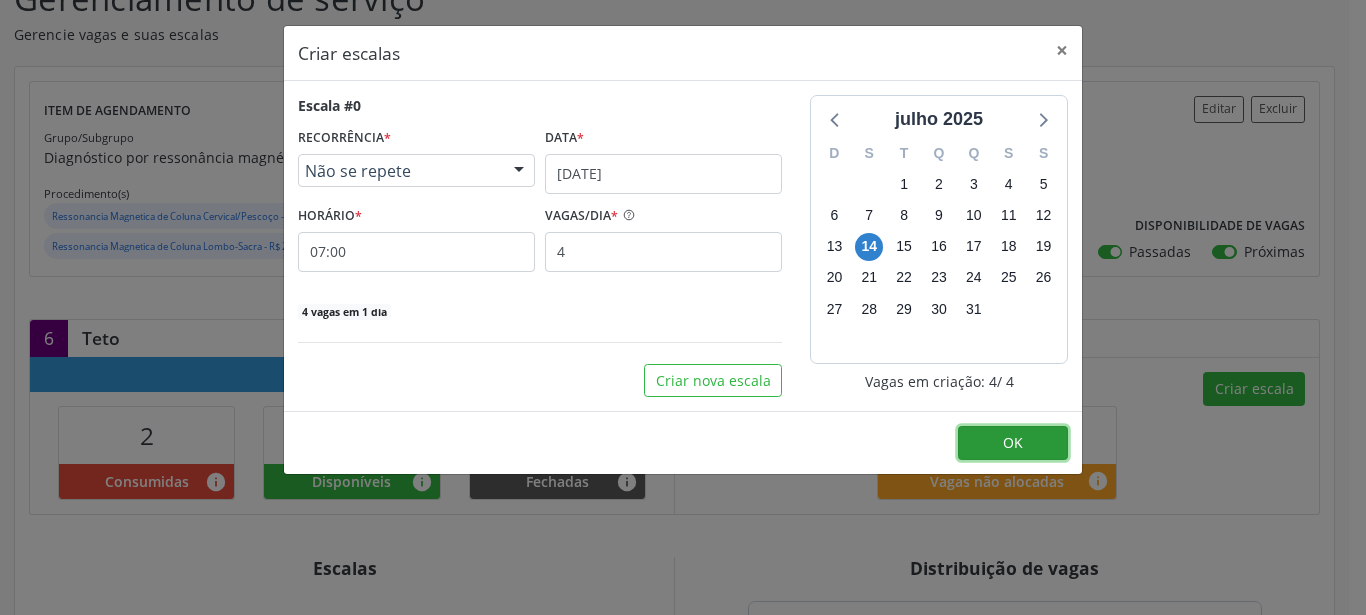 click on "OK" at bounding box center (1013, 443) 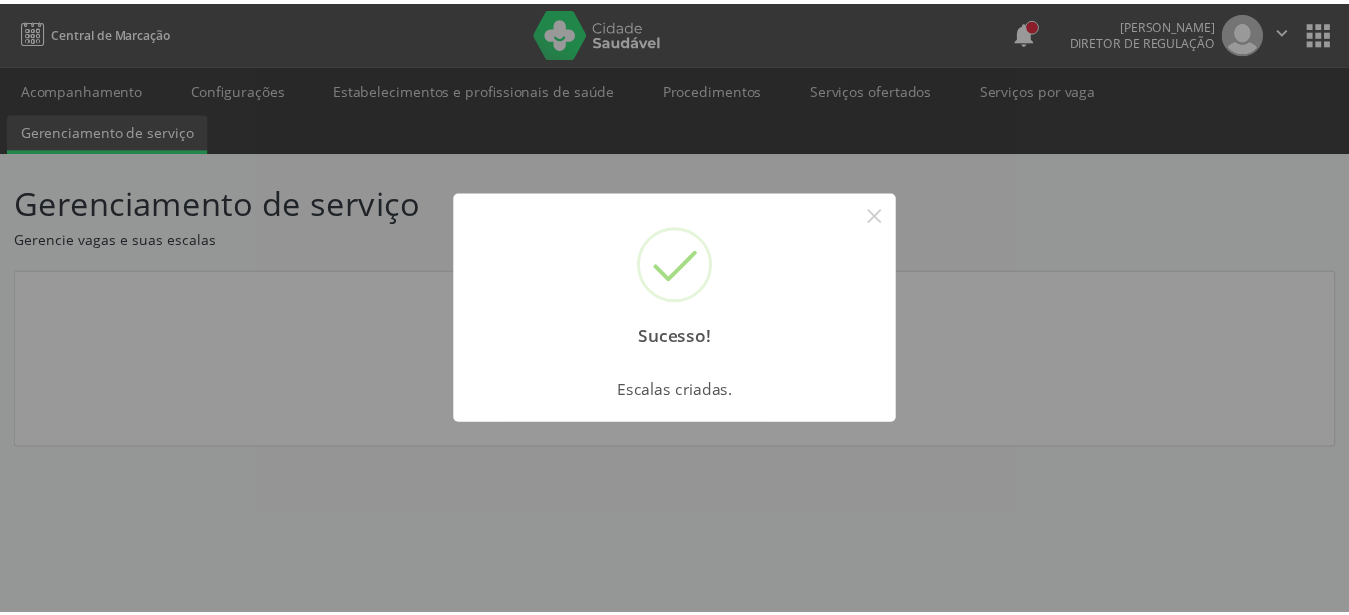 scroll, scrollTop: 0, scrollLeft: 0, axis: both 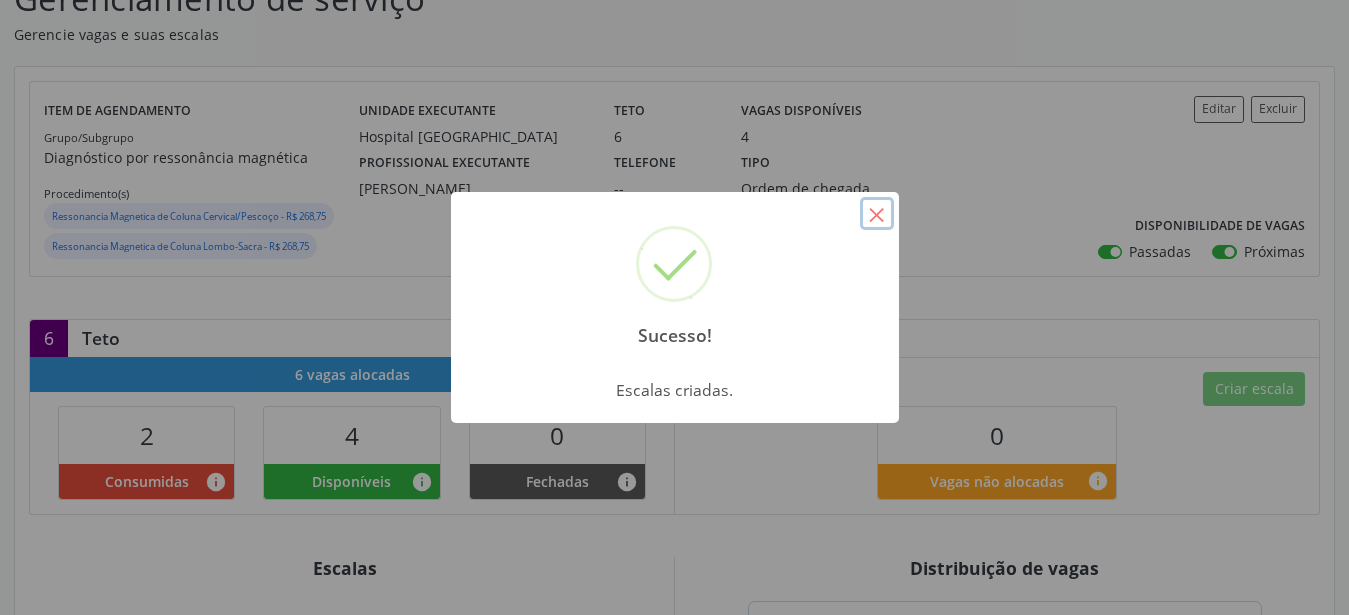 click on "×" at bounding box center [877, 214] 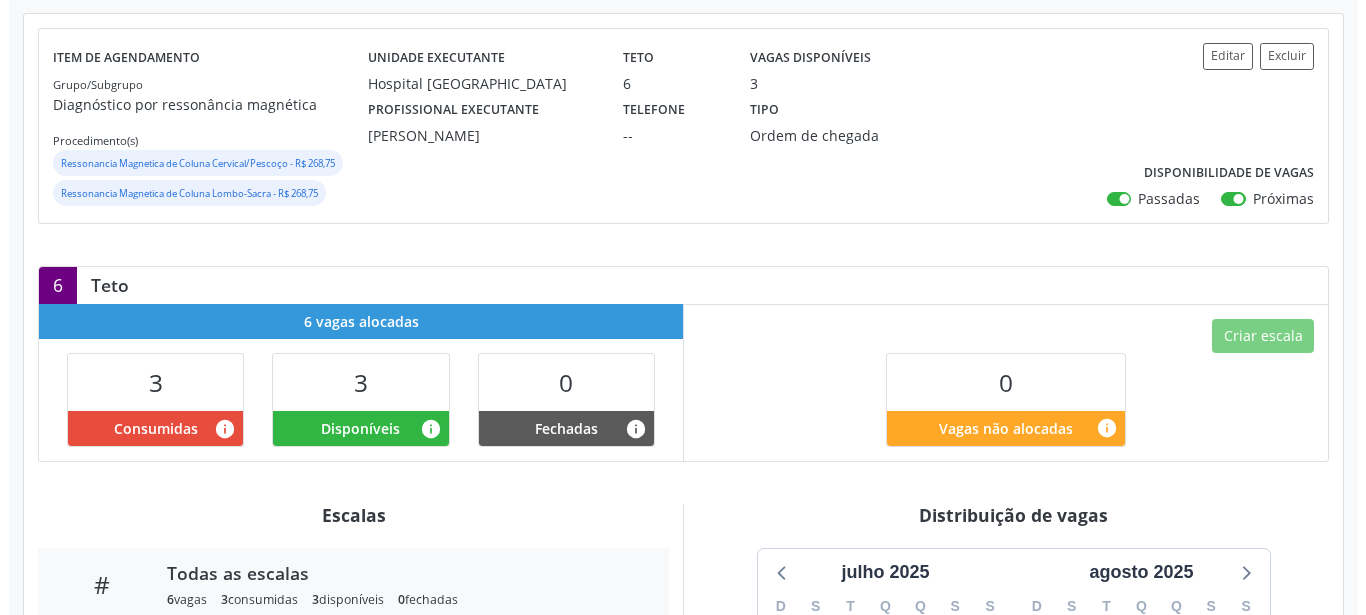 scroll, scrollTop: 204, scrollLeft: 0, axis: vertical 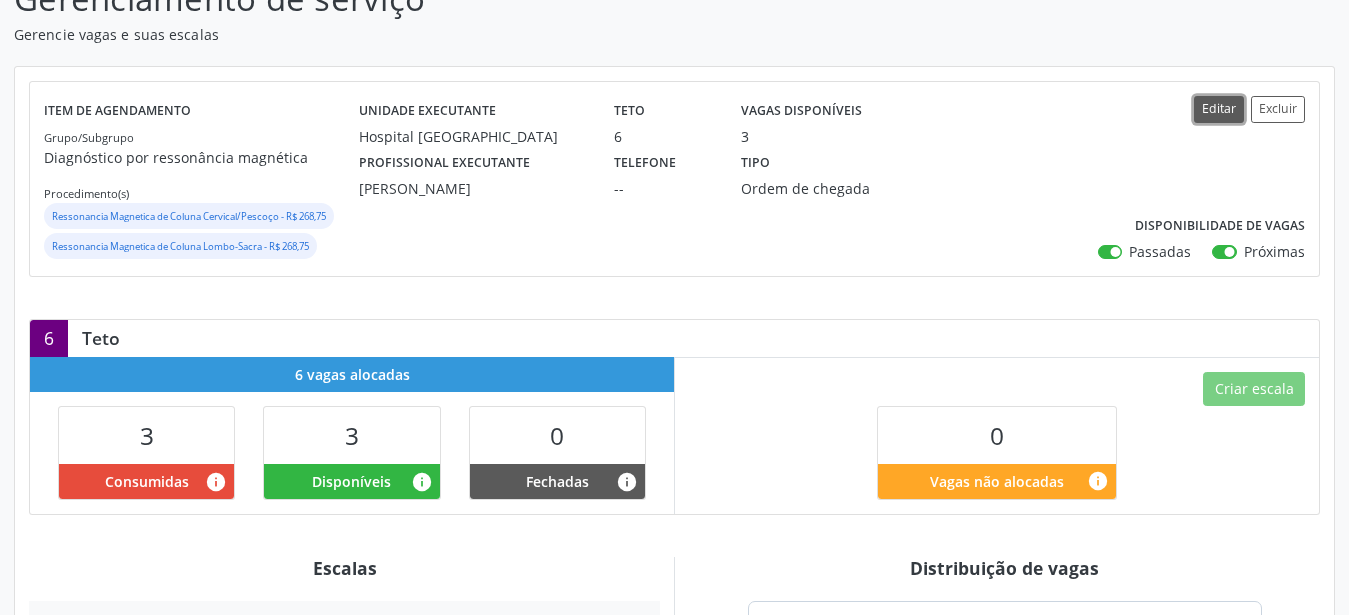 click on "Editar" at bounding box center (1219, 109) 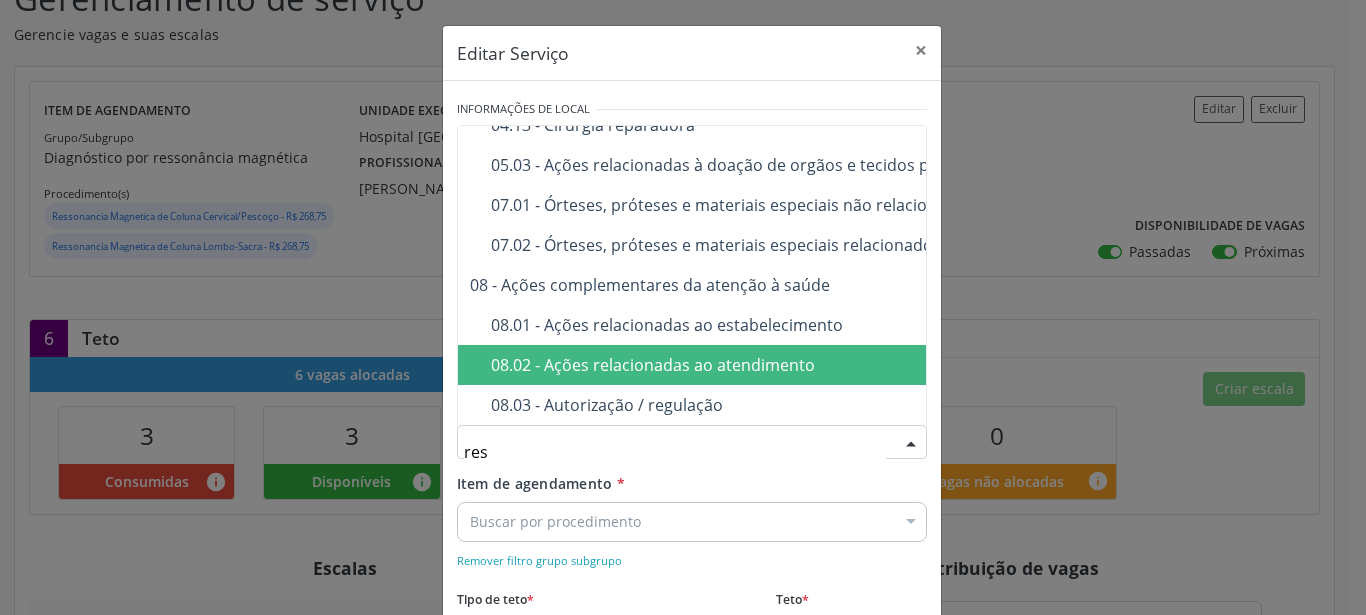 scroll, scrollTop: 0, scrollLeft: 0, axis: both 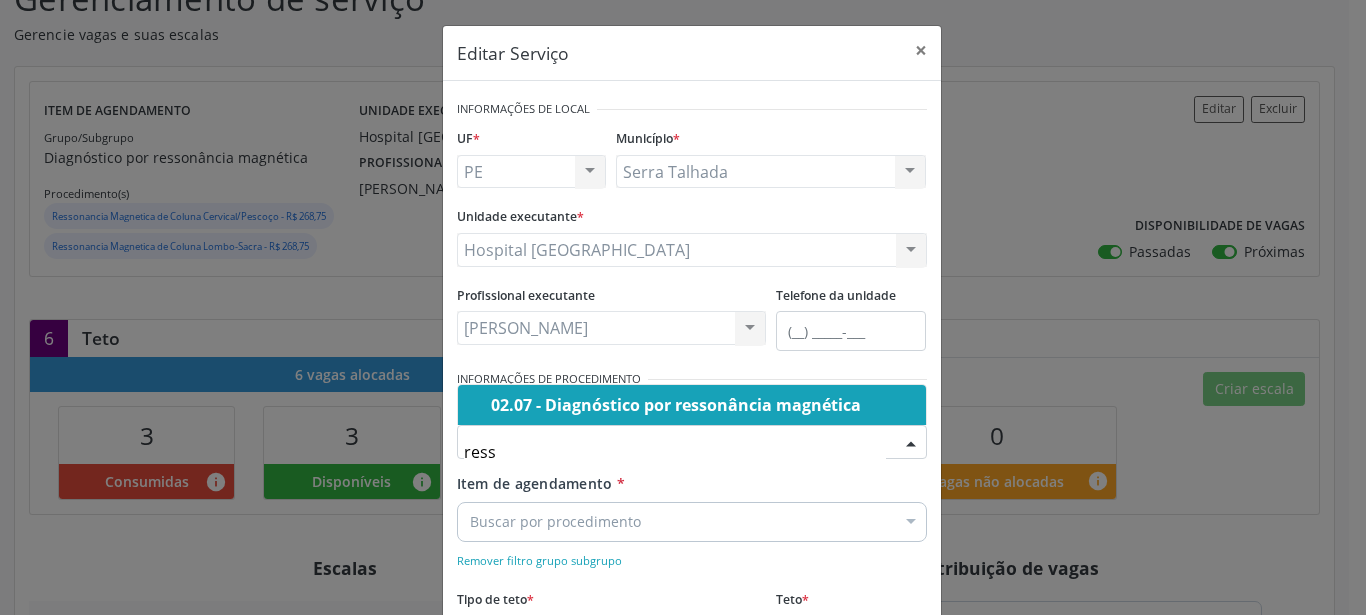 type on "resso" 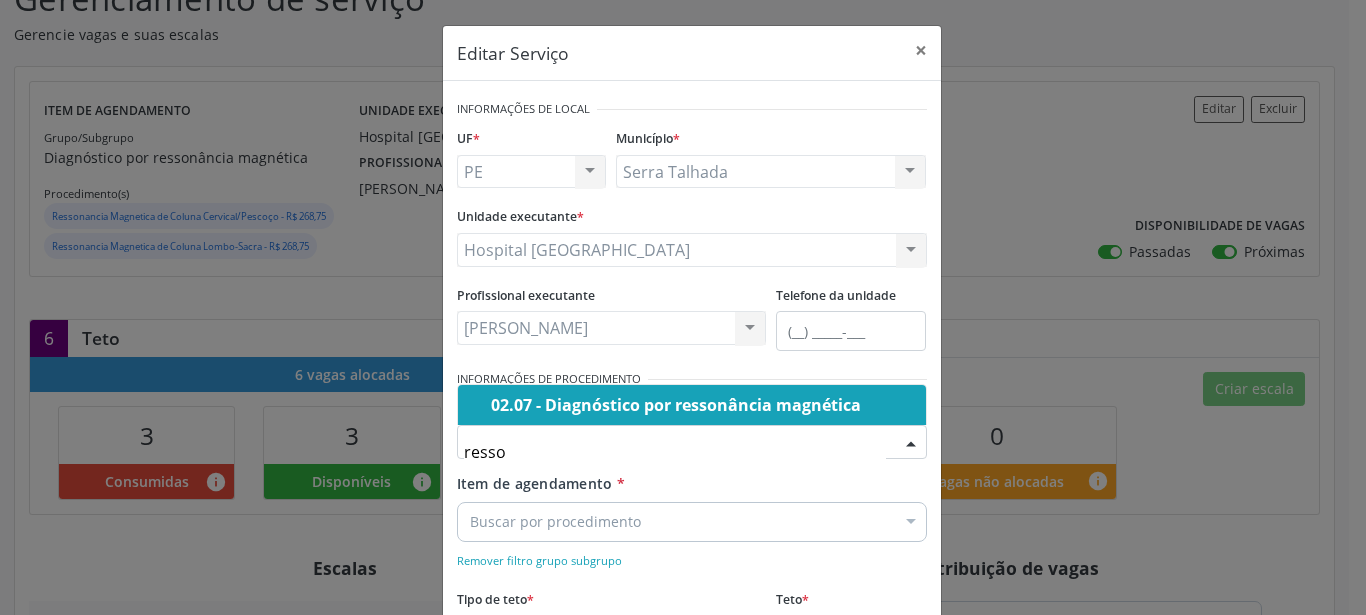 click on "02.07 - Diagnóstico por ressonância magnética" at bounding box center (692, 405) 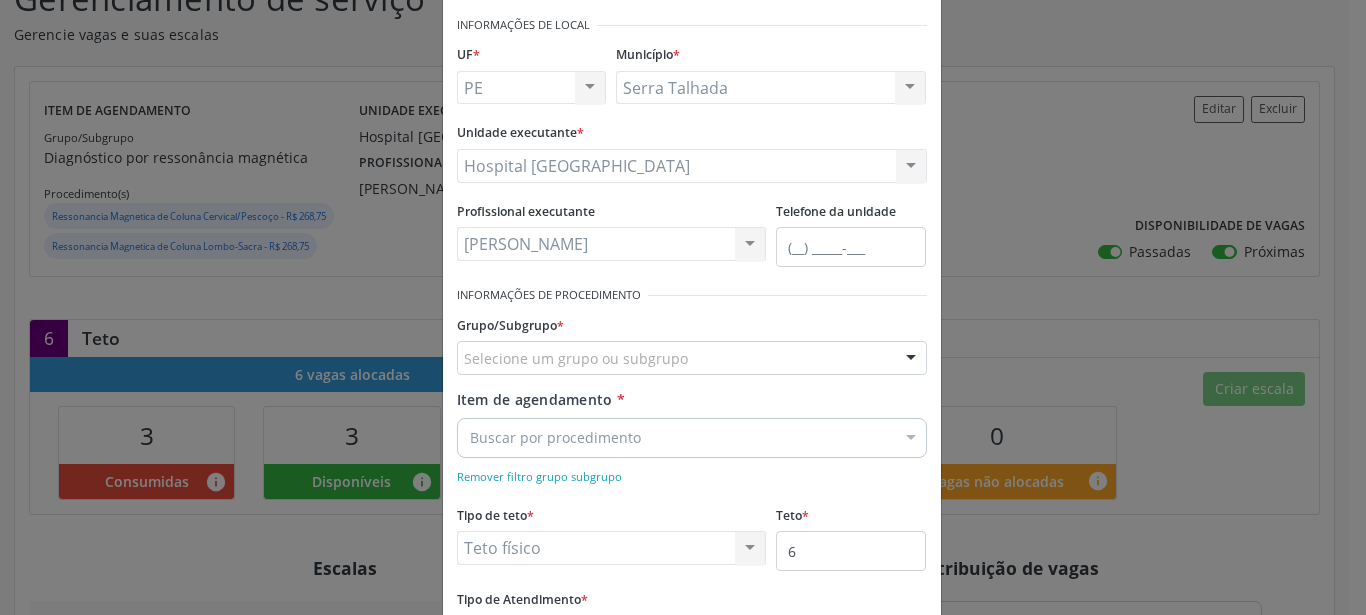 scroll, scrollTop: 228, scrollLeft: 0, axis: vertical 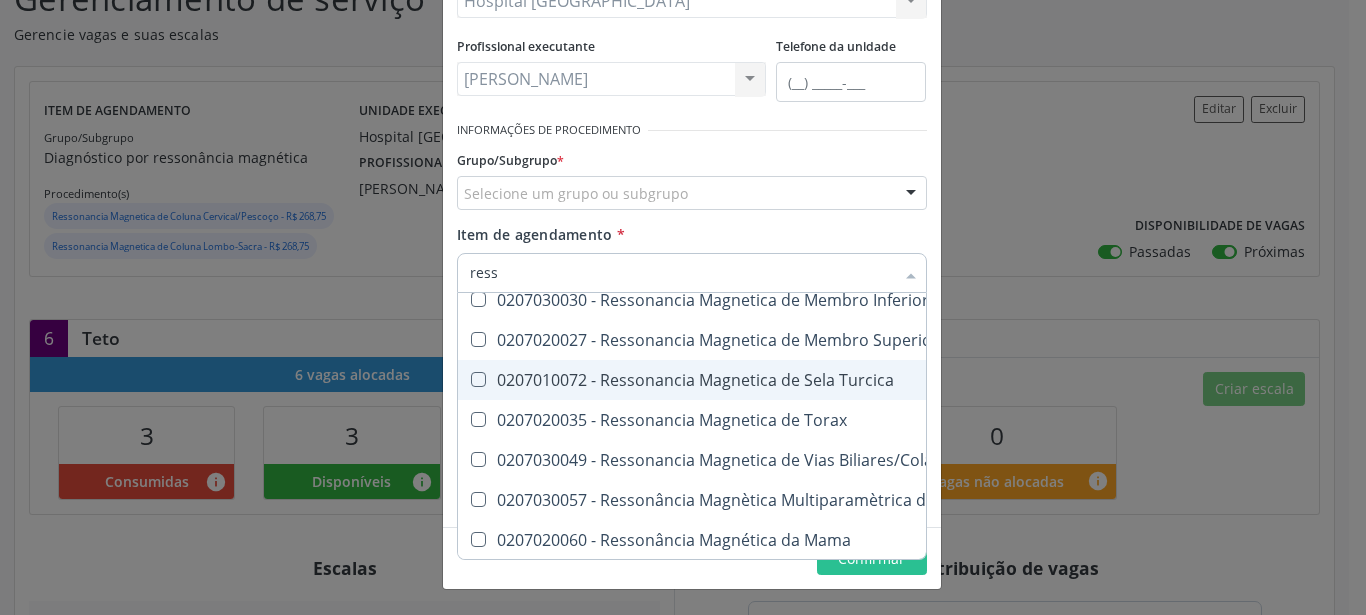 type on "resso" 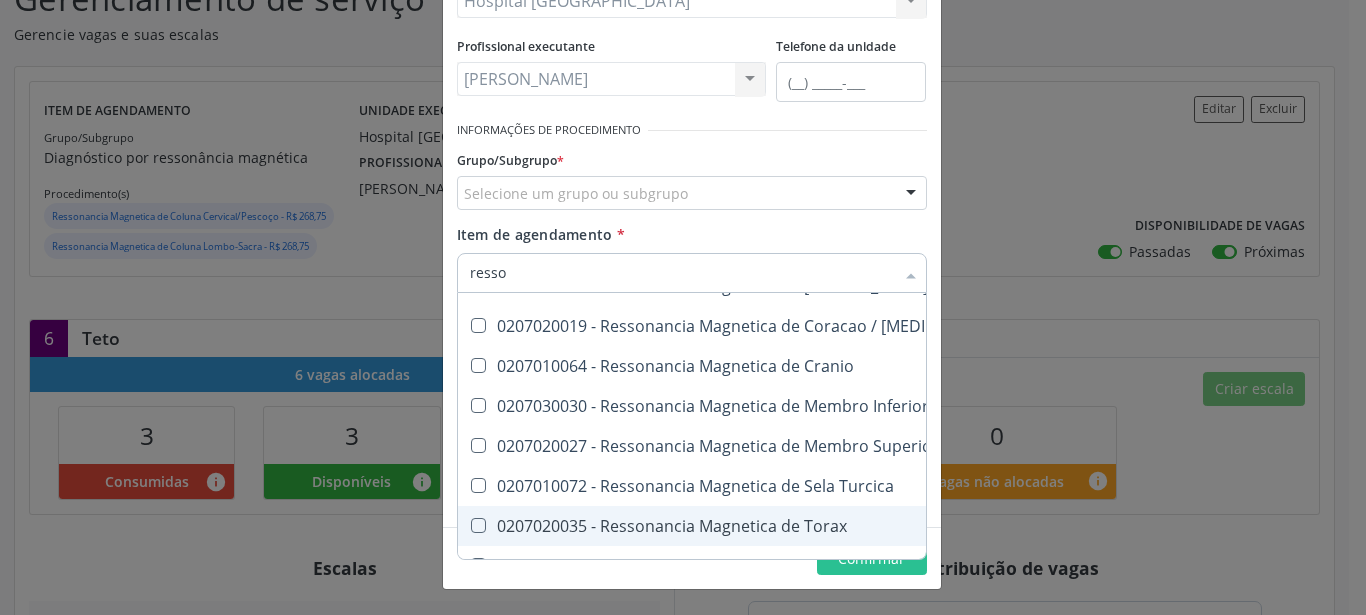scroll, scrollTop: 259, scrollLeft: 0, axis: vertical 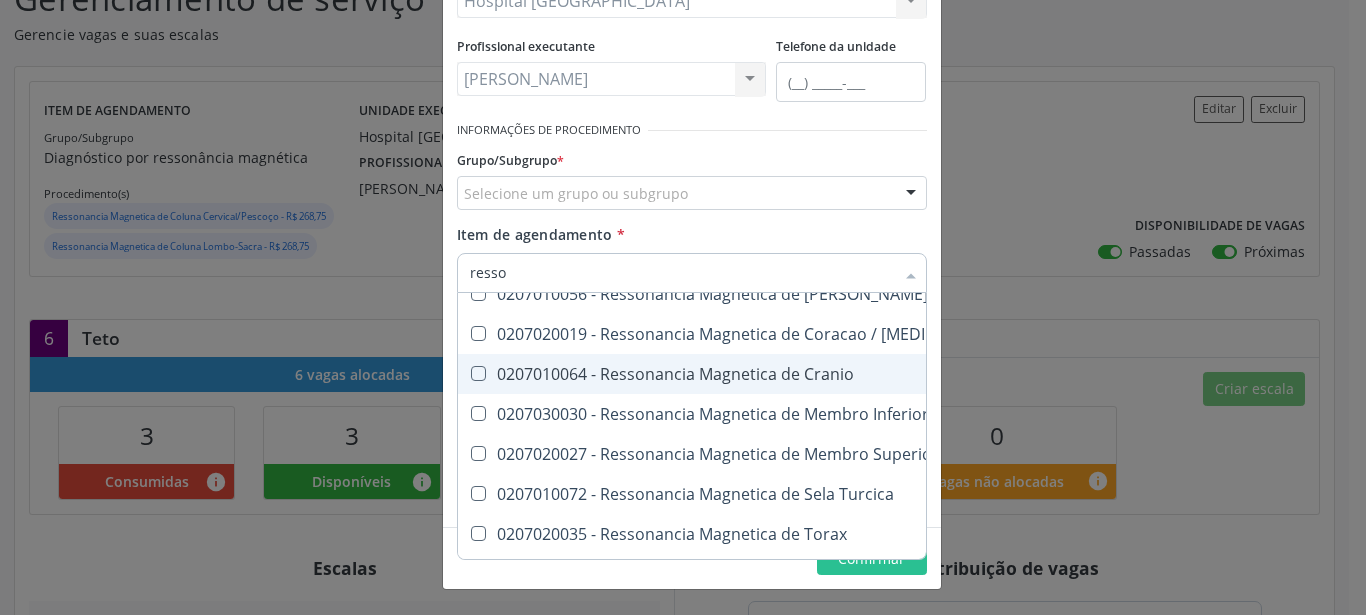 click on "0207010064 - Ressonancia Magnetica de Cranio" at bounding box center [800, 374] 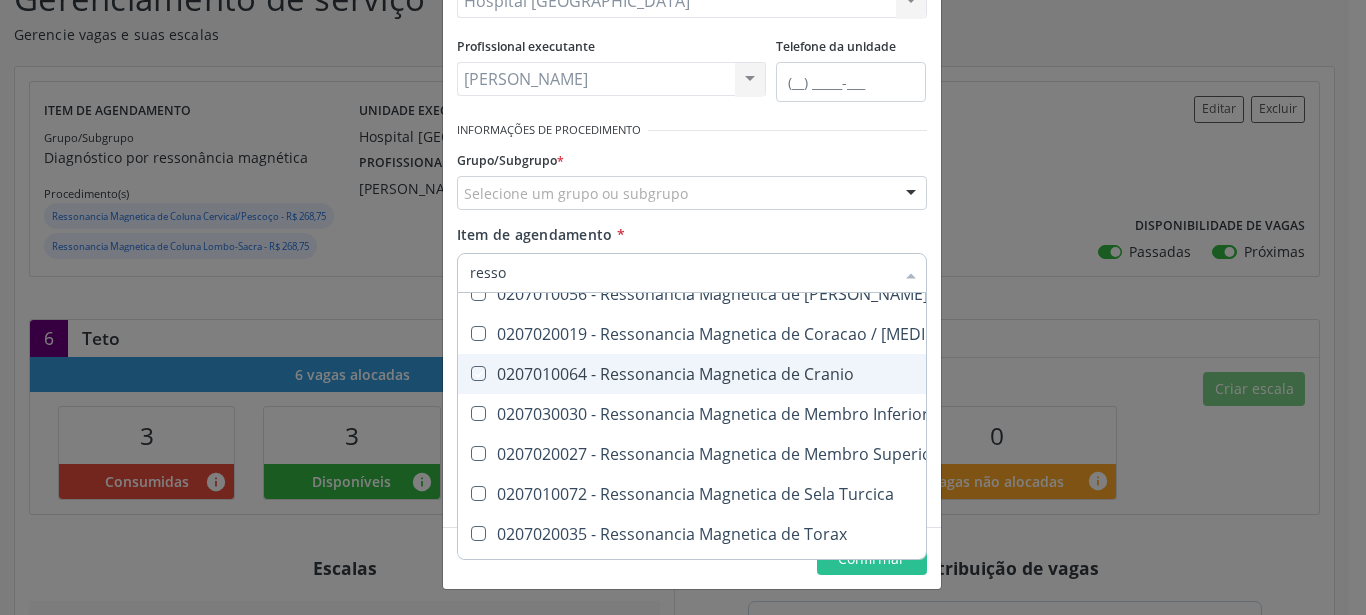 checkbox on "true" 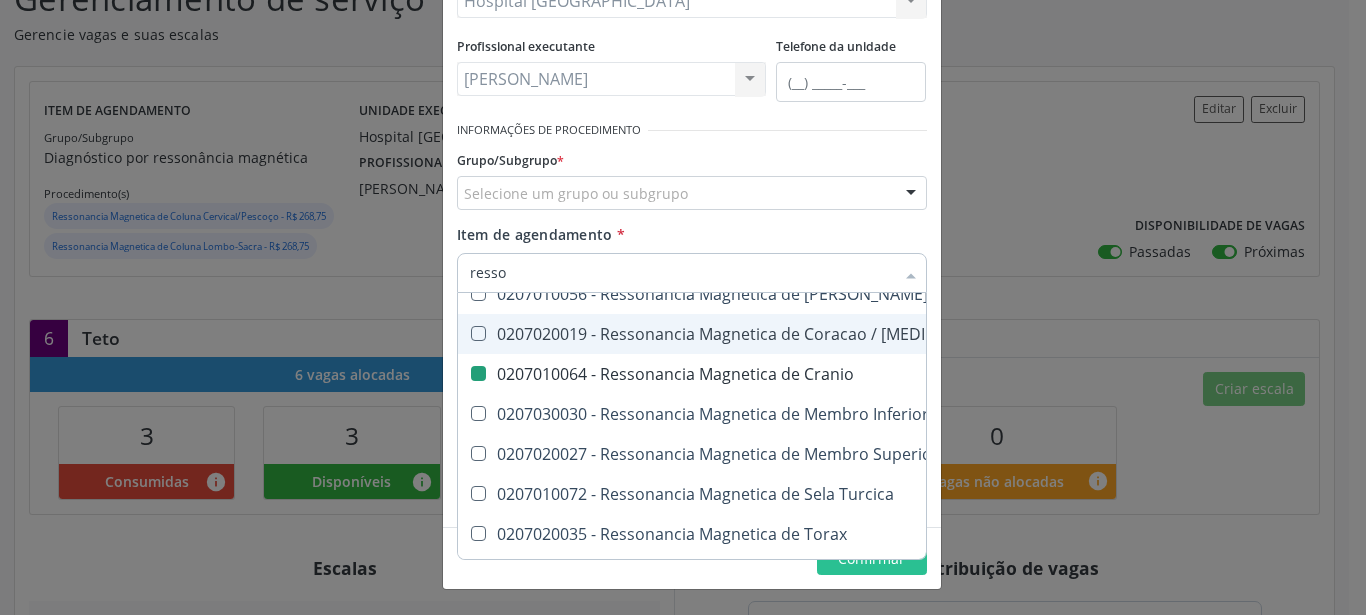 checkbox on "true" 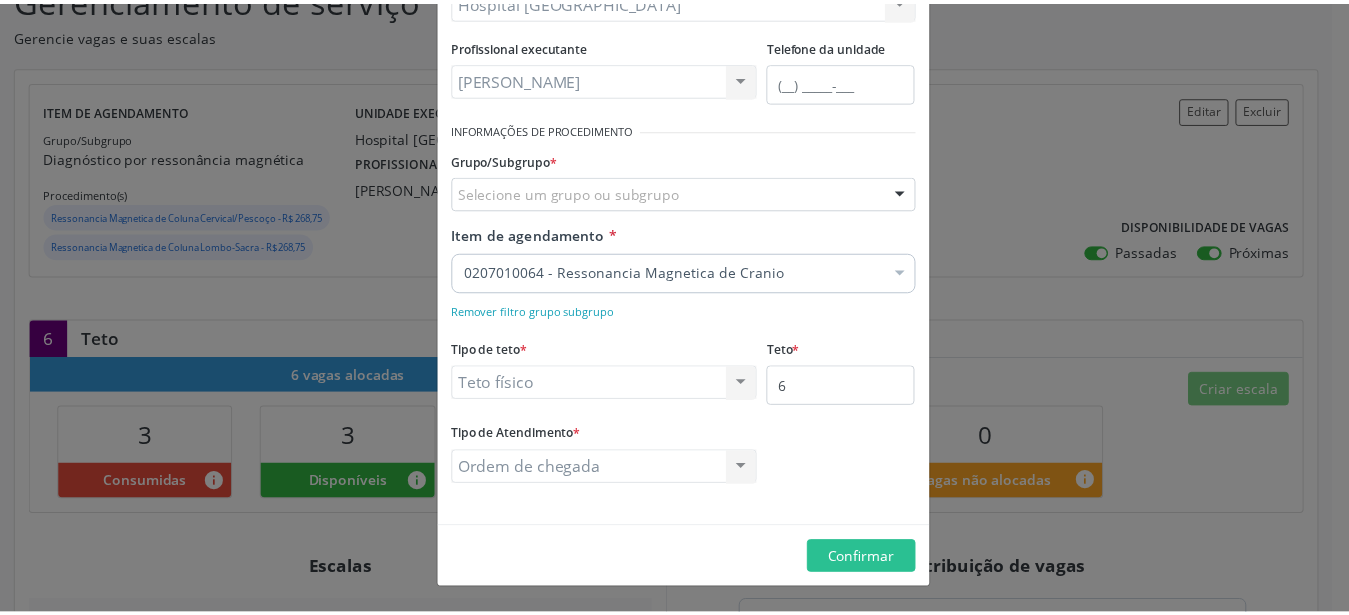 scroll, scrollTop: 0, scrollLeft: 0, axis: both 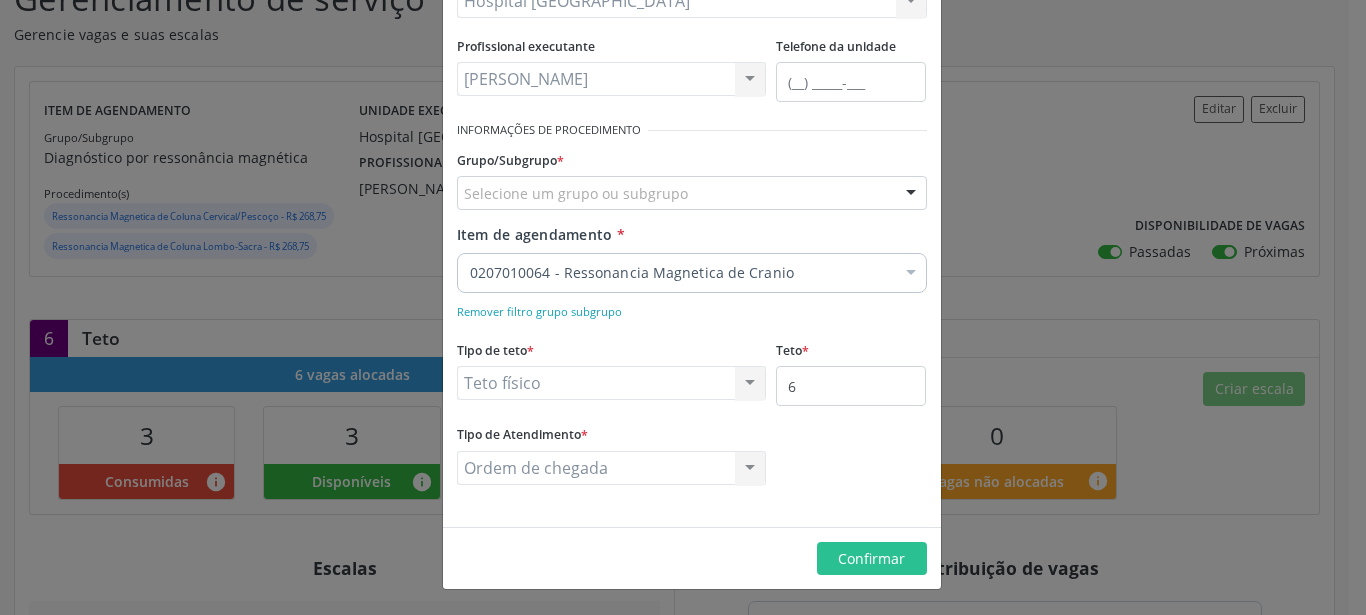 click on "Editar Serviço × Informações de Local
UF
*
PE         PE
Nenhum resultado encontrado para: "   "
Não há nenhuma opção para ser exibida.
Município
*
Serra Talhada         [GEOGRAPHIC_DATA] resultado encontrado para: "   "
Não há nenhuma opção para ser exibida.
Unidade executante
*
Hospital Santa Marta         3 Grupamento de Bombeiros   [PERSON_NAME] Dental   [GEOGRAPHIC_DATA]   [GEOGRAPHIC_DATA]   [GEOGRAPHIC_DATA] I   [GEOGRAPHIC_DATA] do Forro   [GEOGRAPHIC_DATA]   Academia da Cidade do Mutirao   Academia da Saude Cohab II   Alanalaiz [PERSON_NAME] Servicos de Medicina e Nutricao   Amor Saude   Anaclin   Analise Laboratorio Clinico   [PERSON_NAME] Cia Ltda   [PERSON_NAME] Diniz Ltda     Apae" at bounding box center (683, 307) 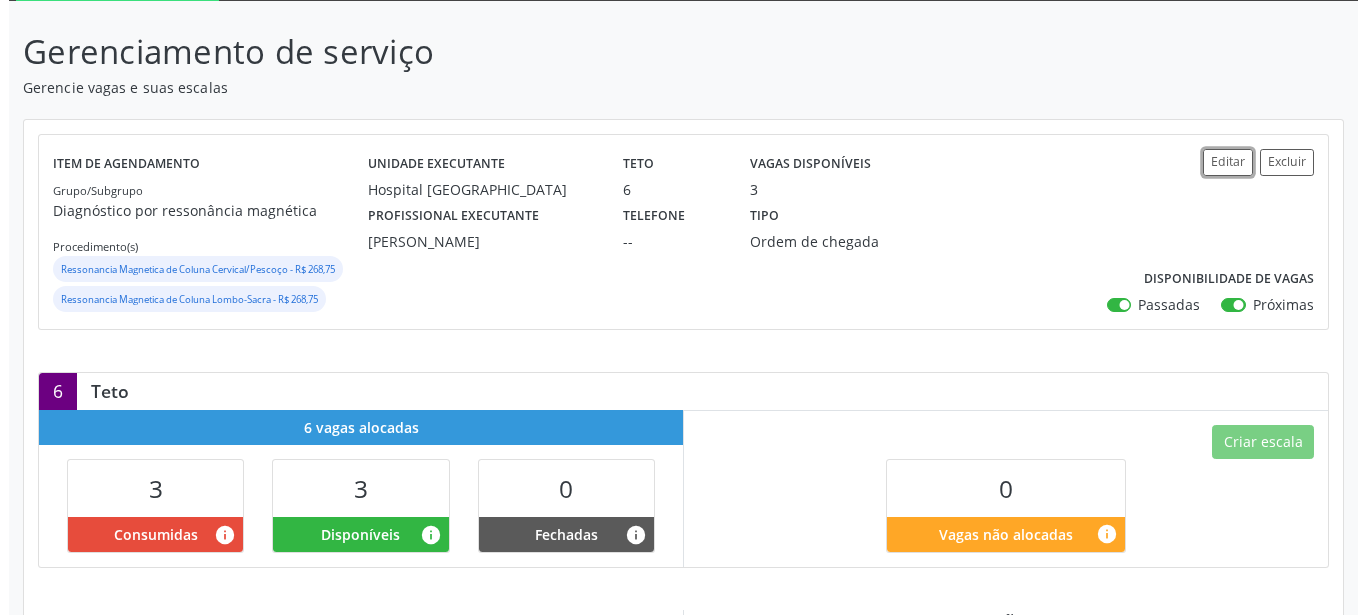 scroll, scrollTop: 102, scrollLeft: 0, axis: vertical 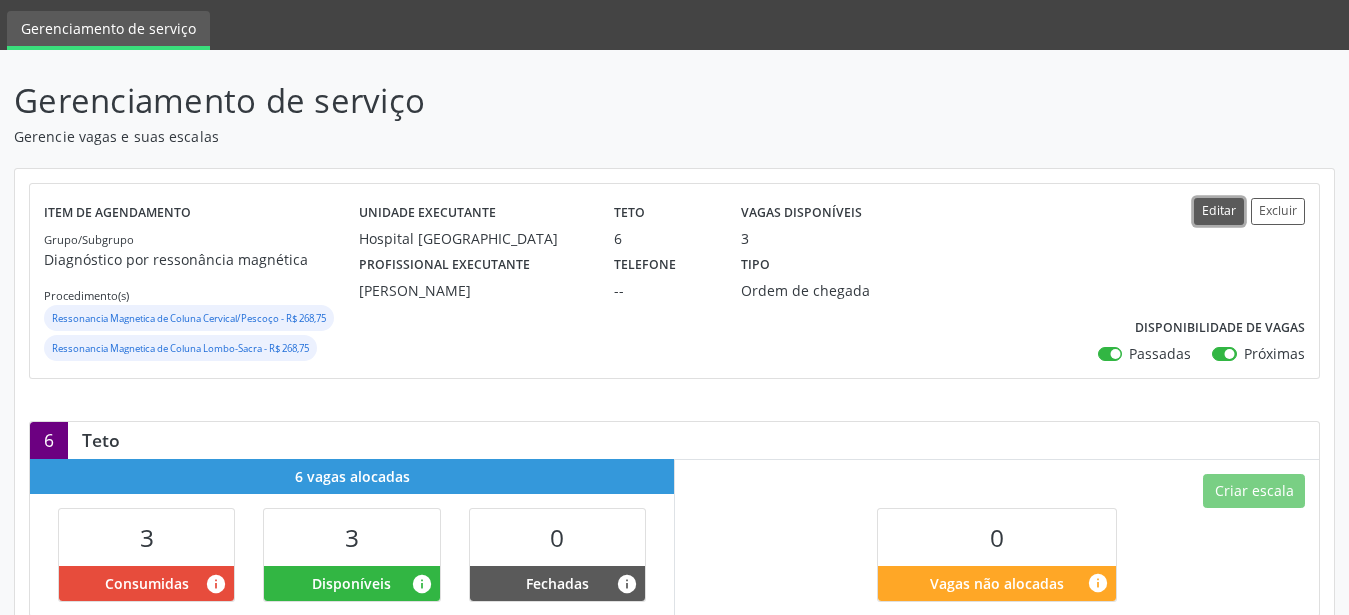 click on "Editar" at bounding box center [1219, 211] 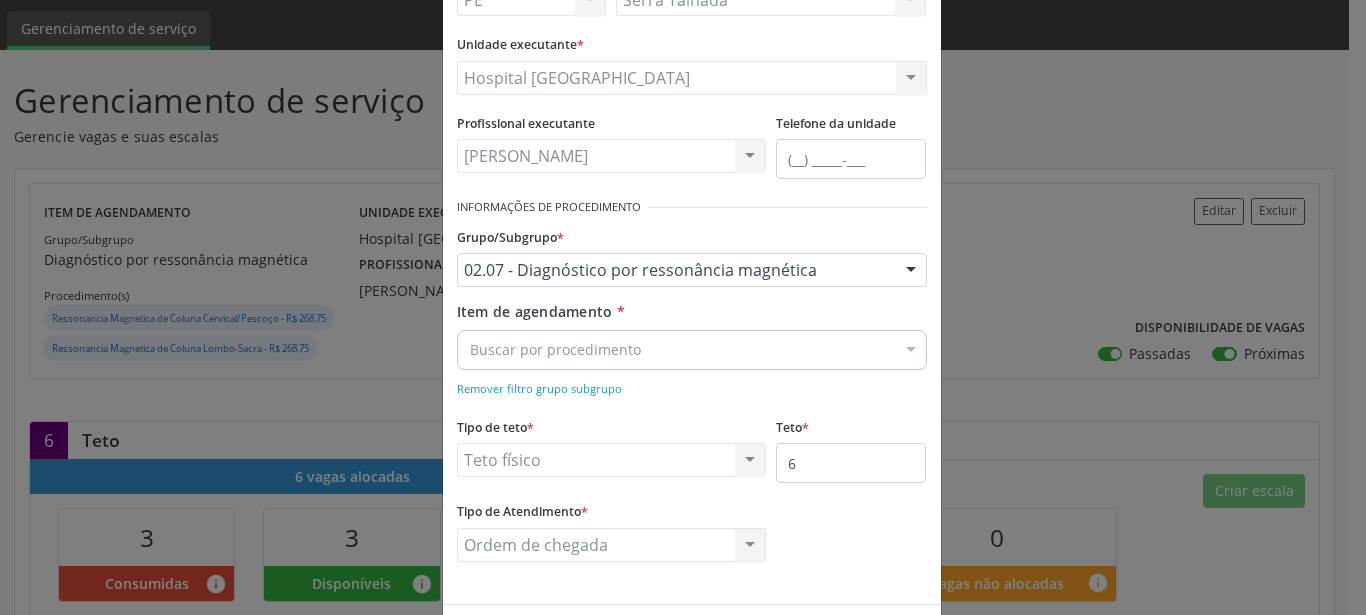 scroll, scrollTop: 228, scrollLeft: 0, axis: vertical 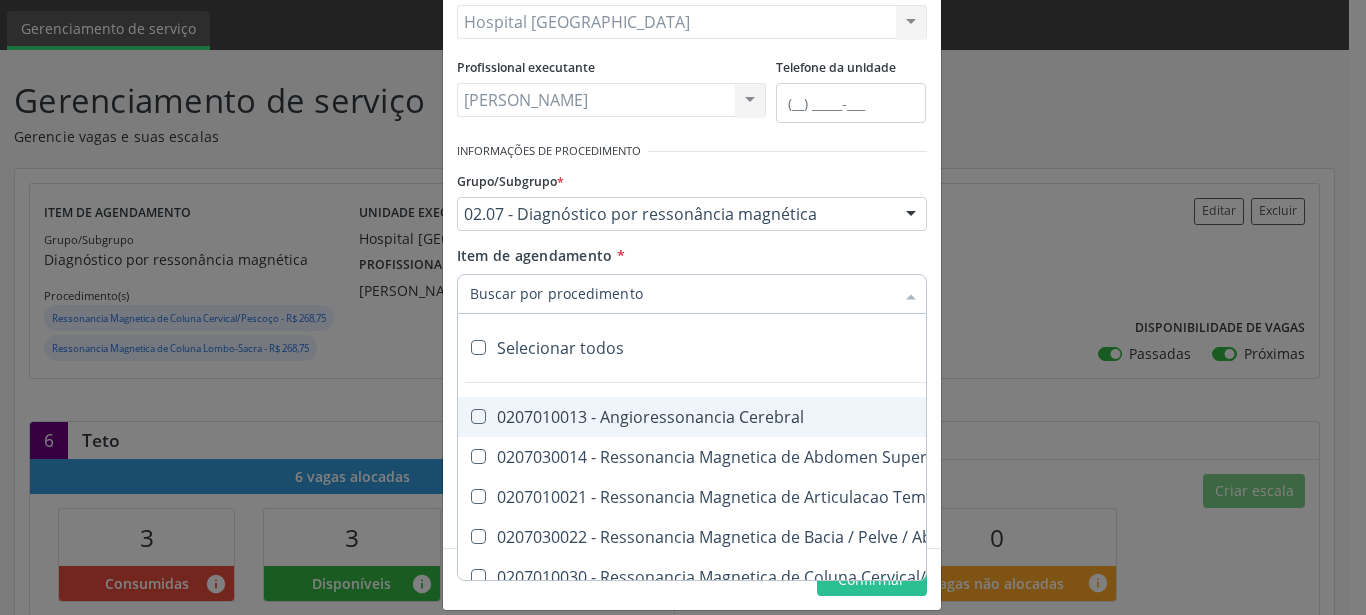 click at bounding box center (478, 347) 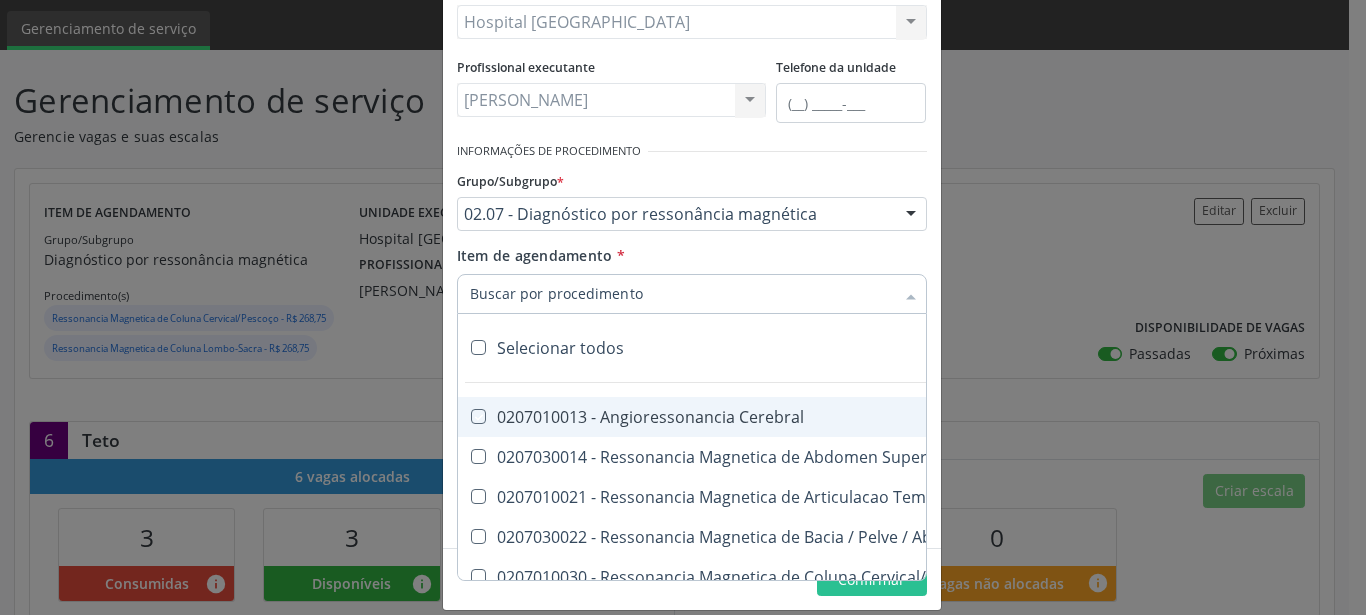 checkbox on "true" 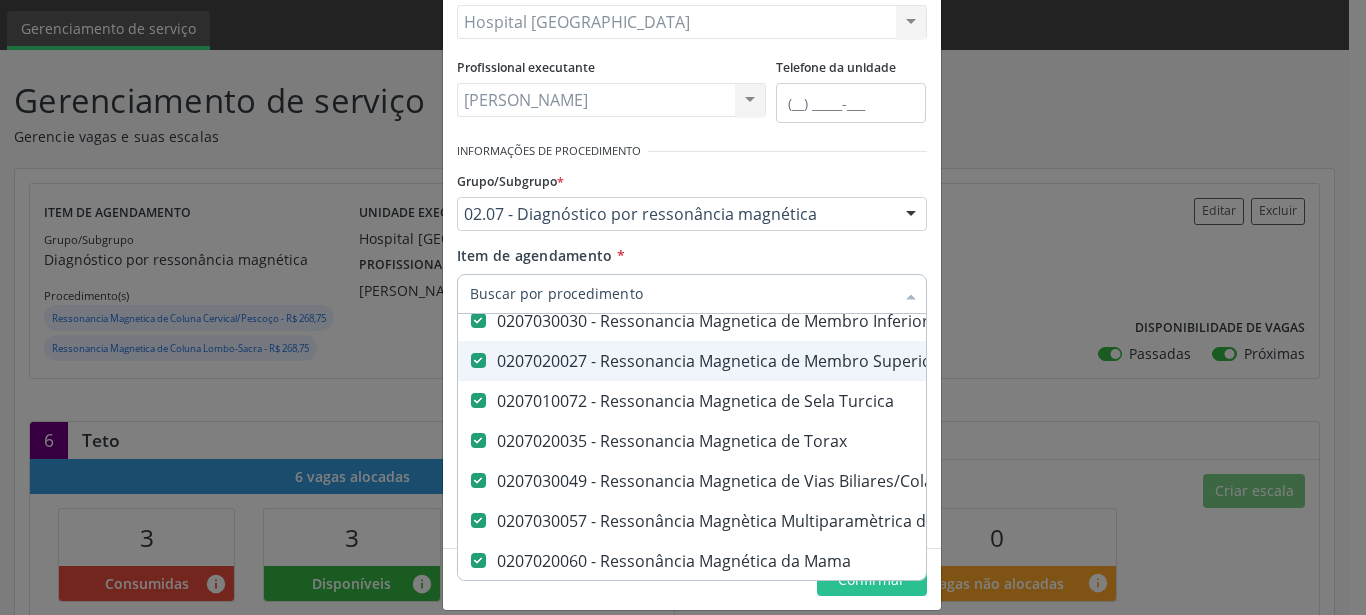 scroll, scrollTop: 473, scrollLeft: 0, axis: vertical 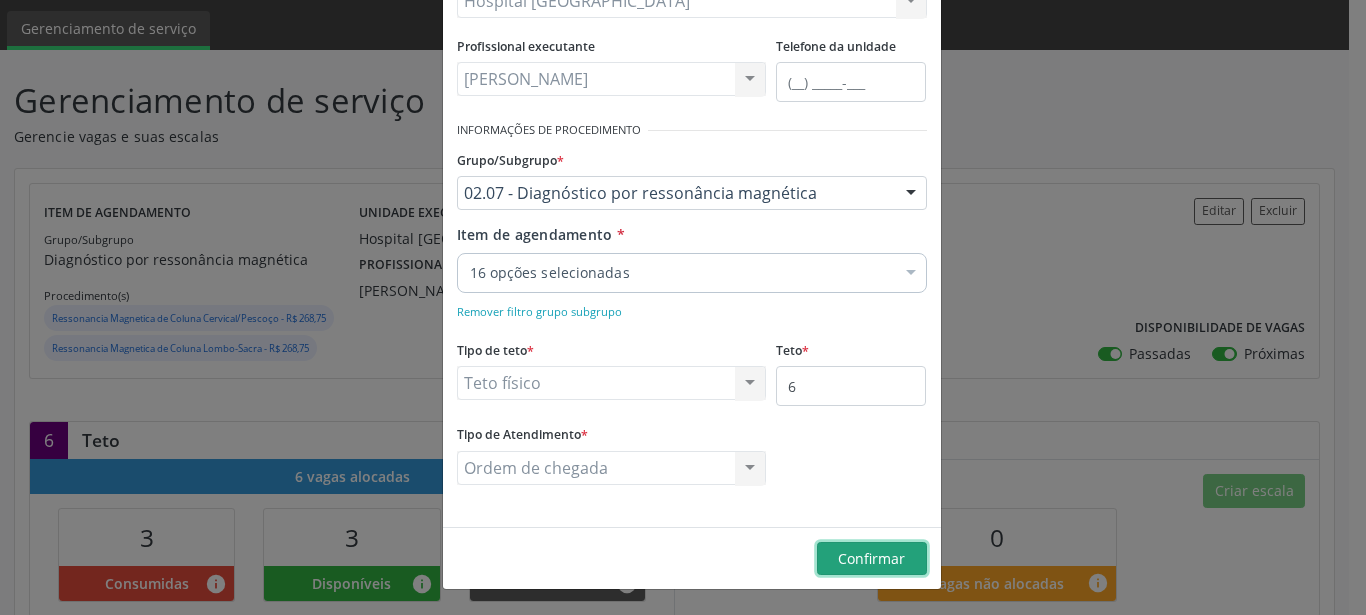 click on "Confirmar" at bounding box center (872, 559) 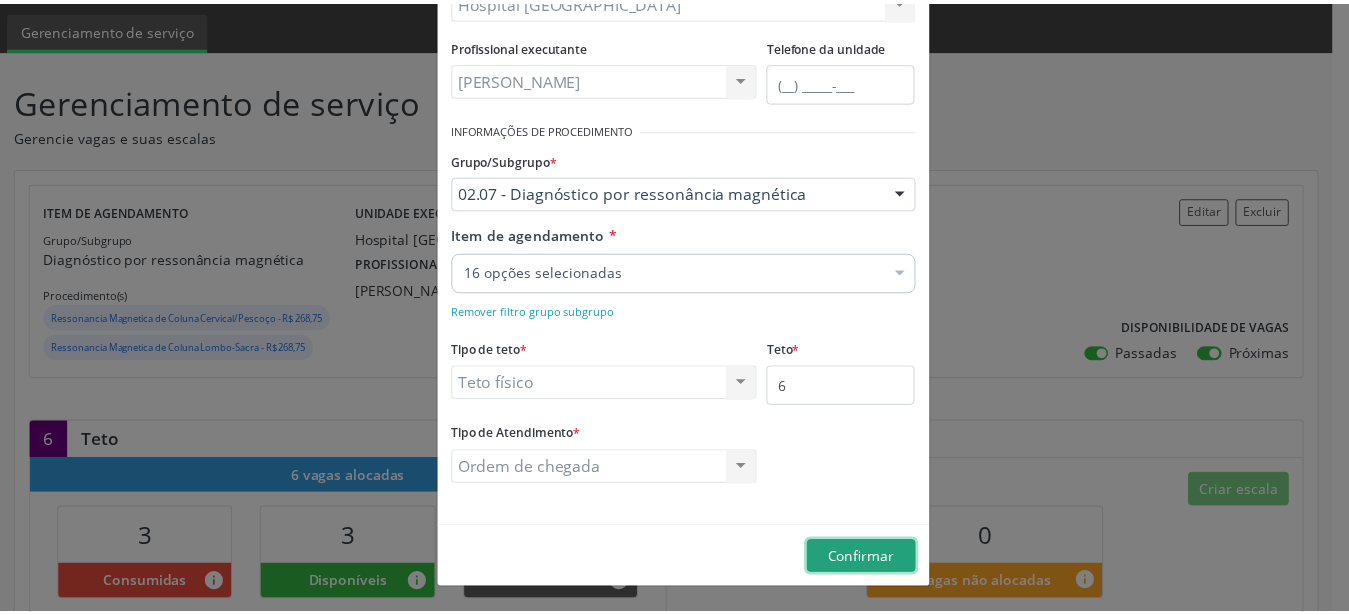 scroll, scrollTop: 0, scrollLeft: 0, axis: both 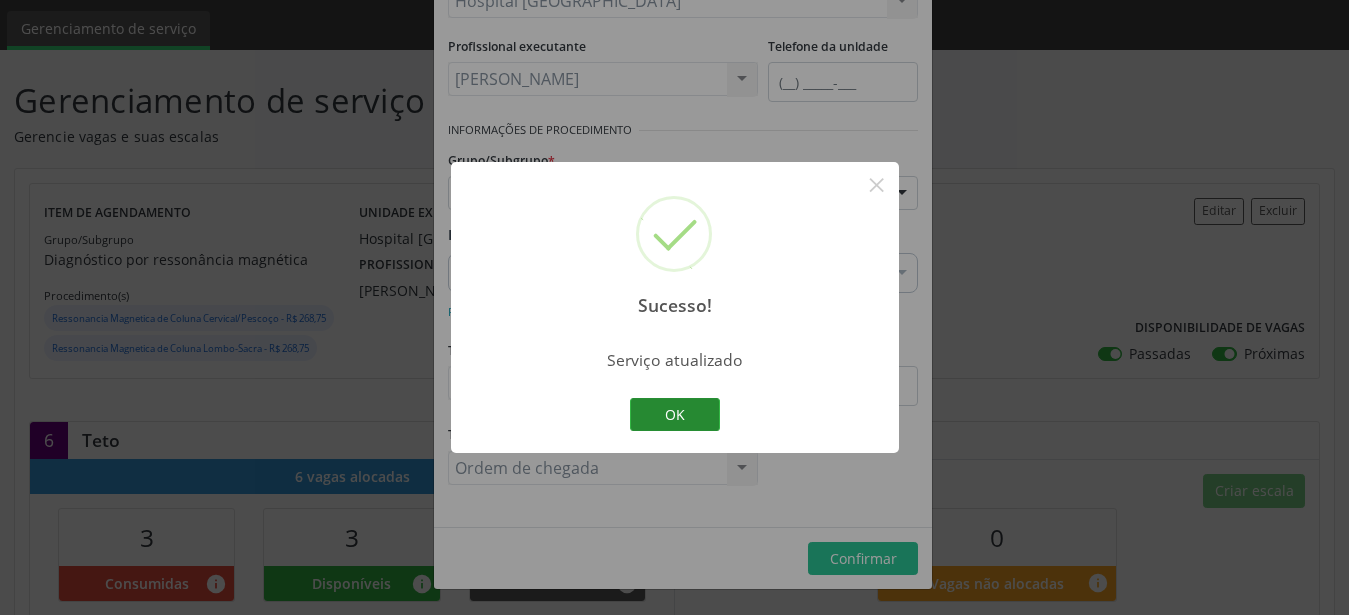 click on "OK" at bounding box center (675, 415) 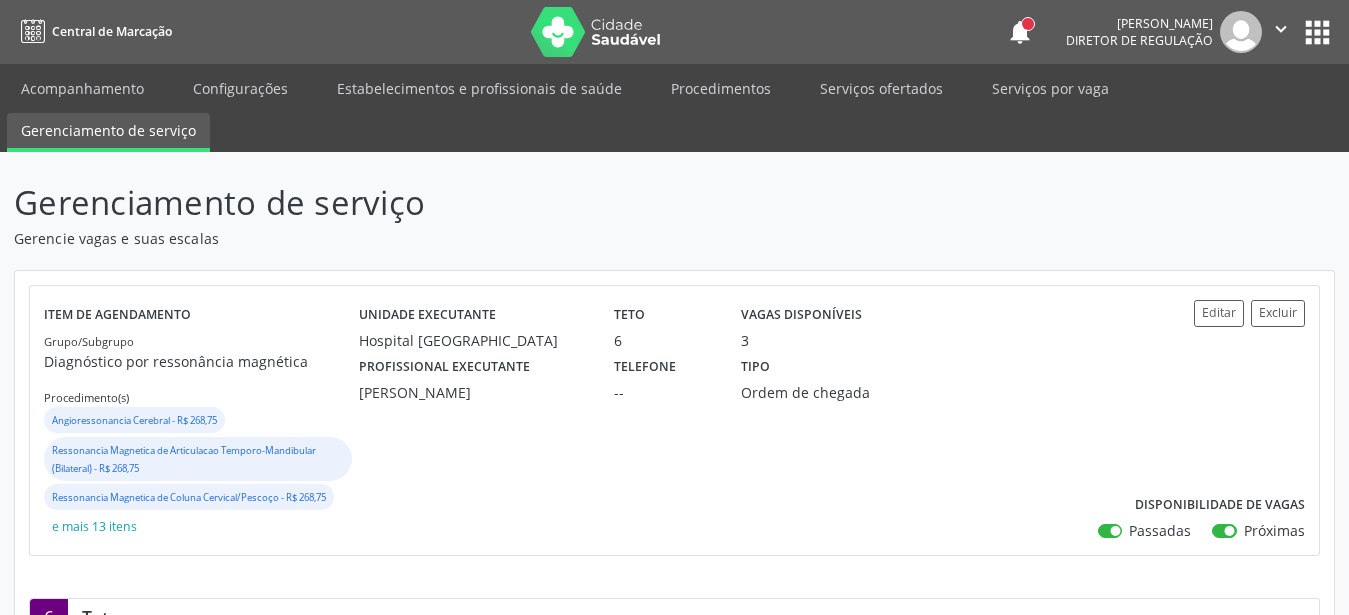 click on "apps" at bounding box center (1317, 32) 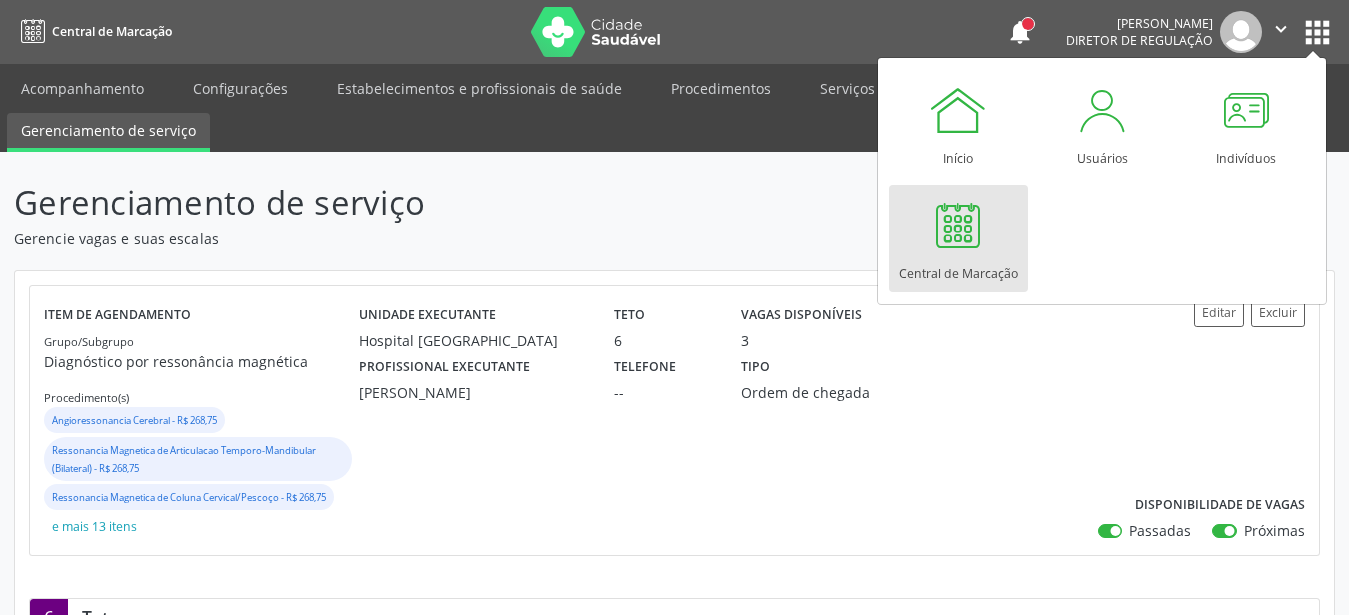 click at bounding box center (958, 225) 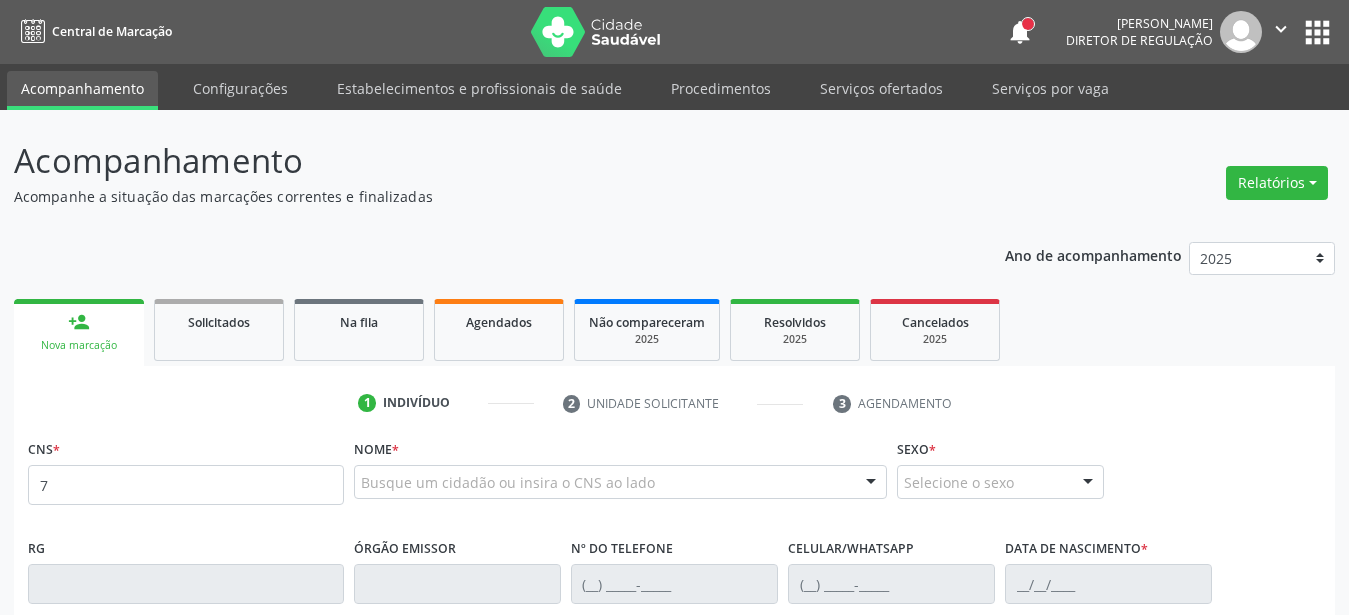 scroll, scrollTop: 0, scrollLeft: 0, axis: both 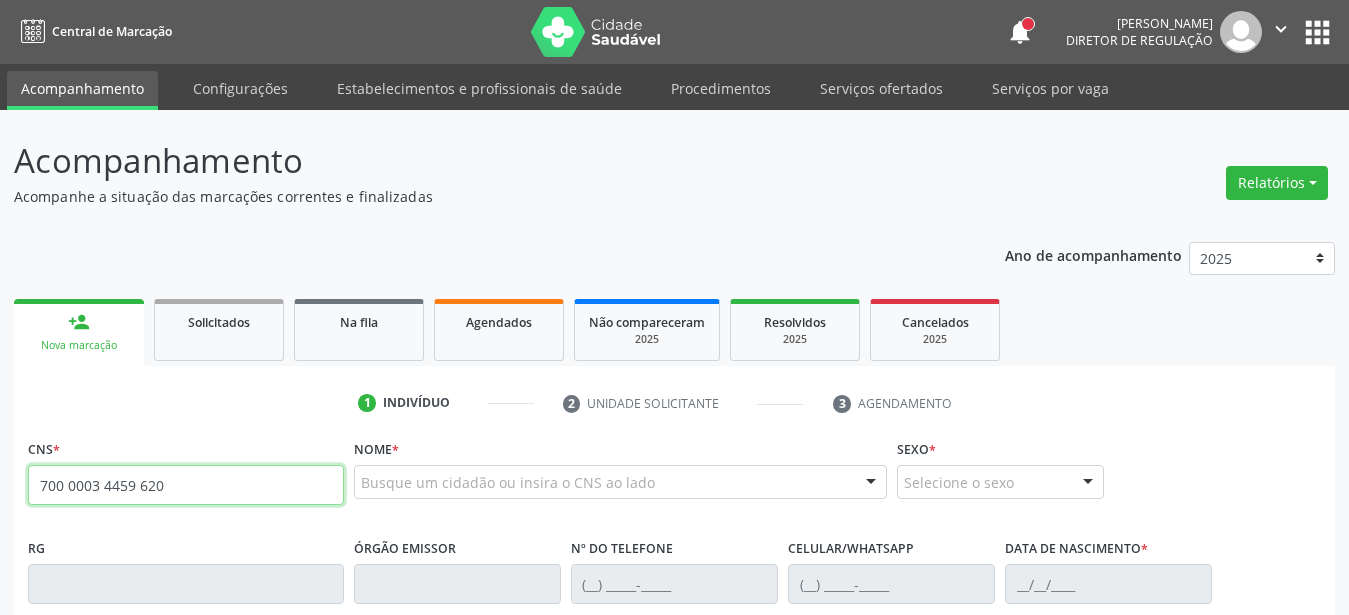 type on "700 0003 4459 6200" 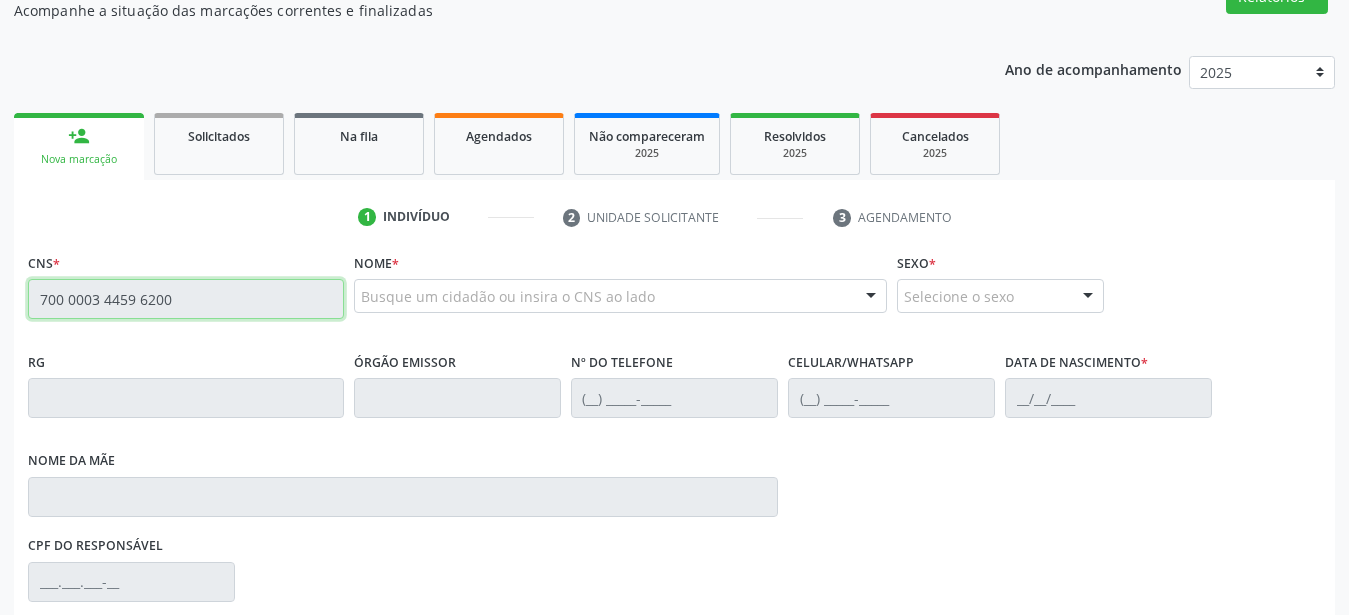 scroll, scrollTop: 204, scrollLeft: 0, axis: vertical 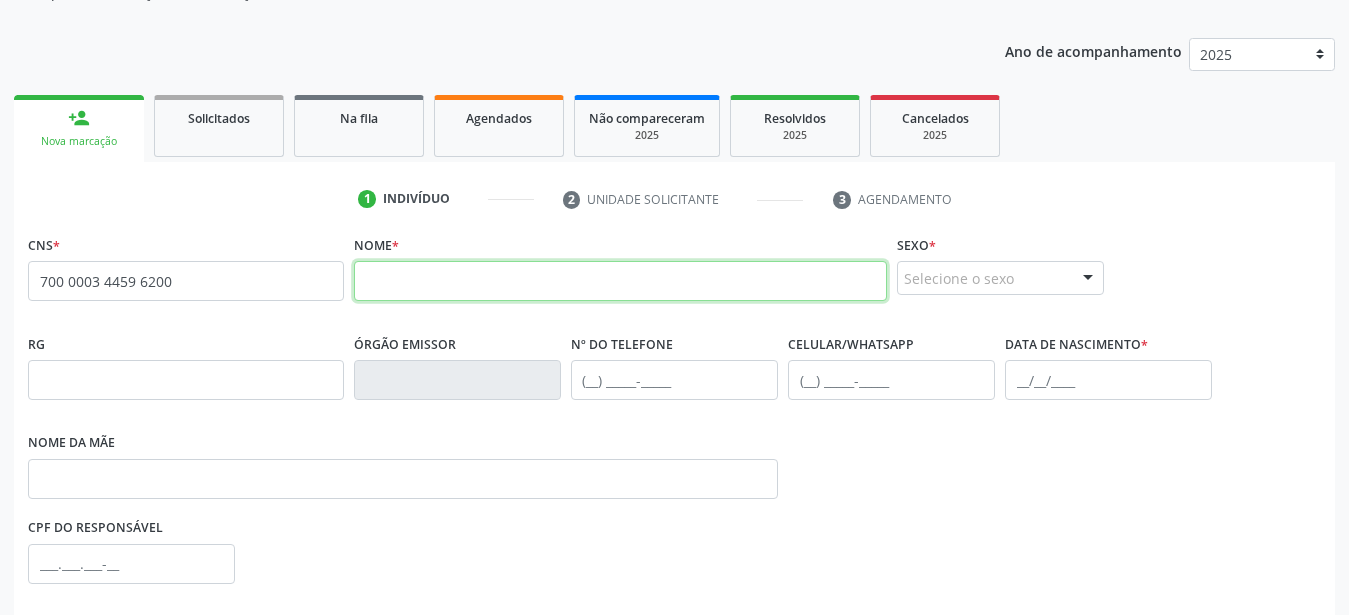 click at bounding box center [620, 281] 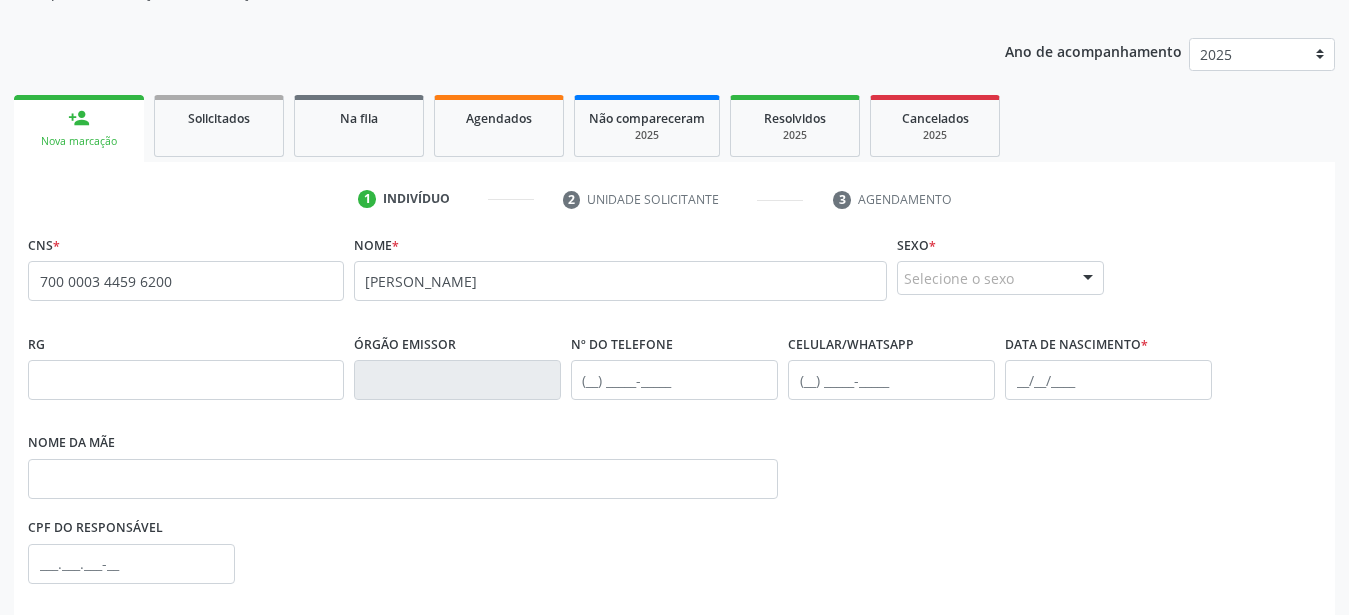 click on "Selecione o sexo" at bounding box center (1000, 278) 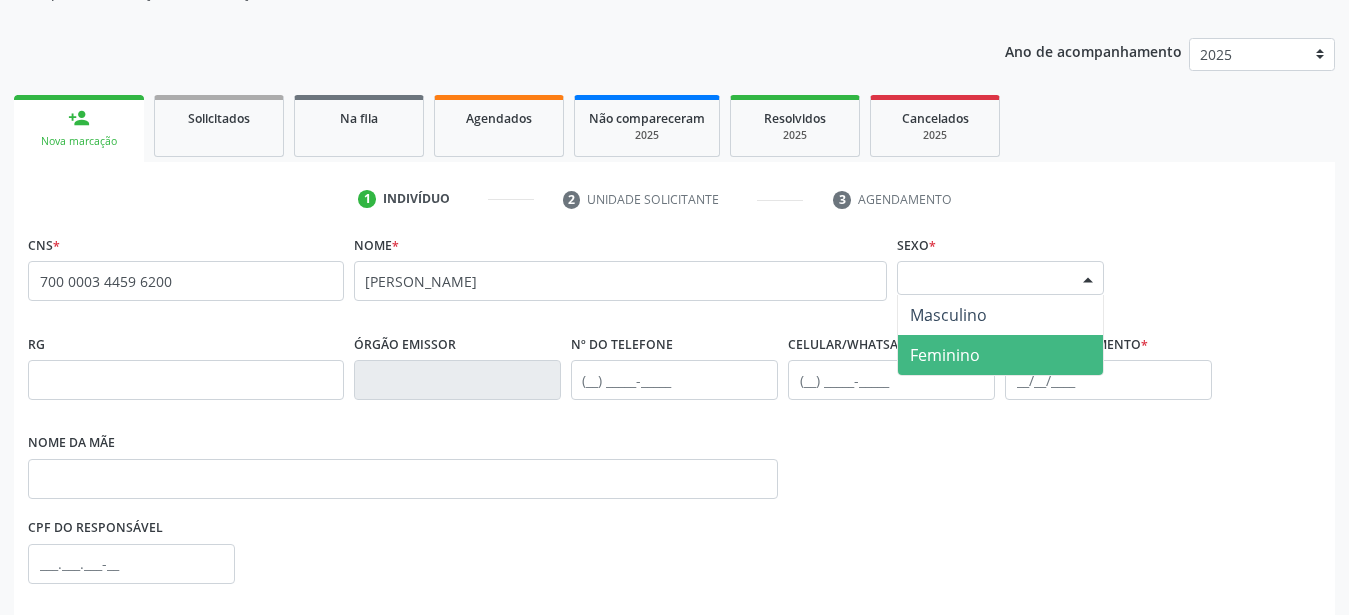 click on "Feminino" at bounding box center [945, 355] 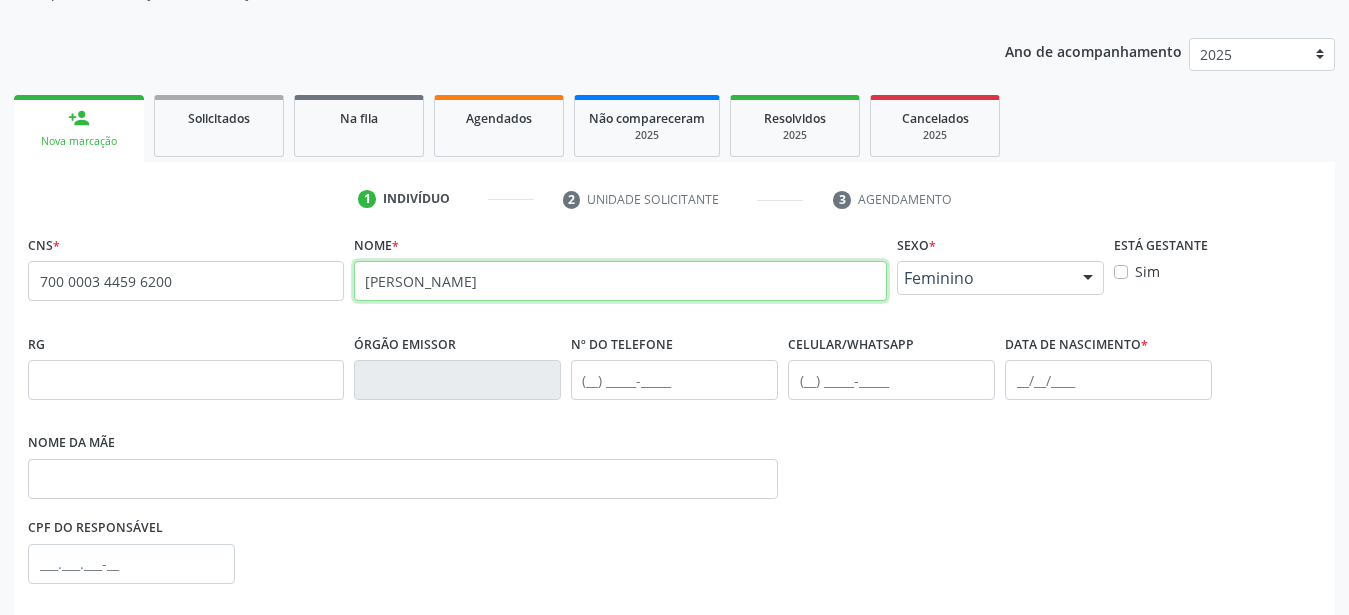 click on "maria edilene de lima" at bounding box center [620, 281] 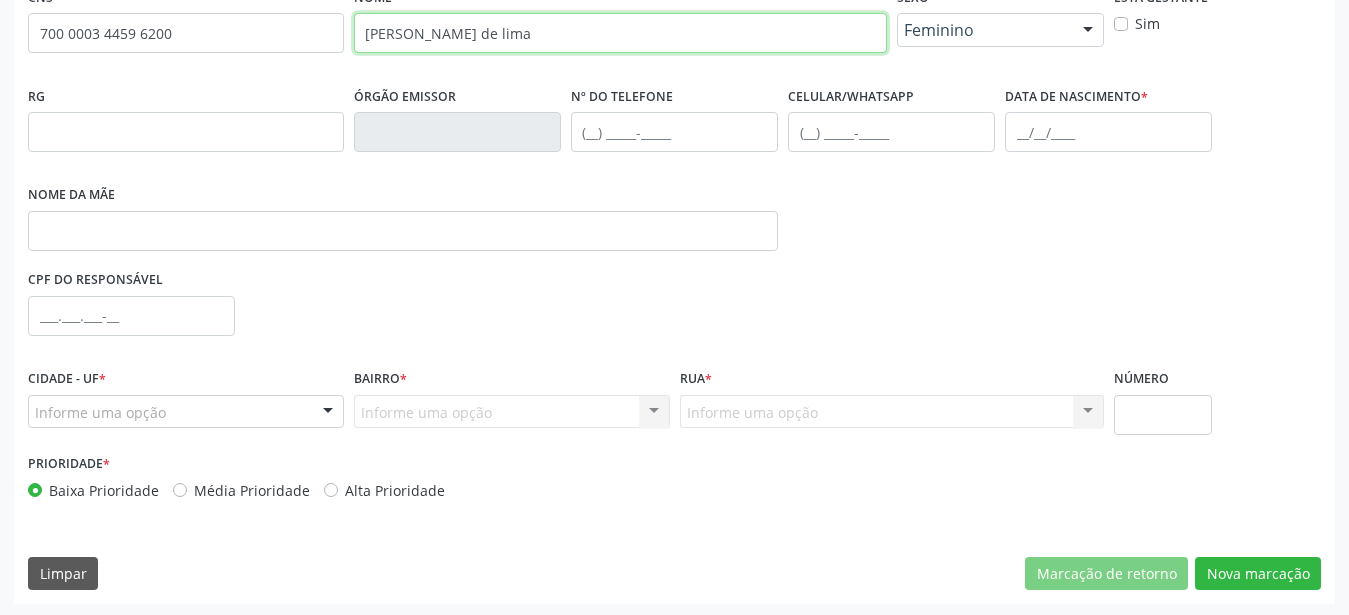 scroll, scrollTop: 455, scrollLeft: 0, axis: vertical 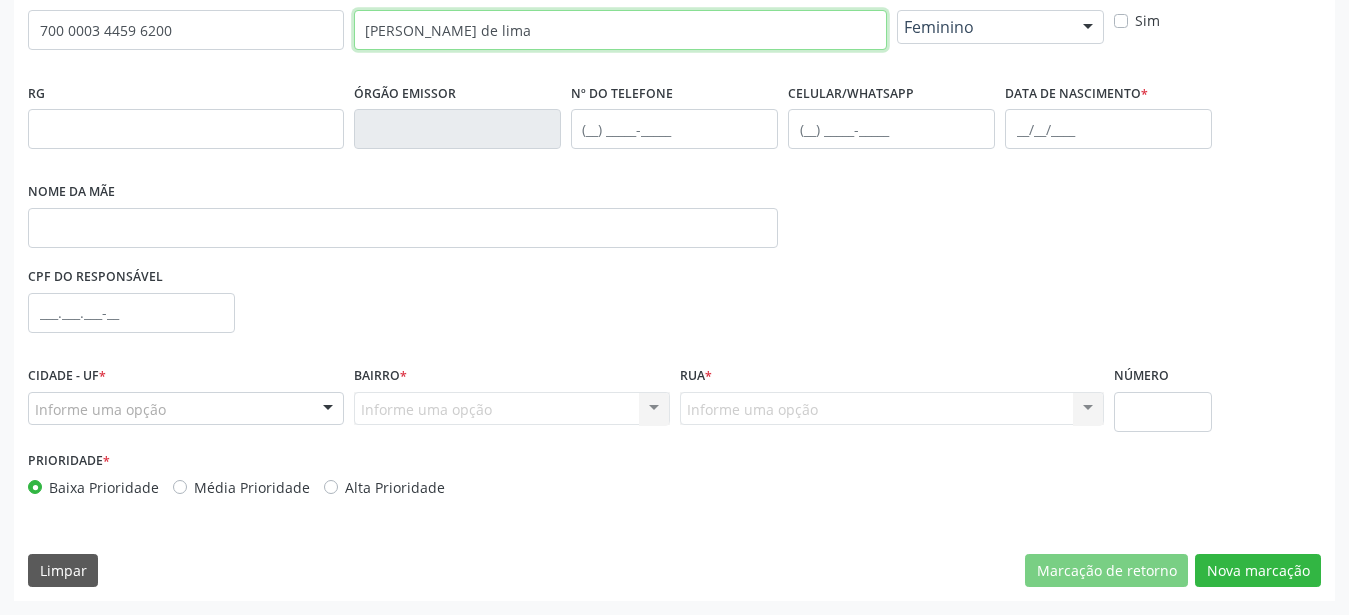 type on "Maria Edilene de lima" 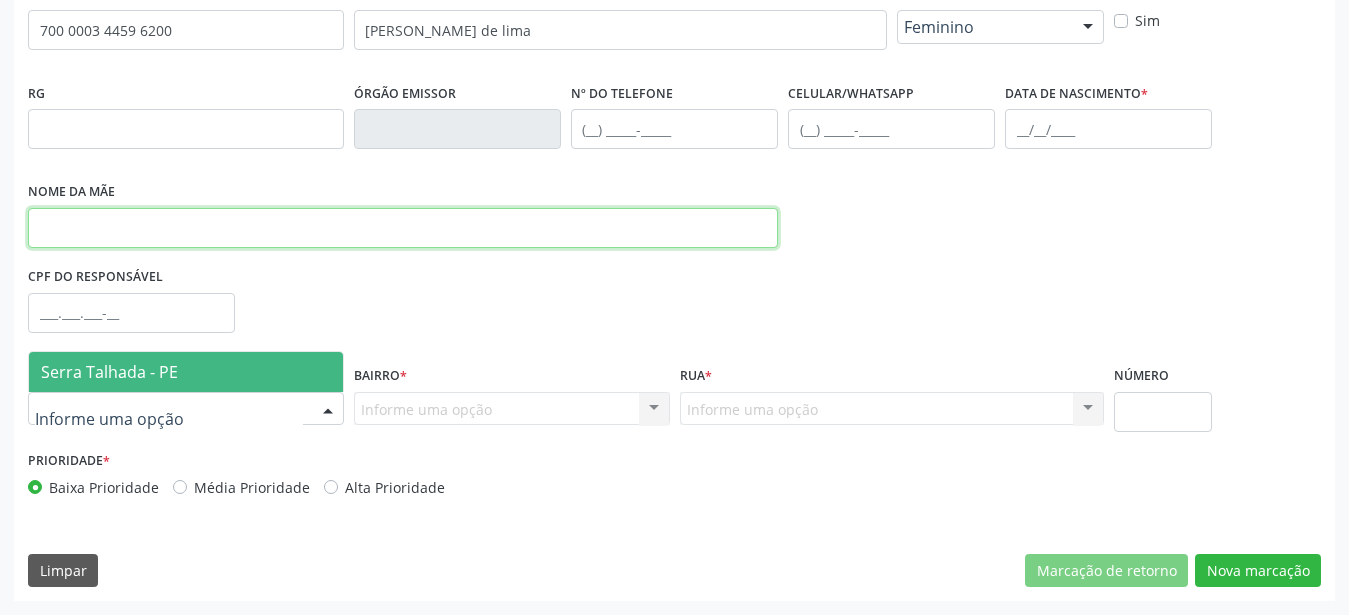 click at bounding box center [403, 228] 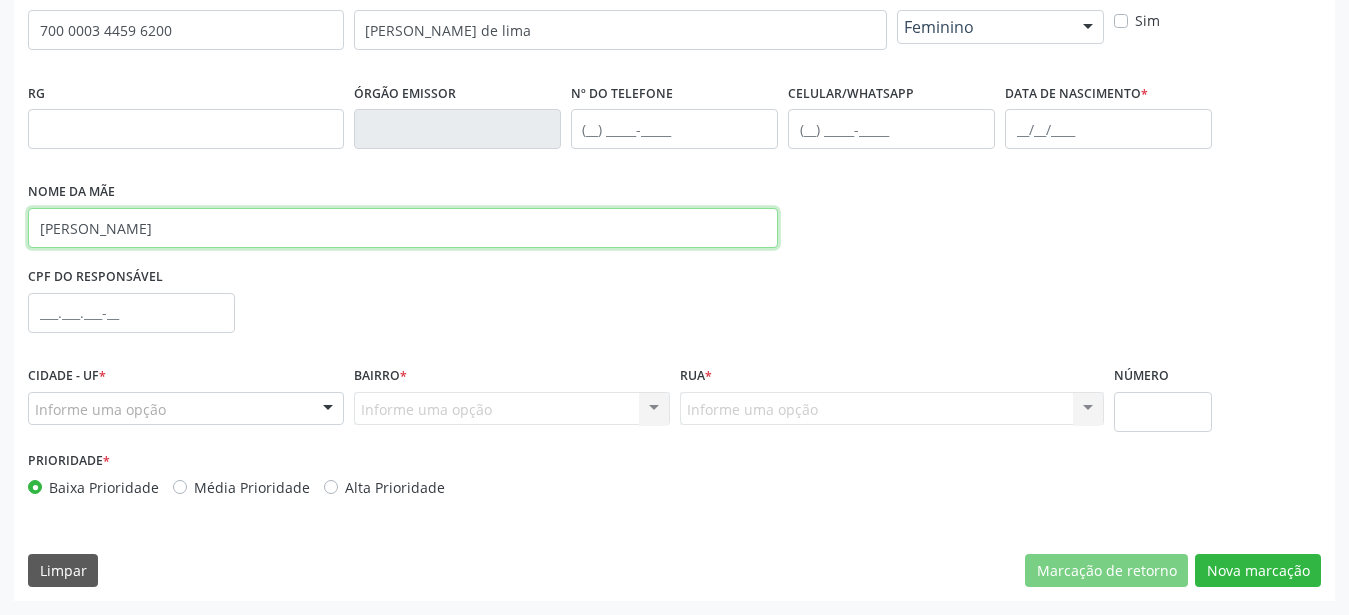 type on "maria helena de lima bezerra" 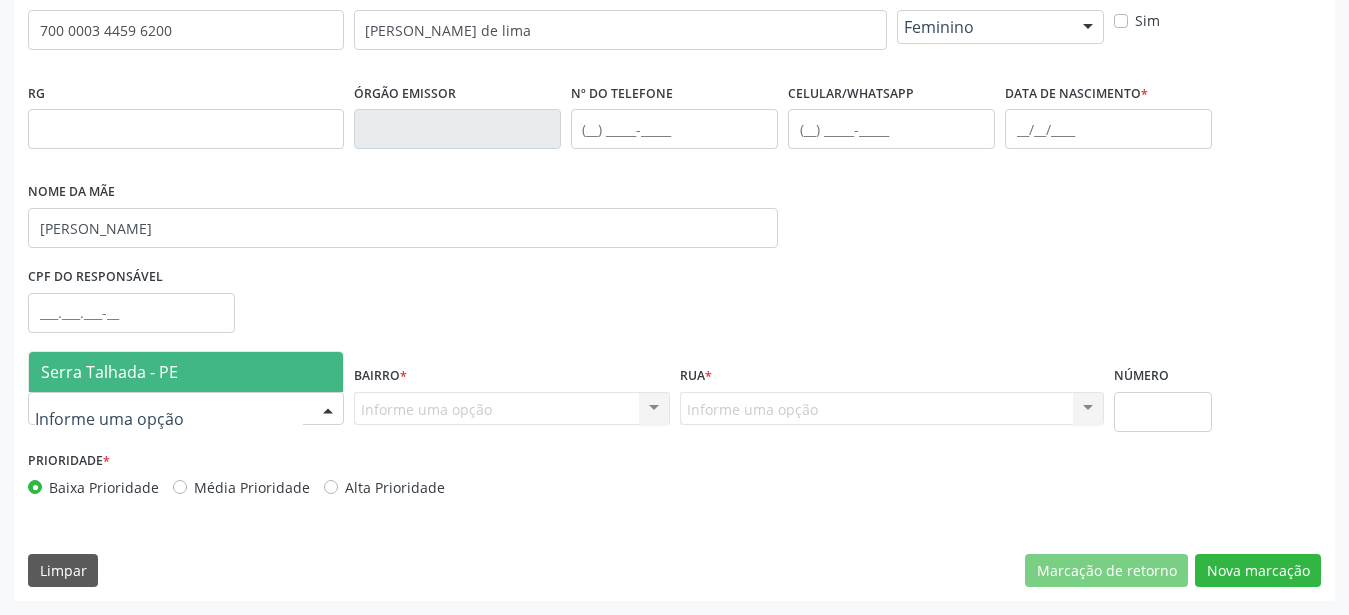 click on "Serra Talhada - PE" at bounding box center (109, 372) 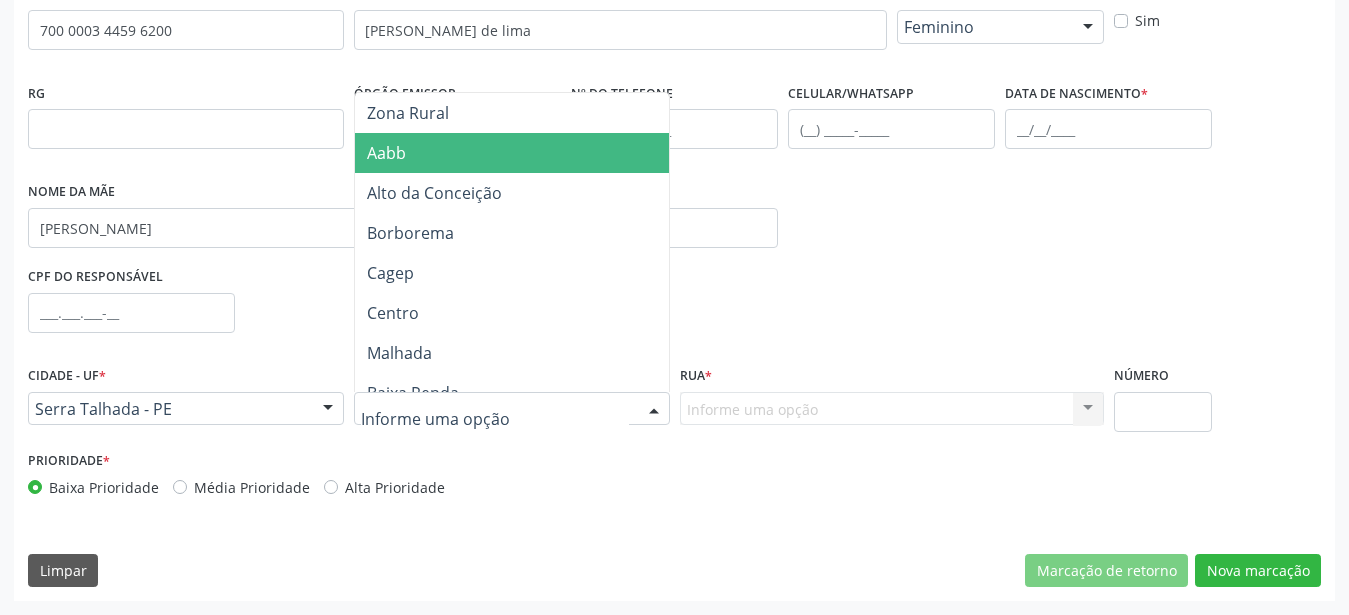 click on "Aabb" at bounding box center [515, 153] 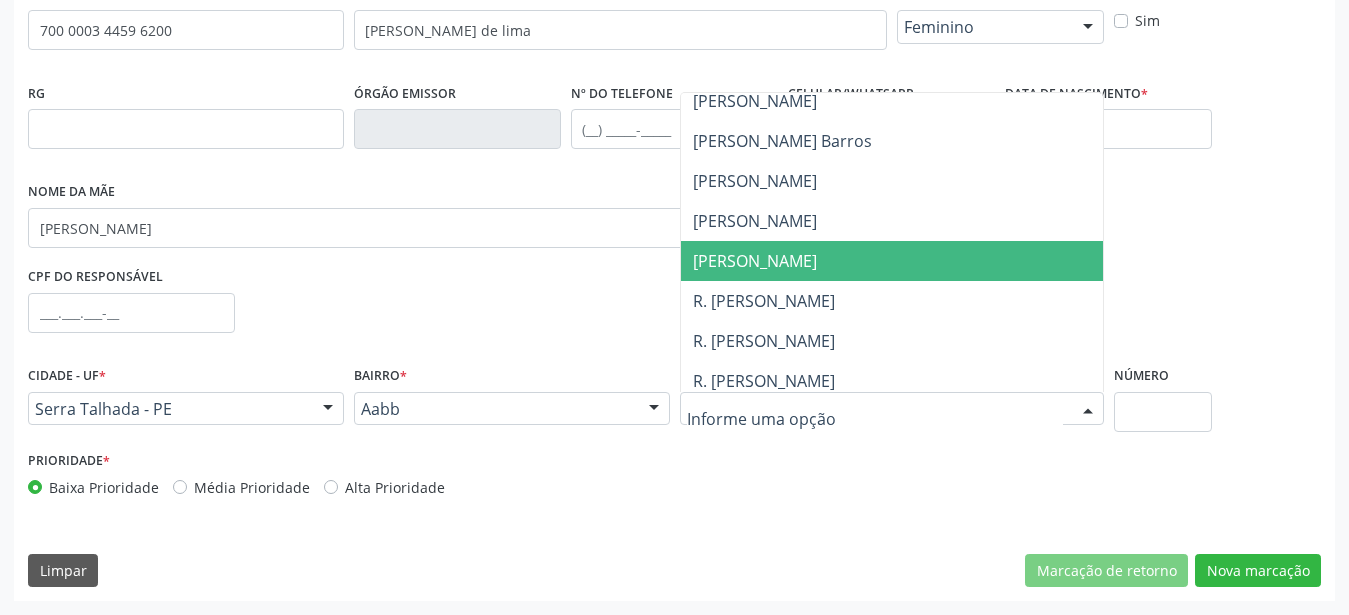 scroll, scrollTop: 0, scrollLeft: 0, axis: both 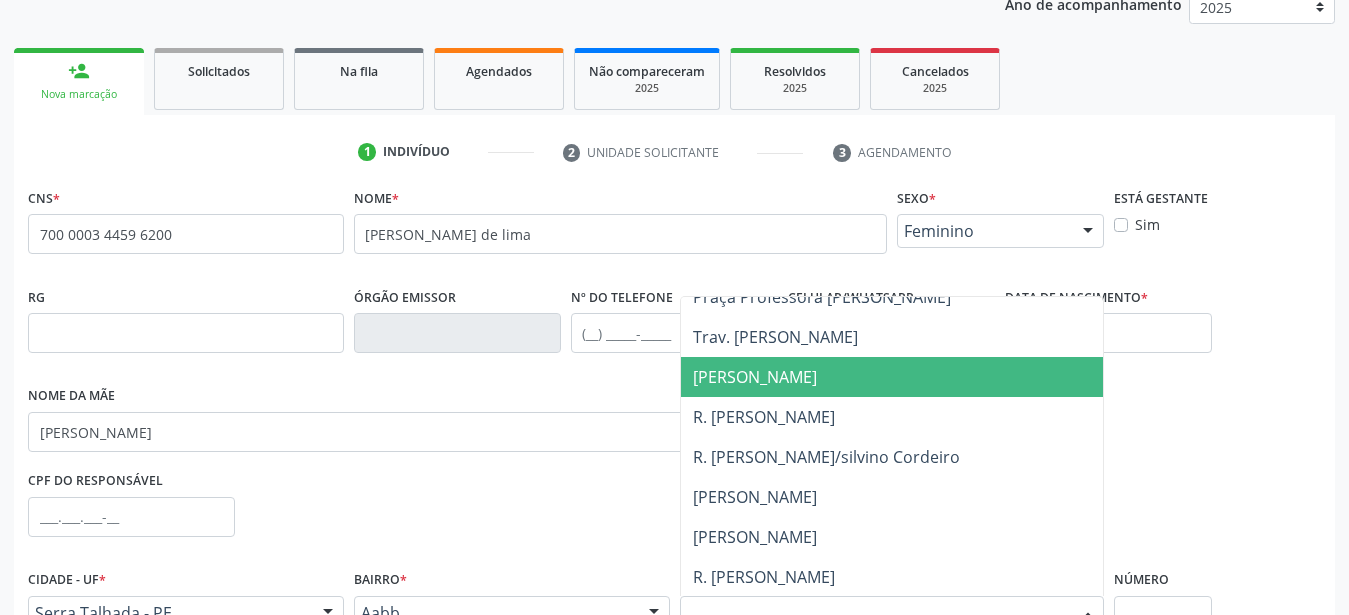 click on "João Alves de Carvalho Barros" at bounding box center [755, 377] 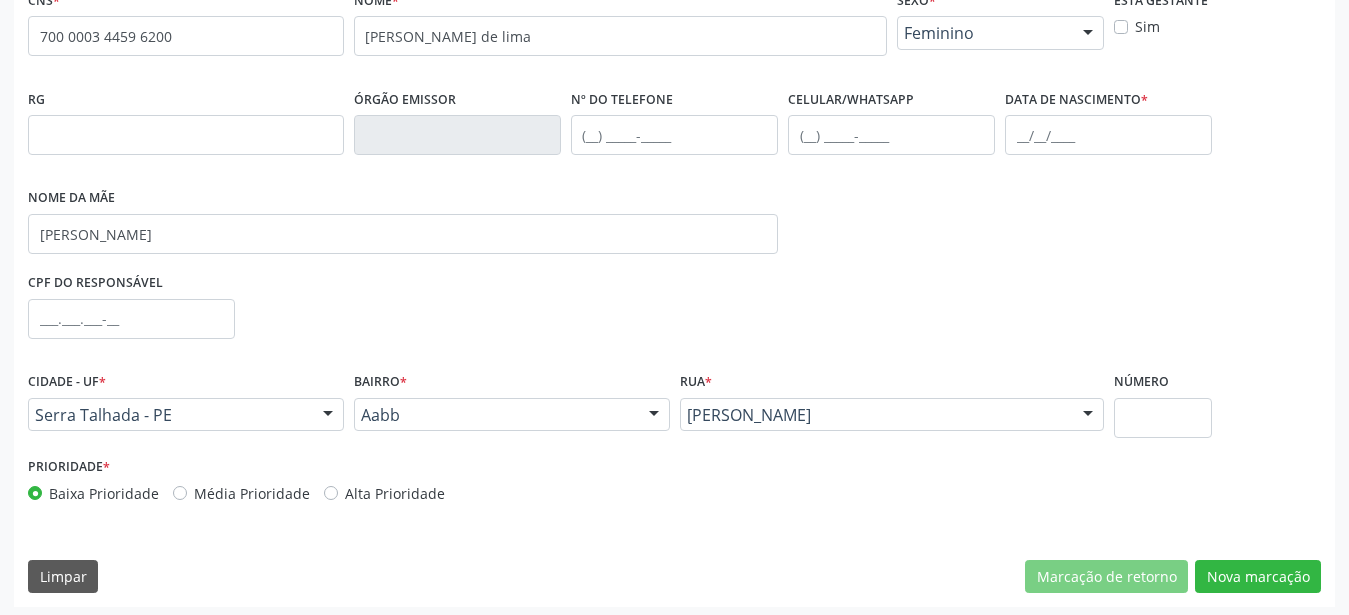 scroll, scrollTop: 455, scrollLeft: 0, axis: vertical 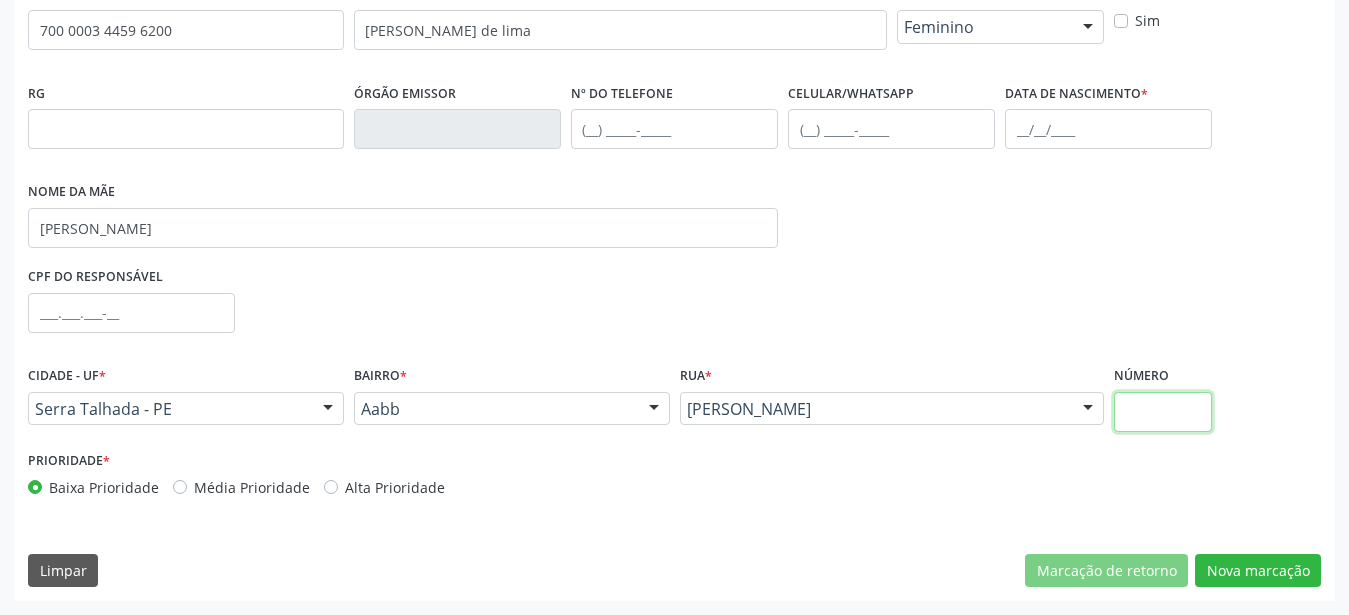 click at bounding box center (1163, 412) 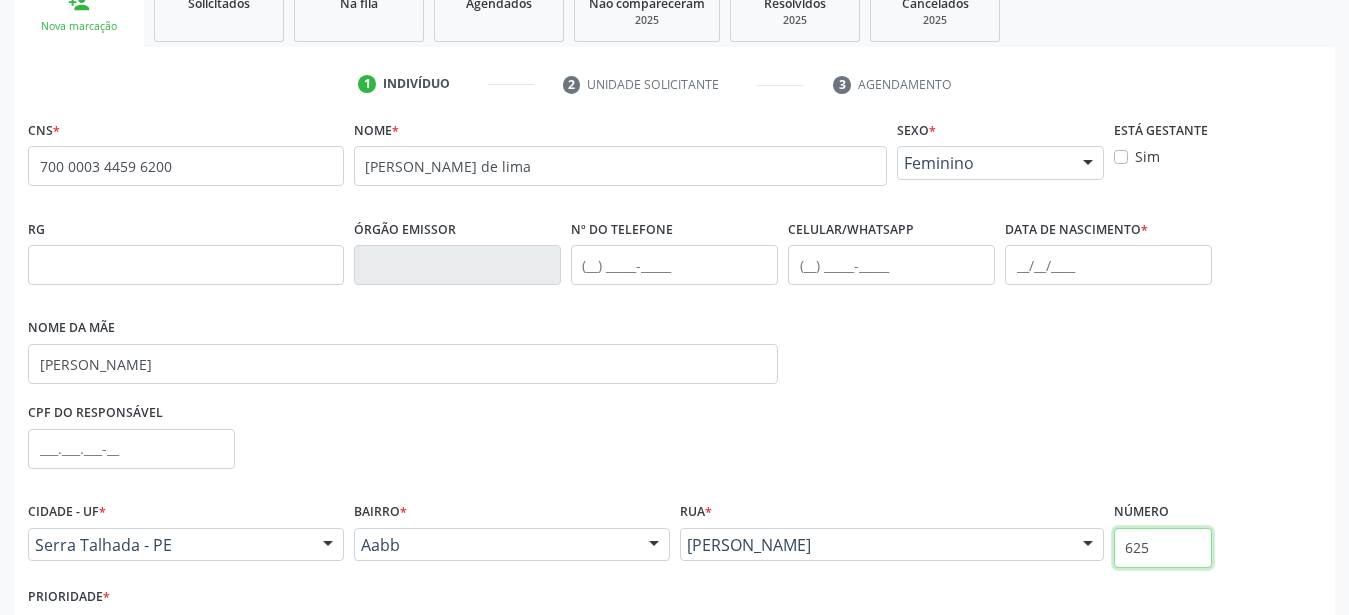 scroll, scrollTop: 149, scrollLeft: 0, axis: vertical 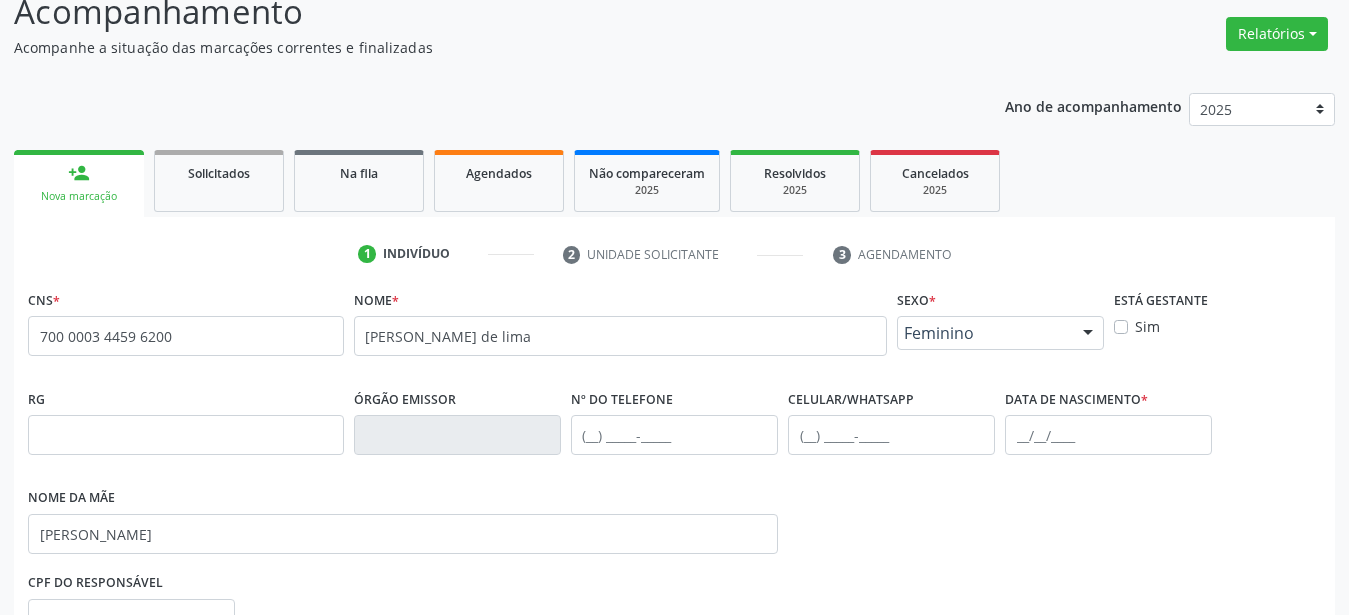 type on "625" 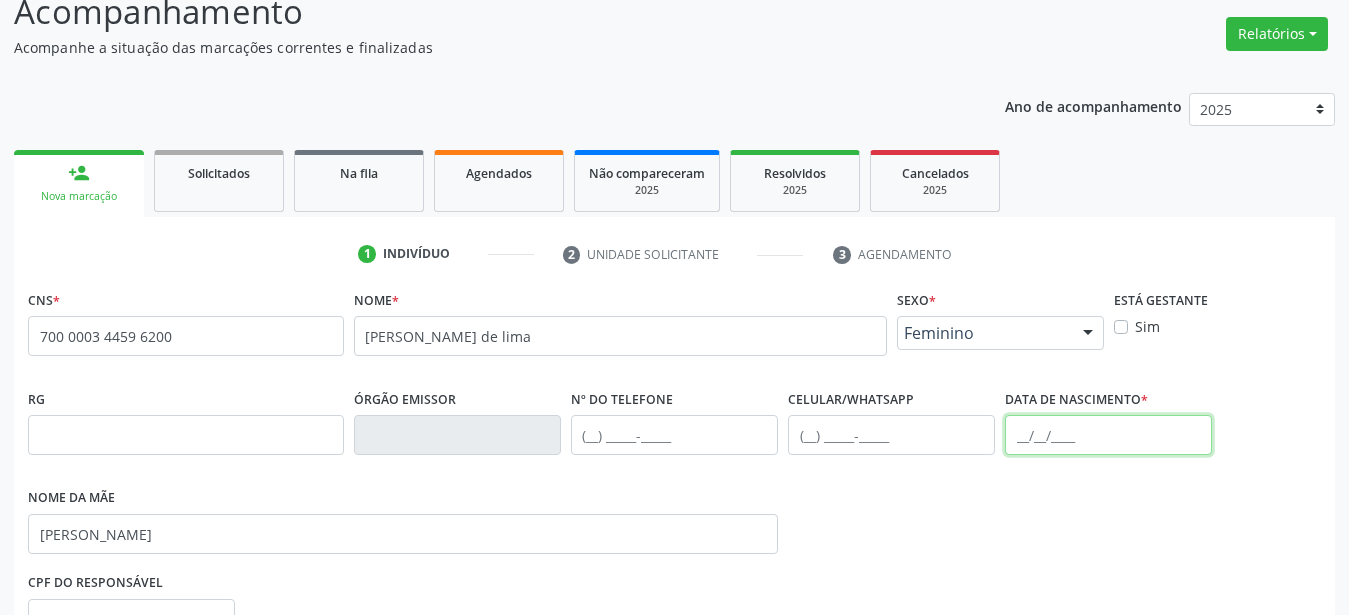 click at bounding box center [1108, 435] 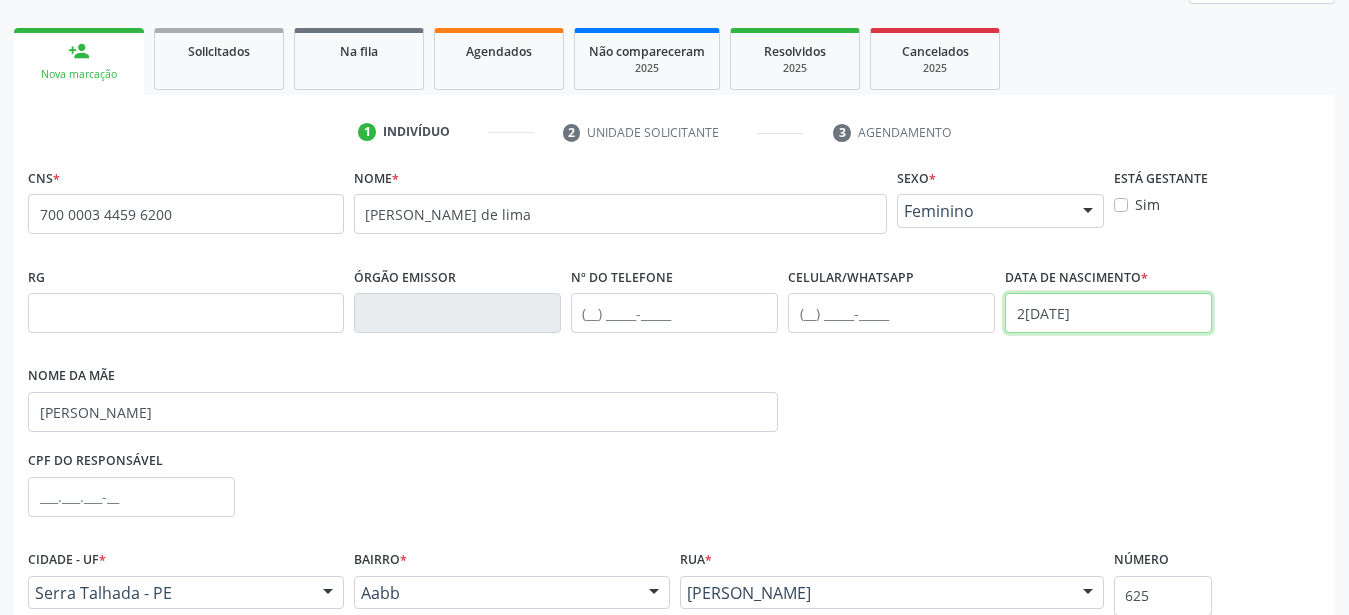 scroll, scrollTop: 455, scrollLeft: 0, axis: vertical 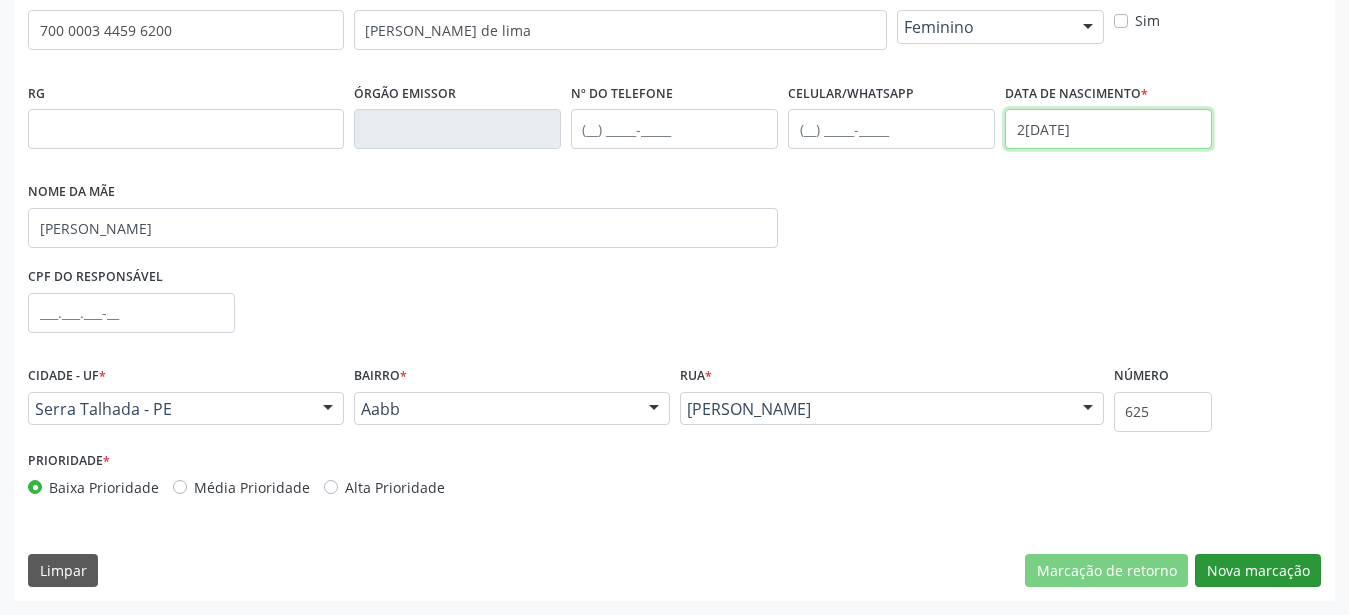 type on "27/08/1972" 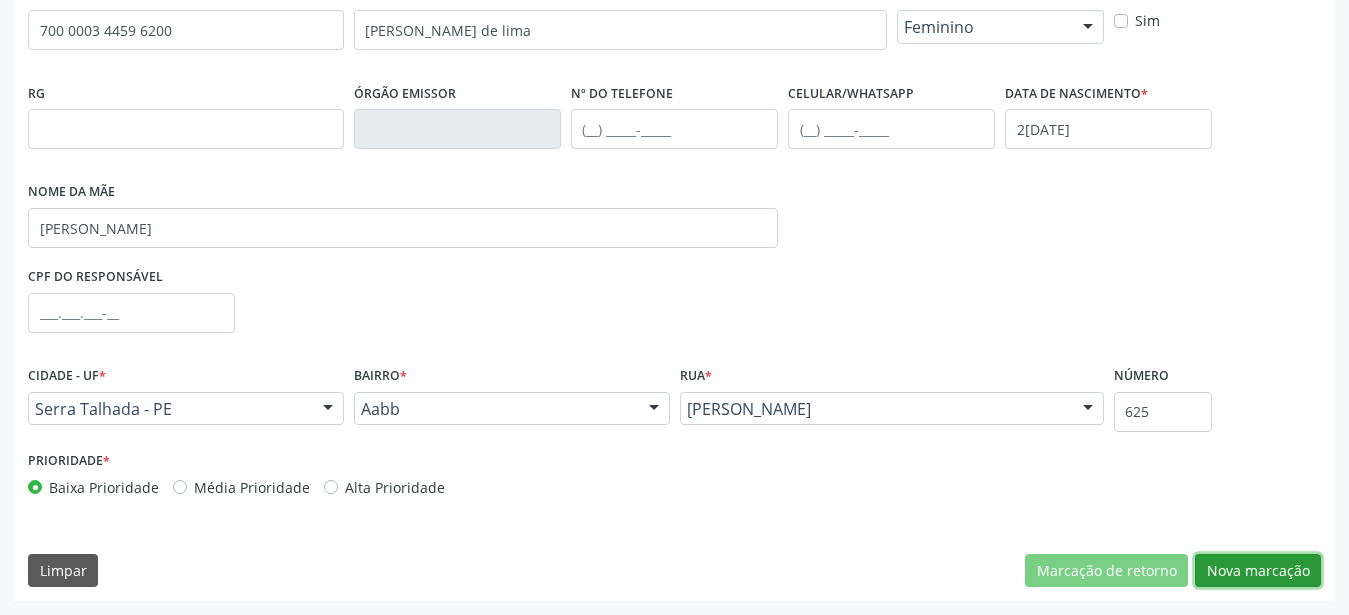 click on "Nova marcação" at bounding box center [1258, 571] 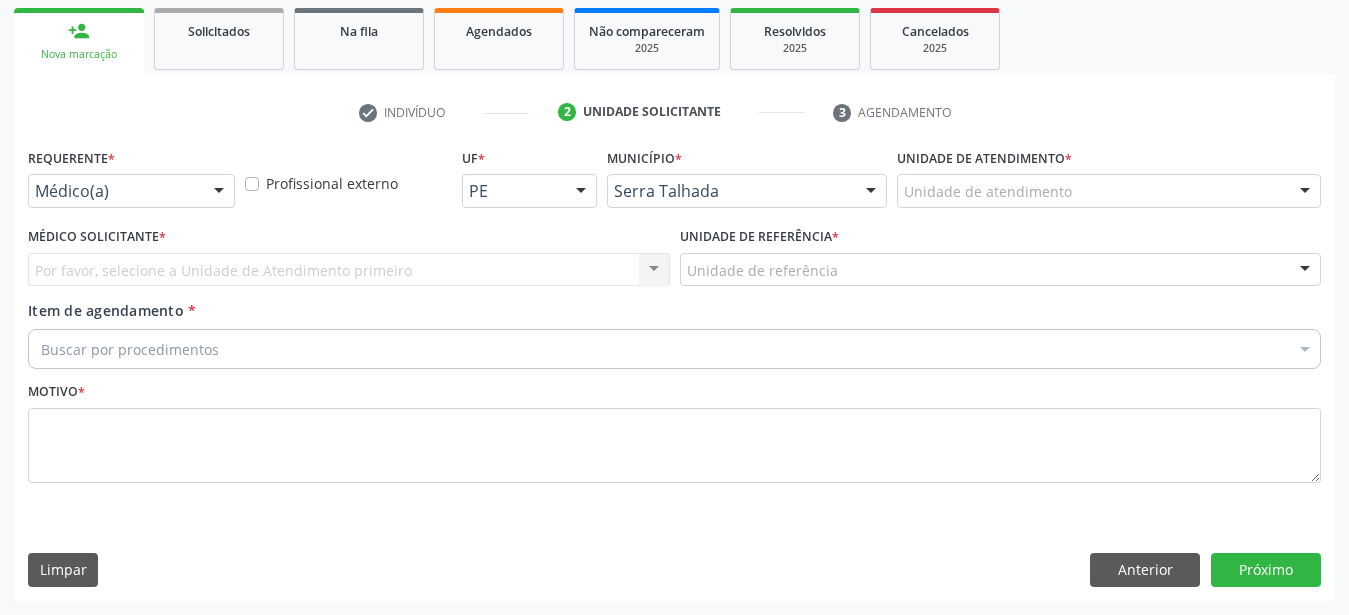 scroll, scrollTop: 307, scrollLeft: 0, axis: vertical 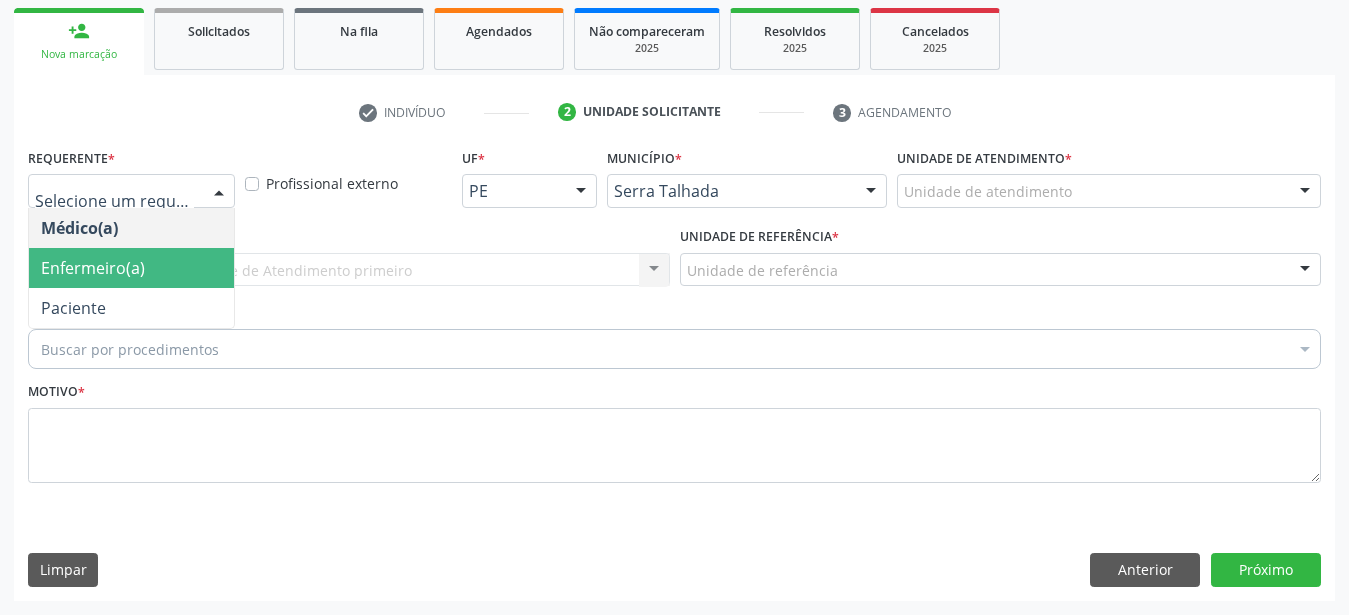 click on "Paciente" at bounding box center [131, 308] 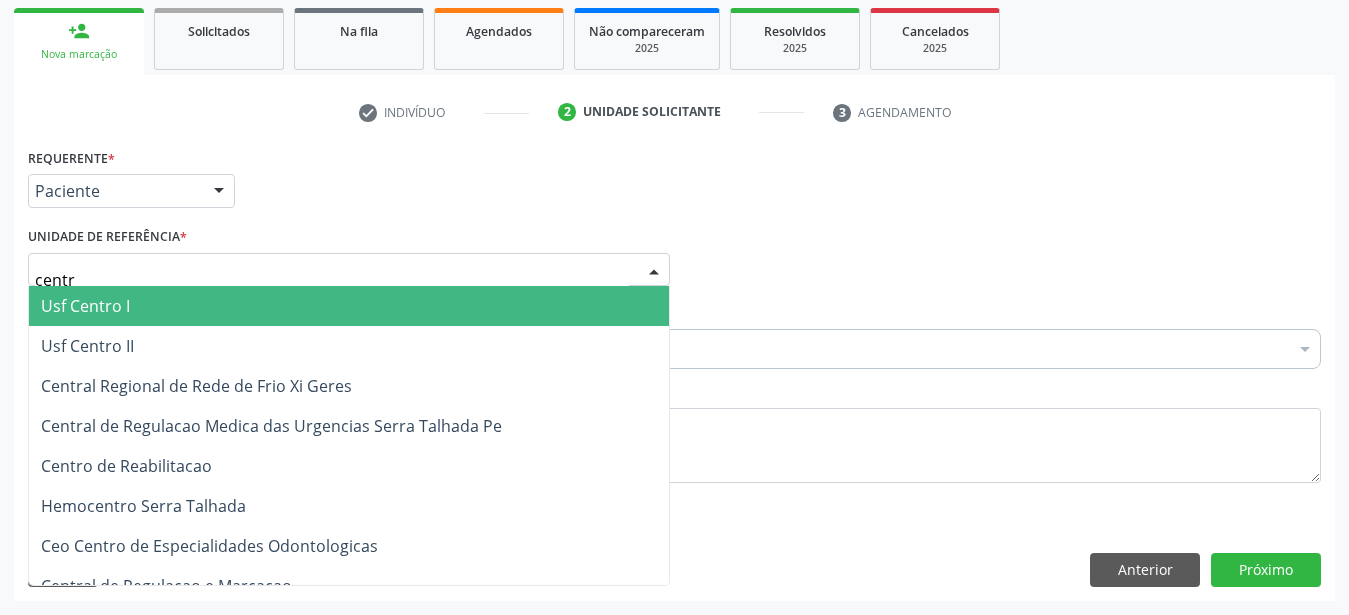 type on "centro" 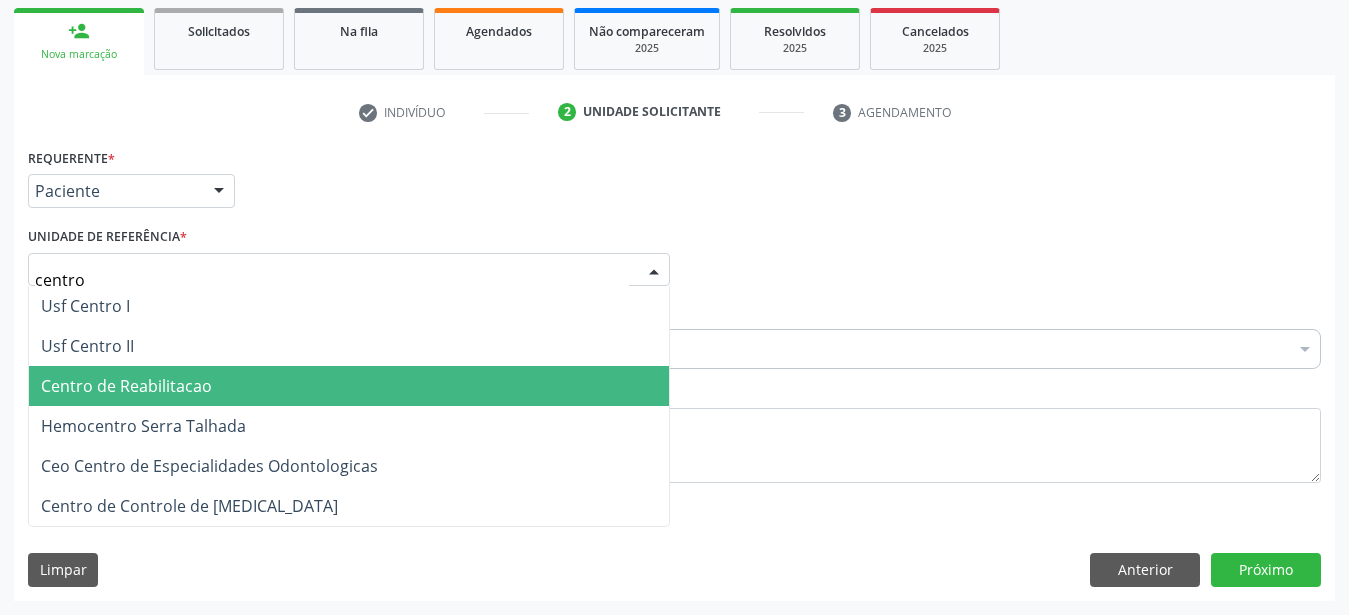 click on "Centro de Reabilitacao" at bounding box center (126, 386) 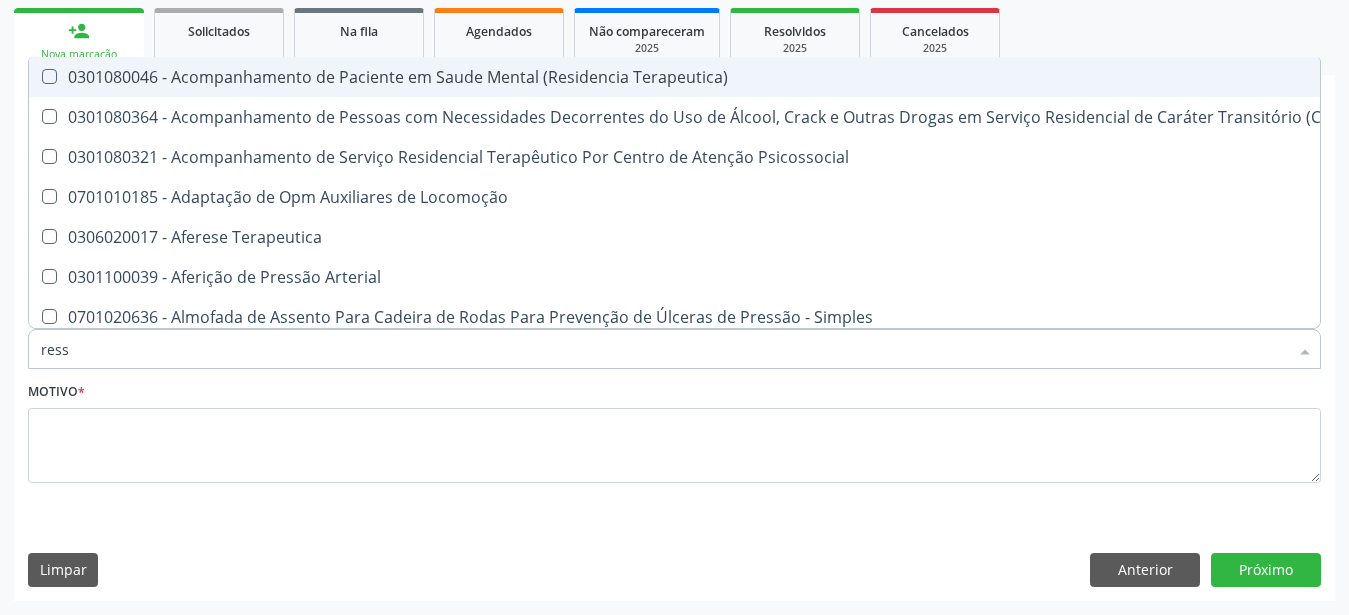 type on "resso" 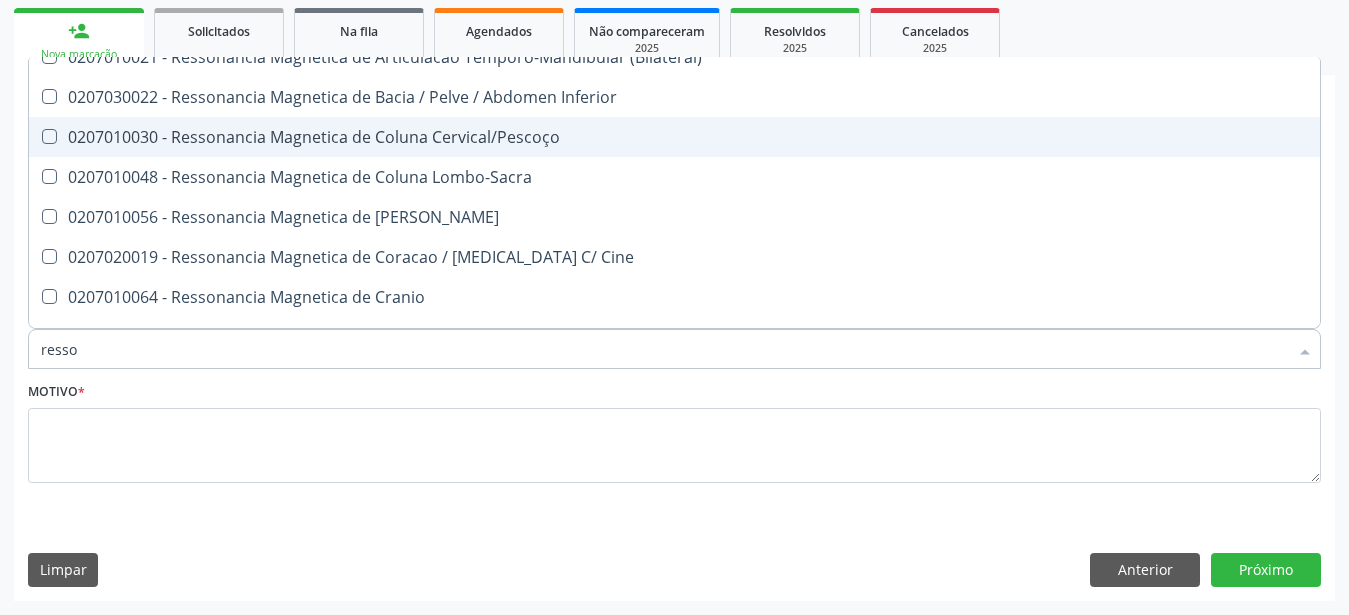 scroll, scrollTop: 132, scrollLeft: 0, axis: vertical 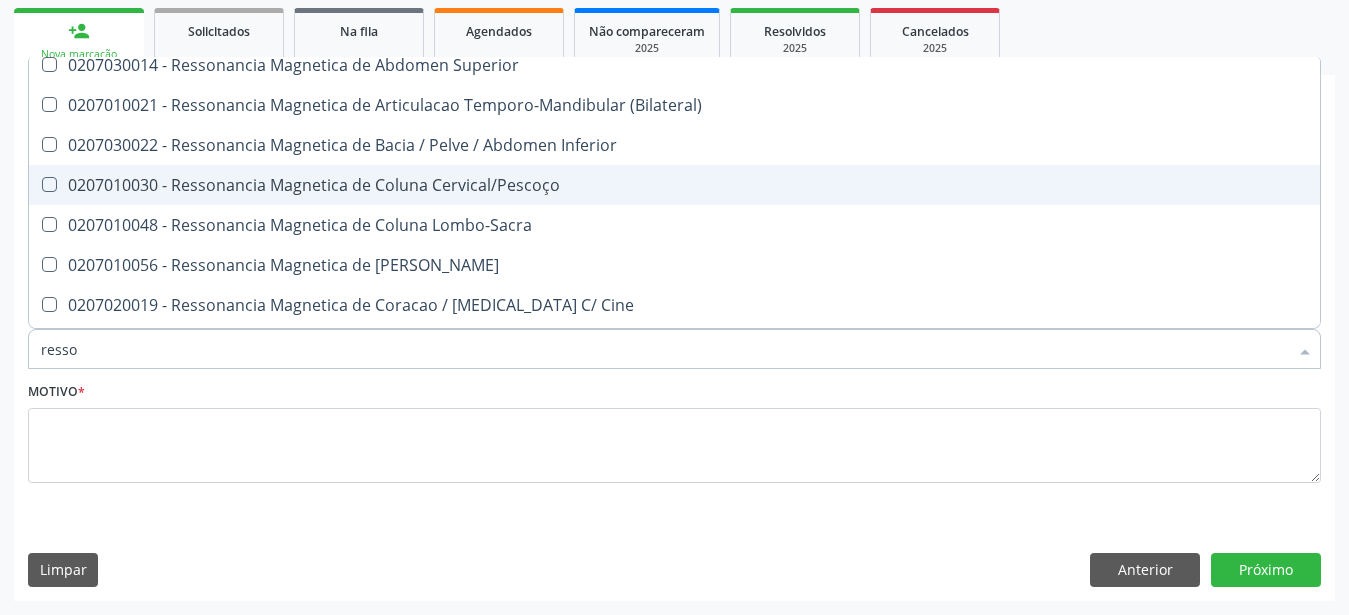 click on "Requerente
*
Paciente         Médico(a)   Enfermeiro(a)   Paciente
Nenhum resultado encontrado para: "   "
Não há nenhuma opção para ser exibida." at bounding box center [131, 182] 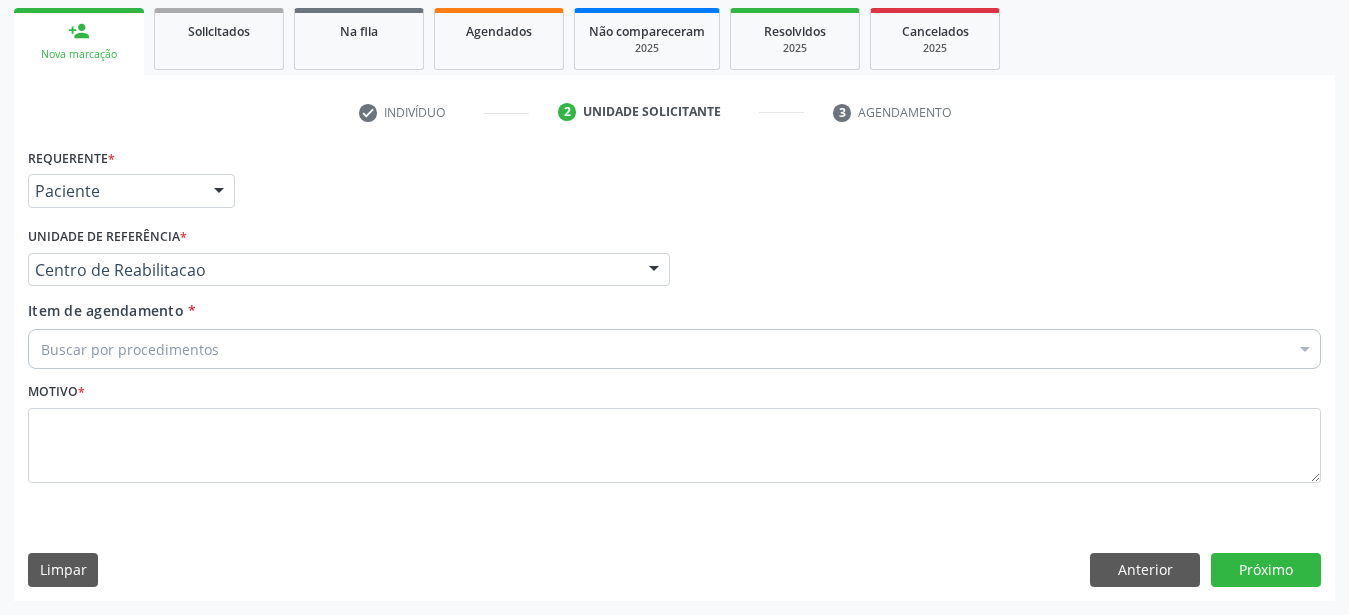click on "0604320140 - Abatacepte 125 Mg Injetável (Por Seringa Preenchida)" at bounding box center (819, 68) 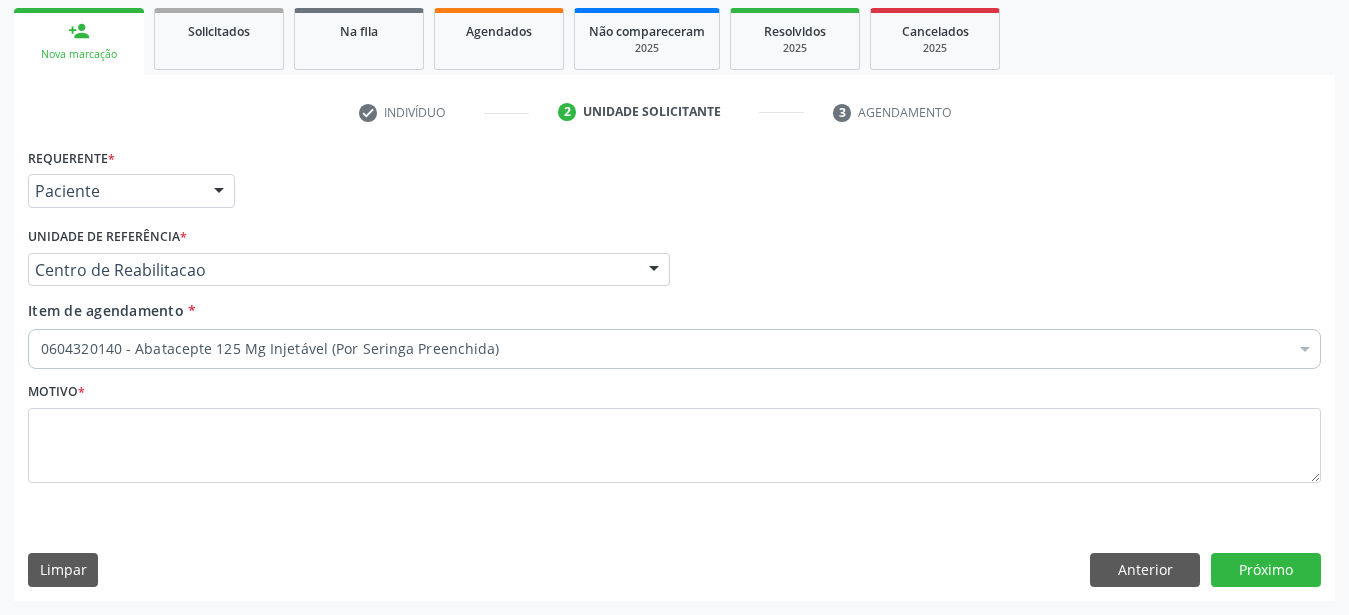scroll, scrollTop: 0, scrollLeft: 0, axis: both 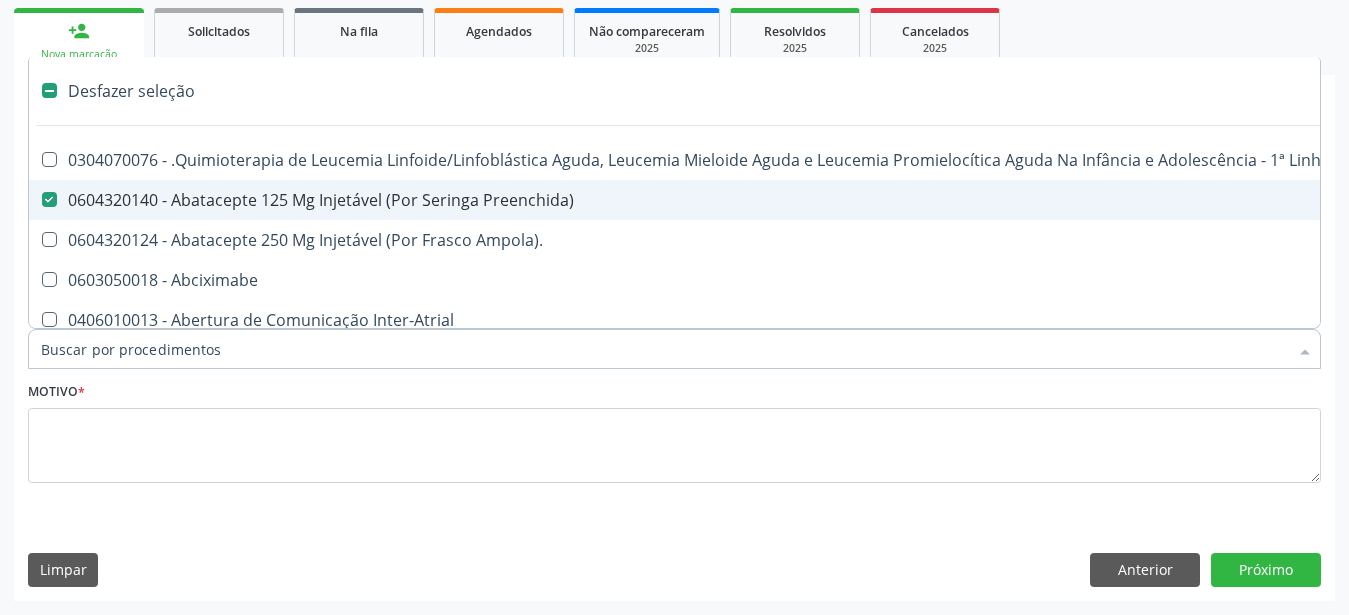 type on "r" 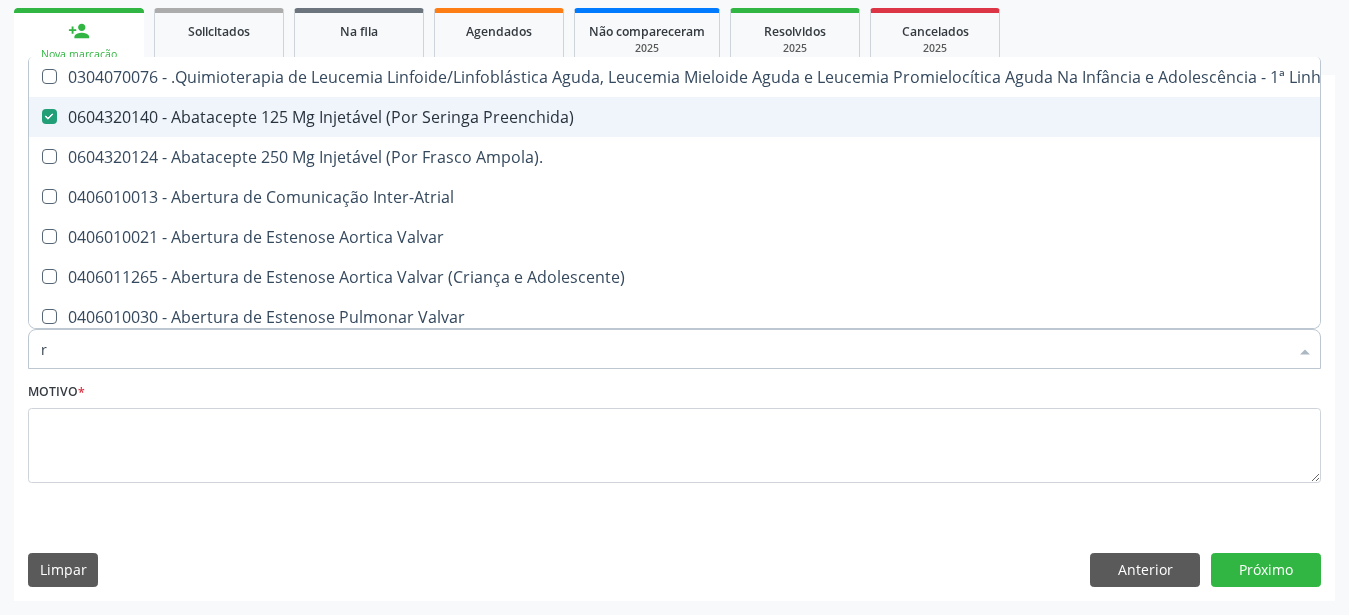 click at bounding box center [49, 116] 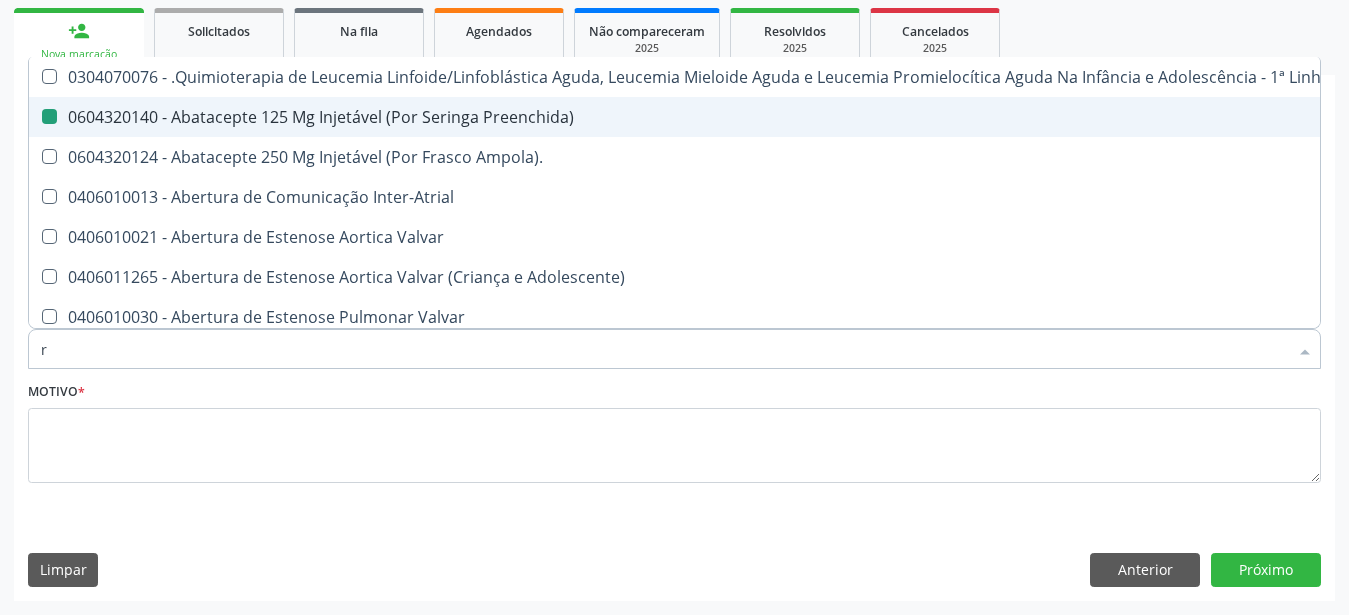 checkbox on "false" 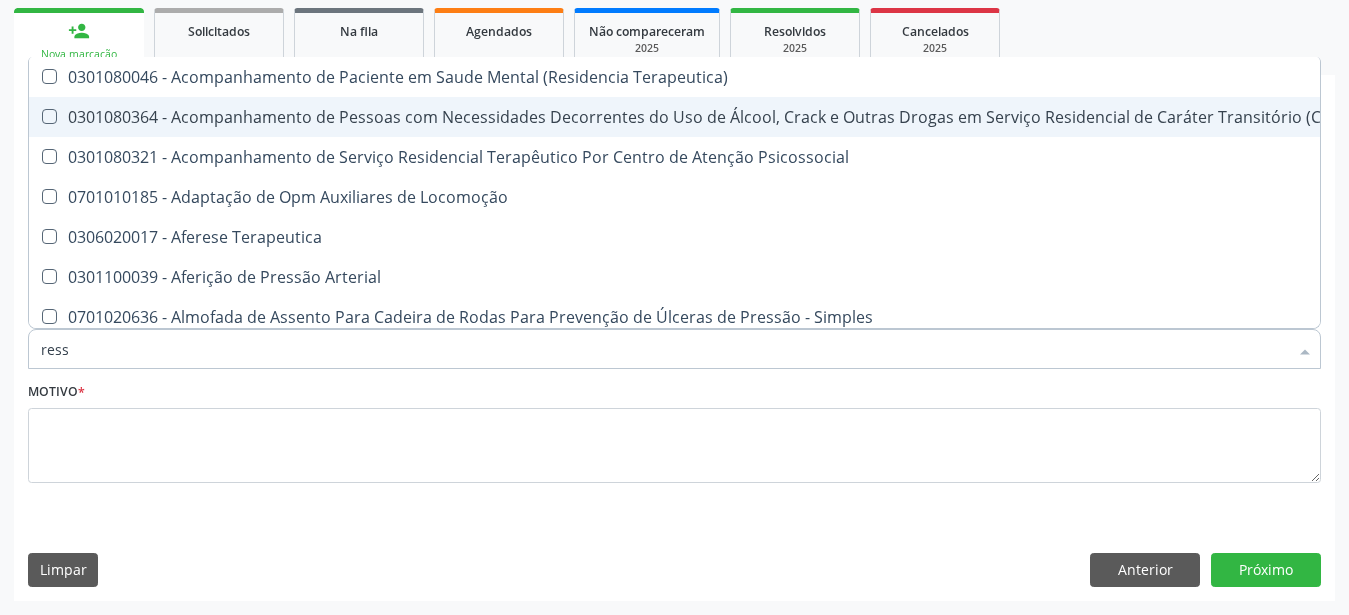 type on "resso" 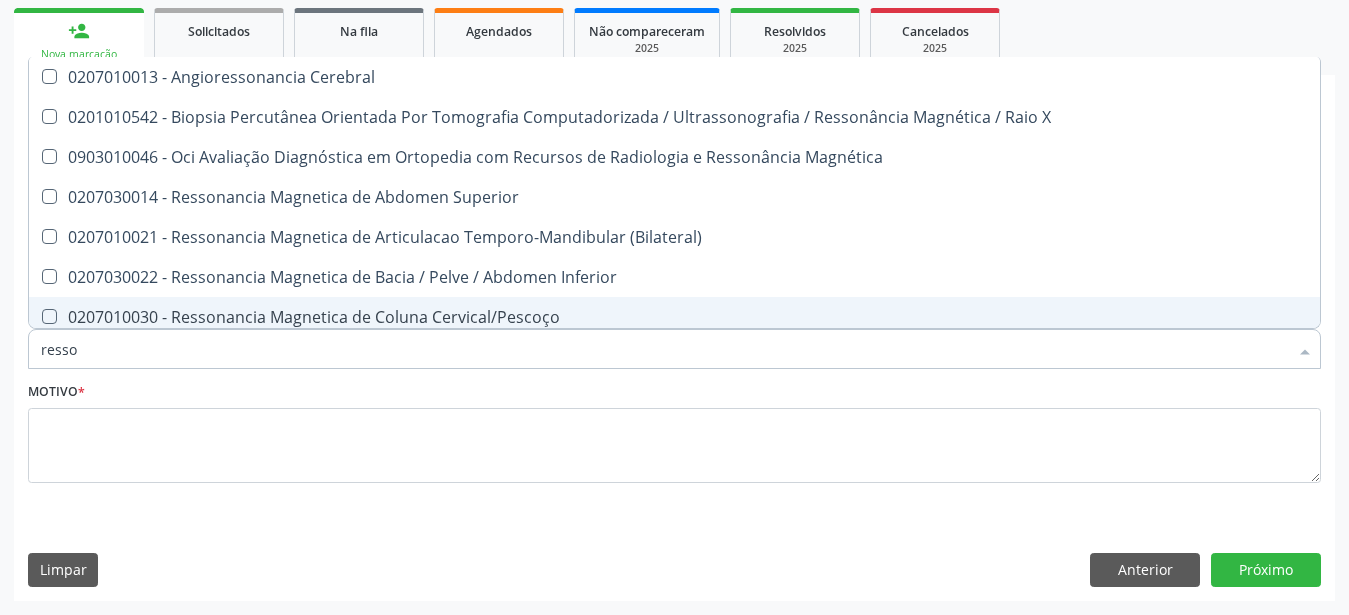 click at bounding box center (49, 316) 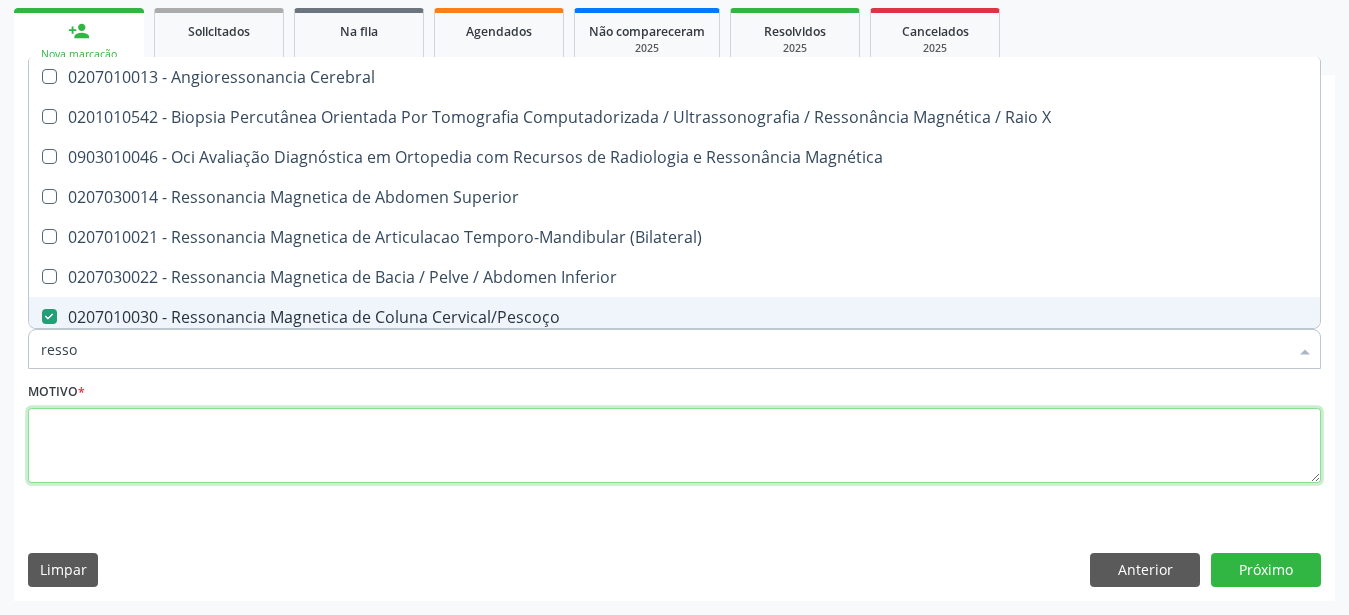 click at bounding box center (674, 446) 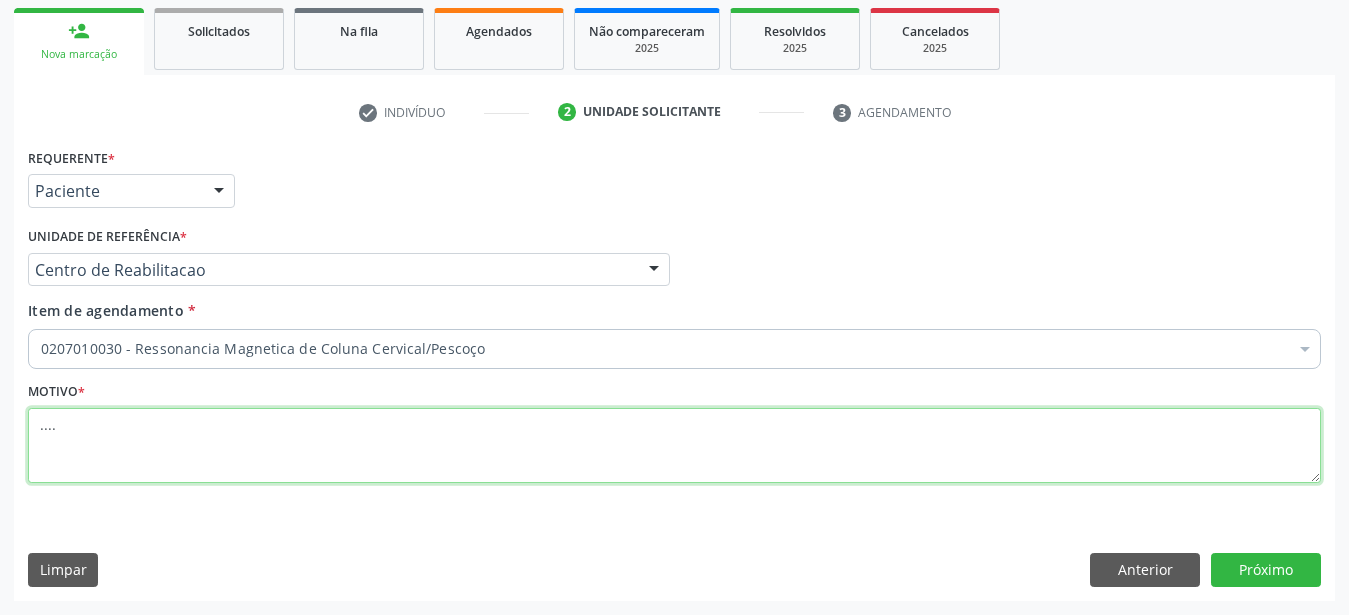 type on "...." 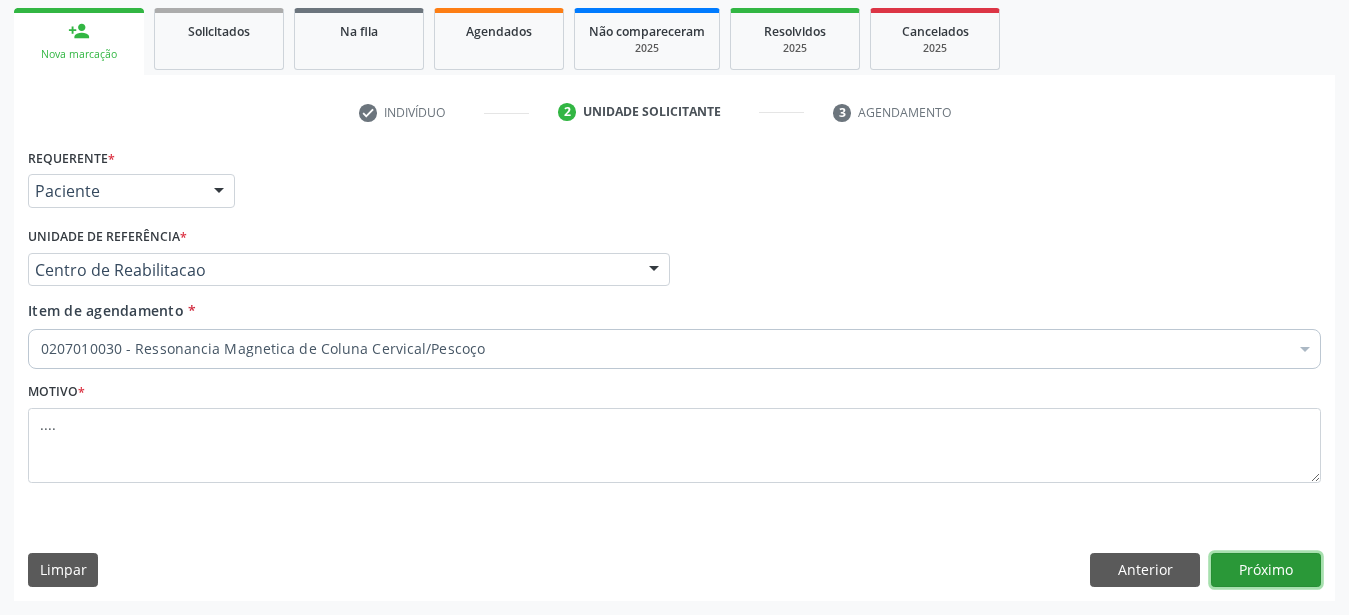 click on "Próximo" at bounding box center [1266, 570] 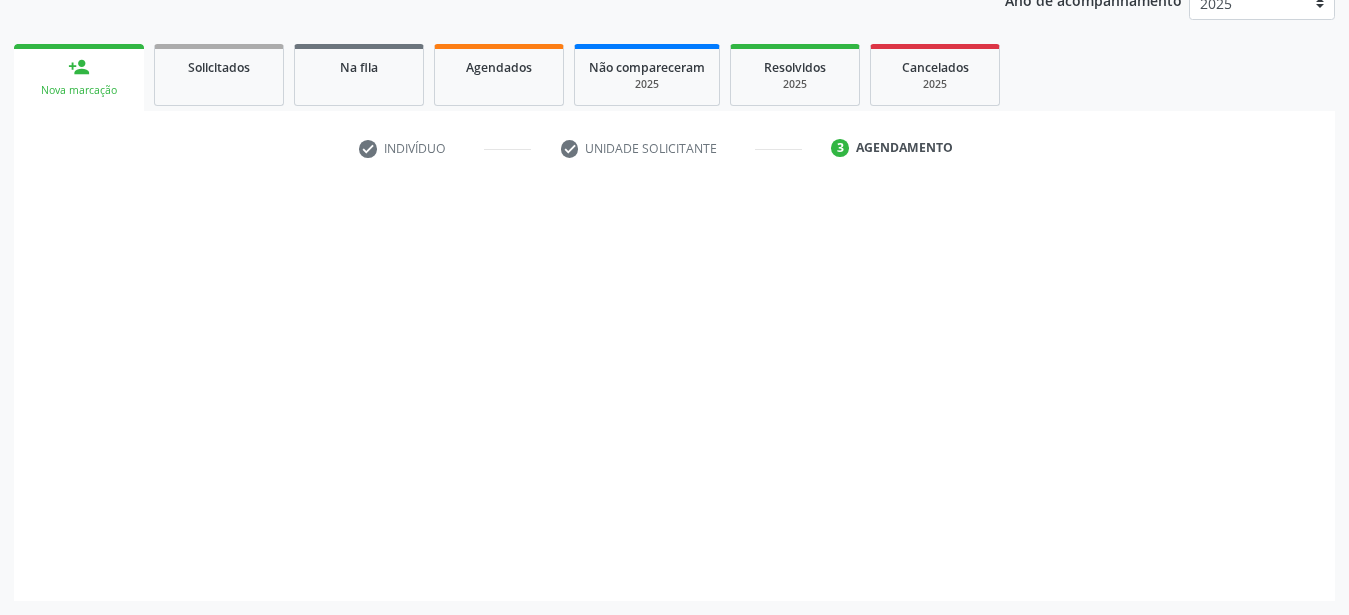 scroll, scrollTop: 255, scrollLeft: 0, axis: vertical 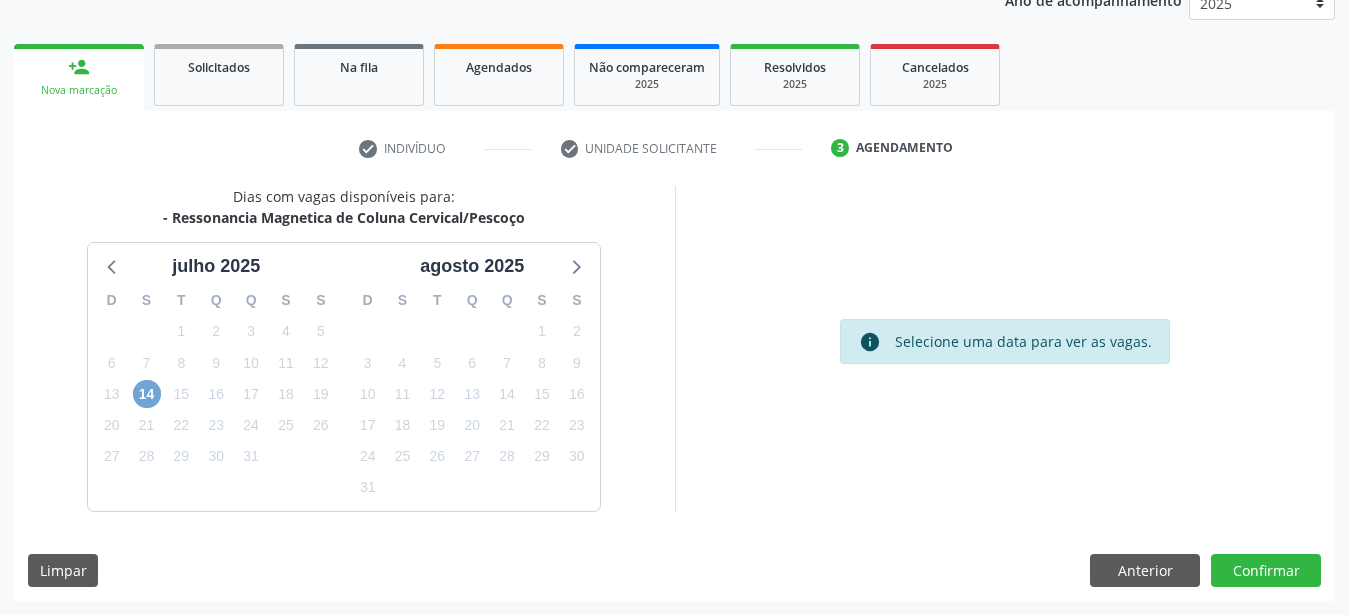 click on "14" at bounding box center (147, 394) 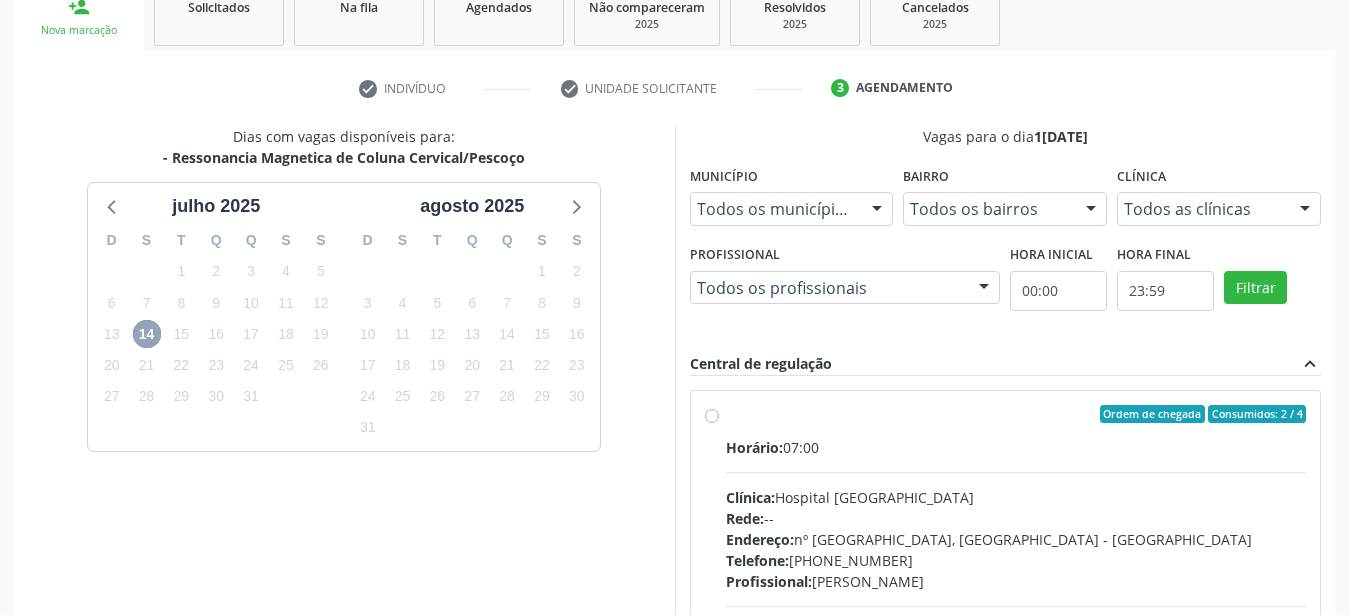 scroll, scrollTop: 357, scrollLeft: 0, axis: vertical 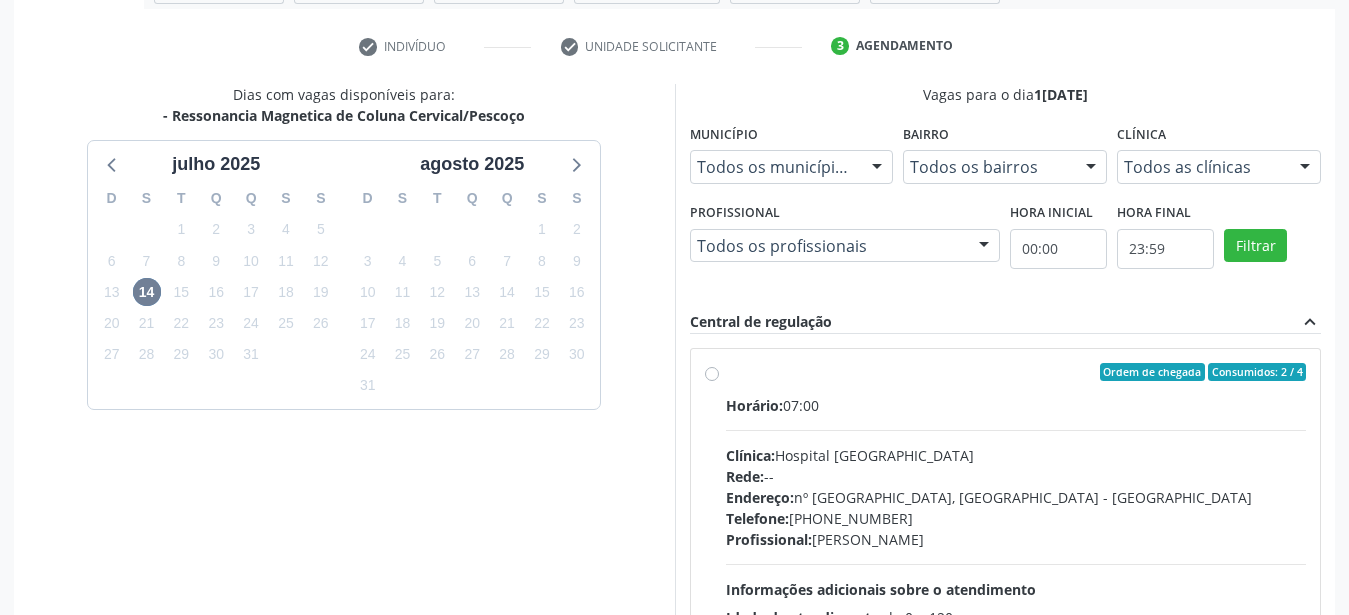 click on "Ordem de chegada
Consumidos: 2 / 4
Horário:   07:00
Clínica:  Hospital Santa Marta
Rede:
--
Endereço:   nº 980, Centro, Serra Talhada - PE
Telefone:   (81) 38311637
Profissional:
Diogo Mariz Vasconcelos
Informações adicionais sobre o atendimento
Idade de atendimento:
de 0 a 120 anos
Gênero(s) atendido(s):
Masculino e Feminino
Informações adicionais:
--" at bounding box center (1016, 516) 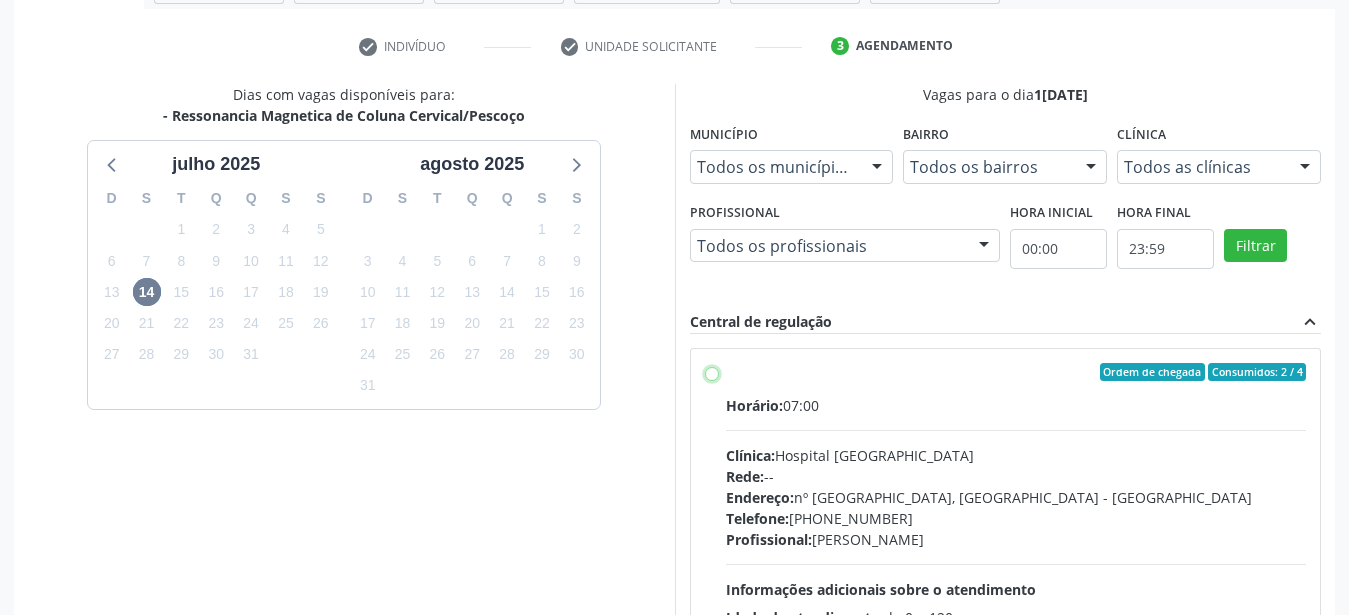radio on "true" 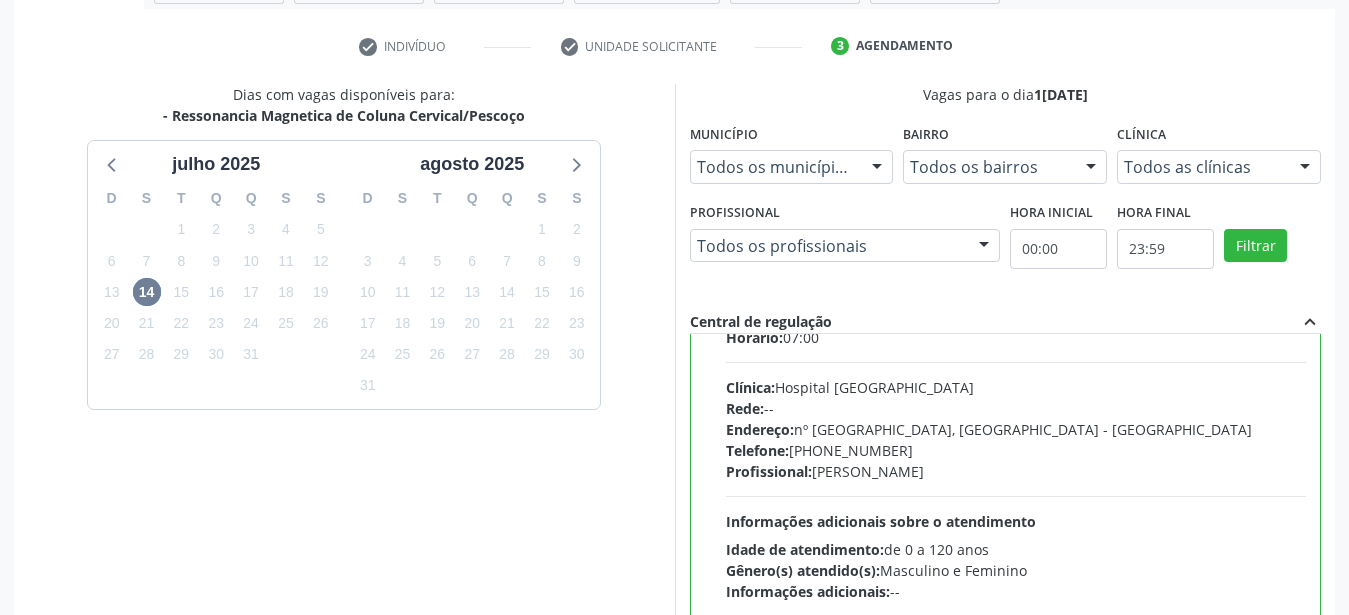 scroll, scrollTop: 99, scrollLeft: 0, axis: vertical 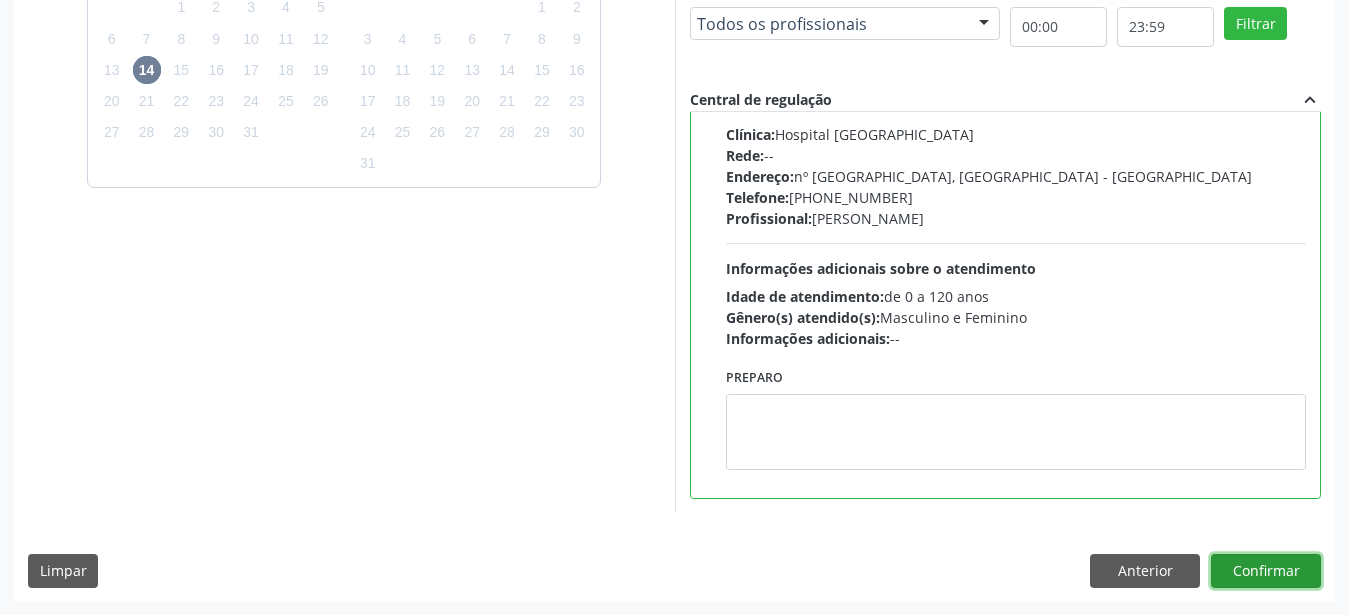 click on "Confirmar" at bounding box center [1266, 571] 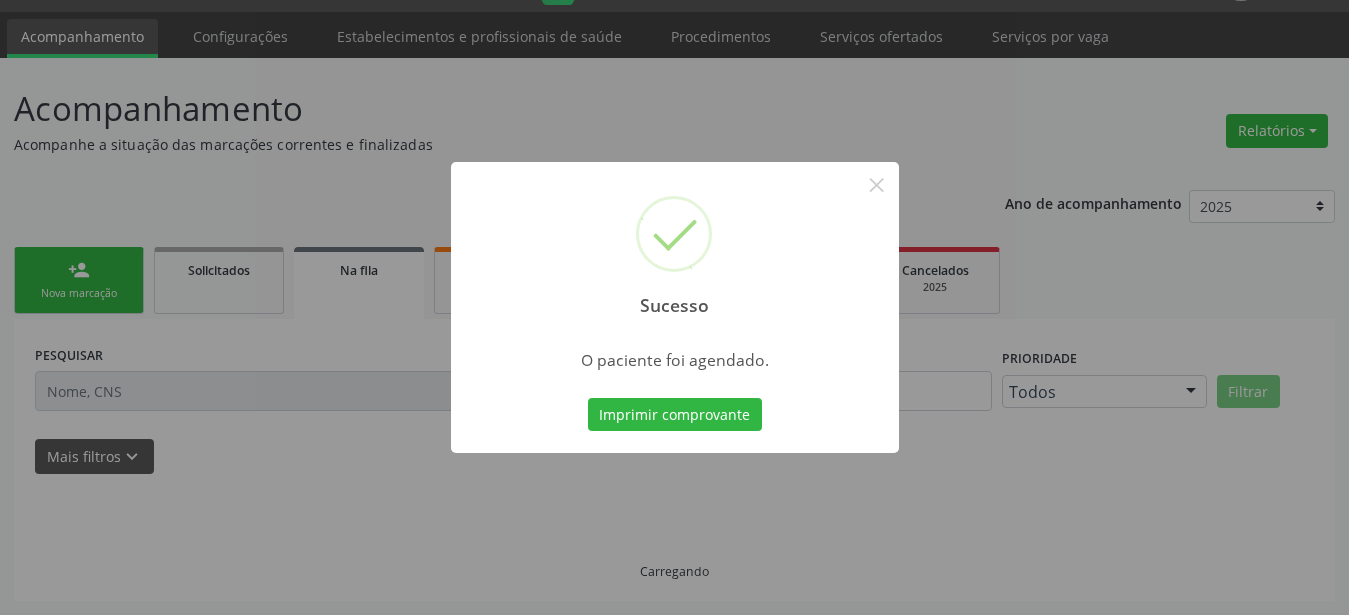 scroll, scrollTop: 51, scrollLeft: 0, axis: vertical 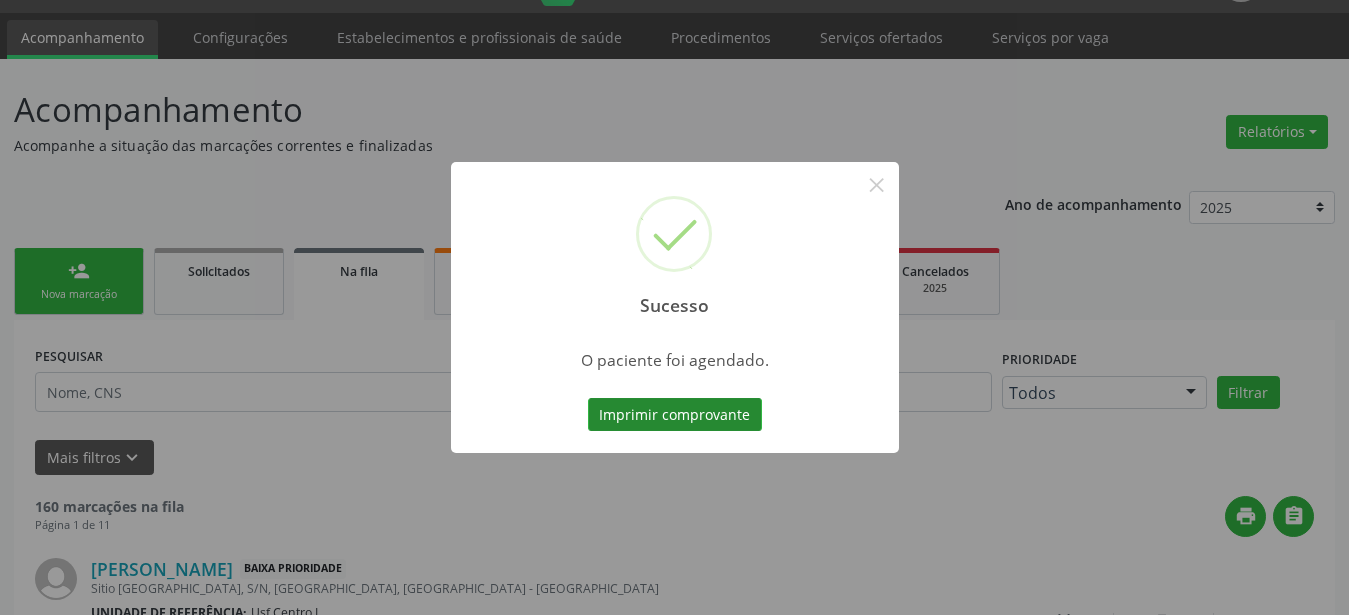 click on "Imprimir comprovante" at bounding box center (675, 415) 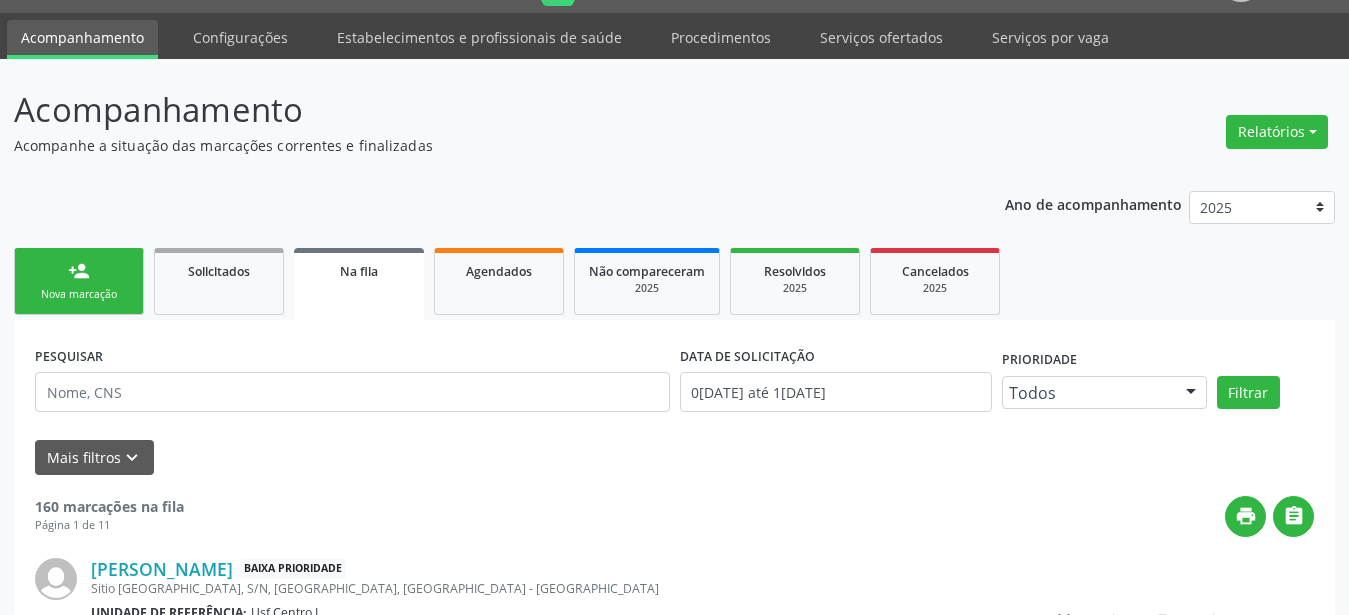 scroll, scrollTop: 50, scrollLeft: 0, axis: vertical 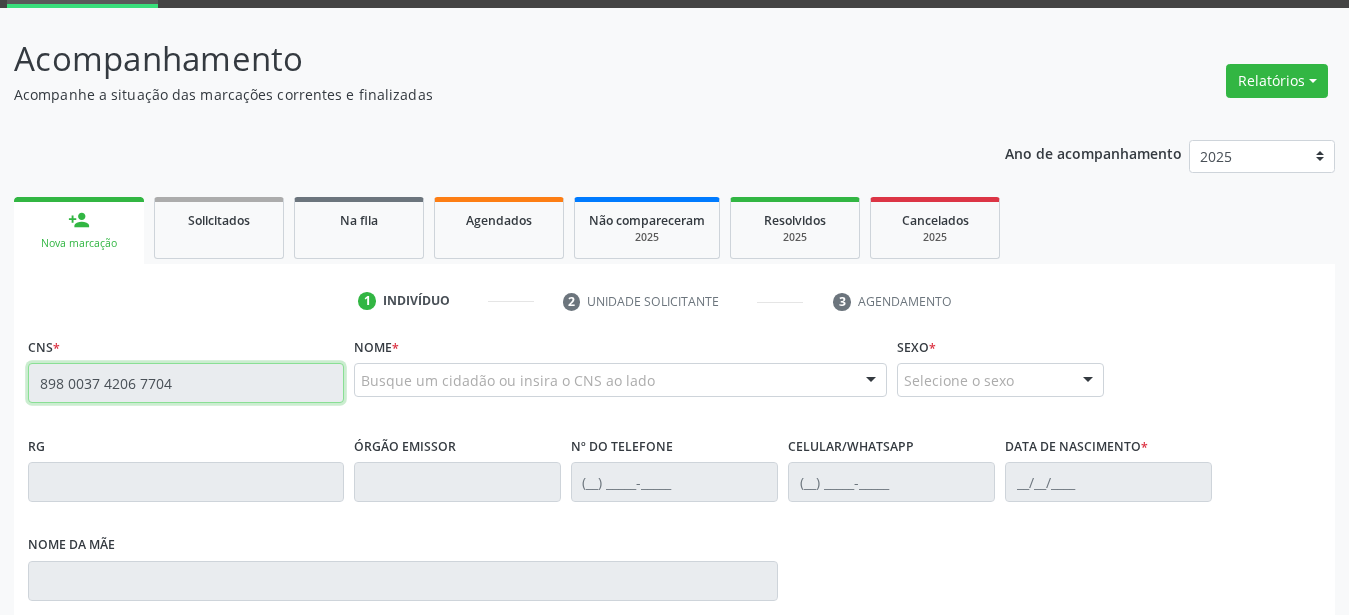 type on "898 0037 4206 7704" 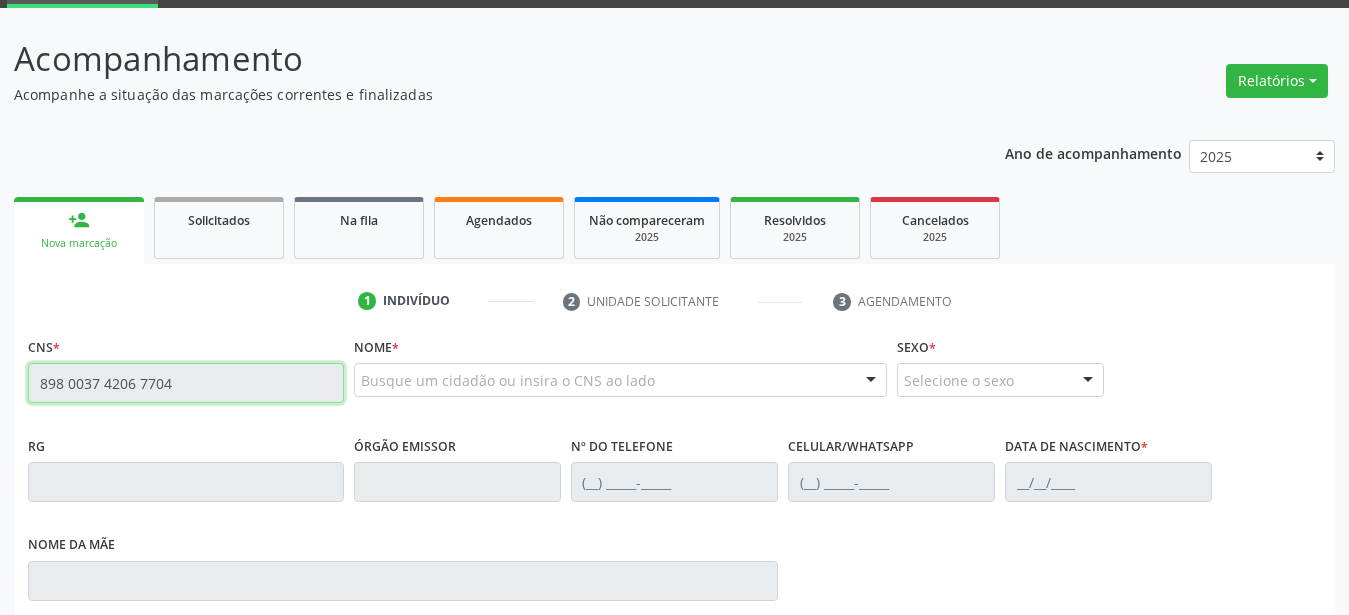 type 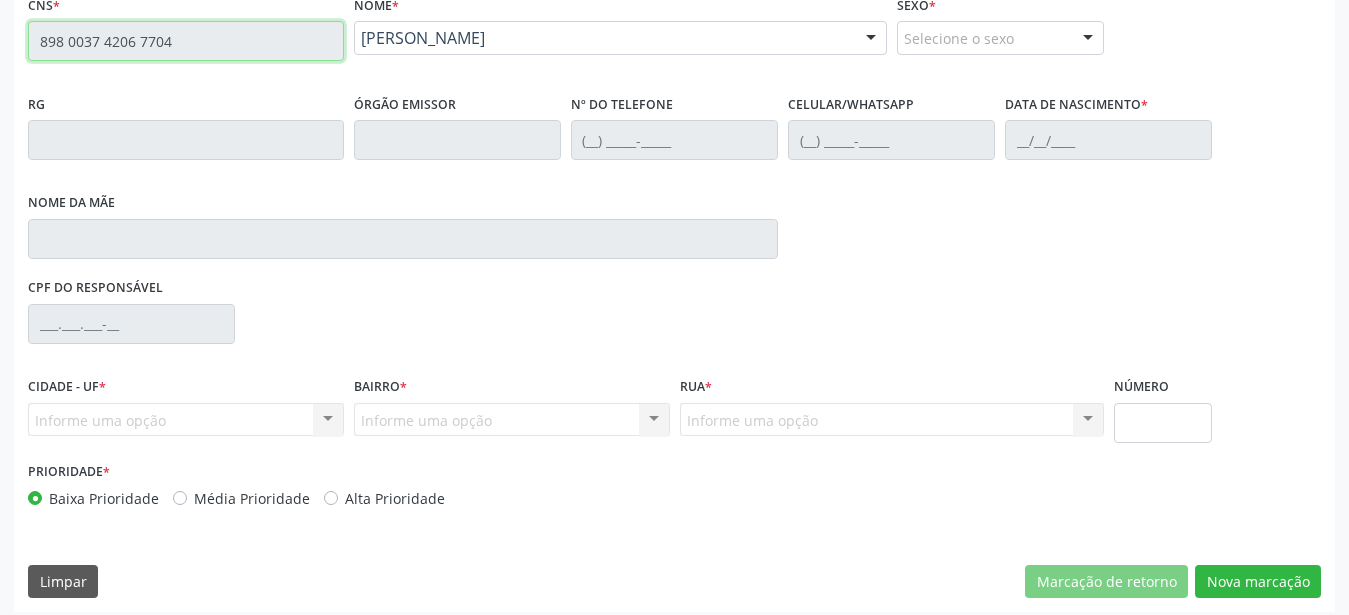 type on "(87) 98129-5902" 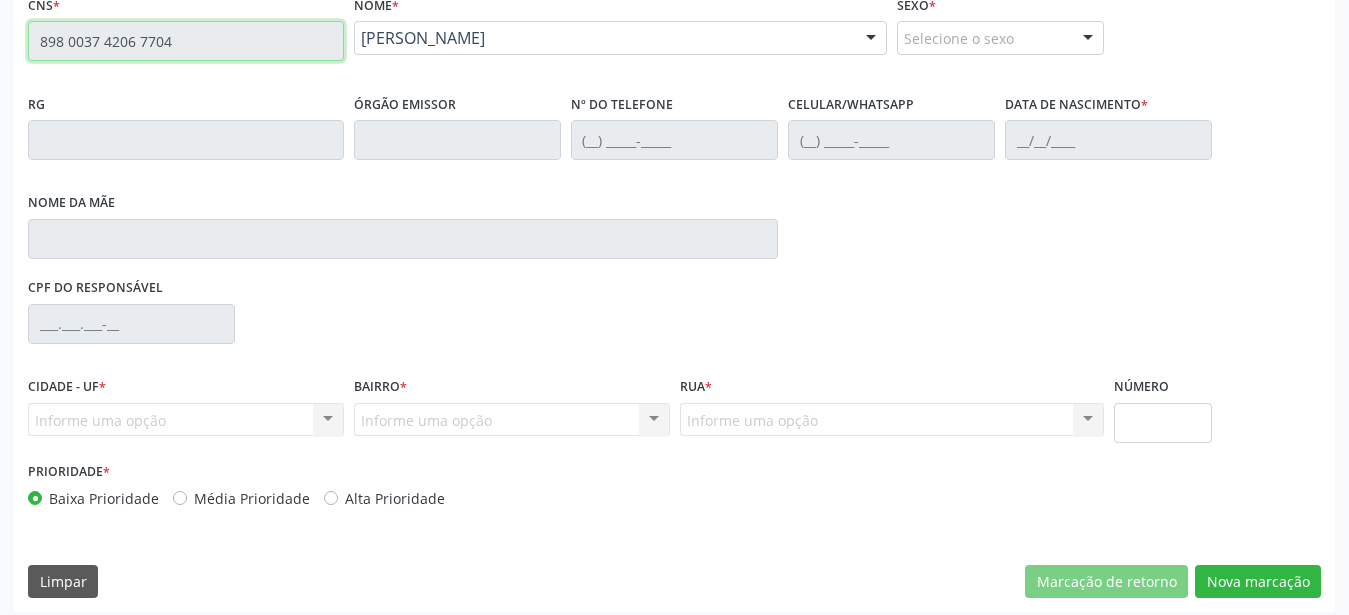 type on "(87) 98129-5902" 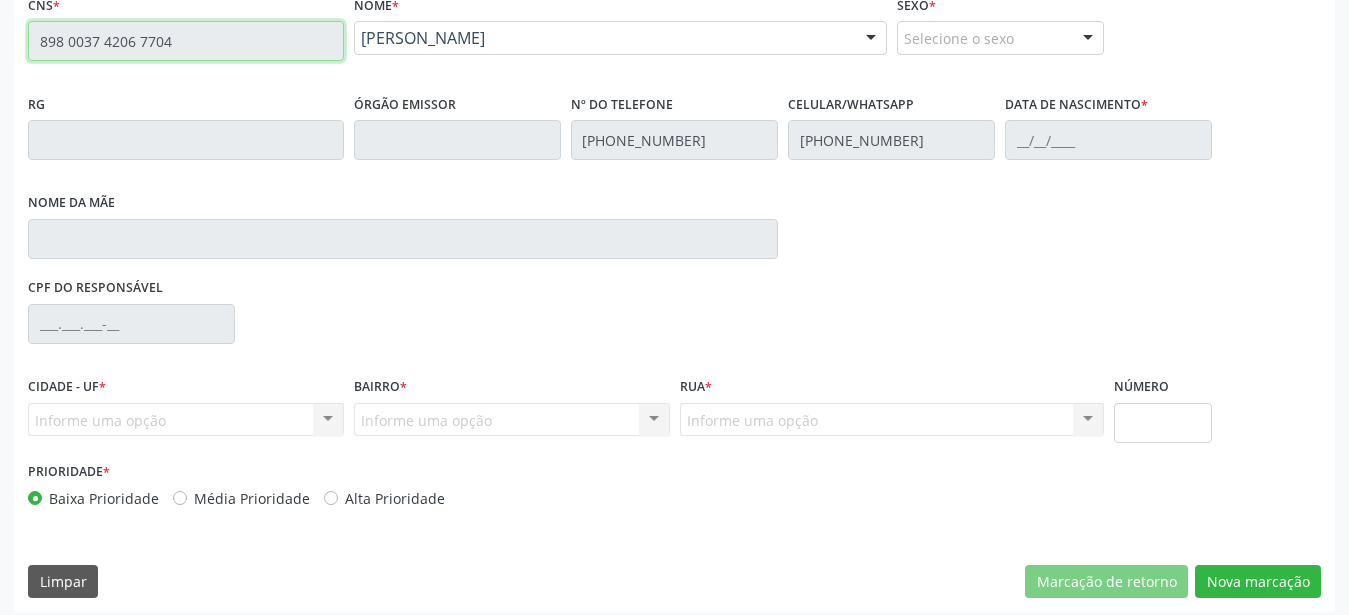 type on "10/02/1997" 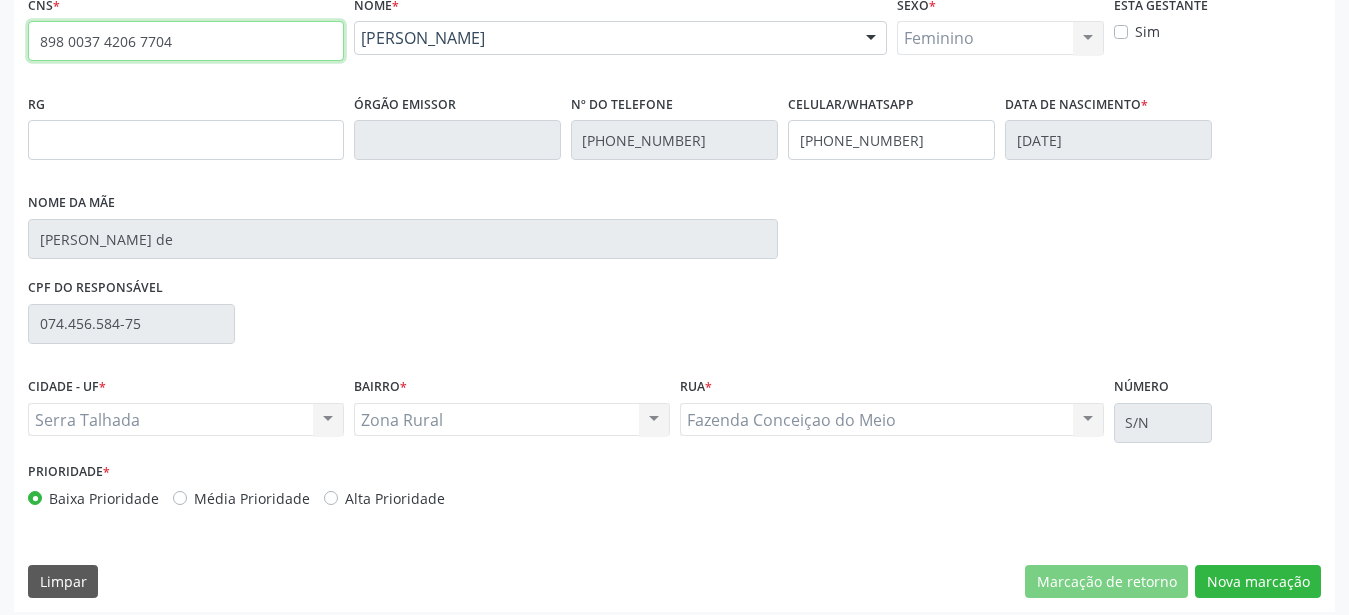 scroll, scrollTop: 455, scrollLeft: 0, axis: vertical 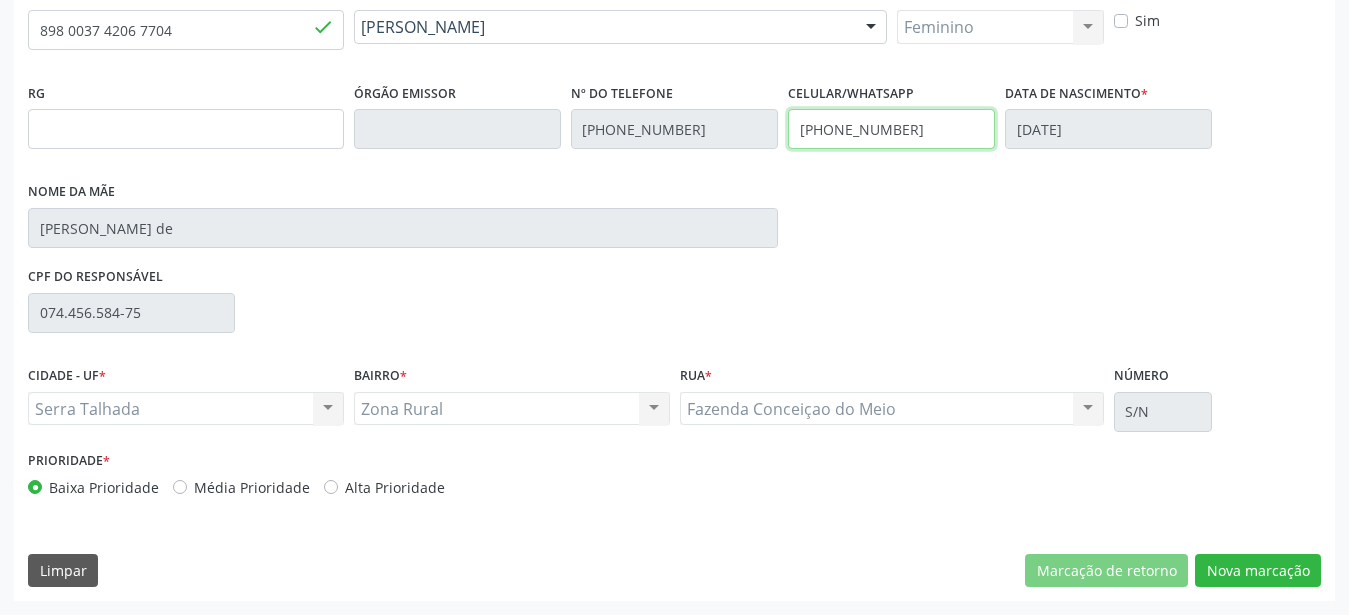 drag, startPoint x: 931, startPoint y: 132, endPoint x: 698, endPoint y: 152, distance: 233.8568 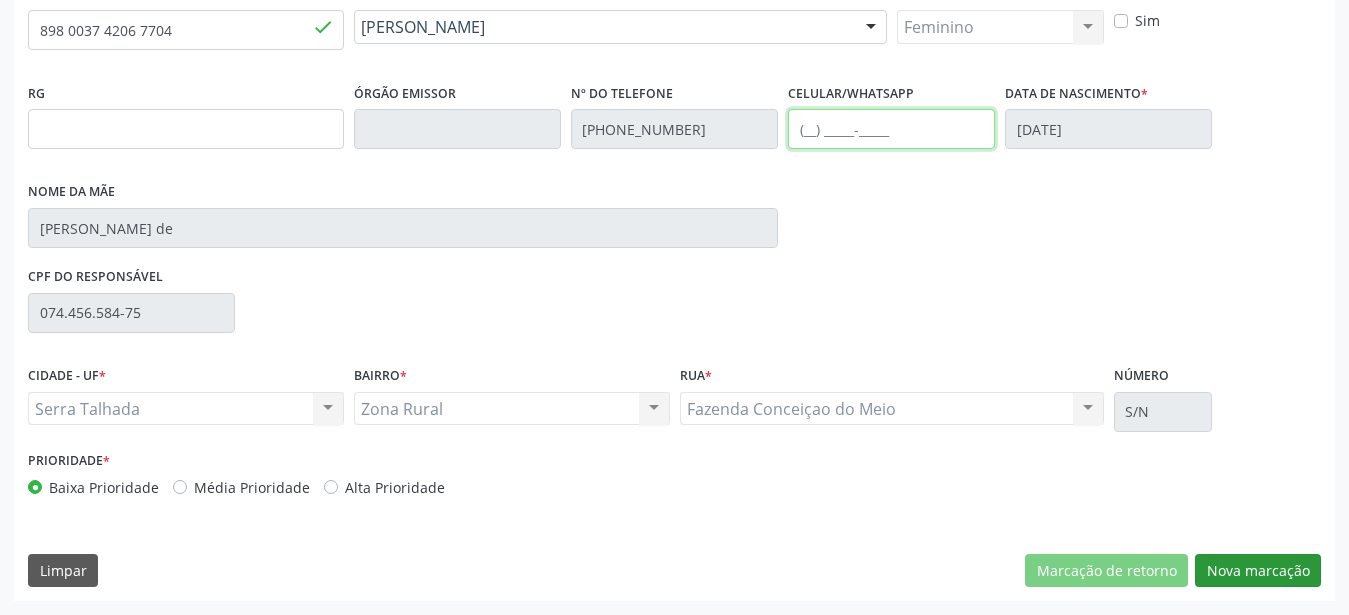 type 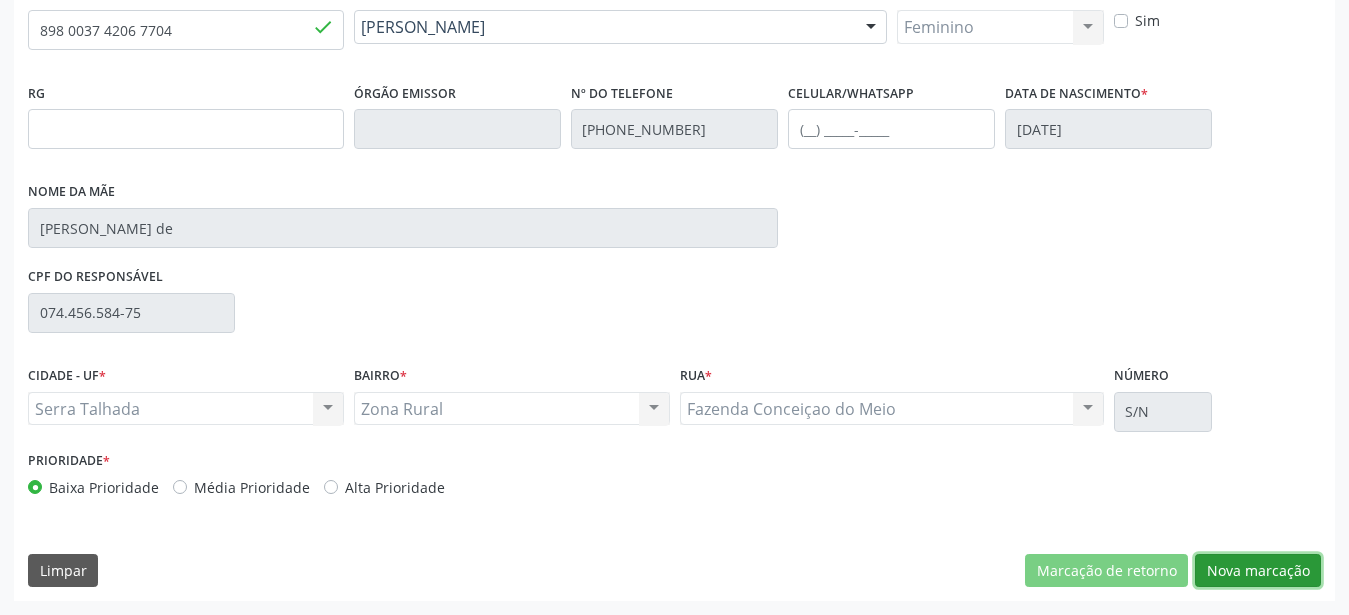 click on "Nova marcação" at bounding box center (1258, 571) 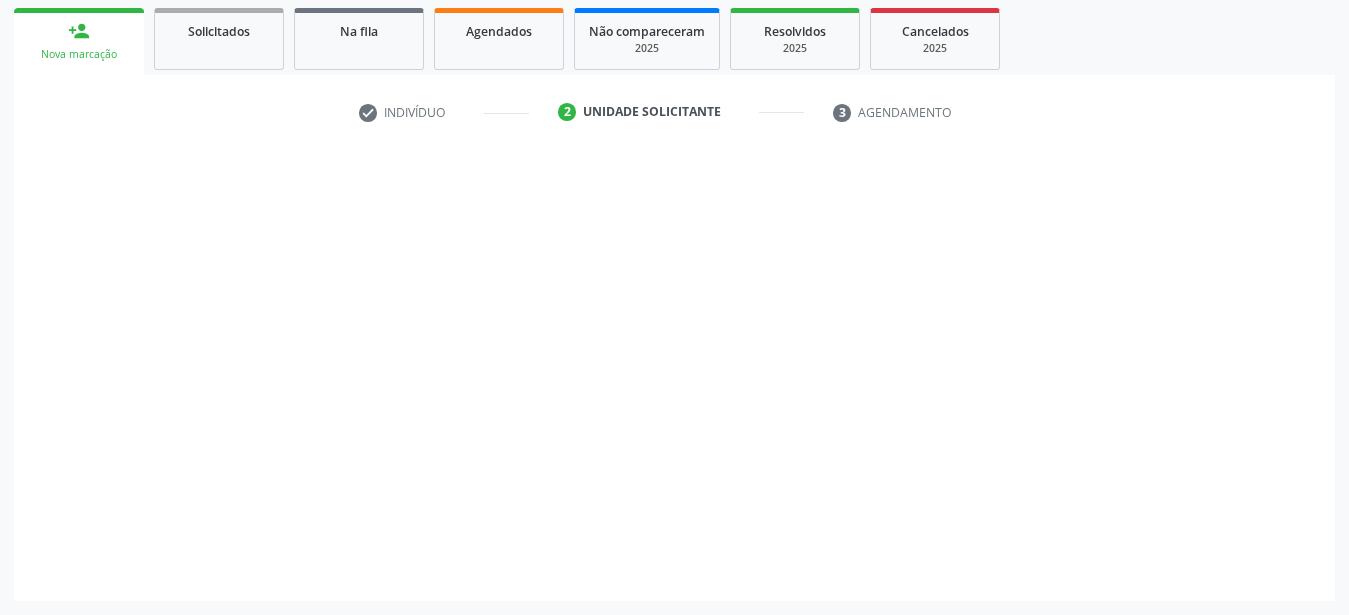 scroll, scrollTop: 307, scrollLeft: 0, axis: vertical 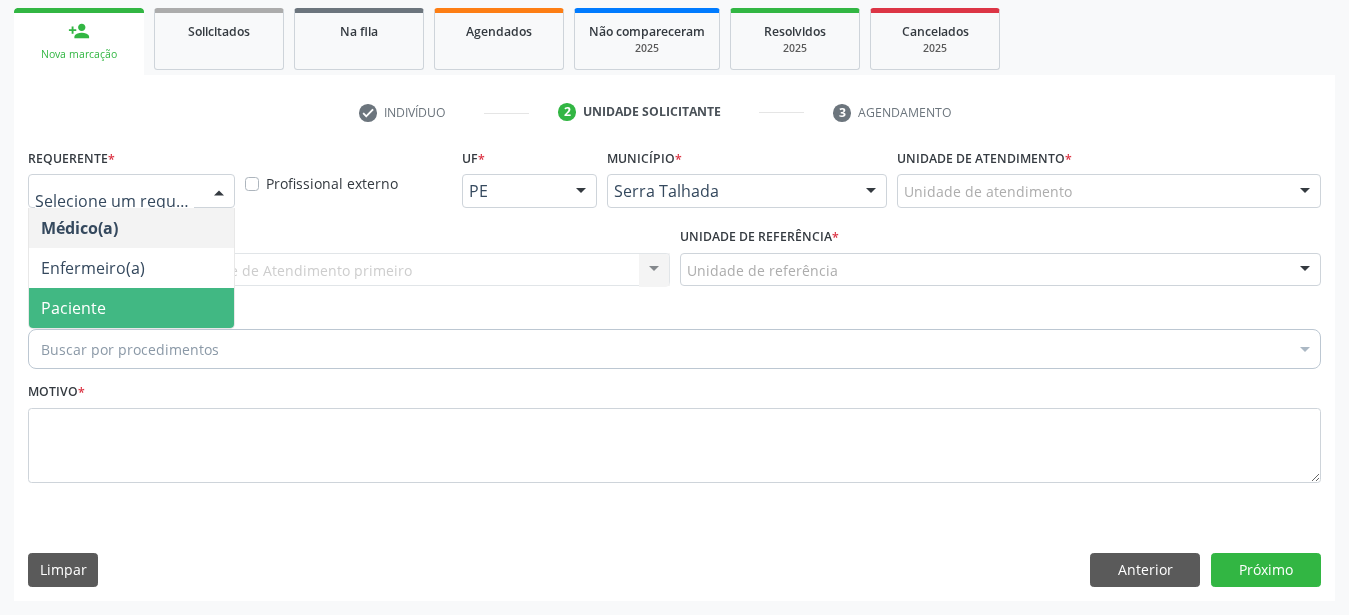 click on "Paciente" at bounding box center [131, 308] 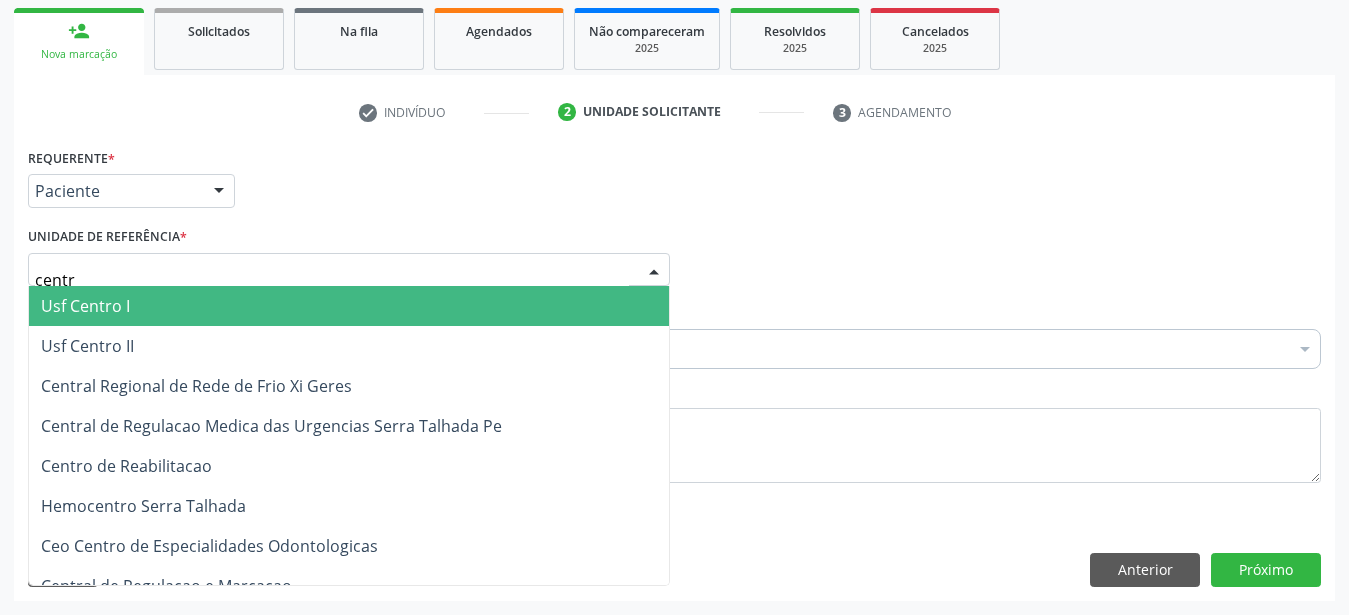 type on "centro" 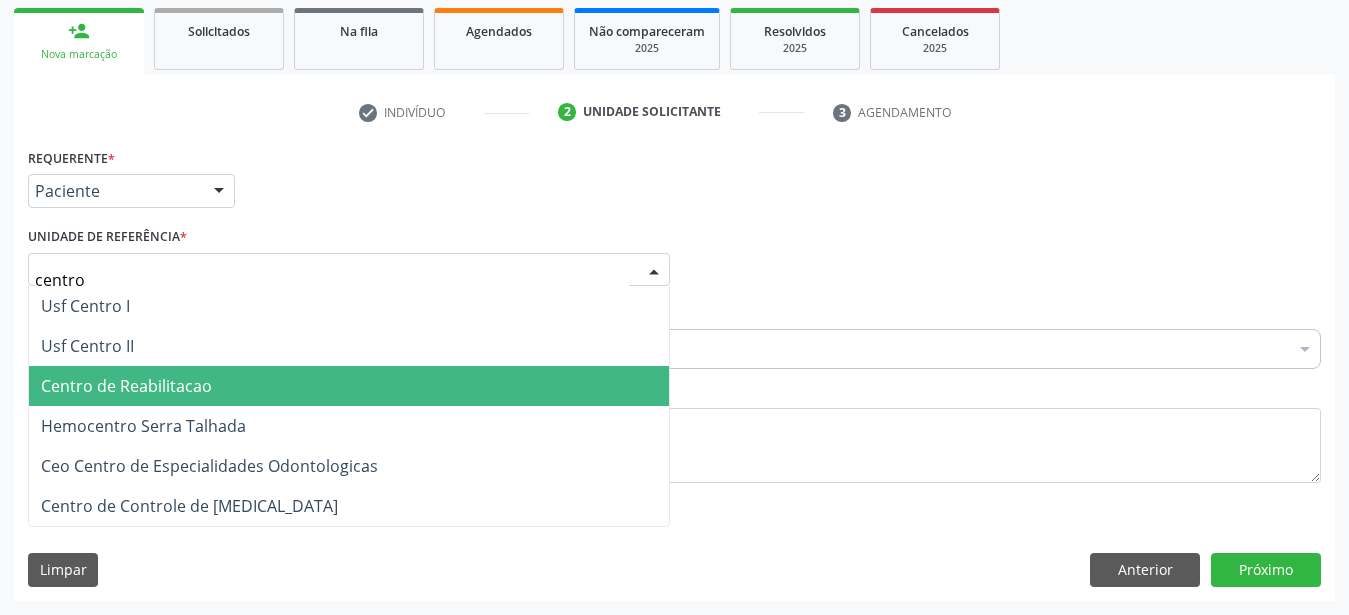 click on "Centro de Reabilitacao" at bounding box center [126, 386] 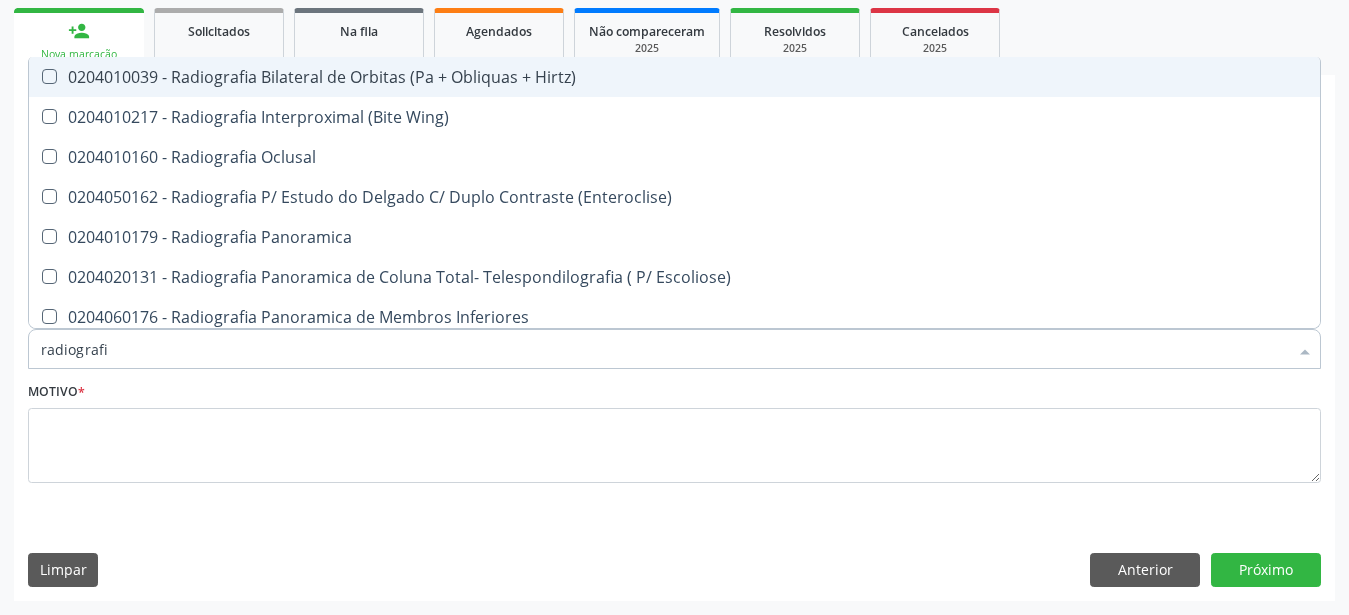 type on "radiografia" 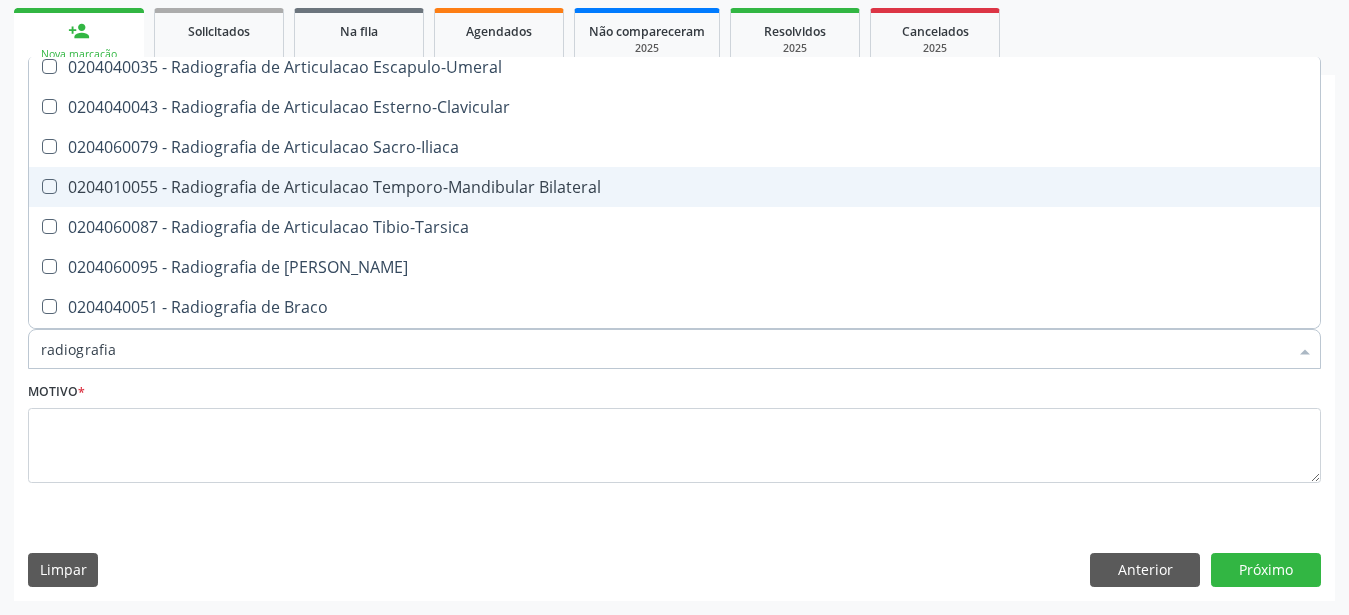 scroll, scrollTop: 660, scrollLeft: 0, axis: vertical 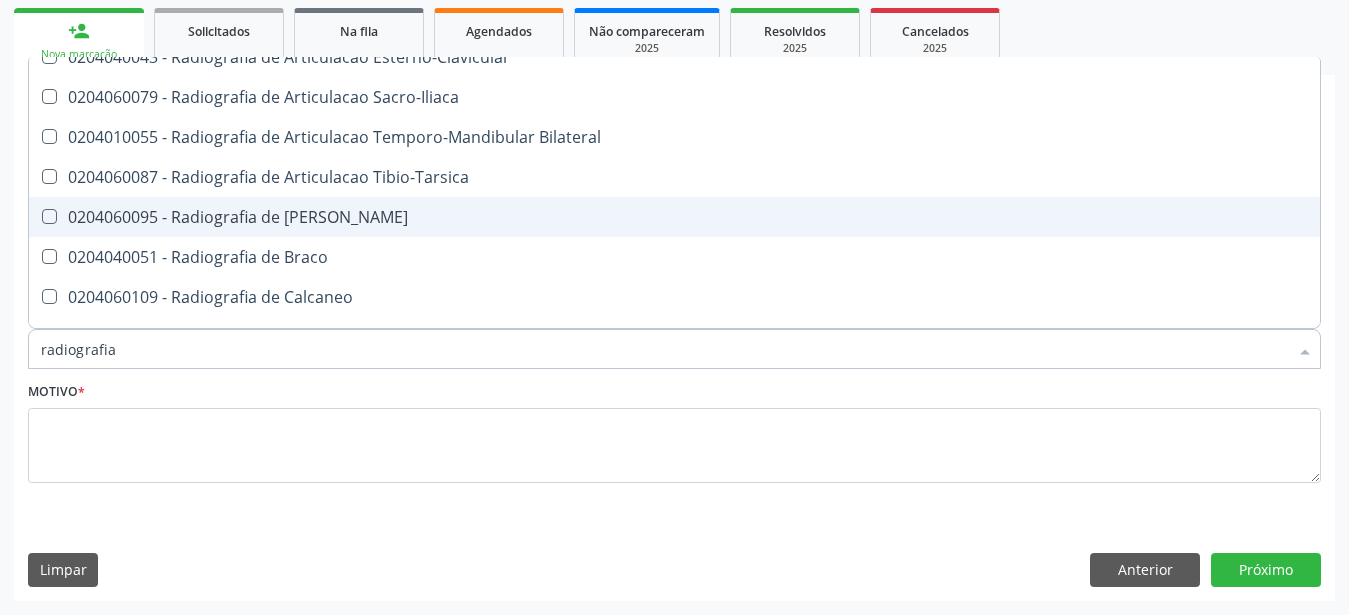 click at bounding box center (49, 216) 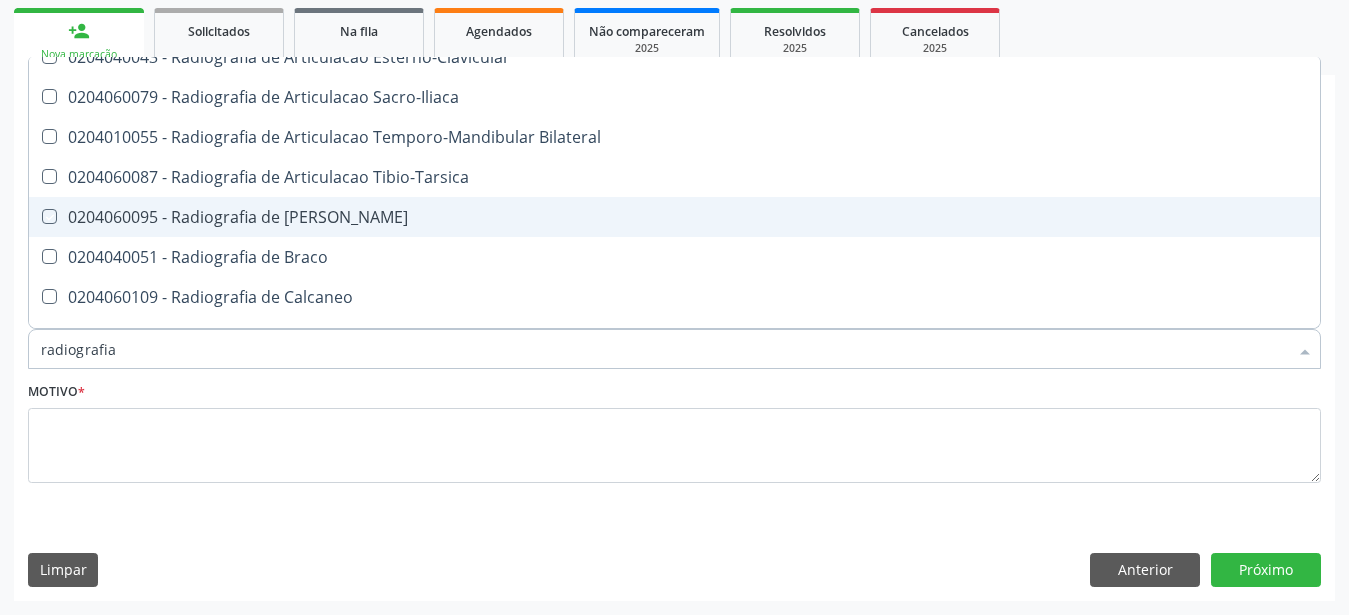 checkbox on "true" 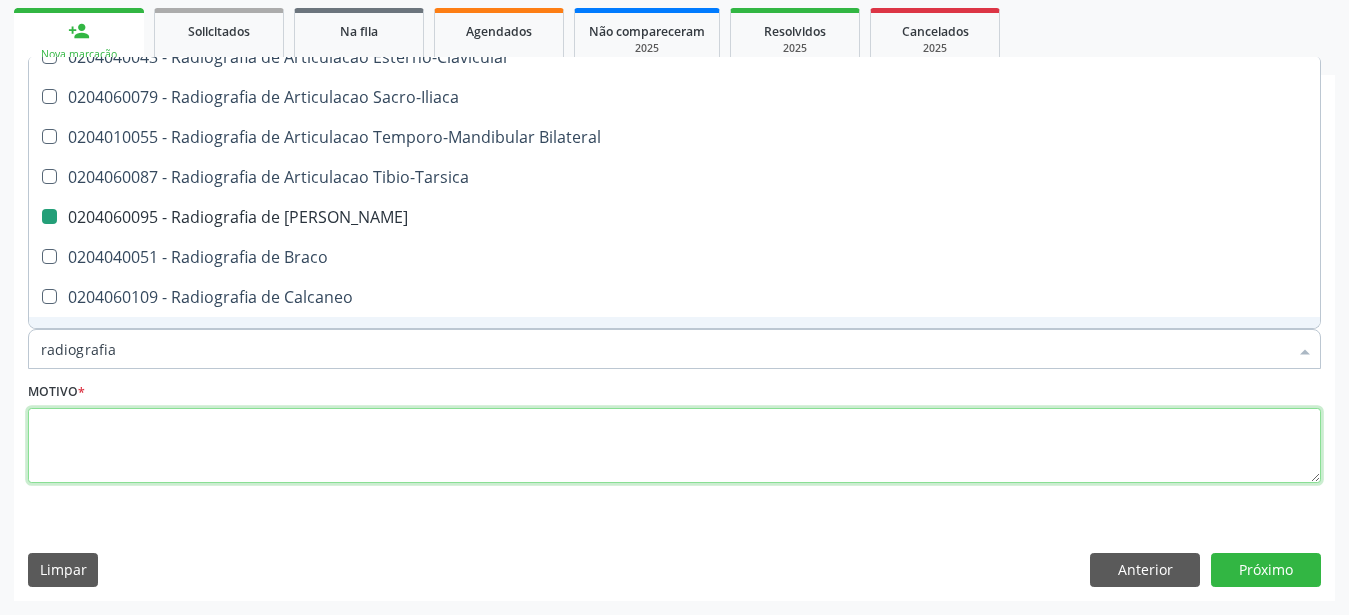 click at bounding box center [674, 446] 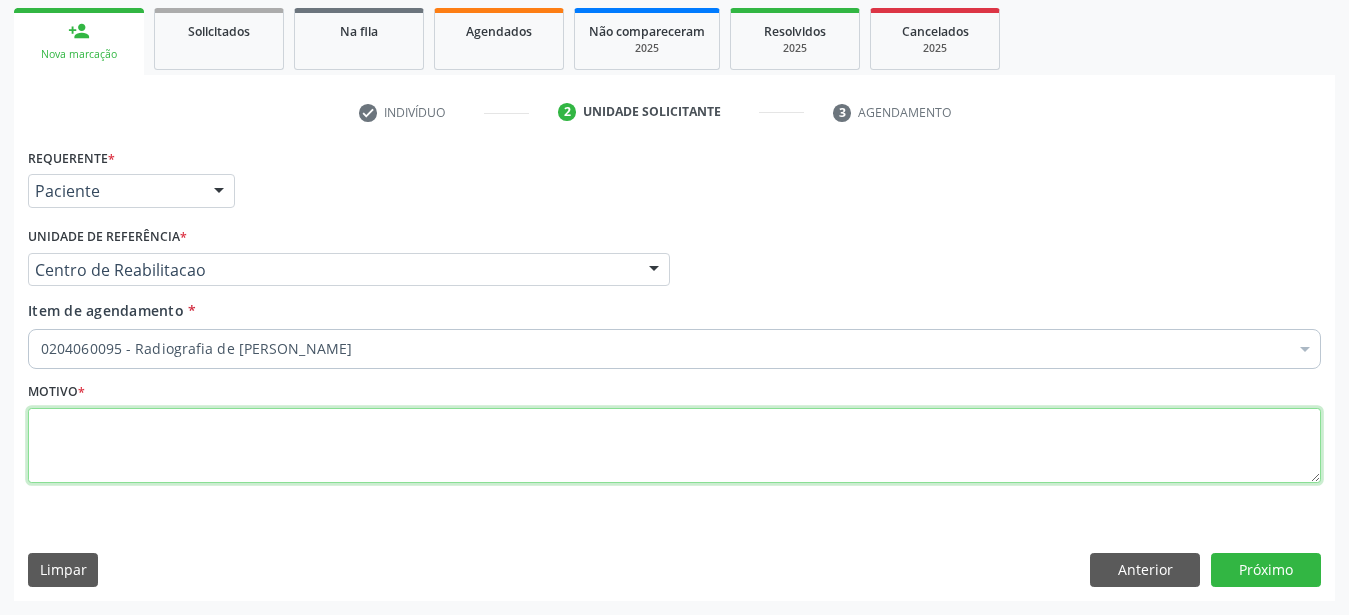 scroll, scrollTop: 0, scrollLeft: 0, axis: both 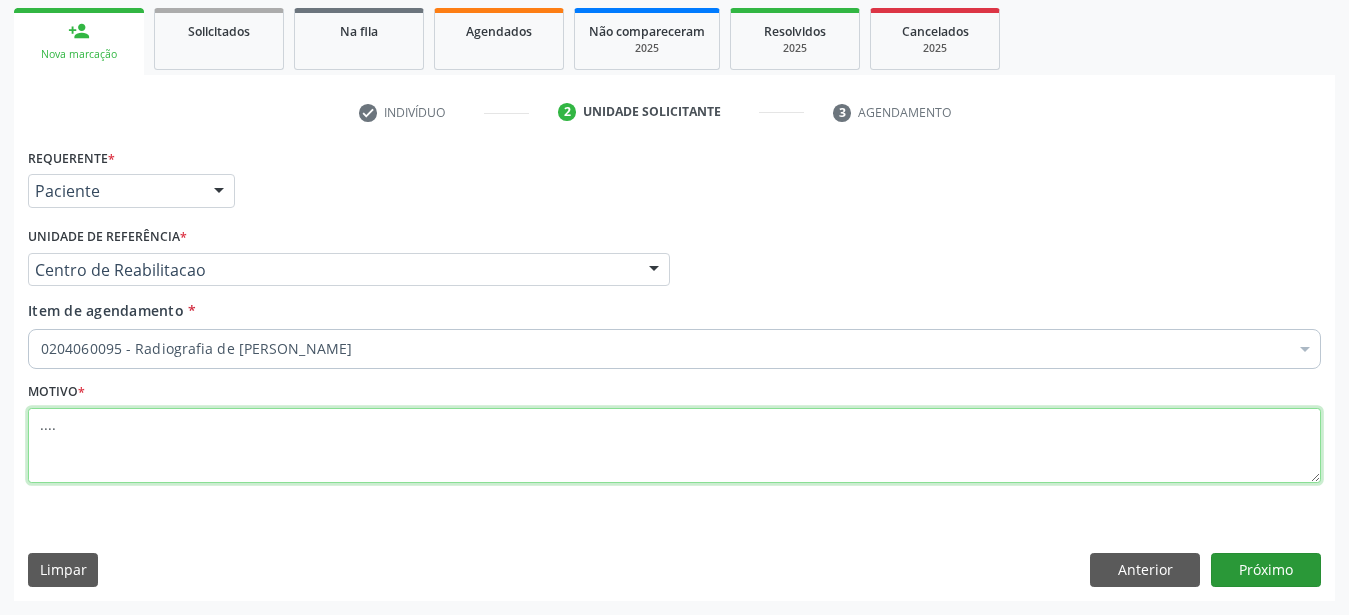 type on "...." 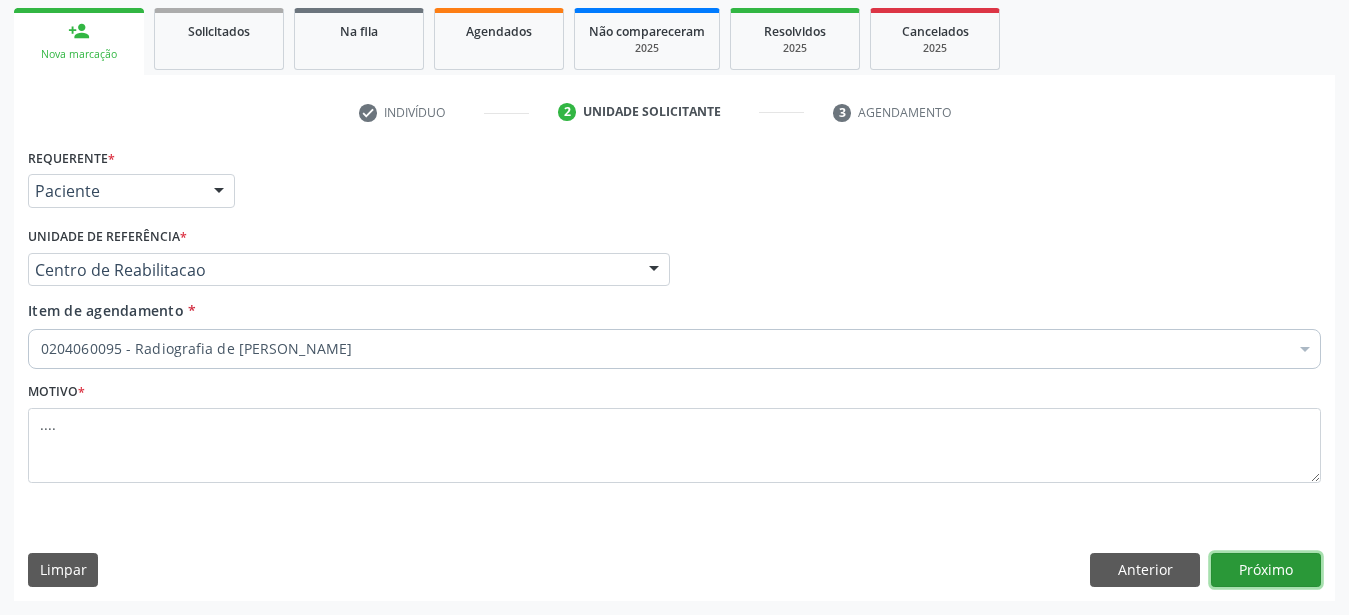 click on "Próximo" at bounding box center (1266, 570) 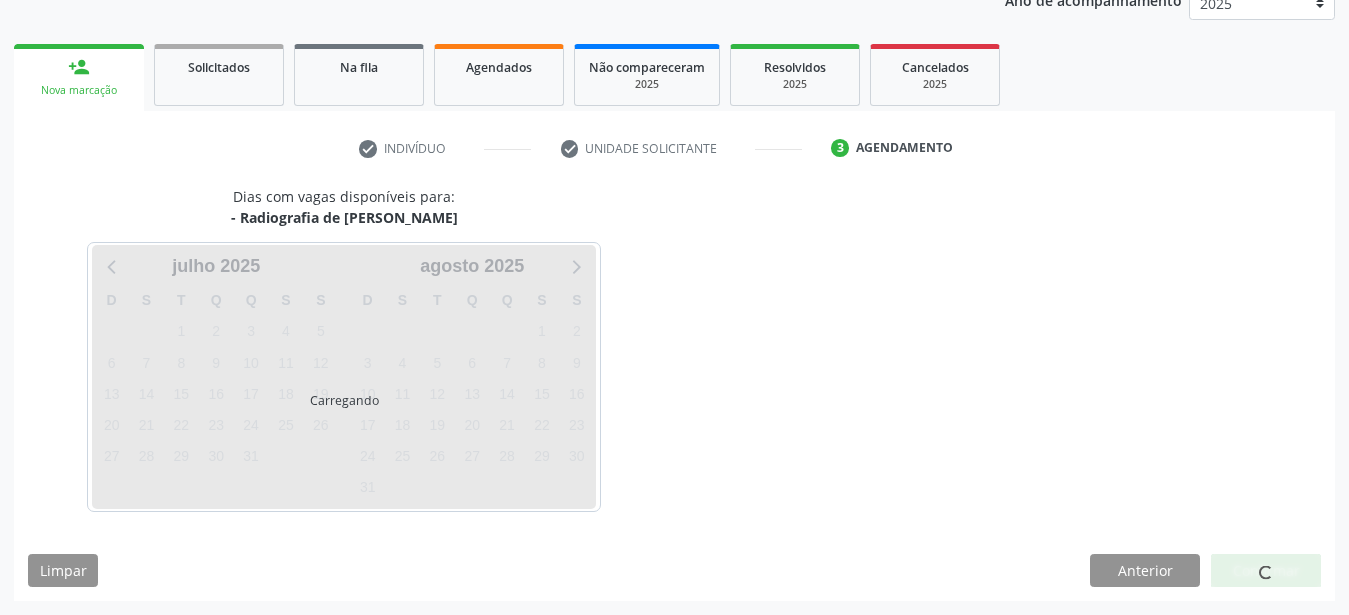 scroll, scrollTop: 255, scrollLeft: 0, axis: vertical 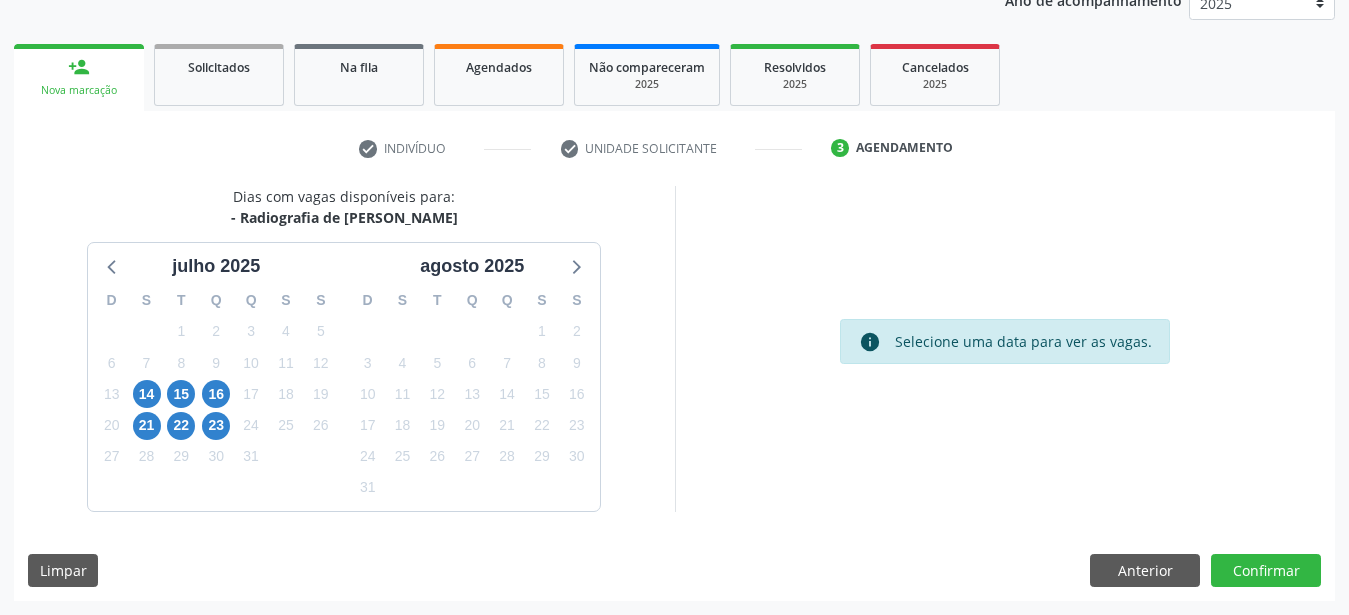 click on "D S T Q Q S S 29 30 1 2 3 4 5 6 7 8 9 10 11 12 13 14 15 16 17 18 19 20 21 22 23 24 25 26 27 28 29 30 31 1 2 3 4 5 6 7 8 9" at bounding box center [216, 395] 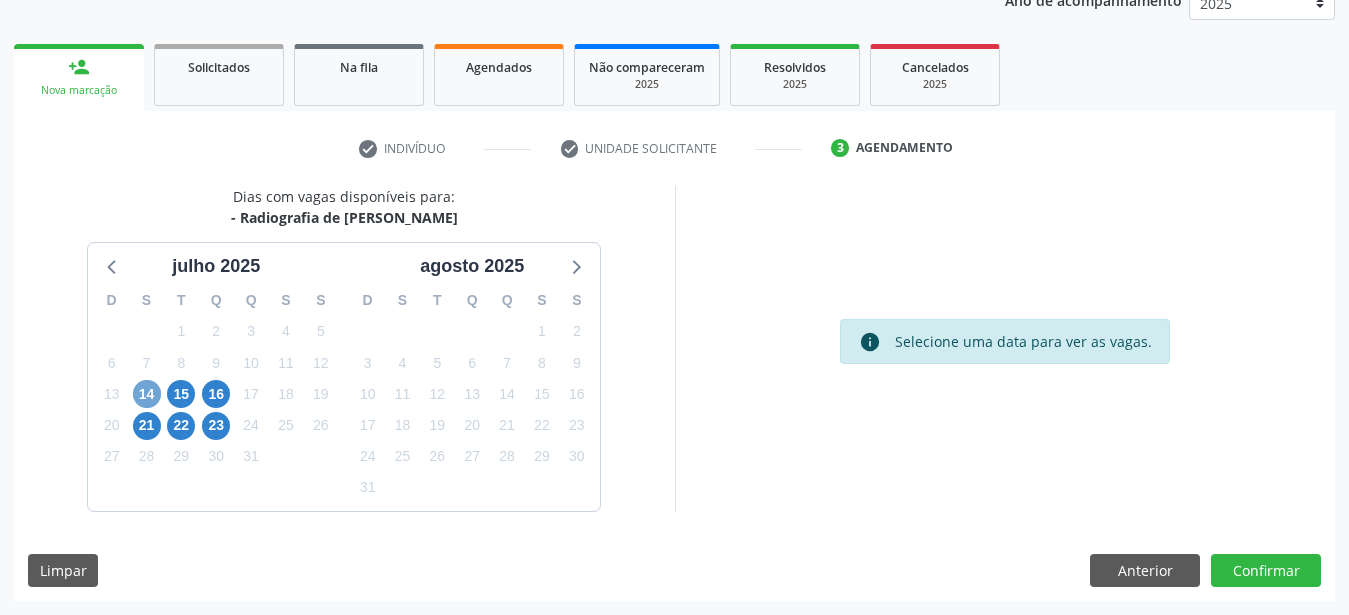 click on "14" at bounding box center (147, 394) 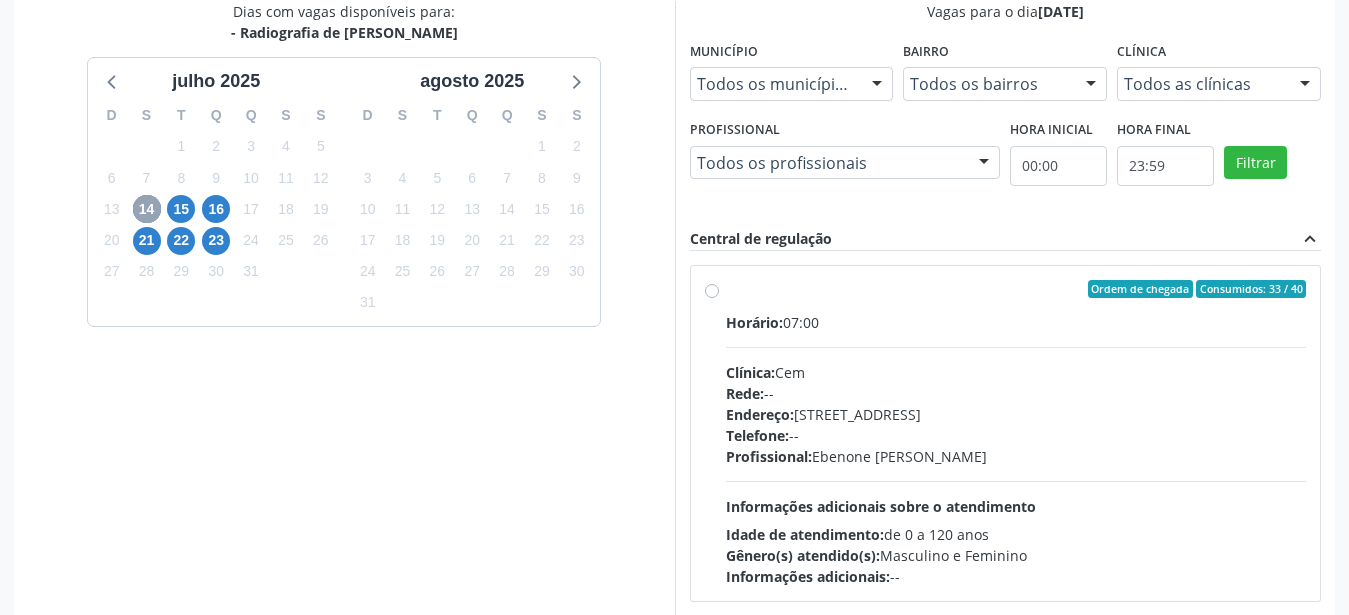 scroll, scrollTop: 459, scrollLeft: 0, axis: vertical 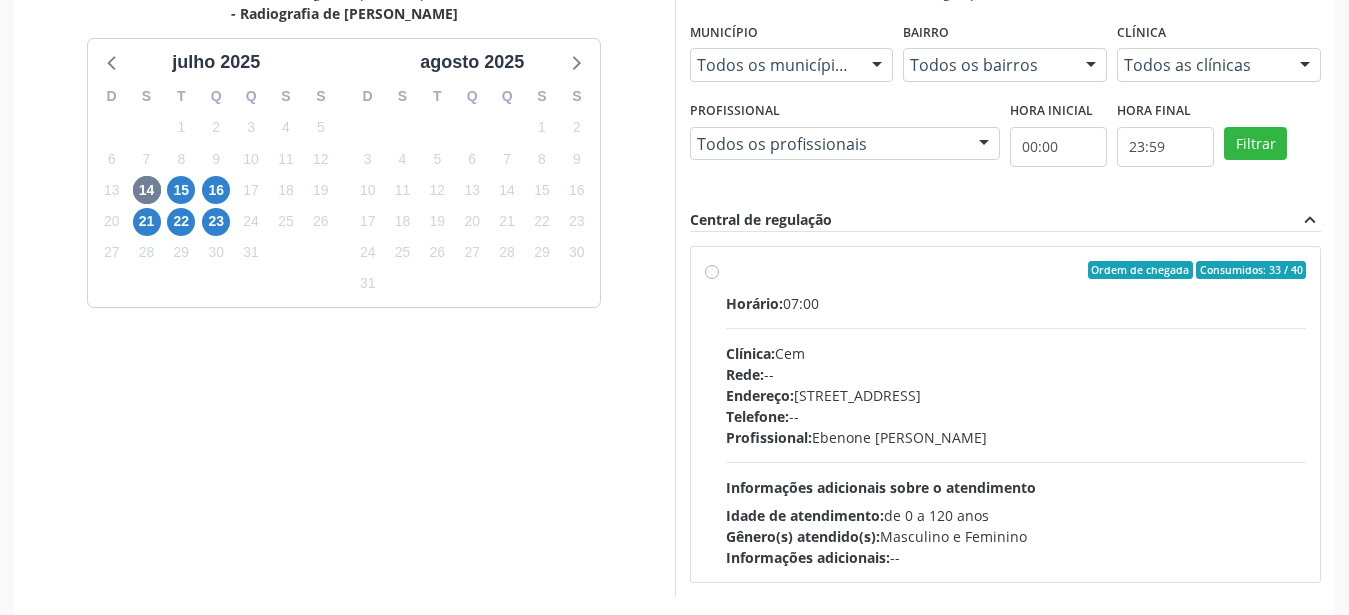 click on "Ordem de chegada
Consumidos: 33 / 40
Horário:   07:00
Clínica:  Cem
Rede:
--
Endereço:   Casa, nº 393, Nossa Senhora da Pen, Serra Talhada - PE
Telefone:   --
Profissional:
Ebenone Antonio da Silva
Informações adicionais sobre o atendimento
Idade de atendimento:
de 0 a 120 anos
Gênero(s) atendido(s):
Masculino e Feminino
Informações adicionais:
--" at bounding box center (1016, 414) 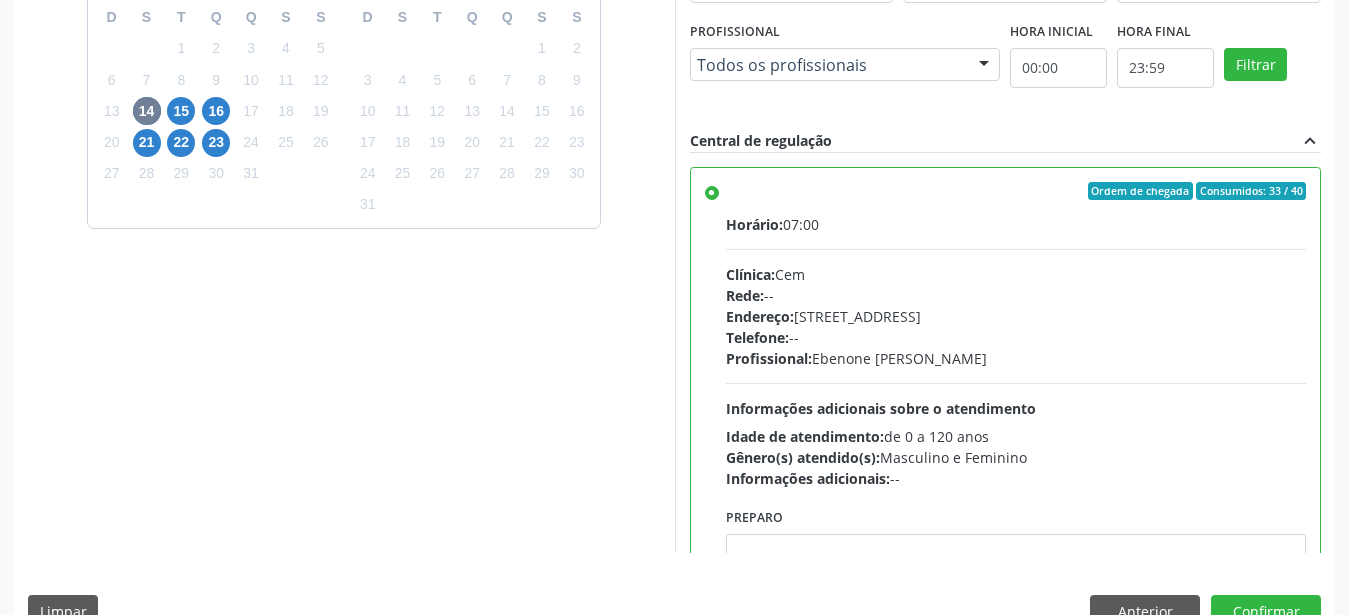 scroll, scrollTop: 579, scrollLeft: 0, axis: vertical 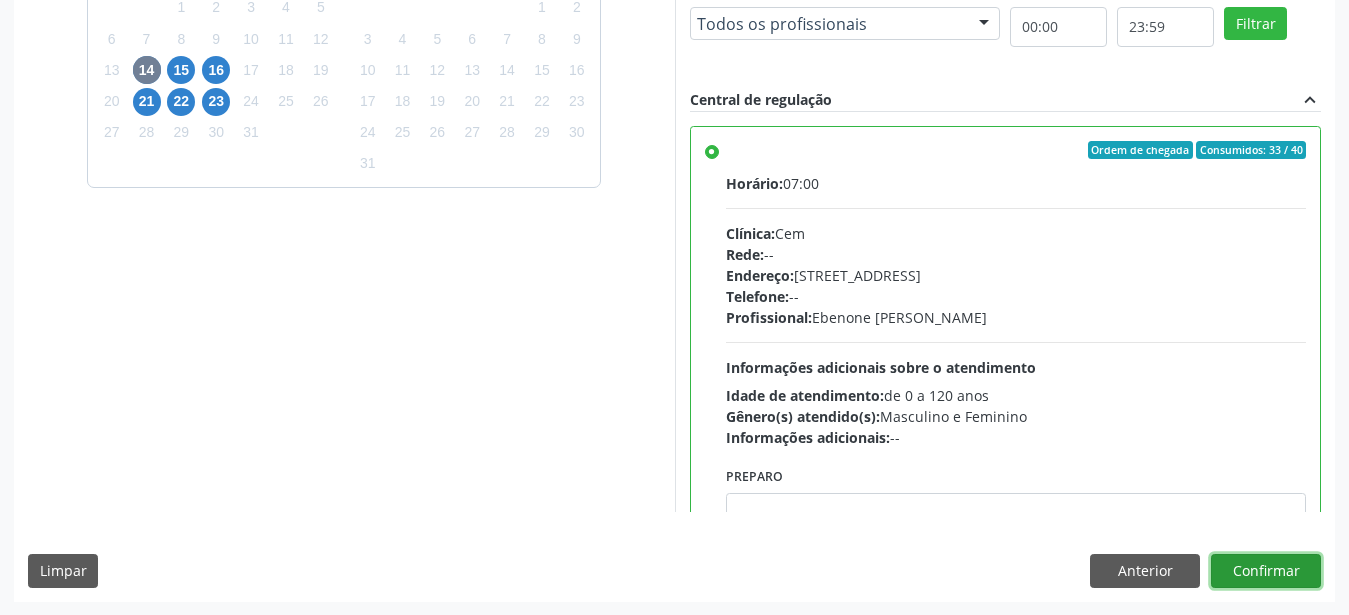 click on "Confirmar" at bounding box center (1266, 571) 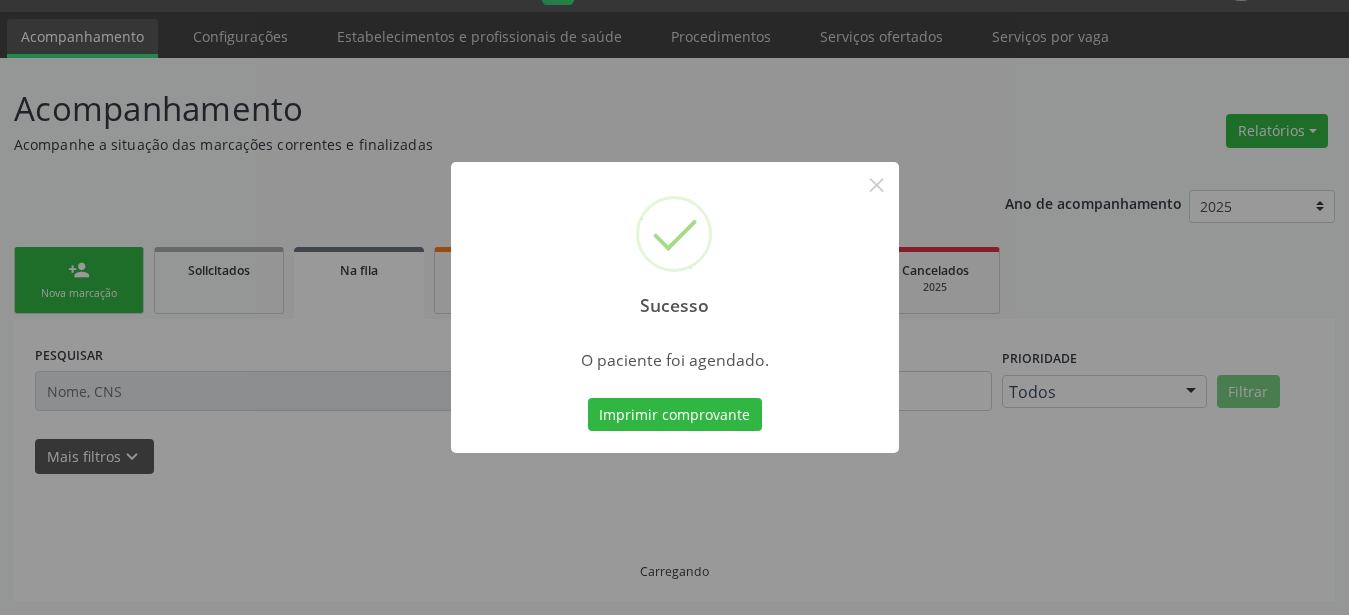 scroll, scrollTop: 51, scrollLeft: 0, axis: vertical 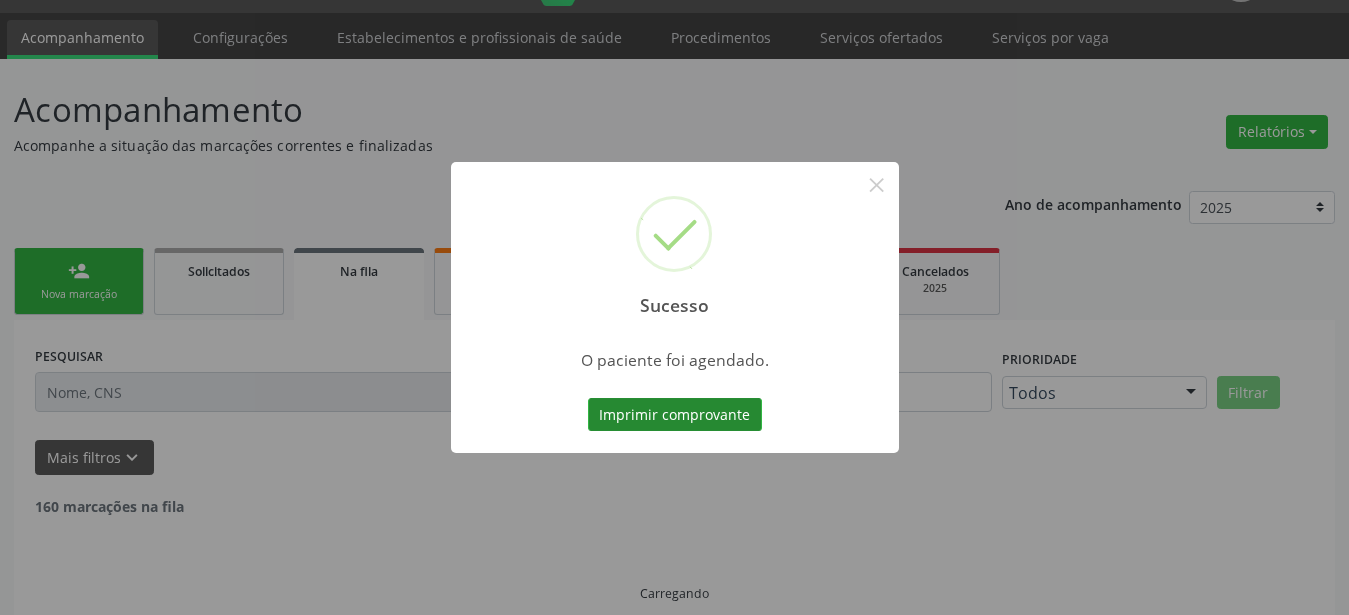 click on "Imprimir comprovante" at bounding box center [675, 415] 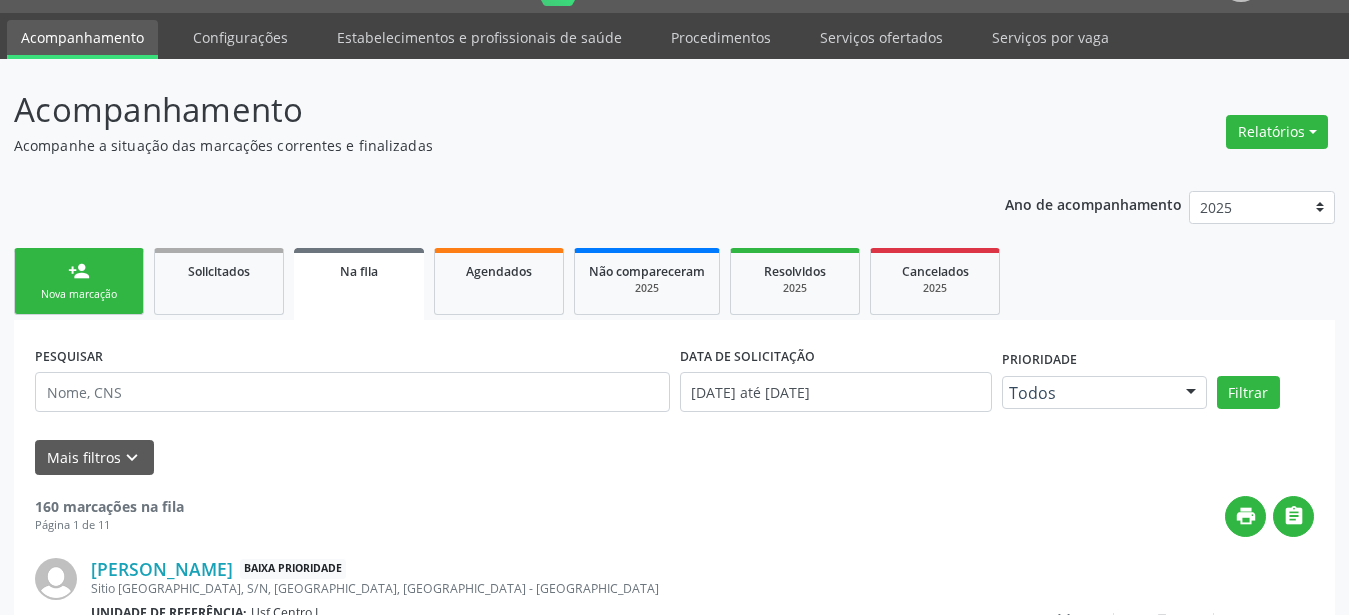 scroll, scrollTop: 50, scrollLeft: 0, axis: vertical 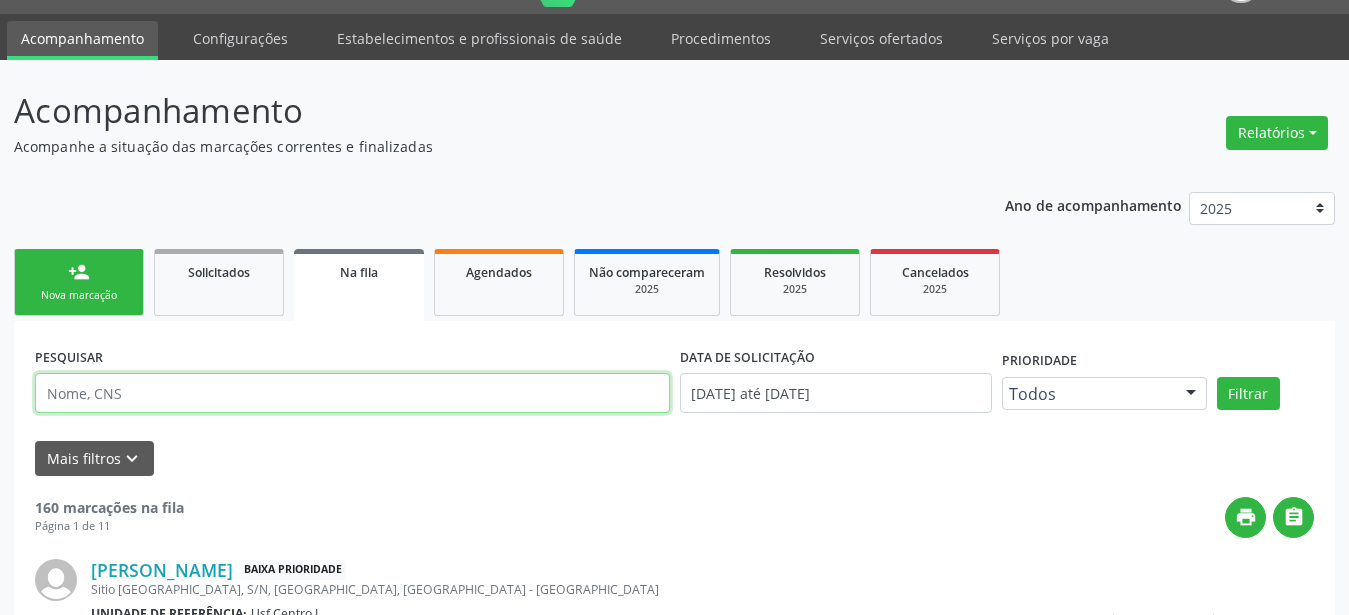 paste on "898 0037 4206 7704" 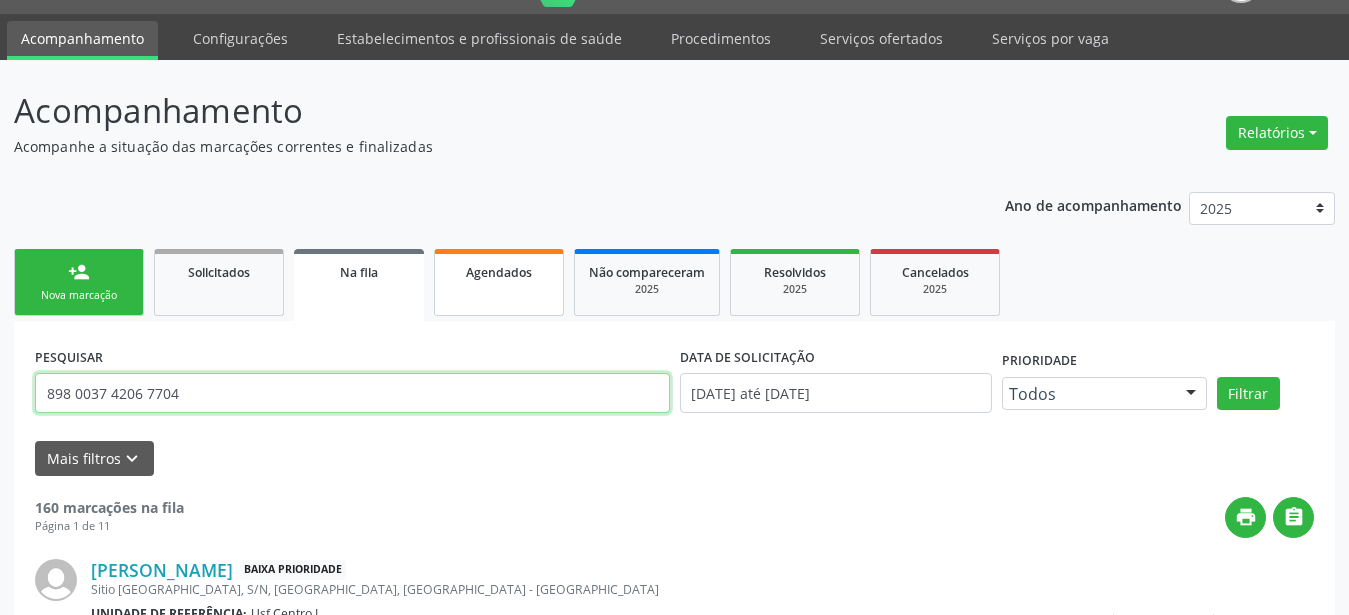 type on "898 0037 4206 7704" 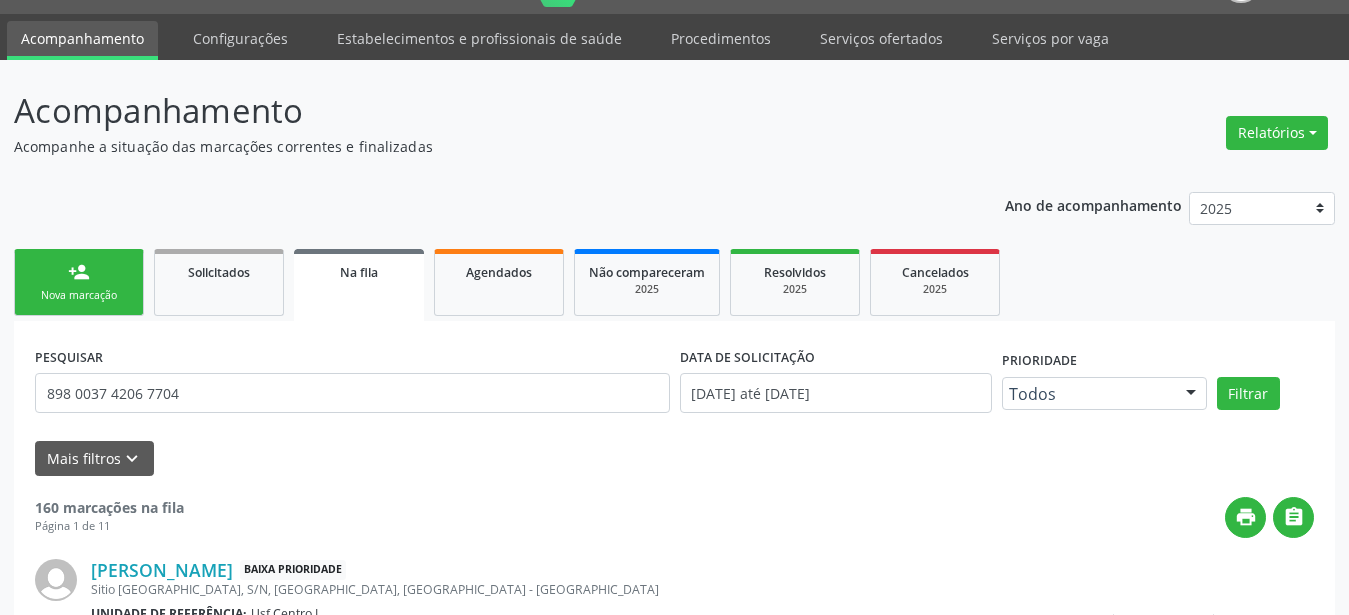 drag, startPoint x: 505, startPoint y: 284, endPoint x: 858, endPoint y: 452, distance: 390.93863 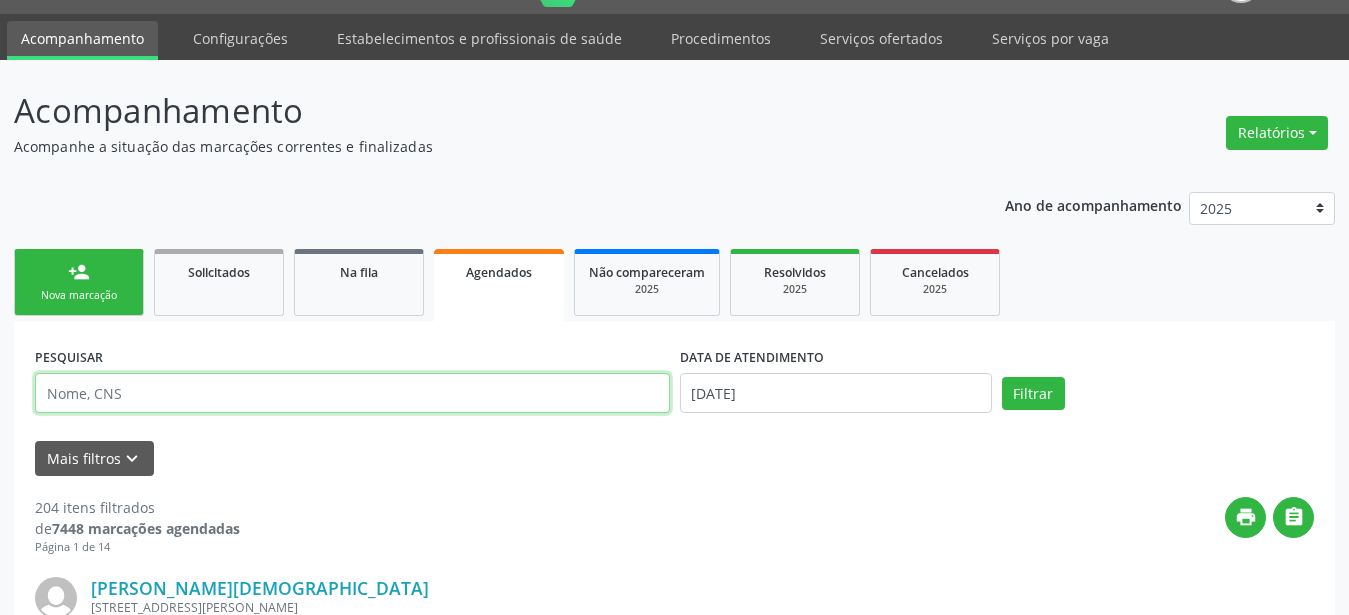 paste on "898 0037 4206 7704" 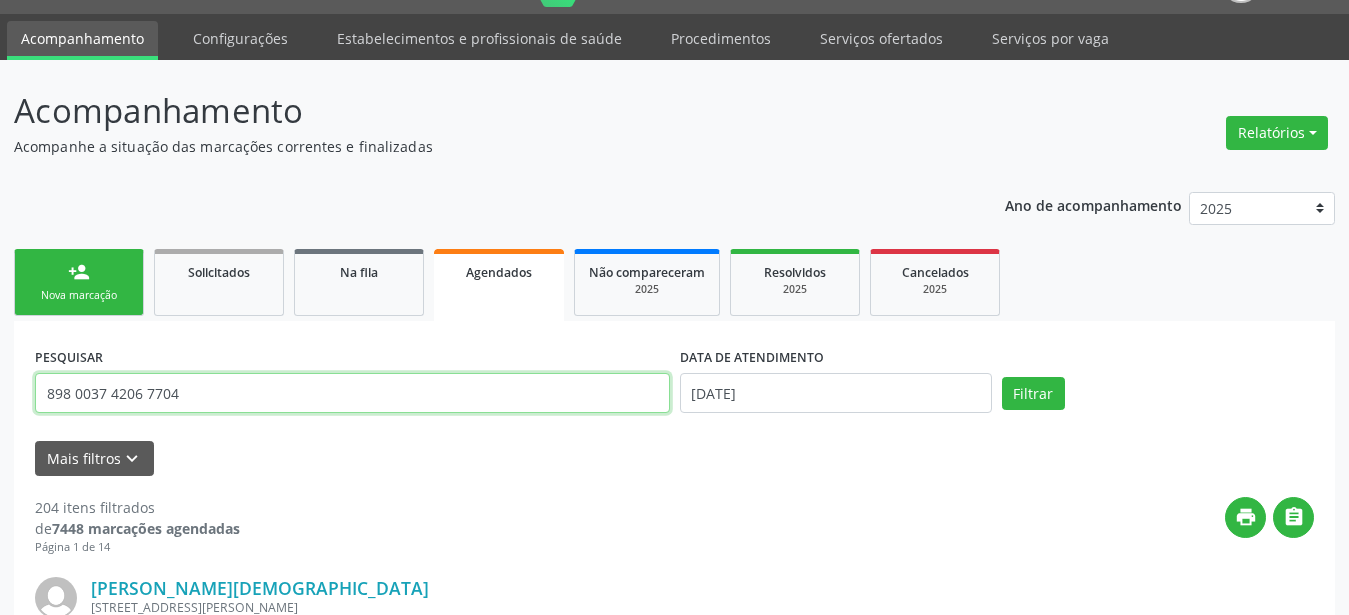 type on "898 0037 4206 7704" 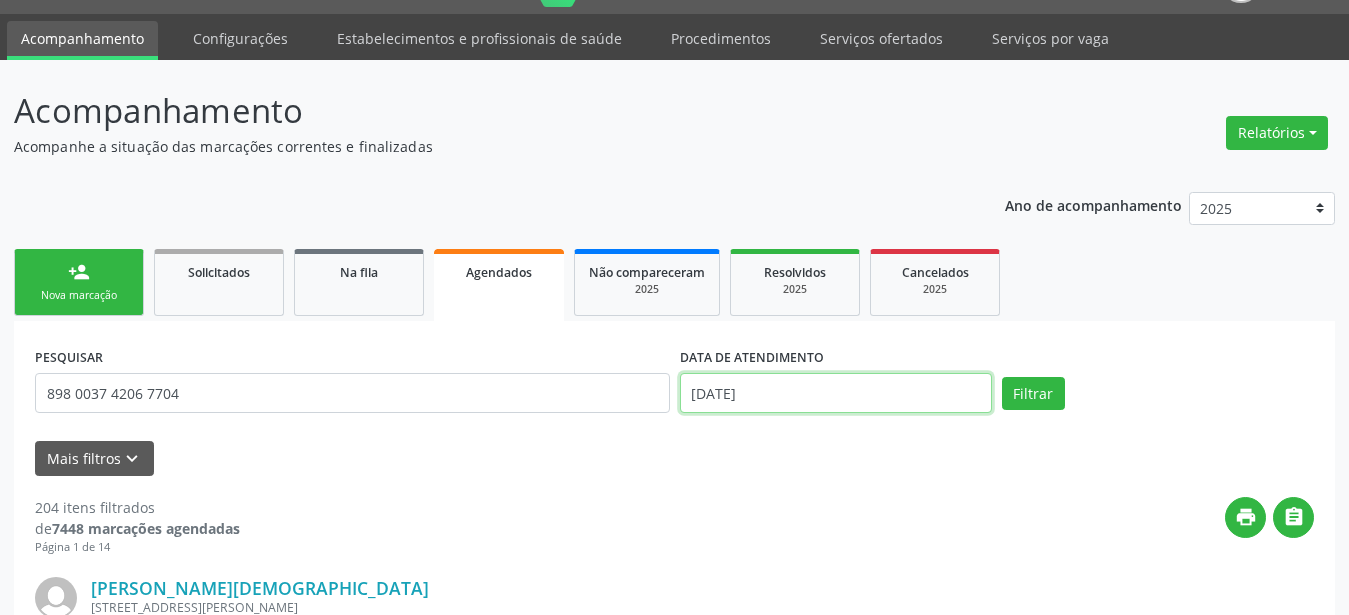 click on "10/07/2025" at bounding box center [836, 393] 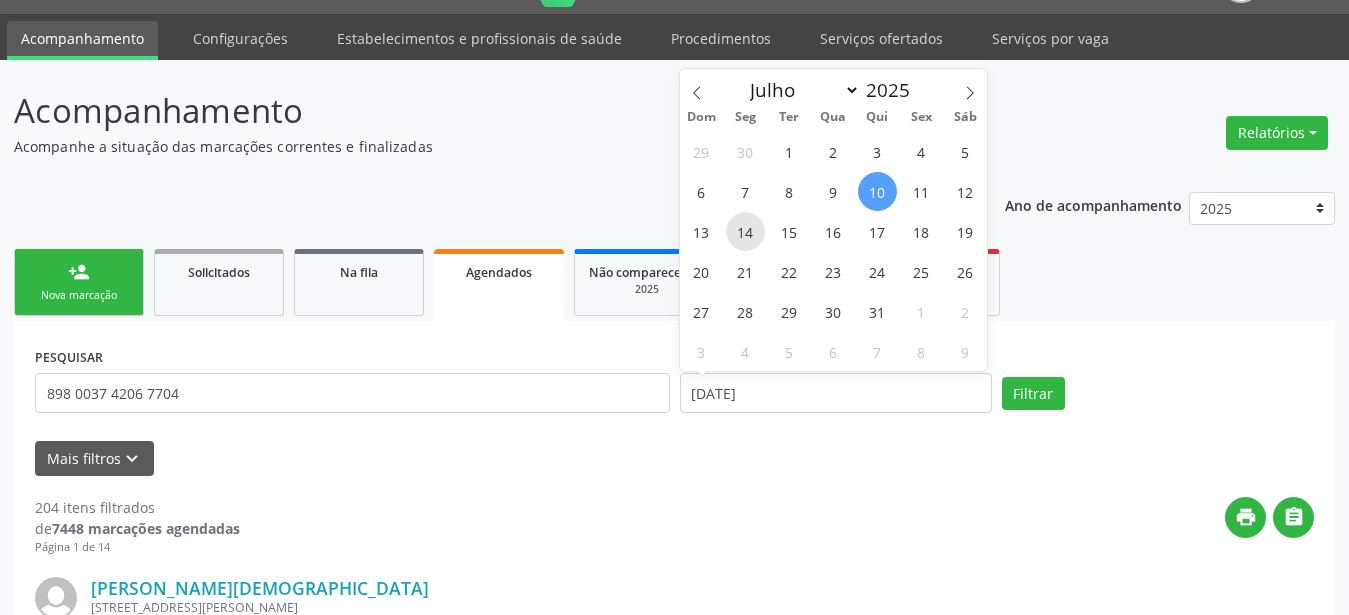 click on "14" at bounding box center [745, 231] 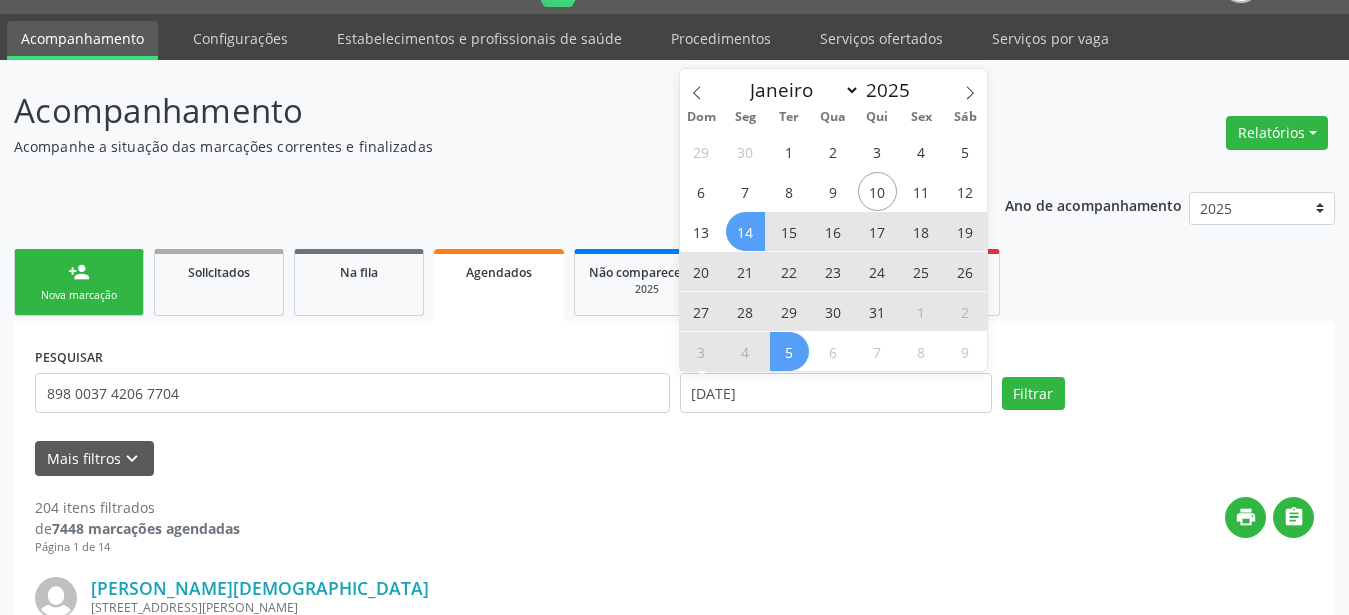 click on "204 itens filtrados
de
7448 marcações agendadas
Página 1 de 14
print   
Ana Maria Monteiro Barros Saturnino
Rua Amália Meneses do Nascimento, 212, Ipsep, Serra Talhada - PE
Data de atendimento:
10/07/2025 - 07:00
Unidade executante:
Hospital Sao Francisco
Telefone da clínica:
(81) 38312142
Rede:
Não informado
Profissional executante:
Francisco Anselmo Magalhaes
Item de agendamento:
Médico Cirurgião Geral
Motivo de agendamento:
.
Preparo:
Não informado
Senha de atendimento:
ST00005727
Solicitado por Maria de Fatima Lima em 30/06/2025 - há 10 dias

Mais ações
insert_drive_file
Exportar (PDF)
check
Resolvido
Ivoneide Vieira Berto
Data de atendimento:
10/07/2025 - 07:00" at bounding box center [674, 2699] 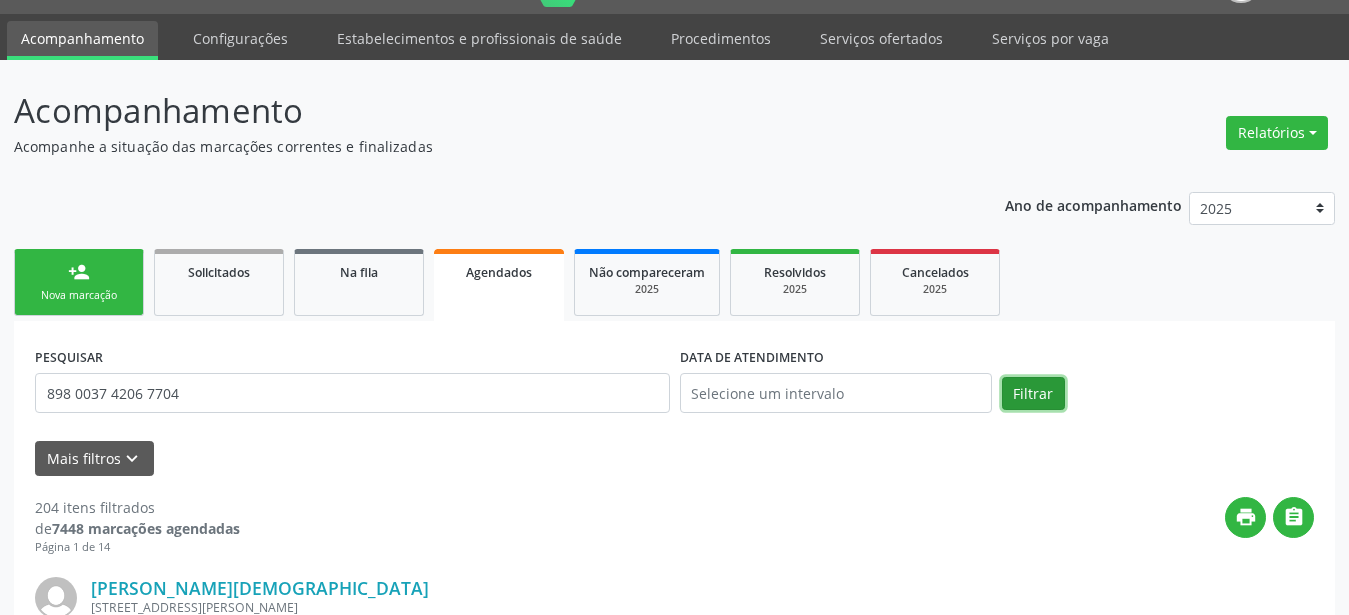 click on "Filtrar" at bounding box center (1033, 394) 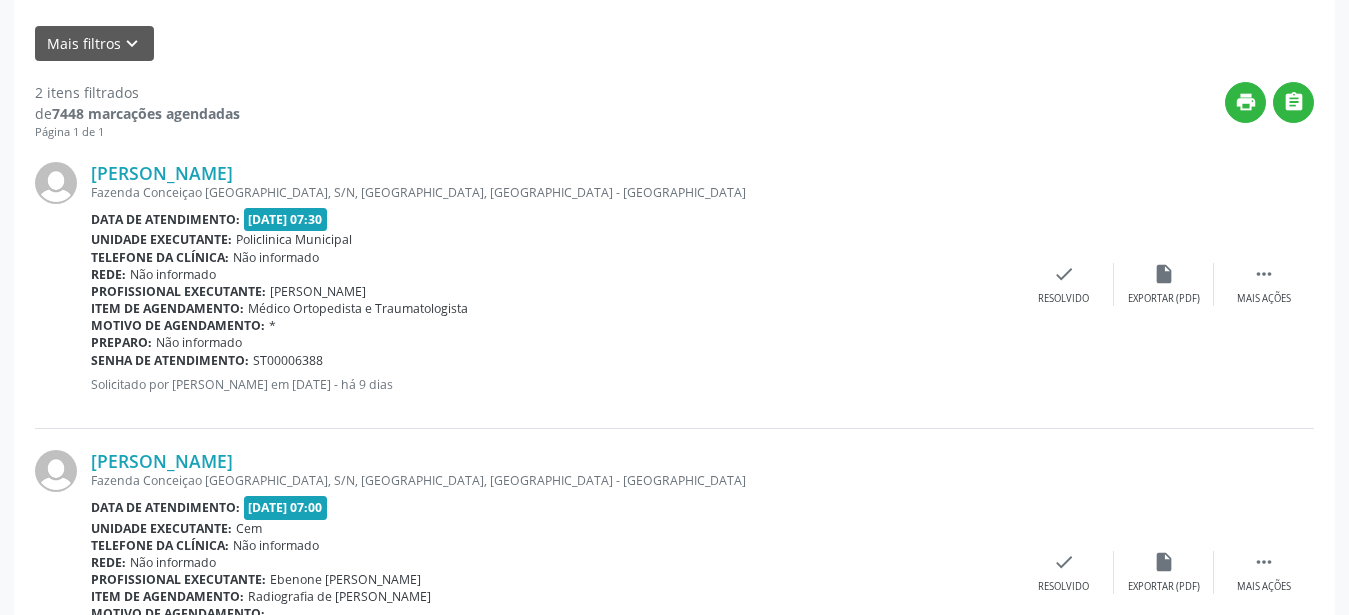 scroll, scrollTop: 480, scrollLeft: 0, axis: vertical 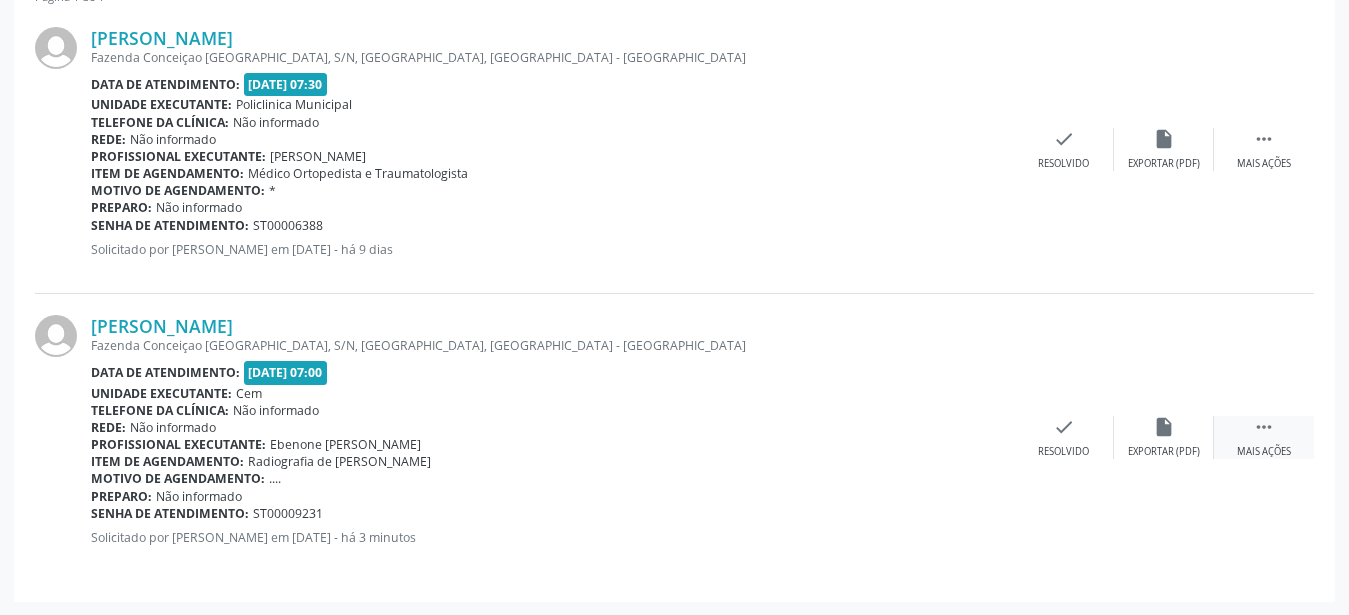 click on "" at bounding box center [1264, 427] 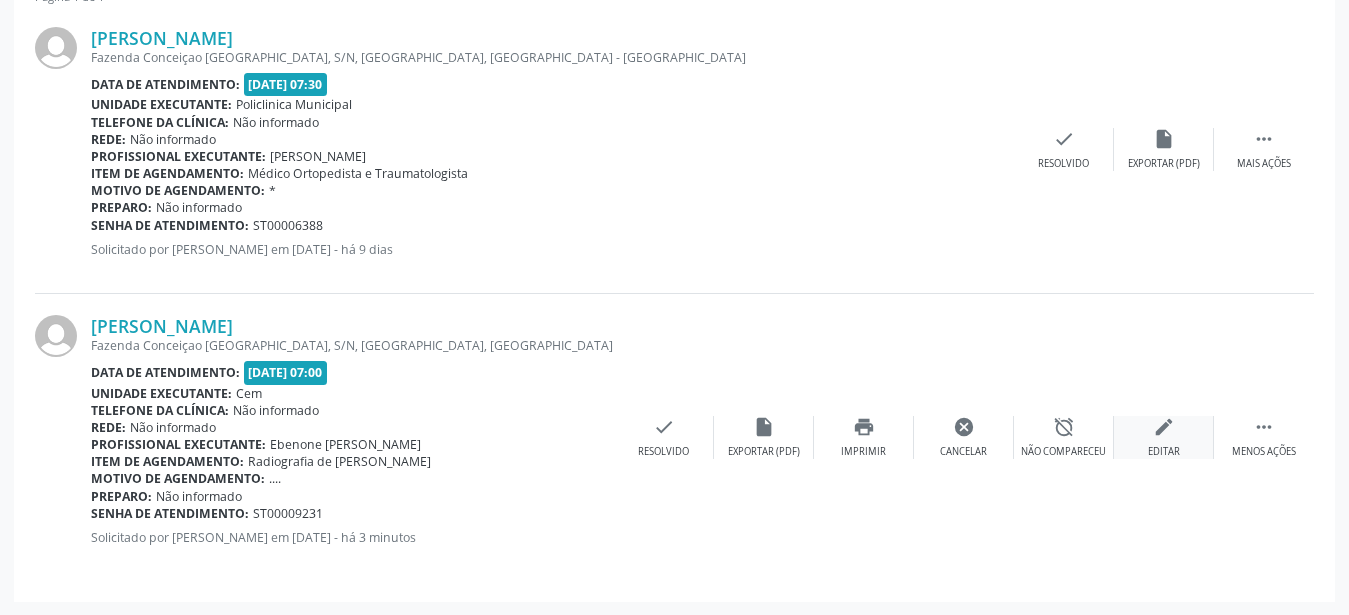 click on "edit
Editar" at bounding box center [1164, 437] 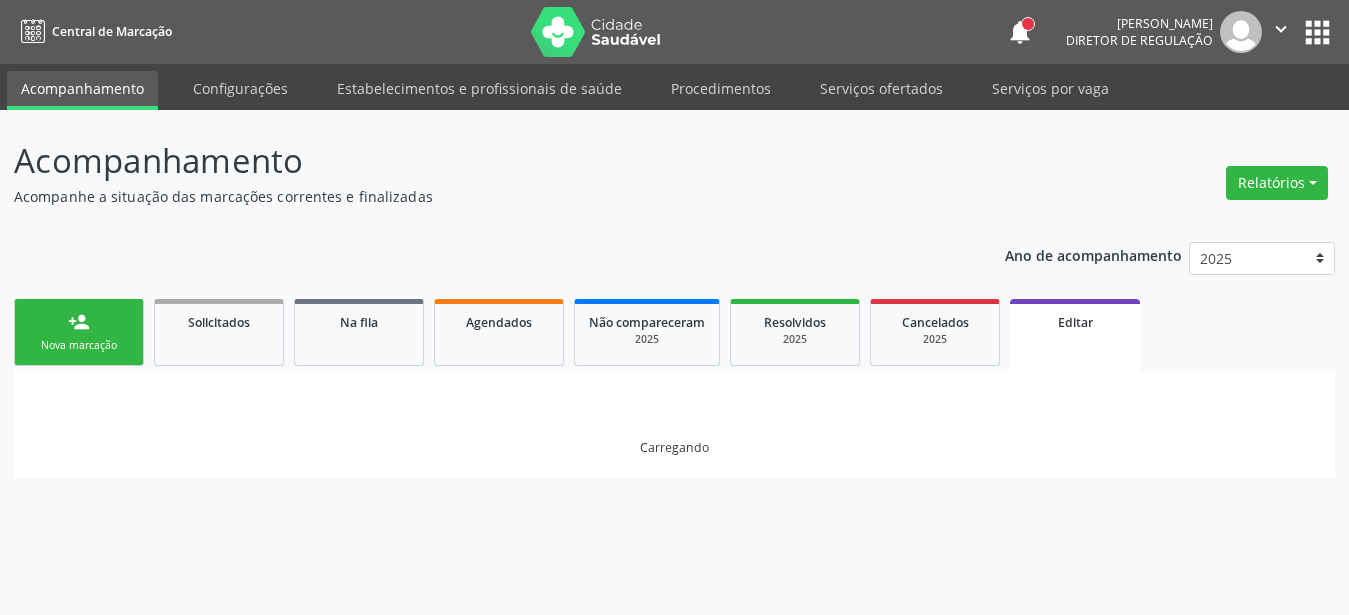 scroll, scrollTop: 0, scrollLeft: 0, axis: both 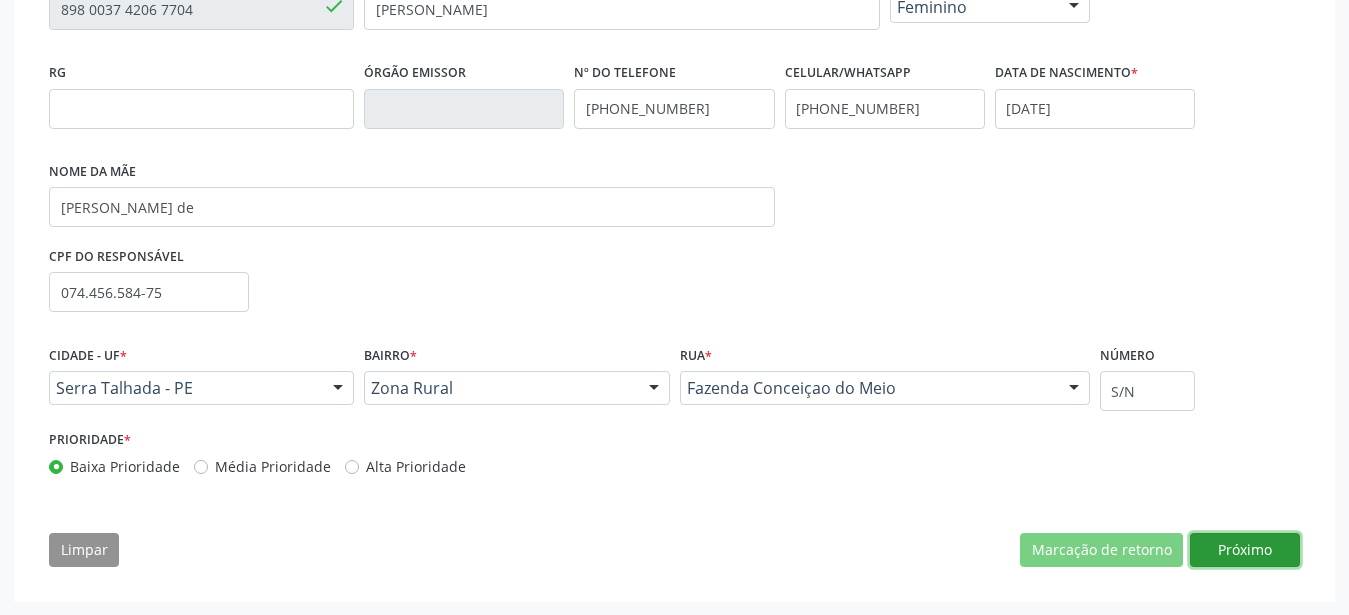 click on "Próximo" at bounding box center (1245, 550) 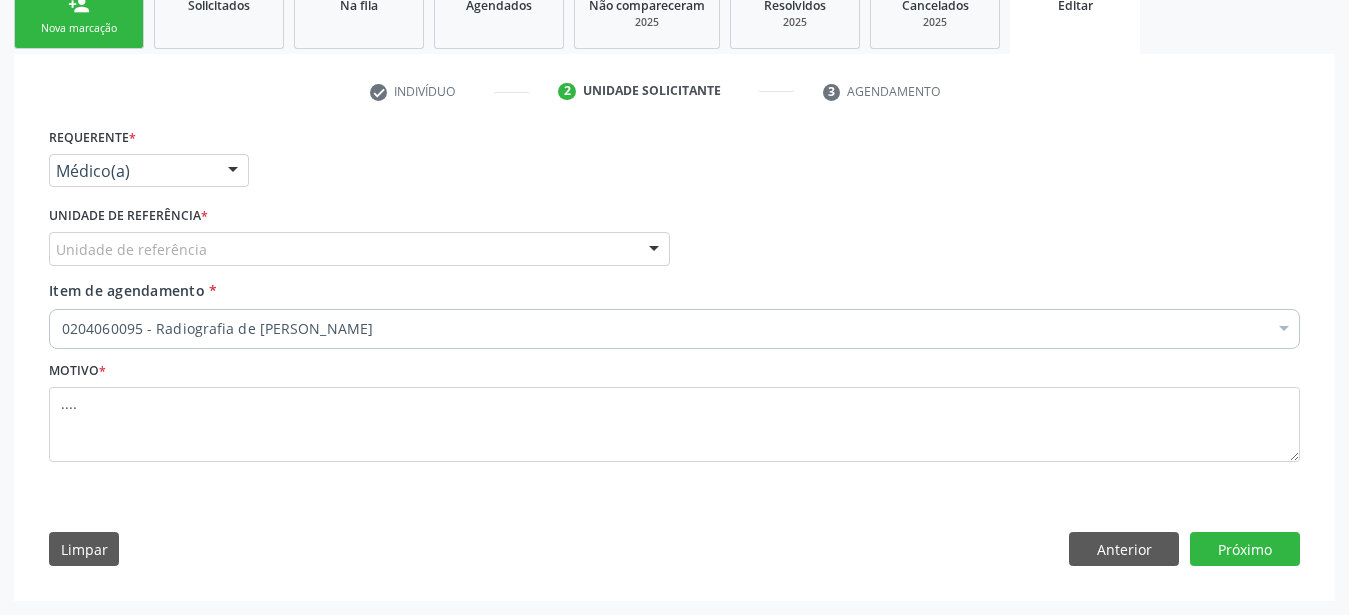 scroll, scrollTop: 333, scrollLeft: 0, axis: vertical 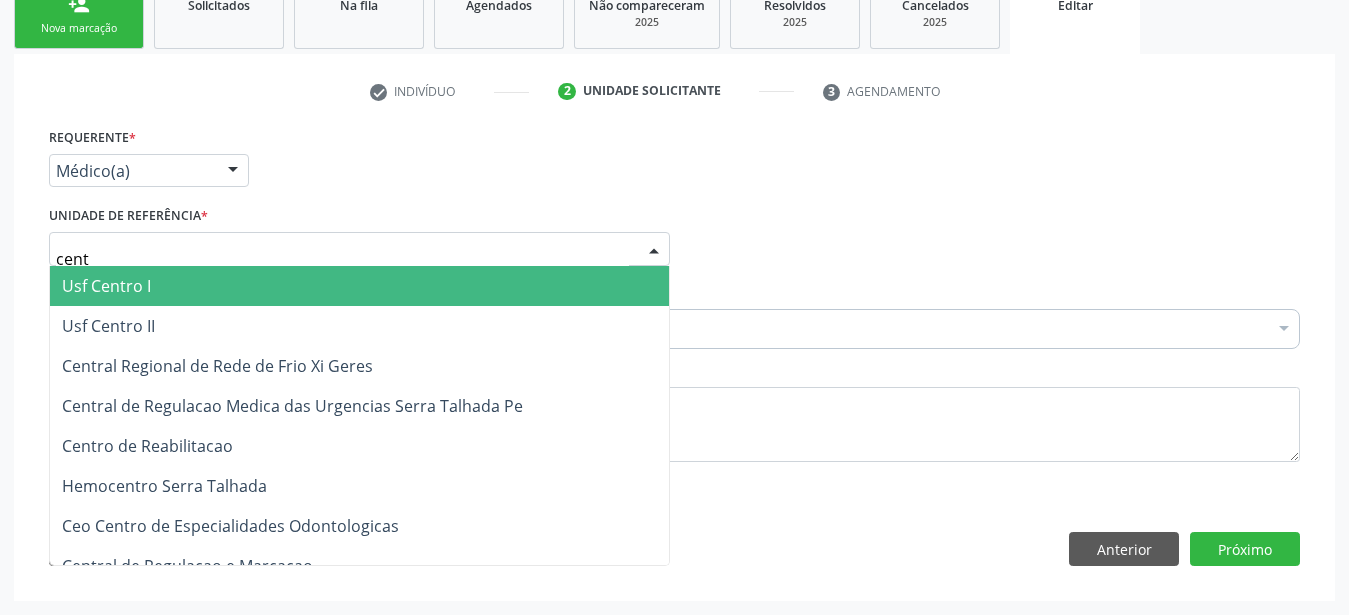 type on "centr" 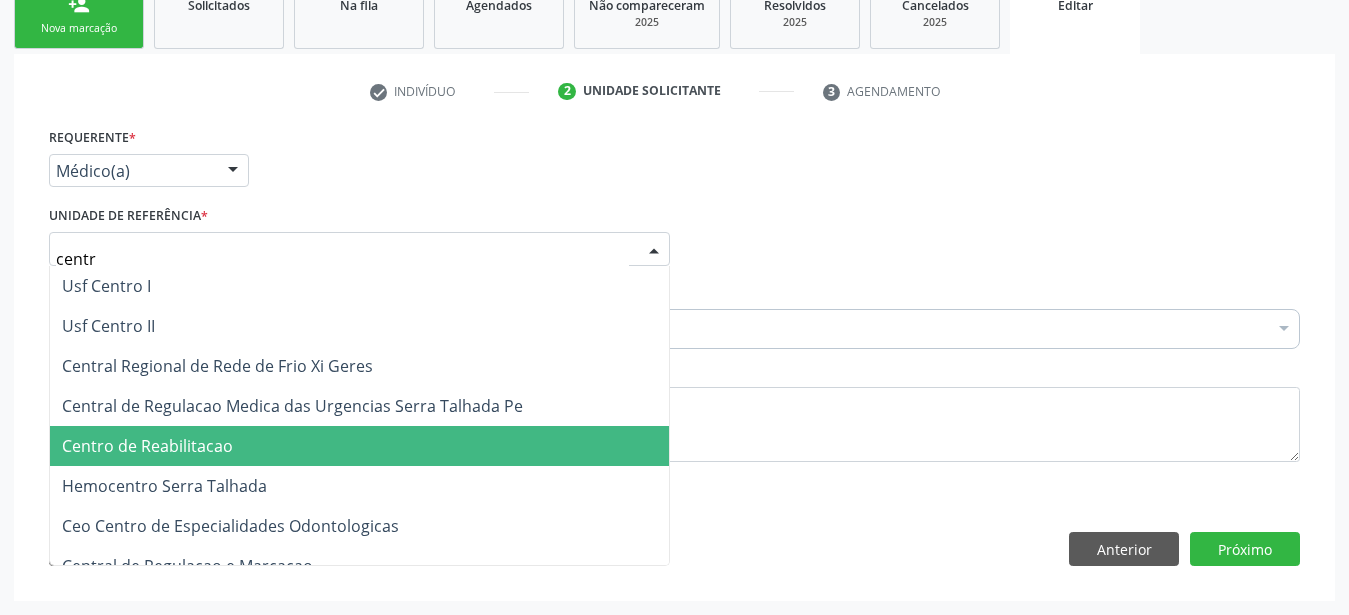 click on "Centro de Reabilitacao" at bounding box center [147, 446] 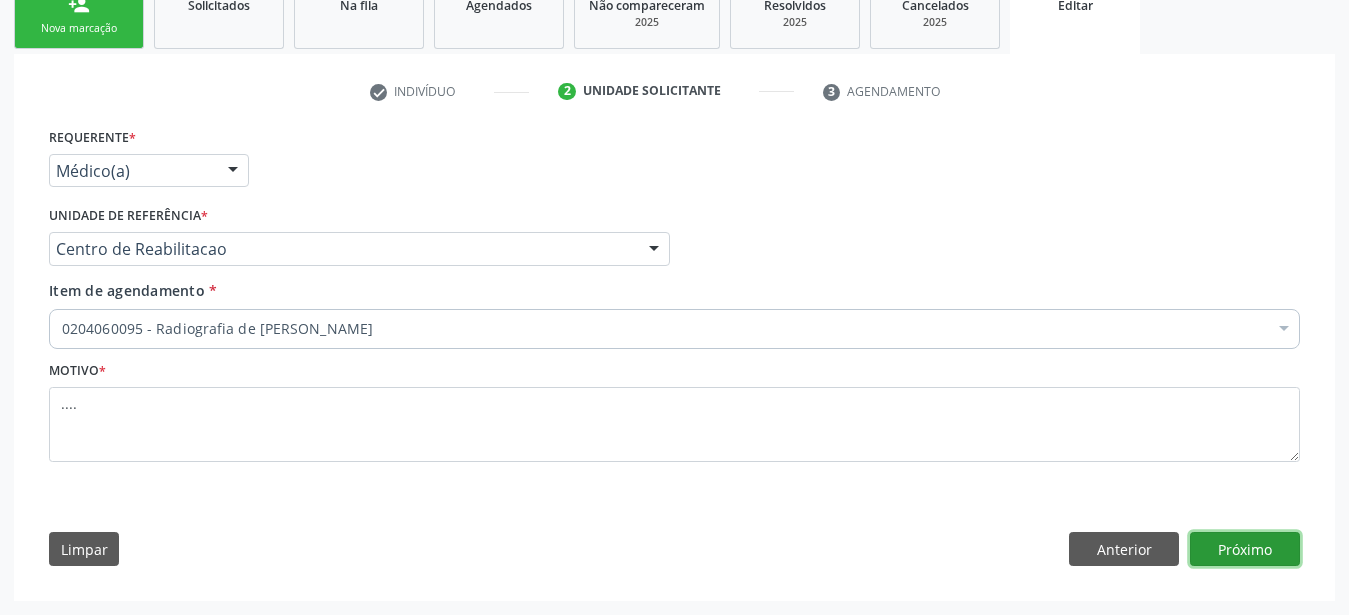 click on "Próximo" at bounding box center (1245, 549) 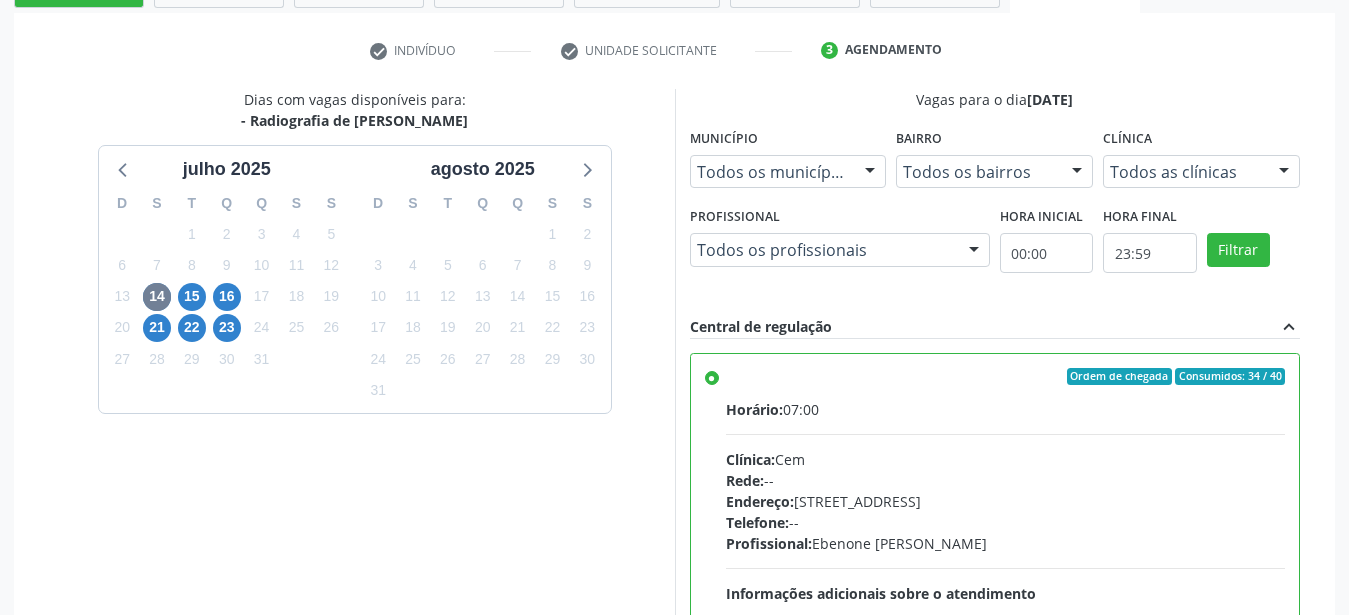 scroll, scrollTop: 587, scrollLeft: 0, axis: vertical 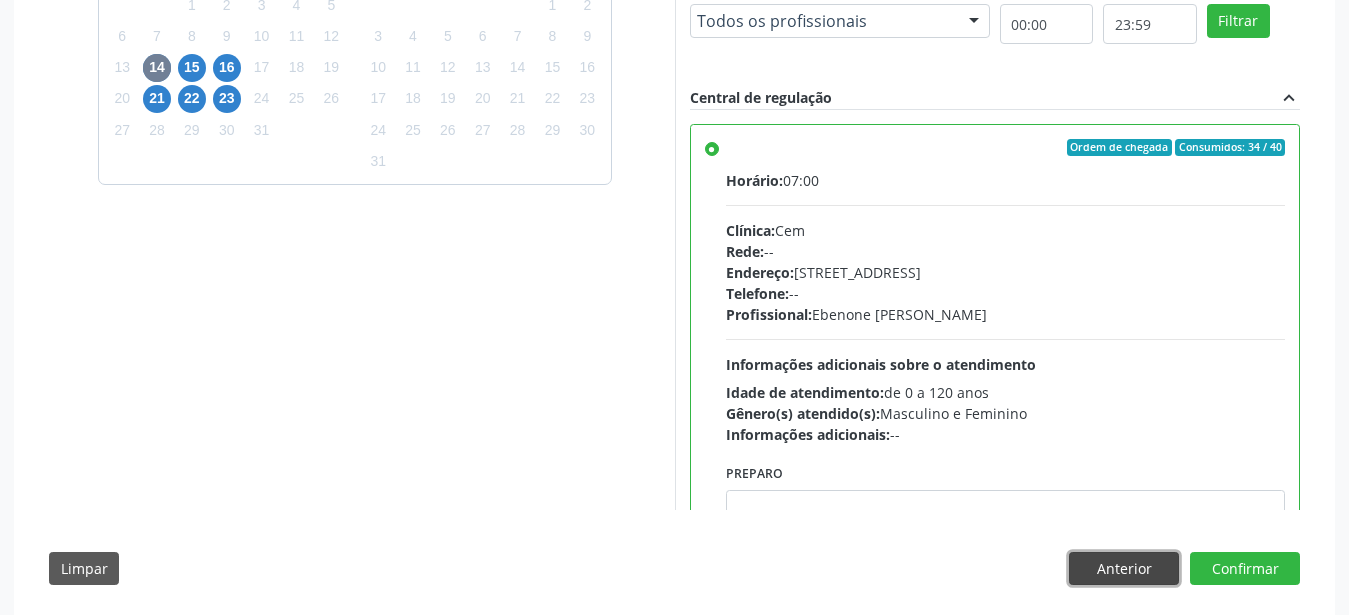 click on "Anterior" at bounding box center (1124, 569) 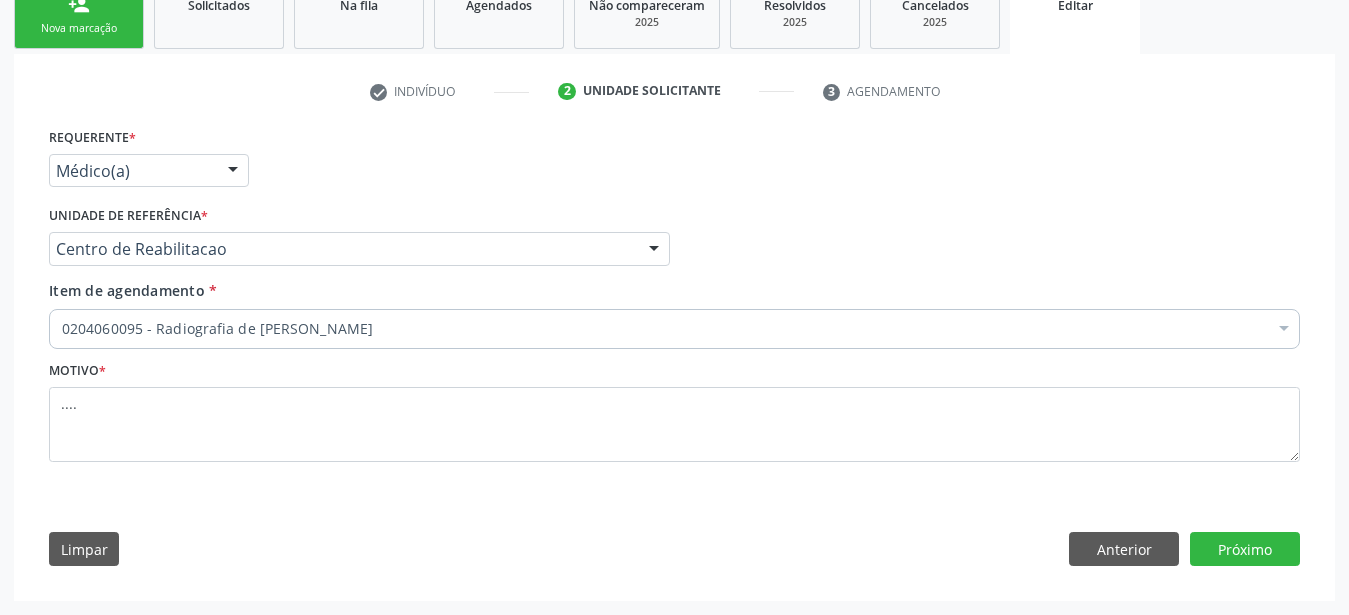 scroll, scrollTop: 333, scrollLeft: 0, axis: vertical 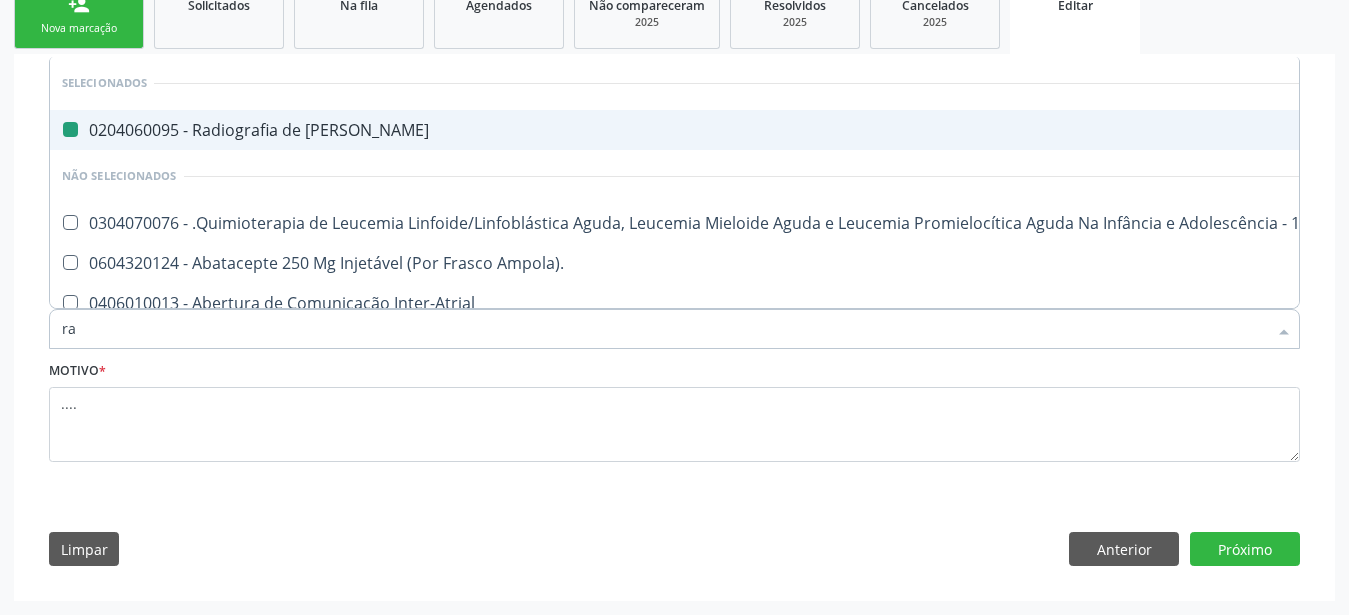 type on "rai" 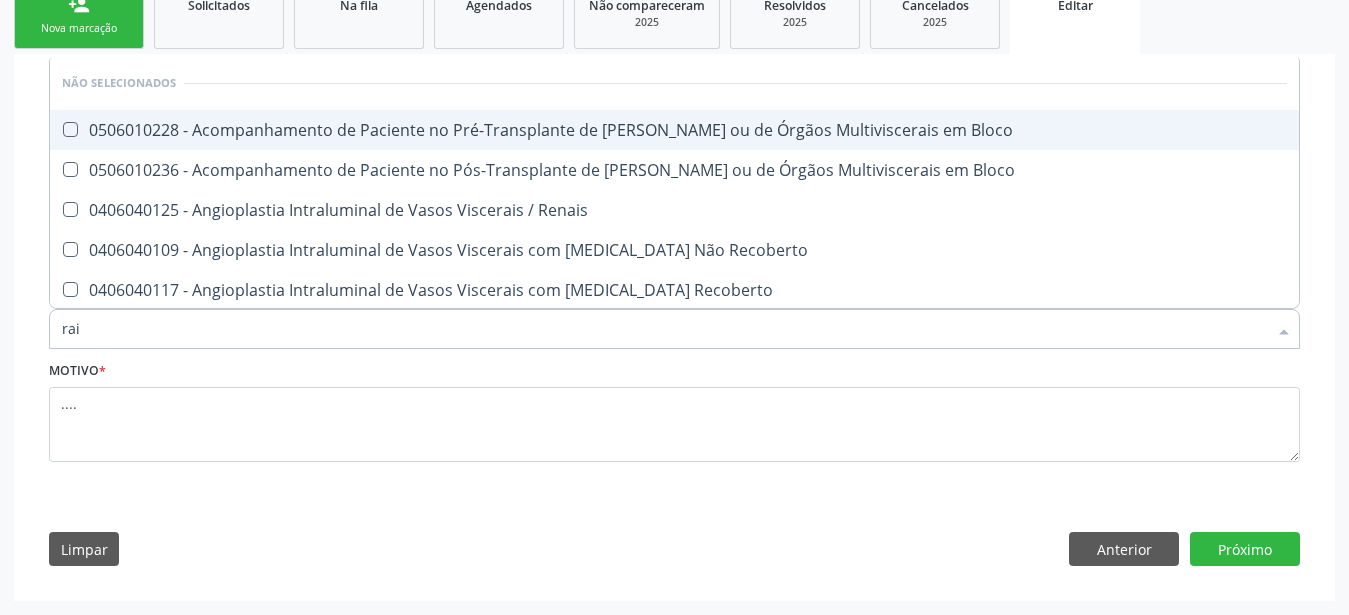 type on "ra" 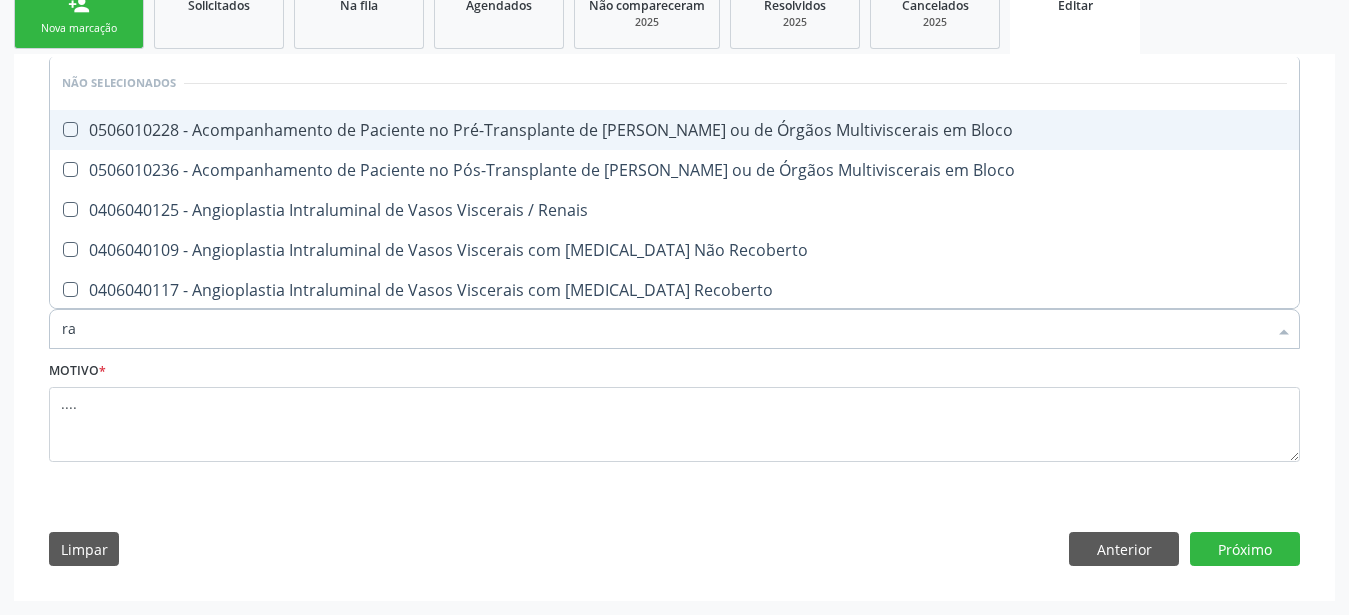 checkbox on "true" 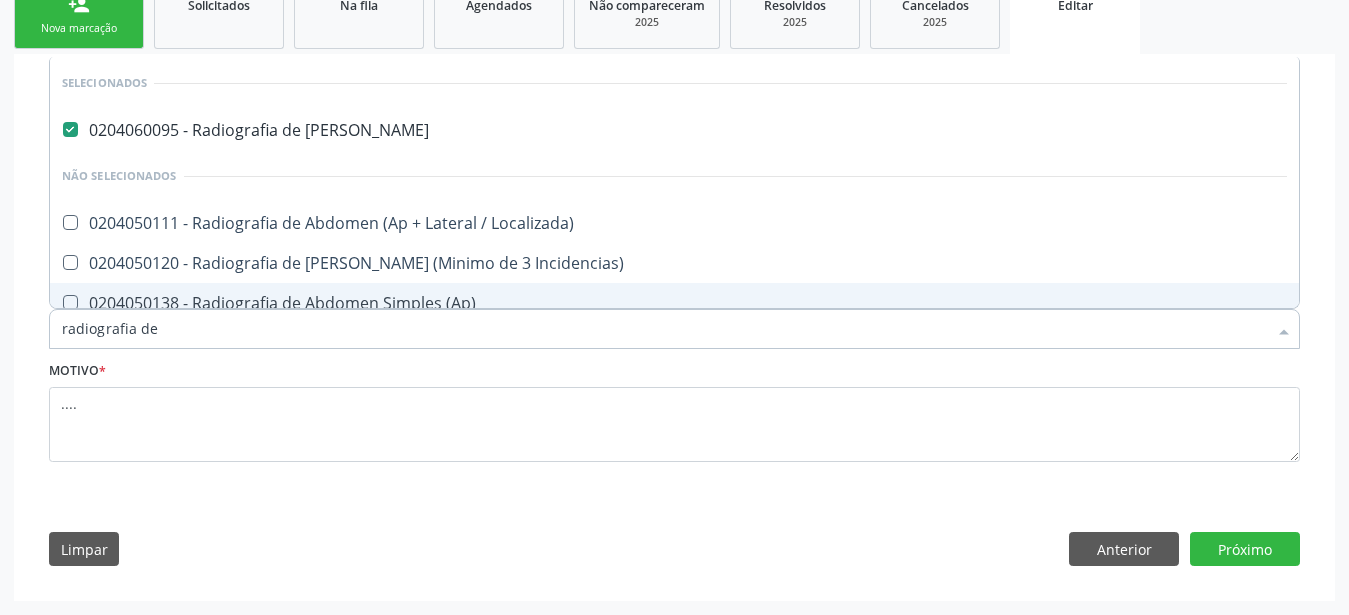 type on "radiografia de c" 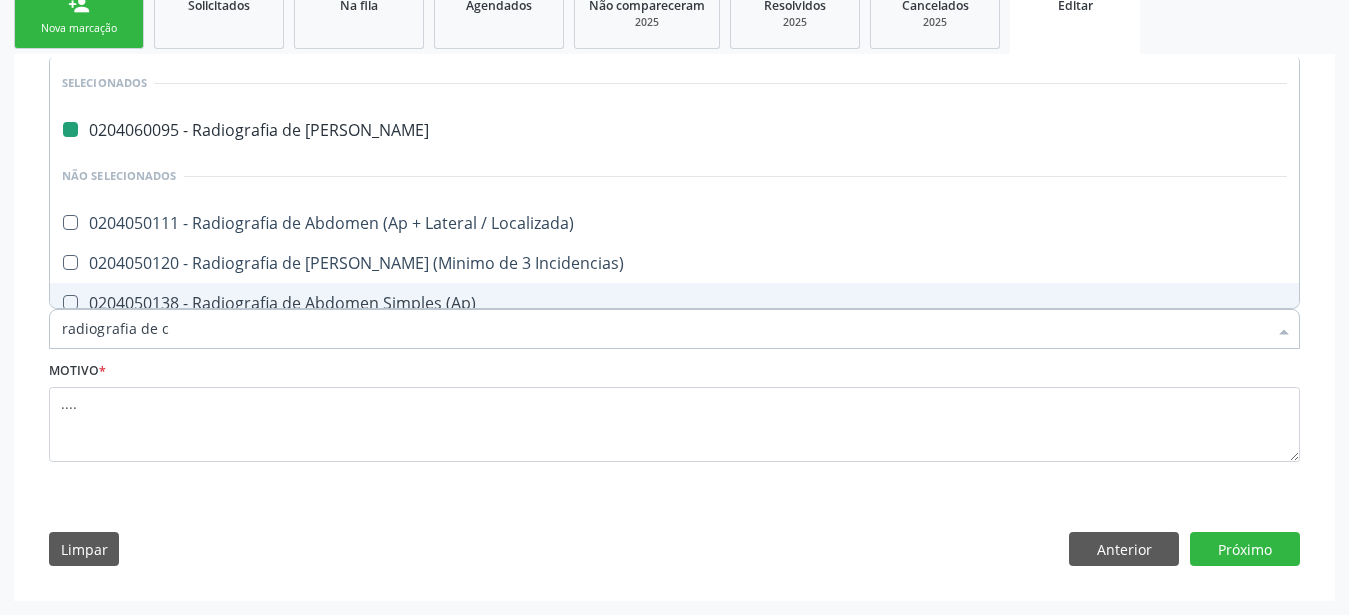 type on "radiografia de co" 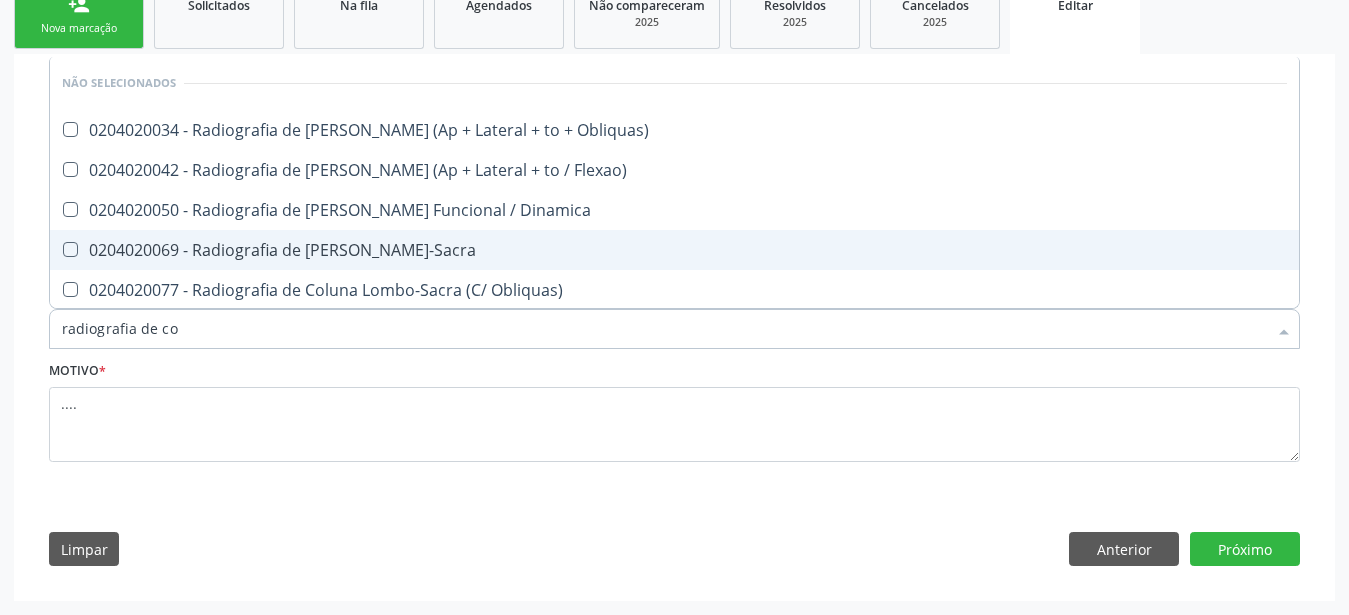 click at bounding box center [70, 249] 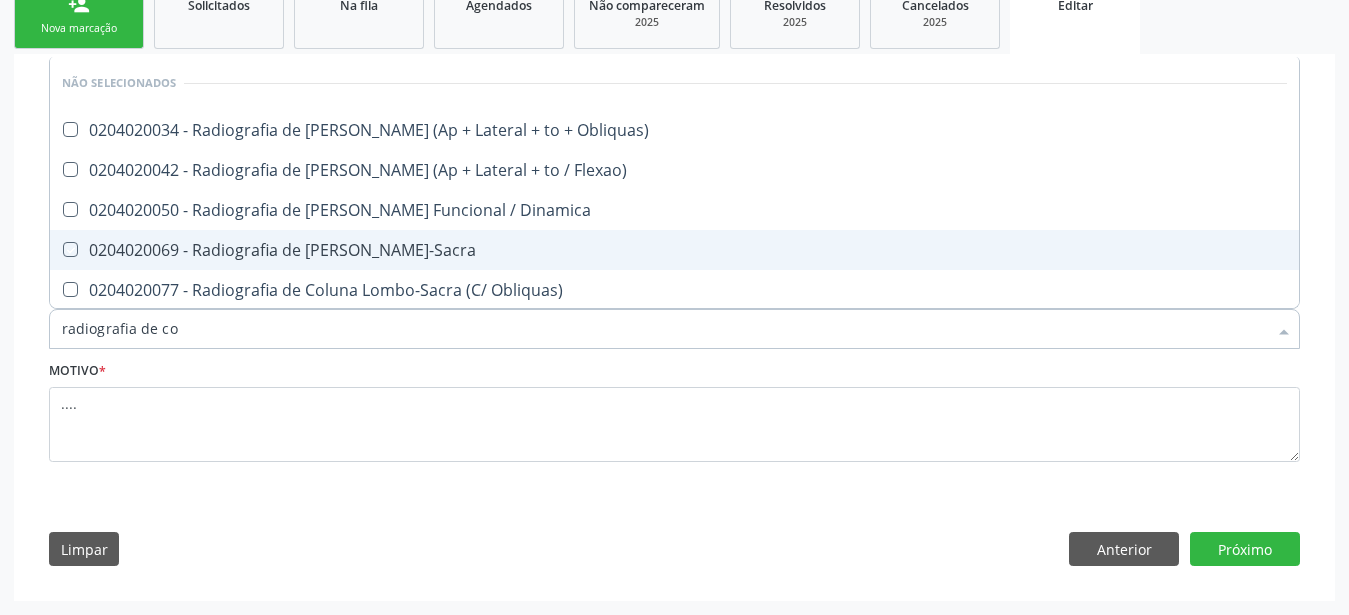 click at bounding box center (56, 249) 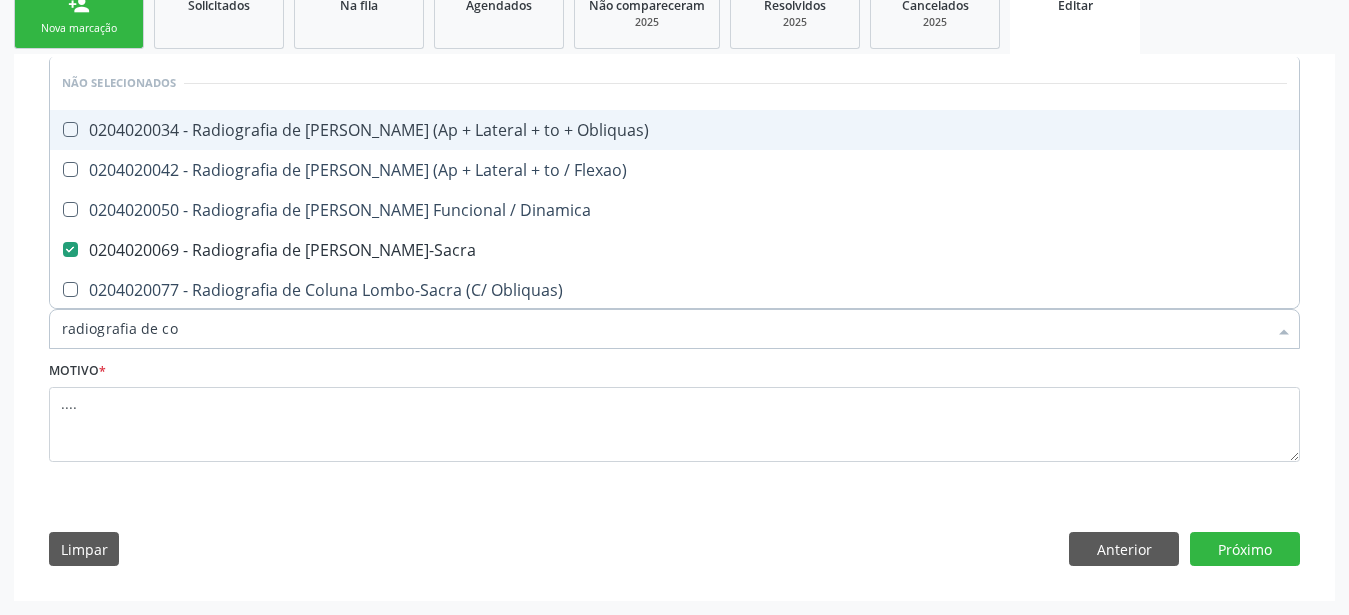 click at bounding box center (70, 129) 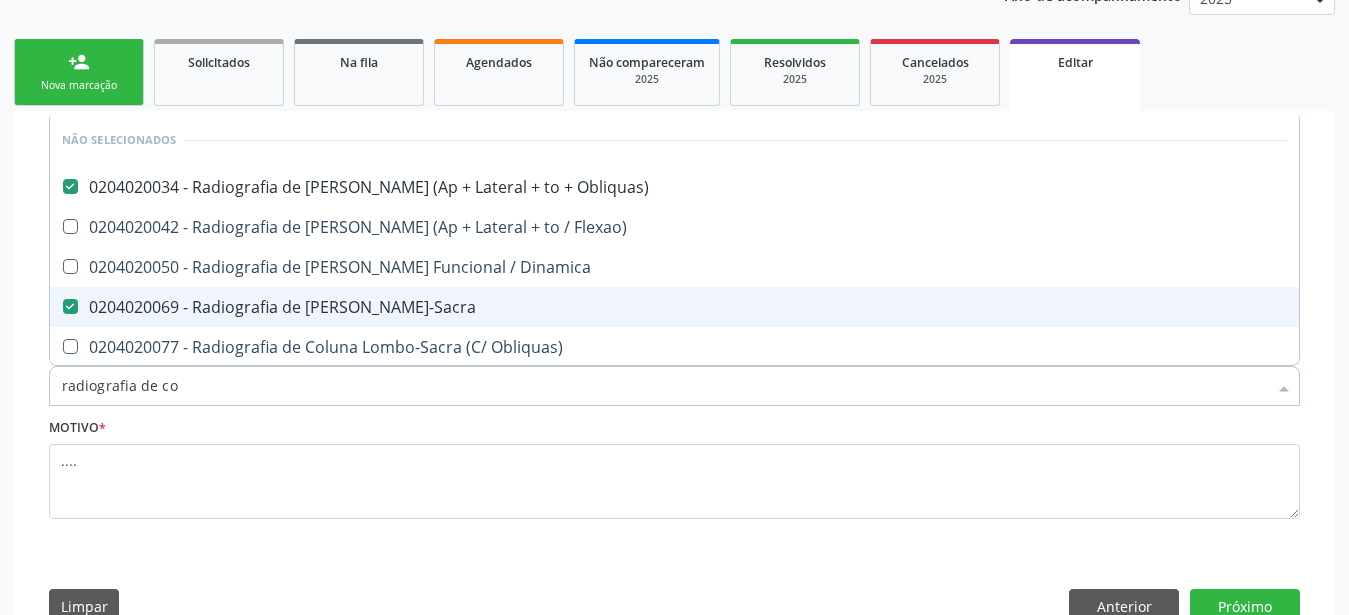 scroll, scrollTop: 231, scrollLeft: 0, axis: vertical 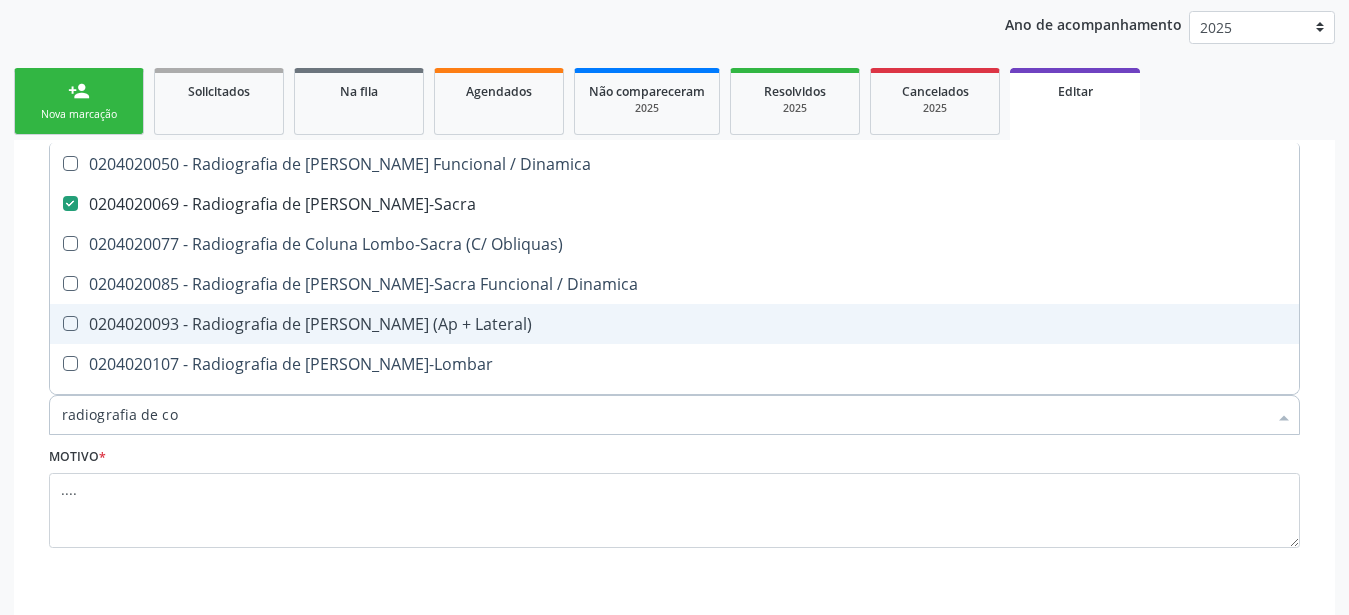 click at bounding box center [70, 323] 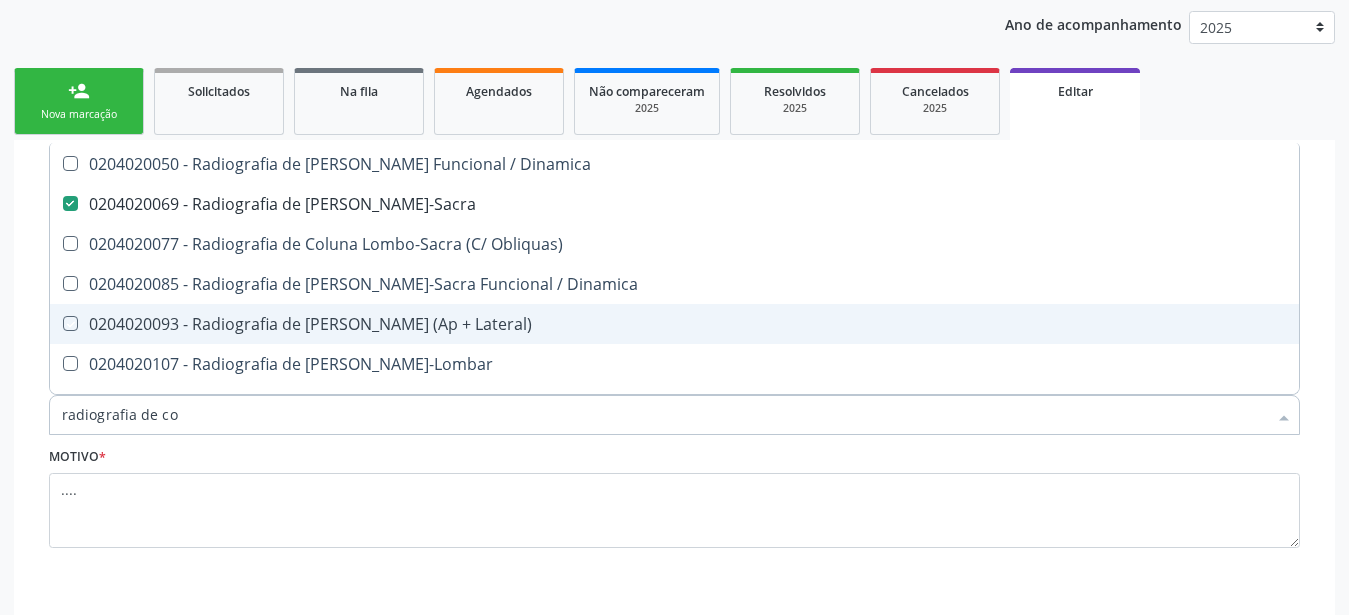 checkbox on "true" 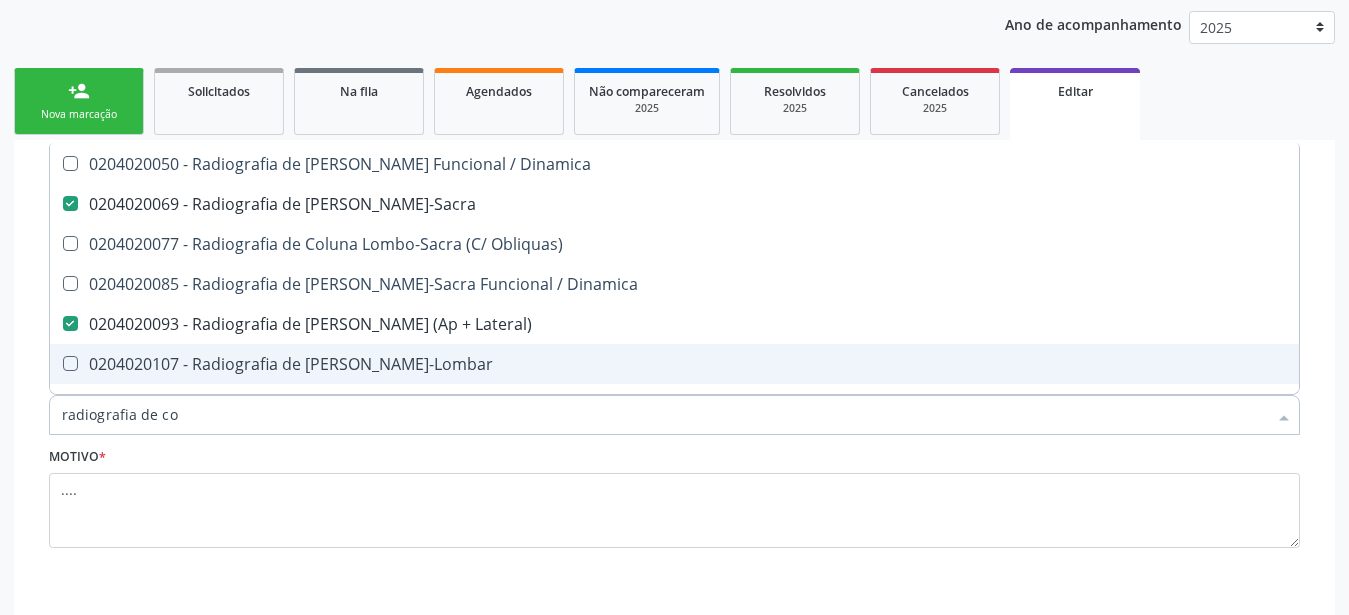 scroll, scrollTop: 264, scrollLeft: 0, axis: vertical 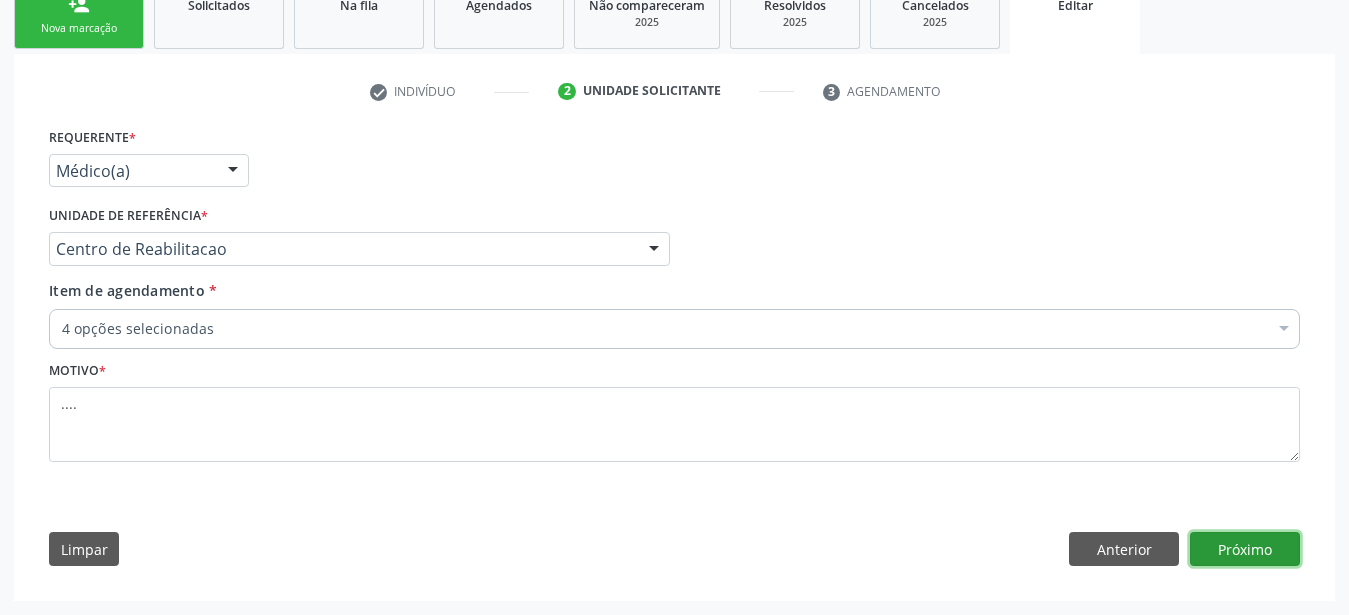 drag, startPoint x: 1239, startPoint y: 542, endPoint x: 240, endPoint y: -53, distance: 1162.7665 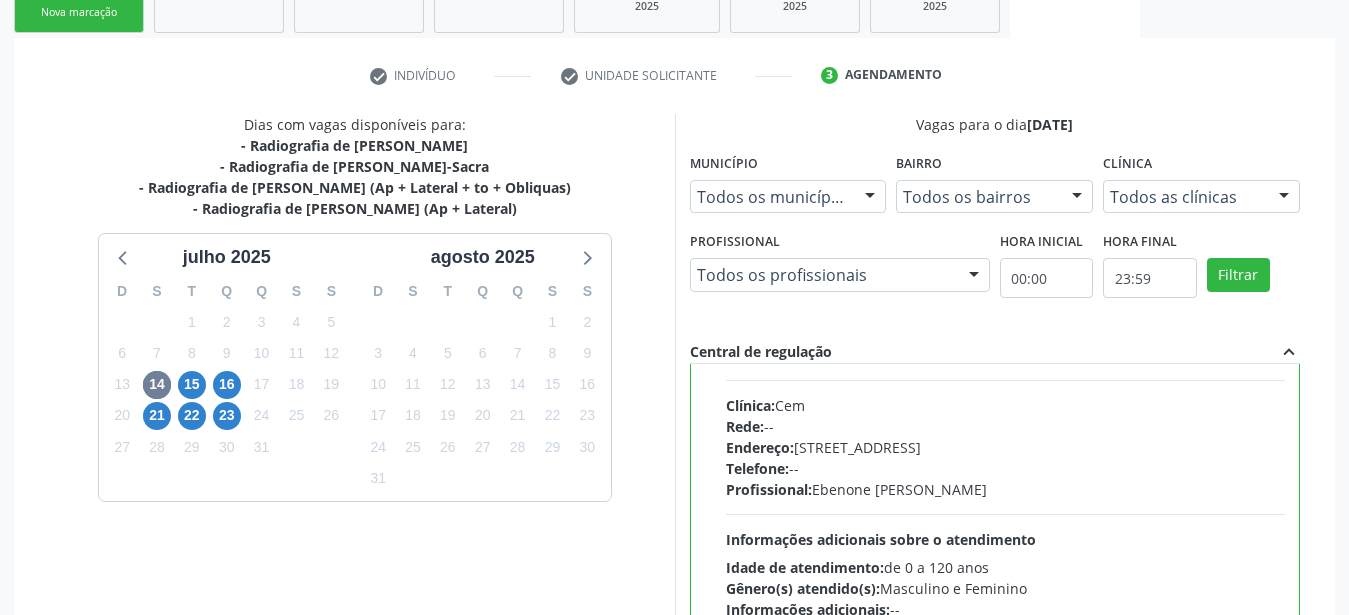 scroll, scrollTop: 99, scrollLeft: 0, axis: vertical 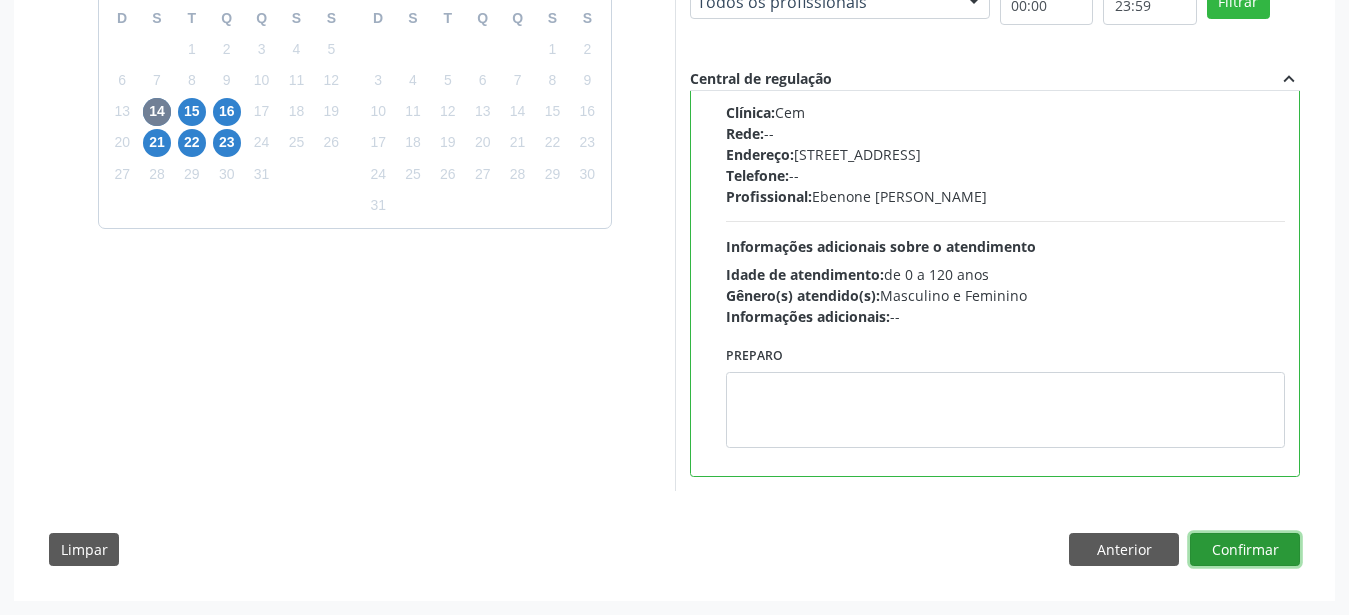click on "Confirmar" at bounding box center (1245, 550) 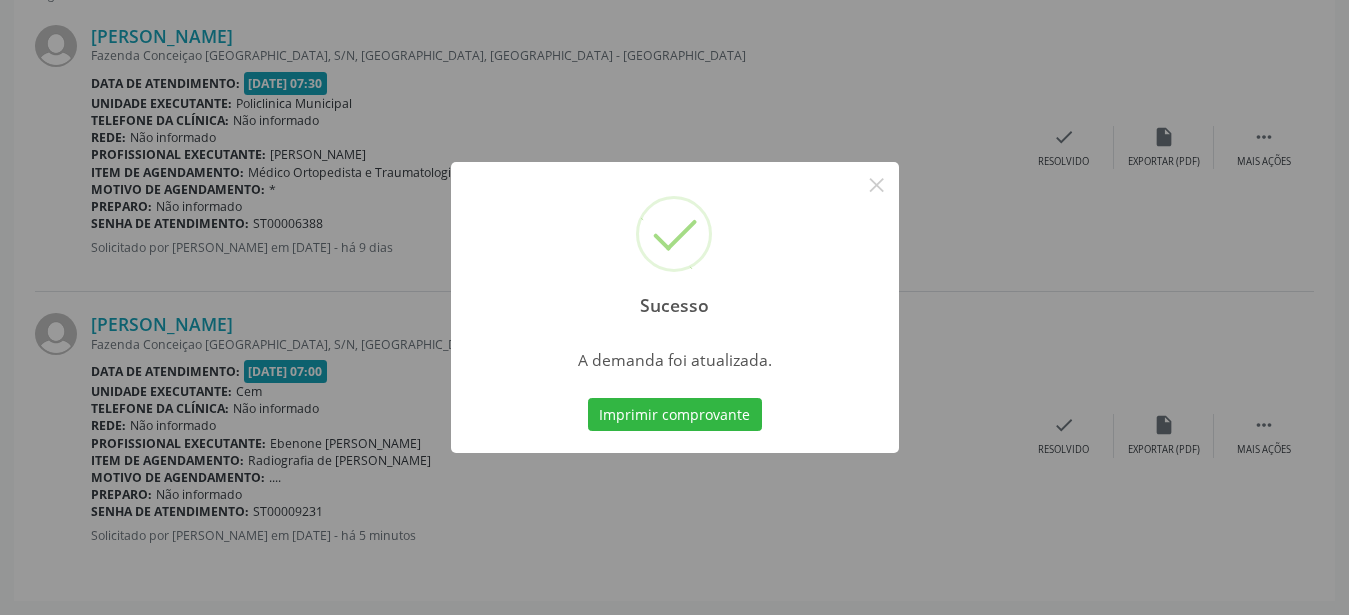 scroll, scrollTop: 552, scrollLeft: 0, axis: vertical 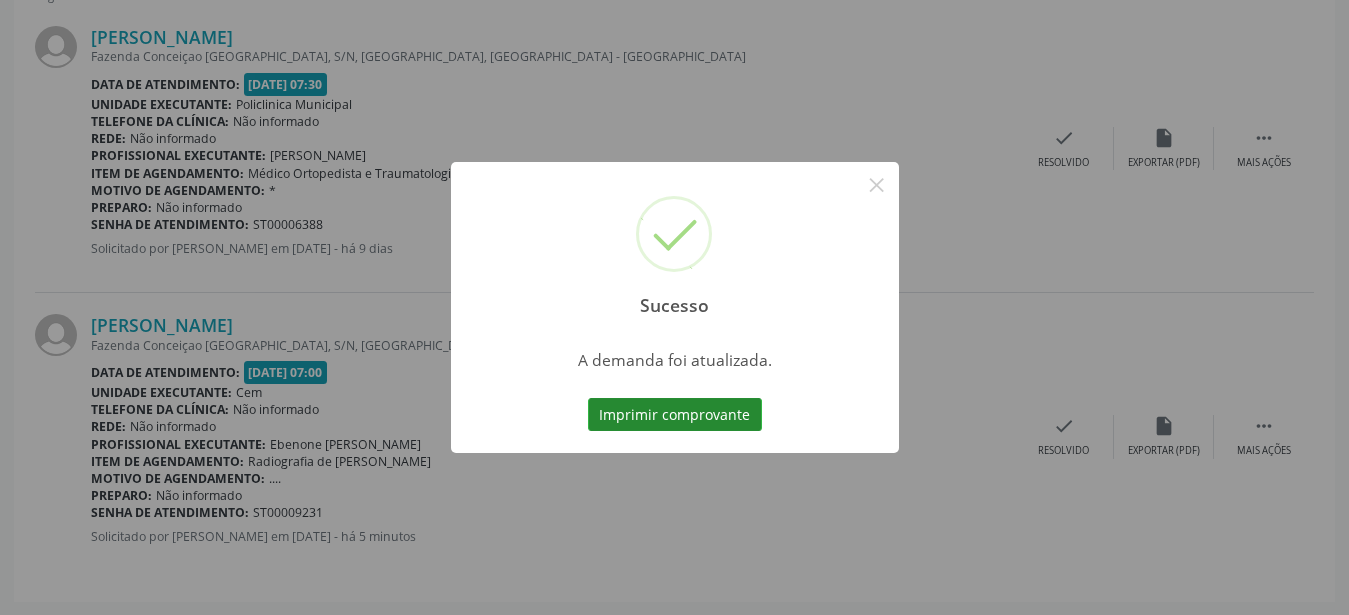 click on "Imprimir comprovante" at bounding box center [675, 415] 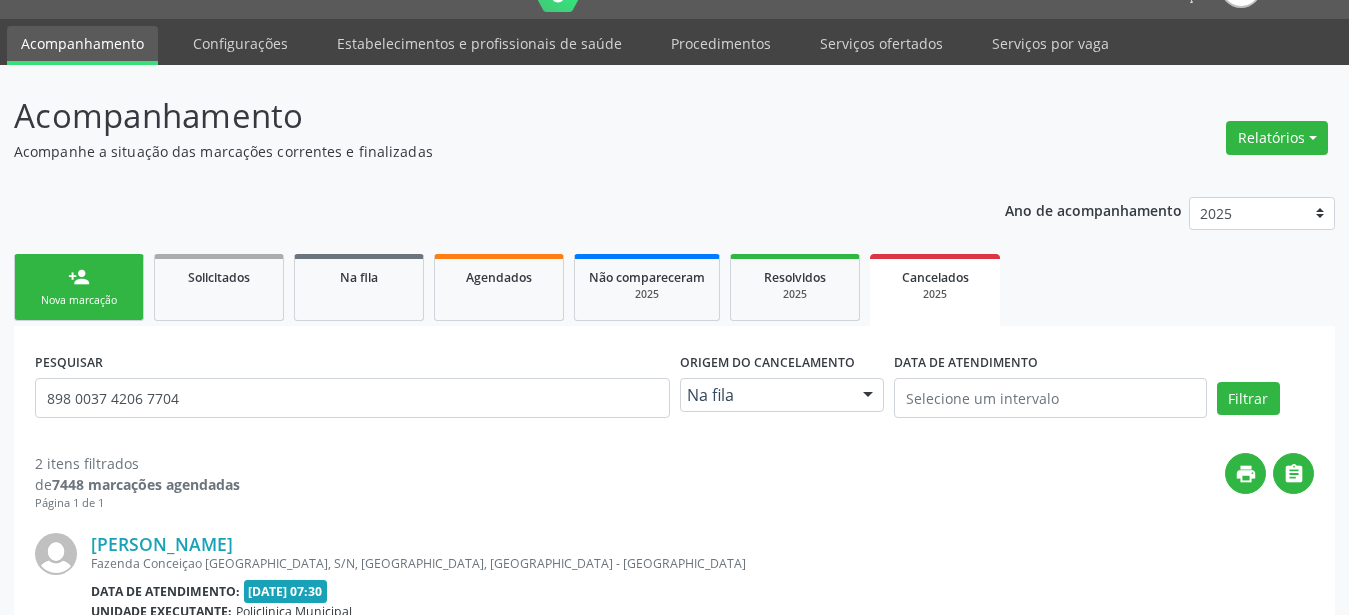 scroll, scrollTop: 0, scrollLeft: 0, axis: both 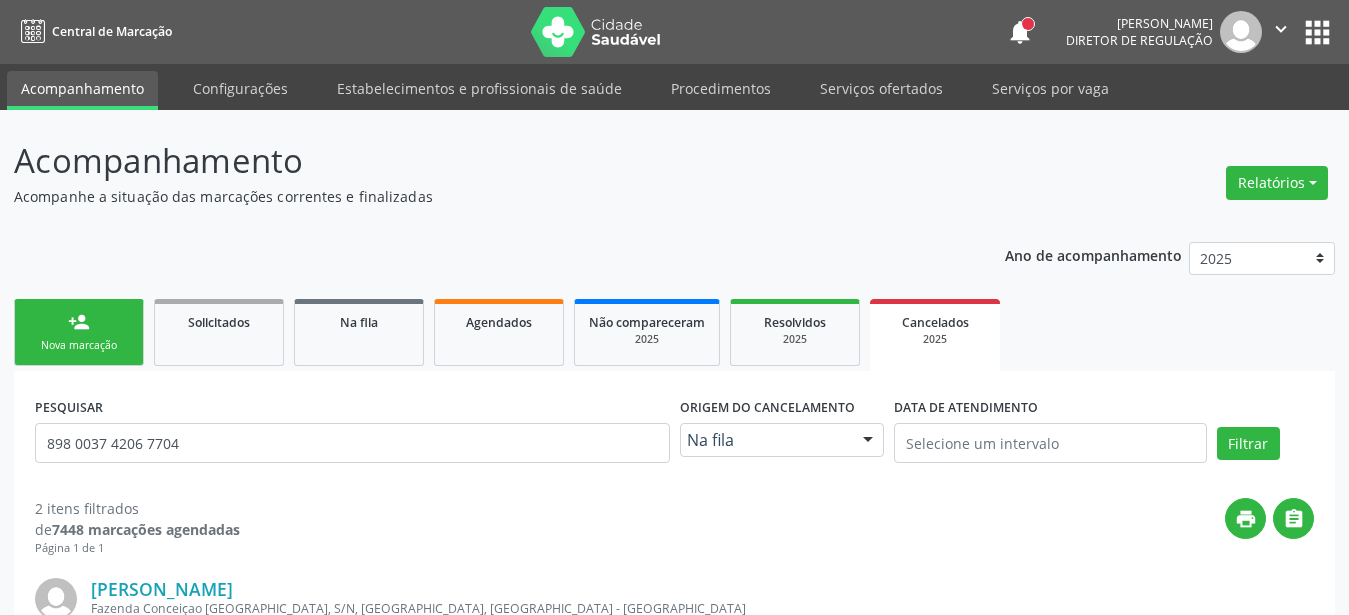 click on "apps" at bounding box center [1317, 32] 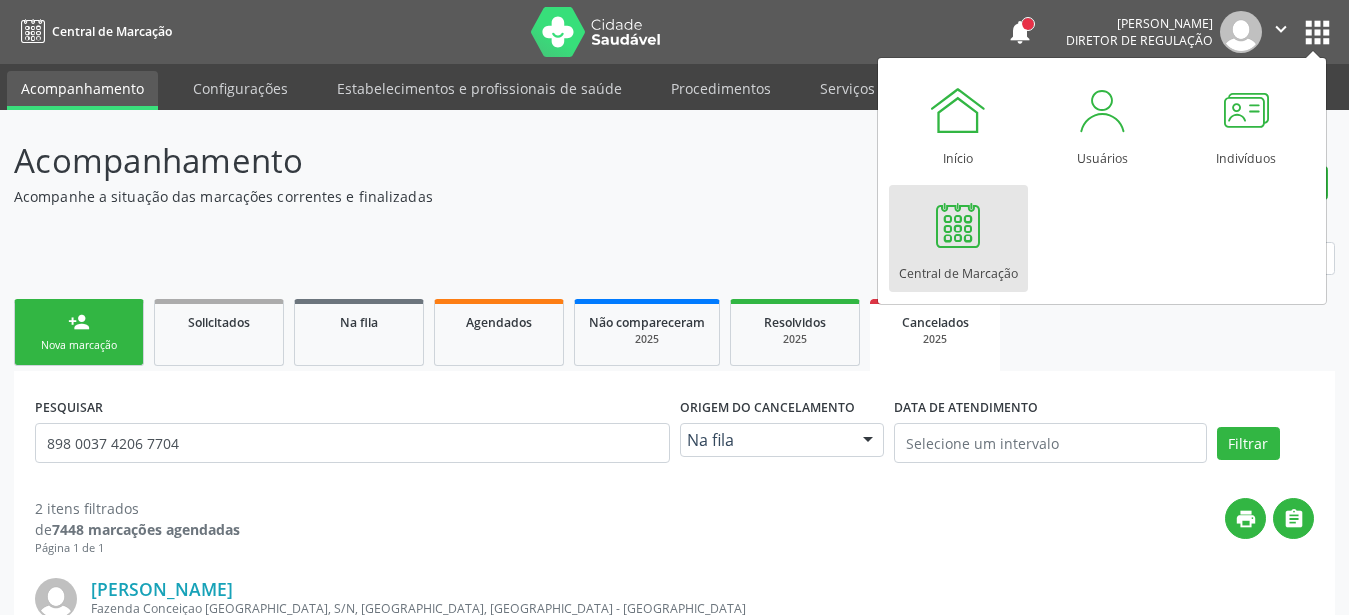 click at bounding box center (958, 225) 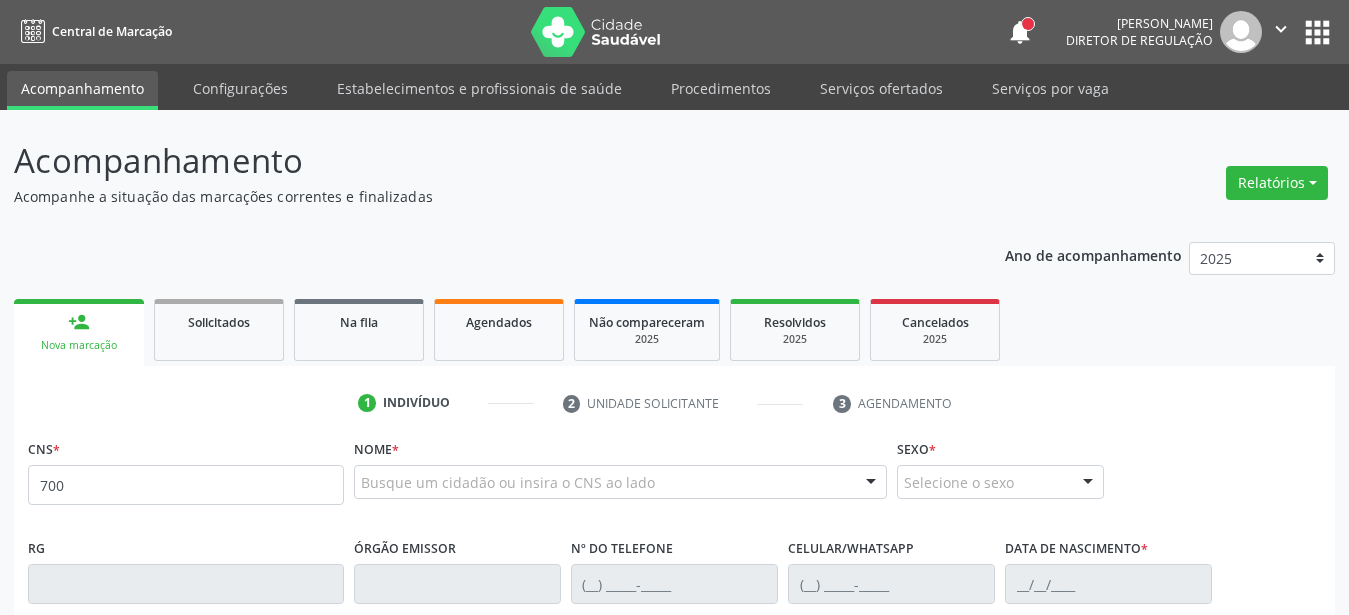 scroll, scrollTop: 0, scrollLeft: 0, axis: both 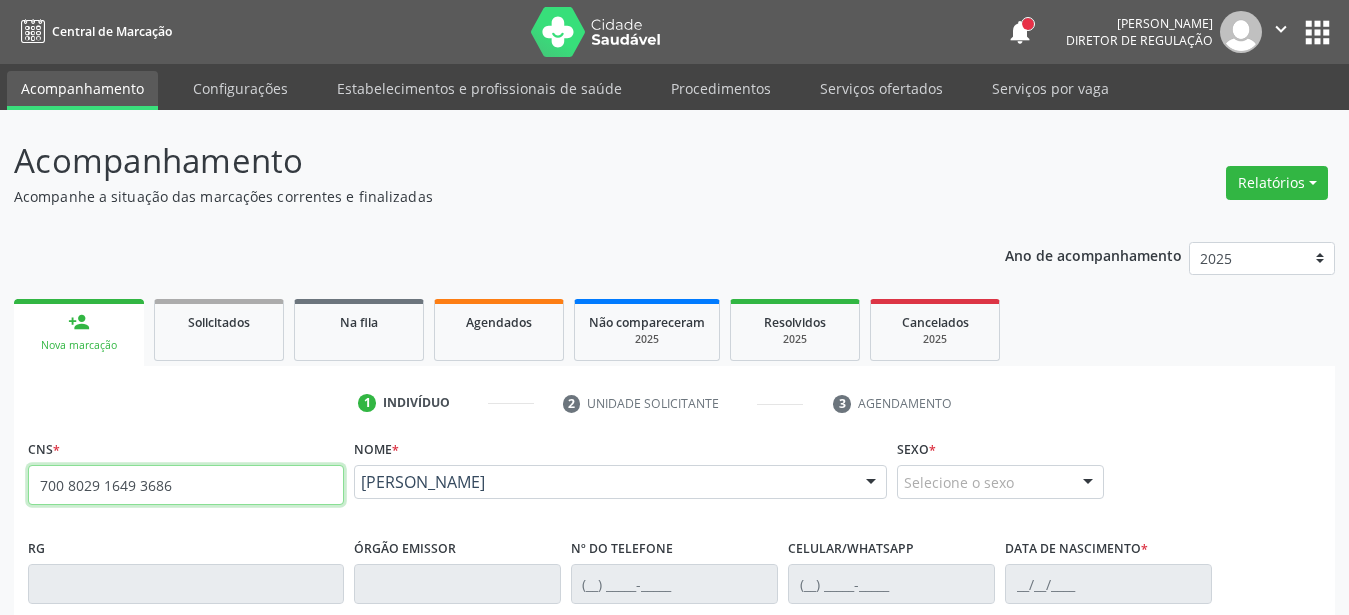 type on "700 8029 1649 3686" 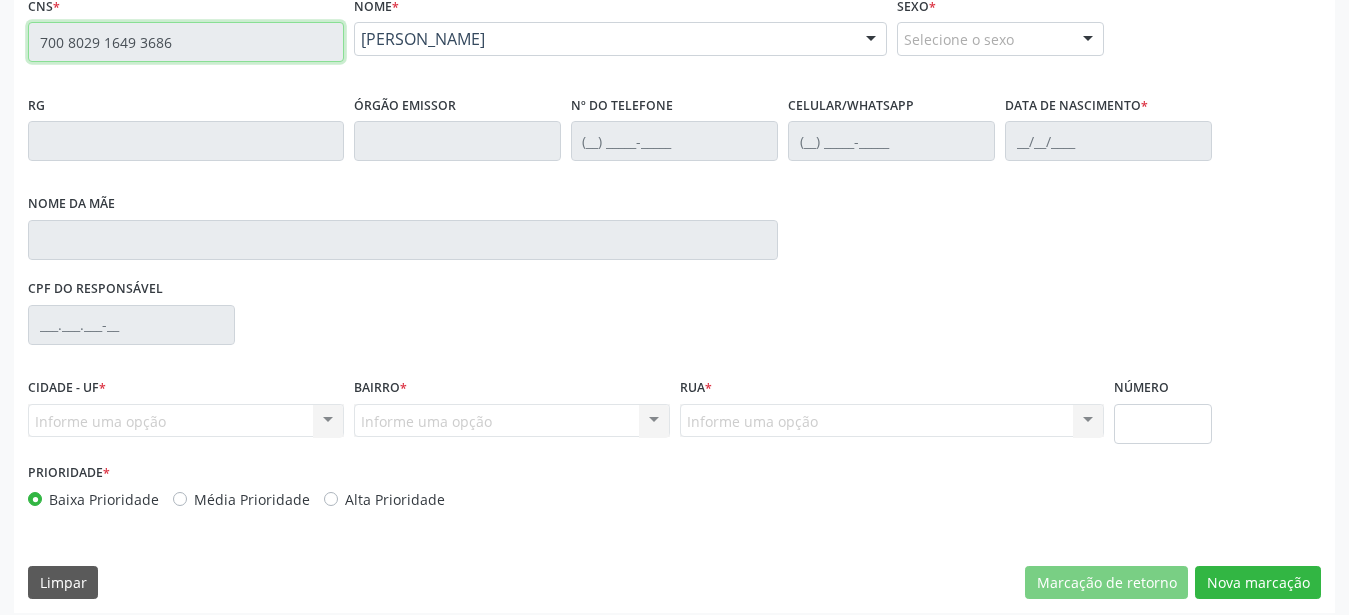 scroll, scrollTop: 455, scrollLeft: 0, axis: vertical 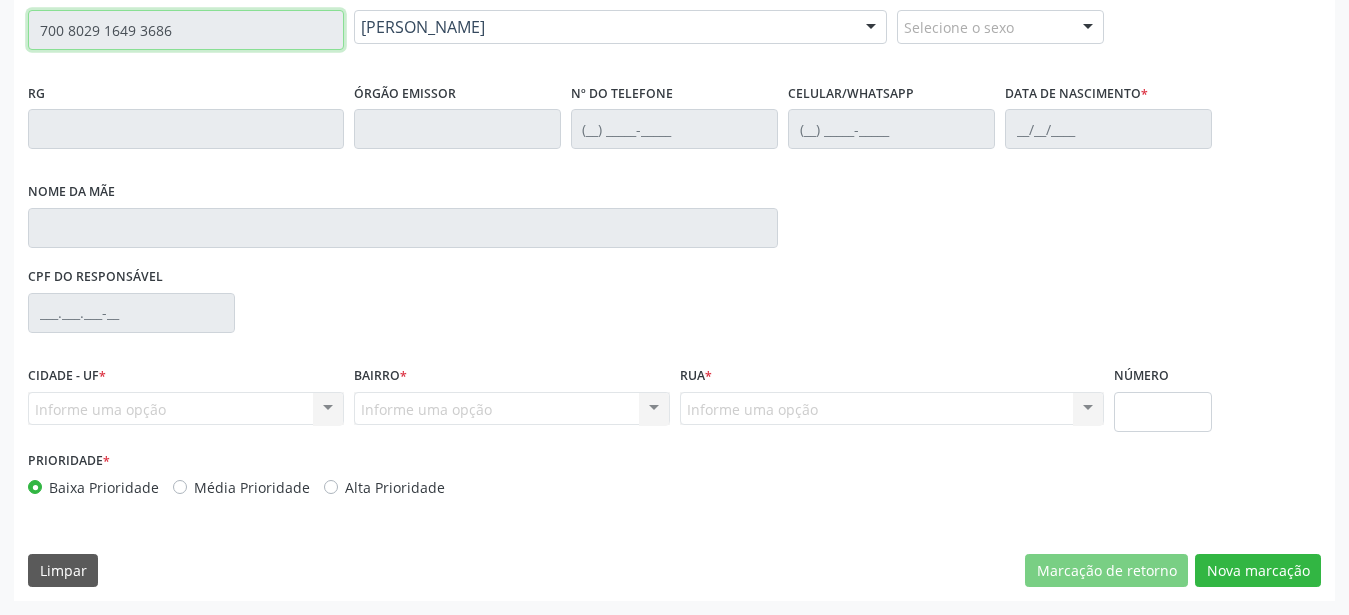 type on "[PHONE_NUMBER]" 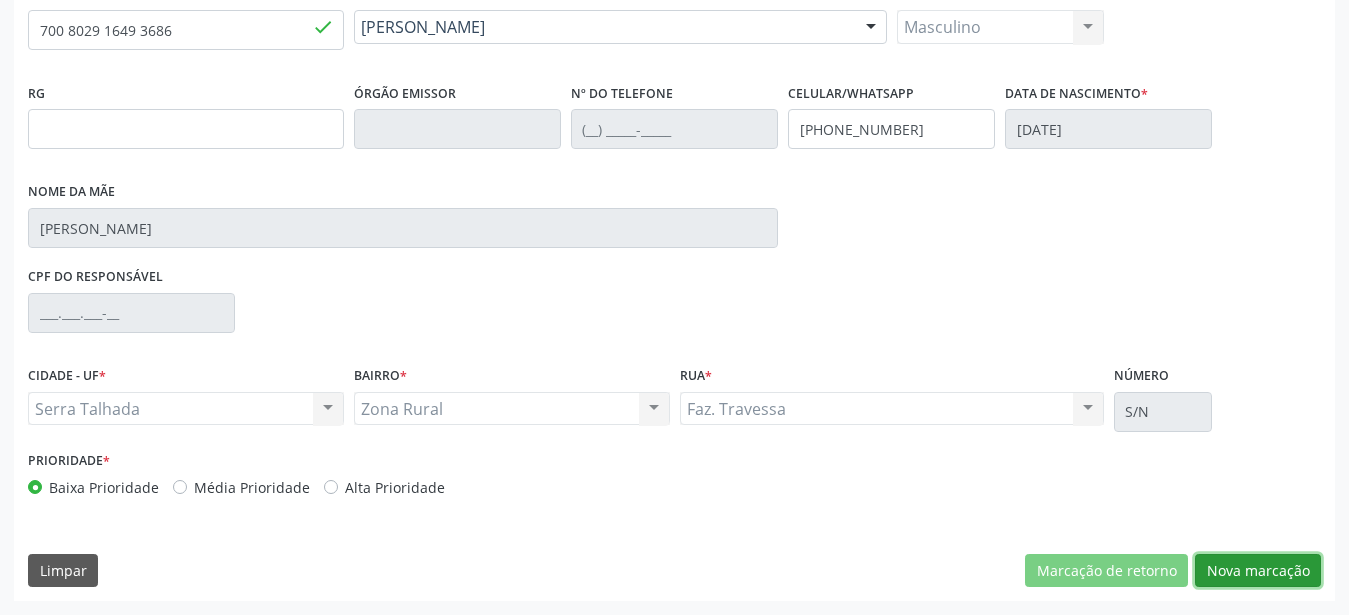 click on "Nova marcação" at bounding box center (1258, 571) 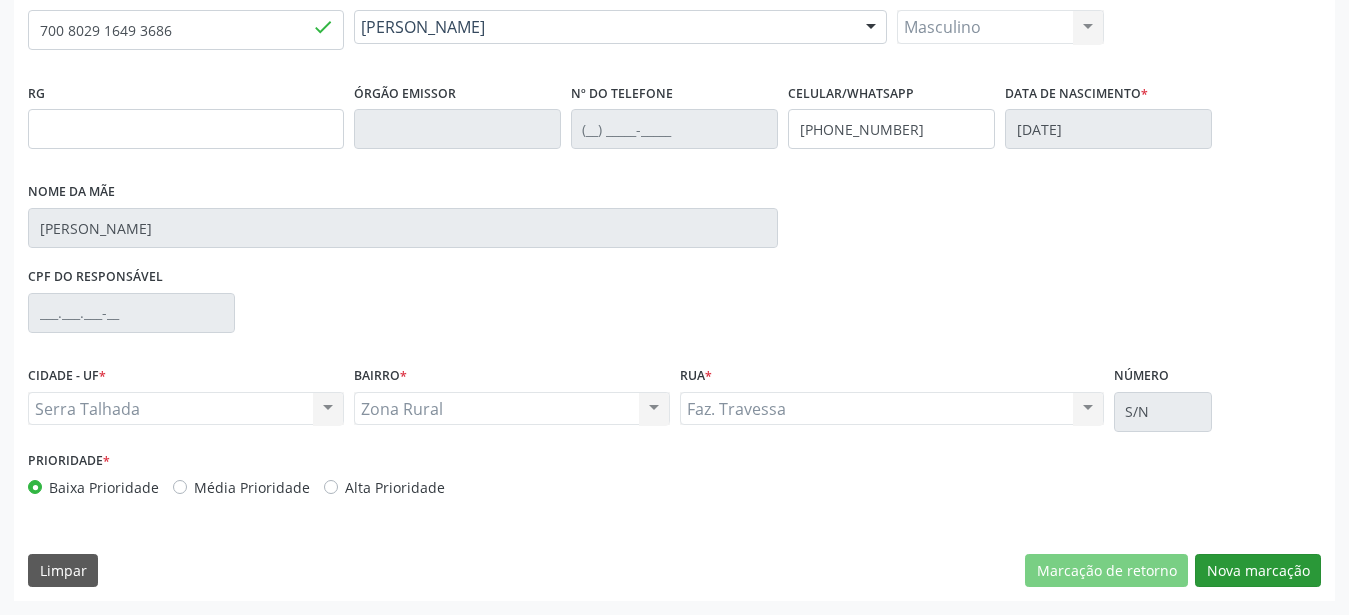 scroll, scrollTop: 307, scrollLeft: 0, axis: vertical 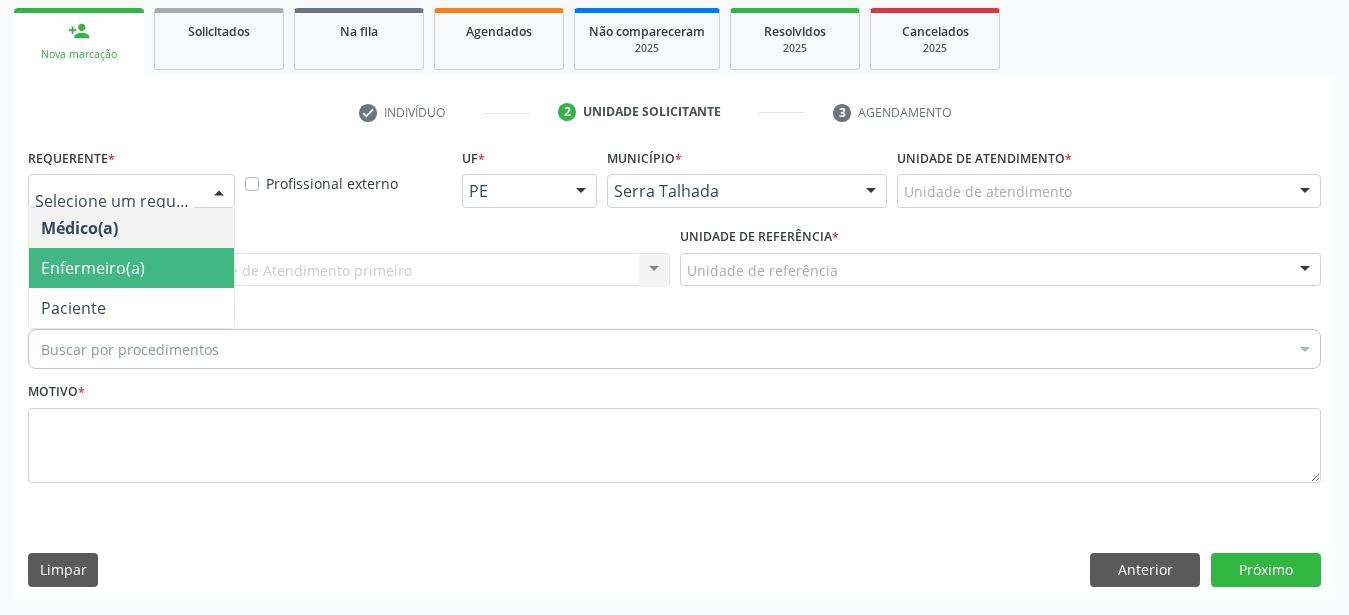 click on "Enfermeiro(a)" at bounding box center (131, 268) 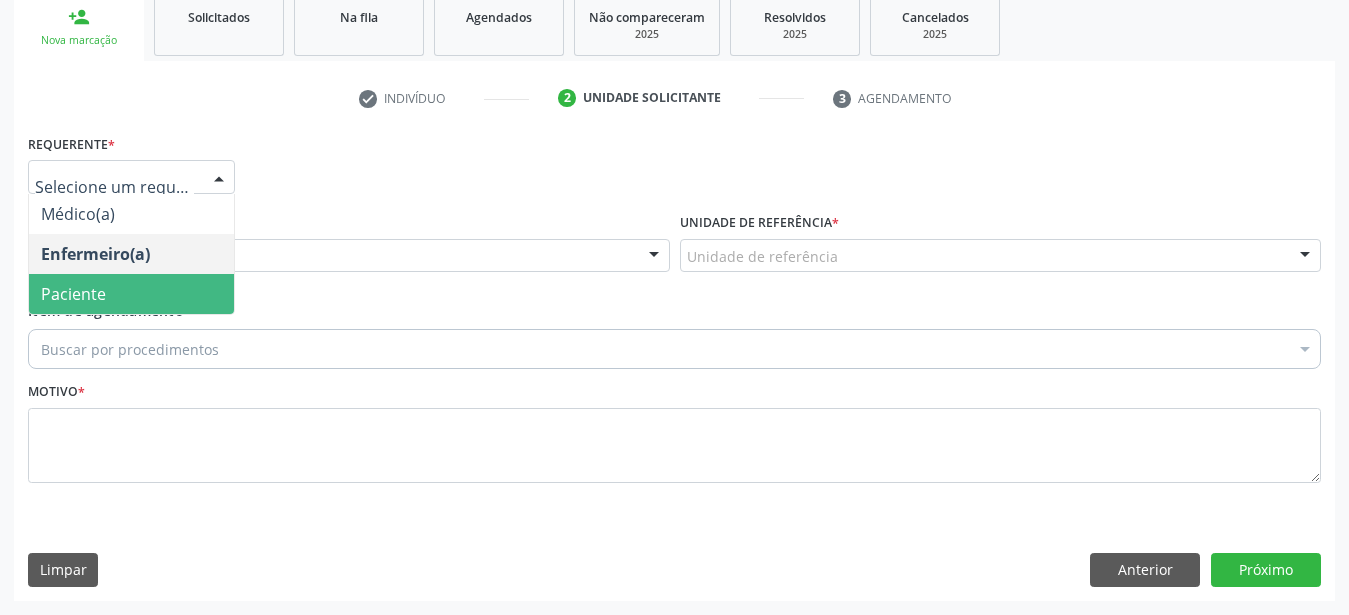 click on "Paciente" at bounding box center (131, 294) 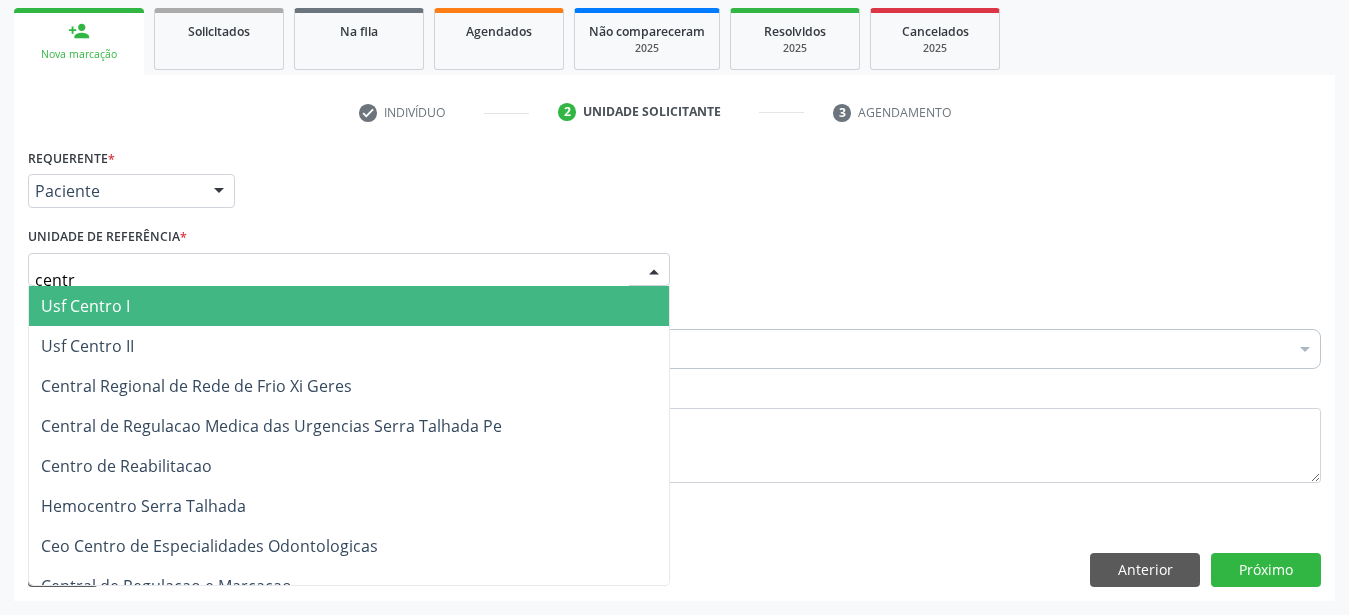 type on "centro" 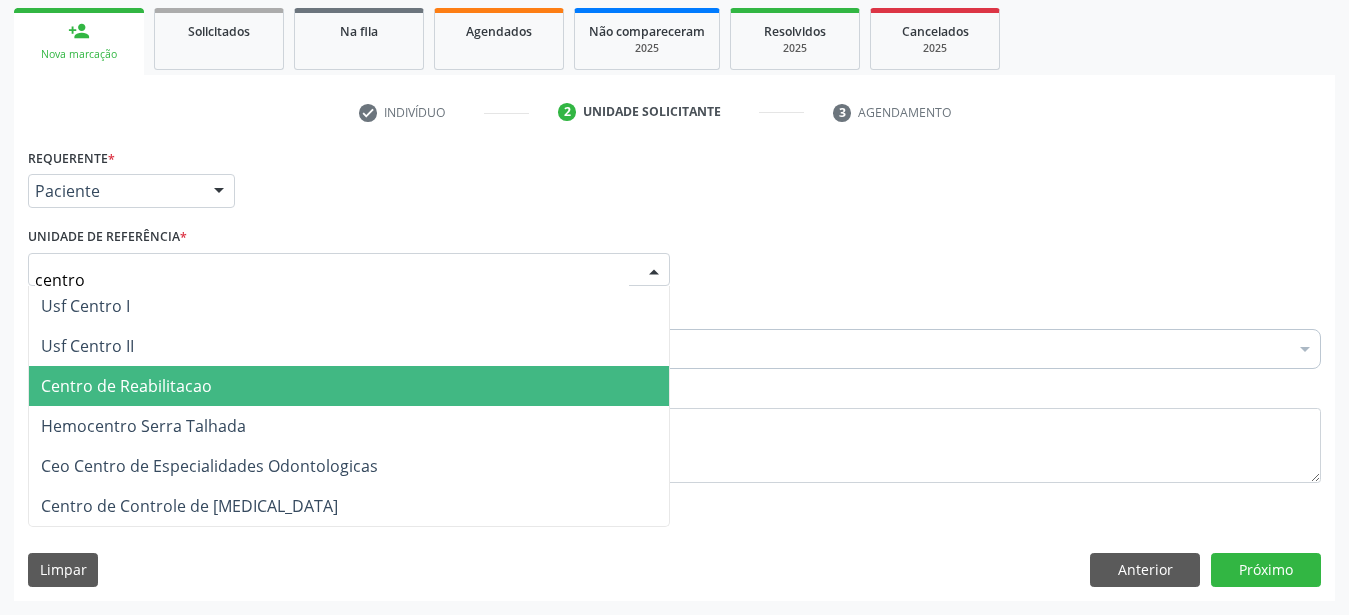 click on "Centro de Reabilitacao" at bounding box center (126, 386) 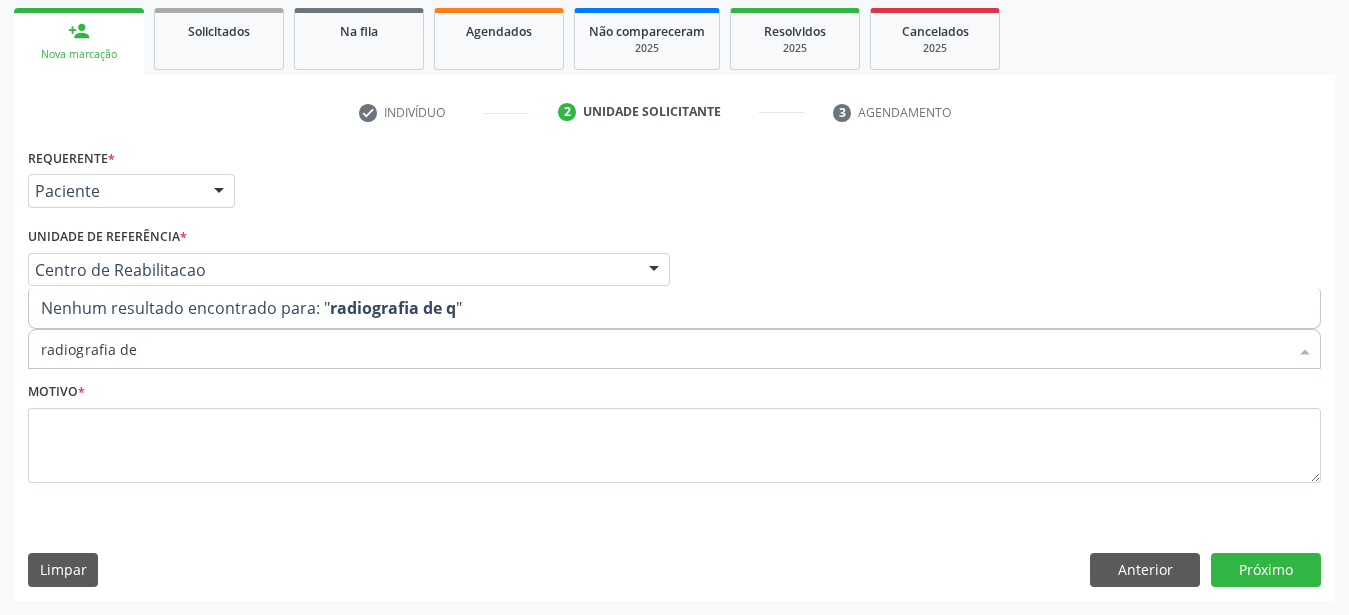 type on "radiografia de" 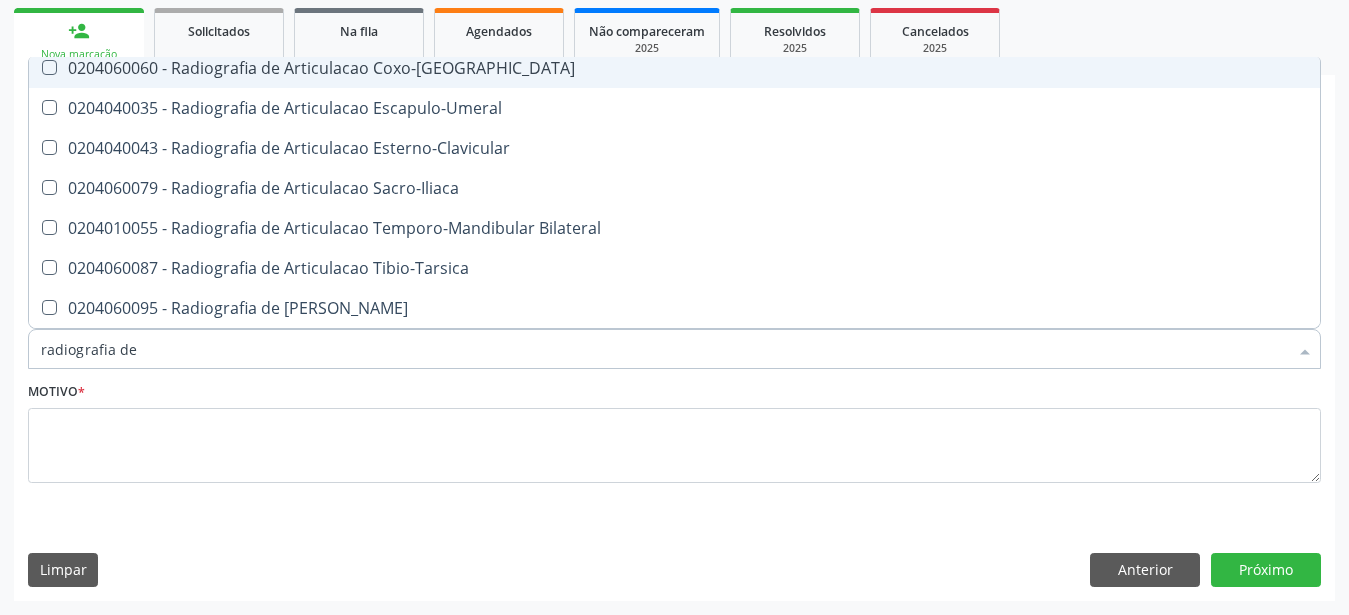 scroll, scrollTop: 264, scrollLeft: 0, axis: vertical 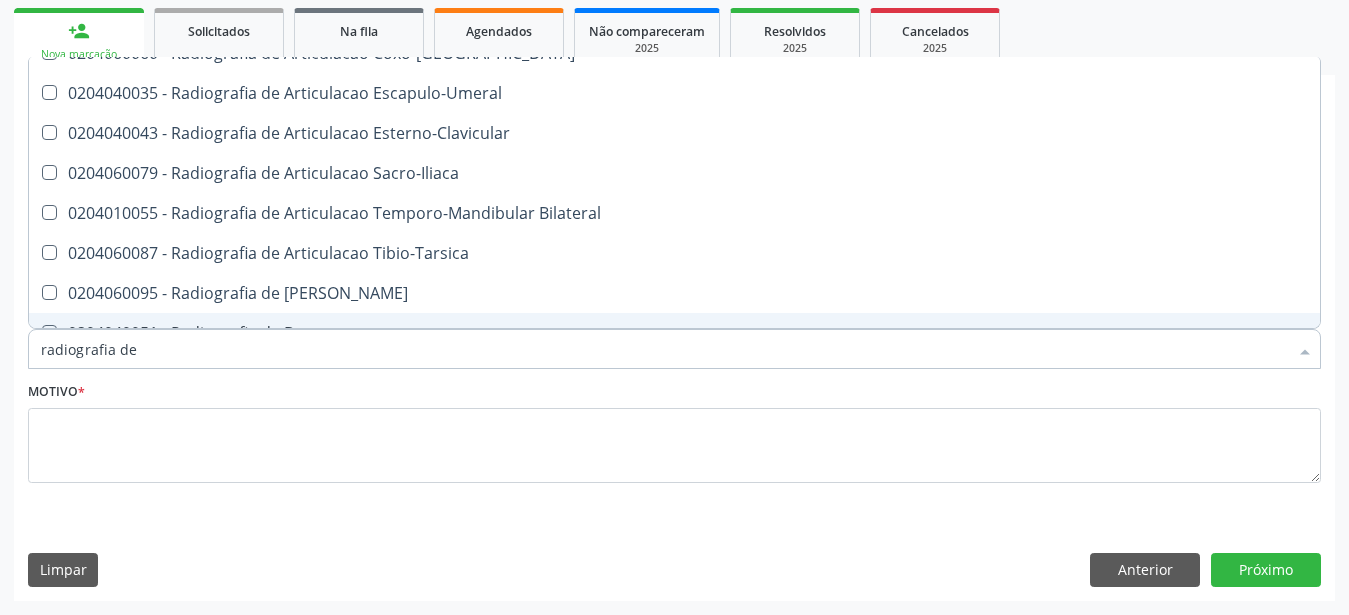 drag, startPoint x: 166, startPoint y: 338, endPoint x: 29, endPoint y: 374, distance: 141.65099 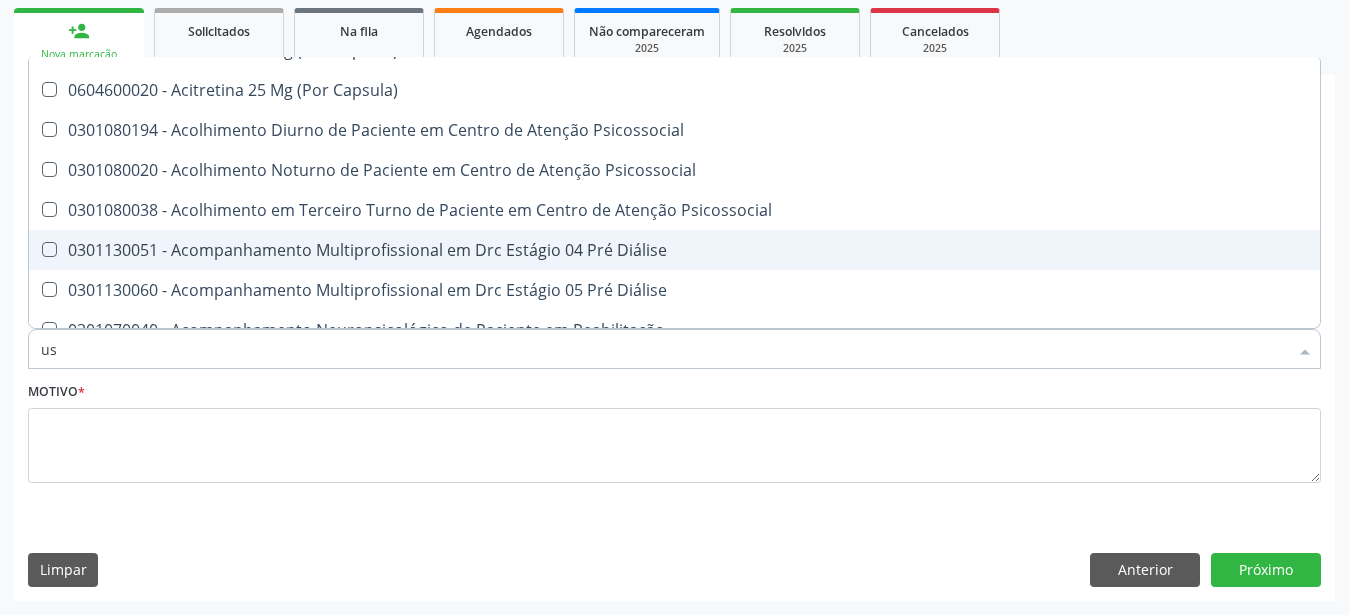 scroll, scrollTop: 264, scrollLeft: 0, axis: vertical 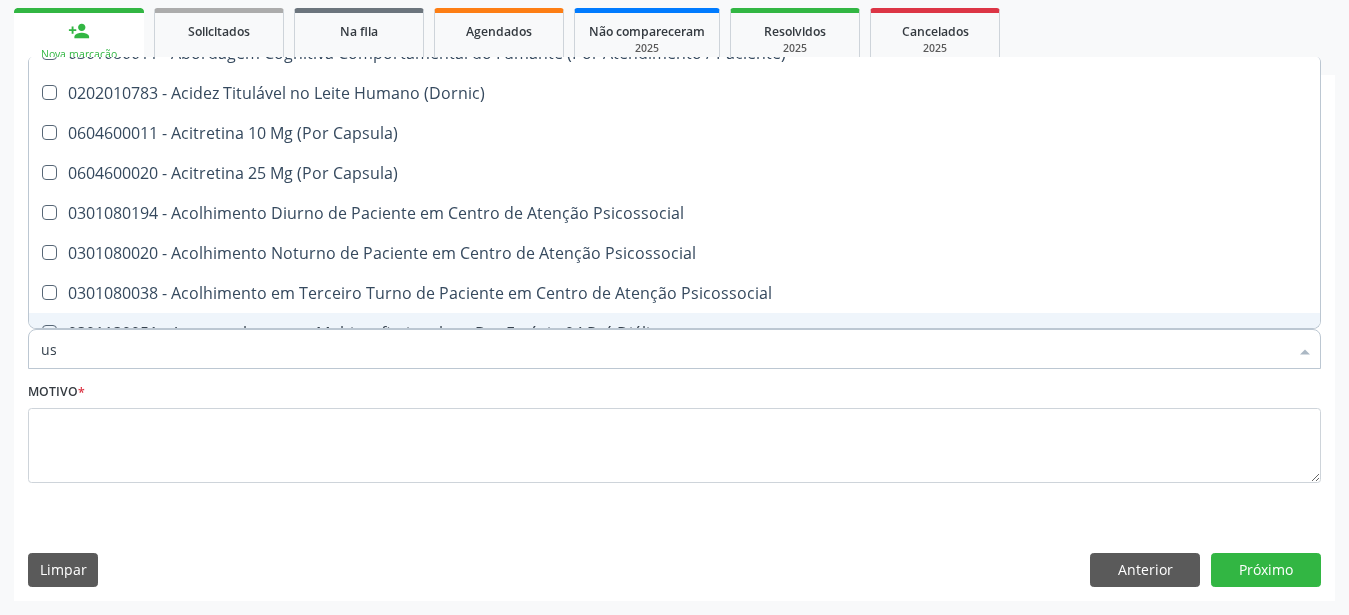 type on "usg" 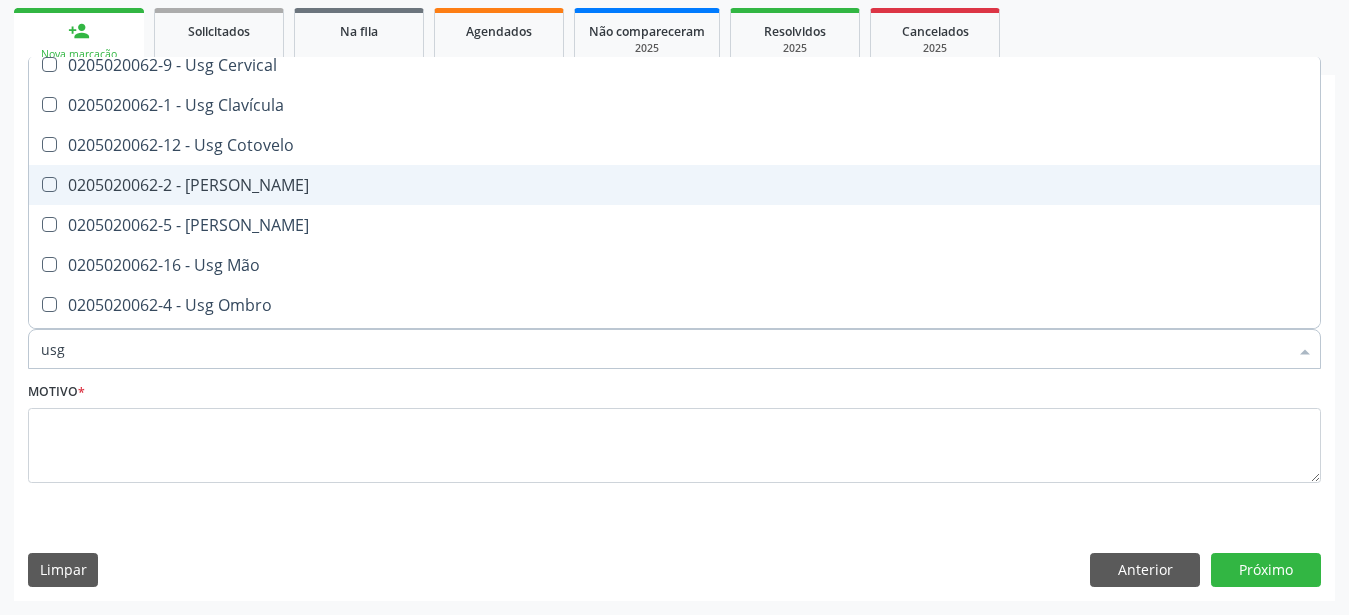scroll, scrollTop: 0, scrollLeft: 0, axis: both 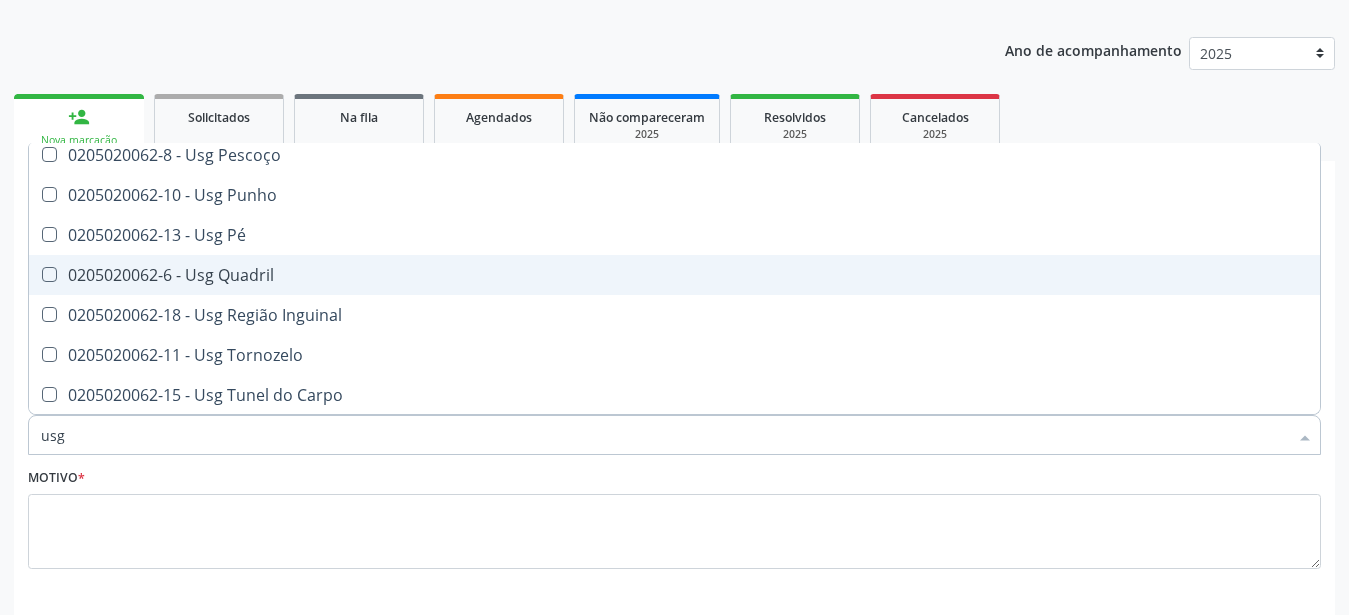 click at bounding box center (49, 274) 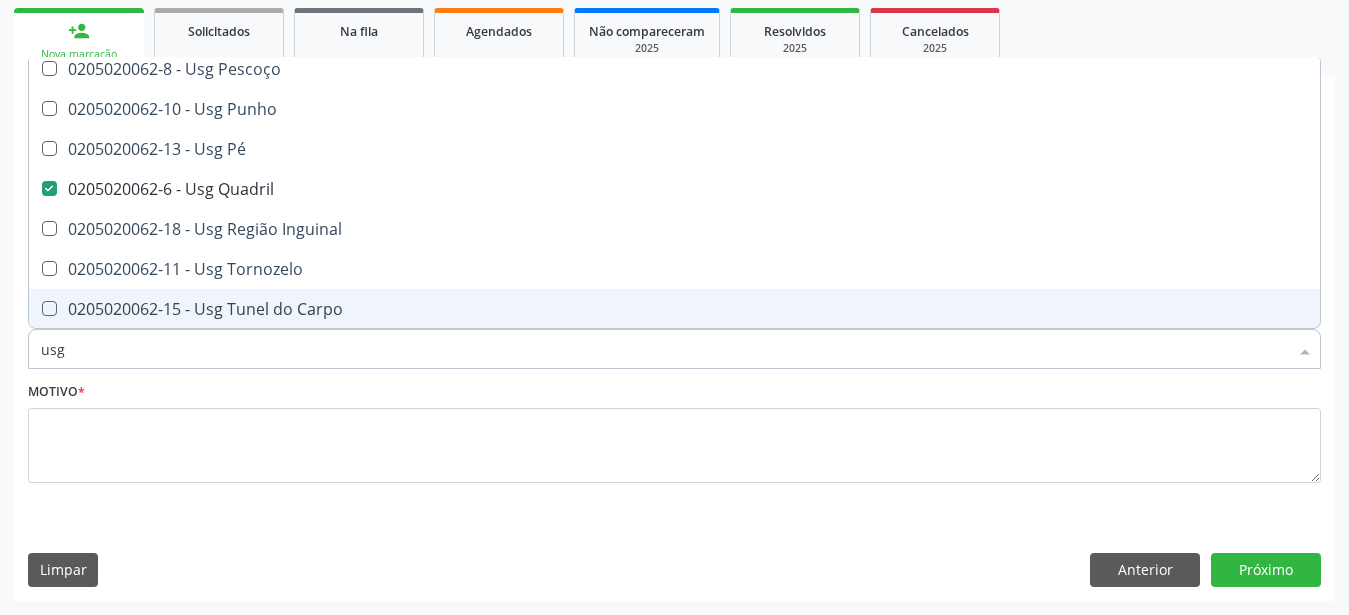 scroll, scrollTop: 307, scrollLeft: 0, axis: vertical 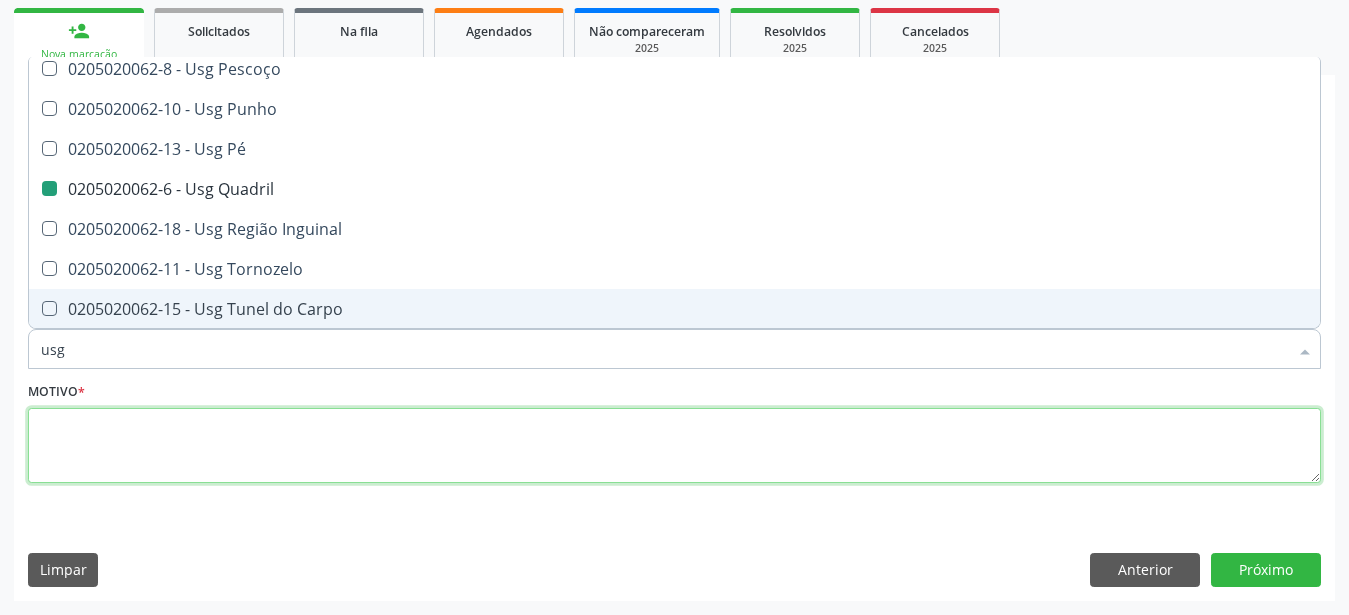 click at bounding box center [674, 446] 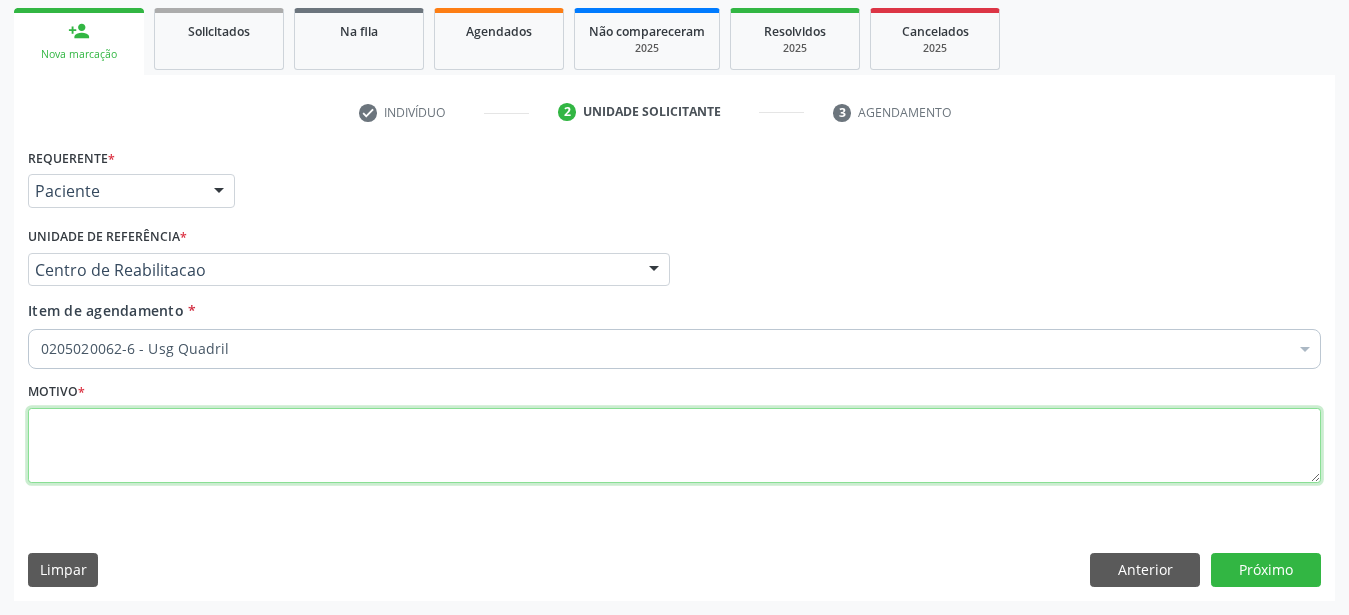 scroll, scrollTop: 0, scrollLeft: 0, axis: both 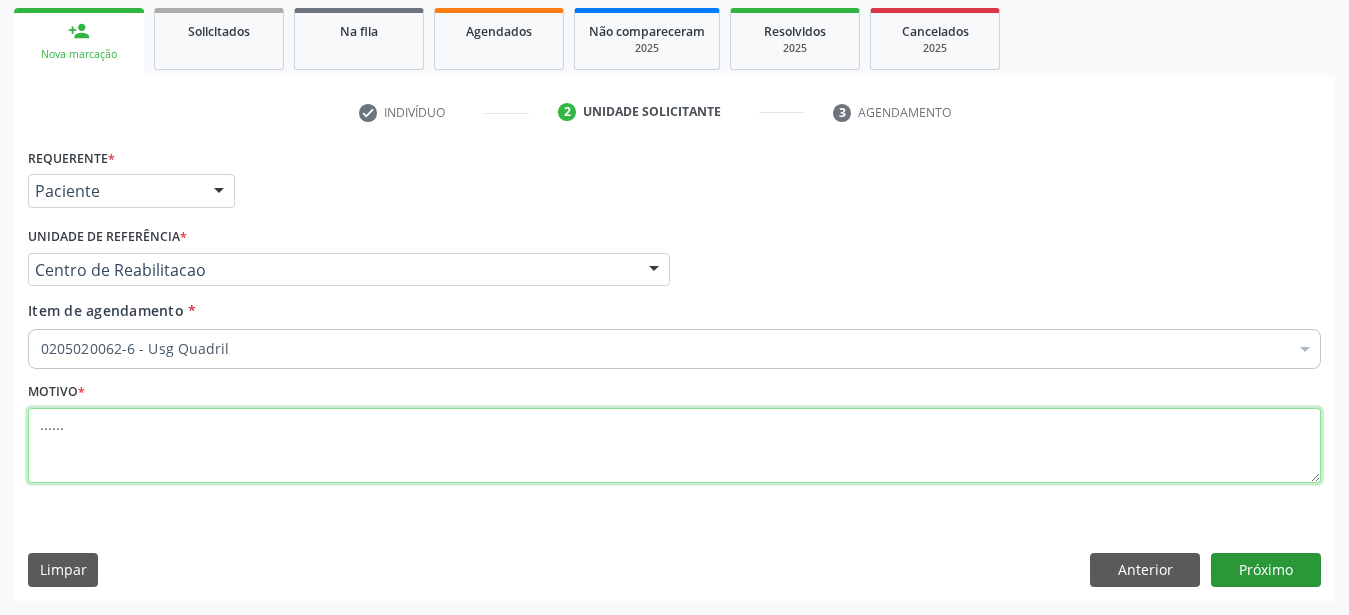 type on "......" 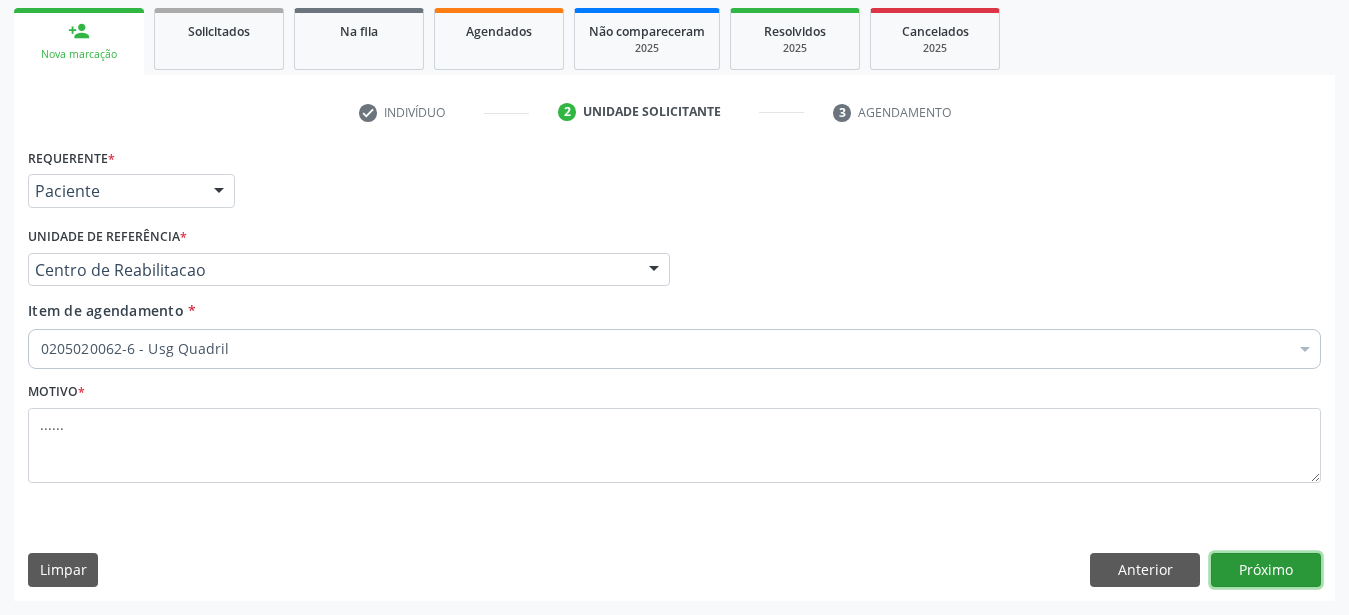 click on "Próximo" at bounding box center (1266, 570) 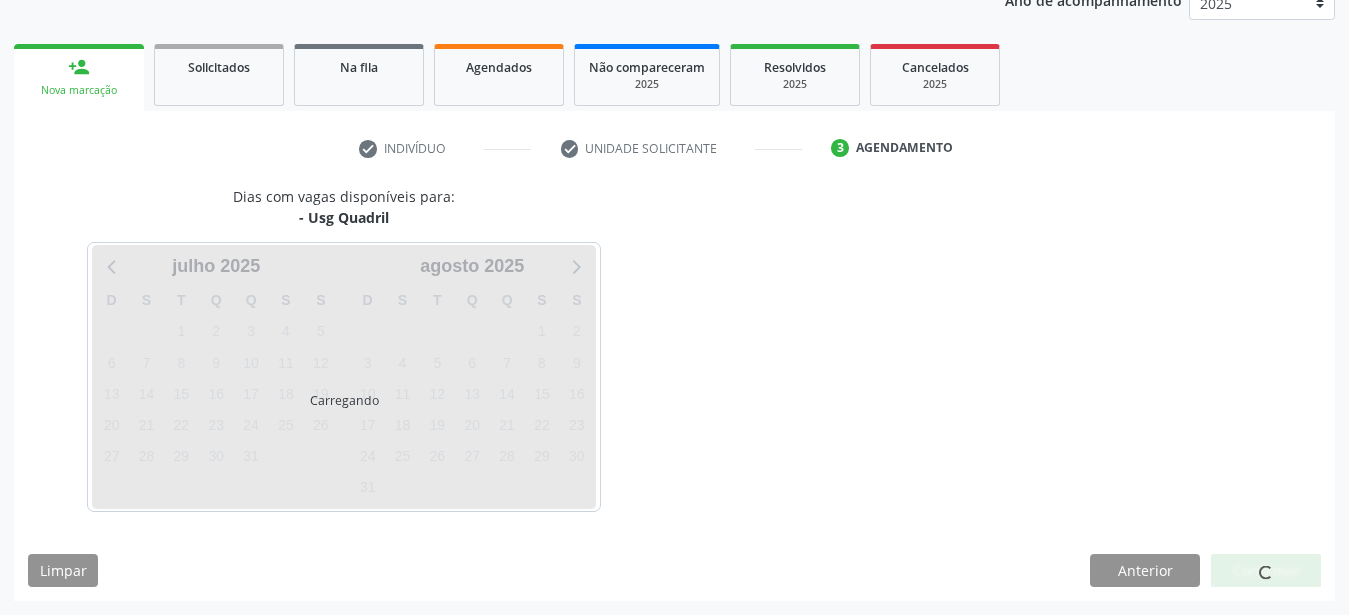 scroll, scrollTop: 255, scrollLeft: 0, axis: vertical 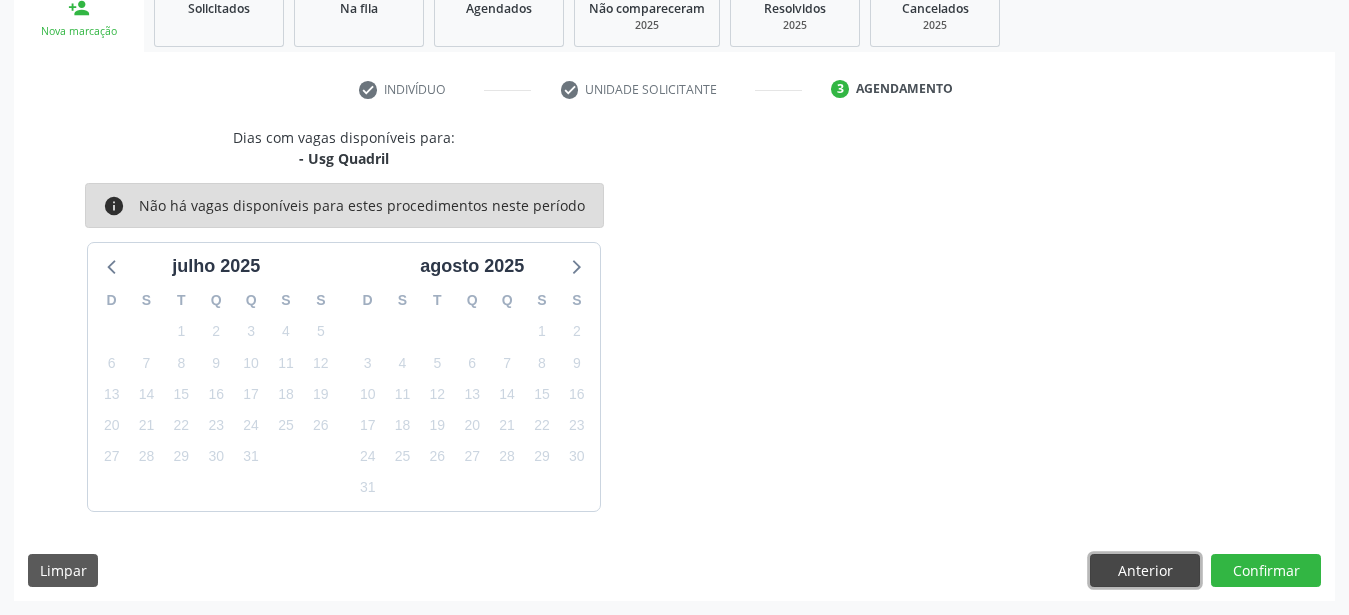 click on "Anterior" at bounding box center [1145, 571] 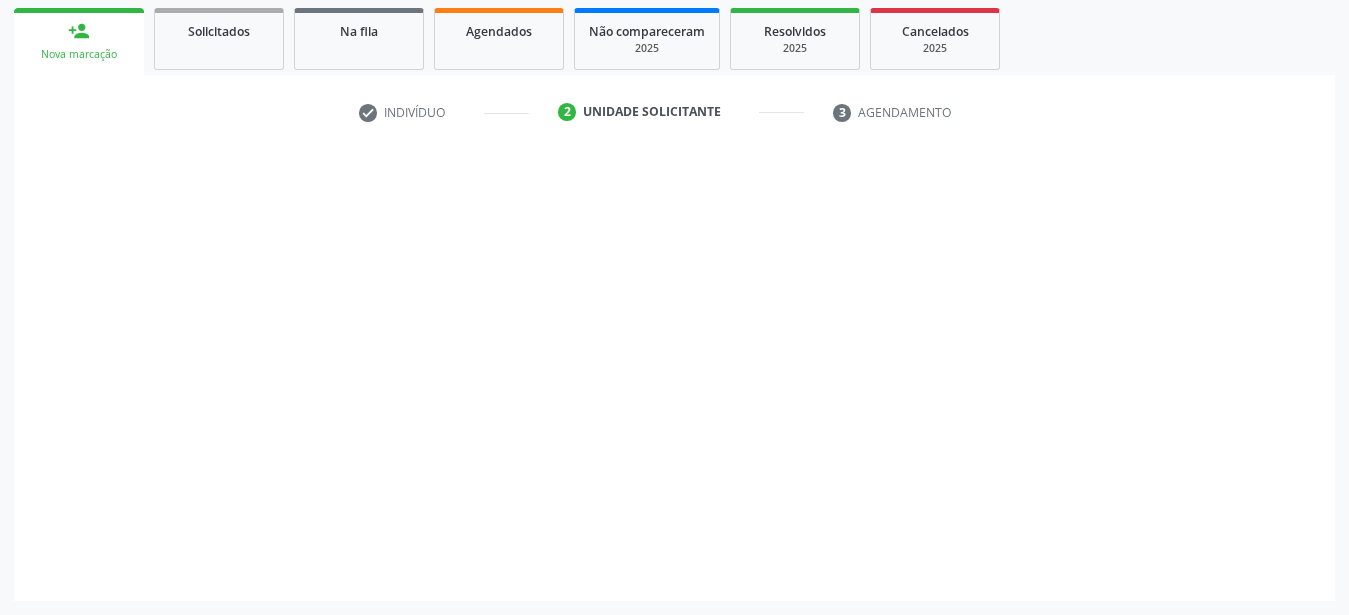 scroll, scrollTop: 307, scrollLeft: 0, axis: vertical 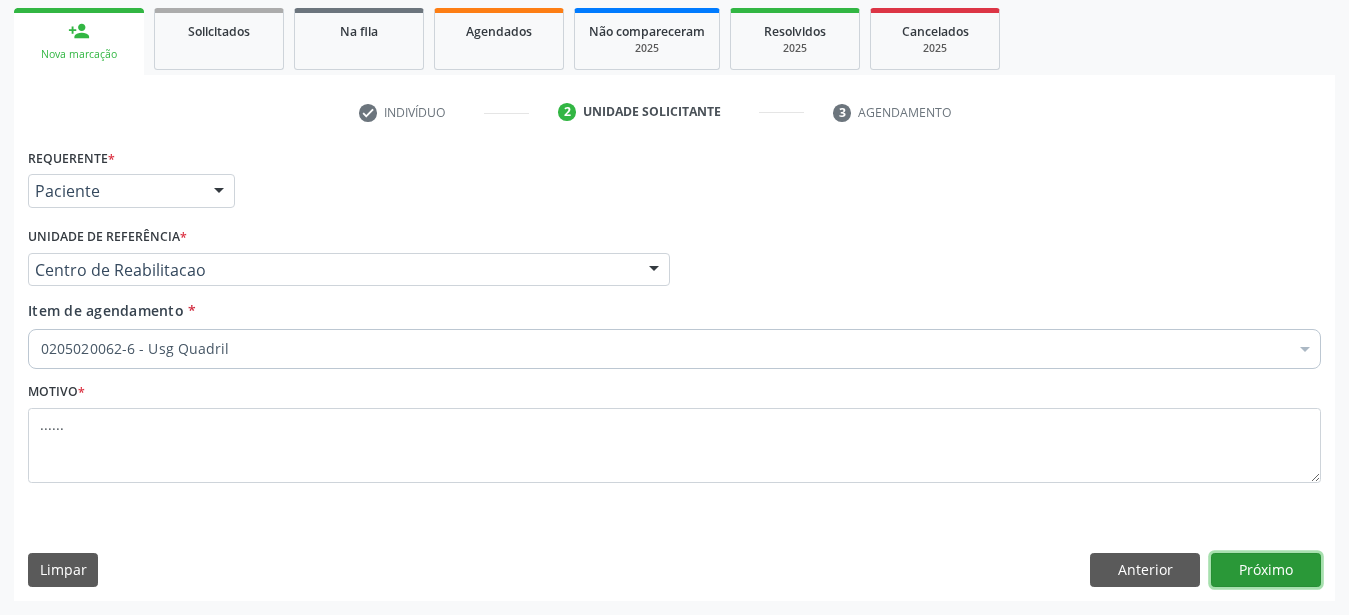 click on "Próximo" at bounding box center (1266, 570) 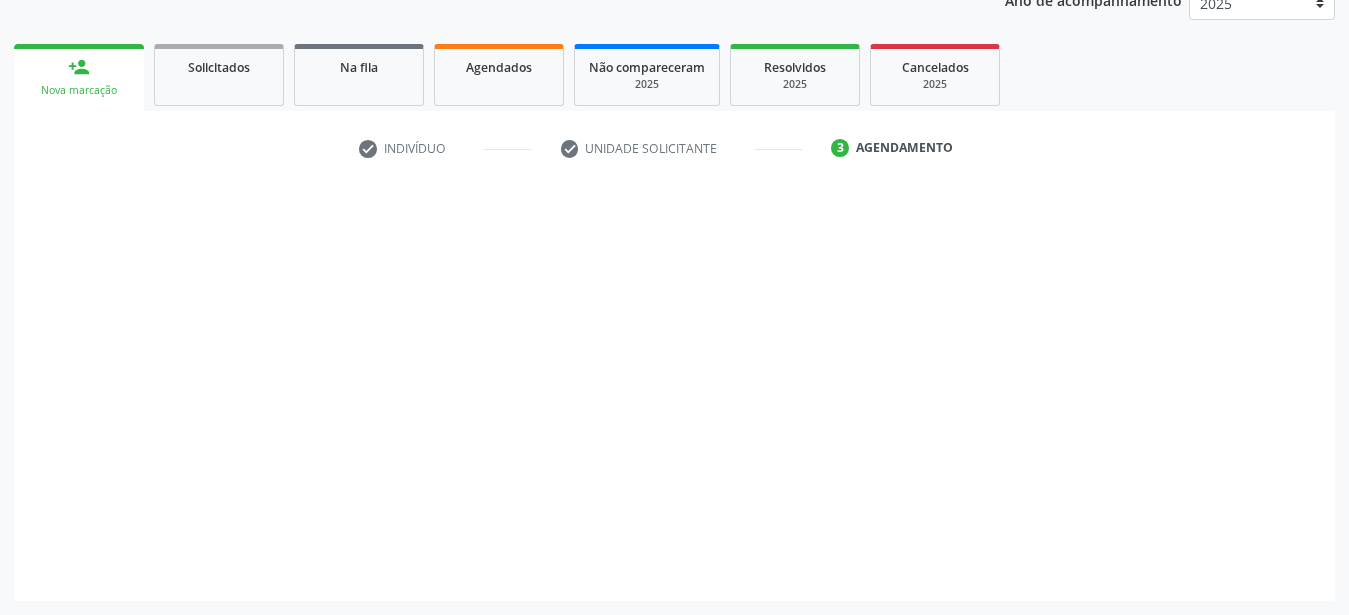 scroll, scrollTop: 255, scrollLeft: 0, axis: vertical 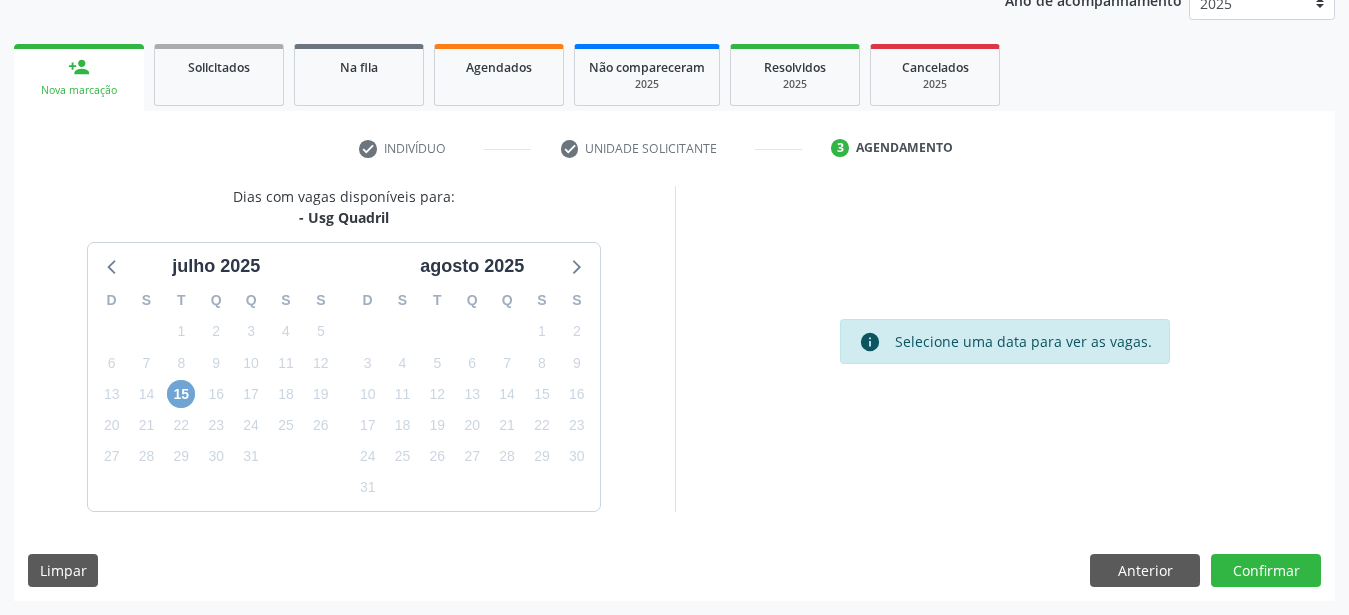 click on "15" at bounding box center (181, 394) 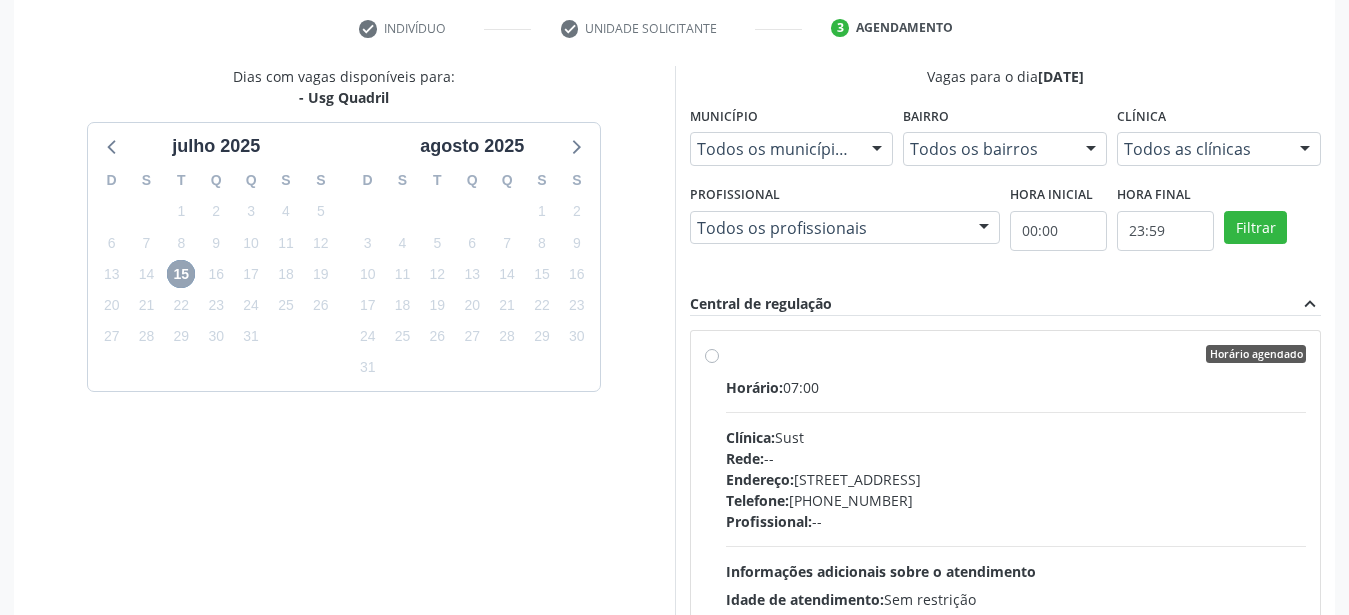 scroll, scrollTop: 459, scrollLeft: 0, axis: vertical 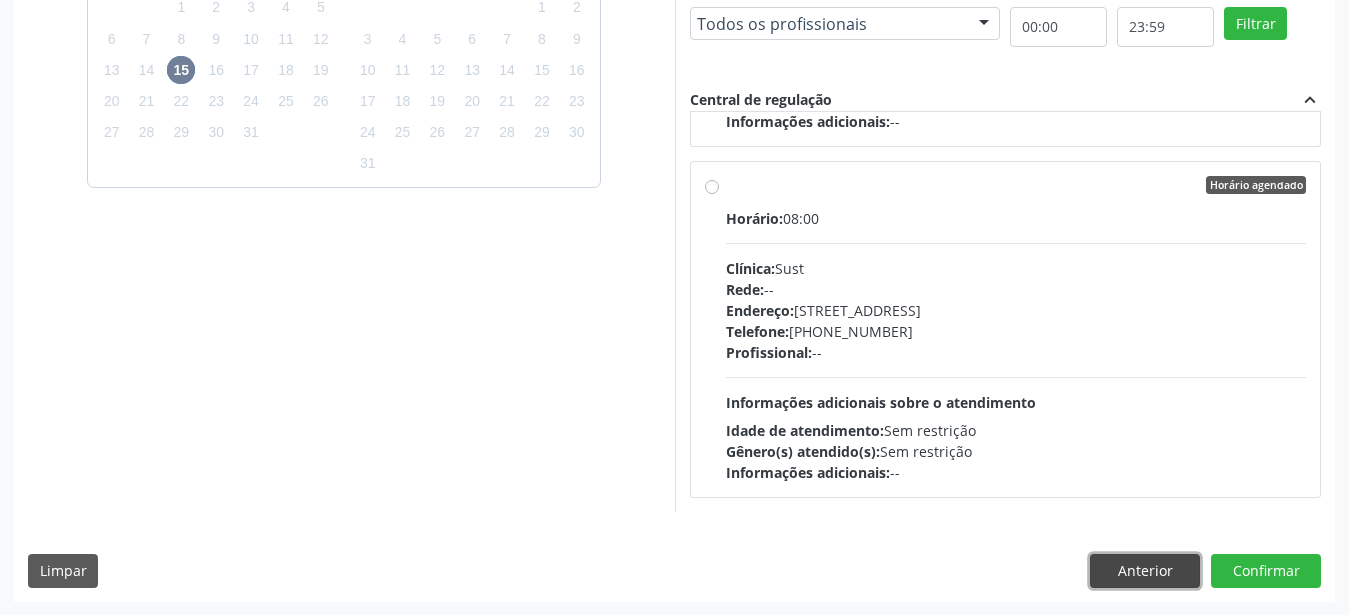click on "Anterior" at bounding box center [1145, 571] 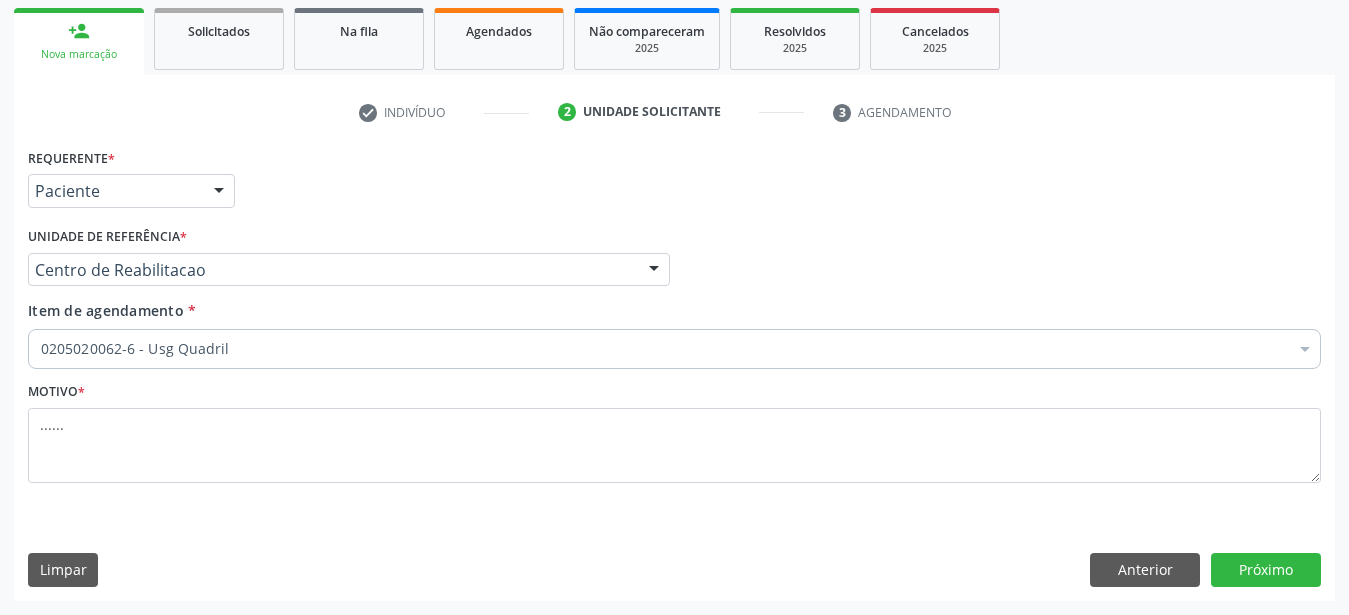 scroll, scrollTop: 307, scrollLeft: 0, axis: vertical 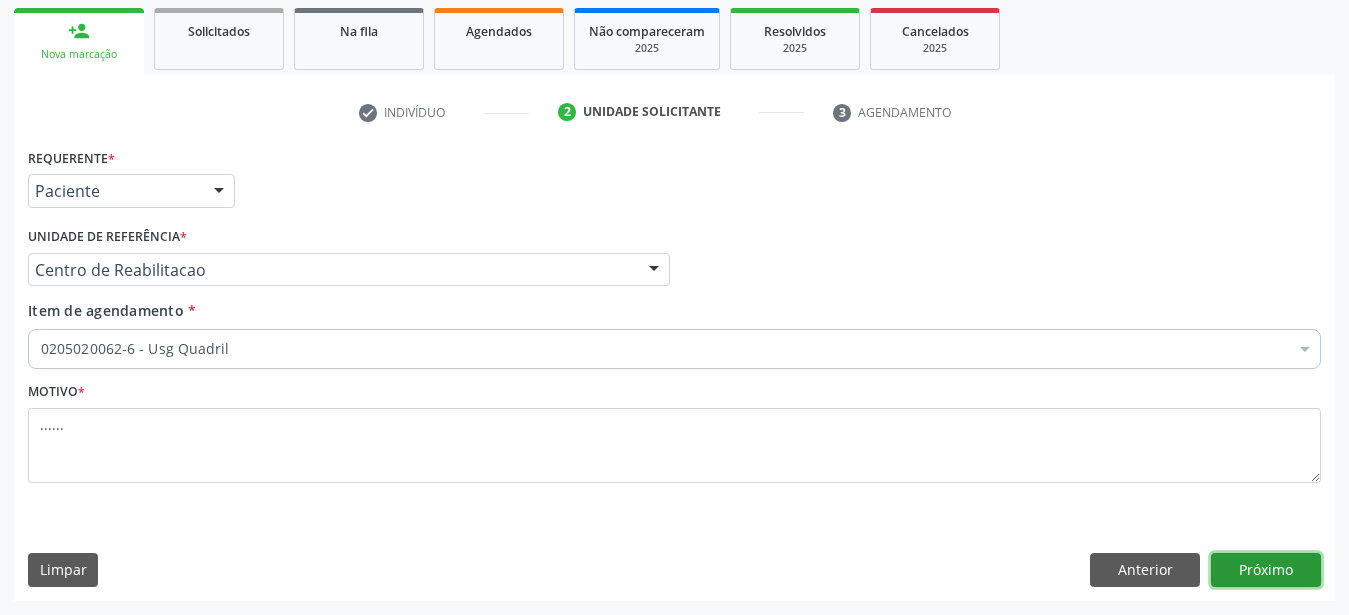 click on "Próximo" at bounding box center (1266, 570) 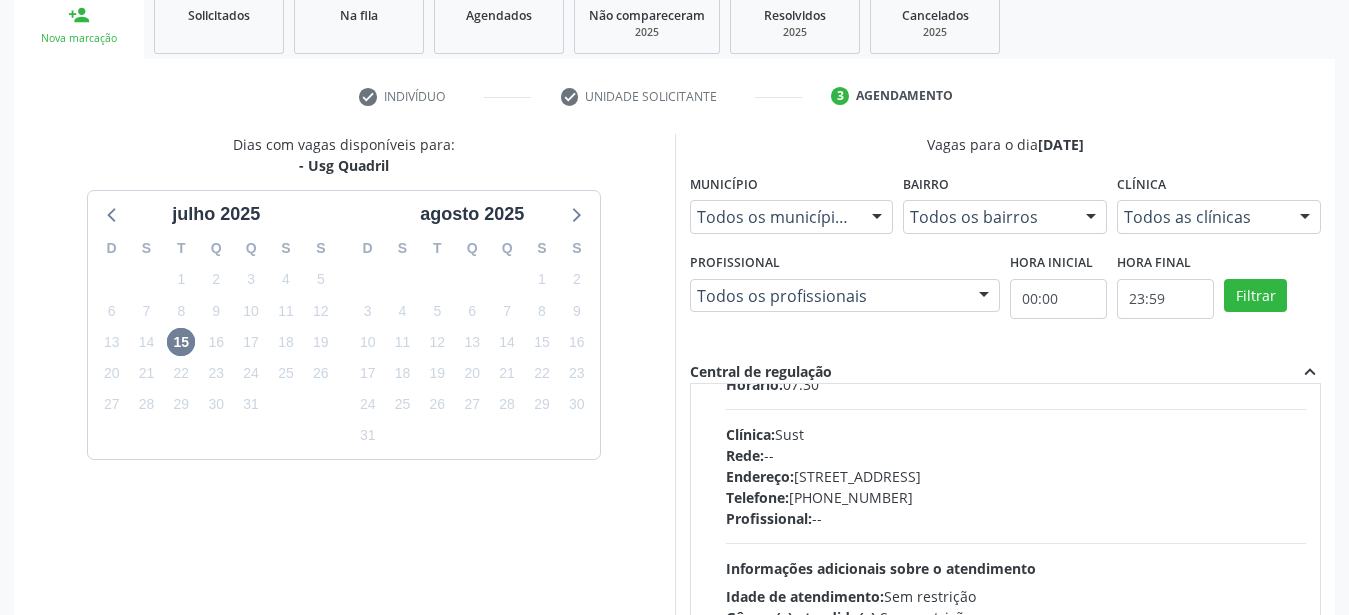 scroll, scrollTop: 456, scrollLeft: 0, axis: vertical 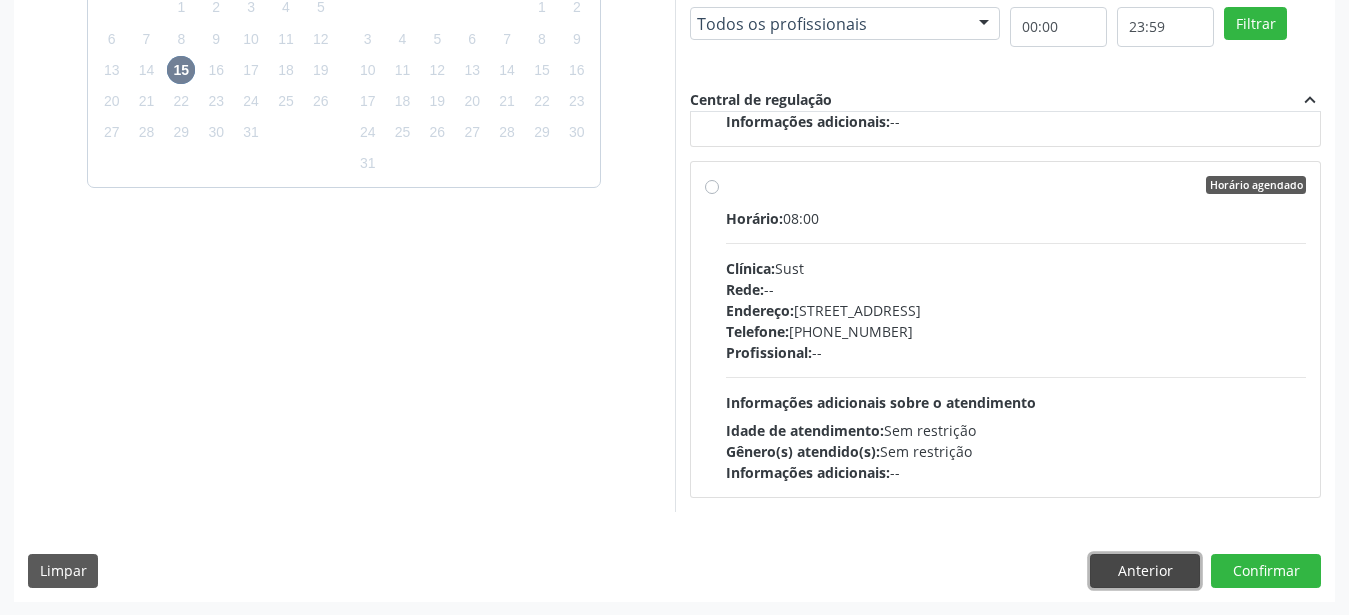 click on "Anterior" at bounding box center [1145, 571] 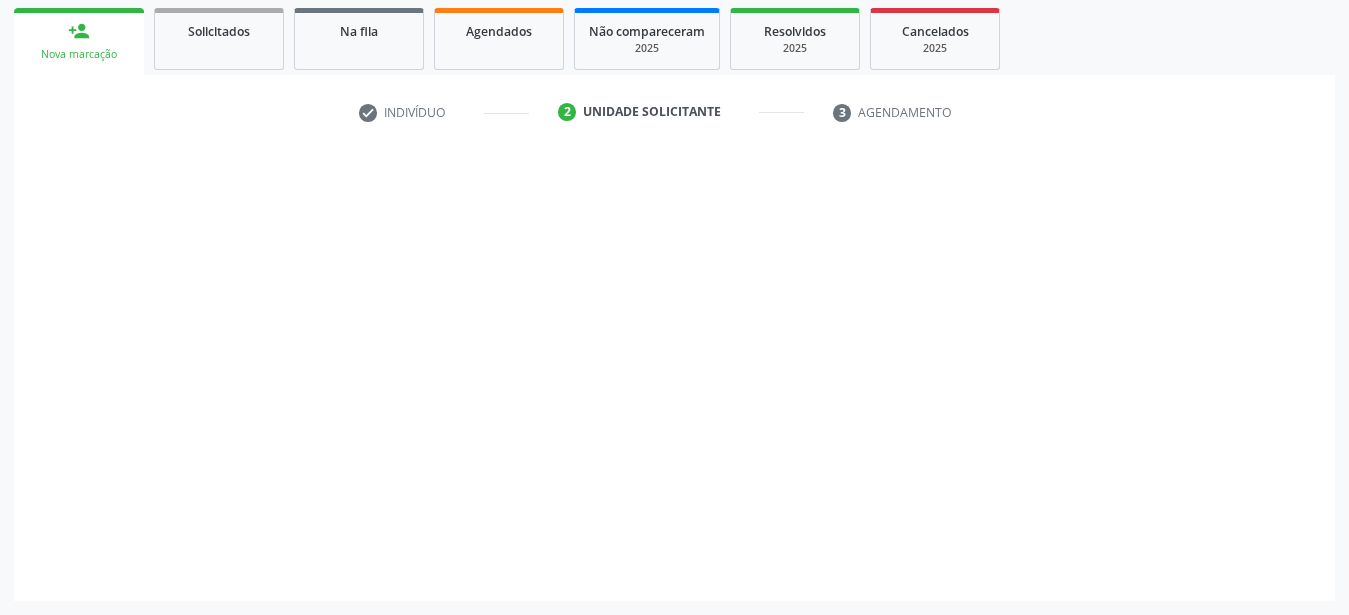 scroll, scrollTop: 307, scrollLeft: 0, axis: vertical 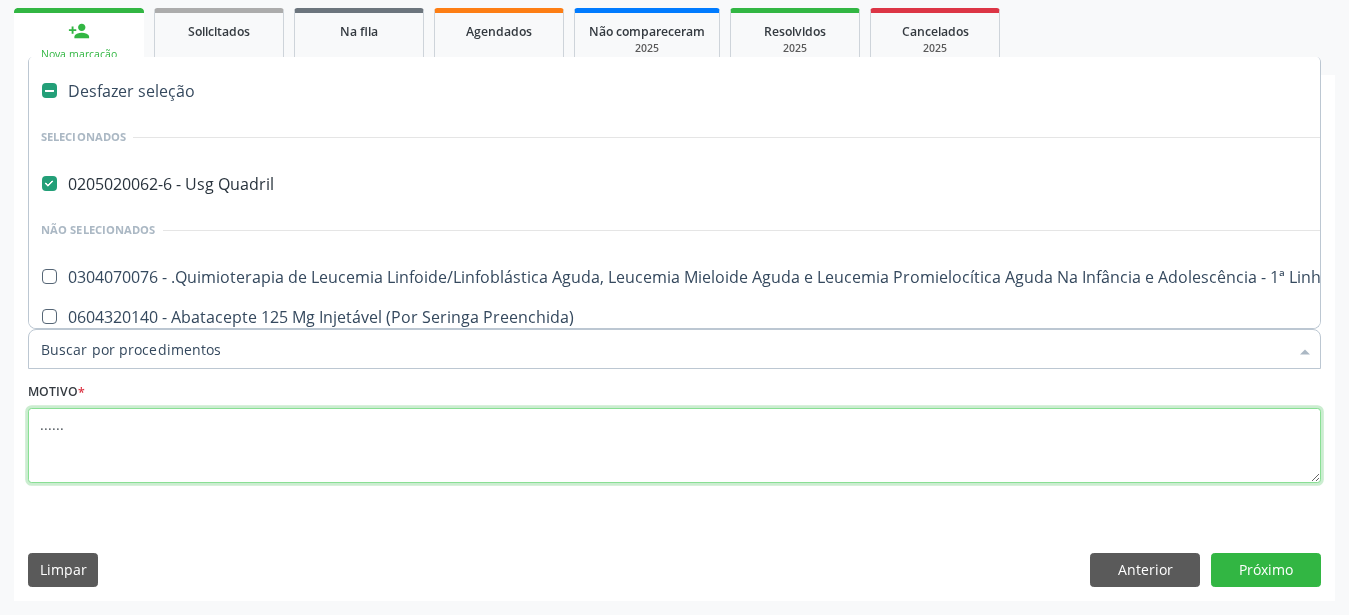 click on "......" at bounding box center (674, 446) 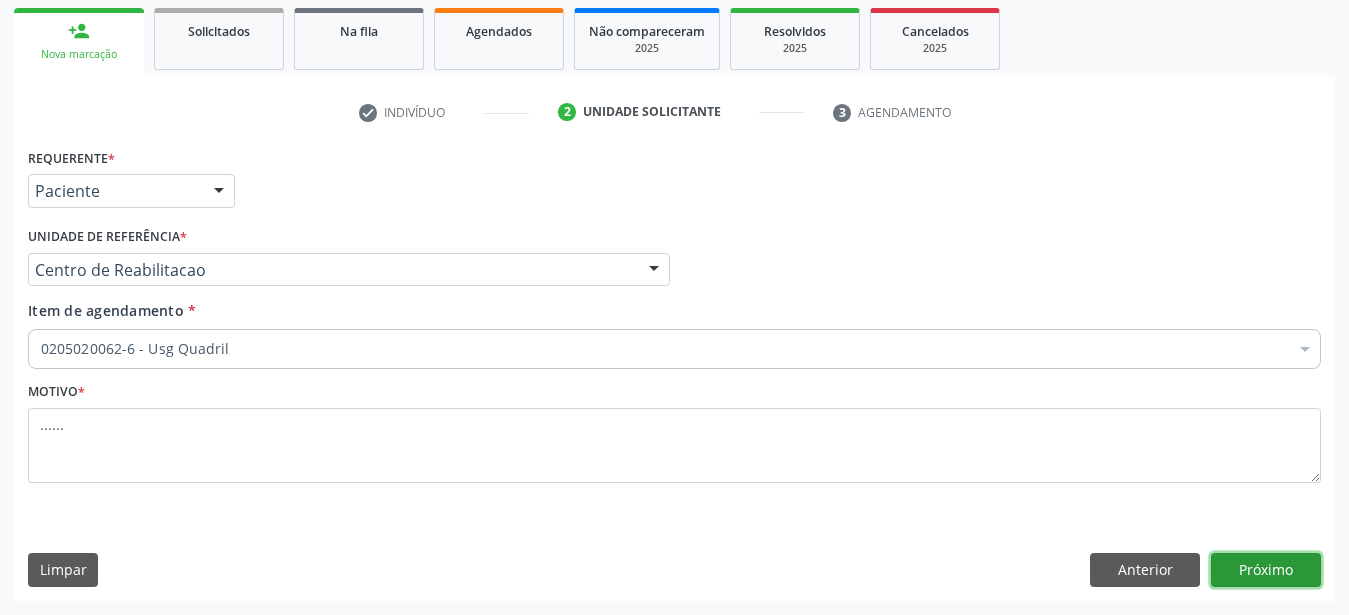 click on "Próximo" at bounding box center (1266, 570) 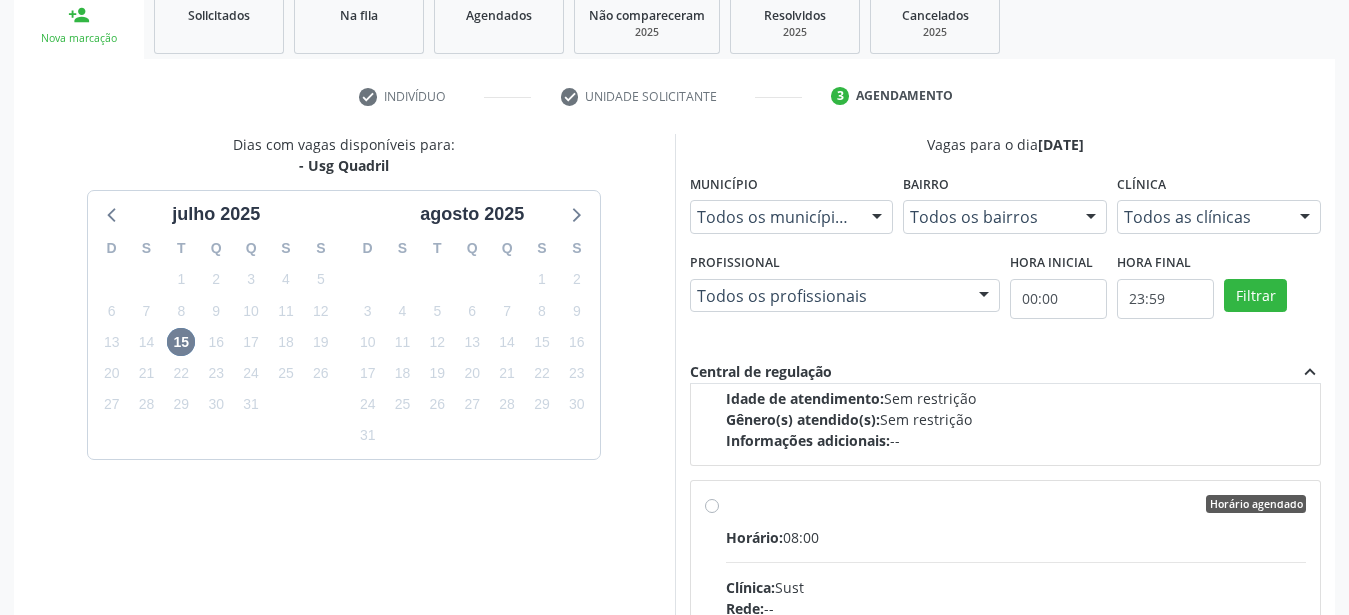 scroll, scrollTop: 666, scrollLeft: 0, axis: vertical 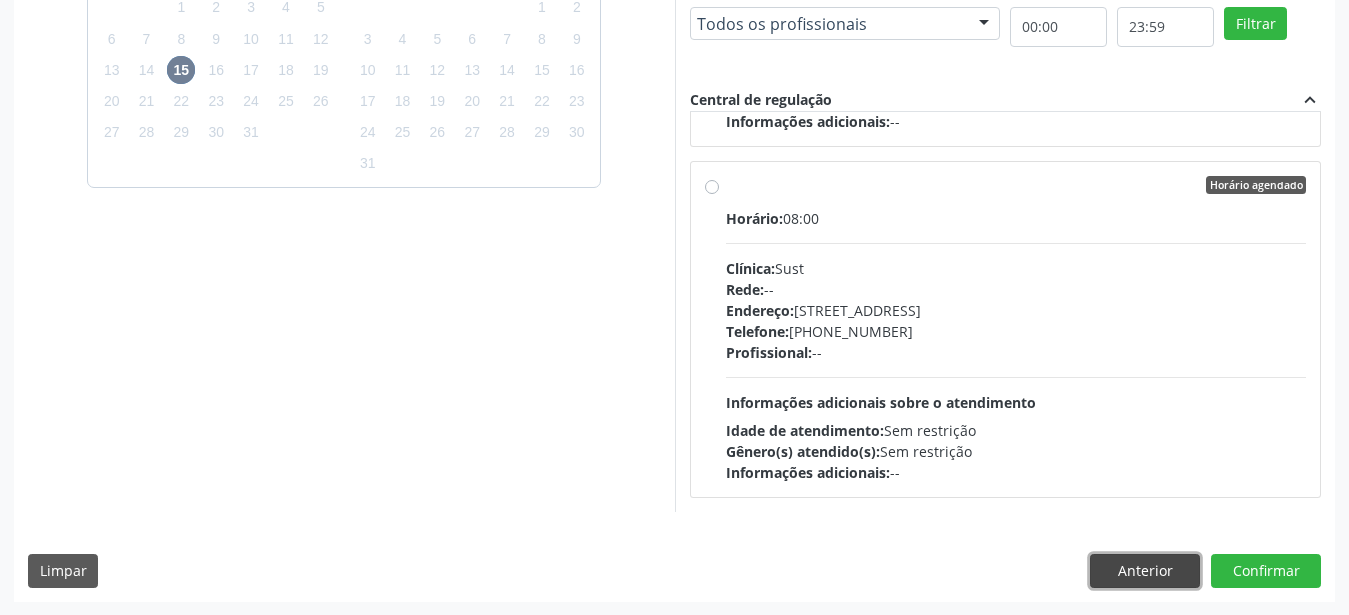 click on "Anterior" at bounding box center [1145, 571] 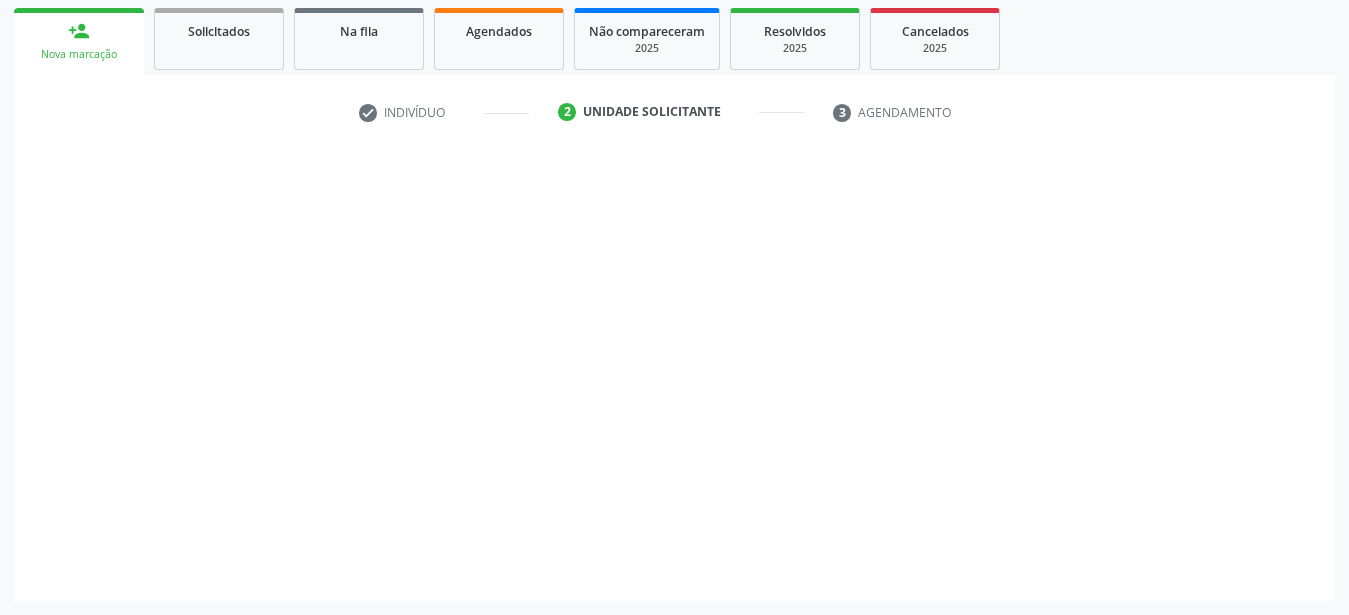scroll, scrollTop: 307, scrollLeft: 0, axis: vertical 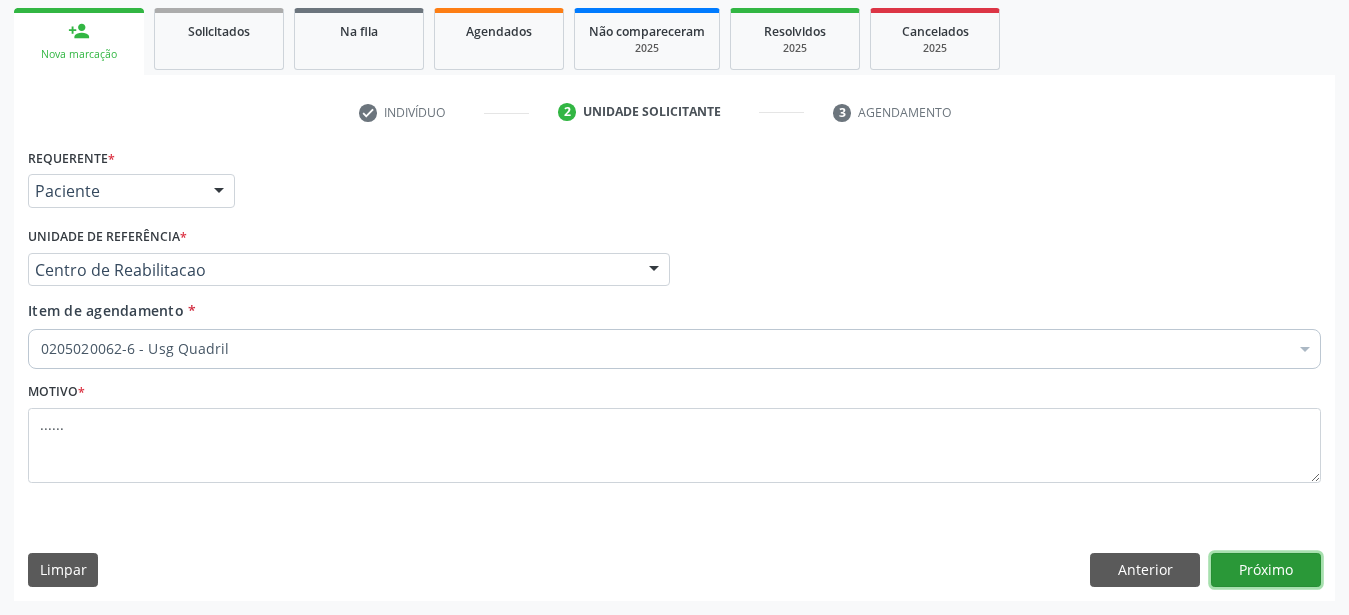 drag, startPoint x: 1242, startPoint y: 557, endPoint x: 1194, endPoint y: 547, distance: 49.0306 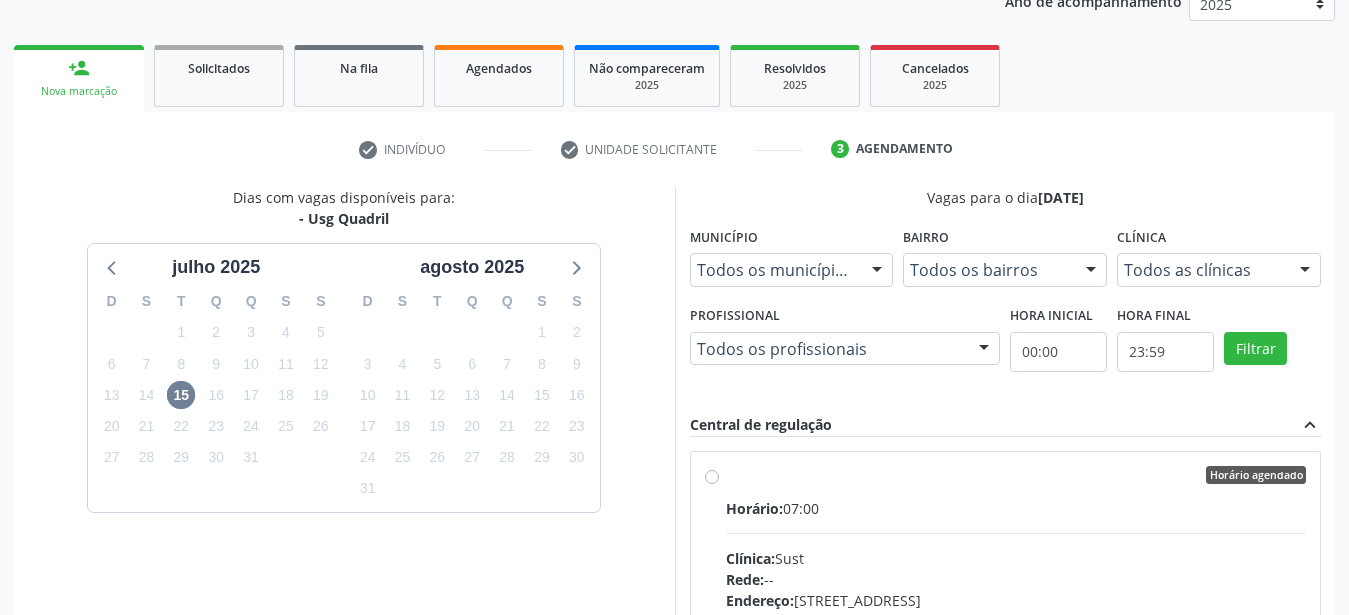 scroll, scrollTop: 205, scrollLeft: 0, axis: vertical 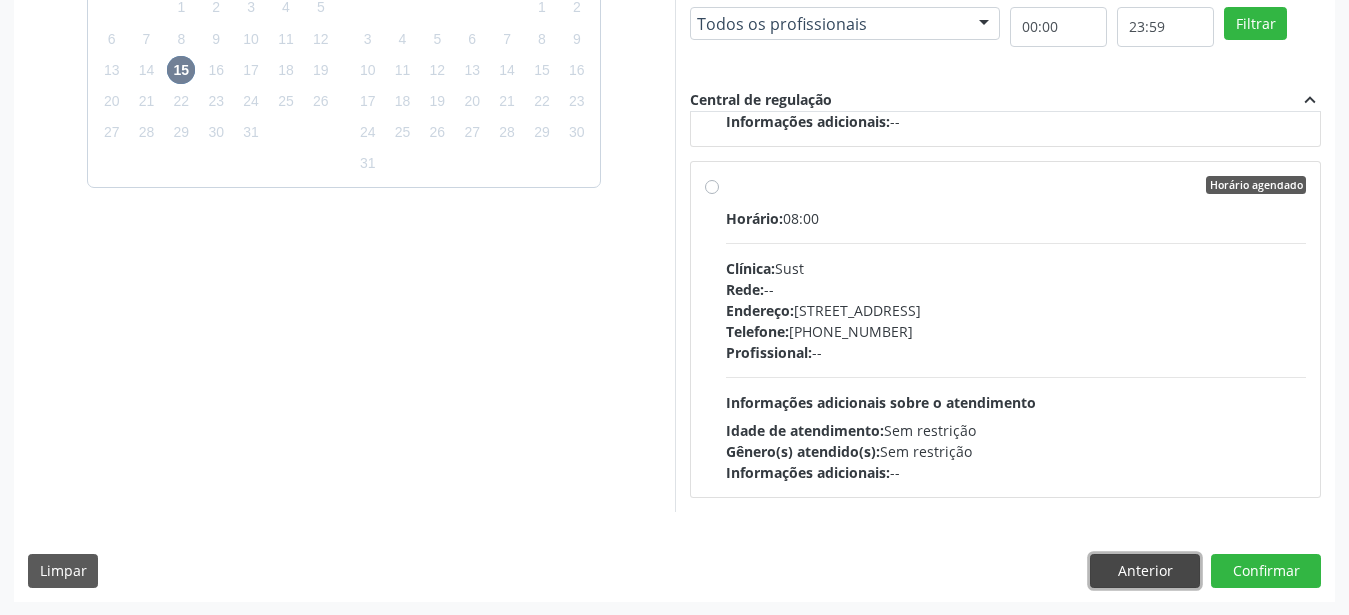 click on "Anterior" at bounding box center (1145, 571) 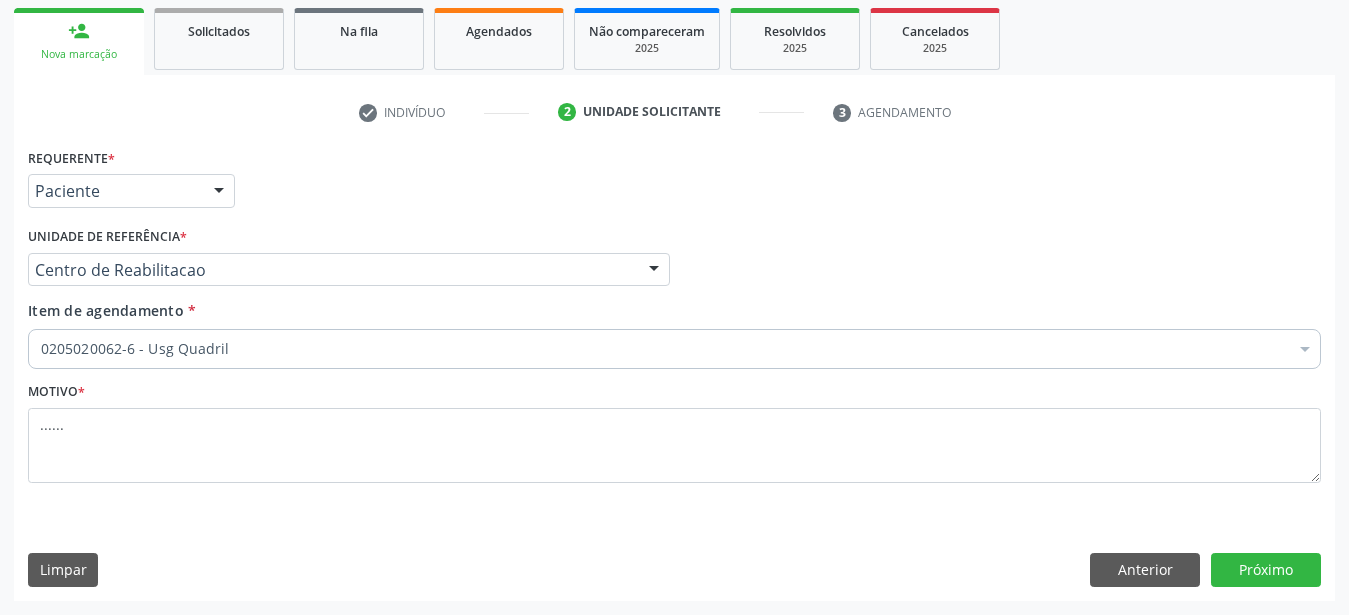 scroll, scrollTop: 307, scrollLeft: 0, axis: vertical 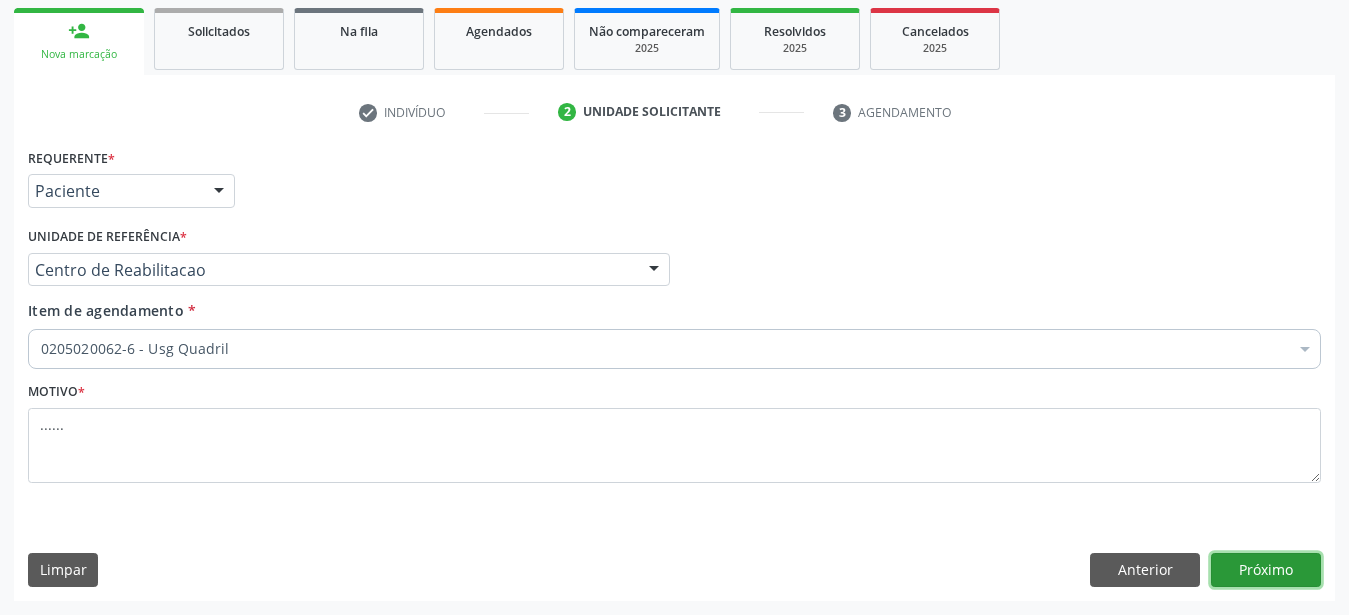 click on "Próximo" at bounding box center (1266, 570) 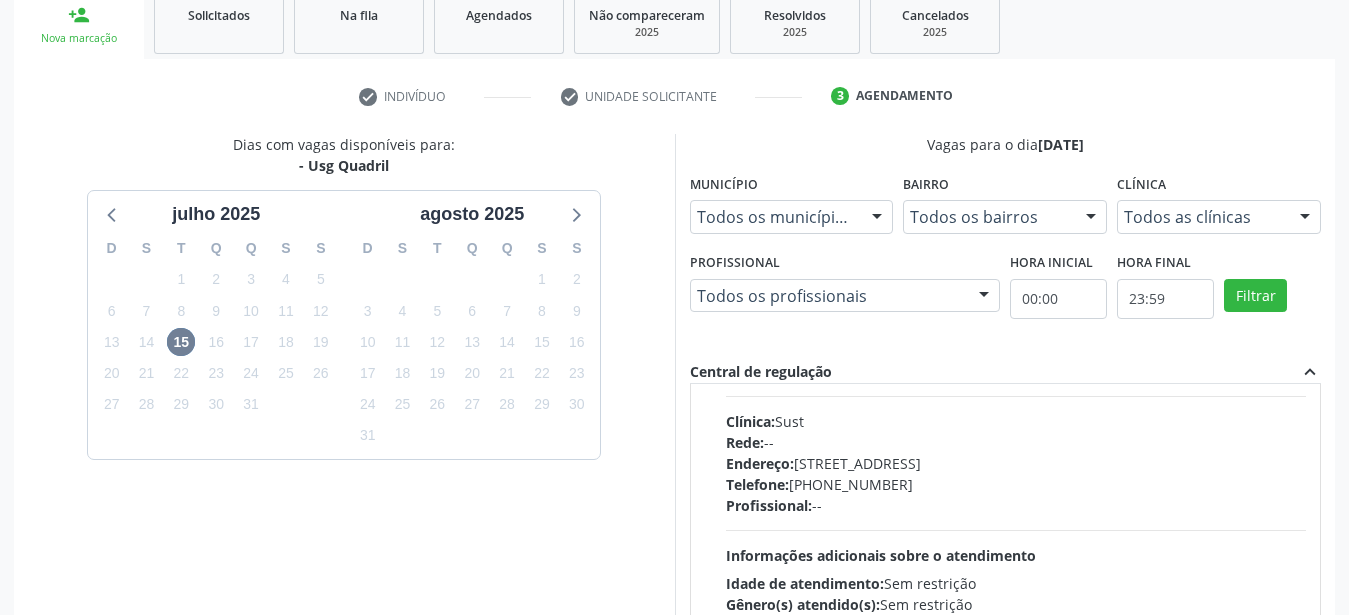 scroll, scrollTop: 228, scrollLeft: 0, axis: vertical 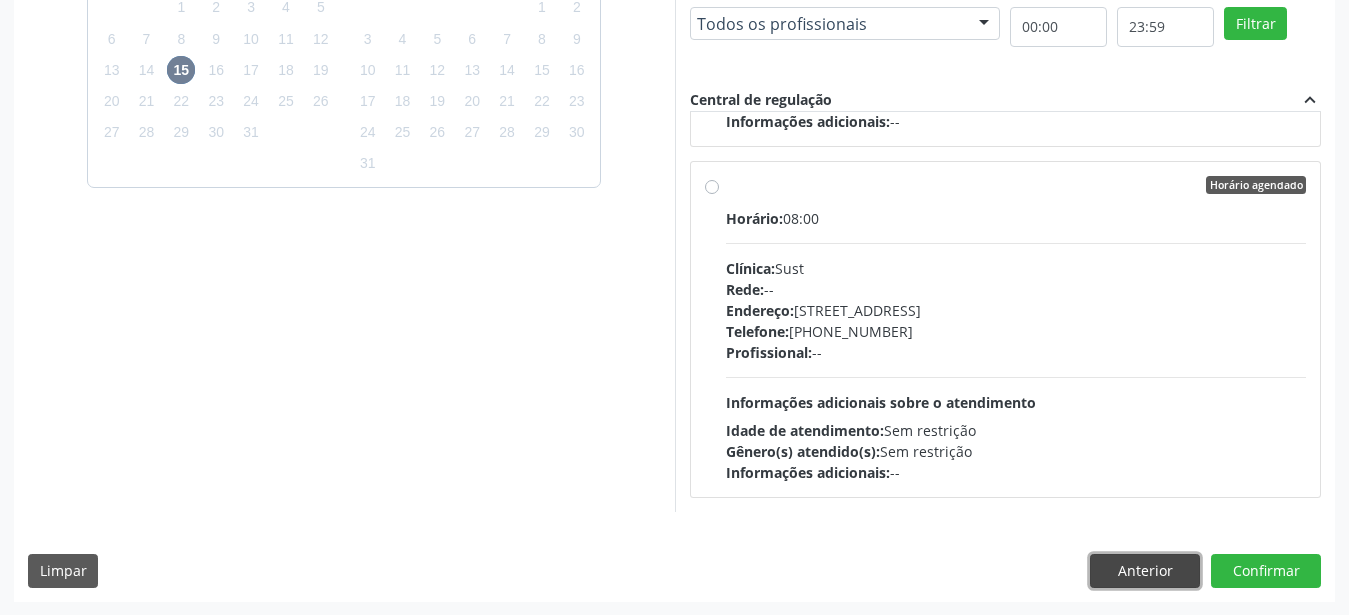 click on "Anterior" at bounding box center (1145, 571) 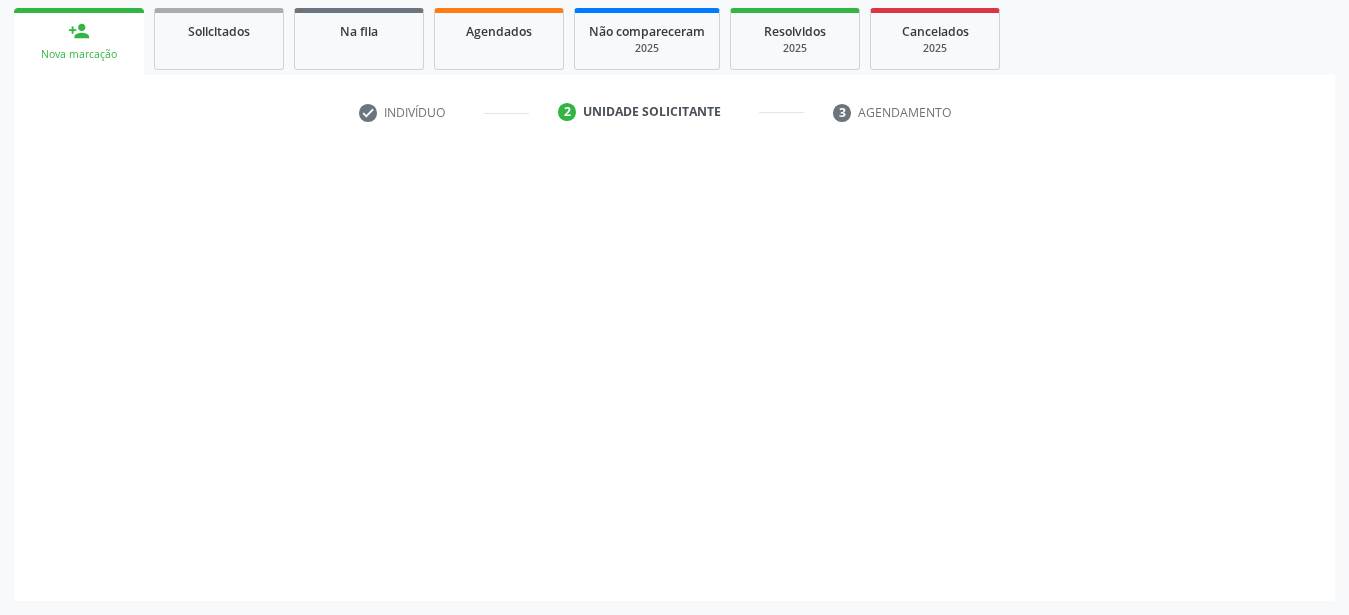 scroll, scrollTop: 307, scrollLeft: 0, axis: vertical 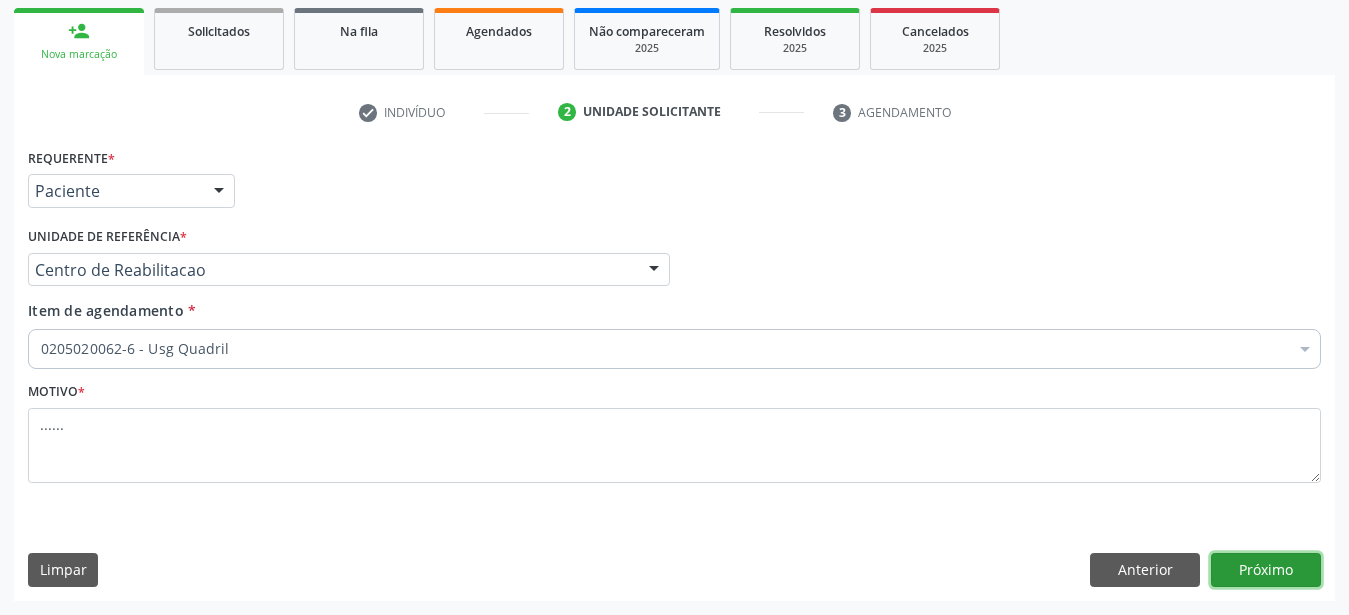 click on "Próximo" at bounding box center (1266, 570) 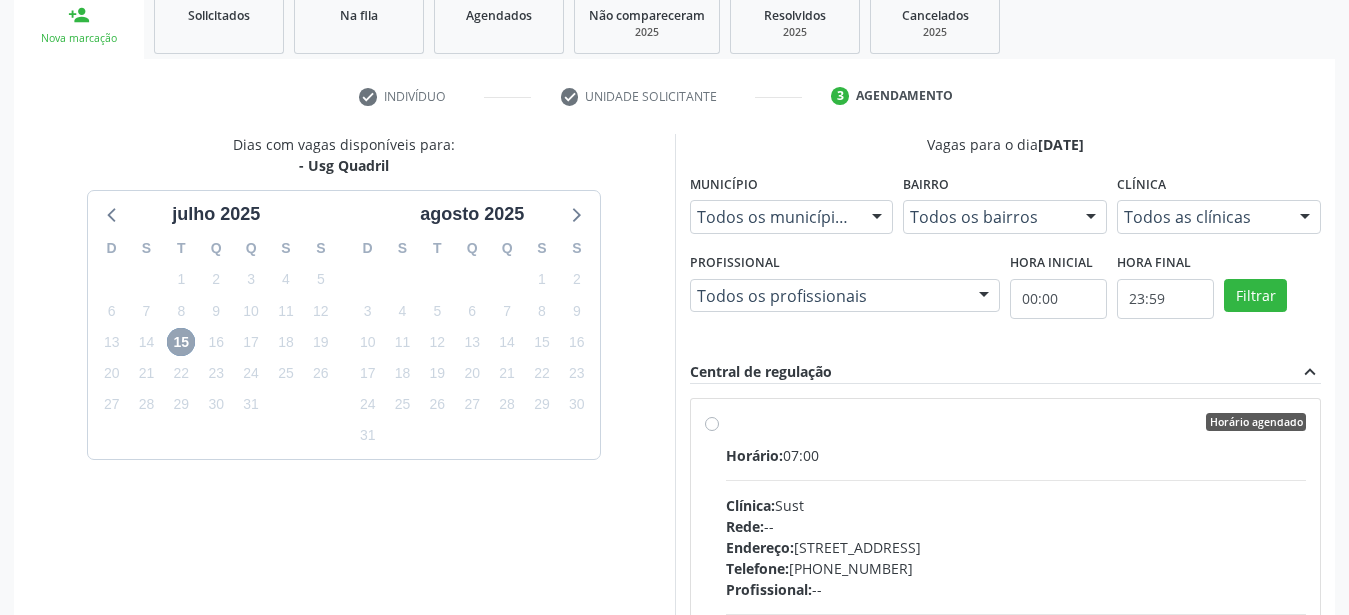 click on "15" at bounding box center (181, 342) 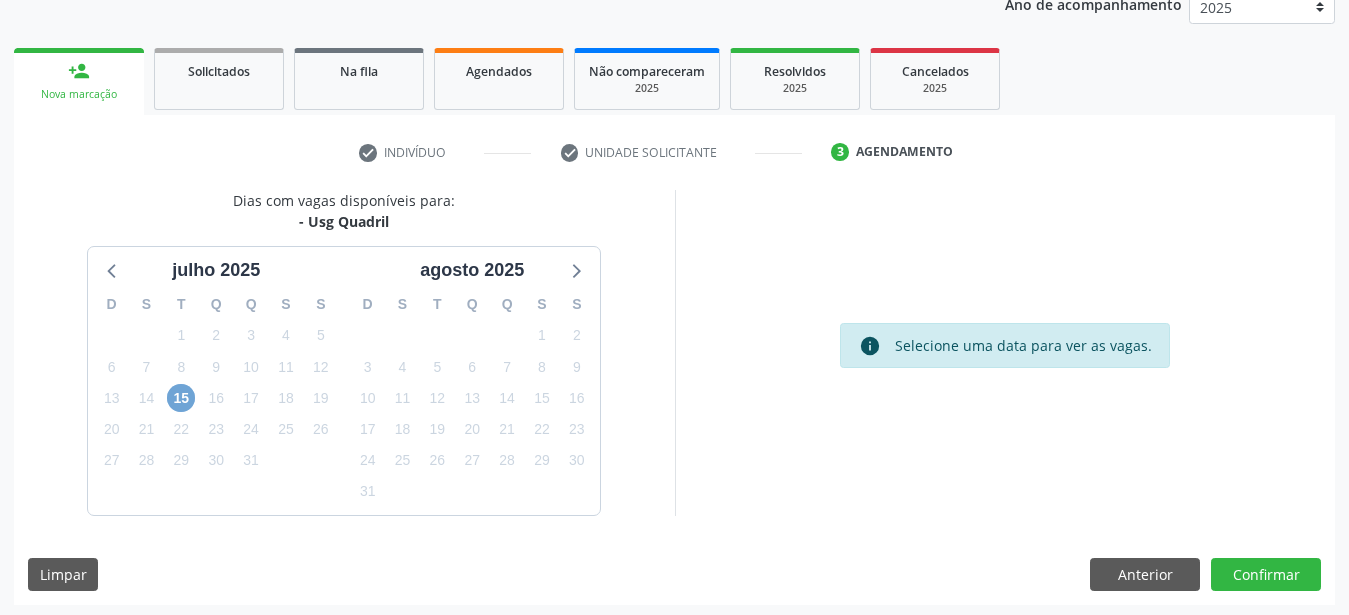 scroll, scrollTop: 255, scrollLeft: 0, axis: vertical 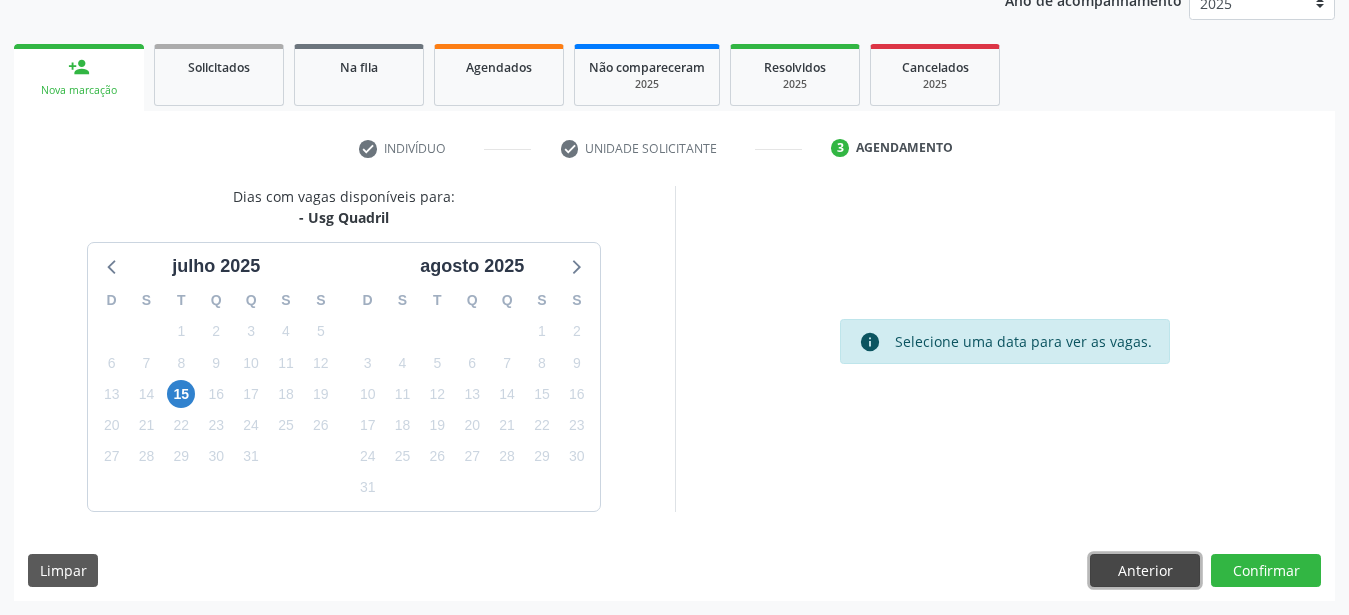 click on "Anterior" at bounding box center [1145, 571] 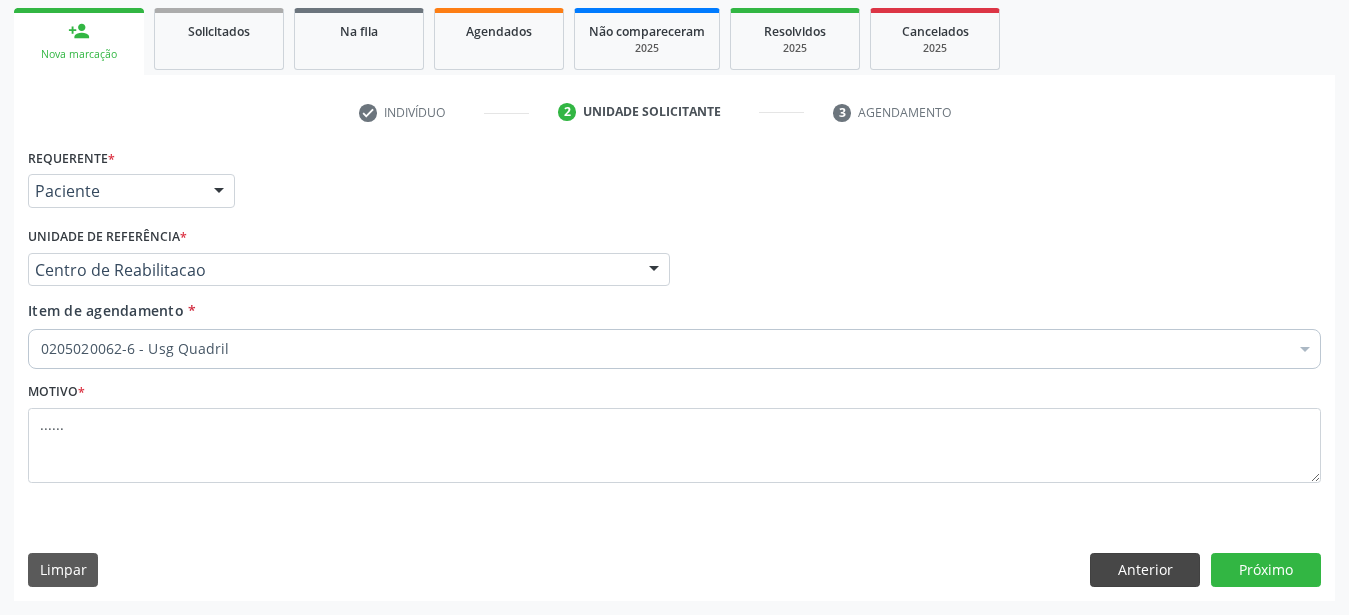 scroll, scrollTop: 307, scrollLeft: 0, axis: vertical 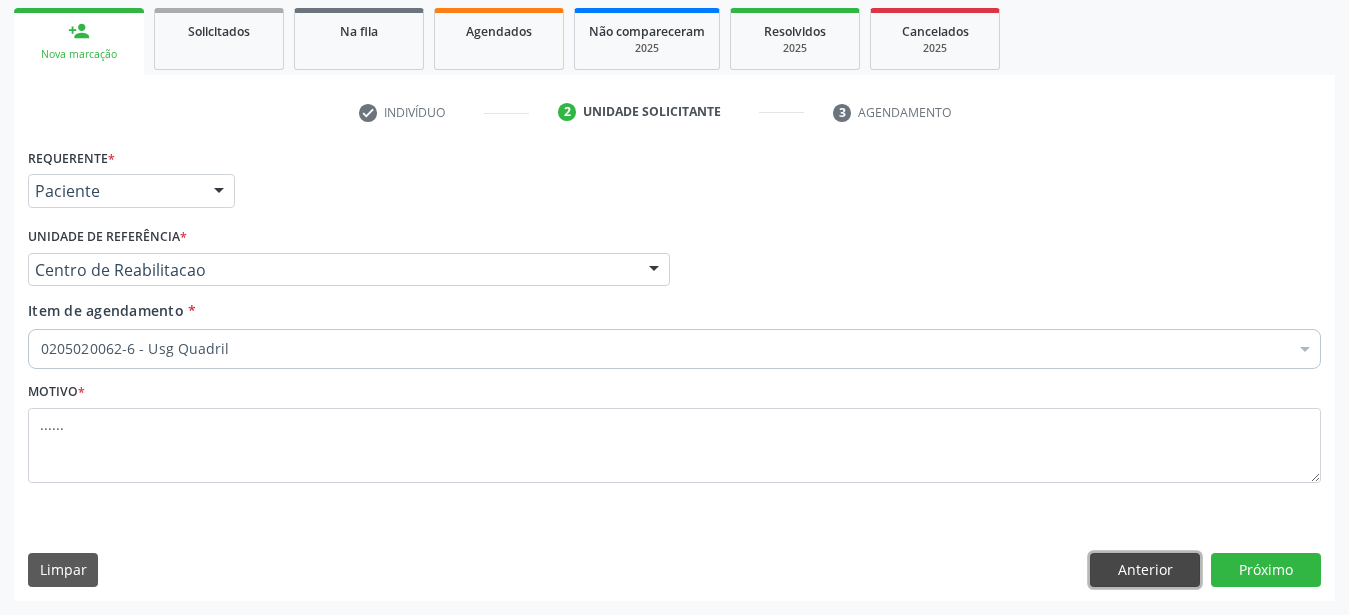 click on "Anterior" at bounding box center (1145, 570) 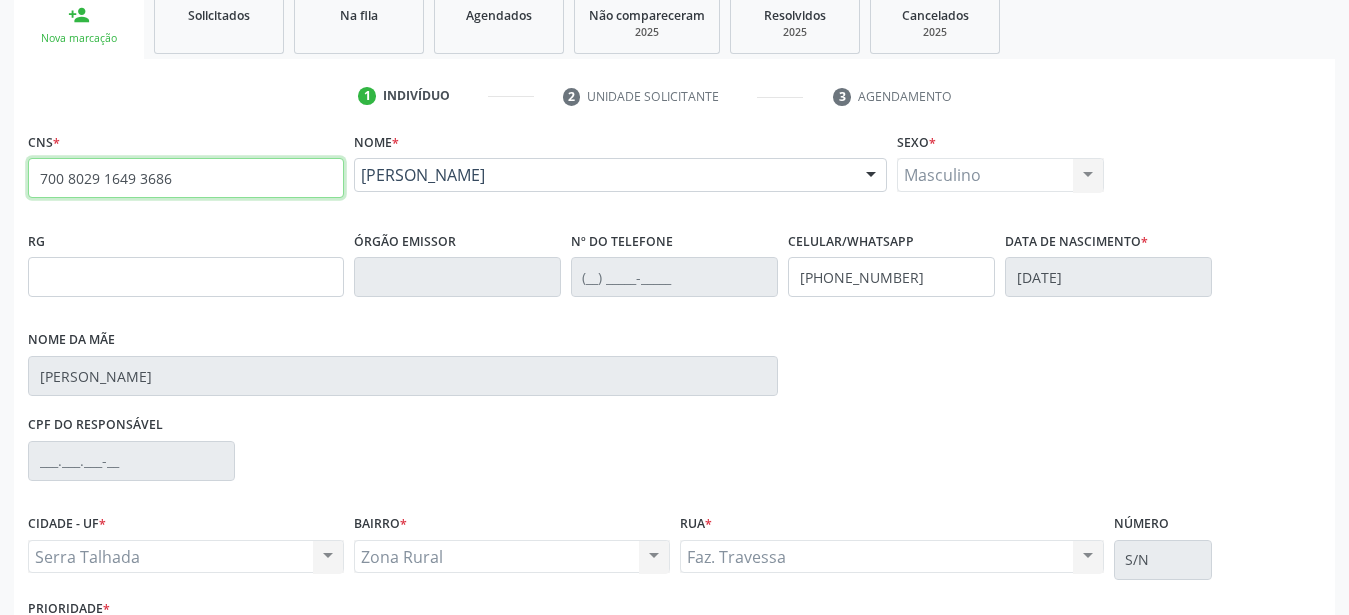 drag, startPoint x: 213, startPoint y: 172, endPoint x: 0, endPoint y: 199, distance: 214.70445 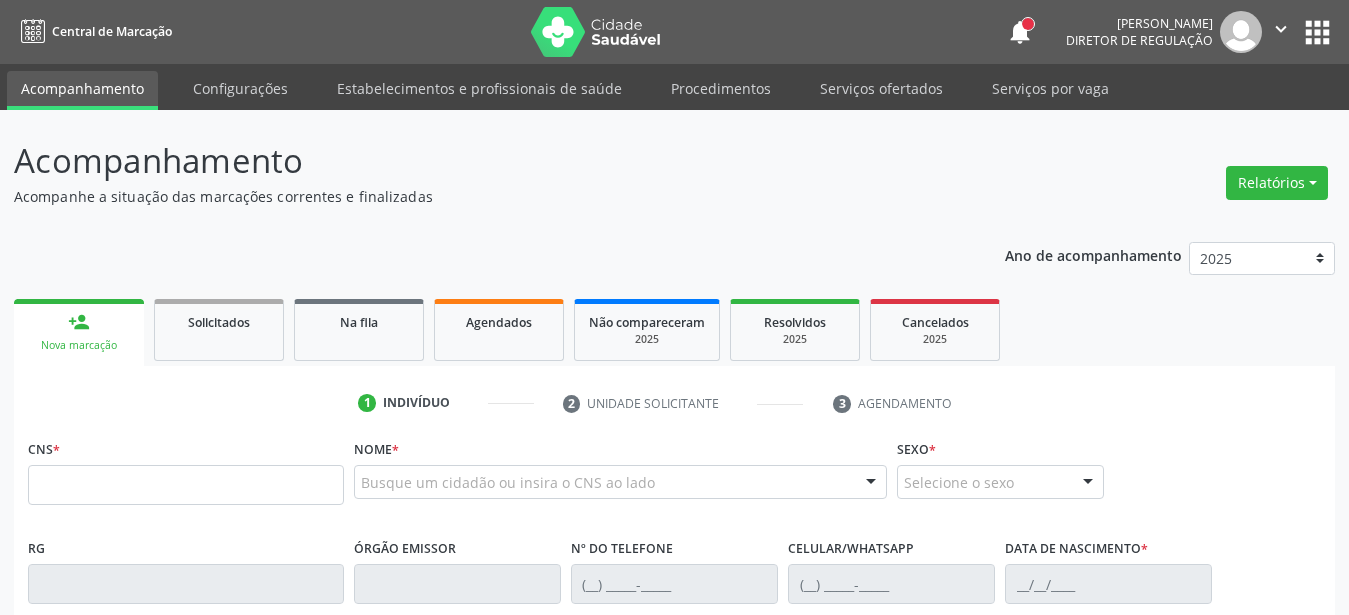scroll, scrollTop: 0, scrollLeft: 0, axis: both 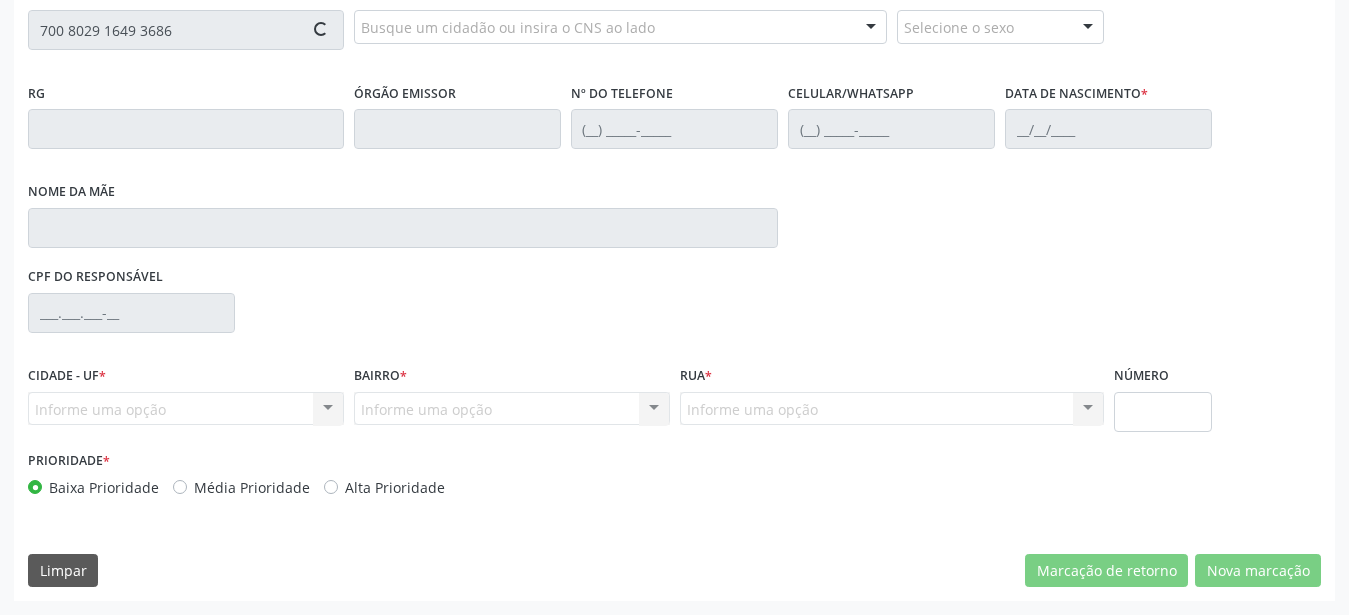 type on "700 8029 1649 3686" 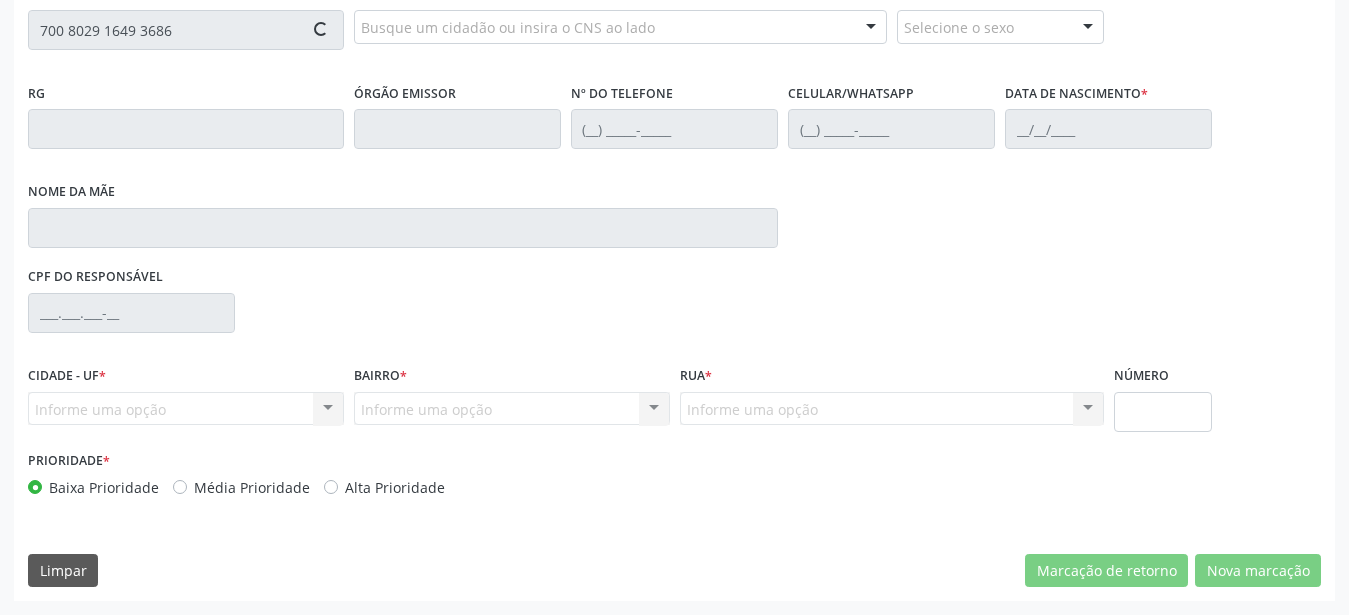 type 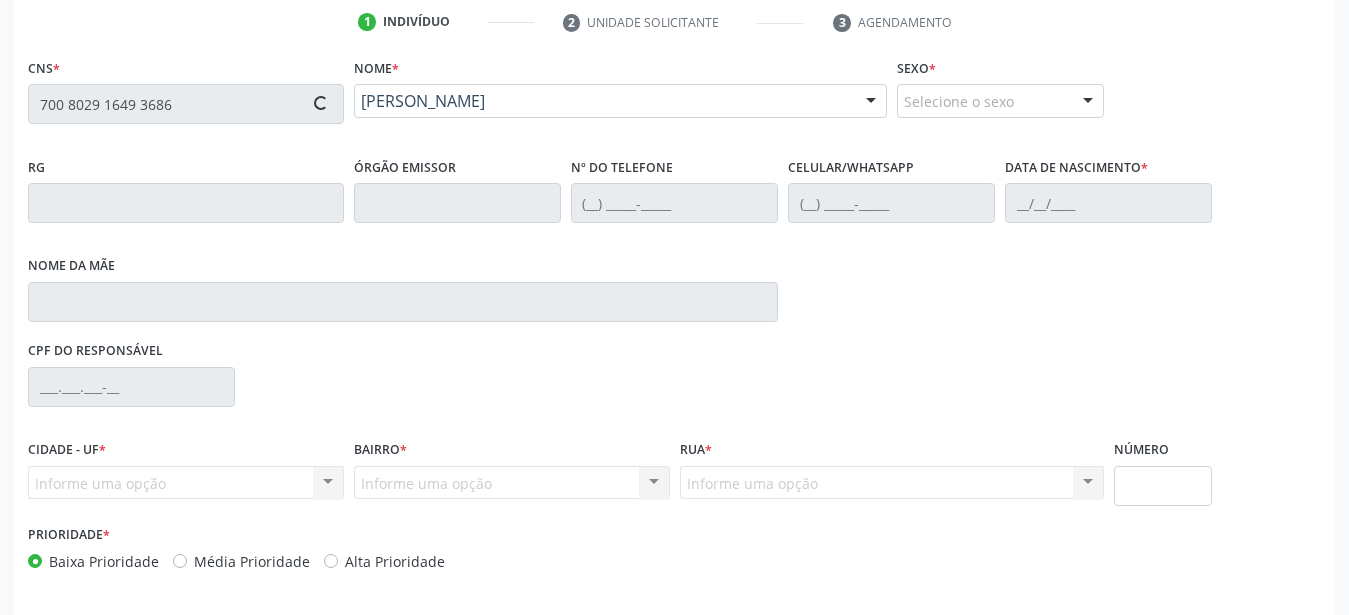 scroll, scrollTop: 353, scrollLeft: 0, axis: vertical 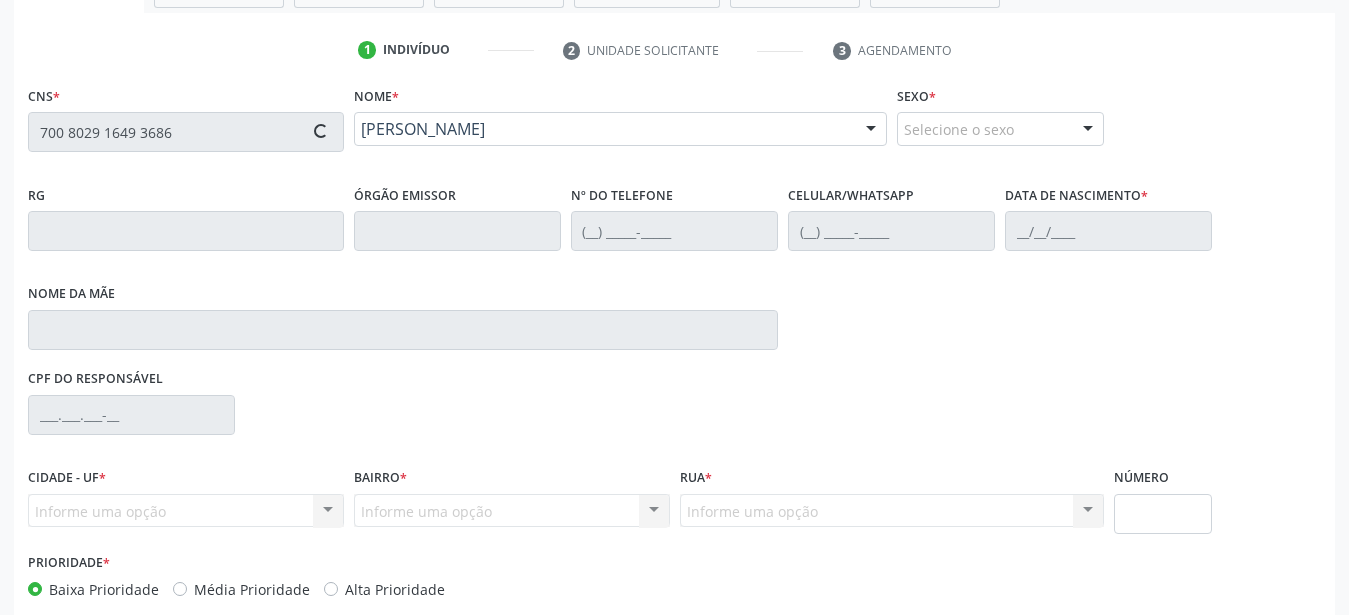 type on "[PHONE_NUMBER]" 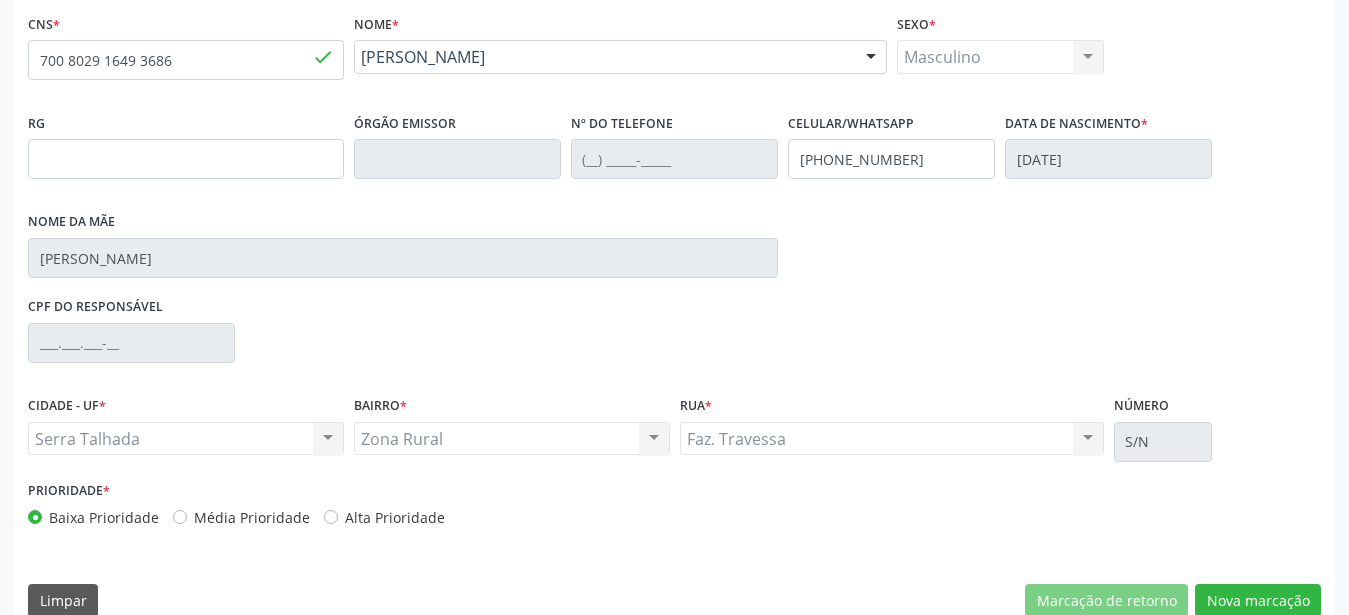 scroll, scrollTop: 455, scrollLeft: 0, axis: vertical 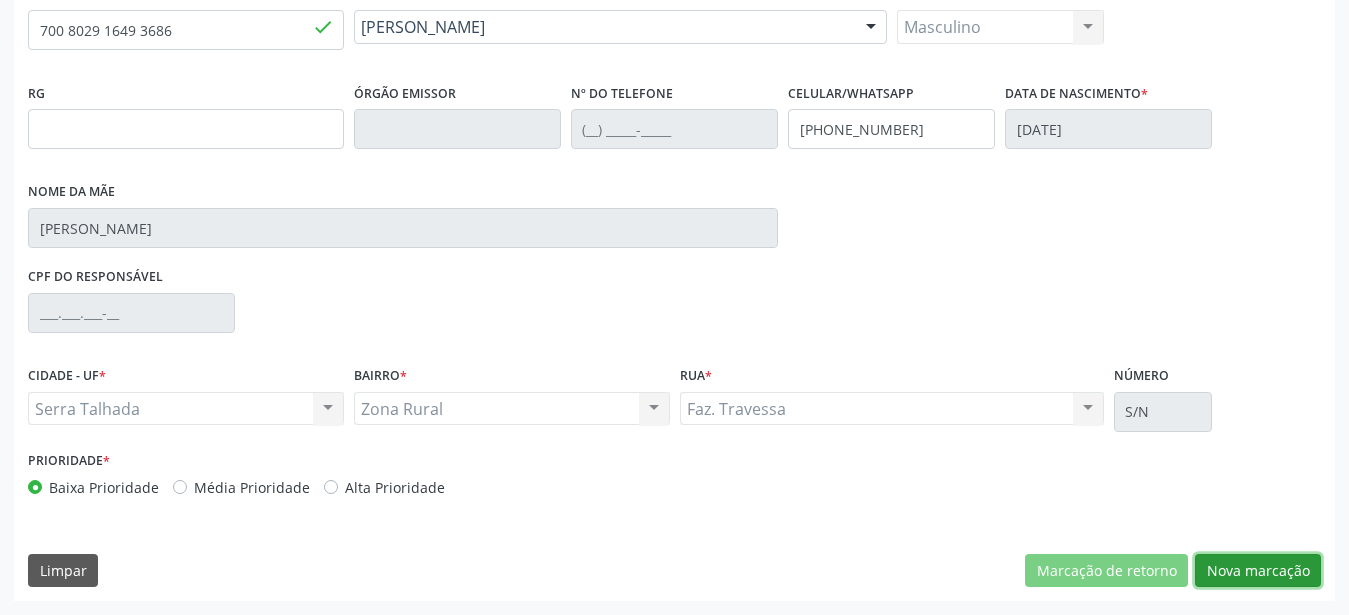click on "Nova marcação" at bounding box center [1258, 571] 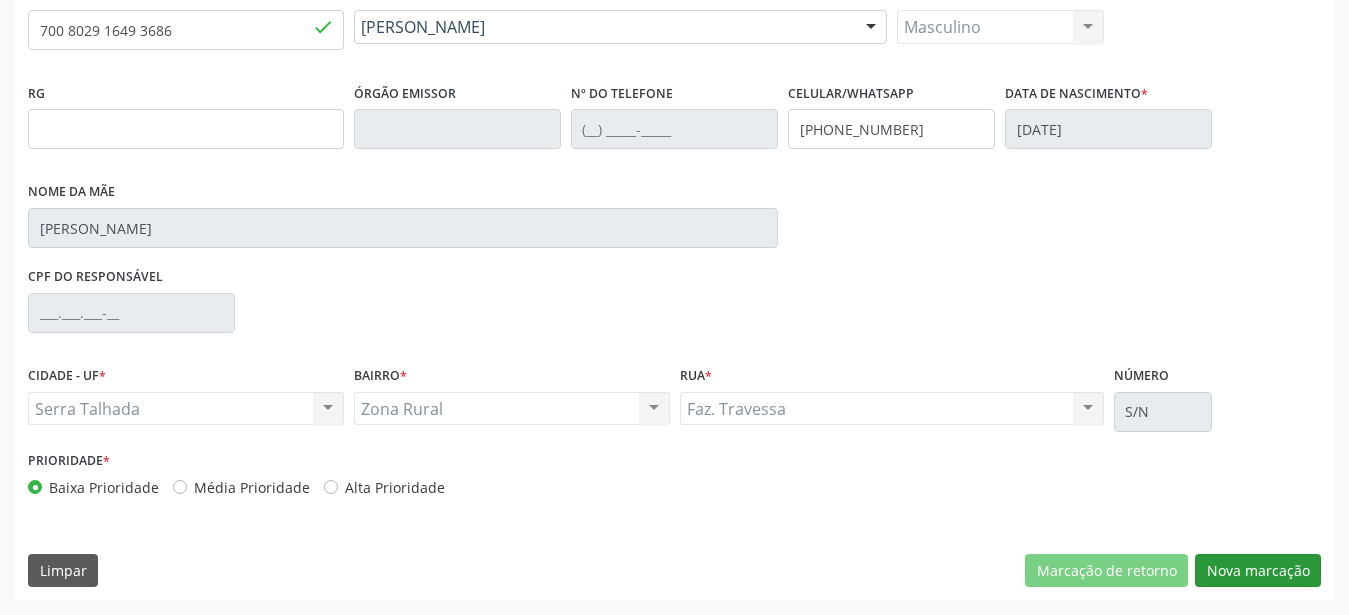 scroll, scrollTop: 307, scrollLeft: 0, axis: vertical 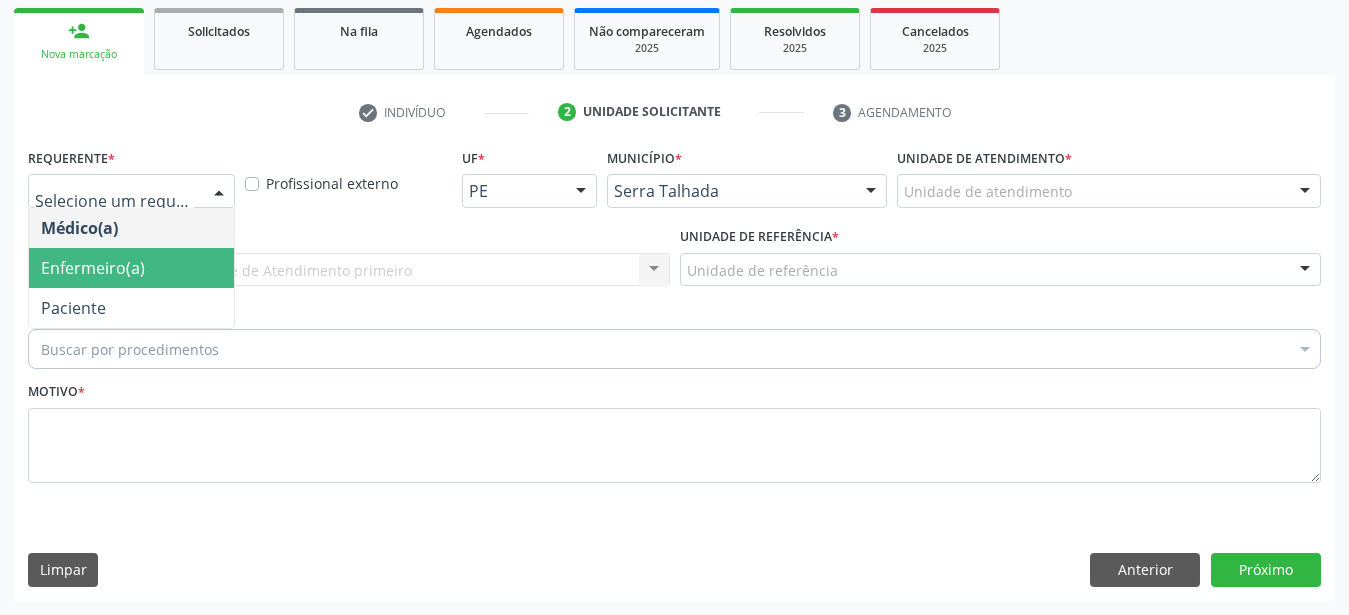 click on "Paciente" at bounding box center [131, 308] 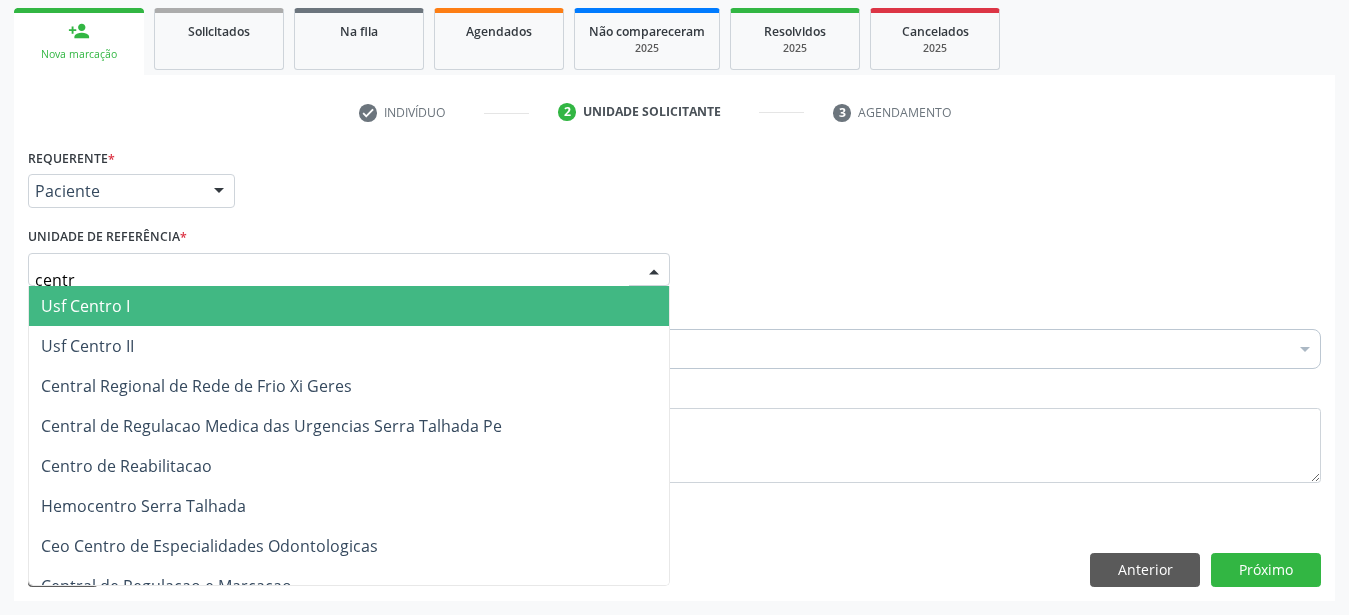 type on "centro" 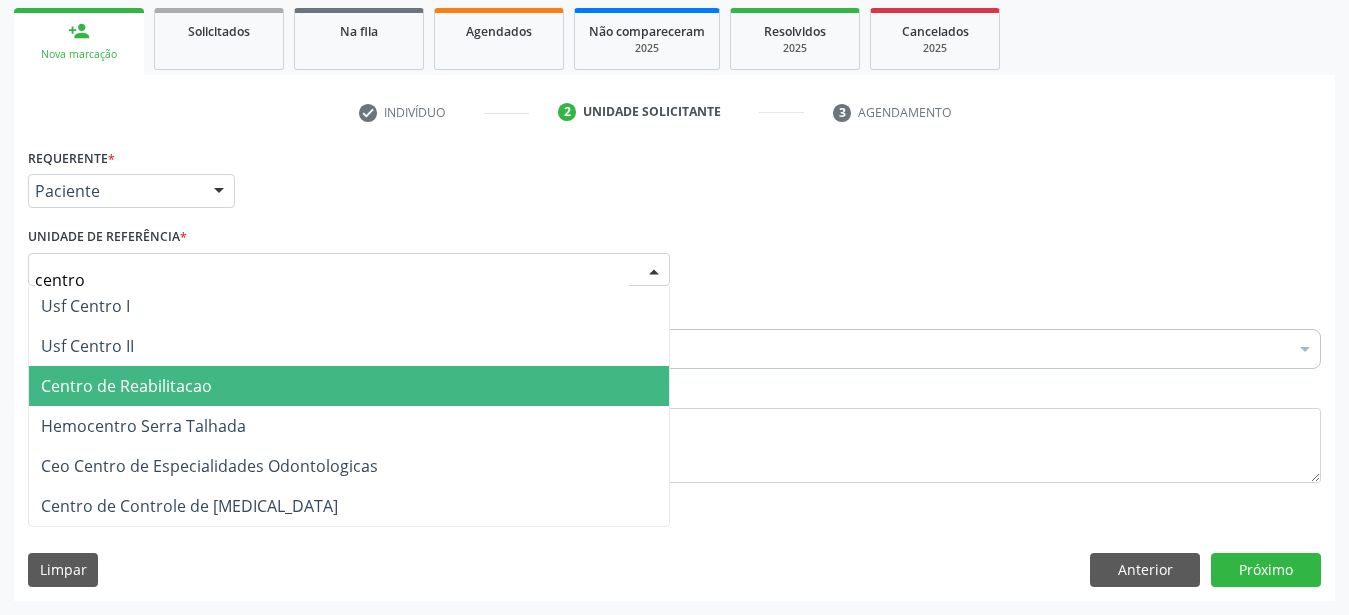 click on "Centro de Reabilitacao" at bounding box center [126, 386] 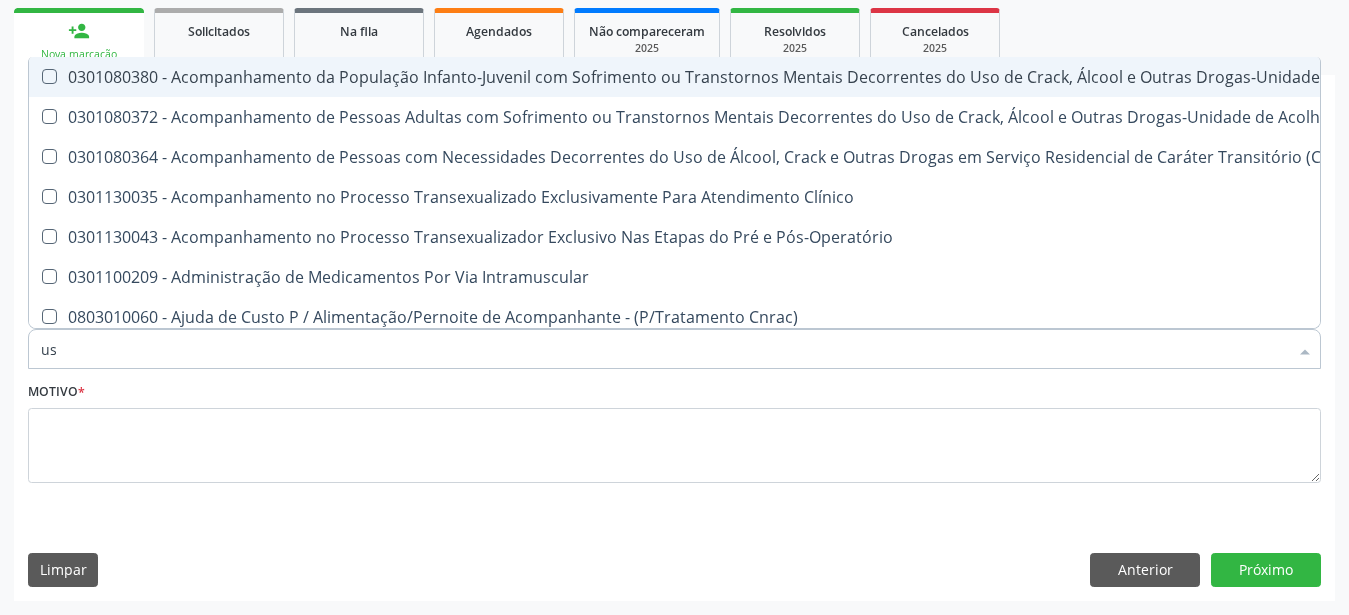 type on "usg" 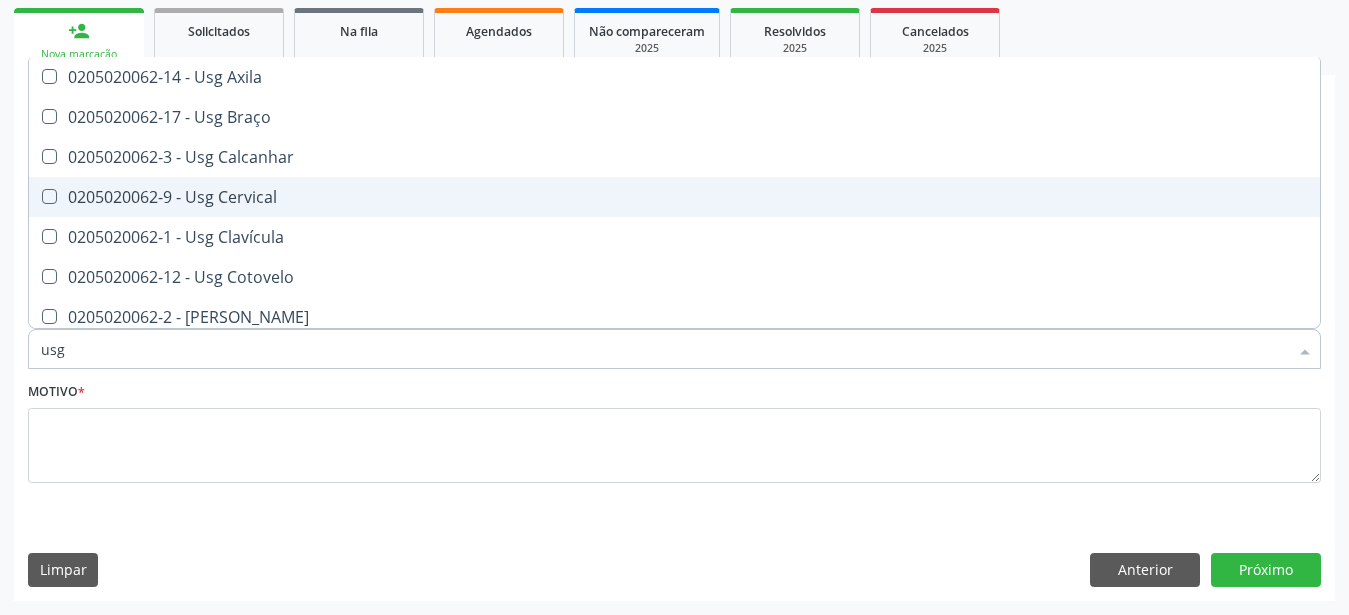 scroll, scrollTop: 205, scrollLeft: 0, axis: vertical 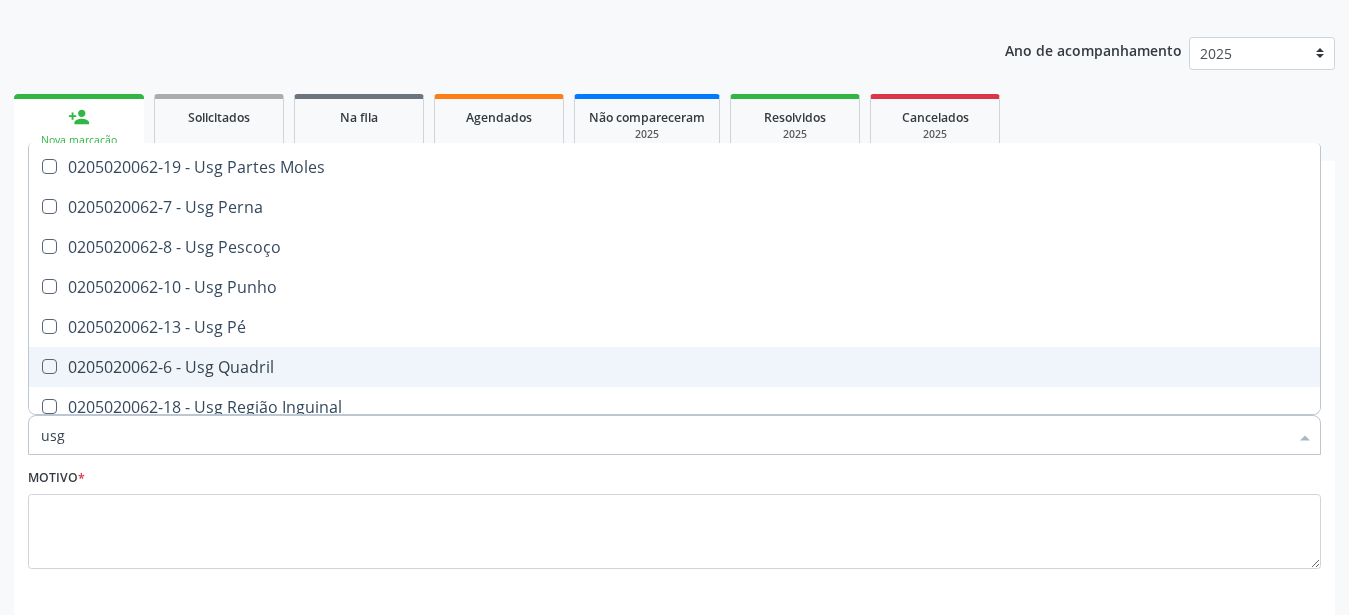 click at bounding box center (49, 366) 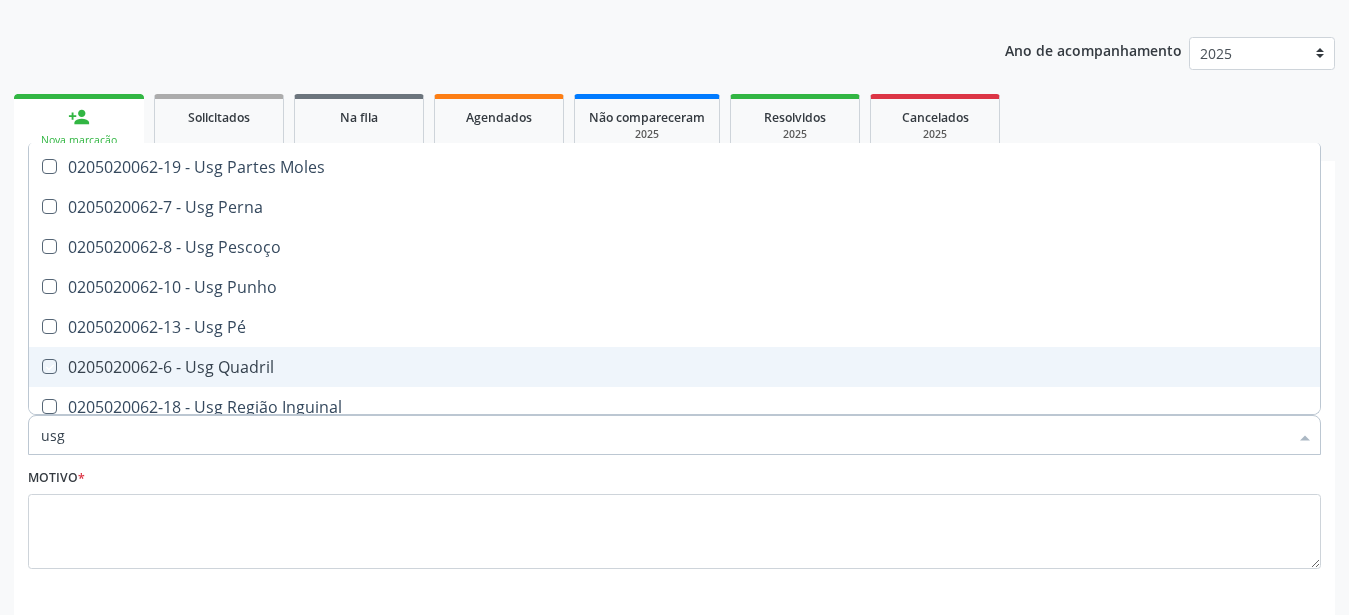 click at bounding box center [35, 366] 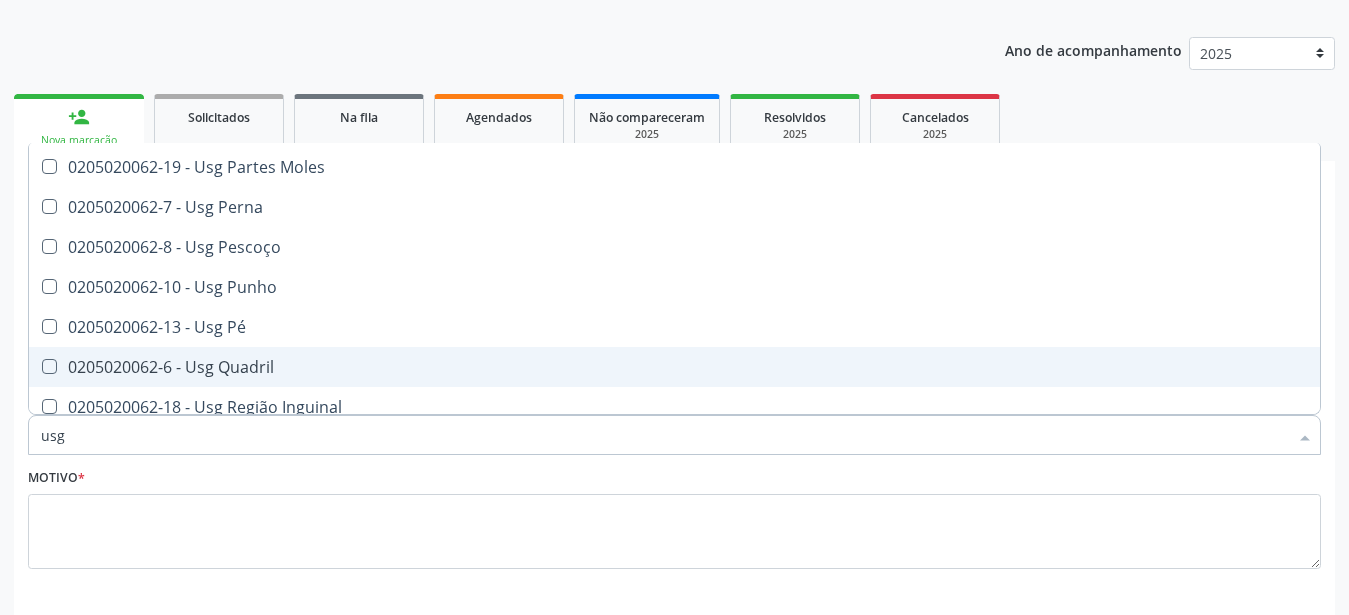 checkbox on "true" 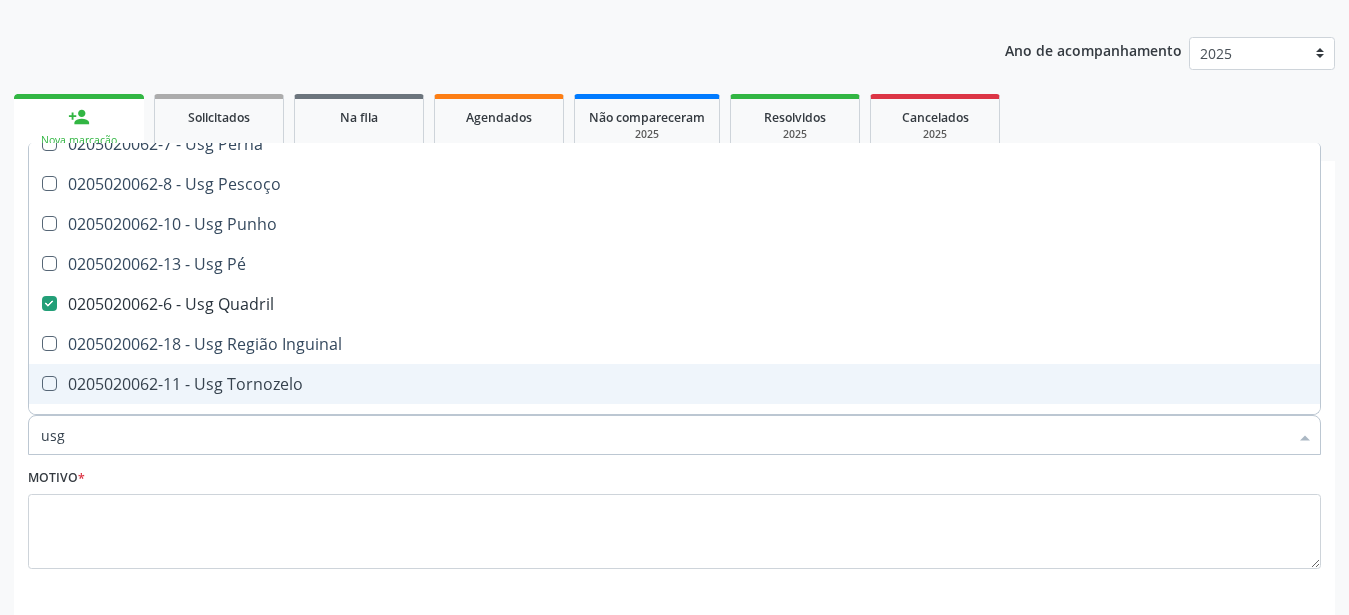 scroll, scrollTop: 488, scrollLeft: 0, axis: vertical 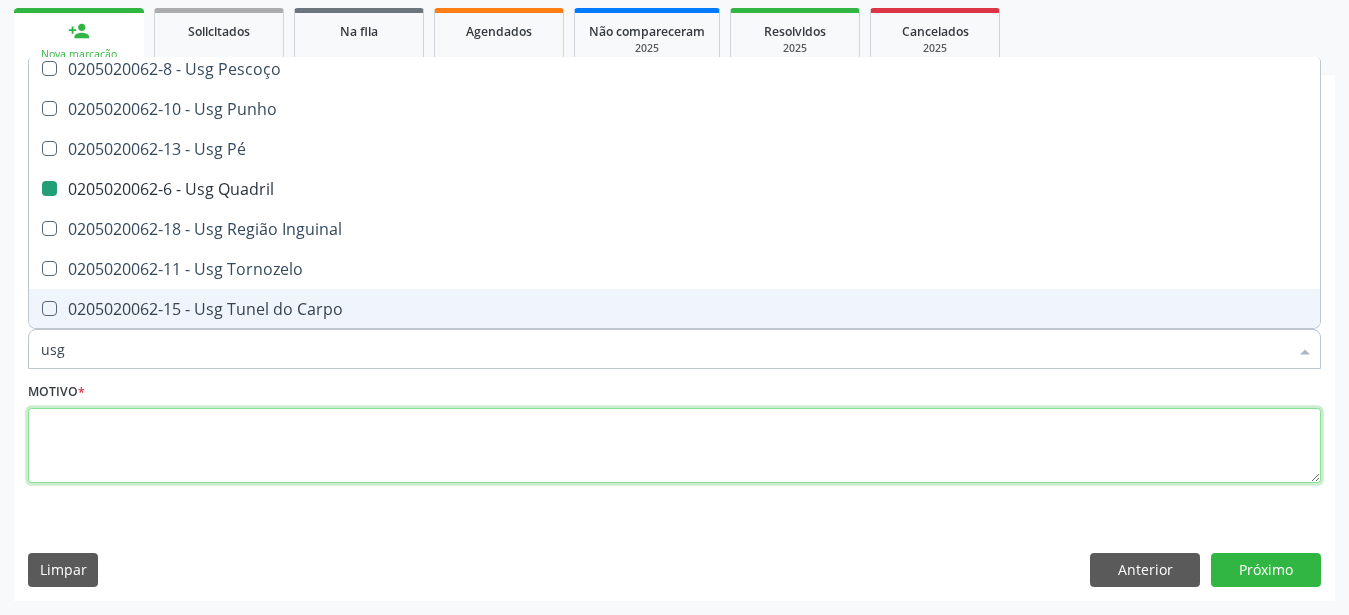click at bounding box center [674, 446] 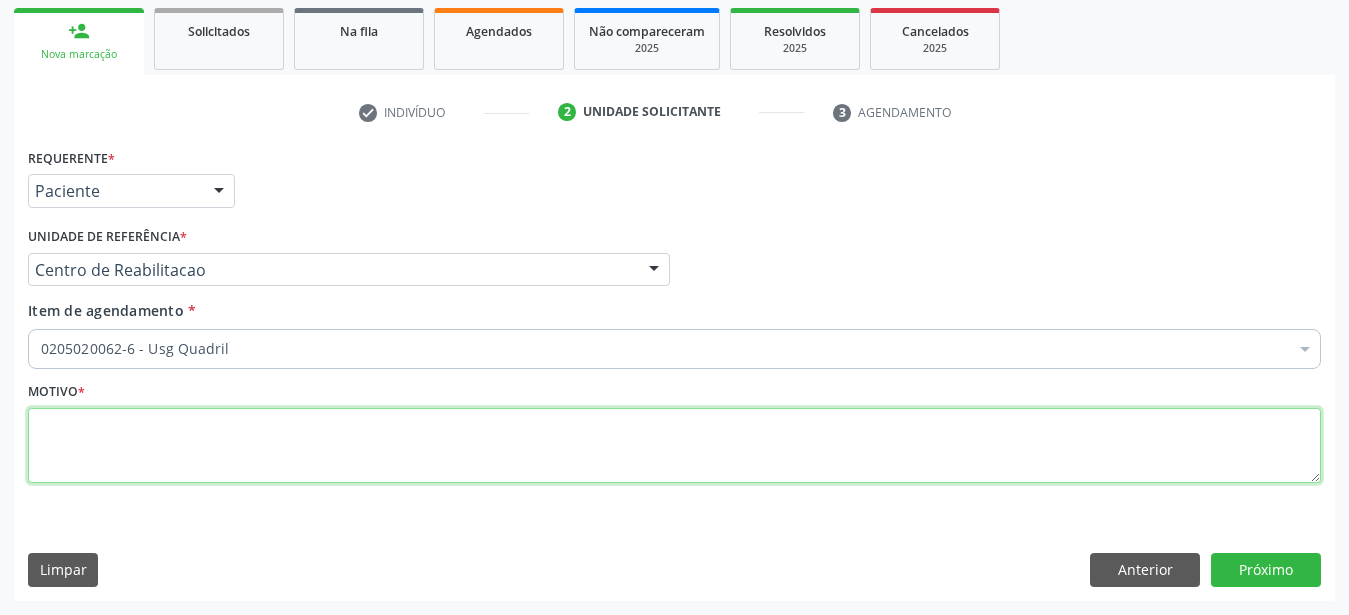 scroll, scrollTop: 0, scrollLeft: 0, axis: both 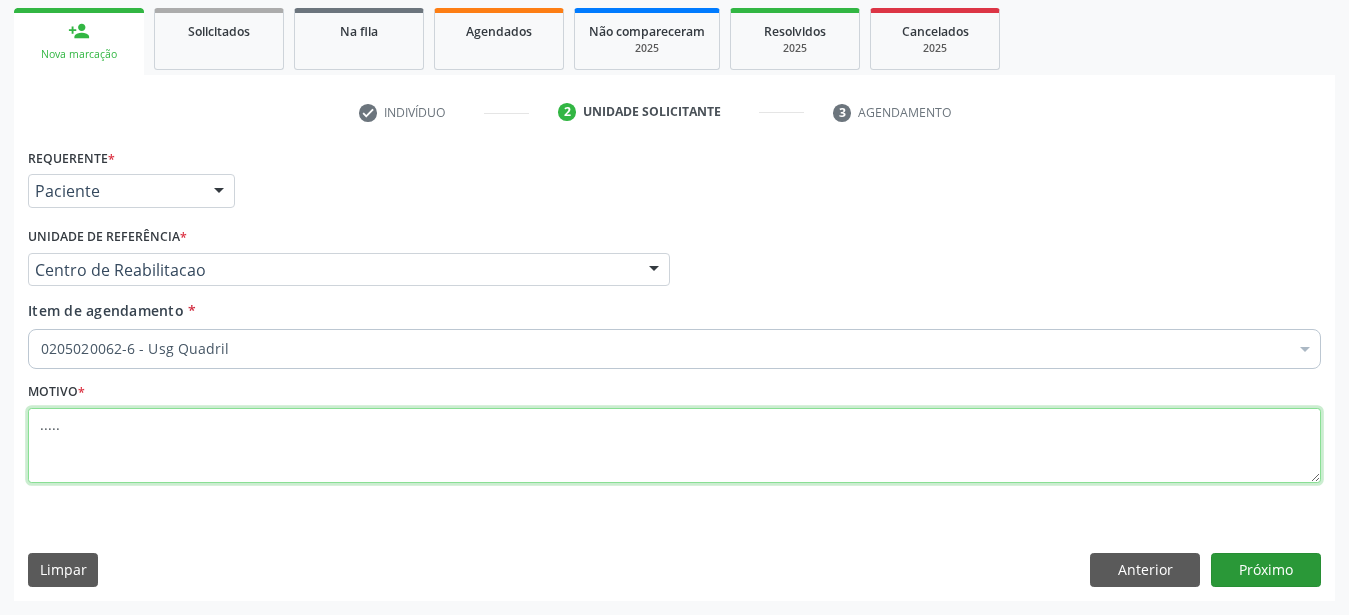 type on "....." 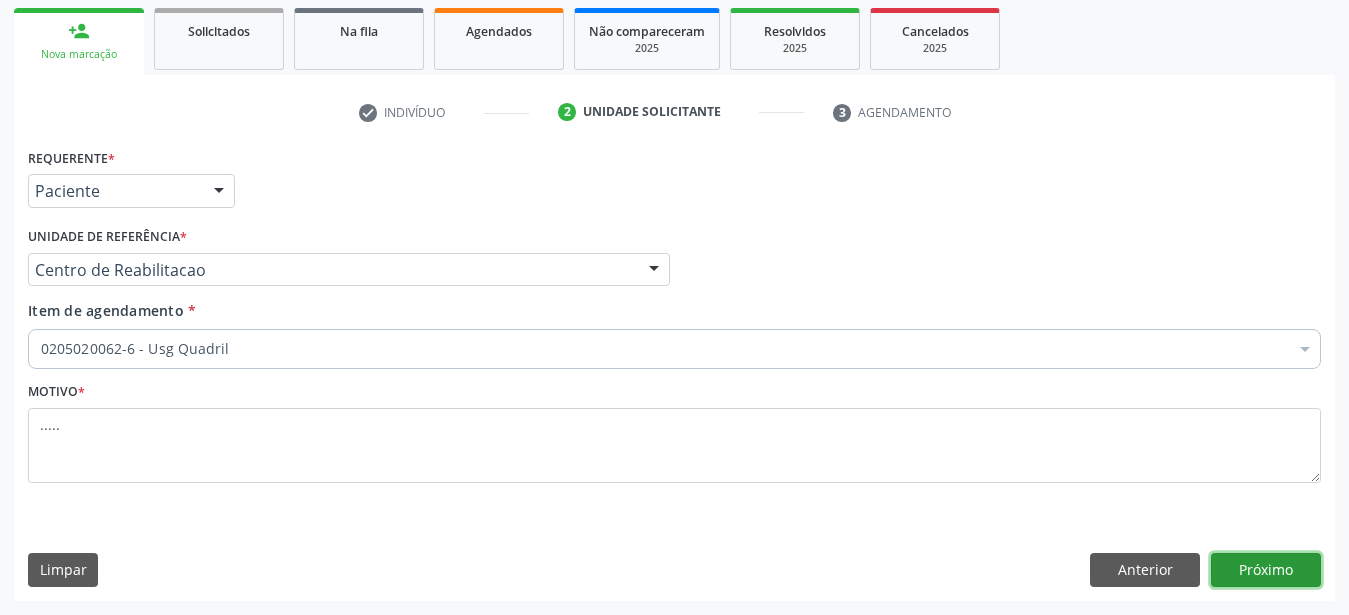 click on "Próximo" at bounding box center (1266, 570) 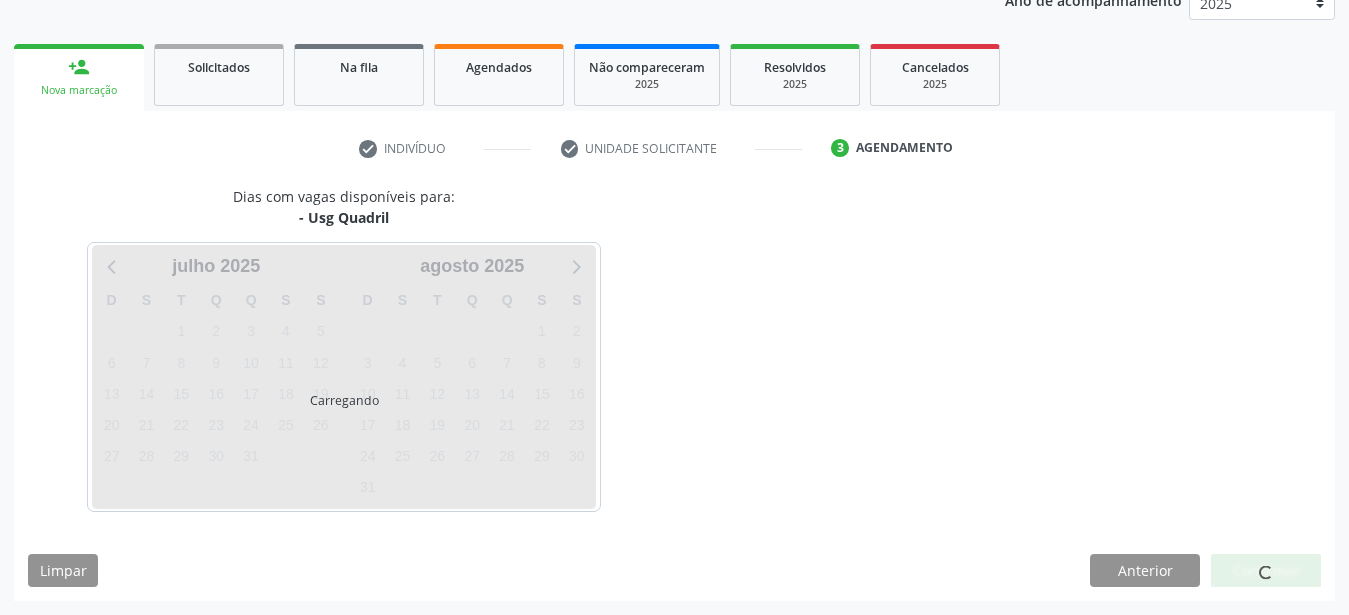 scroll, scrollTop: 255, scrollLeft: 0, axis: vertical 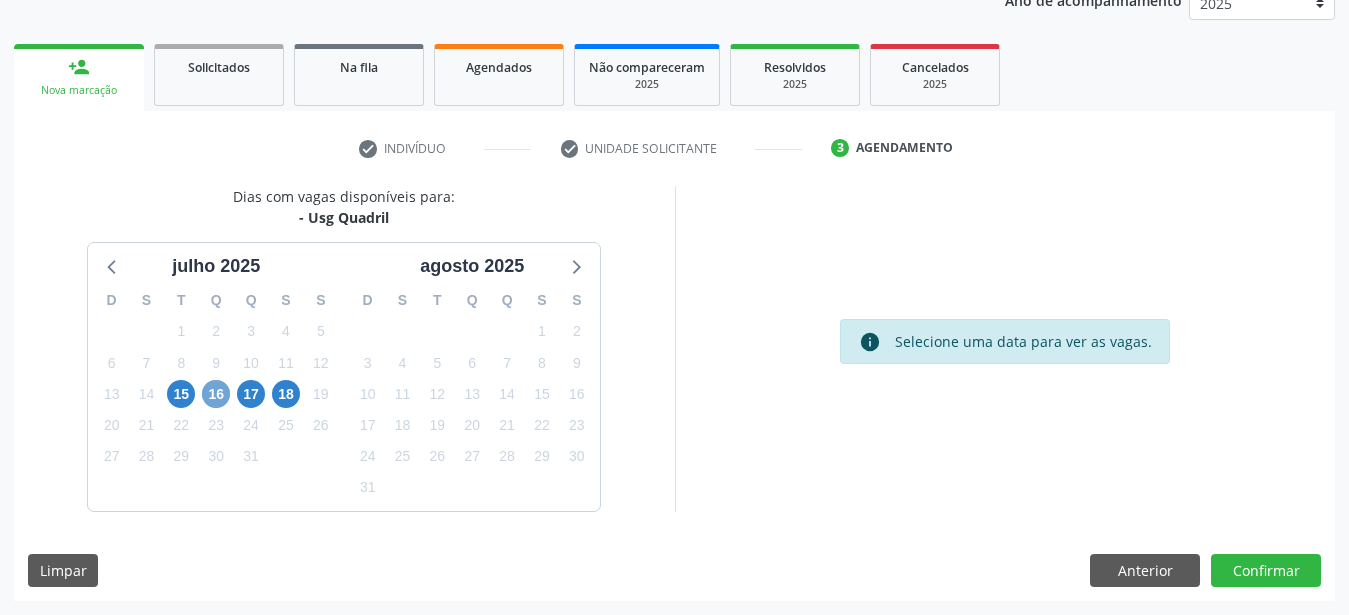 click on "16" at bounding box center (216, 394) 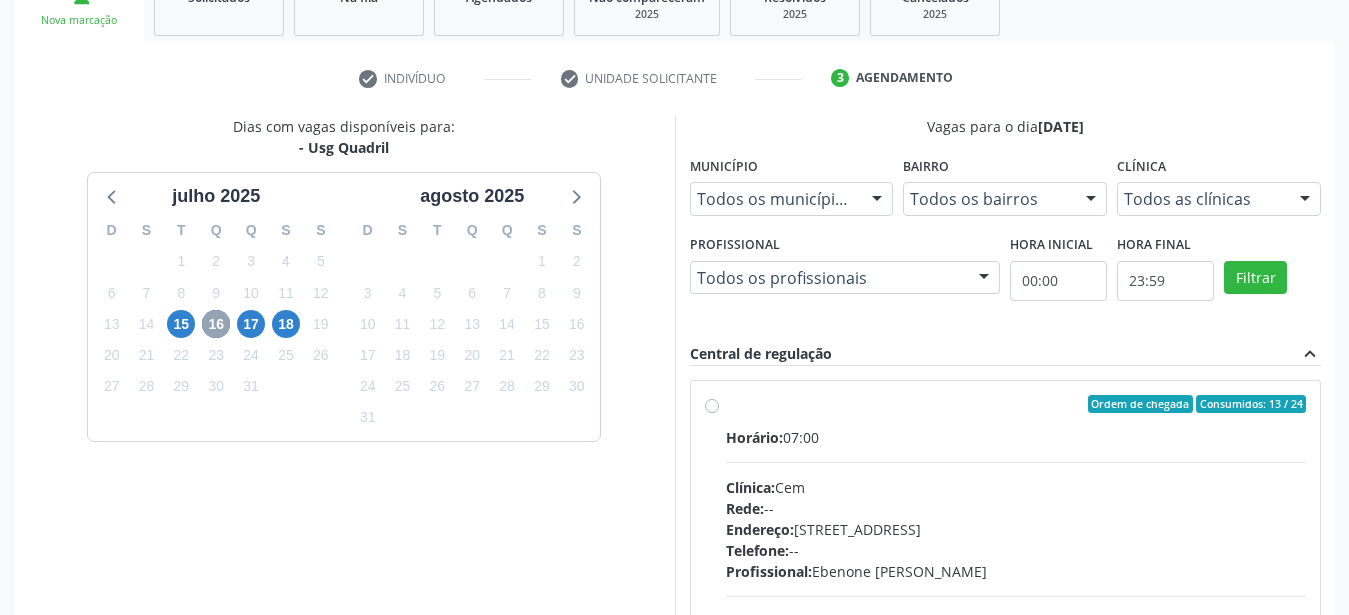 scroll, scrollTop: 357, scrollLeft: 0, axis: vertical 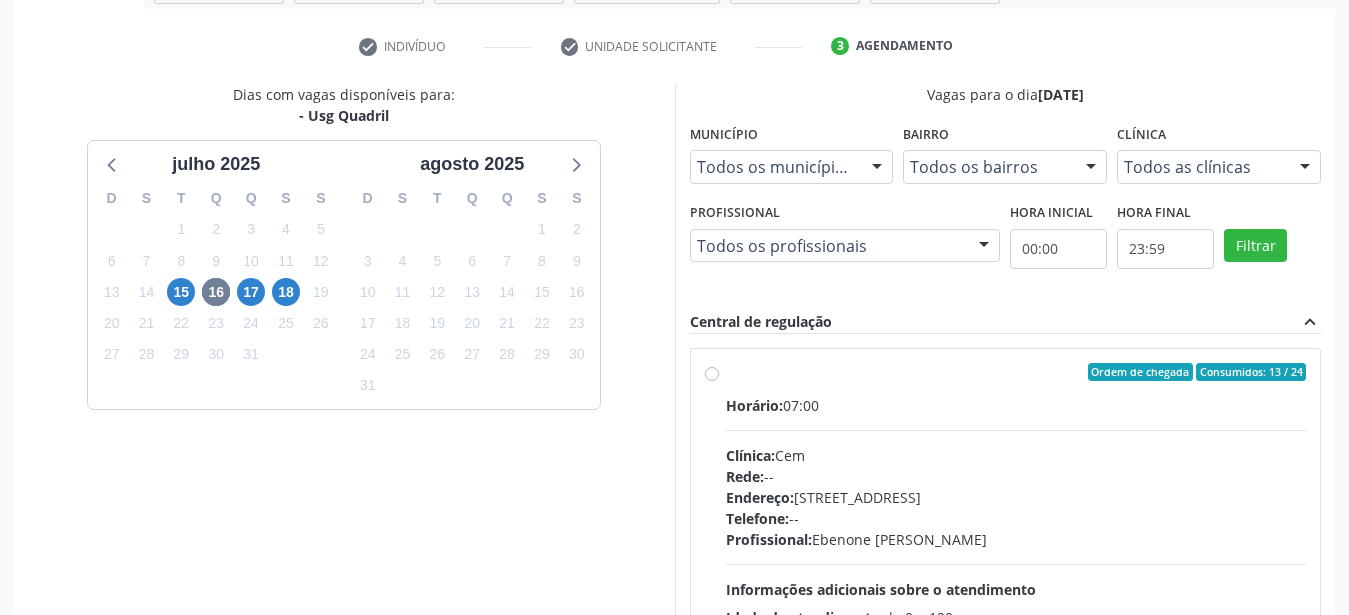 click on "Ordem de chegada
Consumidos: 13 / 24
Horário:   07:00
Clínica:  Cem
Rede:
--
Endereço:   [STREET_ADDRESS]
Telefone:   --
Profissional:
[PERSON_NAME]
Informações adicionais sobre o atendimento
Idade de atendimento:
de 0 a 120 anos
Gênero(s) atendido(s):
Masculino e Feminino
Informações adicionais:
--" at bounding box center [1016, 516] 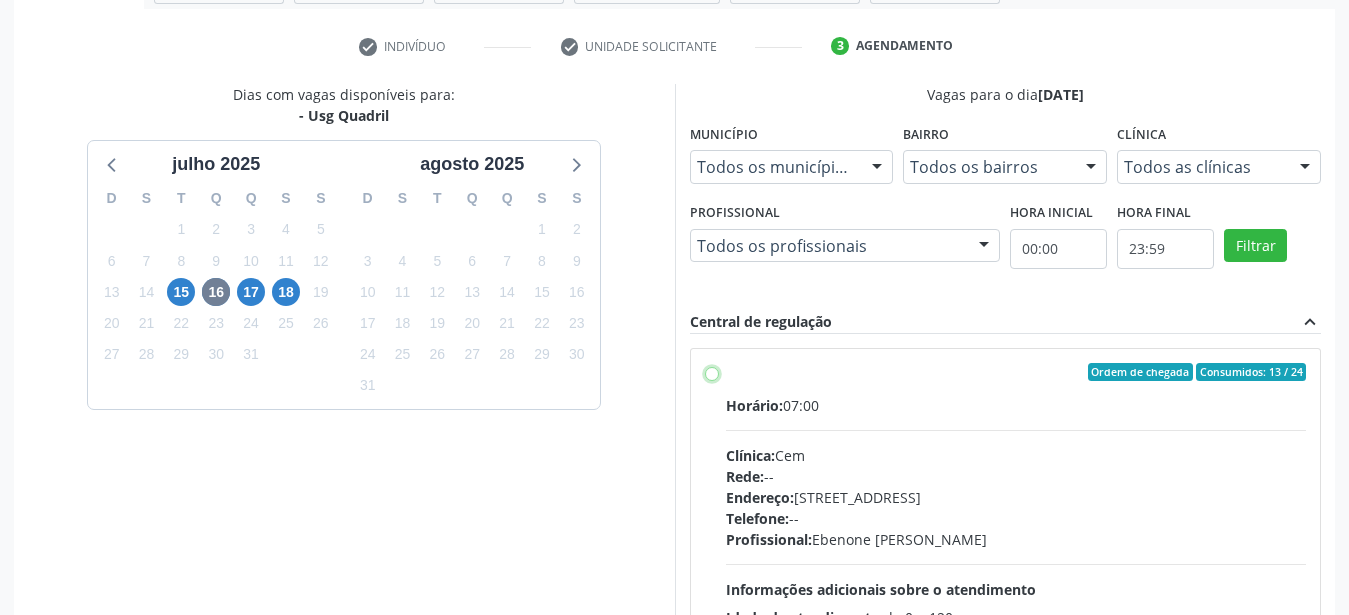 radio on "true" 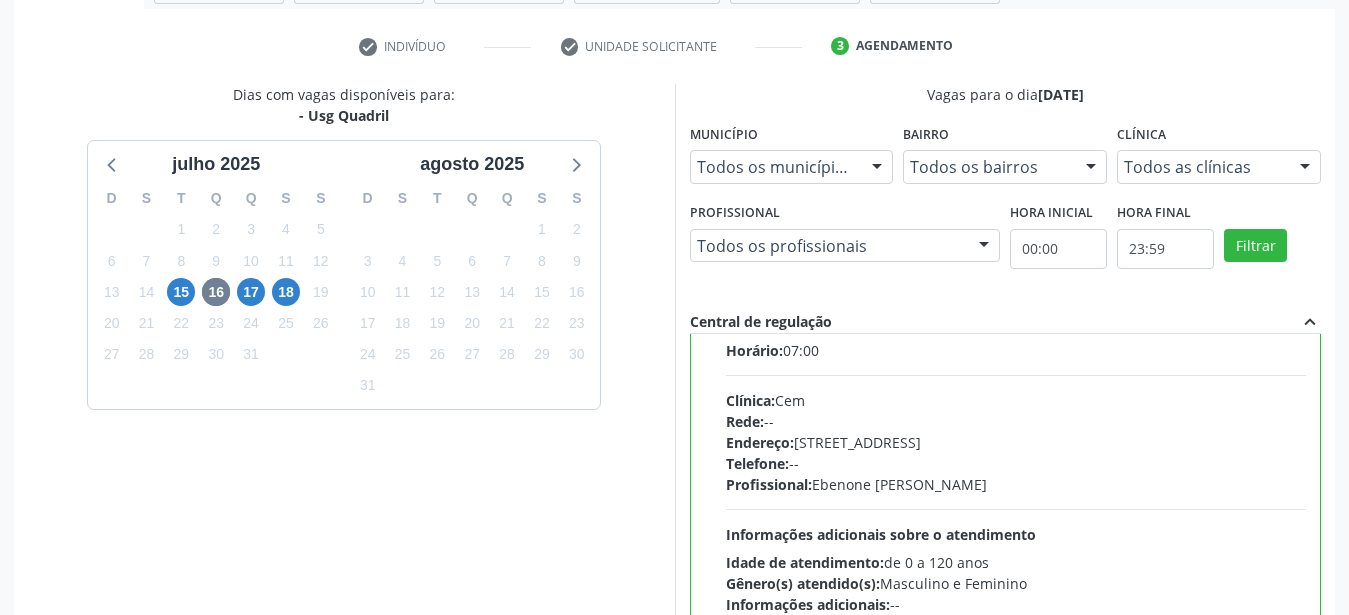 scroll, scrollTop: 99, scrollLeft: 0, axis: vertical 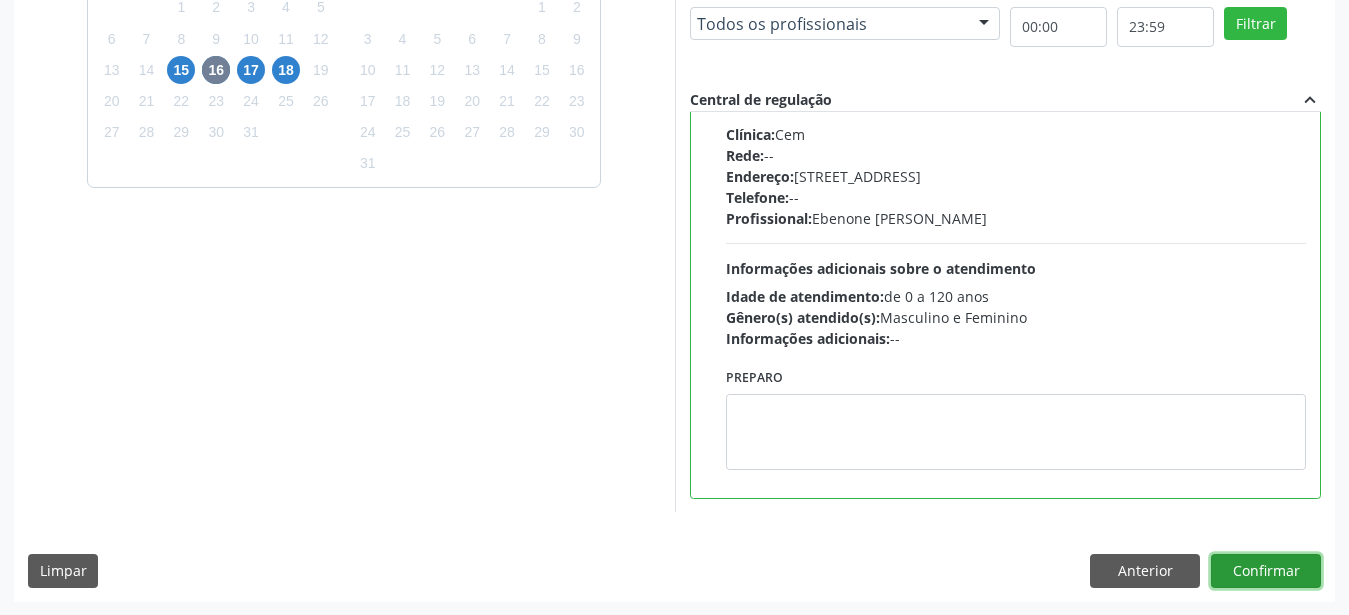 click on "Confirmar" at bounding box center (1266, 571) 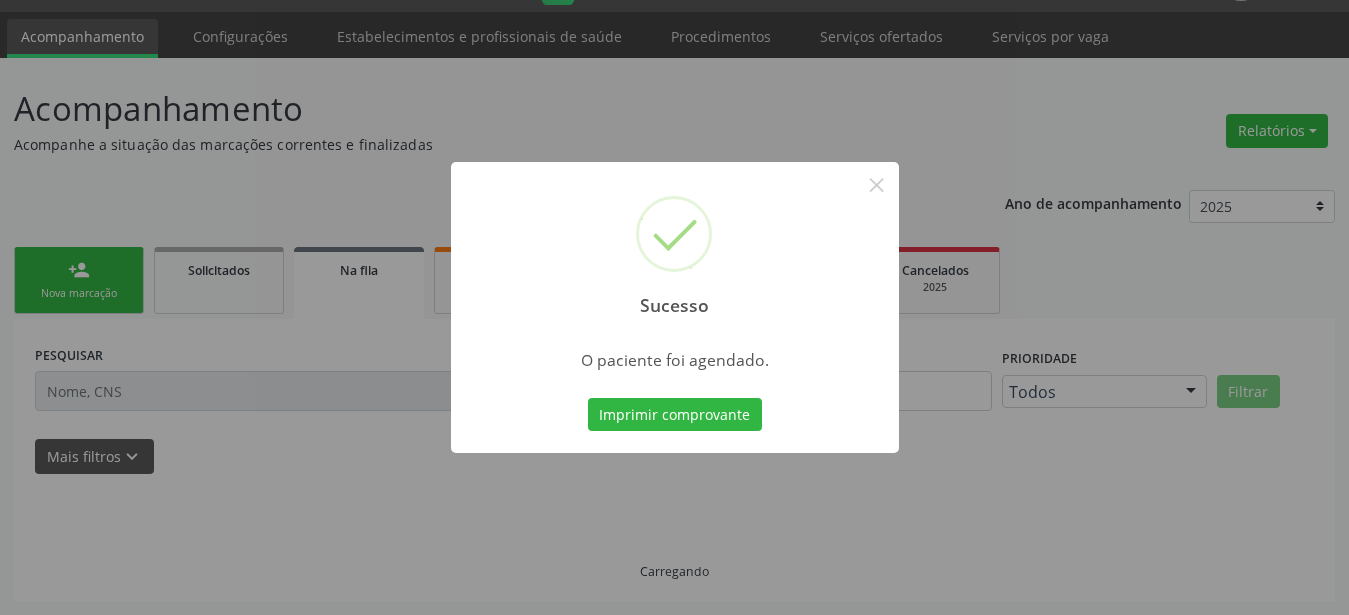 scroll, scrollTop: 51, scrollLeft: 0, axis: vertical 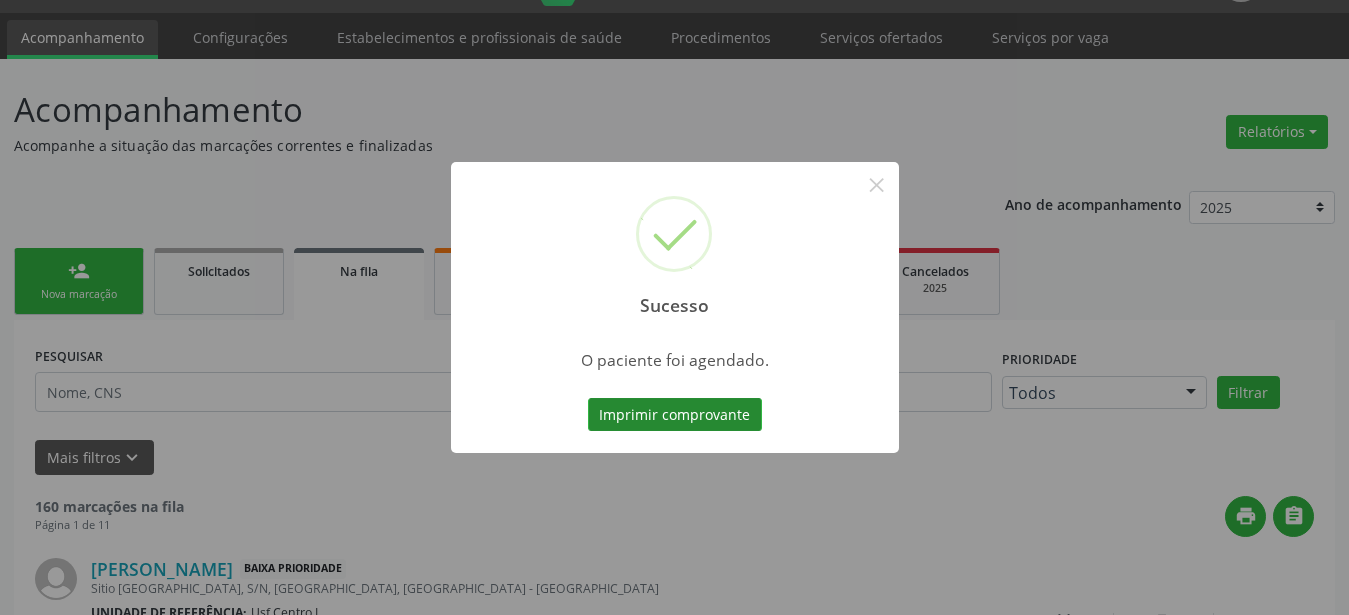 click on "Imprimir comprovante" at bounding box center (675, 415) 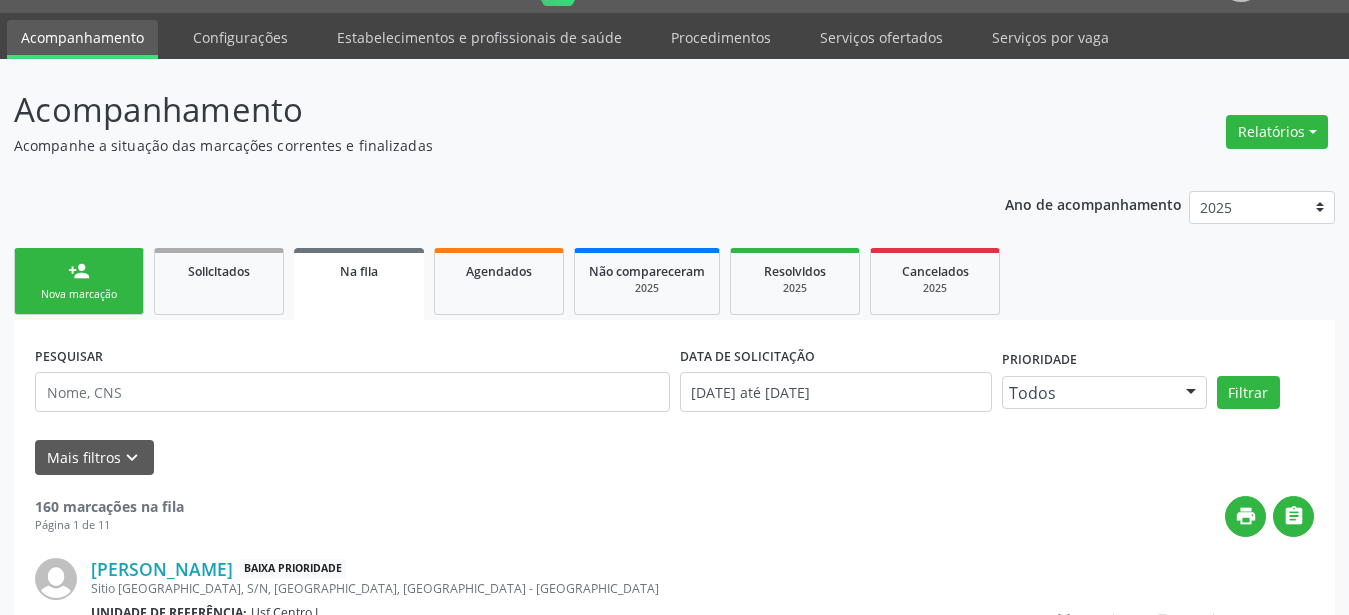 scroll, scrollTop: 50, scrollLeft: 0, axis: vertical 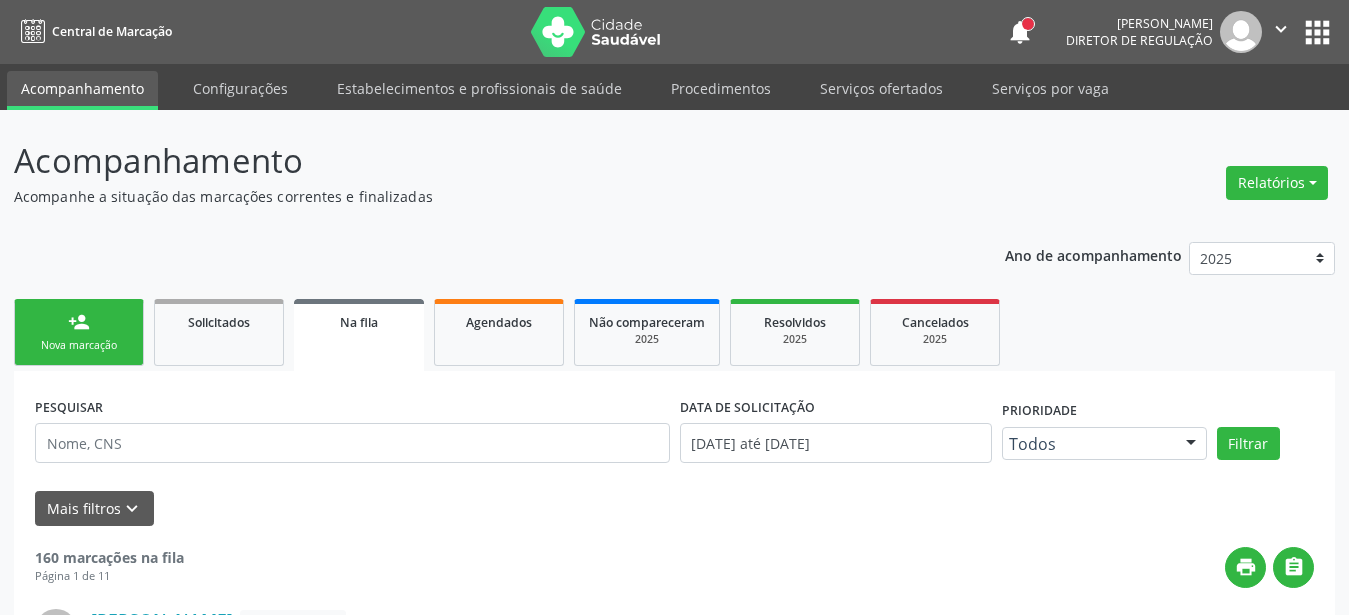 click on "apps" at bounding box center [1317, 32] 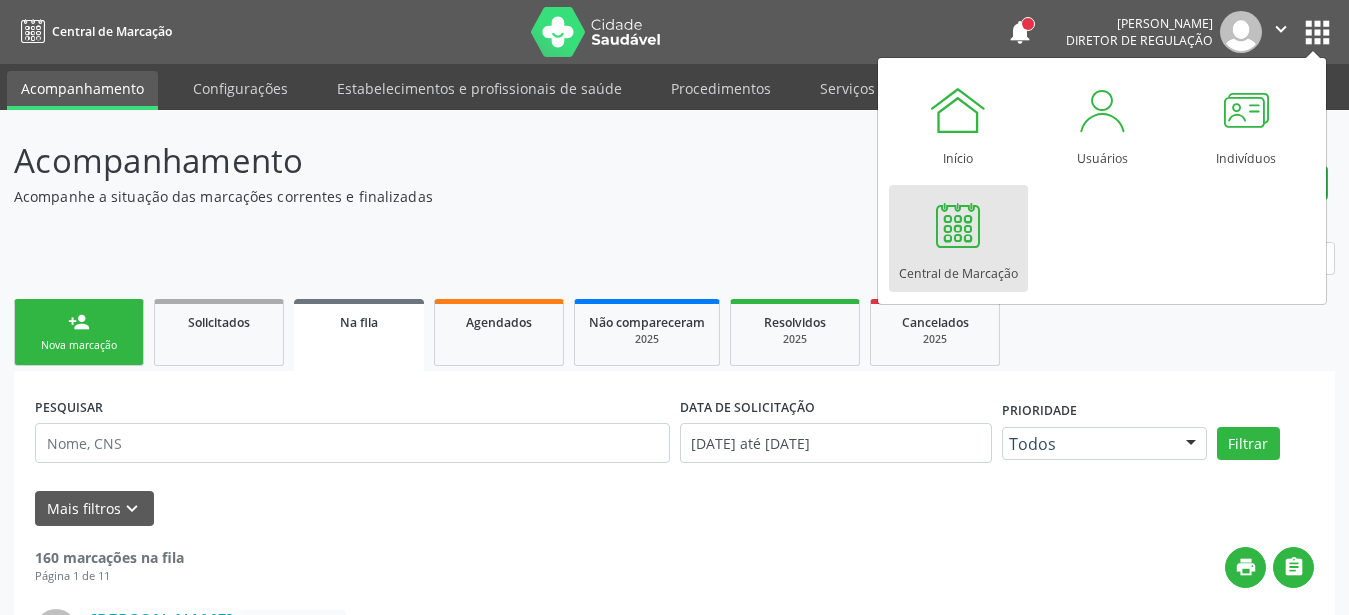 click at bounding box center (958, 225) 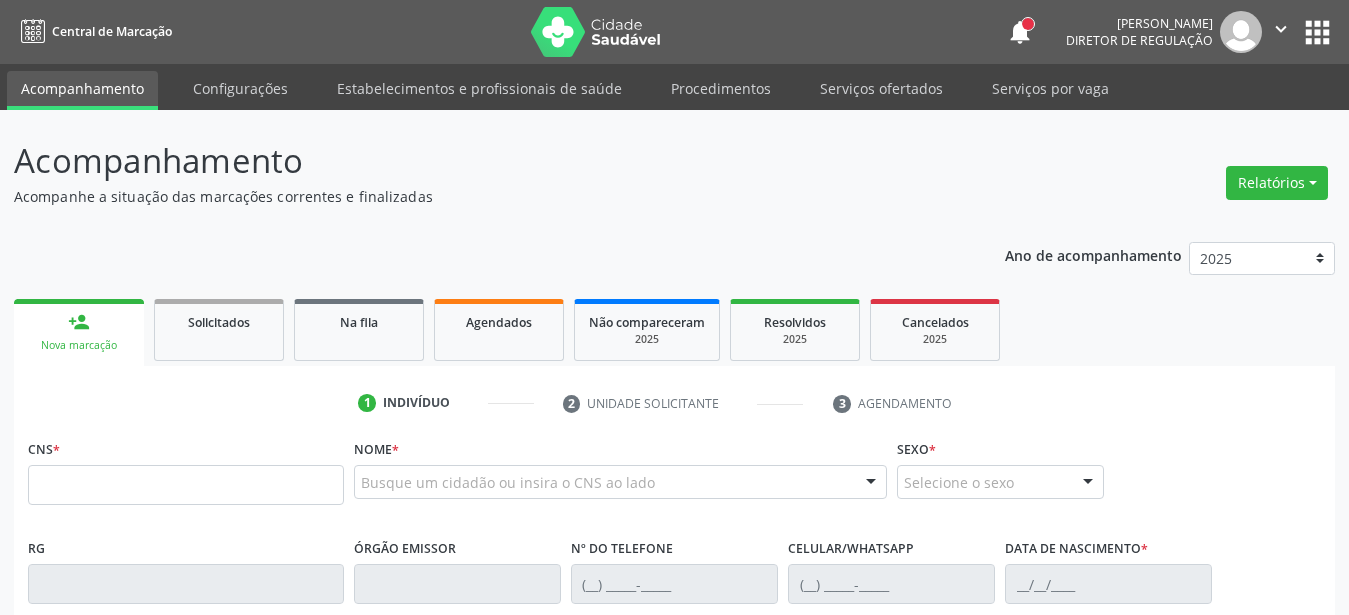 scroll, scrollTop: 0, scrollLeft: 0, axis: both 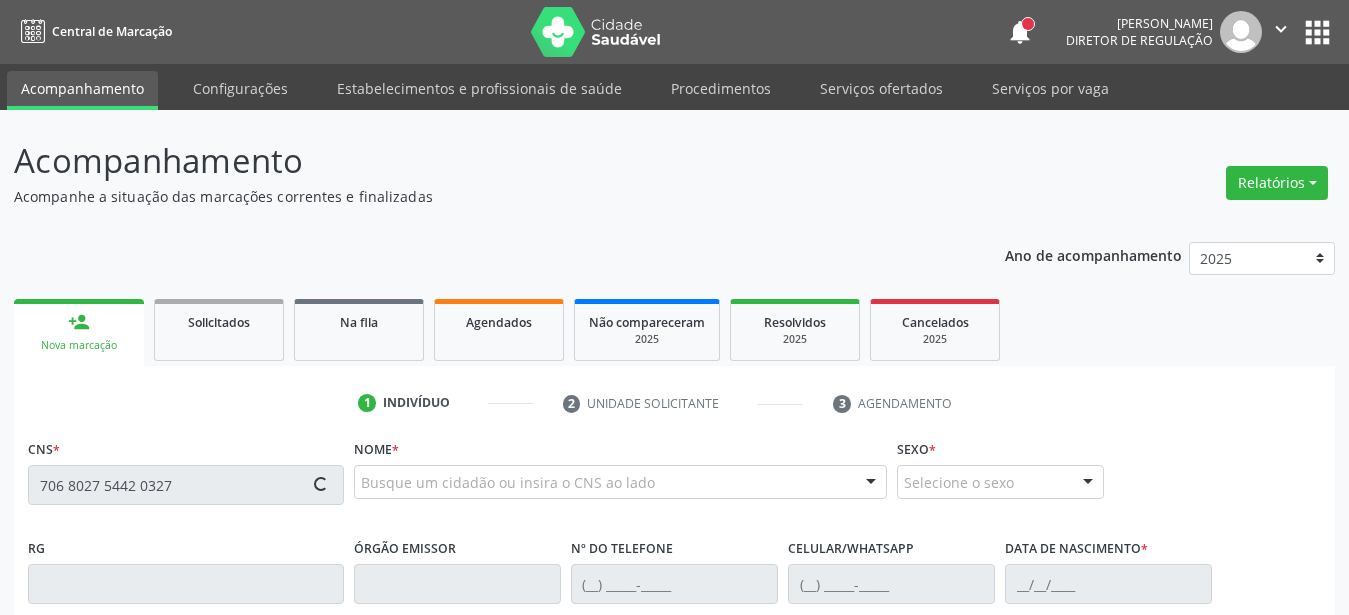 type on "706 8027 5442 0327" 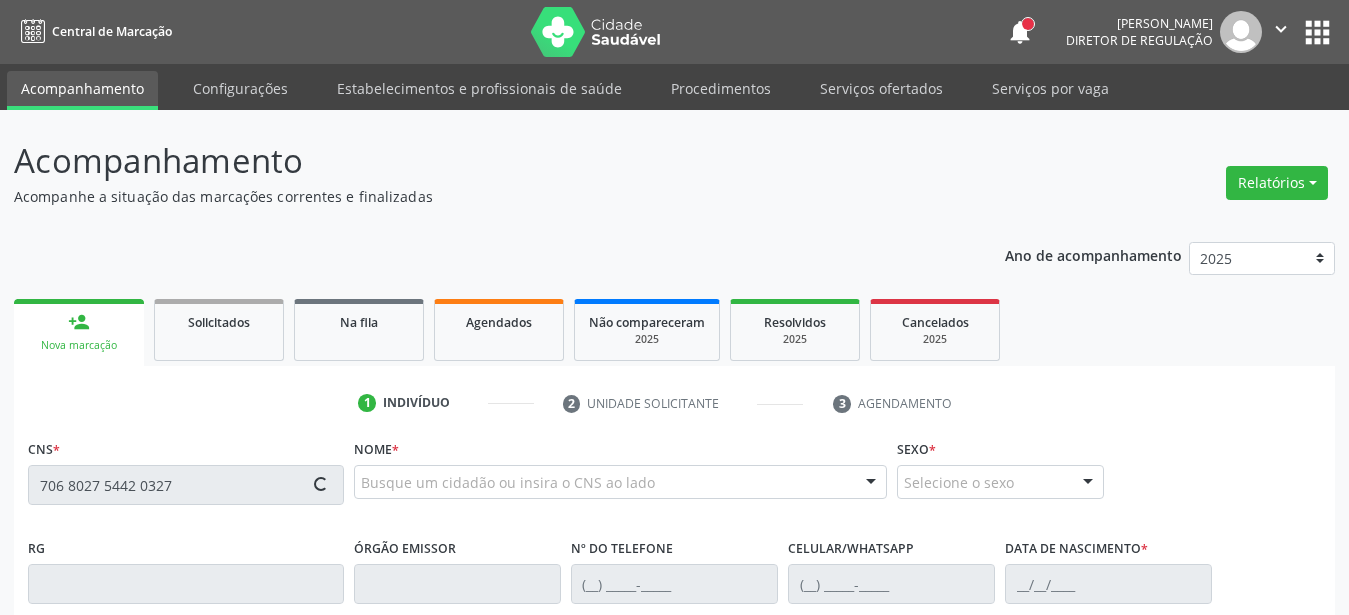 type 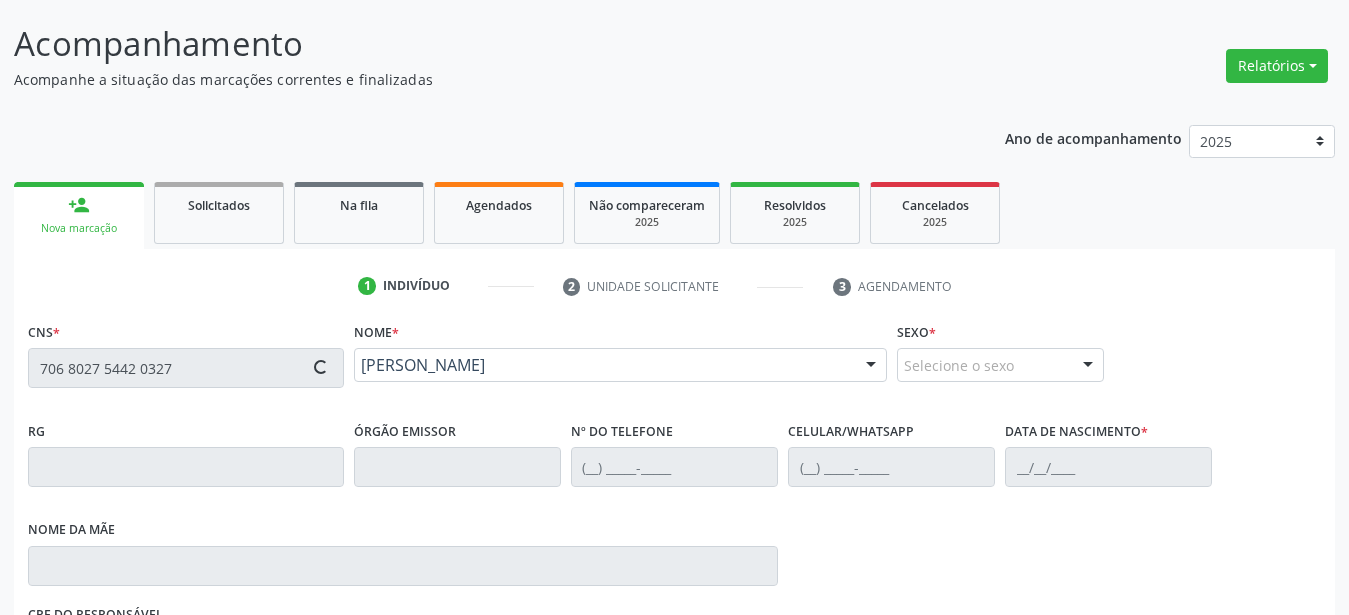 scroll, scrollTop: 306, scrollLeft: 0, axis: vertical 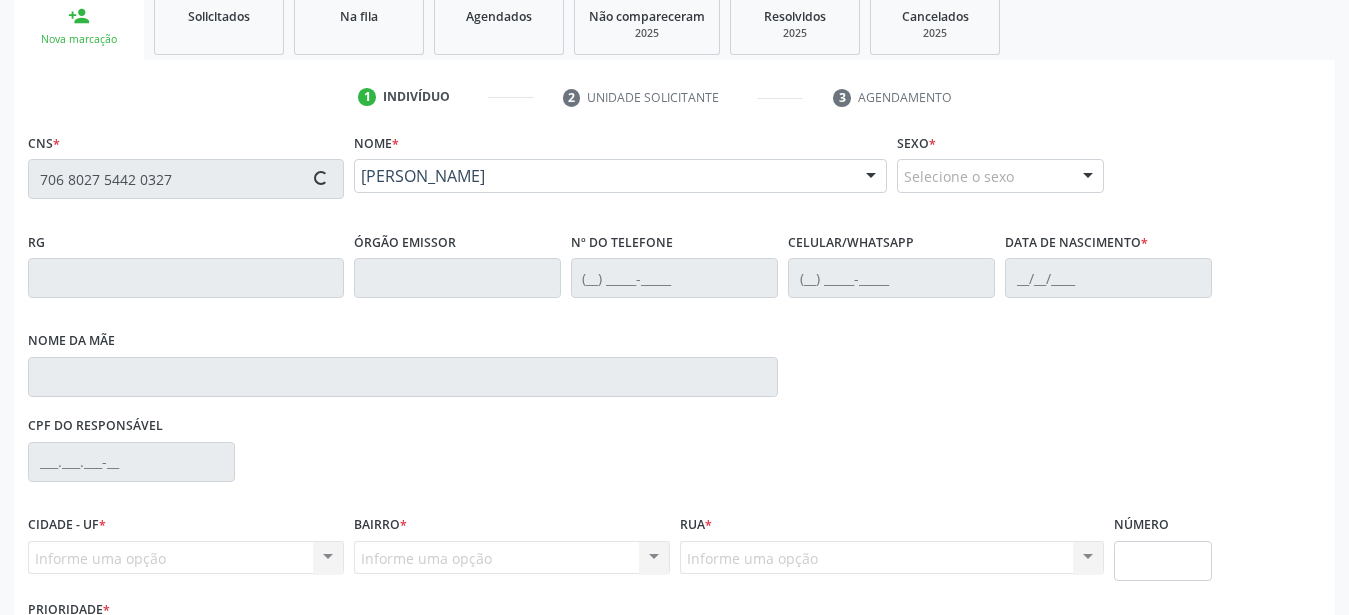 type on "(87) 9619-7967" 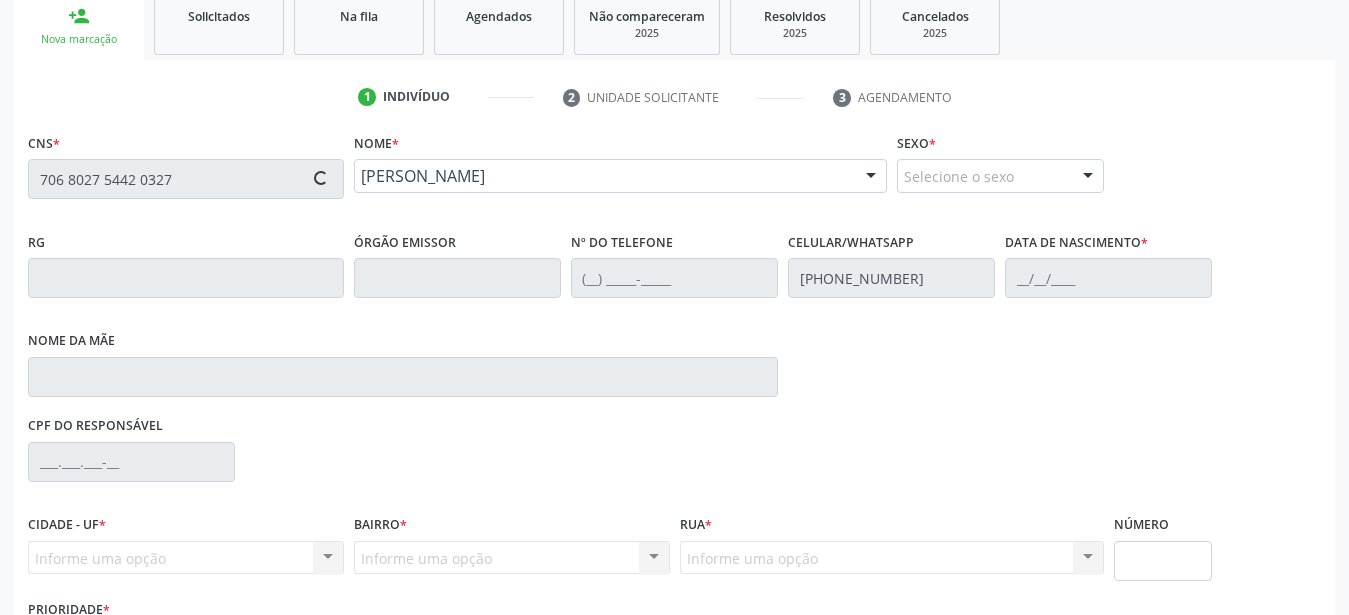 type on "14/06/1971" 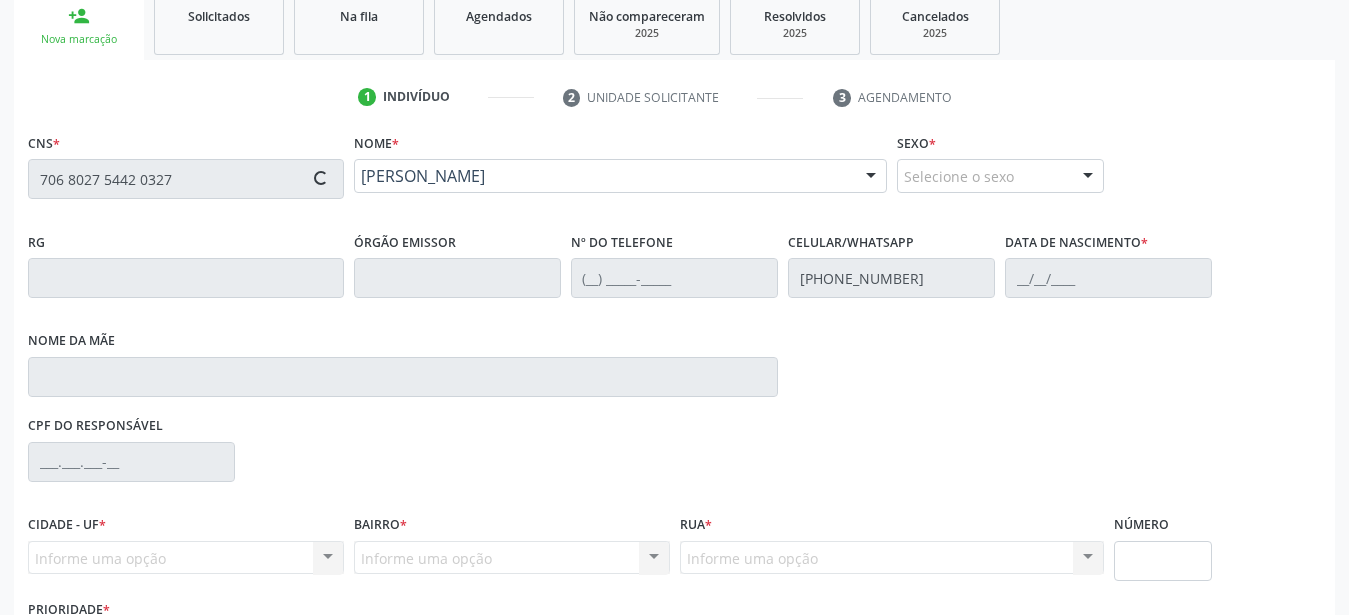 type on "Dionizia Menezes de Carvalho" 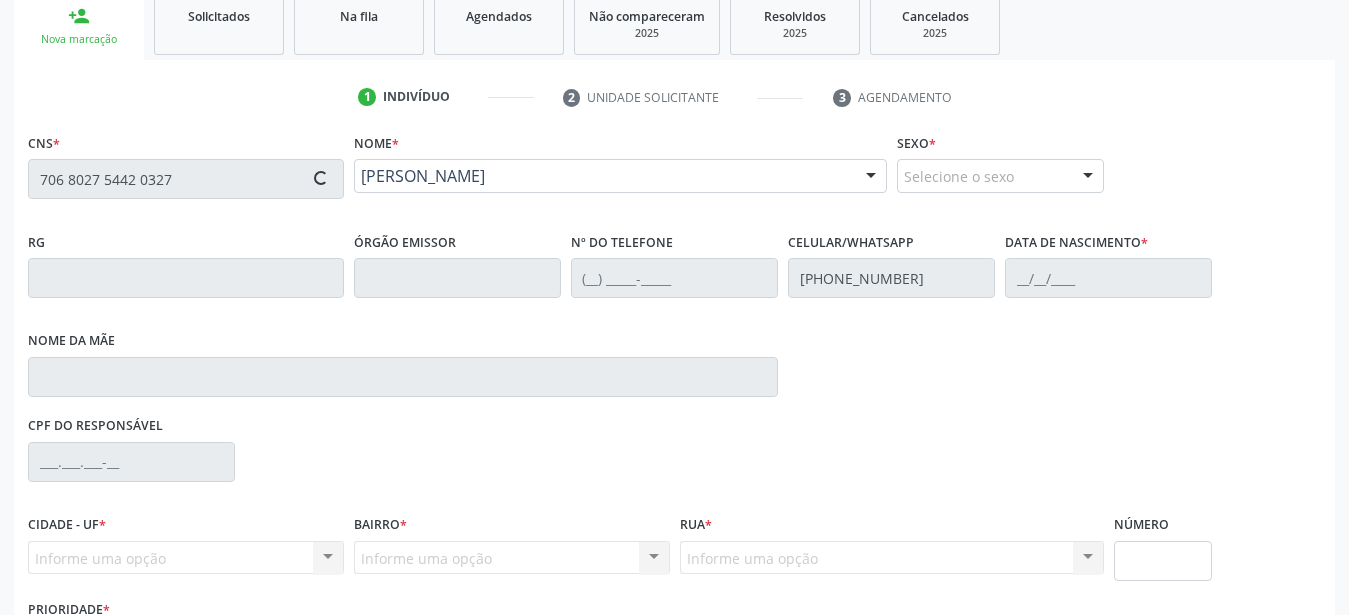 type on "294" 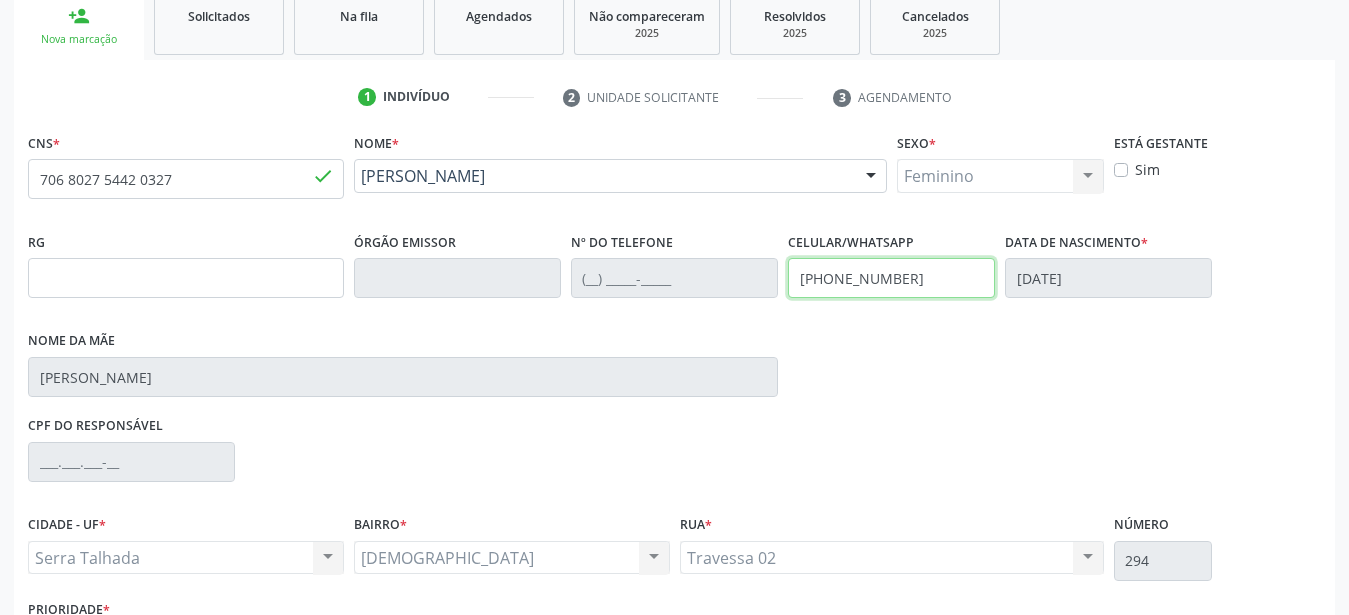 drag, startPoint x: 955, startPoint y: 284, endPoint x: 593, endPoint y: 301, distance: 362.39896 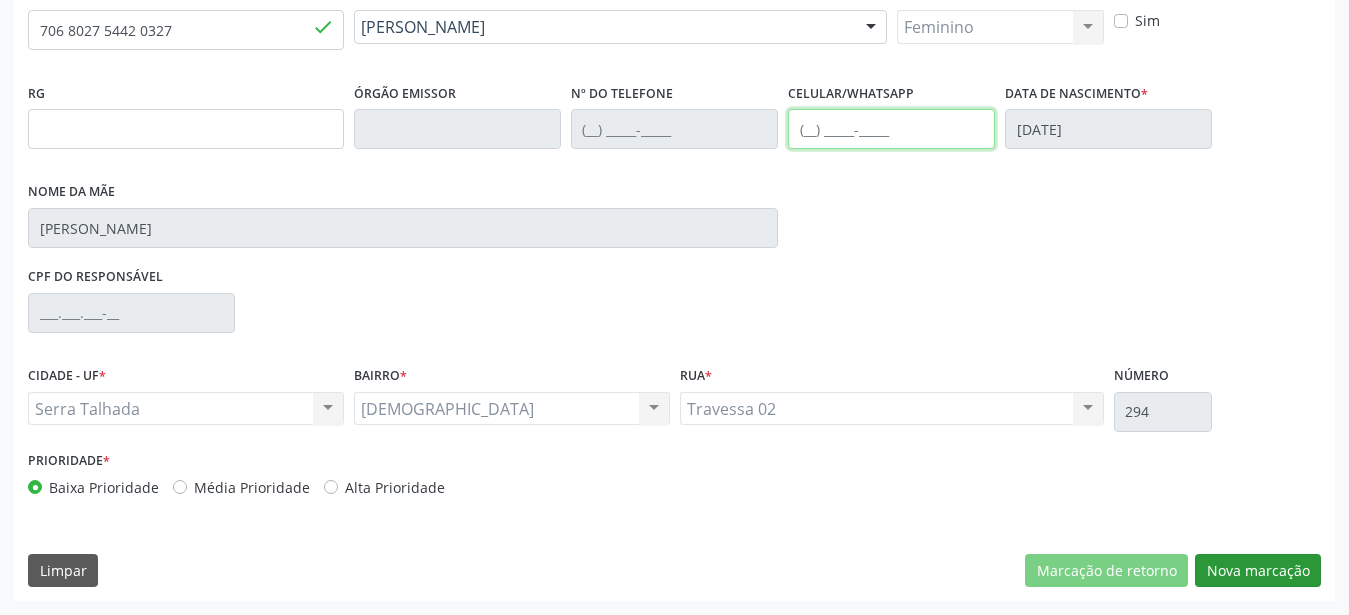 type 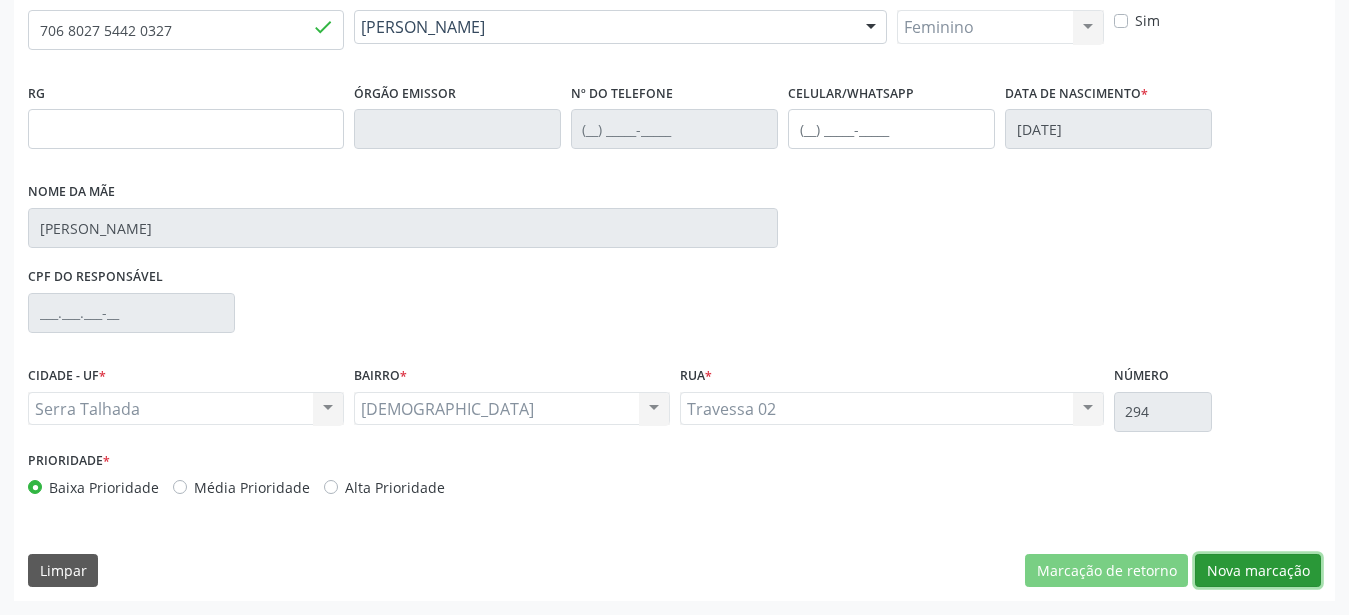 click on "Nova marcação" at bounding box center (1258, 571) 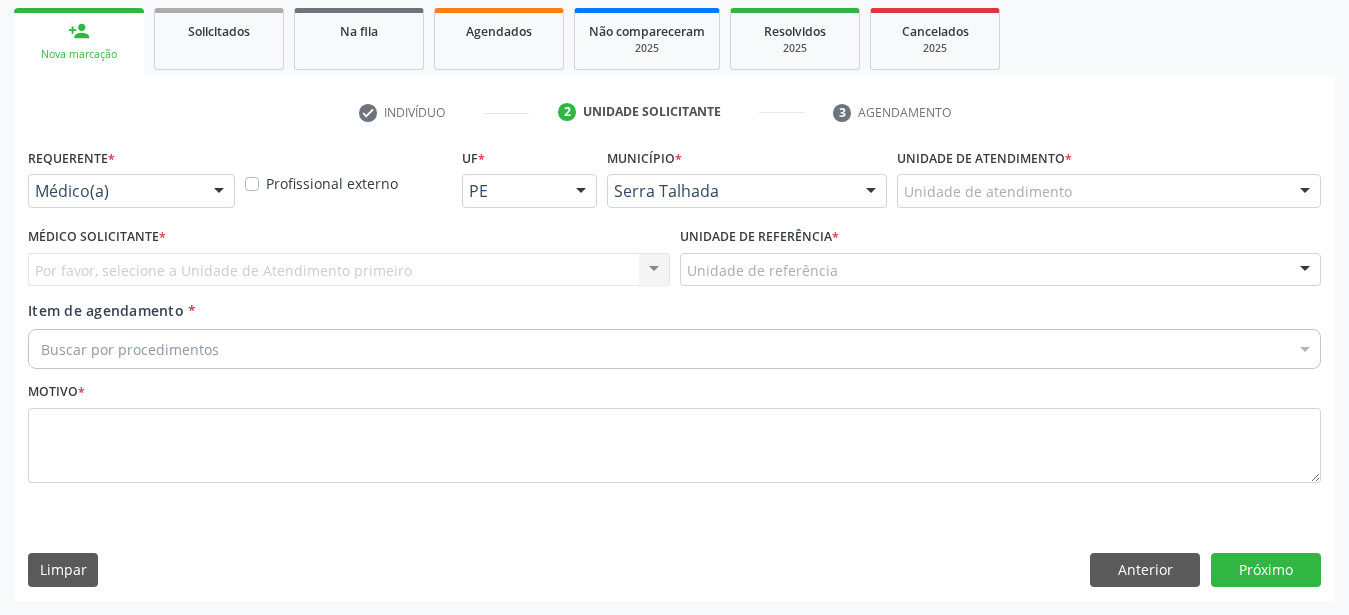 scroll, scrollTop: 307, scrollLeft: 0, axis: vertical 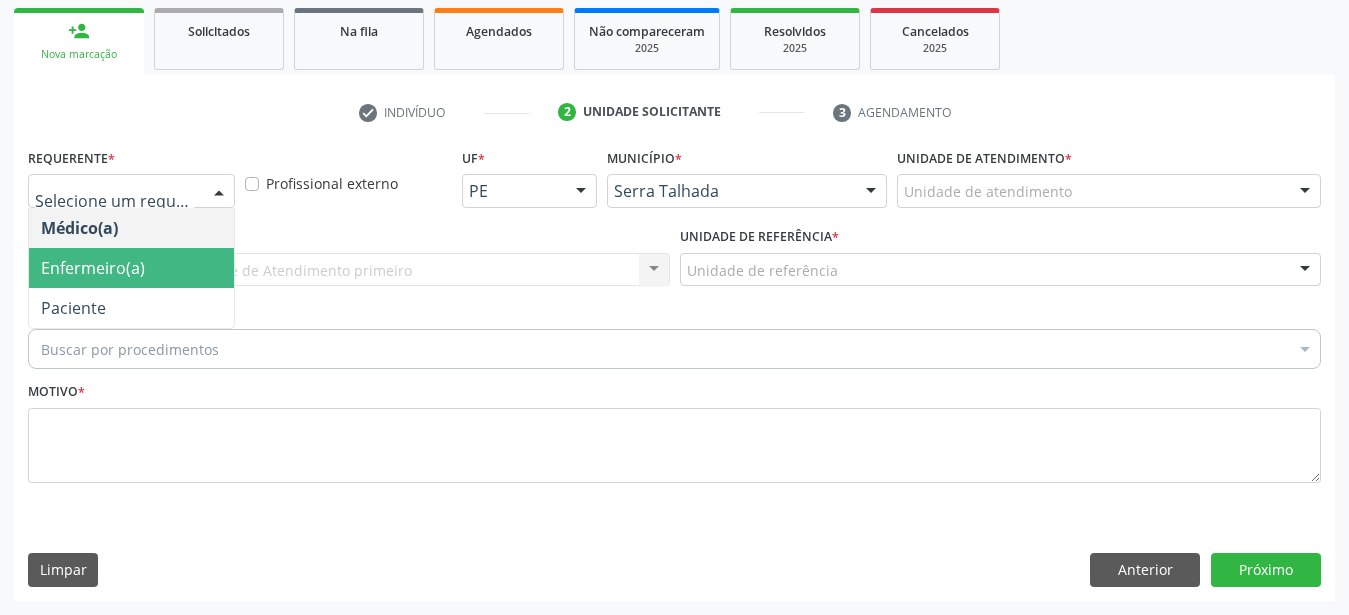 click on "Paciente" at bounding box center [131, 308] 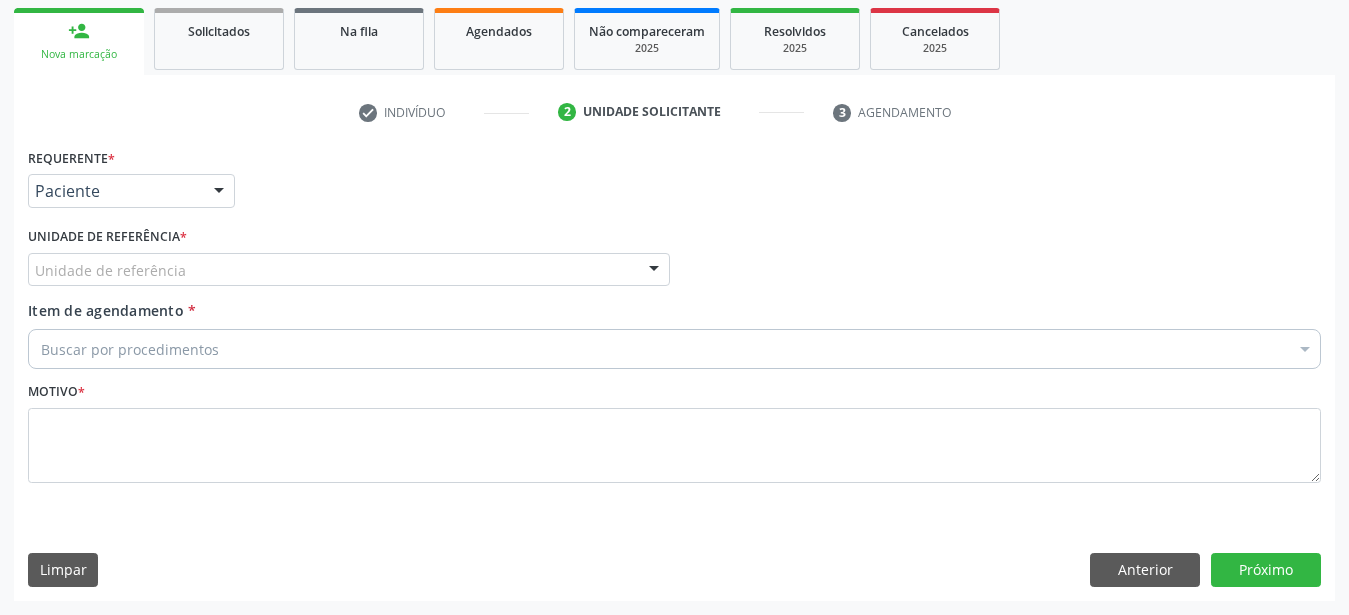 click on "Unidade de referência
*" at bounding box center [107, 237] 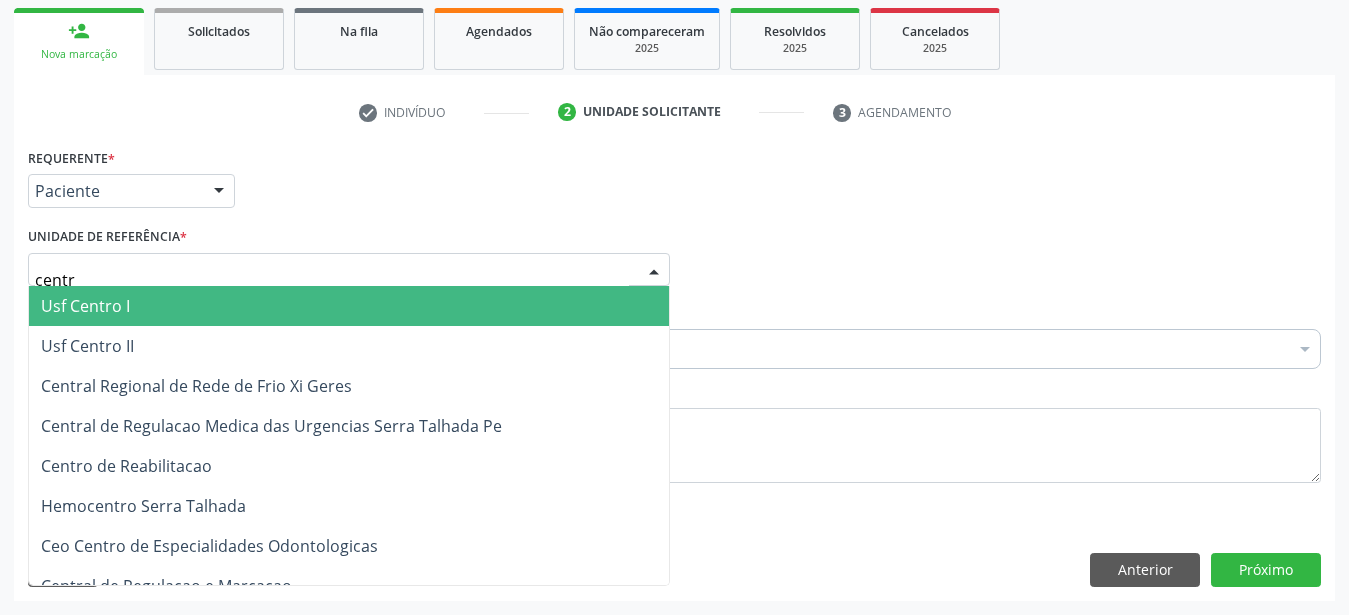 type on "centro" 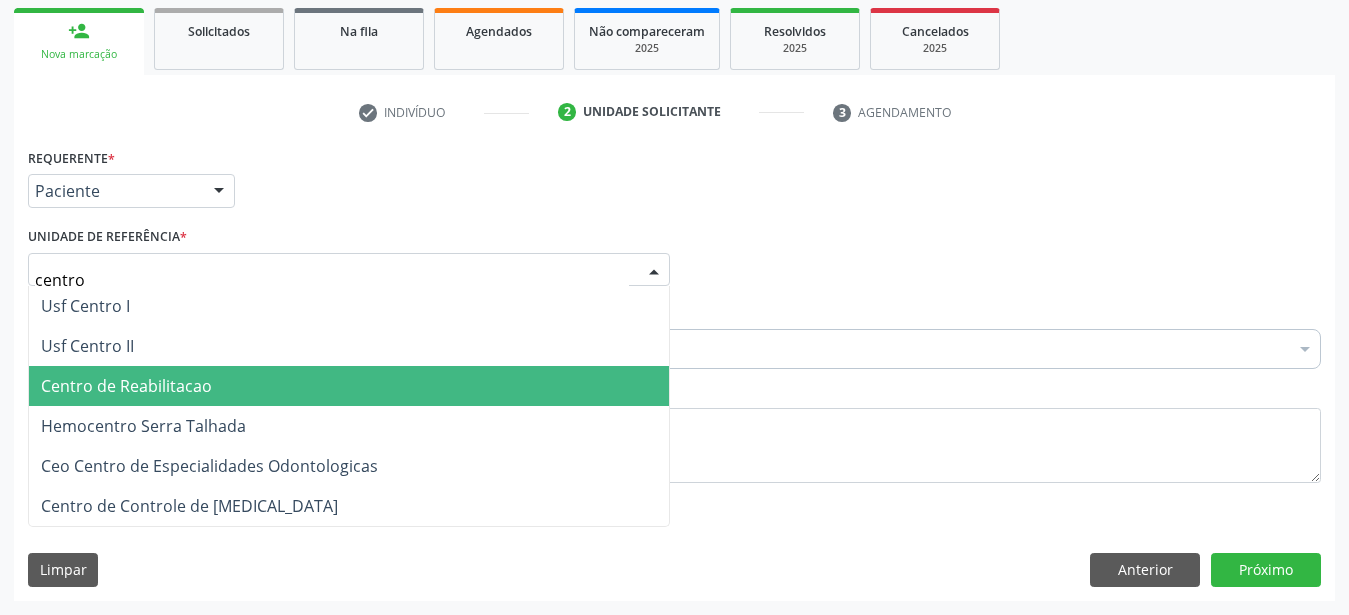 click on "Centro de Reabilitacao" at bounding box center (349, 386) 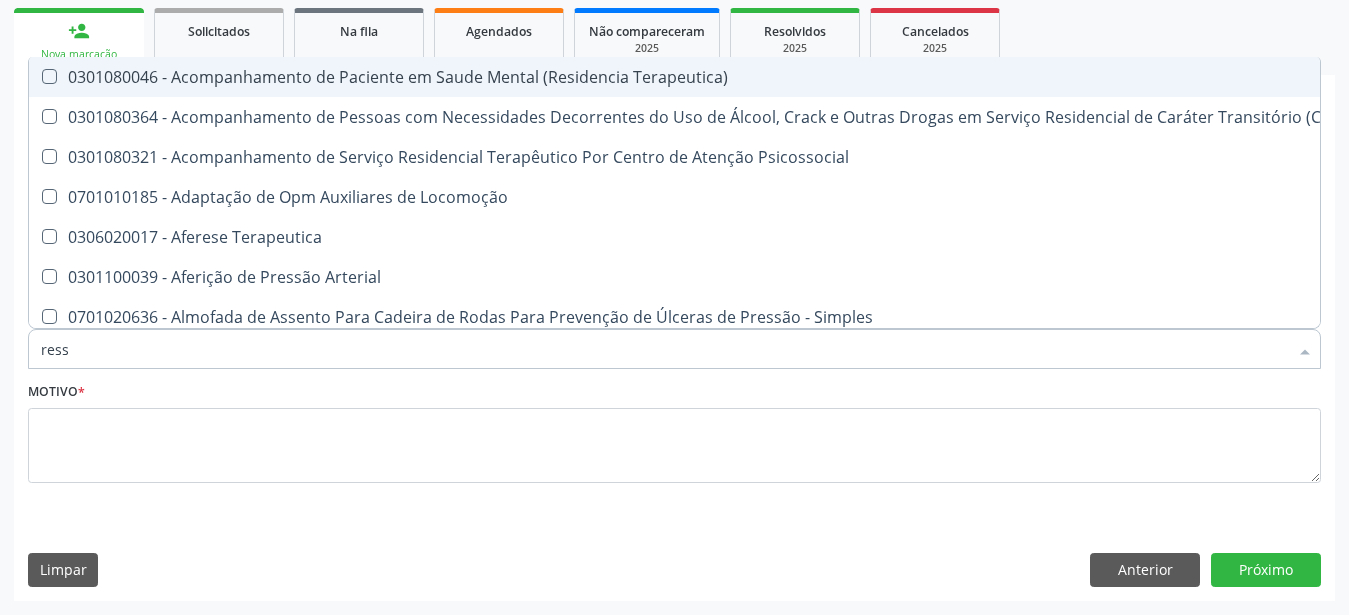 type on "resso" 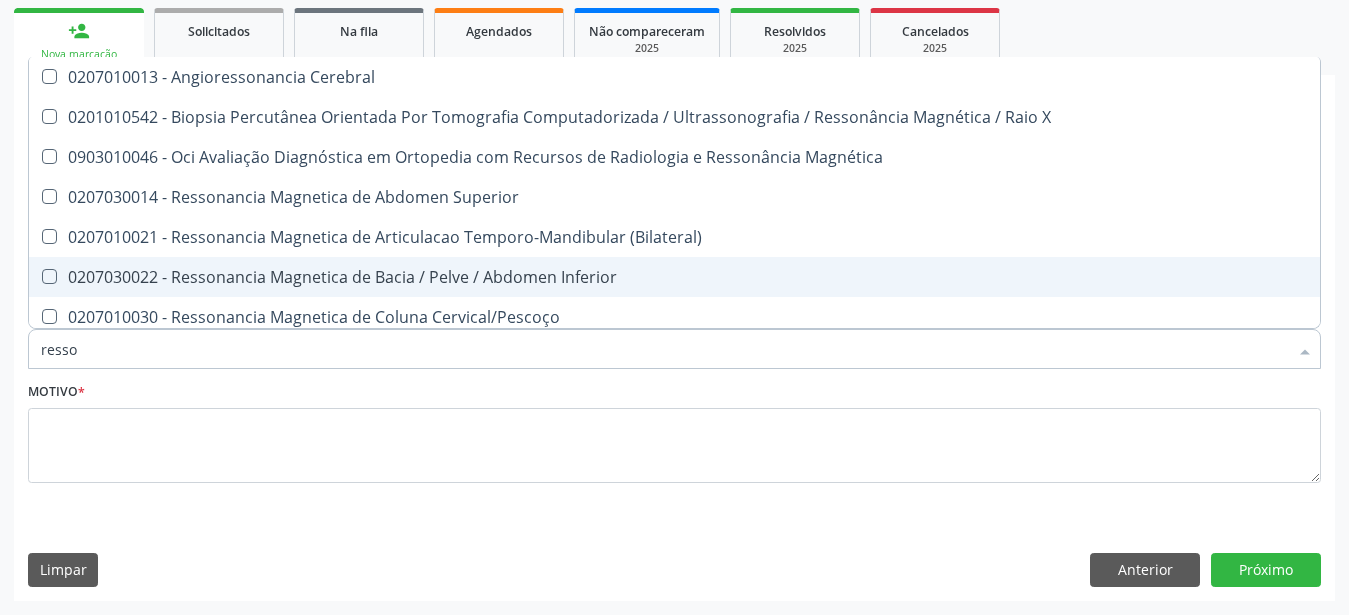 click on "0207030022 - Ressonancia Magnetica de Bacia / Pelve / Abdomen Inferior" at bounding box center (674, 277) 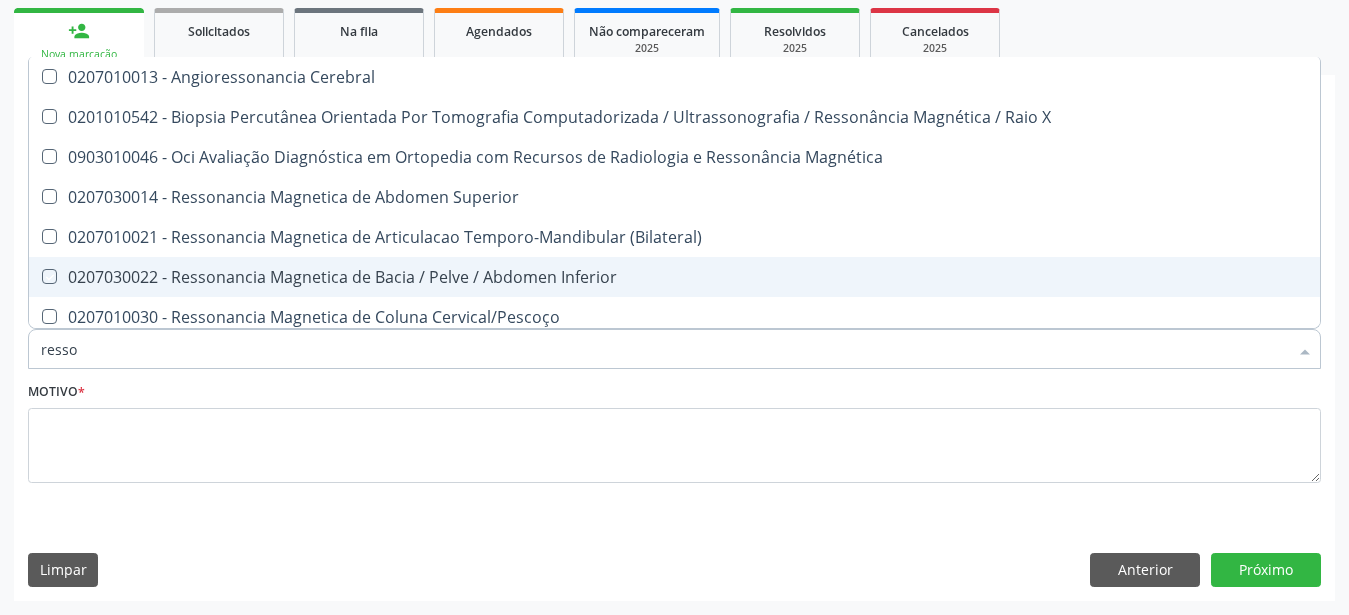 checkbox on "true" 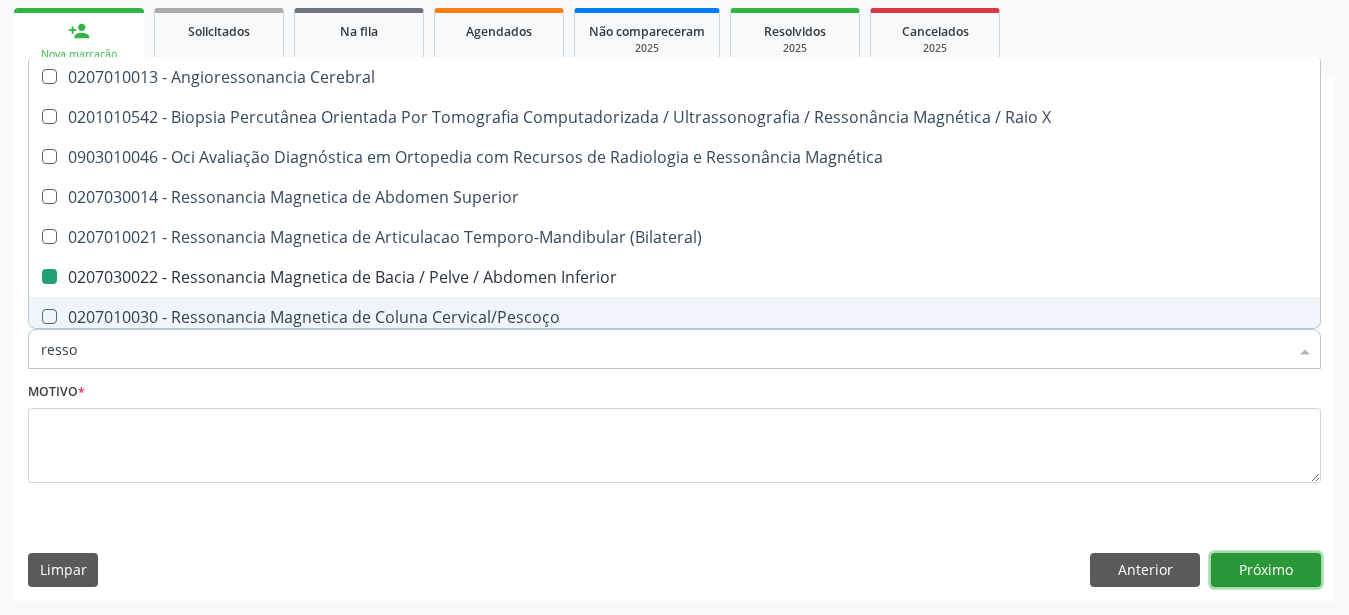 click on "Próximo" at bounding box center (1266, 570) 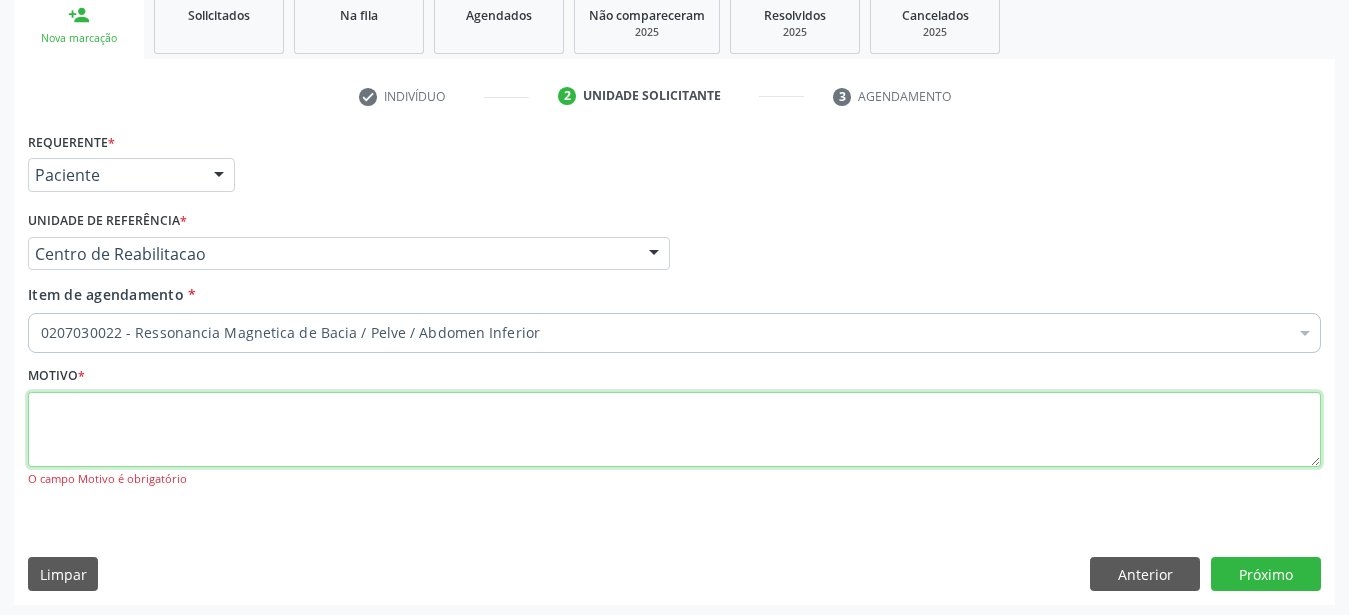 drag, startPoint x: 394, startPoint y: 402, endPoint x: 374, endPoint y: 442, distance: 44.72136 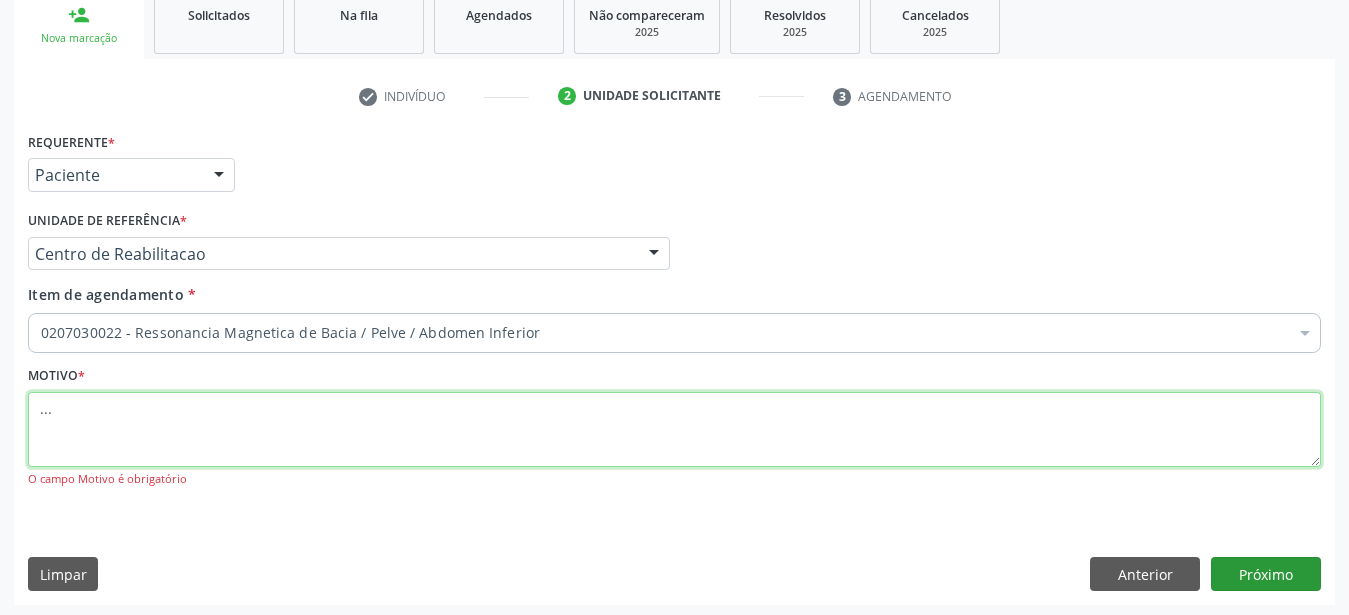 type on "..." 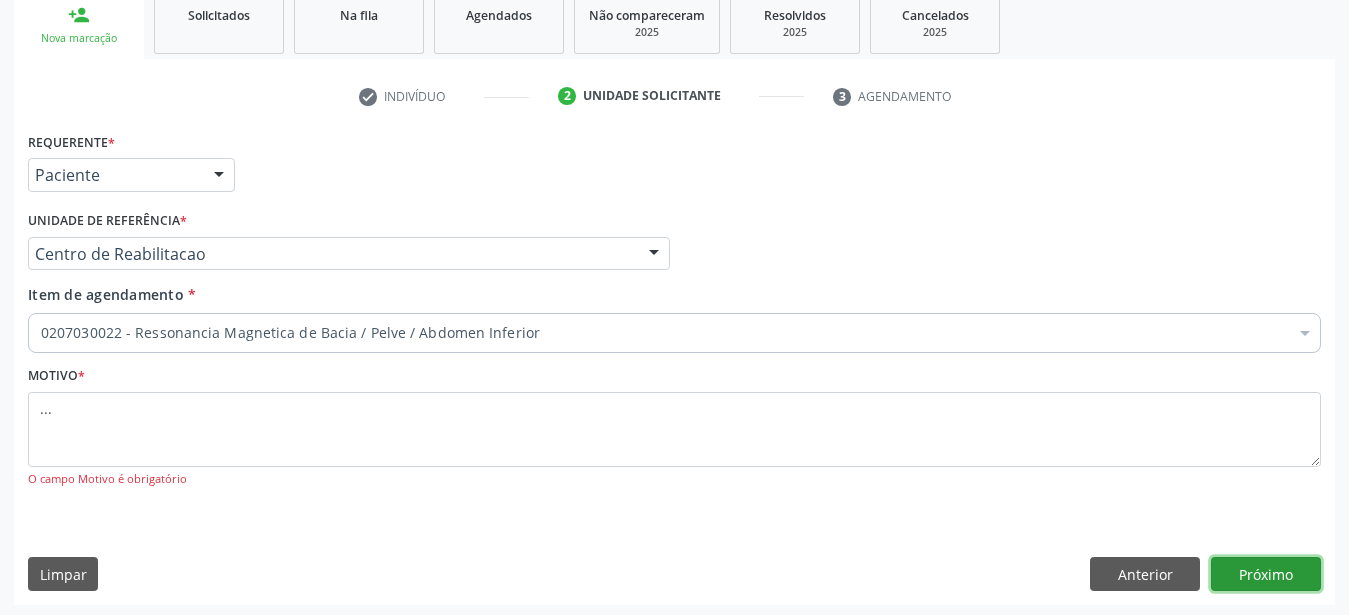 click on "Próximo" at bounding box center [1266, 574] 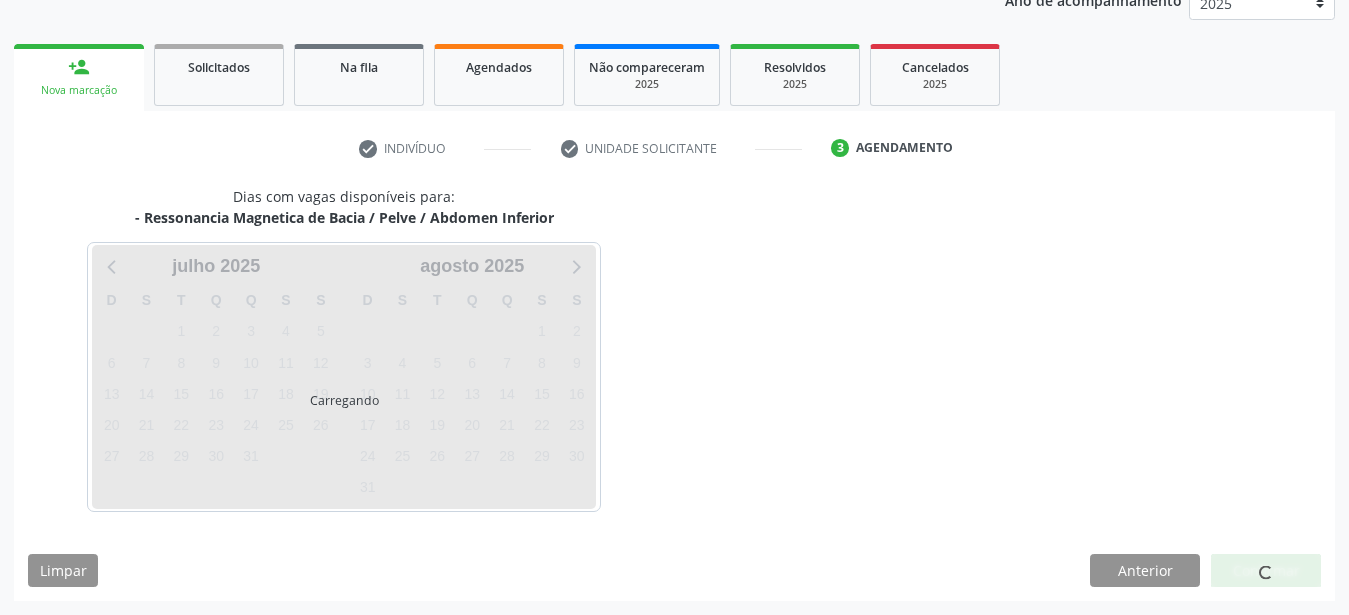 scroll, scrollTop: 255, scrollLeft: 0, axis: vertical 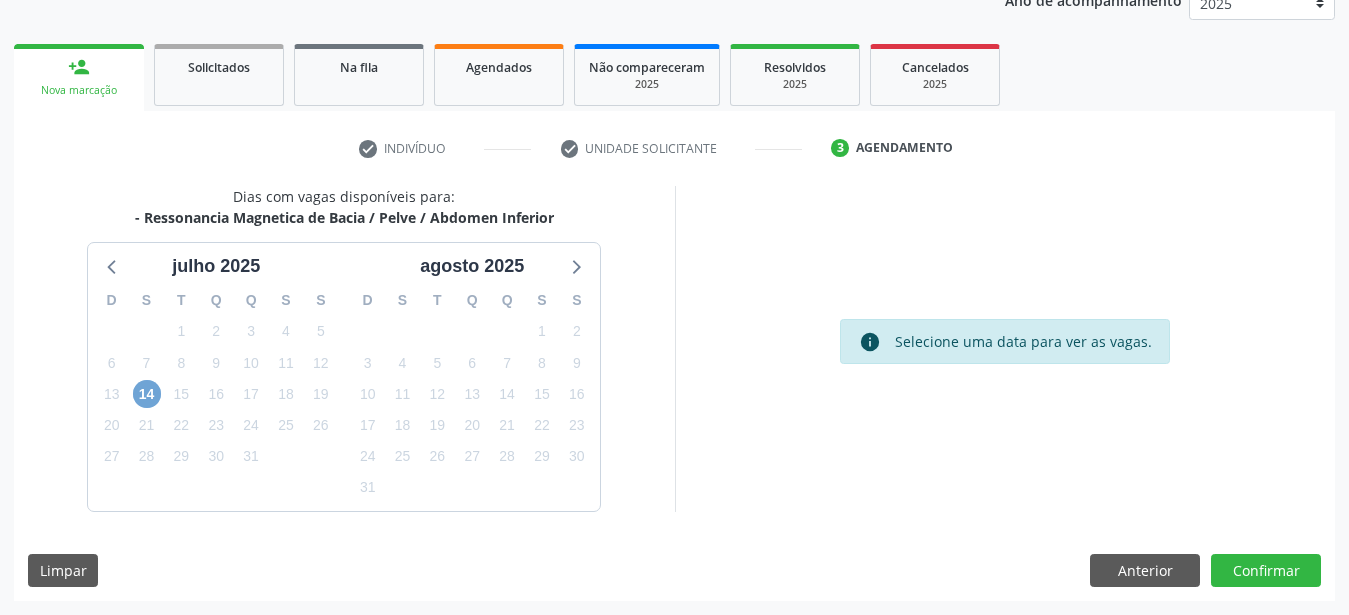 click on "14" at bounding box center (147, 394) 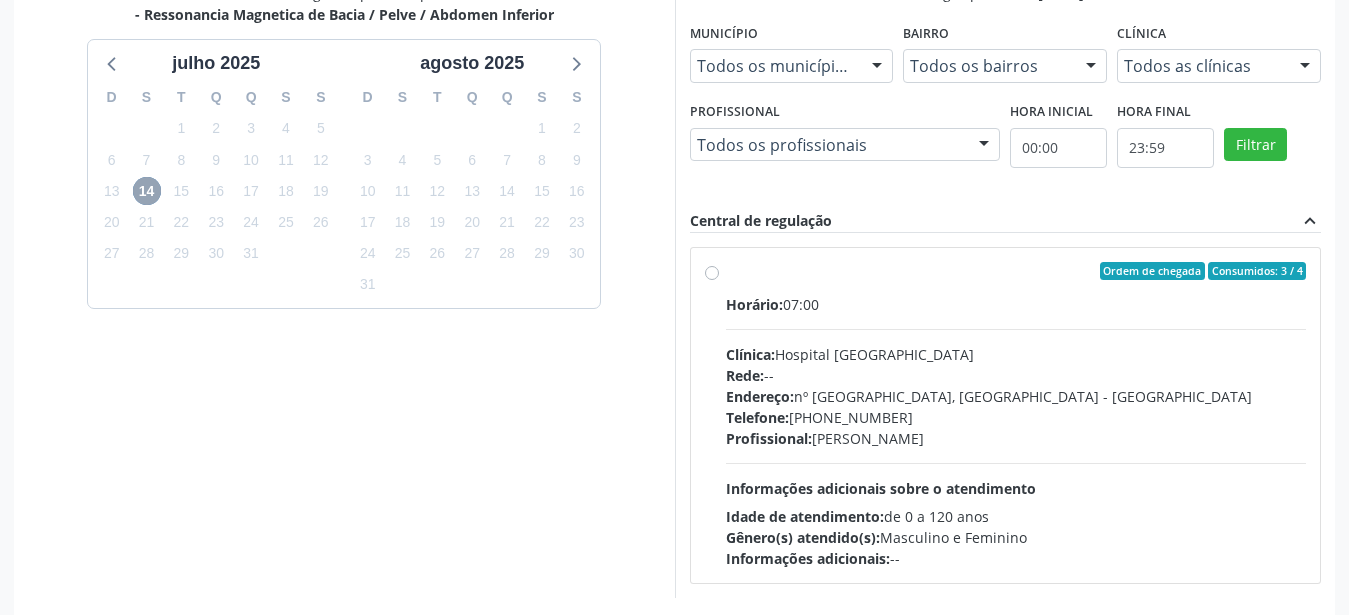 scroll, scrollTop: 544, scrollLeft: 0, axis: vertical 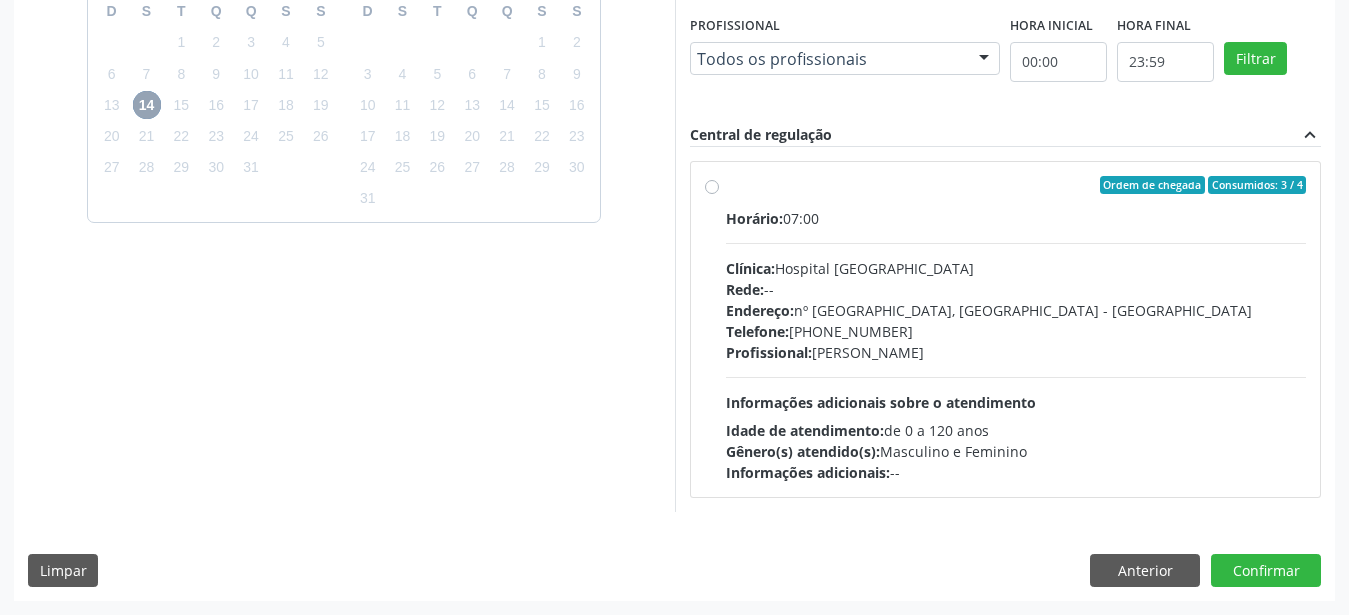 click on "Ordem de chegada
Consumidos: 3 / 4
Horário:   07:00
Clínica:  Hospital Santa Marta
Rede:
--
Endereço:   nº 980, Centro, Serra Talhada - PE
Telefone:   (81) 38311637
Profissional:
Diogo Mariz Vasconcelos
Informações adicionais sobre o atendimento
Idade de atendimento:
de 0 a 120 anos
Gênero(s) atendido(s):
Masculino e Feminino
Informações adicionais:
--" at bounding box center (1016, 329) 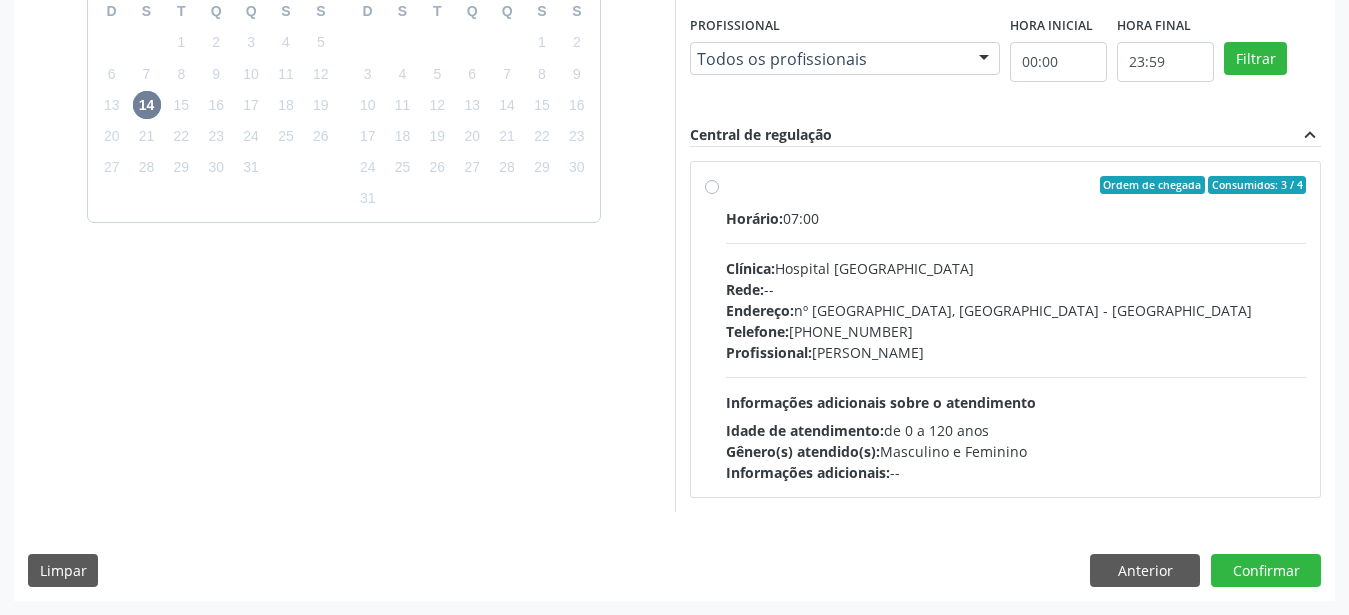 click on "Ordem de chegada
Consumidos: 3 / 4
Horário:   07:00
Clínica:  Hospital Santa Marta
Rede:
--
Endereço:   nº 980, Centro, Serra Talhada - PE
Telefone:   (81) 38311637
Profissional:
Diogo Mariz Vasconcelos
Informações adicionais sobre o atendimento
Idade de atendimento:
de 0 a 120 anos
Gênero(s) atendido(s):
Masculino e Feminino
Informações adicionais:
--" at bounding box center (712, 185) 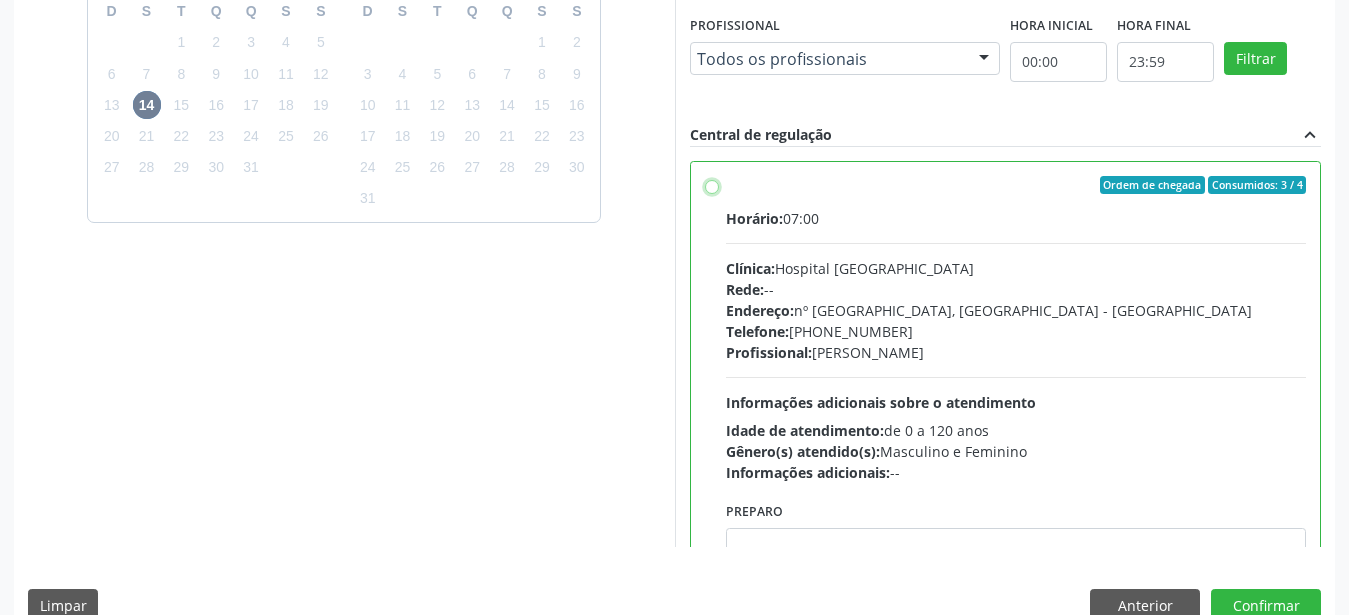 radio on "true" 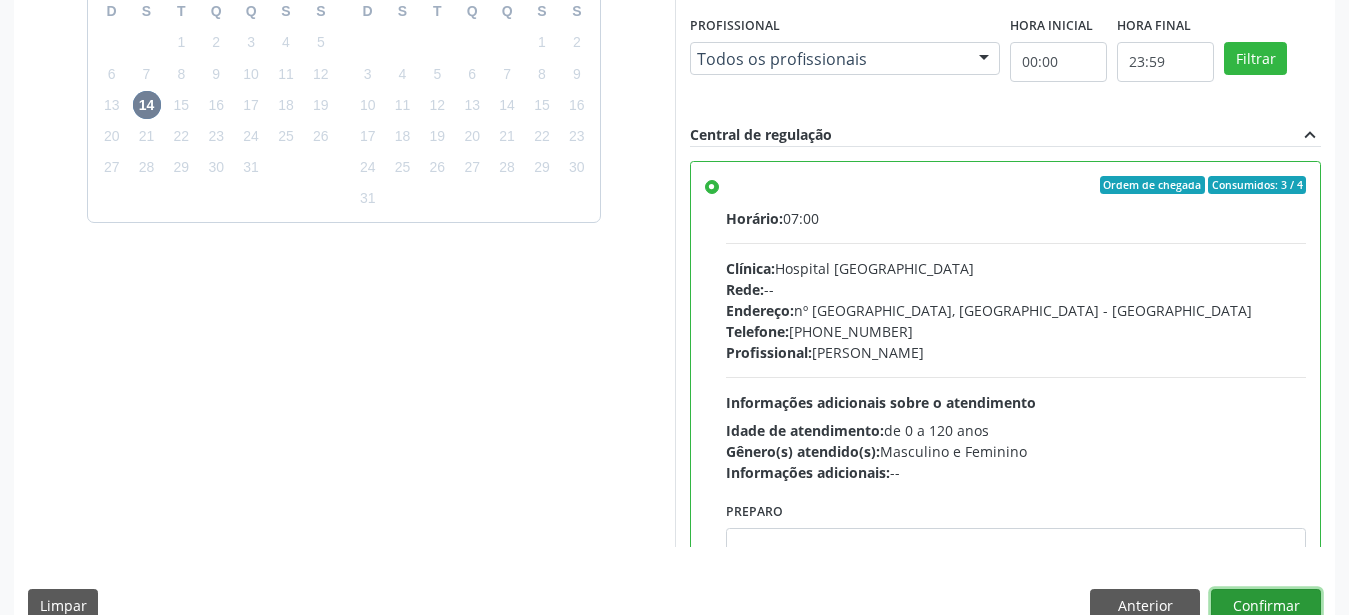 click on "Confirmar" at bounding box center (1266, 606) 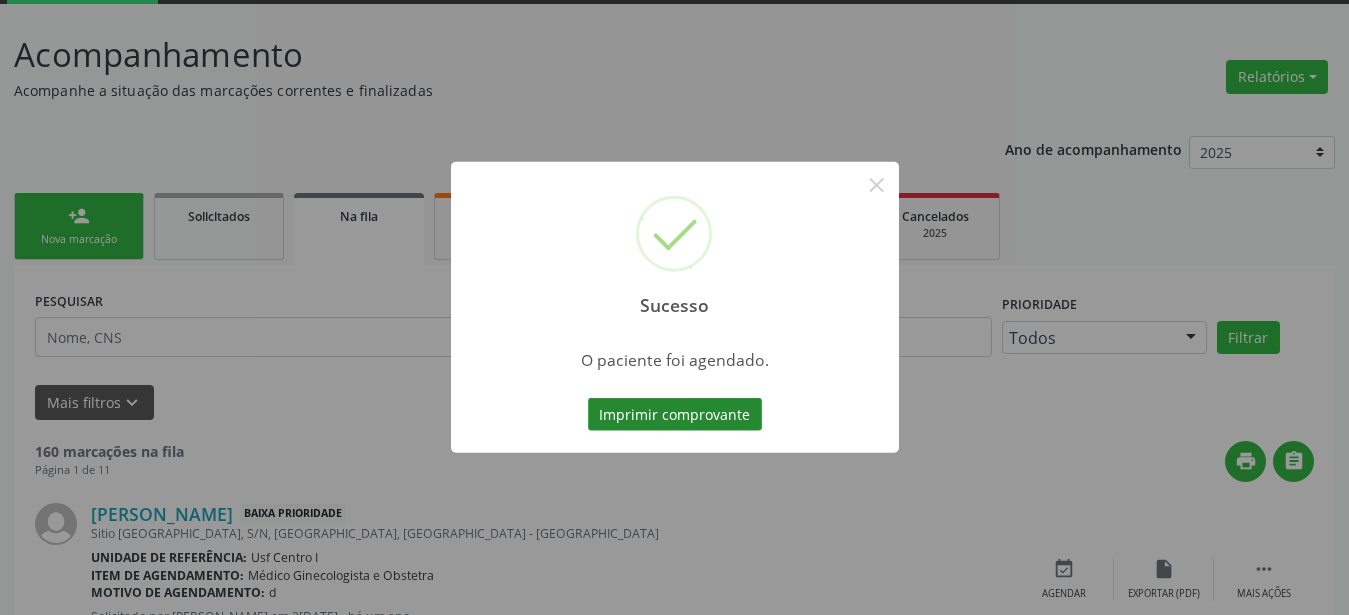 scroll, scrollTop: 255, scrollLeft: 0, axis: vertical 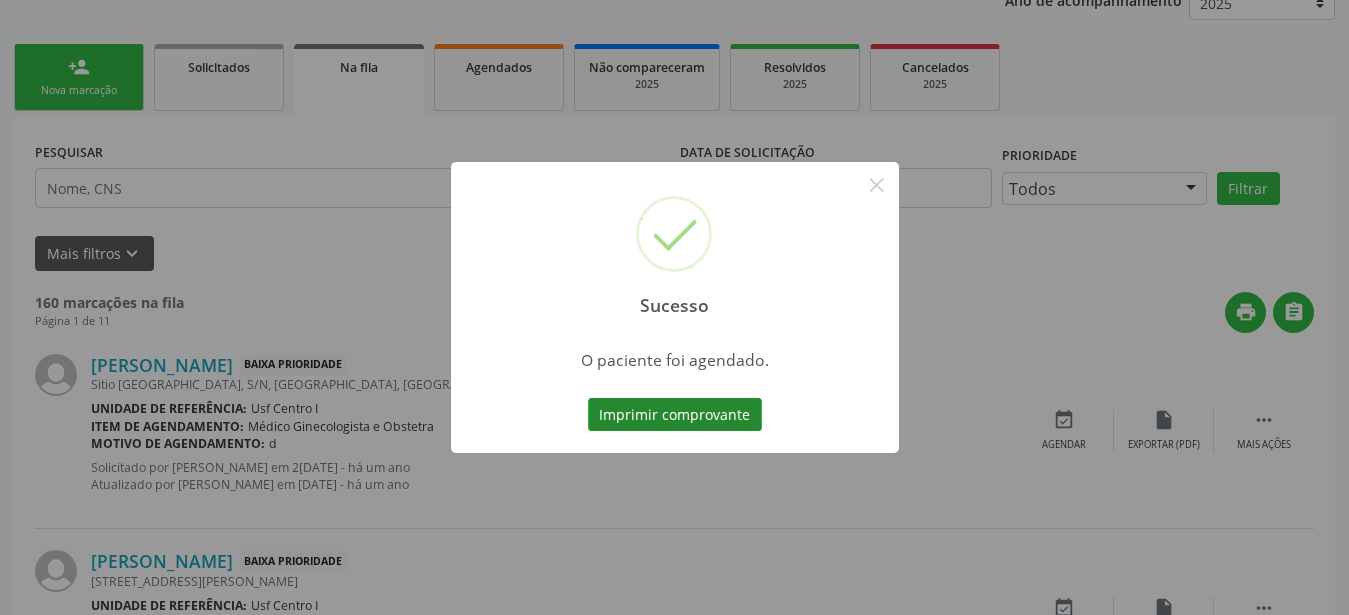 click on "Imprimir comprovante" at bounding box center (675, 415) 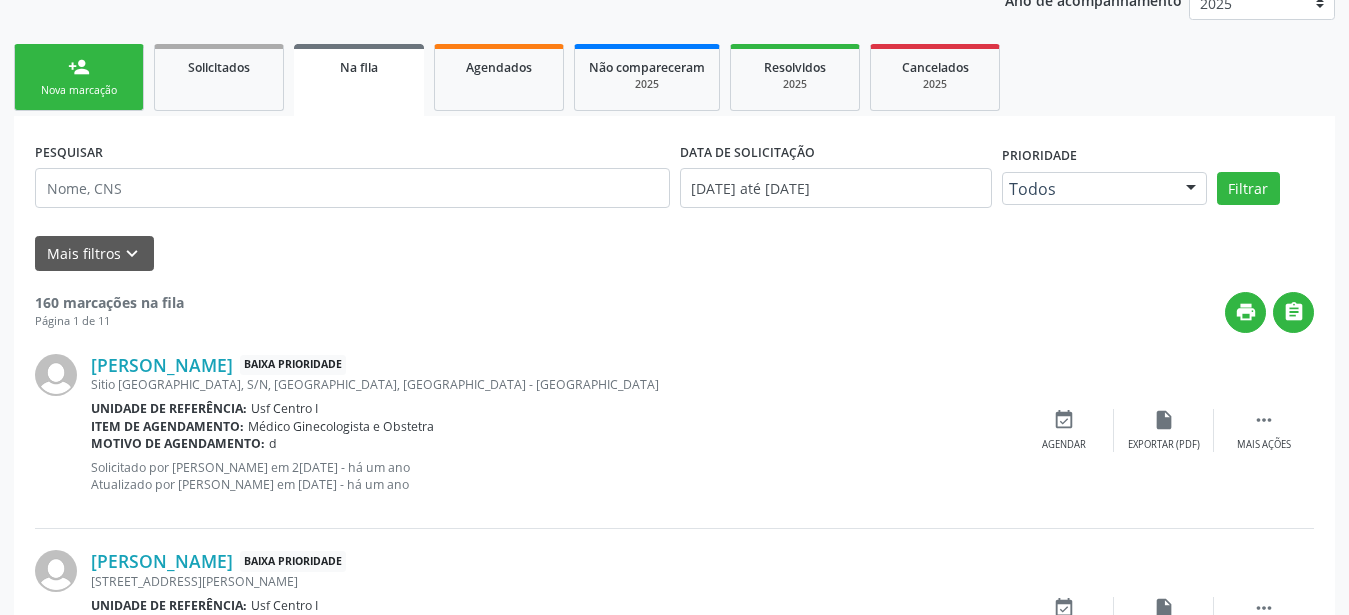 scroll, scrollTop: 254, scrollLeft: 0, axis: vertical 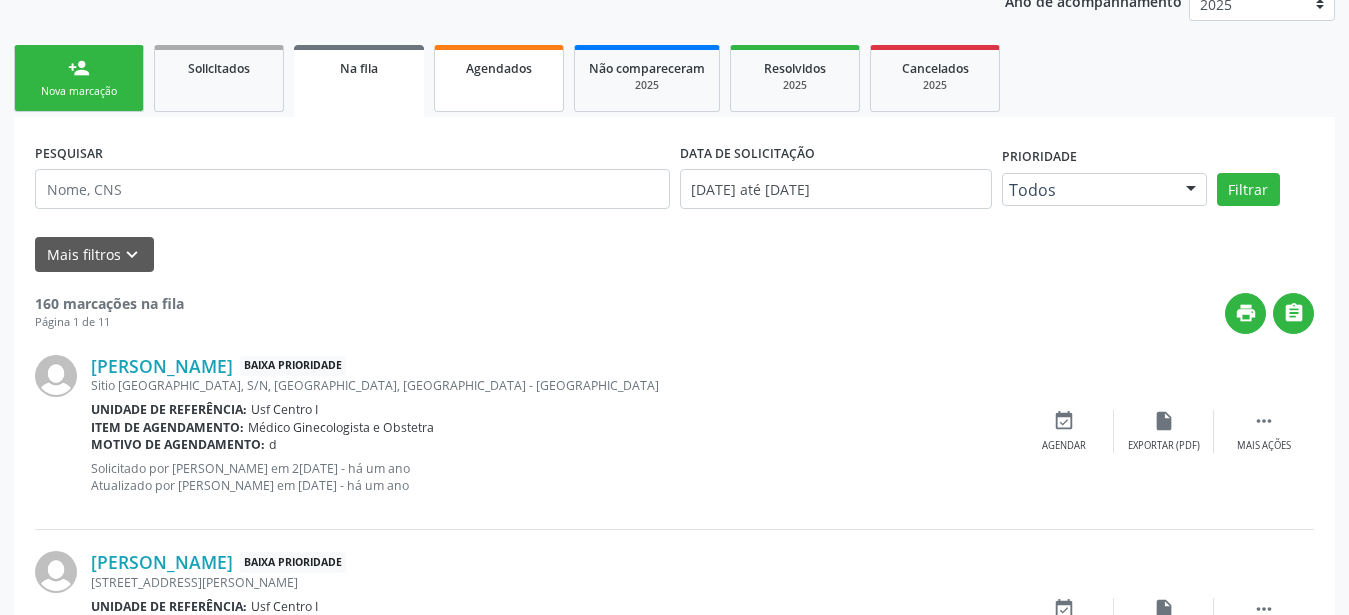 click on "Agendados" at bounding box center (499, 78) 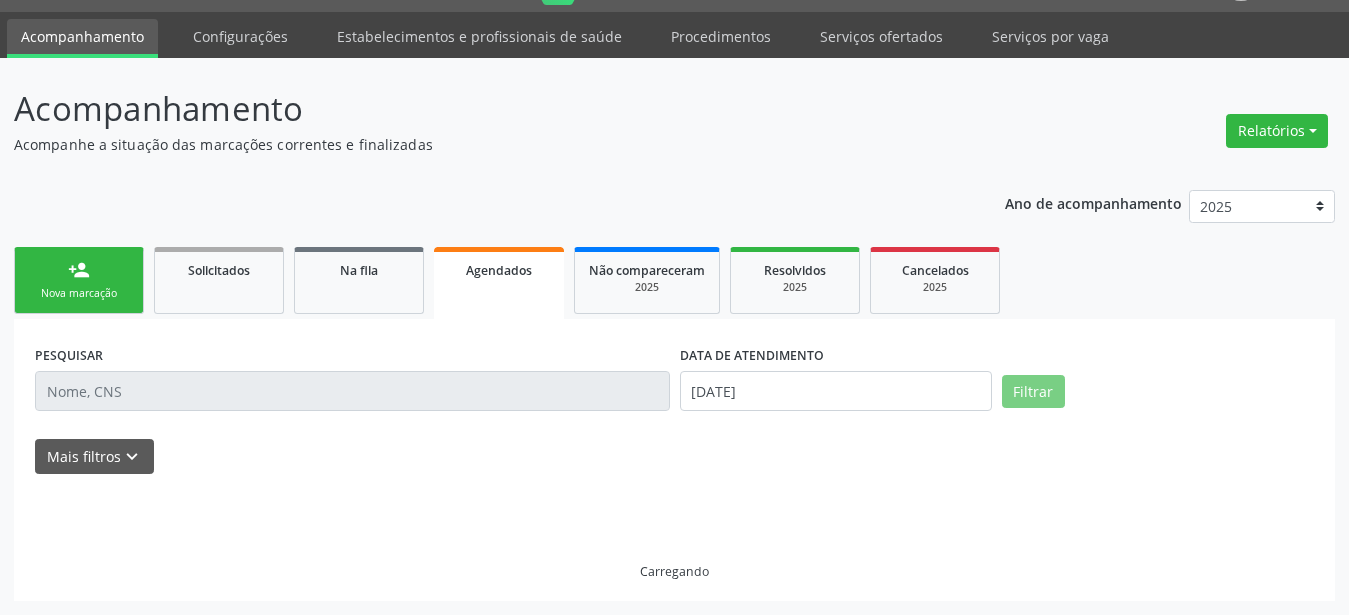 scroll, scrollTop: 51, scrollLeft: 0, axis: vertical 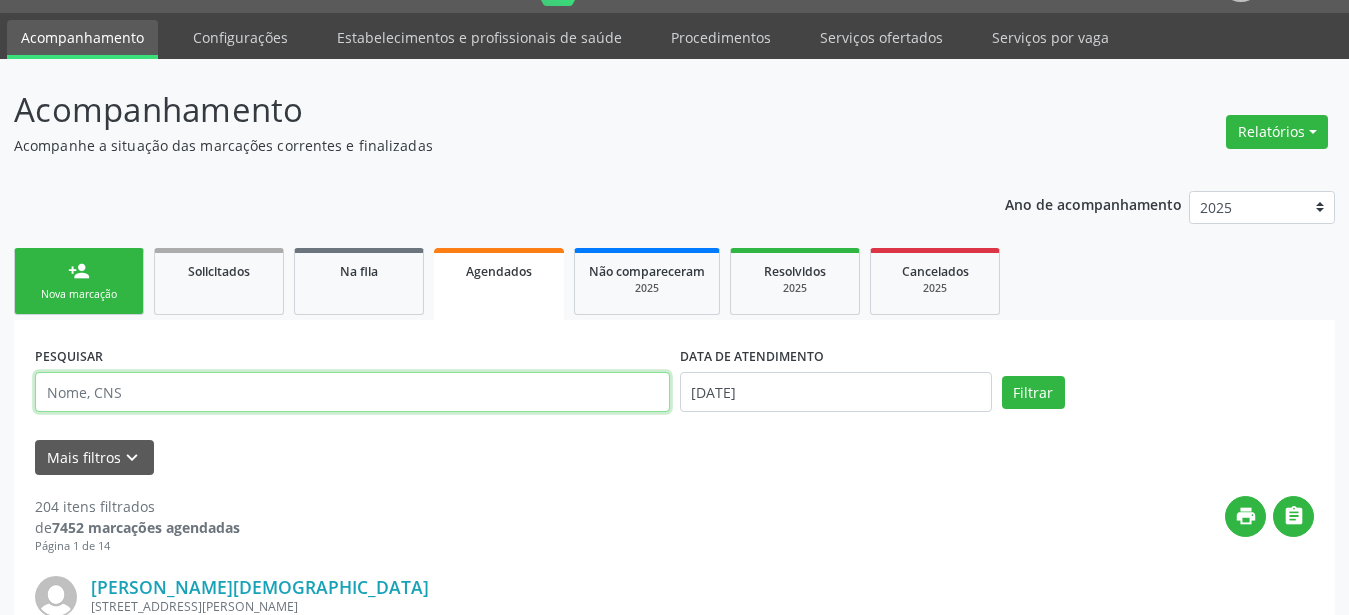 paste on "706 8027 5442 0327" 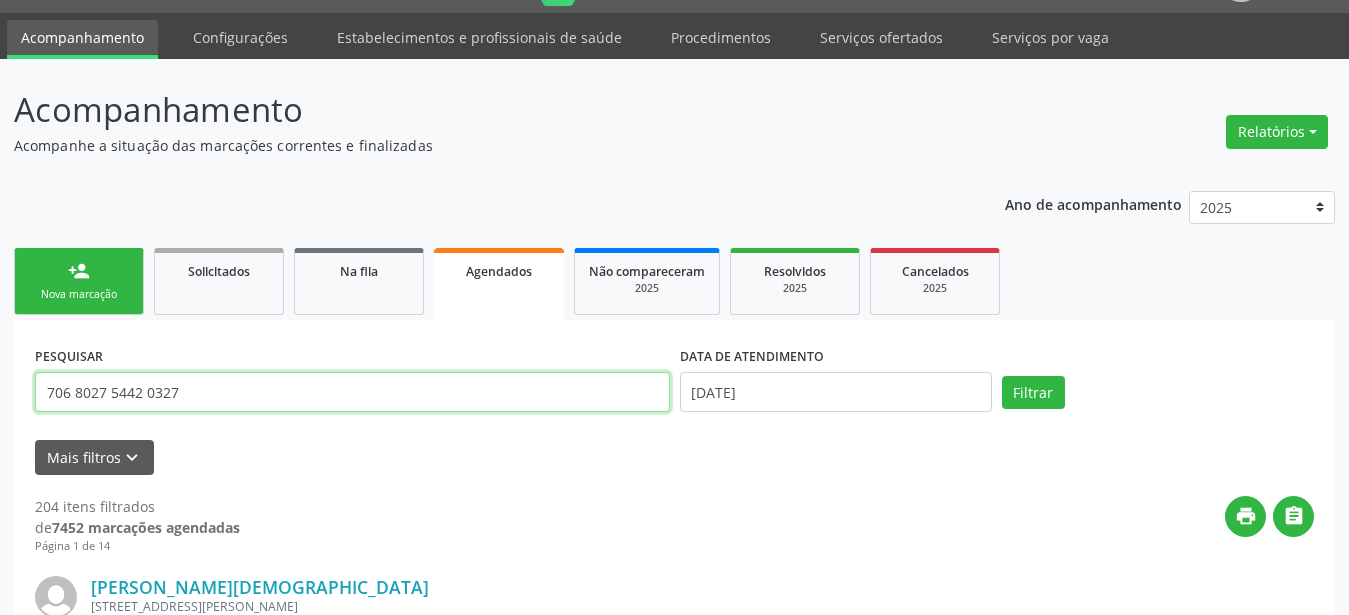type on "706 8027 5442 0327" 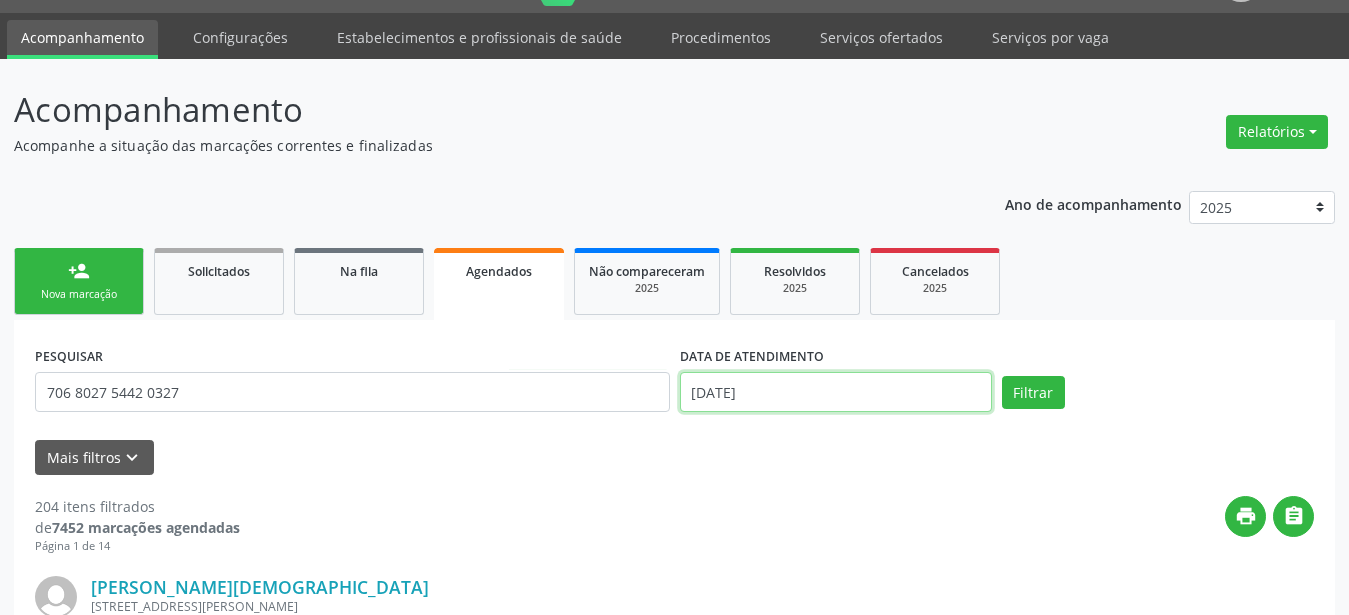 click on "10/07/2025" at bounding box center [836, 392] 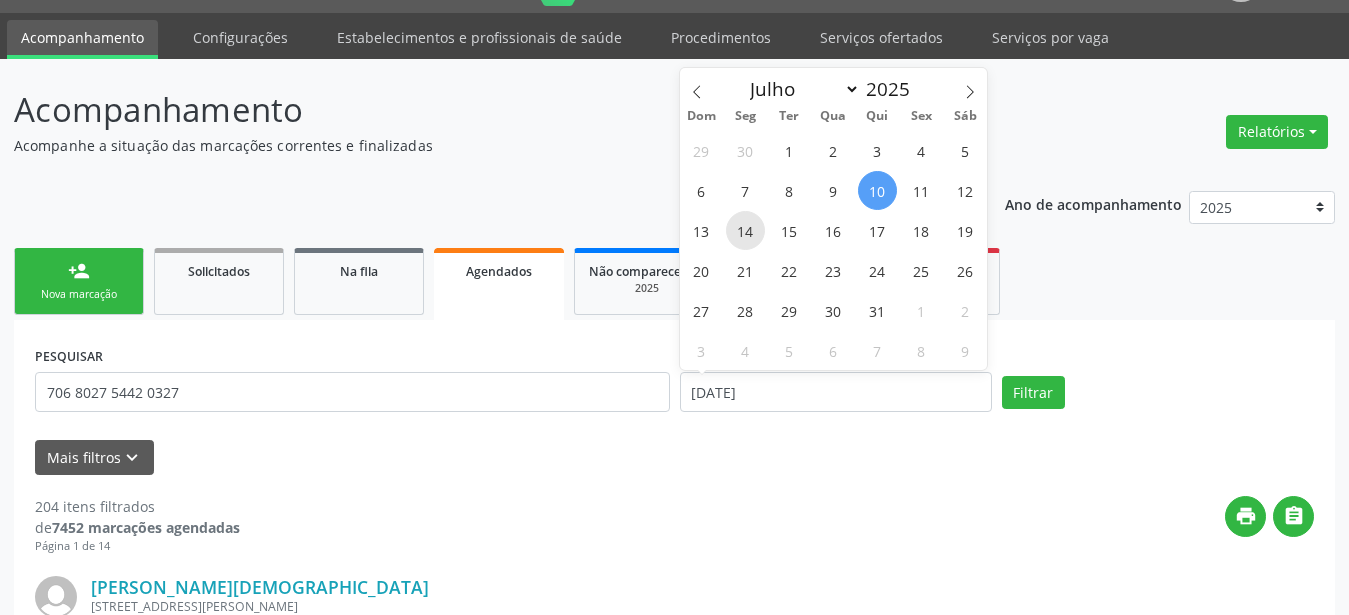 click on "14" at bounding box center (745, 230) 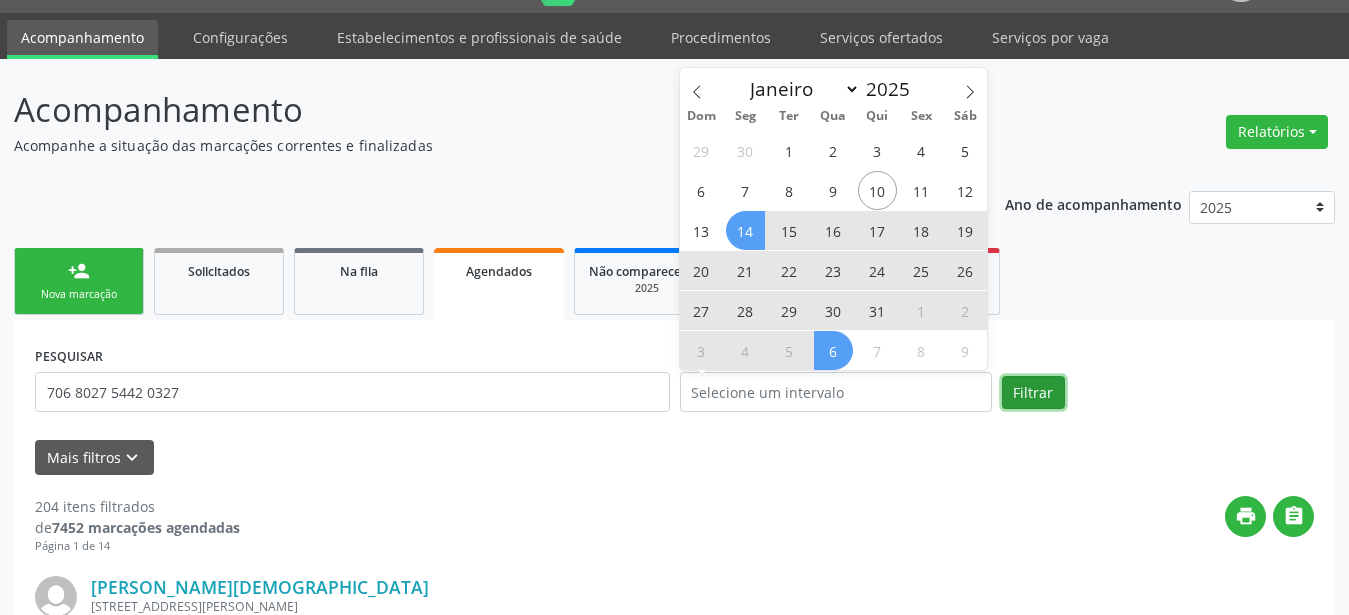 click on "Filtrar" at bounding box center (1033, 393) 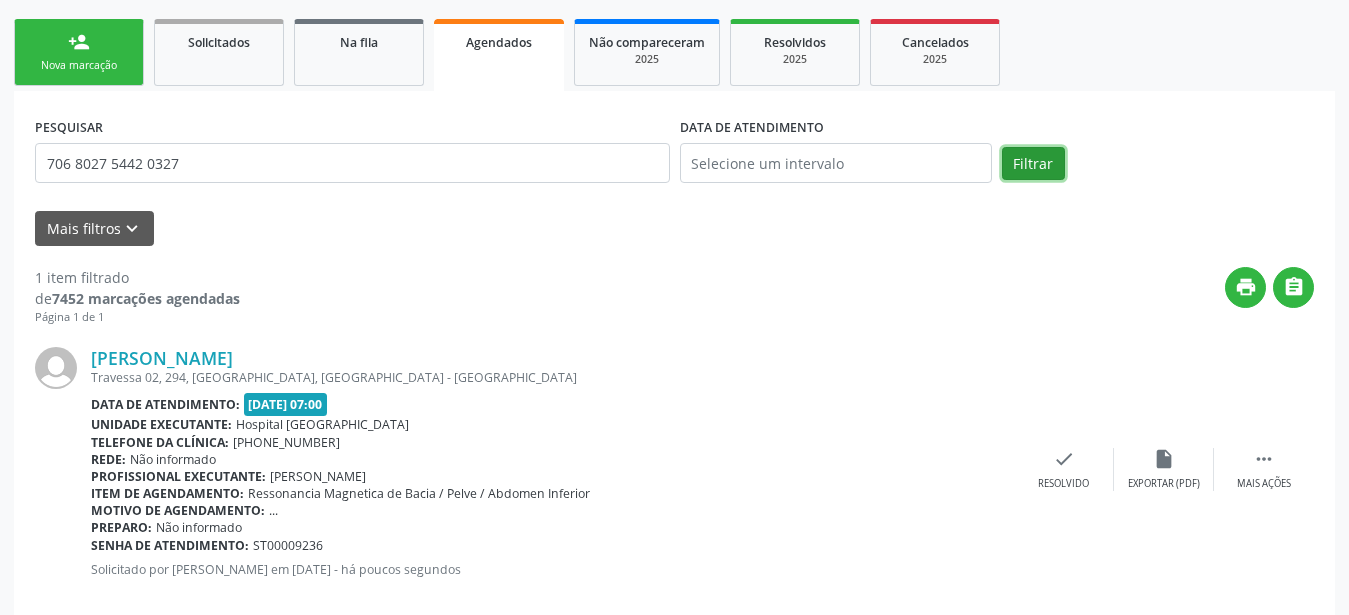scroll, scrollTop: 312, scrollLeft: 0, axis: vertical 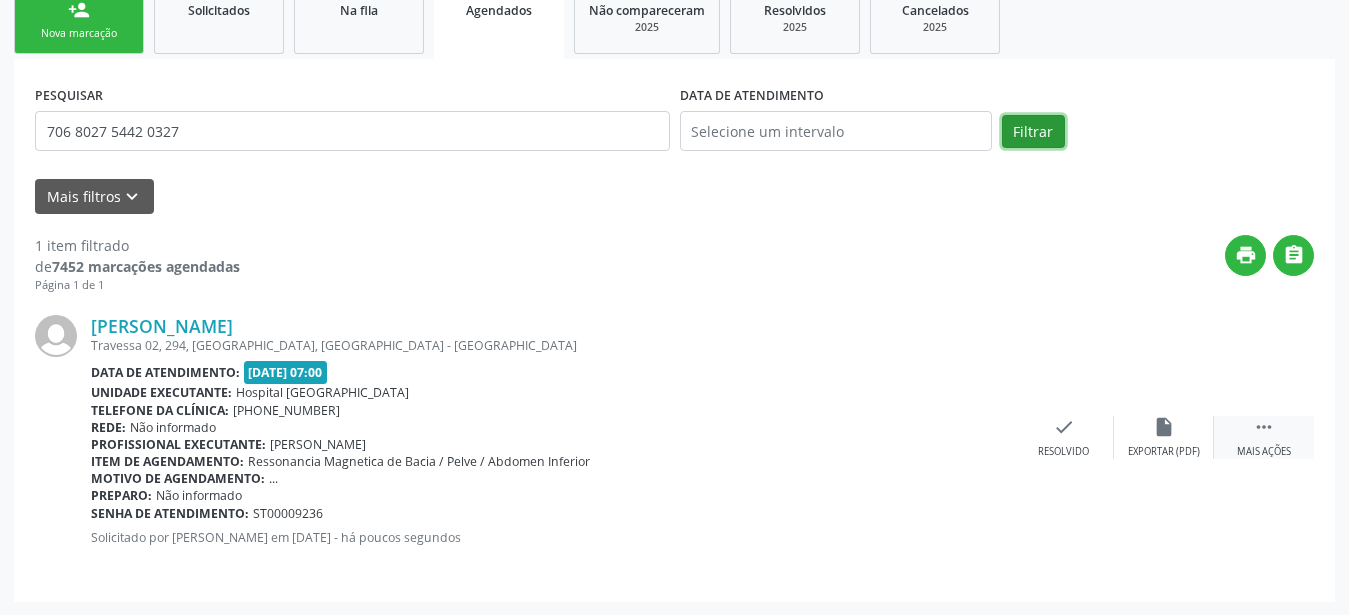 click on "" at bounding box center (1264, 427) 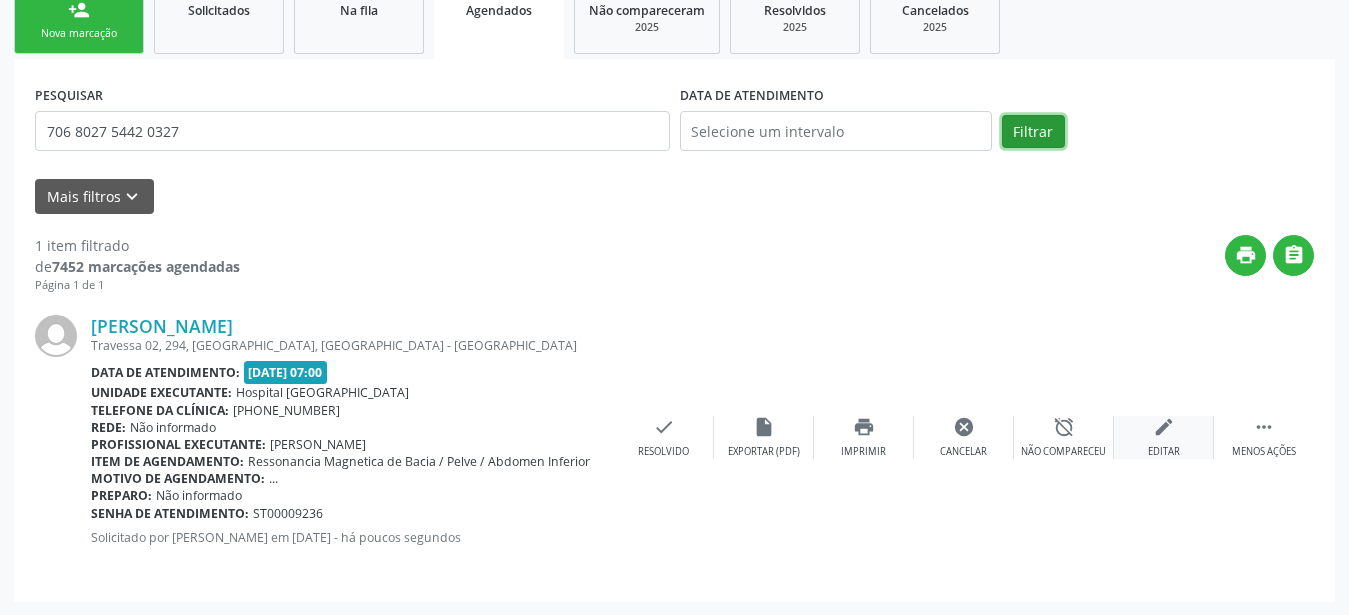 click on "edit" at bounding box center (1164, 427) 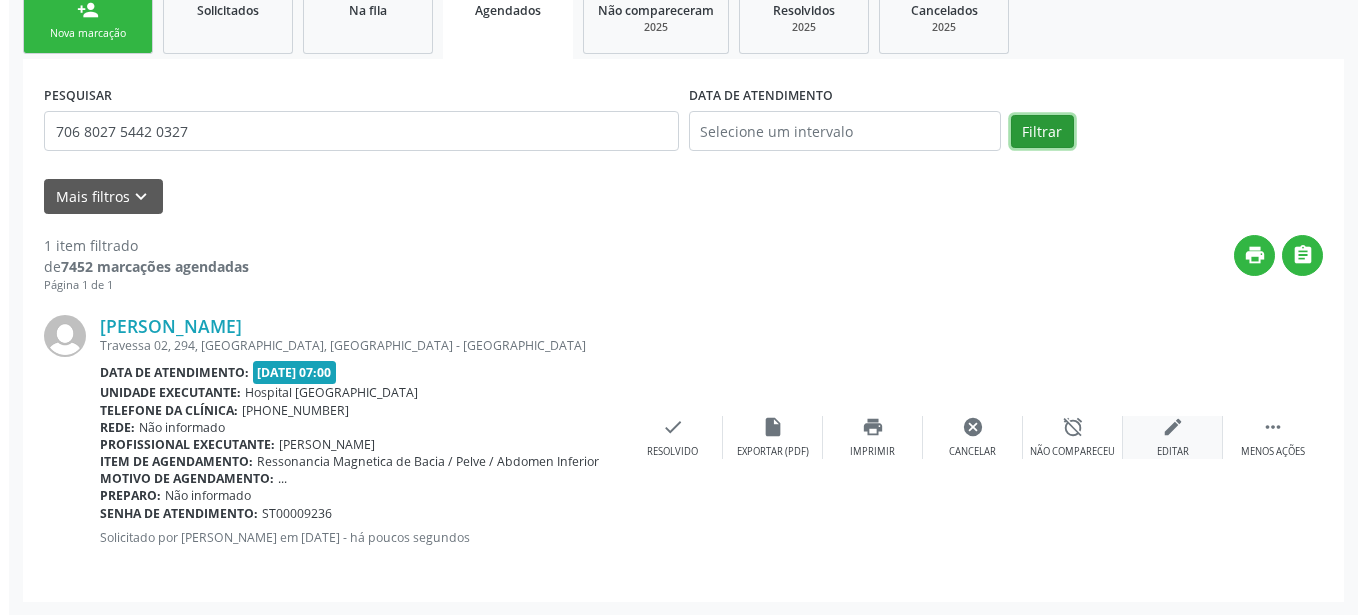 scroll, scrollTop: 0, scrollLeft: 0, axis: both 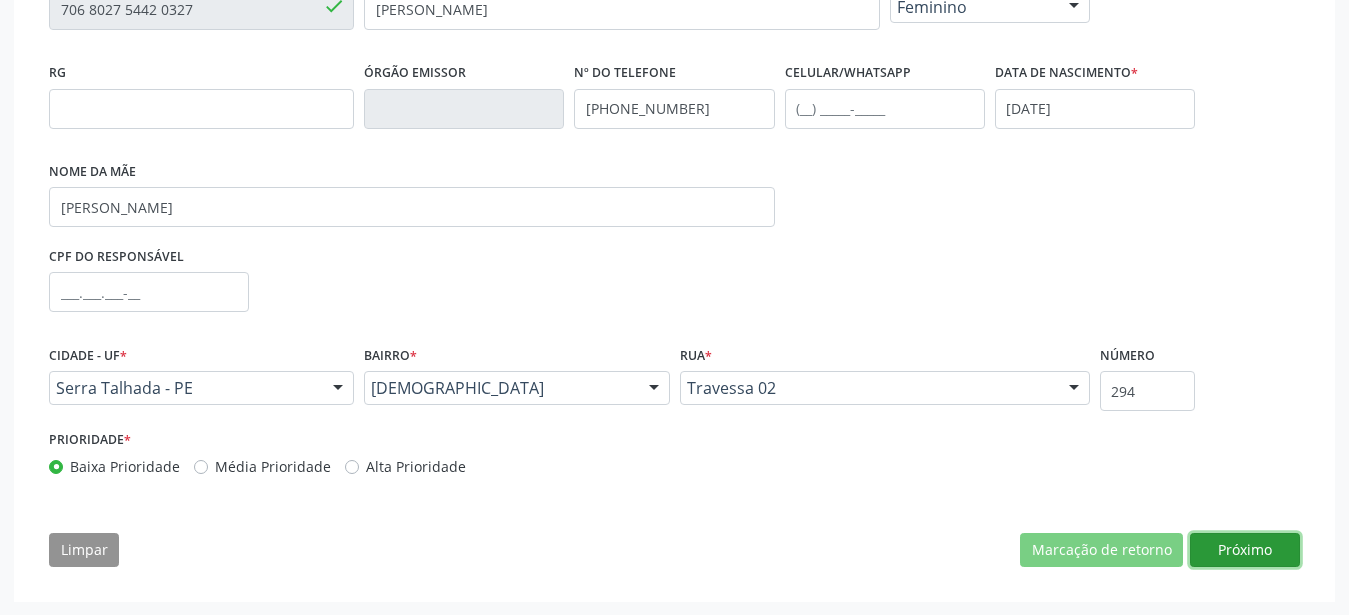 click on "Próximo" at bounding box center (1245, 550) 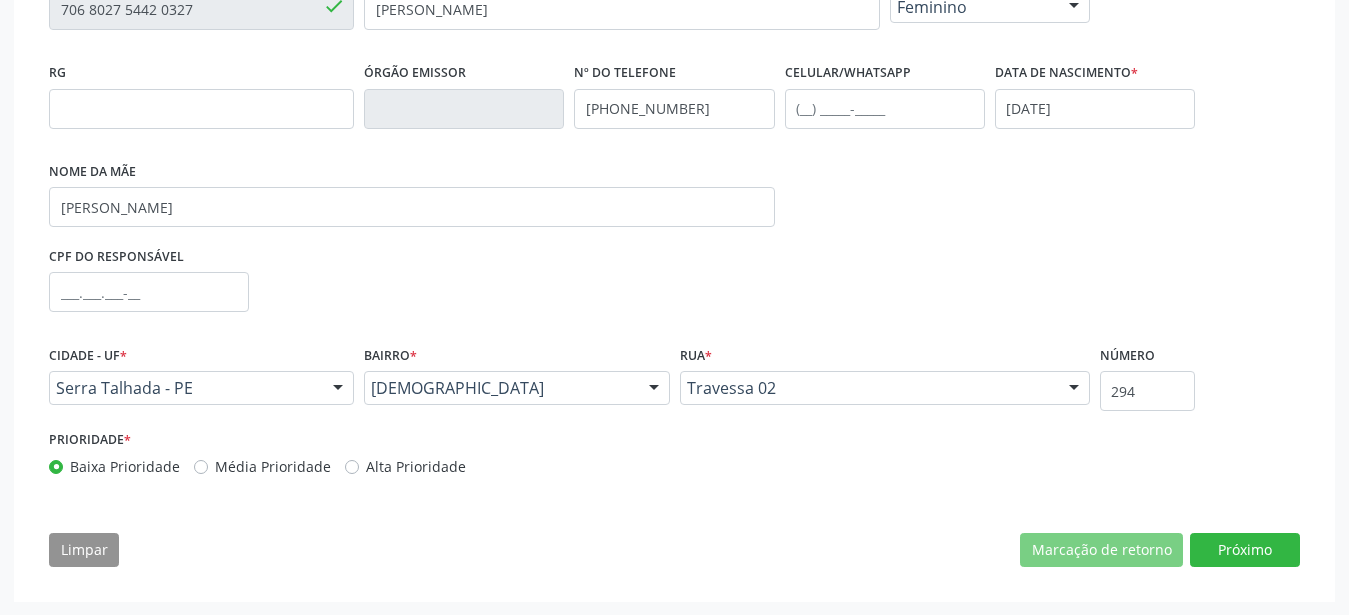 scroll, scrollTop: 333, scrollLeft: 0, axis: vertical 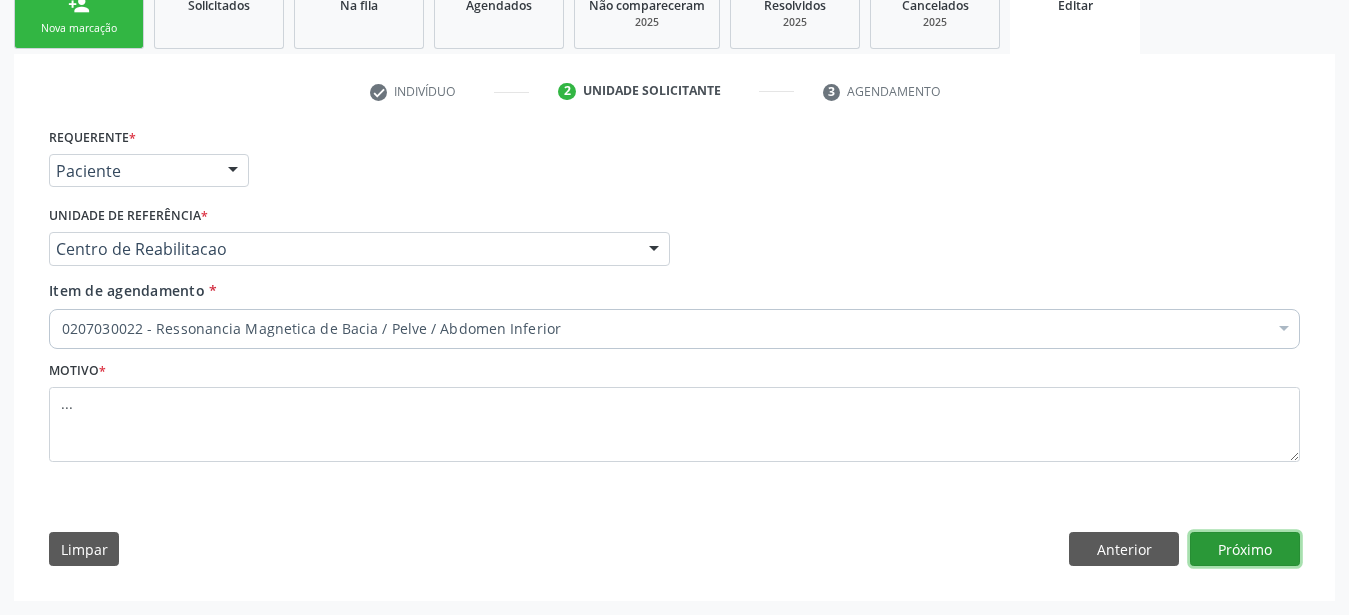click on "Próximo" at bounding box center (1245, 549) 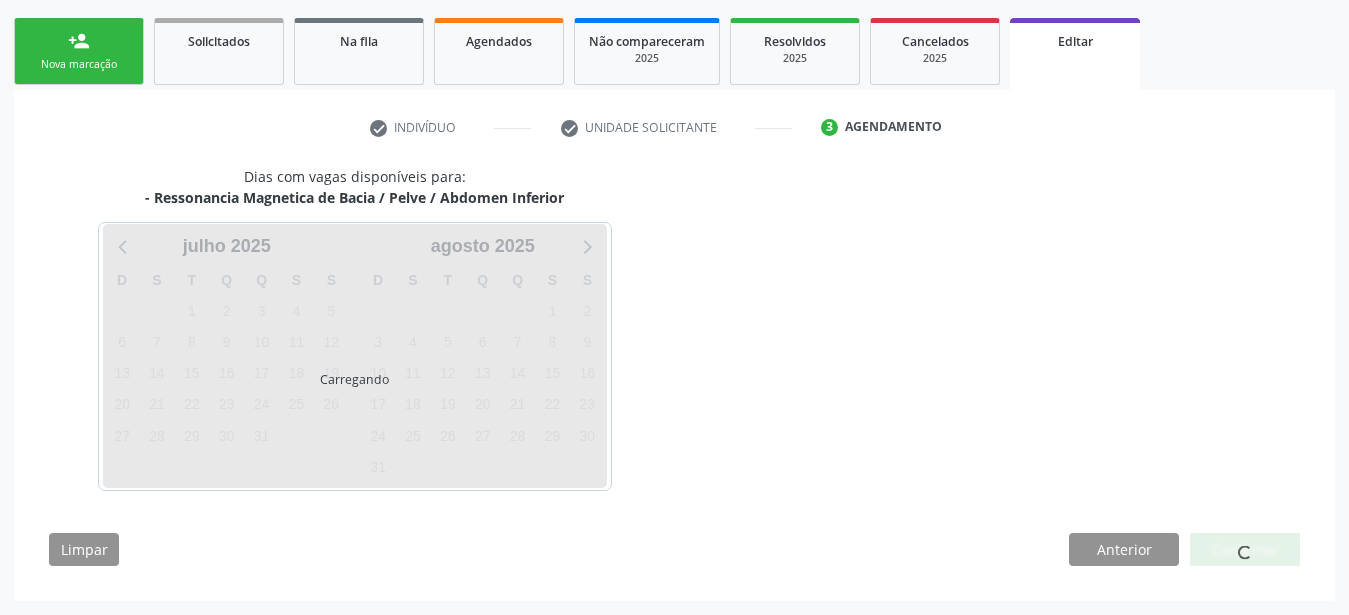 scroll, scrollTop: 281, scrollLeft: 0, axis: vertical 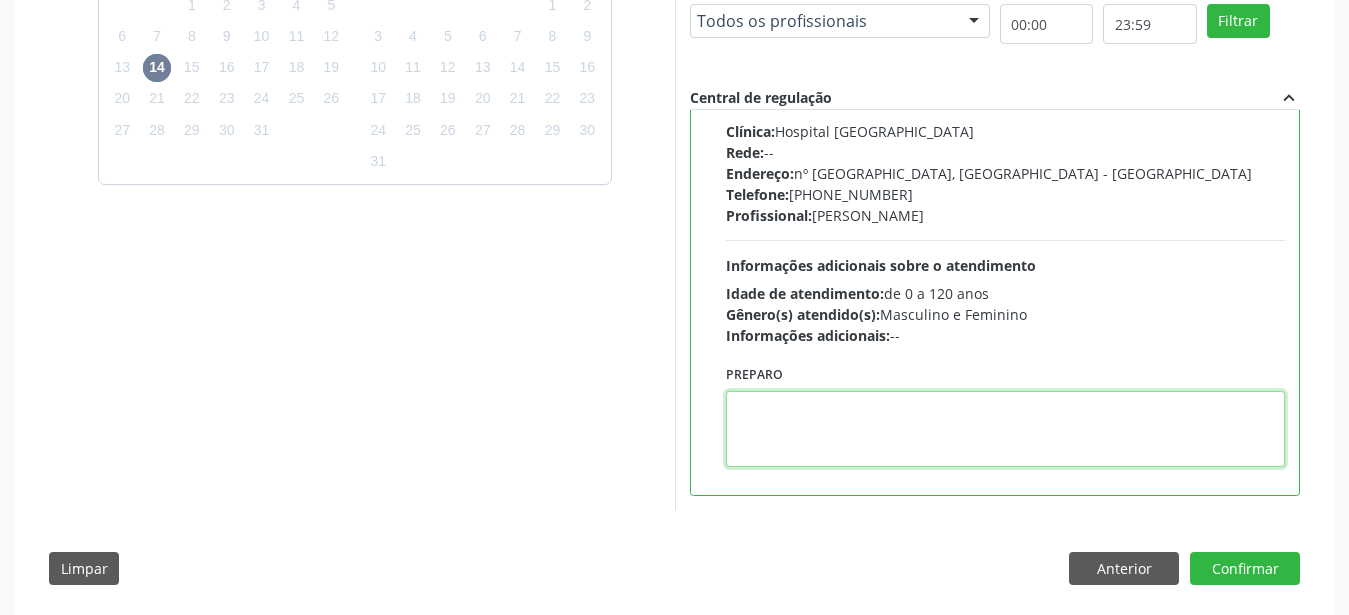 click at bounding box center [1006, 429] 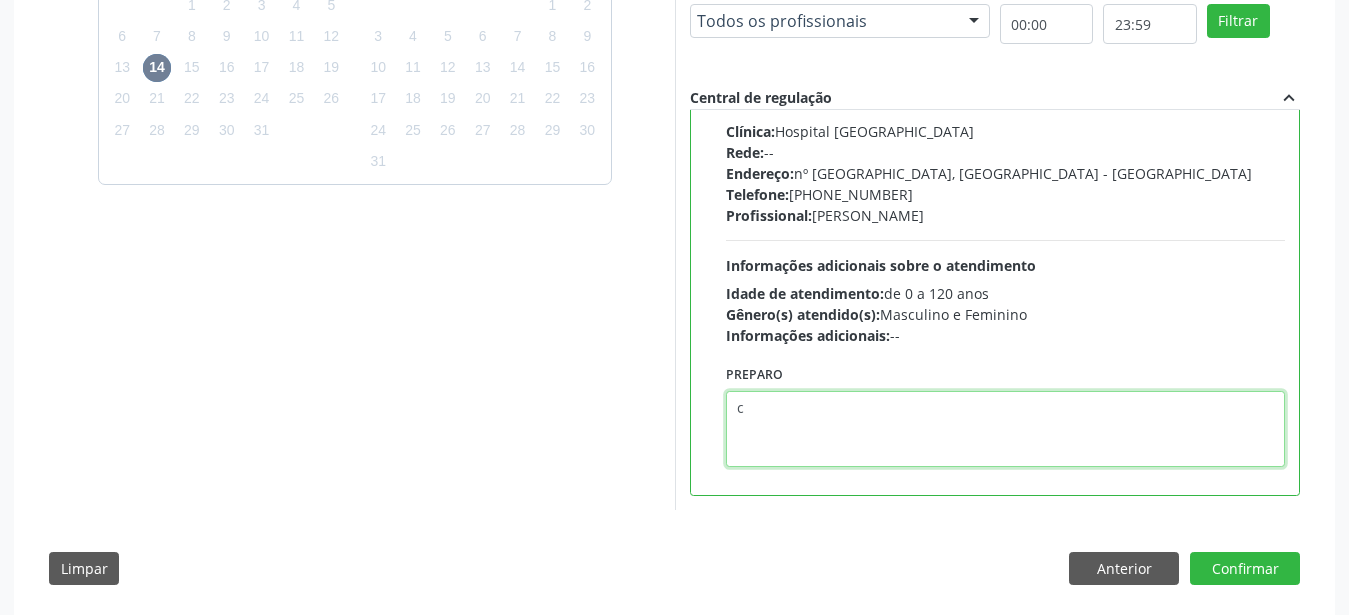 scroll, scrollTop: 95, scrollLeft: 0, axis: vertical 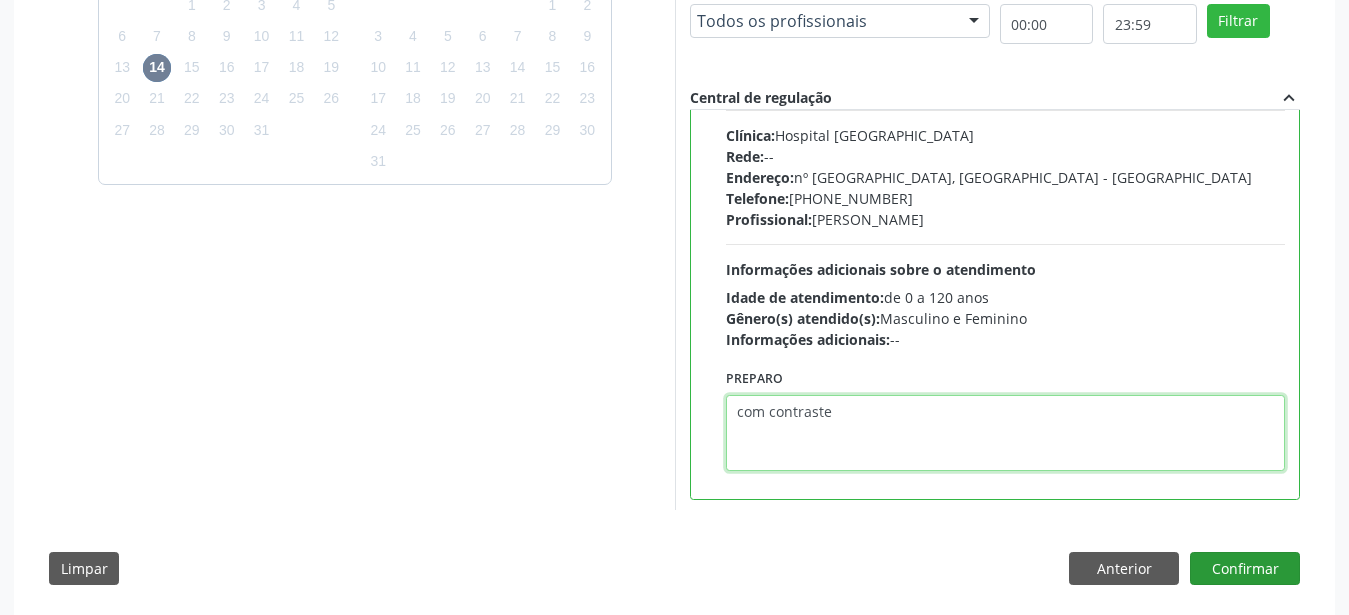 type on "com contraste" 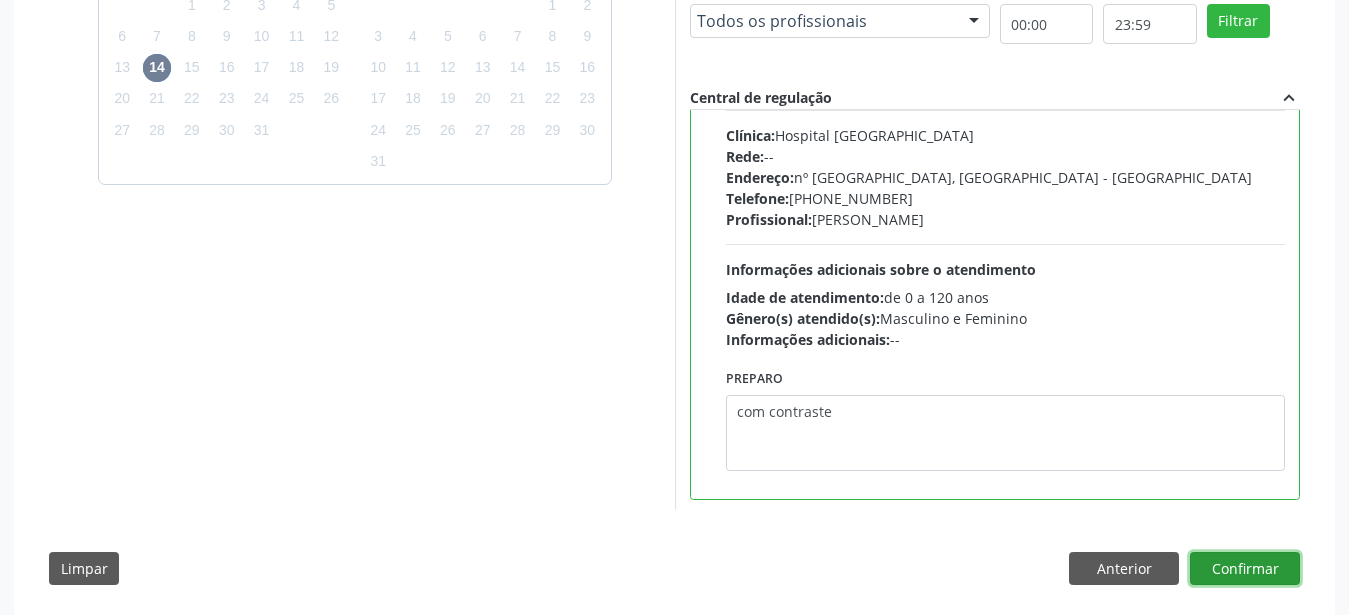 click on "Confirmar" at bounding box center [1245, 569] 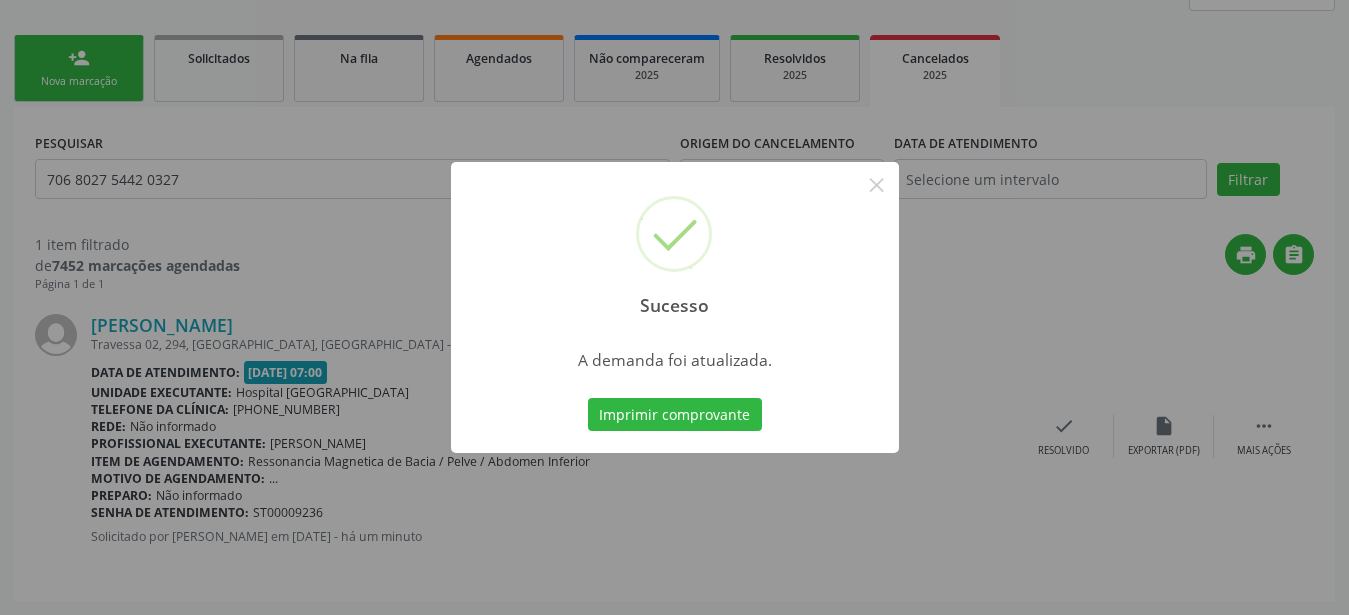scroll, scrollTop: 0, scrollLeft: 0, axis: both 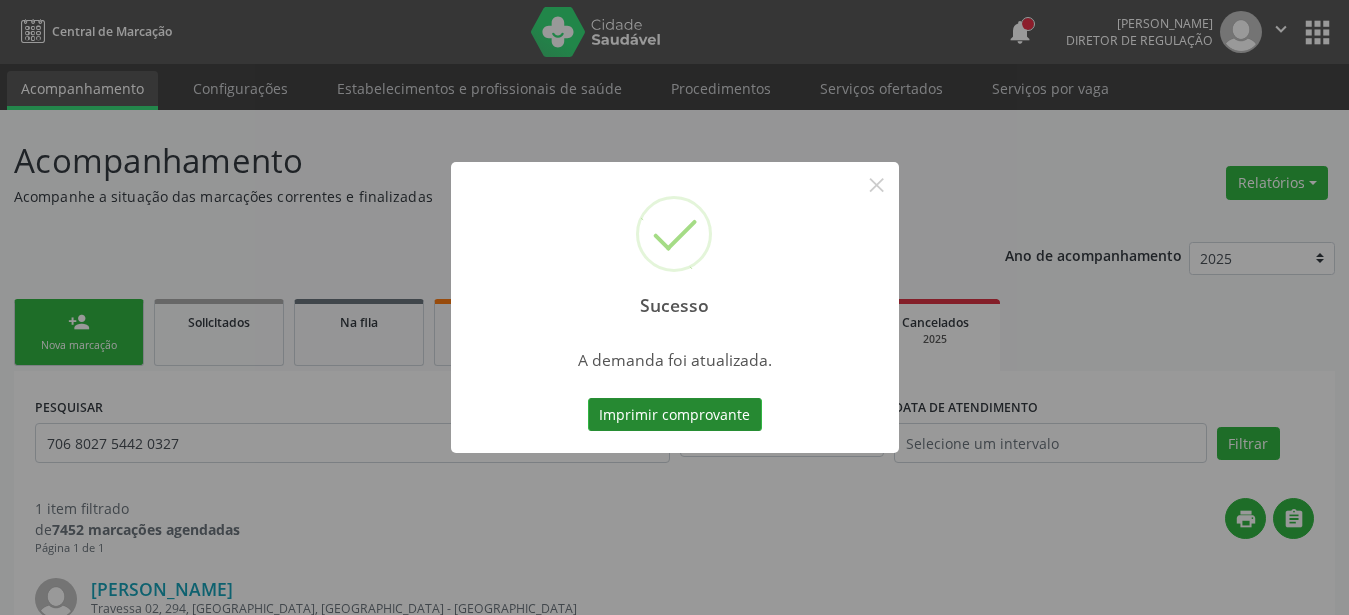 click on "Imprimir comprovante" at bounding box center (675, 415) 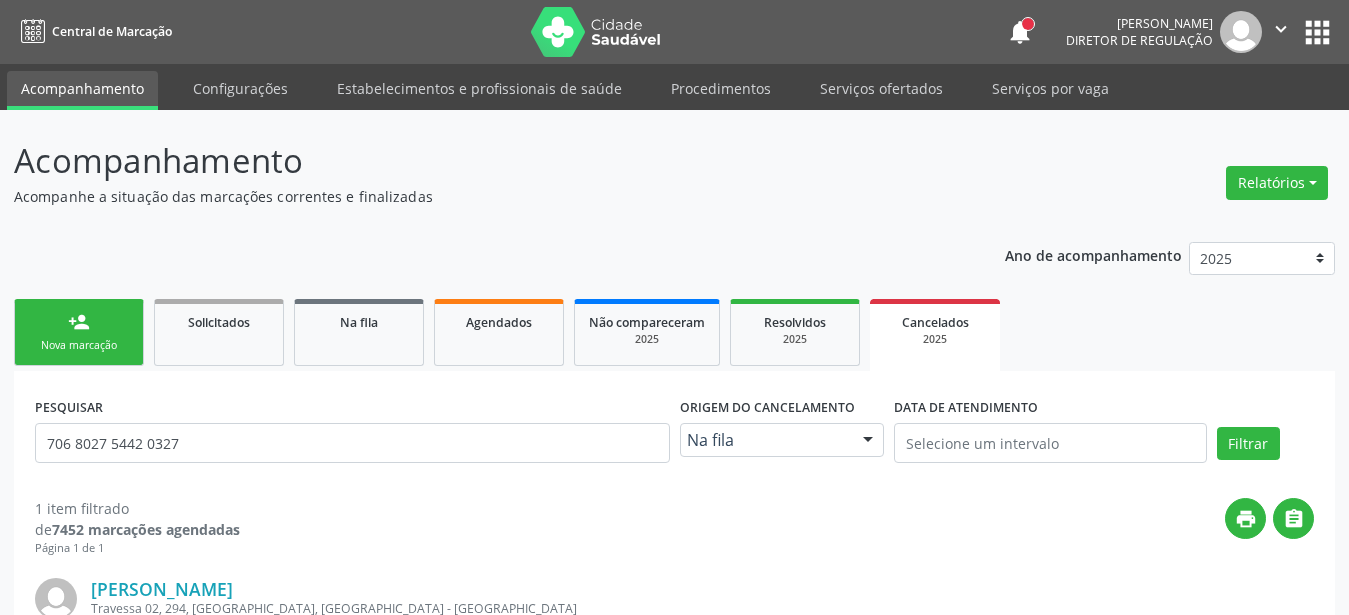 click on "apps" at bounding box center [1317, 32] 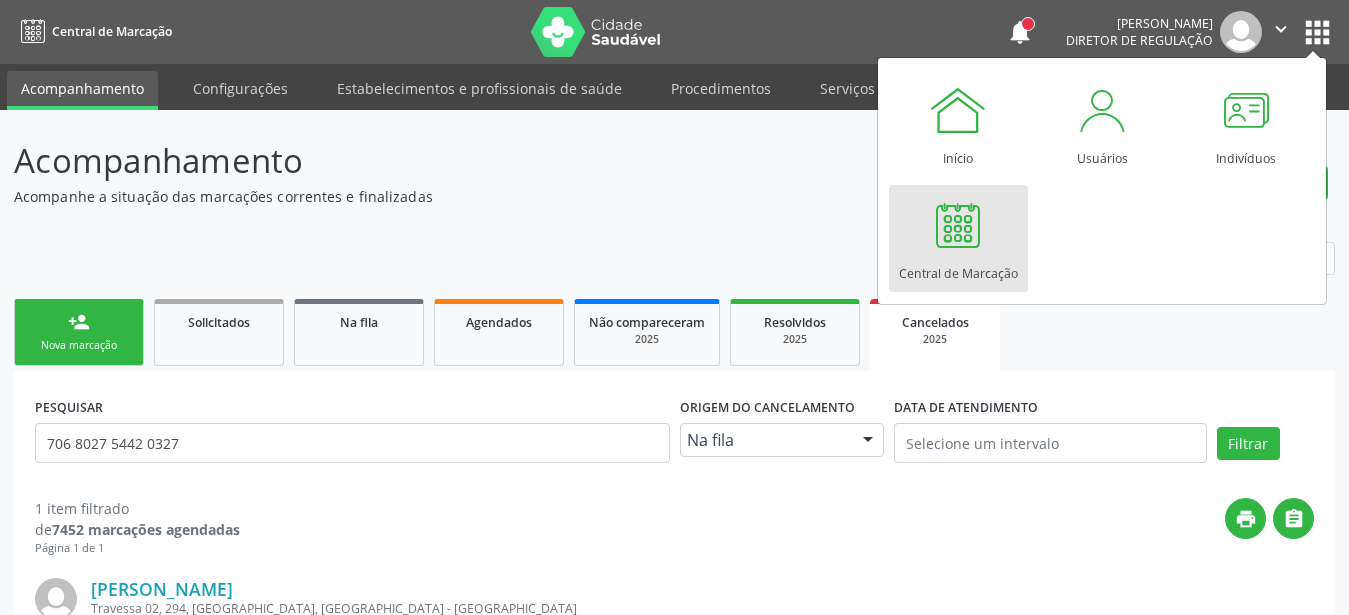 click at bounding box center (958, 225) 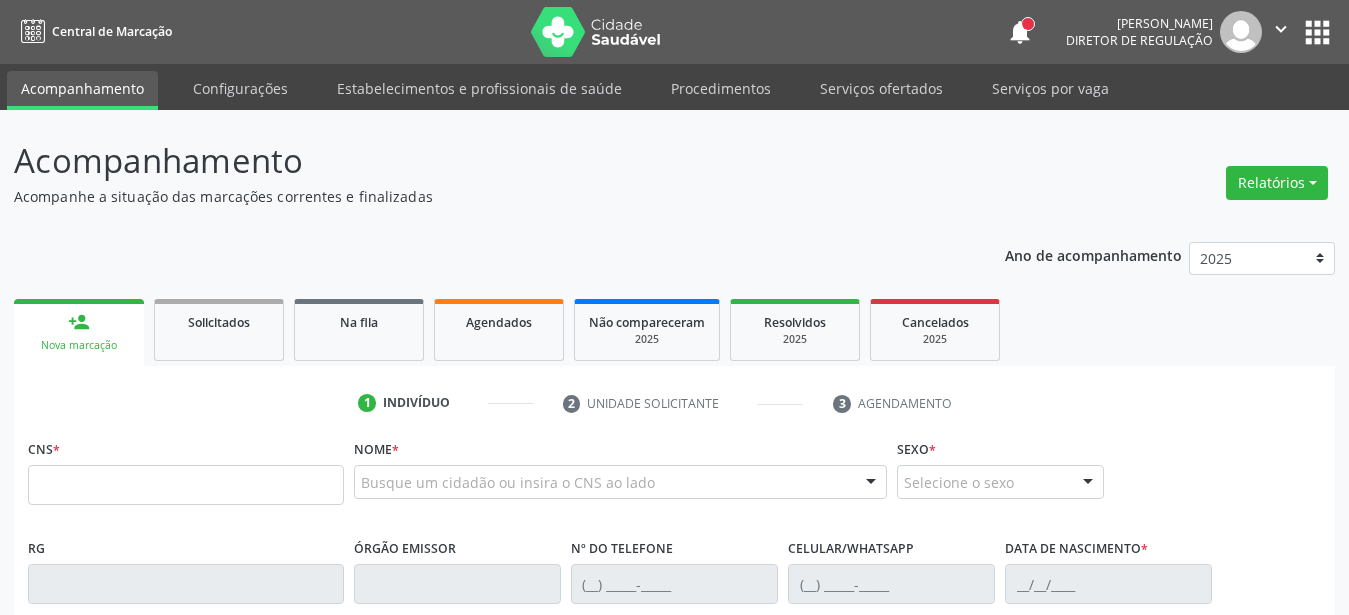 scroll, scrollTop: 0, scrollLeft: 0, axis: both 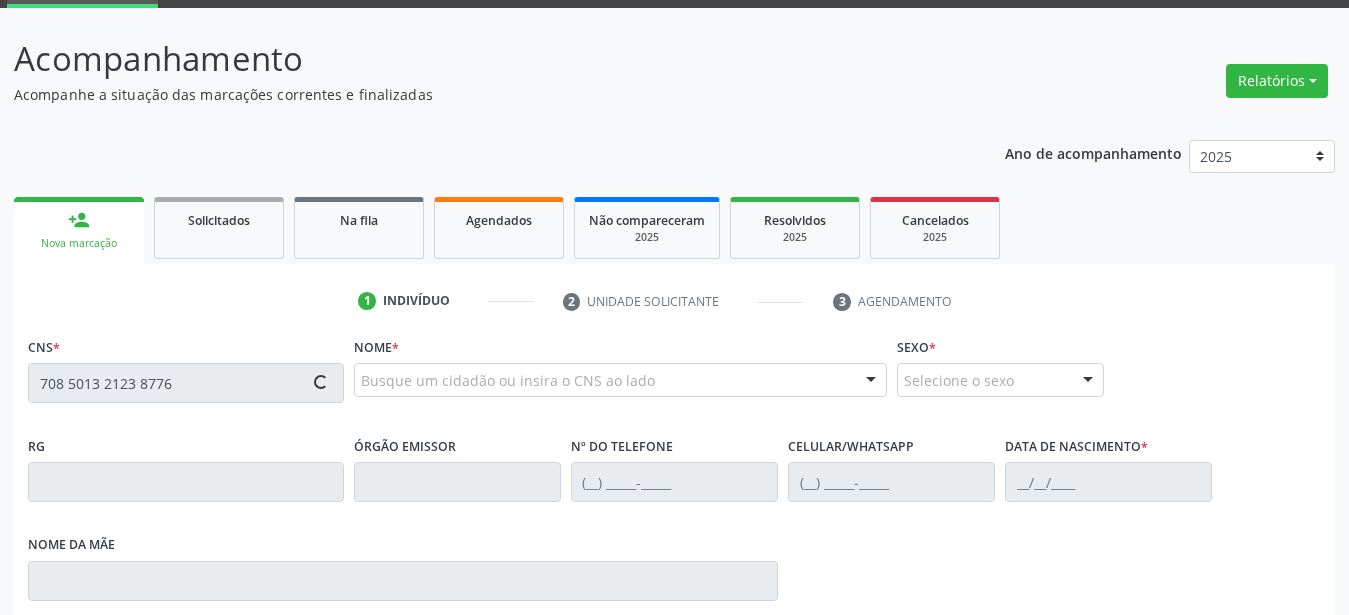type on "708 5013 2123 8776" 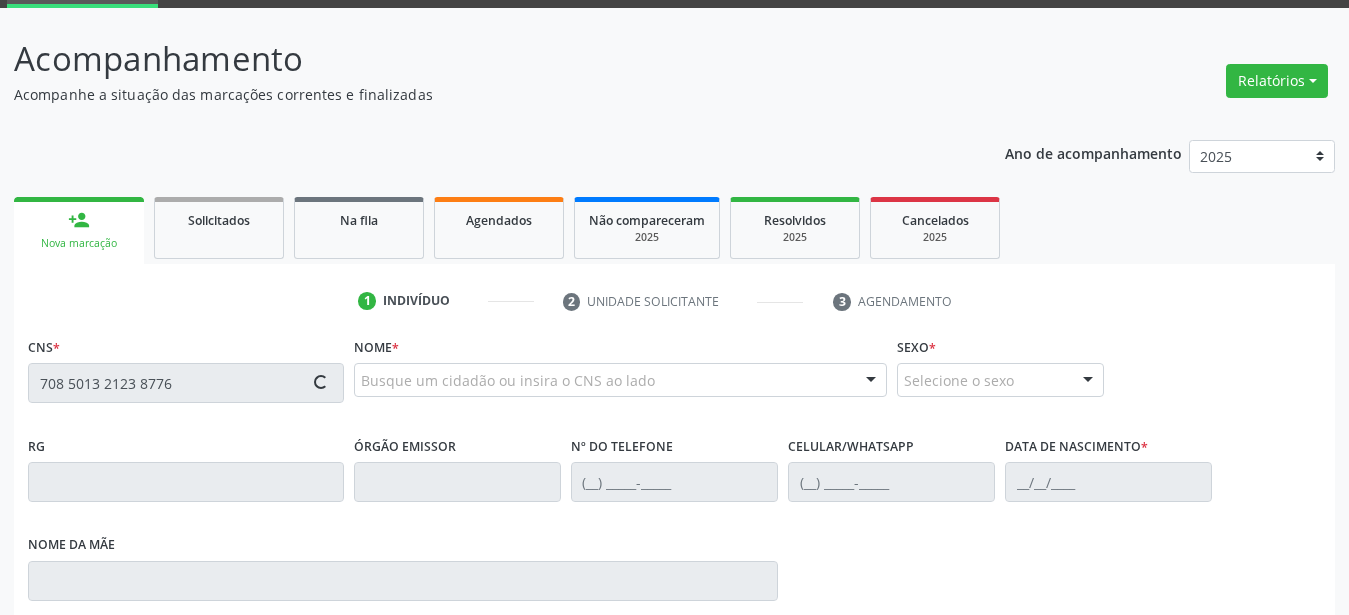 type 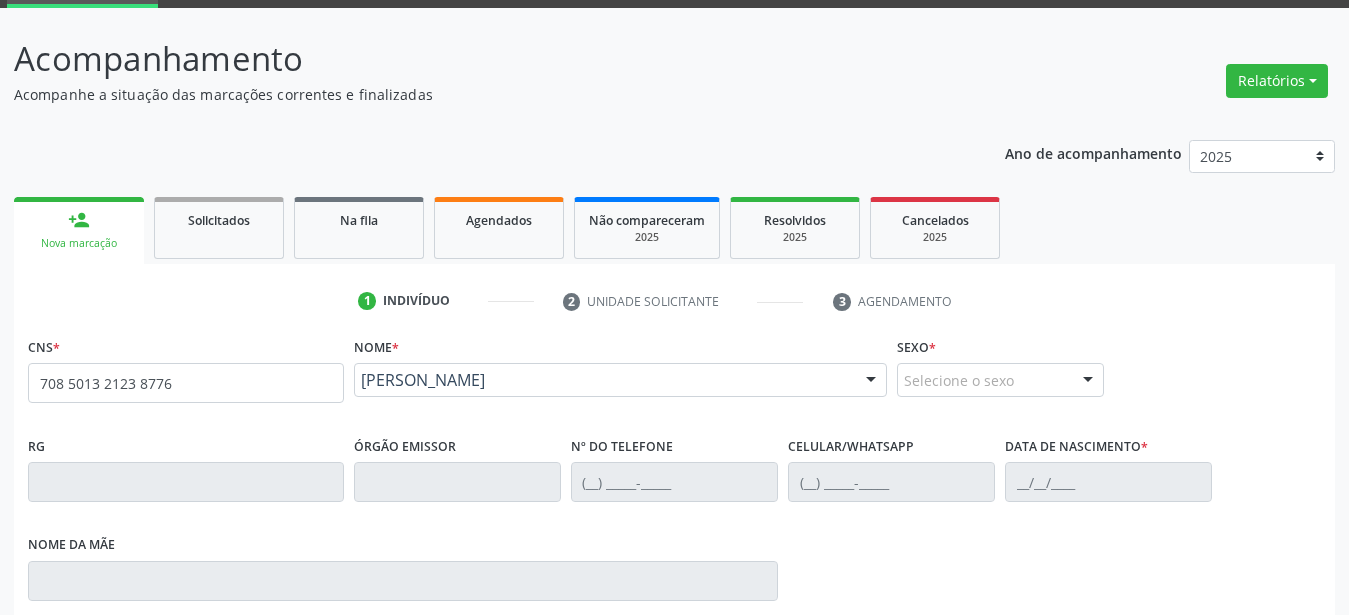 click on "Ano de acompanhamento
2025 2024
person_add
Nova marcação
Solicitados   Na fila   Agendados   Não compareceram
2025
Resolvidos
2025
Cancelados
2025
1
Indivíduo
2
Unidade solicitante
3
Agendamento
CNS
*
708 5013 2123 8776
[GEOGRAPHIC_DATA]
*
[PERSON_NAME]
[PERSON_NAME]
CNS:
708 5013 [DEMOGRAPHIC_DATA] 8776
CPF:    --   Nascimento:
[DATE]
Nenhum resultado encontrado para: "   "
Digite o nome ou CNS para buscar um indivíduo
Sexo
*
Selecione o sexo
Masculino   Feminino
Nenhum resultado encontrado para: "   "
Não há nenhuma opção para ser exibida.
RG" at bounding box center (674, 540) 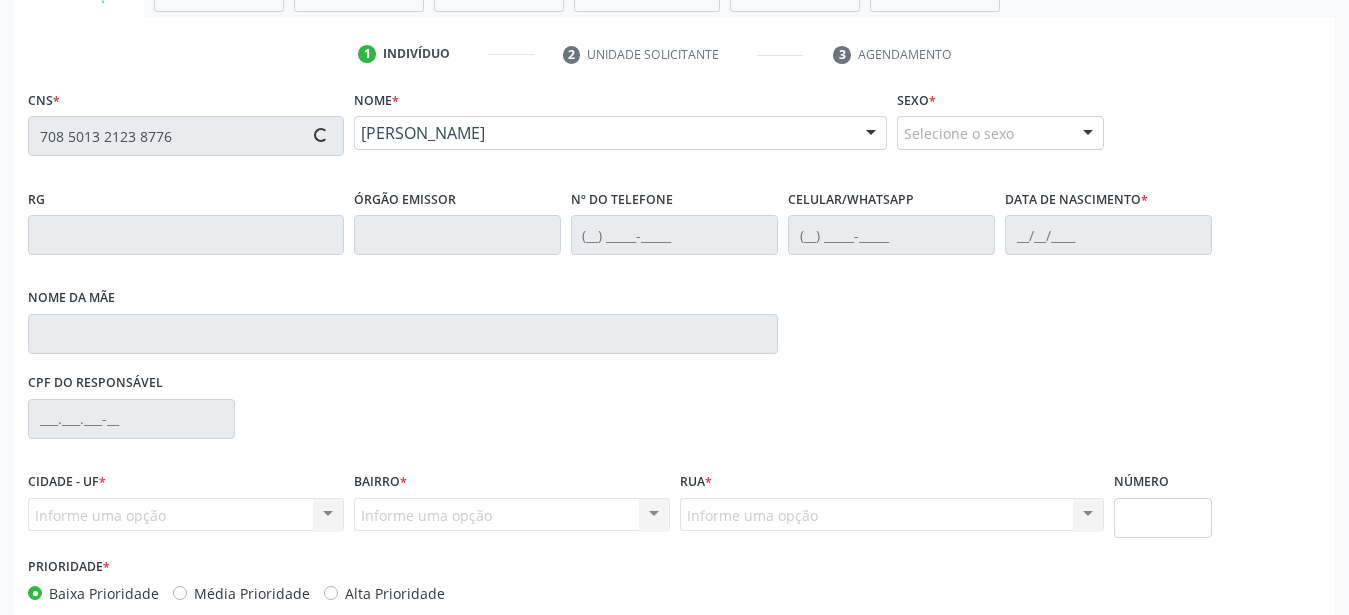 type on "[PHONE_NUMBER]" 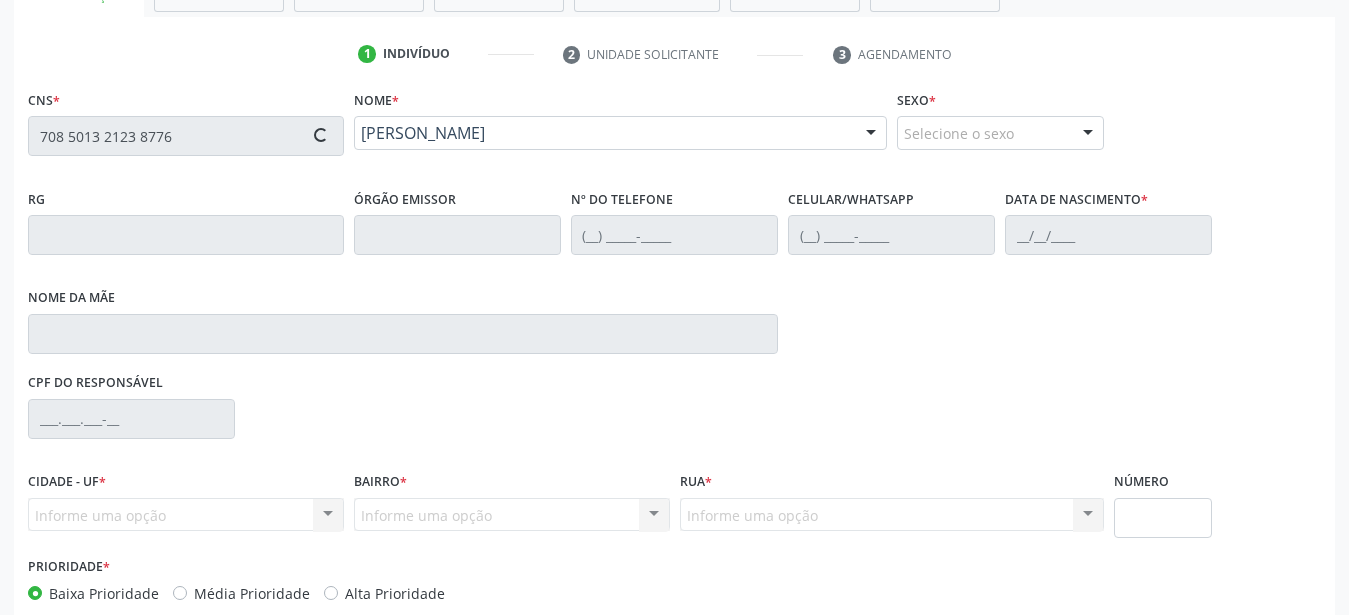 type on "[PHONE_NUMBER]" 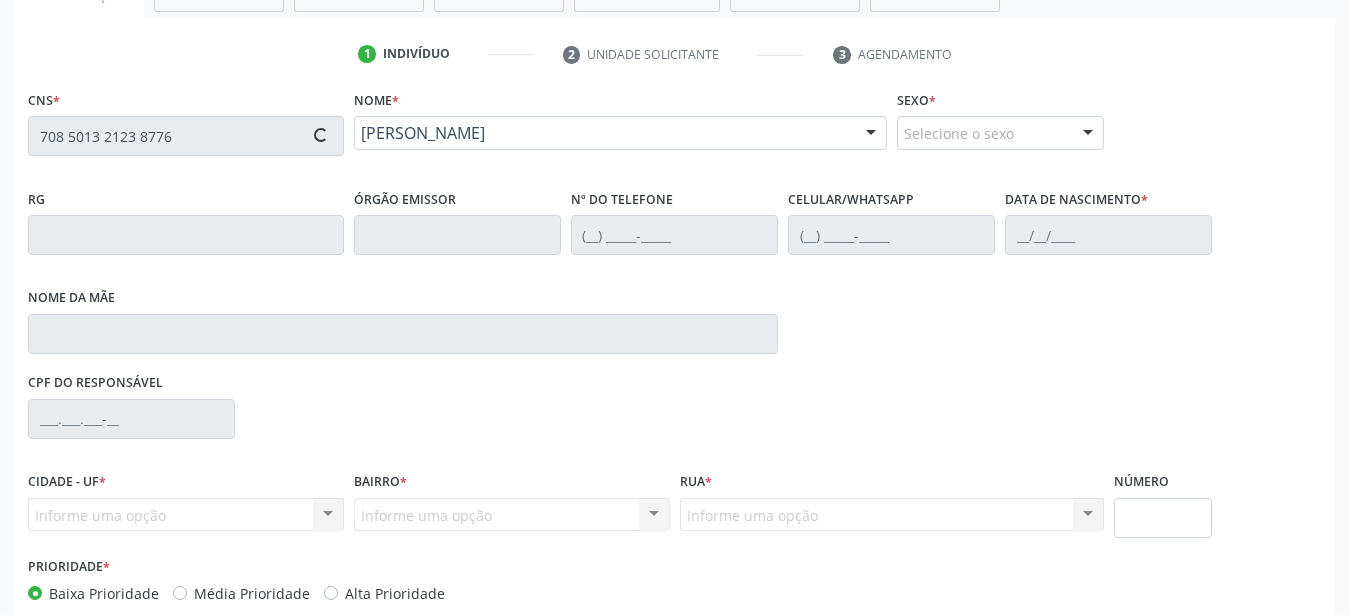 type on "Elizabete Maria da Silva" 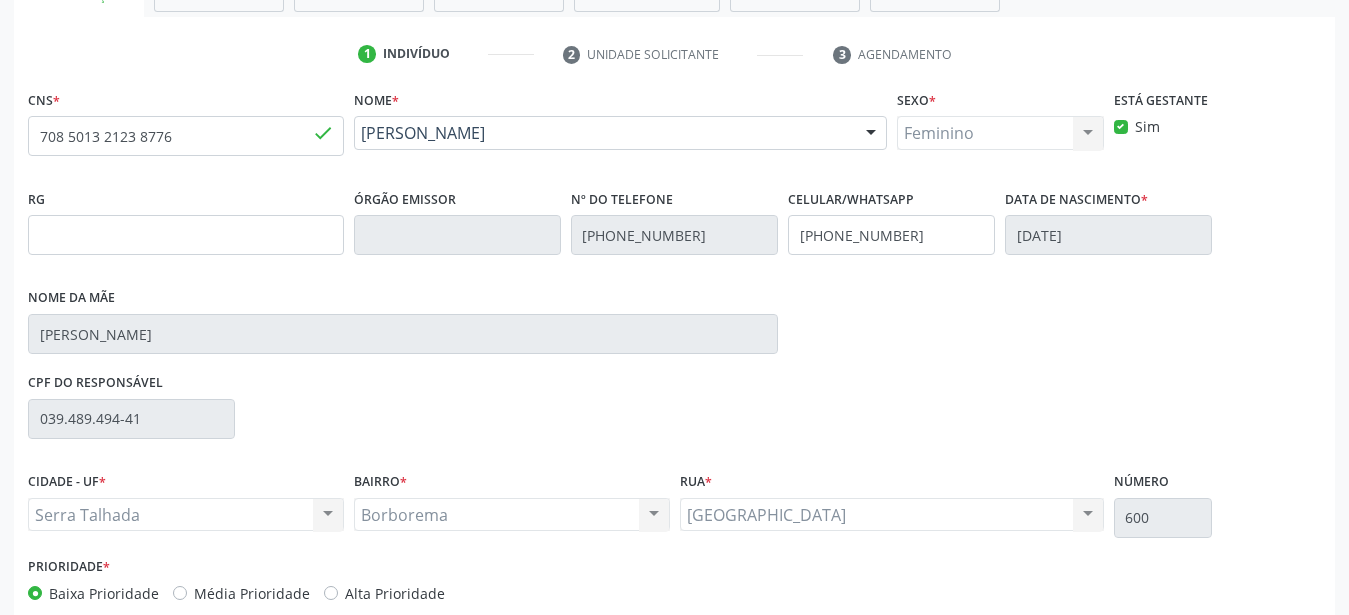 scroll, scrollTop: 455, scrollLeft: 0, axis: vertical 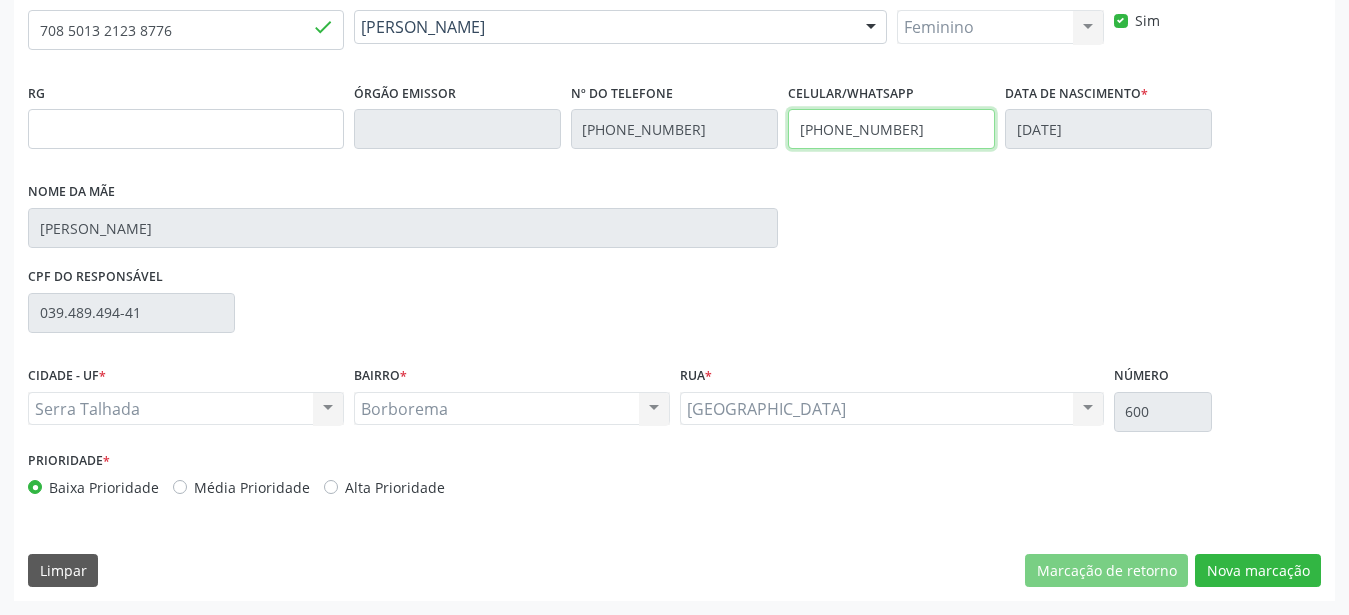click on "(87) 99643-7840" at bounding box center [891, 129] 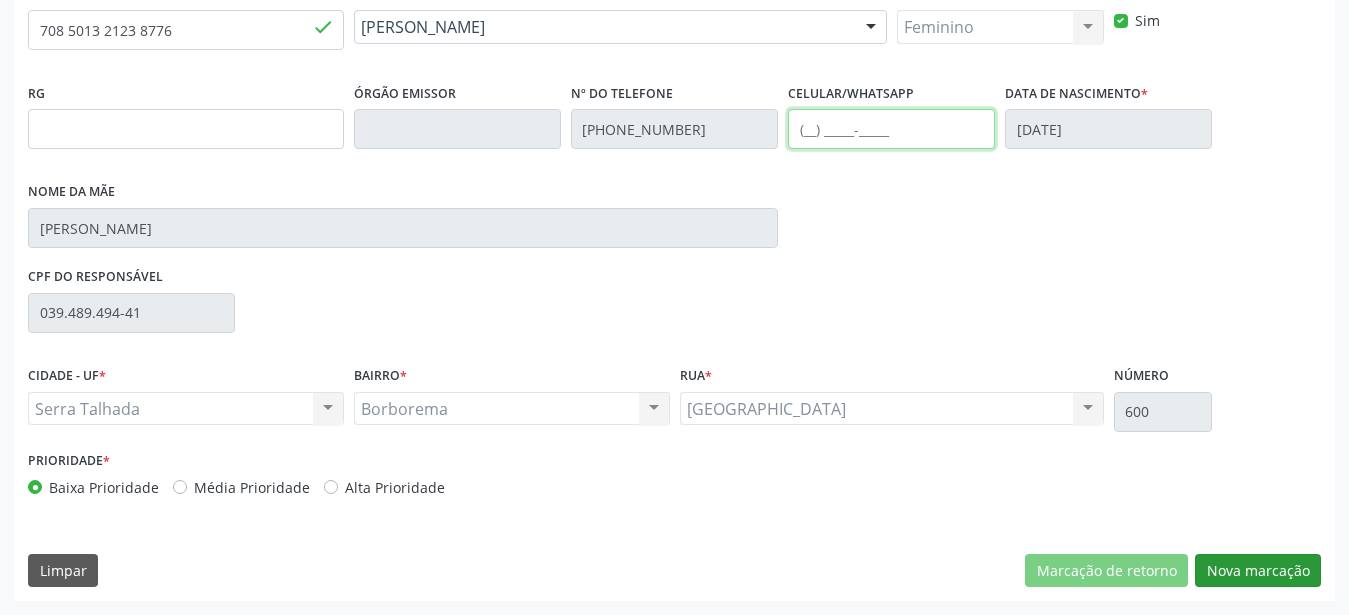 type 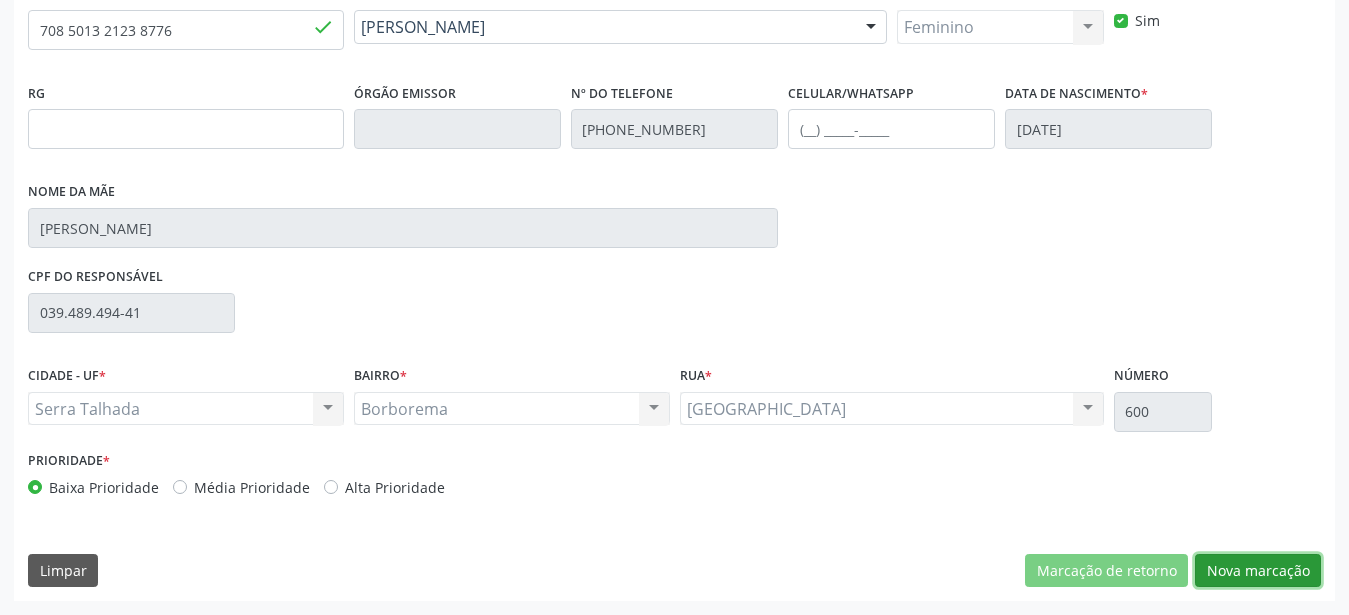 click on "Nova marcação" at bounding box center [1258, 571] 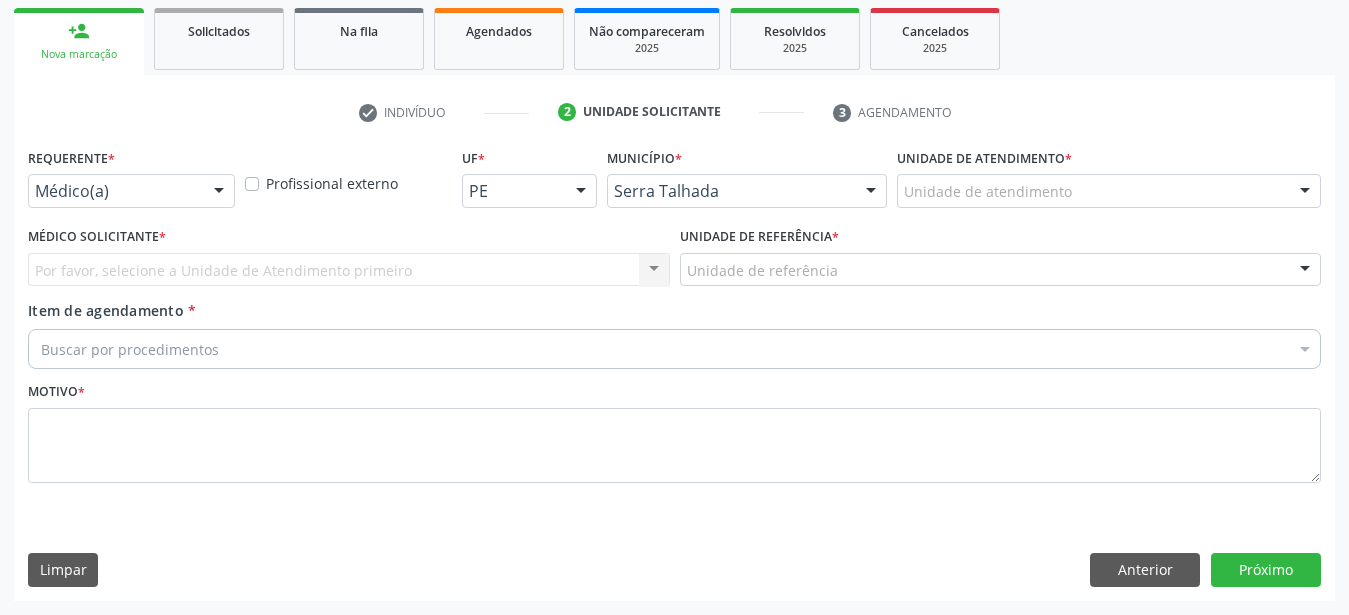 scroll, scrollTop: 307, scrollLeft: 0, axis: vertical 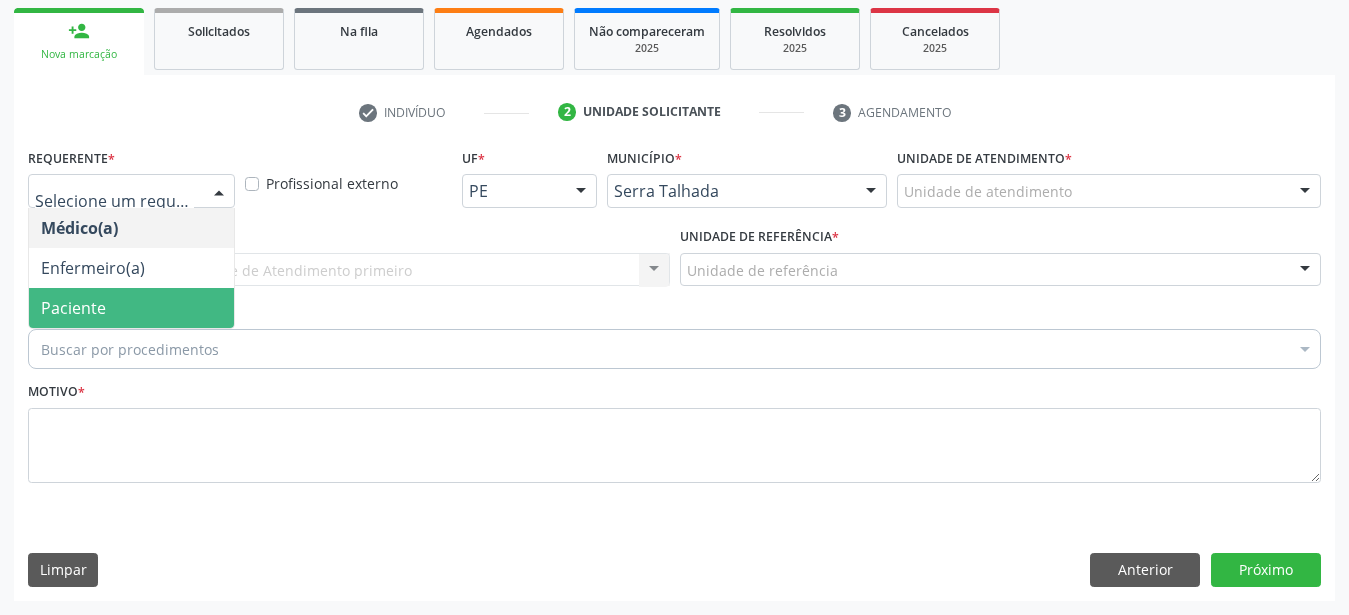 click on "Paciente" at bounding box center [131, 308] 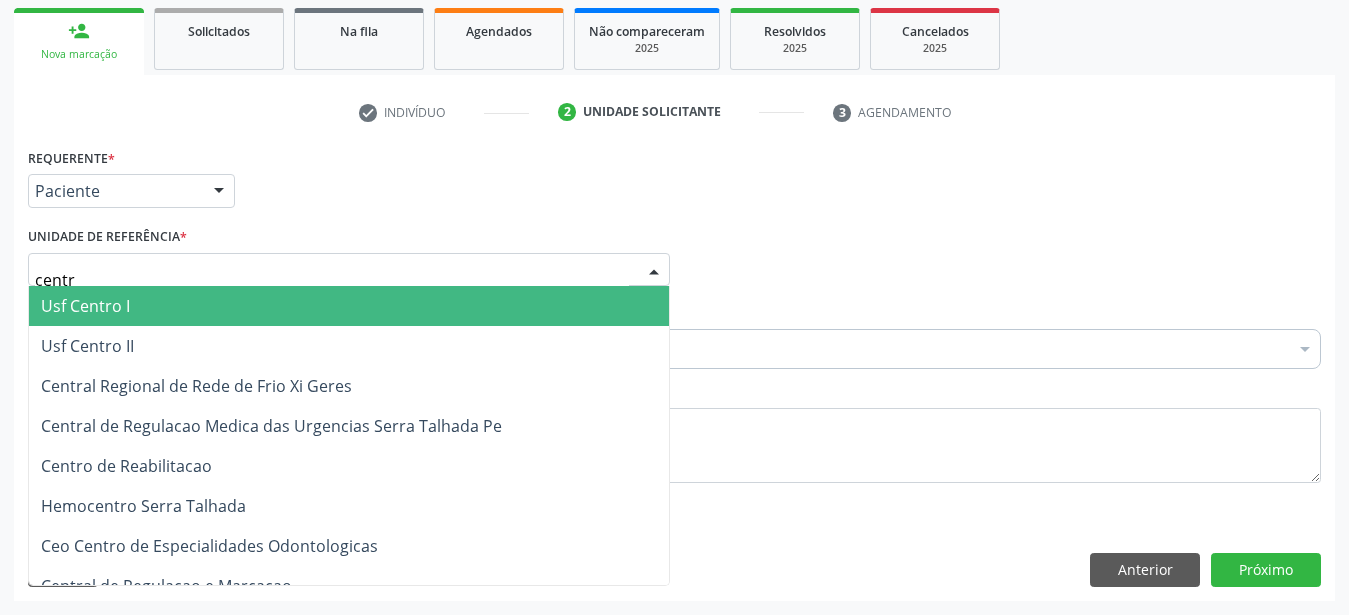 type on "centro" 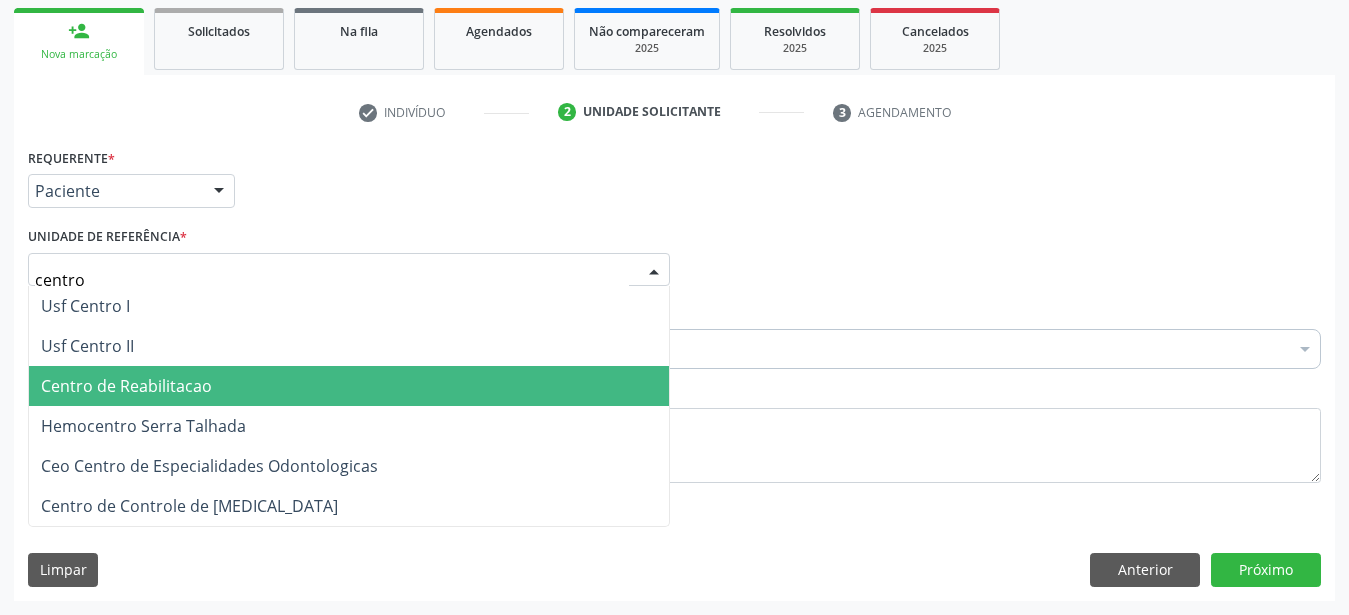 click on "Centro de Reabilitacao" at bounding box center (126, 386) 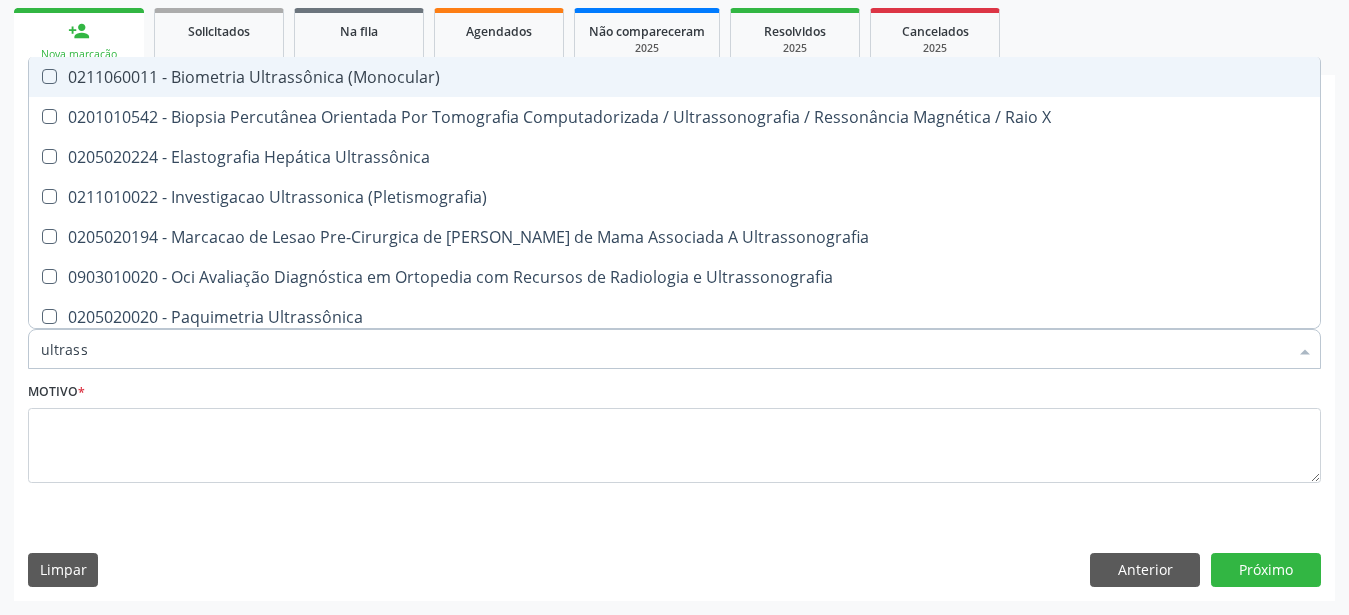 type on "ultrasso" 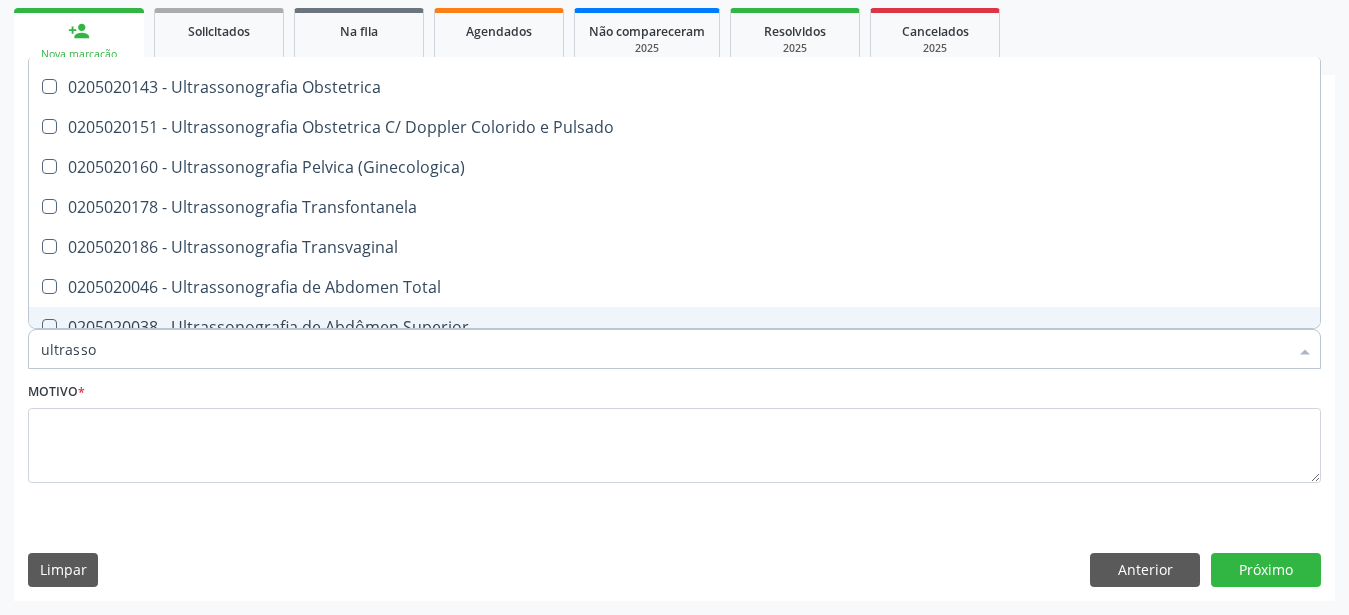 scroll, scrollTop: 212, scrollLeft: 0, axis: vertical 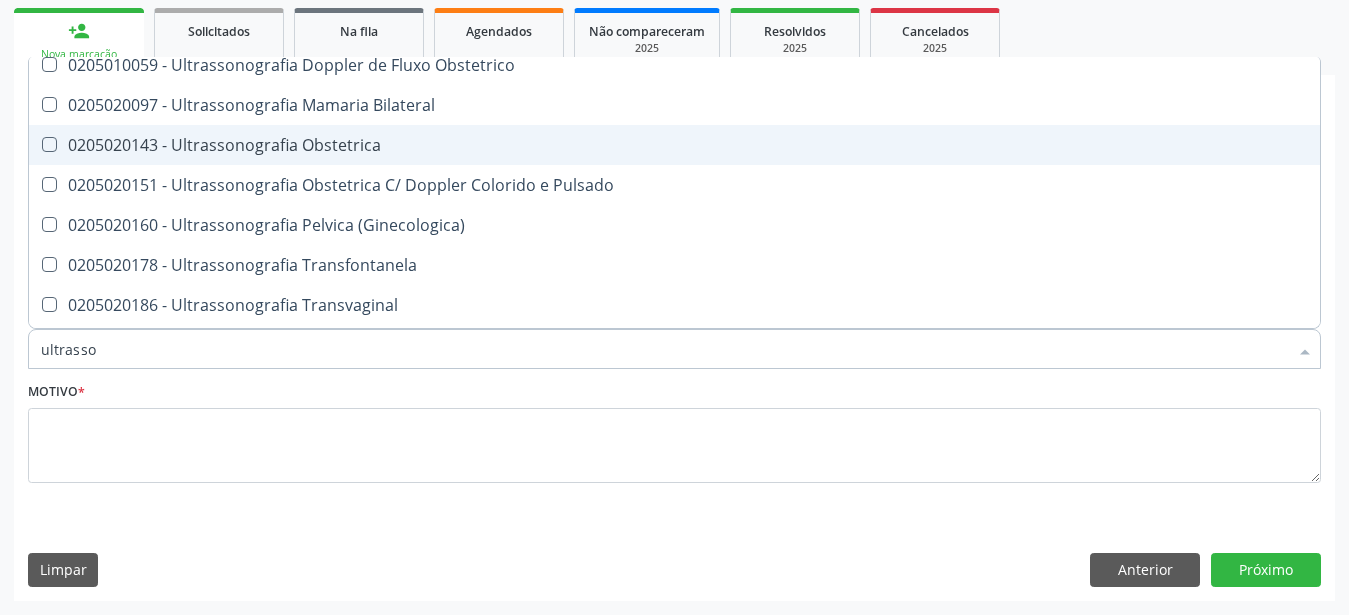 click on "0205020143 - Ultrassonografia Obstetrica" at bounding box center [674, 145] 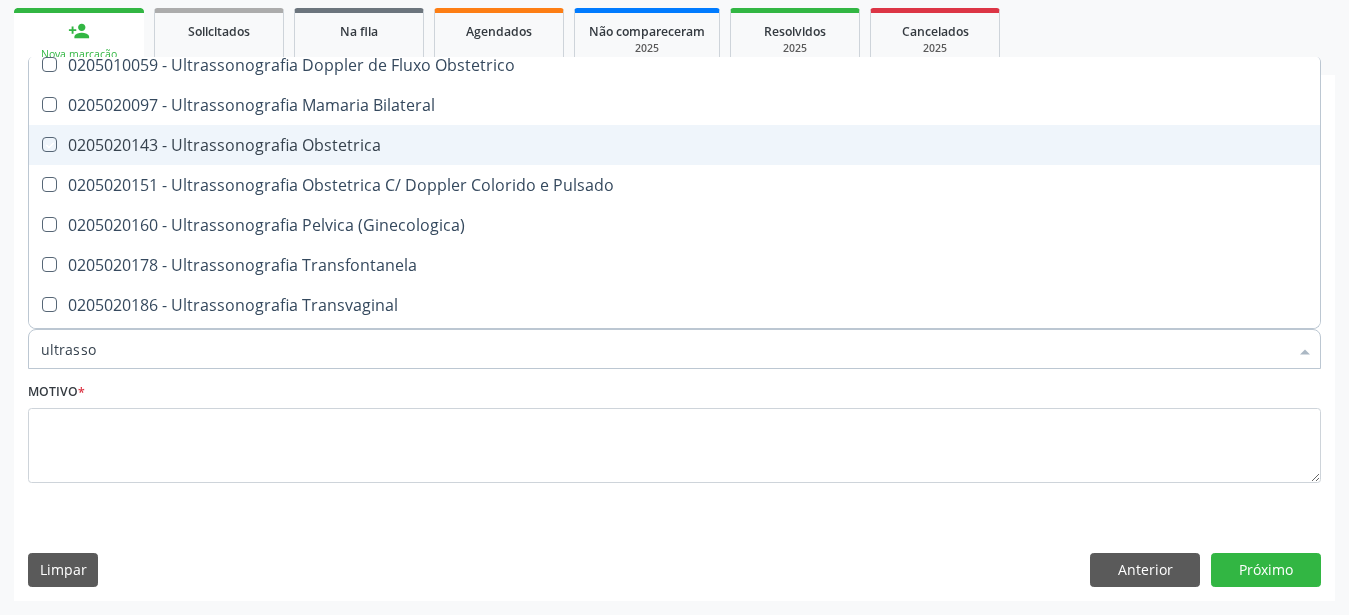 checkbox on "true" 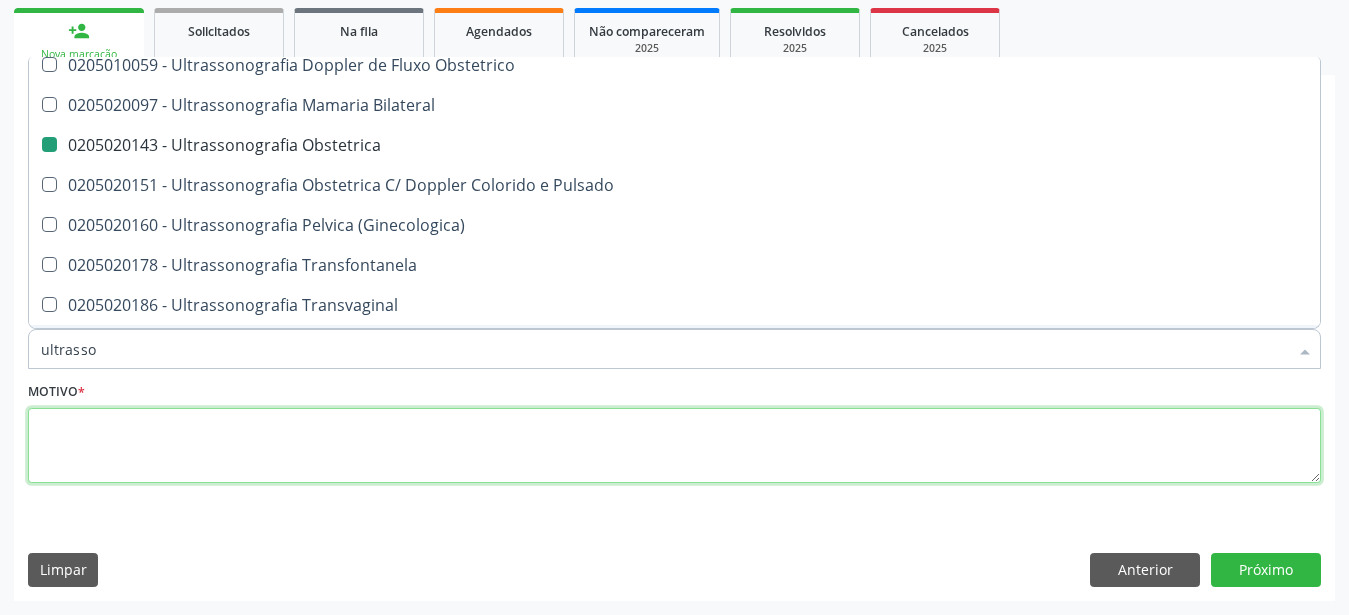 click at bounding box center (674, 446) 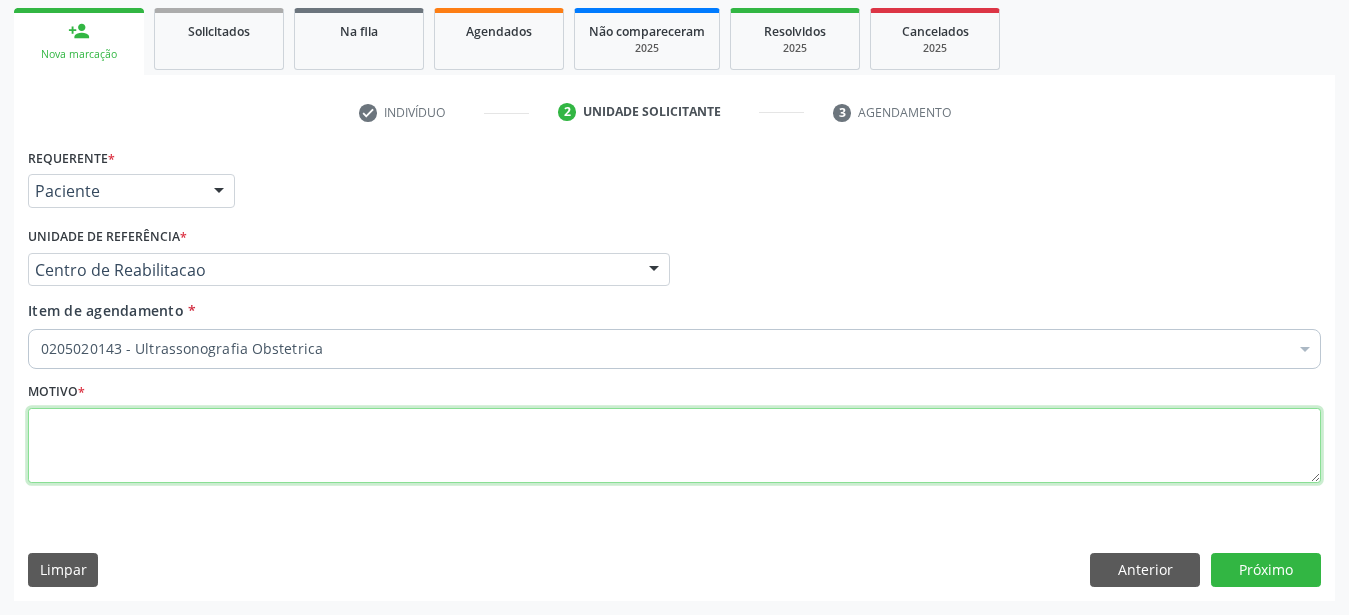scroll, scrollTop: 0, scrollLeft: 0, axis: both 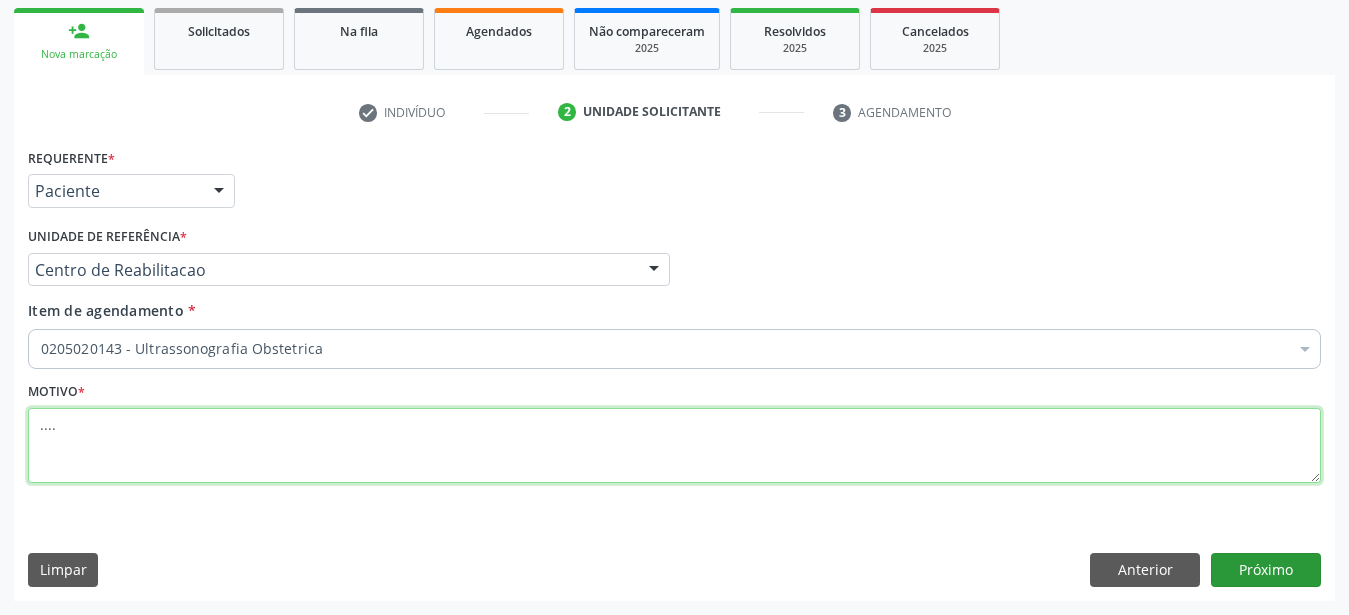 type on "...." 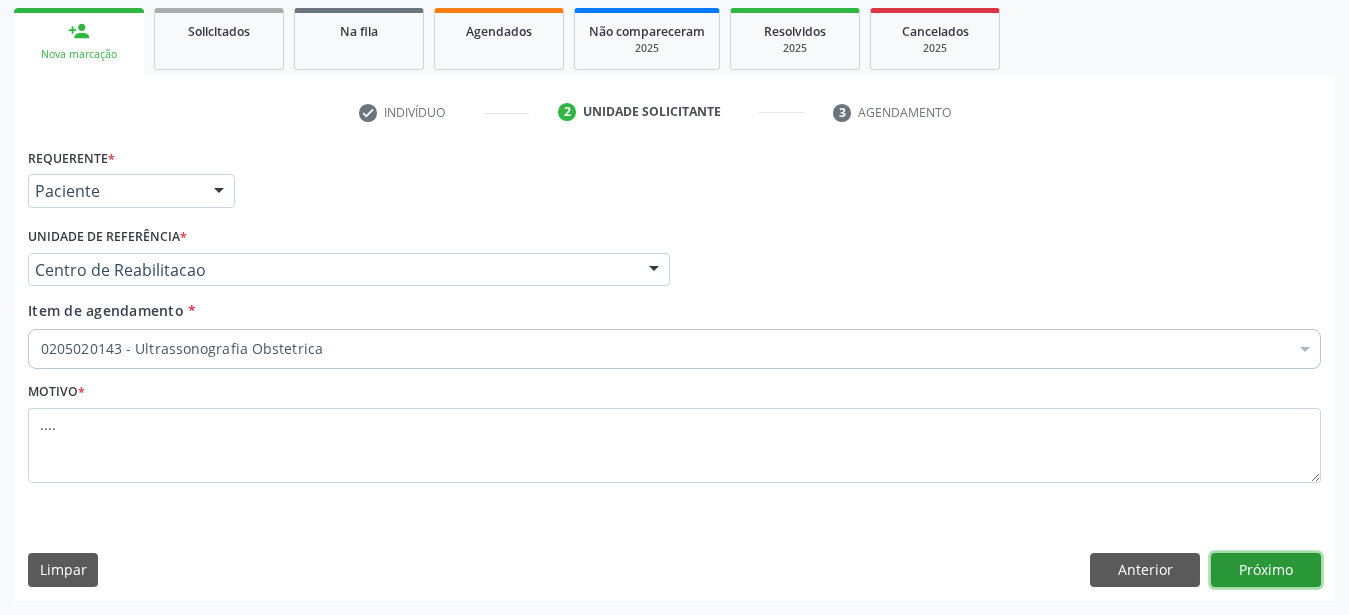 click on "Próximo" at bounding box center [1266, 570] 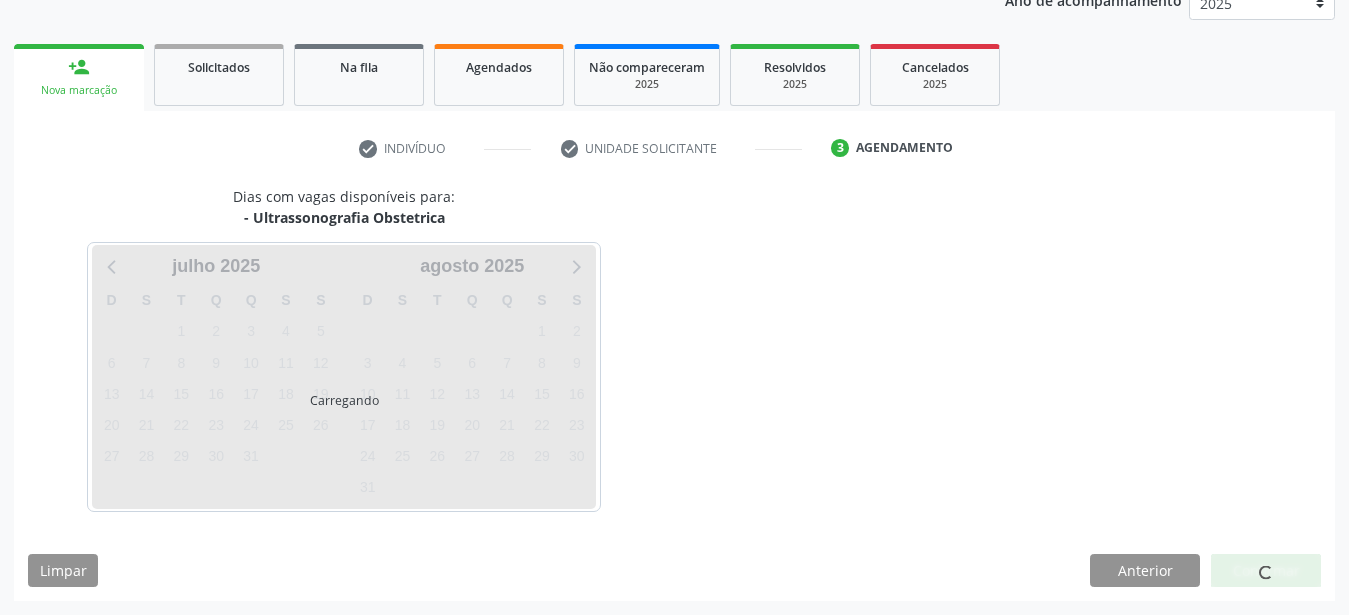 scroll, scrollTop: 255, scrollLeft: 0, axis: vertical 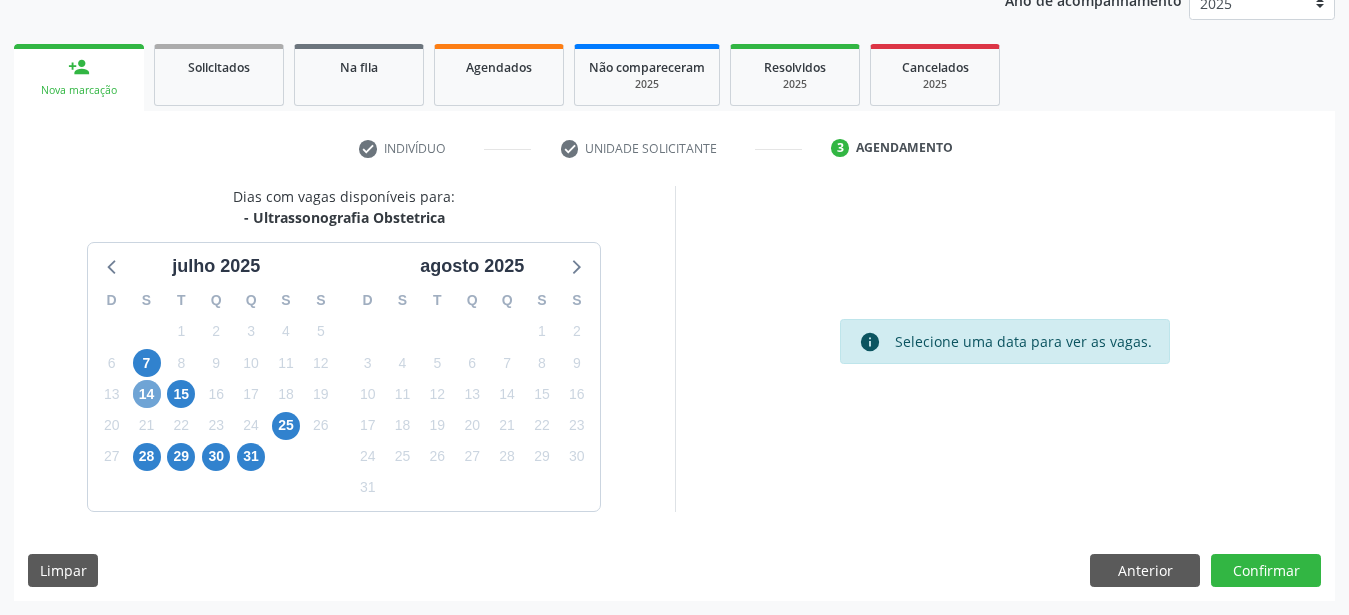 click on "14" at bounding box center [147, 394] 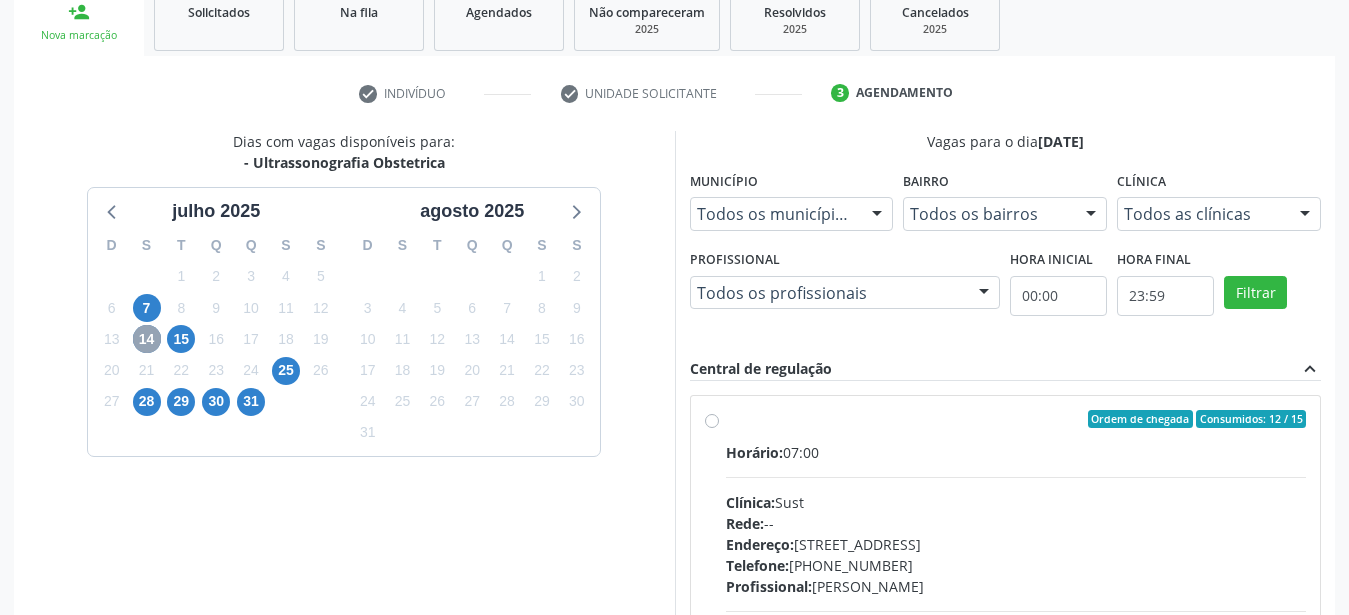 scroll, scrollTop: 357, scrollLeft: 0, axis: vertical 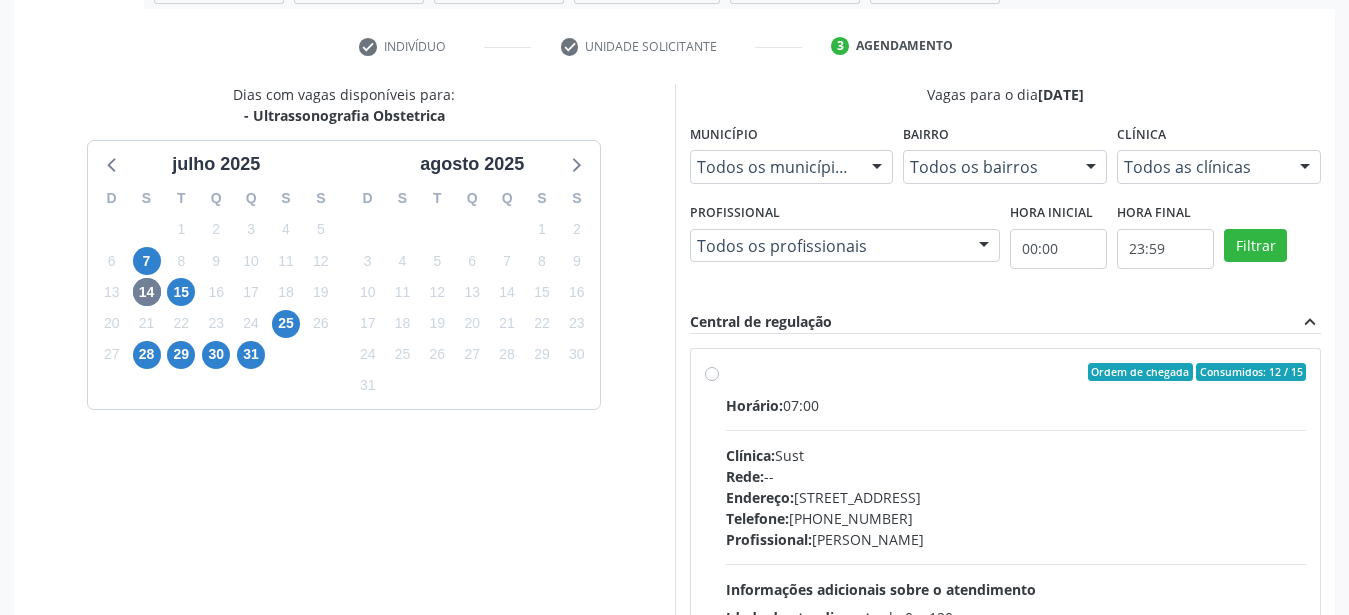 click on "Ordem de chegada
Consumidos: 12 / 15
Horário:   07:00
Clínica:  Sust
Rede:
--
Endereço:   nº 730, N S Penha, Serra Talhada - PE
Telefone:   (87) 38311707
Profissional:
Severino Tadeu de Menezes Lima
Informações adicionais sobre o atendimento
Idade de atendimento:
de 0 a 120 anos
Gênero(s) atendido(s):
Masculino e Feminino
Informações adicionais:
--" at bounding box center [1016, 516] 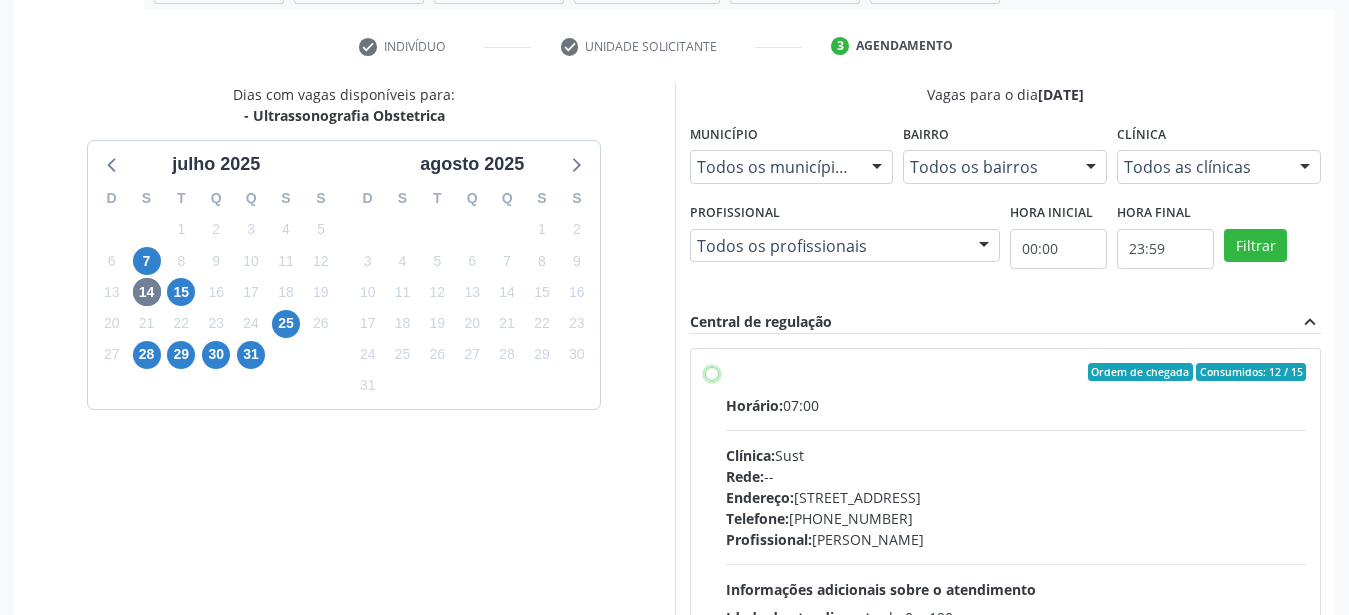 click on "Ordem de chegada
Consumidos: 12 / 15
Horário:   07:00
Clínica:  Sust
Rede:
--
Endereço:   nº 730, N S Penha, Serra Talhada - PE
Telefone:   (87) 38311707
Profissional:
Severino Tadeu de Menezes Lima
Informações adicionais sobre o atendimento
Idade de atendimento:
de 0 a 120 anos
Gênero(s) atendido(s):
Masculino e Feminino
Informações adicionais:
--" at bounding box center [712, 372] 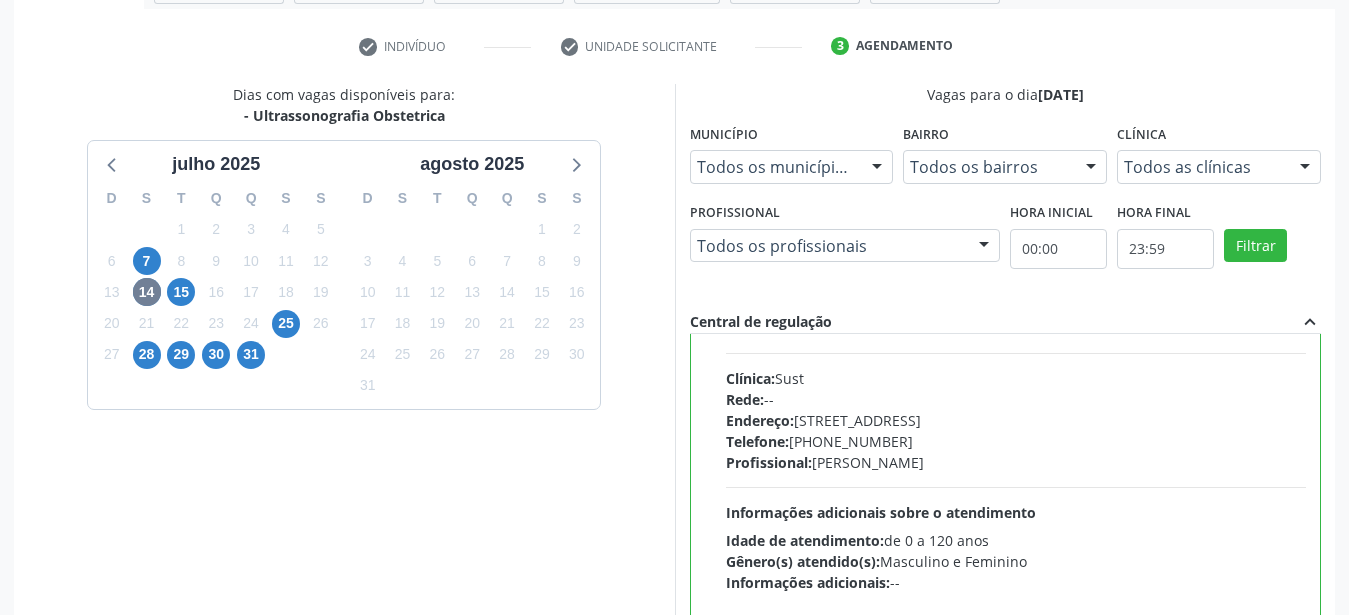 scroll, scrollTop: 99, scrollLeft: 0, axis: vertical 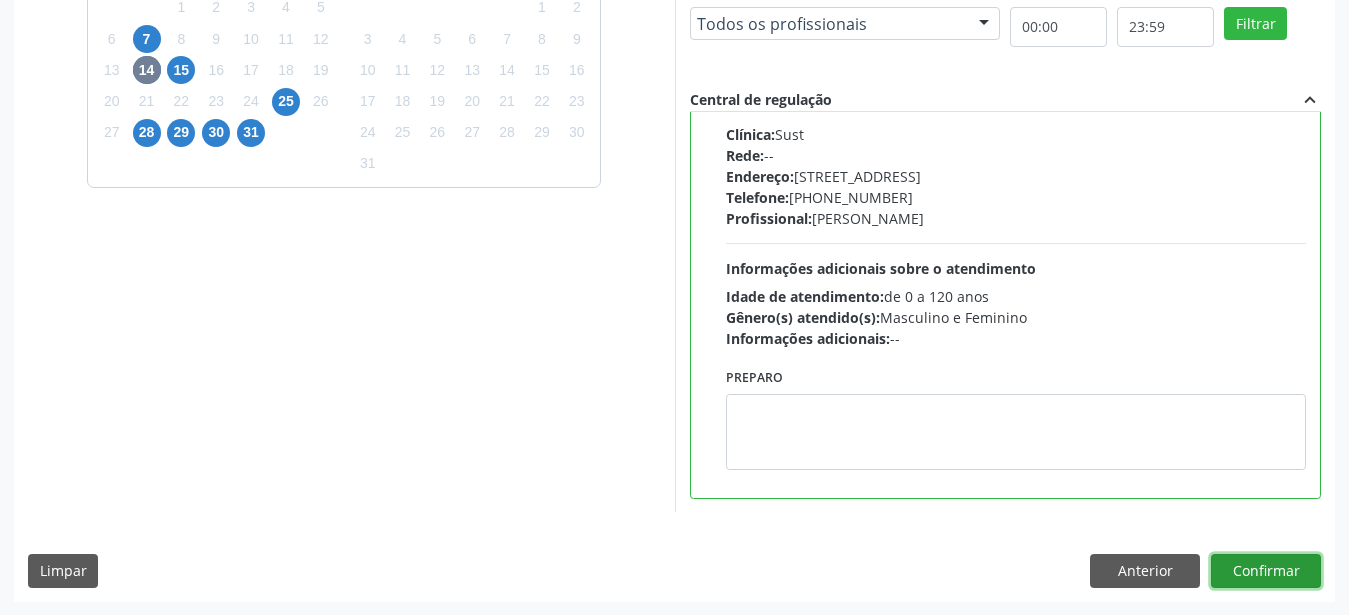 click on "Confirmar" at bounding box center (1266, 571) 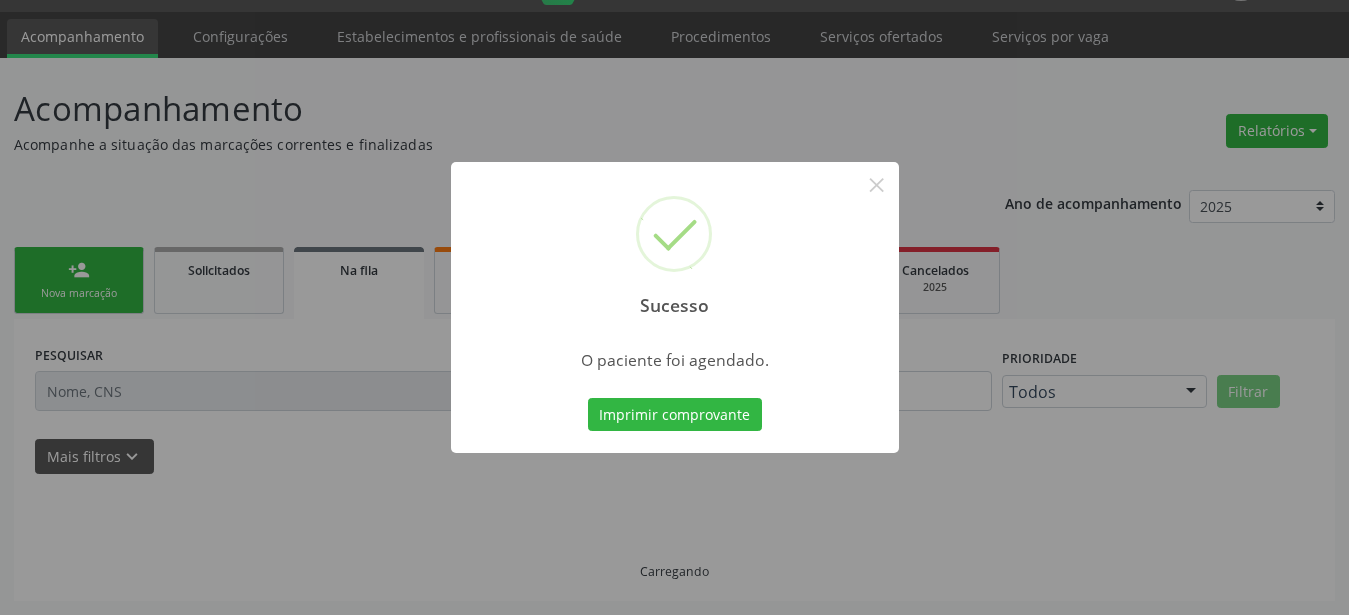 scroll, scrollTop: 51, scrollLeft: 0, axis: vertical 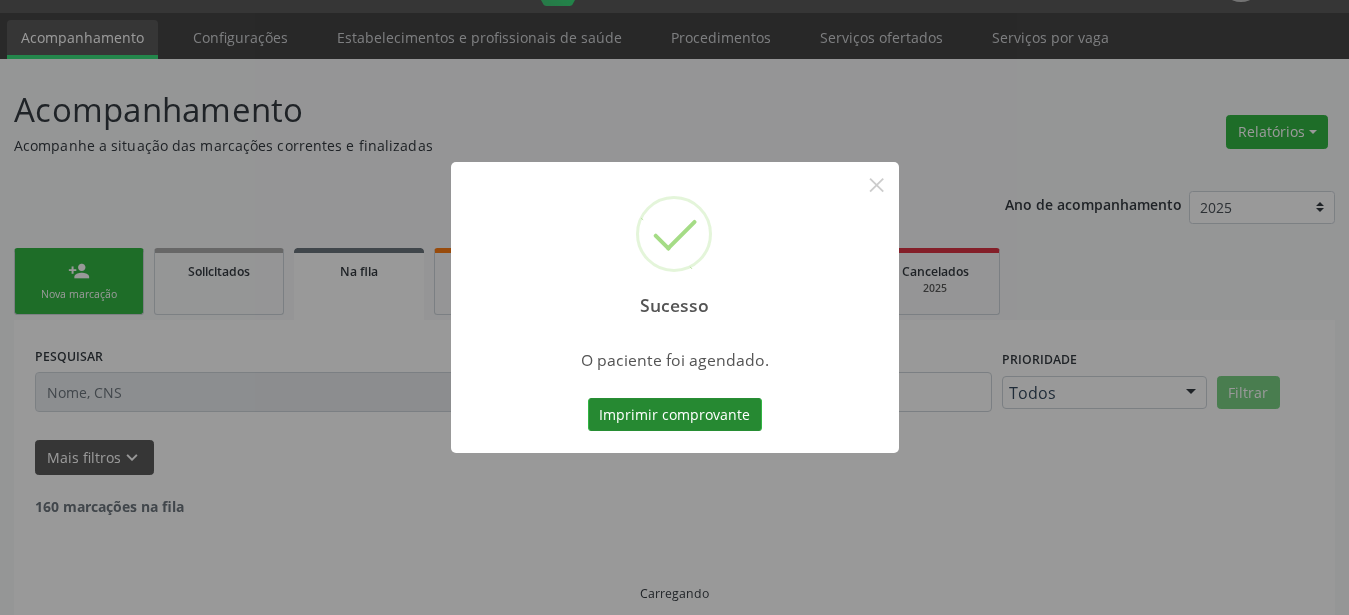 click on "Imprimir comprovante" at bounding box center (675, 415) 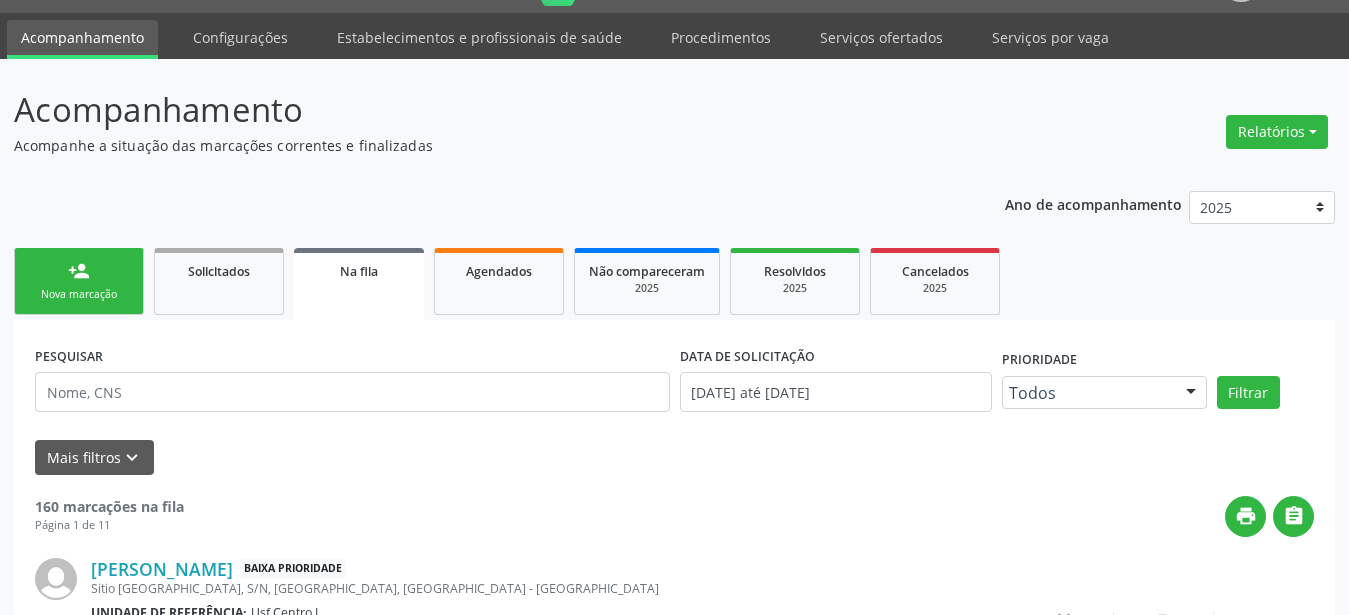 scroll, scrollTop: 50, scrollLeft: 0, axis: vertical 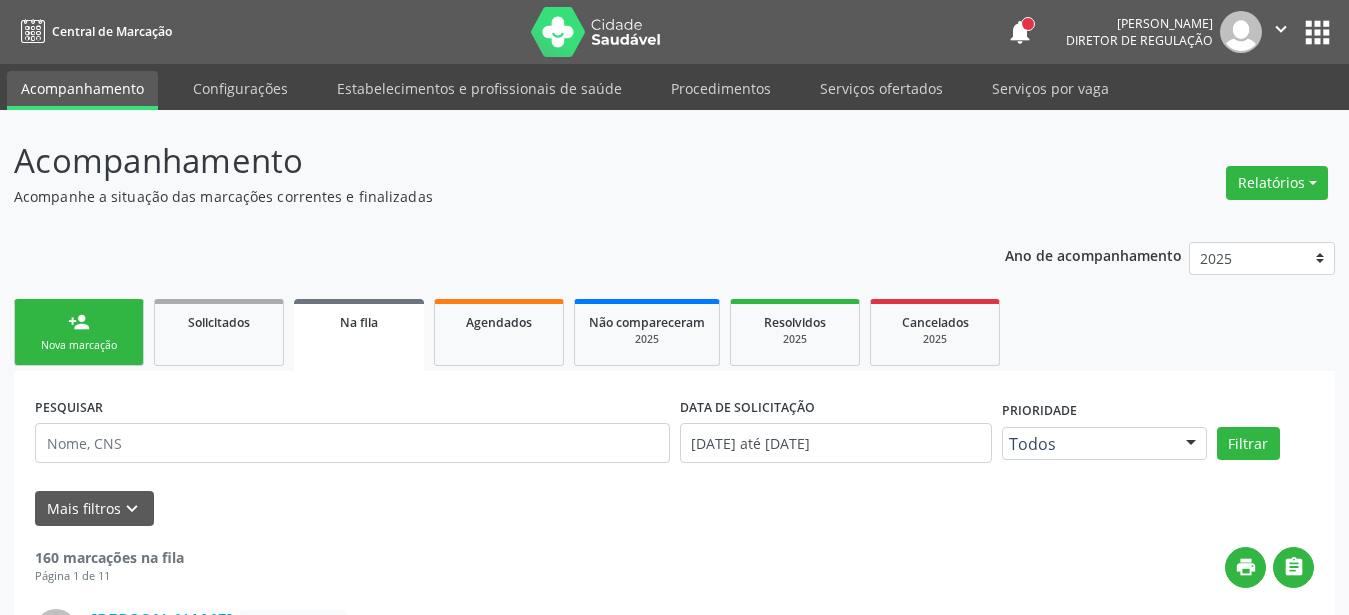click on "apps" at bounding box center [1317, 32] 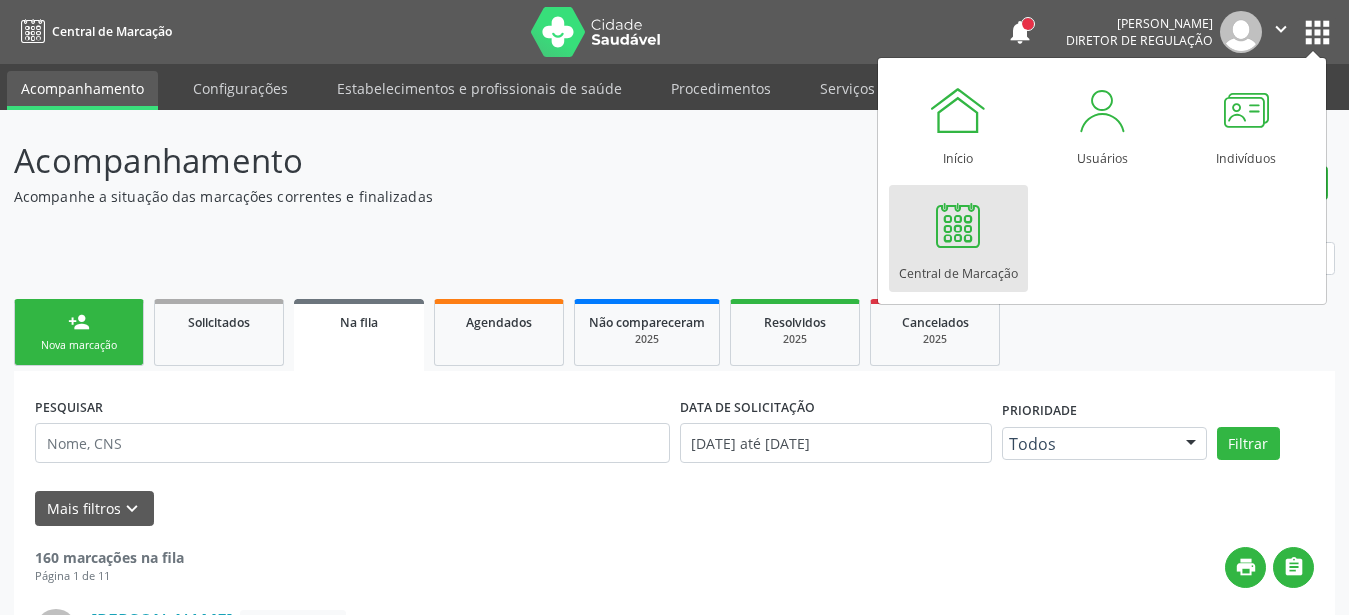 click on "Central de Marcação" at bounding box center [958, 268] 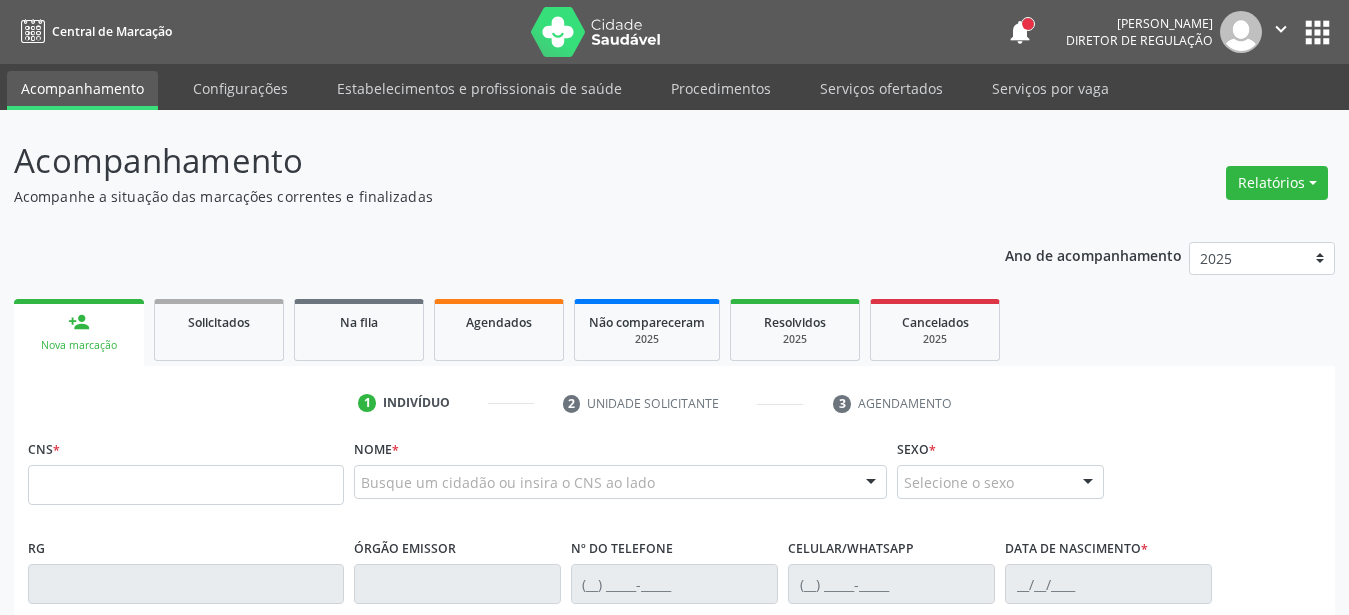 scroll, scrollTop: 0, scrollLeft: 0, axis: both 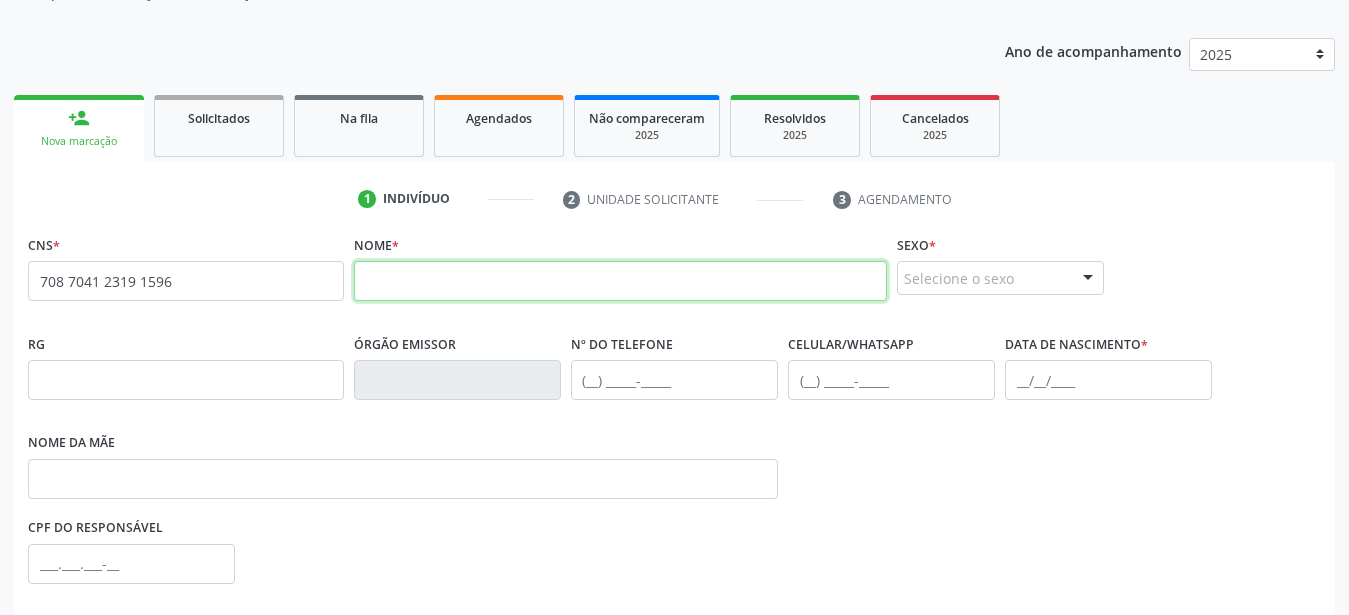 click at bounding box center [620, 281] 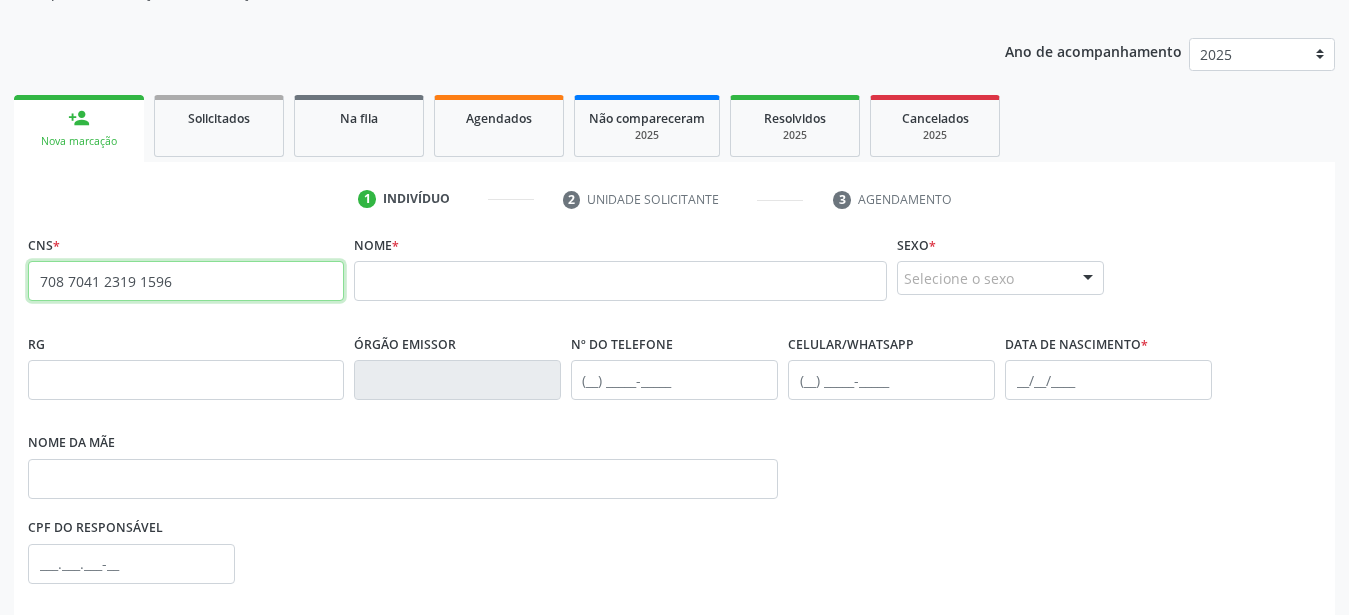 drag, startPoint x: 167, startPoint y: 283, endPoint x: 0, endPoint y: 285, distance: 167.01198 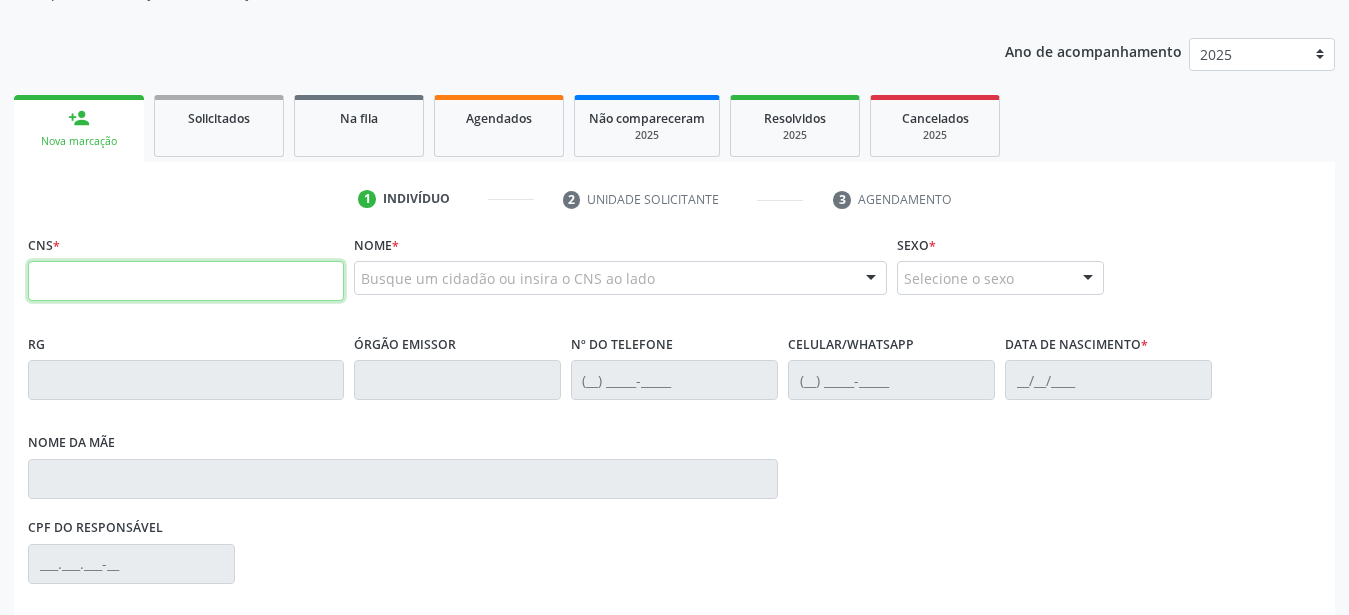 paste on "708 7041 2319 1596" 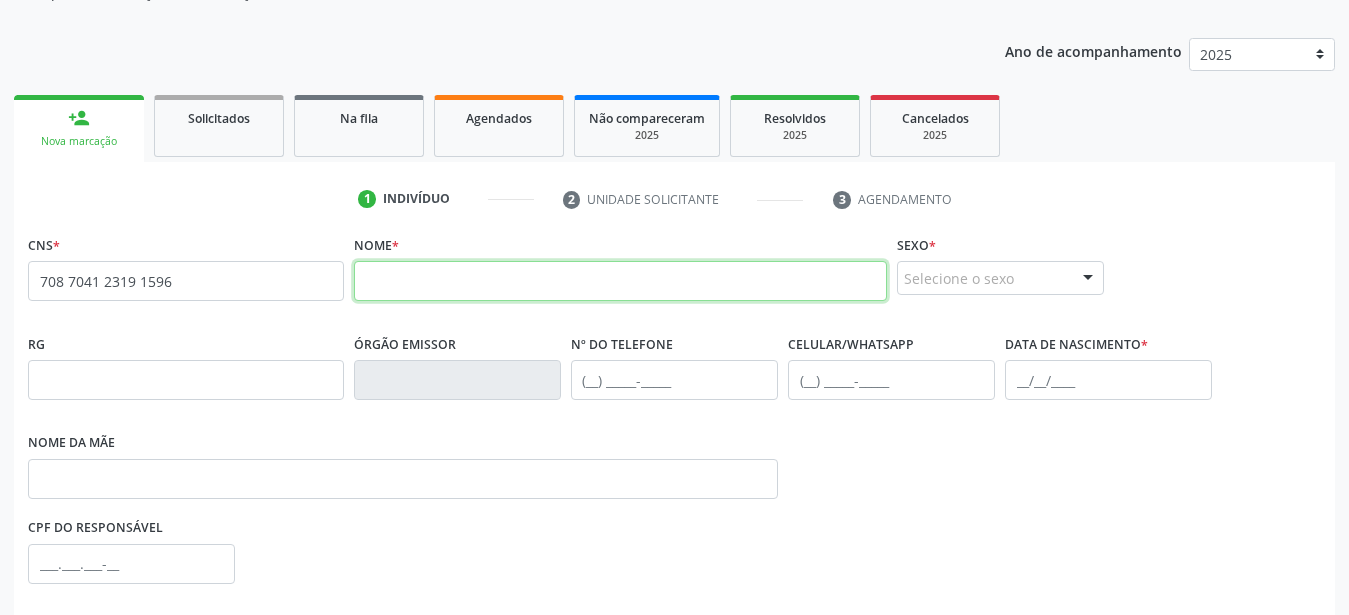 paste on "[PERSON_NAME] das [PERSON_NAME]" 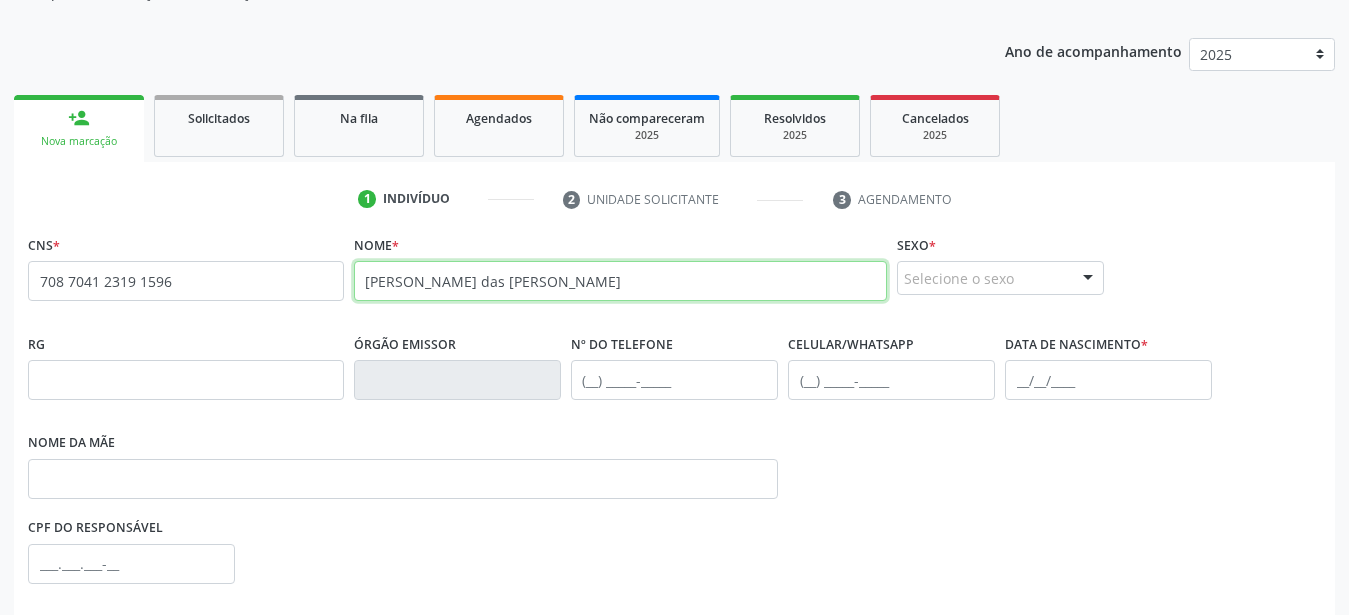 type on "[PERSON_NAME] das [PERSON_NAME]" 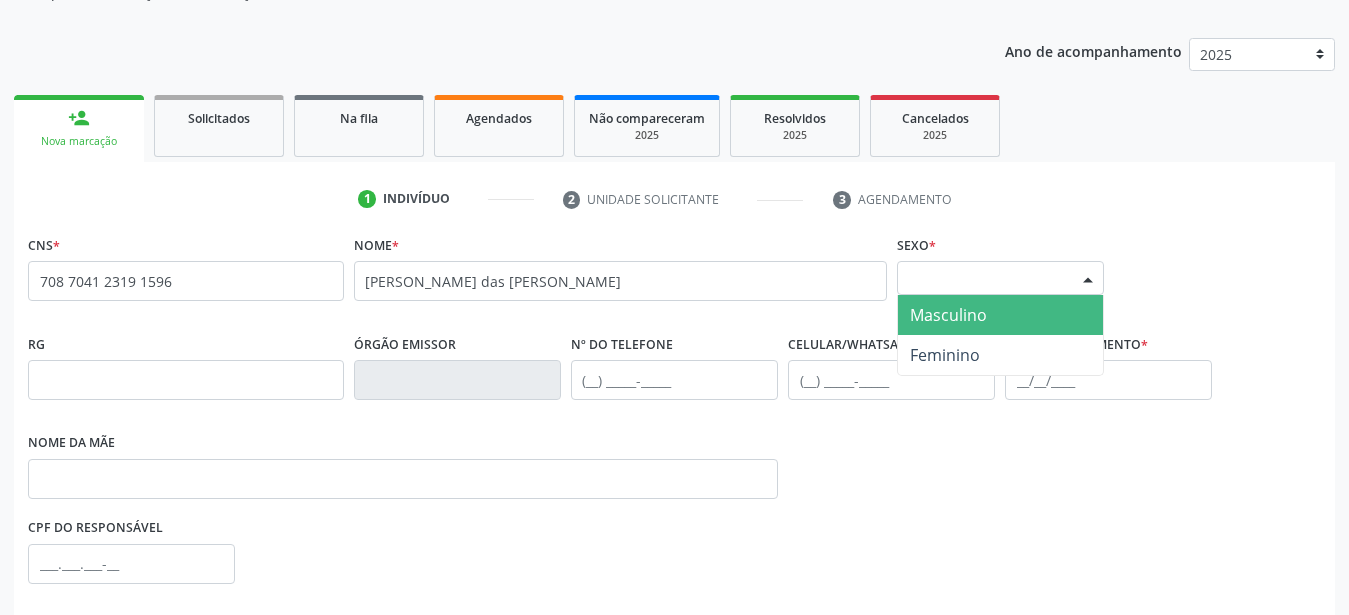 click on "Selecione o sexo" at bounding box center (1000, 278) 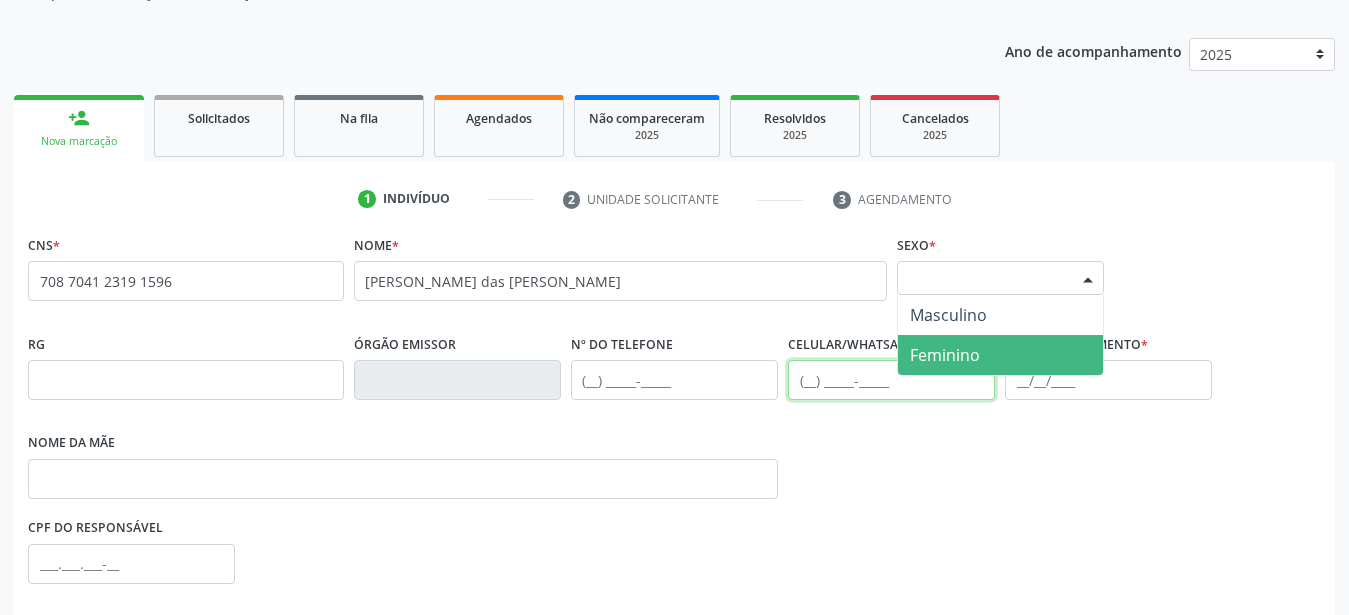 click at bounding box center (891, 380) 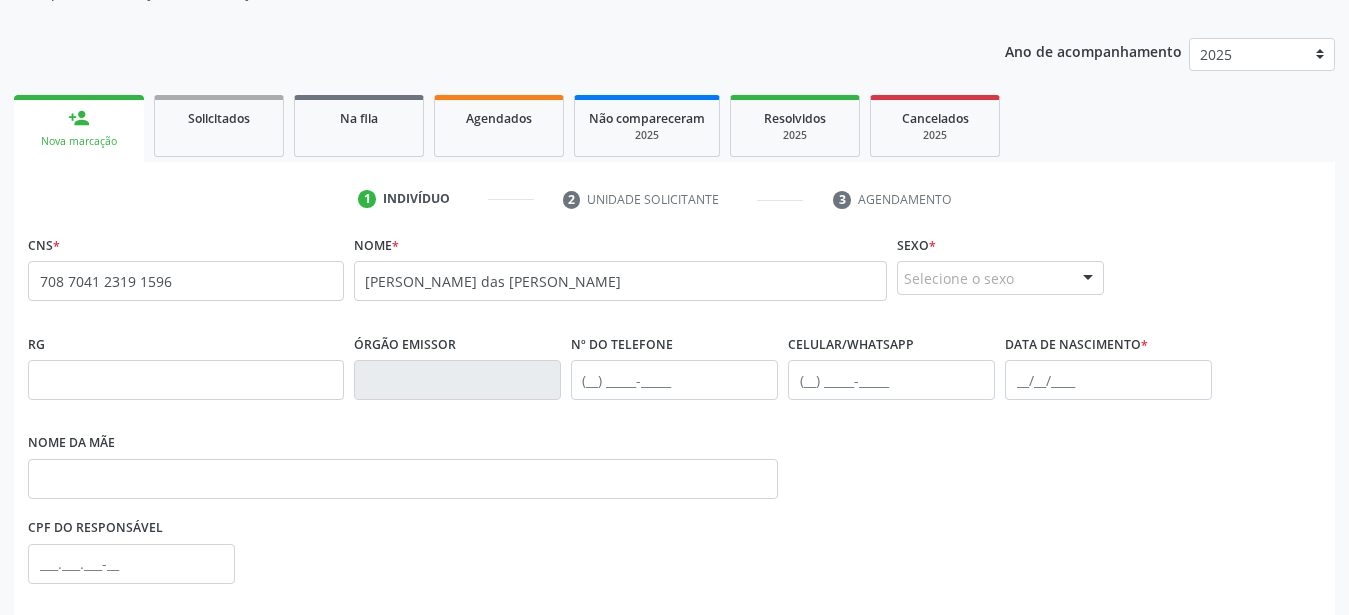 click on "Selecione o sexo" at bounding box center [1000, 278] 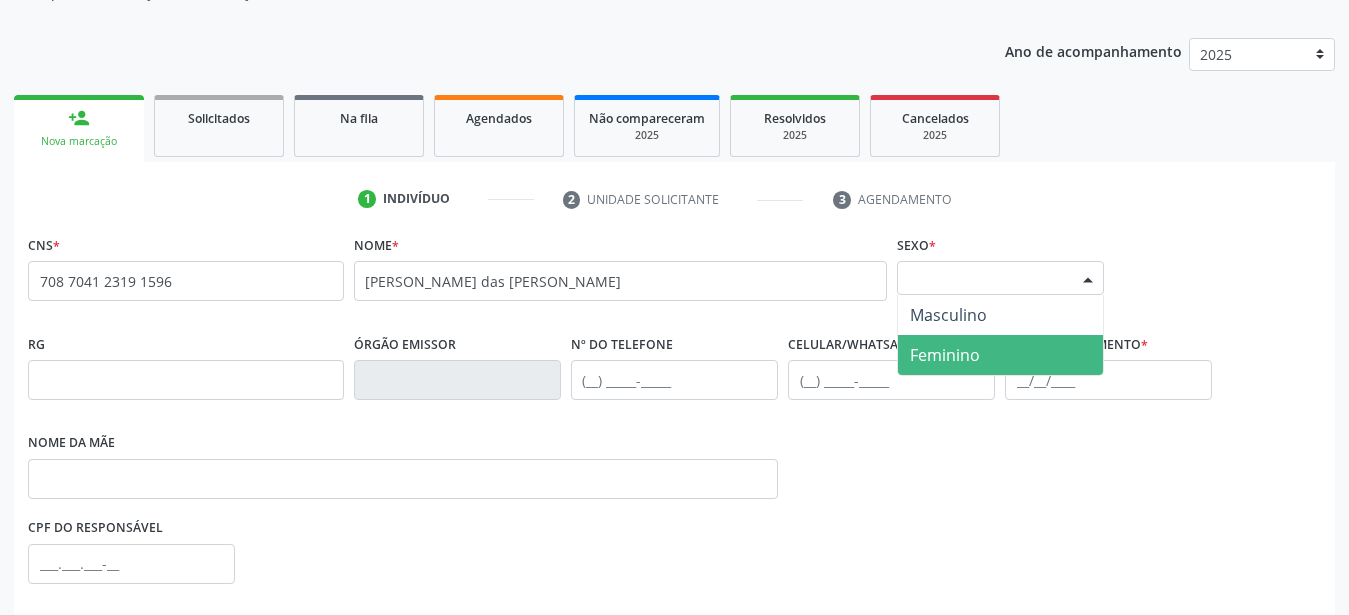 click on "Feminino" at bounding box center (945, 355) 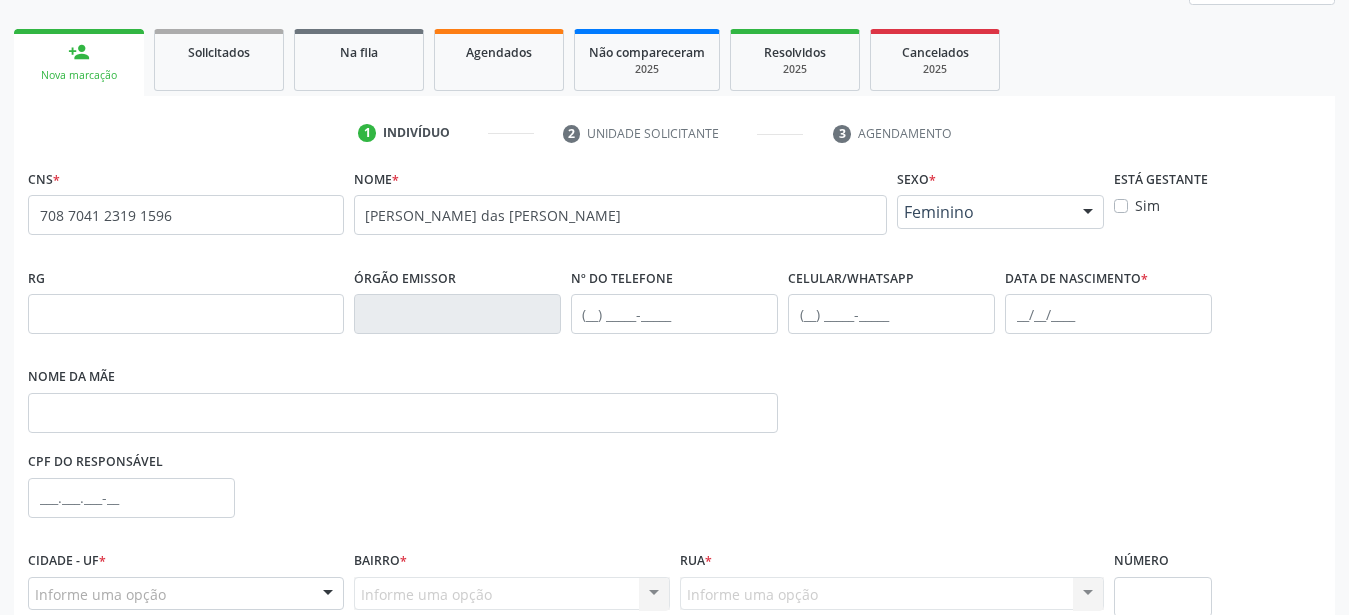 scroll, scrollTop: 306, scrollLeft: 0, axis: vertical 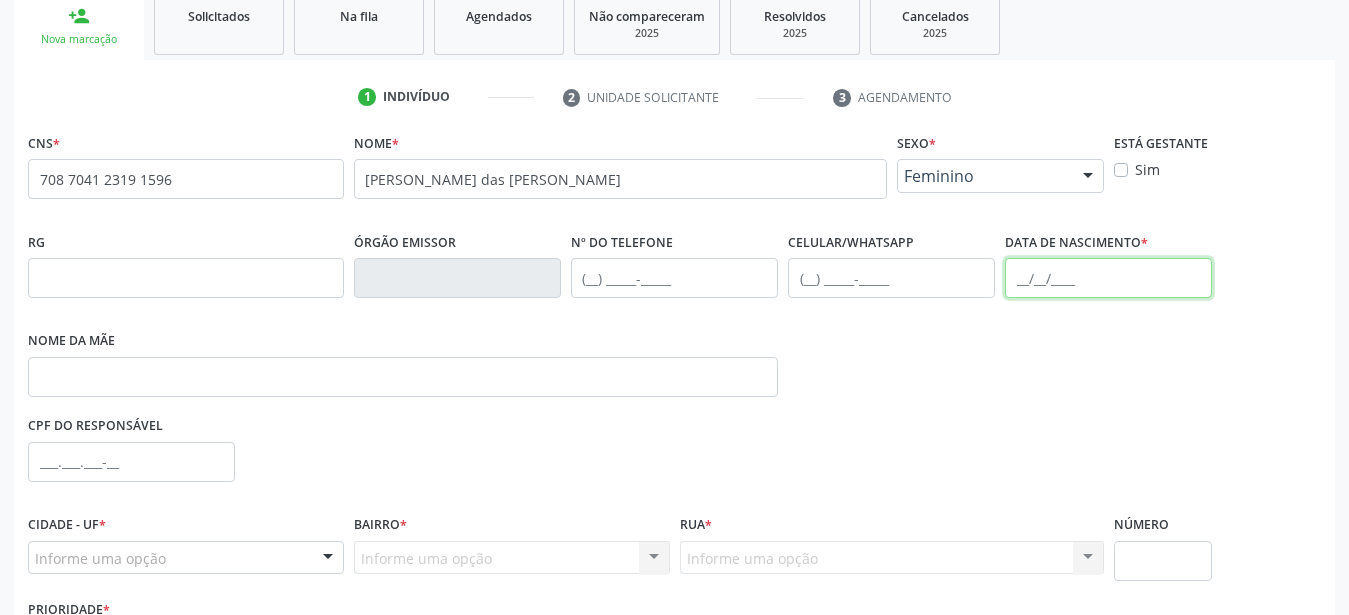click at bounding box center [1108, 278] 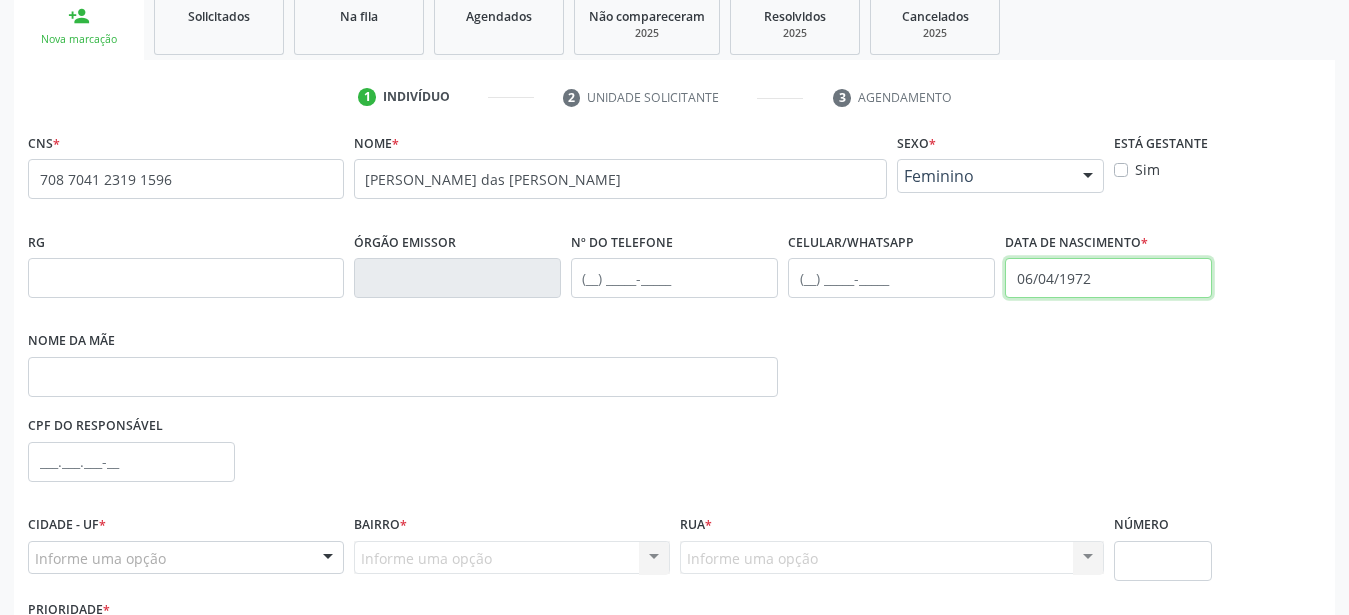 type on "06/04/1972" 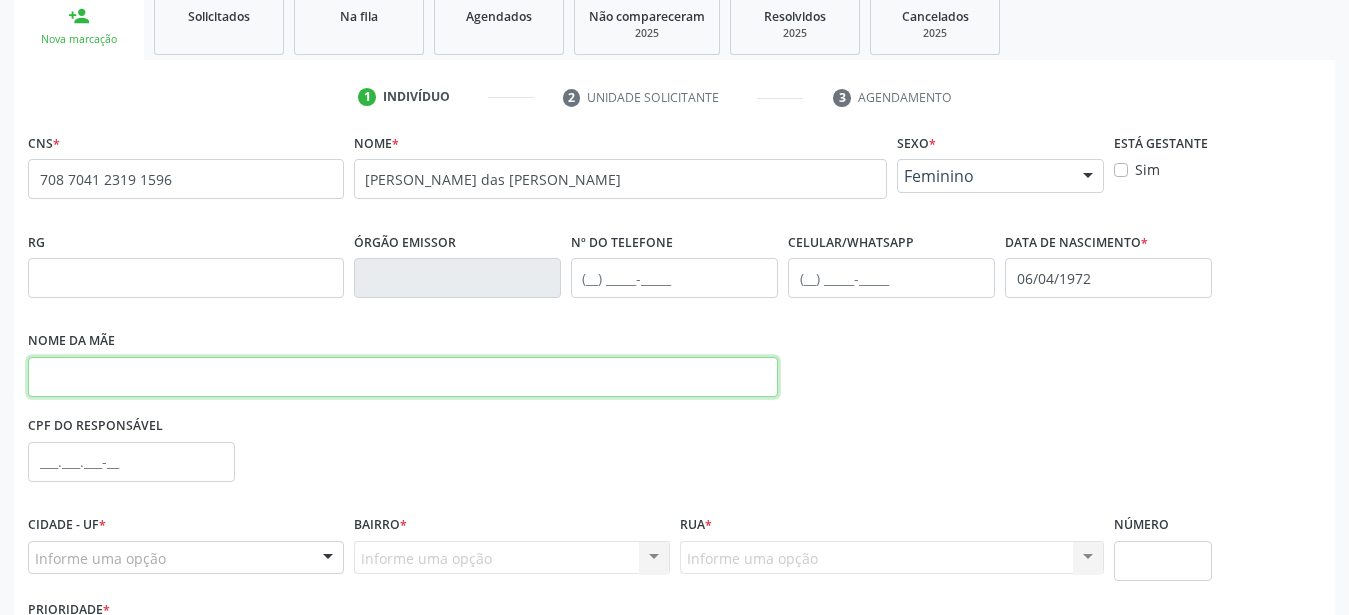 click at bounding box center (403, 377) 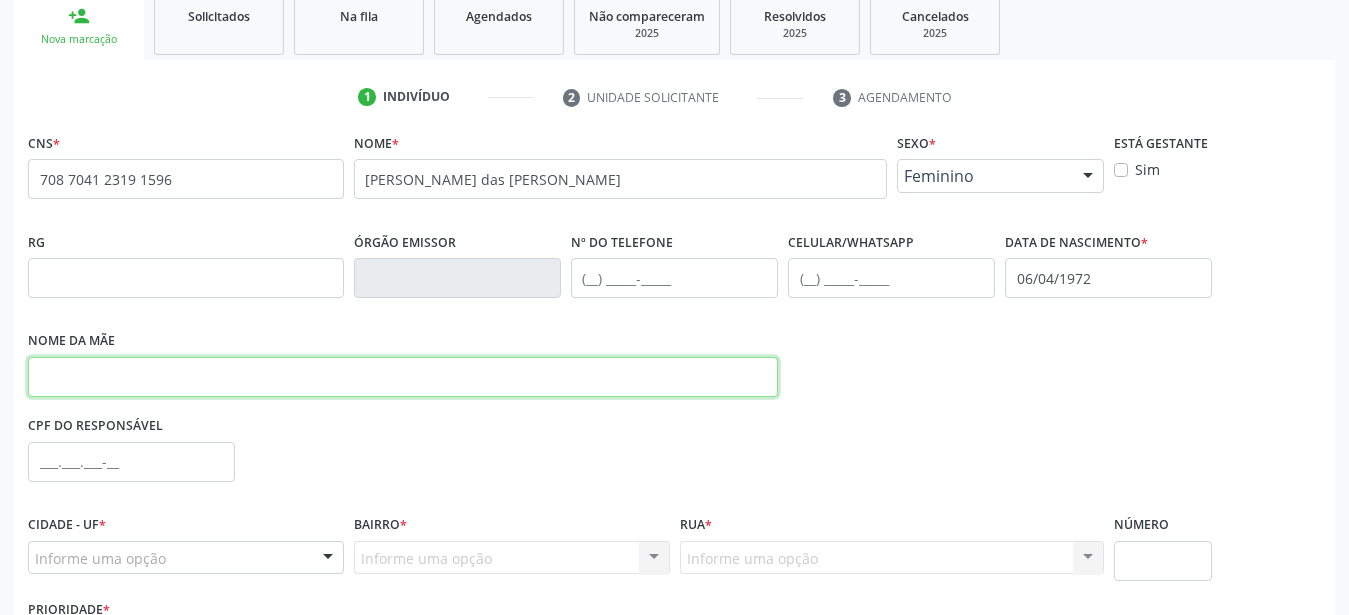 paste on "[PERSON_NAME]" 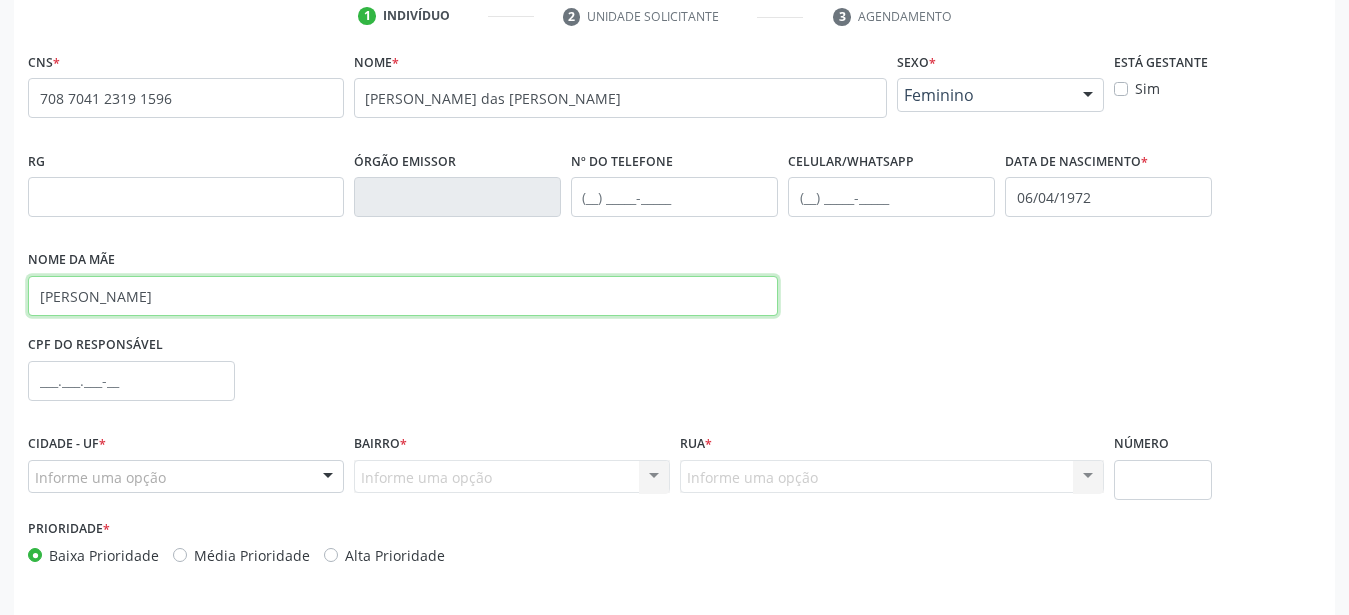 scroll, scrollTop: 455, scrollLeft: 0, axis: vertical 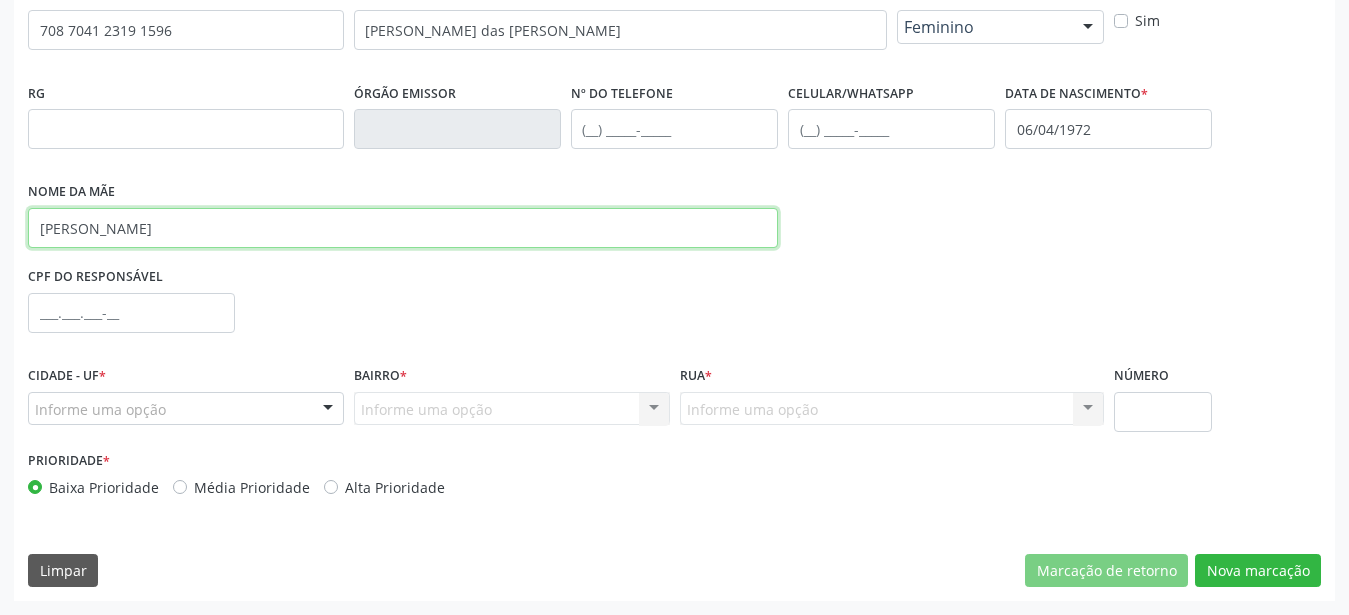 type on "[PERSON_NAME]" 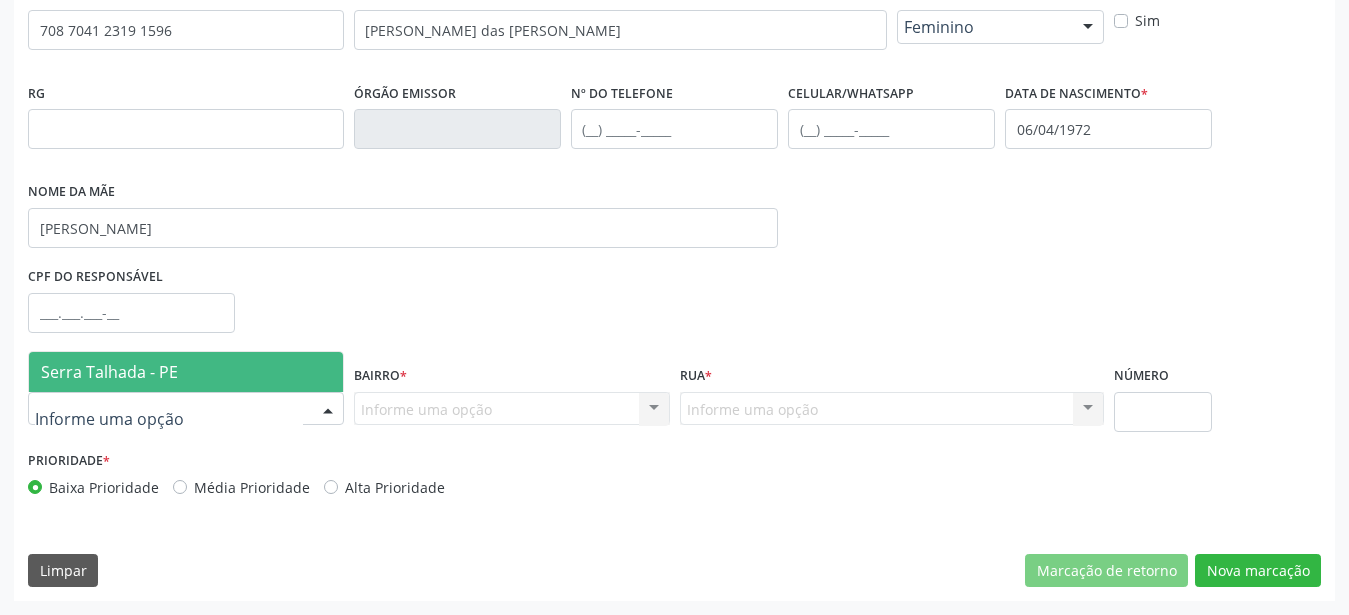 click on "Serra Talhada - PE" at bounding box center (109, 372) 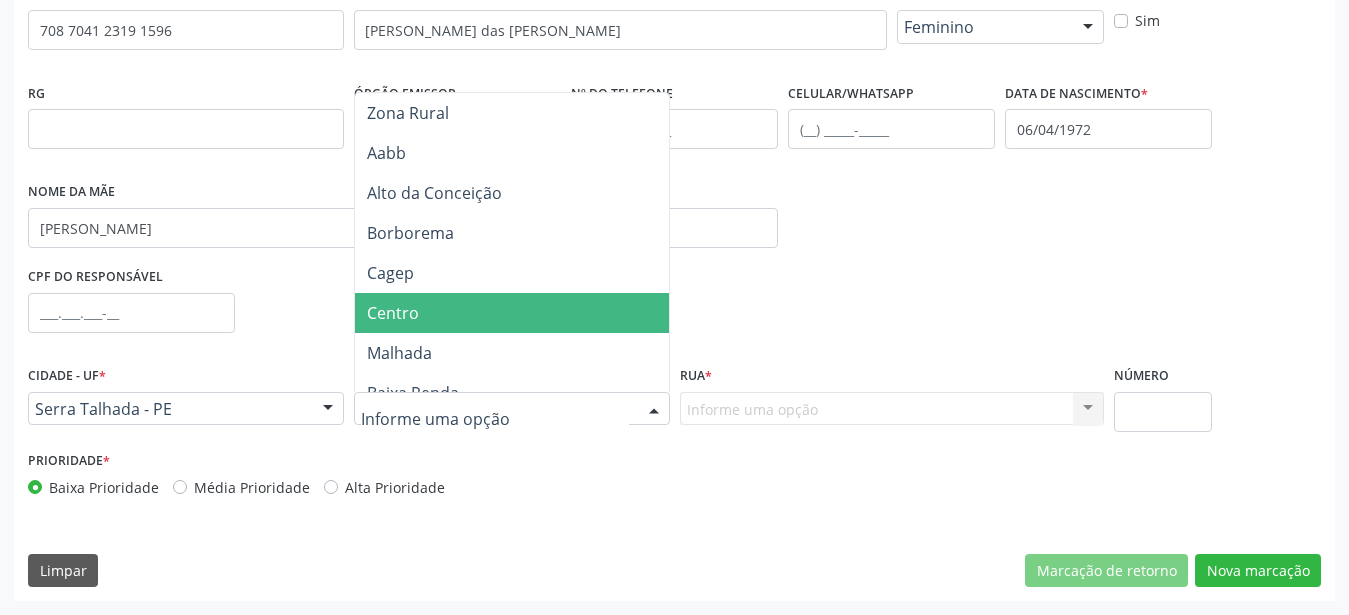 click on "Centro" at bounding box center (515, 313) 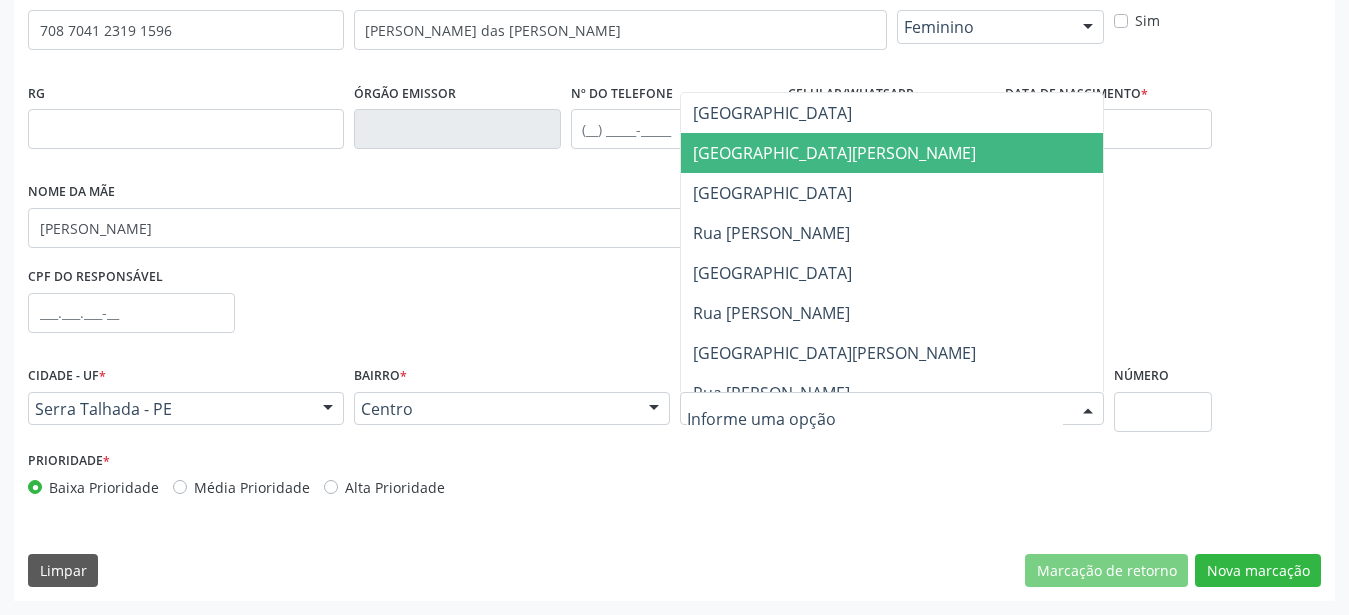 click on "[GEOGRAPHIC_DATA][PERSON_NAME]" at bounding box center (903, 153) 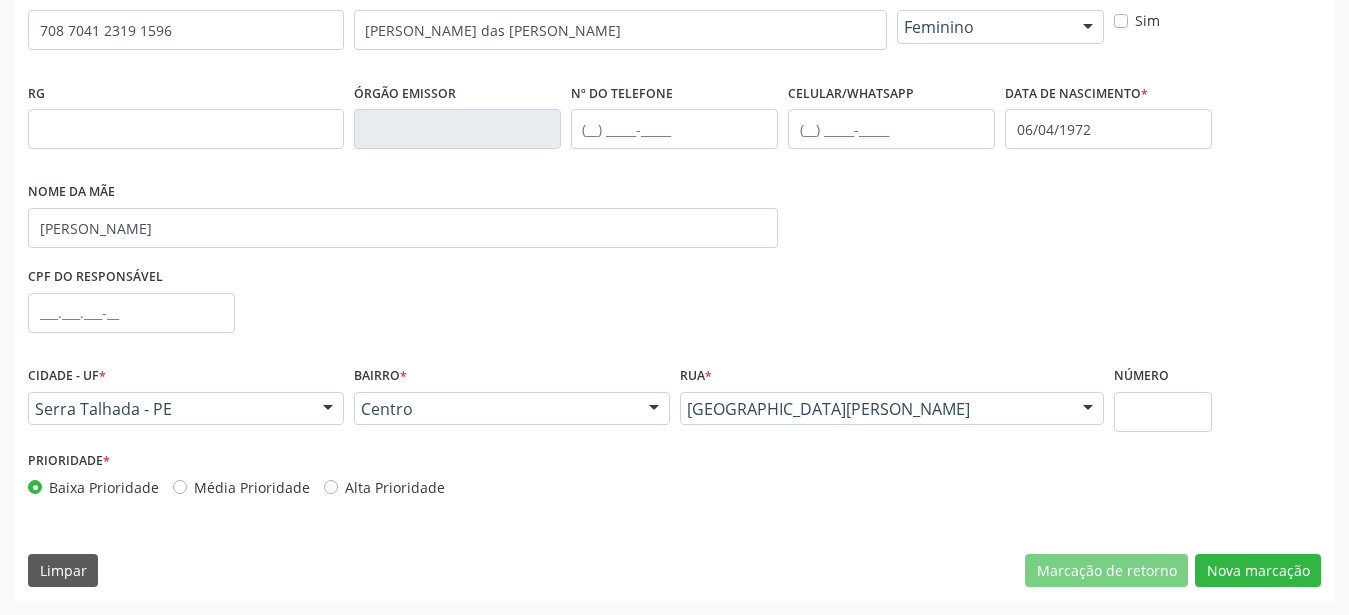 click on "Número" at bounding box center (1141, 376) 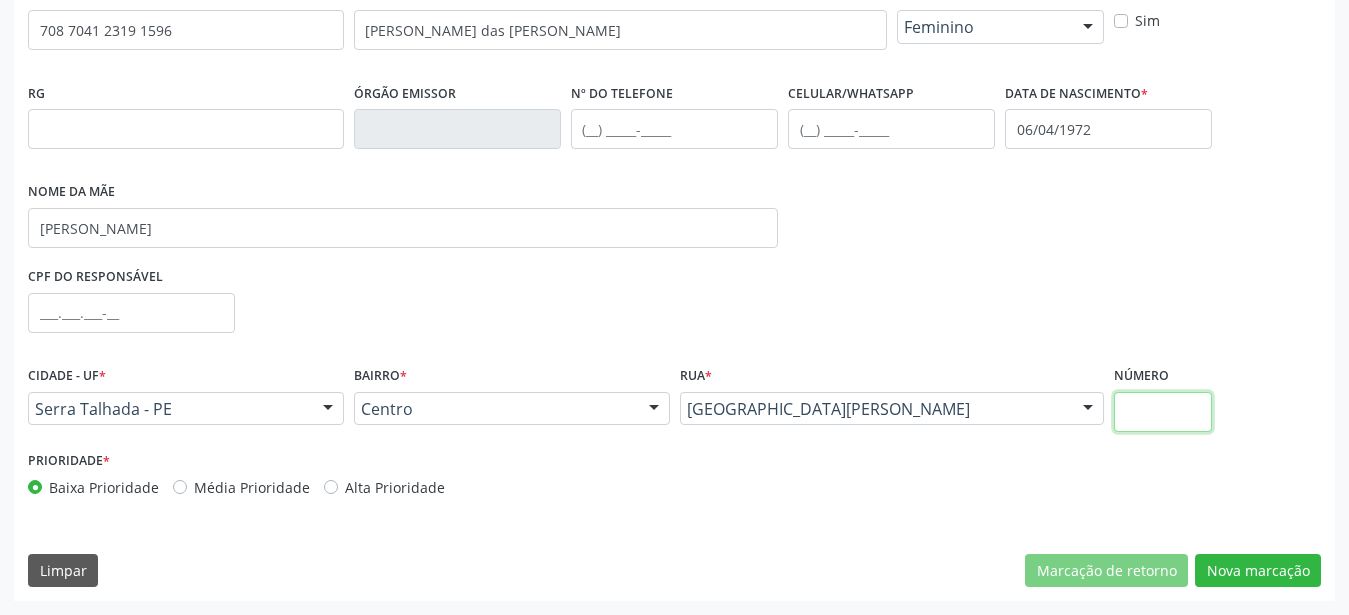 click at bounding box center (1163, 412) 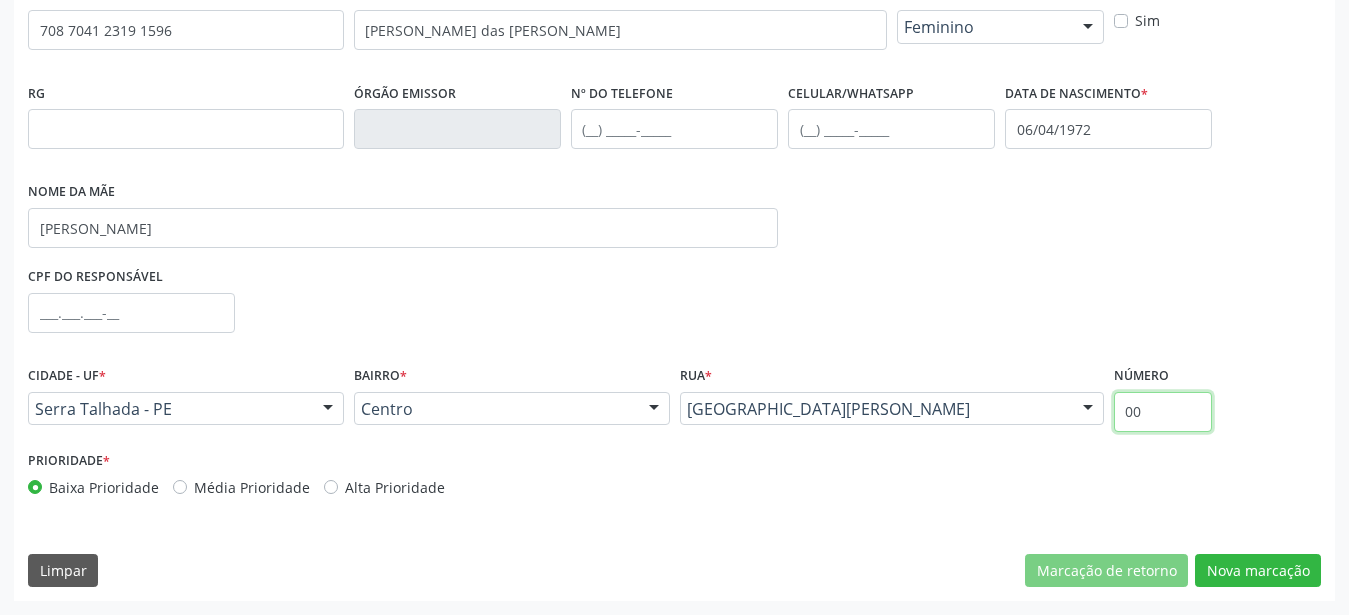 type on "00" 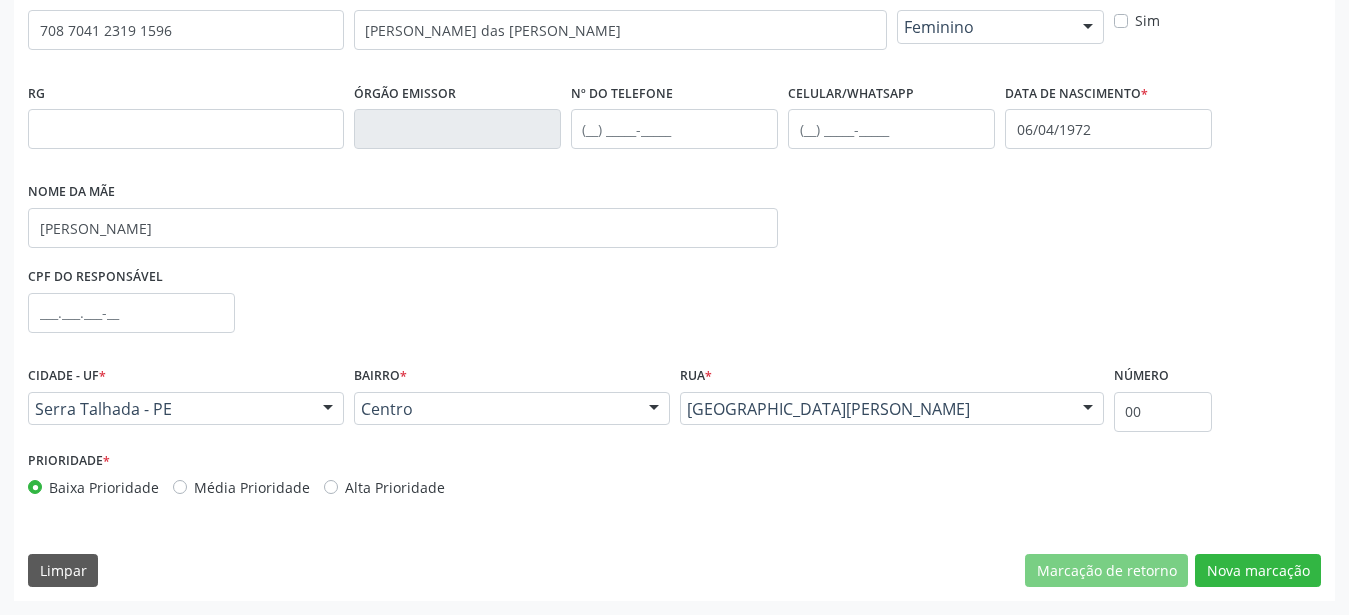 click on "CPF do responsável" at bounding box center (674, 311) 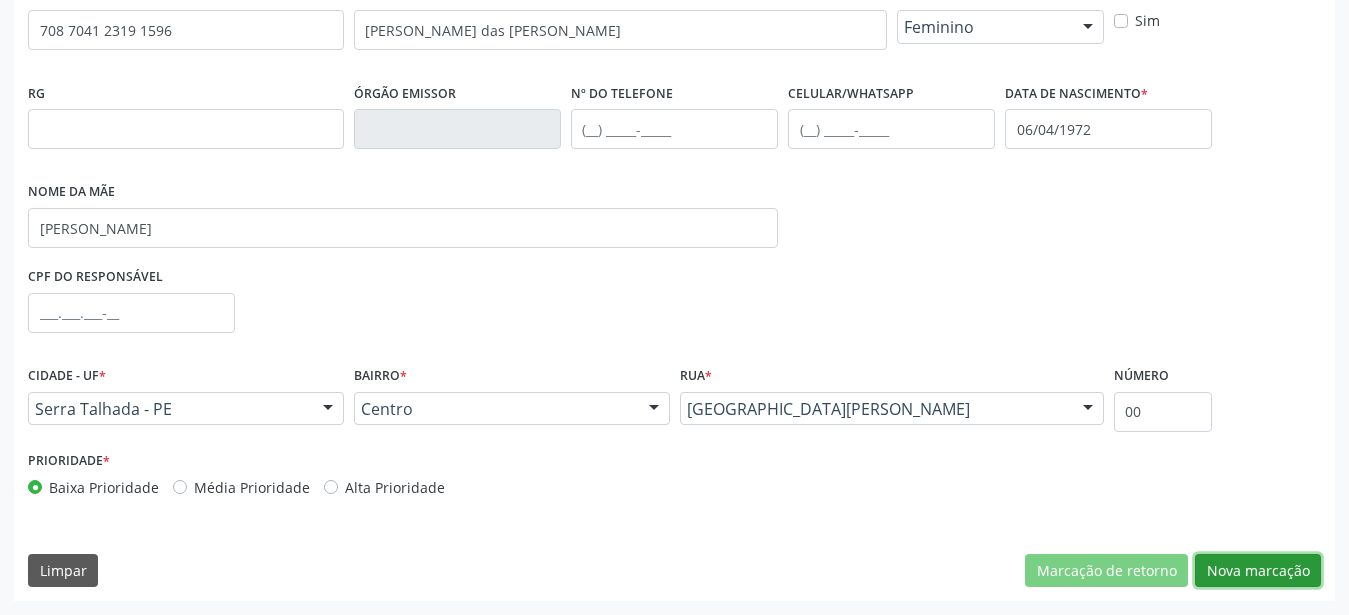 click on "Nova marcação" at bounding box center (1258, 571) 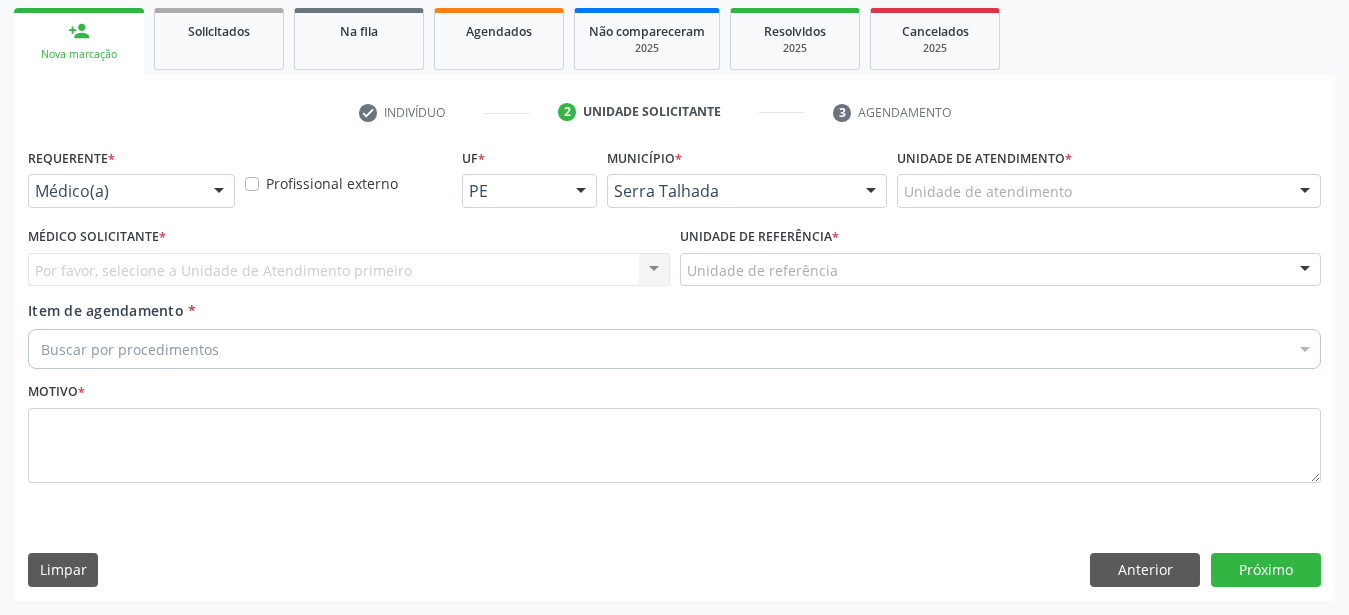 scroll, scrollTop: 307, scrollLeft: 0, axis: vertical 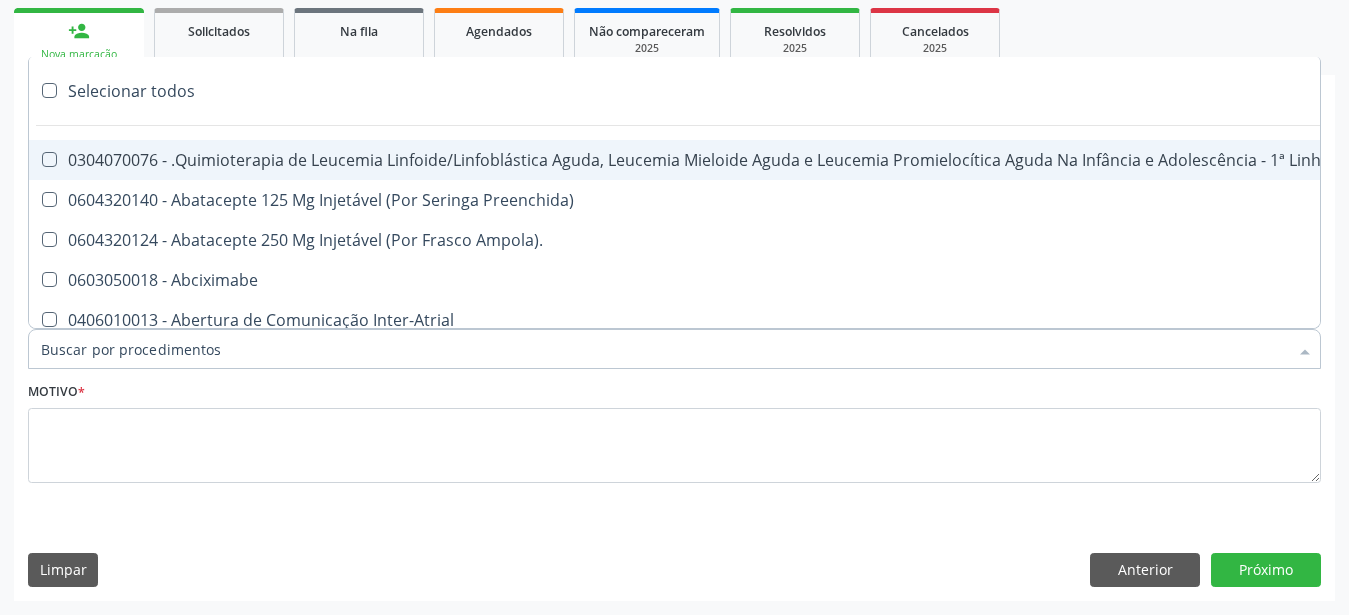 click on "Selecionar todos
0304070076 - .Quimioterapia de Leucemia Linfoide/Linfoblástica Aguda, Leucemia Mieloide Aguda e Leucemia Promielocítica Aguda Na Infância e Adolescência - 1ª Linha - Fase de Manutenção
0604320140 - Abatacepte 125 Mg Injetável (Por Seringa Preenchida)
0604320124 - Abatacepte 250 Mg Injetável (Por Frasco Ampola).
0603050018 - Abciximabe
0406010013 - Abertura de Comunicação Inter-Atrial
0406010021 - Abertura de Estenose Aortica Valvar
0406011265 - Abertura de Estenose Aortica Valvar (Criança e Adolescente)
0406010030 - Abertura de Estenose Pulmonar Valvar
0406011273 - Abertura de Estenose Pulmonar Valvar (Criança e Adolescente)
0301080011 - Abordagem Cognitiva Comportamental do Fumante (Por Atendimento / Paciente)
0307020010 - Acesso A Polpa Dentaria e Medicacao (Por Dente)" at bounding box center [819, 20098] 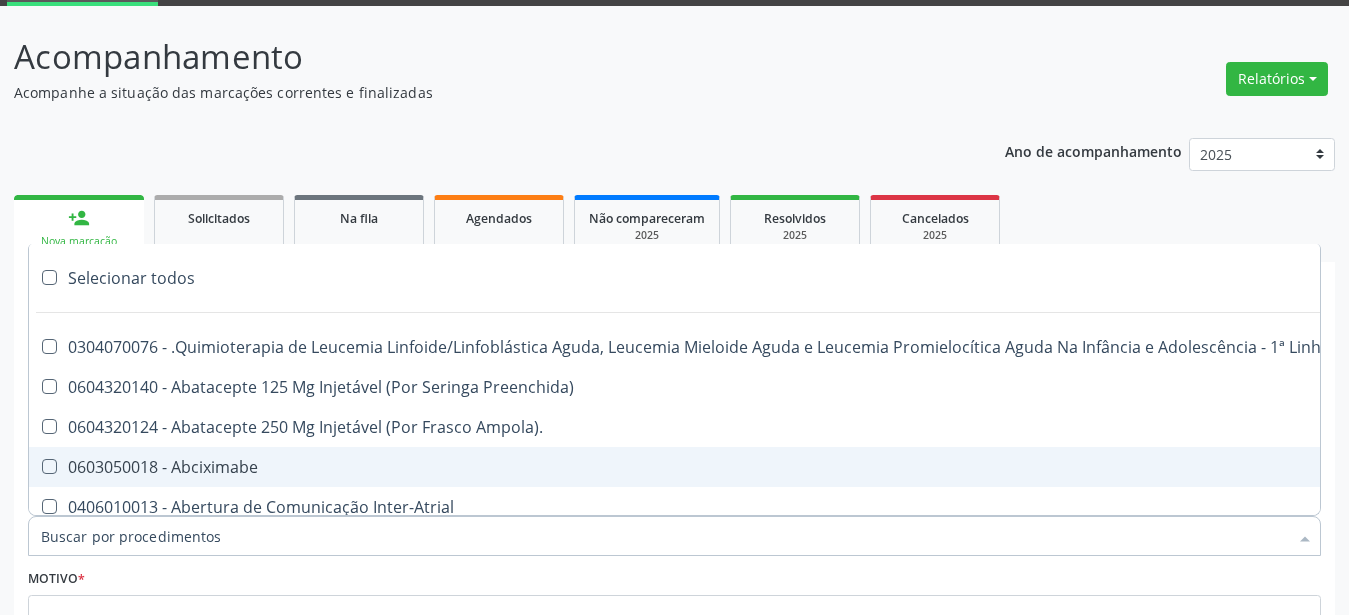 scroll, scrollTop: 0, scrollLeft: 0, axis: both 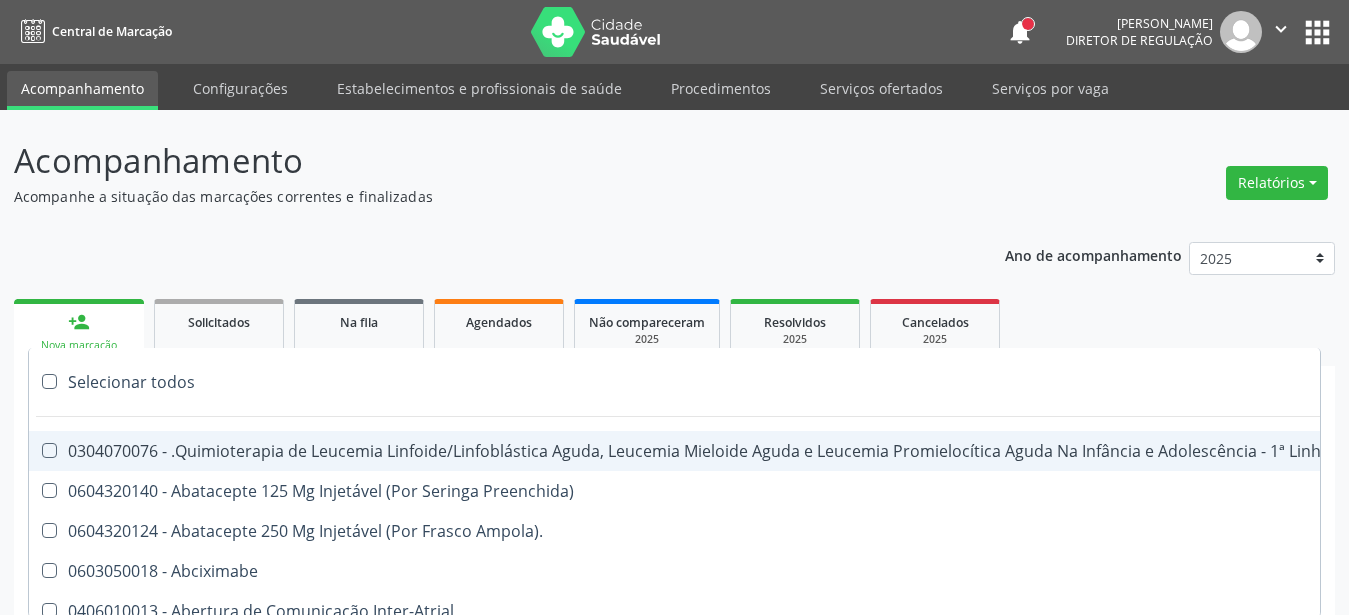 click on "Acompanhamento
Acompanhe a situação das marcações correntes e finalizadas
Relatórios
Acompanhamento
Consolidado
Agendamentos
Procedimentos realizados
Ano de acompanhamento
2025 2024
person_add
Nova marcação
Solicitados   Na fila   Agendados   Não compareceram
2025
Resolvidos
2025
Cancelados
2025
check
Indivíduo
2
Unidade solicitante
3
Agendamento
CNS
*
708 7041 2319 1596       none
Nome
*
Maria das Gracas Silva
Sexo
*
Feminino         Masculino   Feminino
Nenhum resultado encontrado para: "   "
Não há nenhuma opção para ser exibida.
Está gestante
Sim
RG
Órgão emissor" at bounding box center (674, 514) 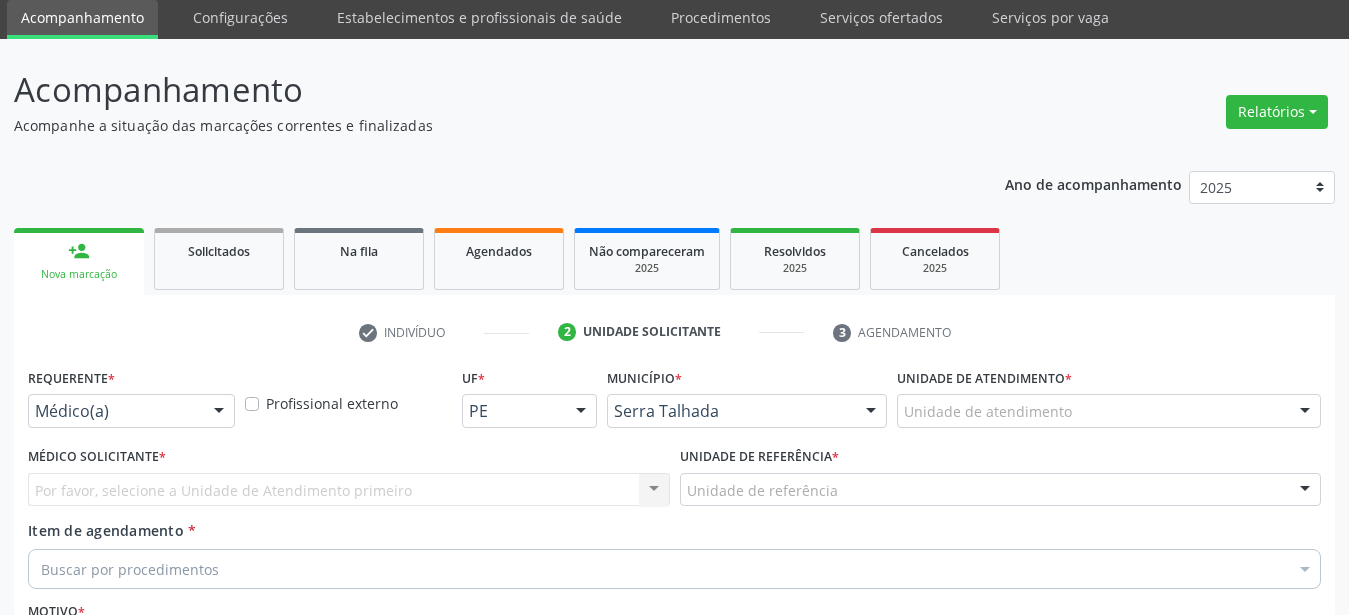 scroll, scrollTop: 102, scrollLeft: 0, axis: vertical 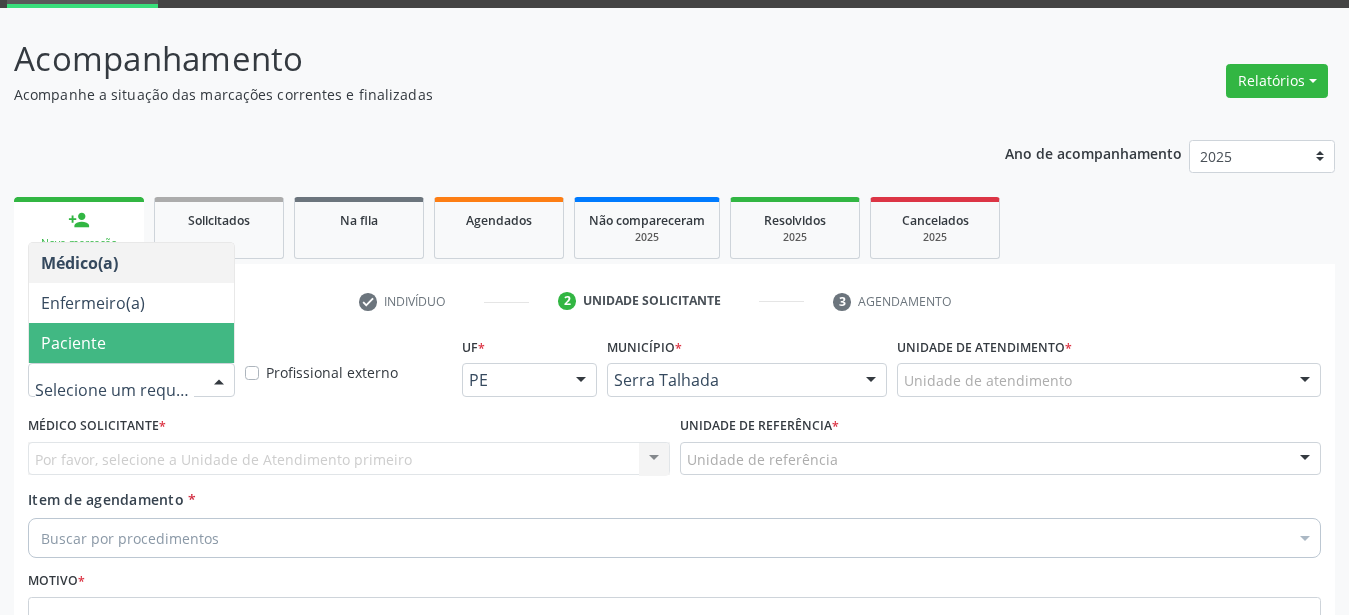 drag, startPoint x: 179, startPoint y: 389, endPoint x: 166, endPoint y: 412, distance: 26.41969 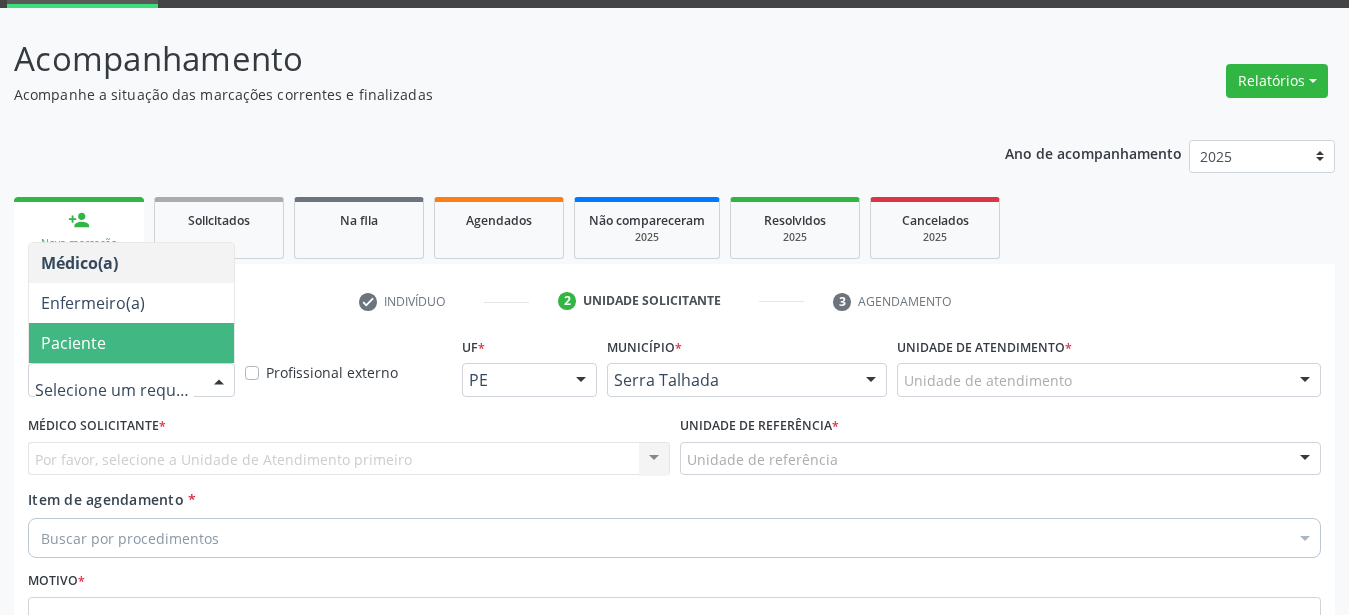 click on "Paciente" at bounding box center [131, 343] 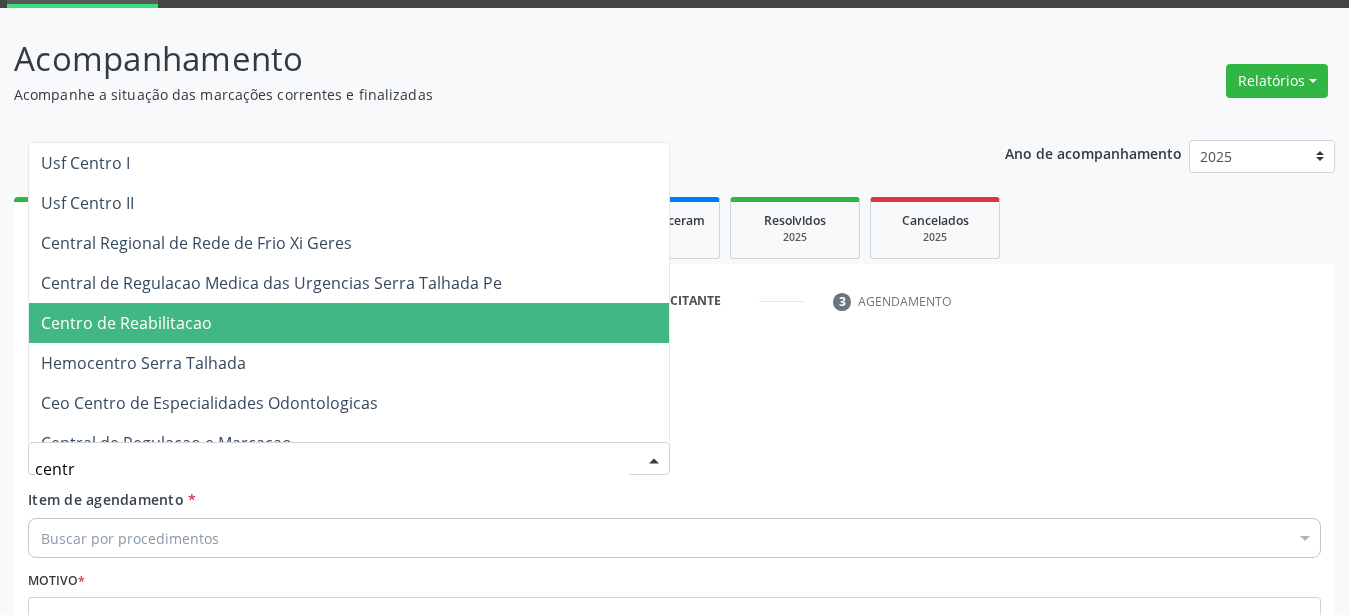 type on "centro" 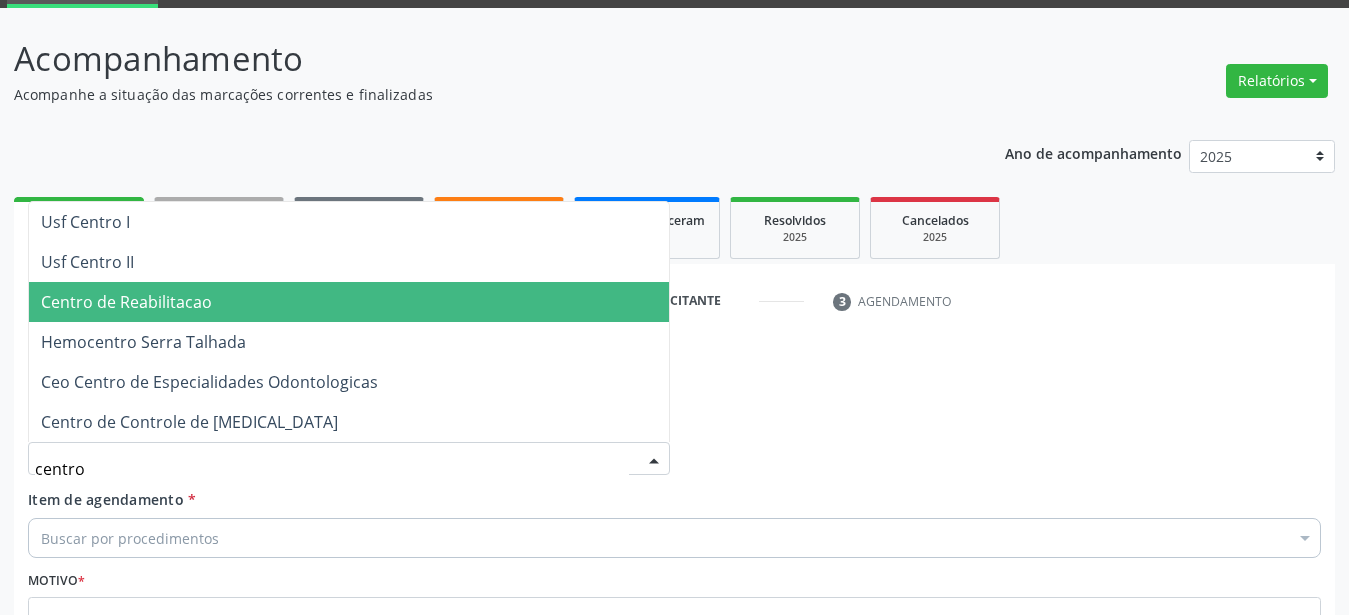 click on "Centro de Reabilitacao" at bounding box center [349, 302] 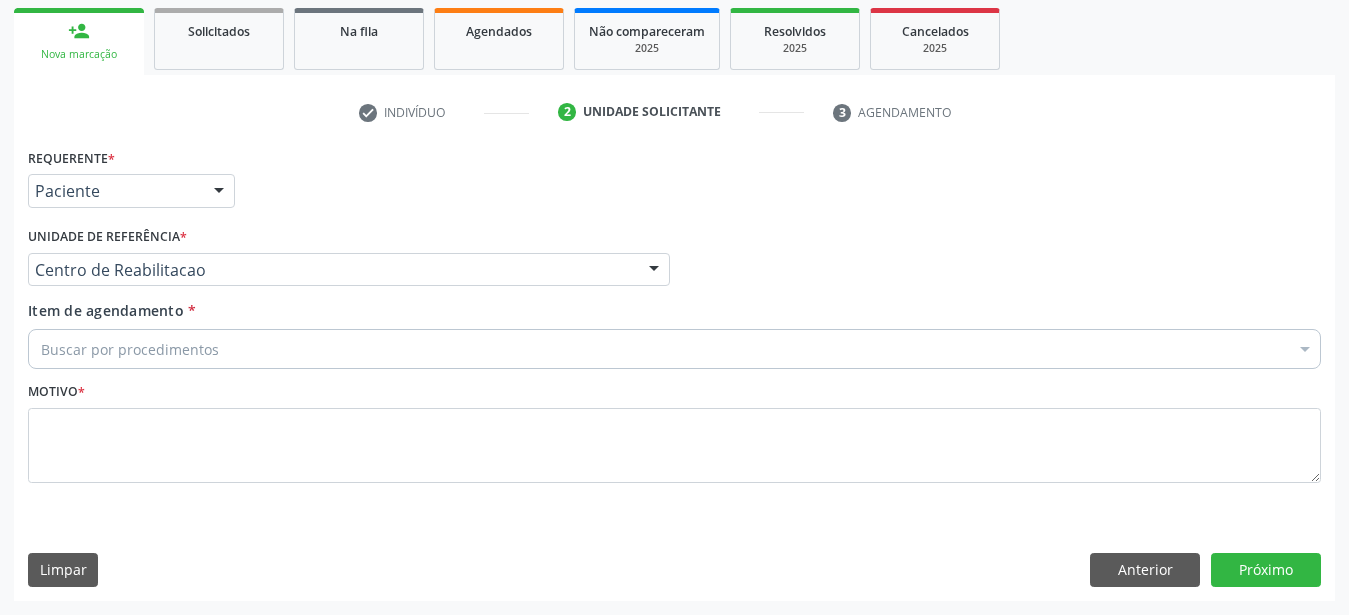 scroll, scrollTop: 307, scrollLeft: 0, axis: vertical 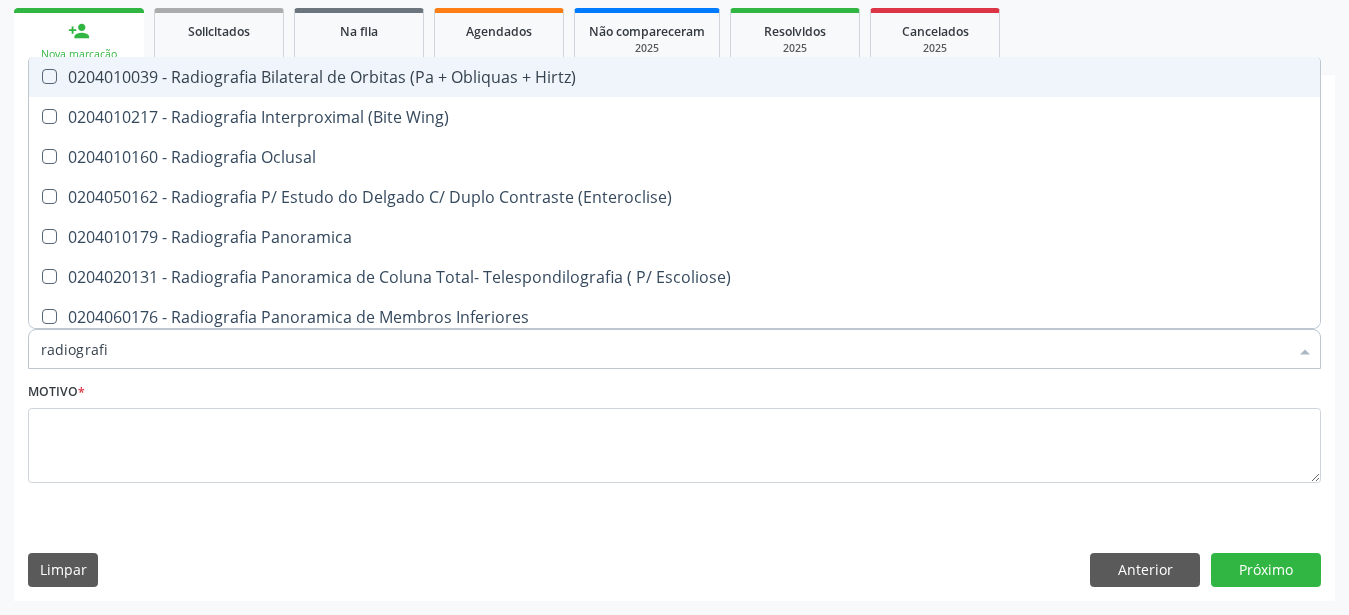 type on "radiografia" 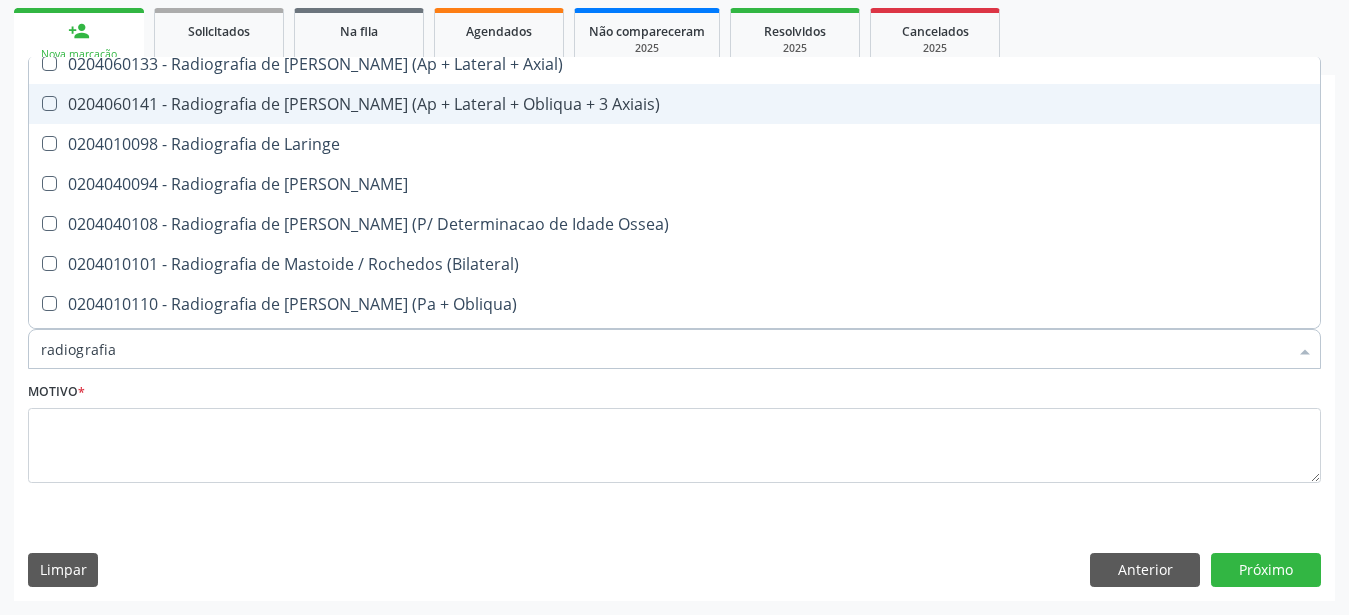scroll, scrollTop: 1980, scrollLeft: 0, axis: vertical 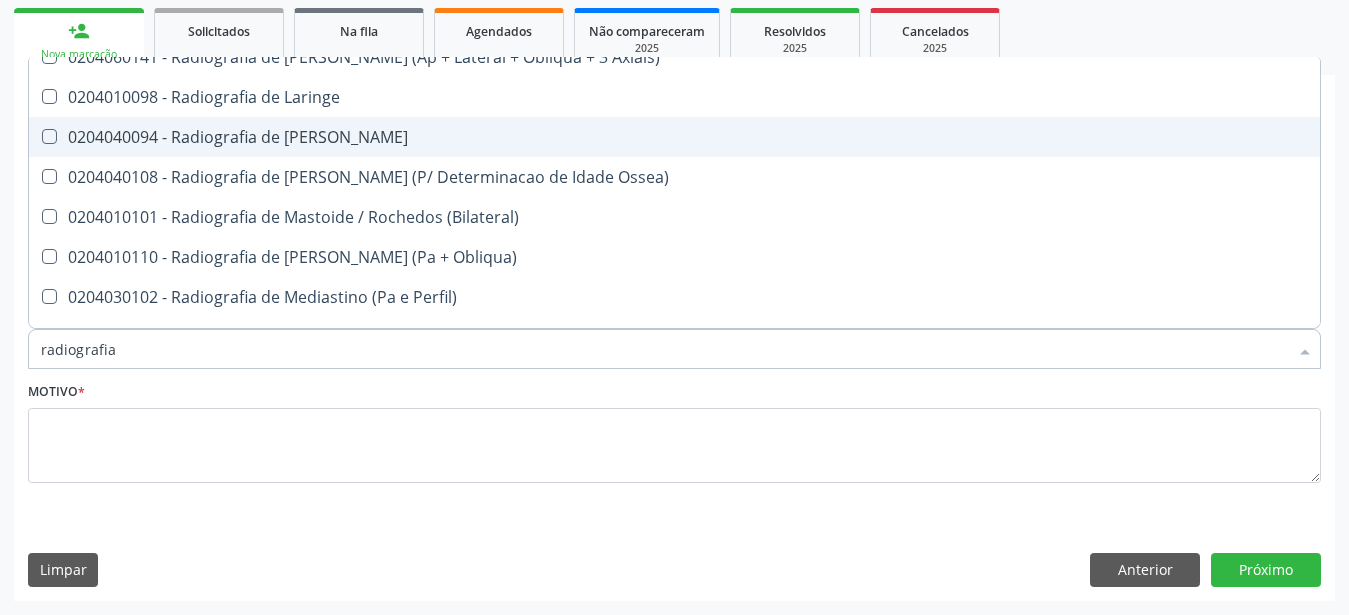 click at bounding box center [49, 136] 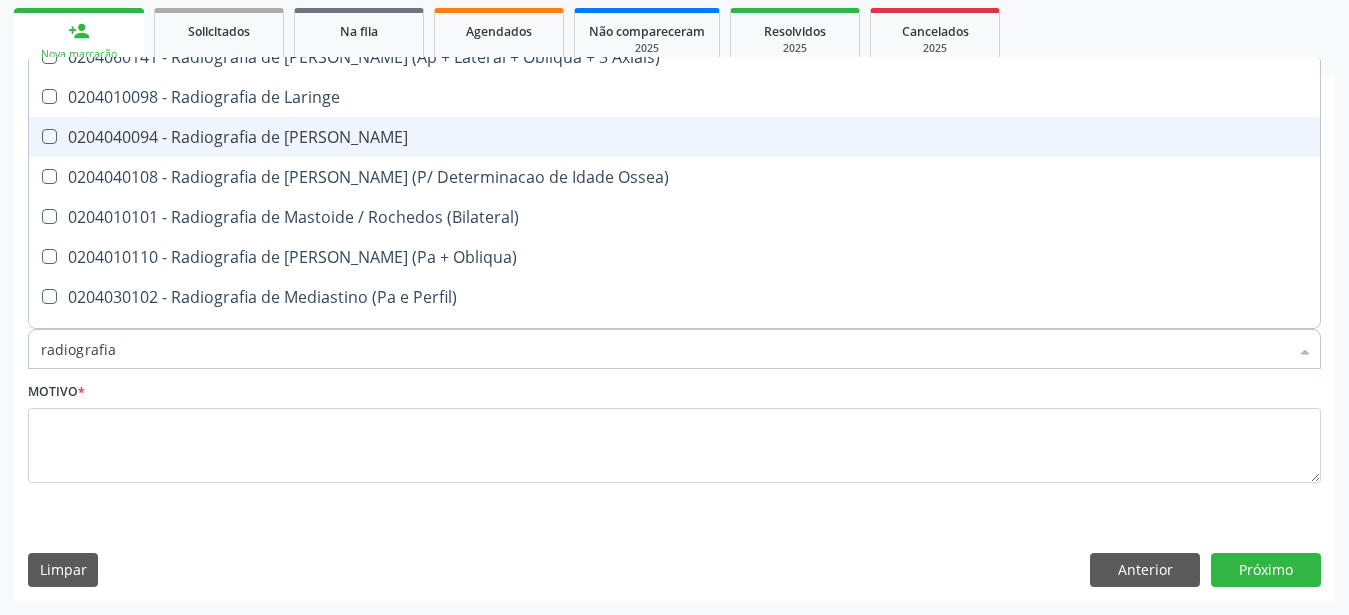 click at bounding box center [35, 136] 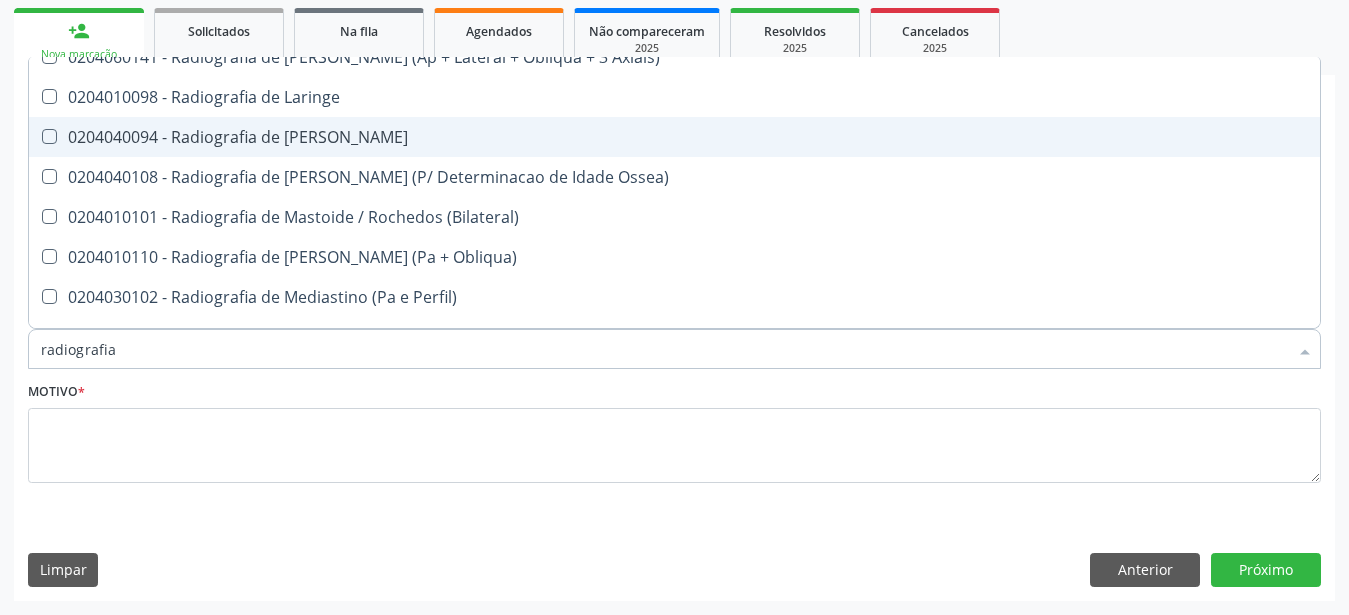 checkbox on "true" 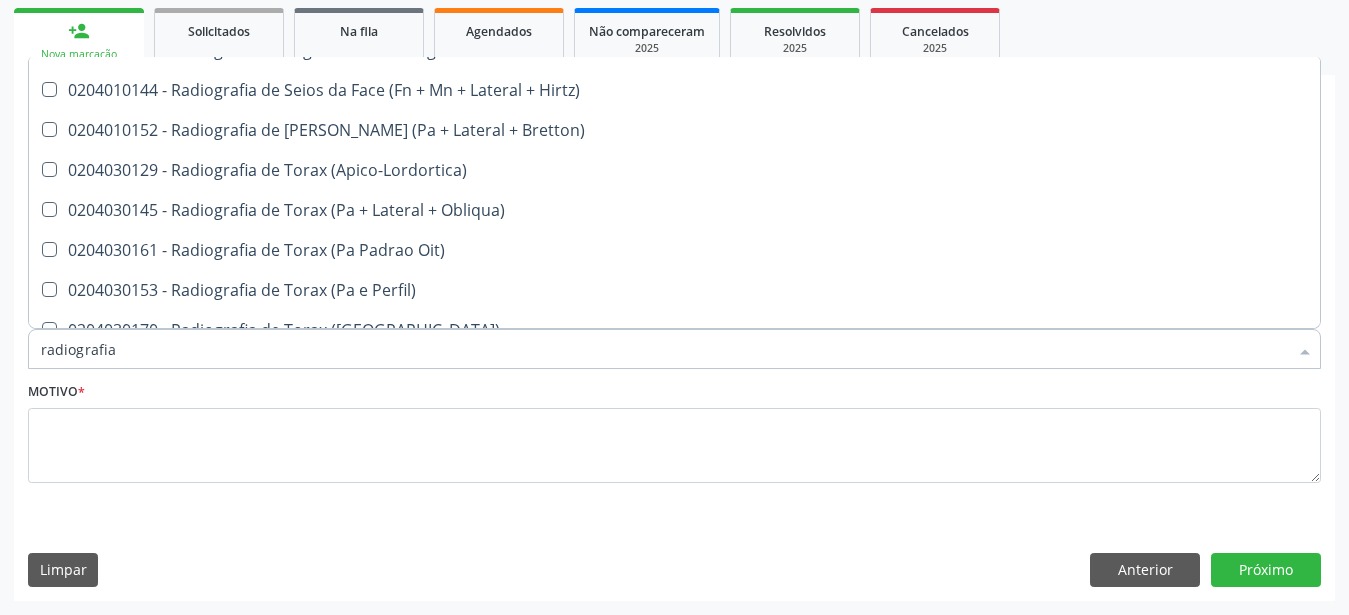 scroll, scrollTop: 2508, scrollLeft: 0, axis: vertical 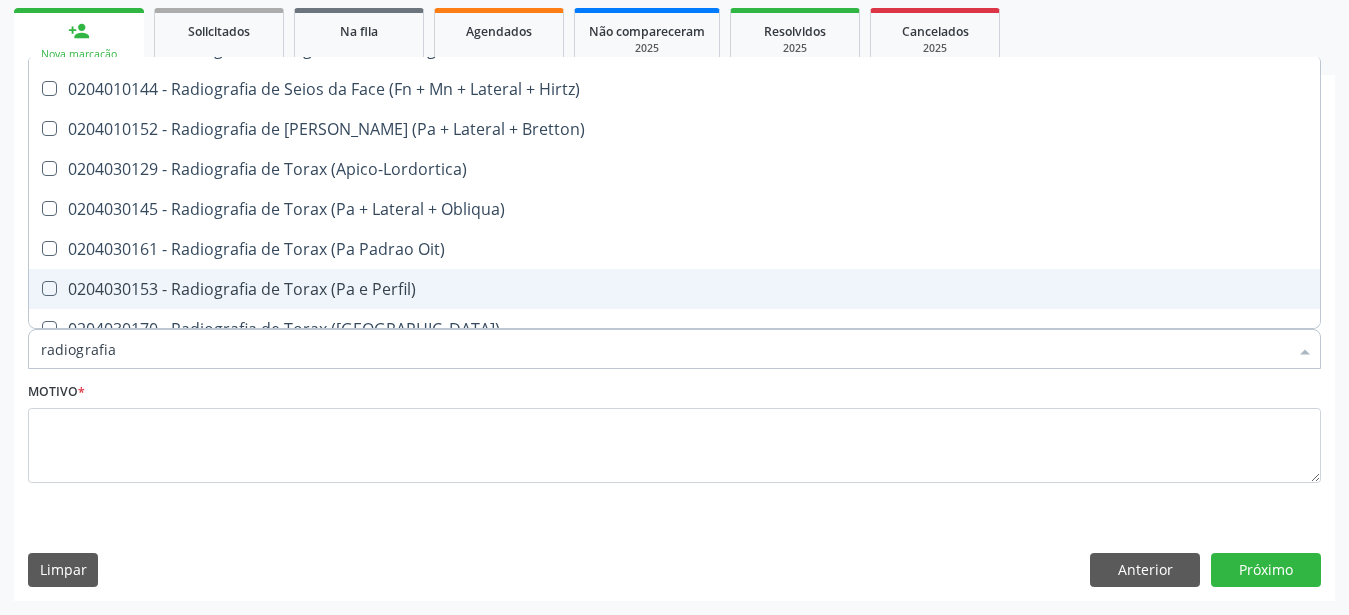 click on "0204030153 - Radiografia de Torax (Pa e Perfil)" at bounding box center [674, 289] 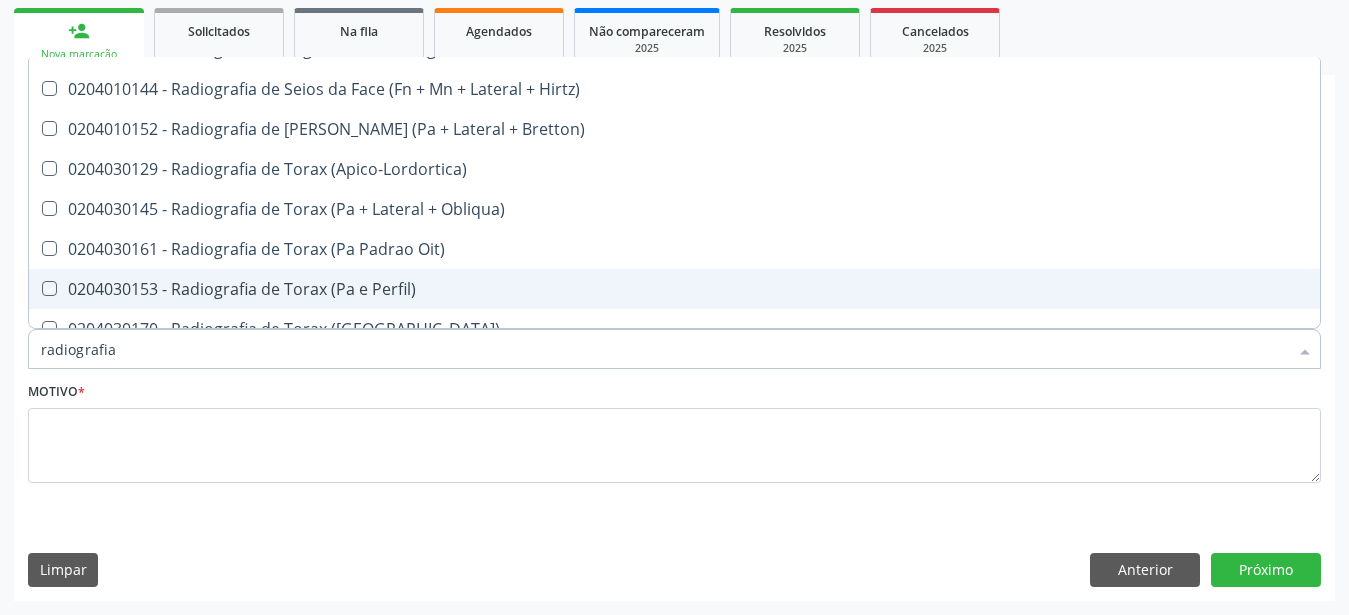 checkbox on "true" 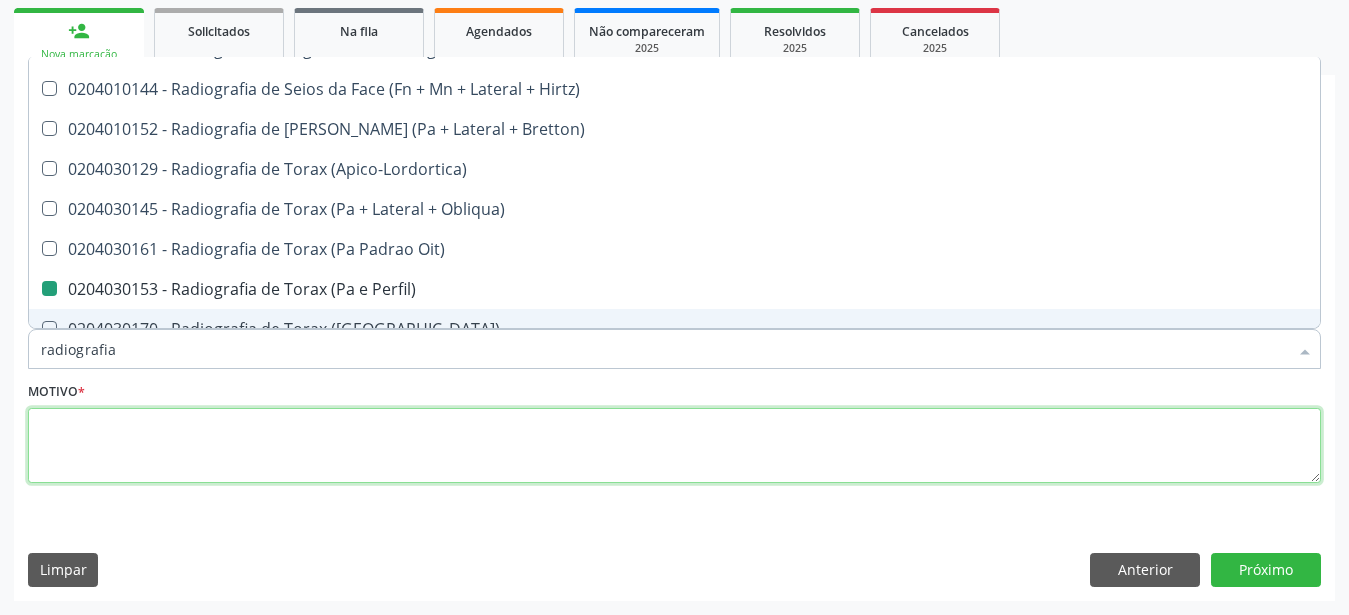 click at bounding box center [674, 446] 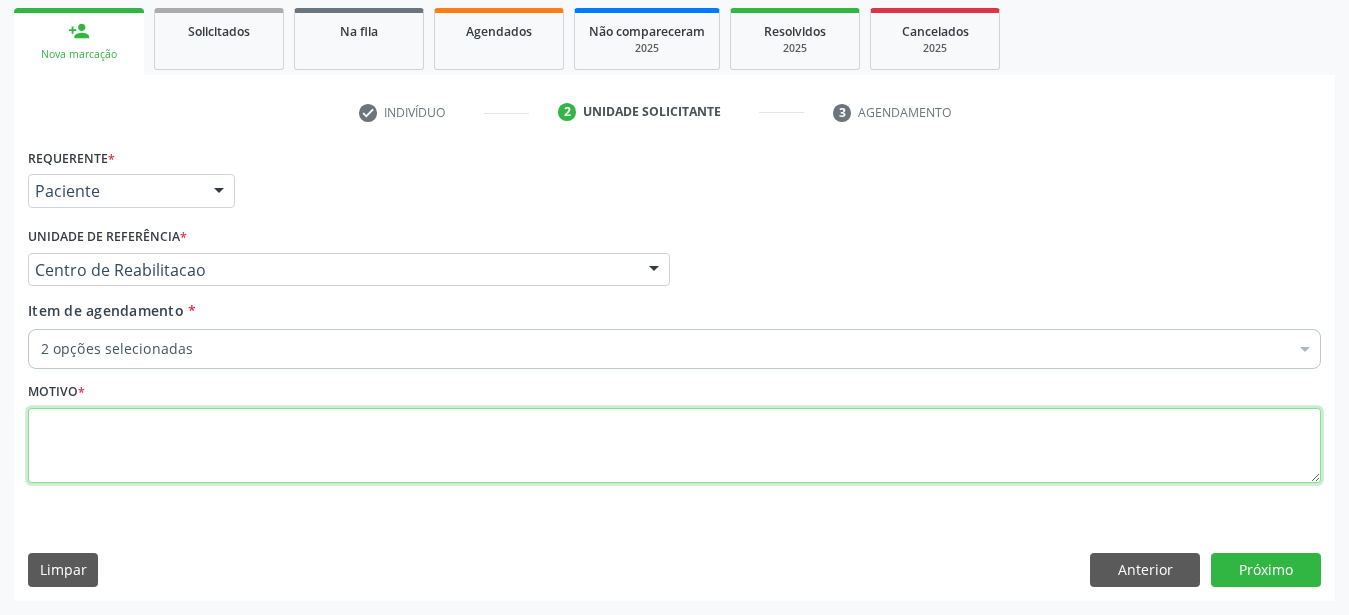 scroll, scrollTop: 0, scrollLeft: 0, axis: both 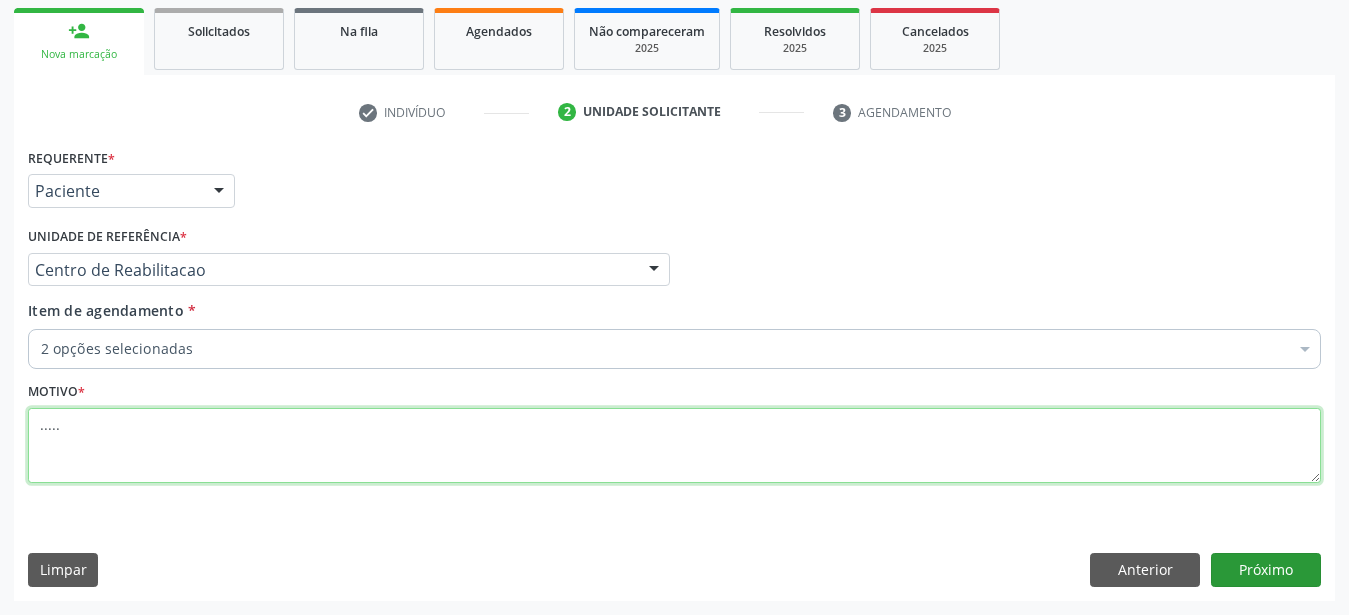type on "....." 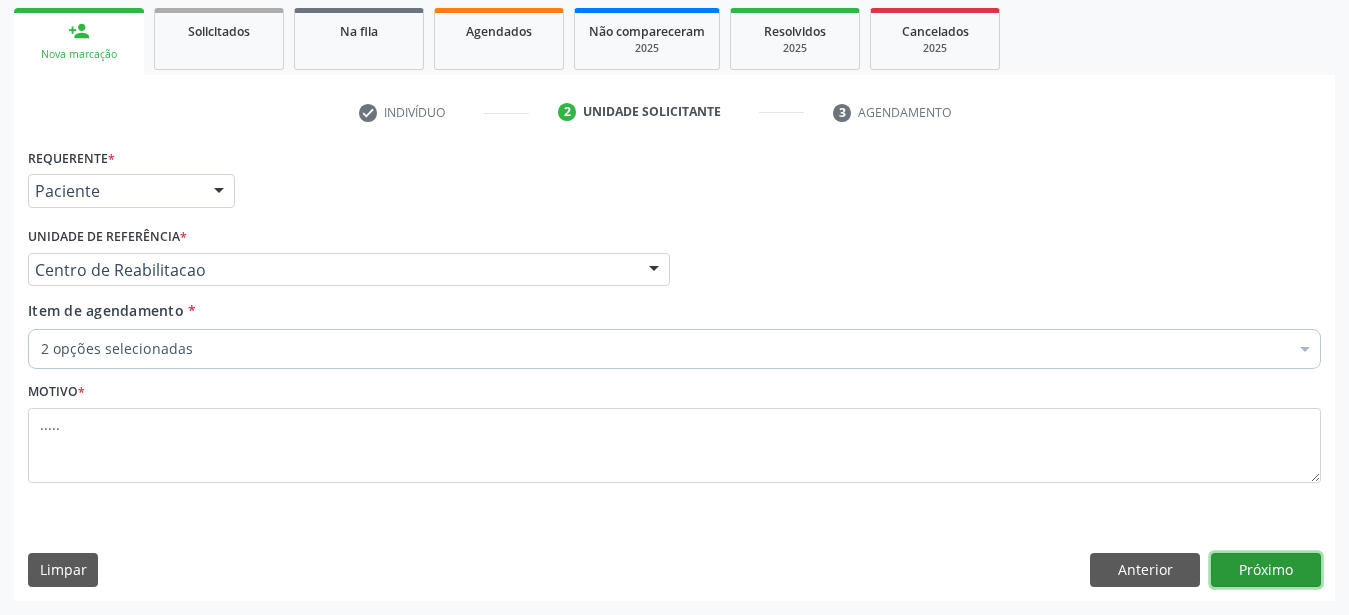 click on "Próximo" at bounding box center [1266, 570] 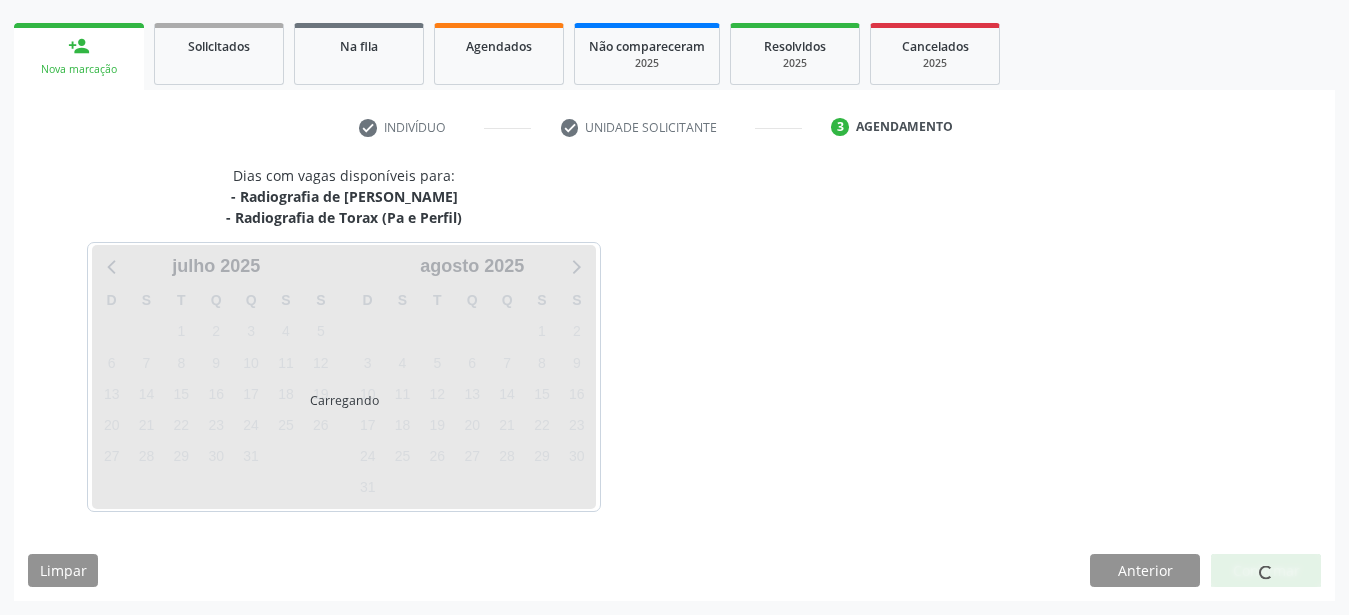 scroll, scrollTop: 276, scrollLeft: 0, axis: vertical 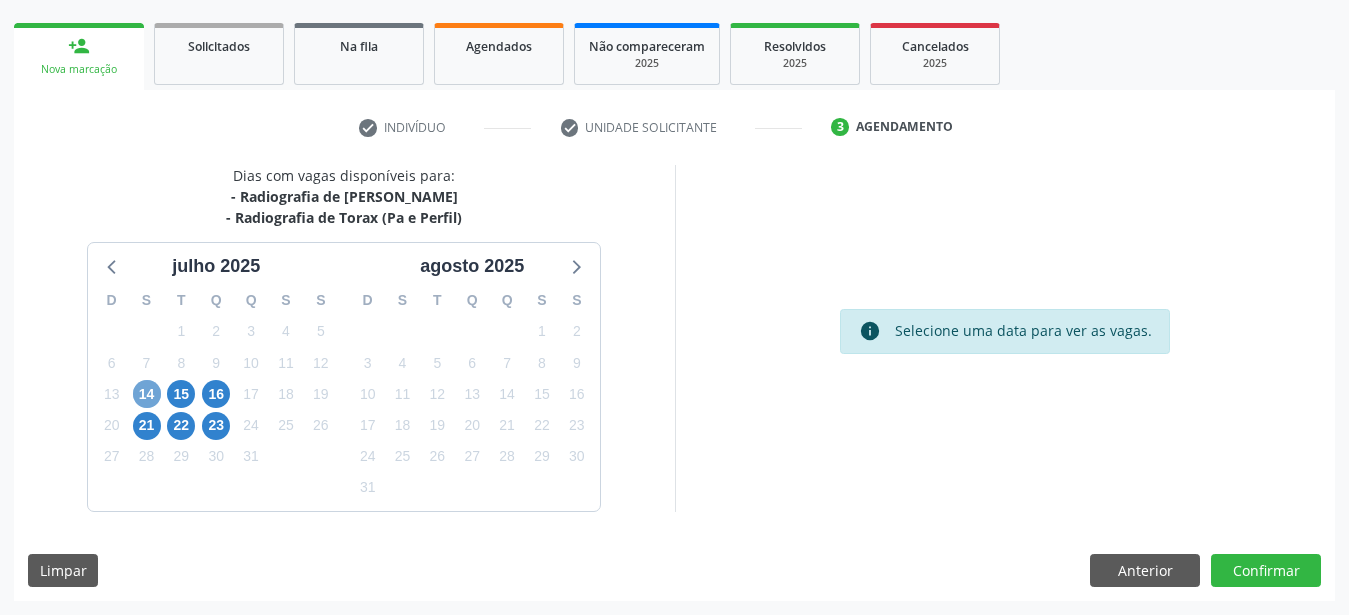 click on "14" at bounding box center [147, 394] 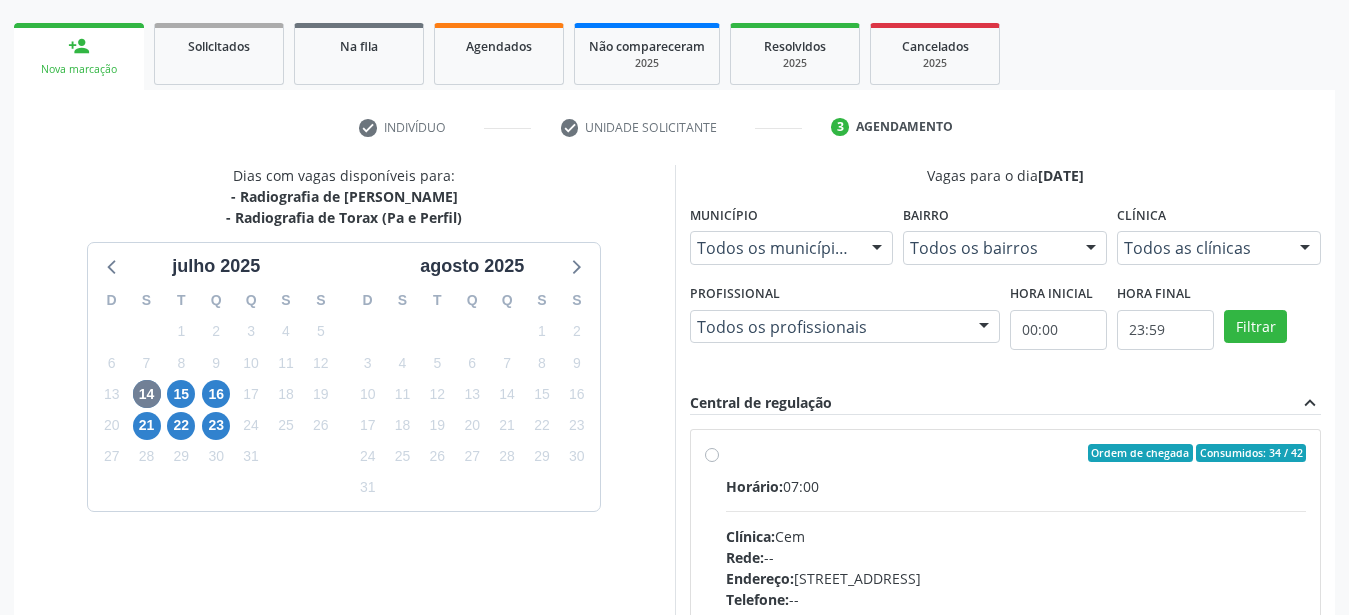 click on "Ordem de chegada
Consumidos: 34 / 42
Horário:   07:00
Clínica:  Cem
Rede:
--
Endereço:   Casa, nº 393, Nossa Senhora da Pen, Serra Talhada - PE
Telefone:   --
Profissional:
Ebenone Antonio da Silva
Informações adicionais sobre o atendimento
Idade de atendimento:
de 0 a 120 anos
Gênero(s) atendido(s):
Masculino e Feminino
Informações adicionais:
--" at bounding box center (1016, 597) 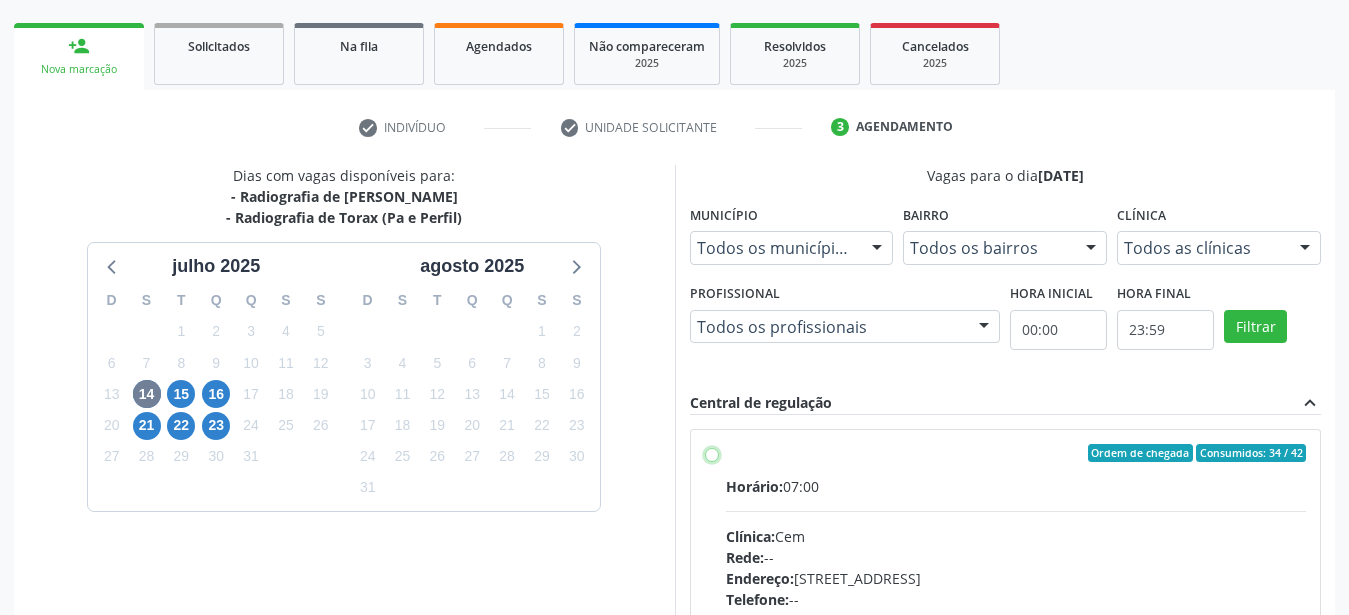 radio on "true" 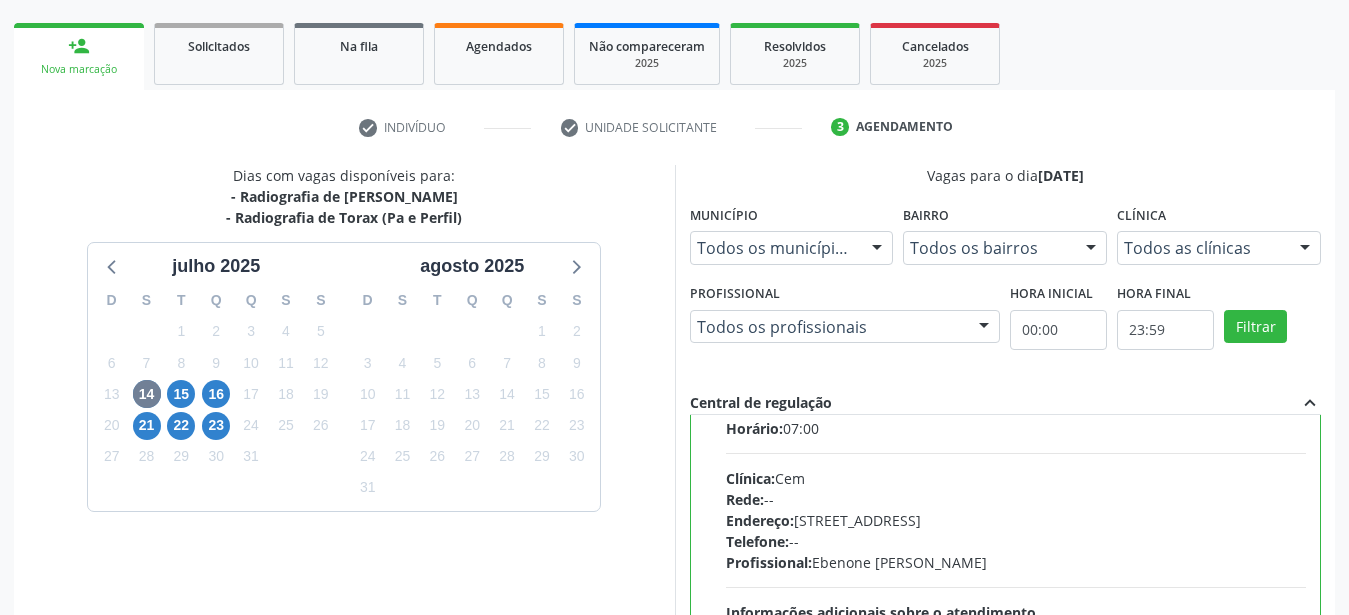 scroll, scrollTop: 99, scrollLeft: 0, axis: vertical 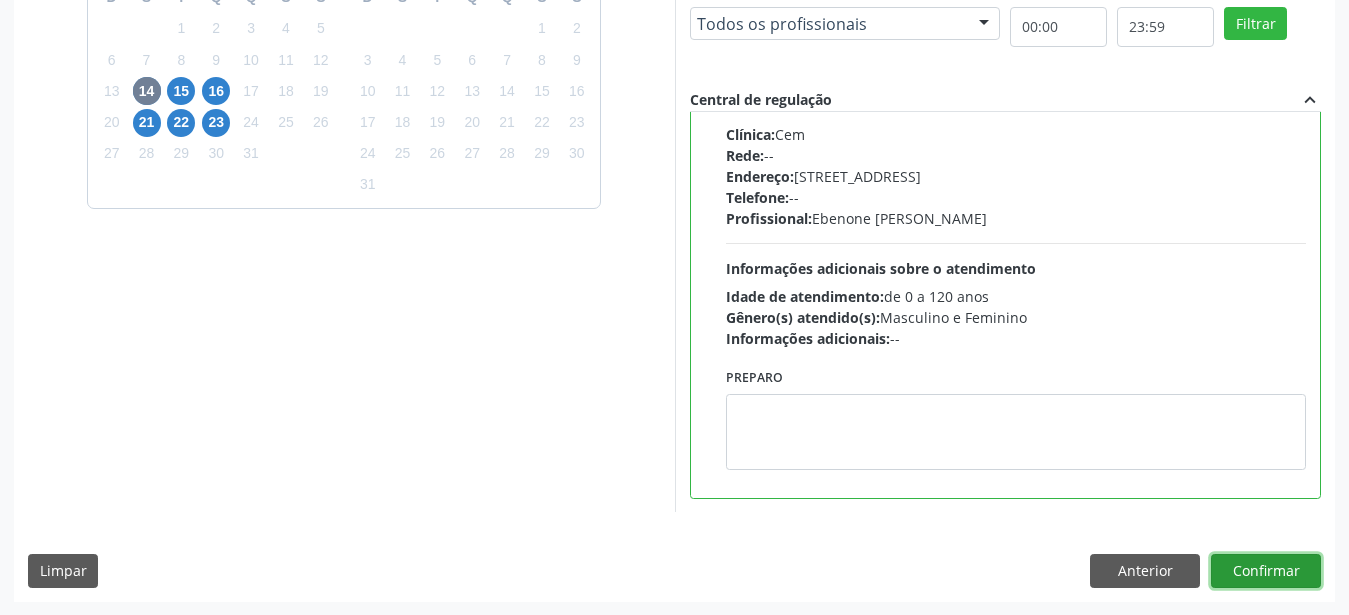 click on "Confirmar" at bounding box center (1266, 571) 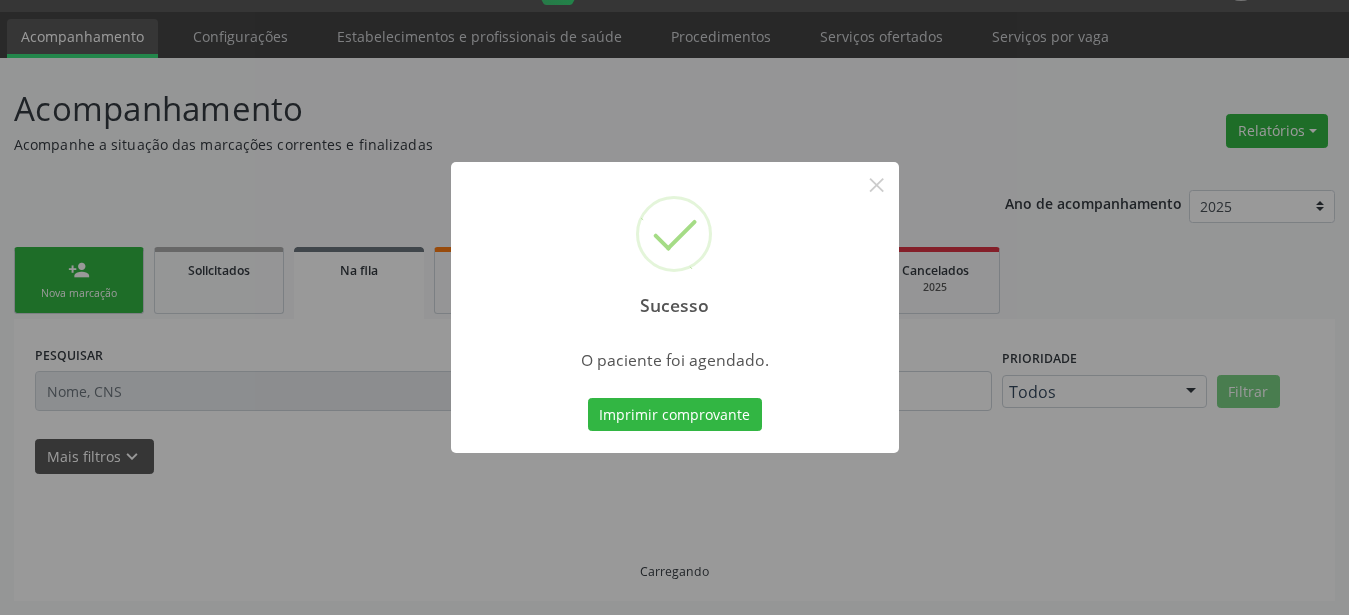 scroll, scrollTop: 51, scrollLeft: 0, axis: vertical 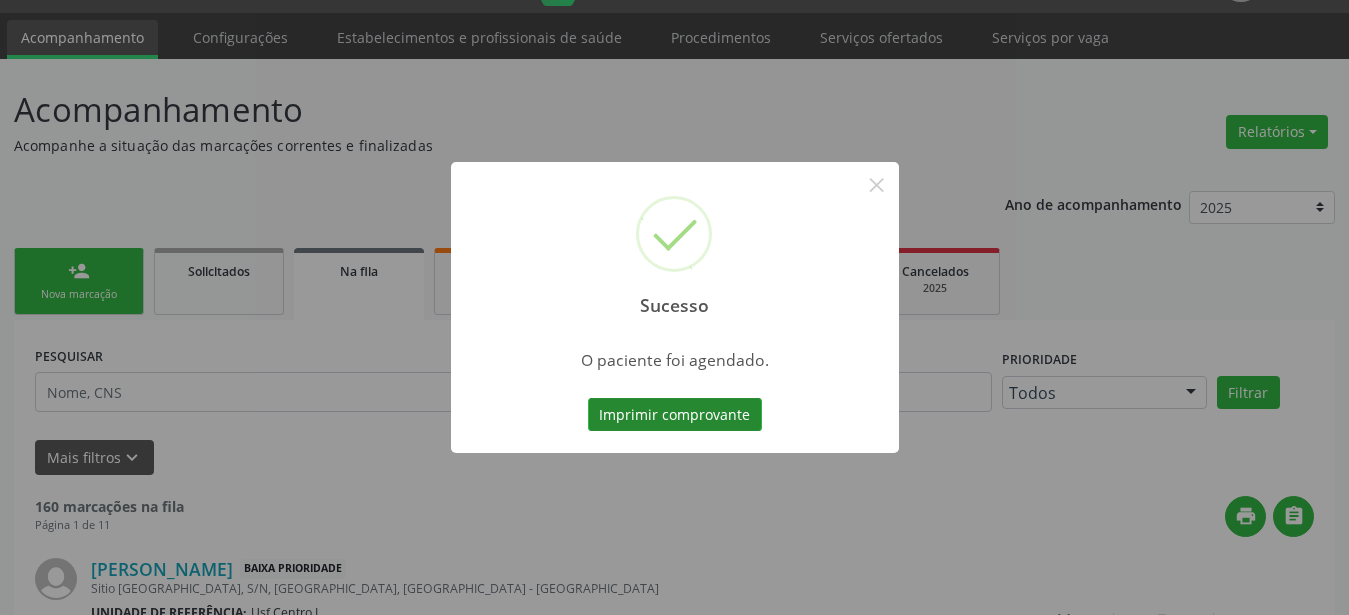 click on "Imprimir comprovante" at bounding box center [675, 415] 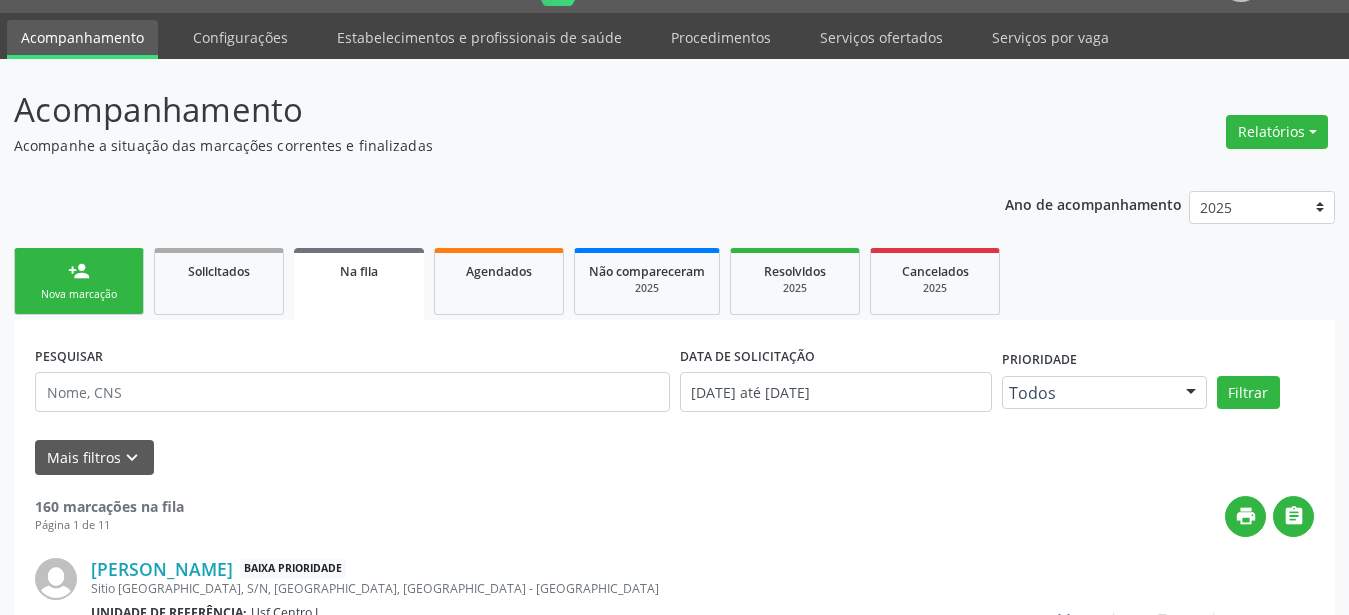 scroll, scrollTop: 50, scrollLeft: 0, axis: vertical 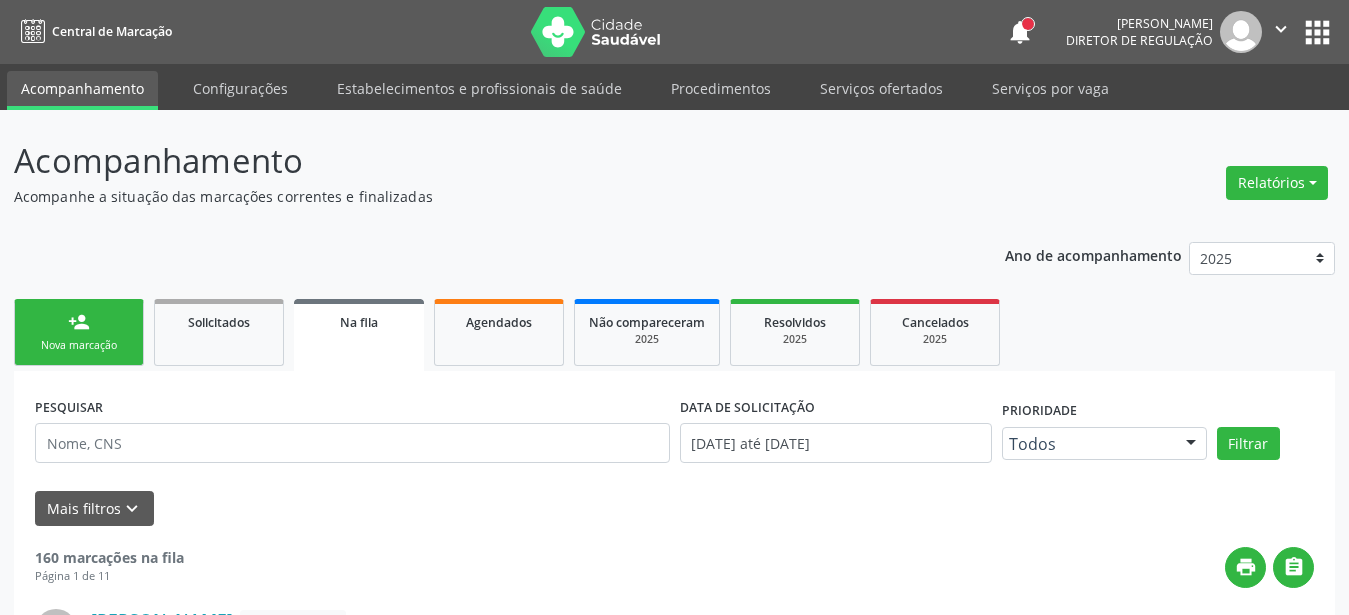 click on "apps" at bounding box center (1317, 32) 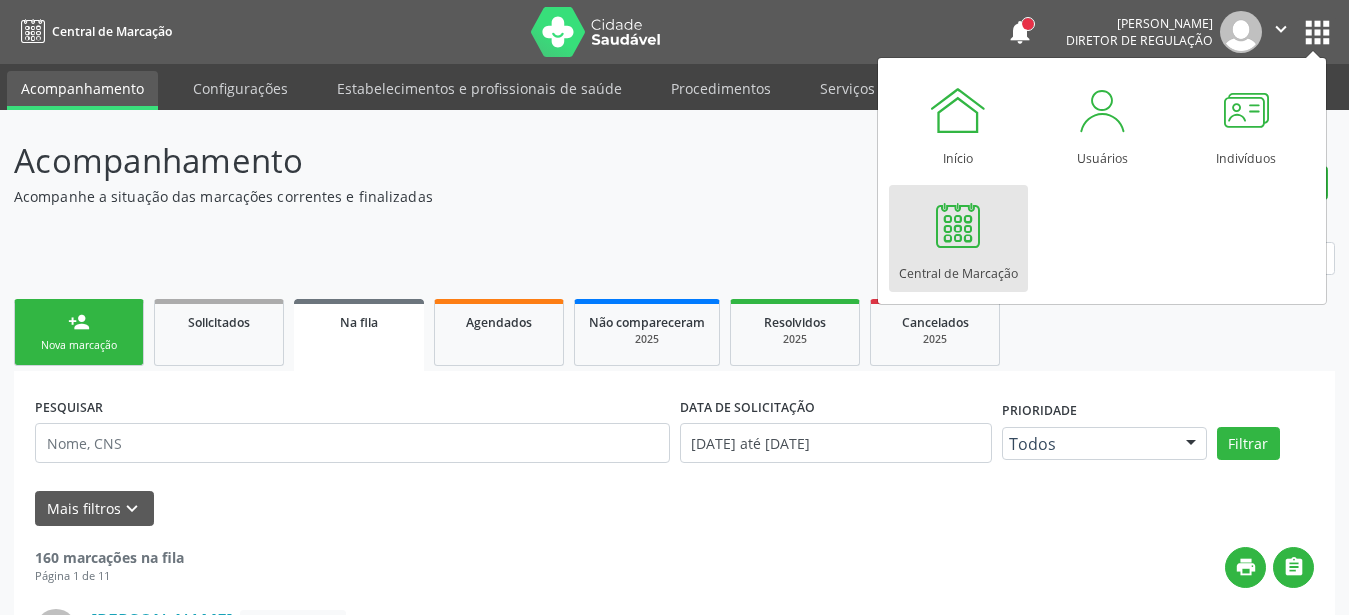 click at bounding box center [958, 225] 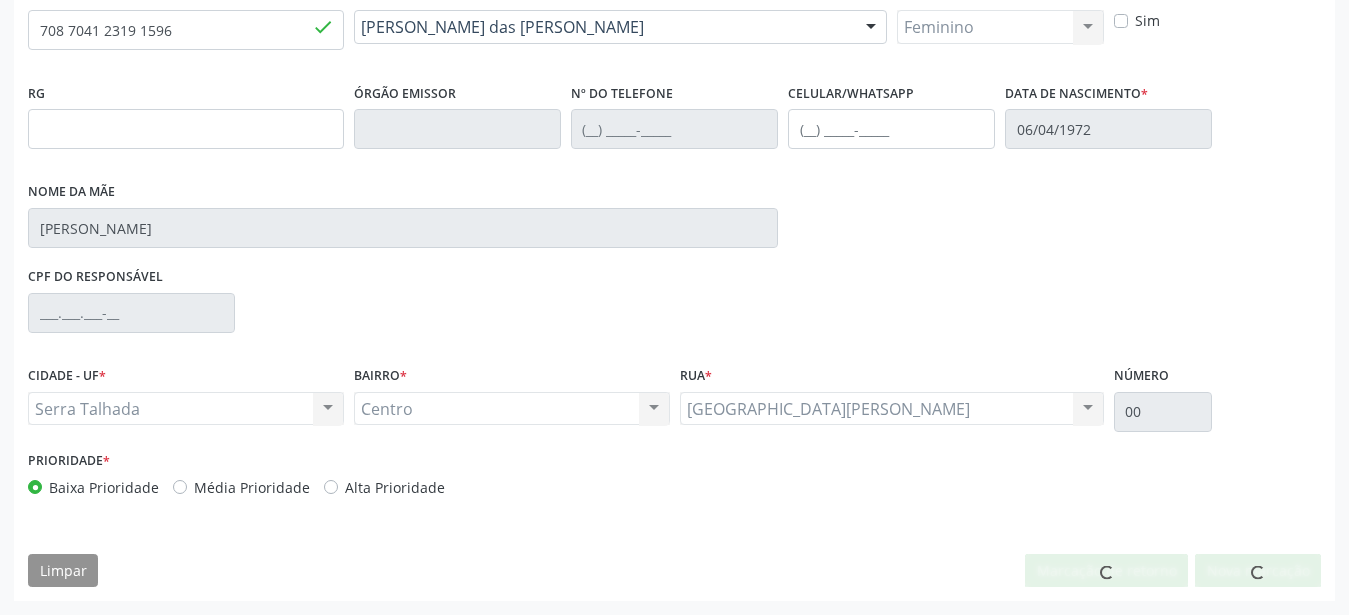 scroll, scrollTop: 455, scrollLeft: 0, axis: vertical 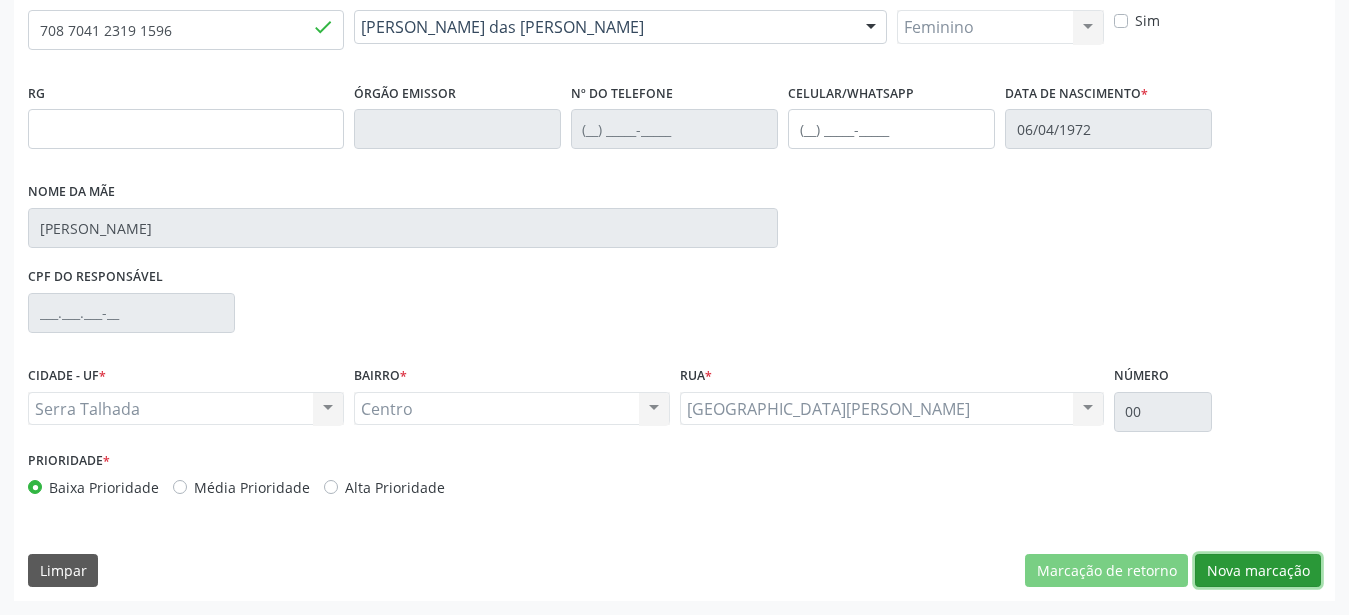 click on "Nova marcação" at bounding box center [1258, 571] 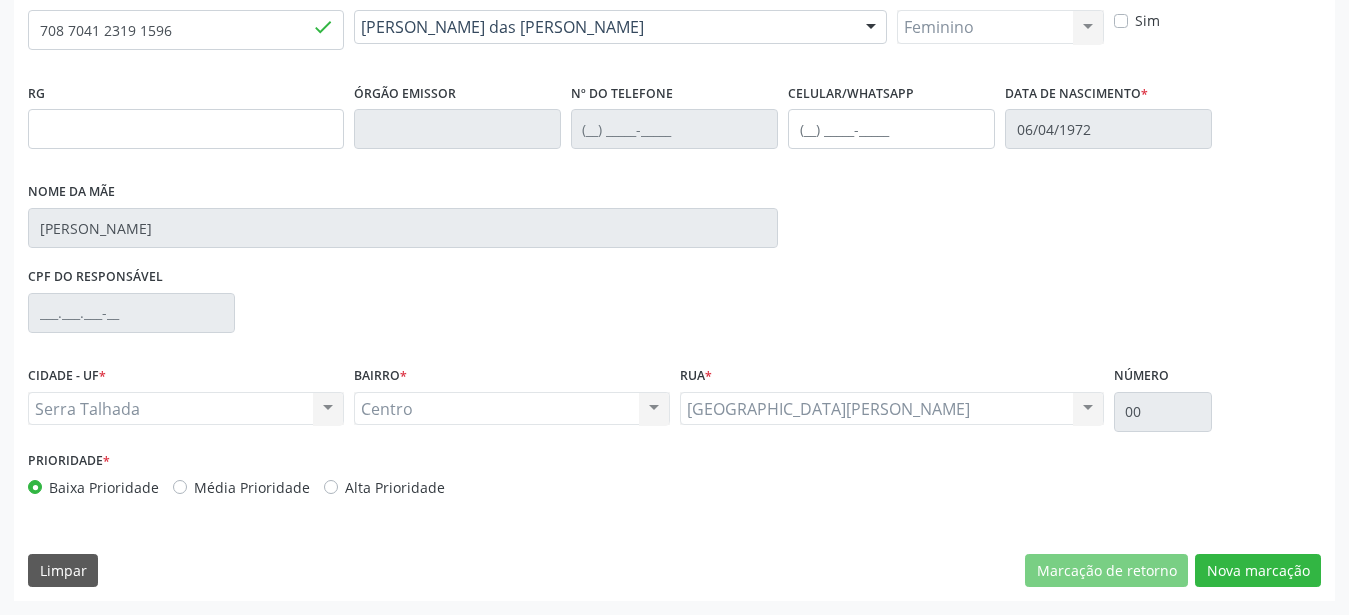scroll, scrollTop: 307, scrollLeft: 0, axis: vertical 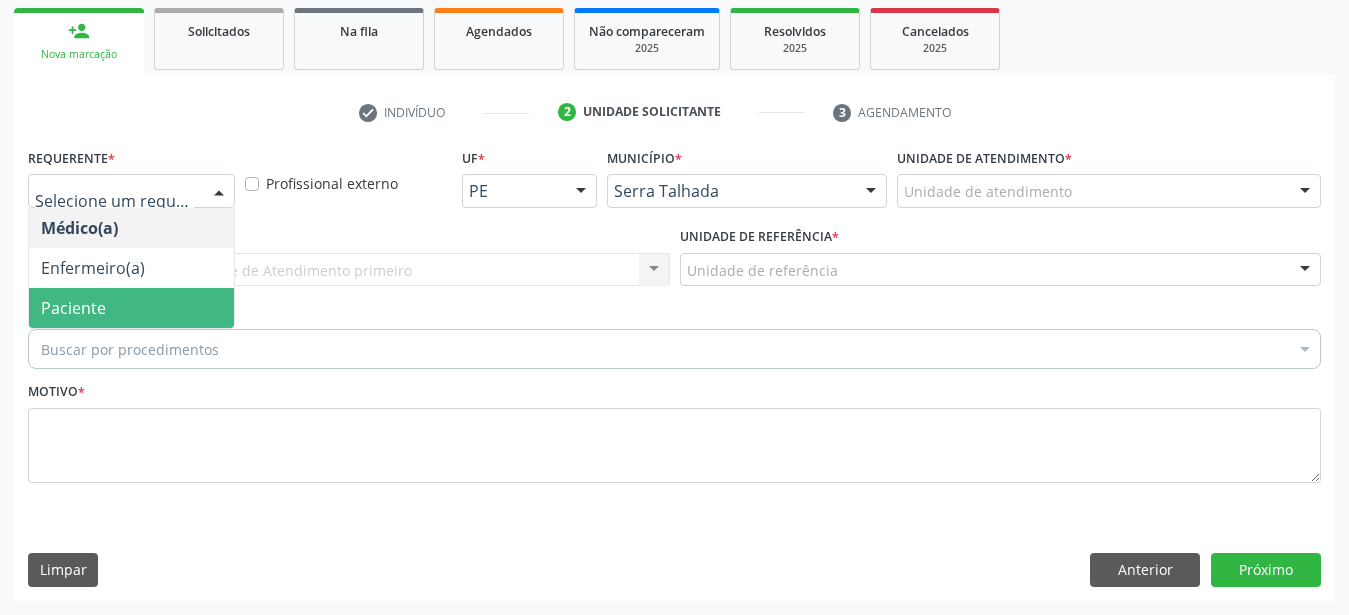 click on "Paciente" at bounding box center (73, 308) 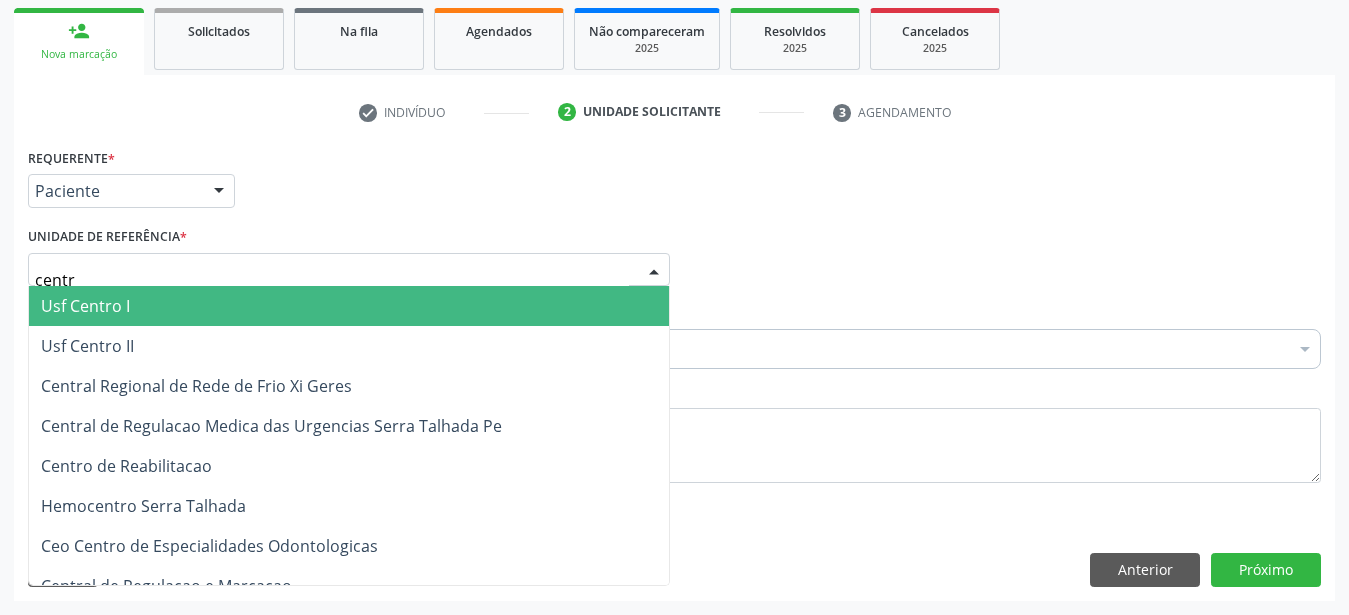 type on "centro" 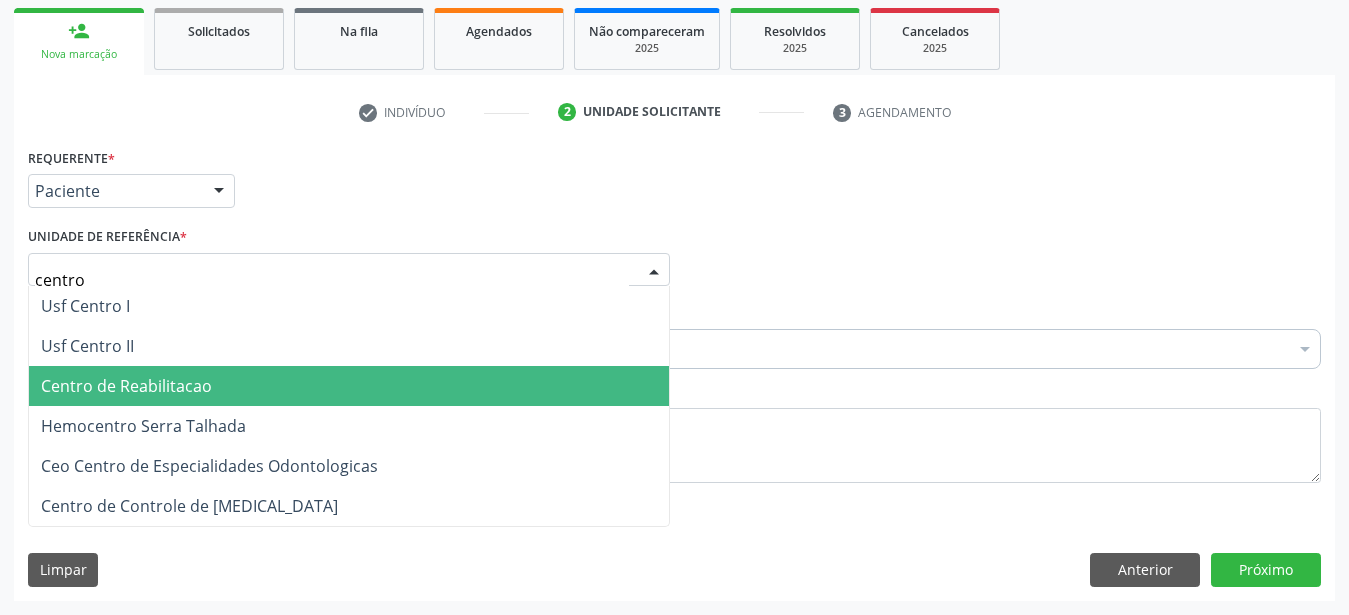 click on "Centro de Reabilitacao" at bounding box center [126, 386] 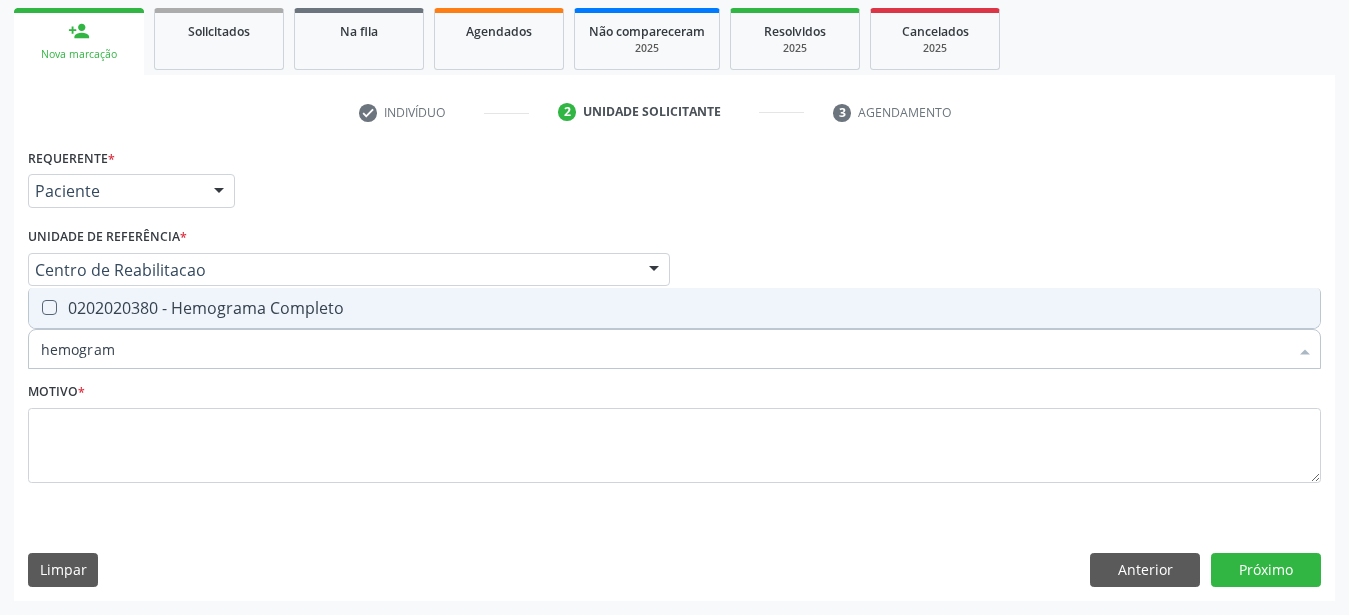 type on "hemograma" 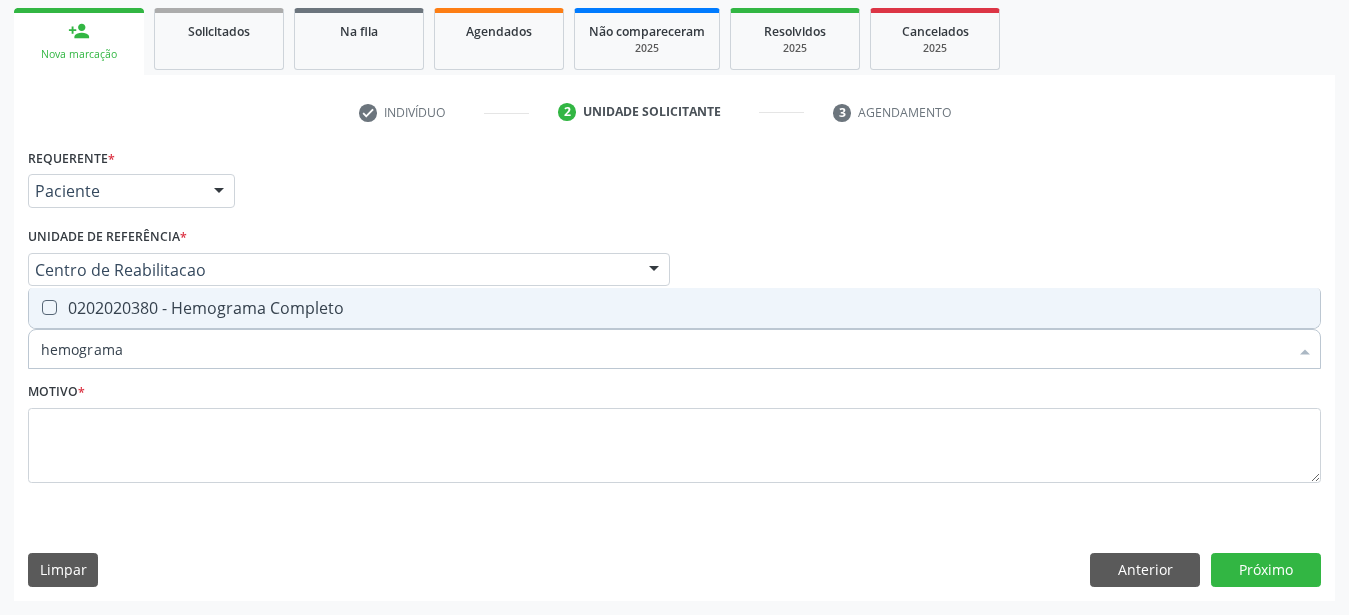 drag, startPoint x: 32, startPoint y: 282, endPoint x: 54, endPoint y: 294, distance: 25.059929 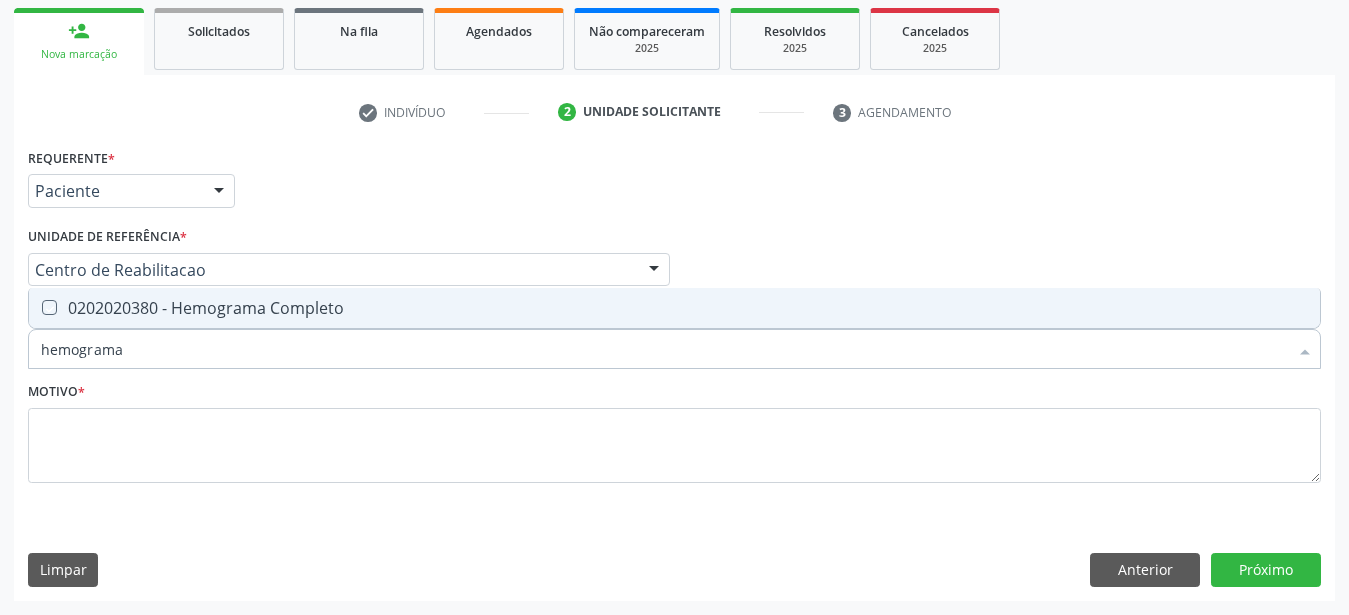 click at bounding box center [36, 308] 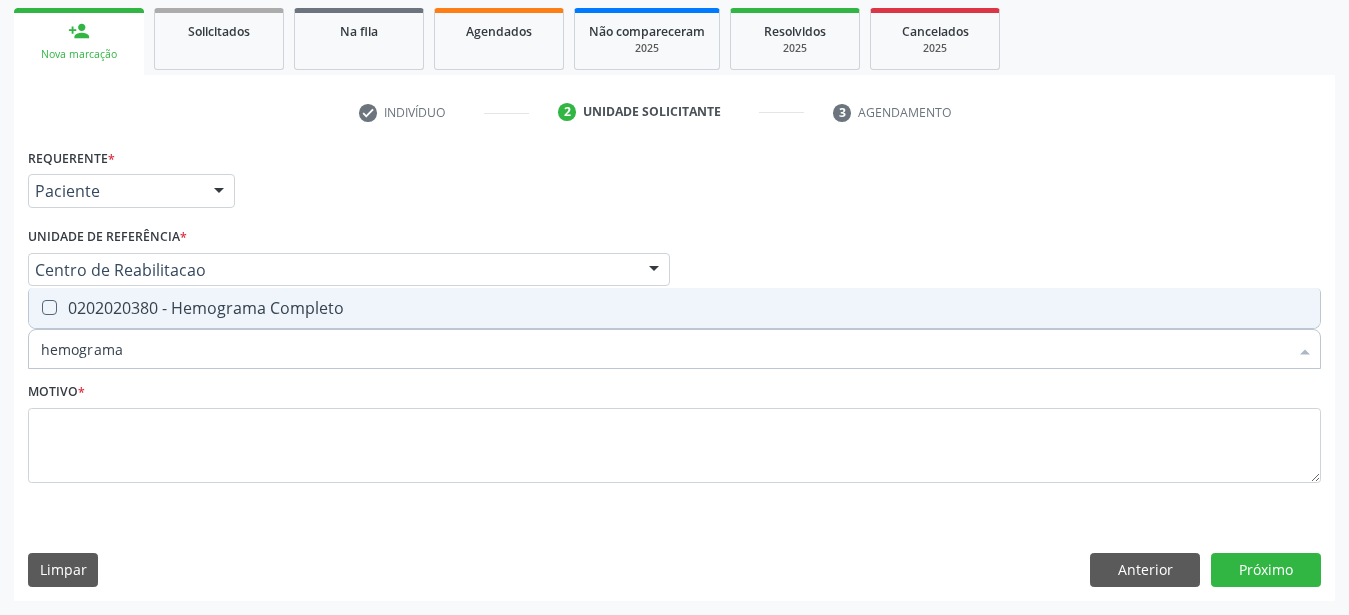 click at bounding box center [49, 307] 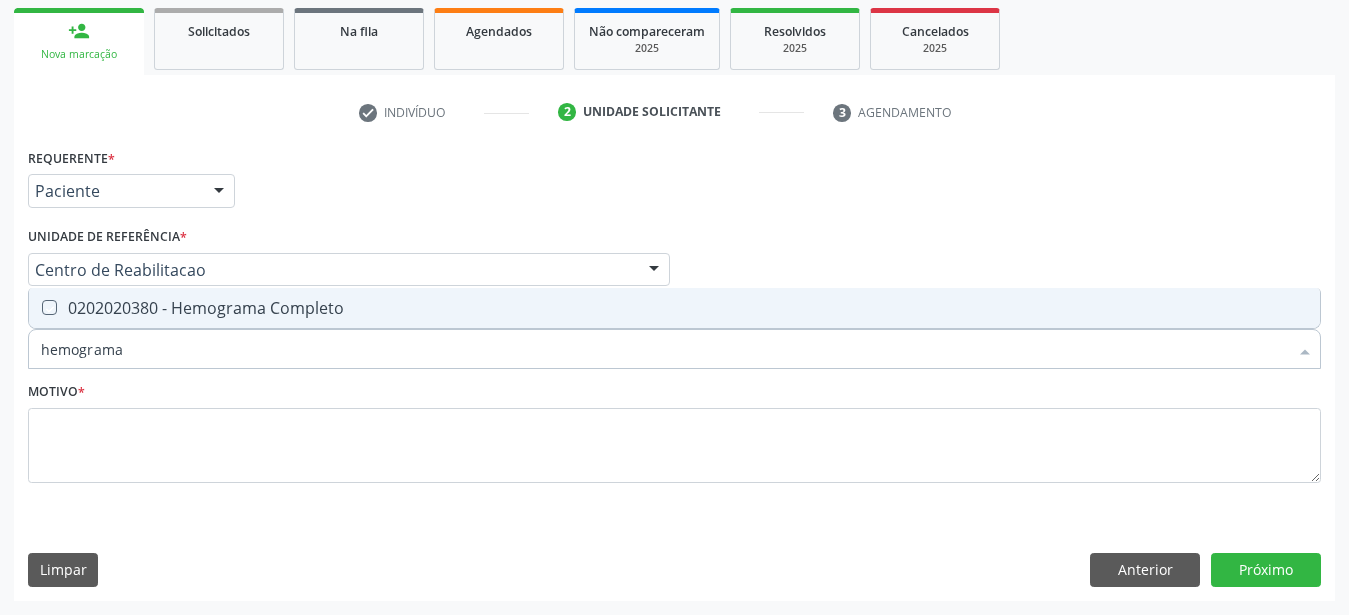 click at bounding box center (35, 307) 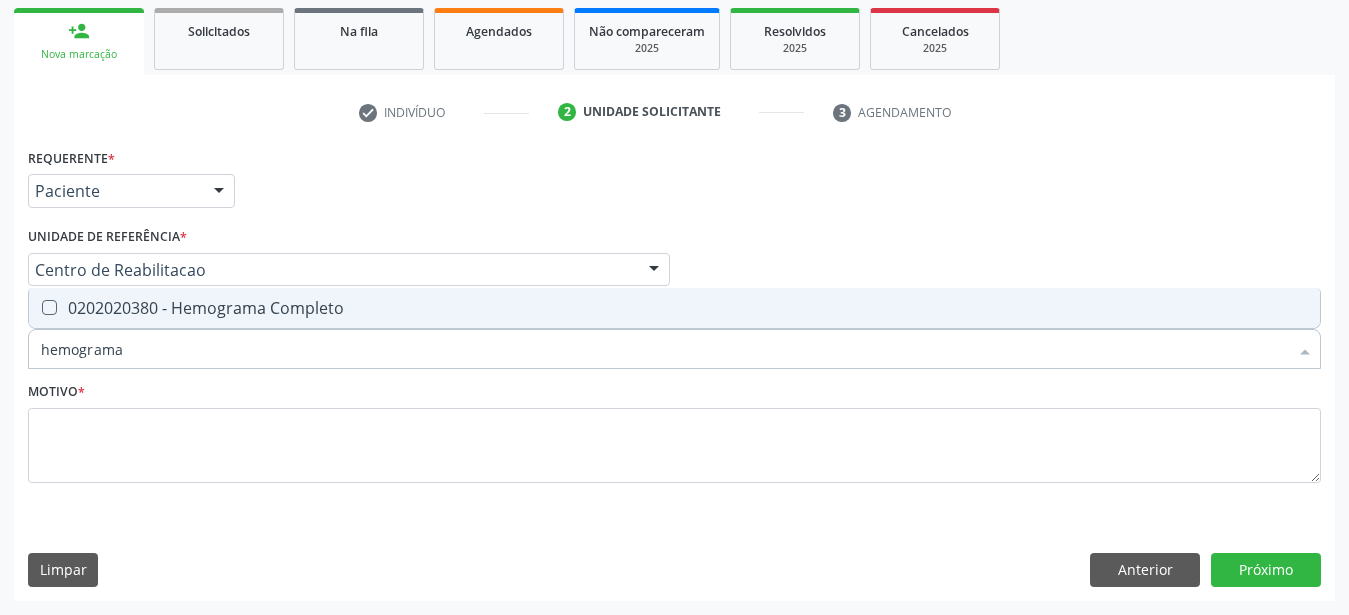 checkbox on "true" 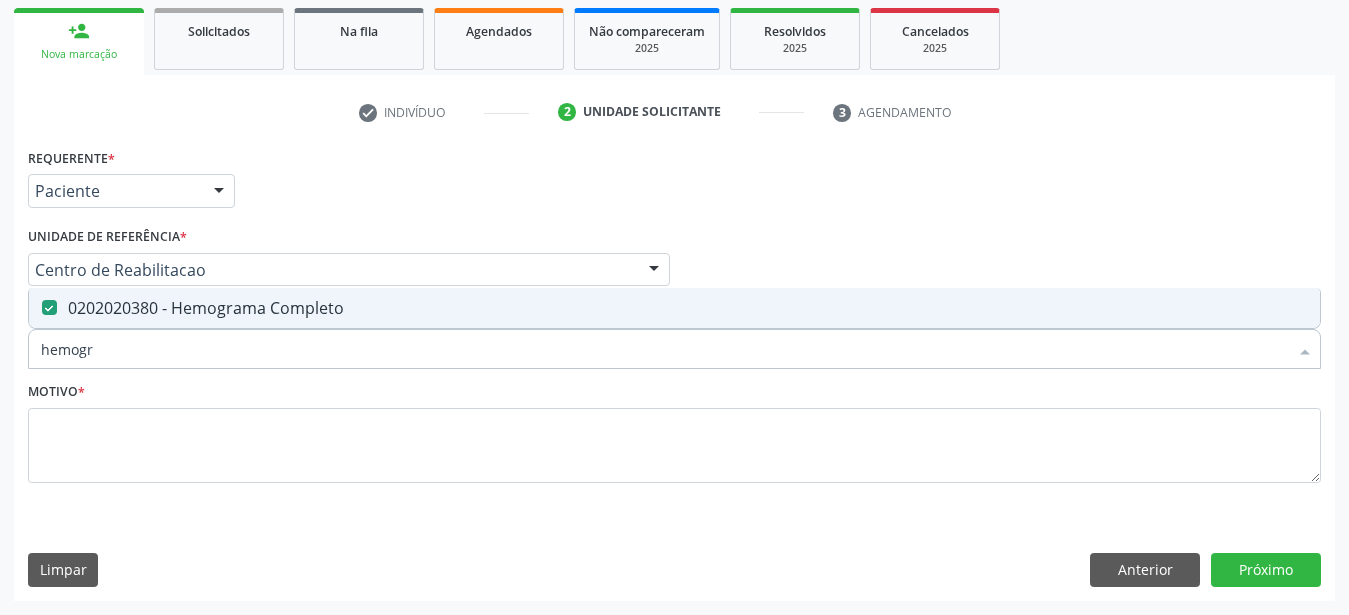 type on "hemog" 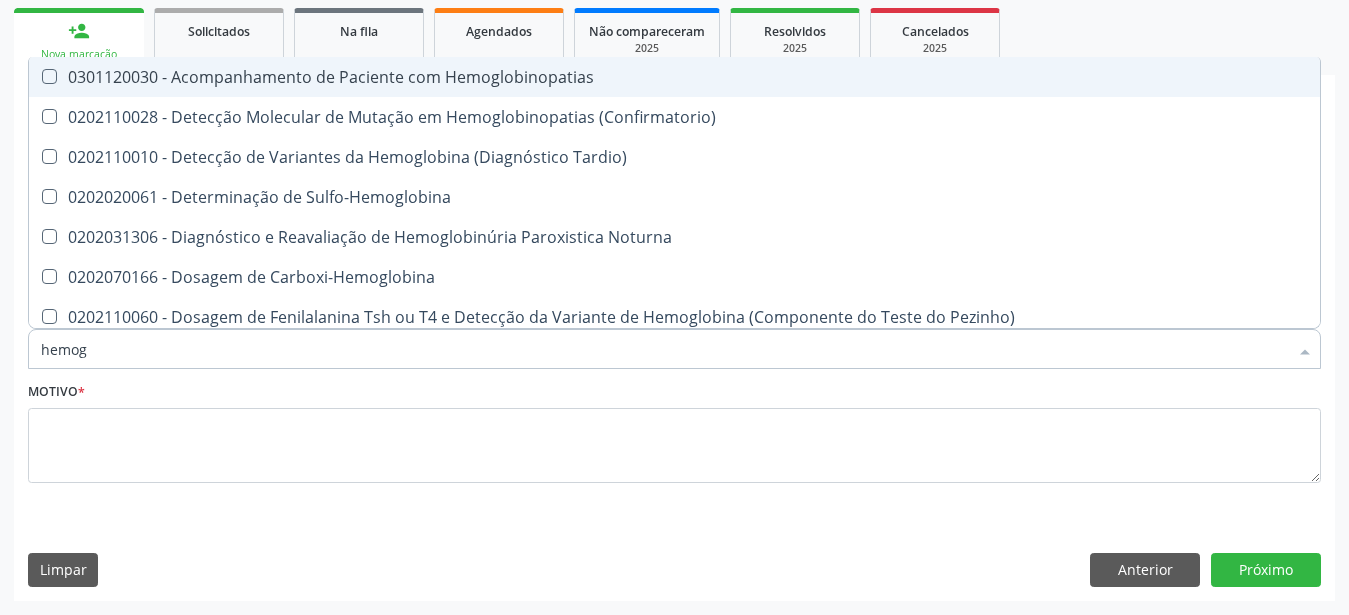 type on "hemo" 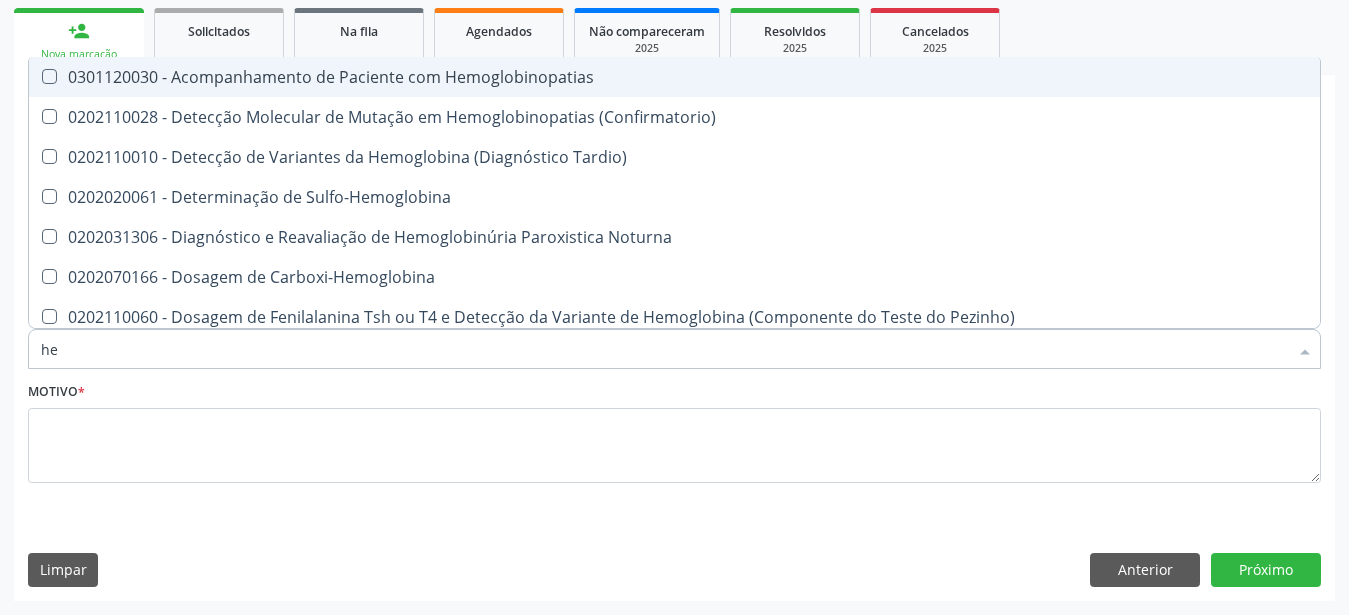 type on "h" 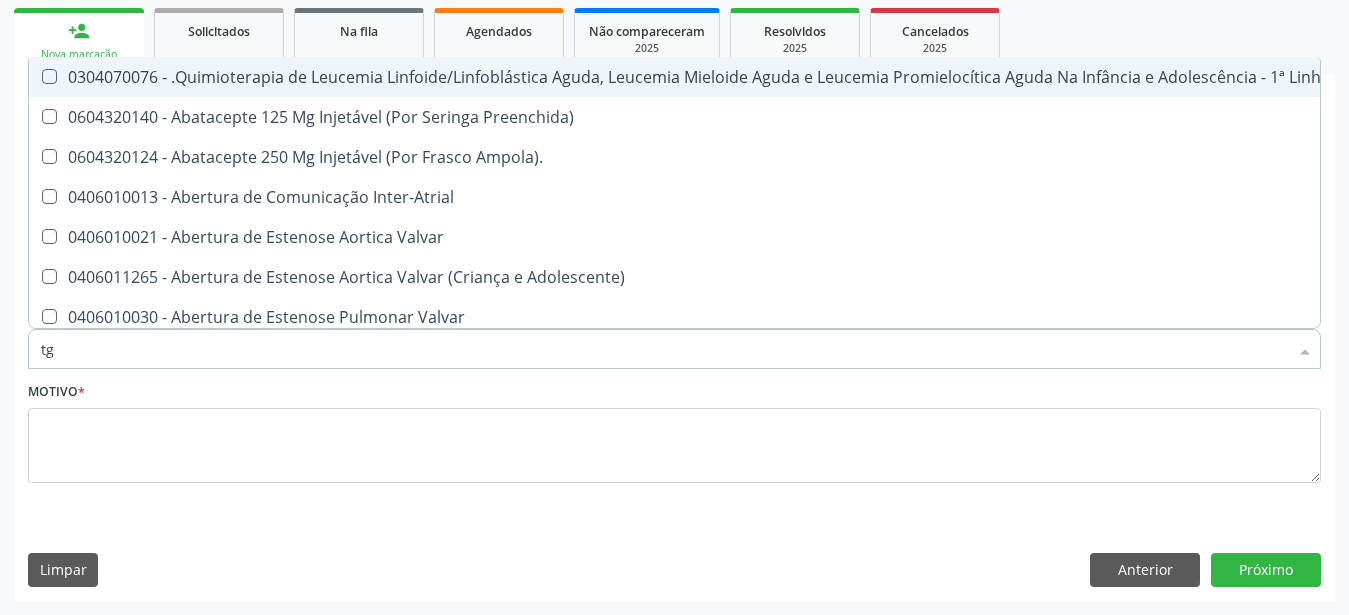 type on "tgo" 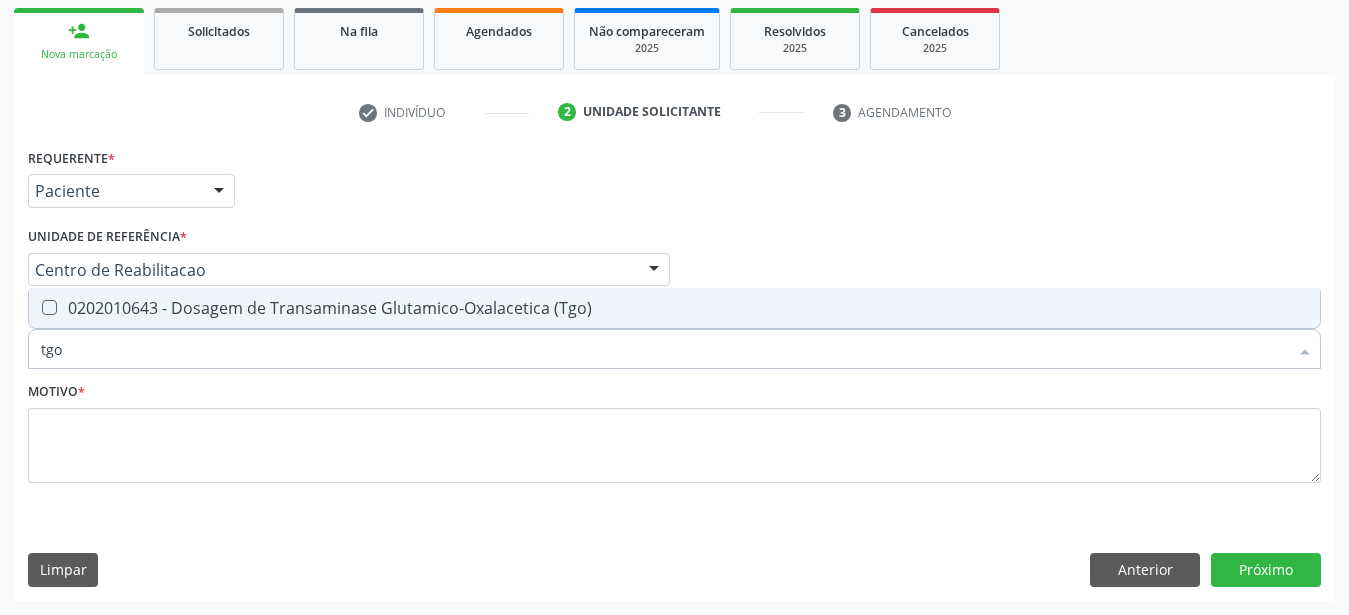 click at bounding box center (49, 307) 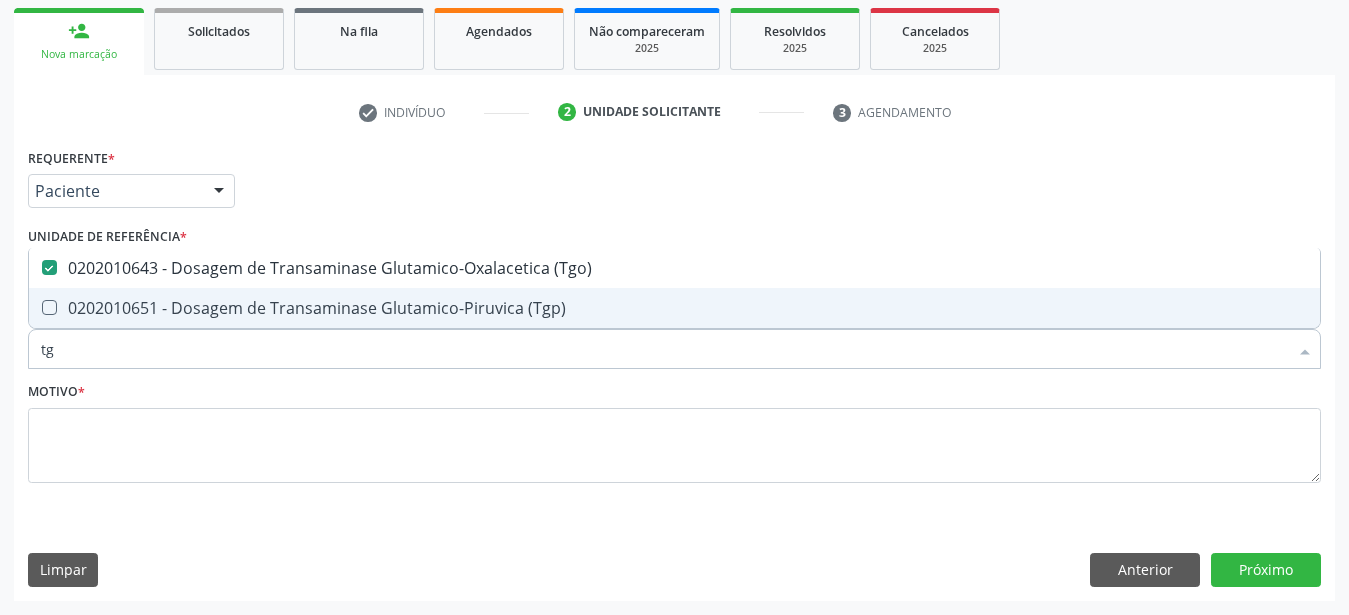 type on "tgp" 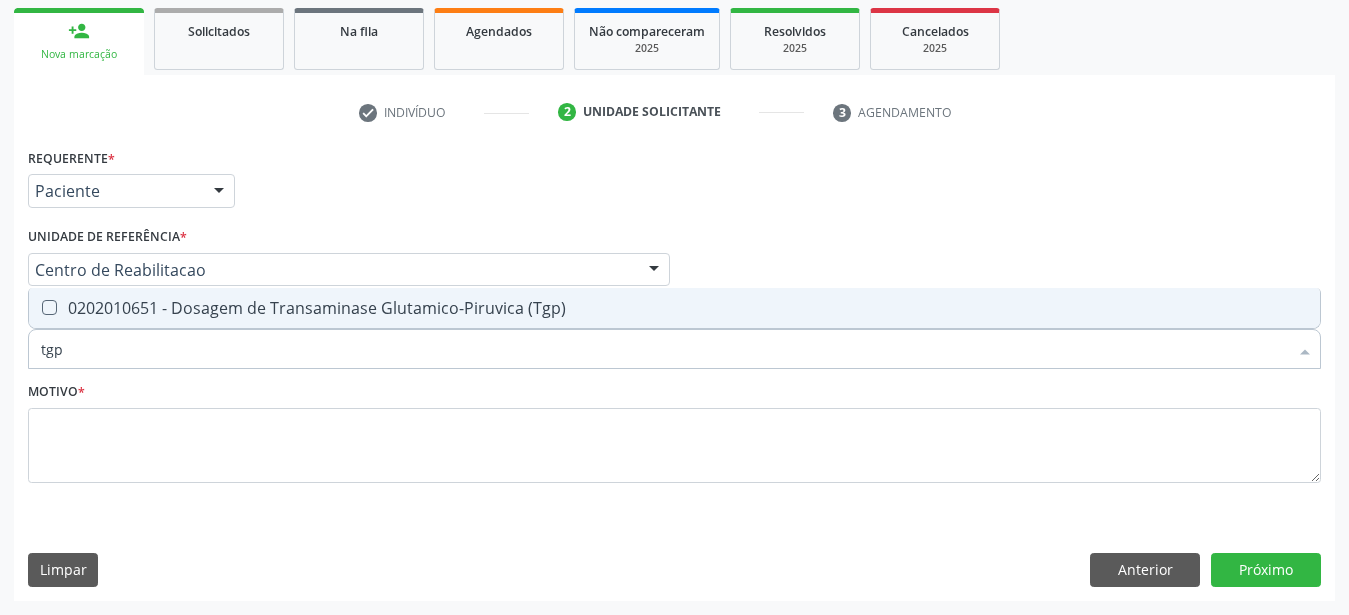click on "0202010651 - Dosagem de Transaminase Glutamico-Piruvica (Tgp)" at bounding box center [674, 308] 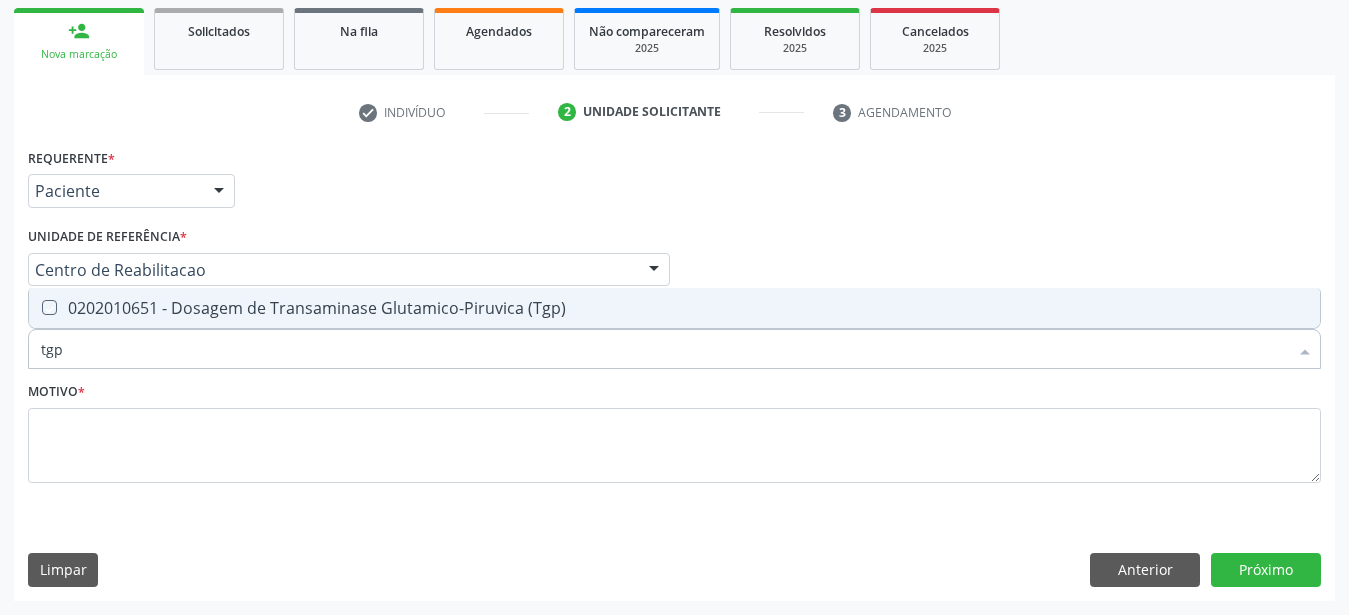 checkbox on "true" 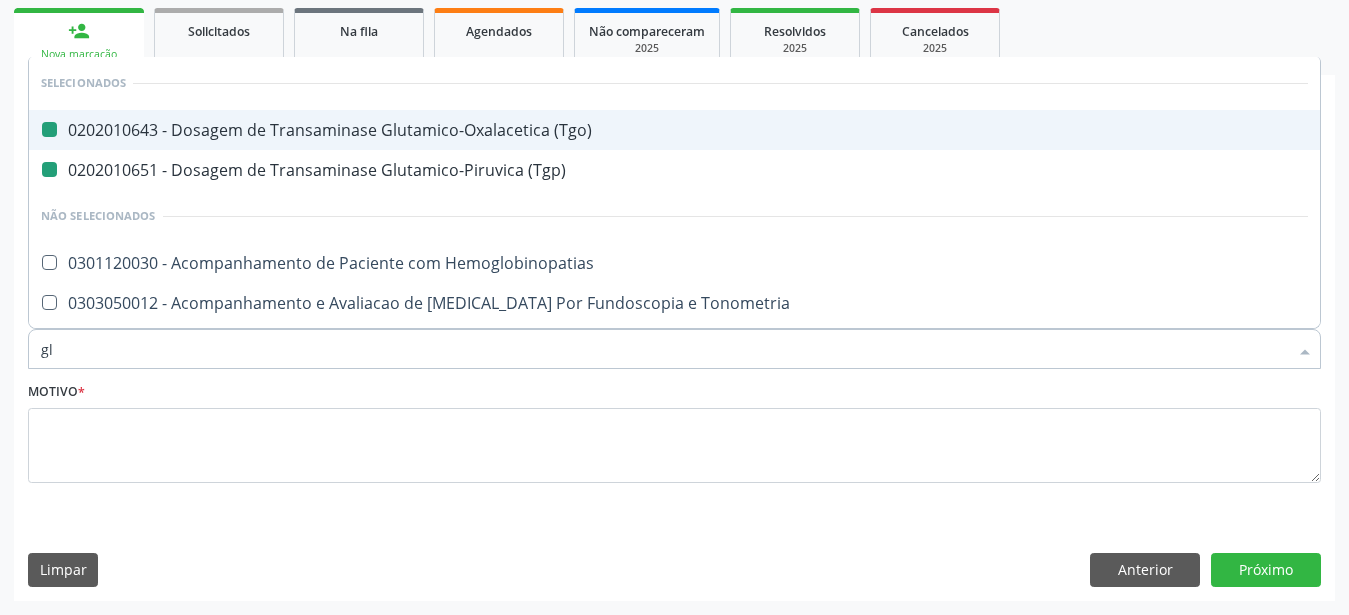 type on "gli" 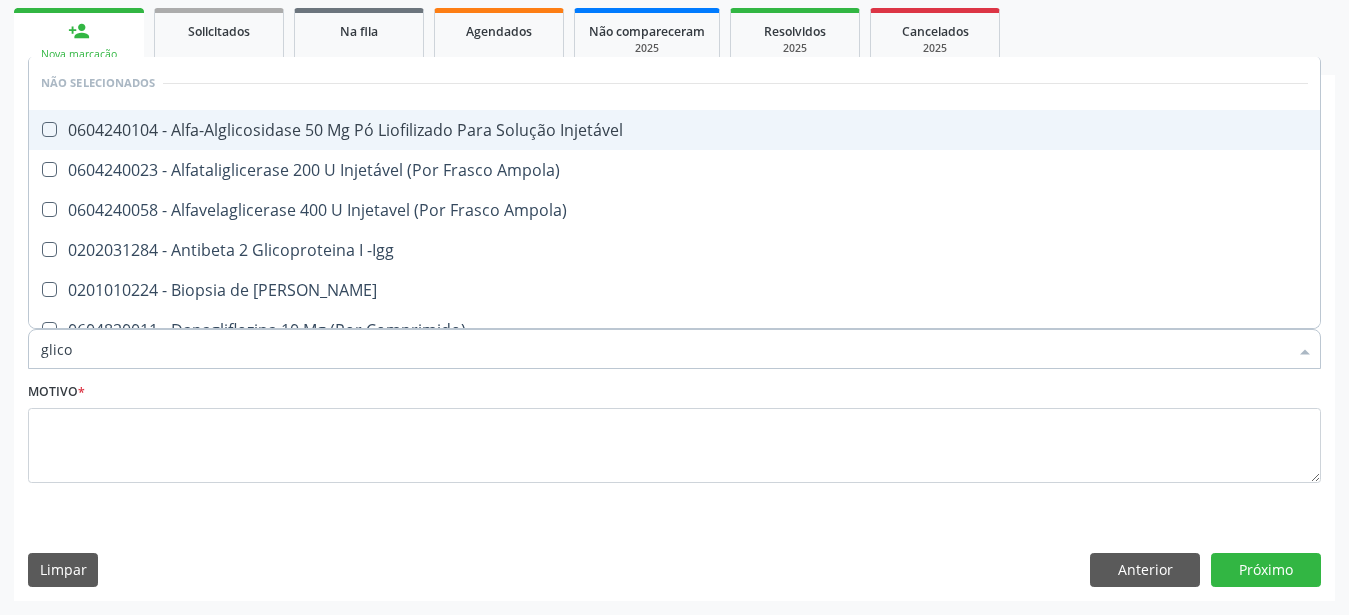 type on "glicos" 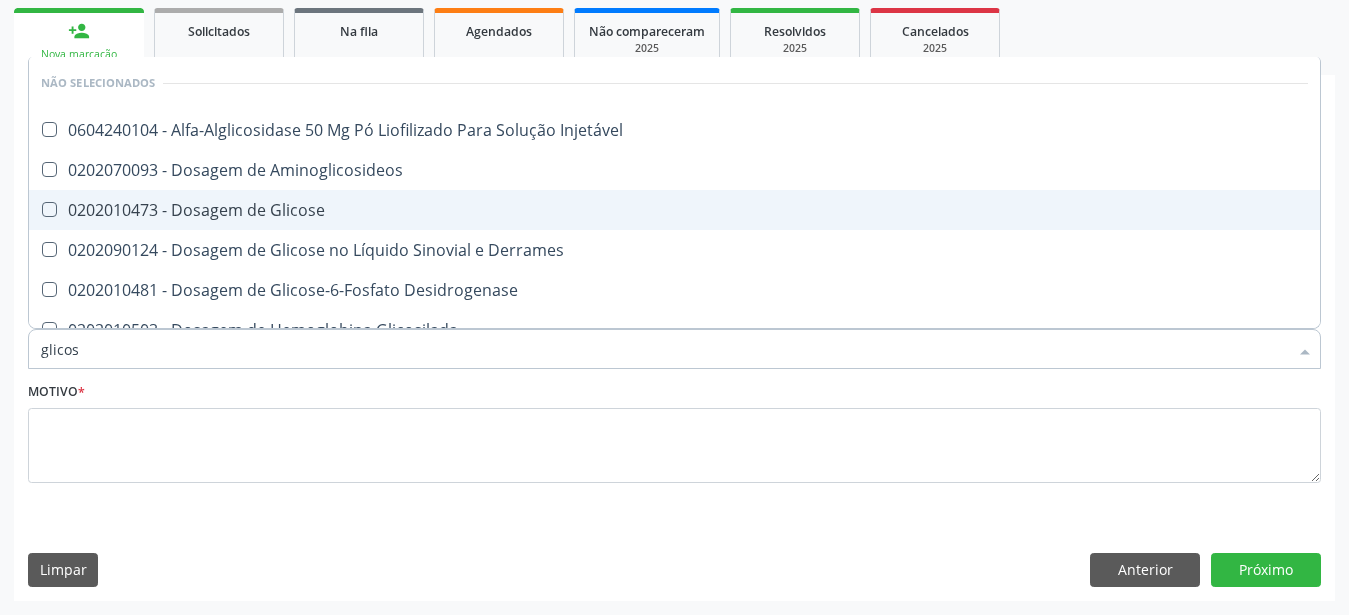 click at bounding box center (49, 209) 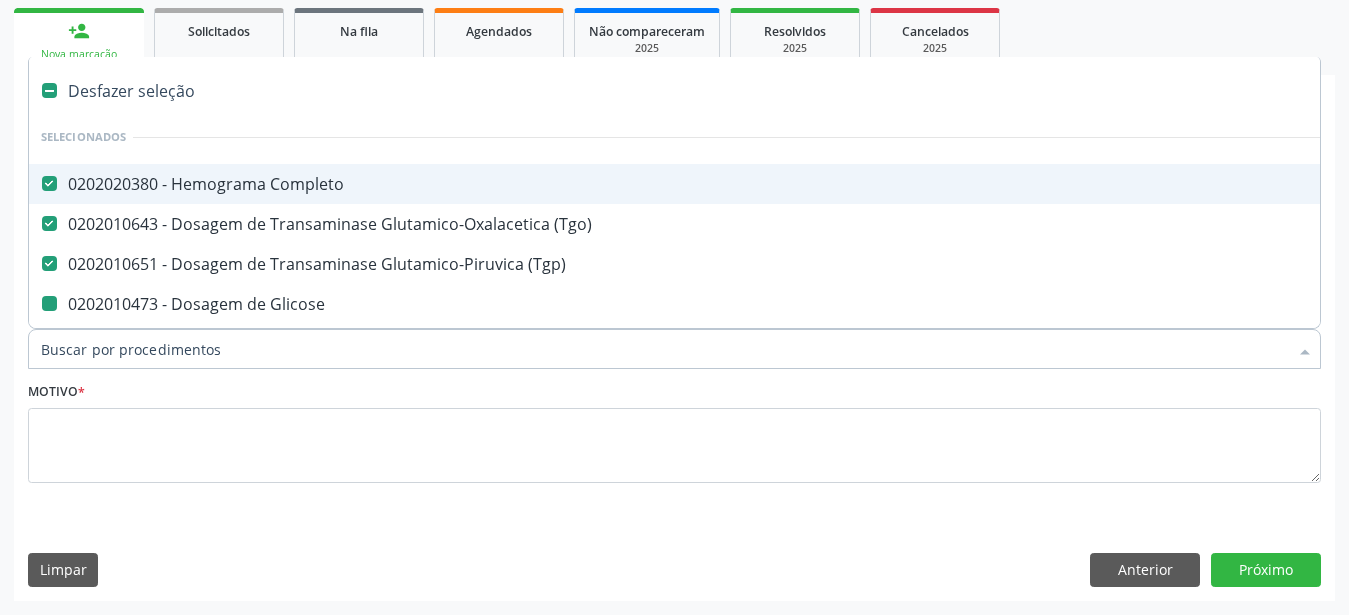 type on "p" 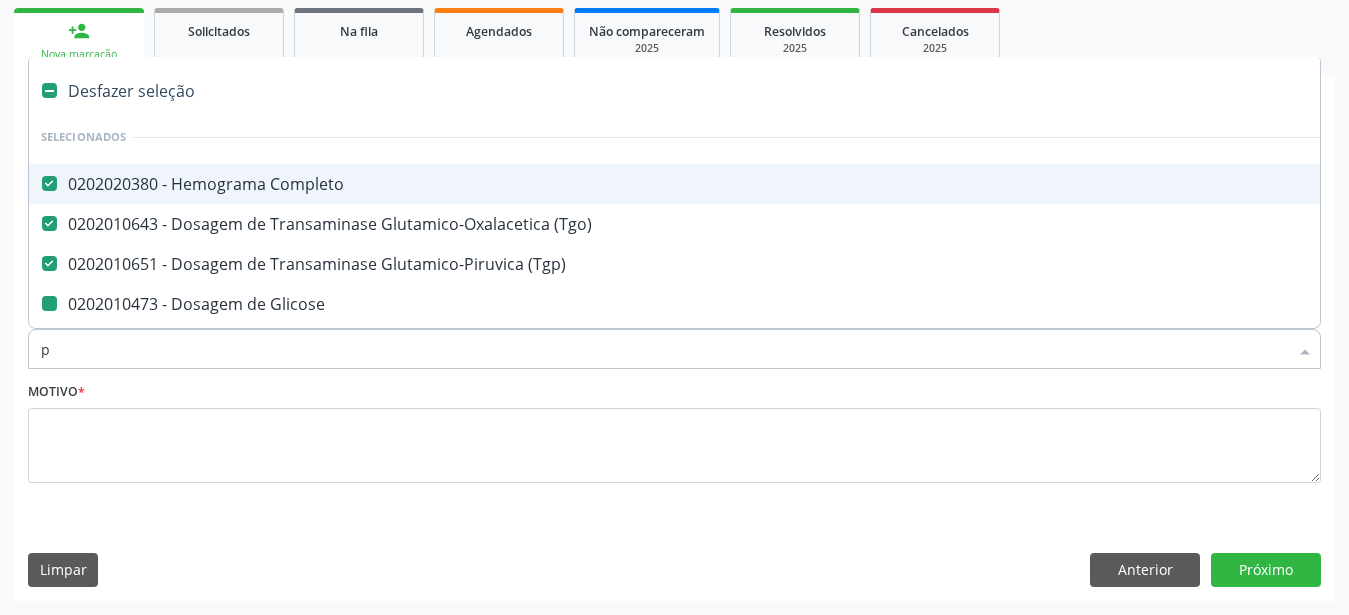checkbox on "false" 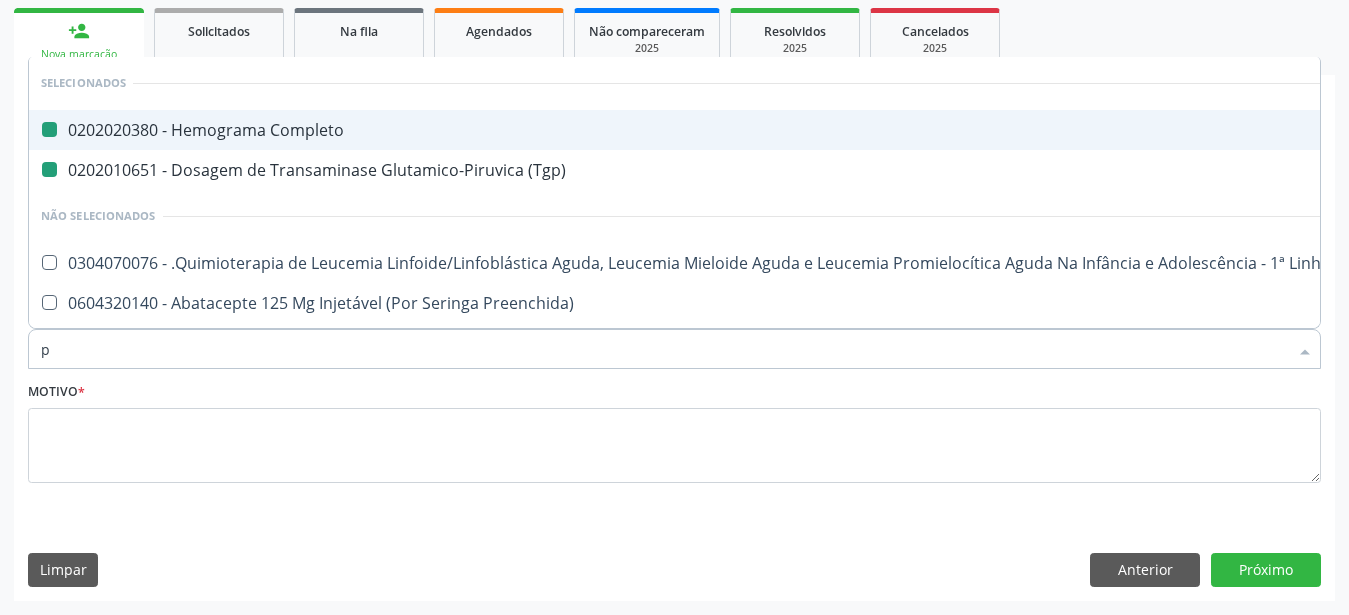 type on "pr" 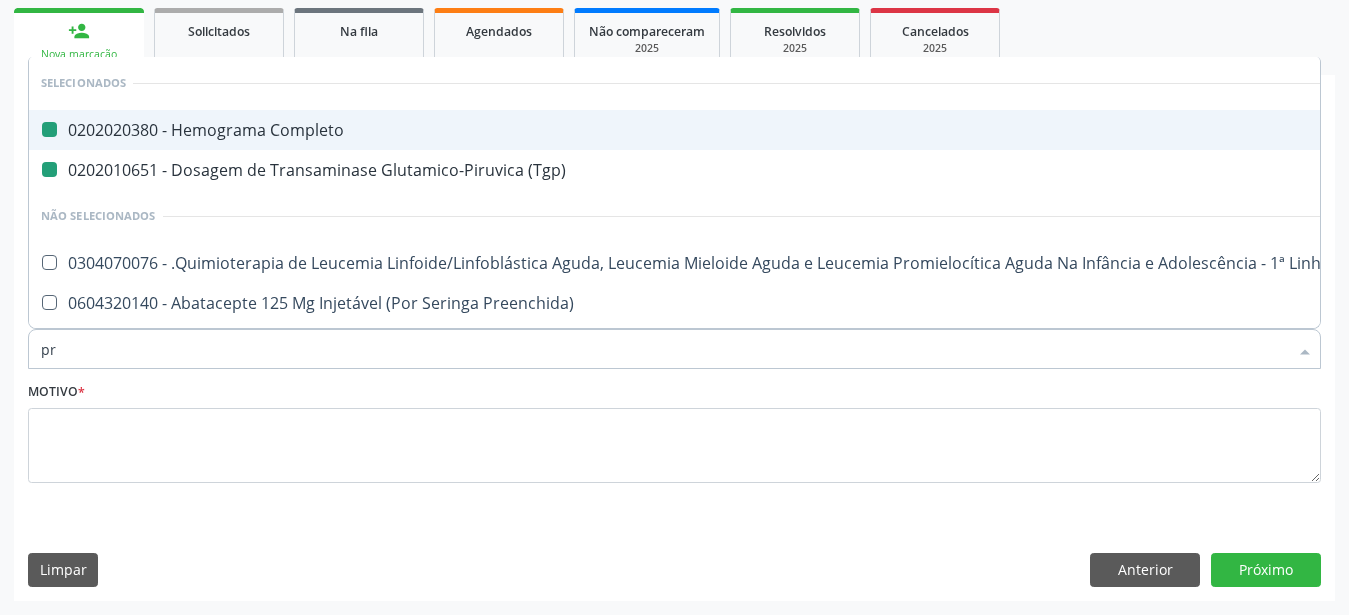 checkbox on "false" 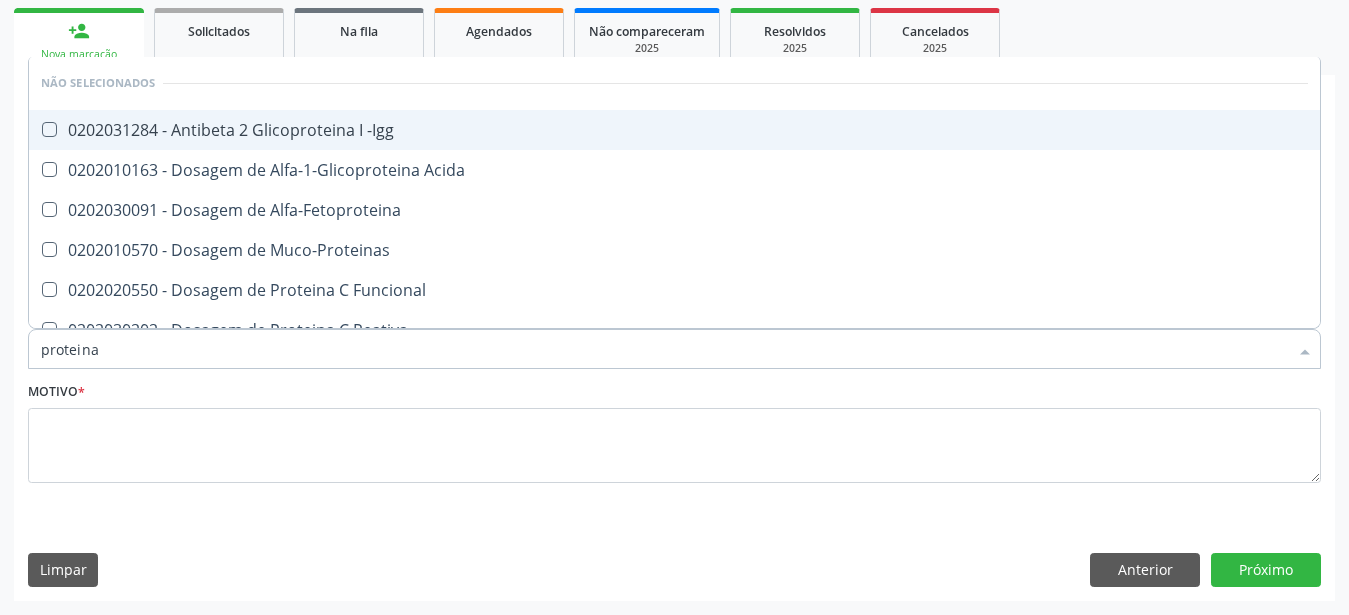 type on "proteina c" 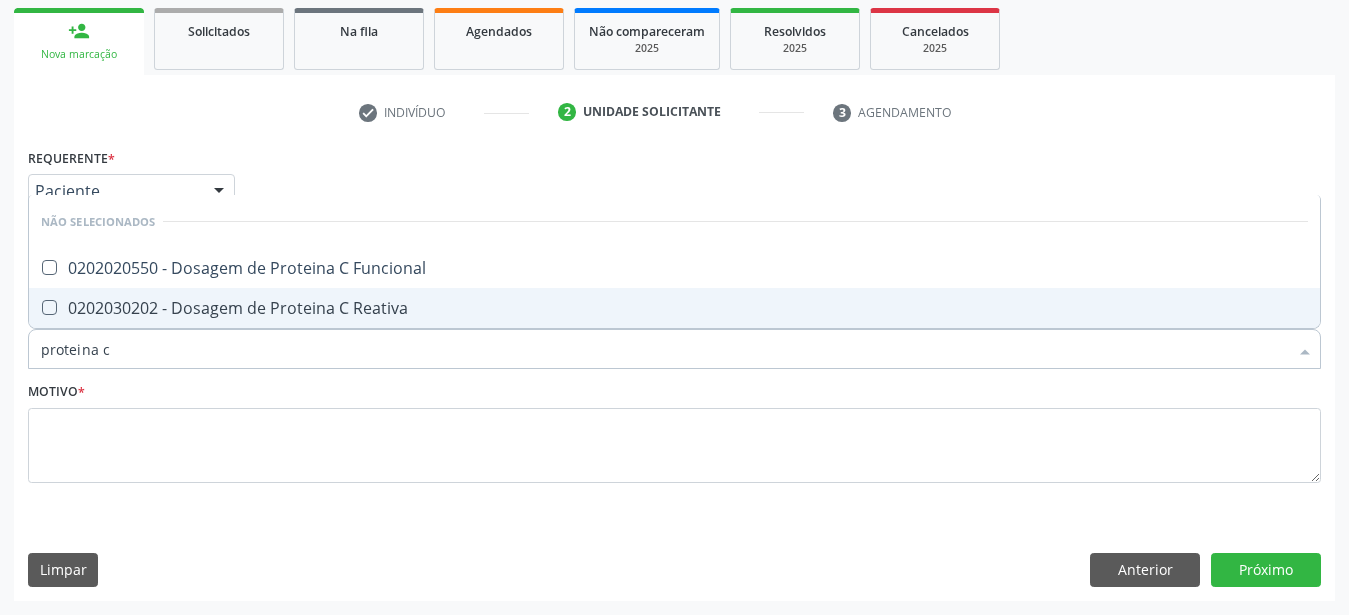 click on "0202030202 - Dosagem de Proteina C Reativa" at bounding box center [674, 308] 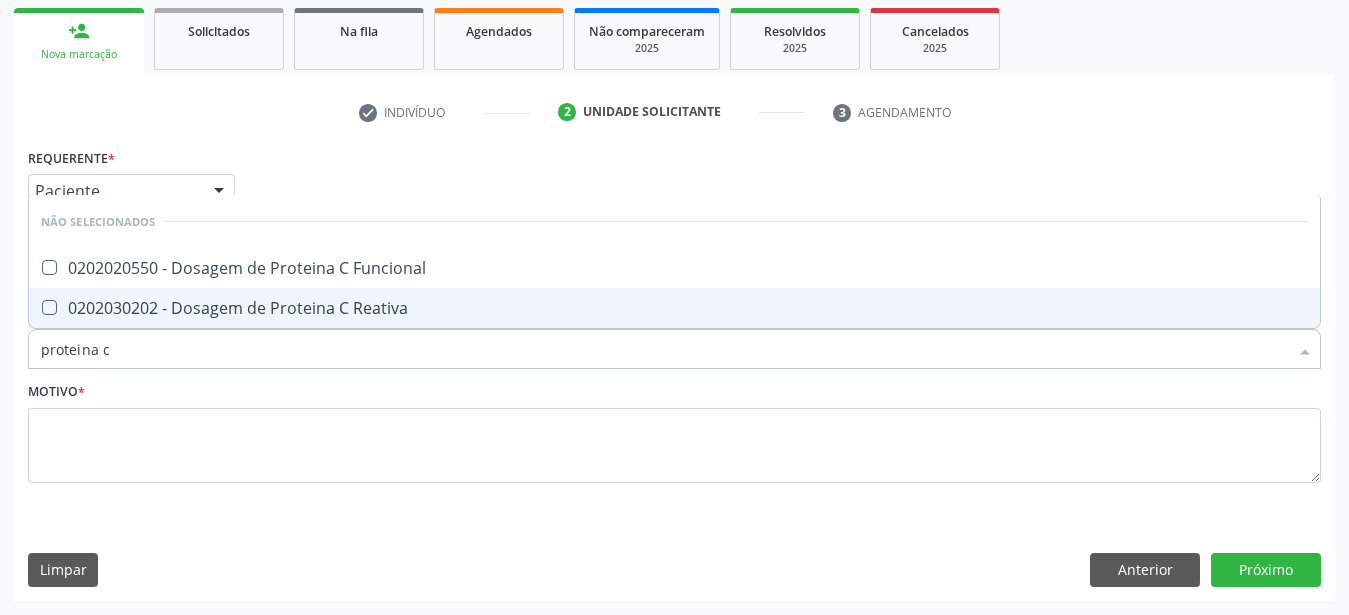 checkbox on "true" 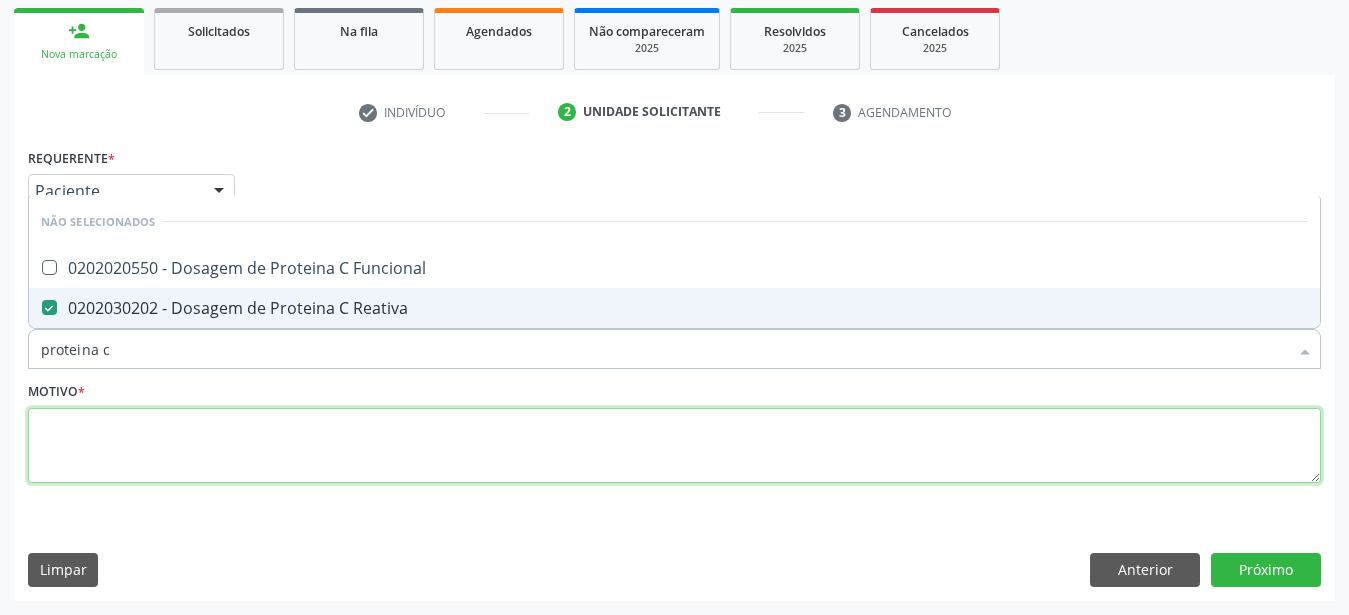 click at bounding box center [674, 446] 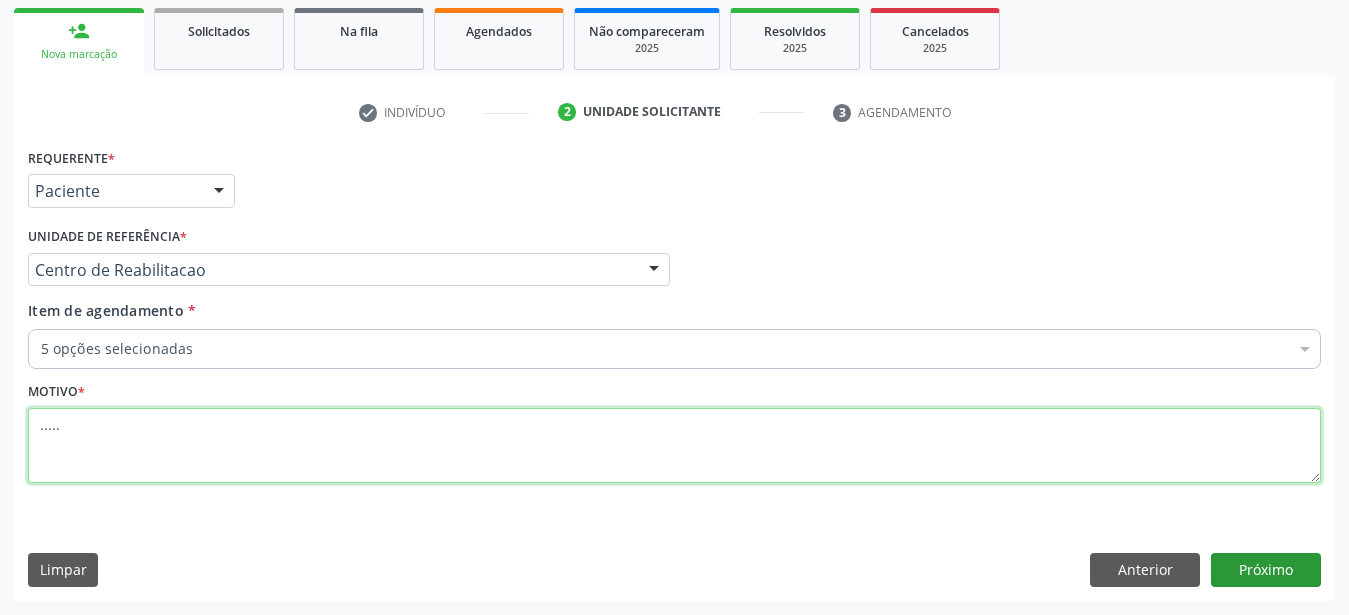 type on "....." 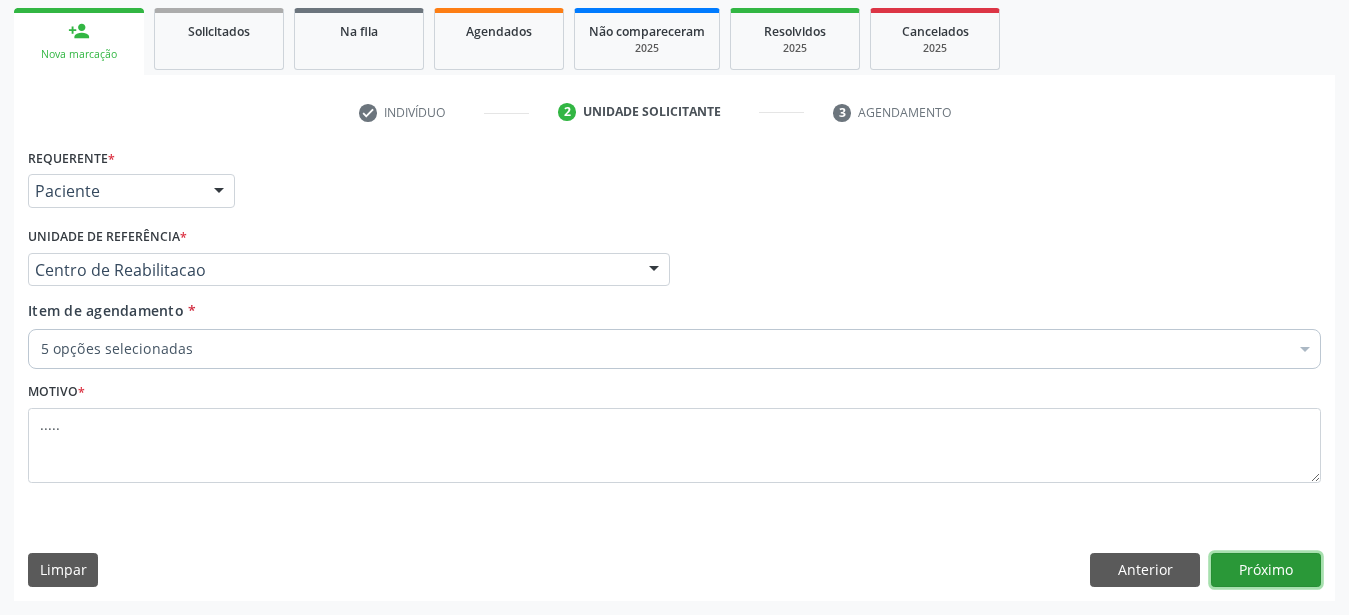 click on "Próximo" at bounding box center [1266, 570] 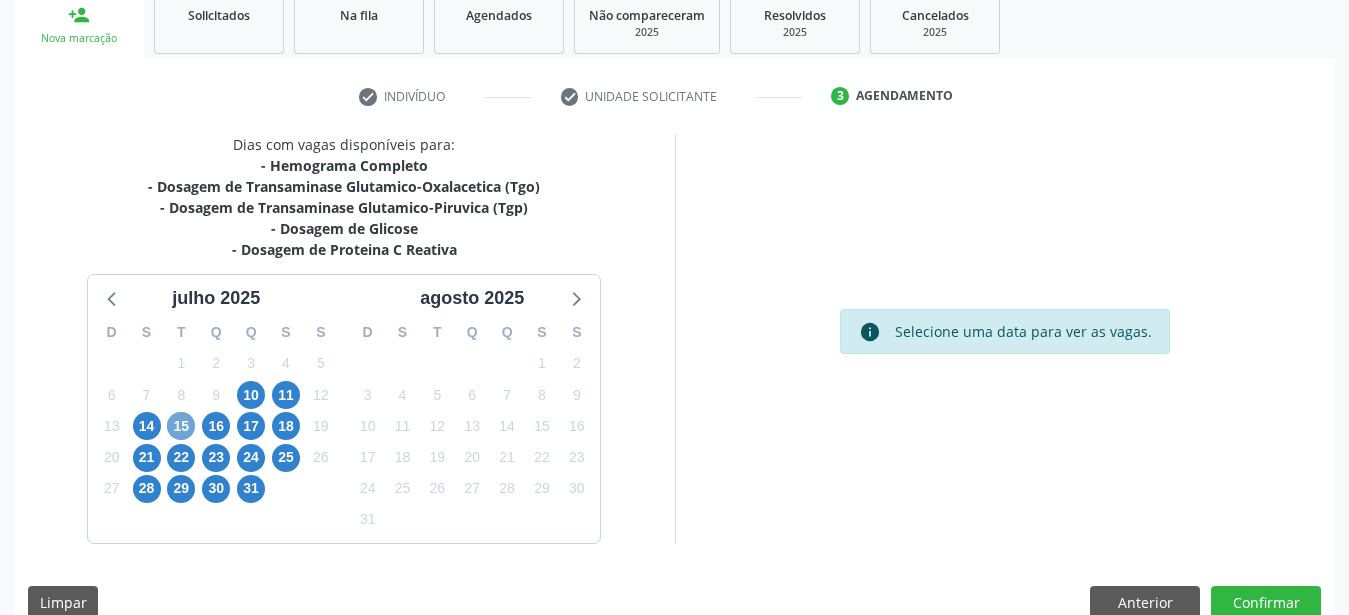 click on "15" at bounding box center (181, 426) 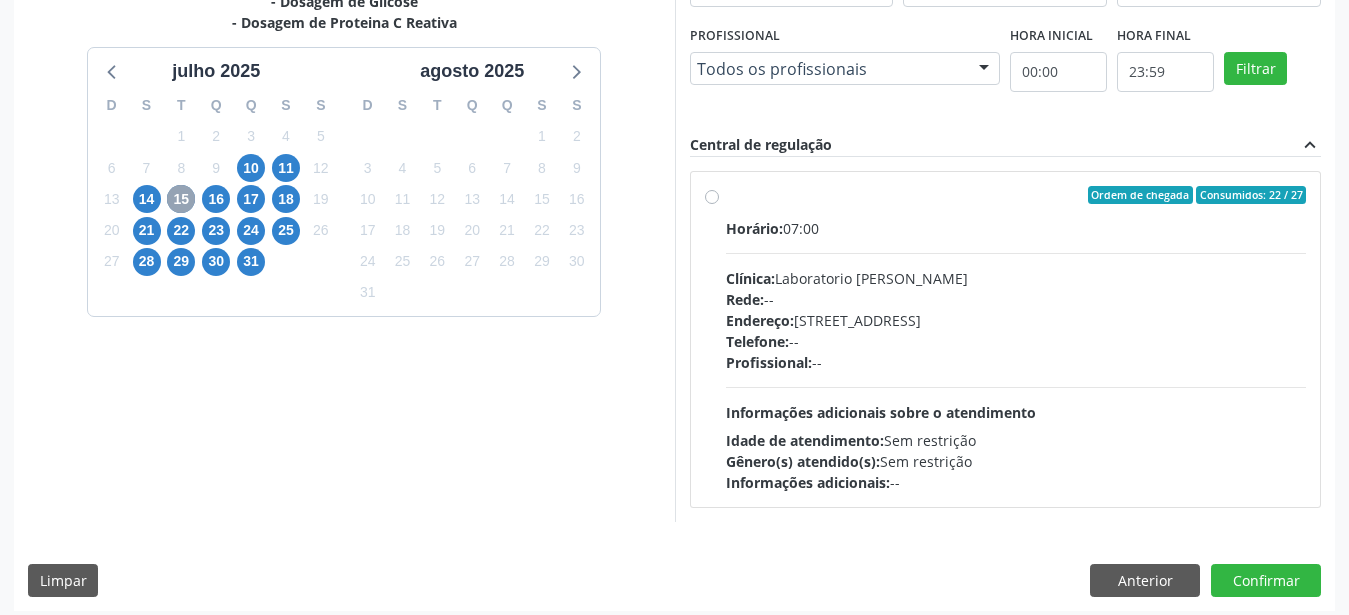 scroll, scrollTop: 544, scrollLeft: 0, axis: vertical 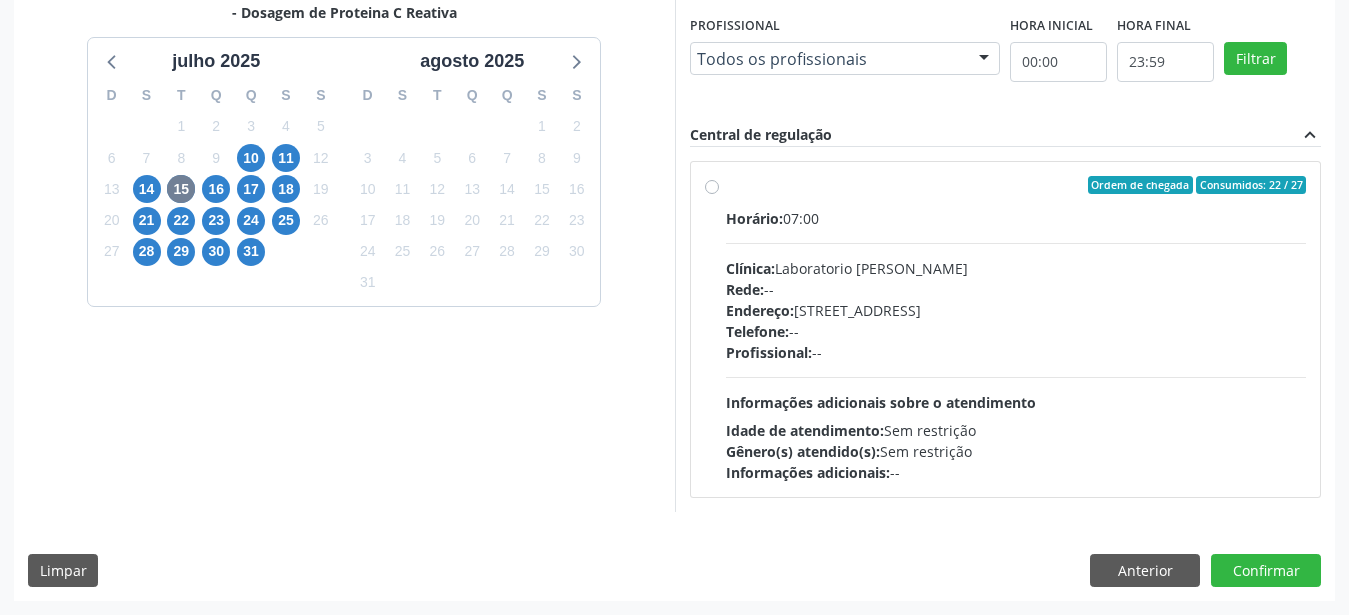 click on "Ordem de chegada
Consumidos: 22 / 27
Horário:   07:00
Clínica:  Laboratorio Jose Paulo Terto
Rede:
--
Endereço:   Casa, nº 409, N Senhora da Penha, Serra Talhada - PE
Telefone:   --
Profissional:
--
Informações adicionais sobre o atendimento
Idade de atendimento:
Sem restrição
Gênero(s) atendido(s):
Sem restrição
Informações adicionais:
--" at bounding box center (1016, 329) 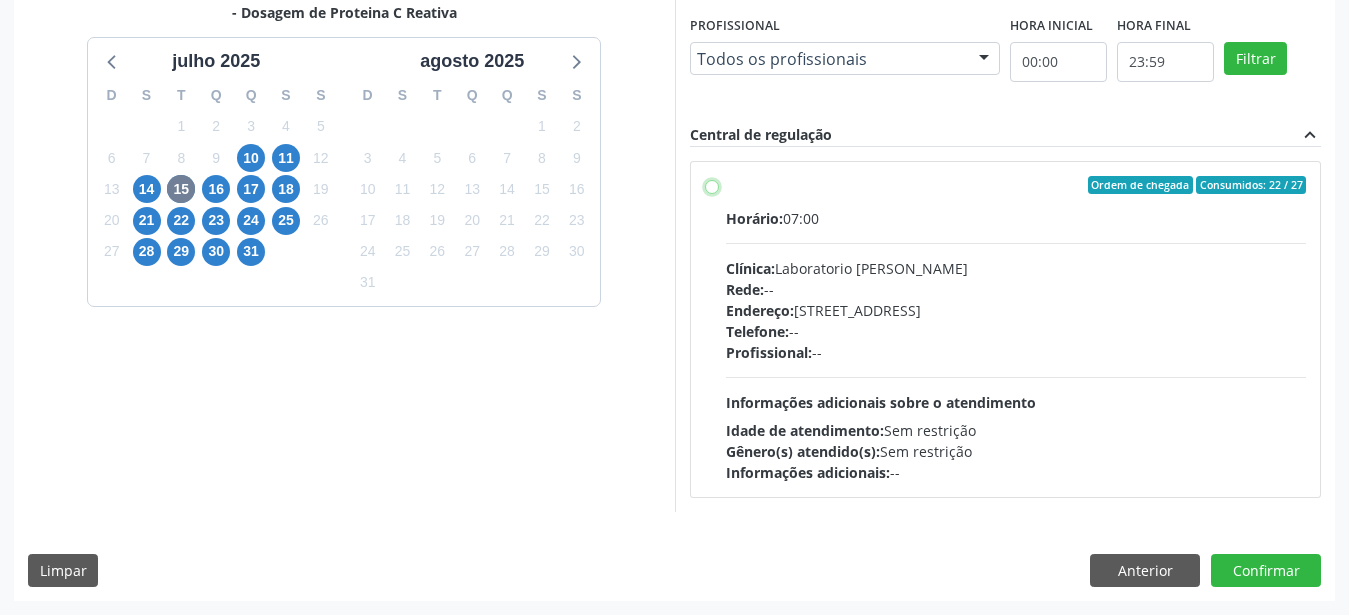 click on "Ordem de chegada
Consumidos: 22 / 27
Horário:   07:00
Clínica:  Laboratorio Jose Paulo Terto
Rede:
--
Endereço:   Casa, nº 409, N Senhora da Penha, Serra Talhada - PE
Telefone:   --
Profissional:
--
Informações adicionais sobre o atendimento
Idade de atendimento:
Sem restrição
Gênero(s) atendido(s):
Sem restrição
Informações adicionais:
--" at bounding box center [712, 185] 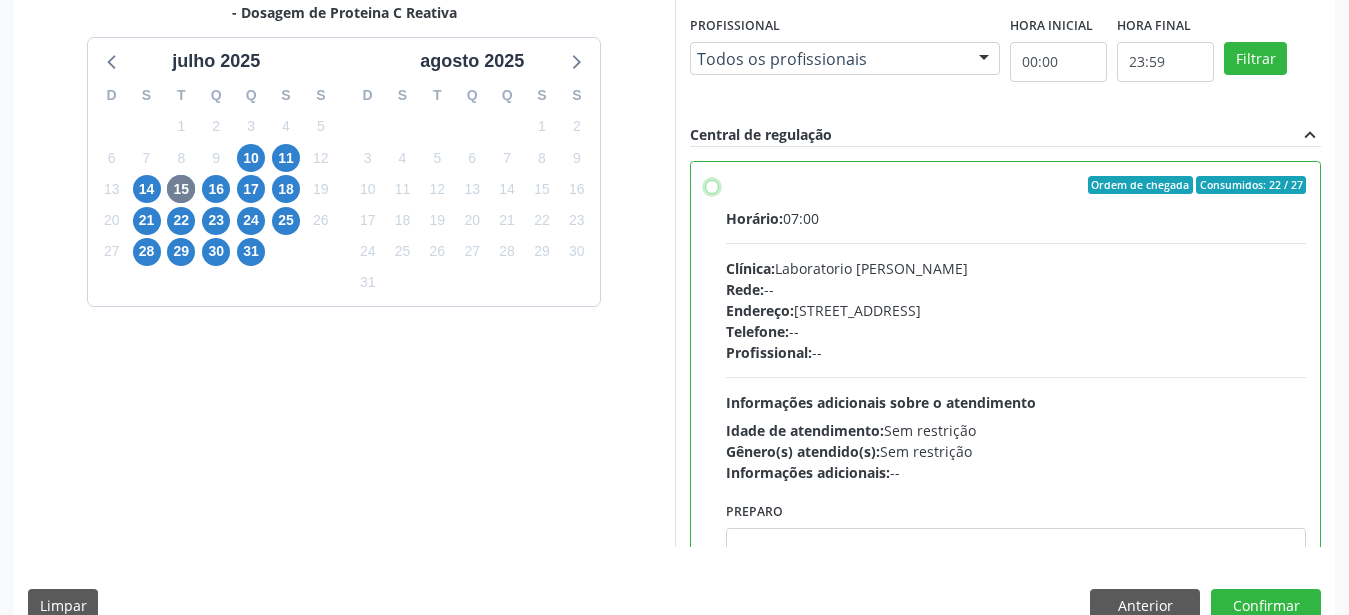 radio on "true" 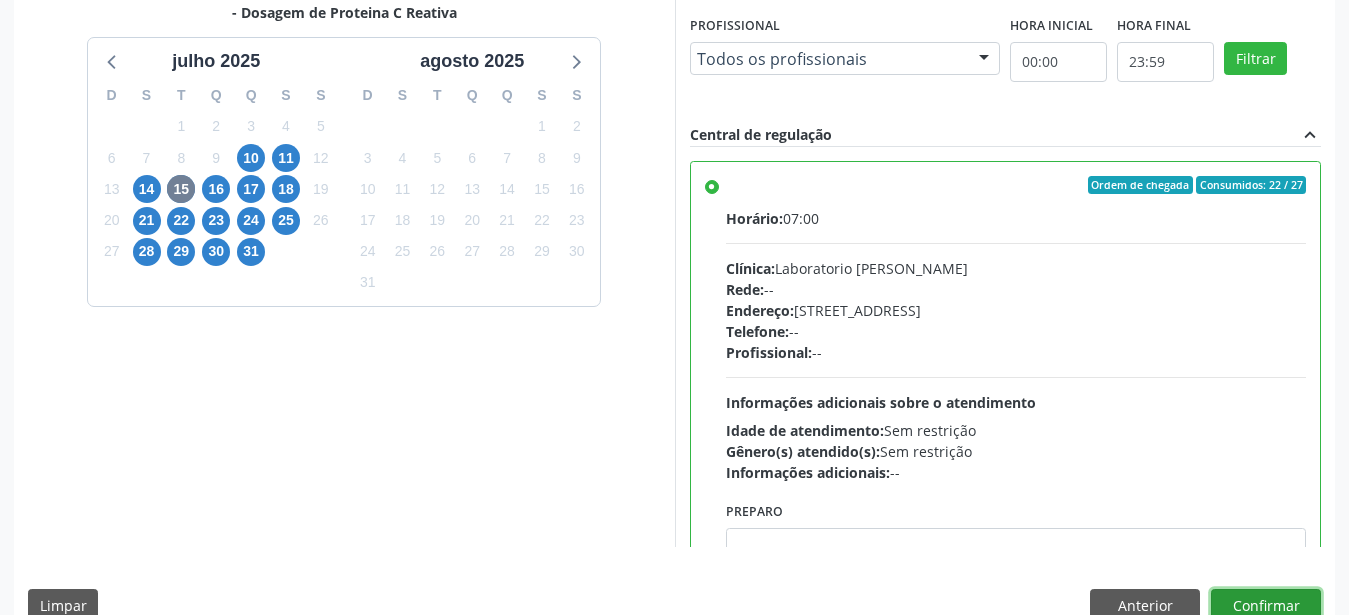 click on "Confirmar" at bounding box center [1266, 606] 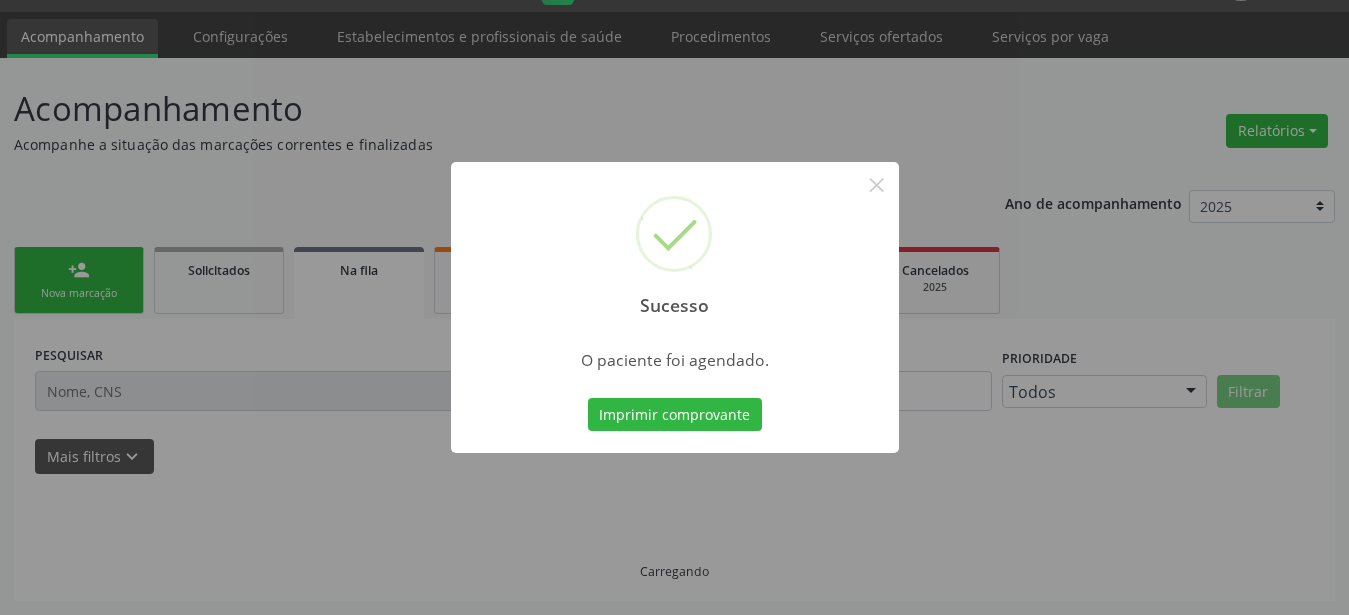 scroll, scrollTop: 51, scrollLeft: 0, axis: vertical 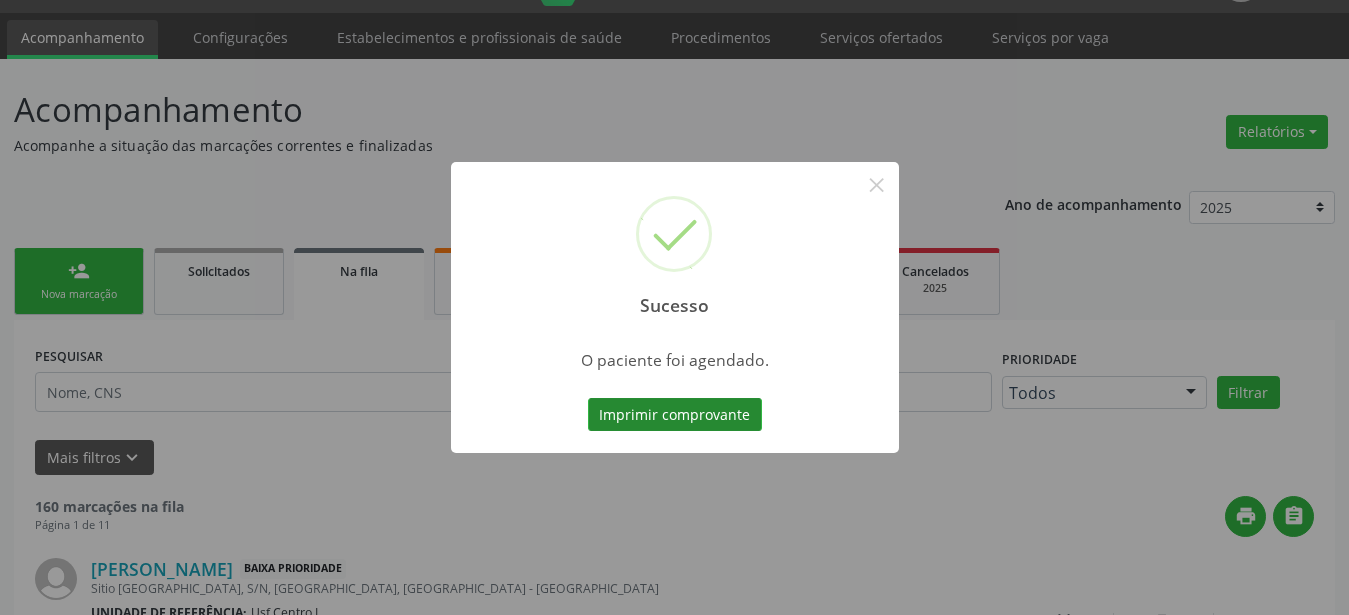 click on "Imprimir comprovante" at bounding box center (675, 415) 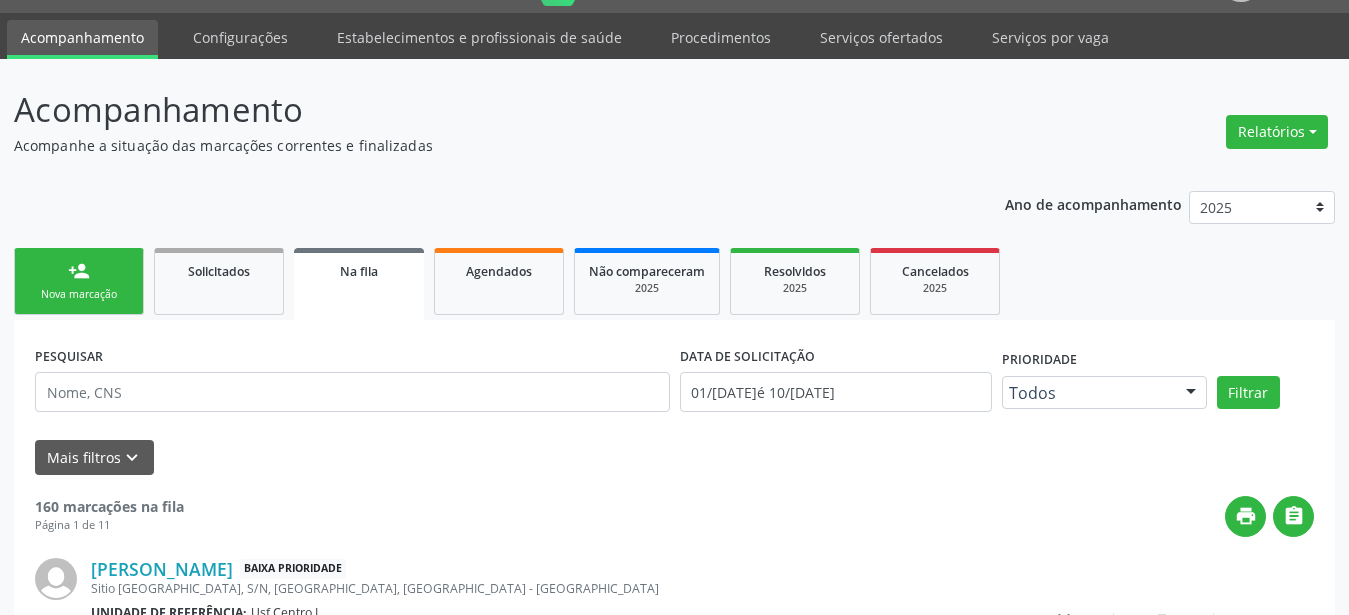 scroll, scrollTop: 50, scrollLeft: 0, axis: vertical 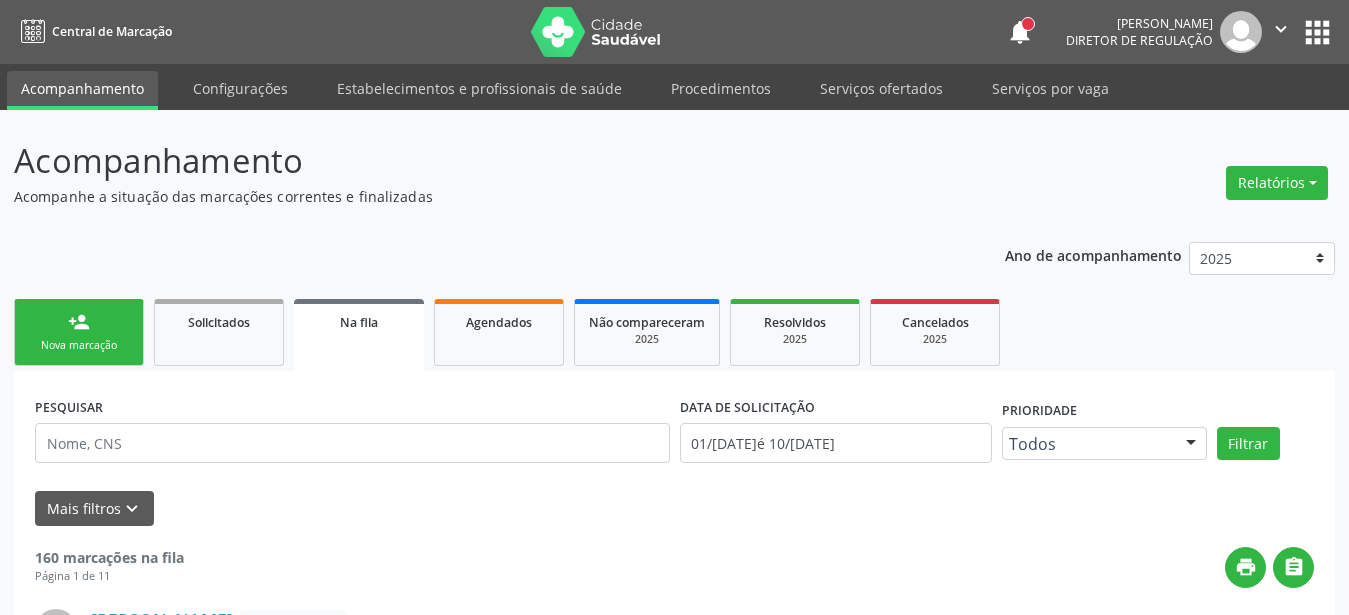 click on "apps" at bounding box center [1317, 32] 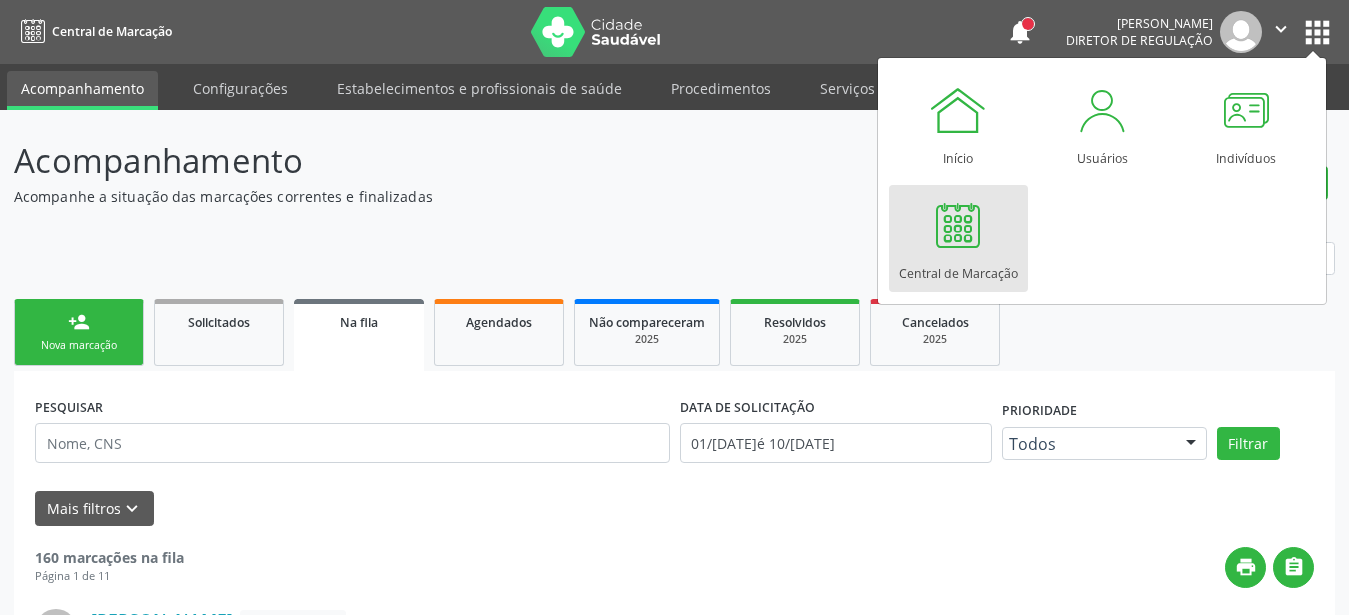 click on "Central de Marcação" at bounding box center [958, 238] 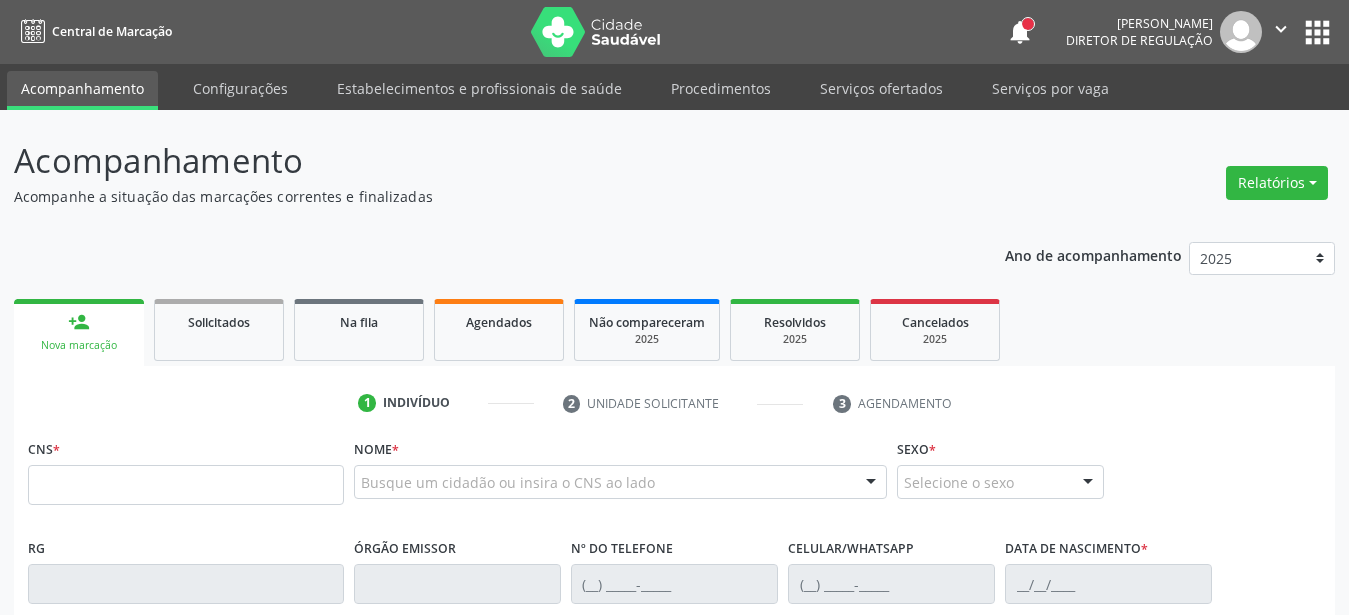 scroll, scrollTop: 0, scrollLeft: 0, axis: both 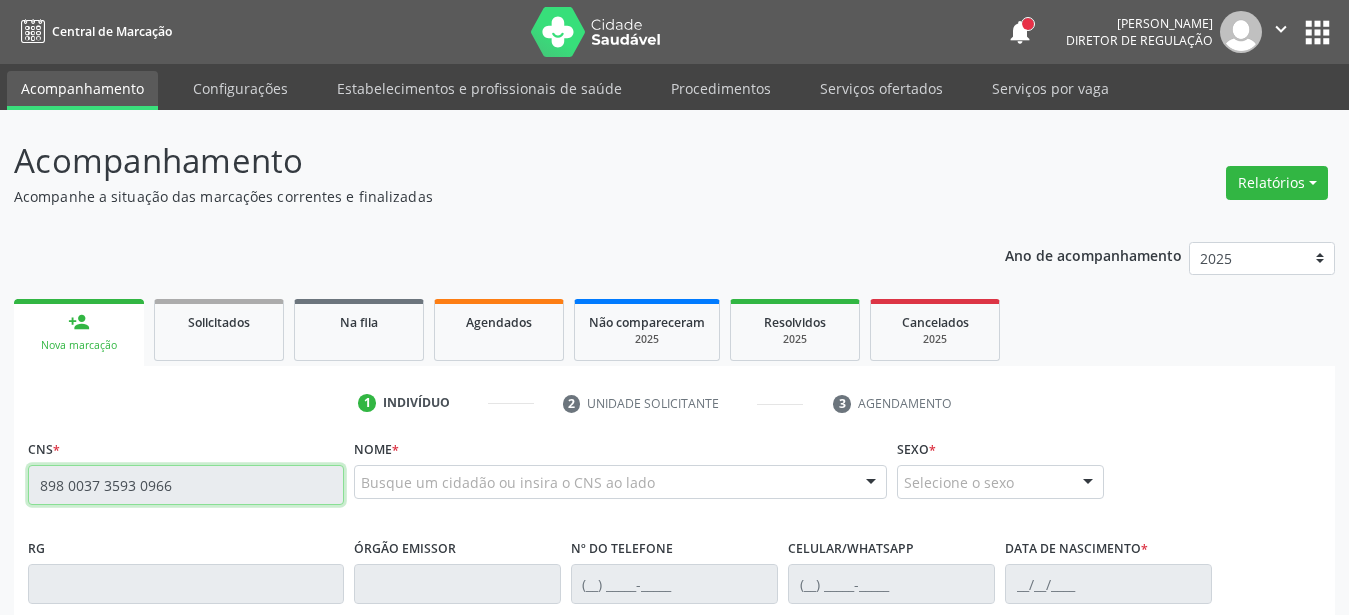 type on "898 0037 3593 0966" 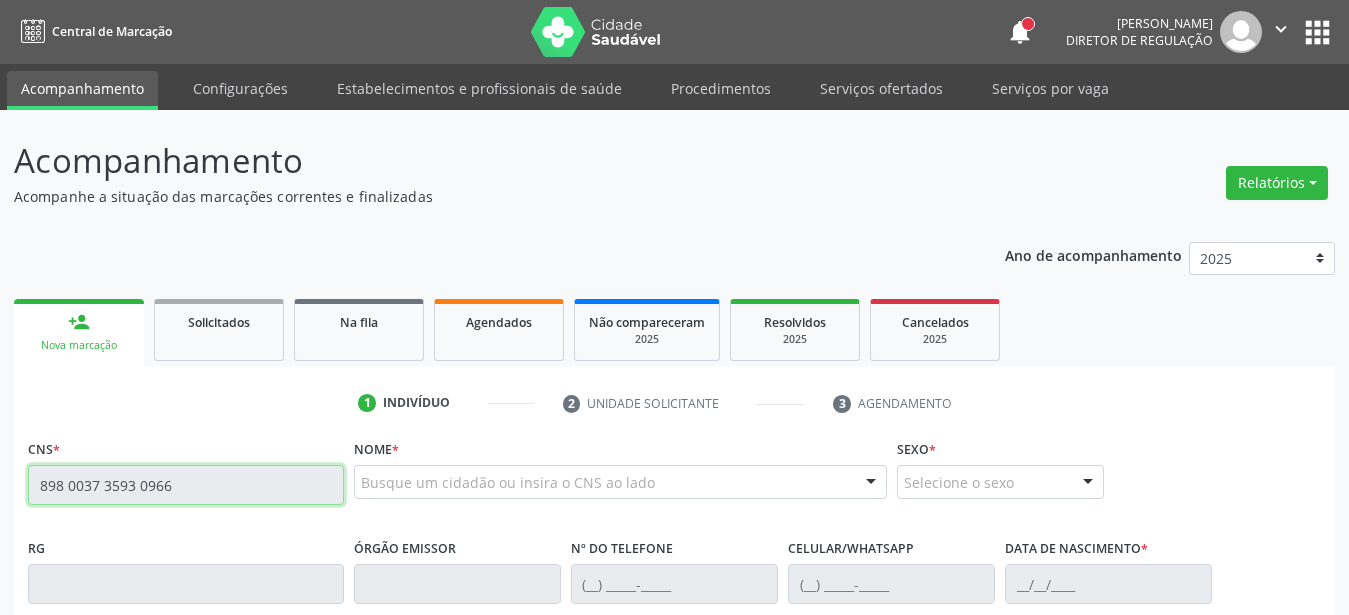 type 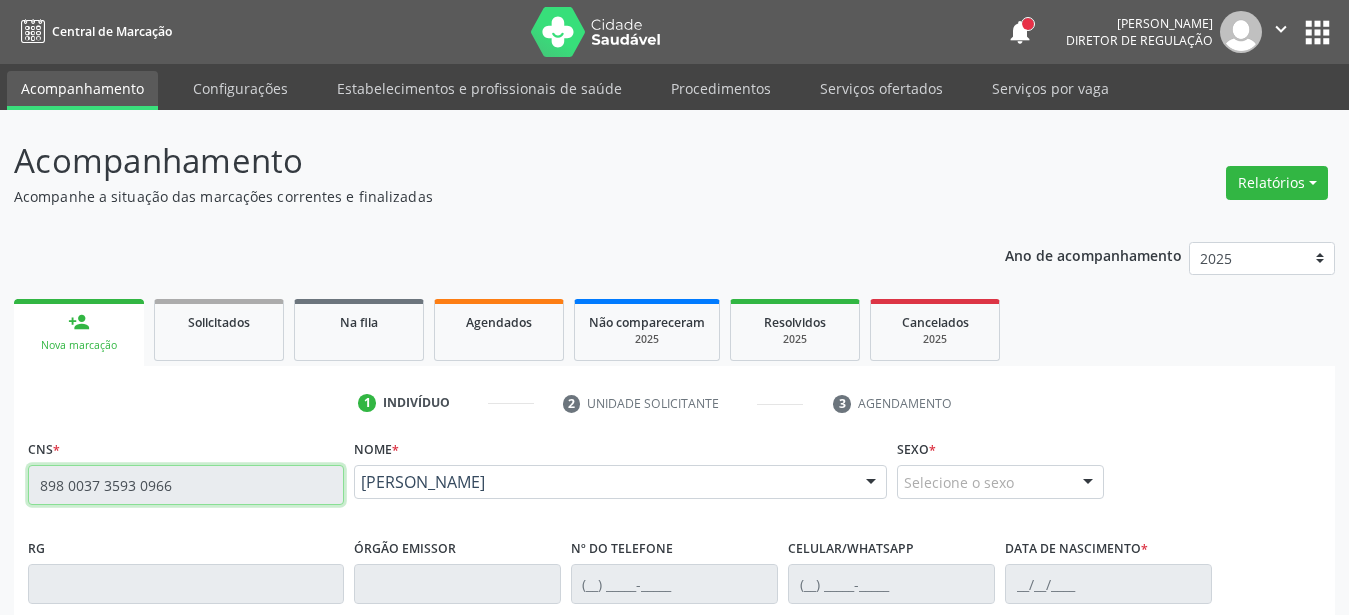 type on "[PHONE_NUMBER]" 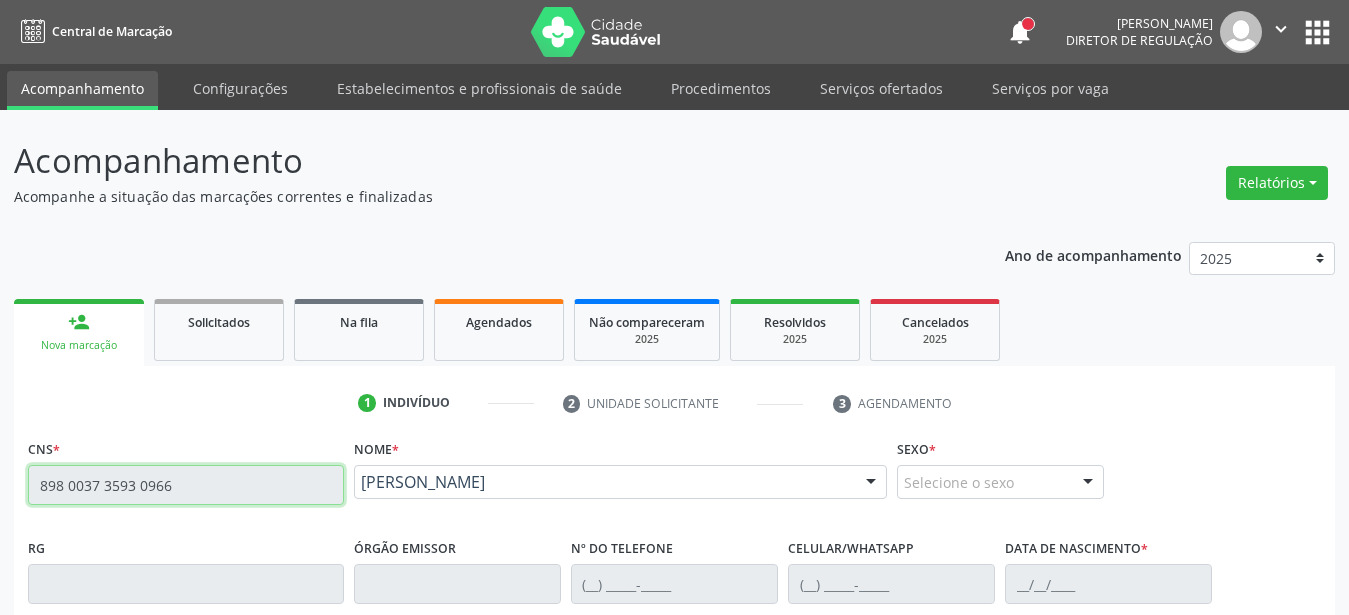 type on "3[DATE]" 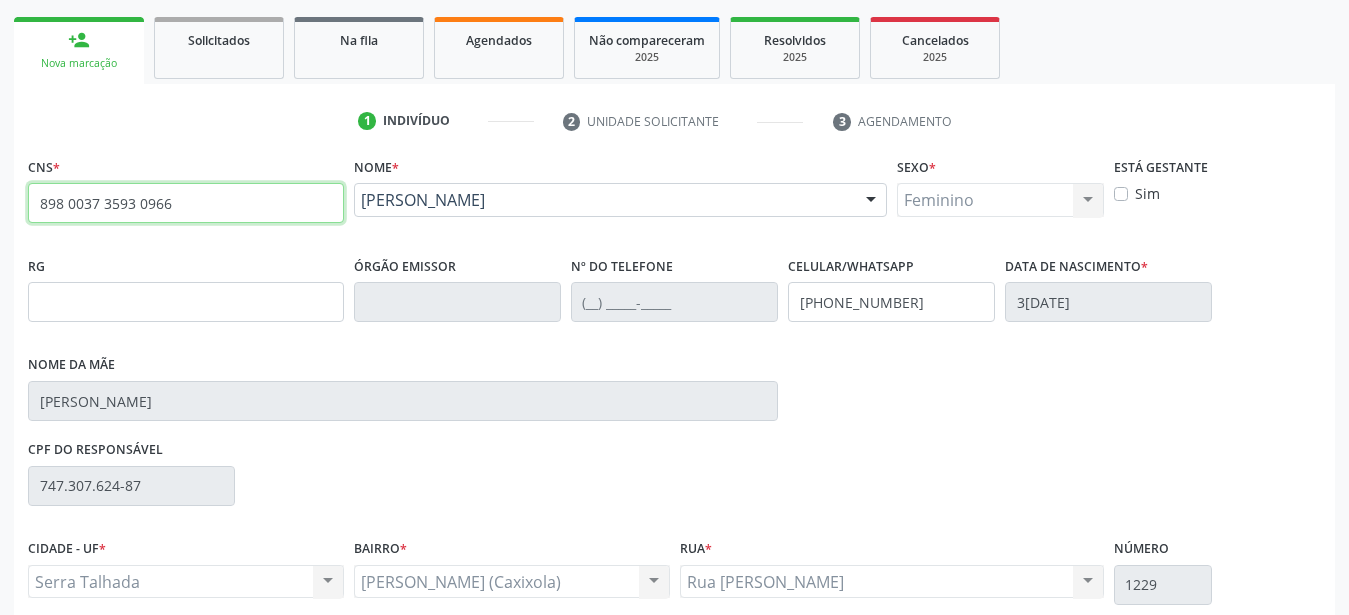 scroll, scrollTop: 306, scrollLeft: 0, axis: vertical 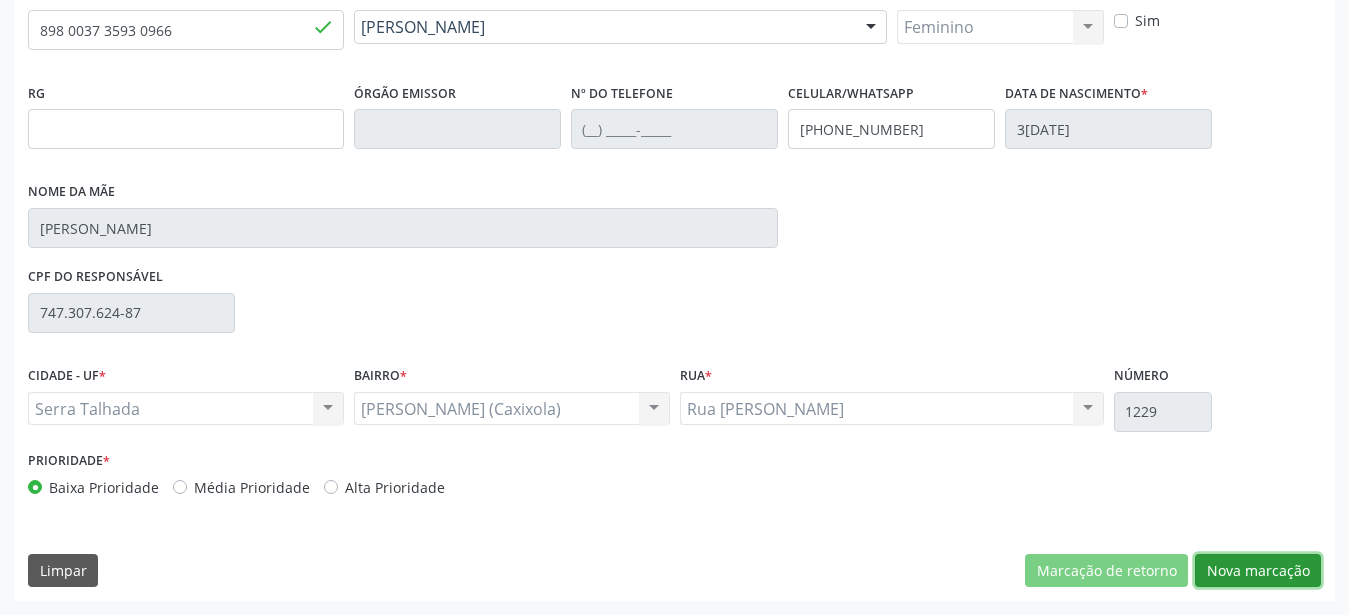 click on "Nova marcação" at bounding box center (1258, 571) 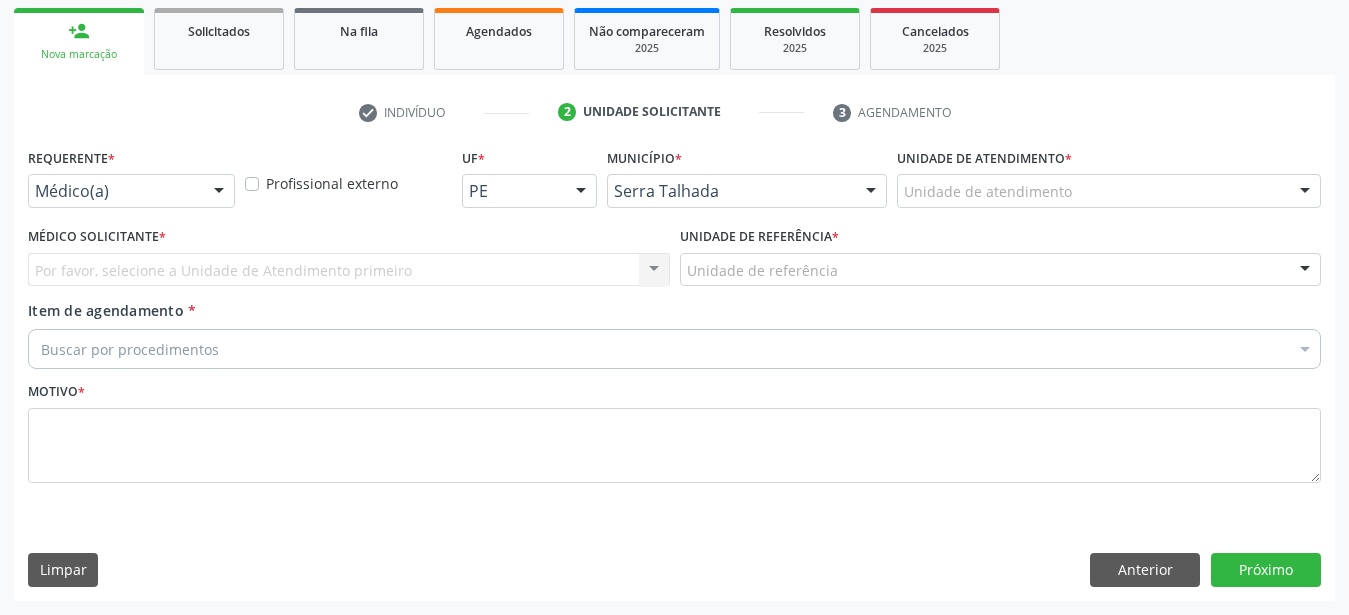 scroll, scrollTop: 307, scrollLeft: 0, axis: vertical 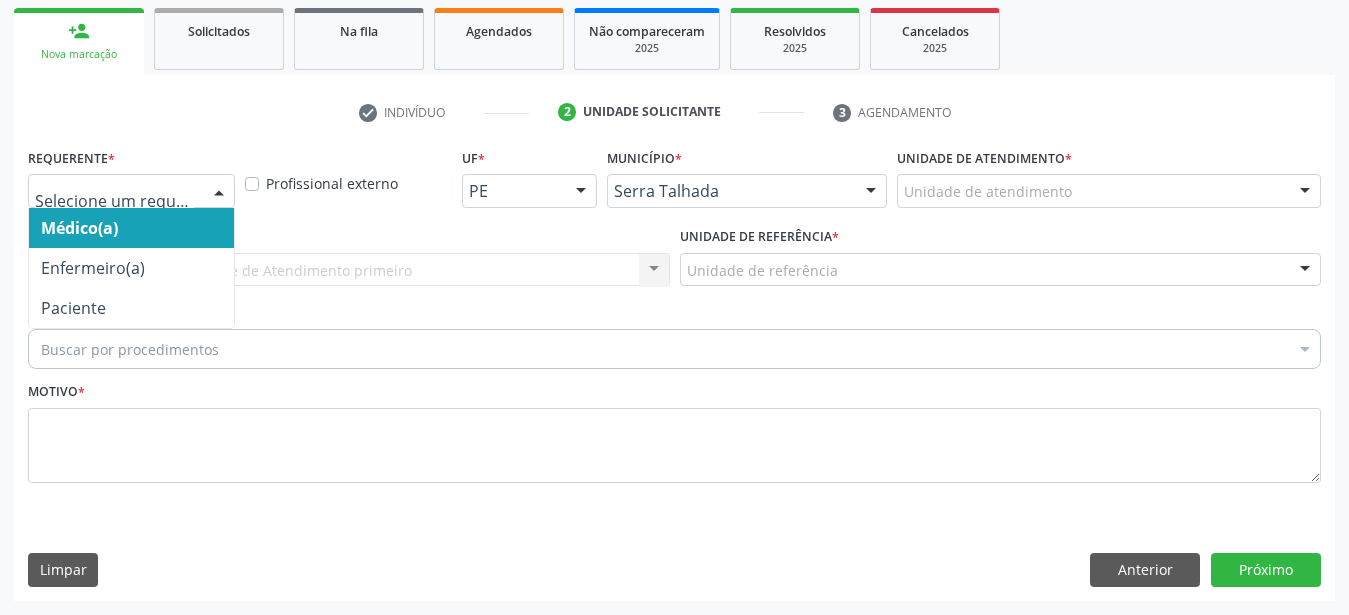 drag, startPoint x: 141, startPoint y: 164, endPoint x: 130, endPoint y: 229, distance: 65.9242 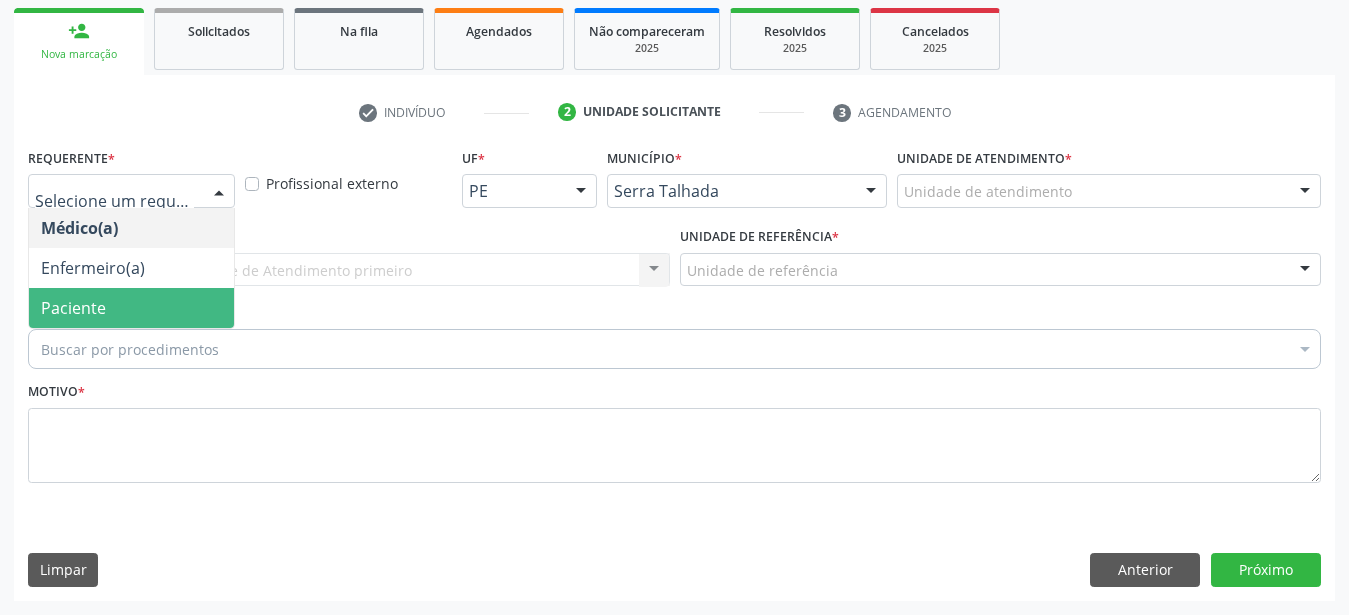 click on "Paciente" at bounding box center [131, 308] 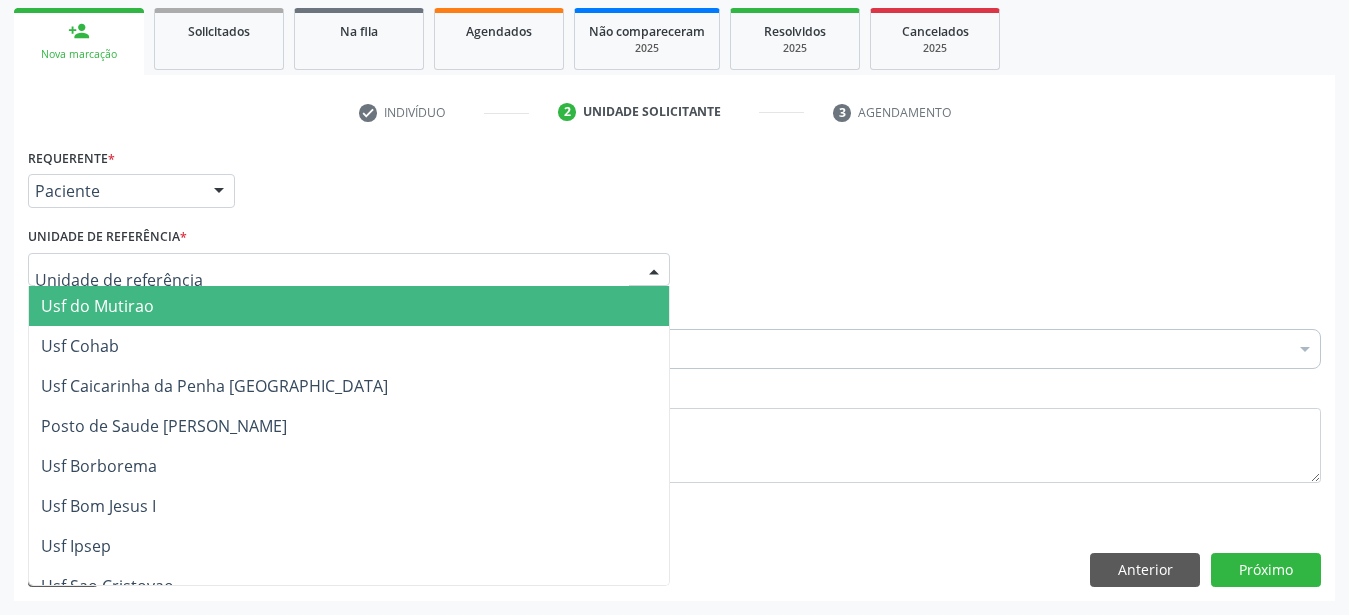 click at bounding box center (349, 270) 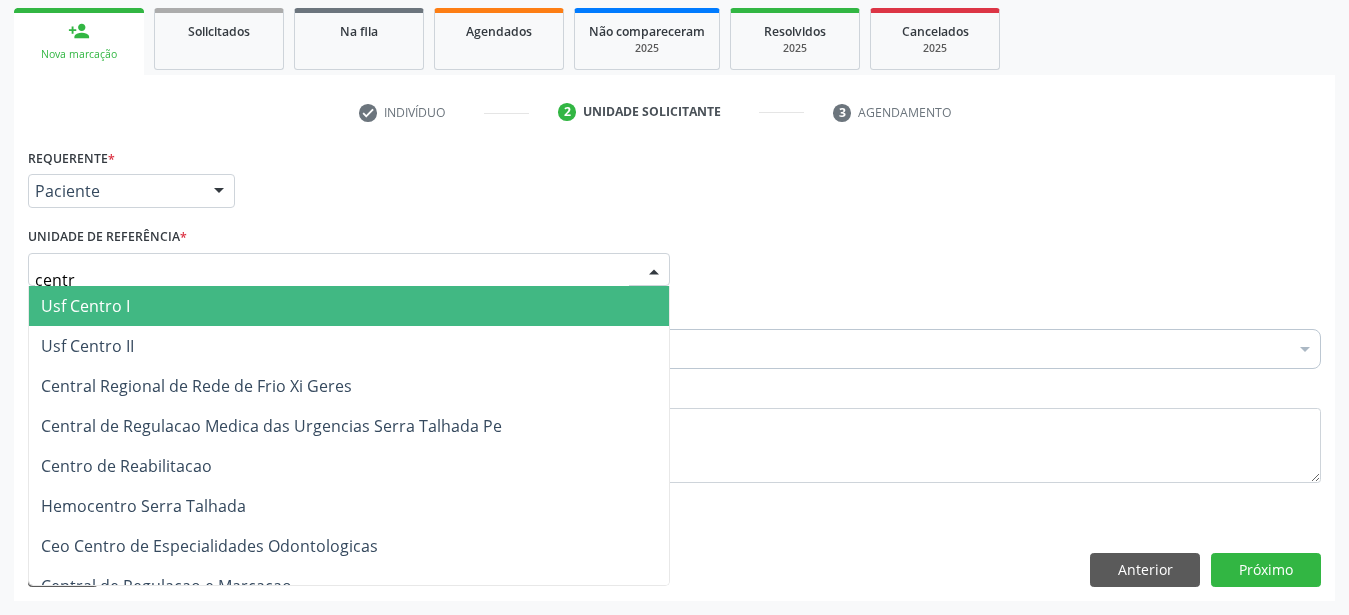 type on "centro" 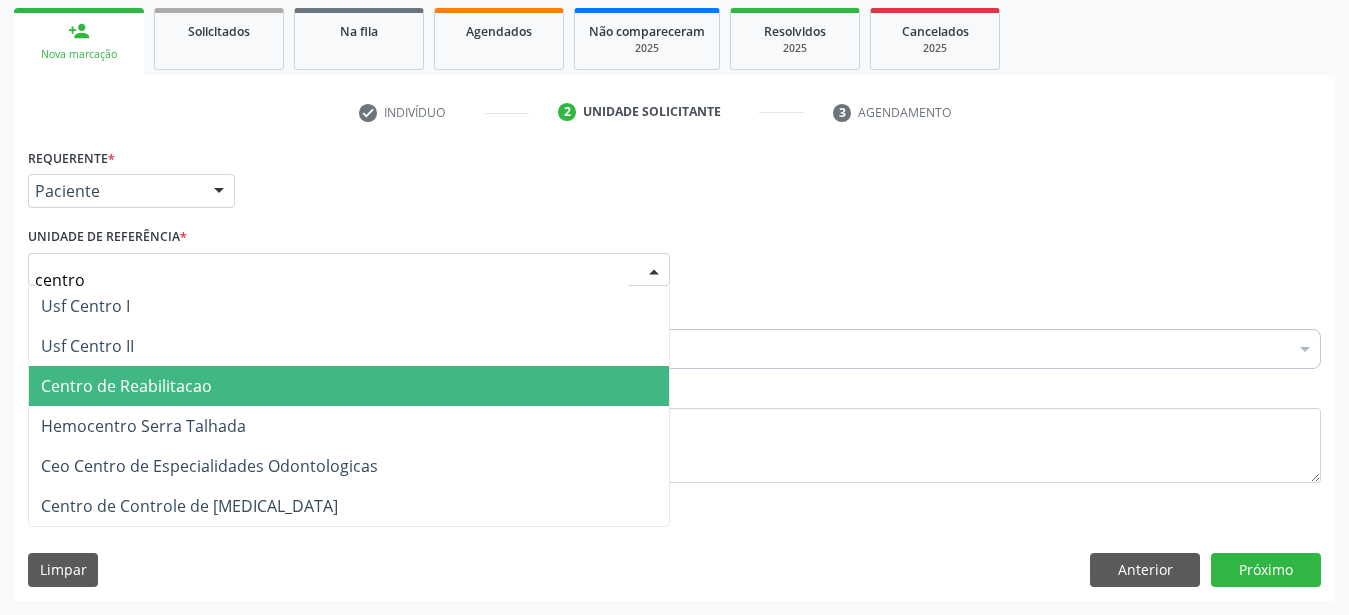 click on "Centro de Reabilitacao" at bounding box center (126, 386) 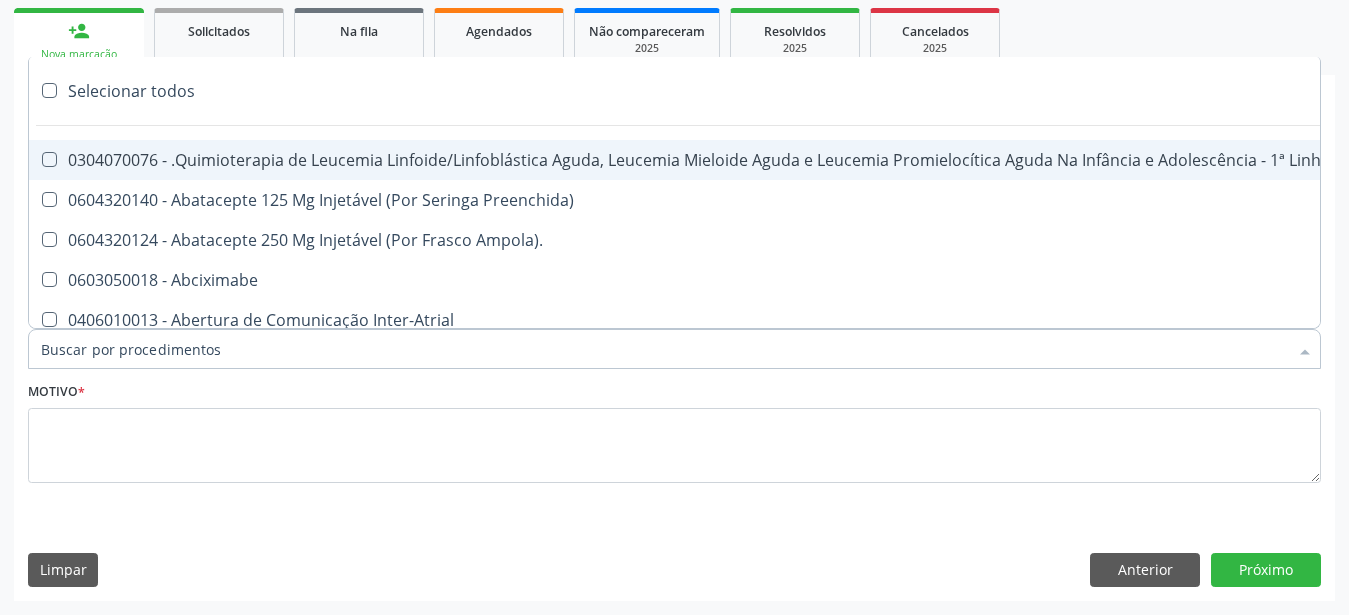 click on "Motivo
*" at bounding box center [674, 430] 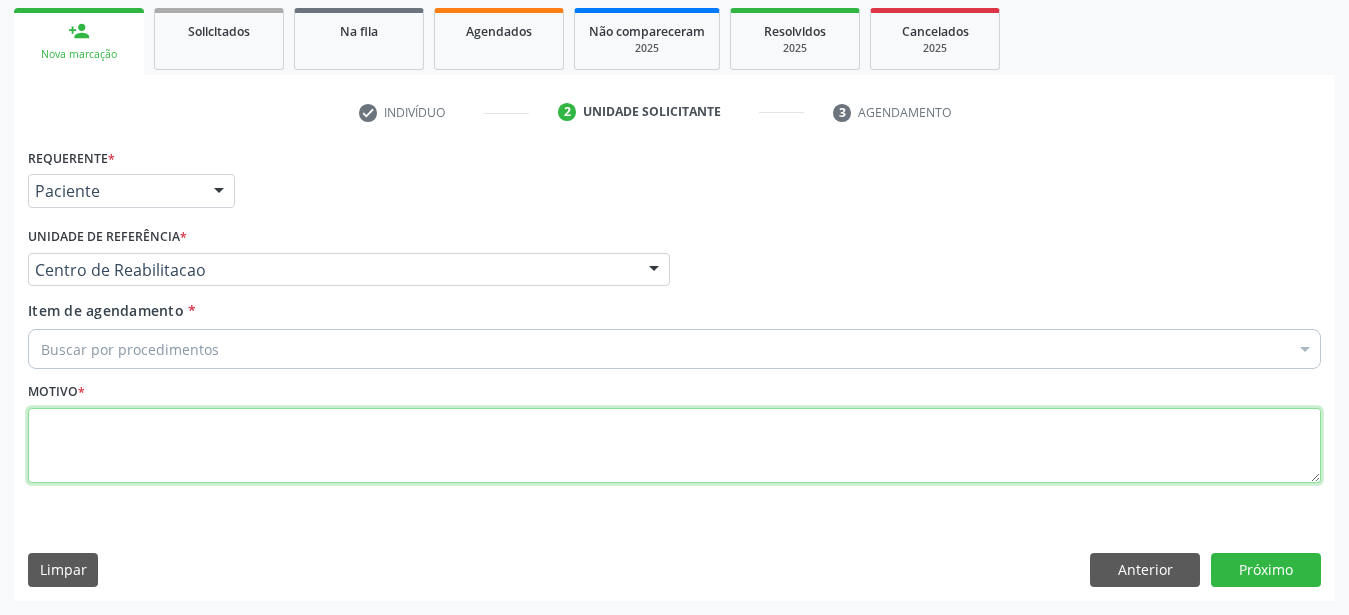 click at bounding box center (674, 446) 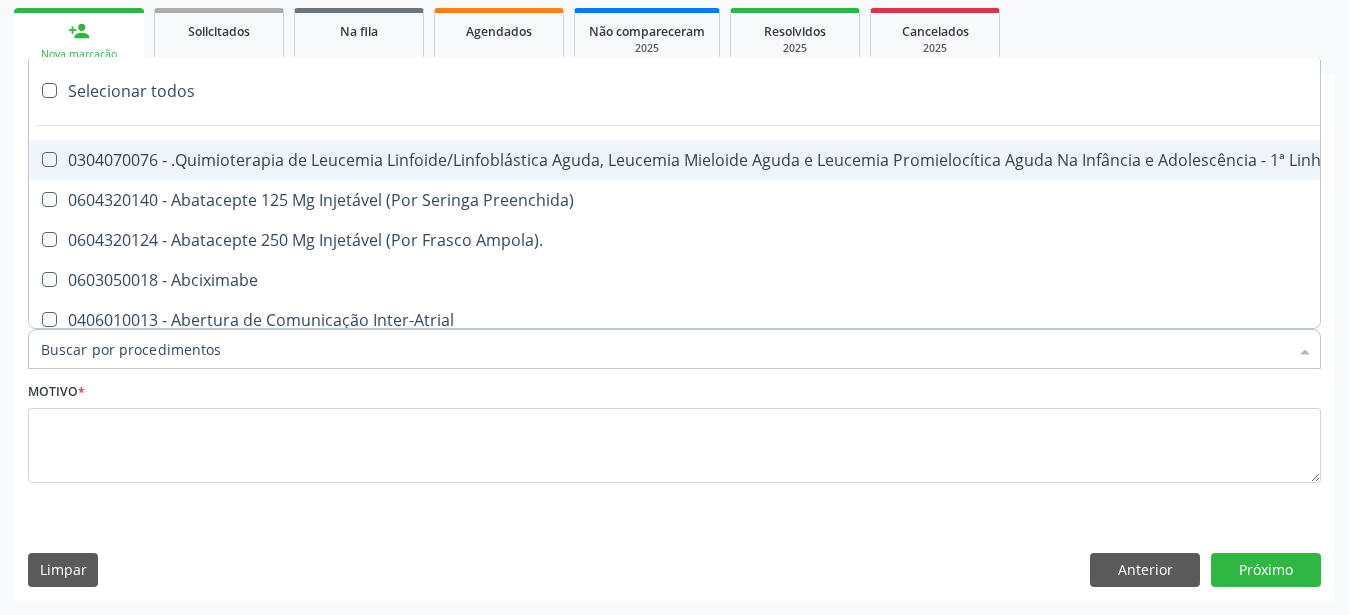 click on "Selecionar todos" at bounding box center [819, 91] 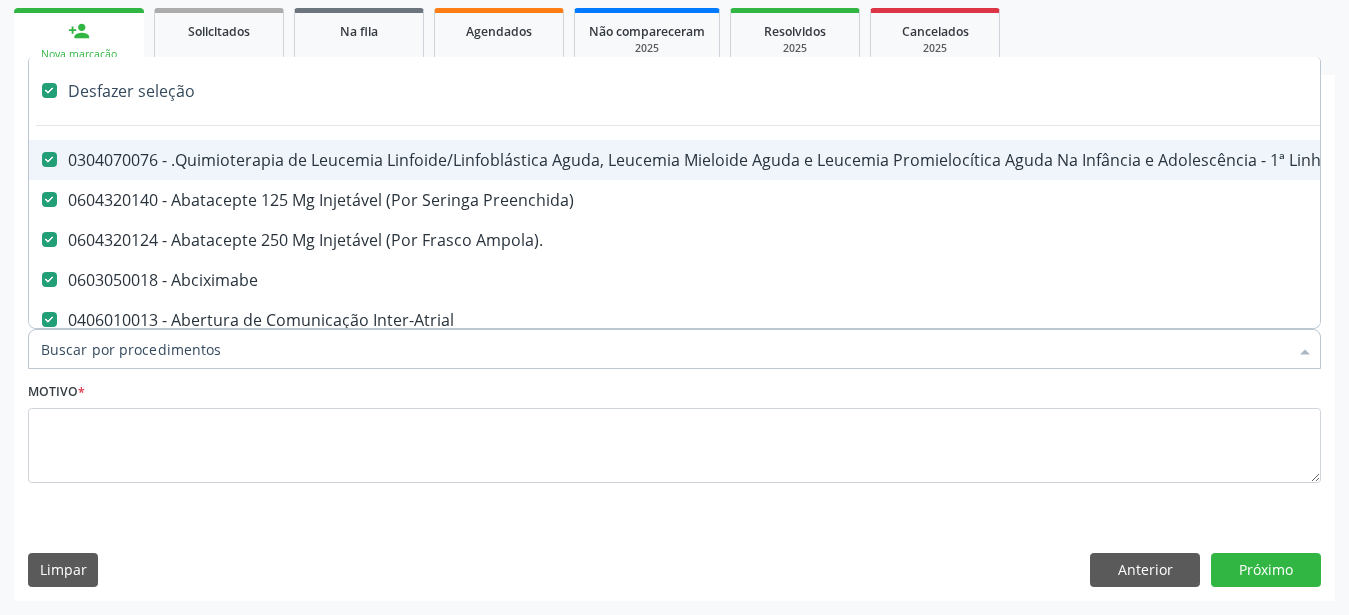 checkbox on "true" 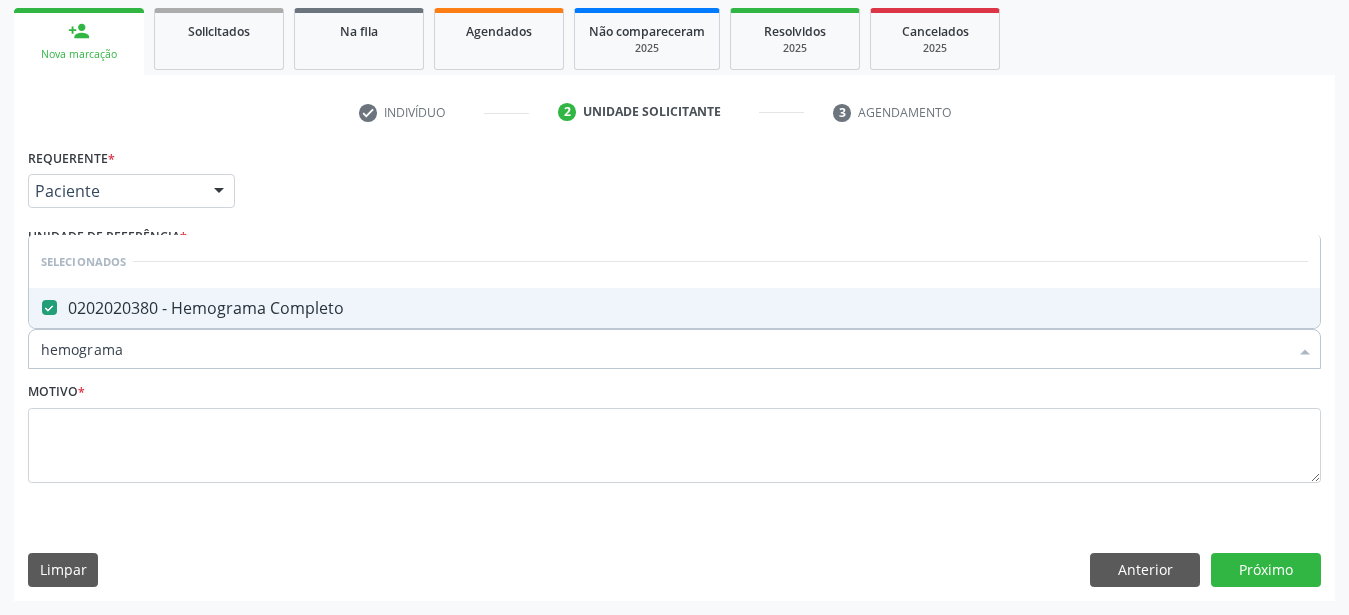 click on "hemograma" at bounding box center (664, 349) 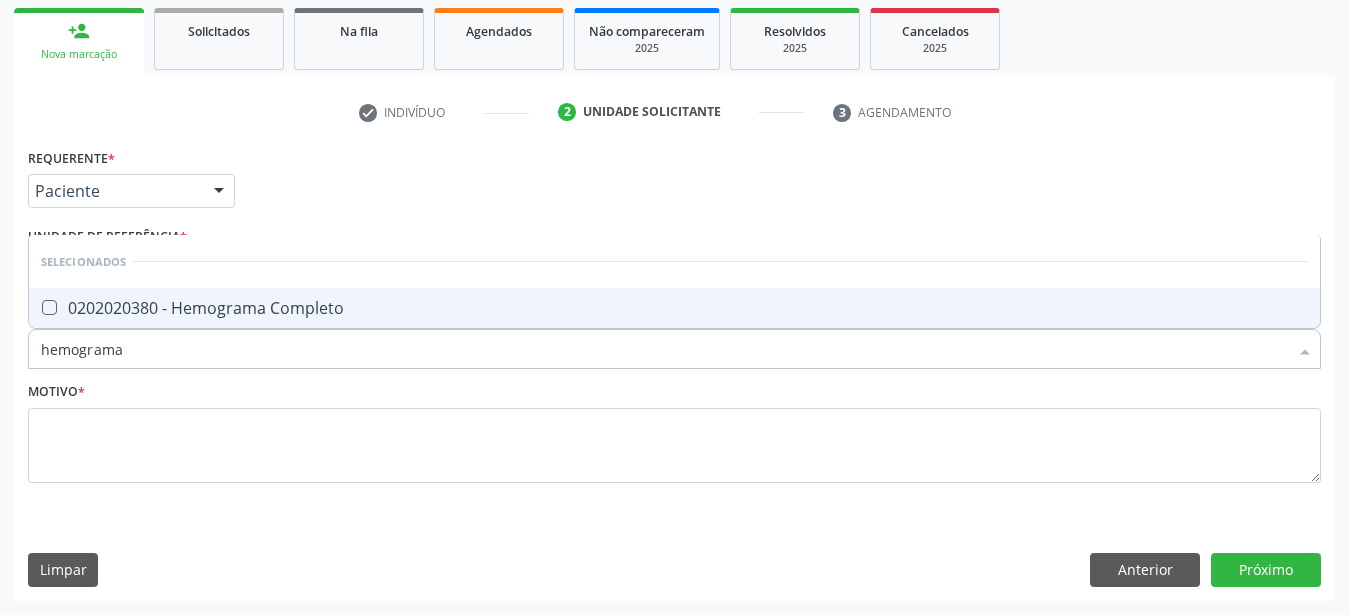 drag, startPoint x: 345, startPoint y: 281, endPoint x: 85, endPoint y: 306, distance: 261.19916 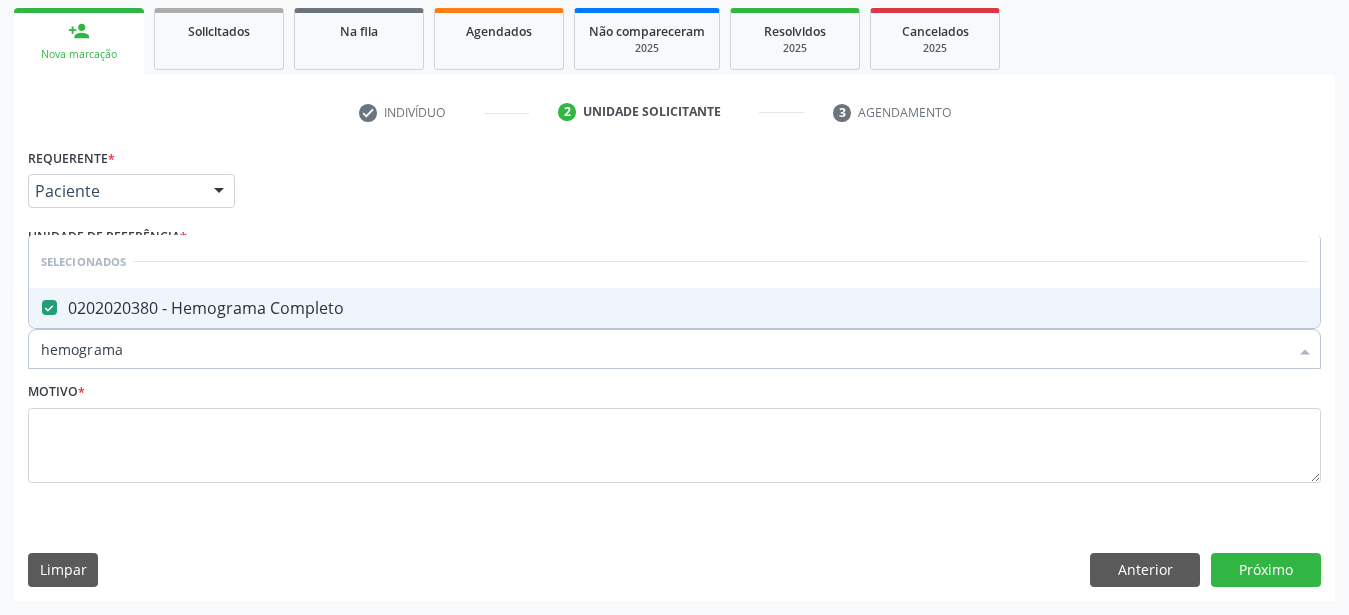 drag, startPoint x: 137, startPoint y: 328, endPoint x: 0, endPoint y: 329, distance: 137.00365 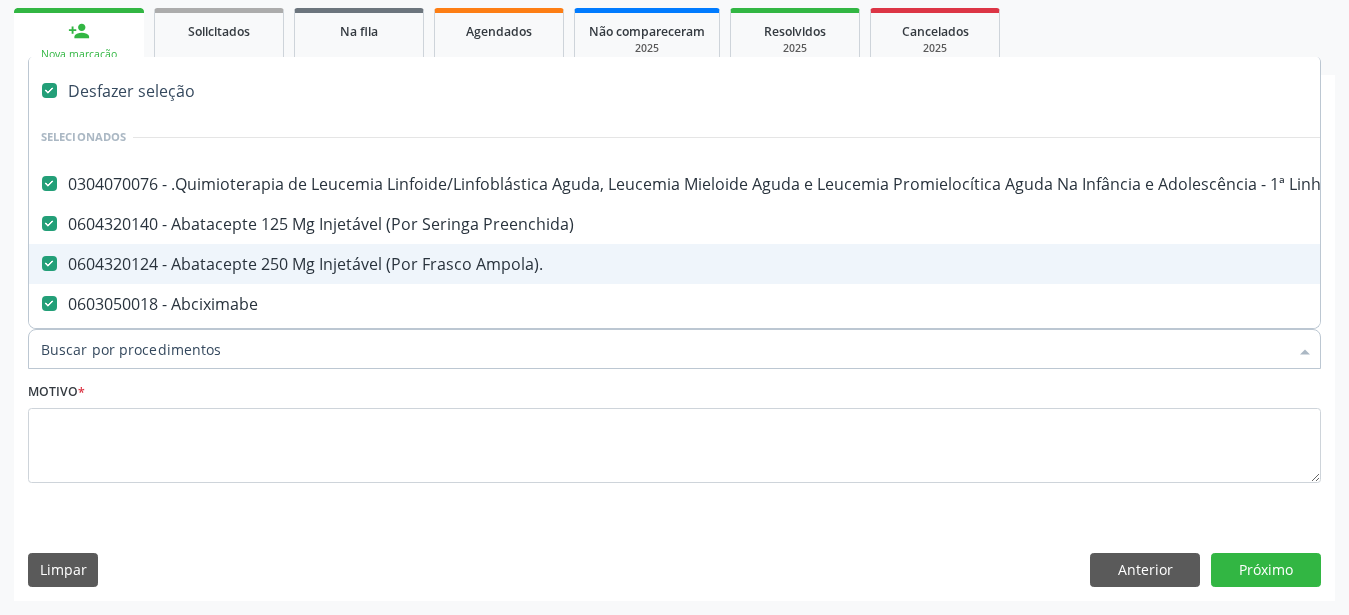 scroll, scrollTop: 0, scrollLeft: 0, axis: both 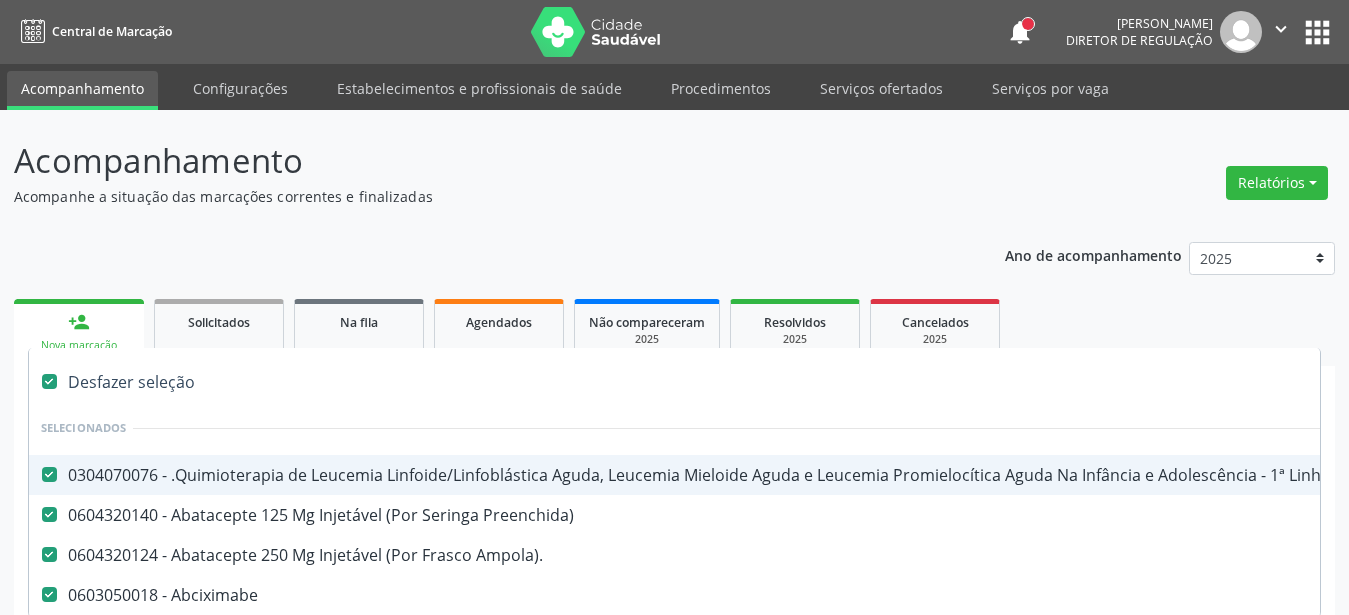 drag, startPoint x: 48, startPoint y: 381, endPoint x: 301, endPoint y: 361, distance: 253.78928 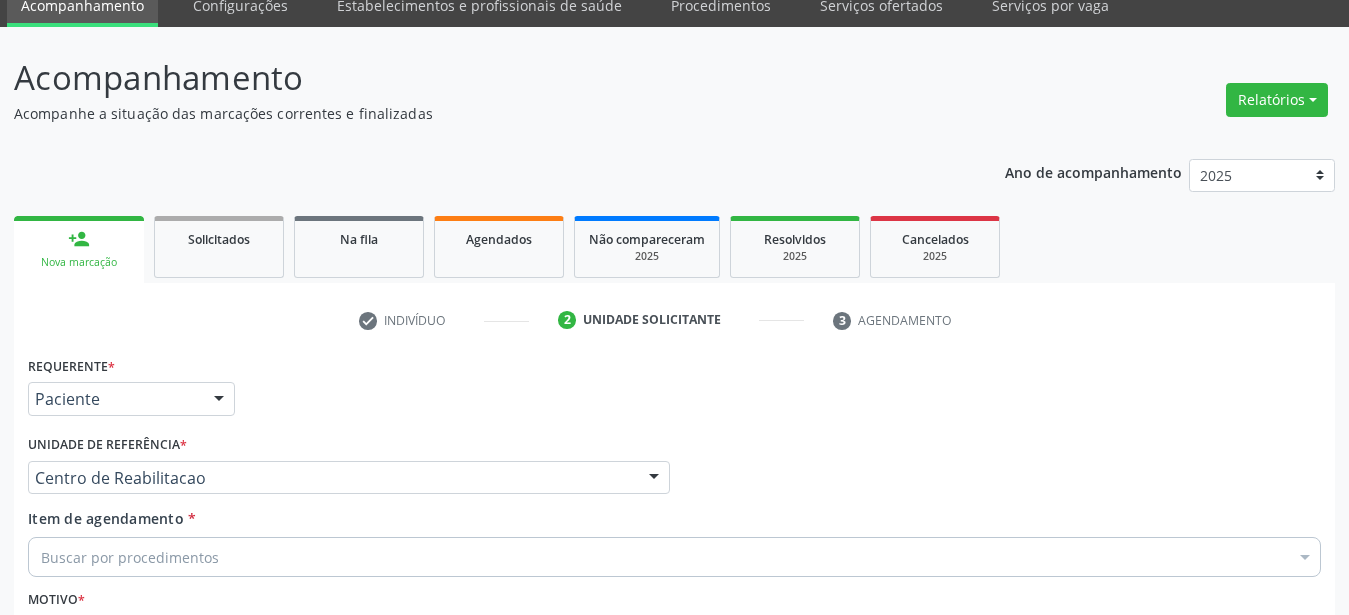 scroll, scrollTop: 306, scrollLeft: 0, axis: vertical 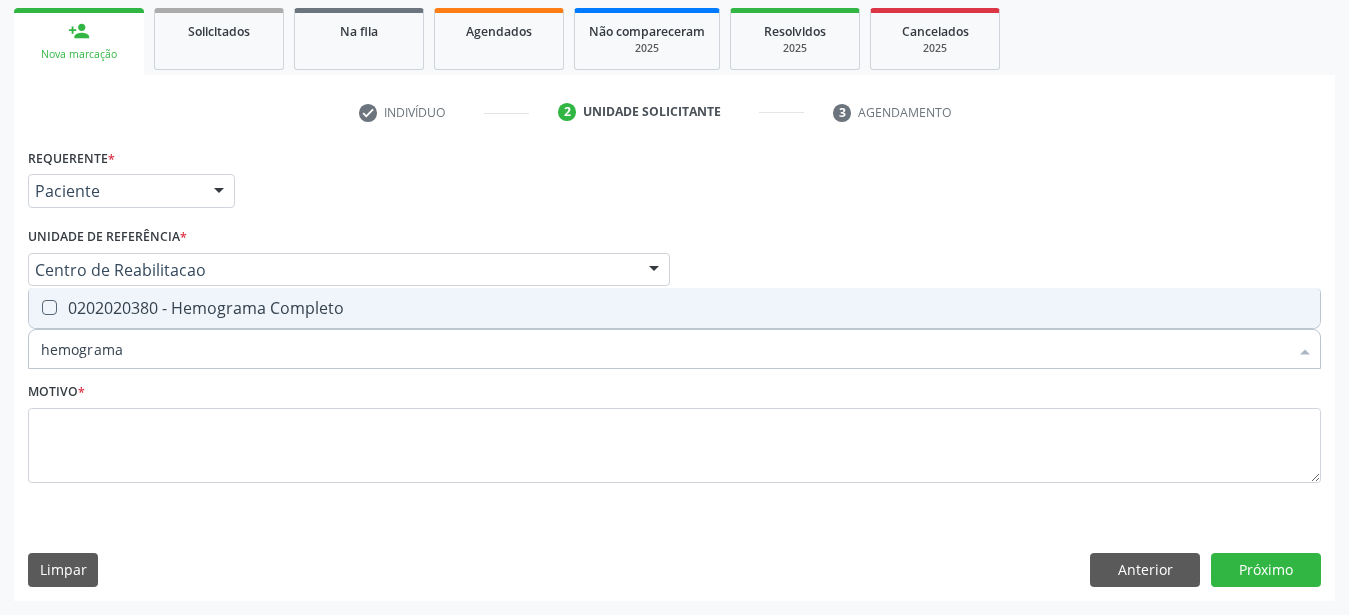 click at bounding box center [49, 307] 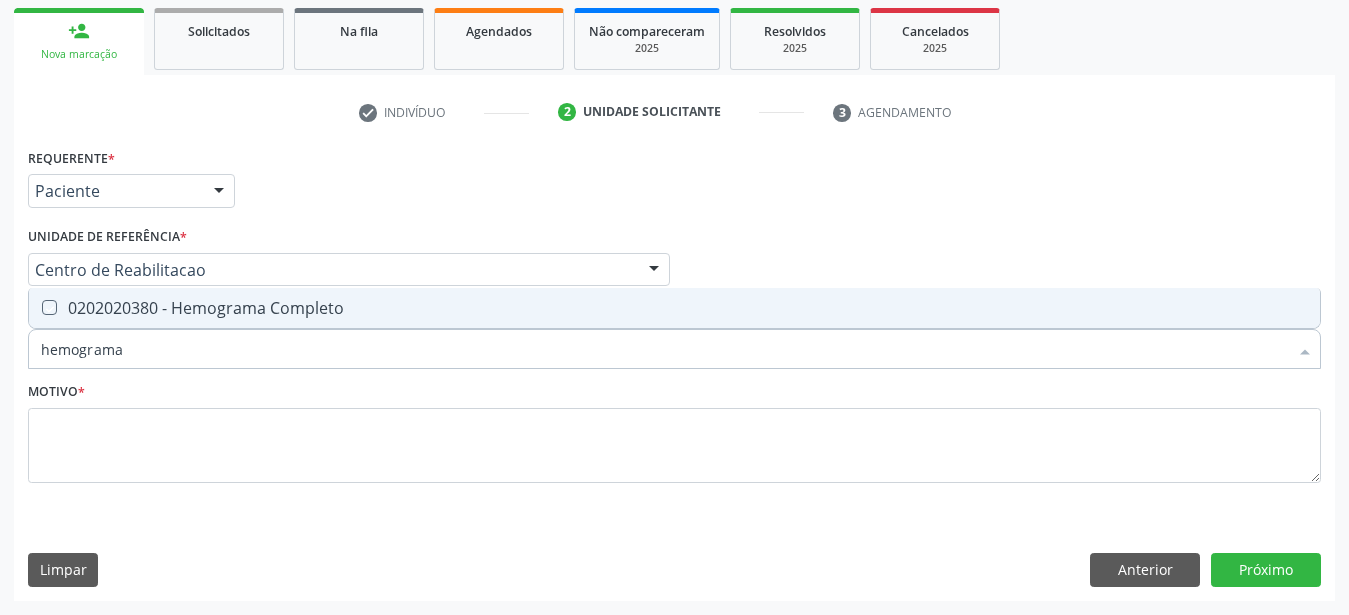 click at bounding box center [35, 307] 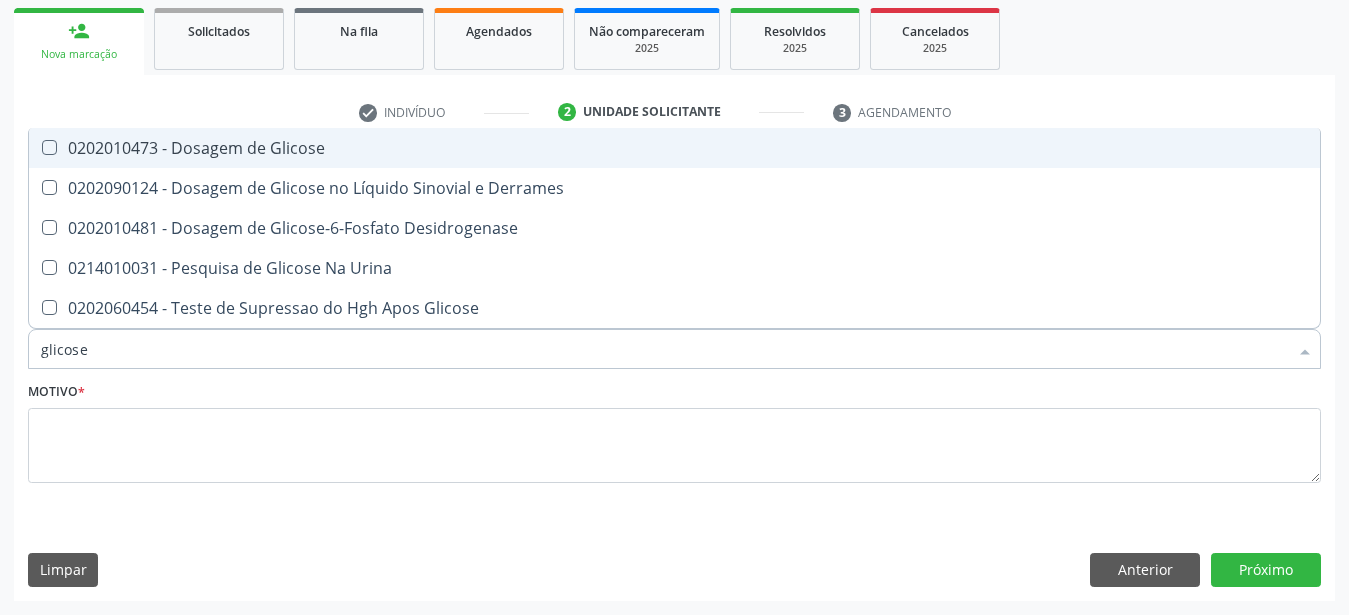 click on "0202010473 - Dosagem de Glicose" at bounding box center [674, 148] 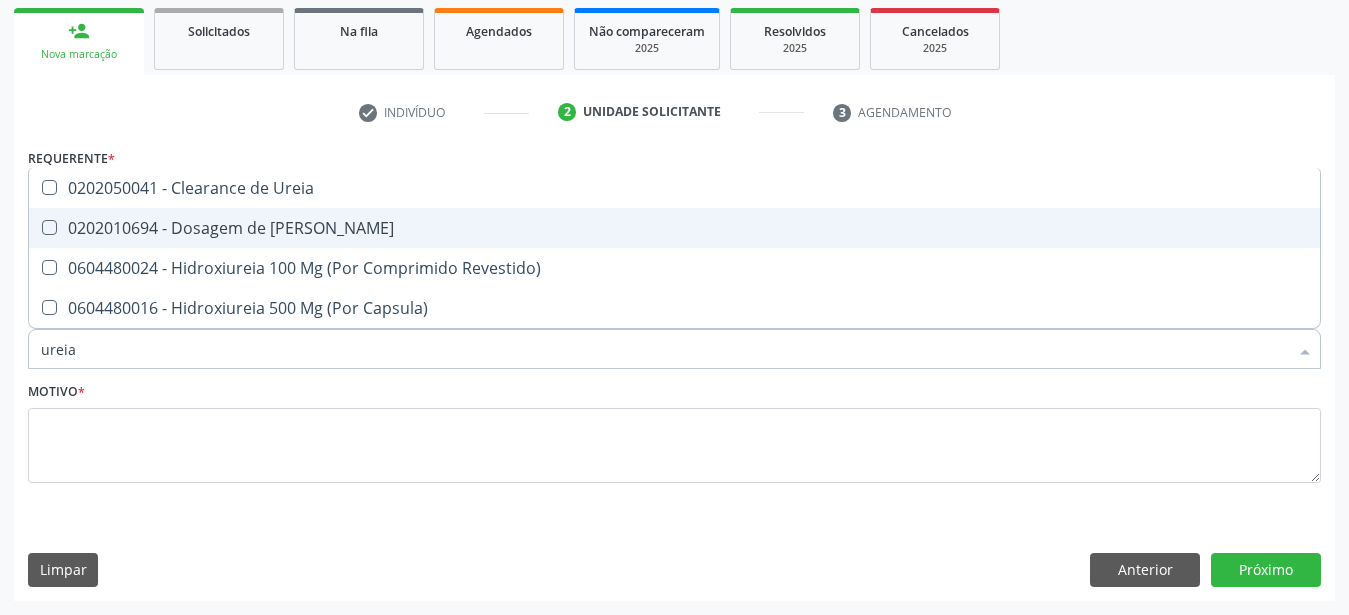 drag, startPoint x: 48, startPoint y: 219, endPoint x: 49, endPoint y: 244, distance: 25.019993 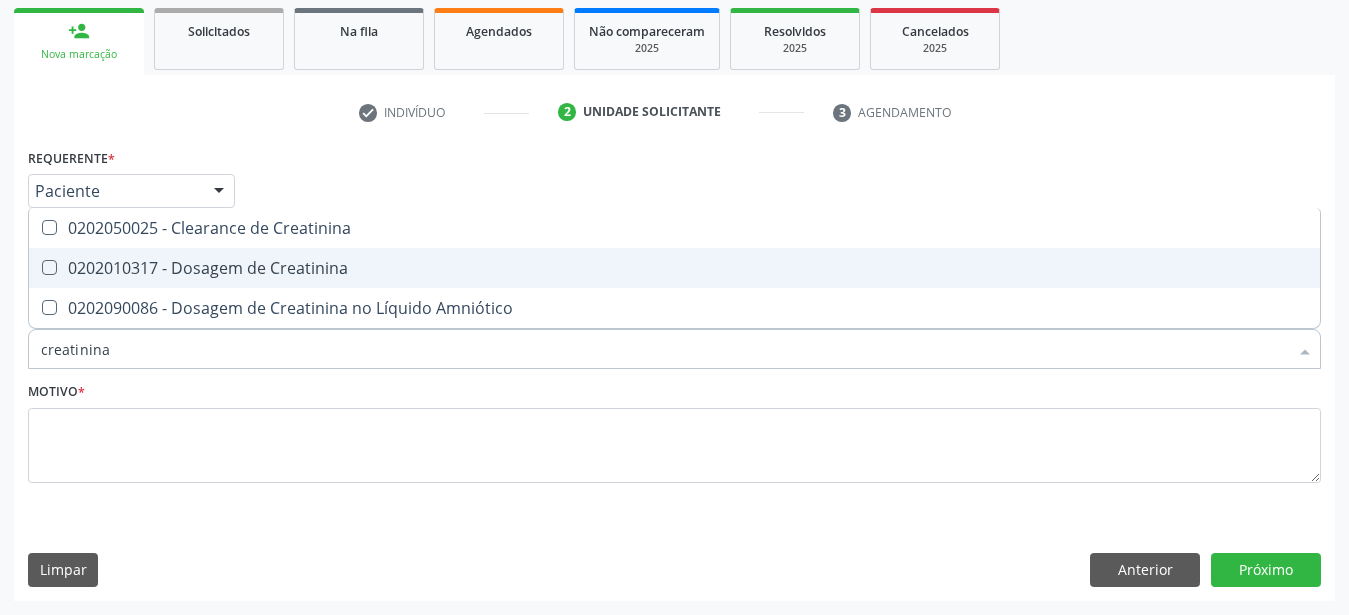 click on "0202010317 - Dosagem de Creatinina" at bounding box center [674, 268] 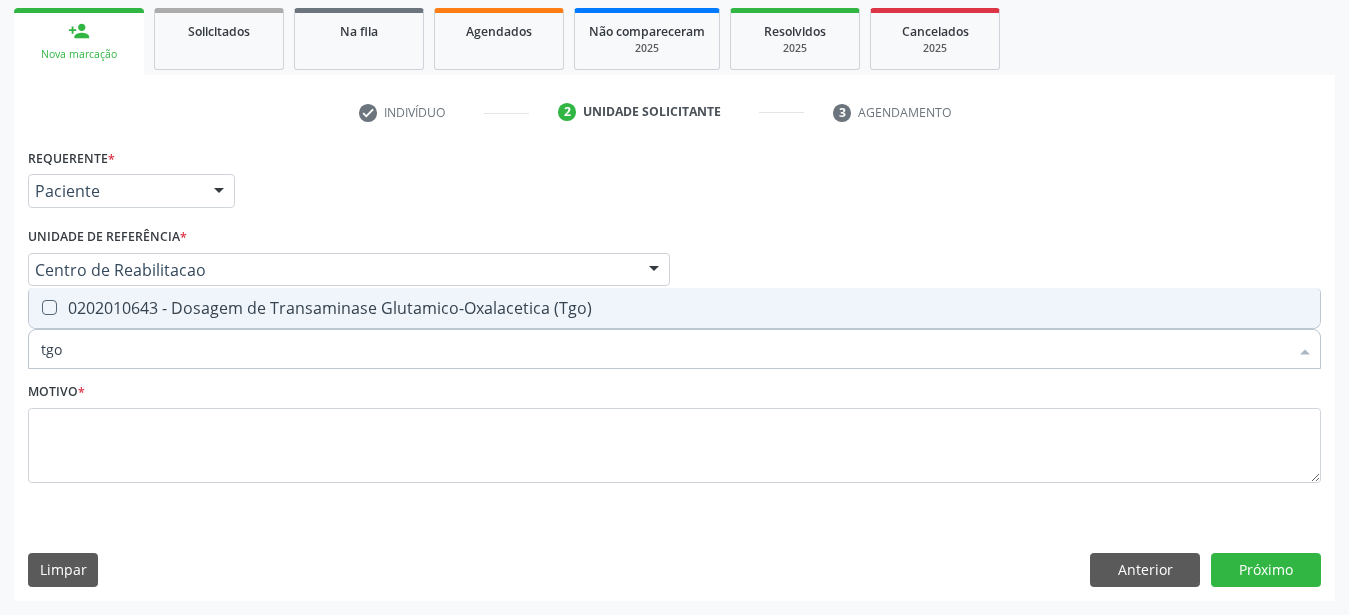 click on "0202010643 - Dosagem de Transaminase Glutamico-Oxalacetica (Tgo)" at bounding box center [674, 308] 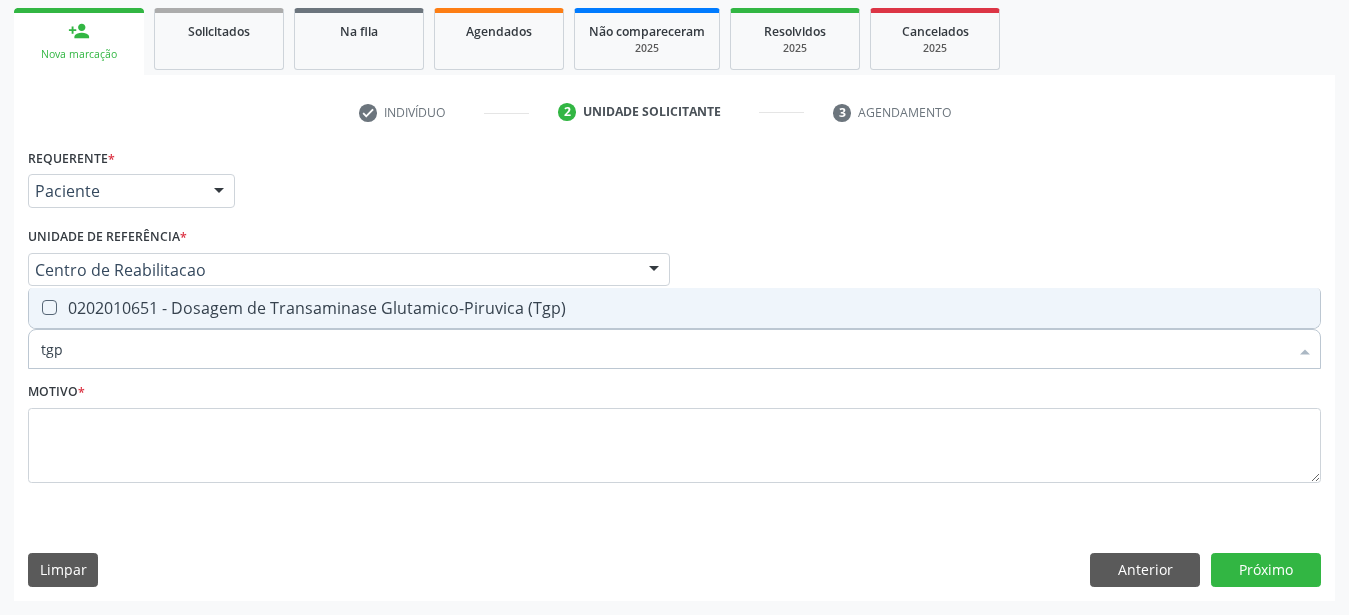 click on "0202010651 - Dosagem de Transaminase Glutamico-Piruvica (Tgp)" at bounding box center (674, 308) 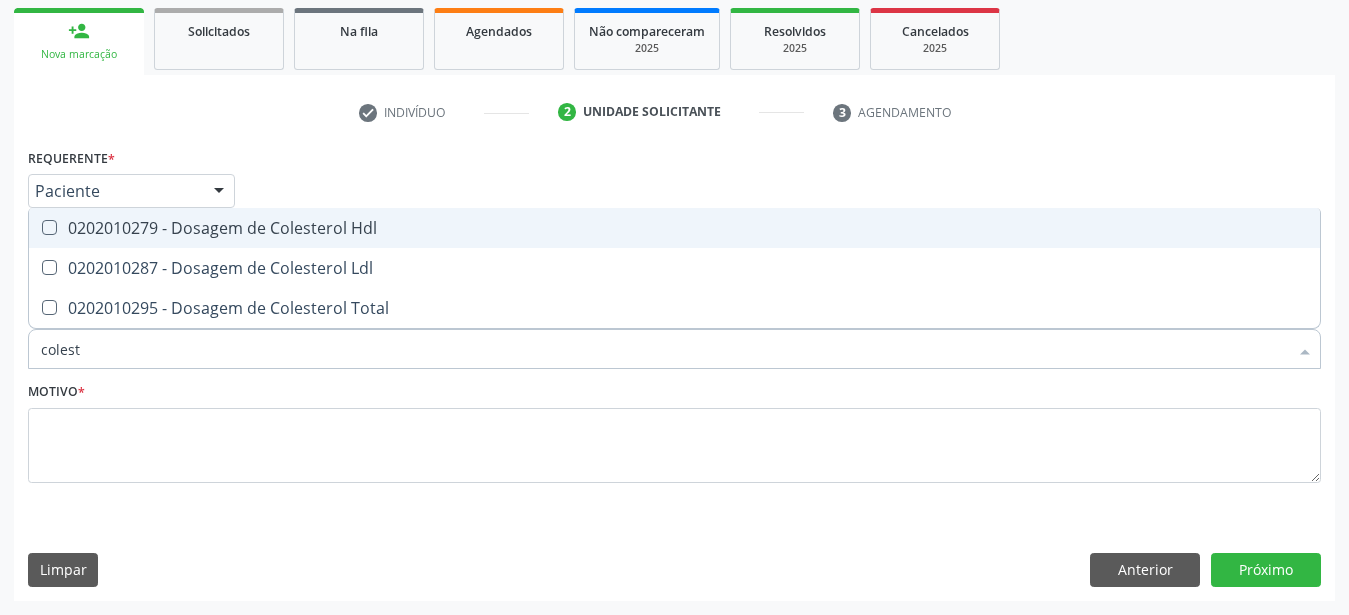 click at bounding box center [49, 227] 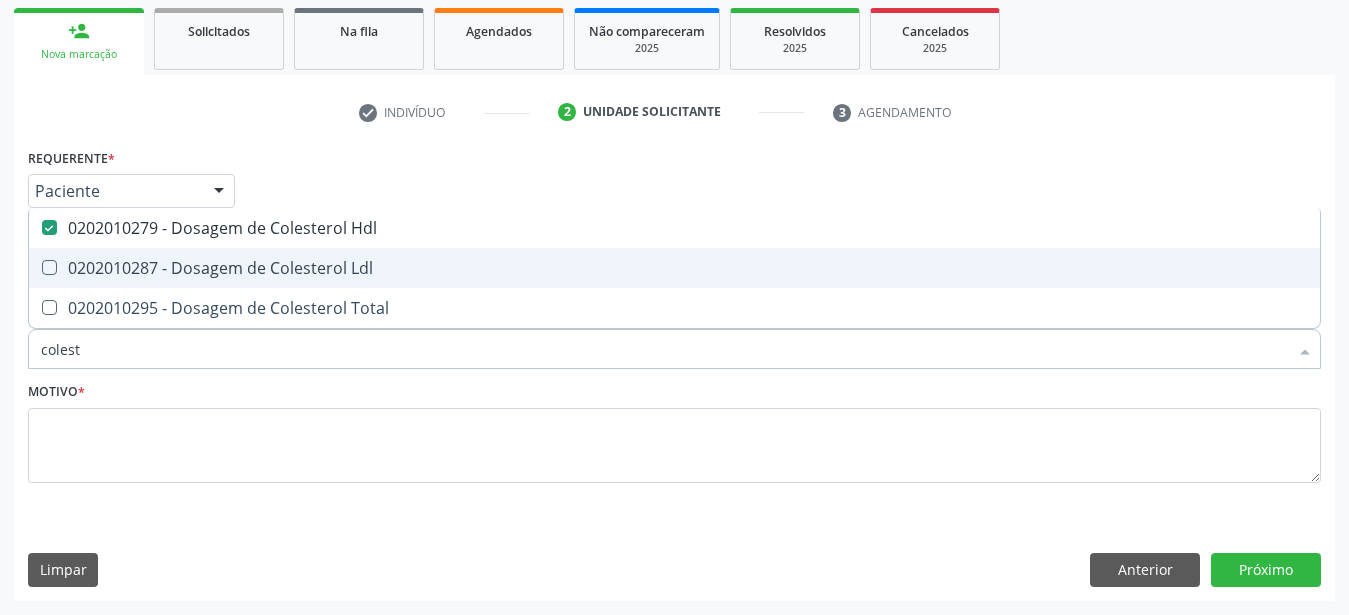 click at bounding box center [49, 267] 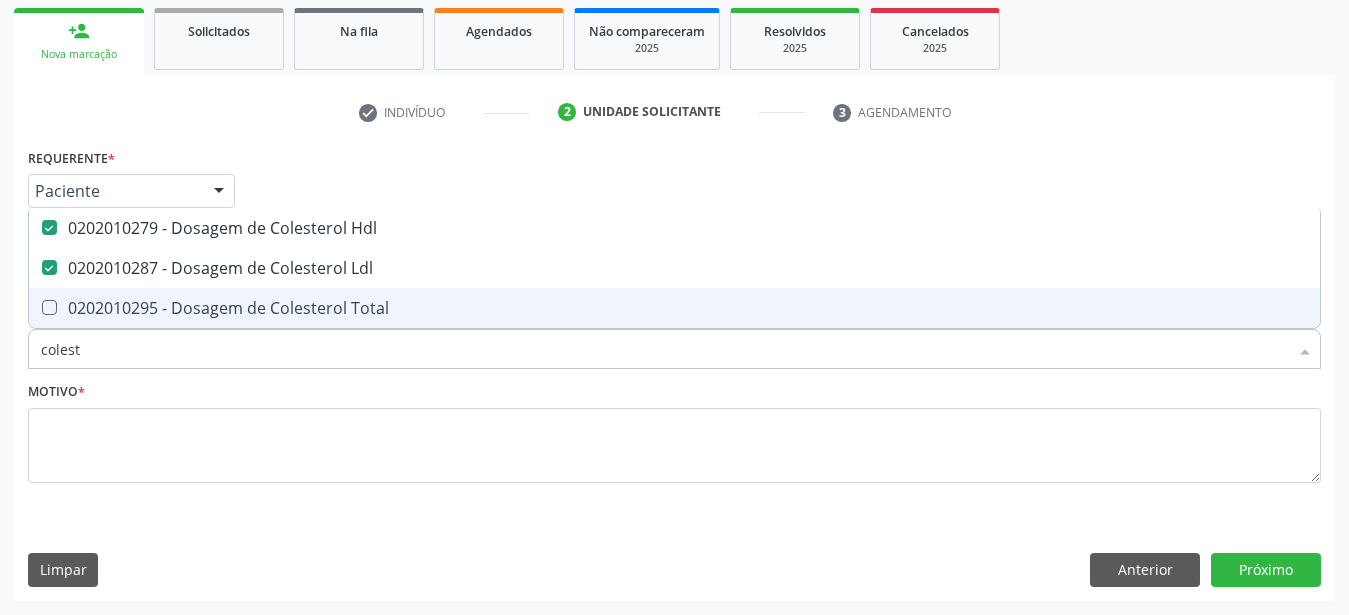 click on "0202010295 - Dosagem de Colesterol Total" at bounding box center [674, 308] 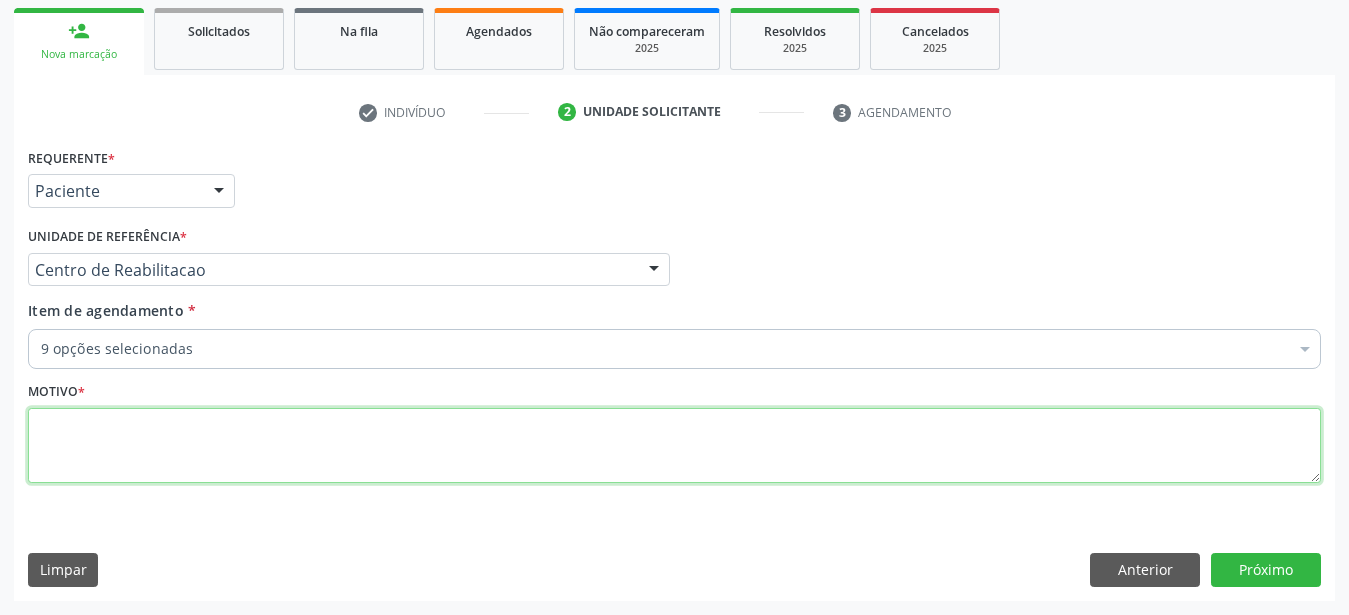 click at bounding box center [674, 446] 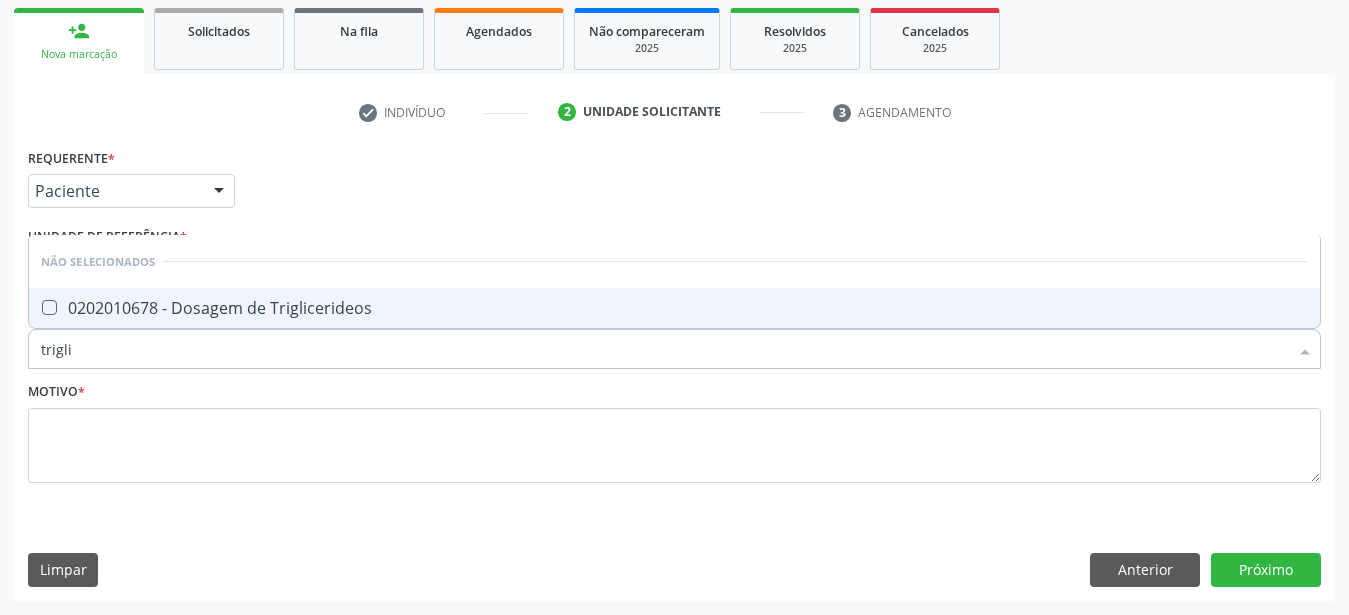 click at bounding box center [49, 307] 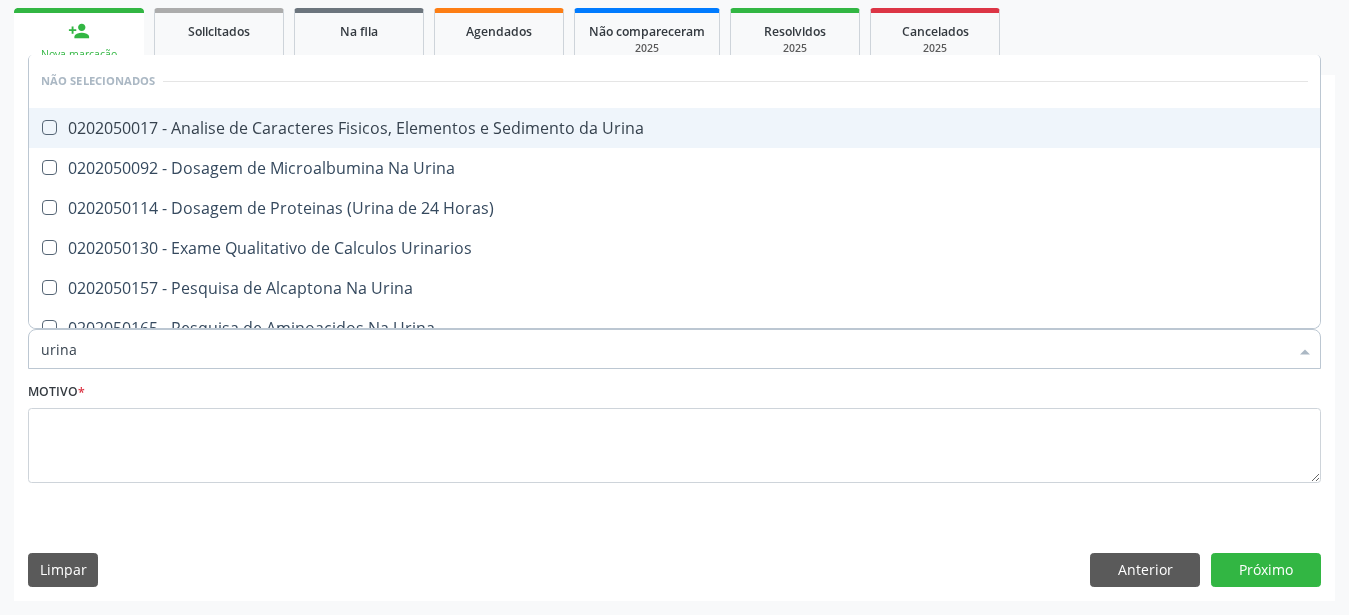 click at bounding box center (49, 127) 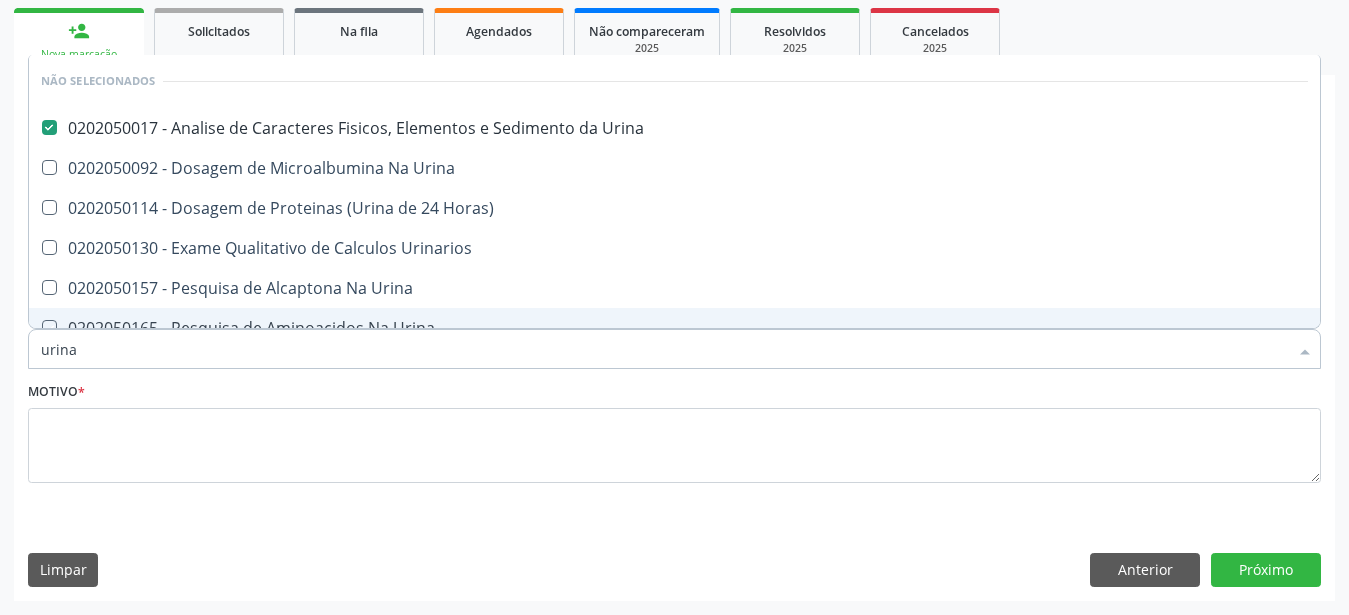 click on "Motivo
*" at bounding box center (674, 437) 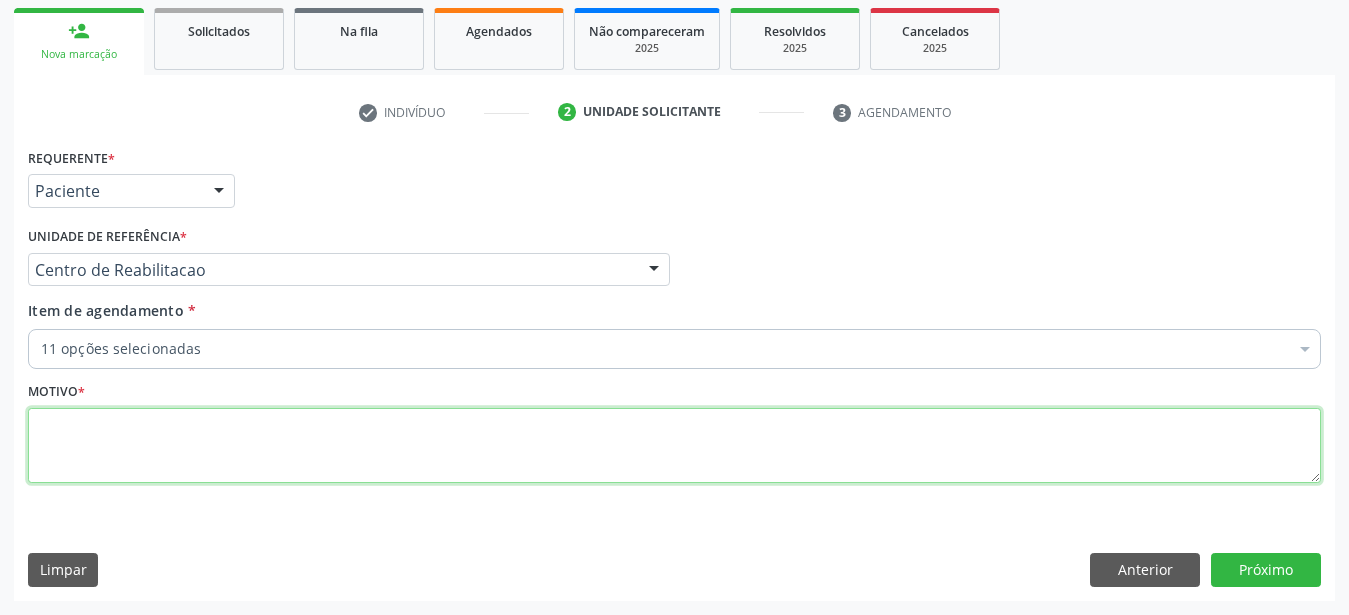 click at bounding box center [674, 446] 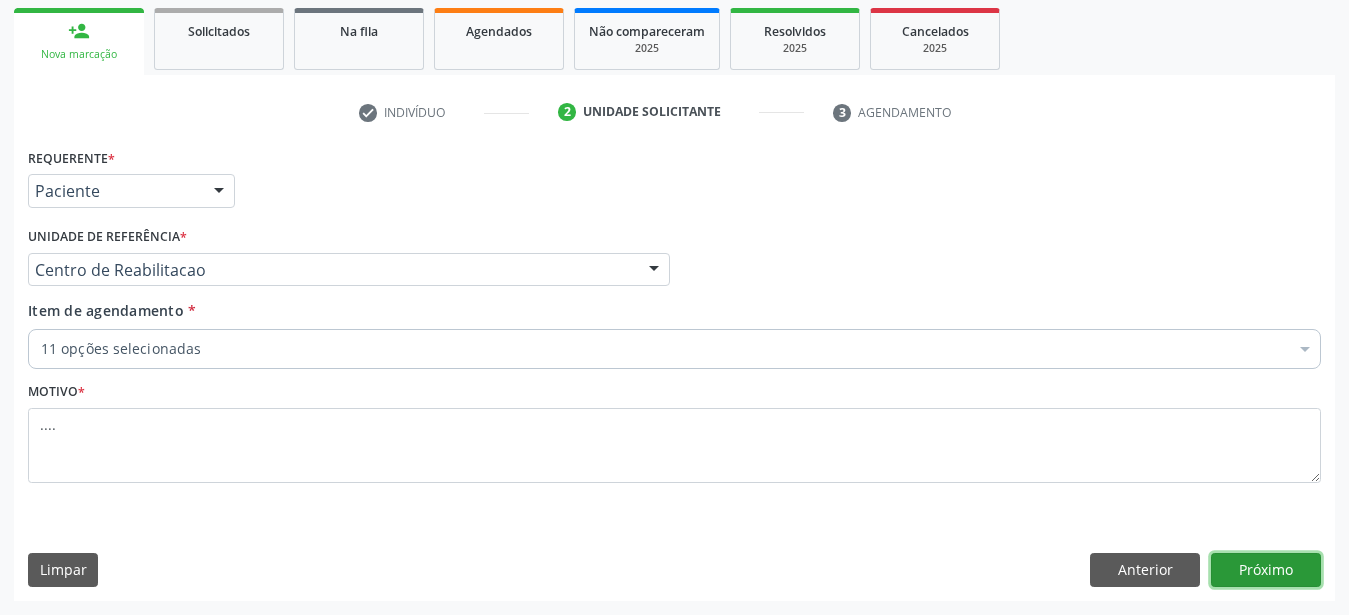 click on "Próximo" at bounding box center (1266, 570) 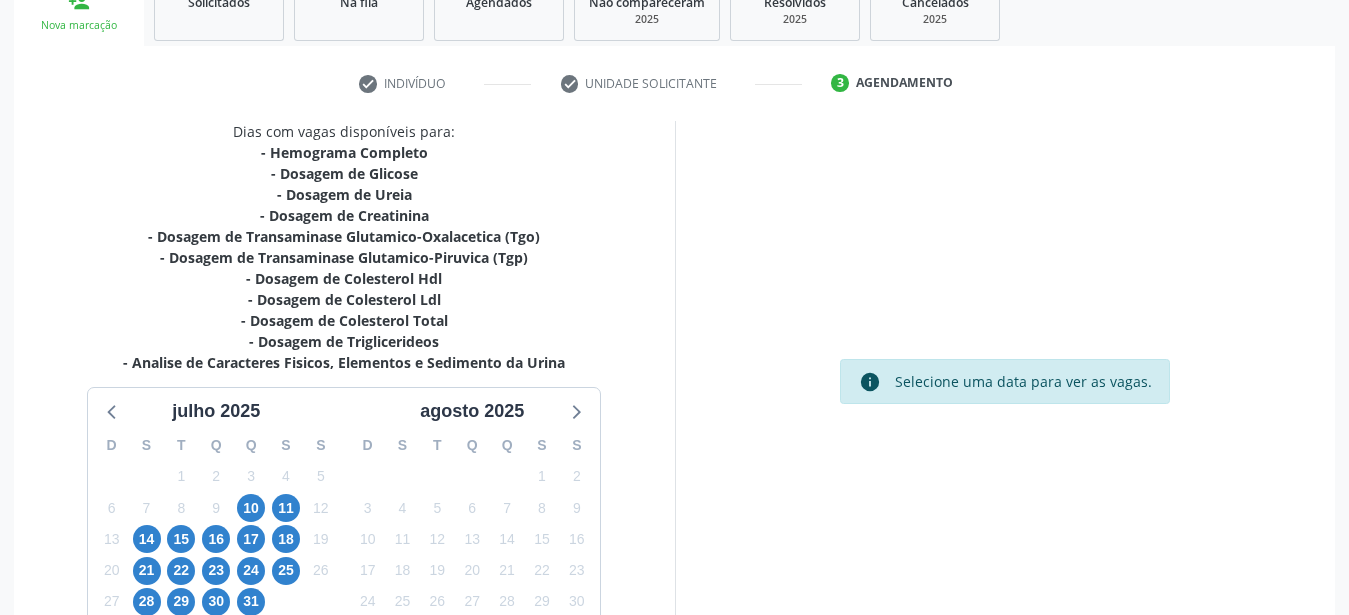 scroll, scrollTop: 465, scrollLeft: 0, axis: vertical 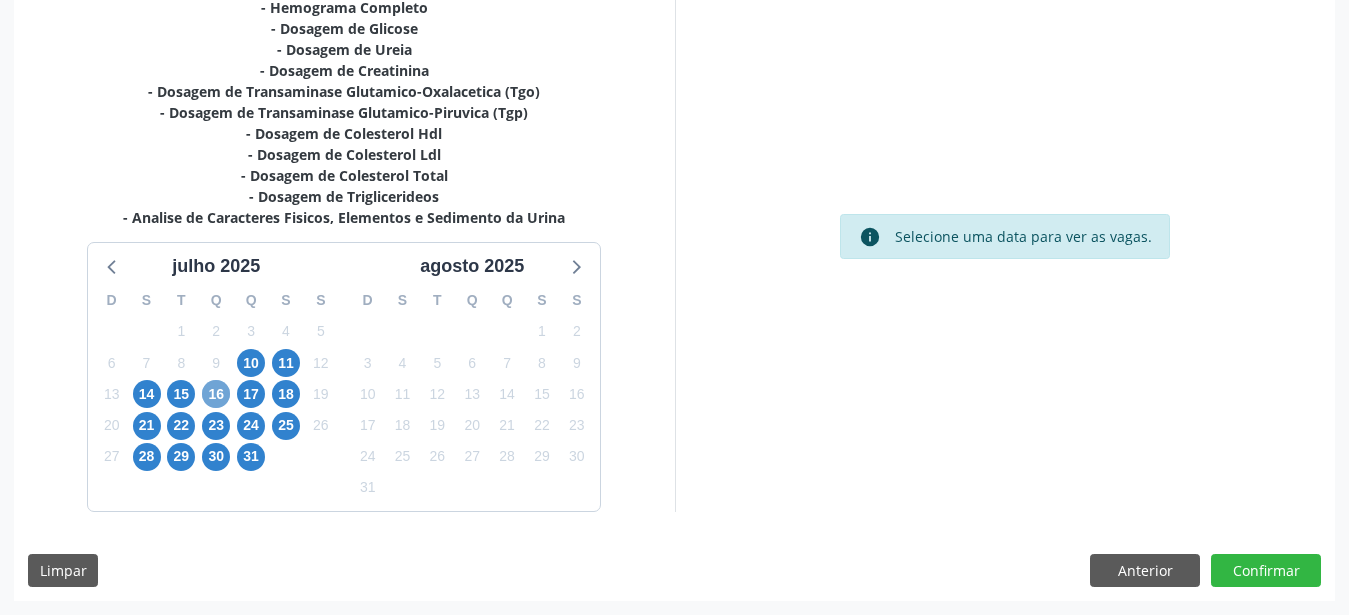 click on "16" at bounding box center [216, 394] 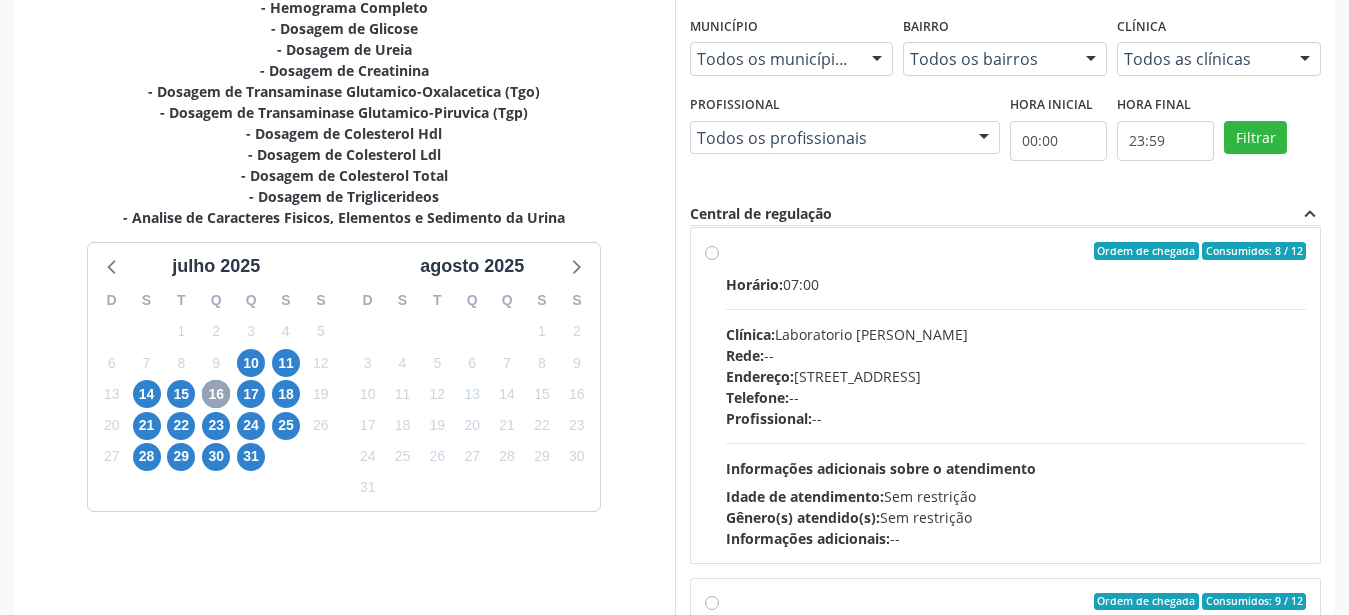 scroll, scrollTop: 0, scrollLeft: 0, axis: both 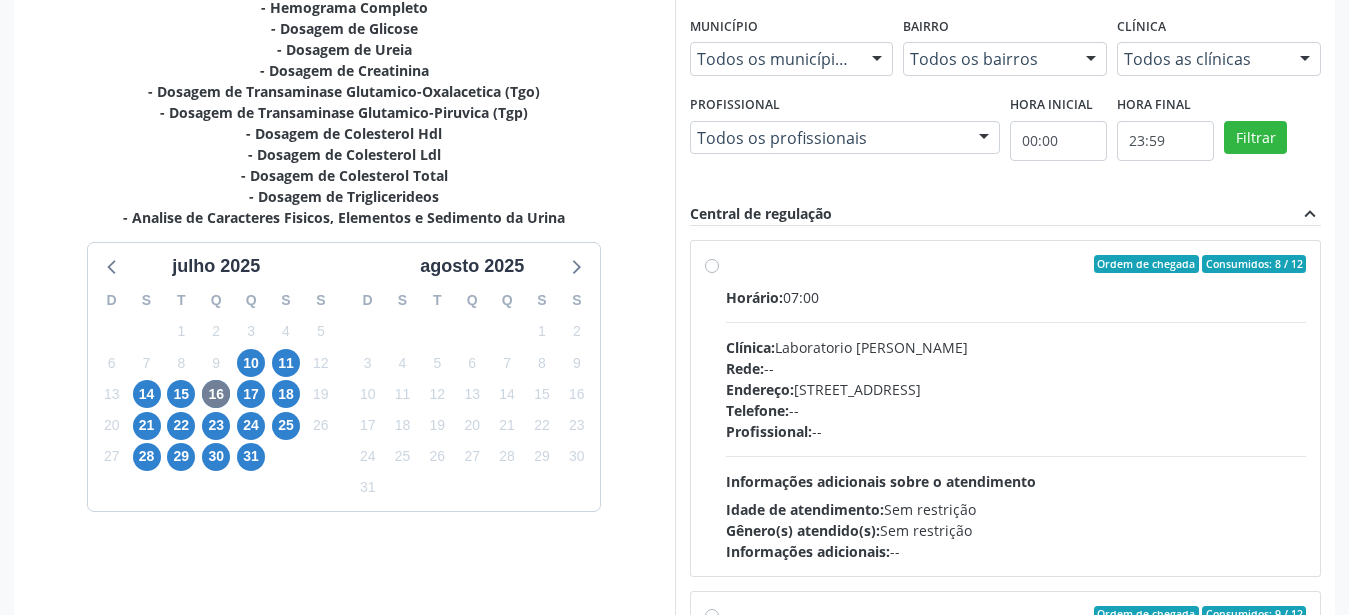 click on "Ordem de chegada
Consumidos: 8 / 12
Horário:   07:00
Clínica:  Laboratorio Jose Paulo Terto
Rede:
--
Endereço:   Casa, nº 409, N Senhora da Penha, Serra Talhada - PE
Telefone:   --
Profissional:
--
Informações adicionais sobre o atendimento
Idade de atendimento:
Sem restrição
Gênero(s) atendido(s):
Sem restrição
Informações adicionais:
--" at bounding box center [1016, 408] 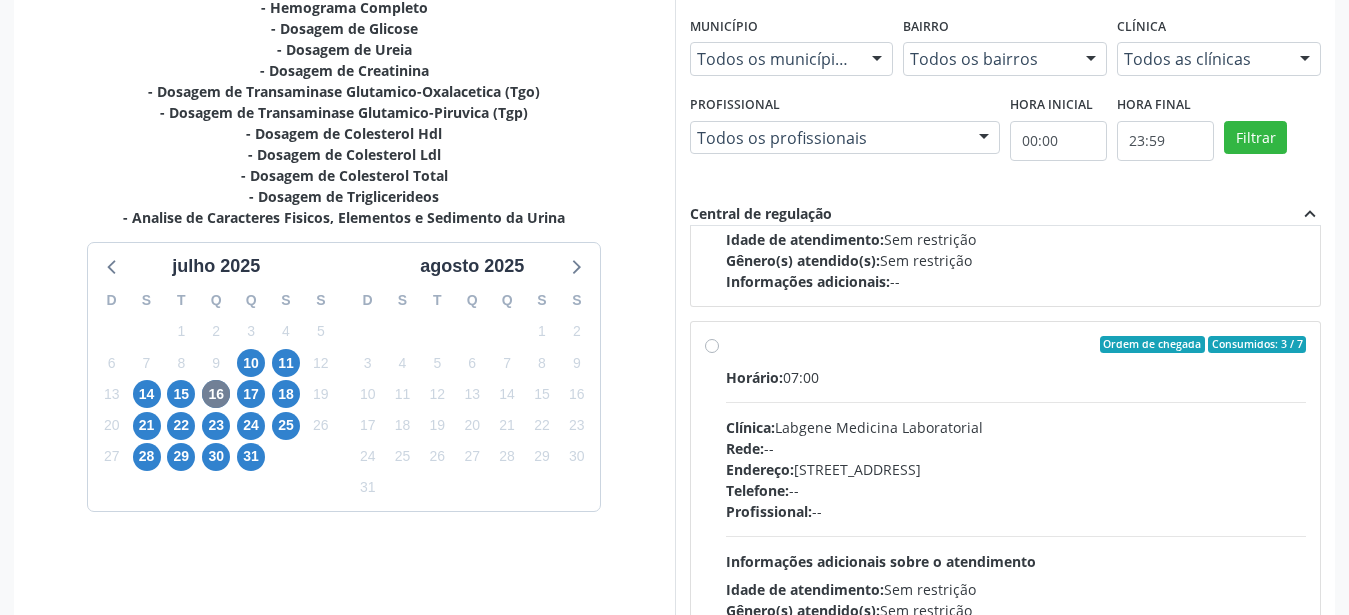 scroll, scrollTop: 1368, scrollLeft: 0, axis: vertical 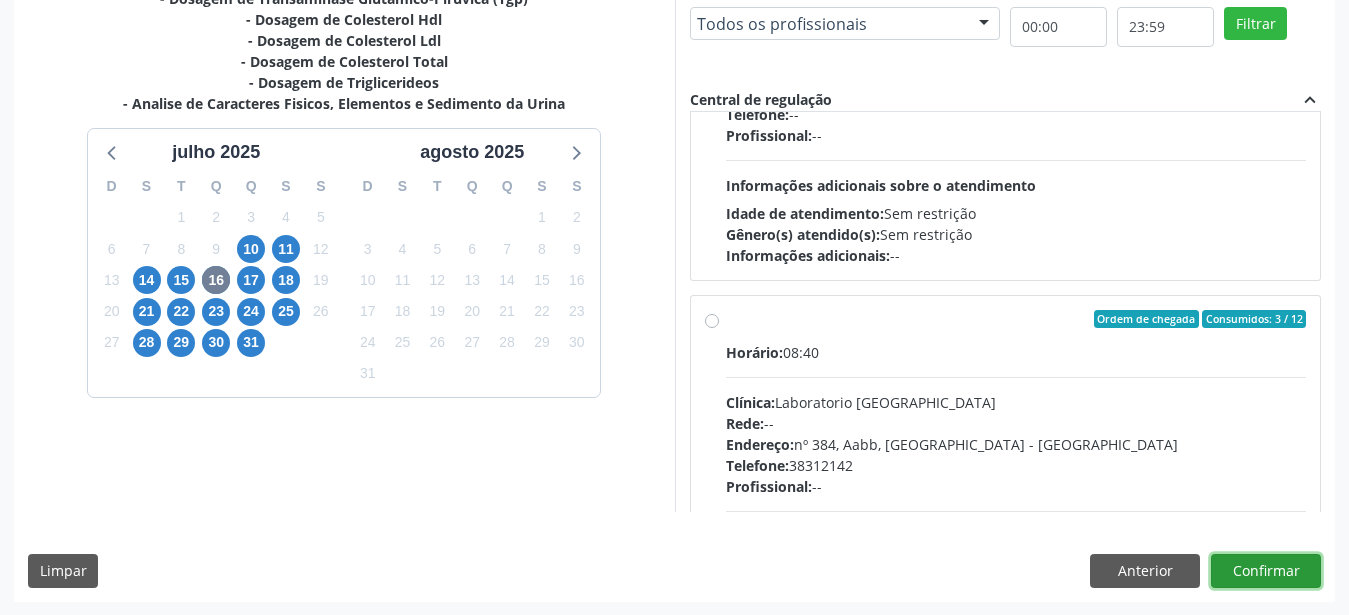 click on "Confirmar" at bounding box center (1266, 571) 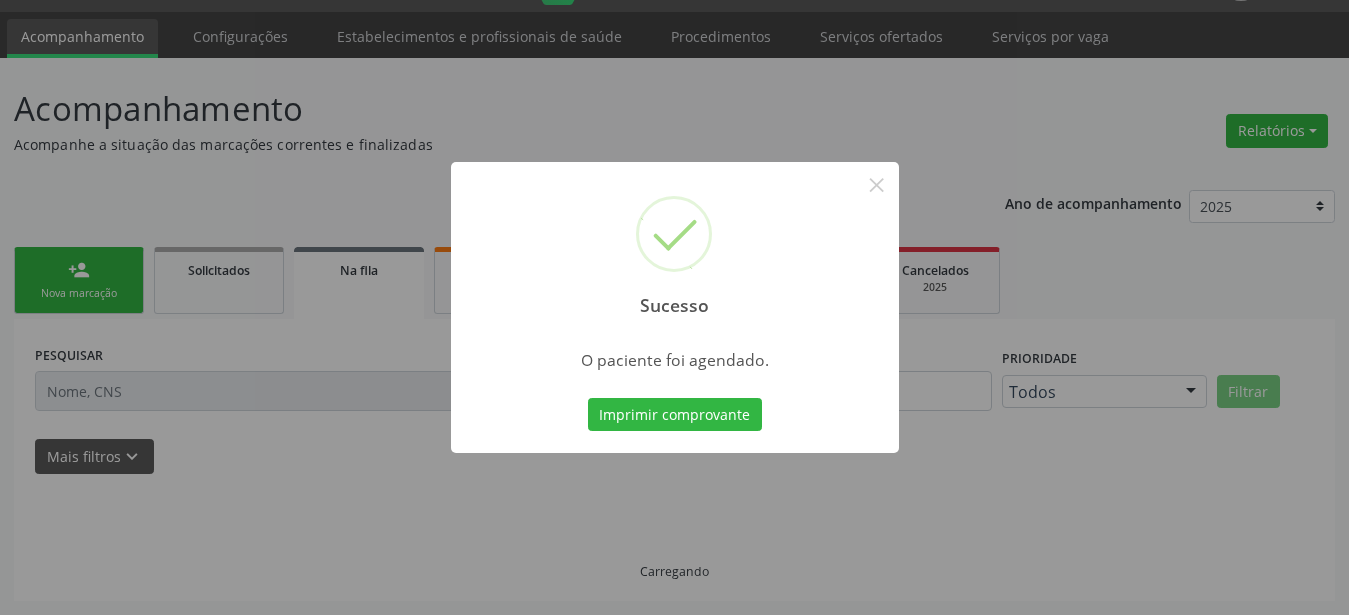 scroll, scrollTop: 51, scrollLeft: 0, axis: vertical 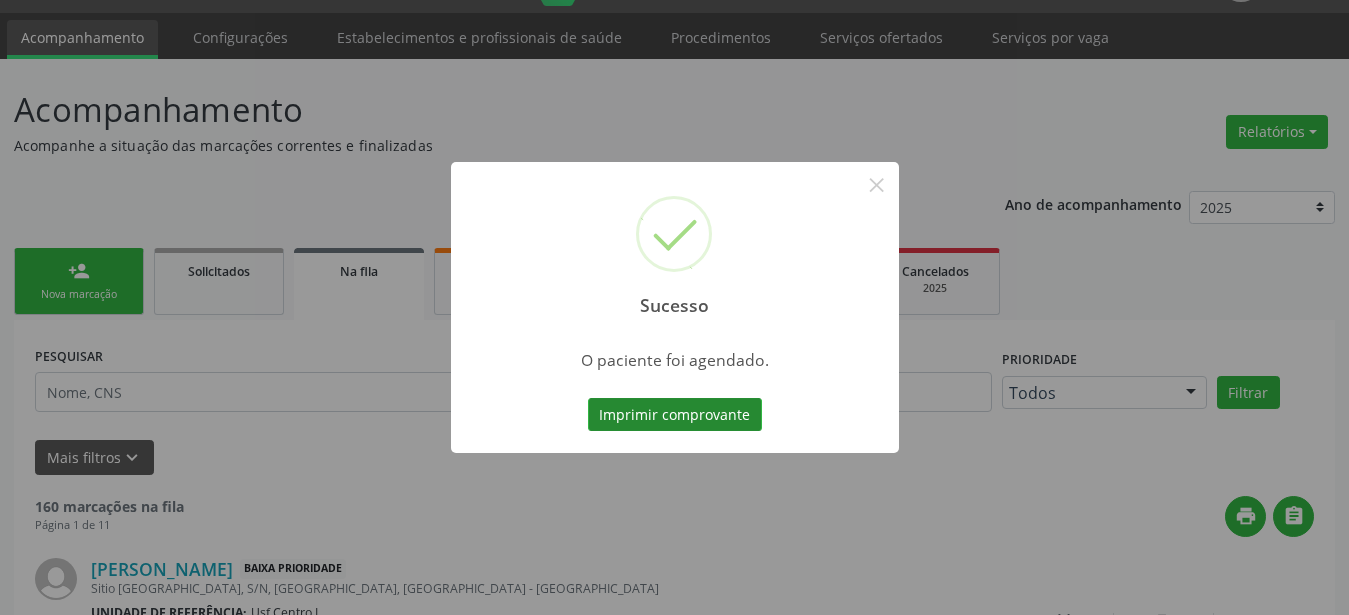 click on "Imprimir comprovante" at bounding box center (675, 415) 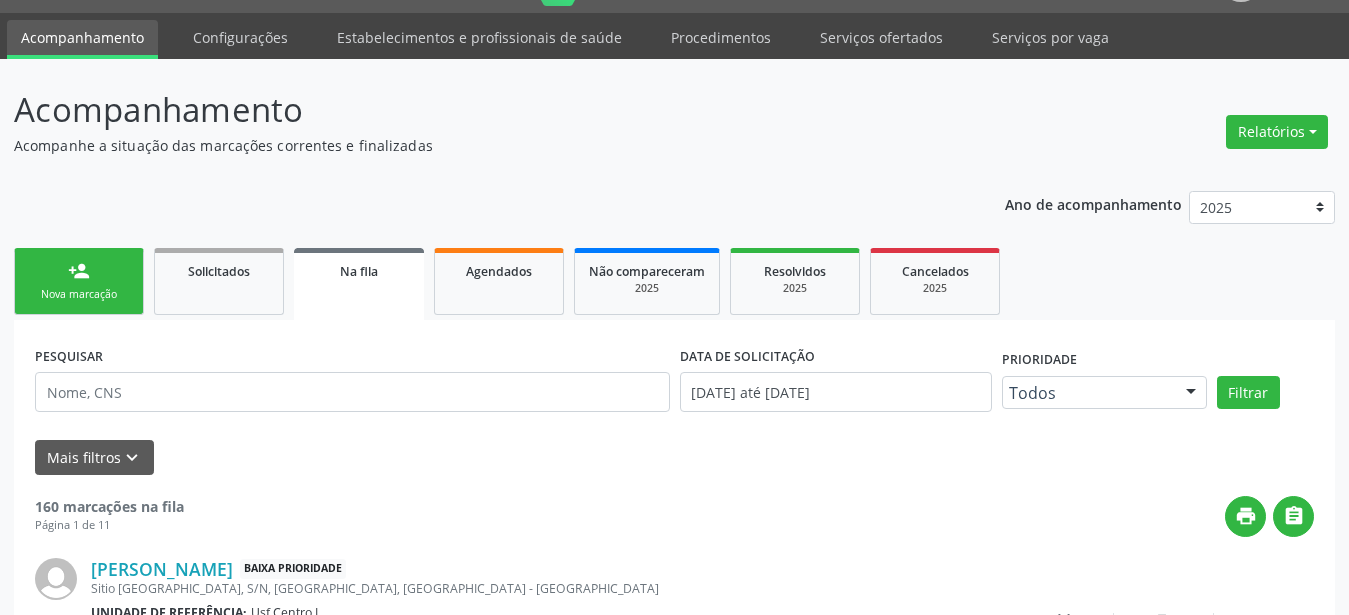 scroll, scrollTop: 50, scrollLeft: 0, axis: vertical 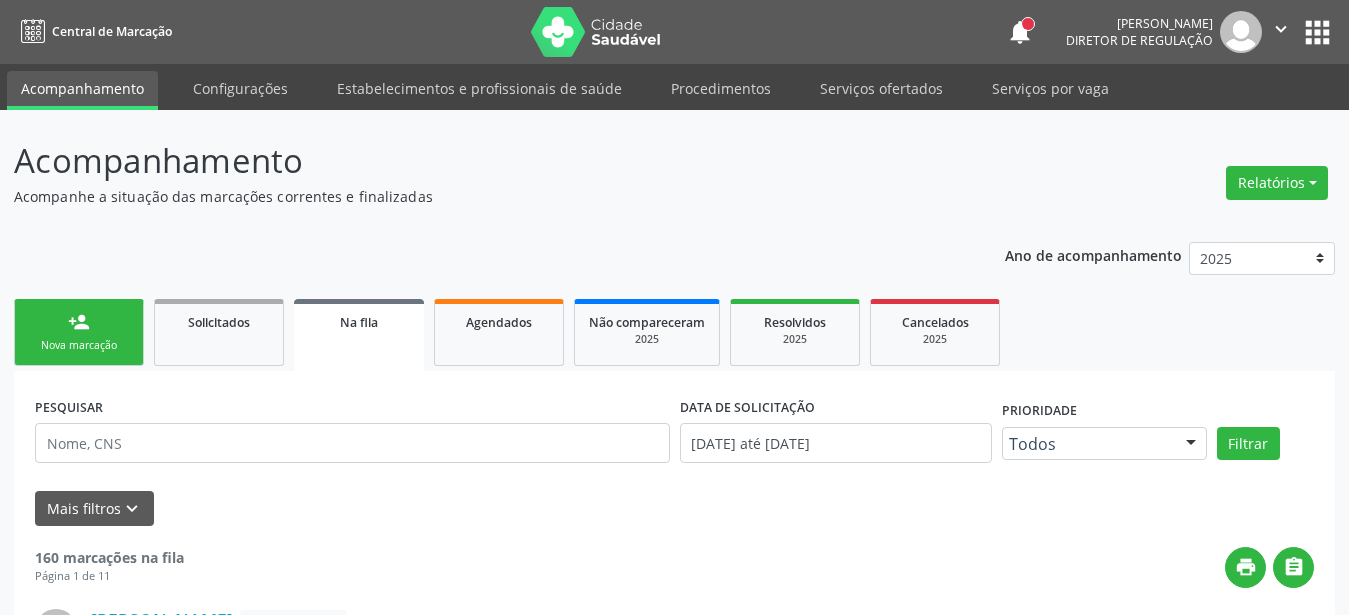 click on "apps" at bounding box center (1317, 32) 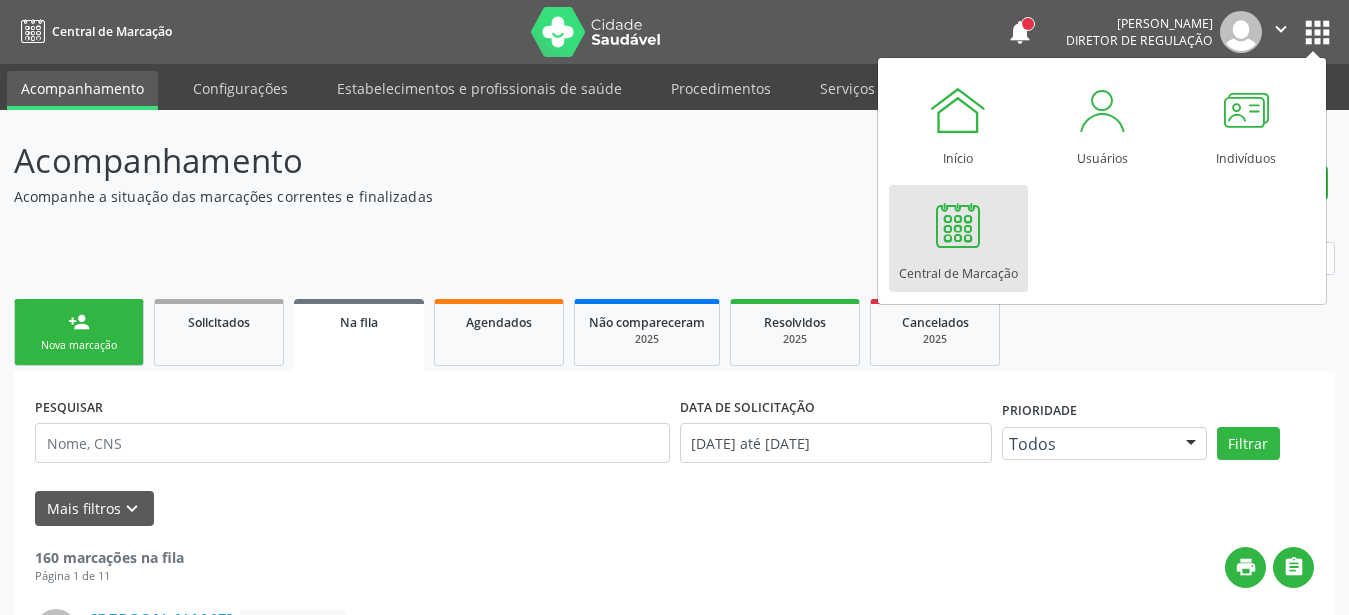 click at bounding box center [958, 225] 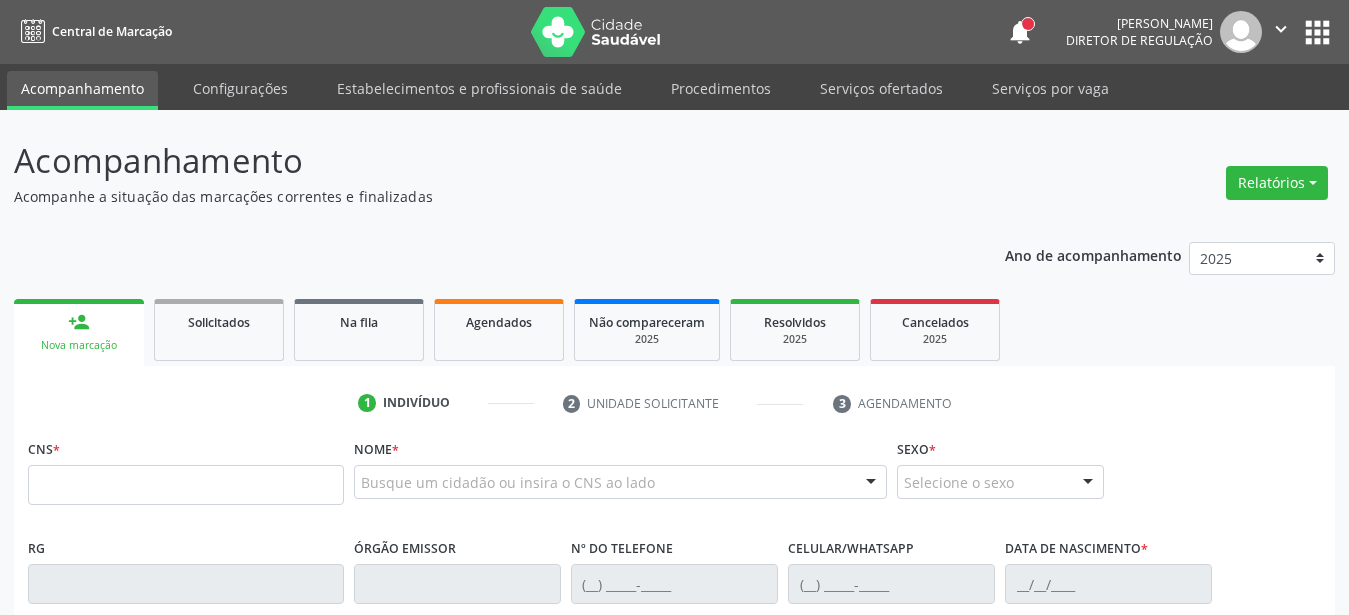 scroll, scrollTop: 0, scrollLeft: 0, axis: both 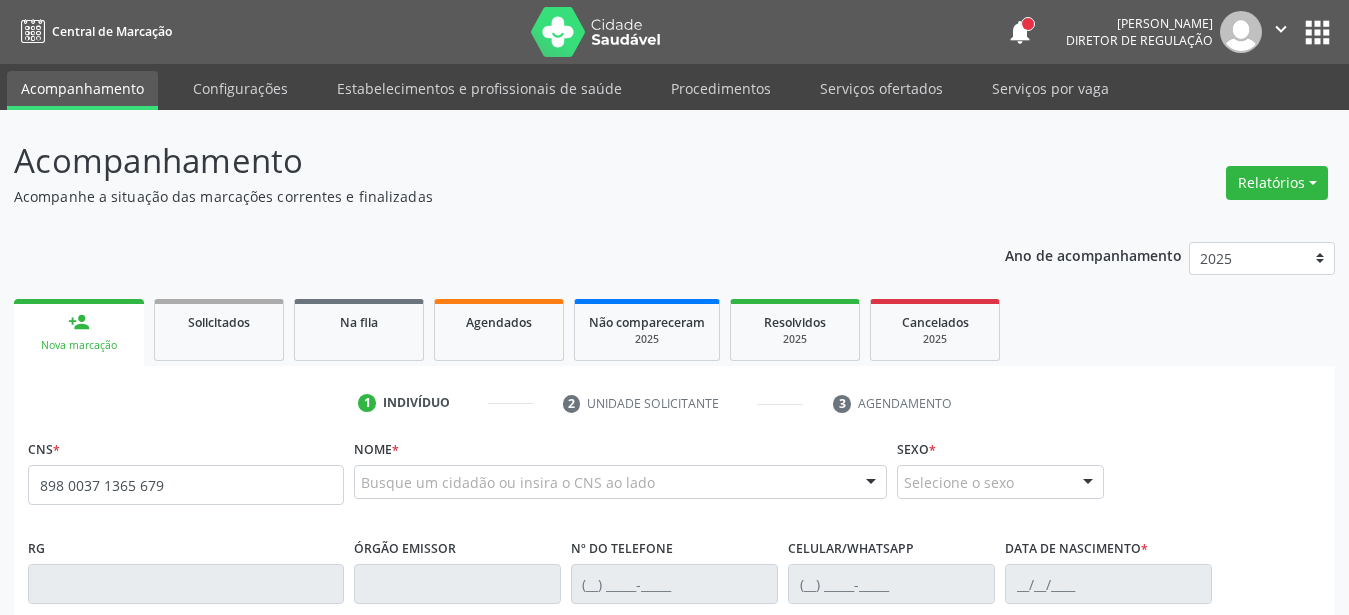 type on "898 0037 1365 6799" 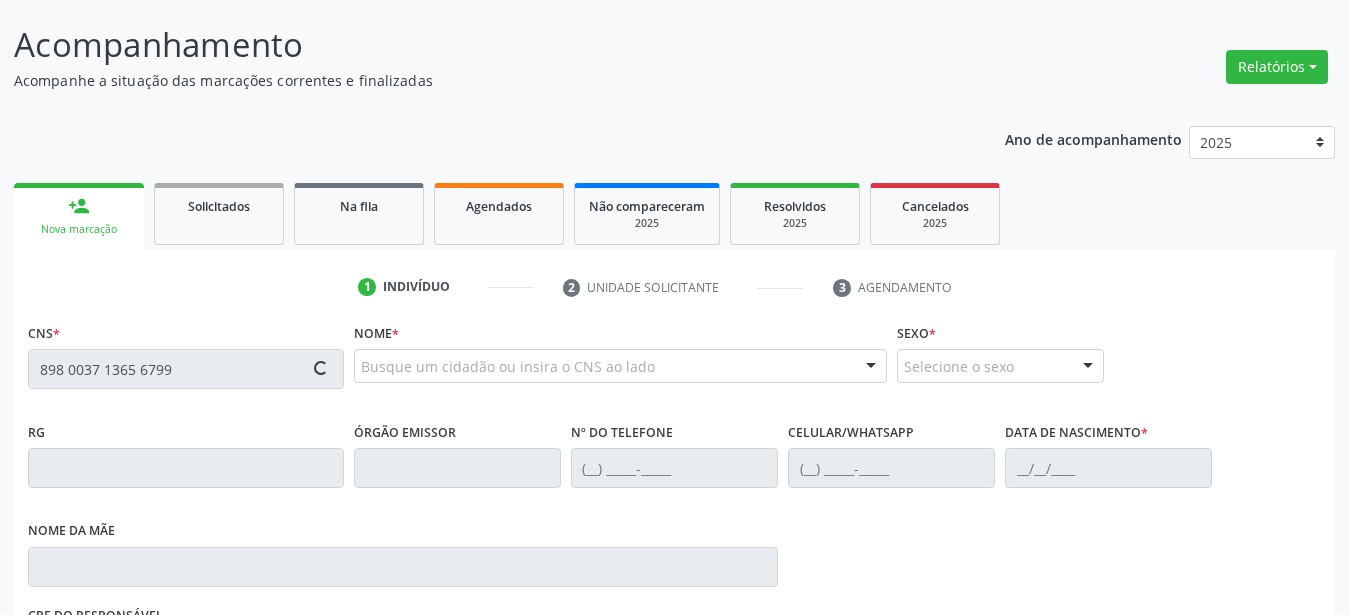 scroll, scrollTop: 204, scrollLeft: 0, axis: vertical 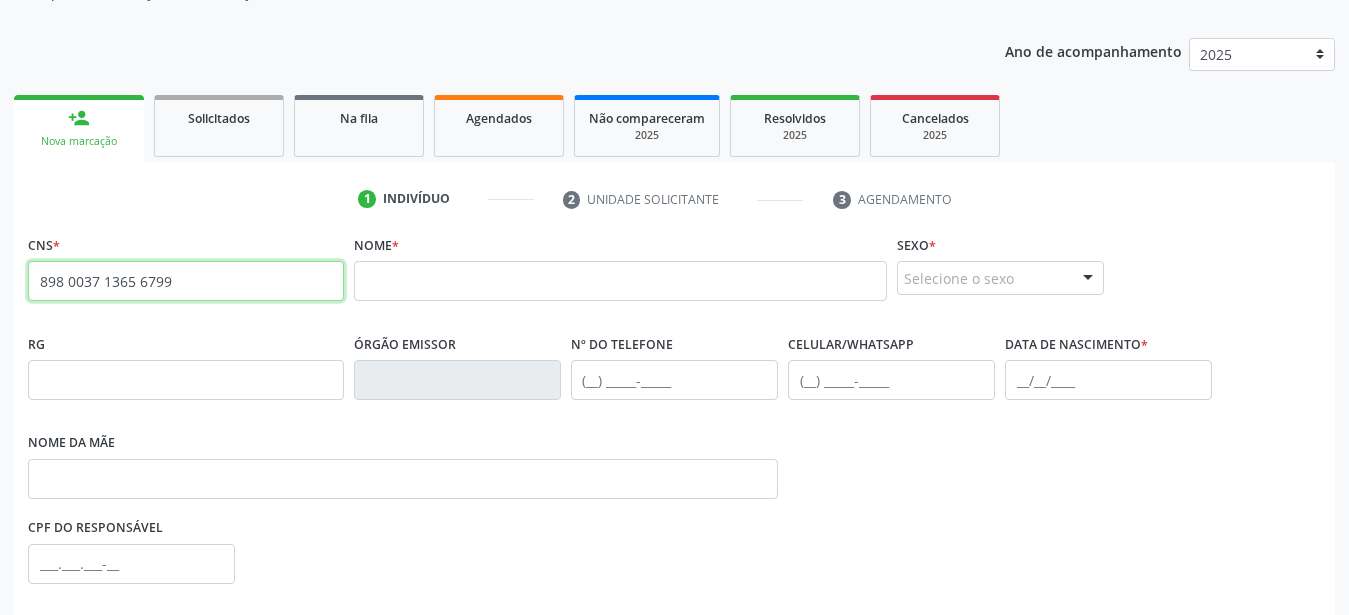drag, startPoint x: 198, startPoint y: 284, endPoint x: 0, endPoint y: 283, distance: 198.00252 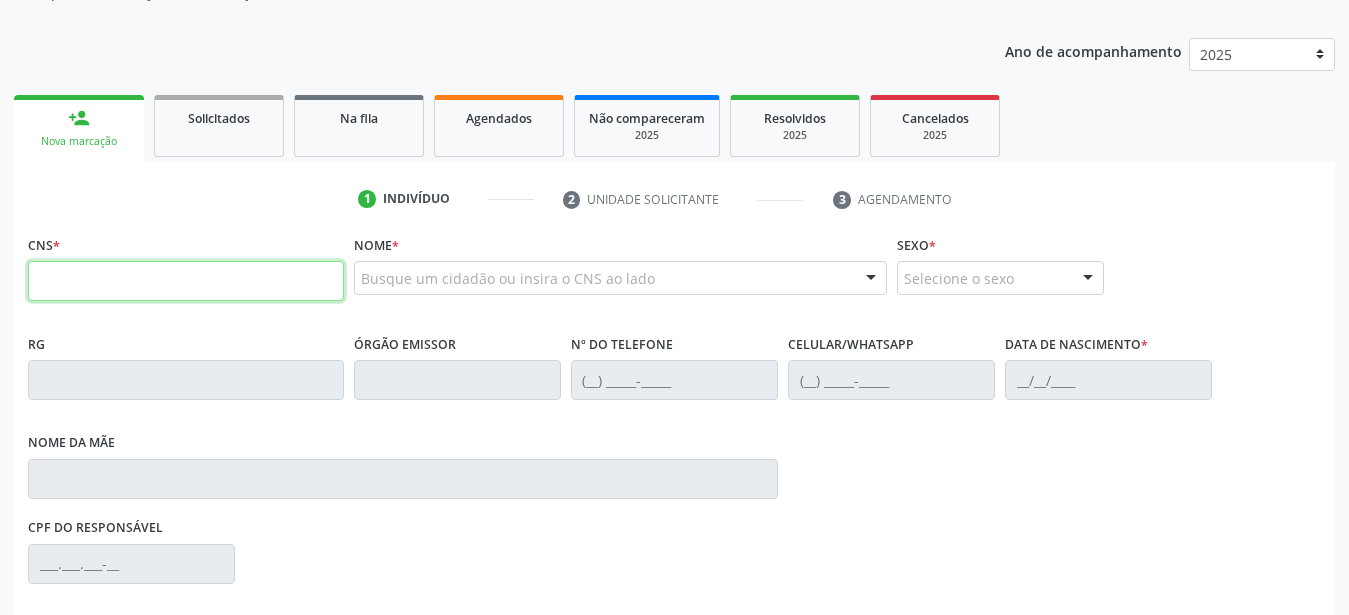 paste on "707 8026 1154 4217" 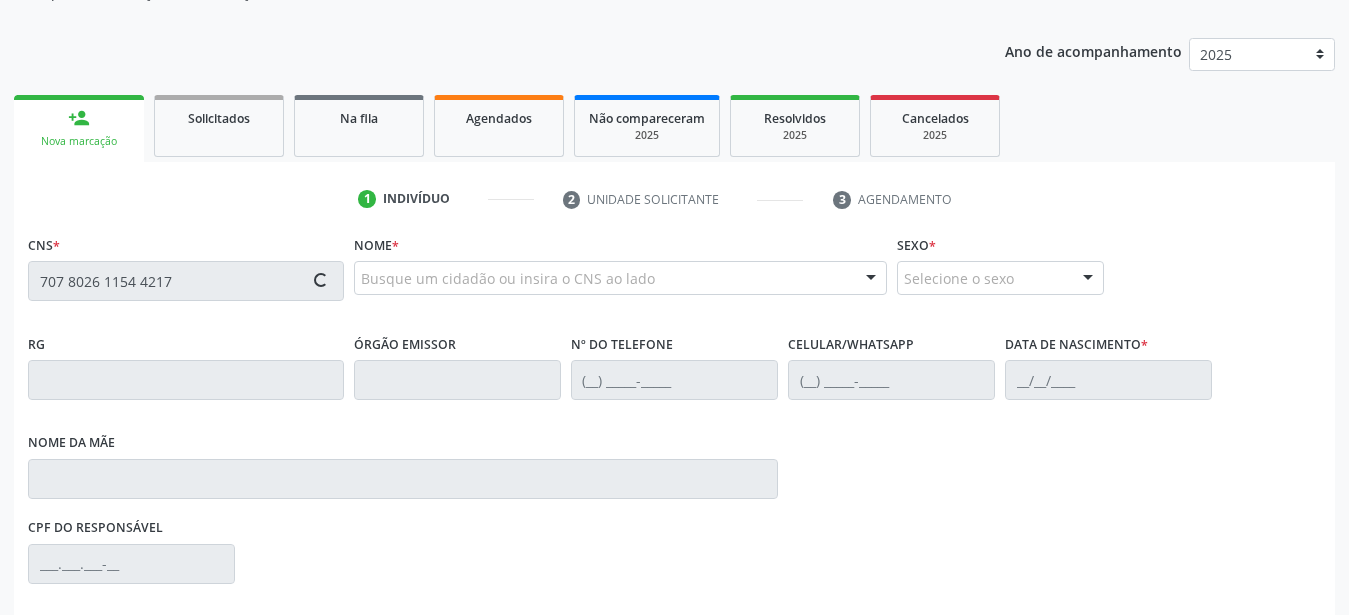 drag, startPoint x: 446, startPoint y: 281, endPoint x: 456, endPoint y: 300, distance: 21.470911 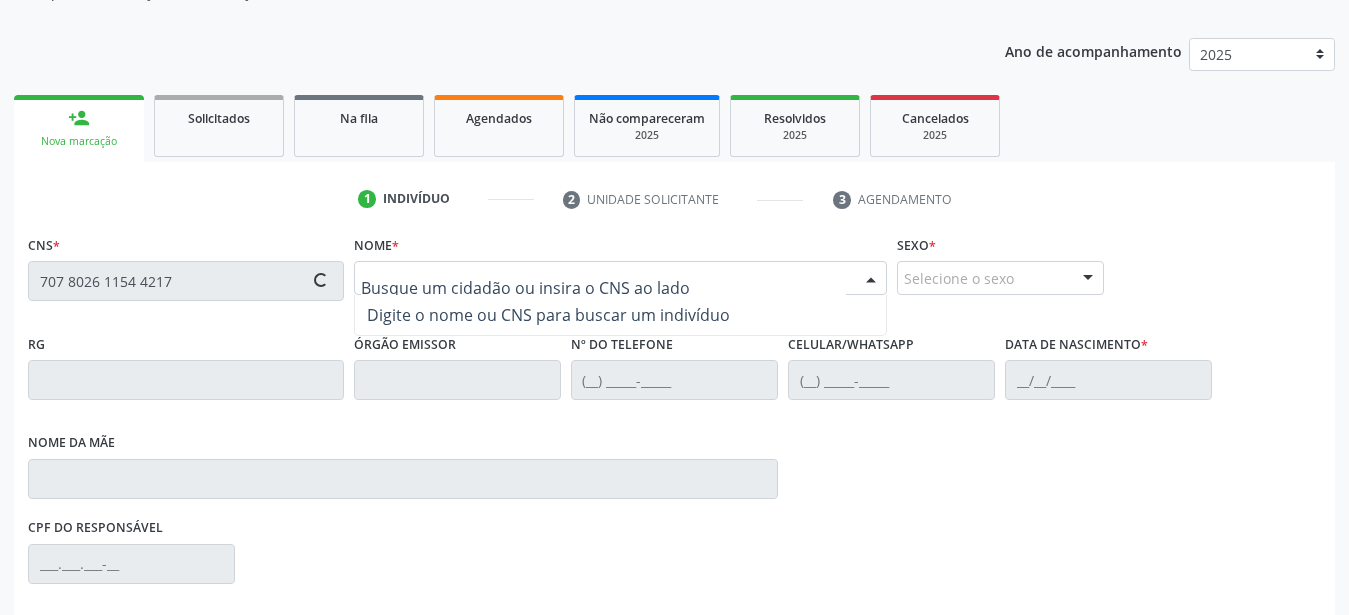 type on "707 8026 1154 4217" 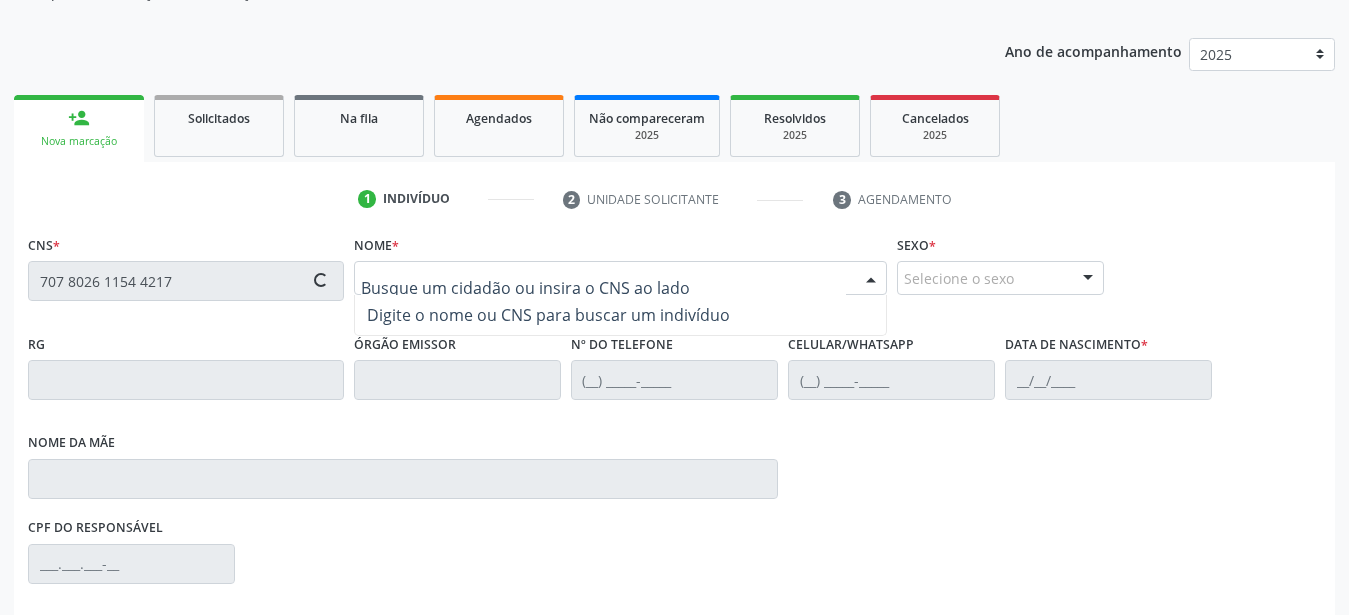 type 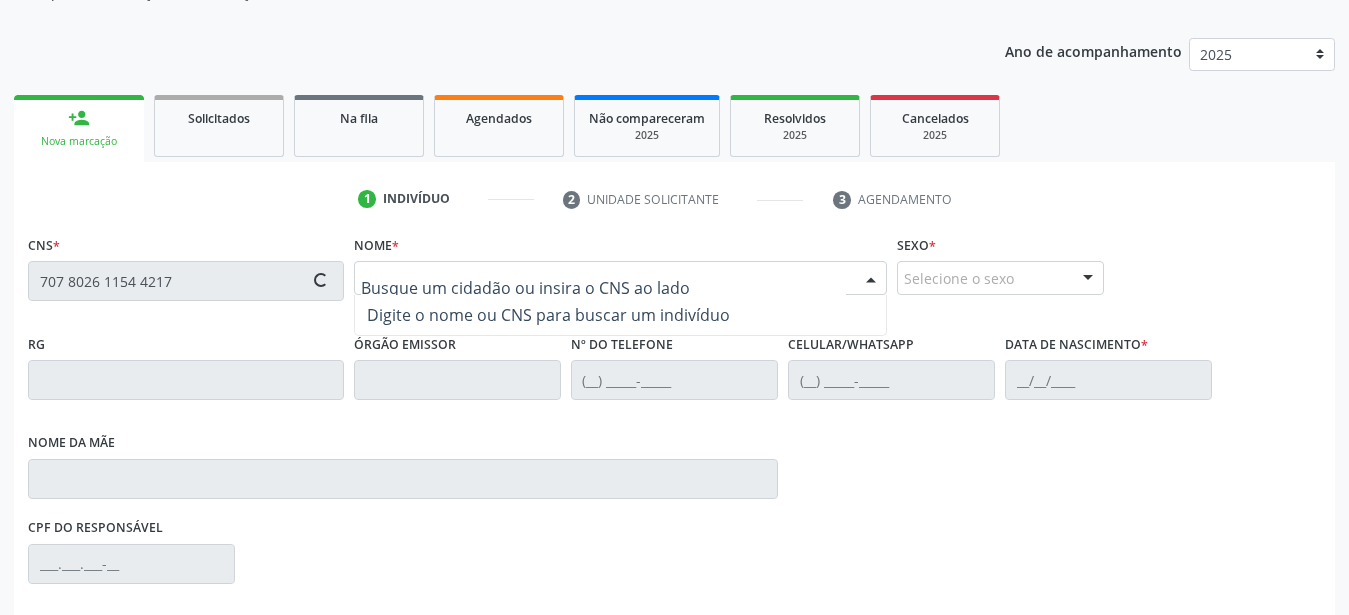 type 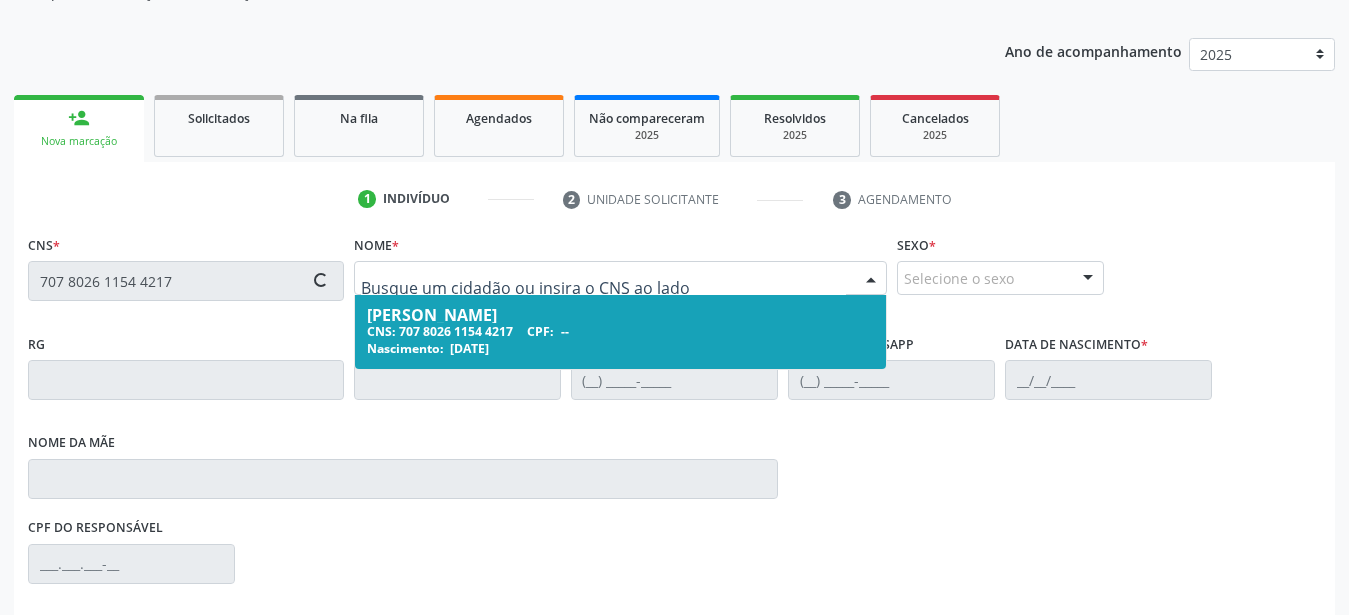 type on "(87) 99957-1705" 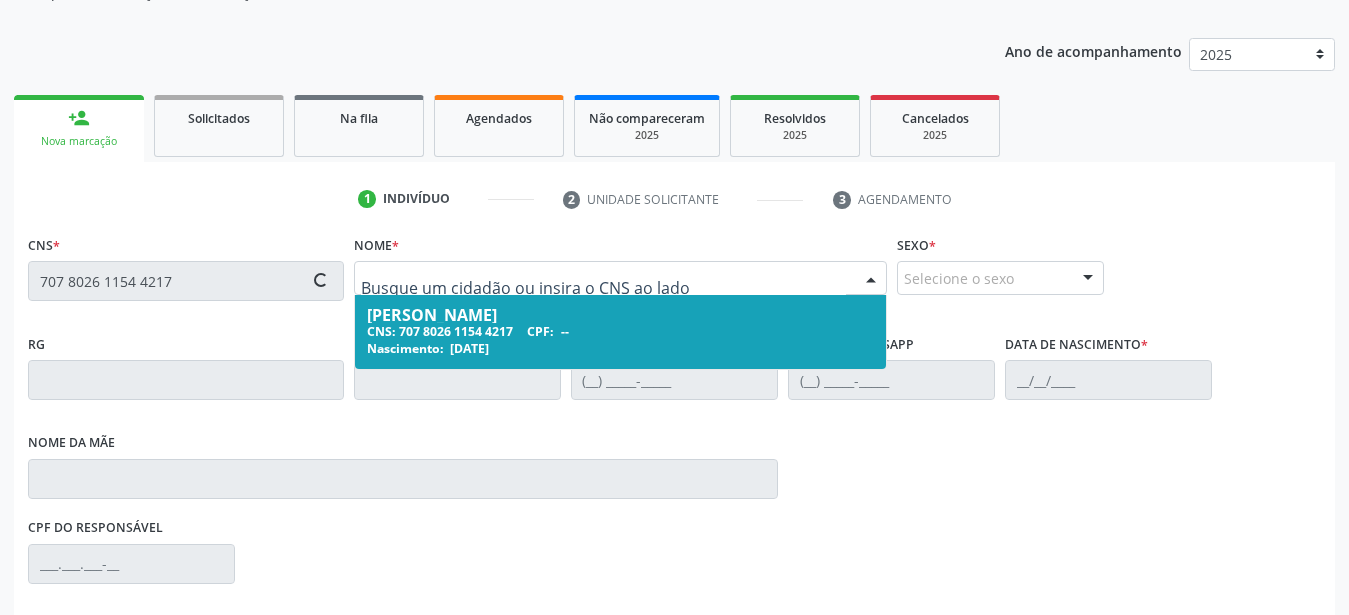 type on "26/02/1978" 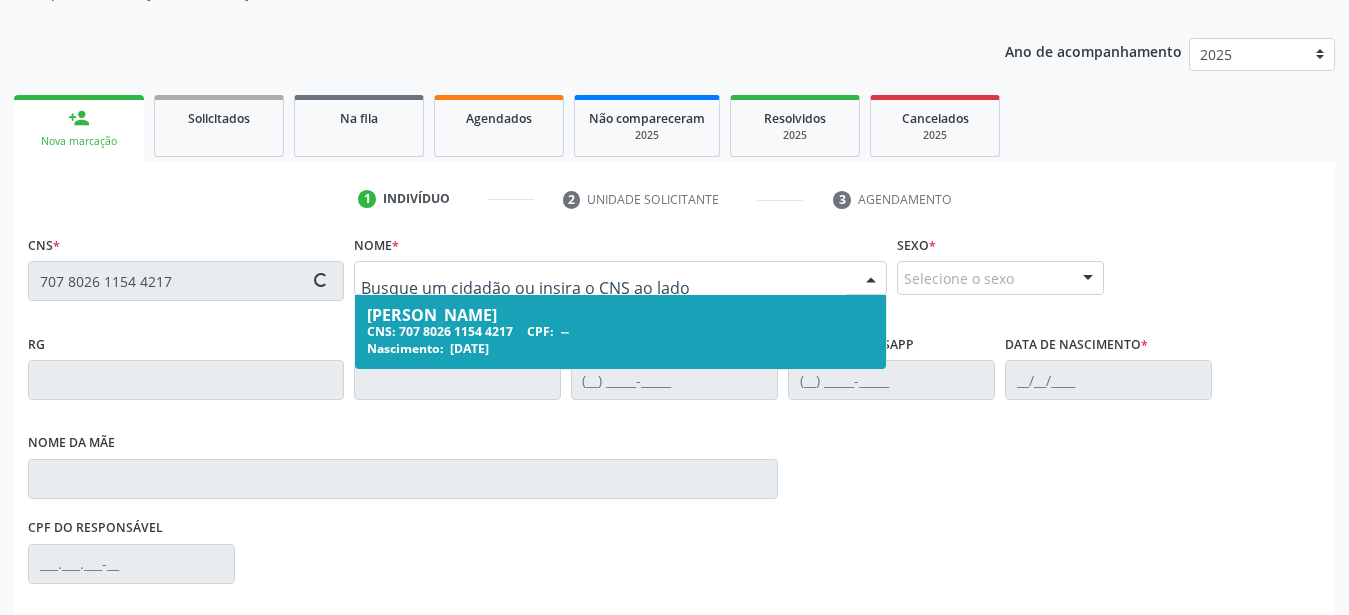 type on "Iraci Maria de Lima" 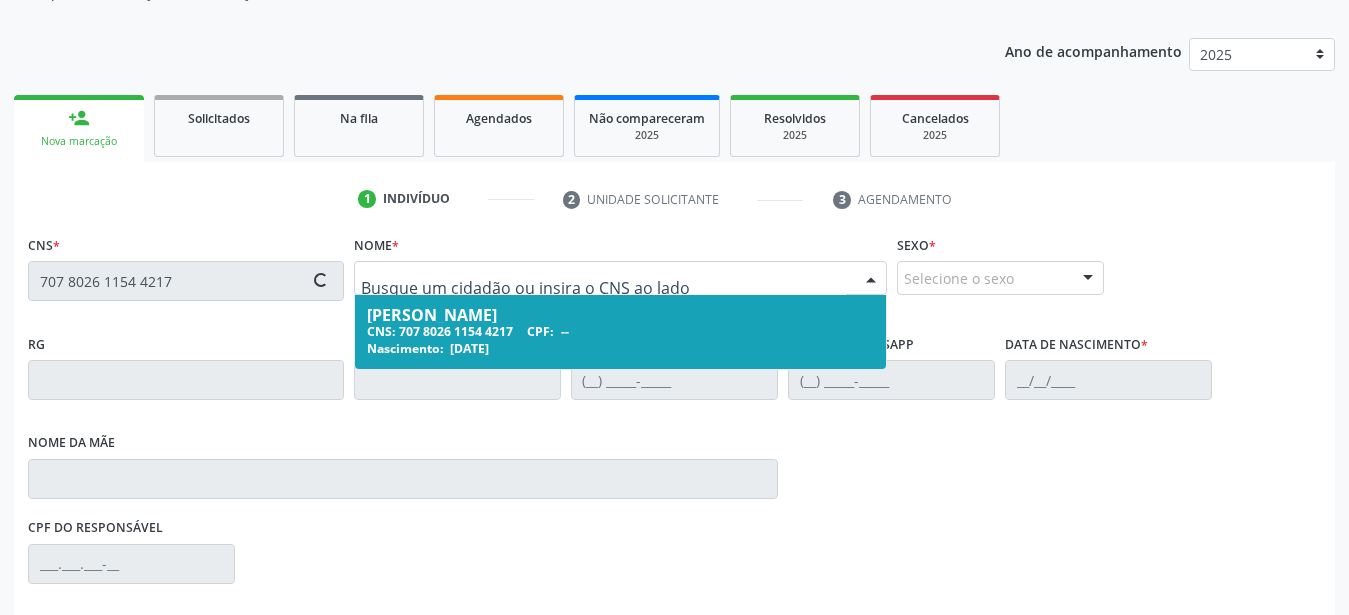 type on "1463" 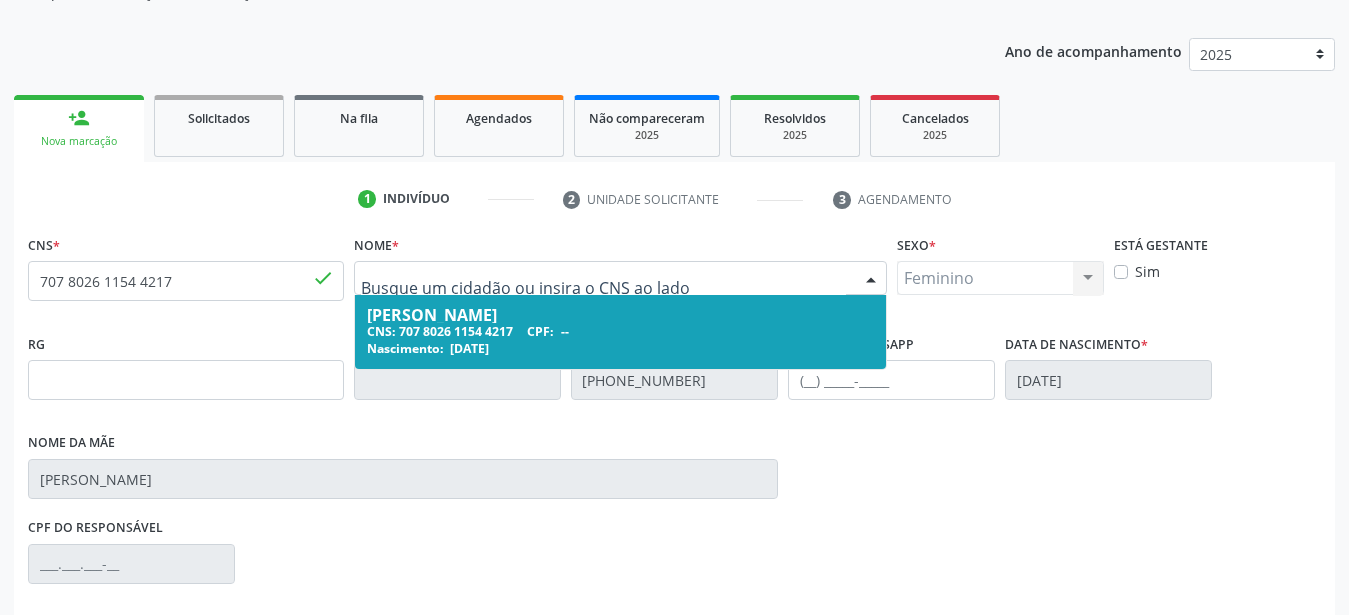 click on "Adriana Maria de Lima" at bounding box center [620, 315] 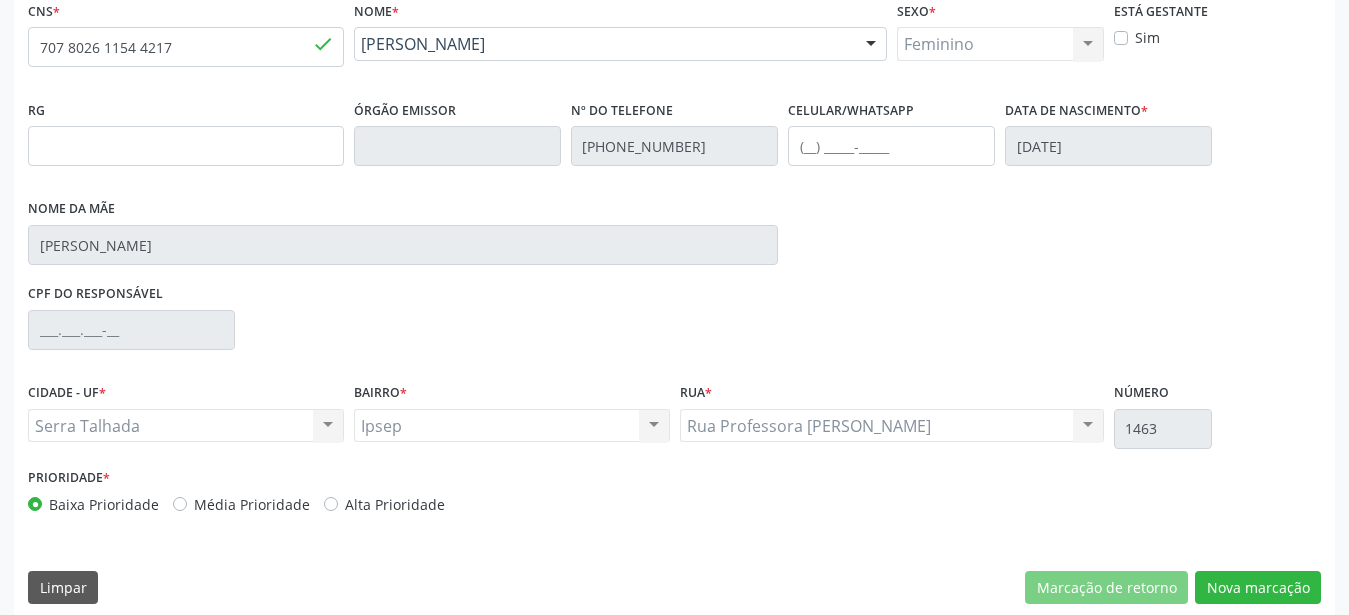 scroll, scrollTop: 455, scrollLeft: 0, axis: vertical 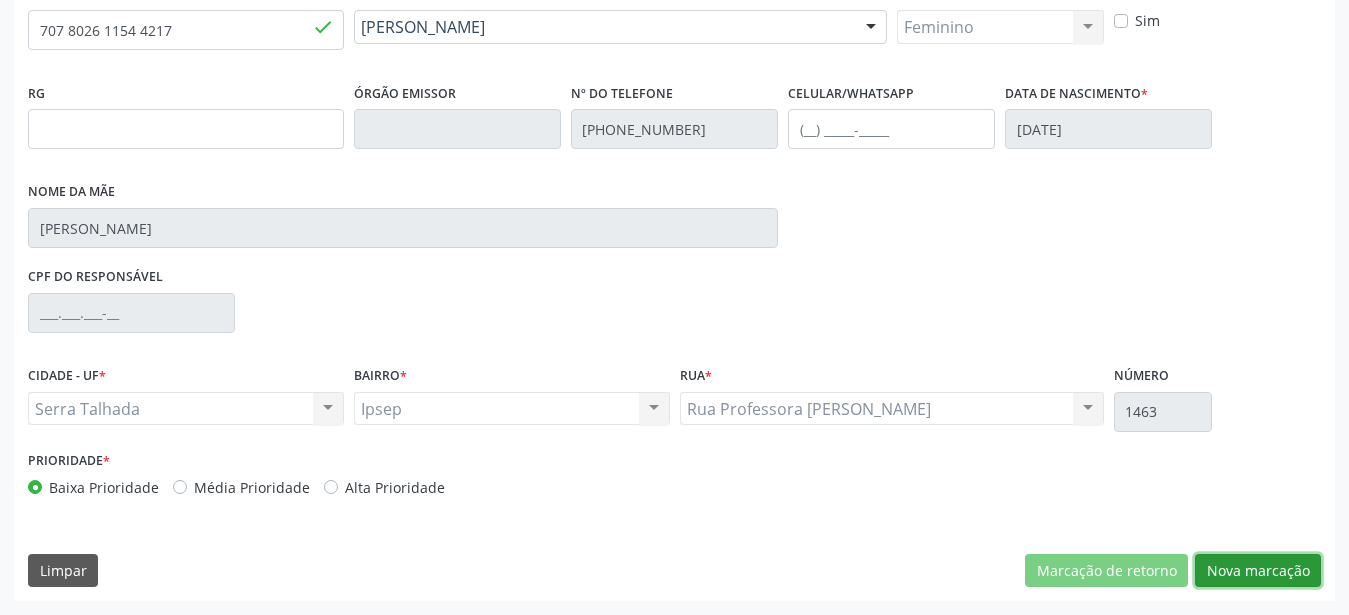 click on "Nova marcação" at bounding box center (1258, 571) 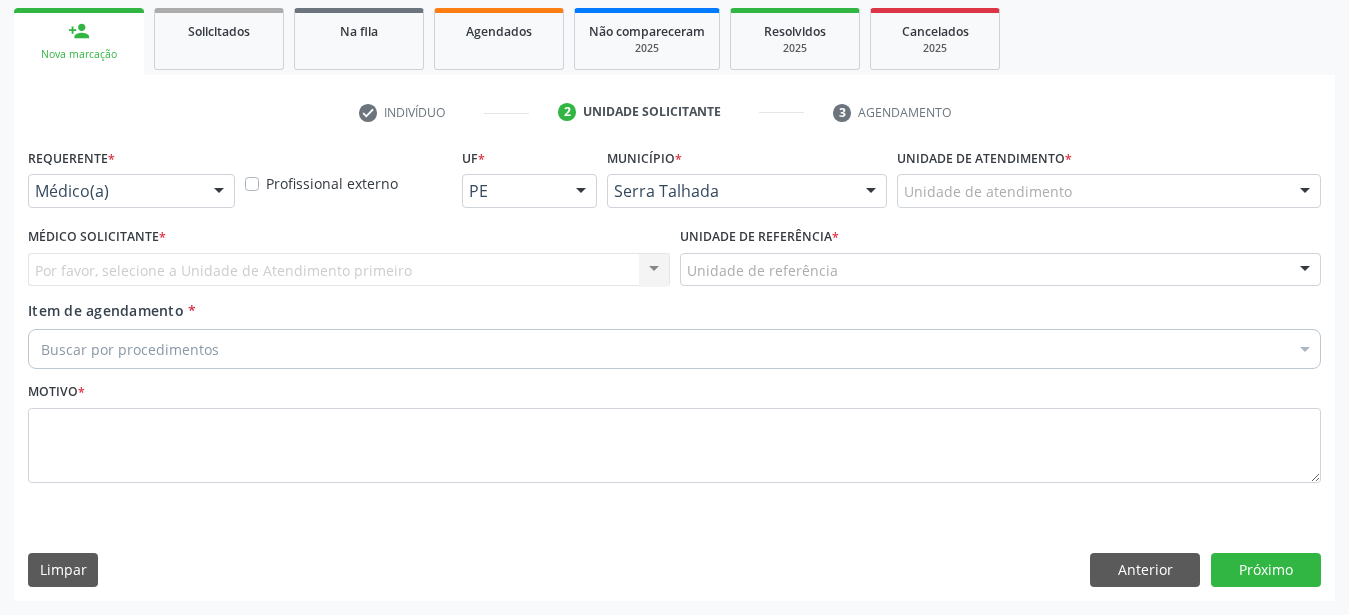 scroll, scrollTop: 307, scrollLeft: 0, axis: vertical 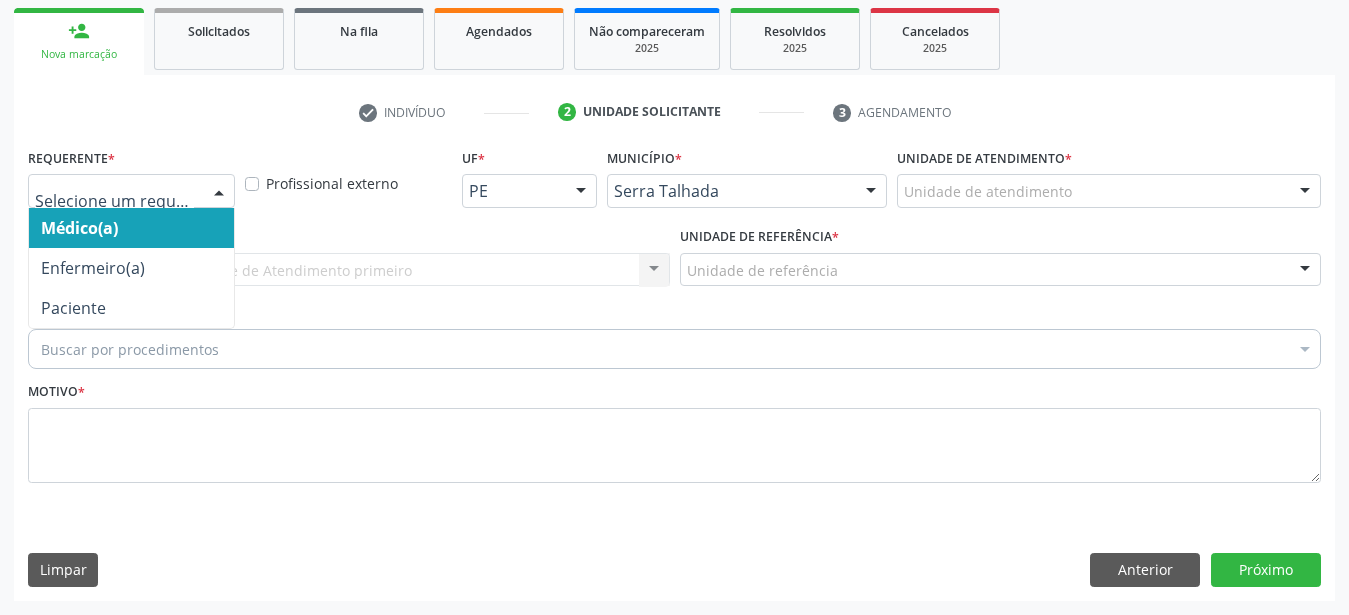 drag, startPoint x: 234, startPoint y: 168, endPoint x: 222, endPoint y: 172, distance: 12.649111 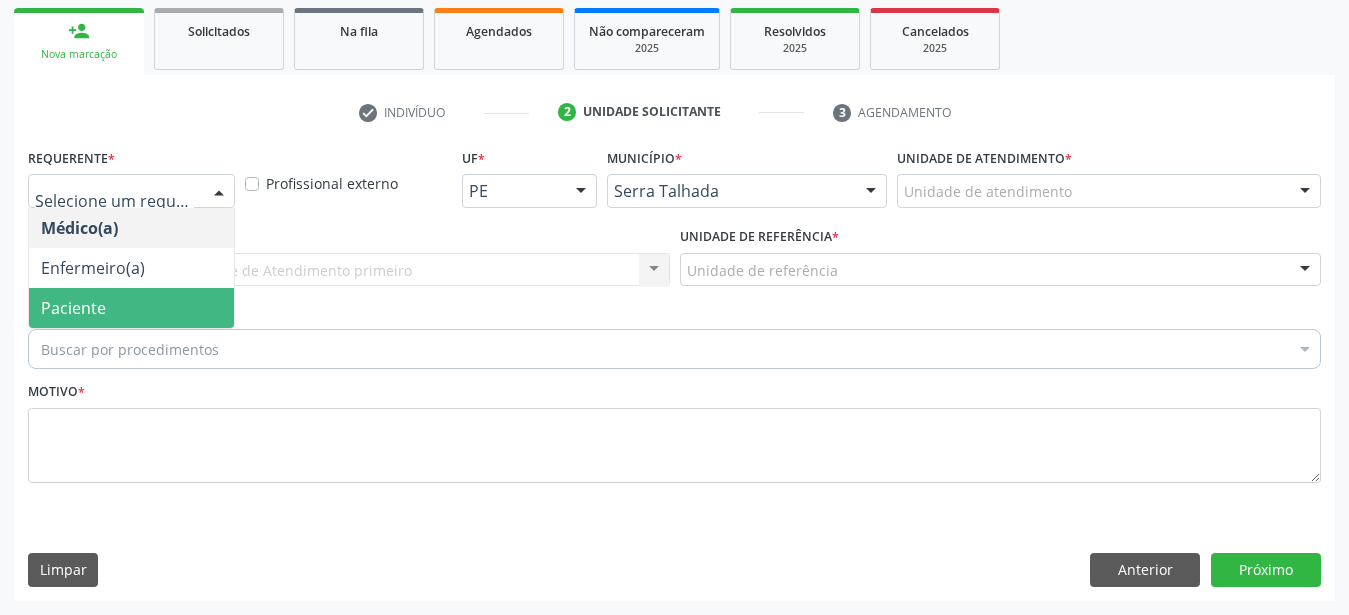click on "Paciente" at bounding box center [131, 308] 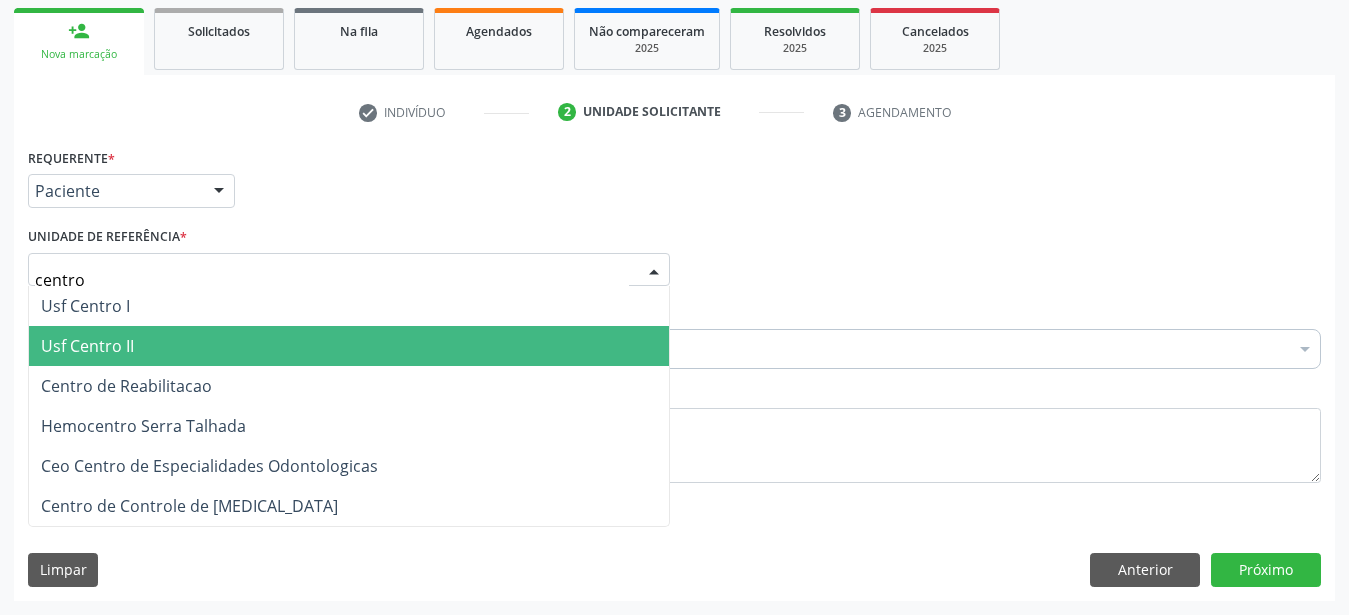 click on "Usf Centro II" at bounding box center (349, 346) 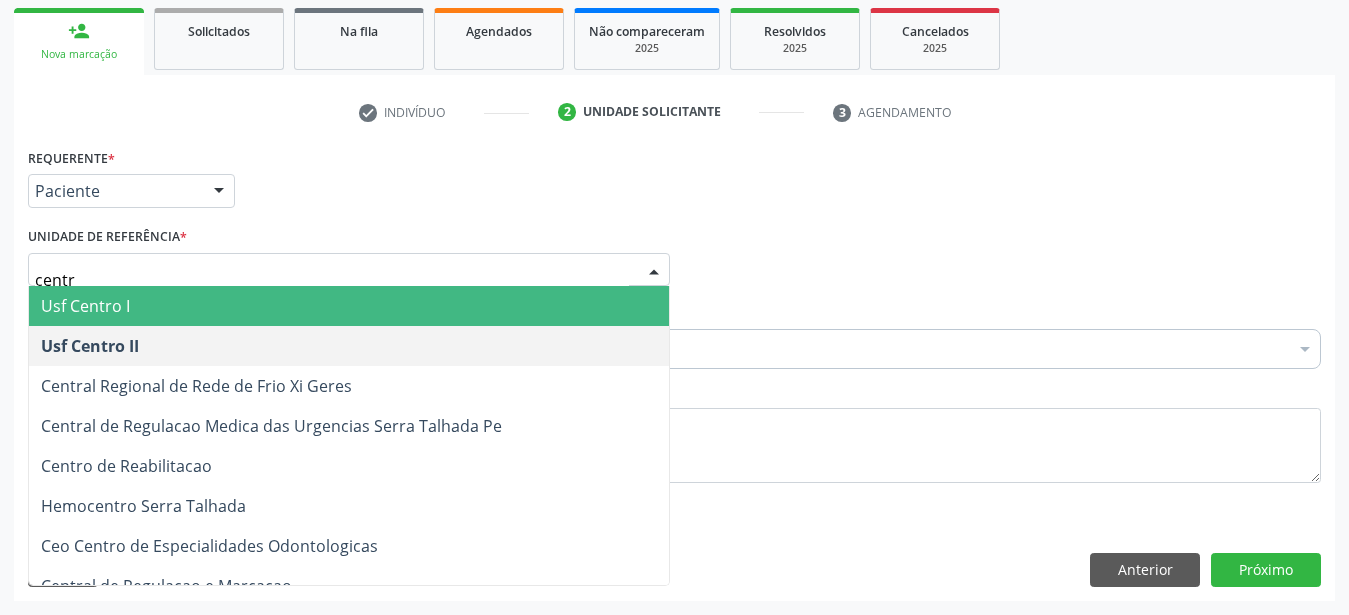 type on "centro" 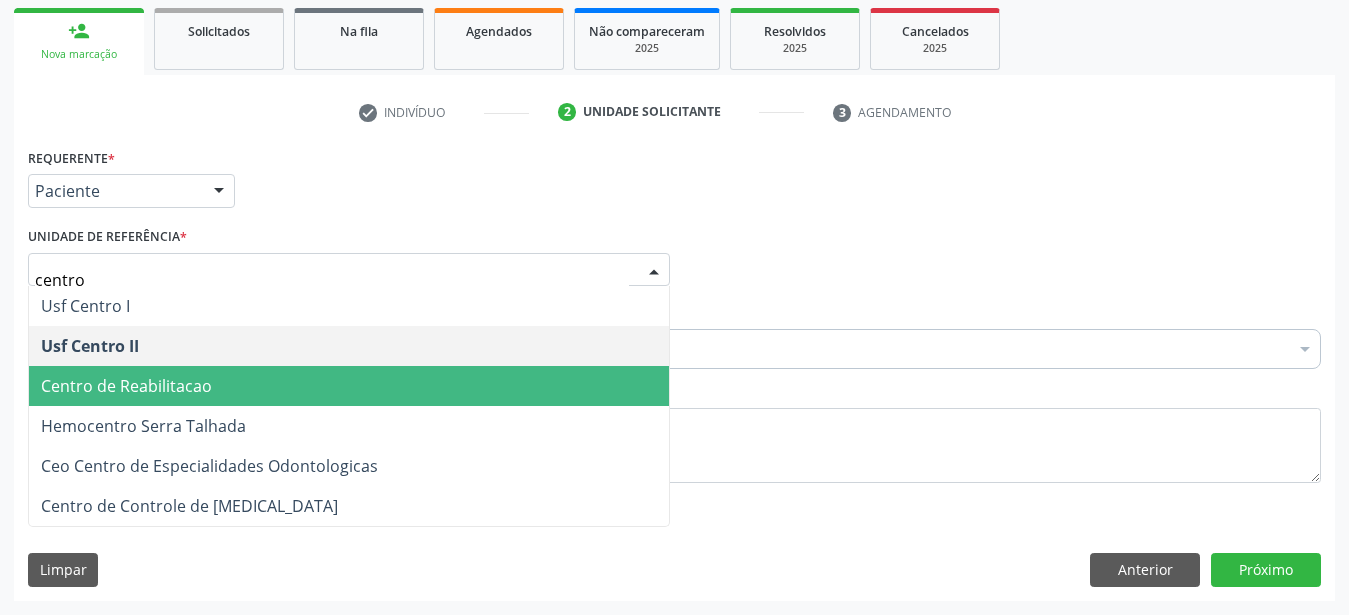 click on "Centro de Reabilitacao" at bounding box center [349, 386] 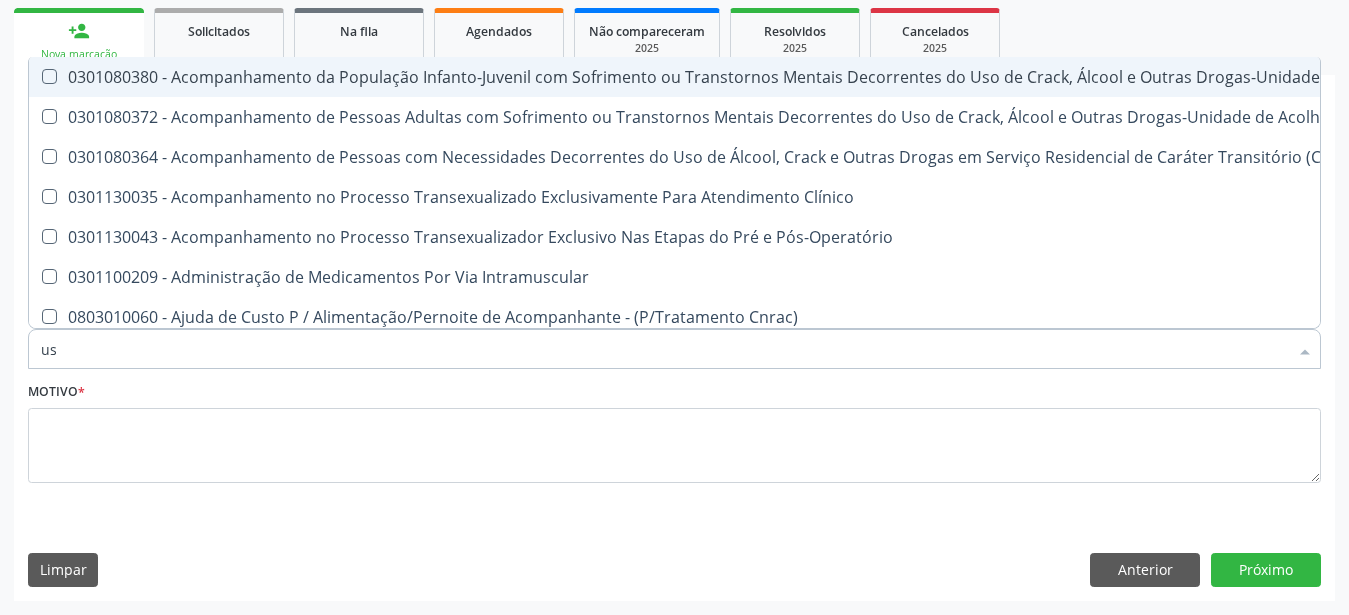 type on "usg" 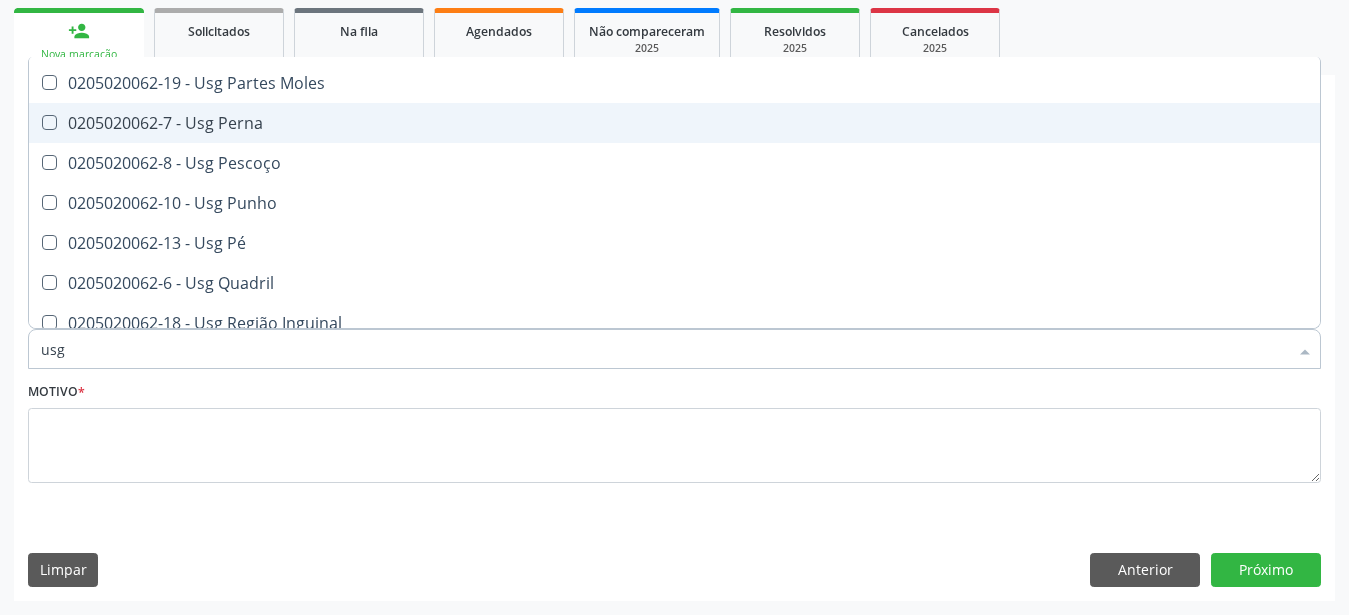 scroll, scrollTop: 396, scrollLeft: 0, axis: vertical 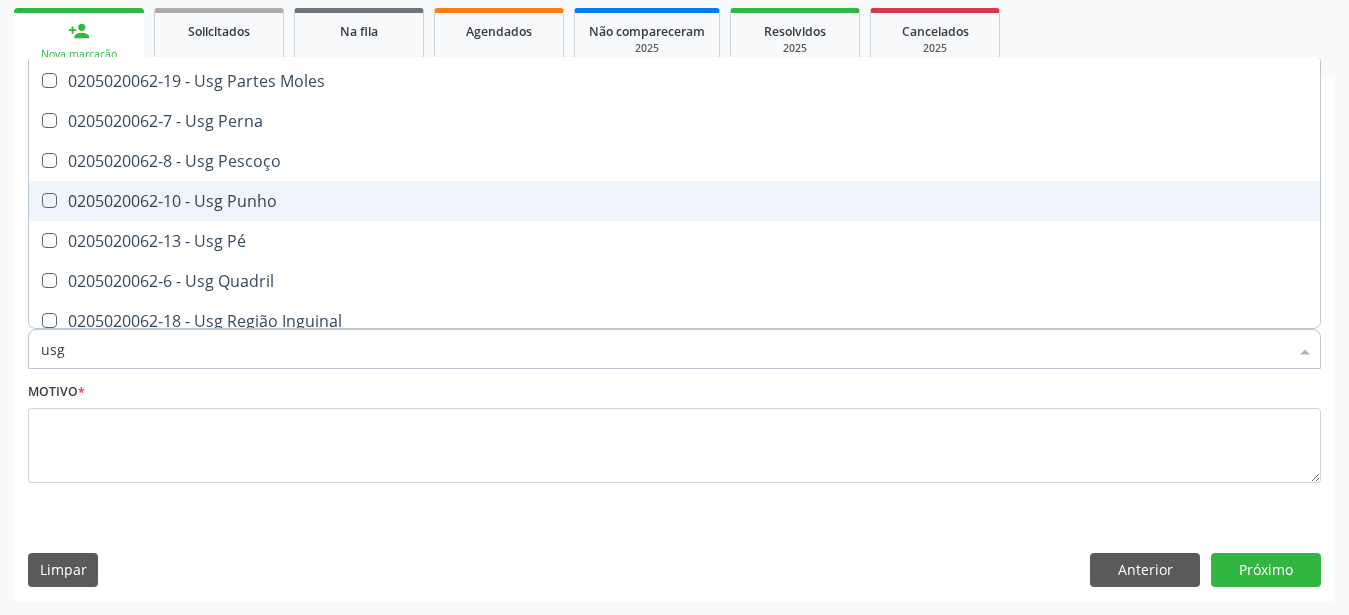 click at bounding box center (49, 200) 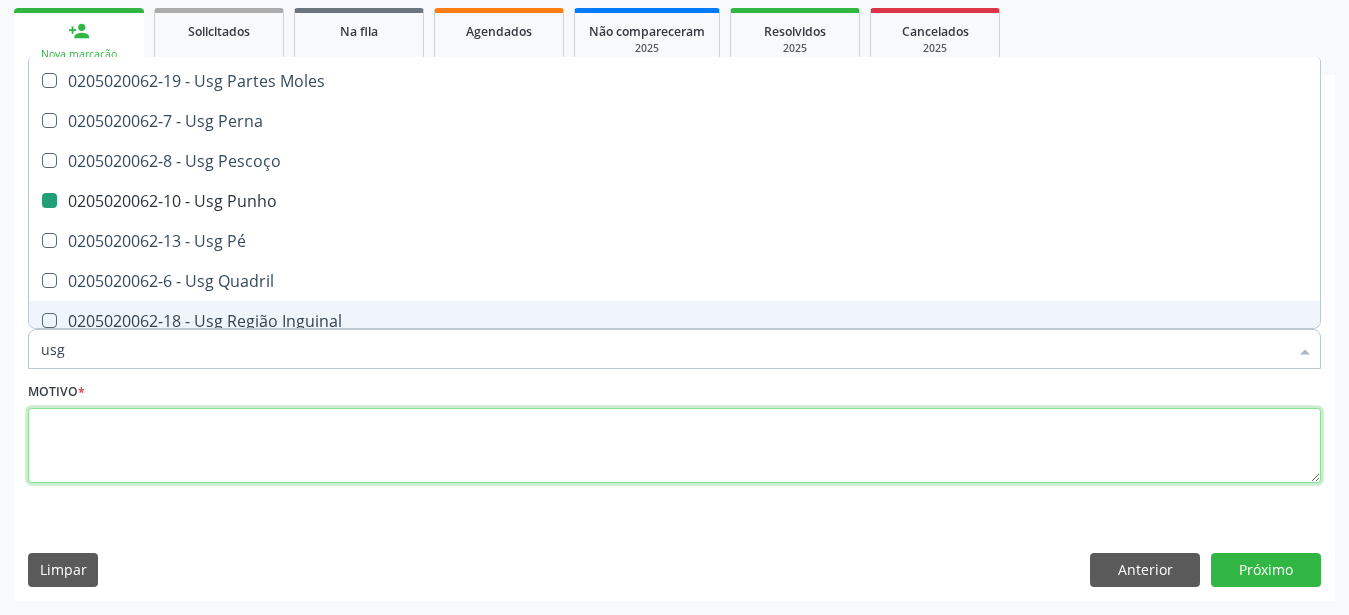 click at bounding box center [674, 446] 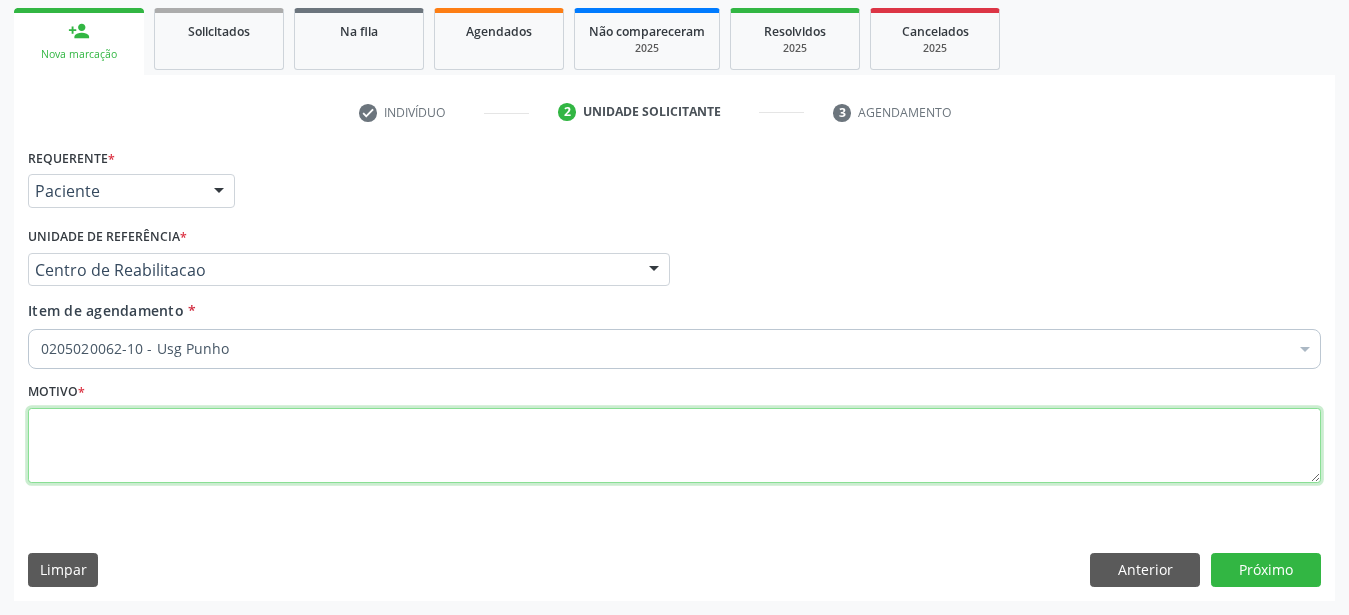 scroll, scrollTop: 0, scrollLeft: 0, axis: both 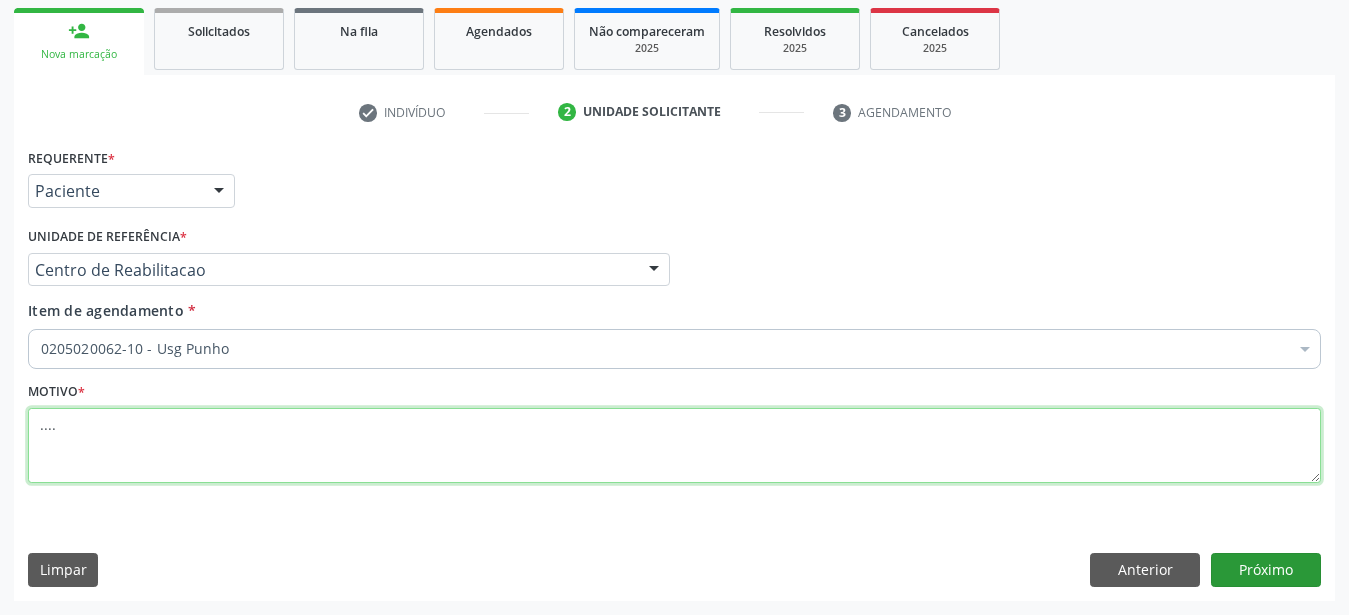 type on "...." 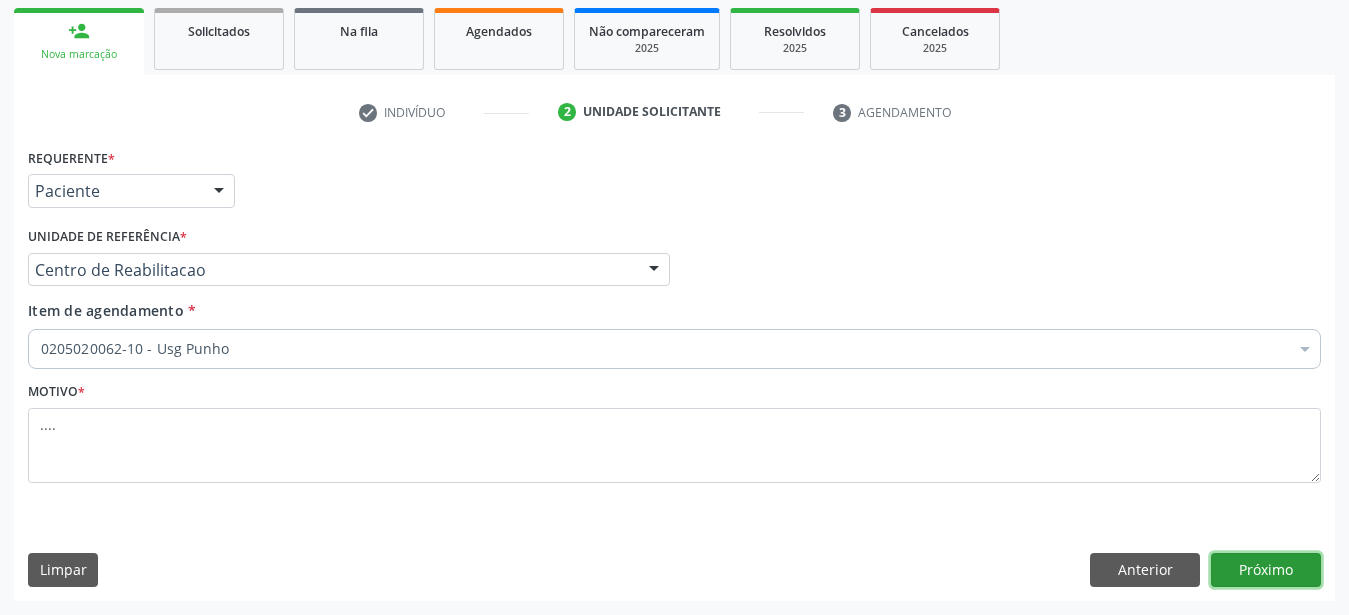 click on "Próximo" at bounding box center [1266, 570] 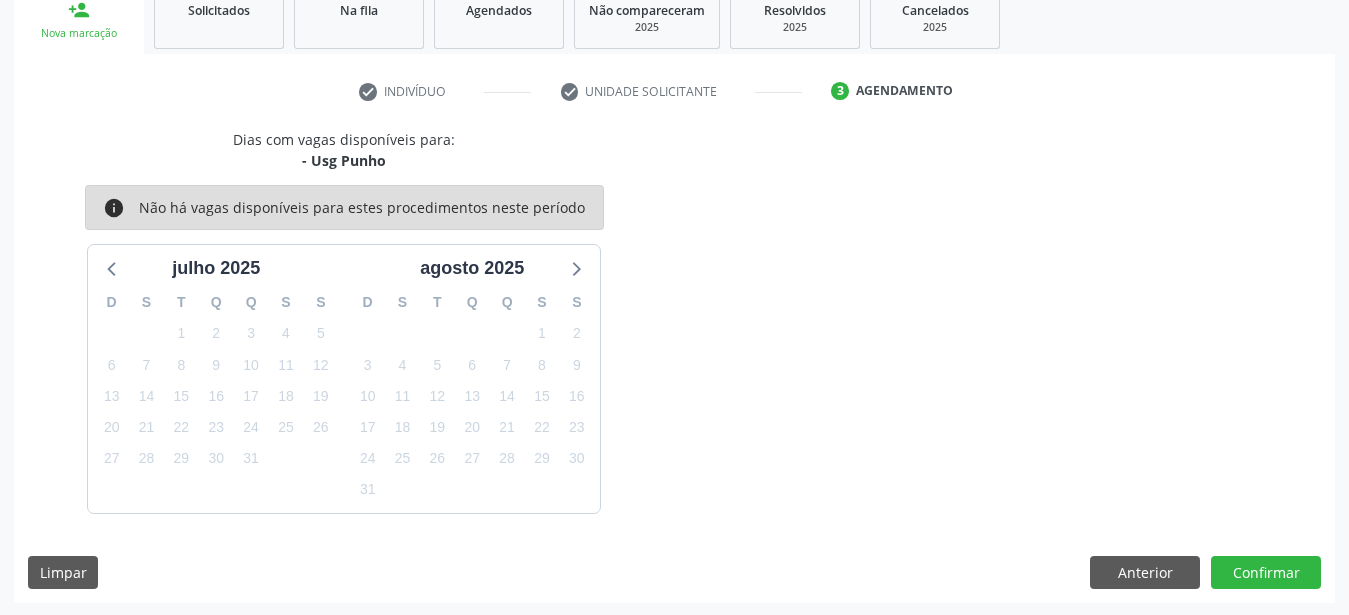scroll, scrollTop: 314, scrollLeft: 0, axis: vertical 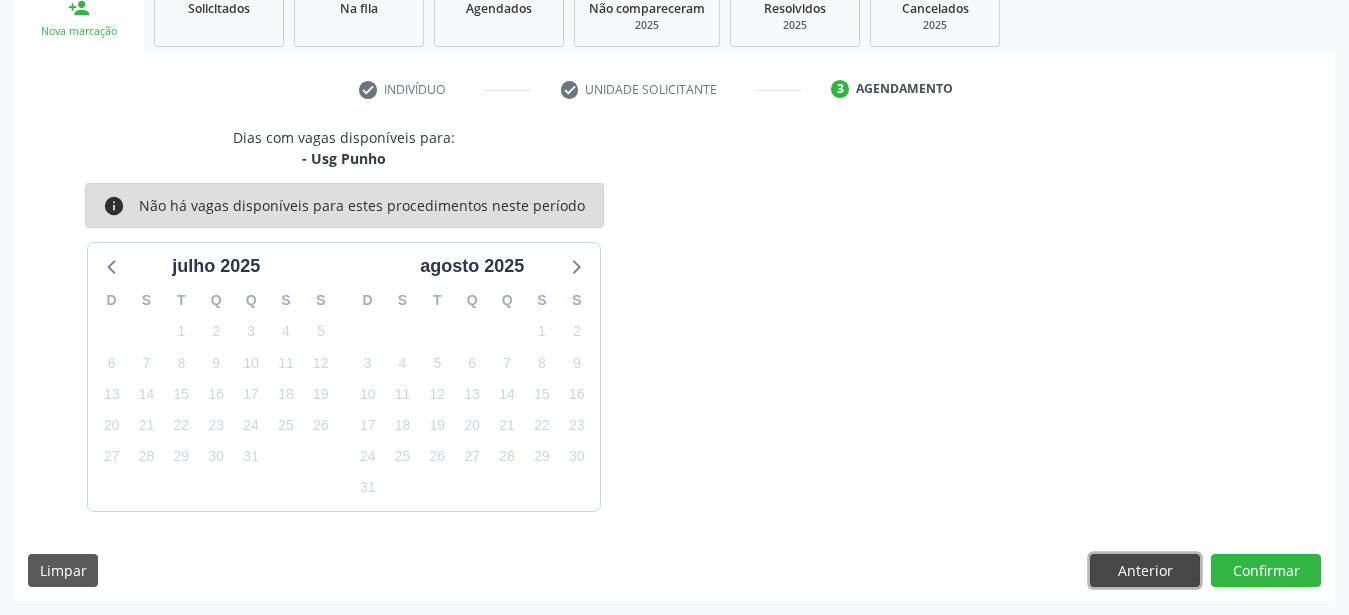 click on "Anterior" at bounding box center [1145, 571] 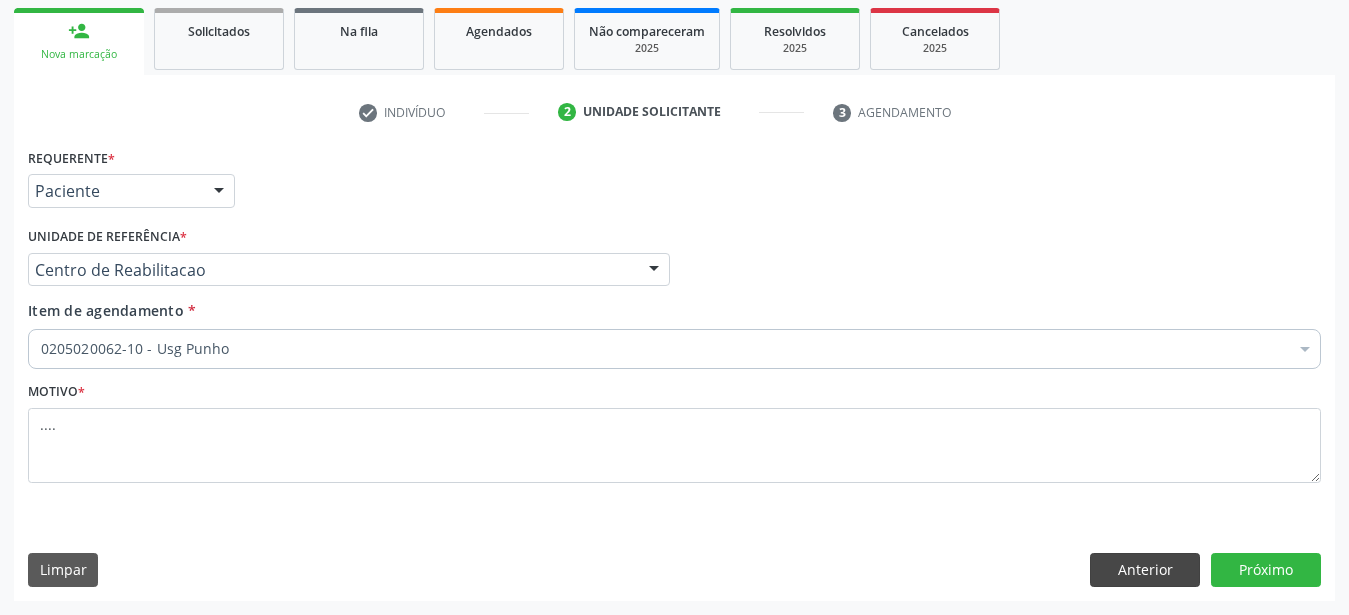 scroll, scrollTop: 307, scrollLeft: 0, axis: vertical 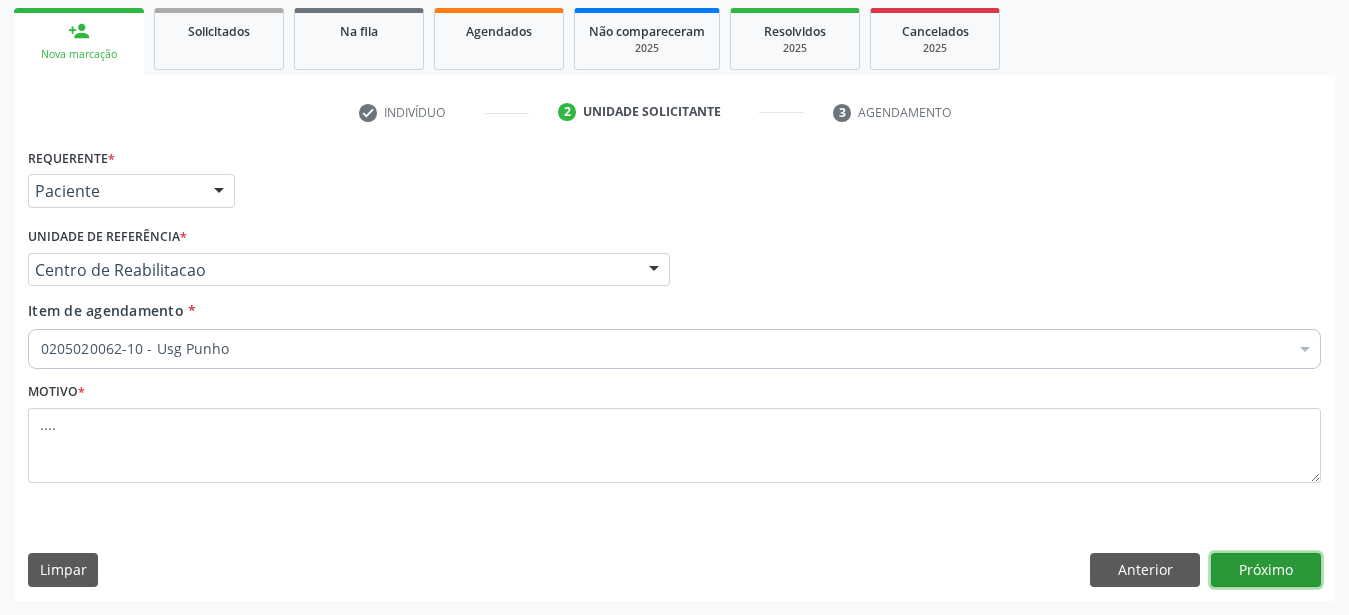 click on "Próximo" at bounding box center (1266, 570) 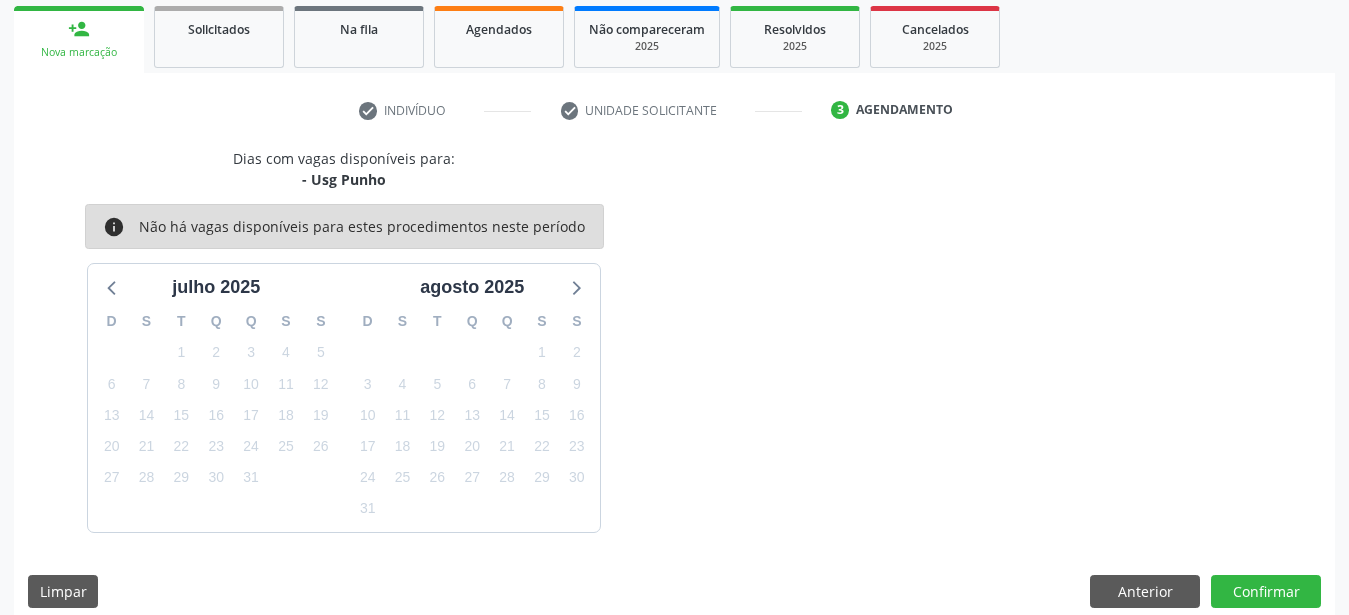 scroll, scrollTop: 314, scrollLeft: 0, axis: vertical 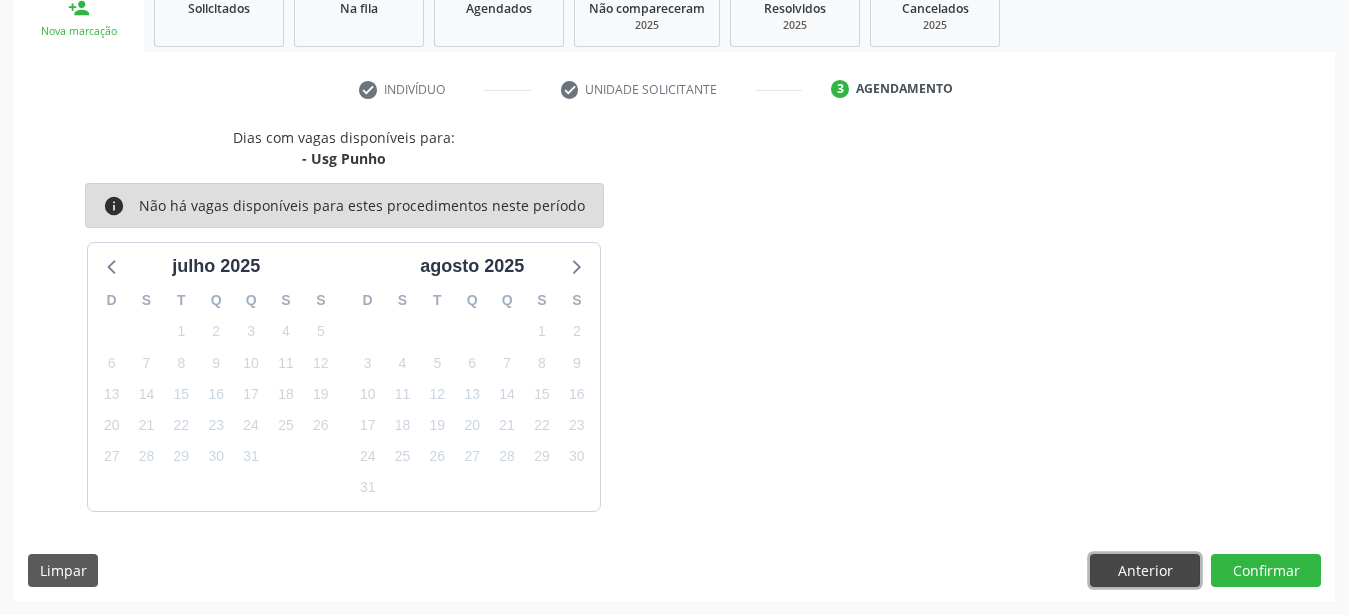 click on "Anterior" at bounding box center (1145, 571) 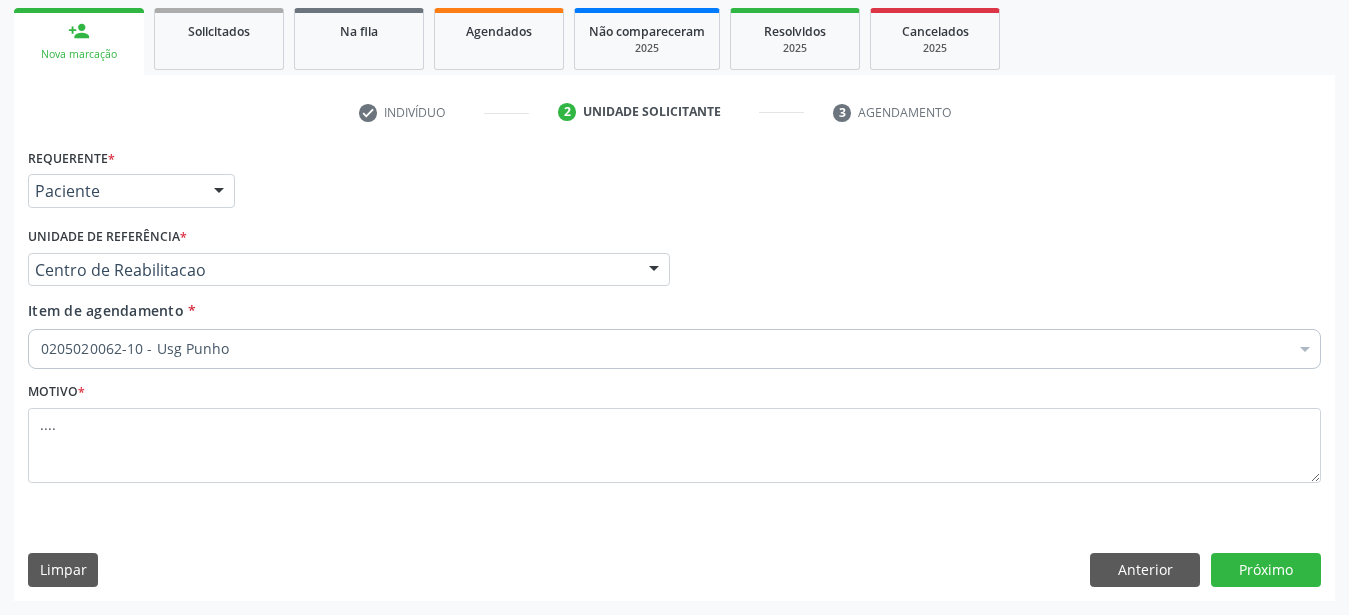 scroll, scrollTop: 307, scrollLeft: 0, axis: vertical 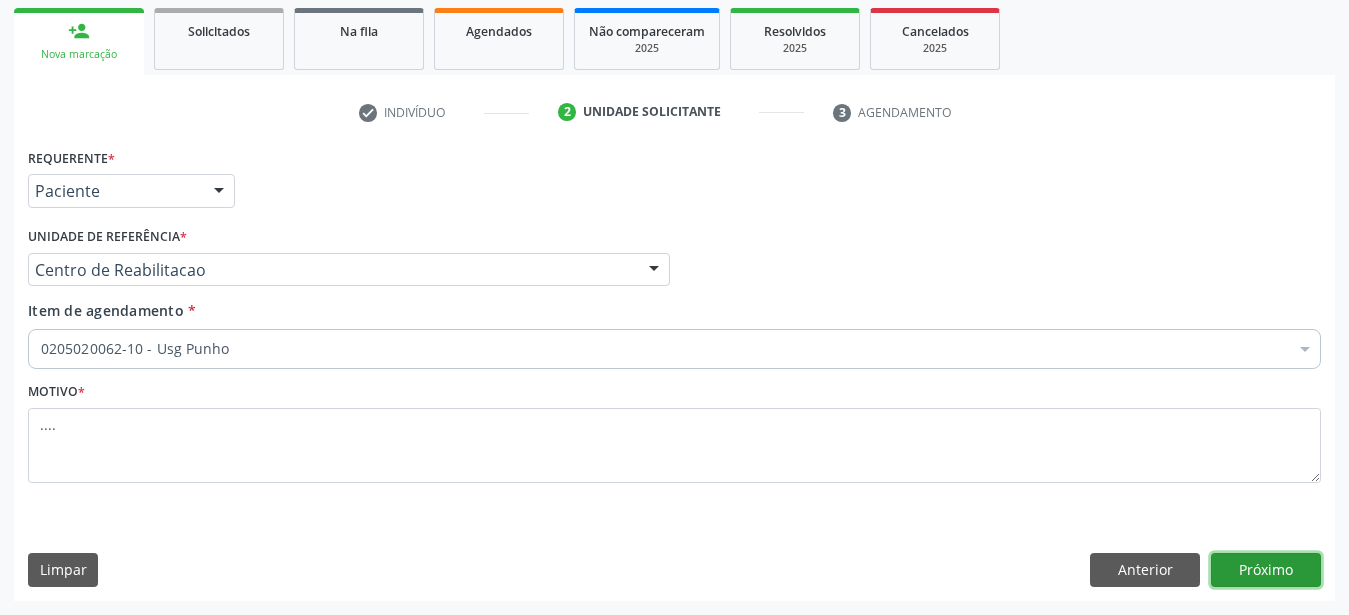 click on "Próximo" at bounding box center (1266, 570) 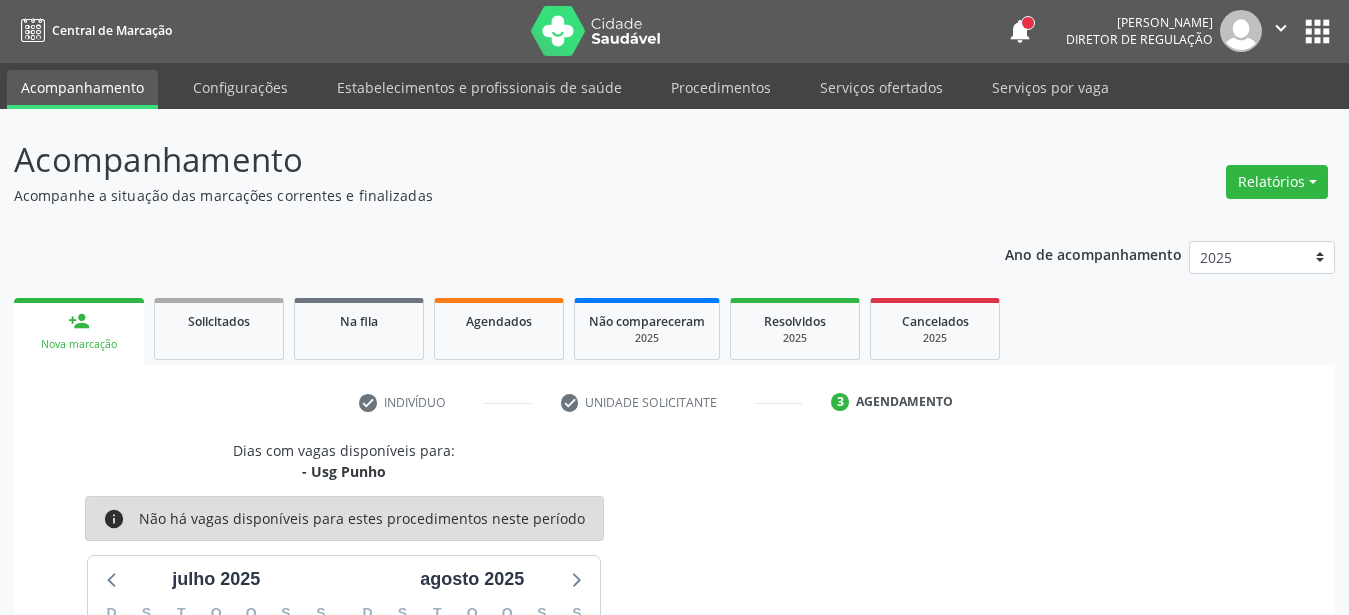 scroll, scrollTop: 0, scrollLeft: 0, axis: both 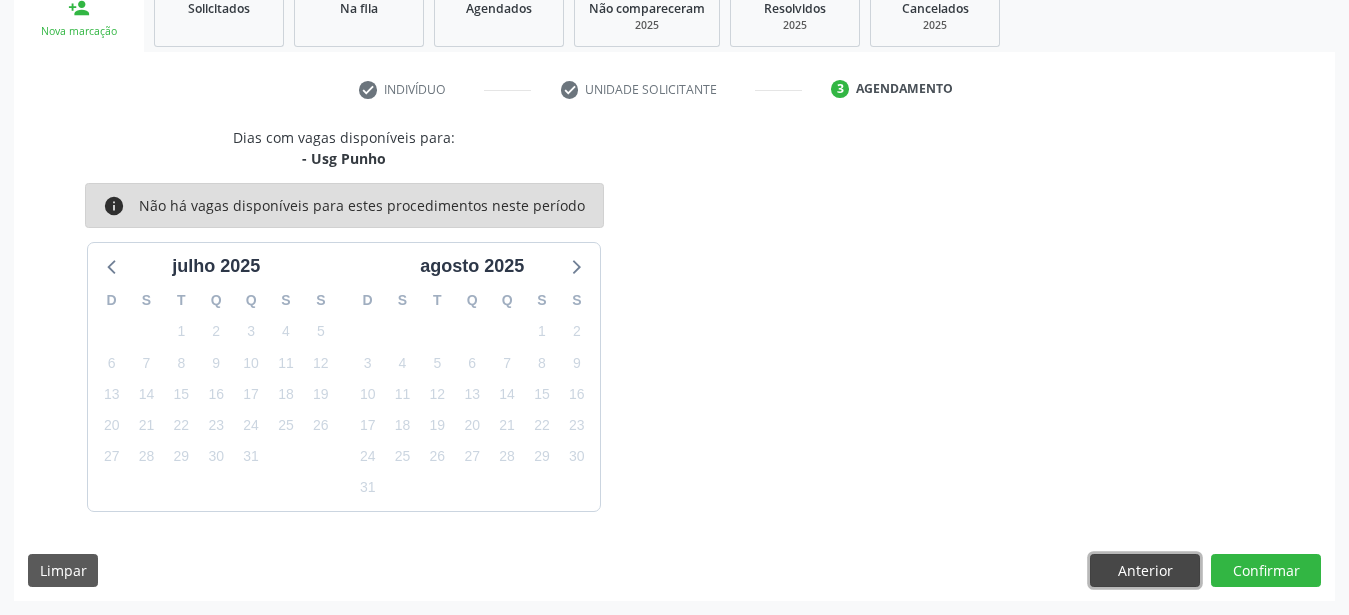 click on "Anterior" at bounding box center [1145, 571] 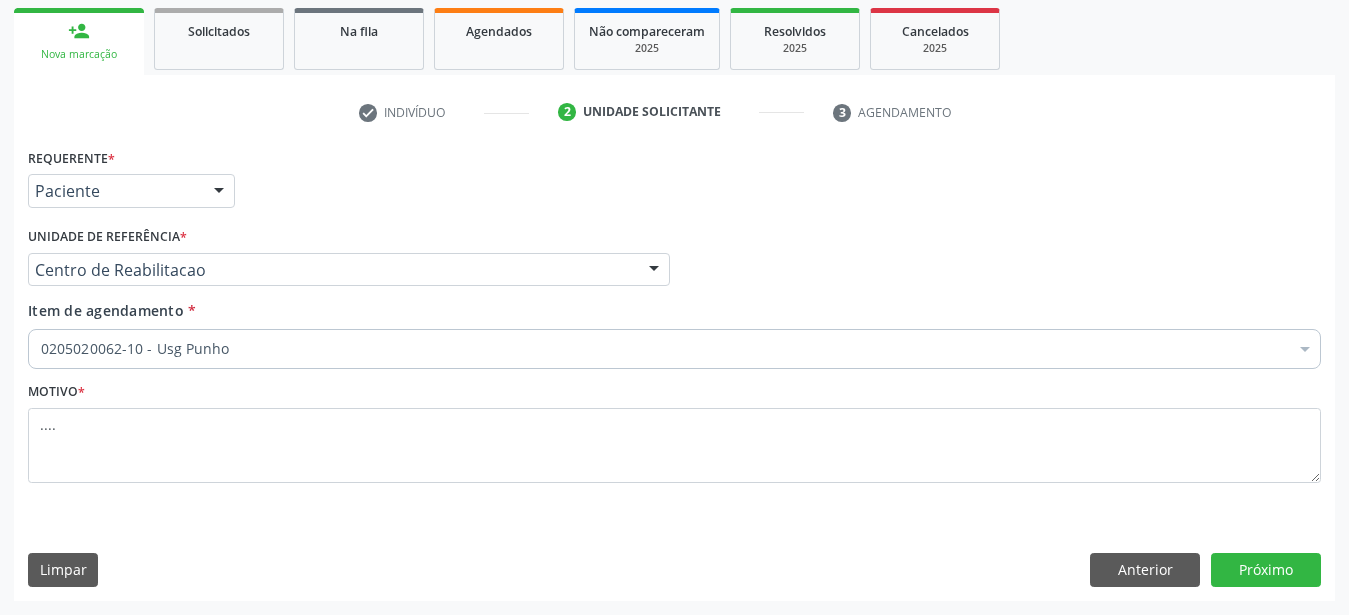 scroll, scrollTop: 307, scrollLeft: 0, axis: vertical 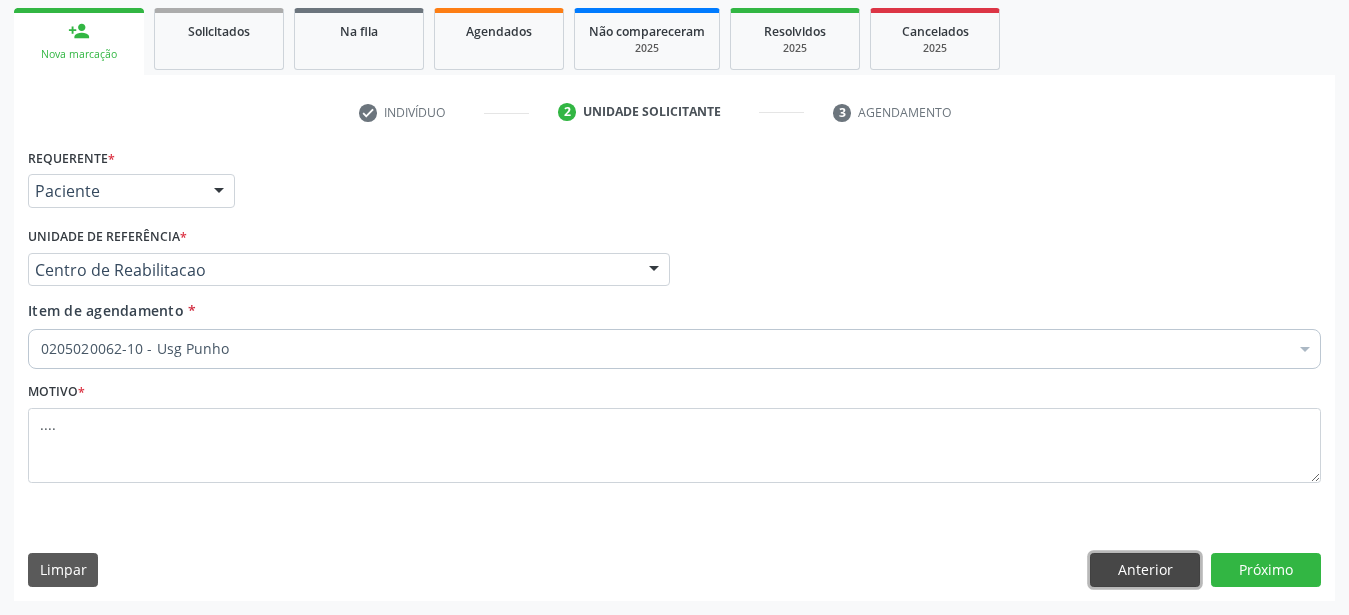click on "Anterior" at bounding box center (1145, 570) 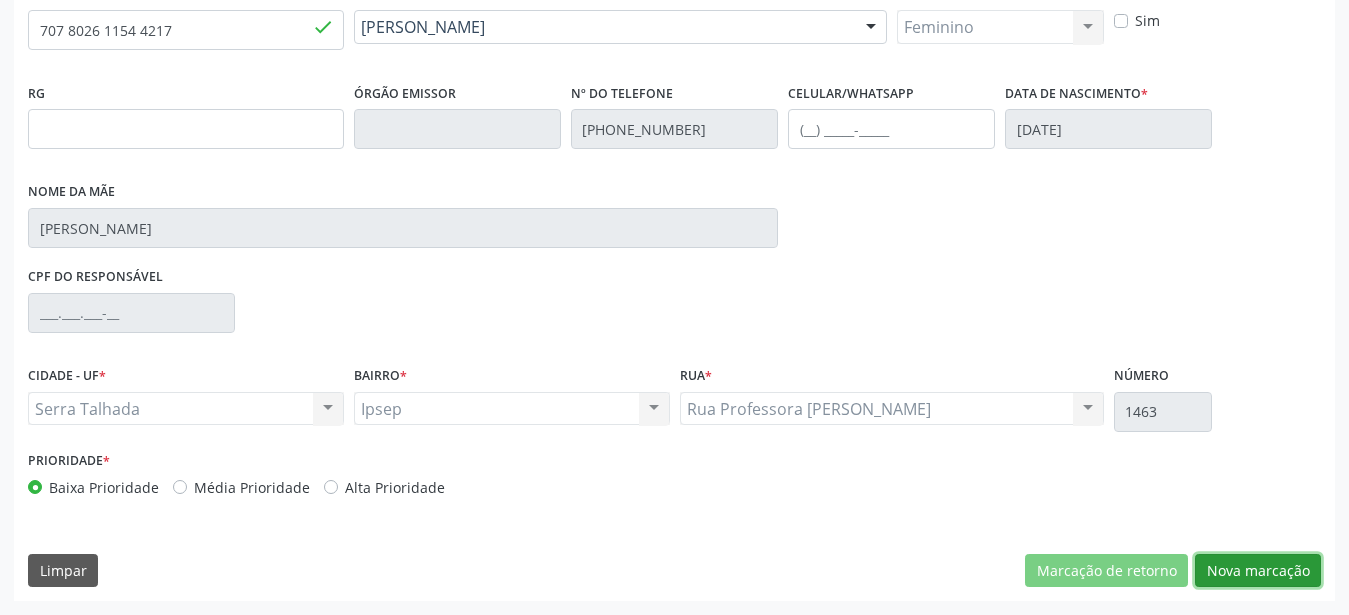 click on "Nova marcação" at bounding box center (1258, 571) 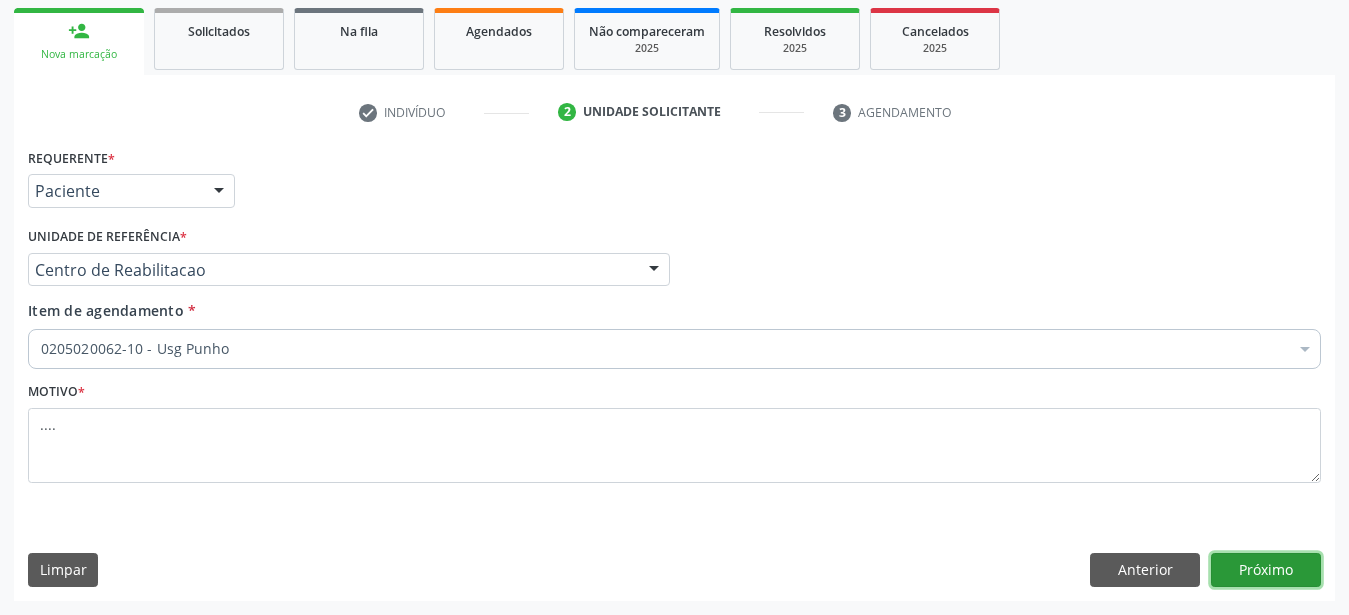 click on "Próximo" at bounding box center (1266, 570) 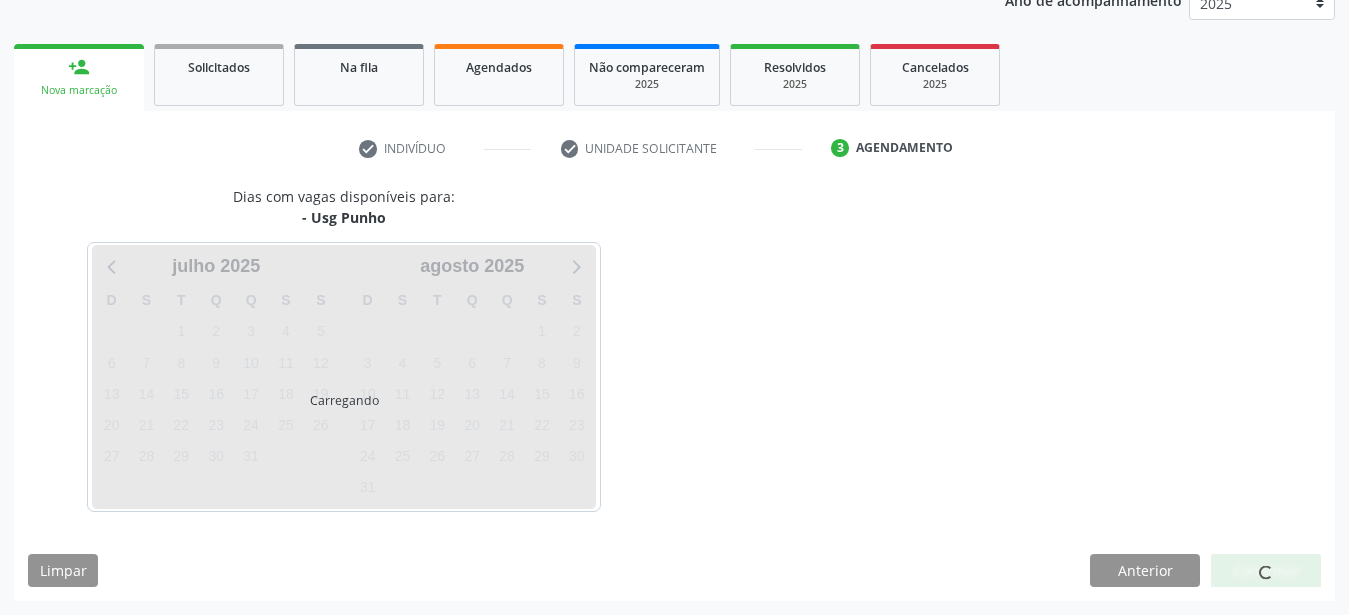 scroll, scrollTop: 255, scrollLeft: 0, axis: vertical 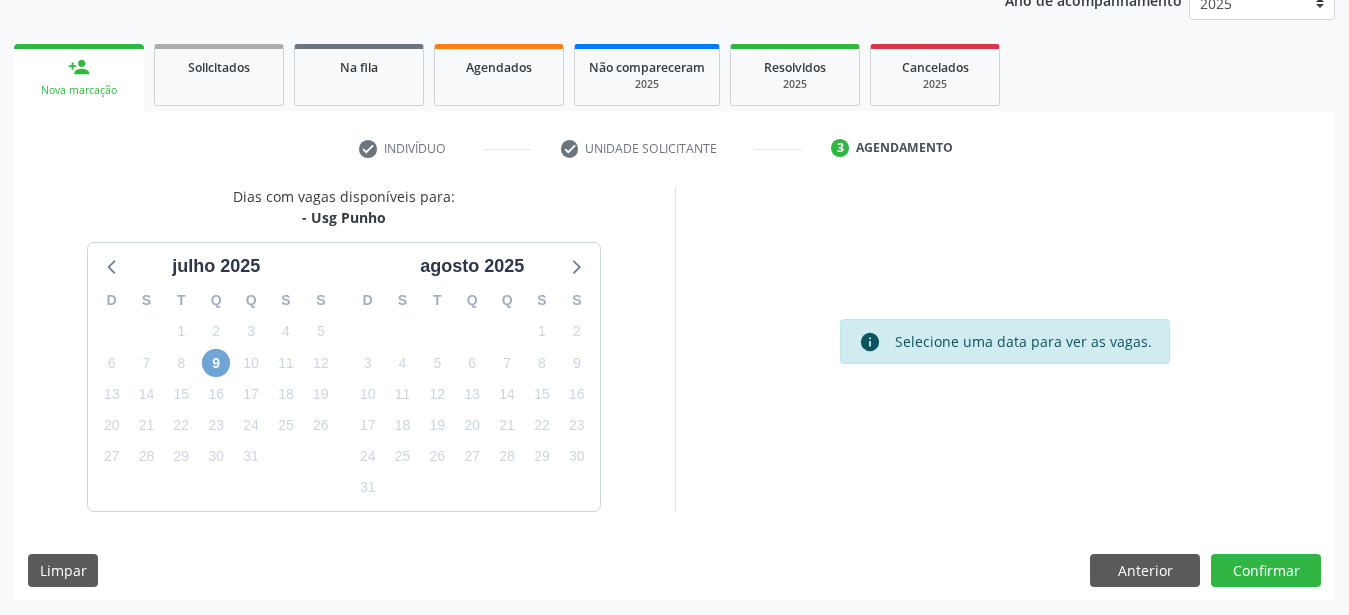 click on "9" at bounding box center [216, 363] 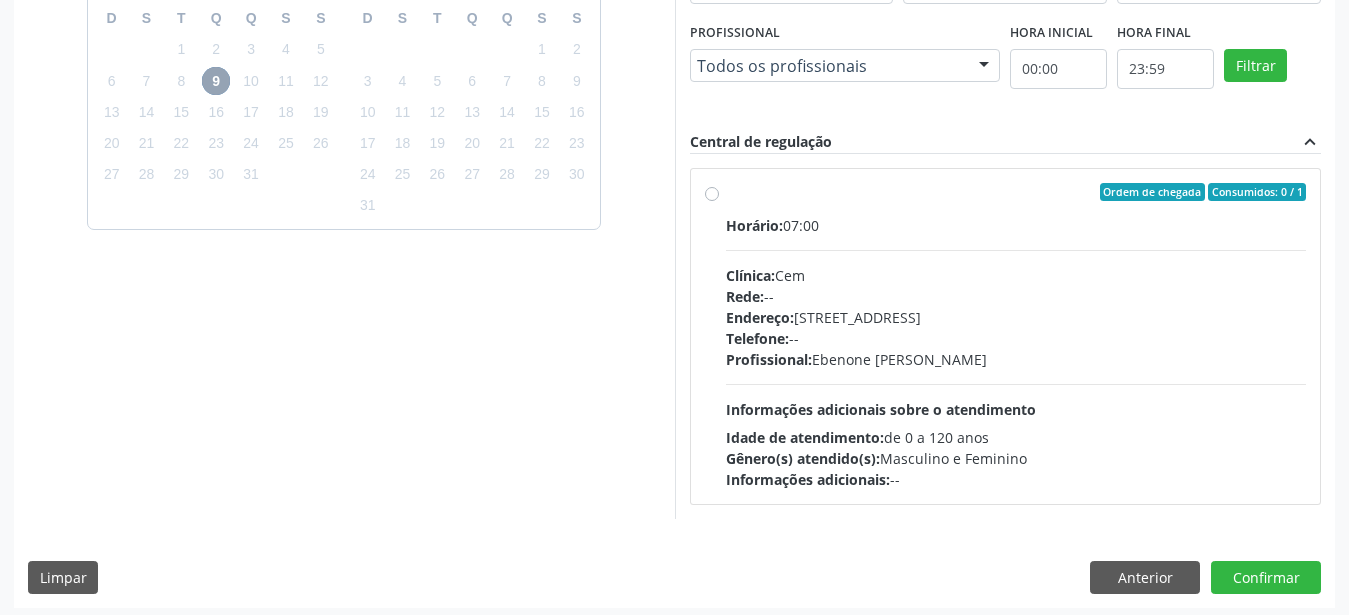 scroll, scrollTop: 544, scrollLeft: 0, axis: vertical 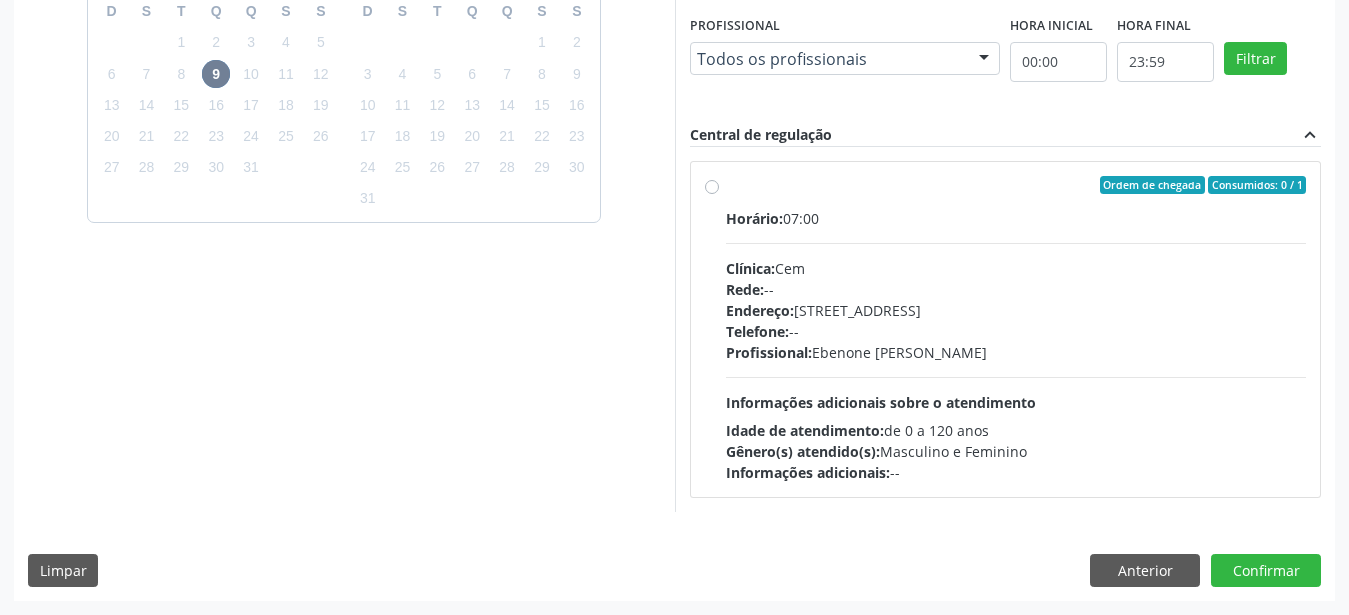 drag, startPoint x: 704, startPoint y: 185, endPoint x: 717, endPoint y: 193, distance: 15.264338 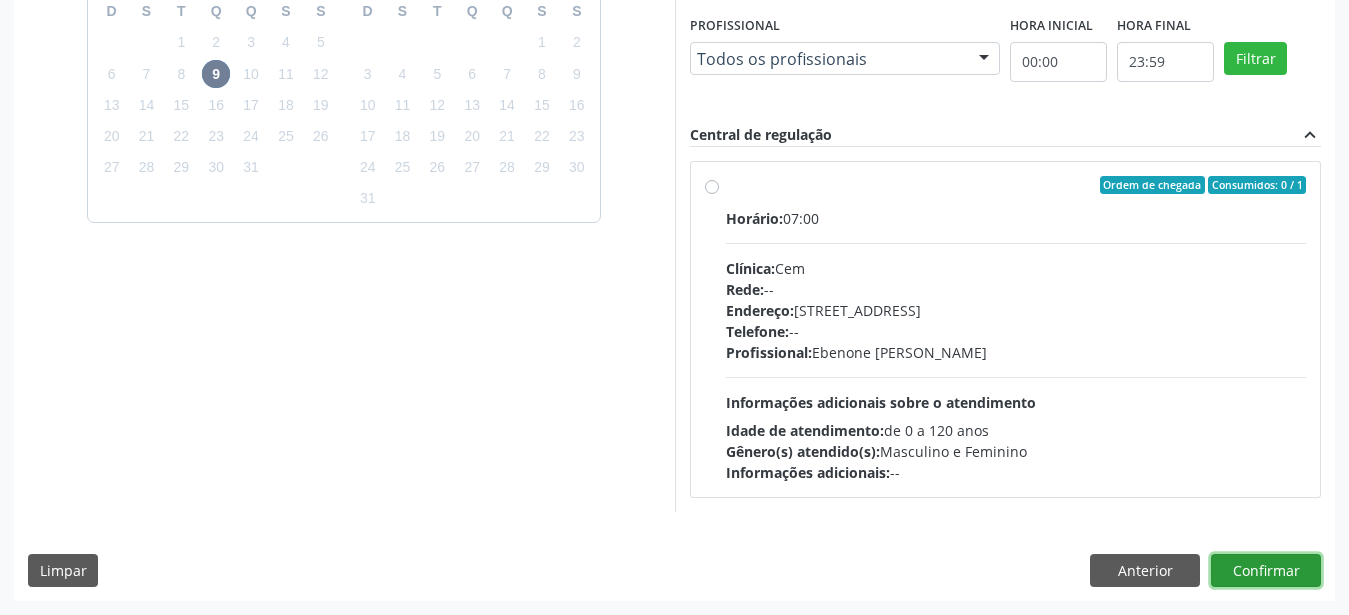 click on "Confirmar" at bounding box center [1266, 571] 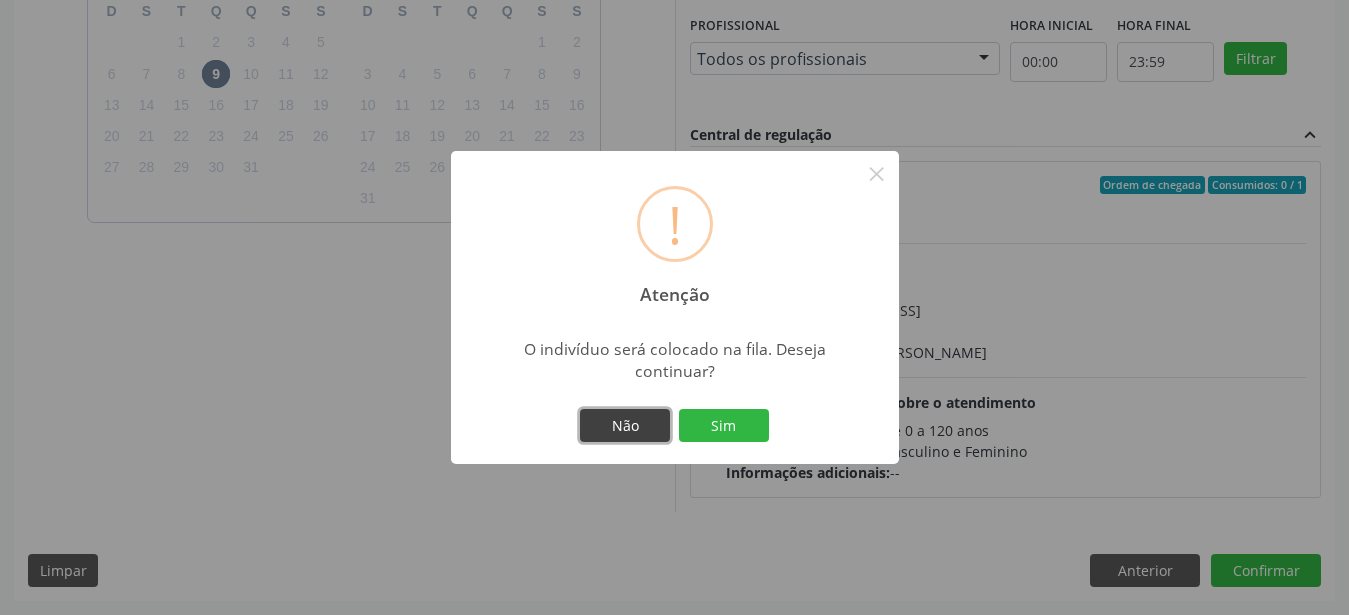 click on "Não" at bounding box center (625, 426) 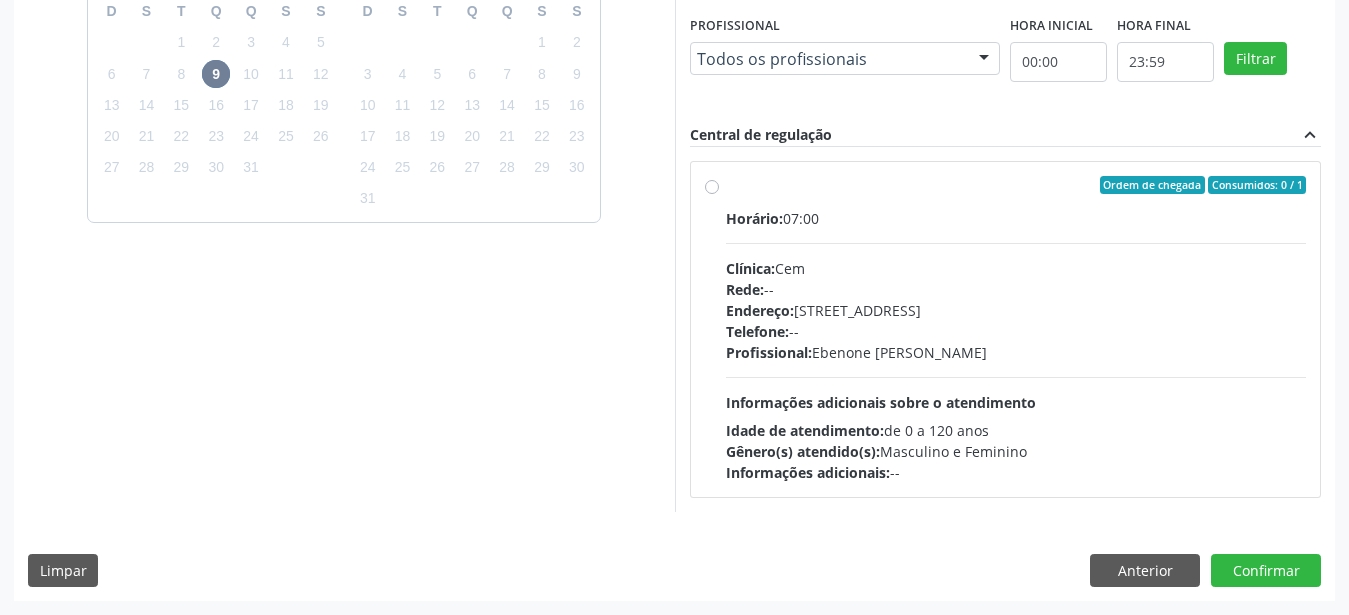 click on "Ordem de chegada
Consumidos: 0 / 1
Horário:   07:00
Clínica:  Cem
Rede:
--
Endereço:   Casa, nº 393, Nossa Senhora da Pen, Serra Talhada - PE
Telefone:   --
Profissional:
Ebenone Antonio da Silva
Informações adicionais sobre o atendimento
Idade de atendimento:
de 0 a 120 anos
Gênero(s) atendido(s):
Masculino e Feminino
Informações adicionais:
--" at bounding box center (1016, 329) 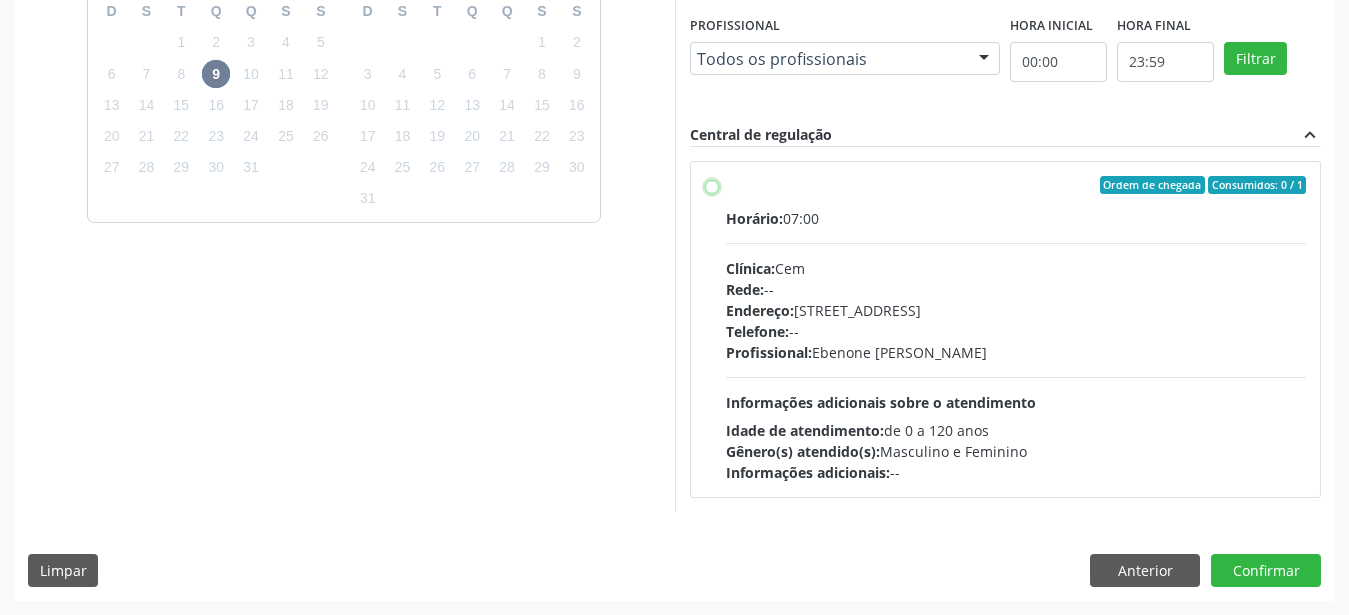 radio on "true" 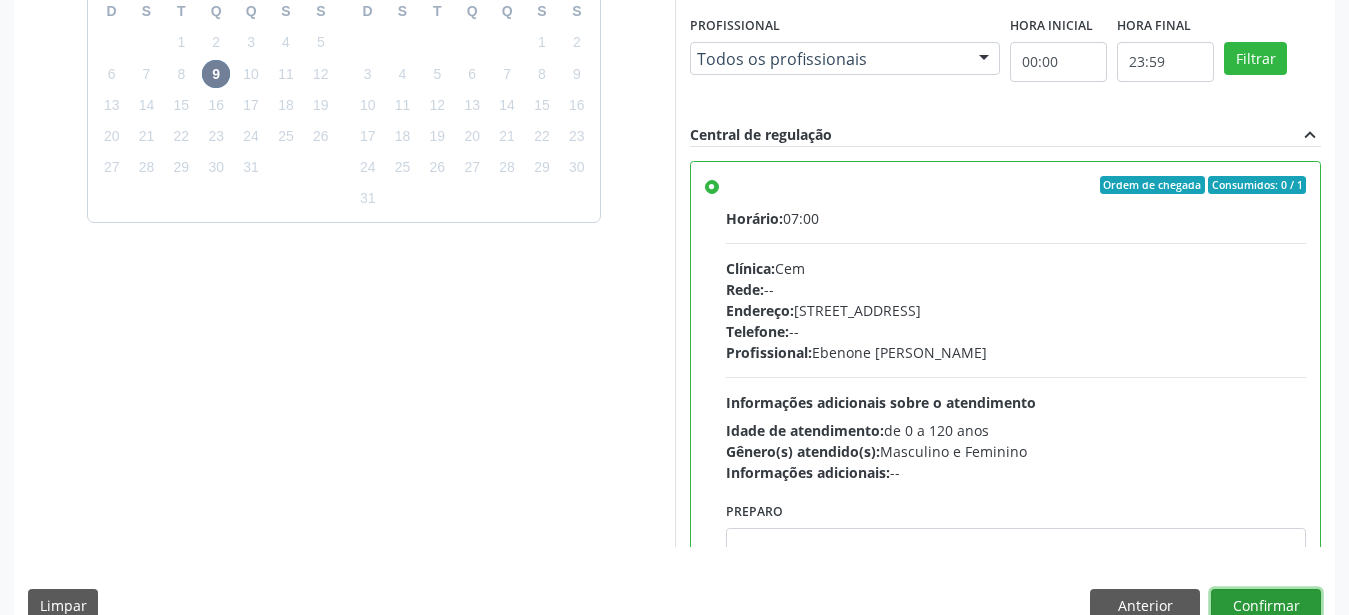 click on "Confirmar" at bounding box center (1266, 606) 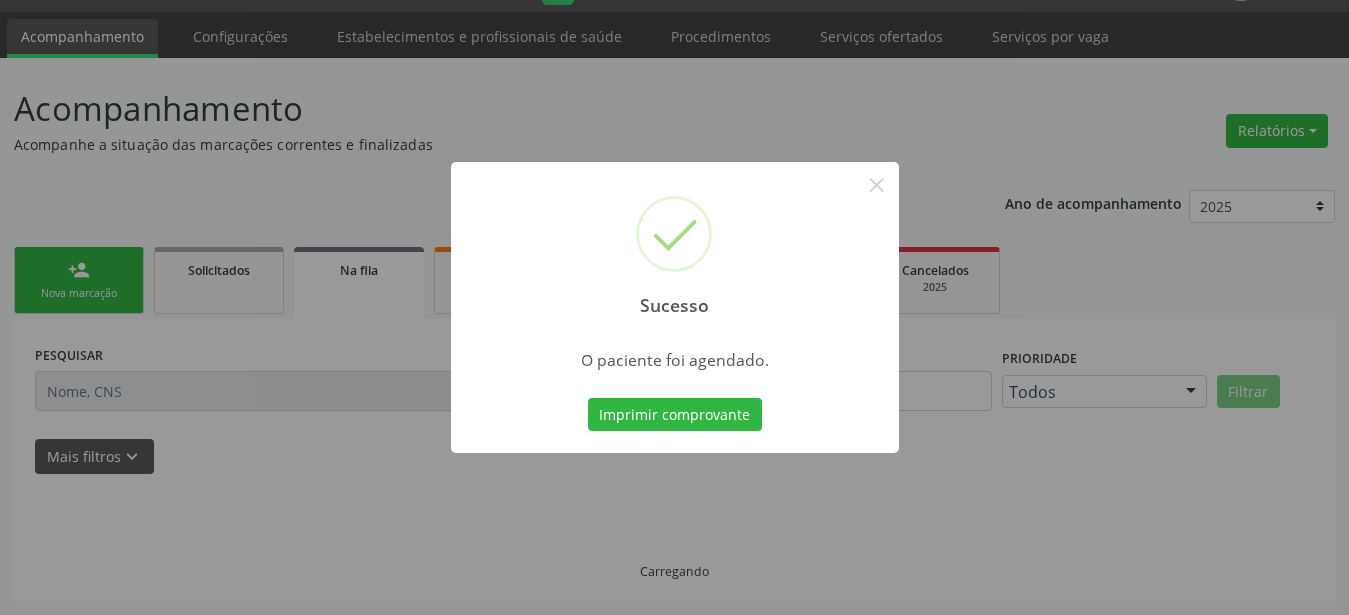 scroll, scrollTop: 51, scrollLeft: 0, axis: vertical 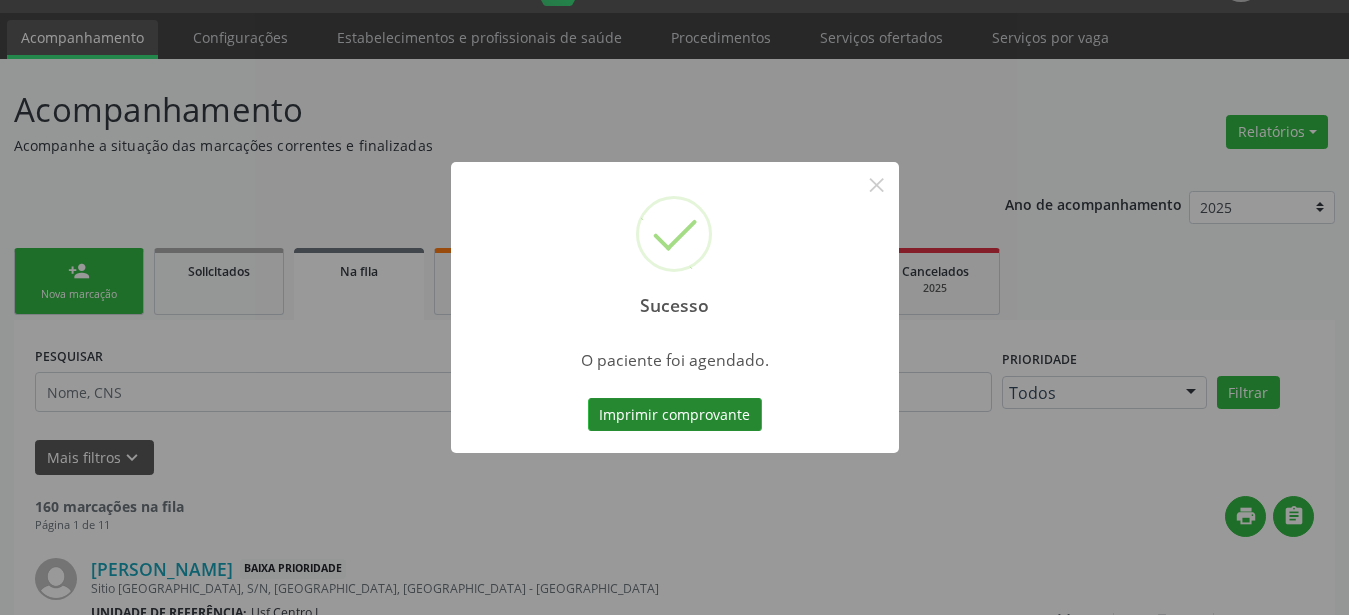 click on "Imprimir comprovante" at bounding box center [675, 415] 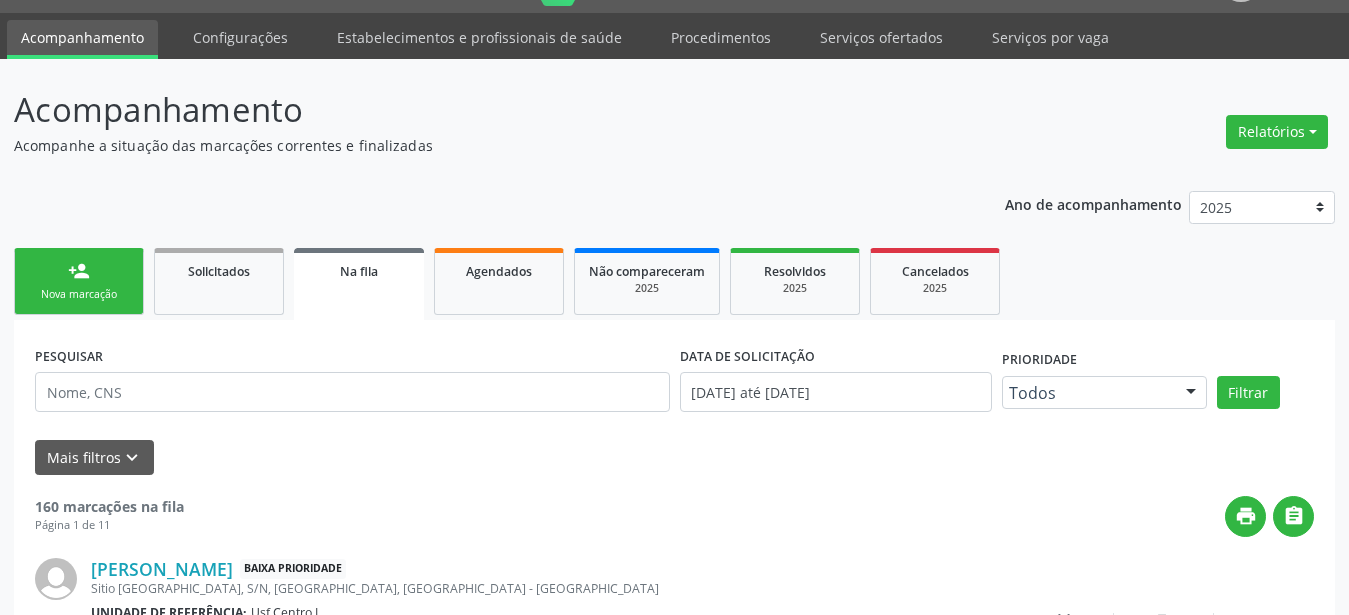 scroll, scrollTop: 50, scrollLeft: 0, axis: vertical 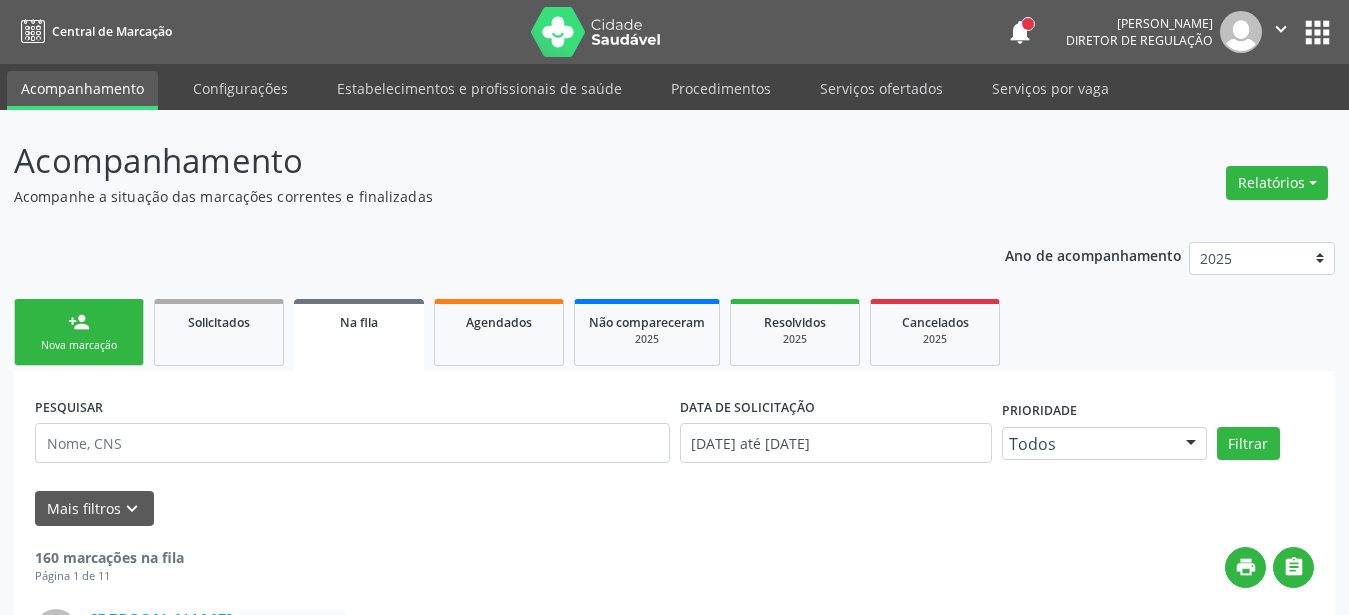 drag, startPoint x: 869, startPoint y: 90, endPoint x: 859, endPoint y: 117, distance: 28.79236 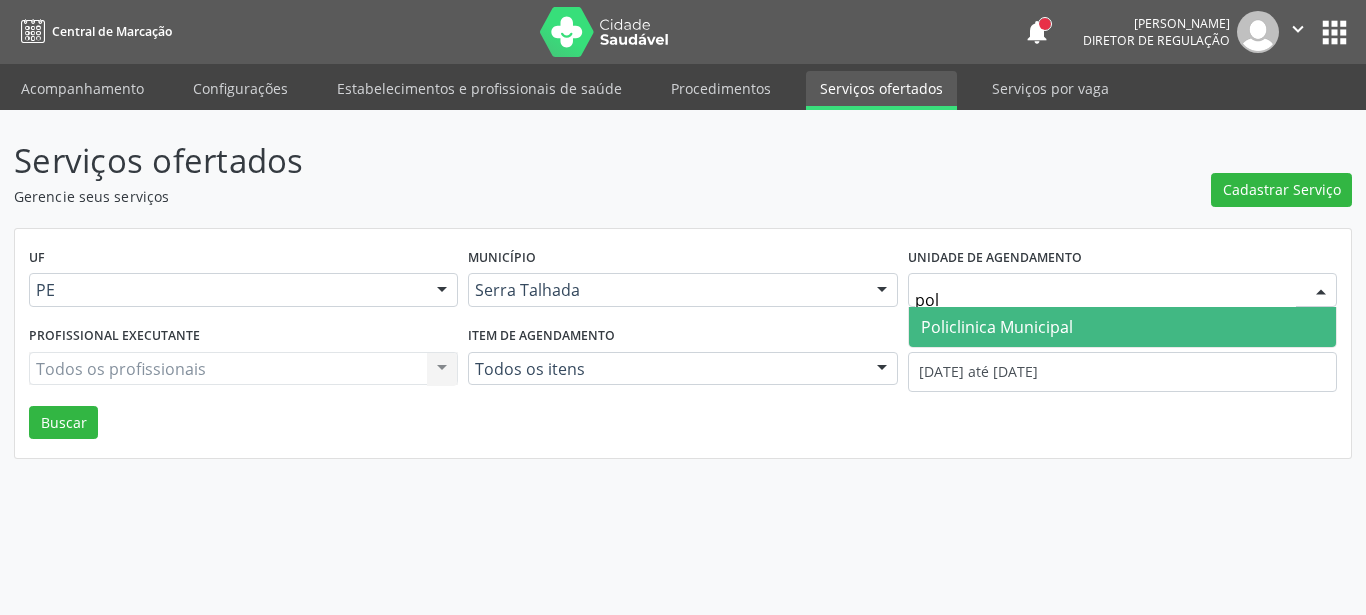 type on "poli" 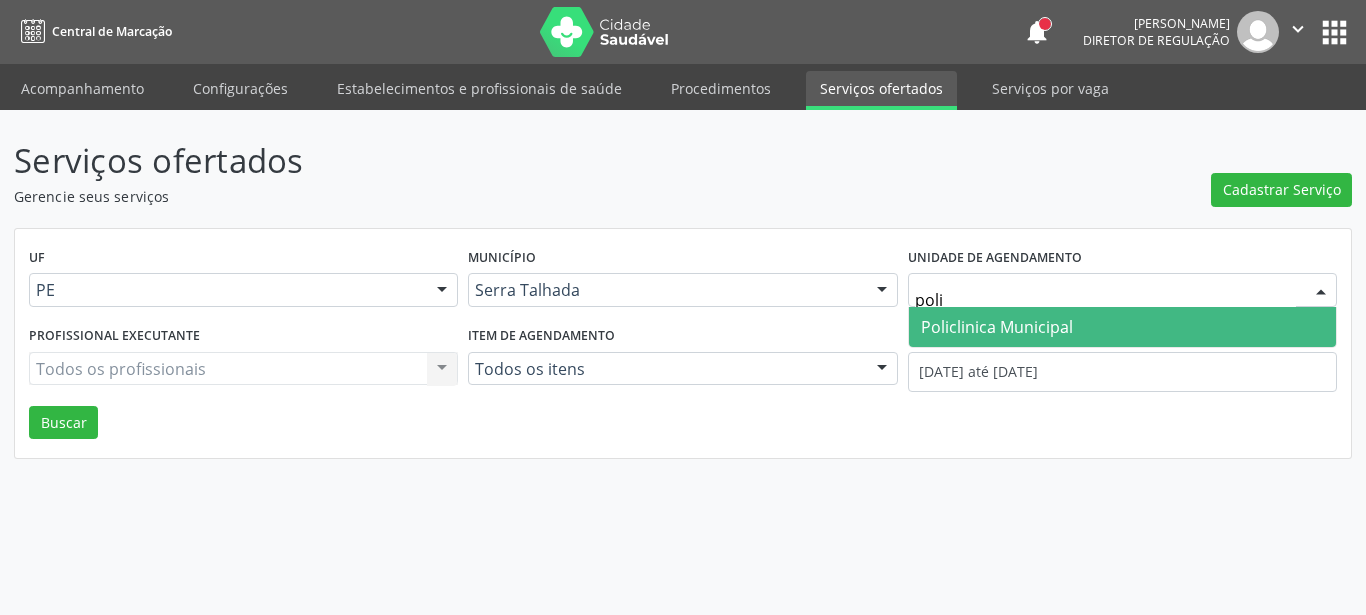 click on "Policlinica Municipal" at bounding box center (997, 327) 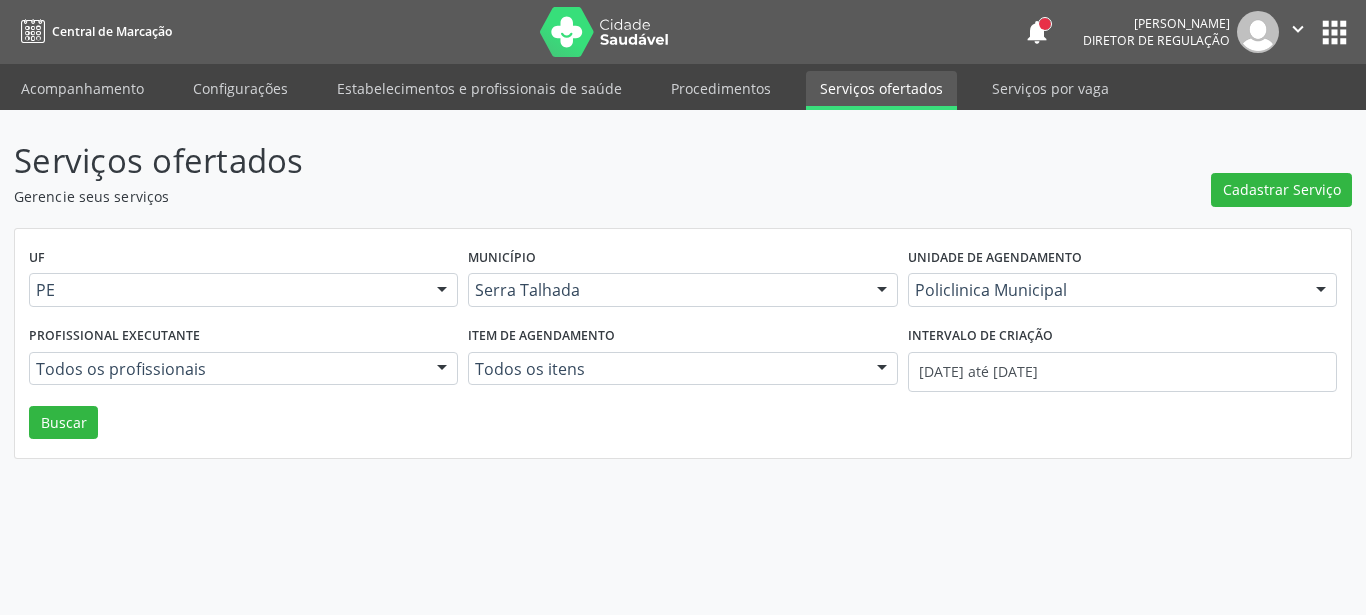 click on "Profissional executante
Todos os profissionais         Todos os profissionais   Aline Vanessa de Melo Guerra   Ana Carolina Barboza de Andrada Melo Lyra   Antonio Carlos Brito Pereira de Meneses   Bianca de Oliveira Parente Bezerra   Cecilia Fernandes Antas Florentino   Daniely Cristina Terto Carvalho   Djulian Diego Ribeiro do Carmo Canario   Eugenio Pericles Muniz Ferreira   Felipe Pereira Guimaraes   Ieda Barbosa da Silva   Joao Bosco Barreto Couto Neto   Joao Bosco Barreto Couto Neto   Joao Vitor Torres de Lima   Juliana Paula de Souza Silva Campos   Livya Susany Bezerra de Lima   Luciene de Souza Lima   Maira Cavalcanti Lima Barros   Maria Augusta Soares Sobreira Machado   Maria Mailde da Silva Melo   Marinalva Maria de Lima   Naiandra Rodrigues Pereira Lima   Paloma Karine Araujo da Silva   Paloma Karine Araujo da Silva   Ricardo Bruno Santana Souza e Silva   Stella Miriam do Nascimento Rodrigues   Suzianne da Silva Brandao Siqueira   Thaisa Barbosa de Siqueira             "" at bounding box center [243, 363] 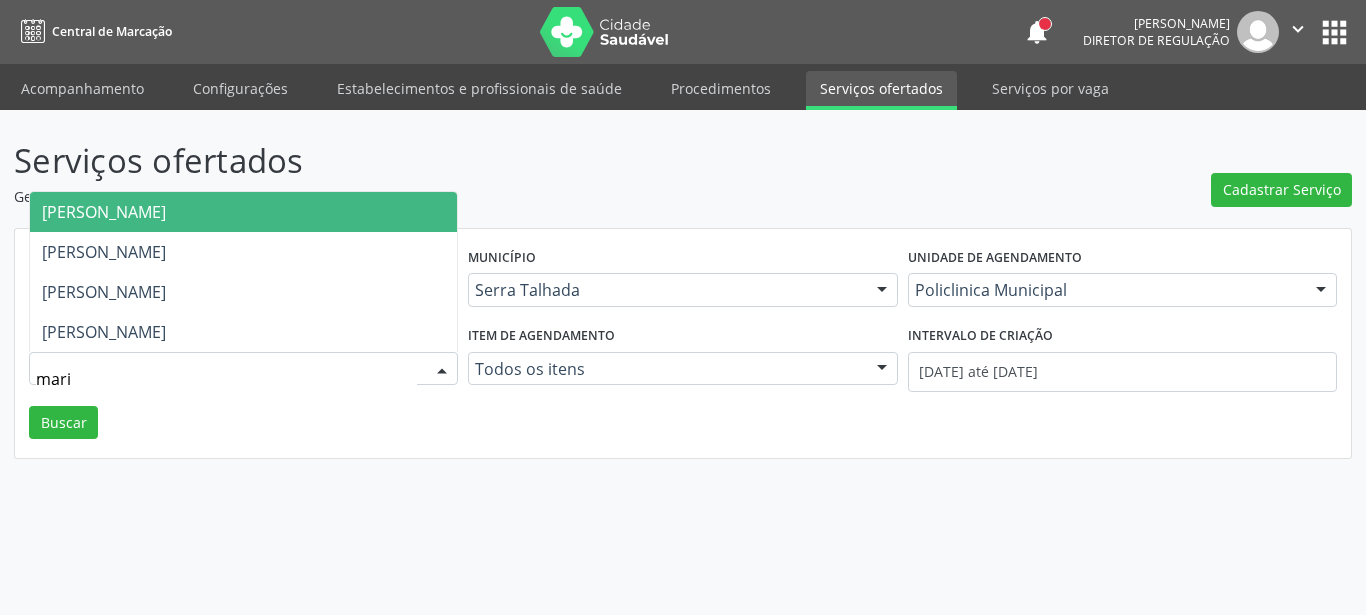 type on "maria" 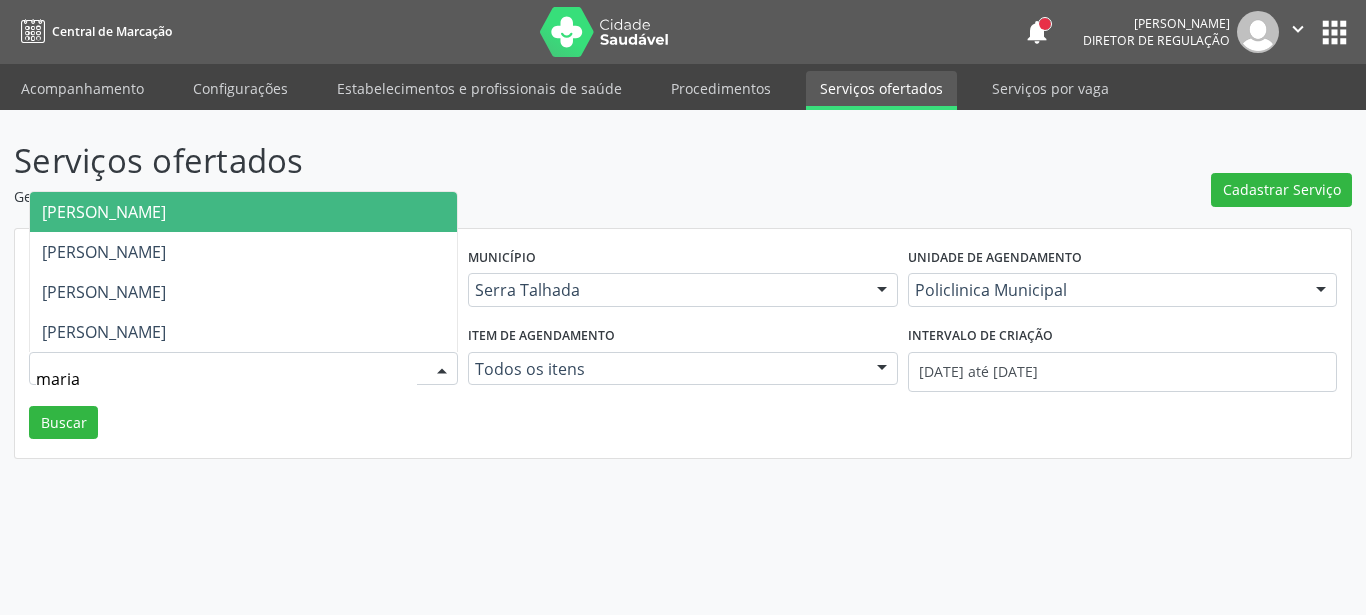 click on "Maria Augusta Soares Sobreira Machado" at bounding box center (104, 212) 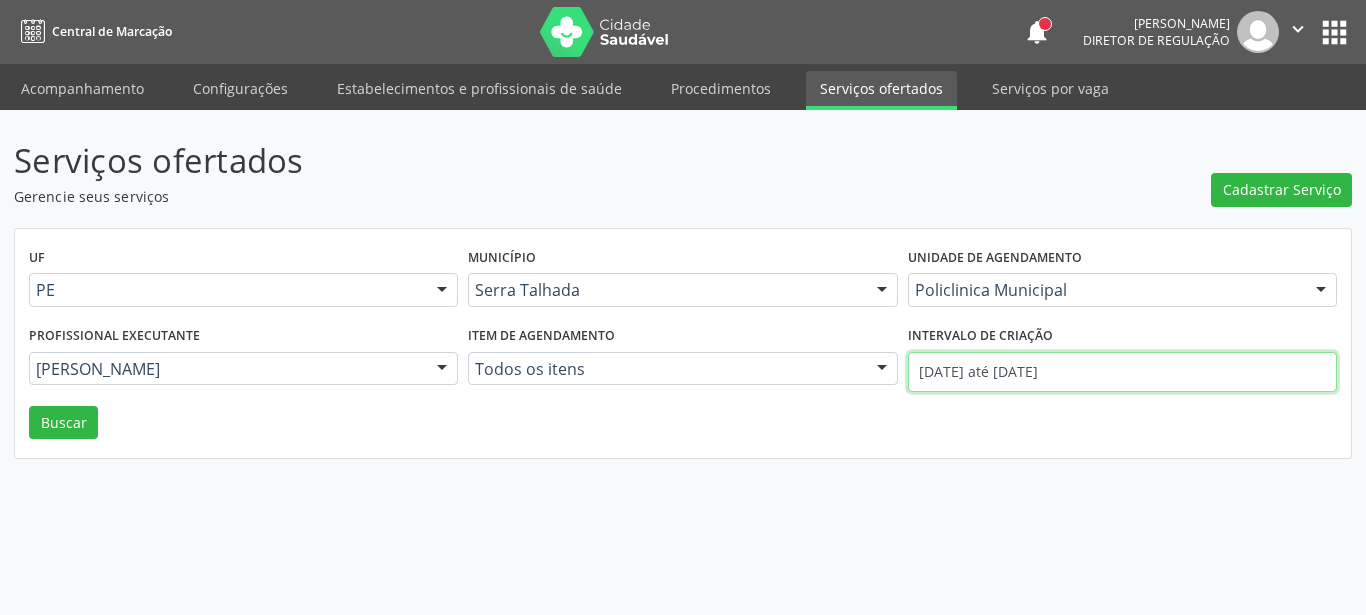 click on "01/07/2025 até 10/07/2025" at bounding box center [1122, 372] 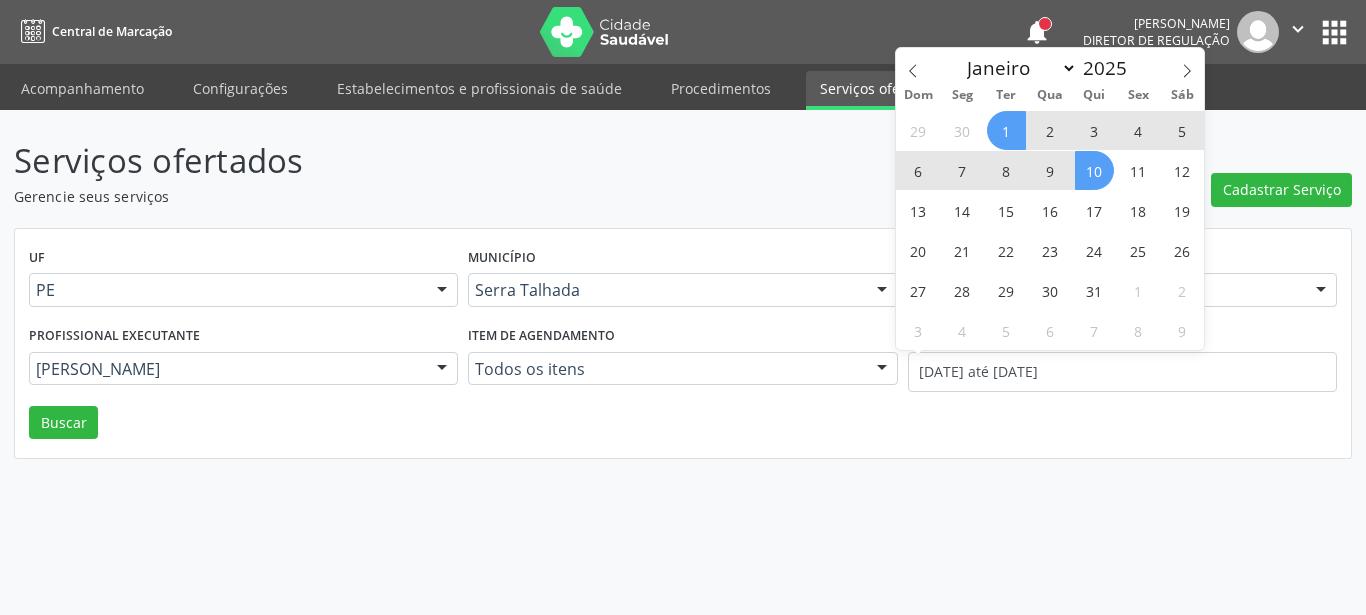 drag, startPoint x: 920, startPoint y: 70, endPoint x: 937, endPoint y: 86, distance: 23.345236 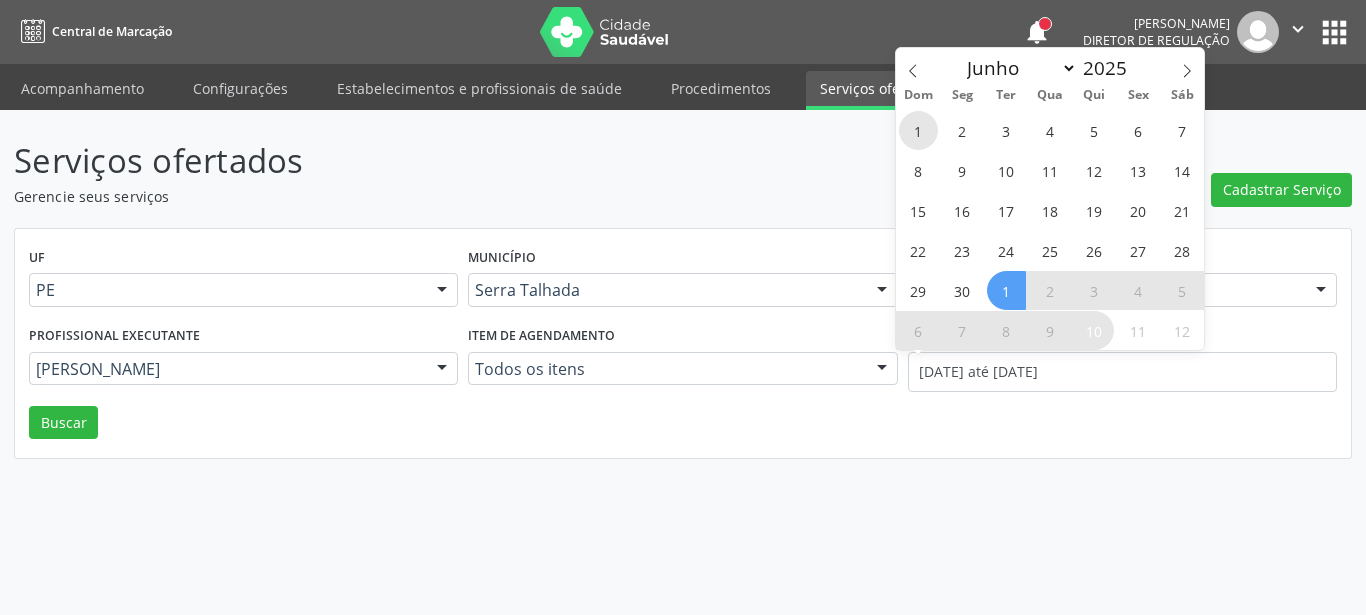 click on "1" at bounding box center [918, 130] 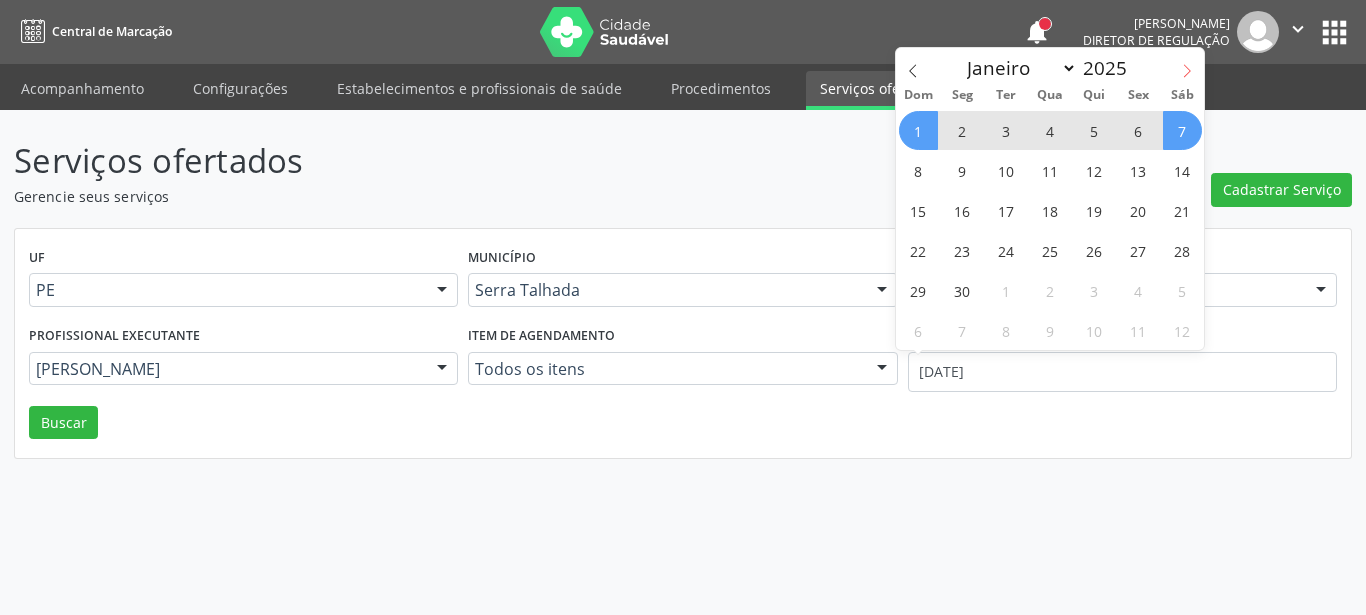 click at bounding box center (1187, 65) 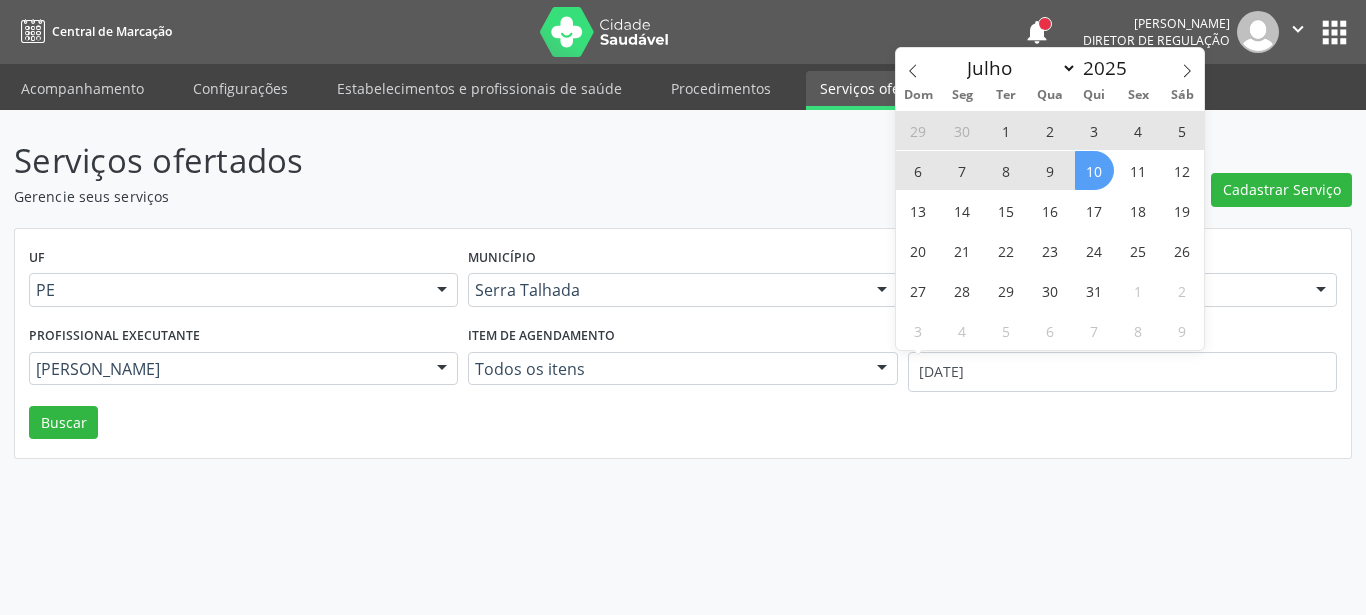 click on "10" at bounding box center (1094, 170) 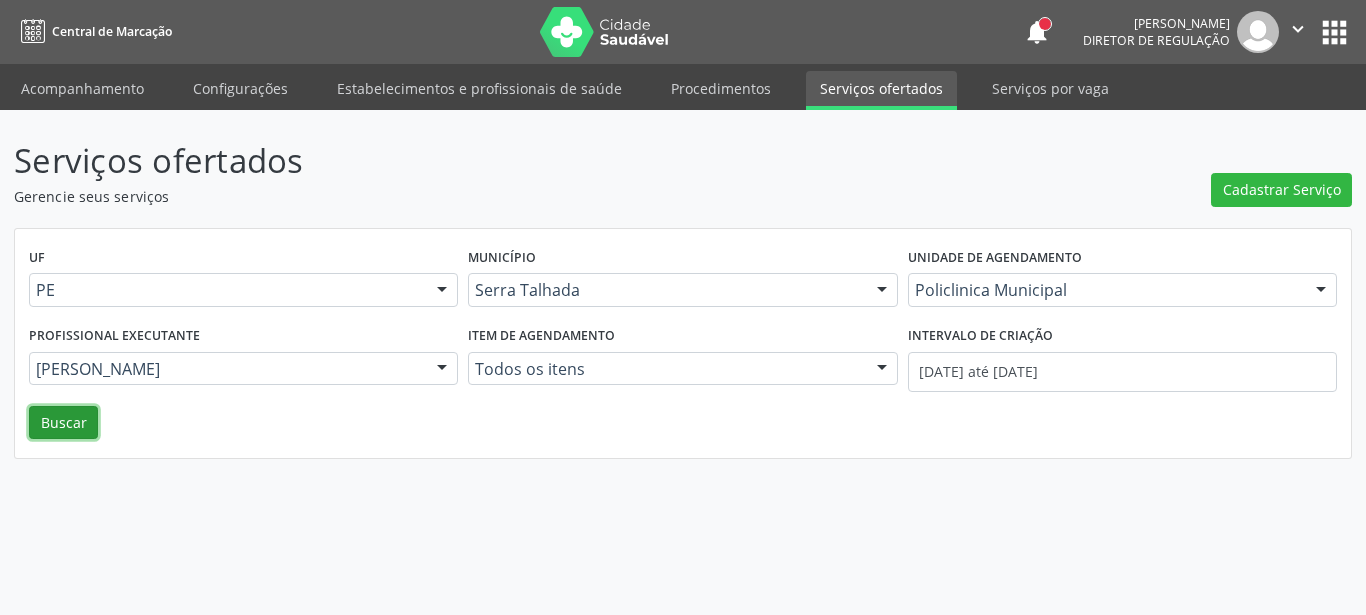 click on "Buscar" at bounding box center (63, 423) 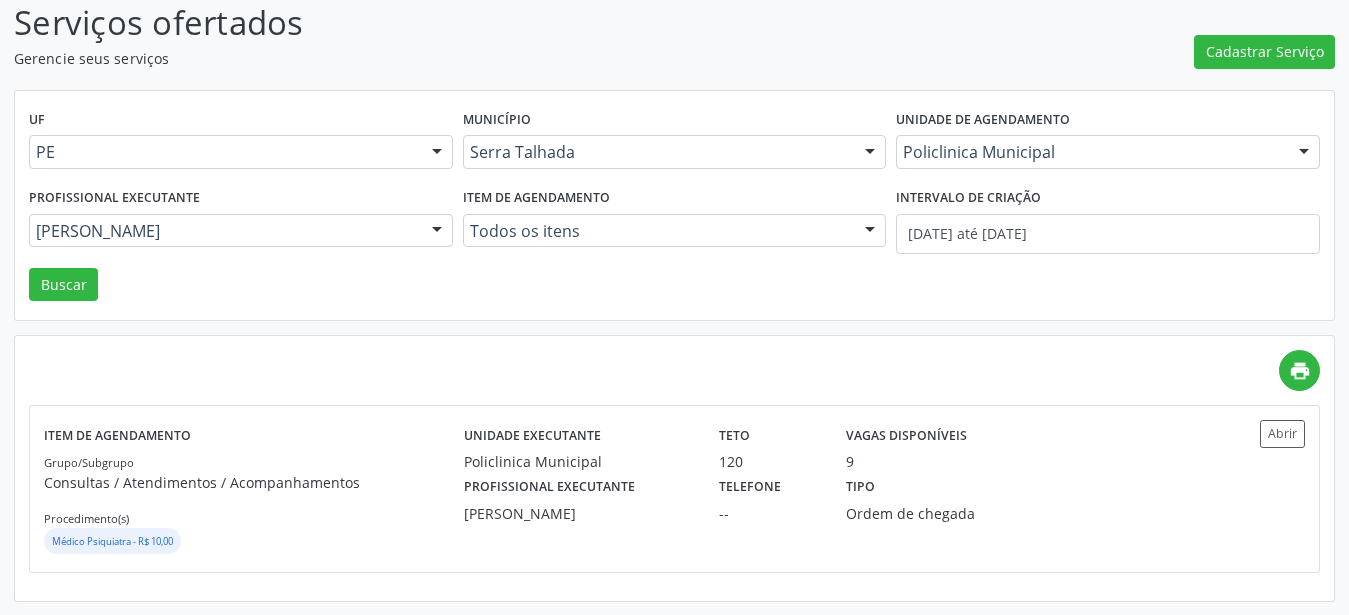 scroll, scrollTop: 138, scrollLeft: 0, axis: vertical 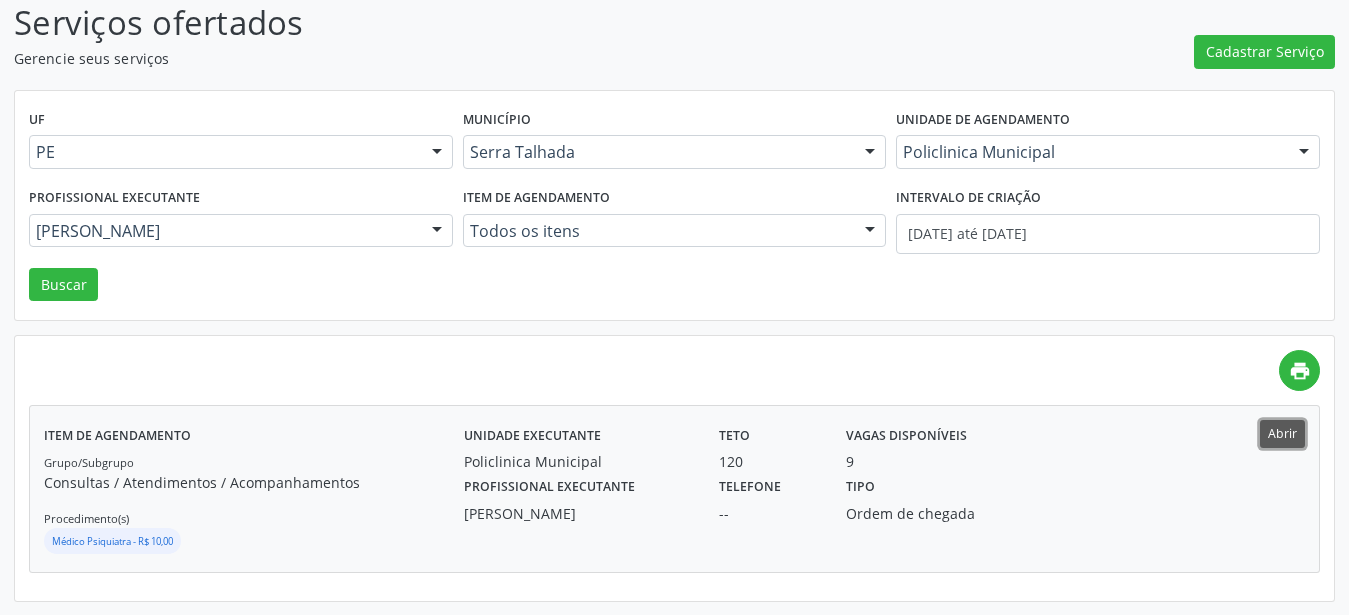 click on "Abrir" at bounding box center (1282, 433) 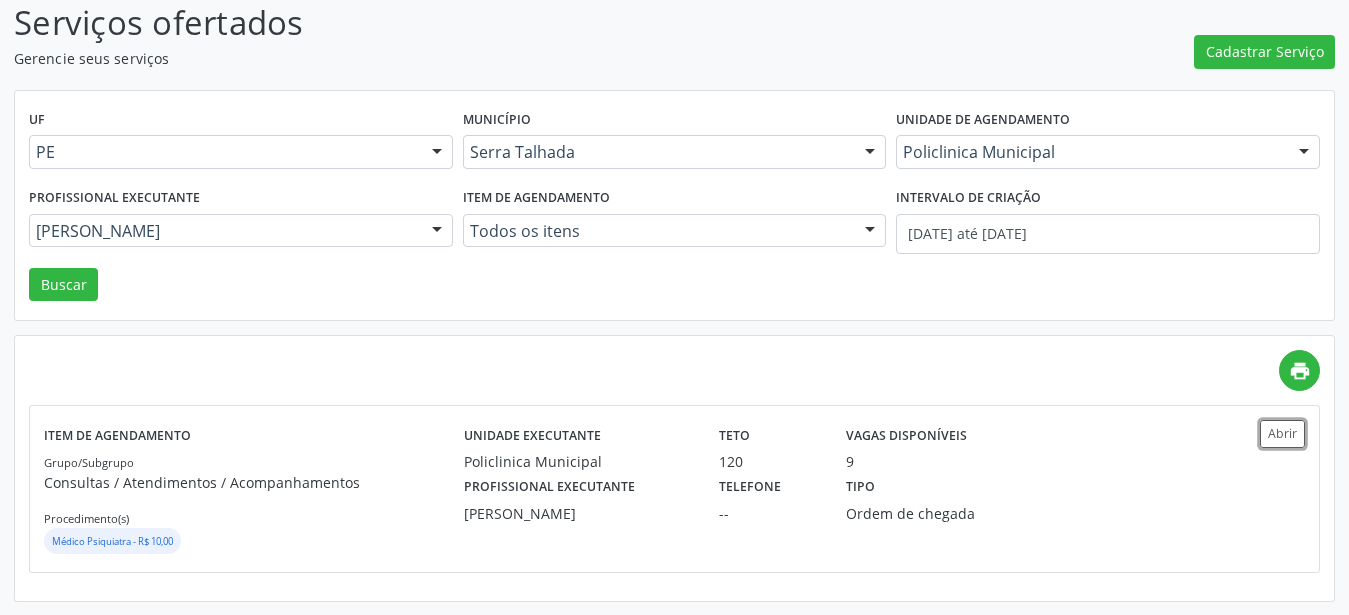 scroll, scrollTop: 0, scrollLeft: 0, axis: both 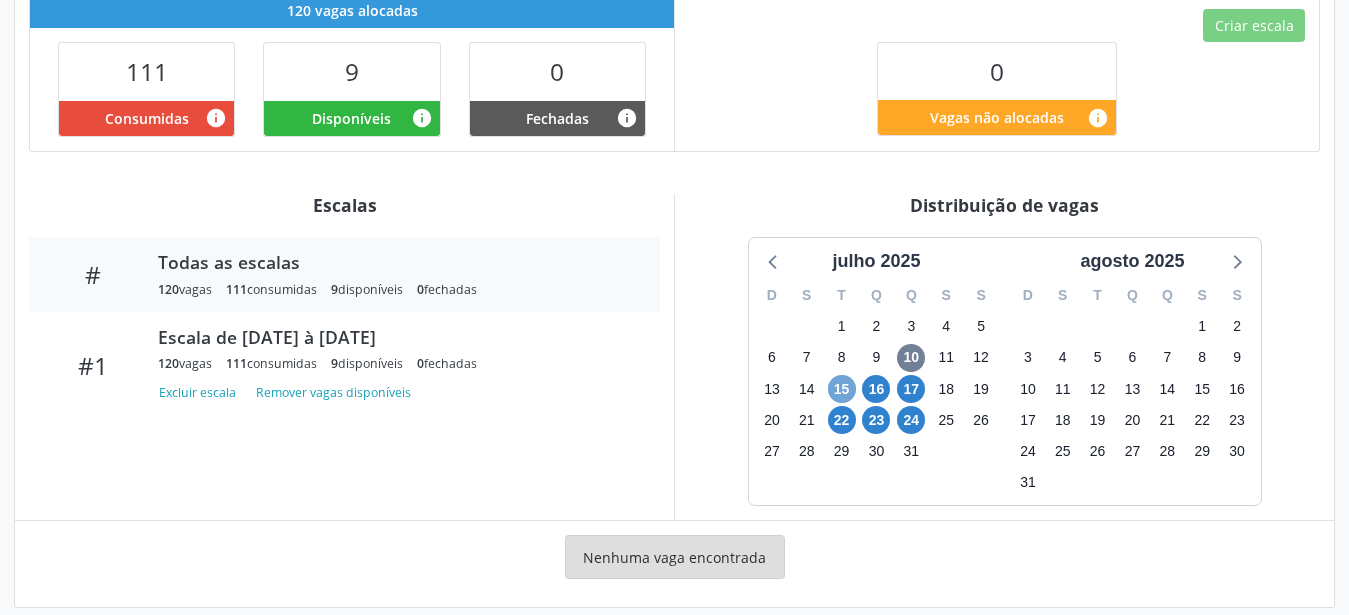 click on "15" at bounding box center [842, 389] 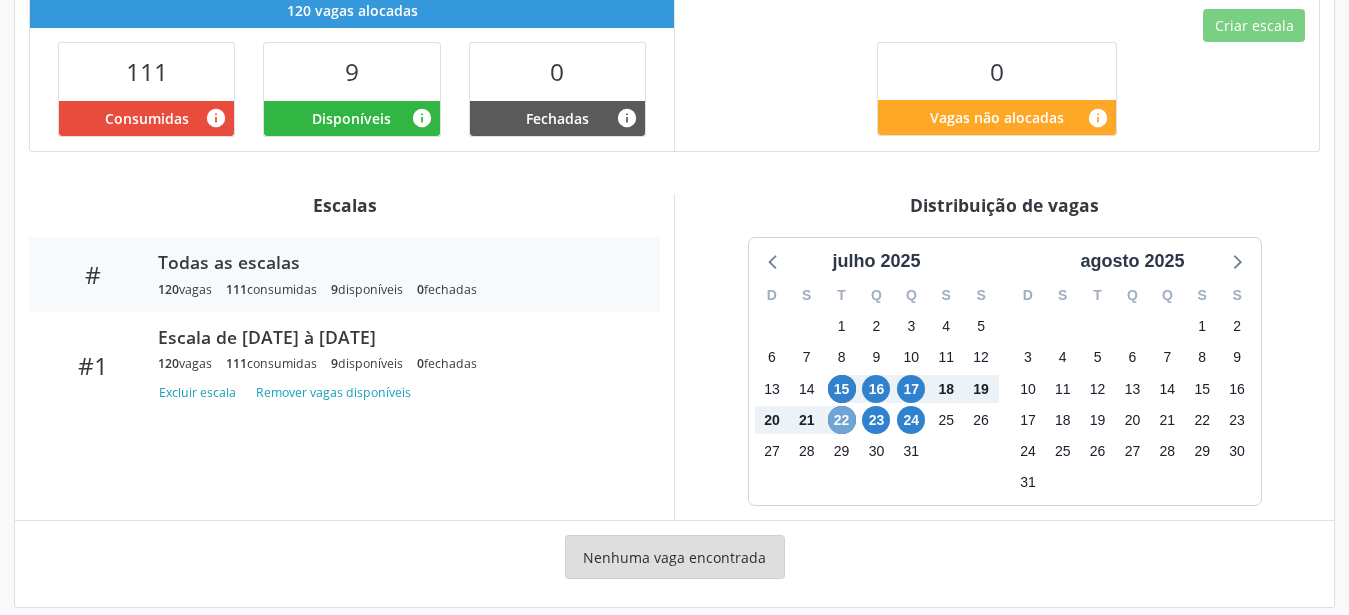 click on "22" at bounding box center (842, 420) 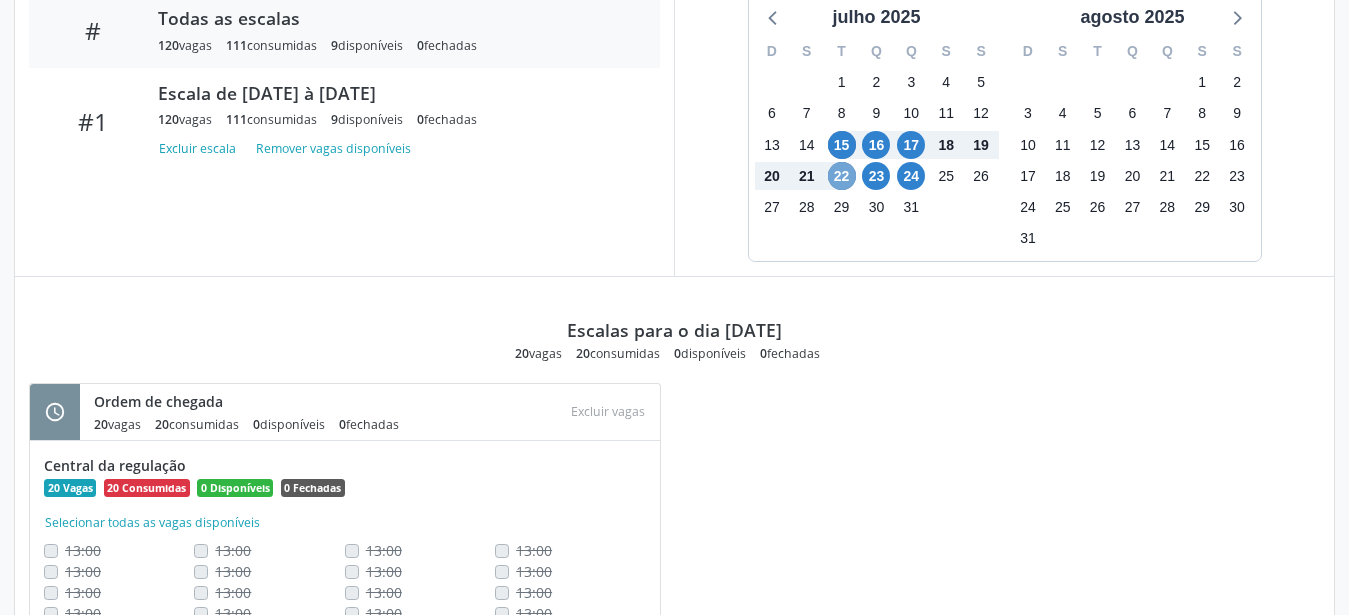 scroll, scrollTop: 763, scrollLeft: 0, axis: vertical 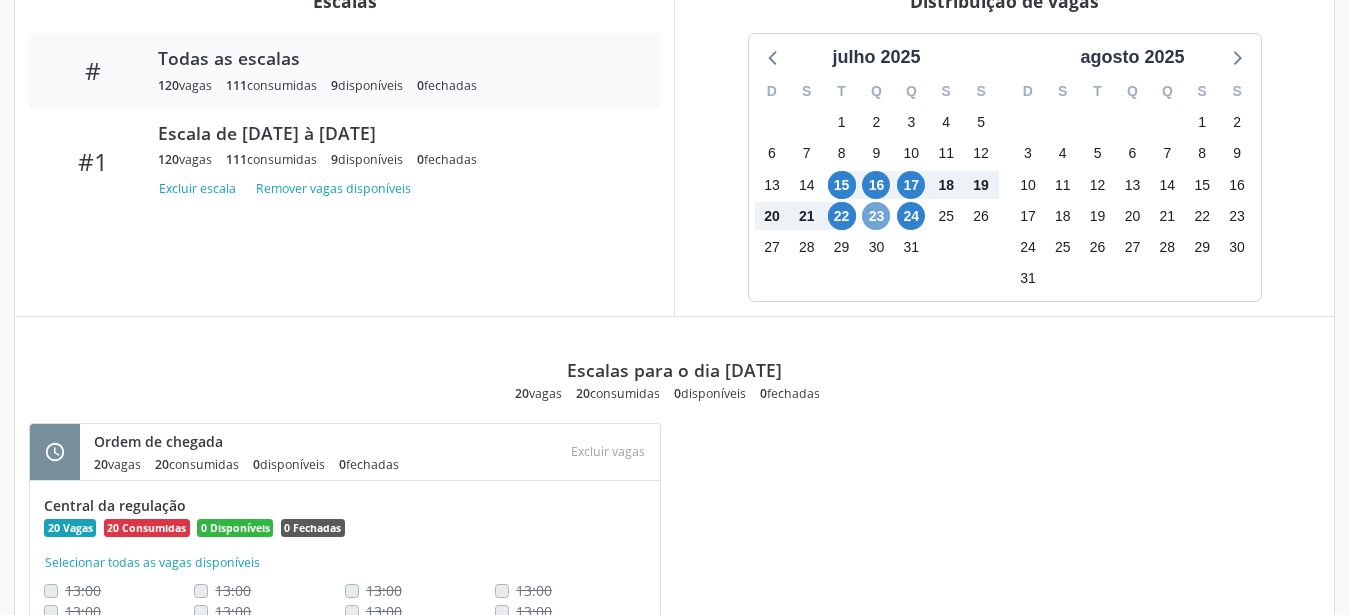 click on "23" at bounding box center (876, 216) 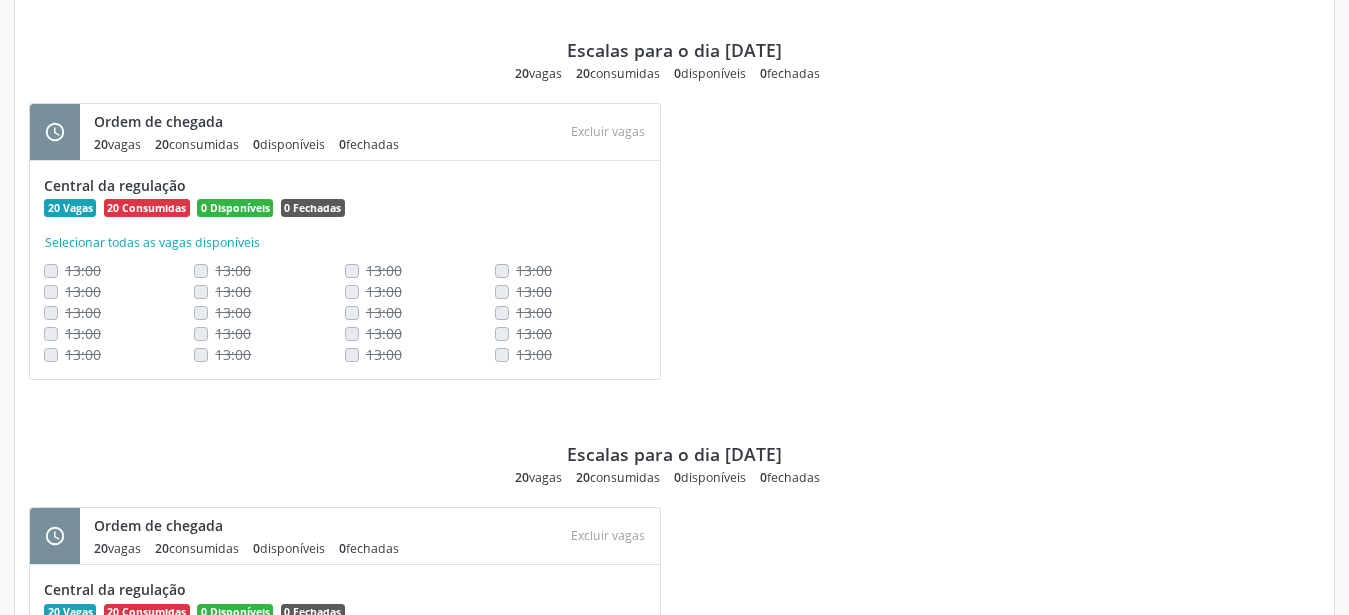 scroll, scrollTop: 675, scrollLeft: 0, axis: vertical 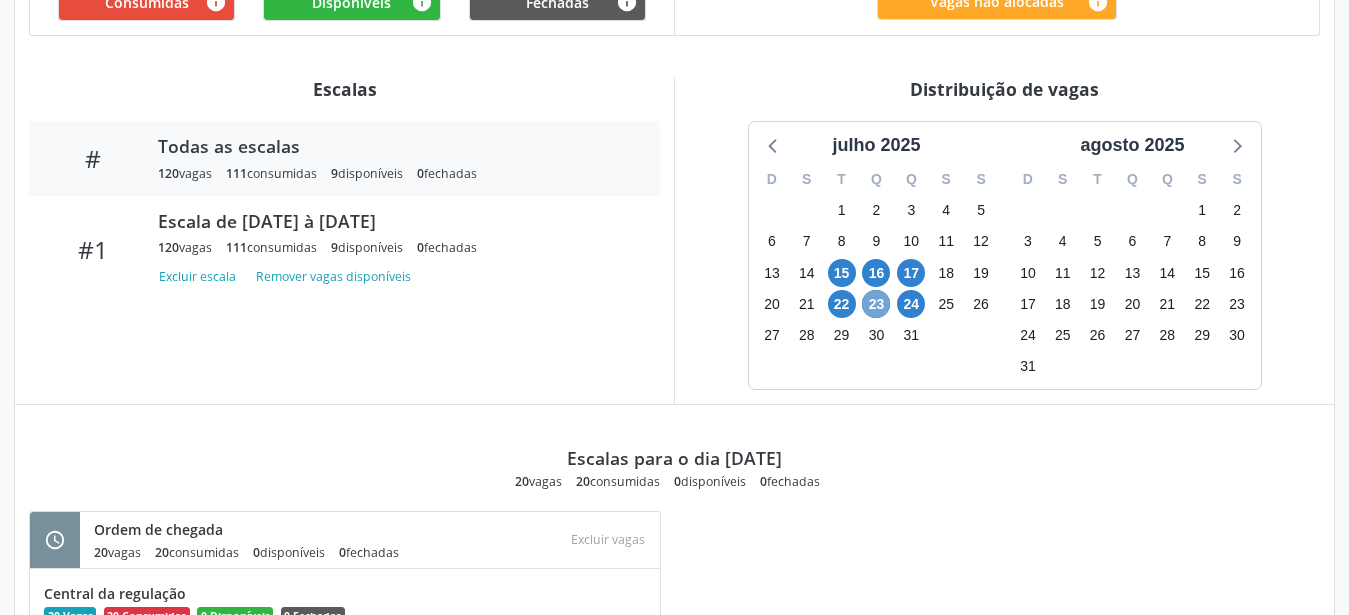click on "23" at bounding box center (876, 304) 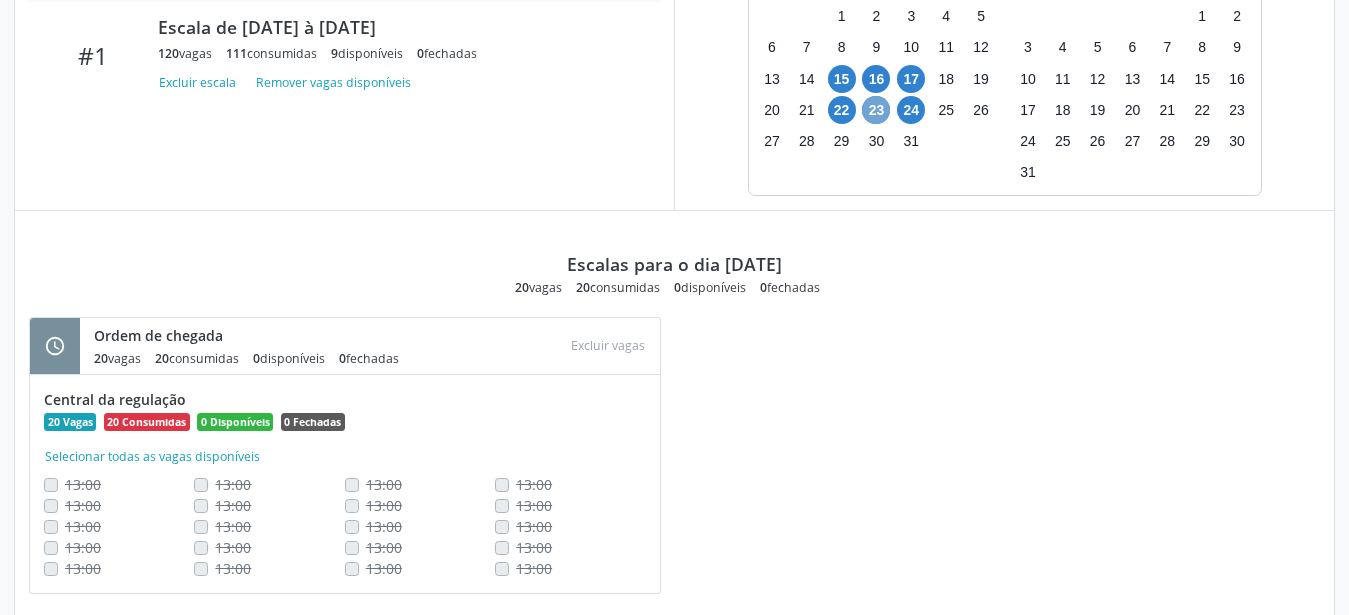 scroll, scrollTop: 891, scrollLeft: 0, axis: vertical 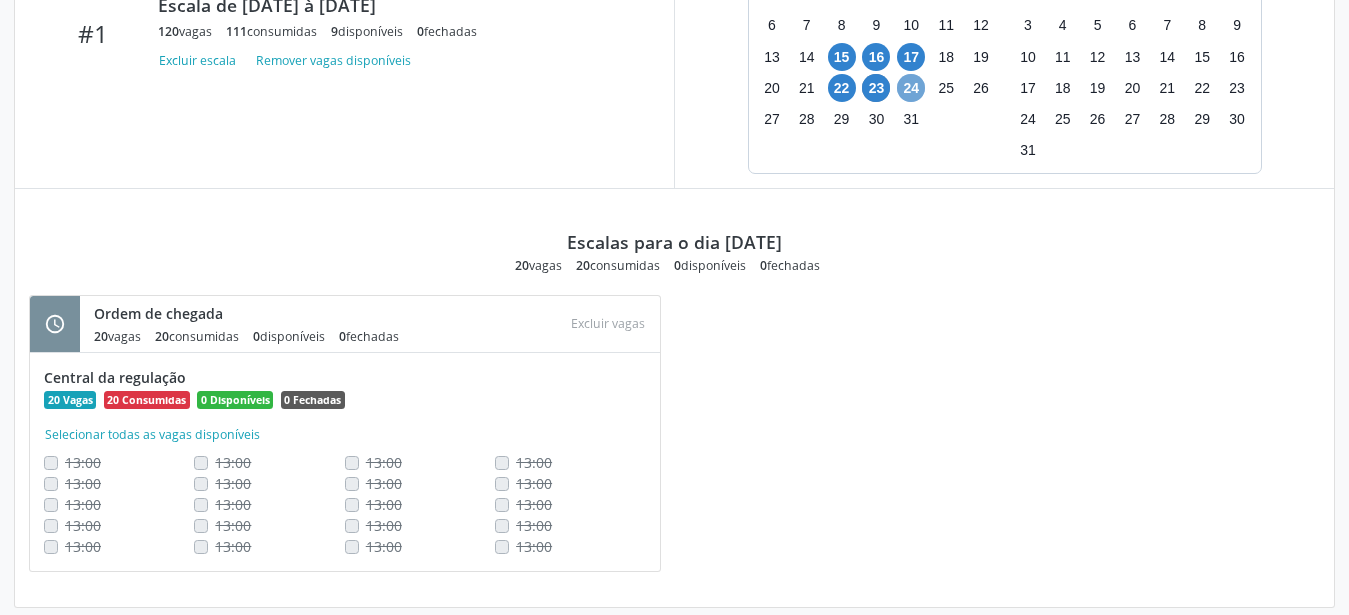 click on "24" at bounding box center [911, 88] 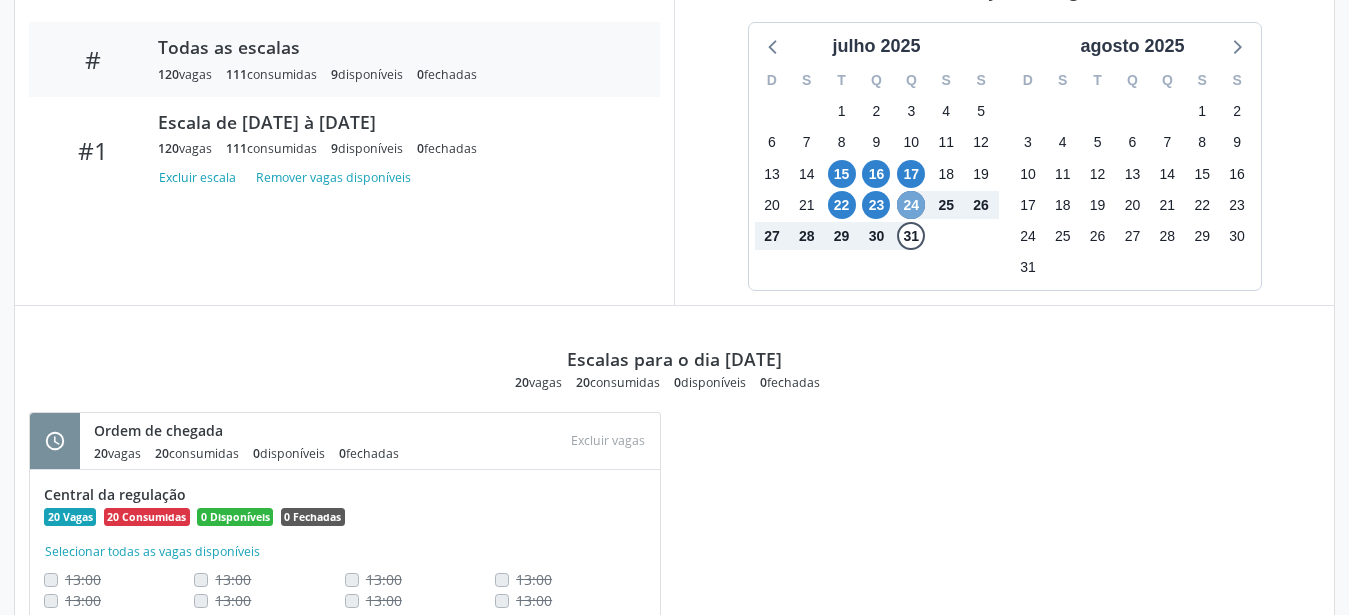 scroll, scrollTop: 687, scrollLeft: 0, axis: vertical 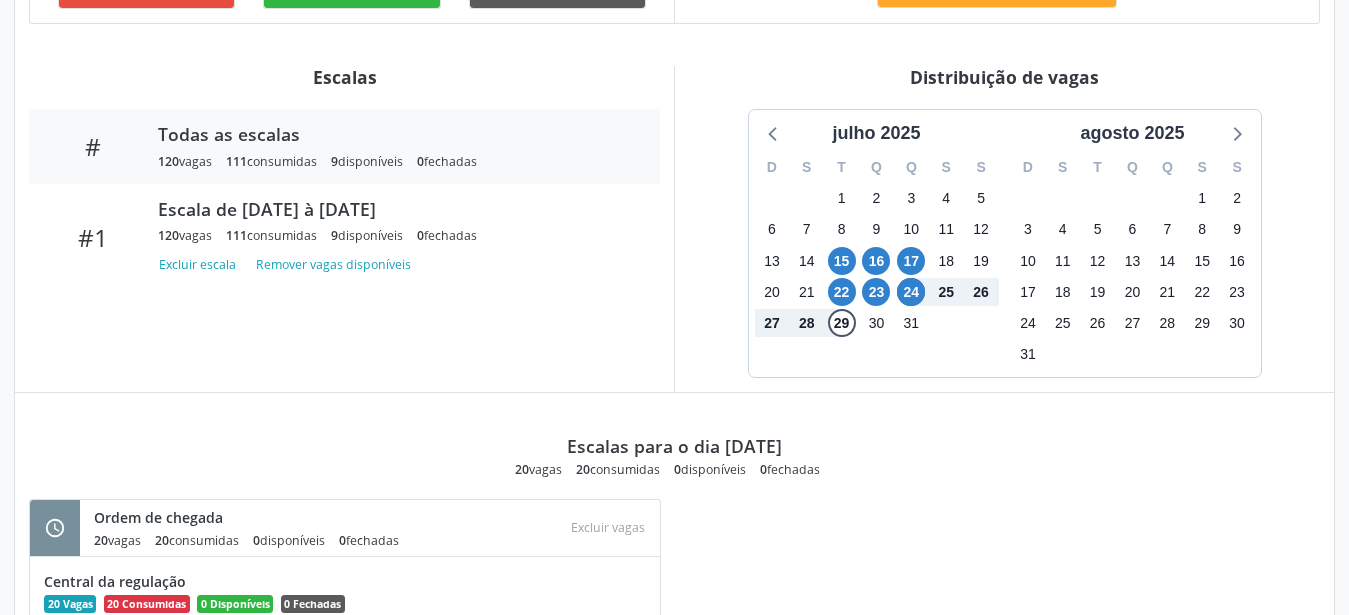 click on "6" at bounding box center (876, 354) 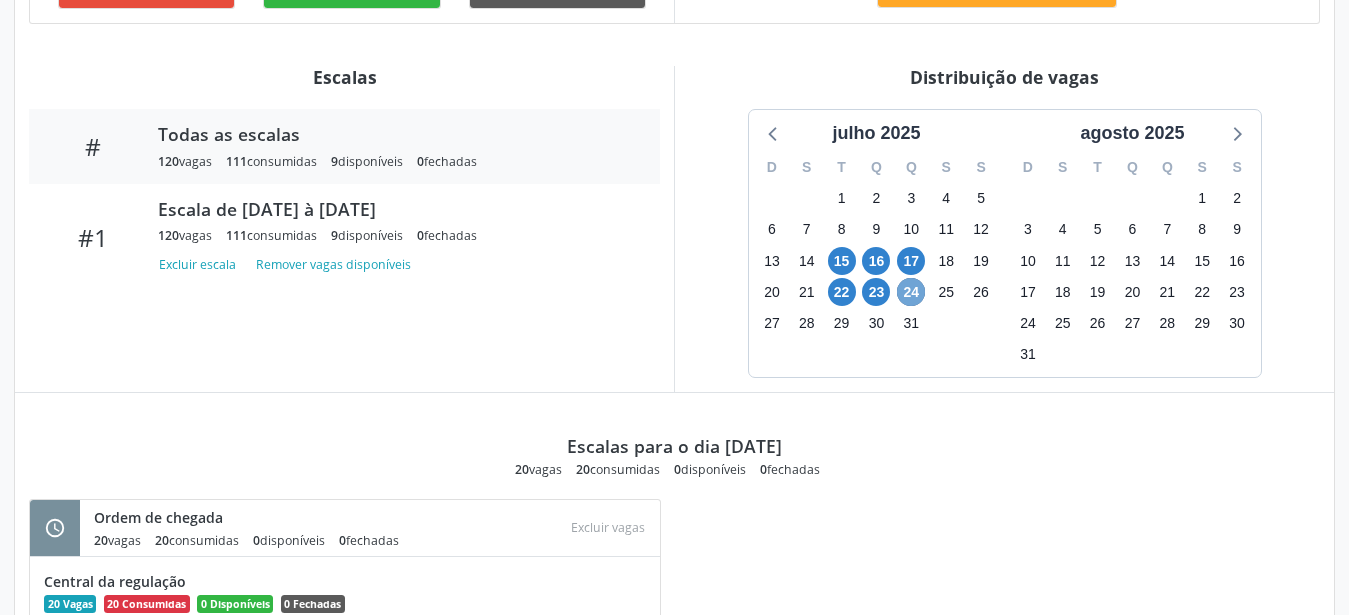 click on "24" at bounding box center (911, 292) 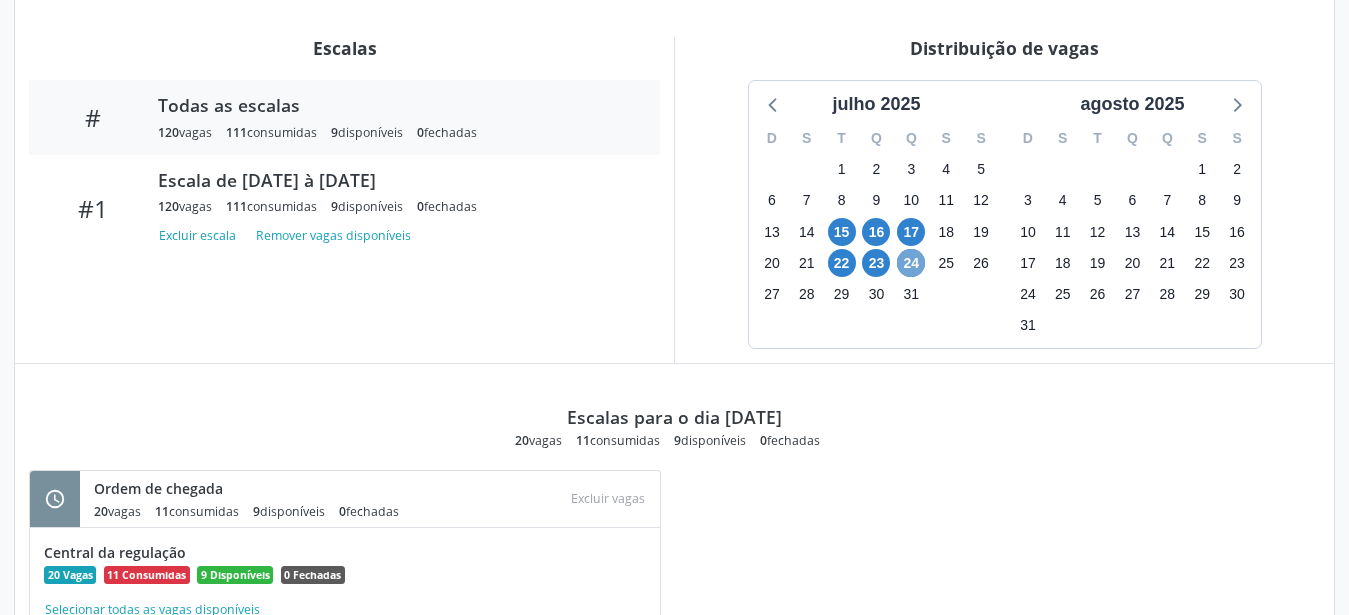 scroll, scrollTop: 891, scrollLeft: 0, axis: vertical 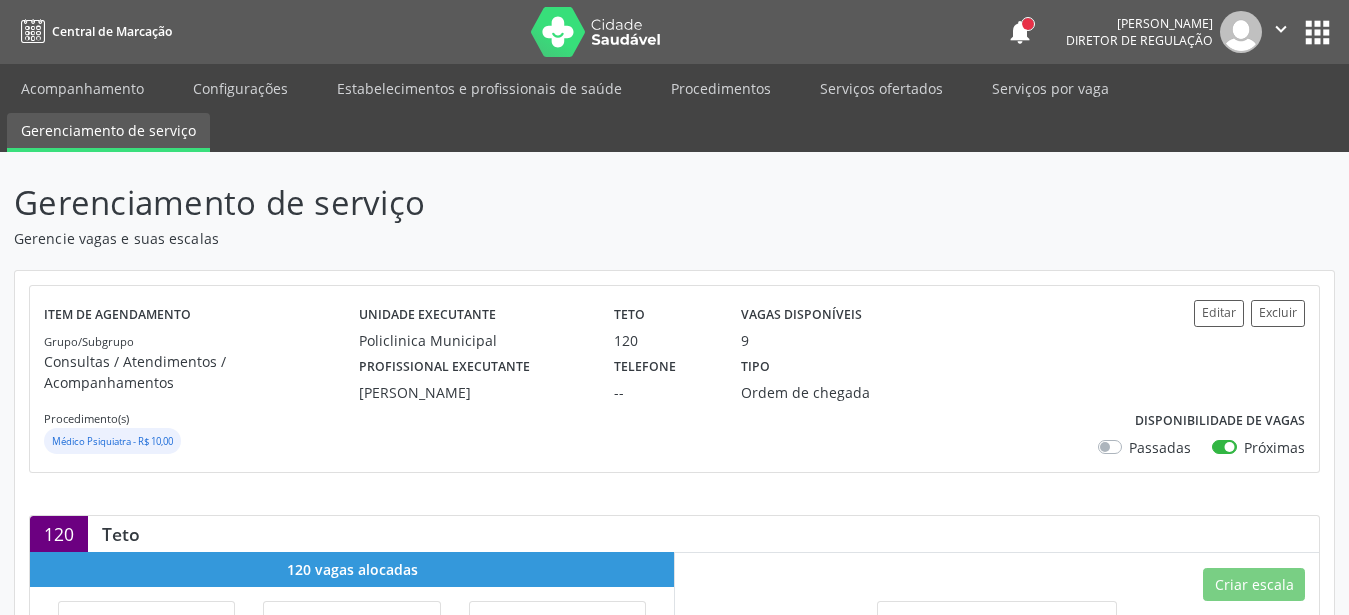 click on "apps" at bounding box center (1317, 32) 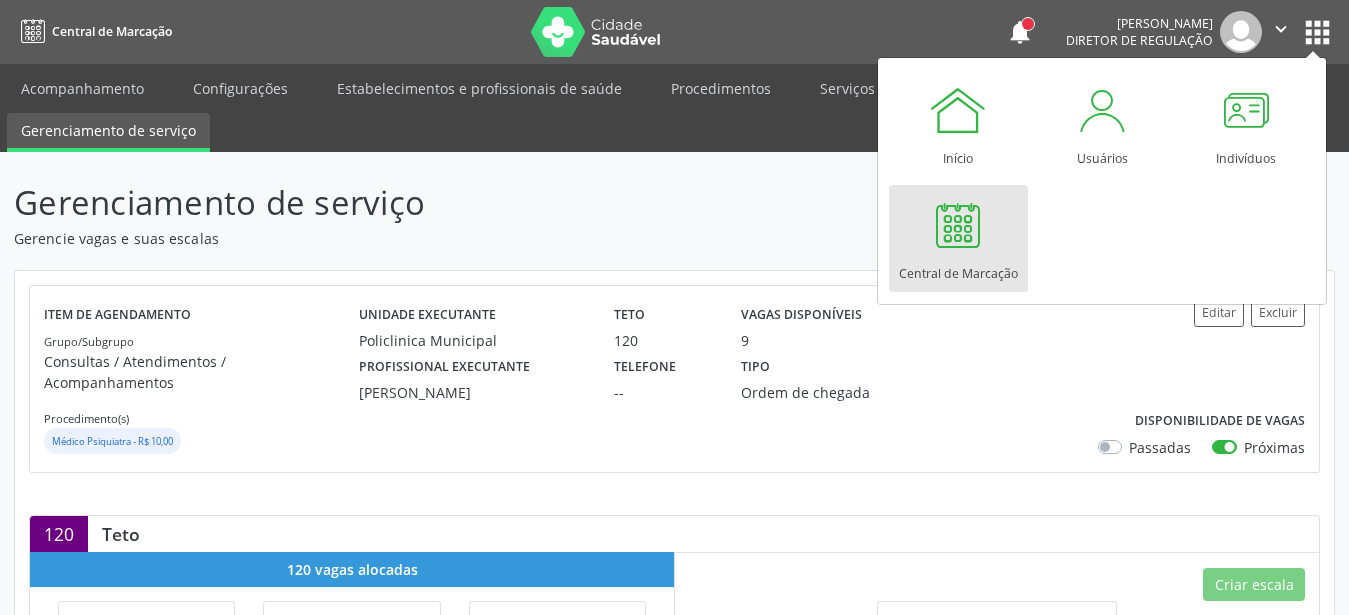 click on "Central de Marcação" at bounding box center [958, 268] 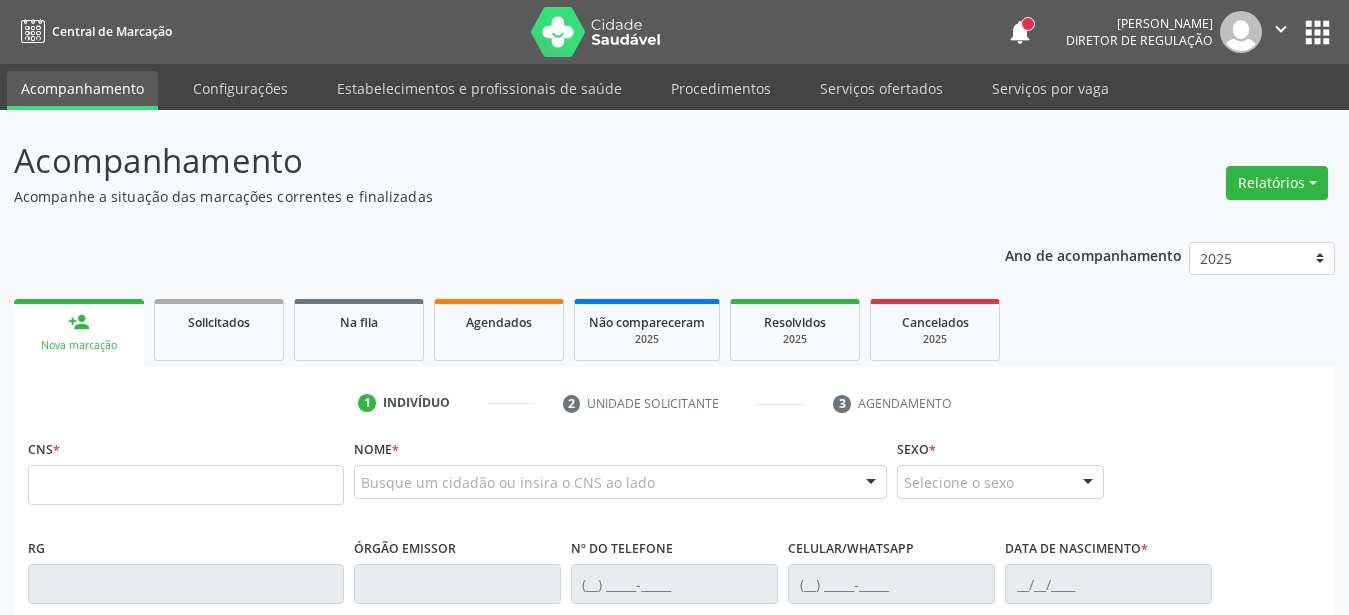 scroll, scrollTop: 0, scrollLeft: 0, axis: both 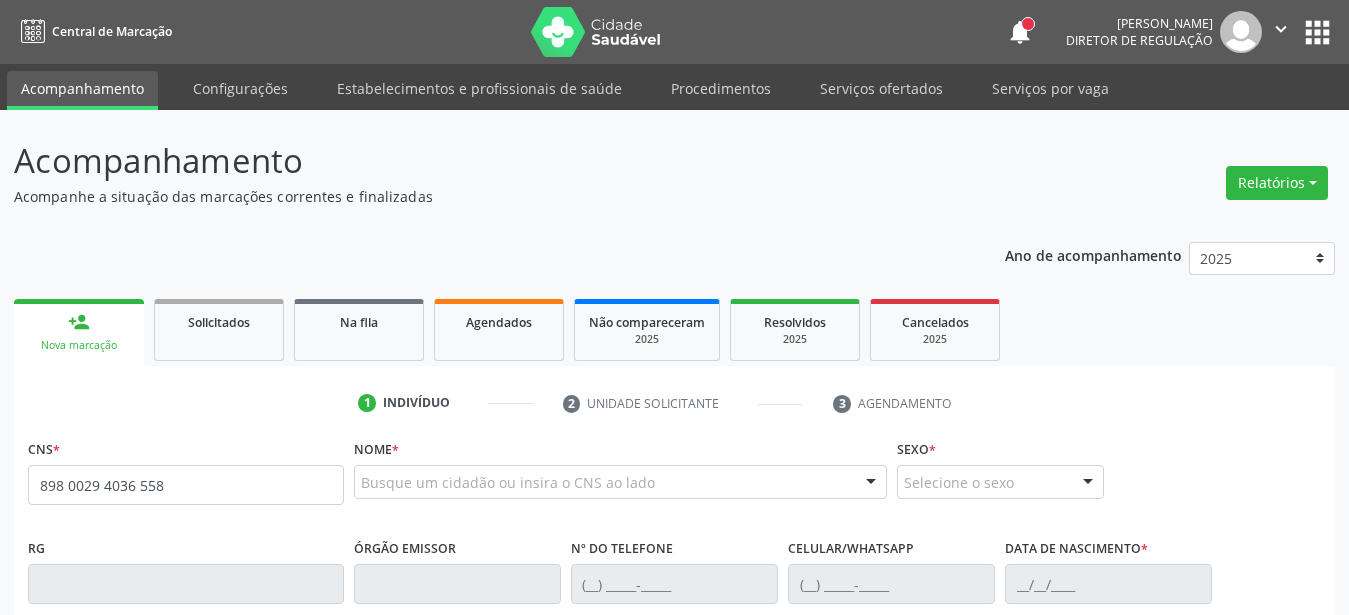 type on "898 0029 4036 5581" 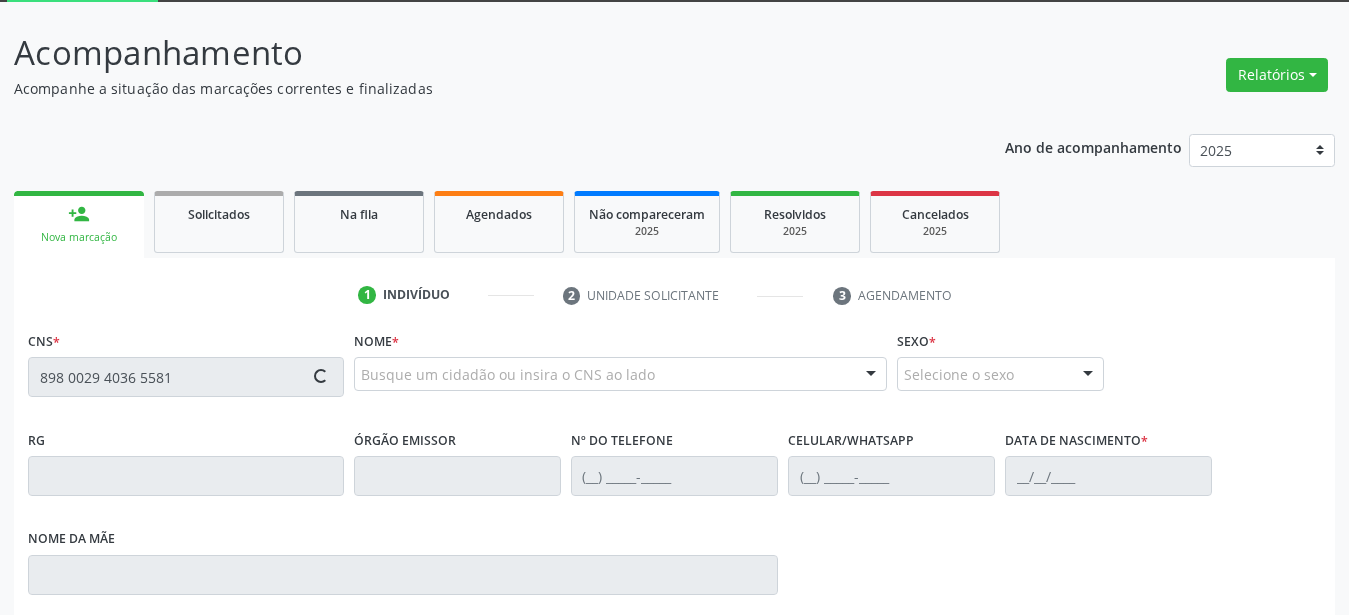 scroll, scrollTop: 204, scrollLeft: 0, axis: vertical 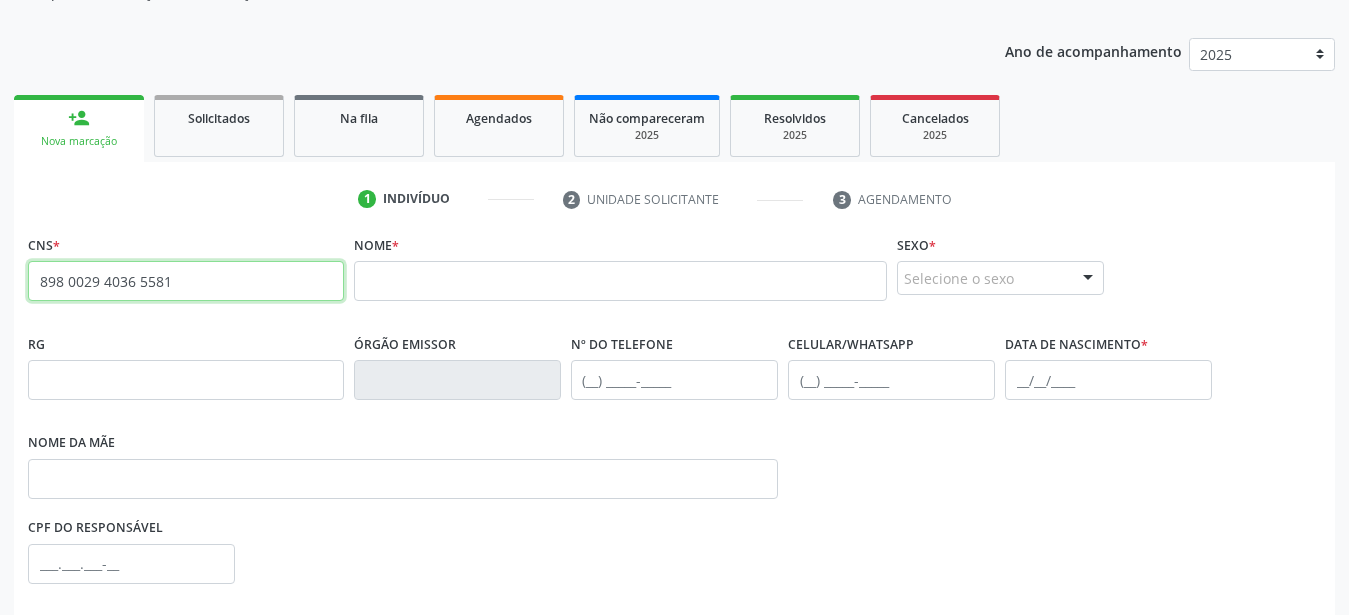 drag, startPoint x: 191, startPoint y: 290, endPoint x: 0, endPoint y: 271, distance: 191.9427 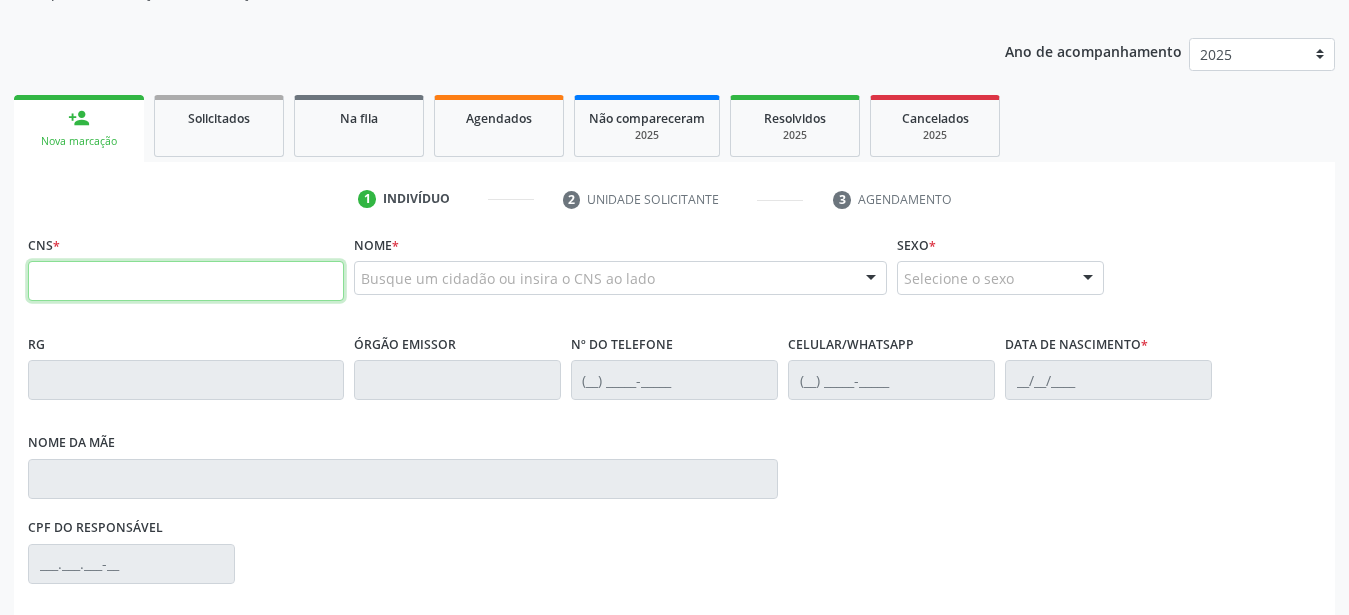 type 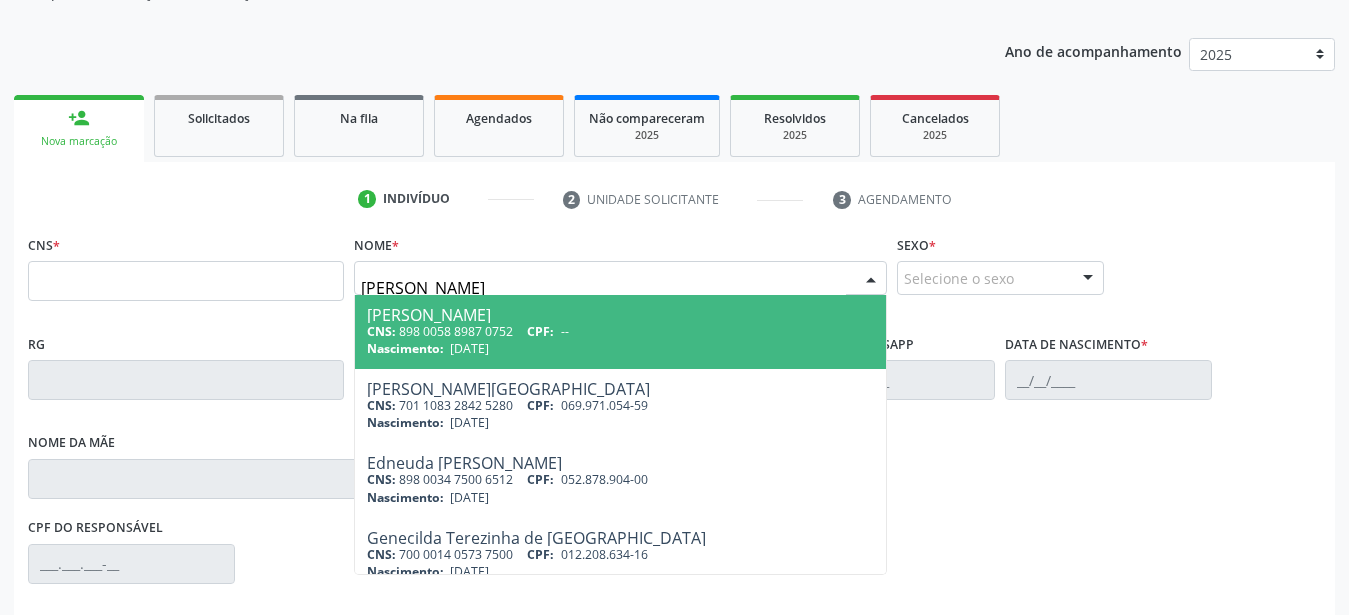 type on "[PERSON_NAME]" 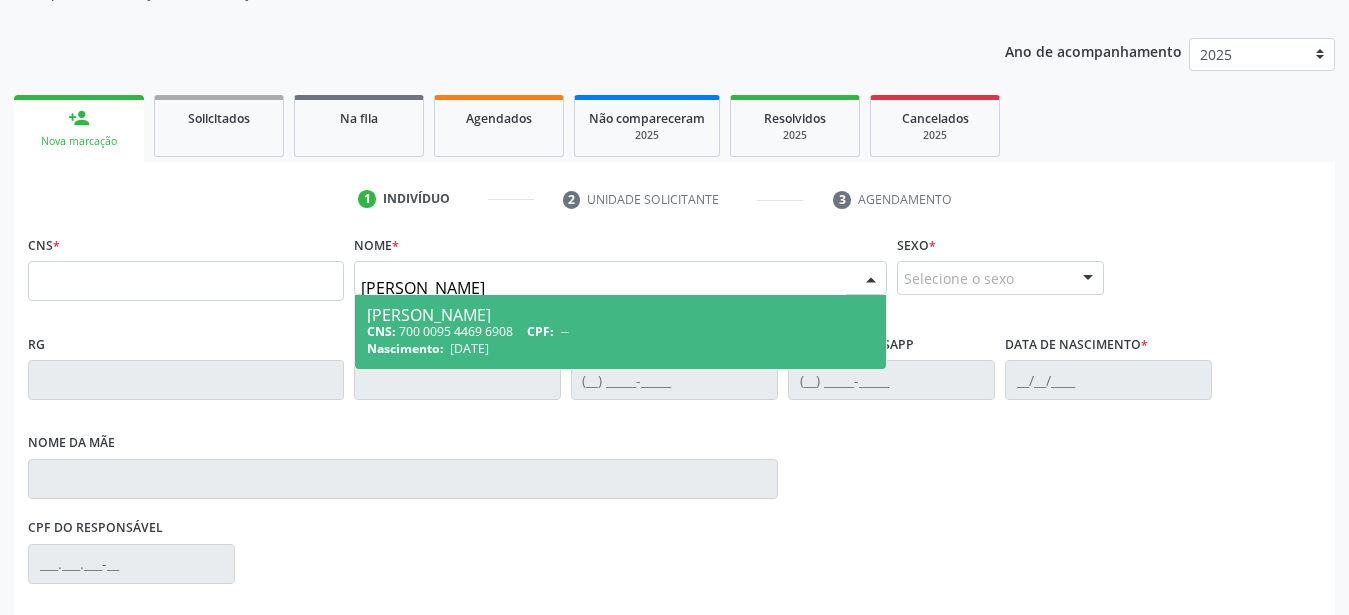 click on "CPF:" at bounding box center [540, 331] 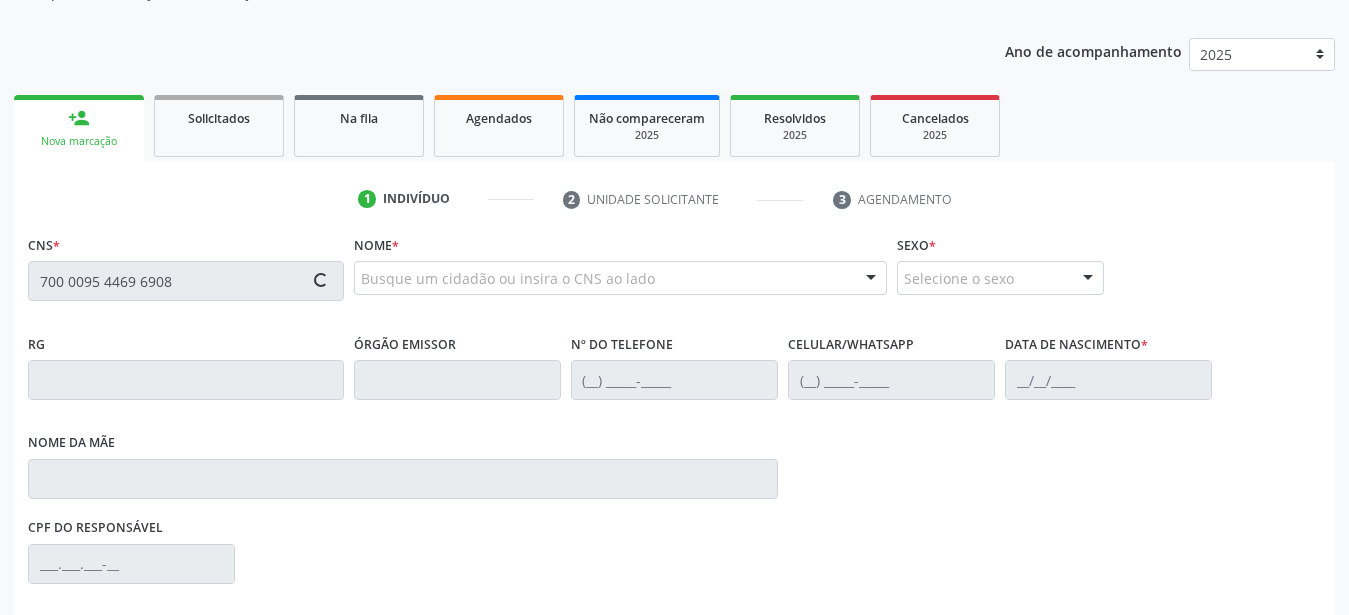 type on "700 0095 4469 6908" 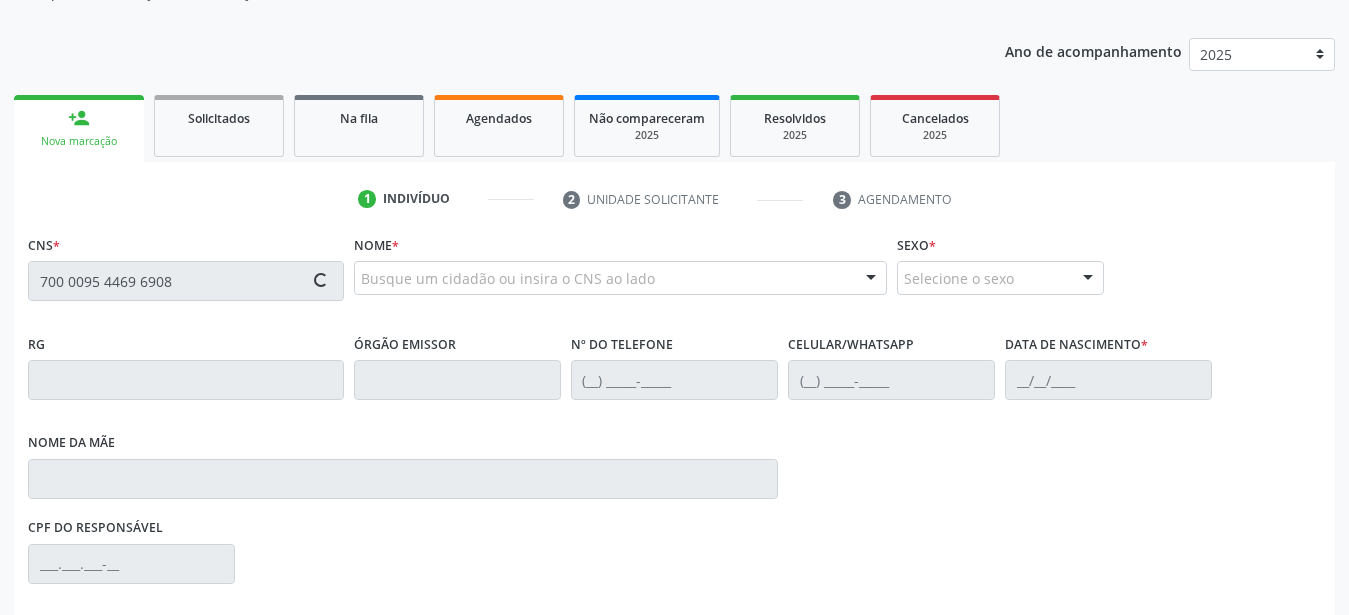 type 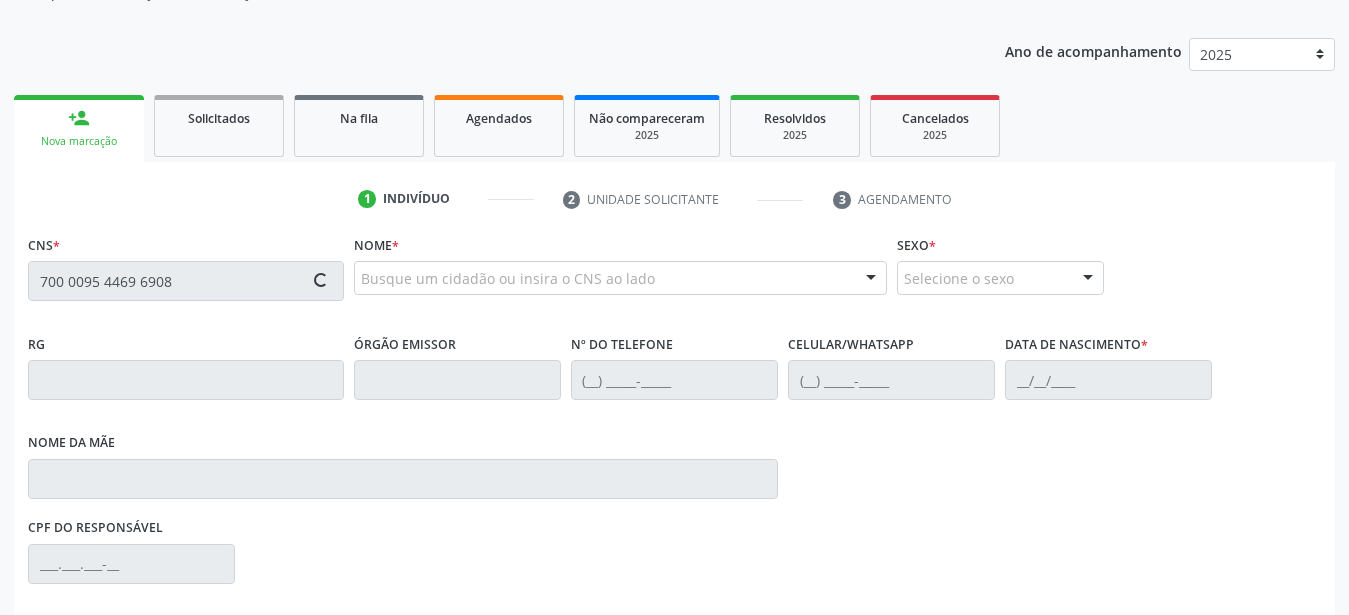 type 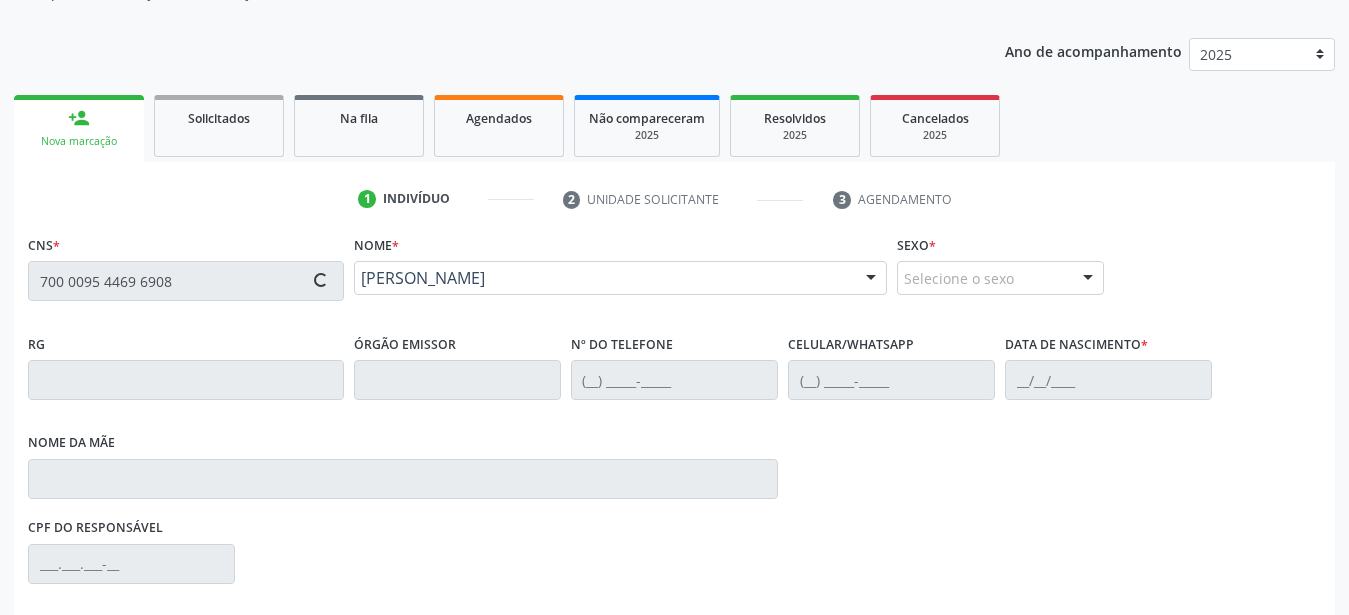 type on "[PHONE_NUMBER]" 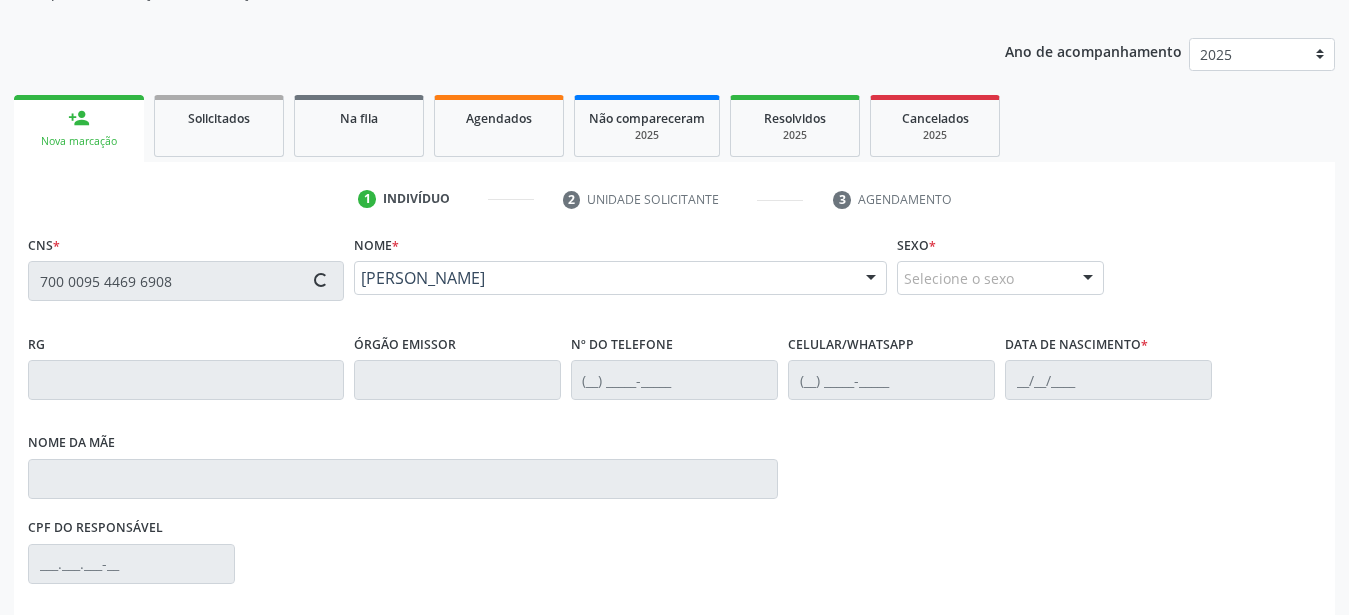 type on "[DATE]" 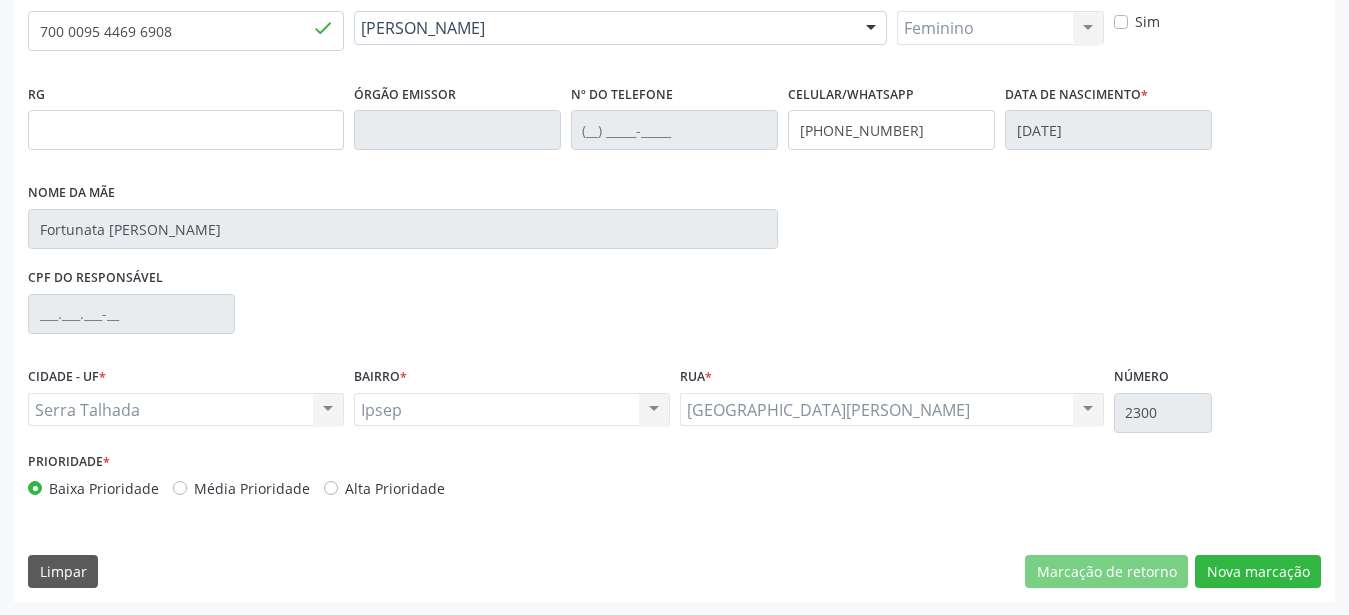 scroll, scrollTop: 455, scrollLeft: 0, axis: vertical 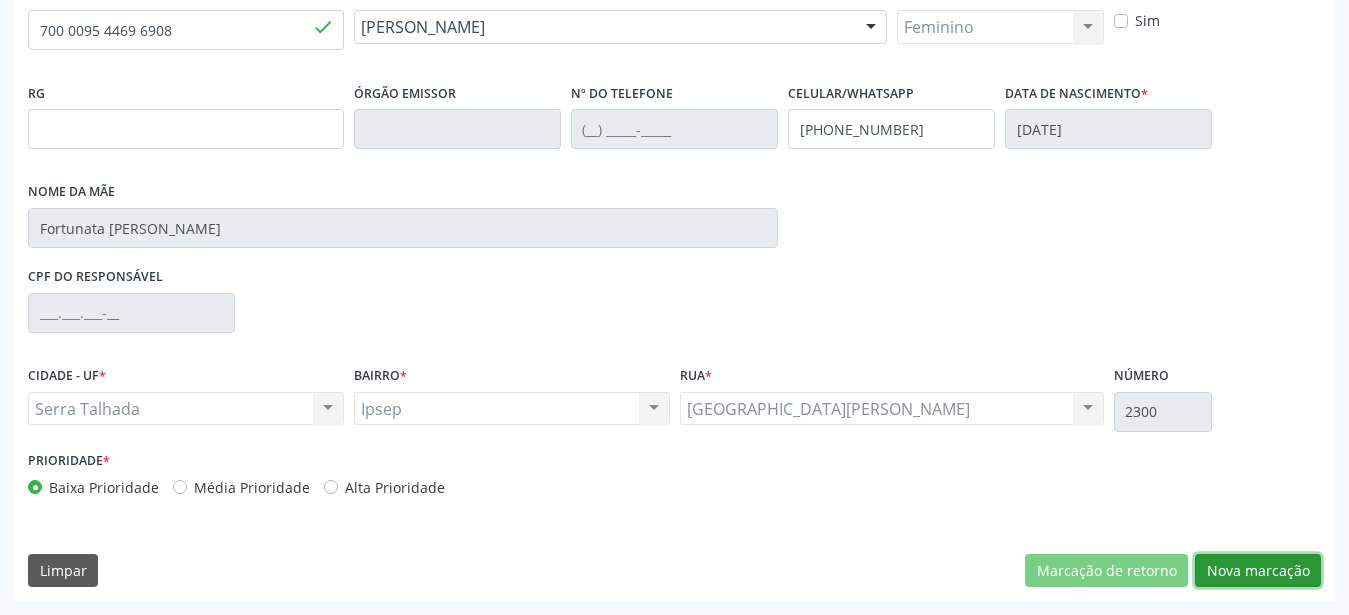 click on "Nova marcação" at bounding box center (1258, 571) 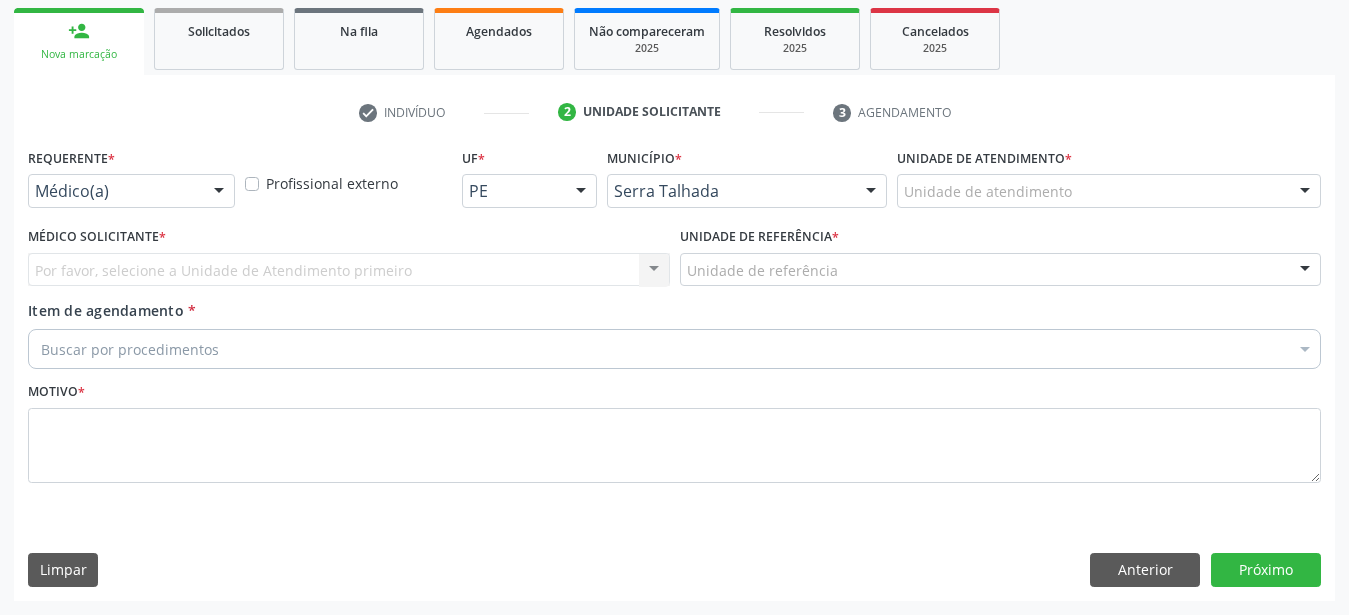 scroll, scrollTop: 307, scrollLeft: 0, axis: vertical 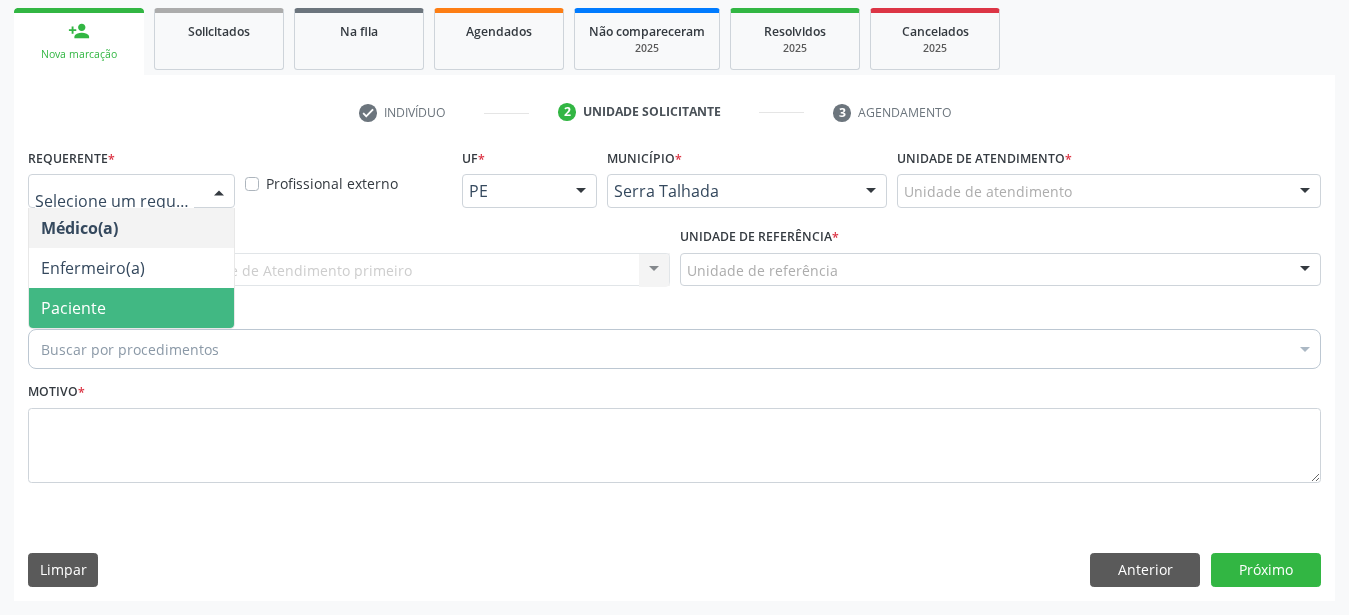 click on "Paciente" at bounding box center (131, 308) 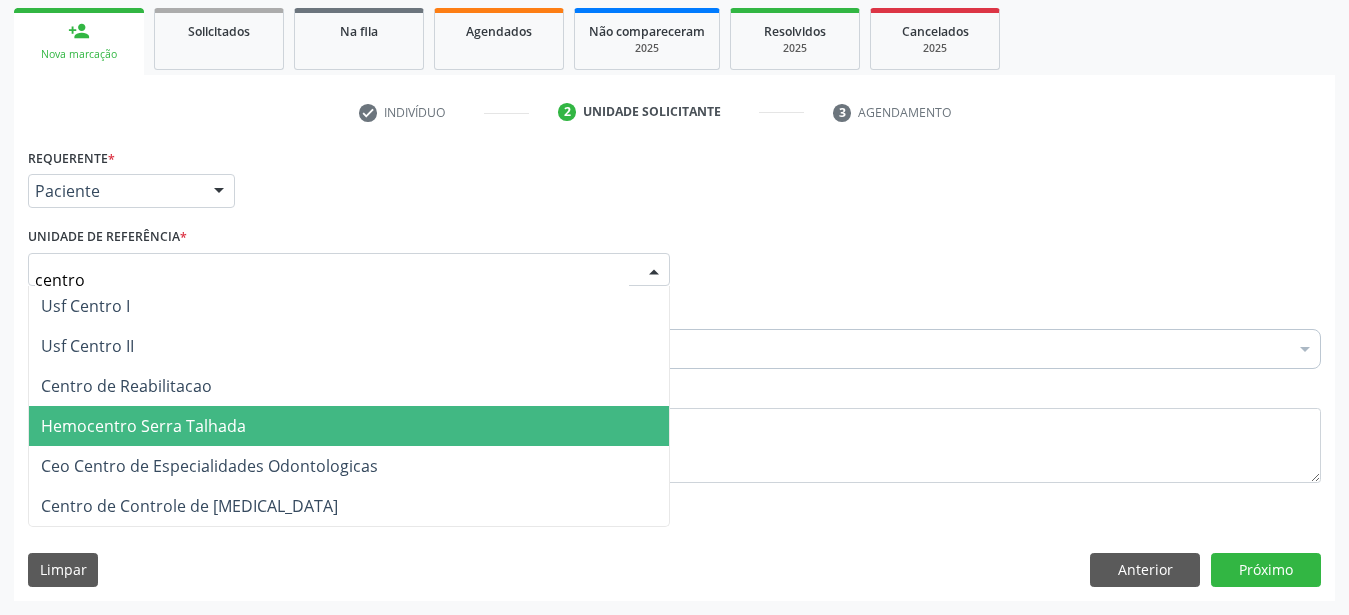 click on "Hemocentro Serra Talhada" at bounding box center (349, 426) 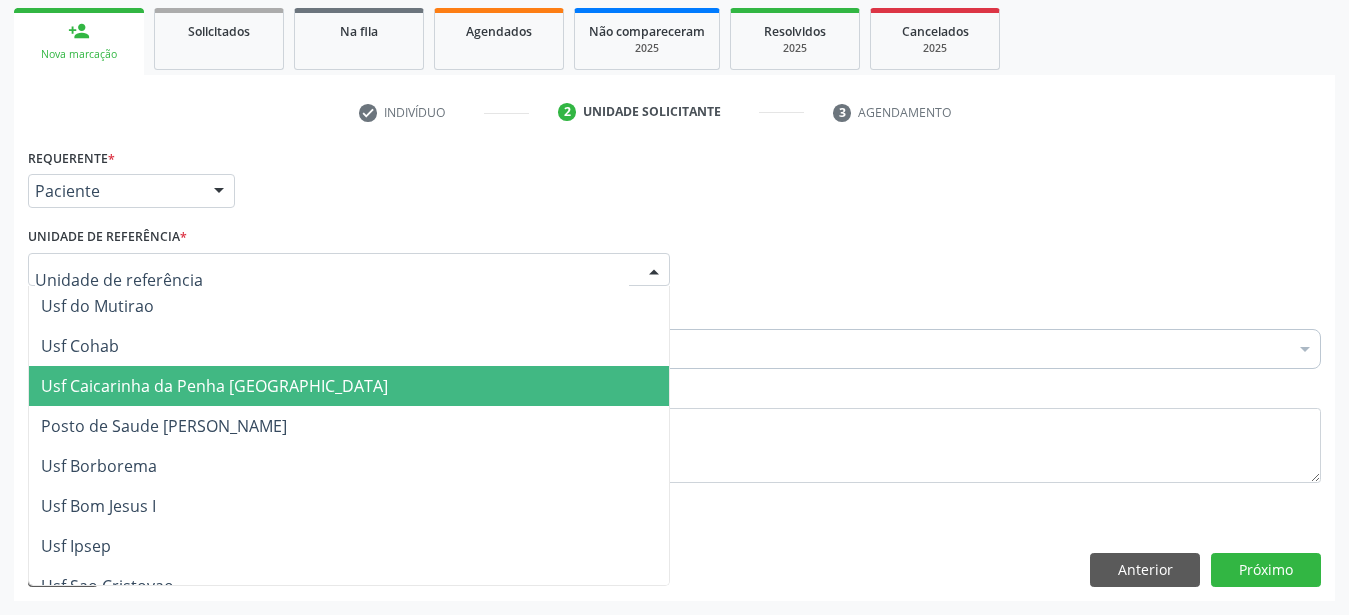 drag, startPoint x: 276, startPoint y: 261, endPoint x: 68, endPoint y: 270, distance: 208.19463 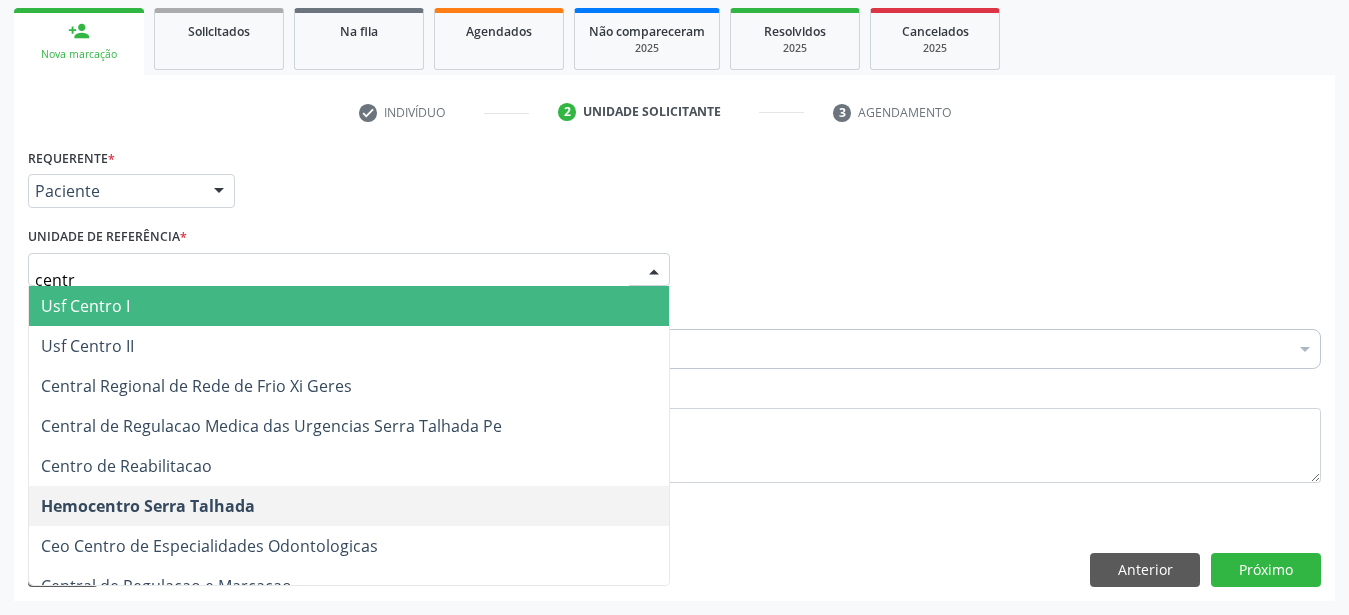 type on "centro" 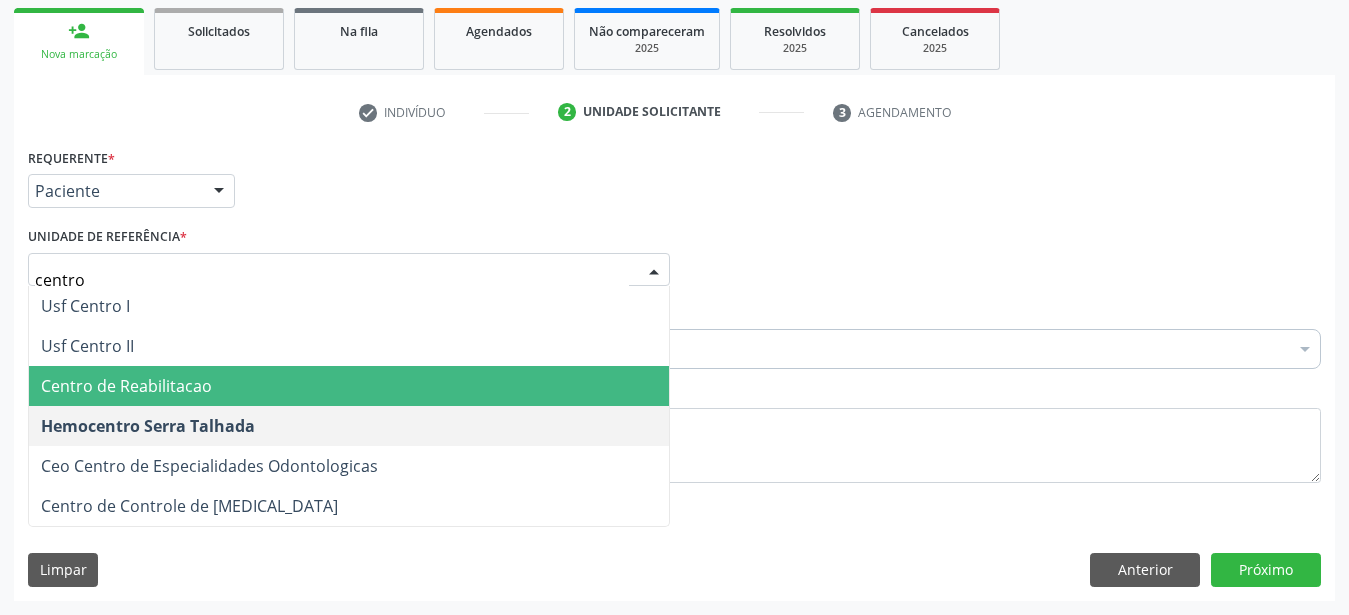 click on "Centro de Reabilitacao" at bounding box center (126, 386) 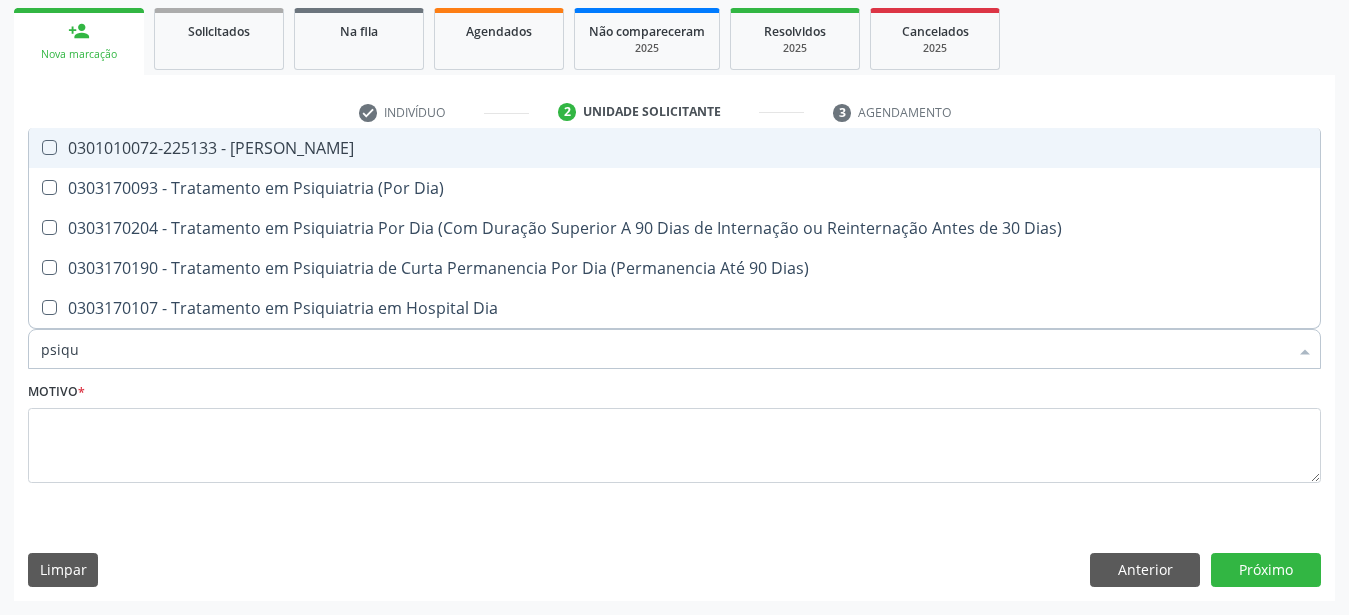 type on "psiqui" 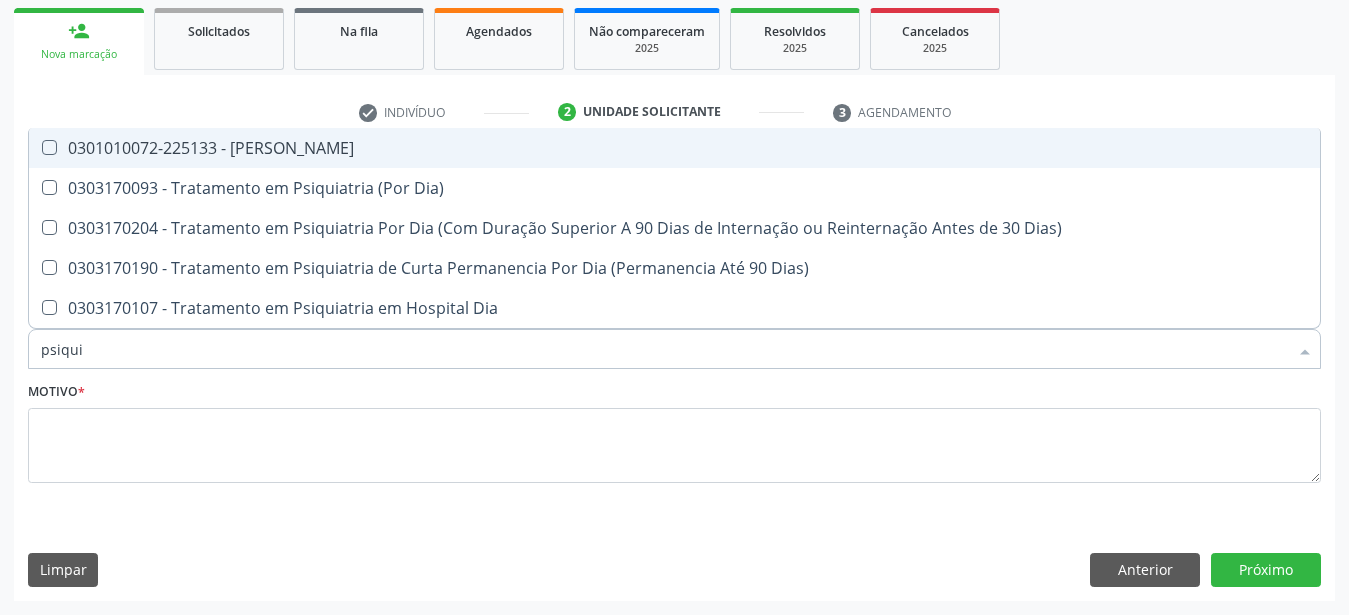 click at bounding box center [49, 147] 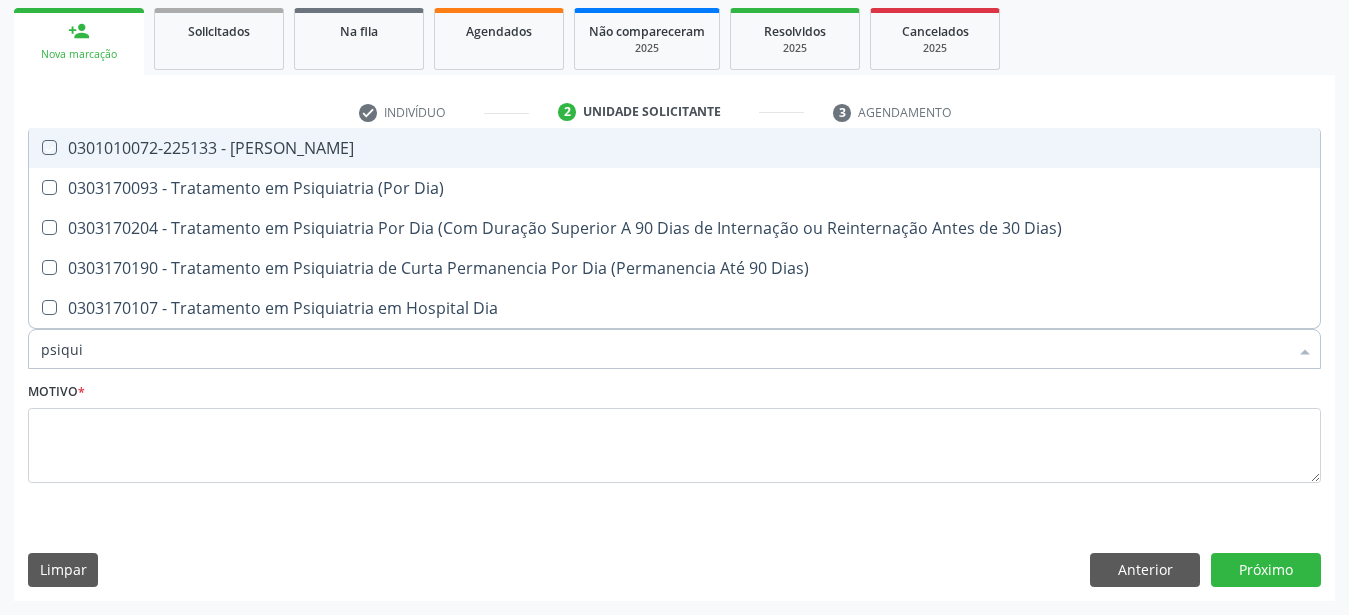 checkbox on "true" 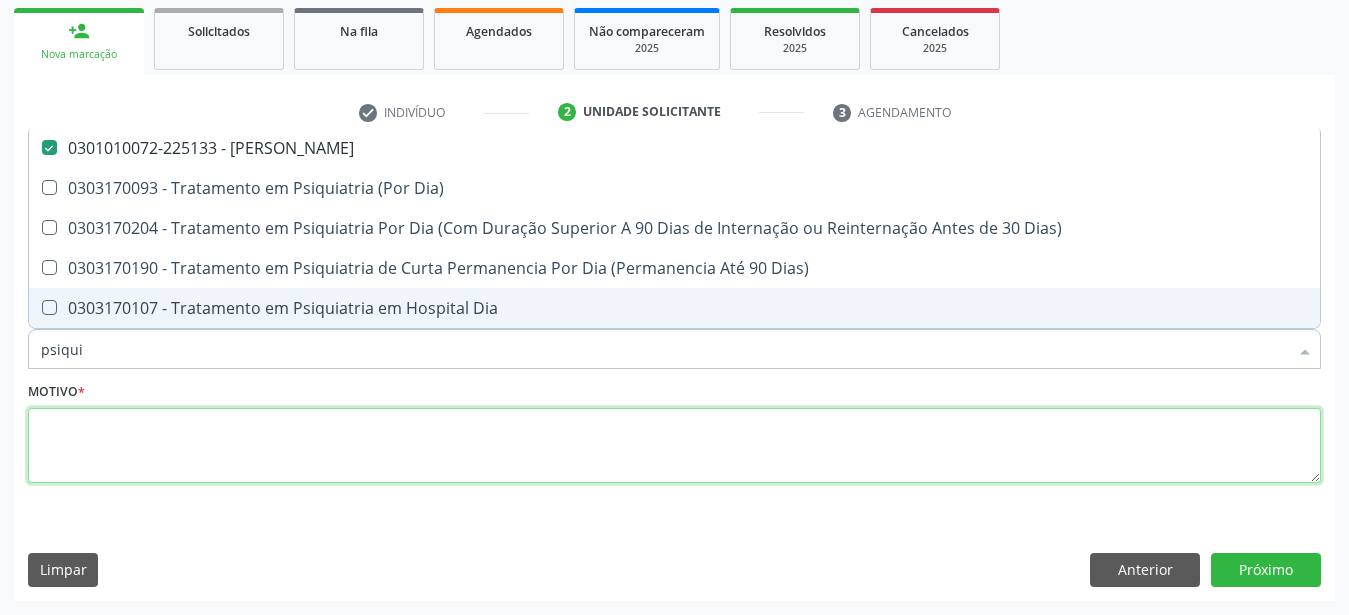 click at bounding box center (674, 446) 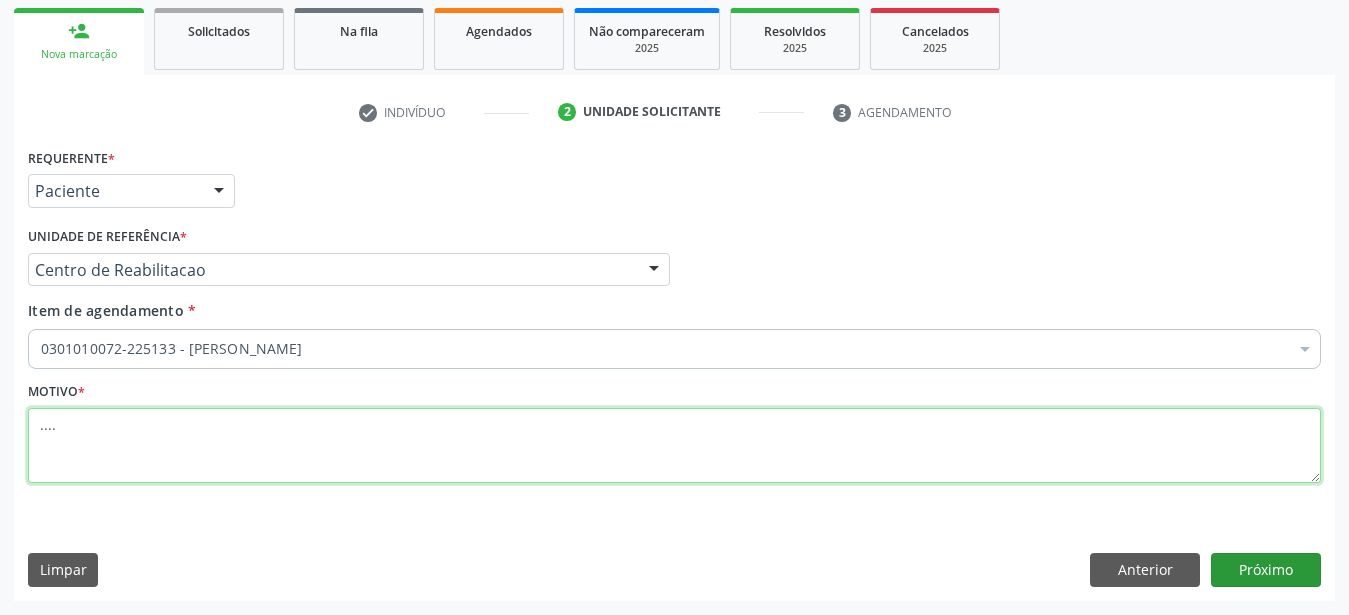 type on "...." 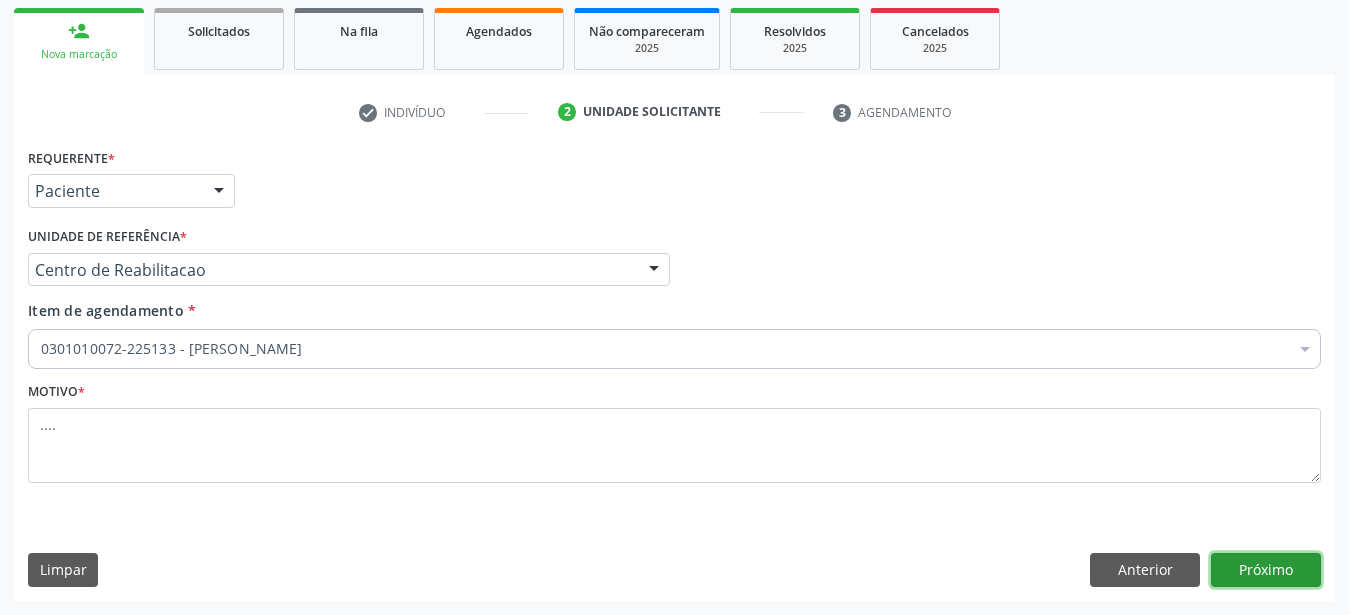click on "Próximo" at bounding box center (1266, 570) 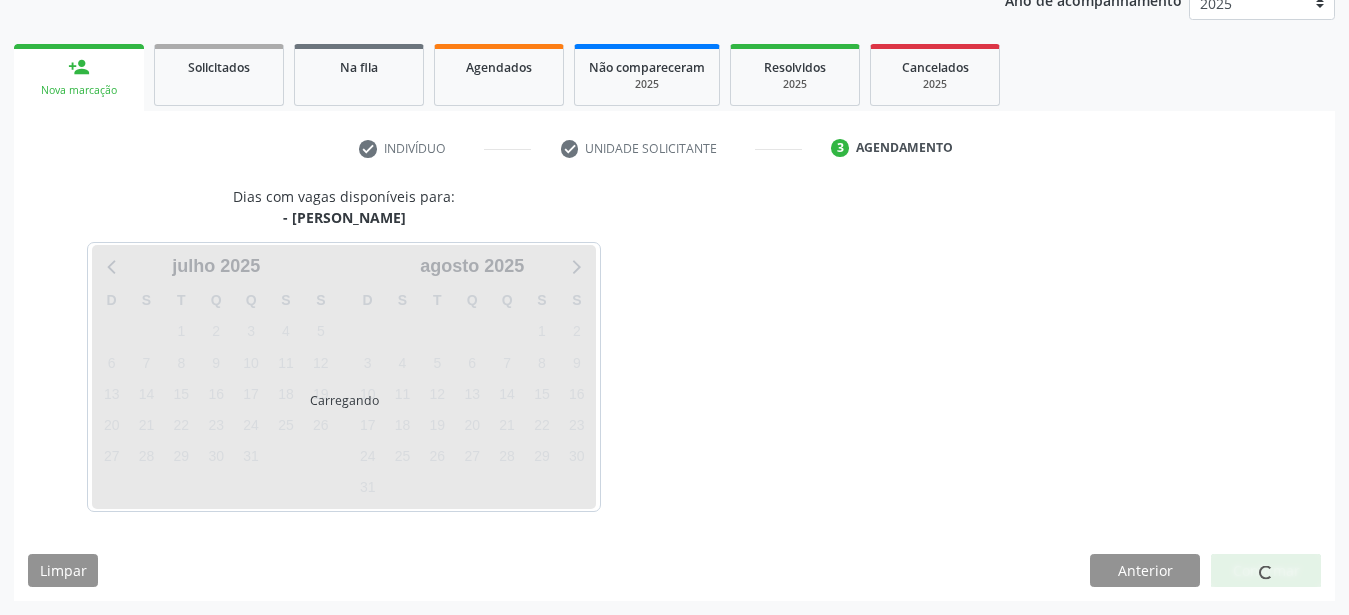 scroll, scrollTop: 255, scrollLeft: 0, axis: vertical 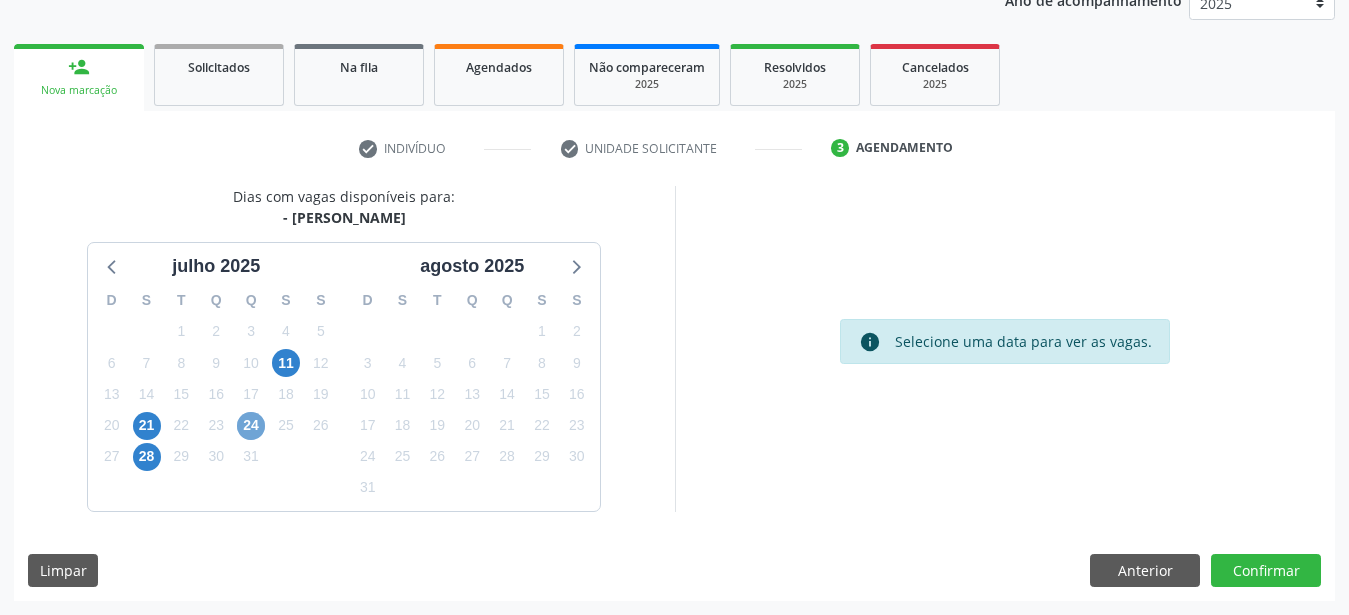 click on "24" at bounding box center (251, 426) 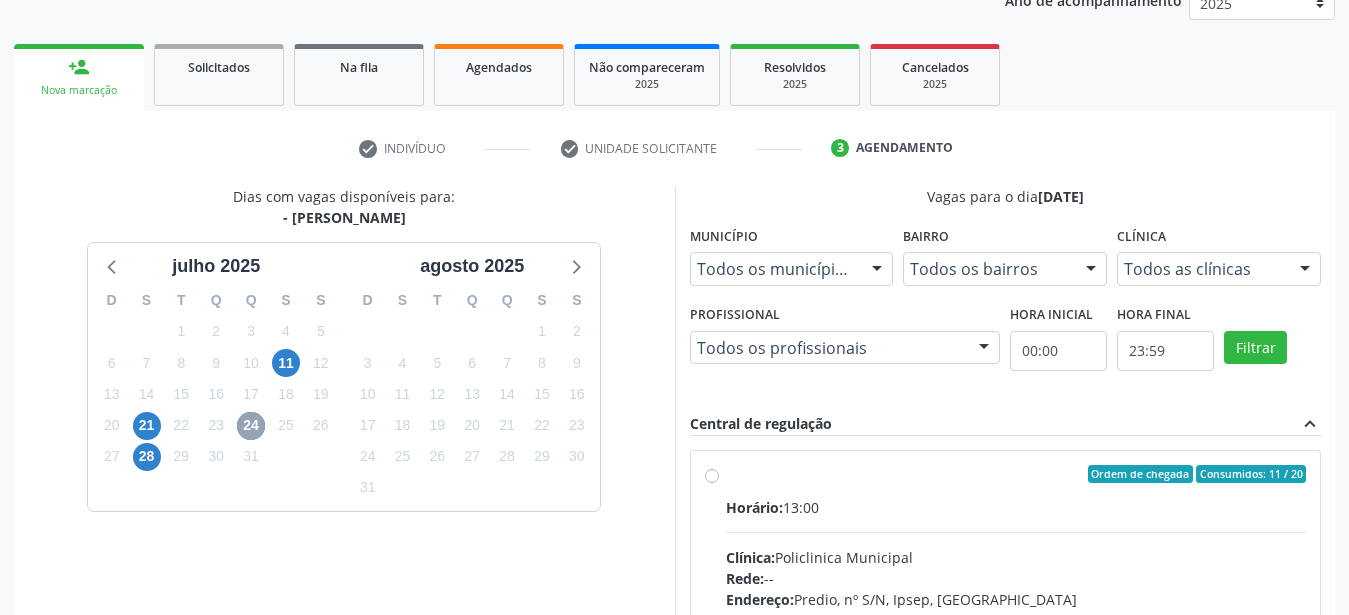 scroll, scrollTop: 459, scrollLeft: 0, axis: vertical 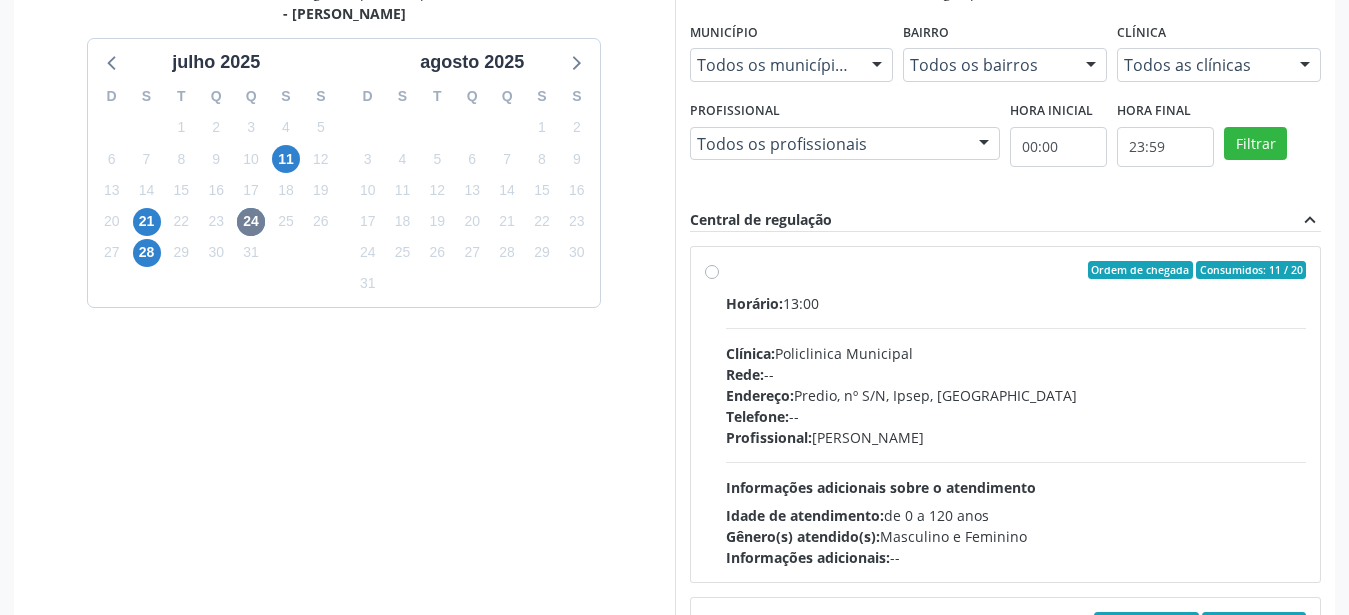 click on "Ordem de chegada
Consumidos: 11 / 20
Horário:   13:00
Clínica:  Policlinica Municipal
Rede:
--
Endereço:   Predio, nº S/N, Ipsep, Serra Talhada - PE
Telefone:   --
Profissional:
Maria Augusta Soares Sobreira Machado
Informações adicionais sobre o atendimento
Idade de atendimento:
de 0 a 120 anos
Gênero(s) atendido(s):
Masculino e Feminino
Informações adicionais:
--" at bounding box center (1006, 414) 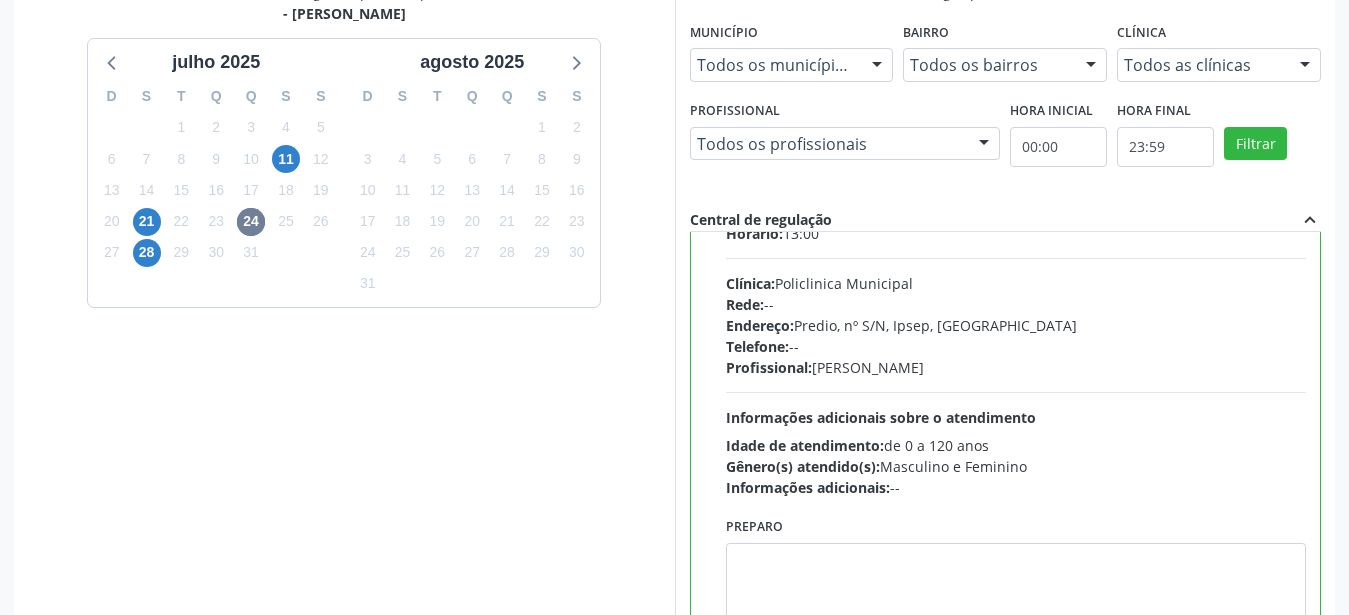 scroll, scrollTop: 450, scrollLeft: 0, axis: vertical 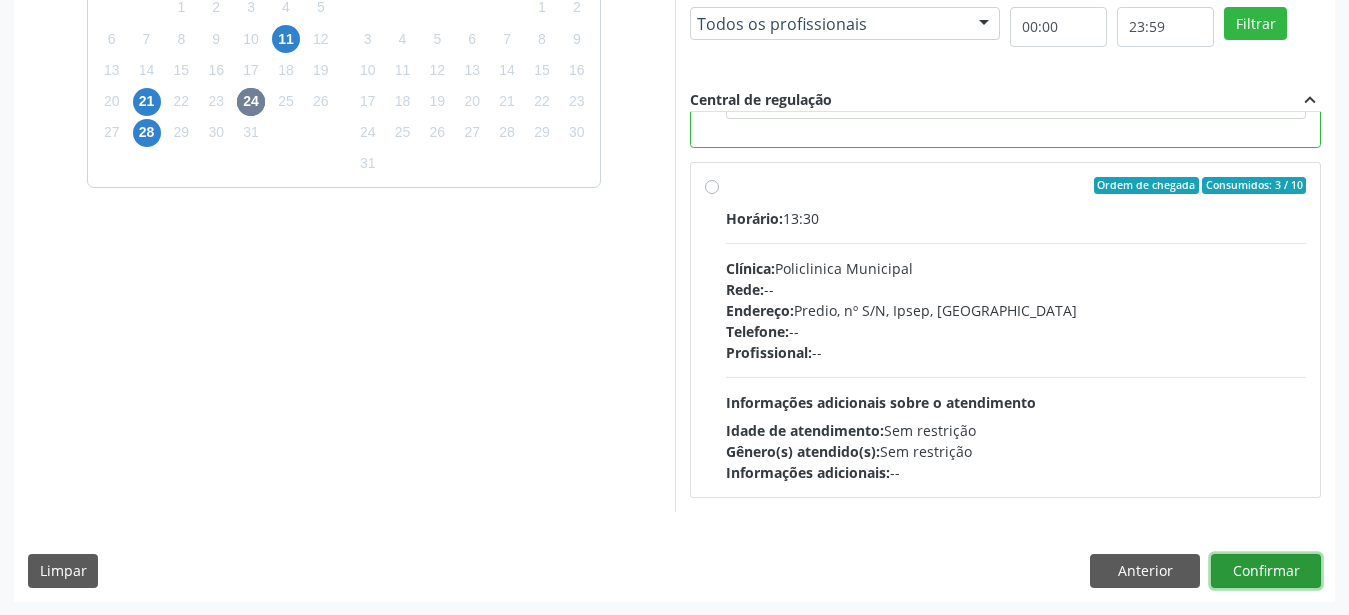 click on "Confirmar" at bounding box center (1266, 571) 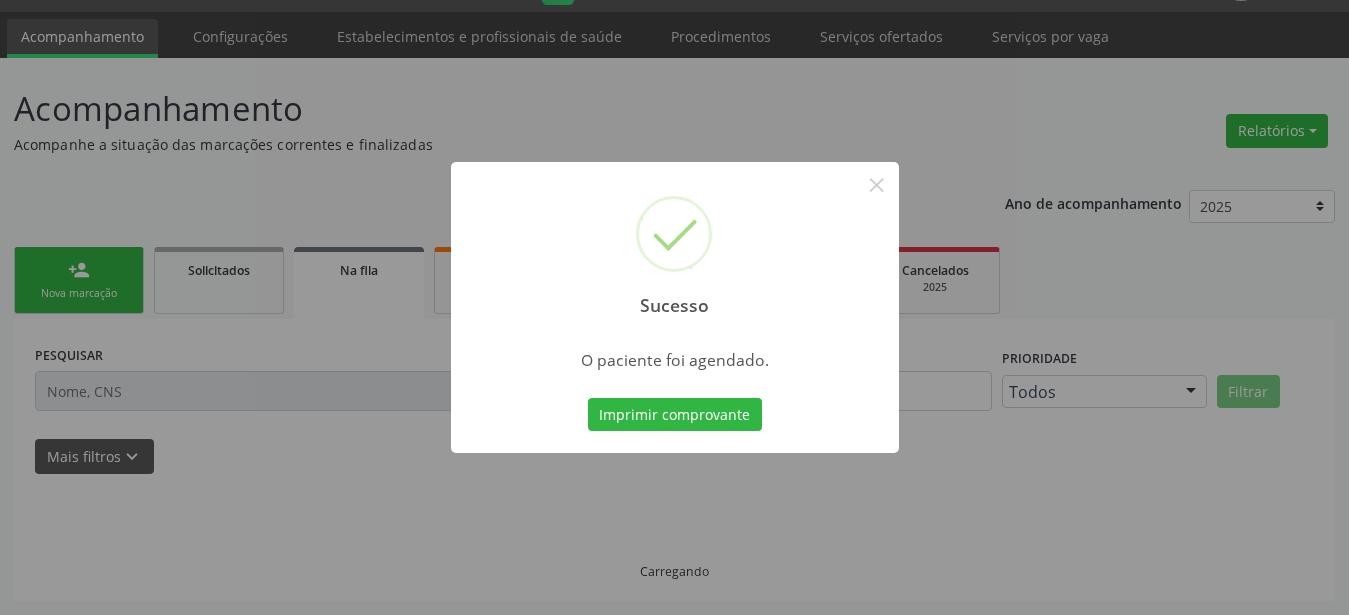 scroll, scrollTop: 51, scrollLeft: 0, axis: vertical 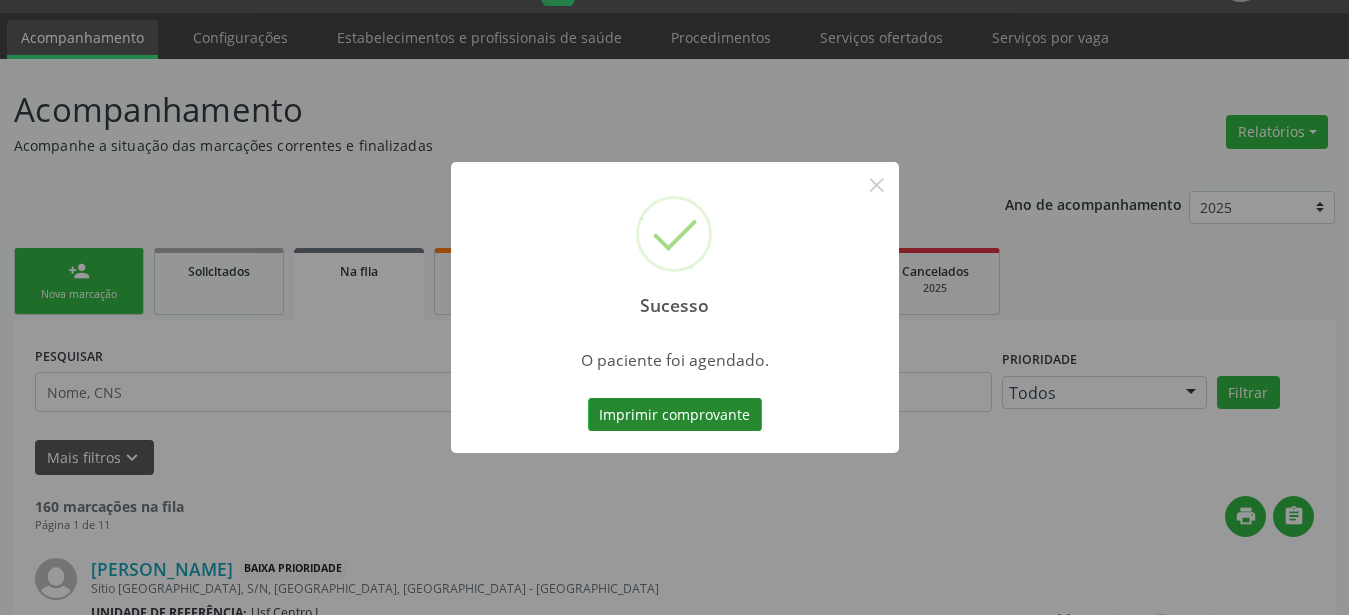 click on "Imprimir comprovante" at bounding box center [675, 415] 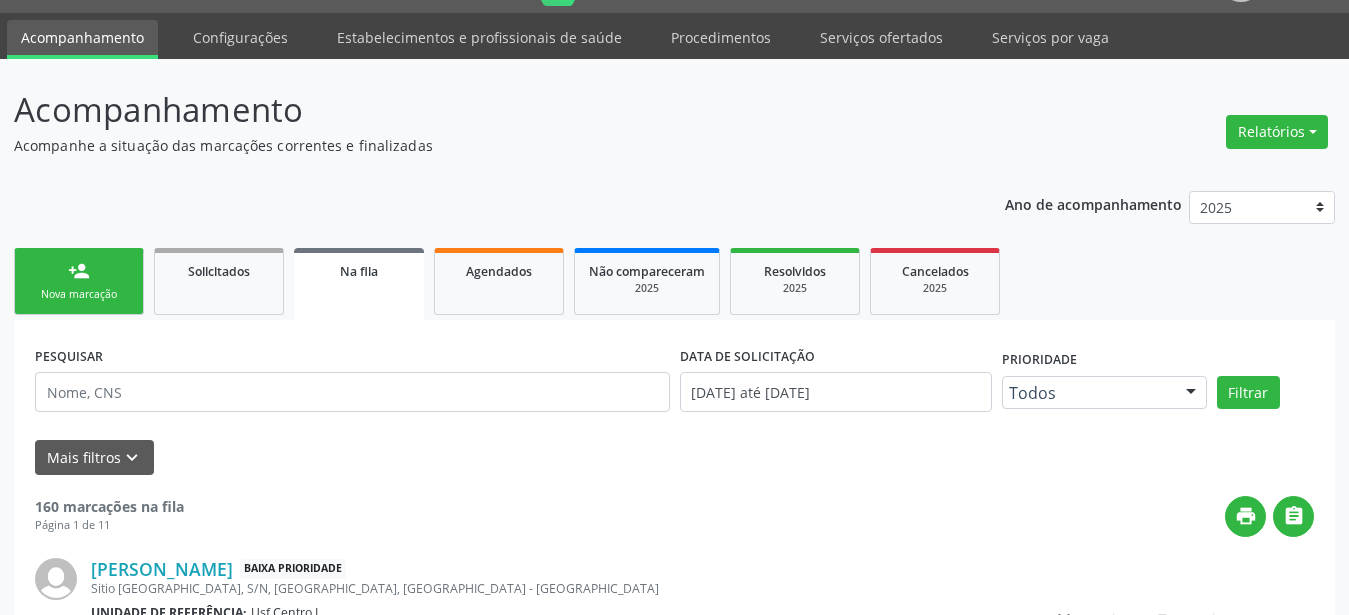 scroll, scrollTop: 50, scrollLeft: 0, axis: vertical 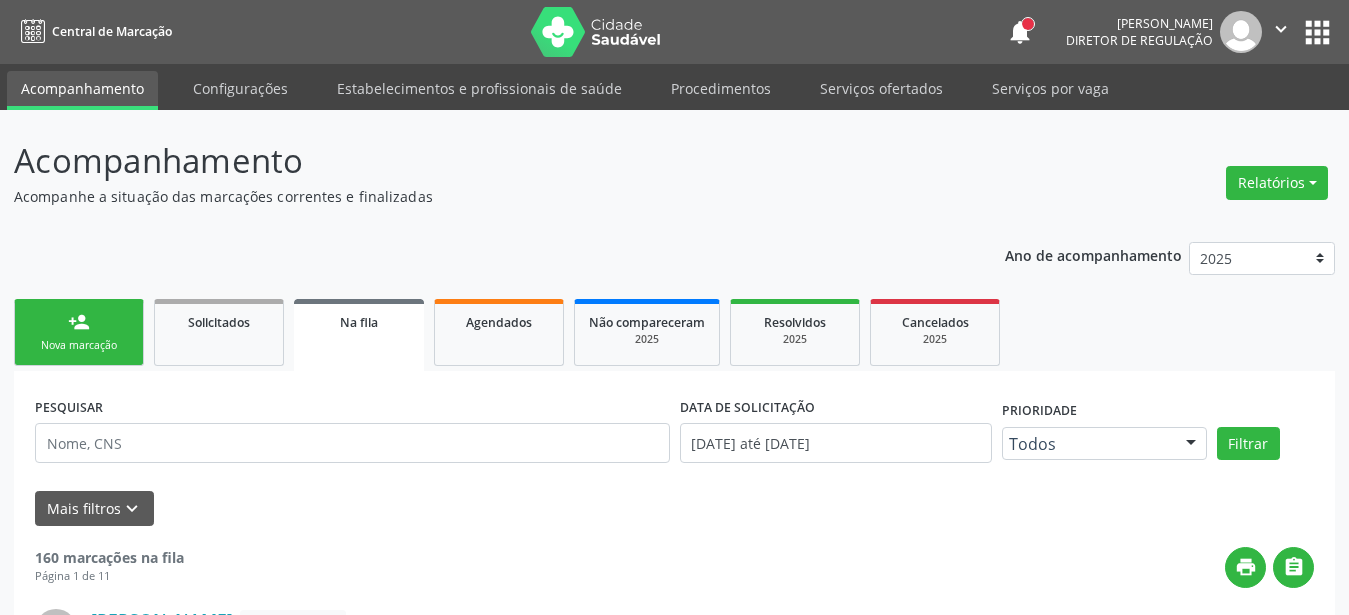 click on "apps" at bounding box center (1317, 32) 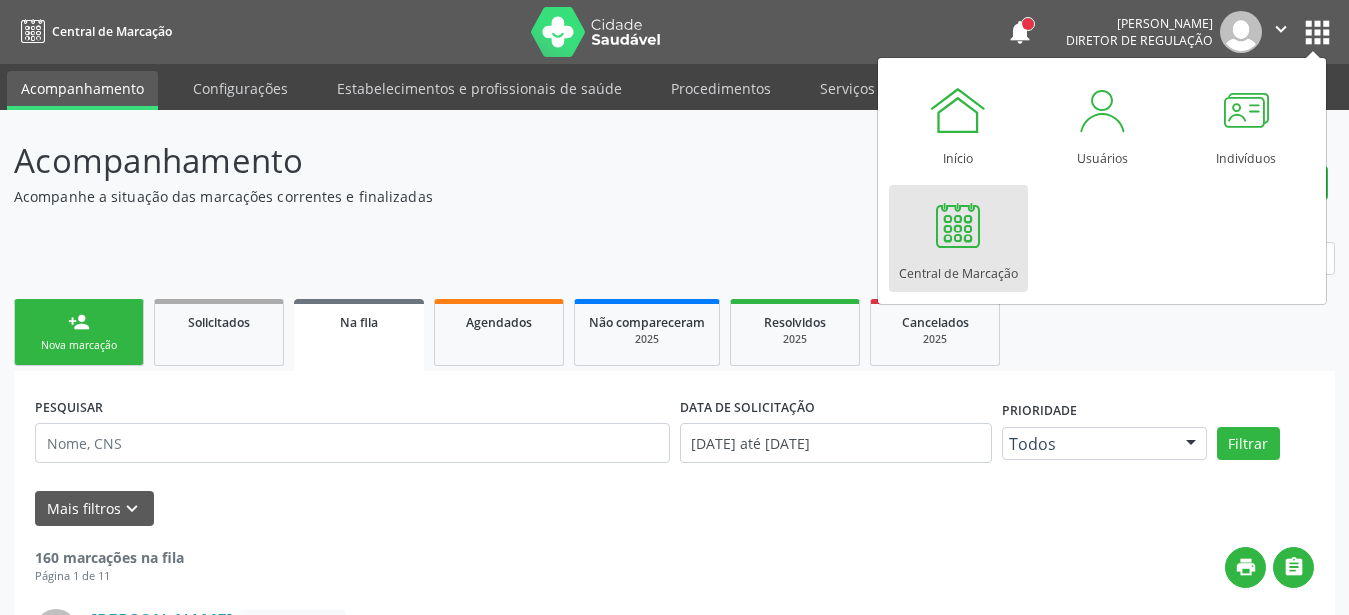 click on "Central de Marcação" at bounding box center (958, 268) 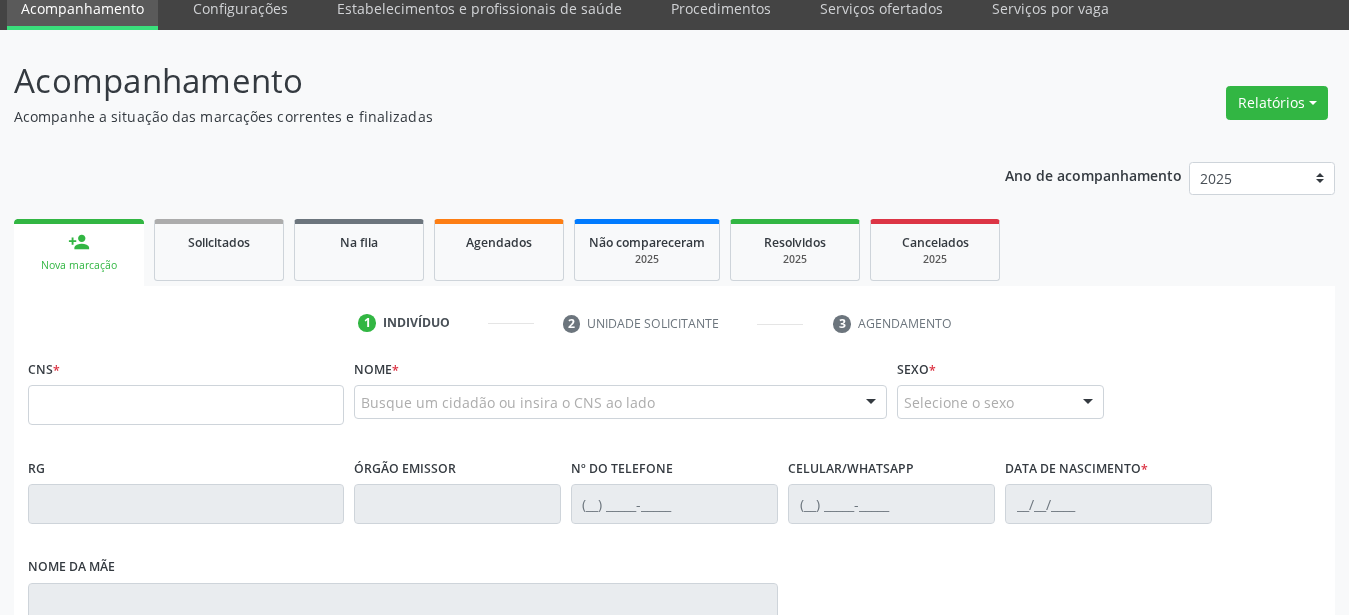 scroll, scrollTop: 306, scrollLeft: 0, axis: vertical 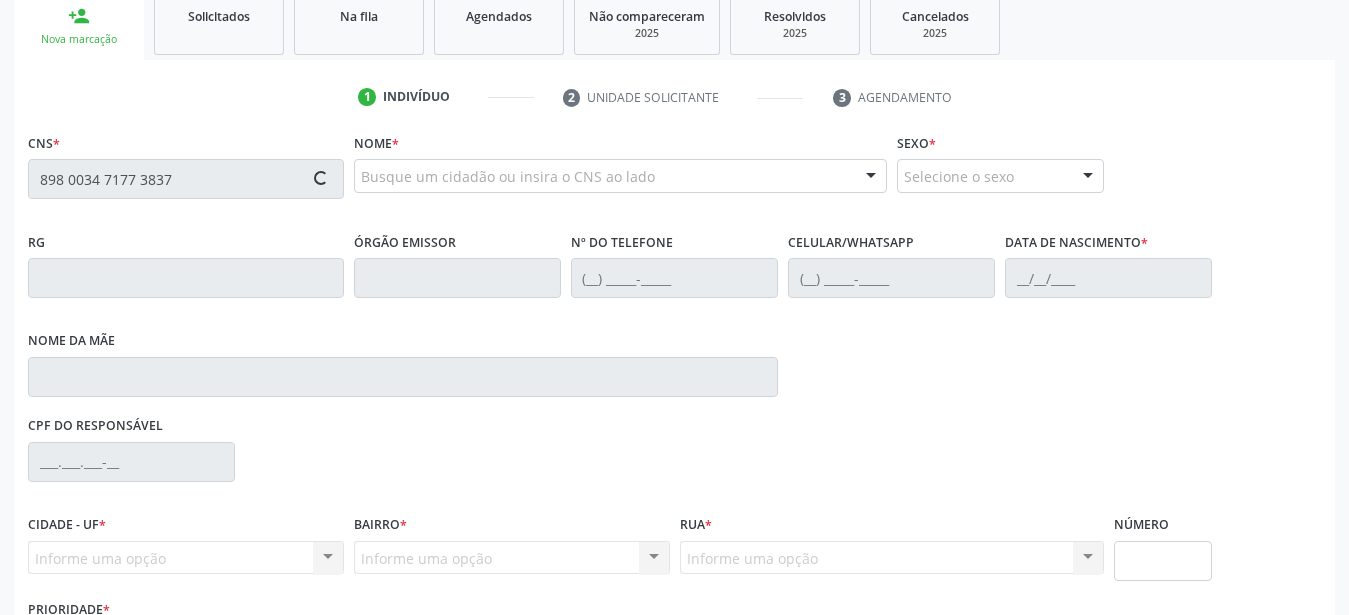 type on "898 0034 7177 3837" 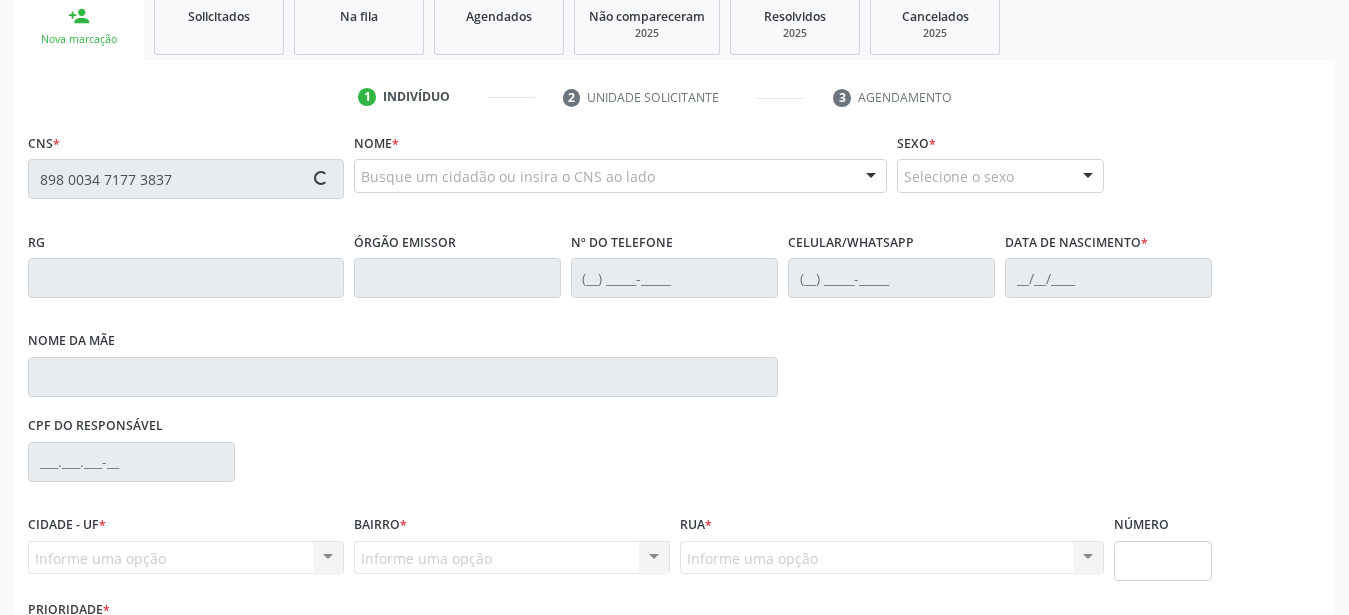 type 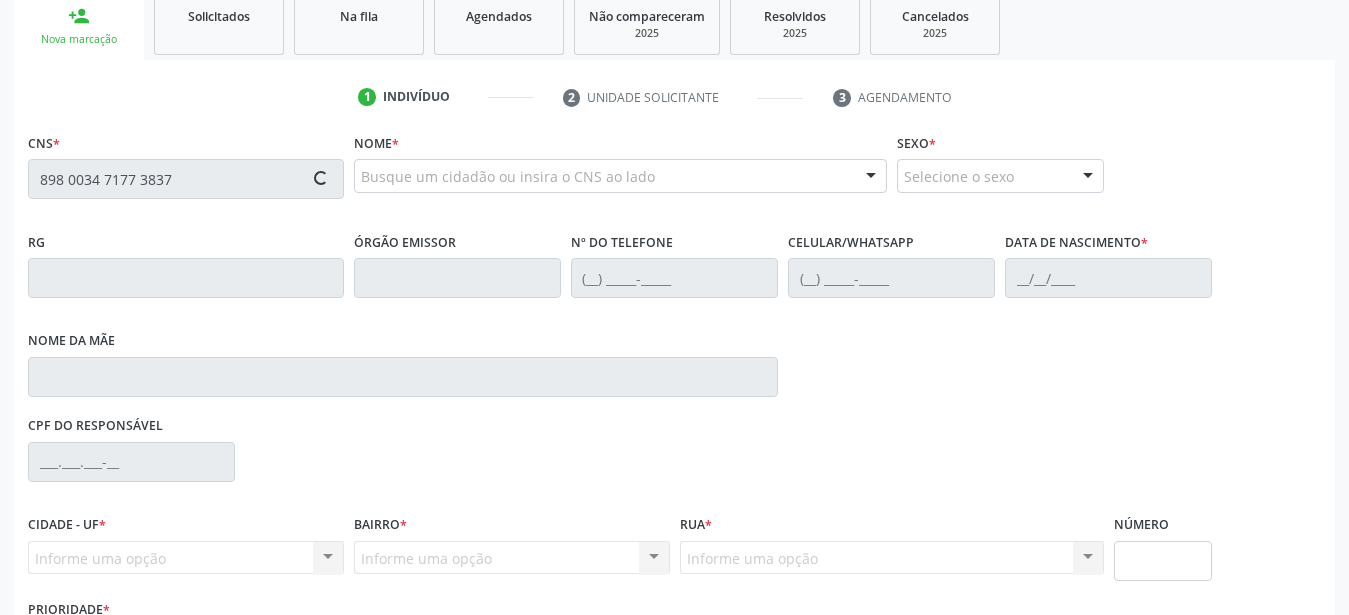 type 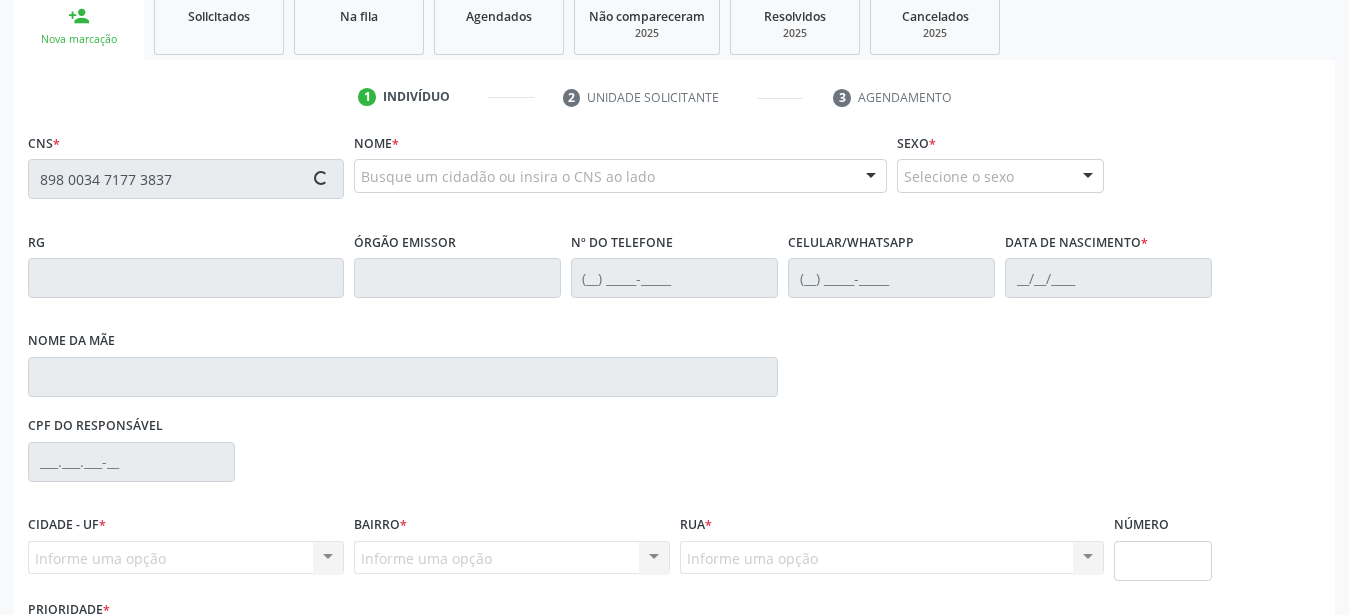 type 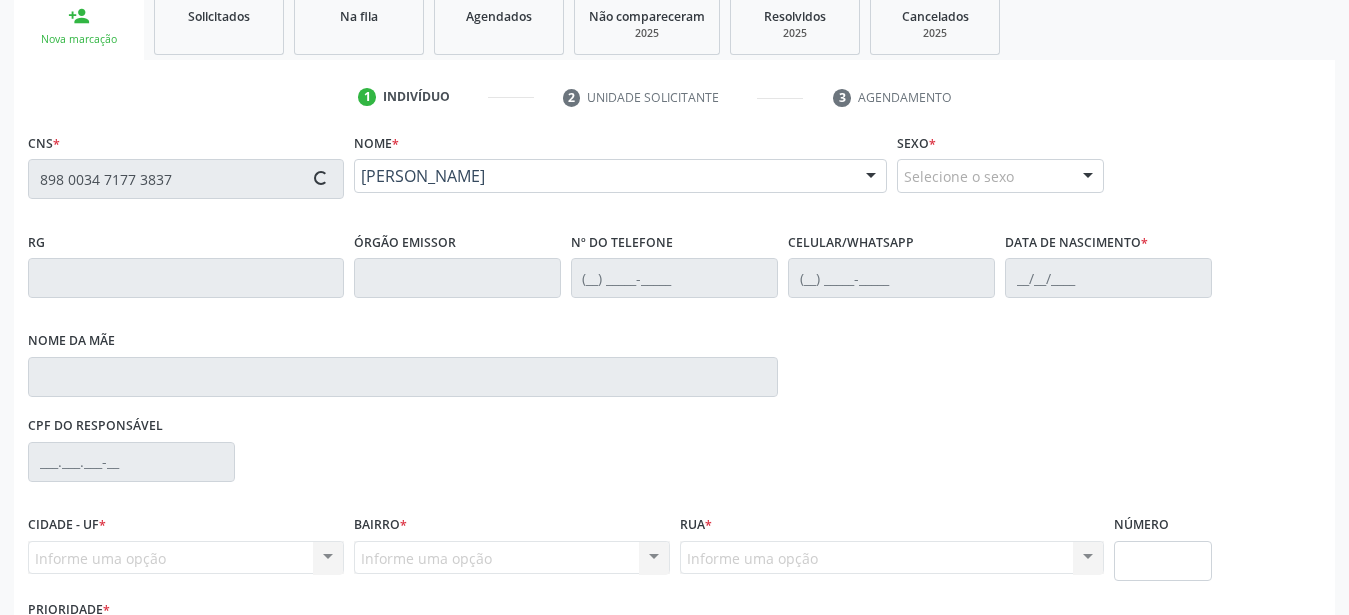 type on "[PHONE_NUMBER]" 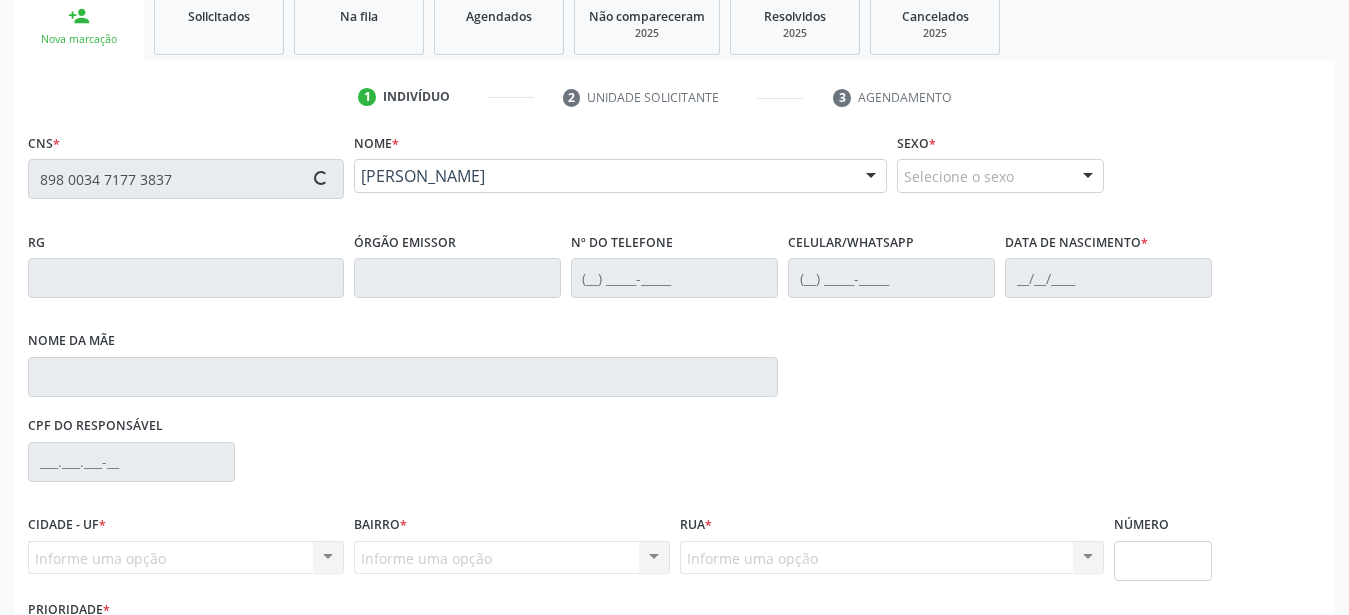 type on "0[DATE]" 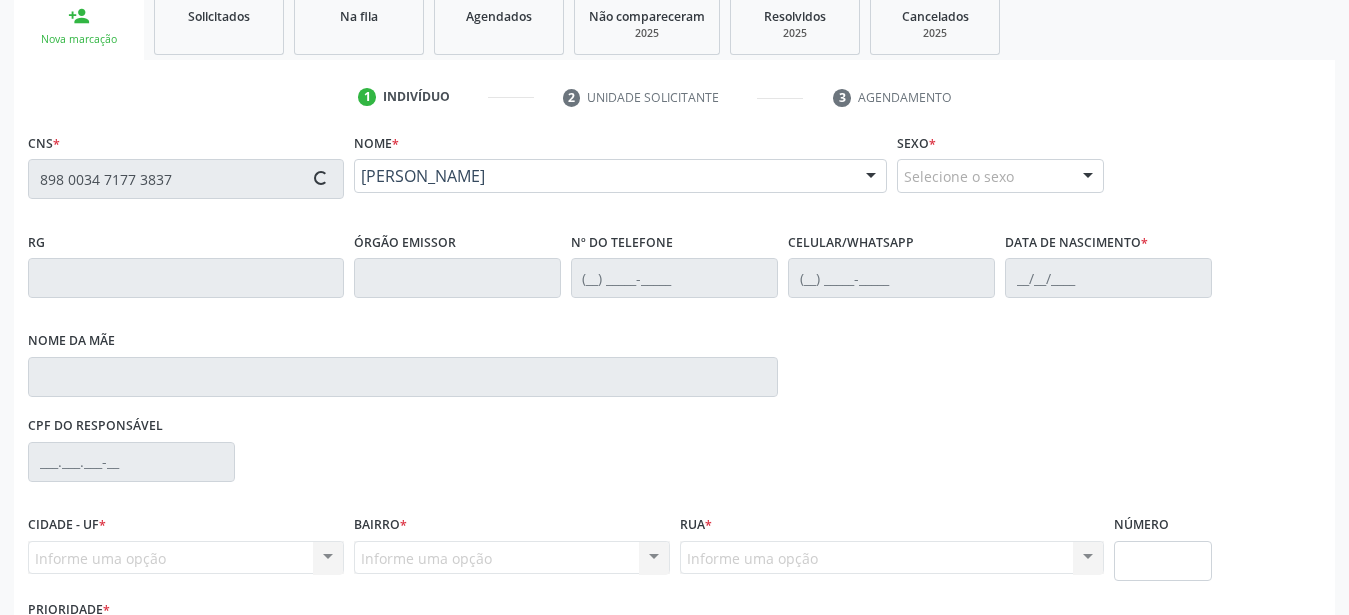 type on "[PERSON_NAME]" 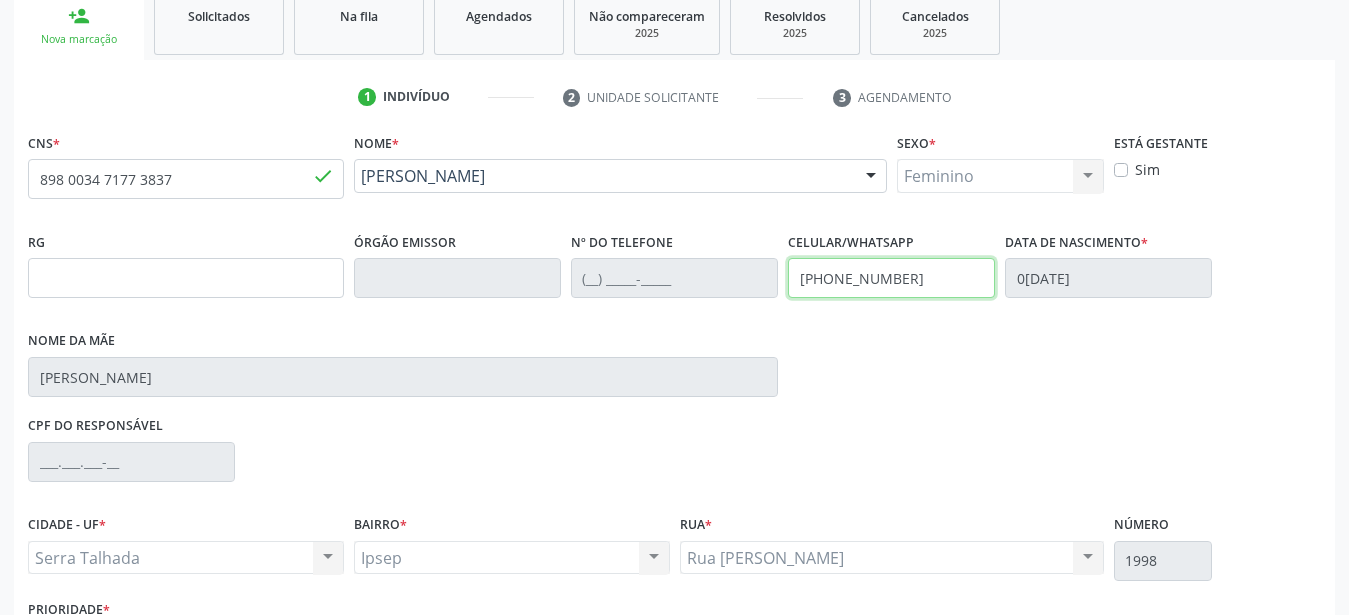drag, startPoint x: 927, startPoint y: 282, endPoint x: 643, endPoint y: 284, distance: 284.00705 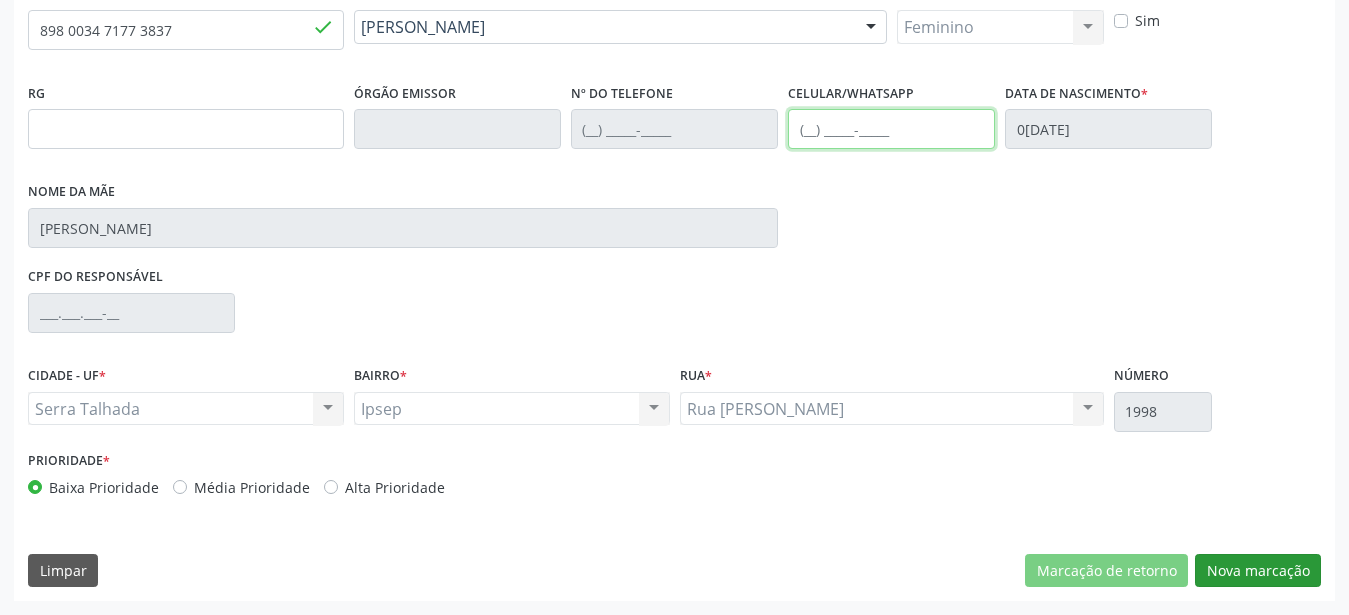 type 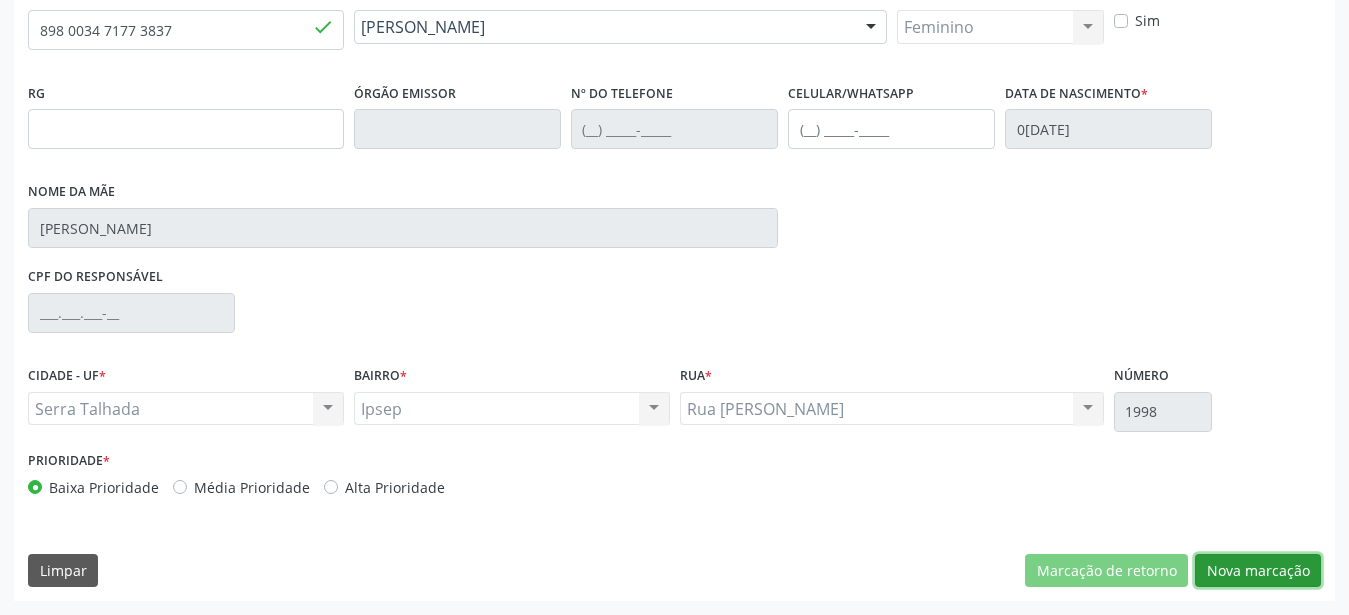 click on "Nova marcação" at bounding box center (1258, 571) 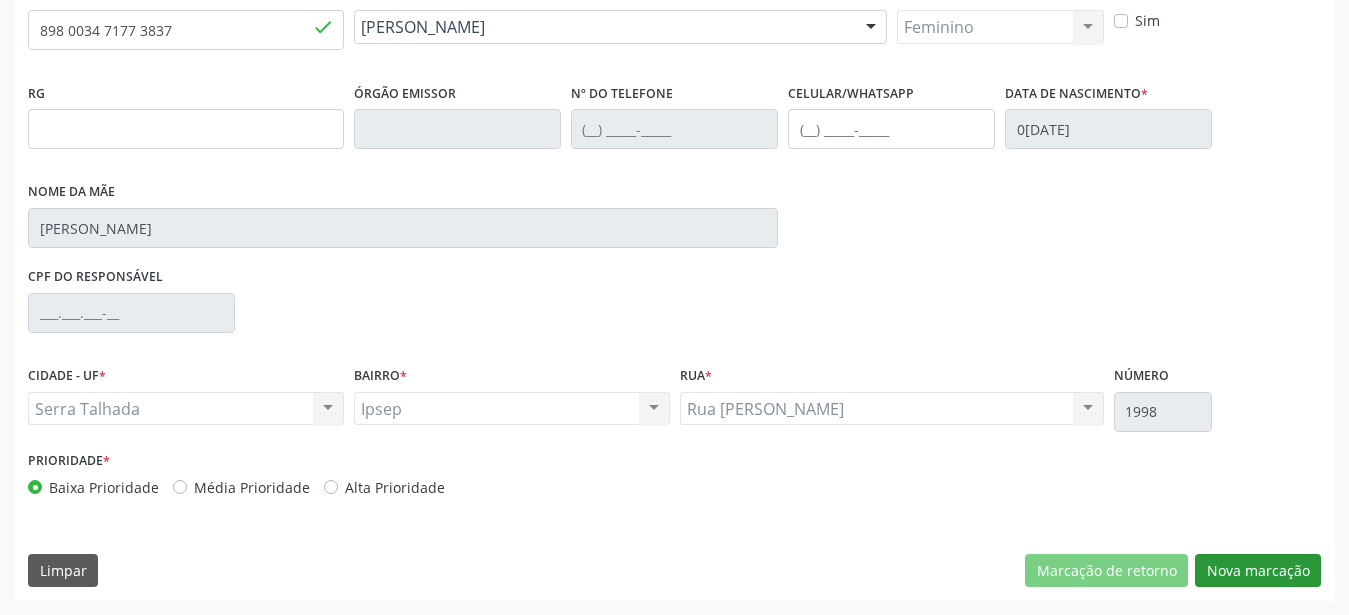 scroll, scrollTop: 307, scrollLeft: 0, axis: vertical 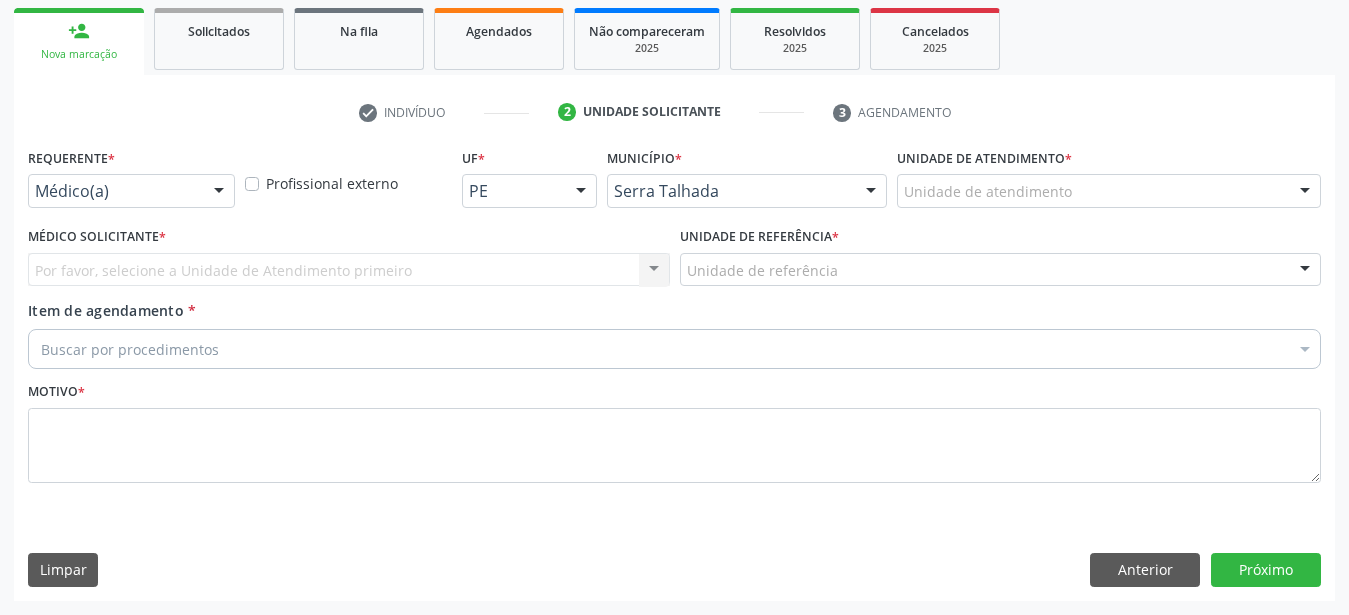 click on "Médico(a)" at bounding box center (131, 191) 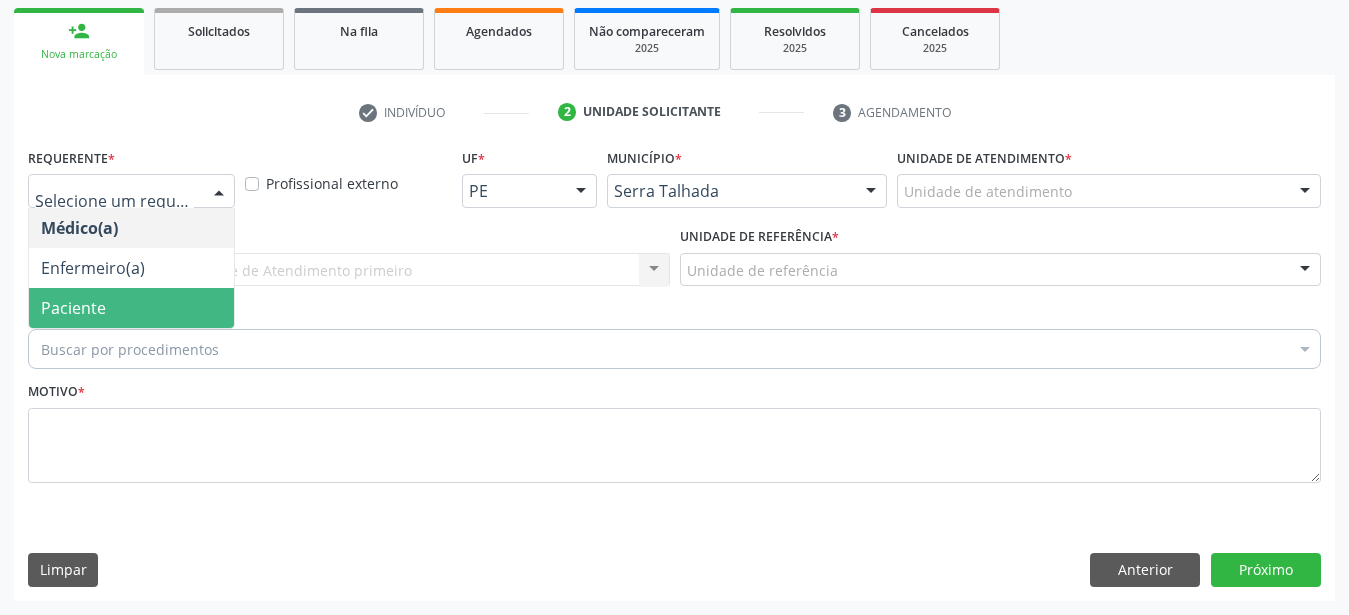 click on "Paciente" at bounding box center (131, 308) 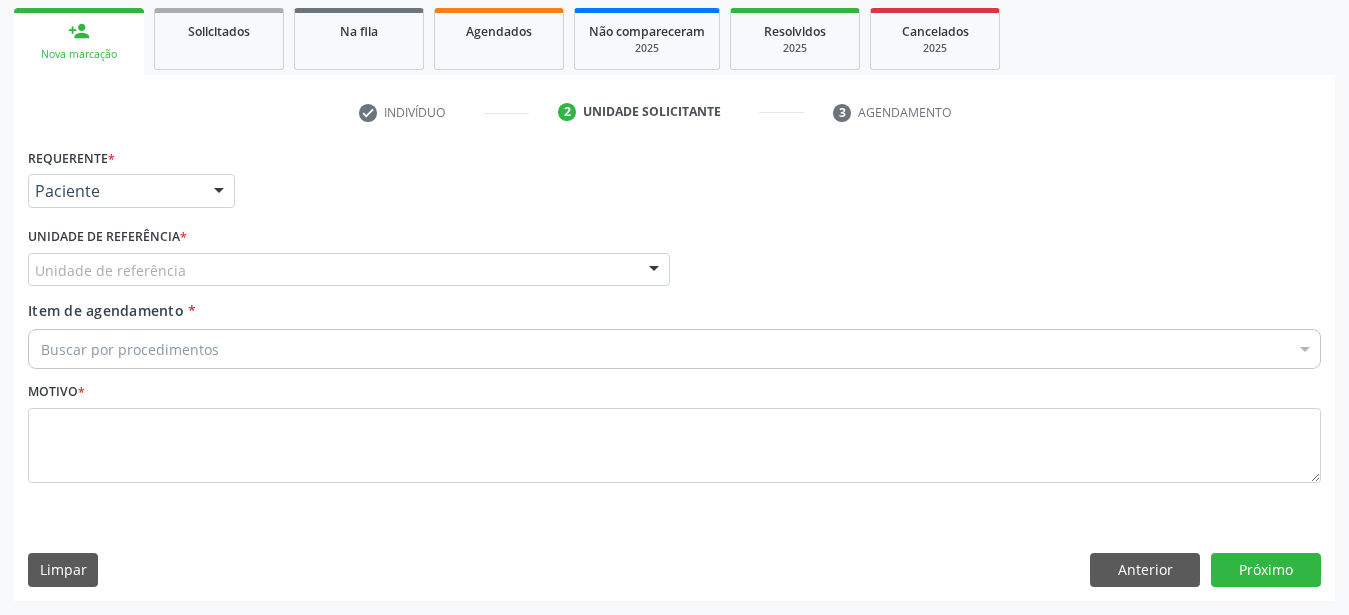 click on "Unidade de referência" at bounding box center [349, 270] 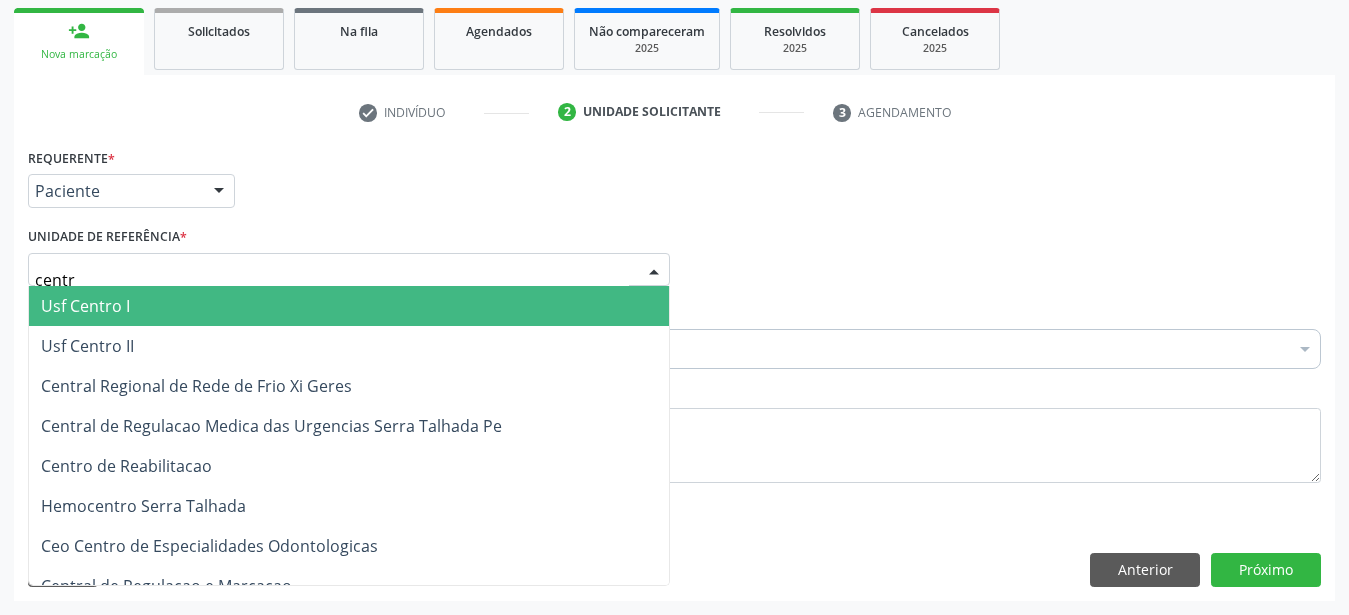 type on "centro" 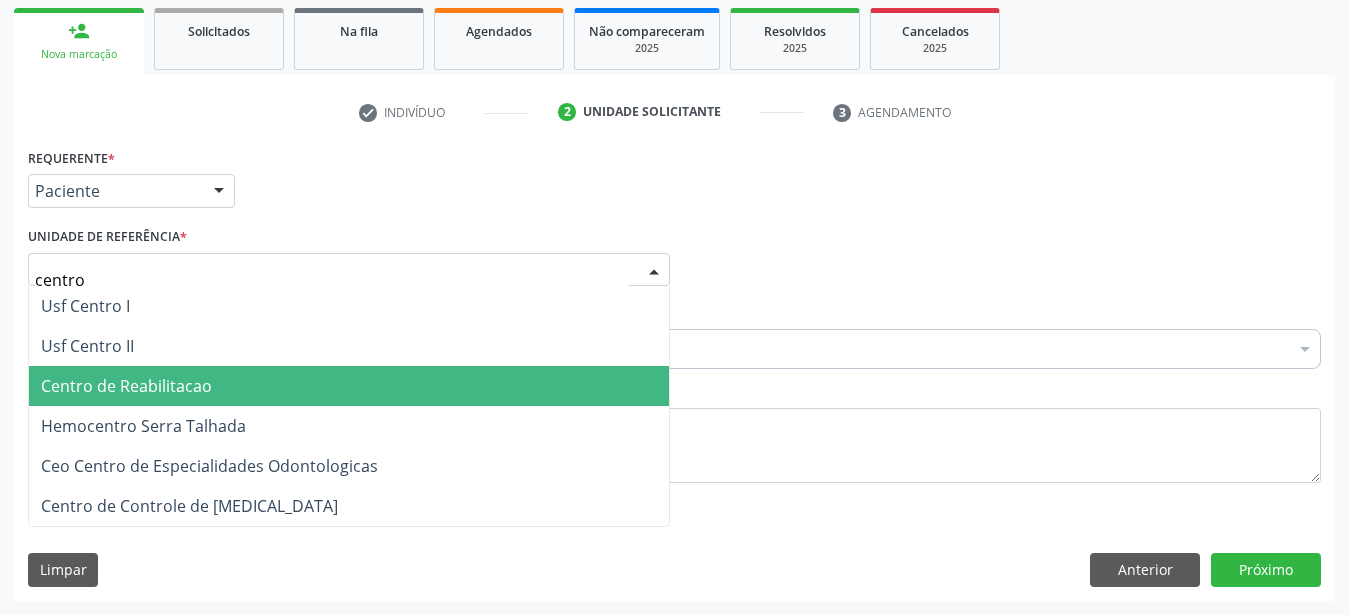 click on "Centro de Reabilitacao" at bounding box center (126, 386) 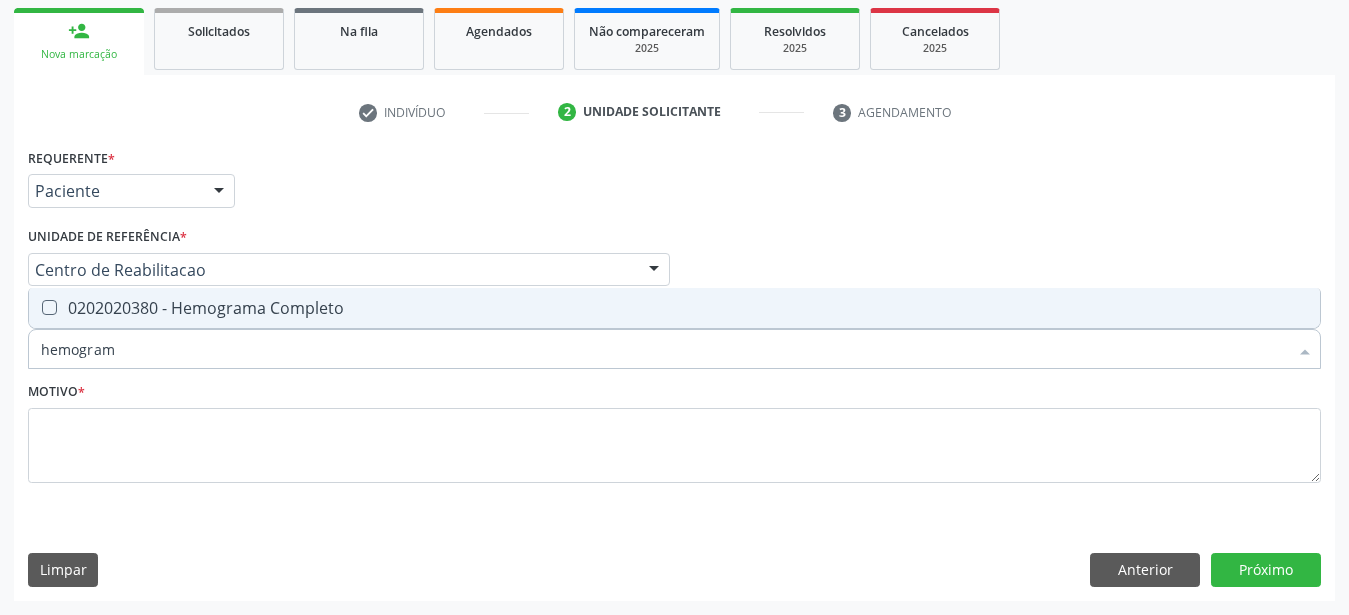 type on "hemograma" 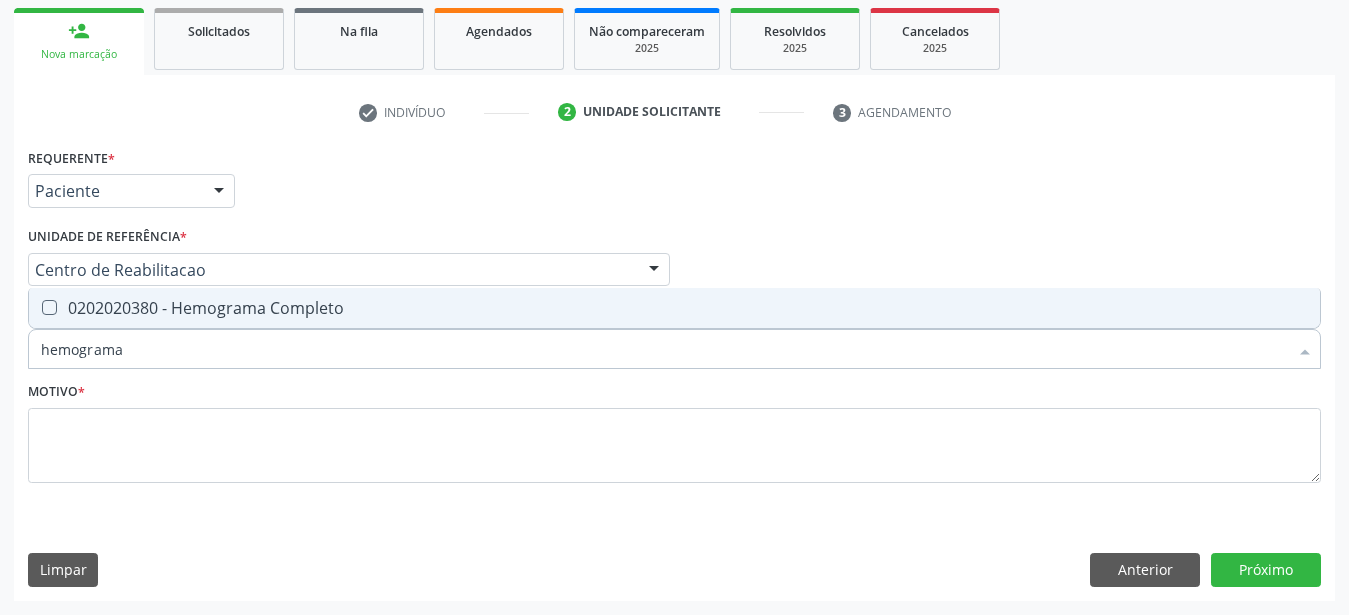 click at bounding box center (49, 307) 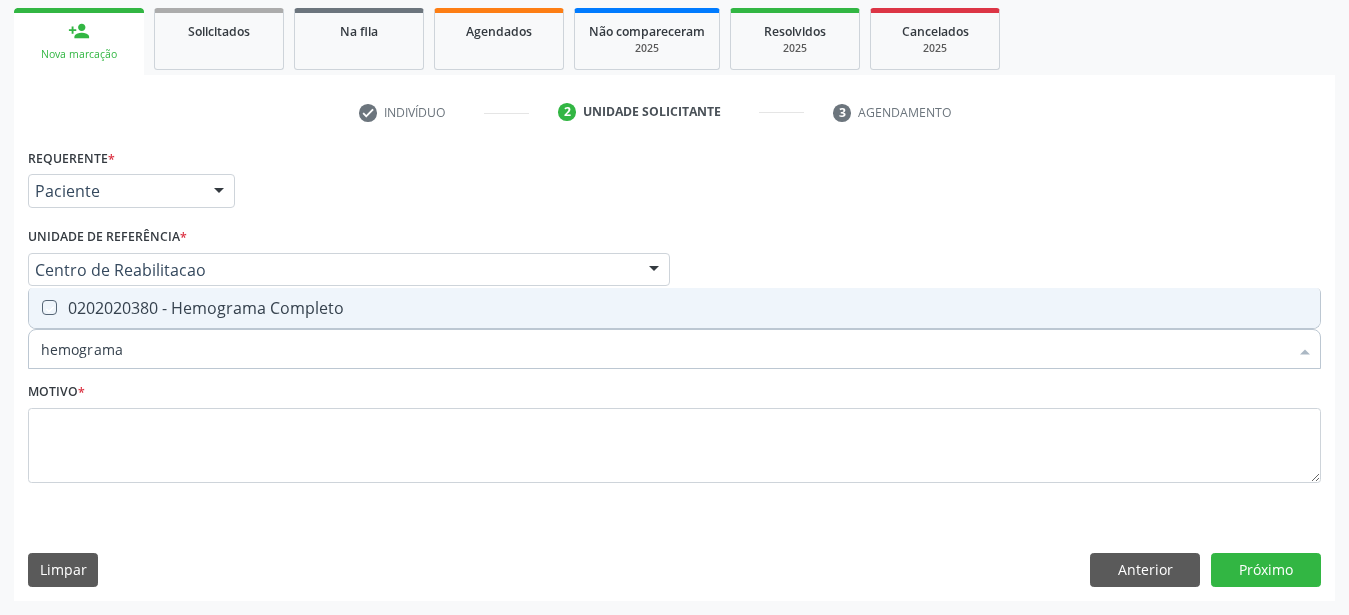 click at bounding box center (35, 307) 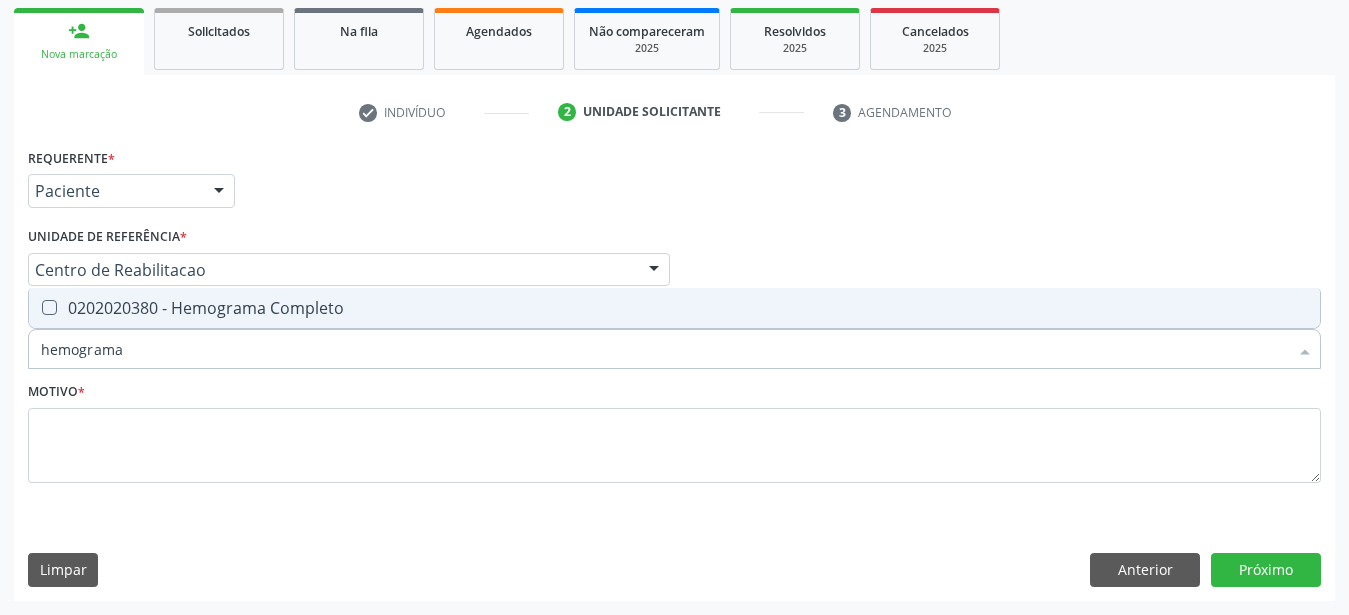 checkbox on "true" 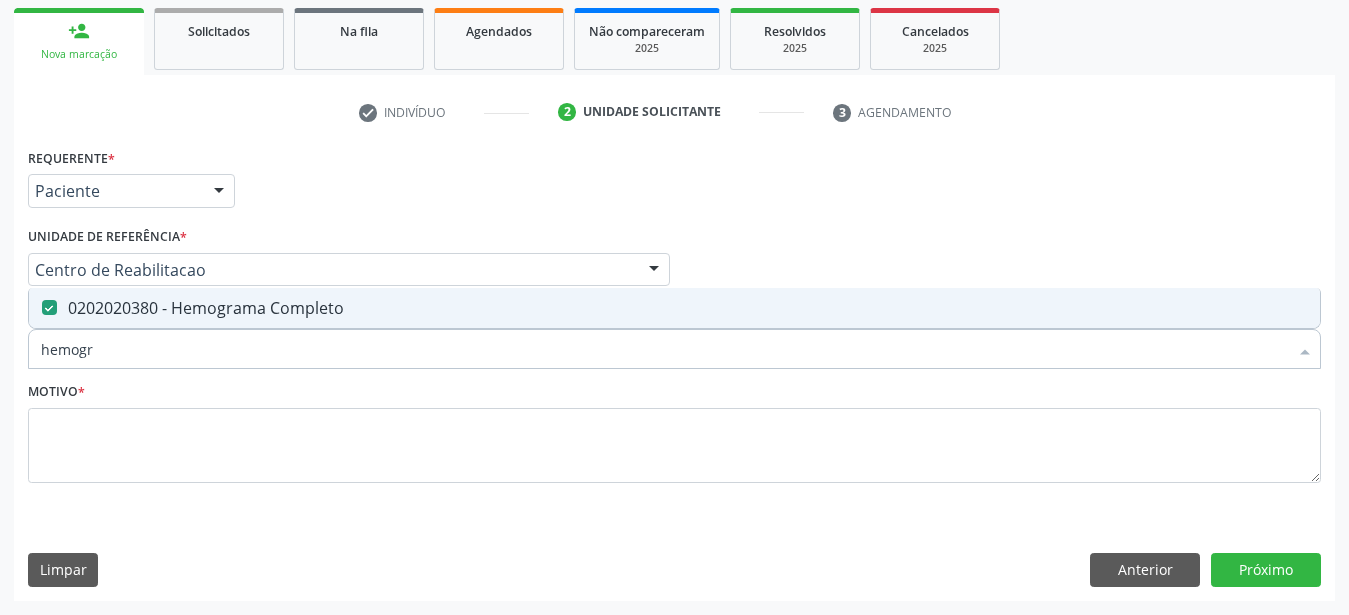 type on "hemog" 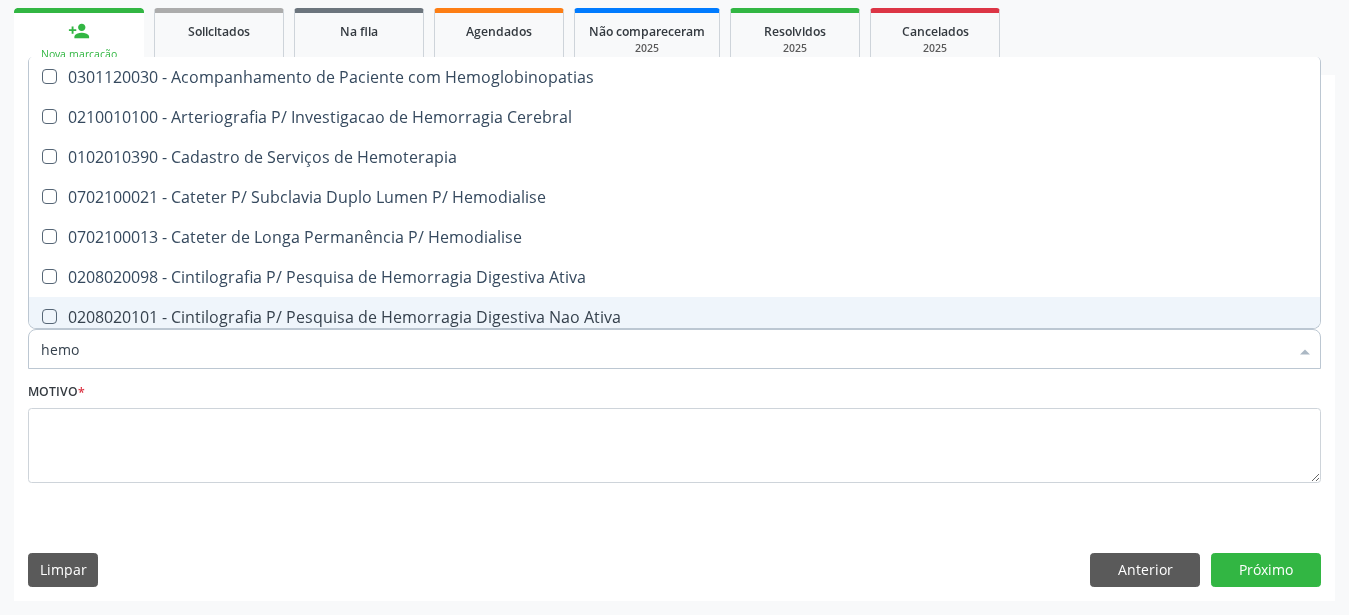 type on "hem" 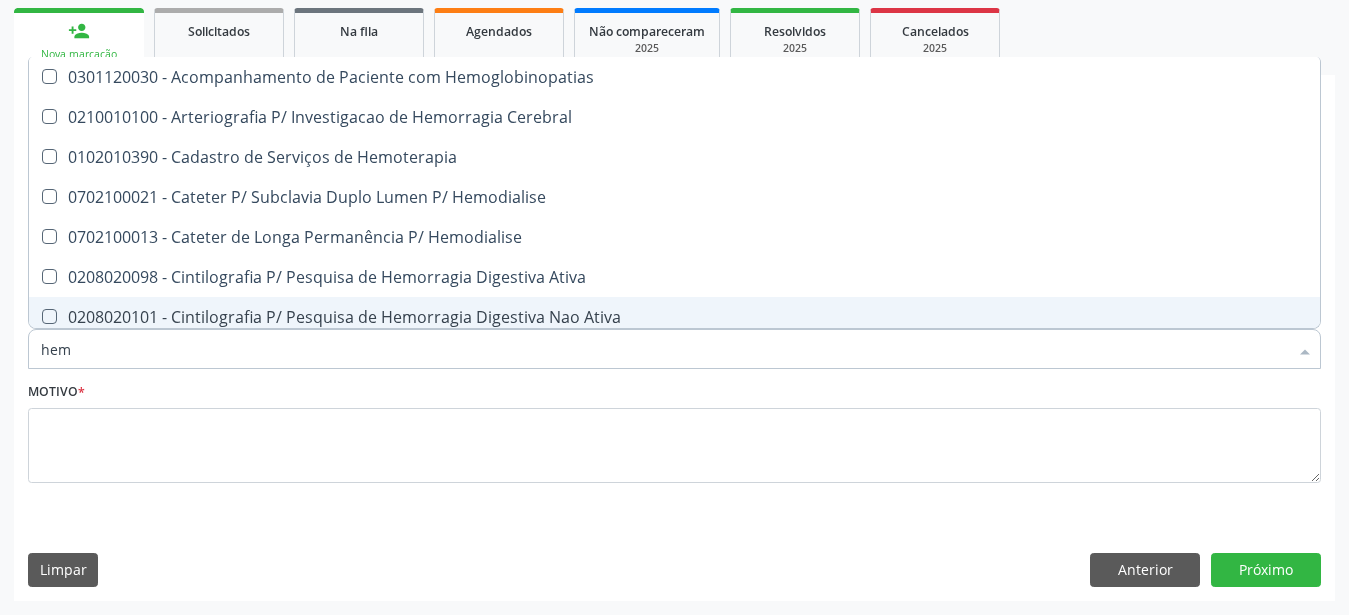 checkbox on "false" 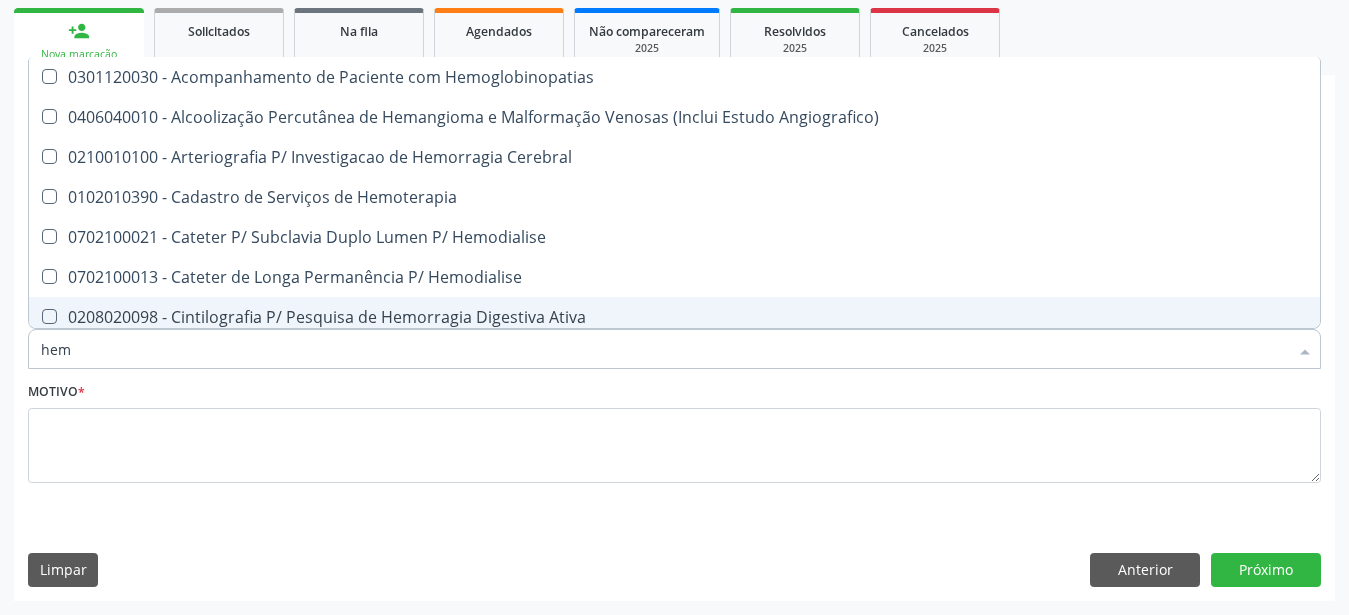 type on "he" 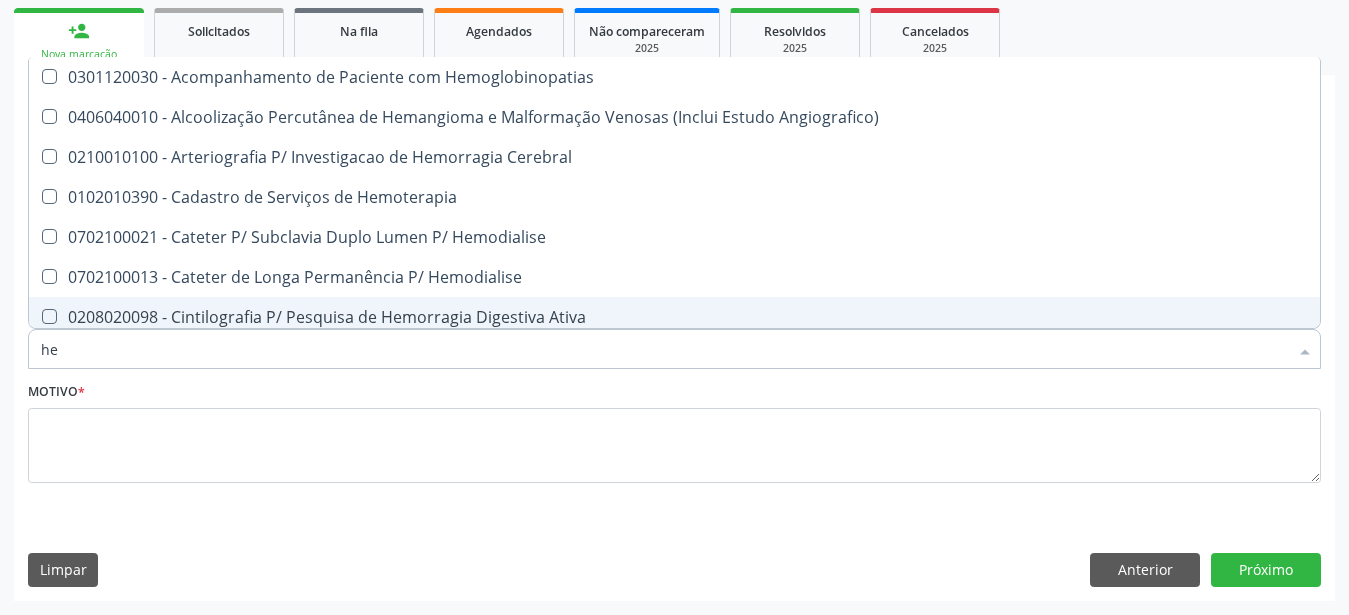 checkbox on "false" 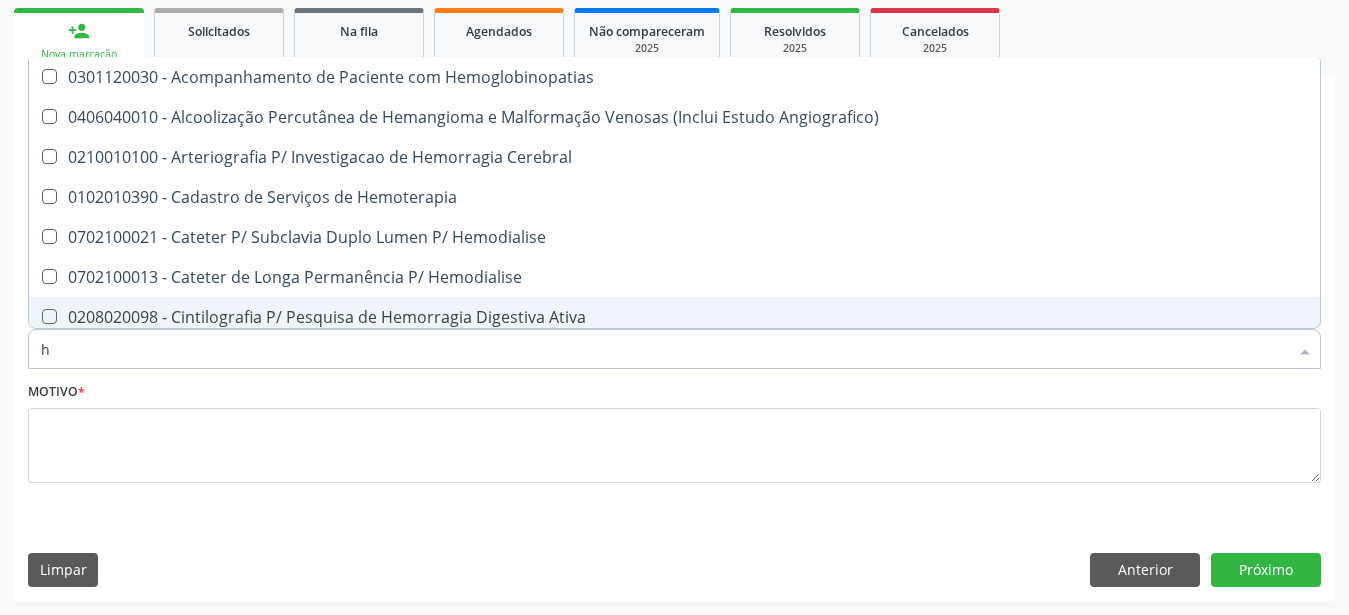 checkbox on "false" 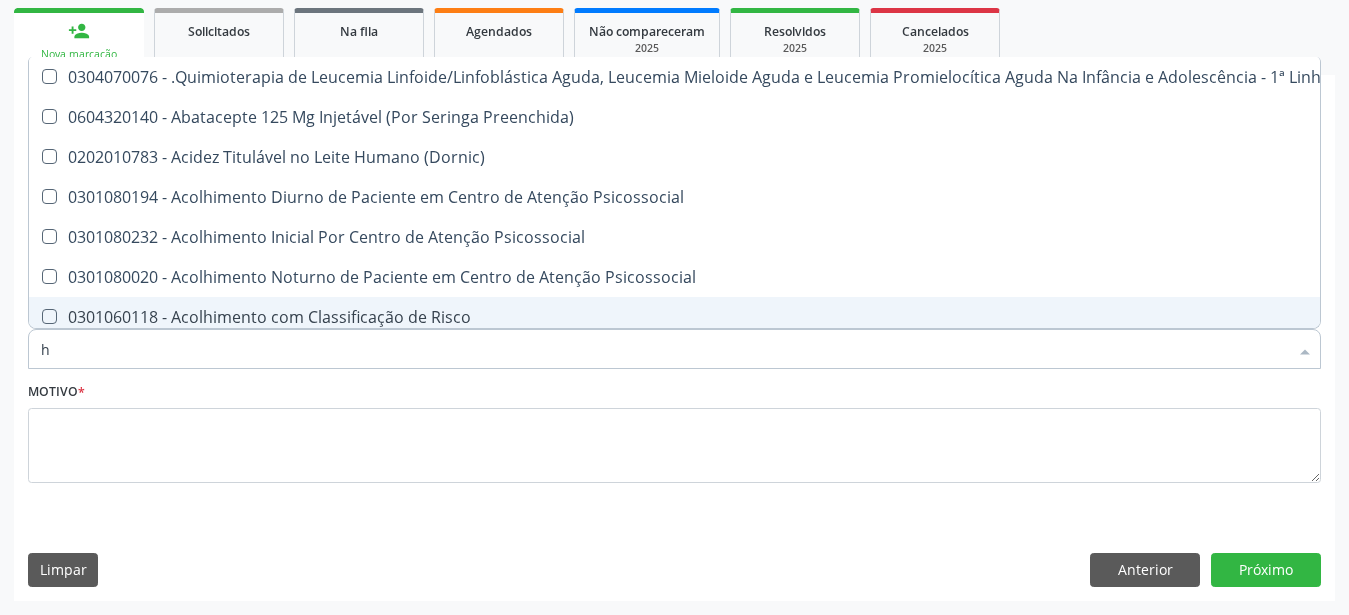 type 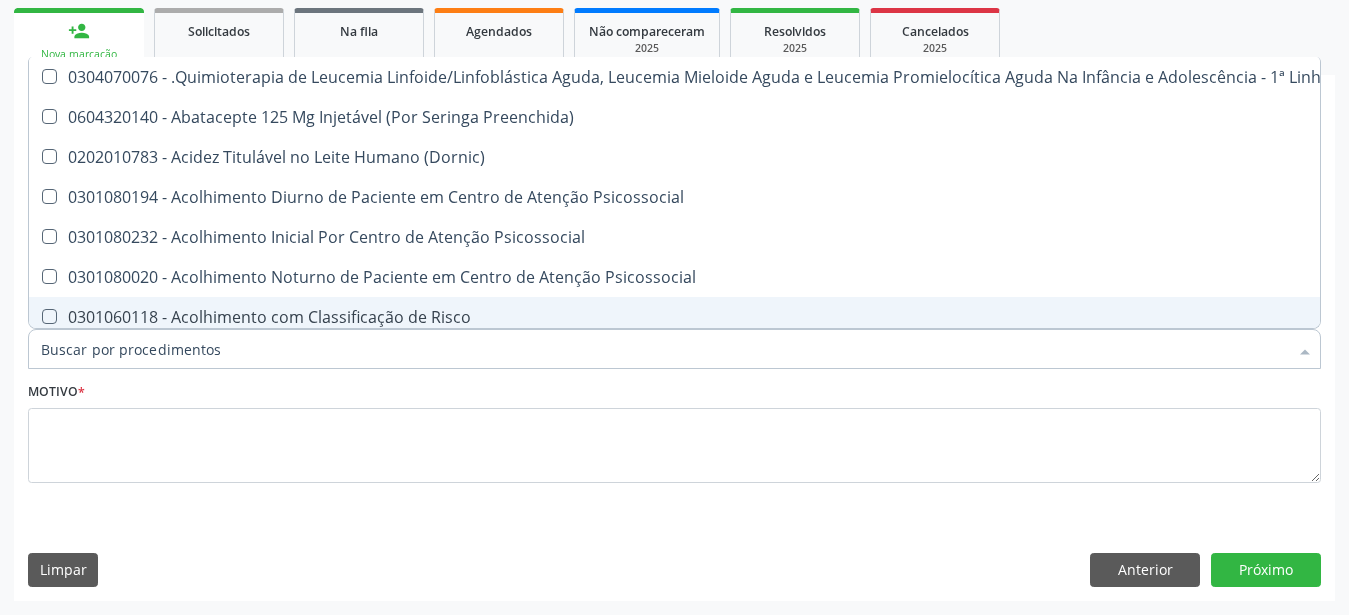 checkbox on "false" 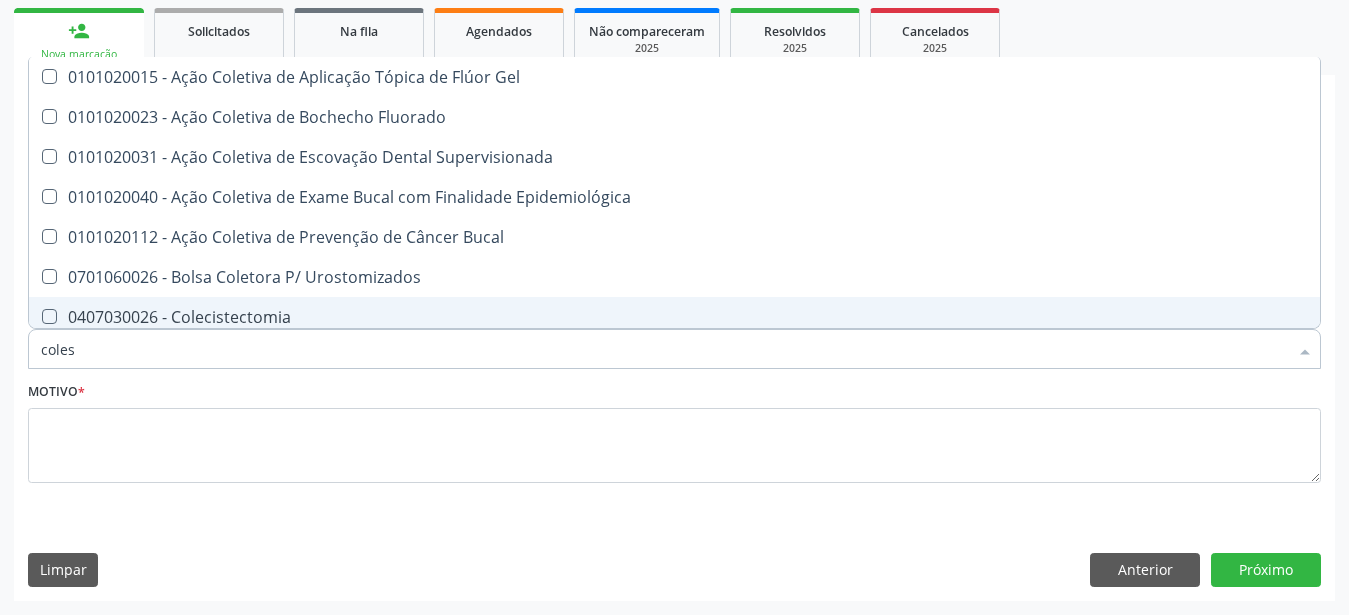 type on "colest" 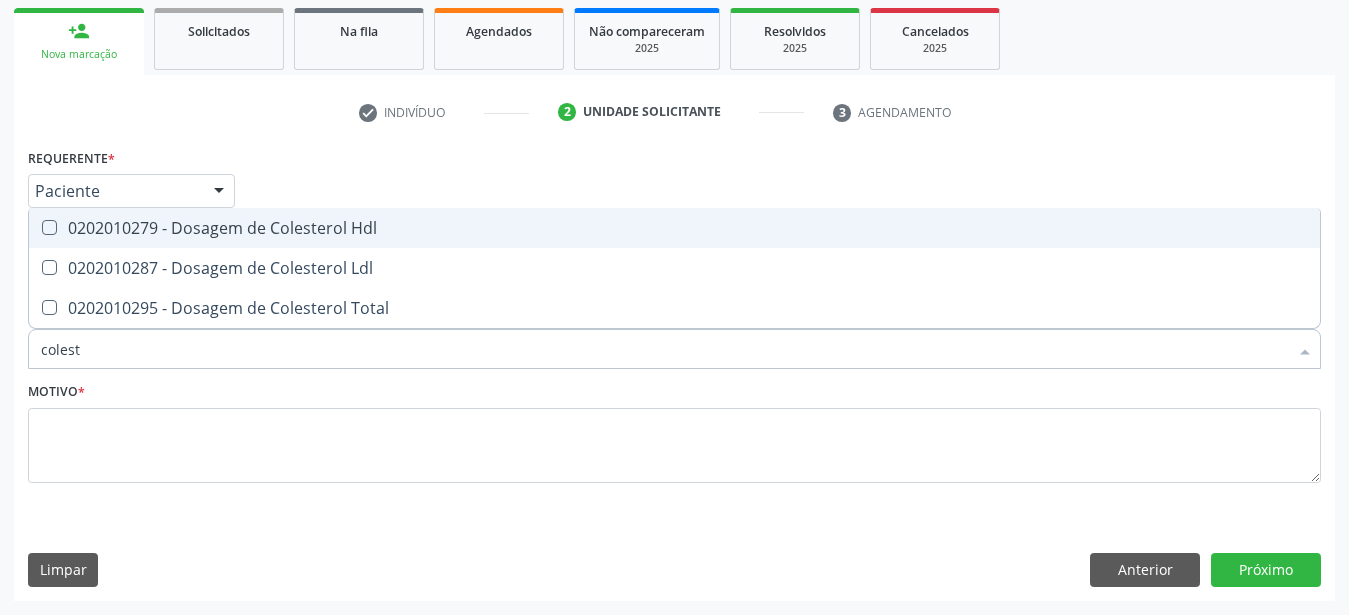 click on "0202010279 - Dosagem de Colesterol Hdl" at bounding box center [674, 228] 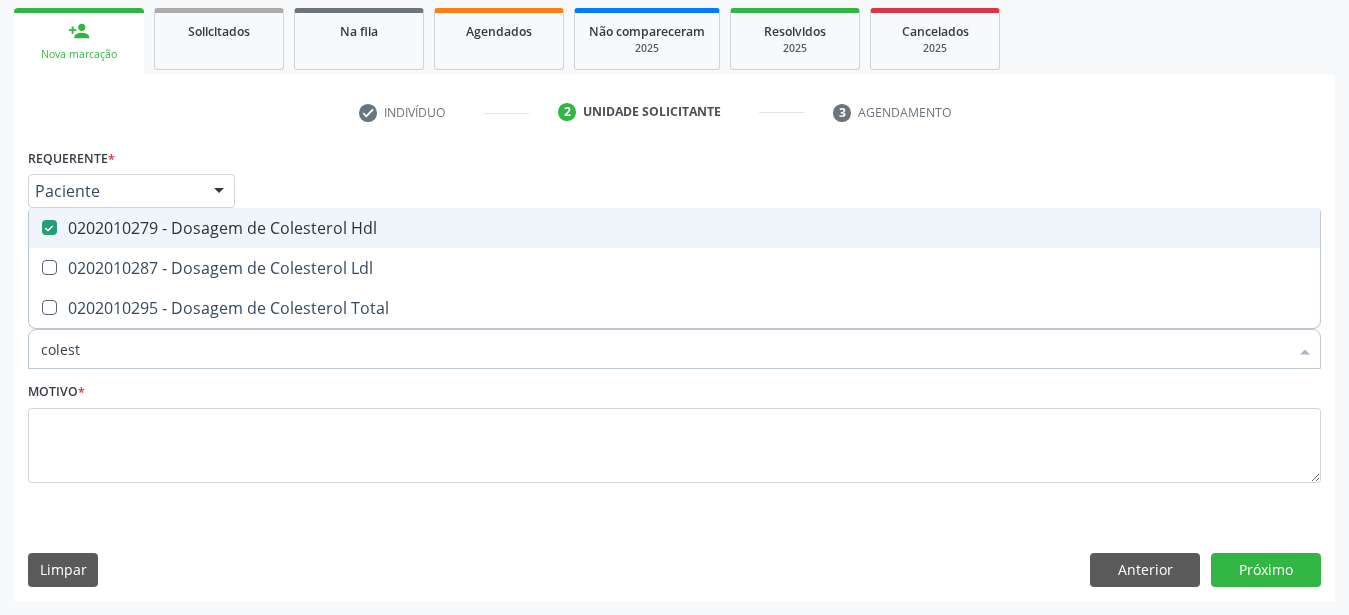 click on "0202010279 - Dosagem de Colesterol Hdl" at bounding box center [674, 228] 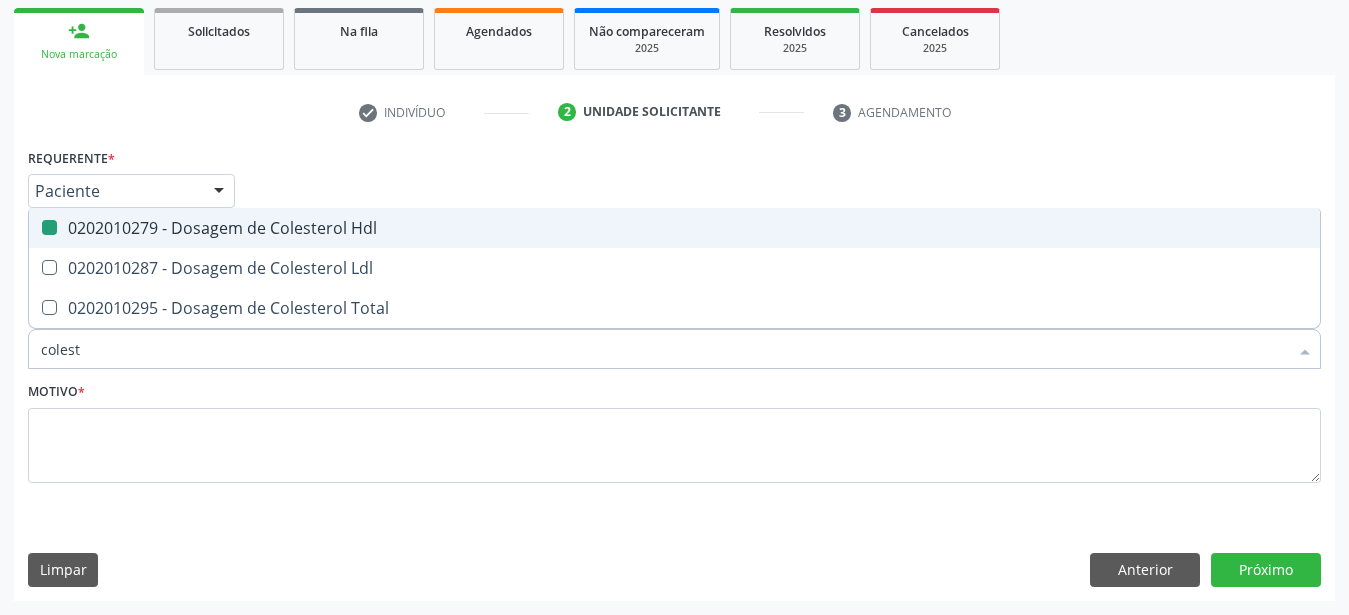 checkbox on "false" 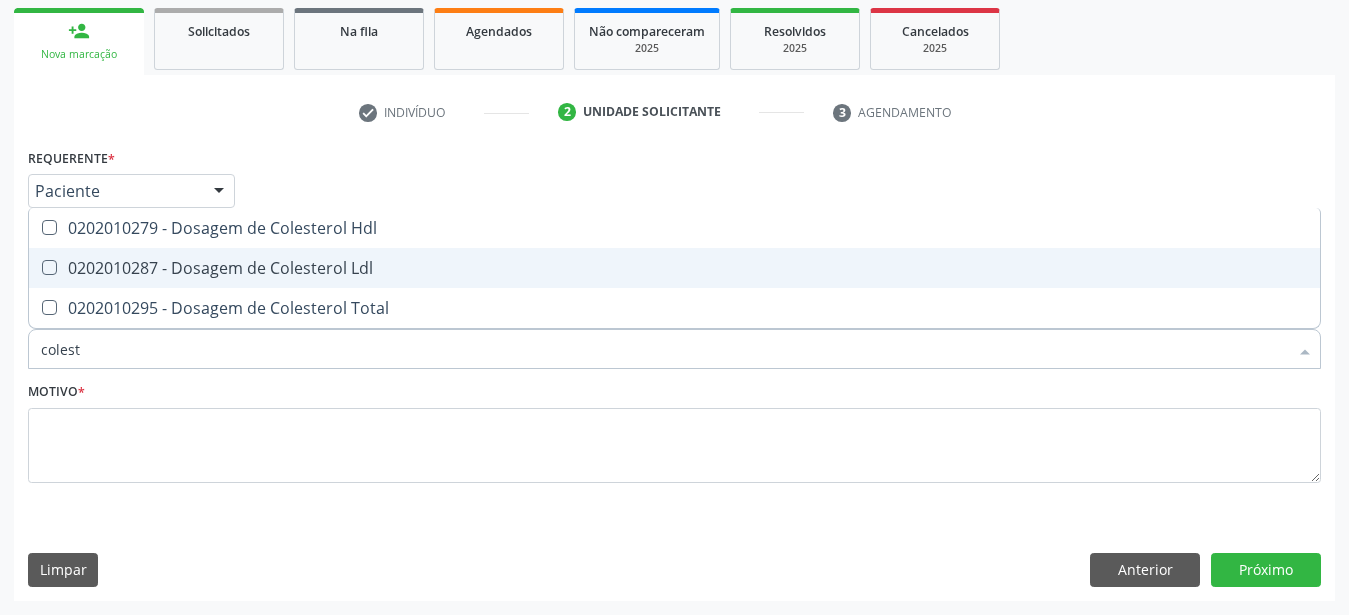 click on "0202010287 - Dosagem de Colesterol Ldl" at bounding box center [674, 268] 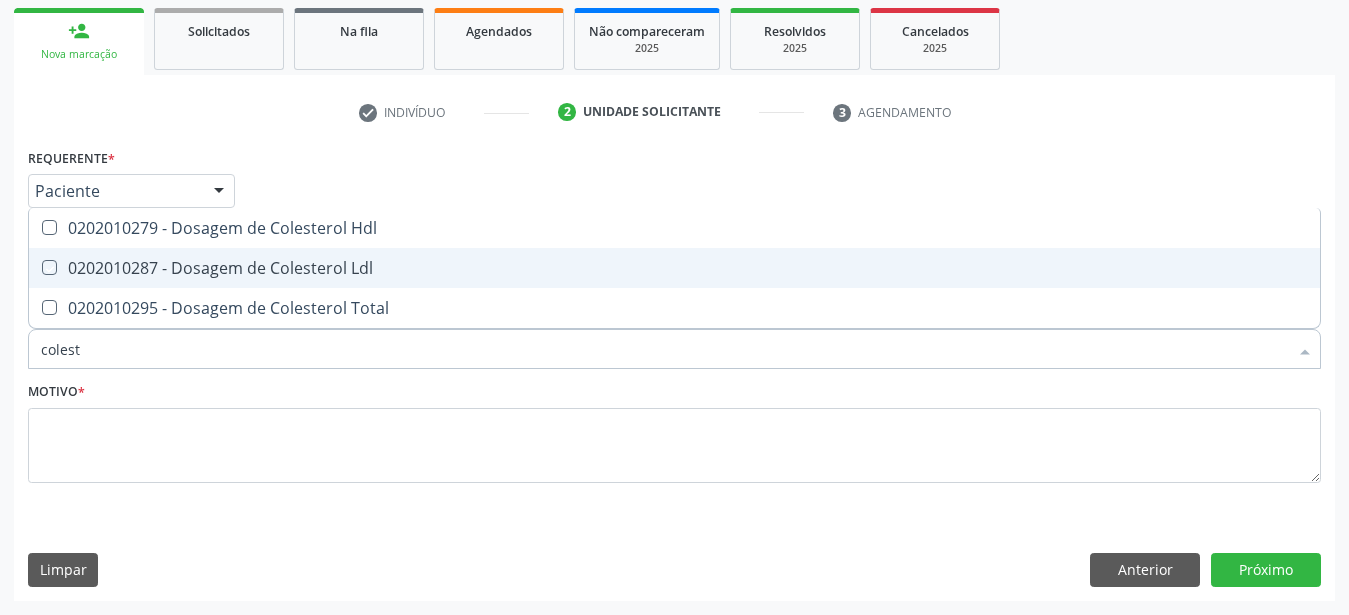 checkbox on "true" 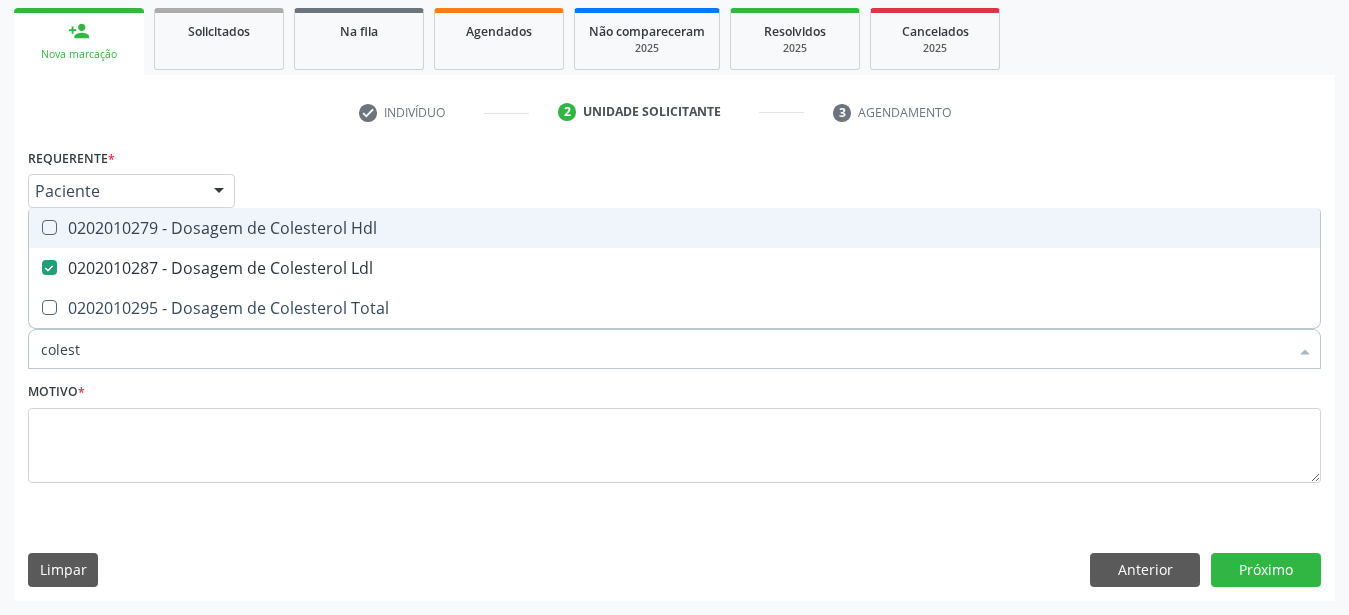 click at bounding box center [49, 227] 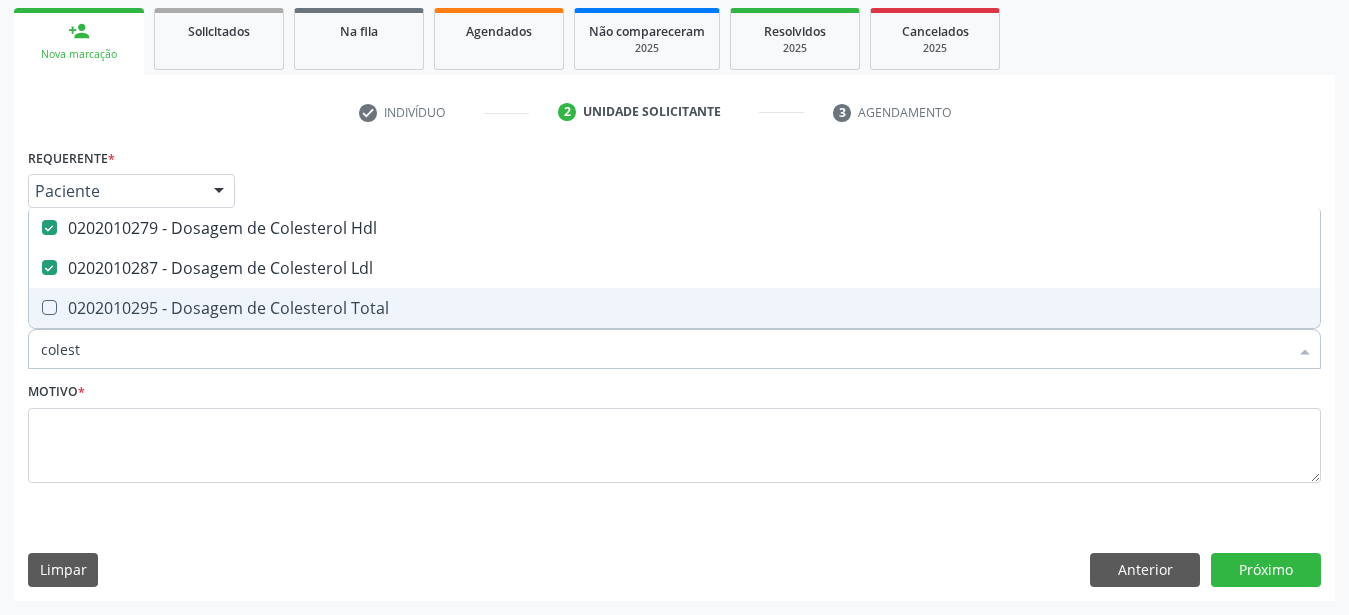 click on "0202010295 - Dosagem de Colesterol Total" at bounding box center [674, 308] 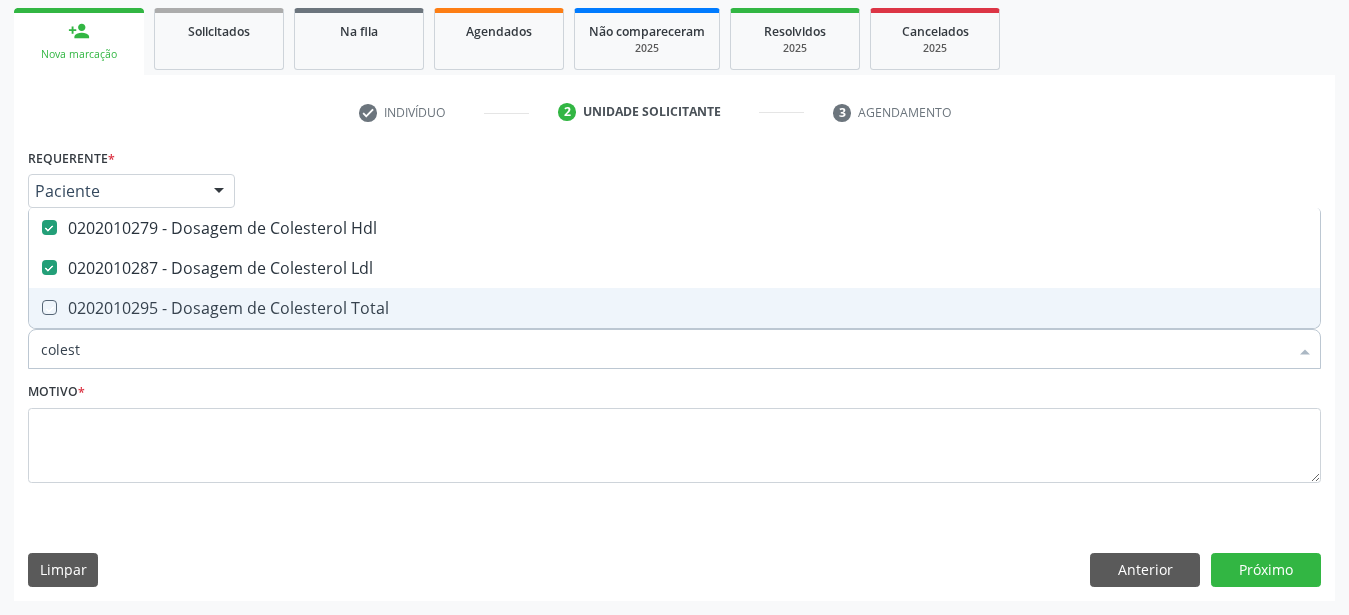 checkbox on "true" 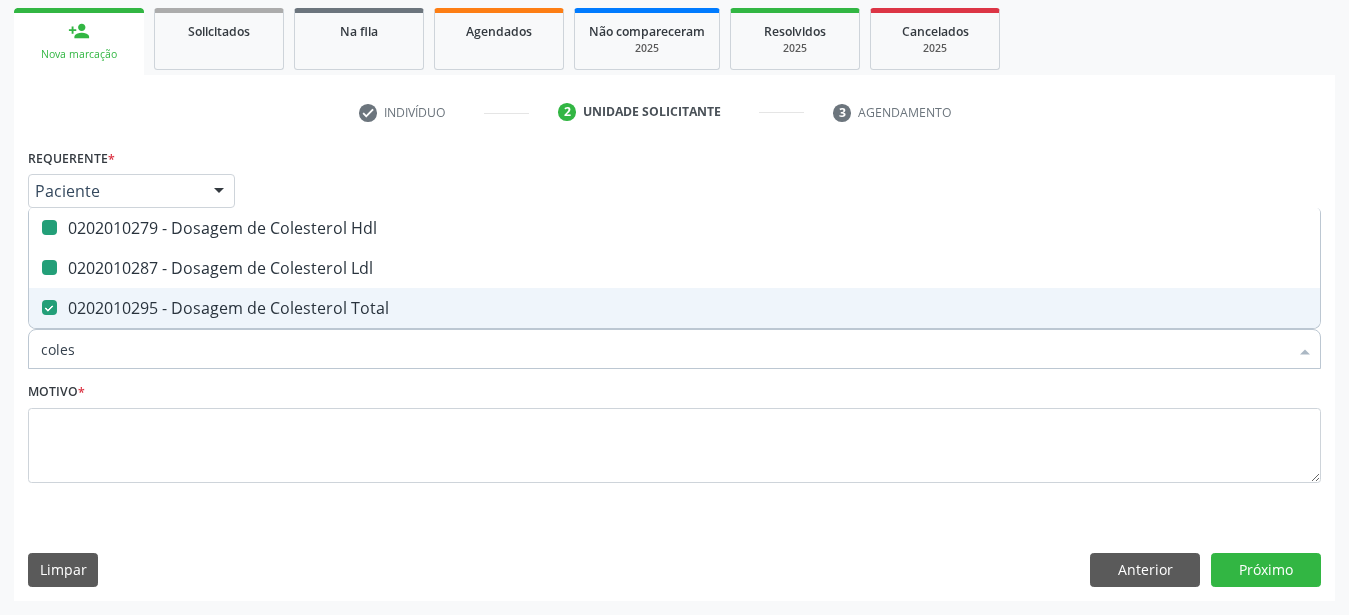 type on "cole" 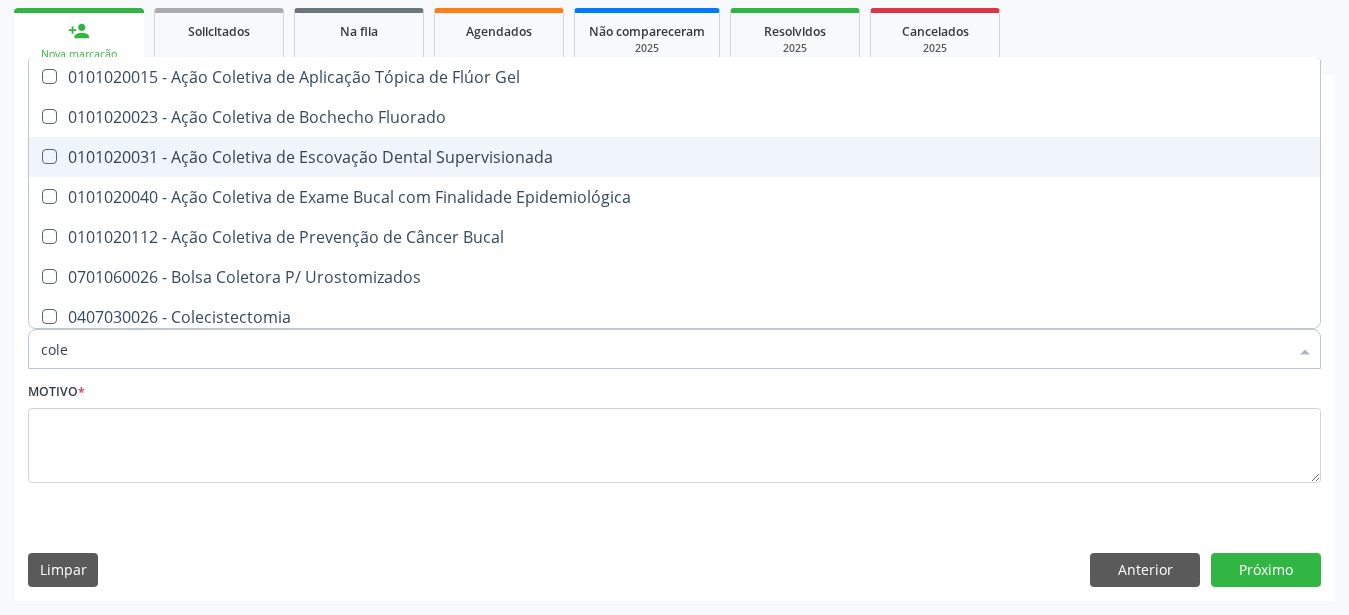 type on "col" 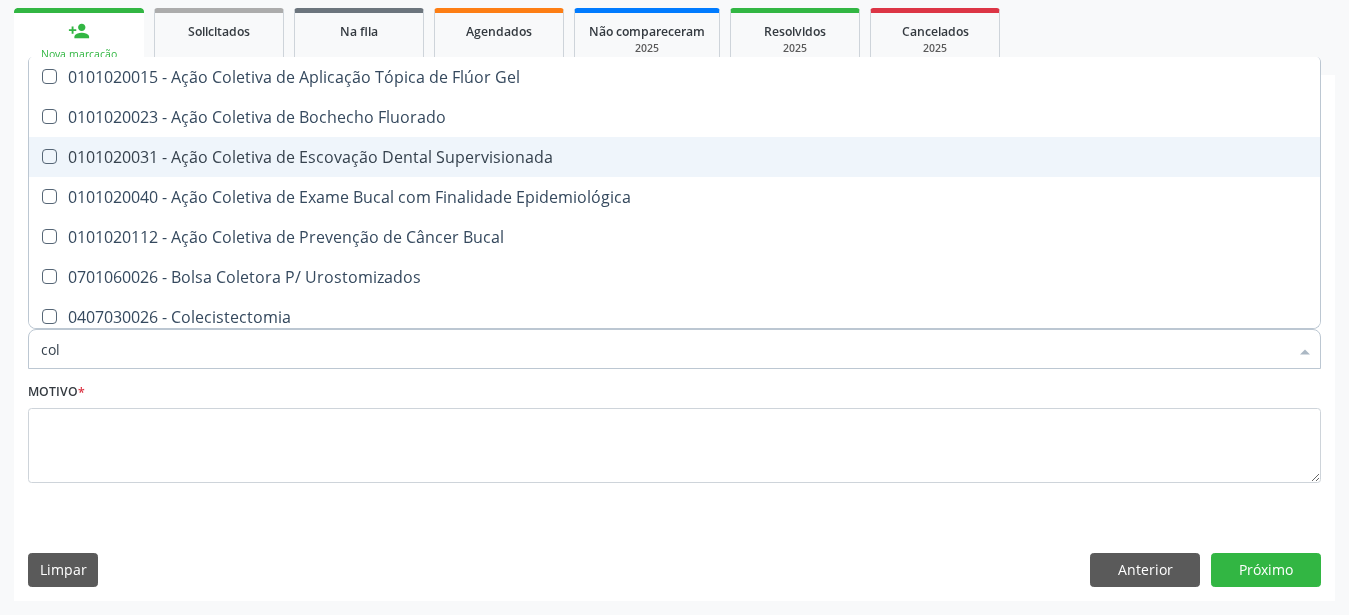 checkbox on "false" 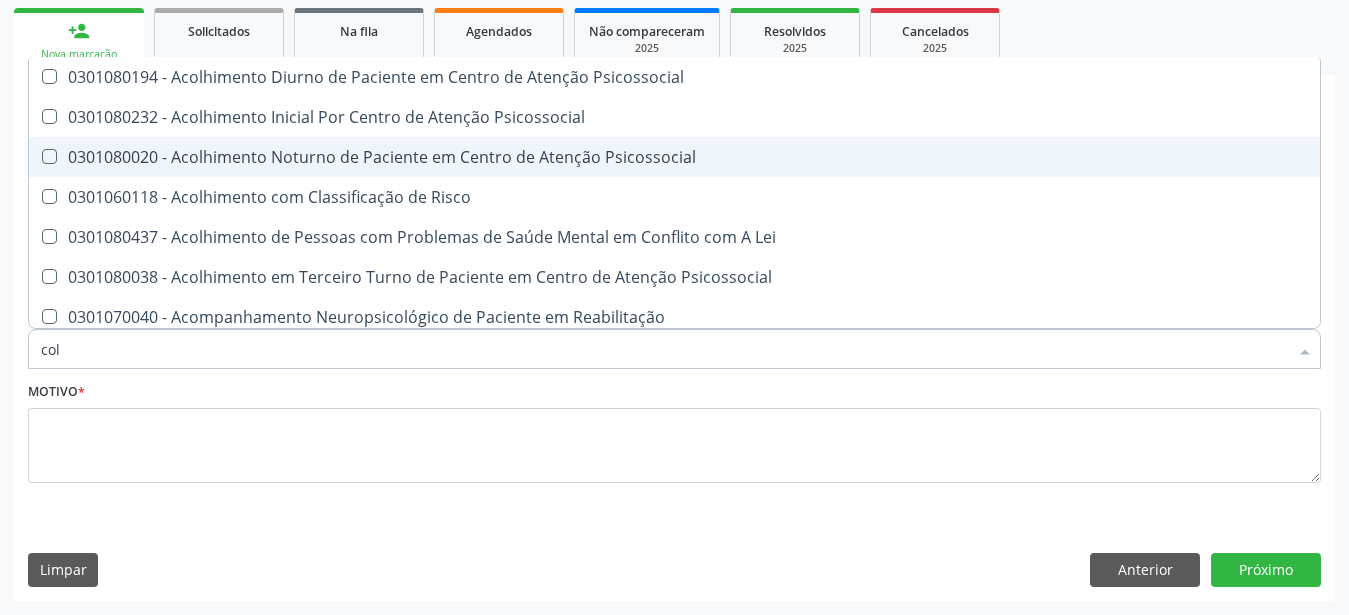 type on "co" 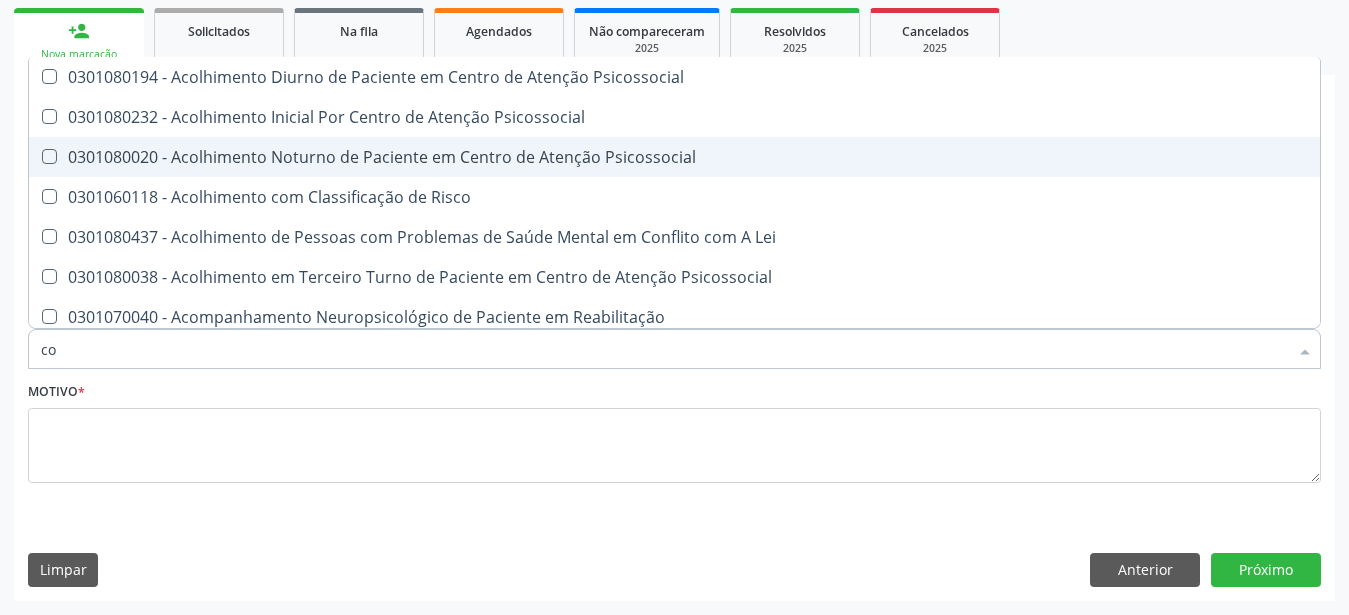 checkbox on "false" 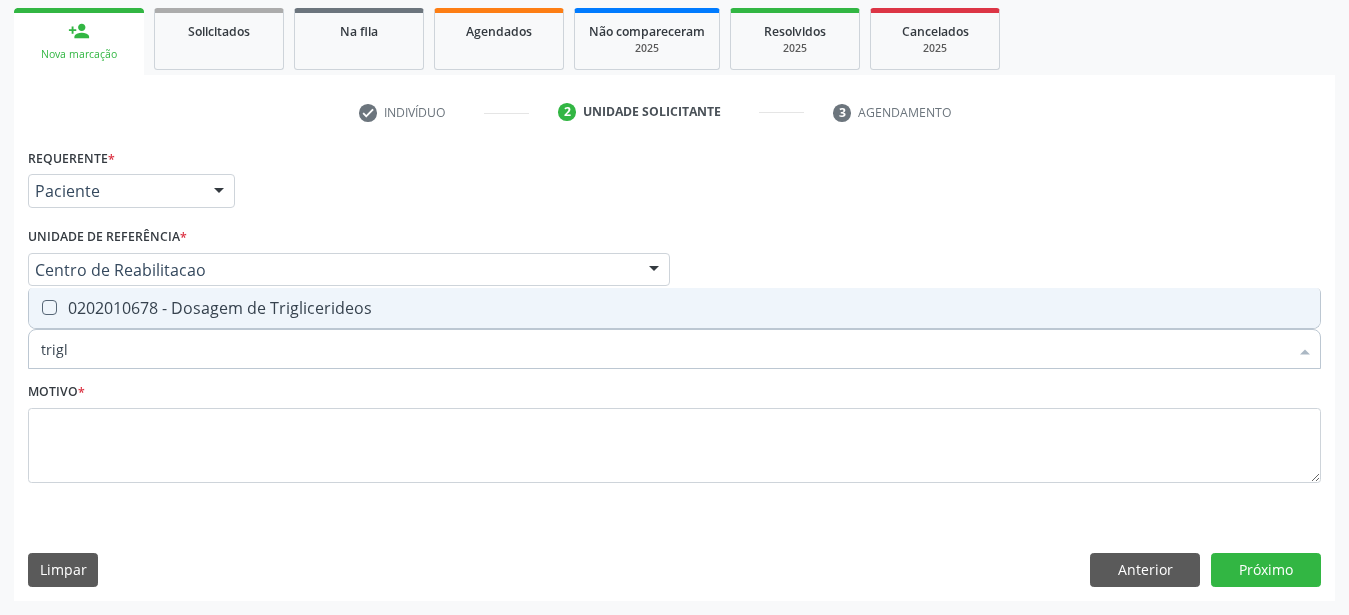 type on "trigli" 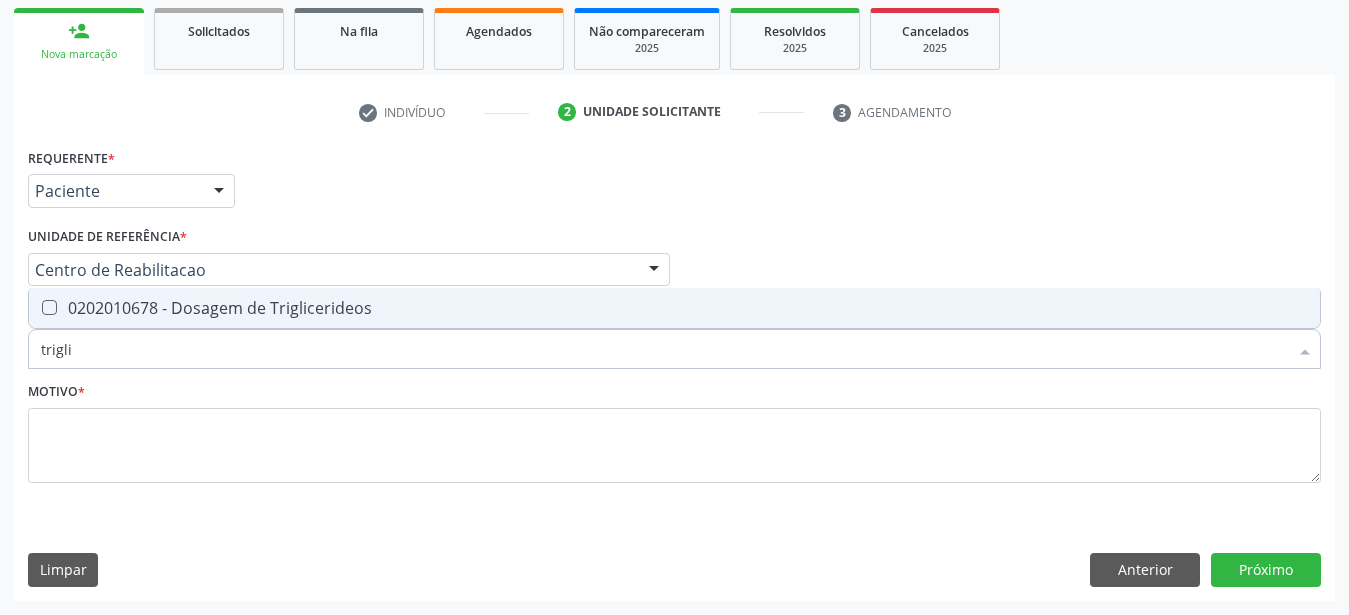 click on "0202010678 - Dosagem de Triglicerideos" at bounding box center (674, 308) 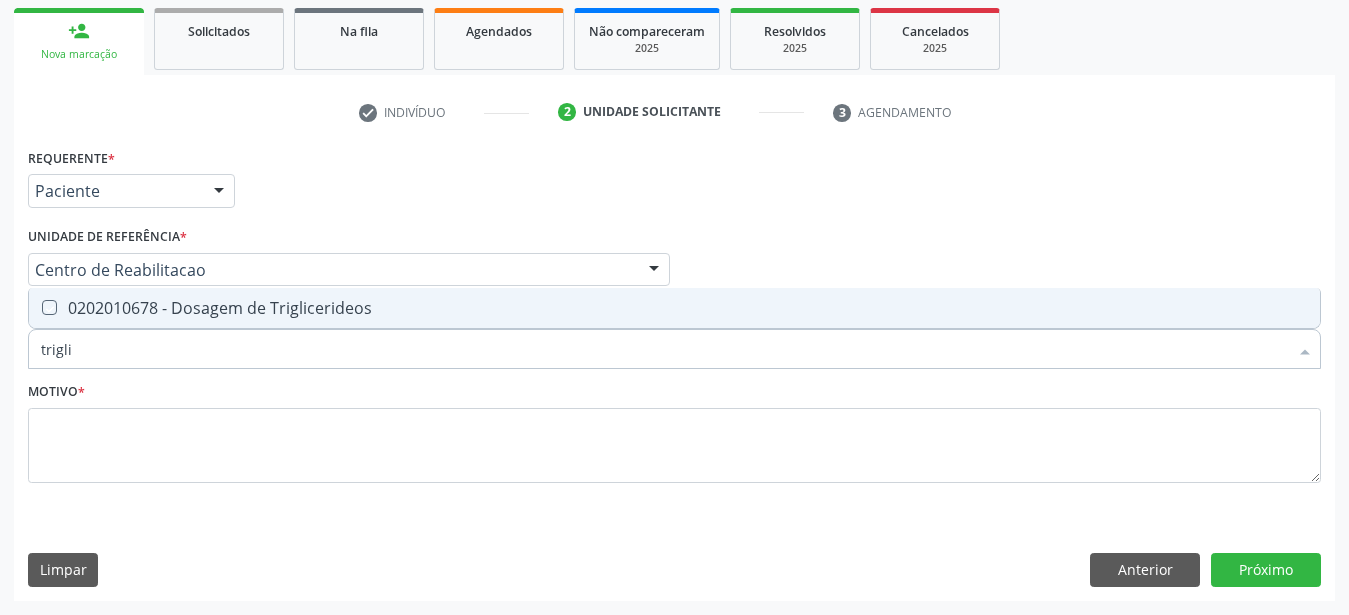 checkbox on "true" 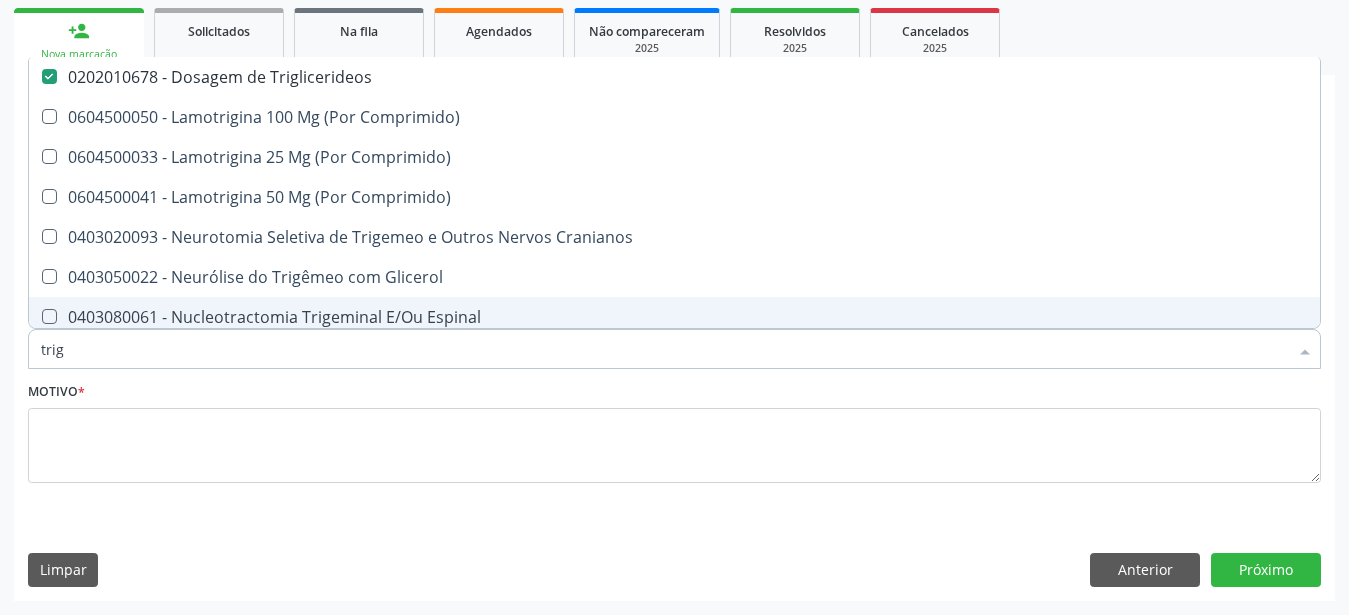 type on "tri" 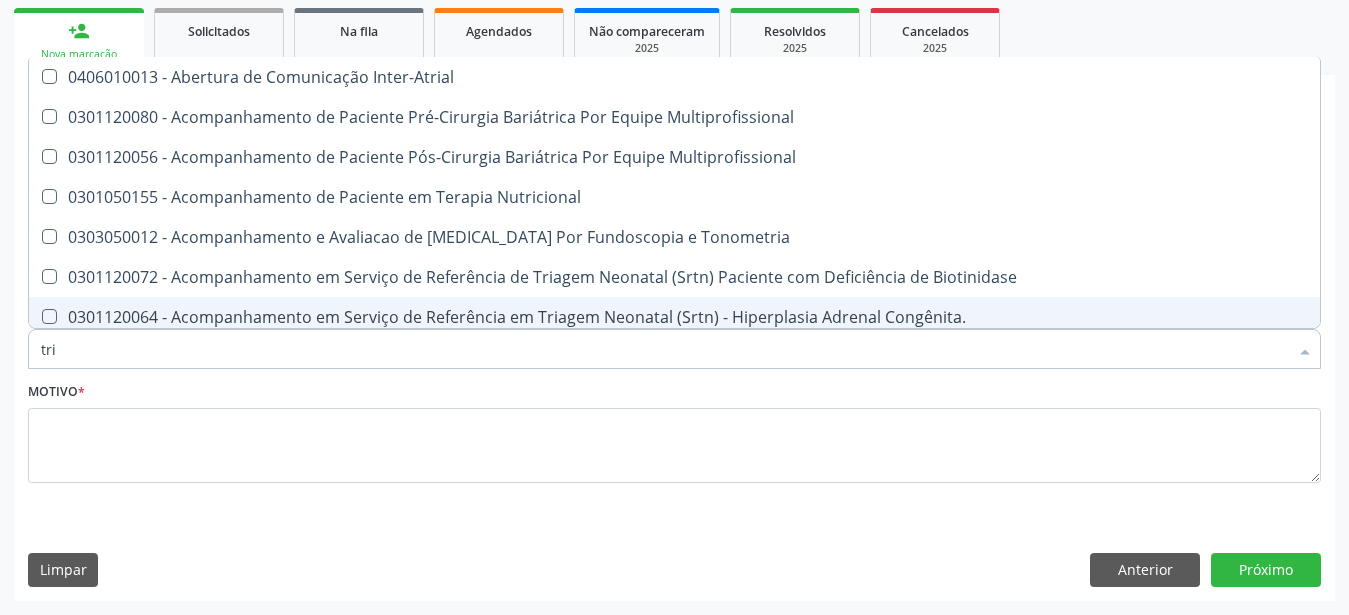 type on "tr" 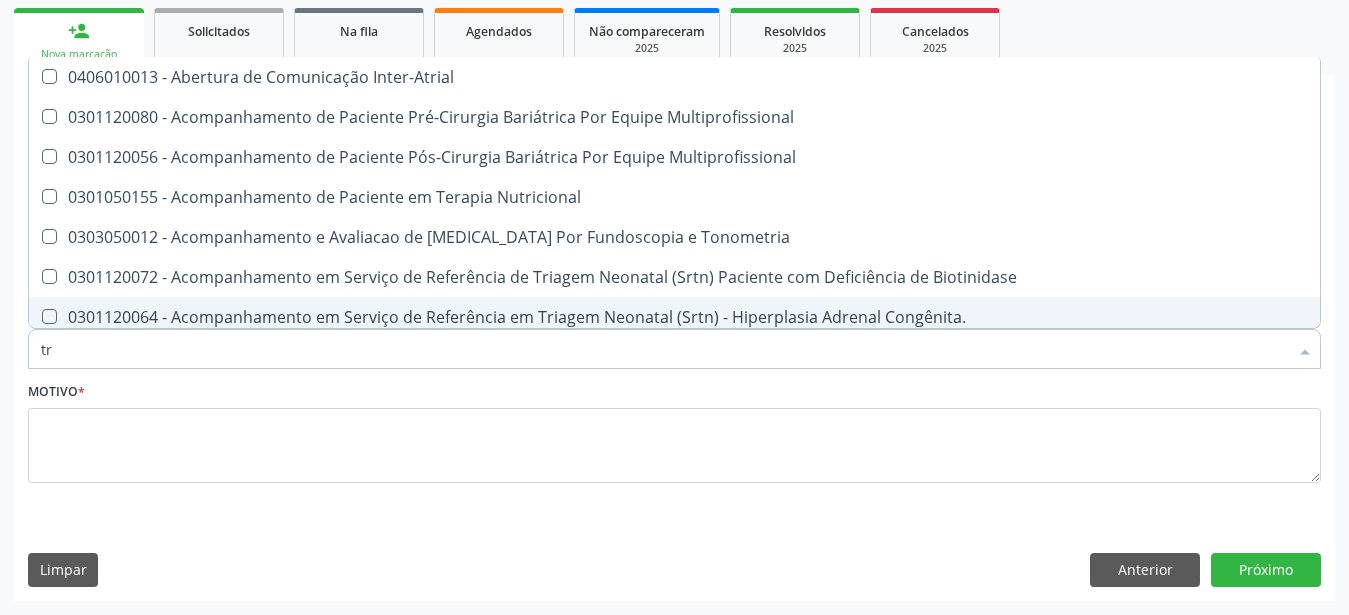 checkbox on "false" 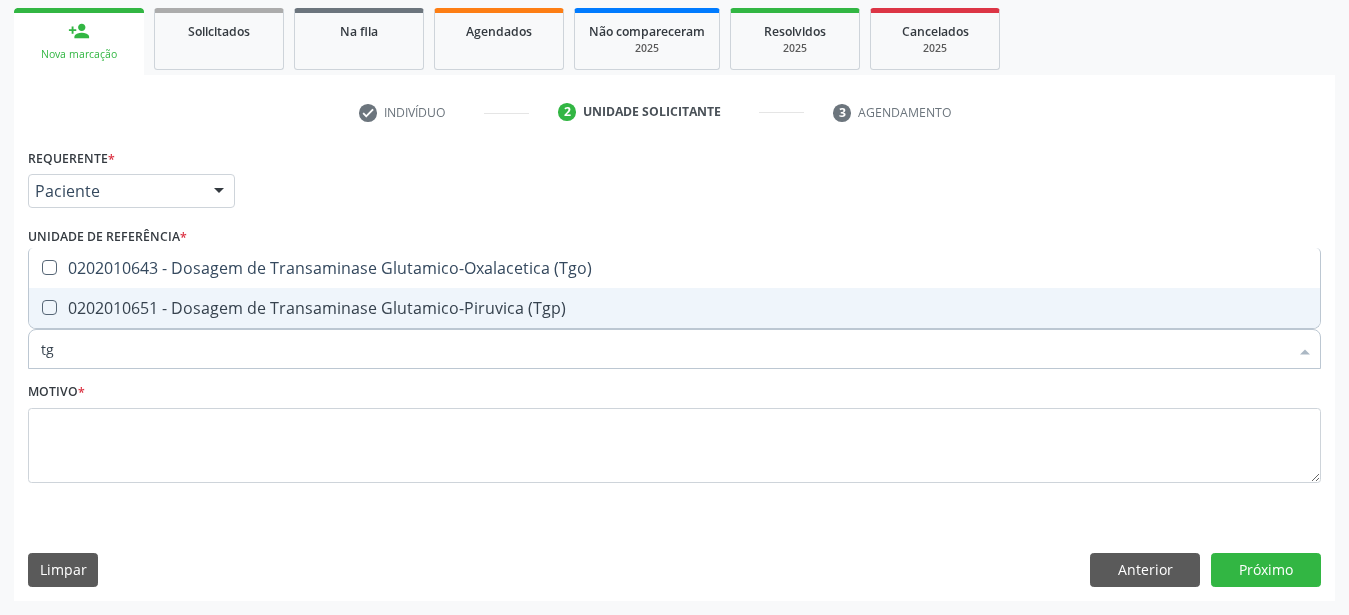 type on "tgo" 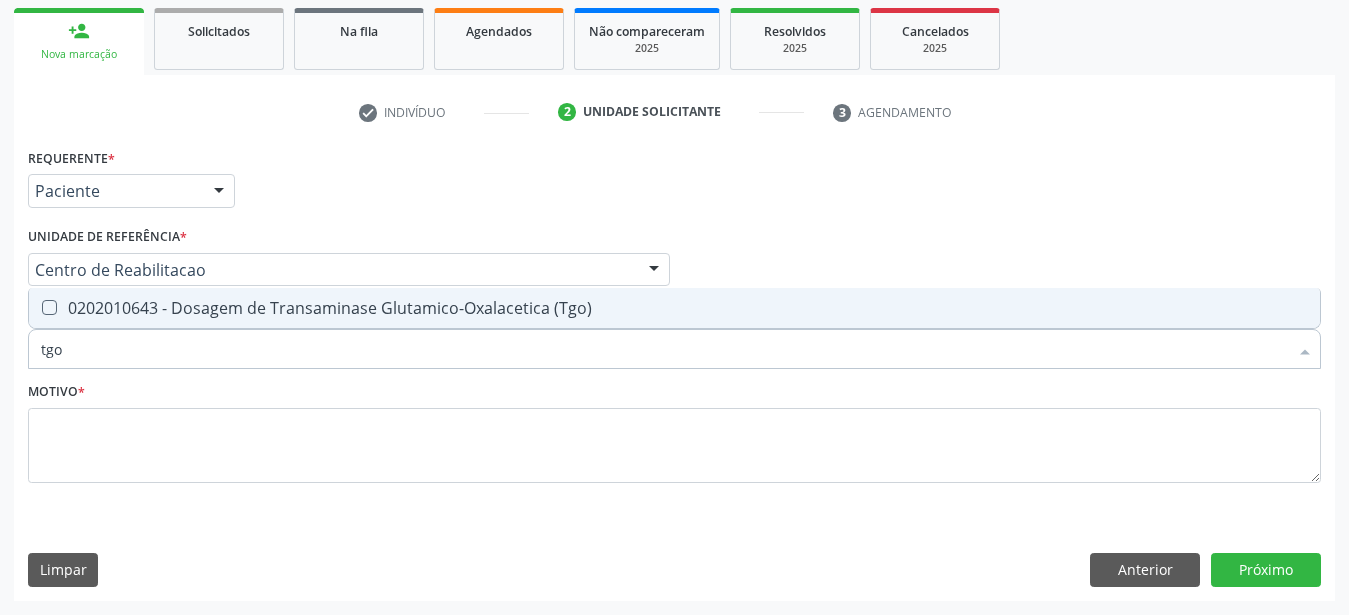 click on "0202010643 - Dosagem de Transaminase Glutamico-Oxalacetica (Tgo)" at bounding box center [674, 308] 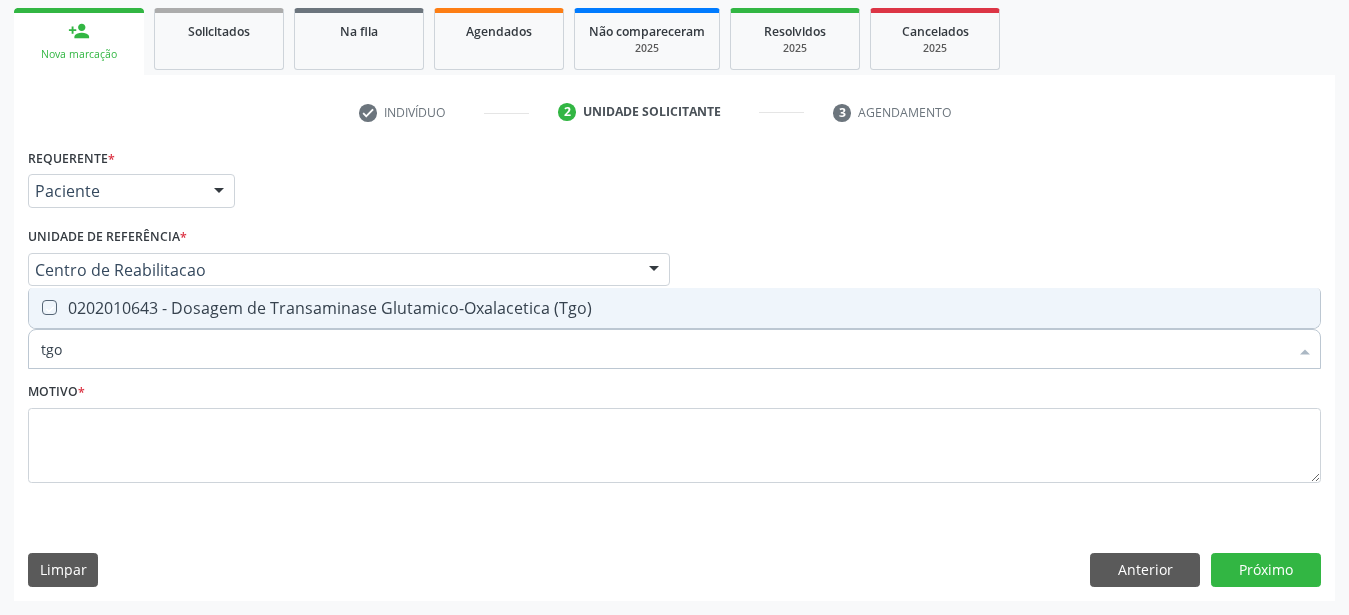 checkbox on "true" 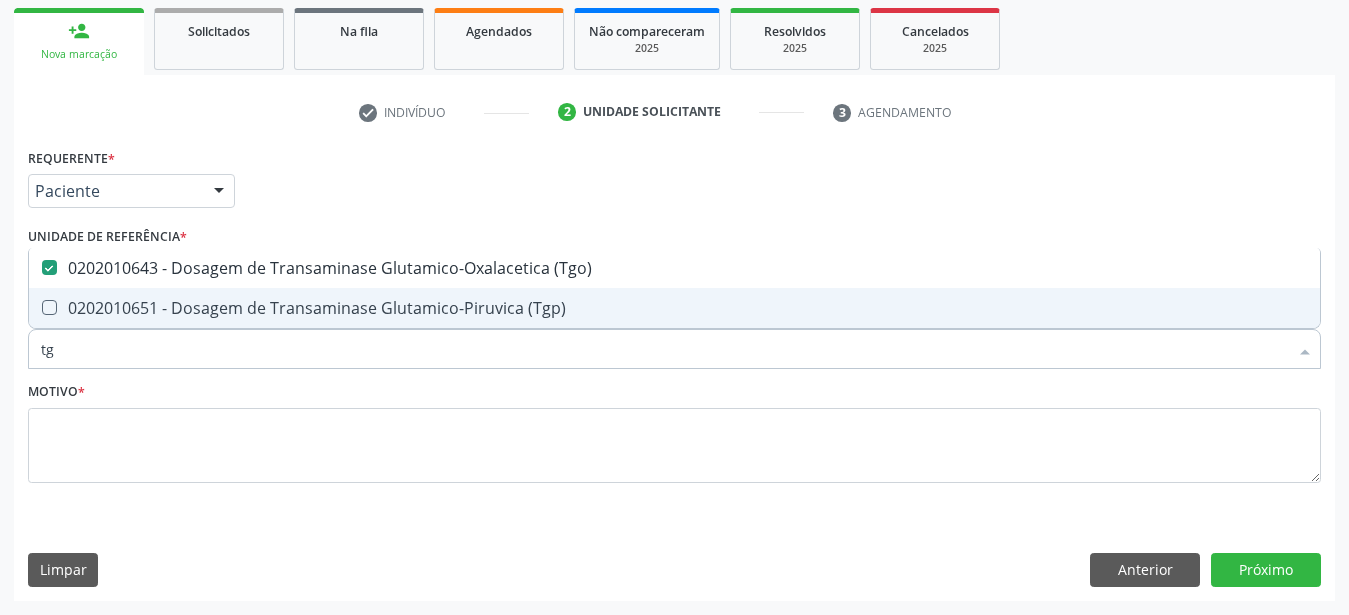 type on "tgp" 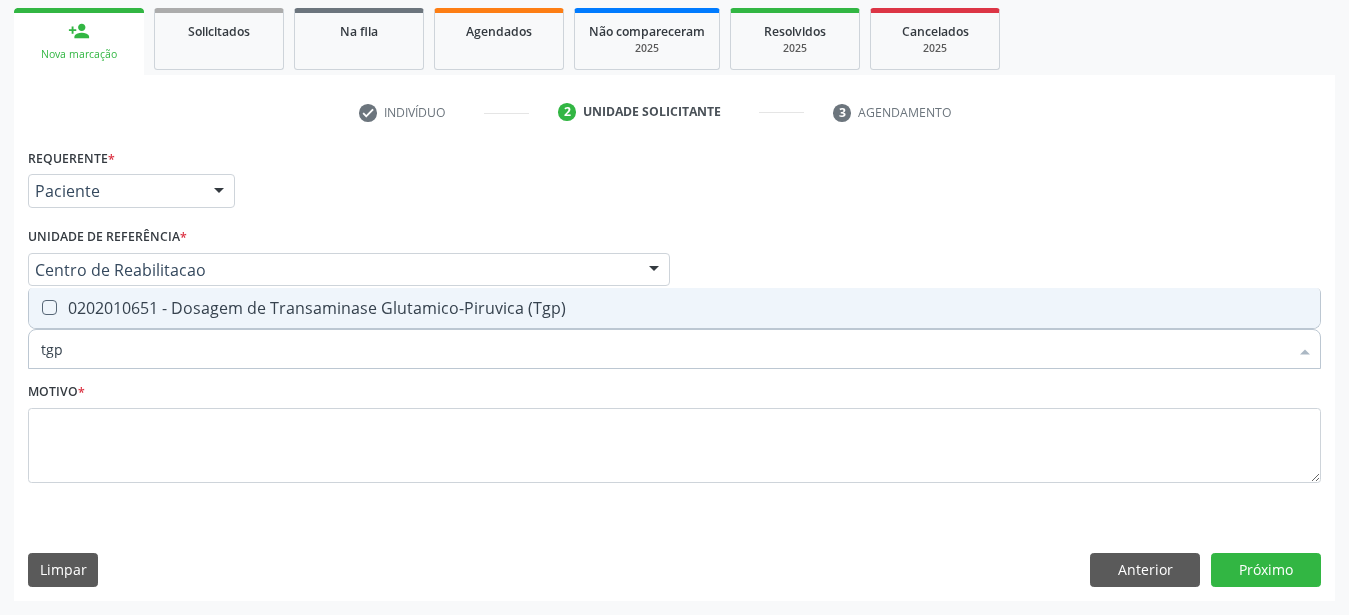 click on "0202010651 - Dosagem de Transaminase Glutamico-Piruvica (Tgp)" at bounding box center [674, 308] 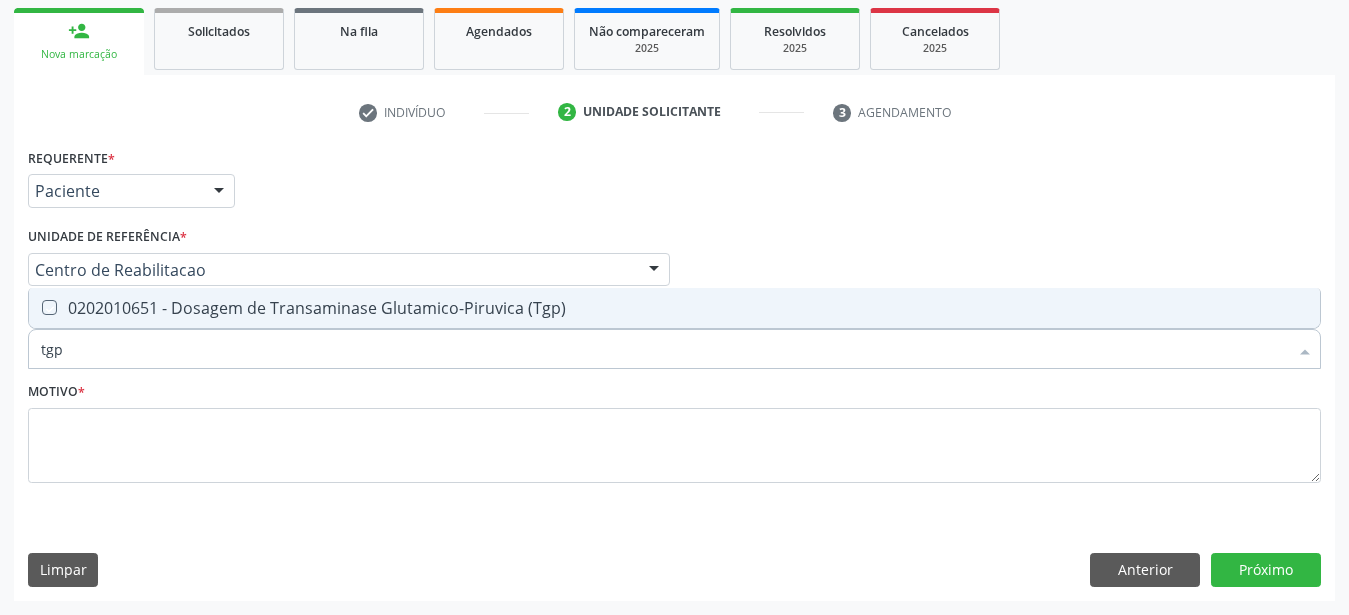 checkbox on "true" 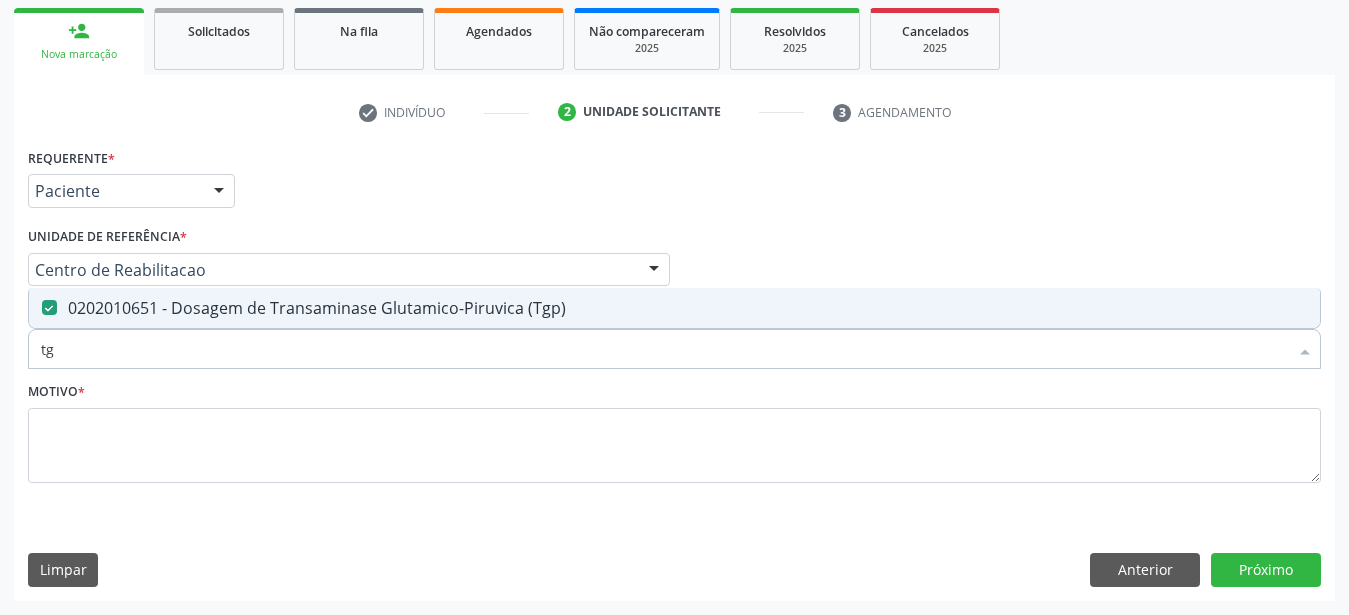 type on "t" 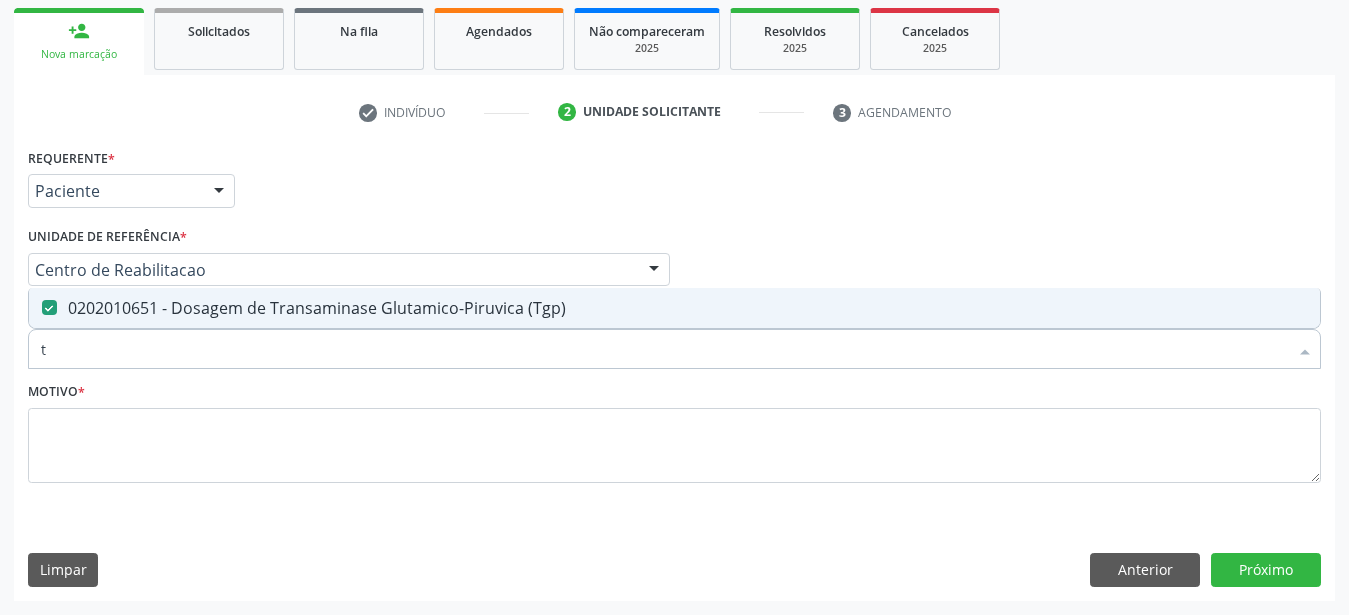 checkbox on "false" 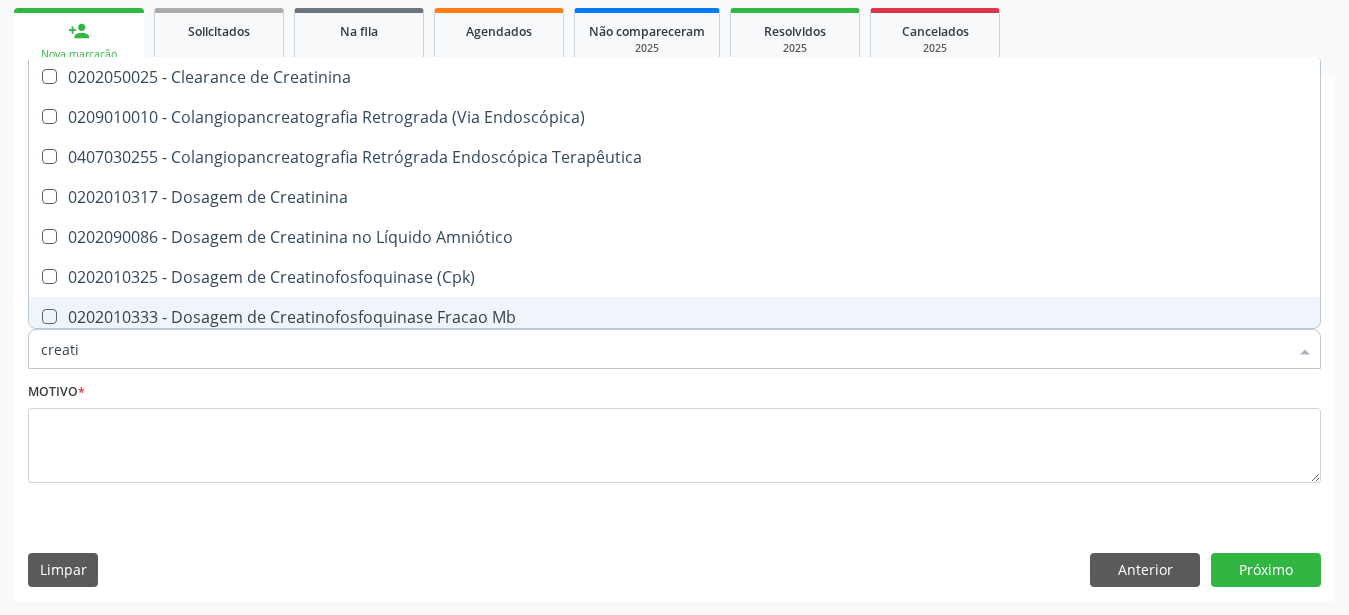 type on "creatin" 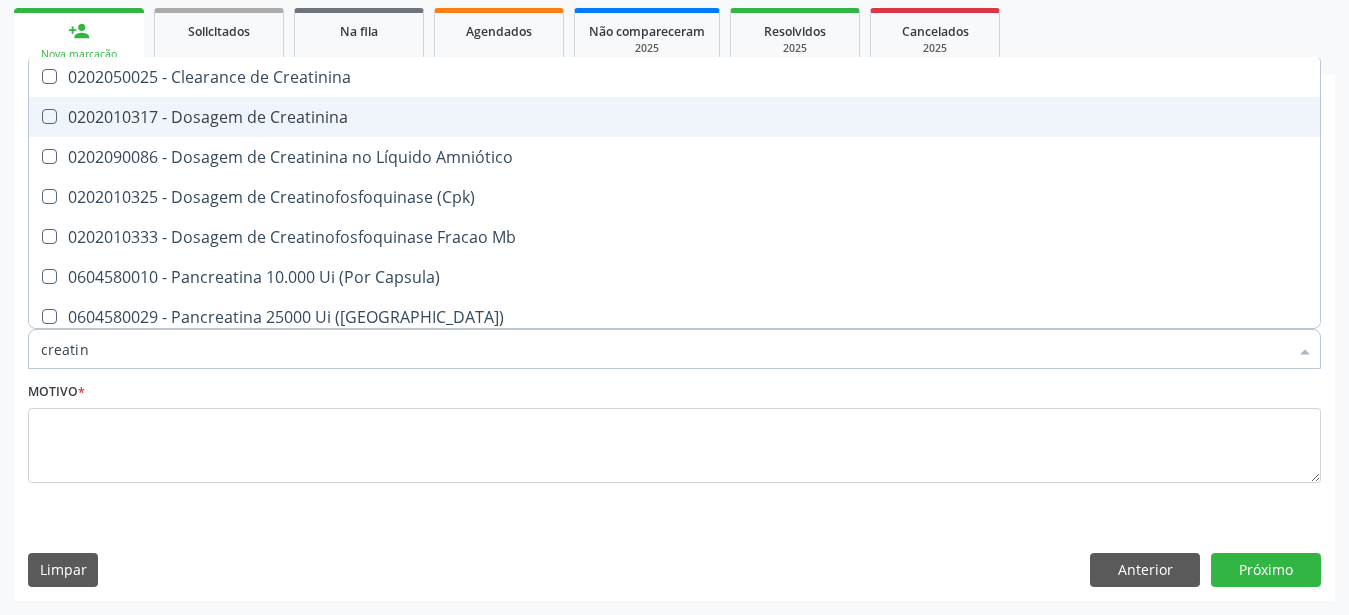 click at bounding box center [49, 116] 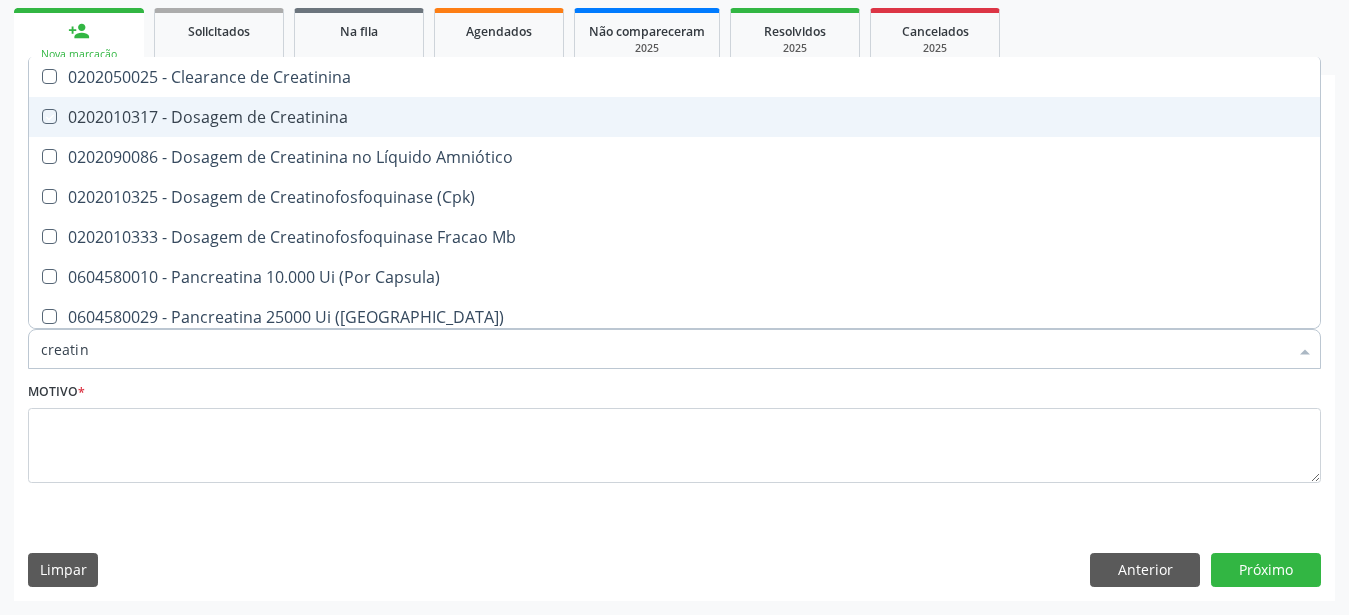 click at bounding box center [35, 116] 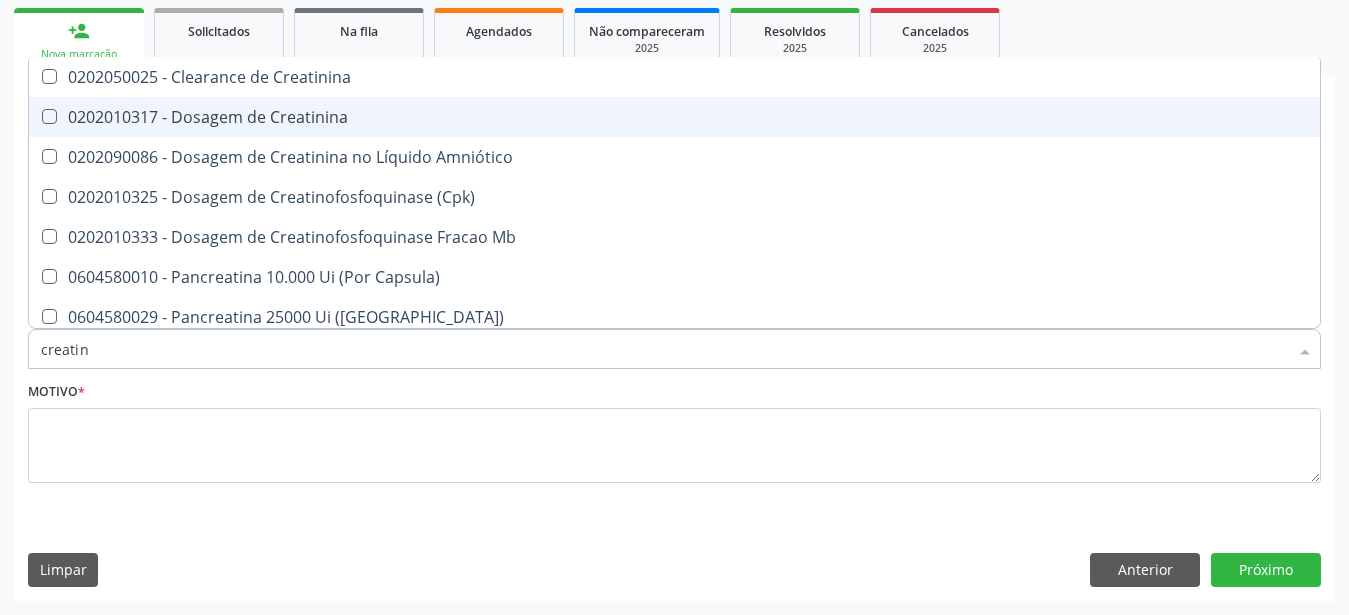 checkbox on "true" 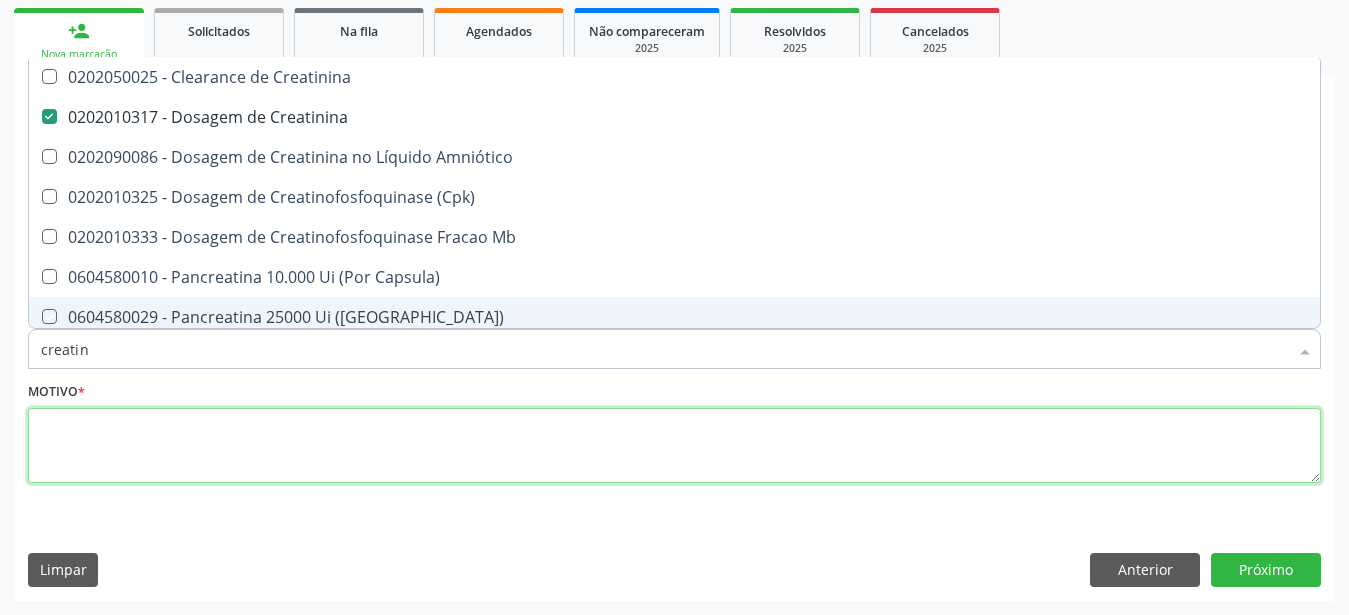 click at bounding box center [674, 446] 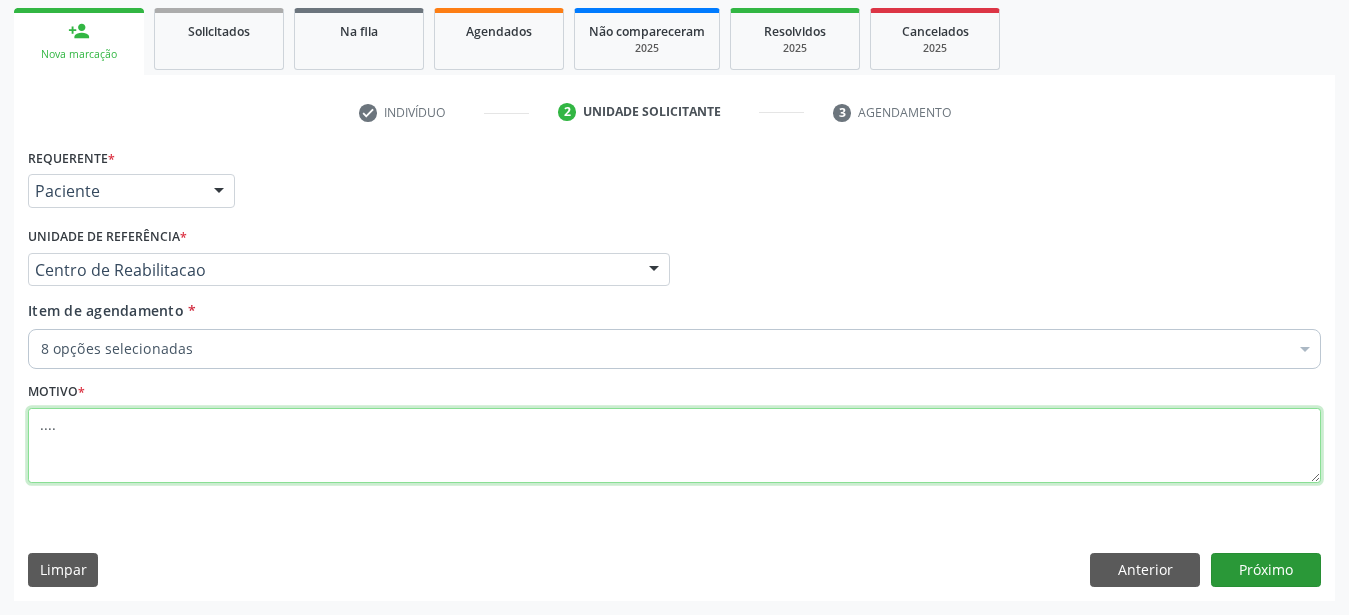 type on "...." 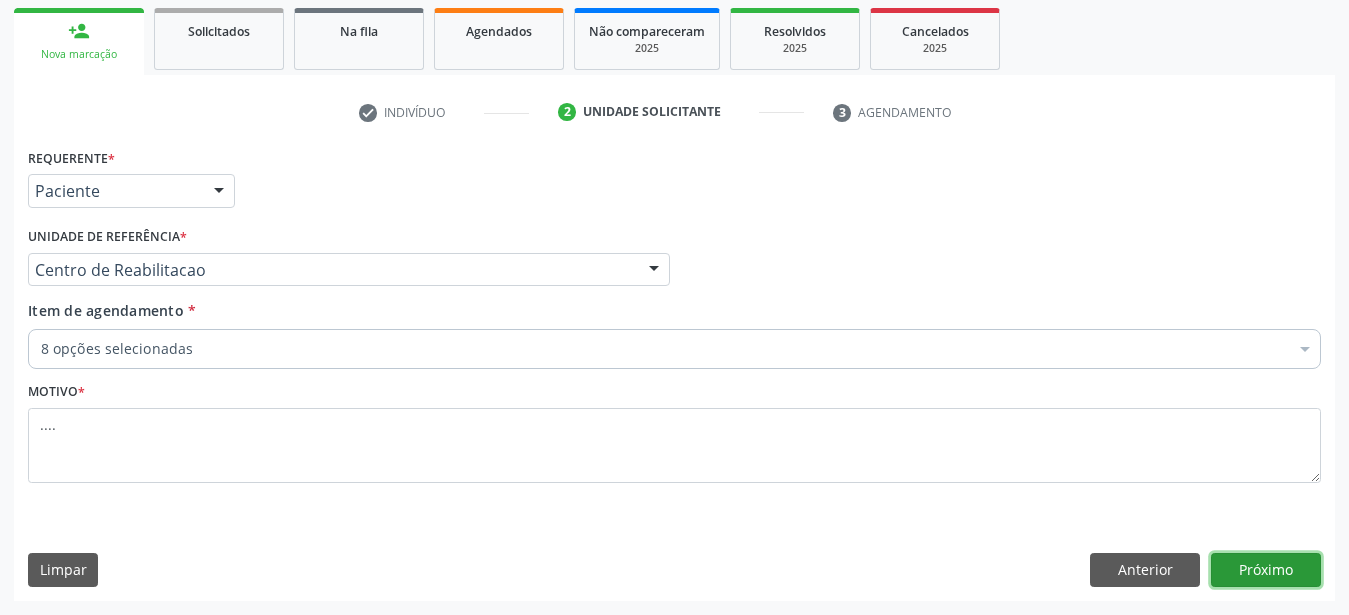 click on "Próximo" at bounding box center [1266, 570] 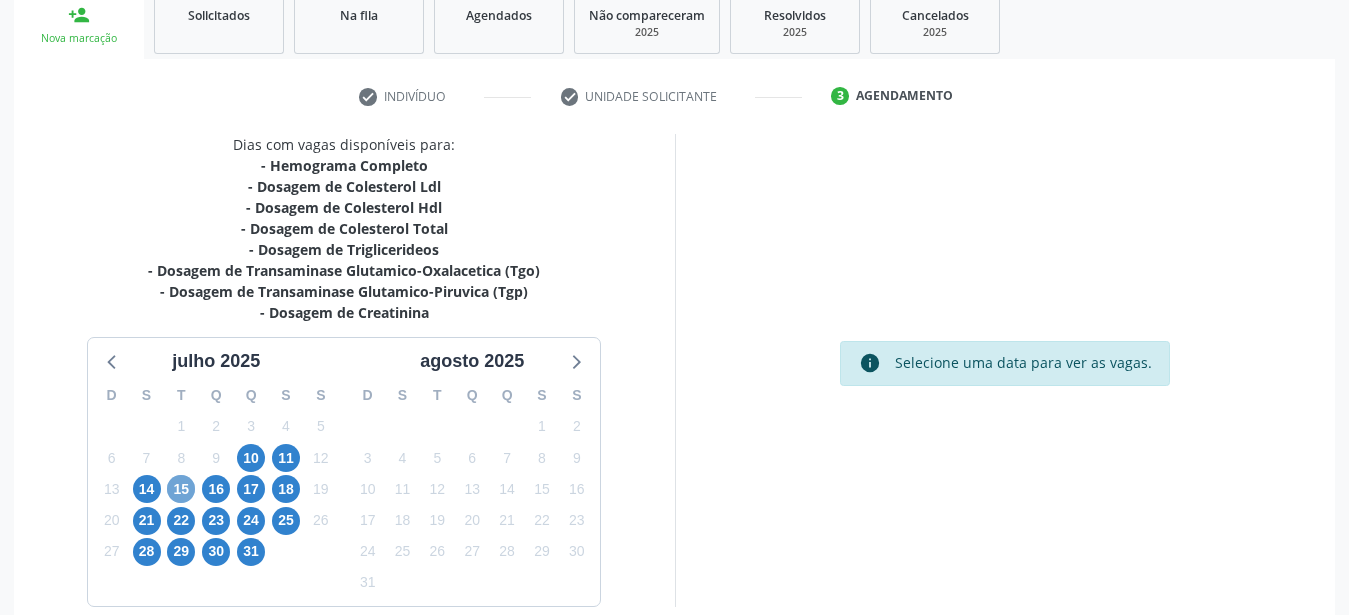 click on "D S T Q Q S S 29 30 1 2 3 4 5 6 7 8 9 10 11 12 13 14 15 16 17 18 19 20 21 22 23 24 25 26 27 28 29 30 31 1 2 3 4 5 6 7 8 9" at bounding box center [216, 490] 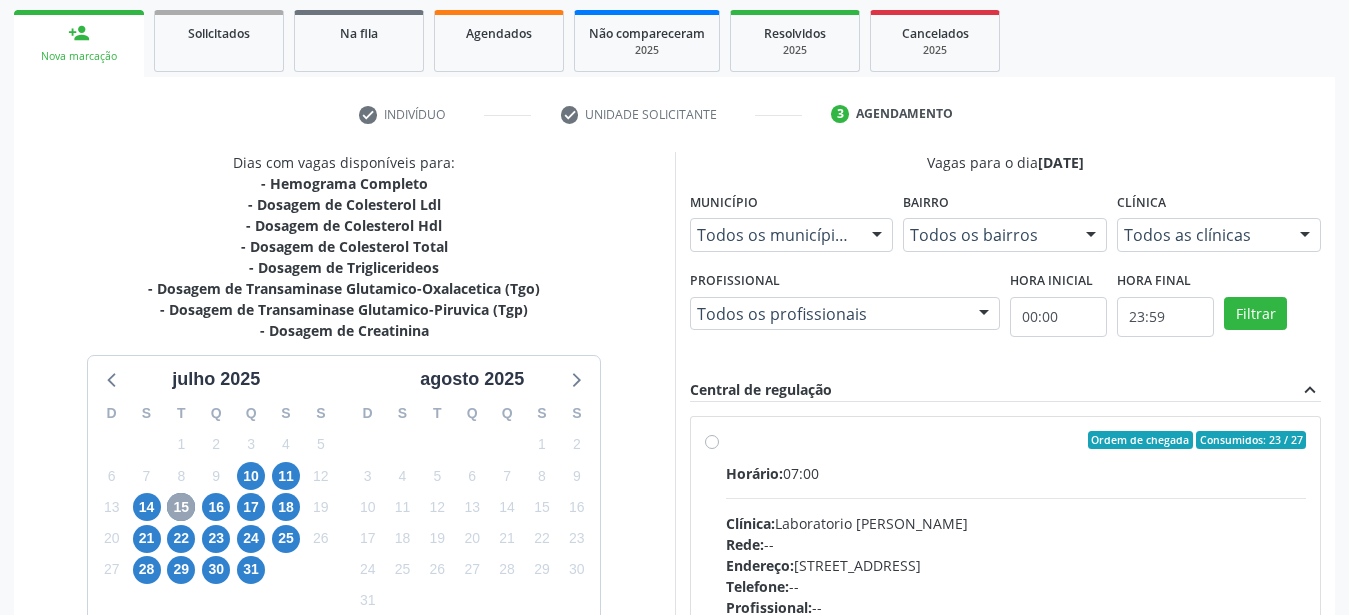 scroll, scrollTop: 340, scrollLeft: 0, axis: vertical 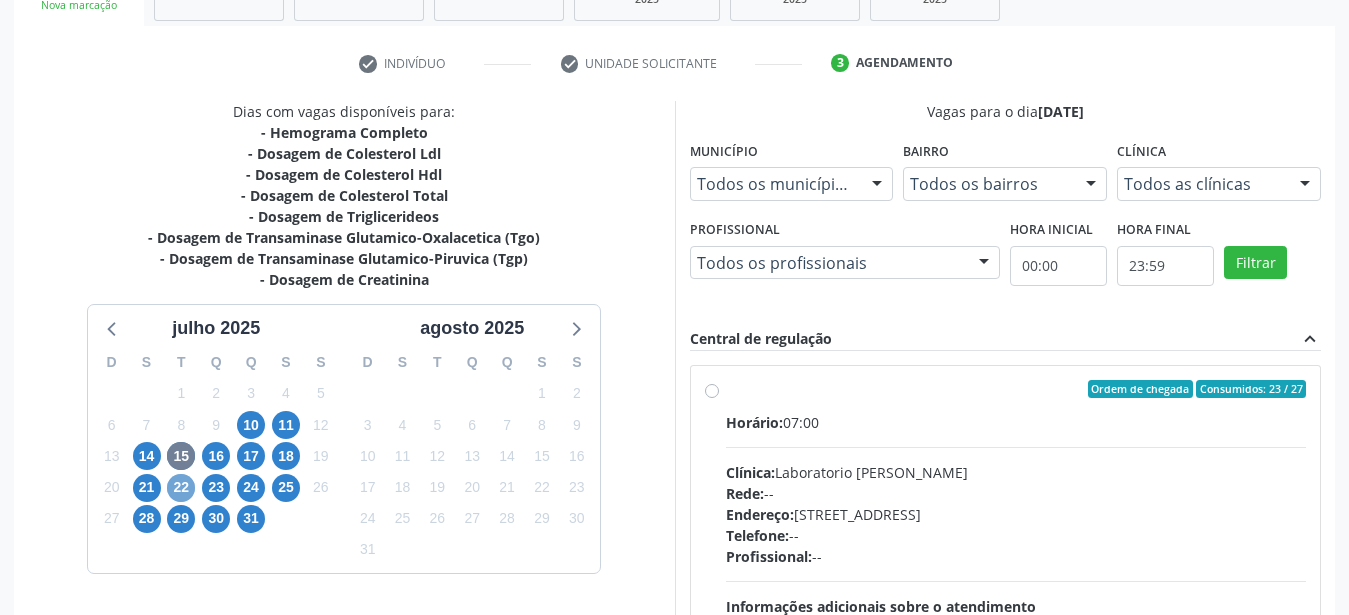 click on "22" at bounding box center (181, 488) 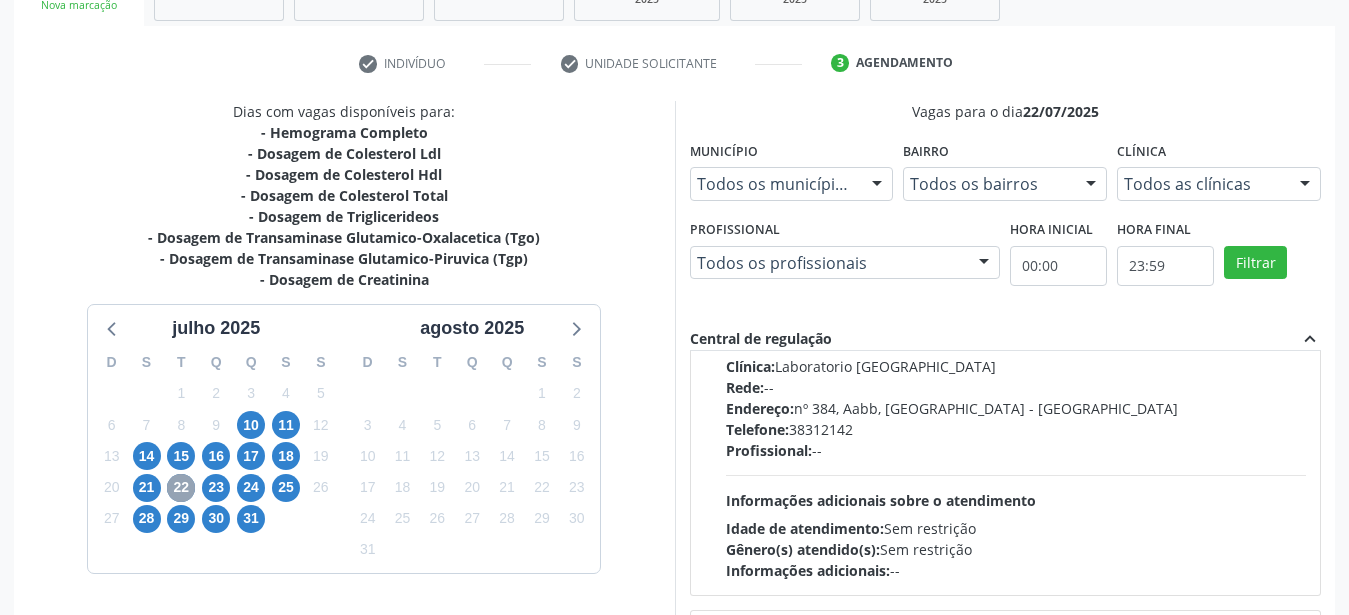 scroll, scrollTop: 342, scrollLeft: 0, axis: vertical 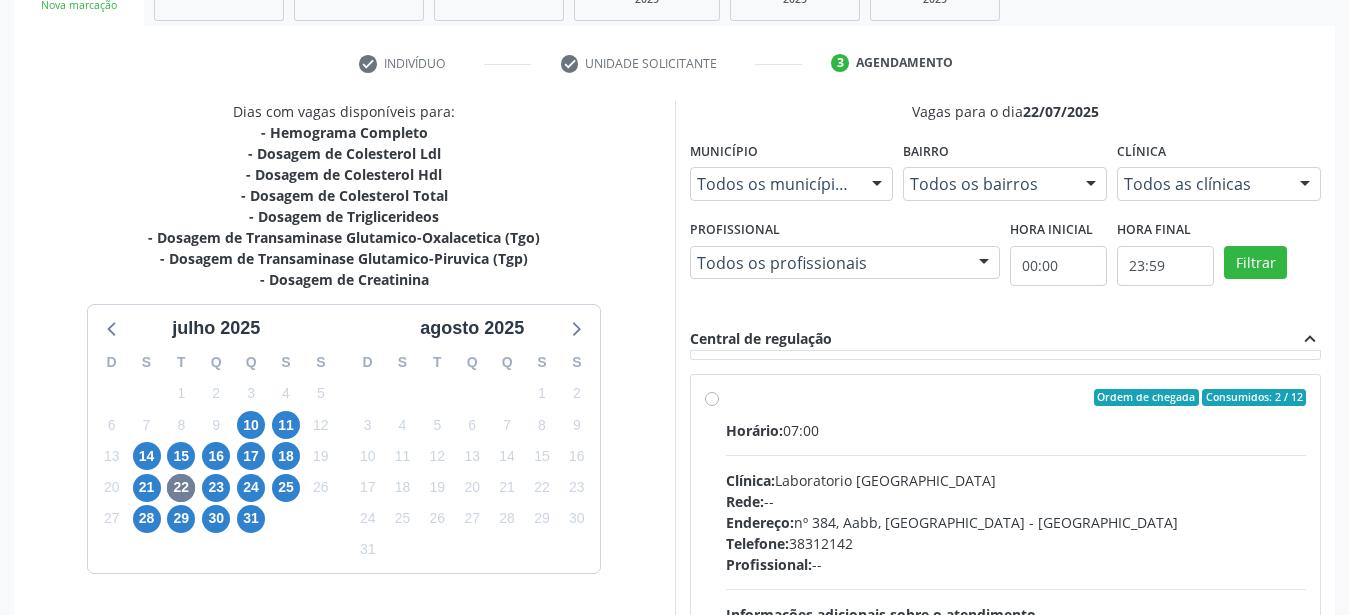 click on "Ordem de chegada
Consumidos: 2 / 12
Horário:   07:00
Clínica:  Laboratorio Sao Francisco
Rede:
--
Endereço:   nº 384, Aabb, Serra Talhada - PE
Telefone:   38312142
Profissional:
--
Informações adicionais sobre o atendimento
Idade de atendimento:
Sem restrição
Gênero(s) atendido(s):
Sem restrição
Informações adicionais:
--" at bounding box center (1016, 542) 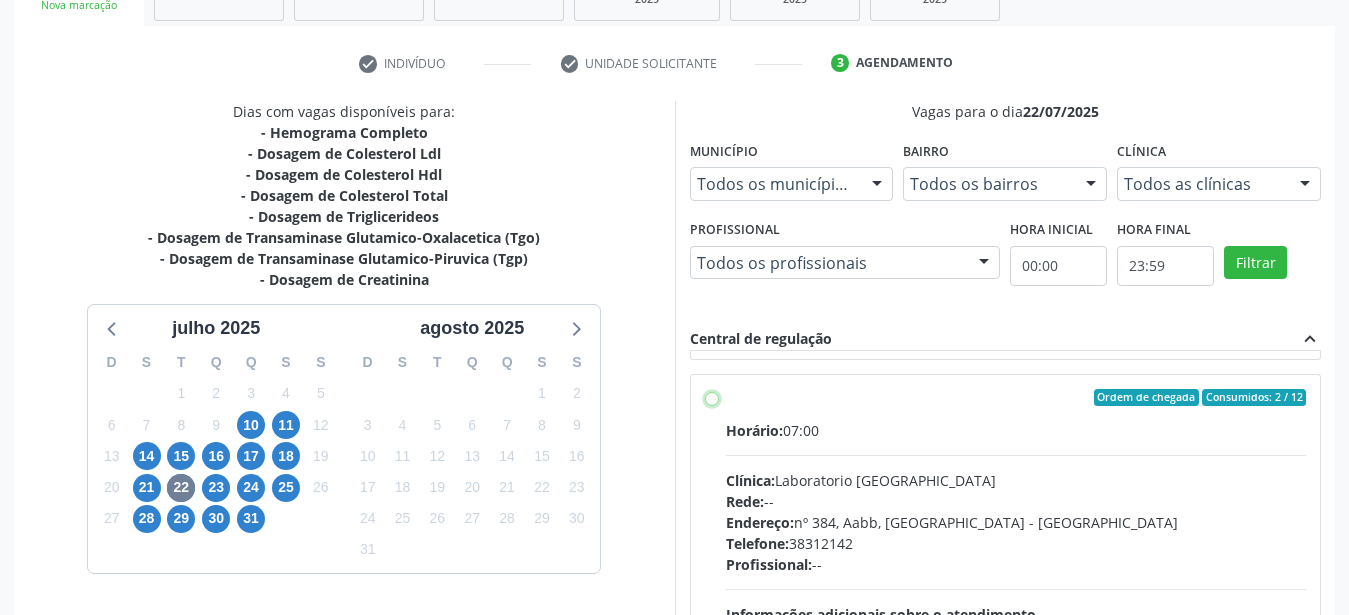radio on "true" 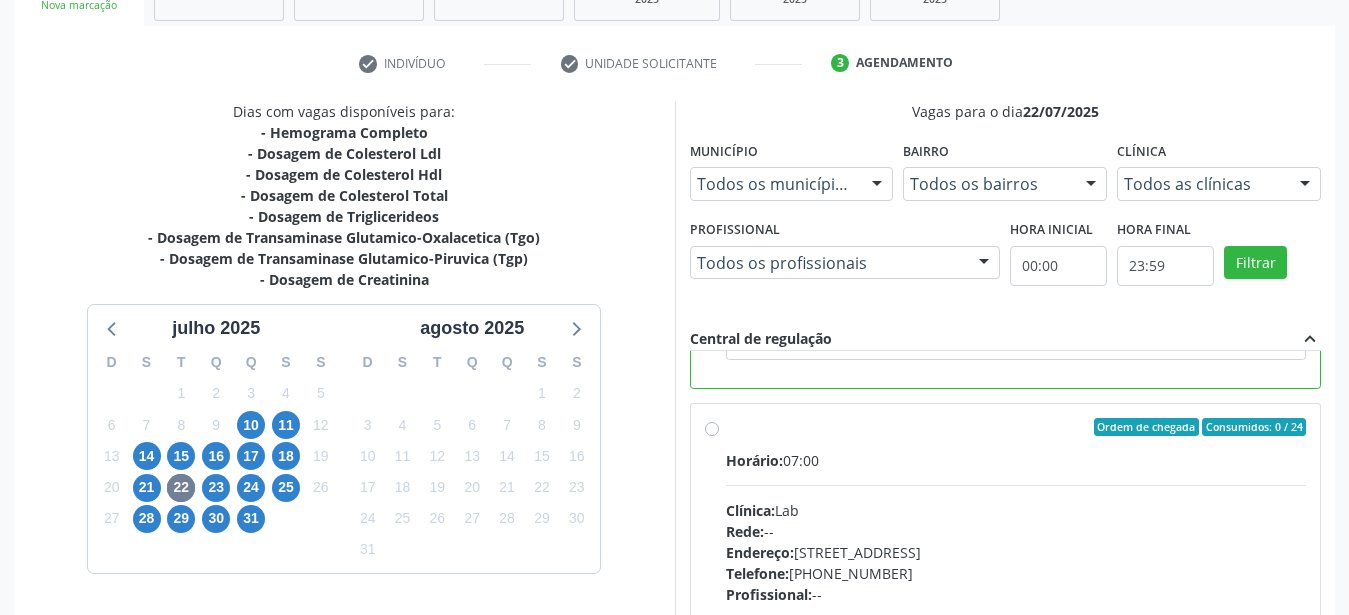 scroll, scrollTop: 1151, scrollLeft: 0, axis: vertical 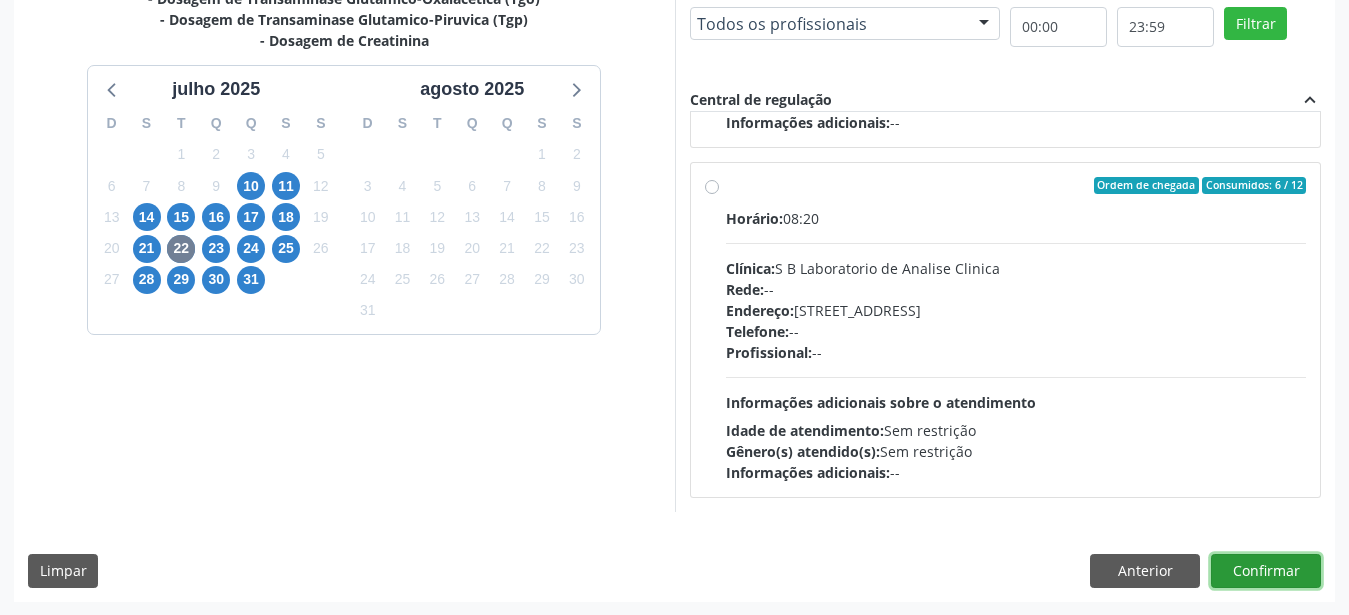 click on "Confirmar" at bounding box center (1266, 571) 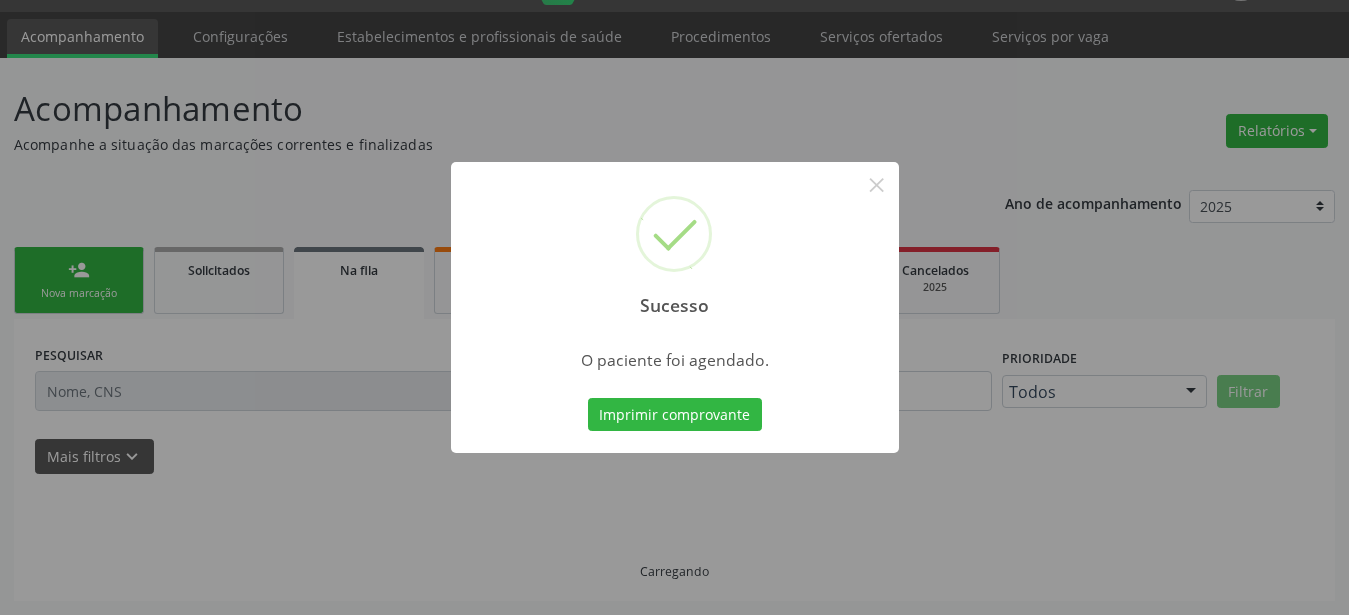 scroll, scrollTop: 51, scrollLeft: 0, axis: vertical 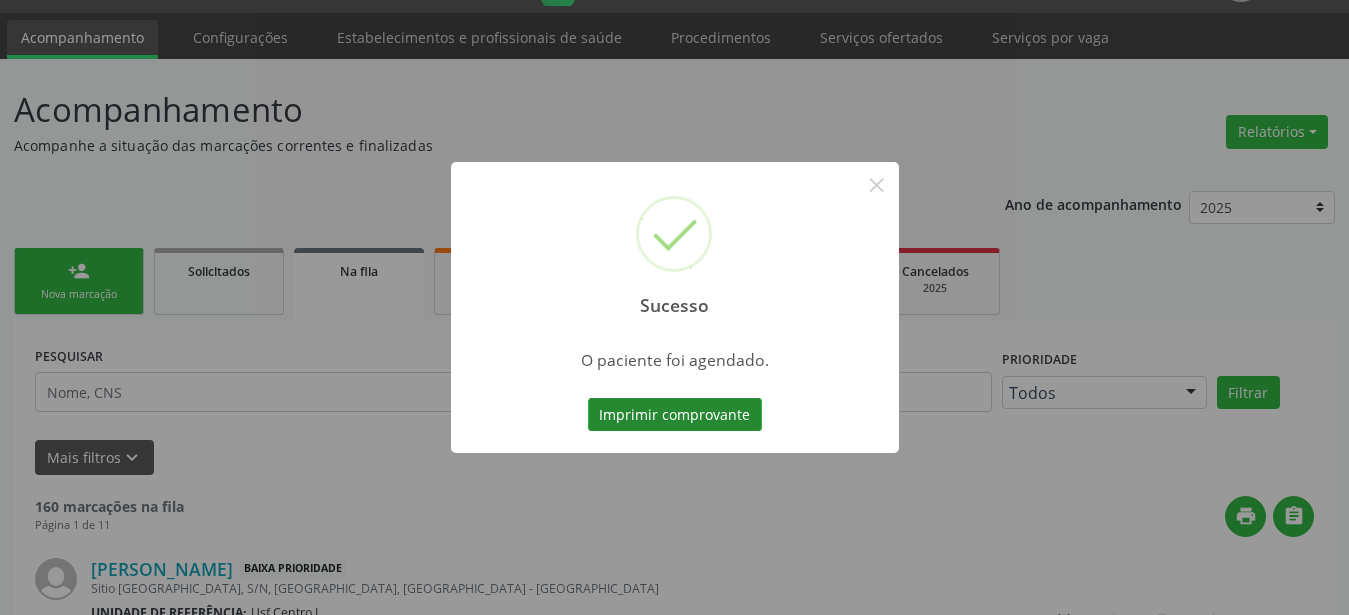 click on "Imprimir comprovante" at bounding box center [675, 415] 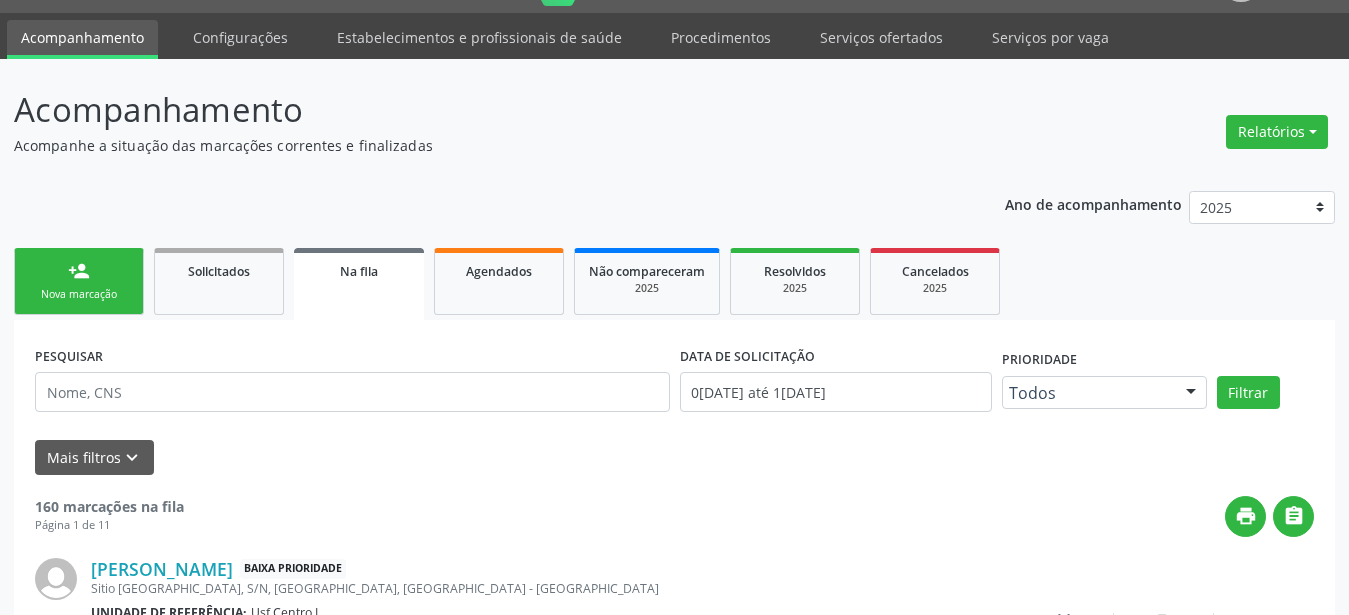 scroll, scrollTop: 50, scrollLeft: 0, axis: vertical 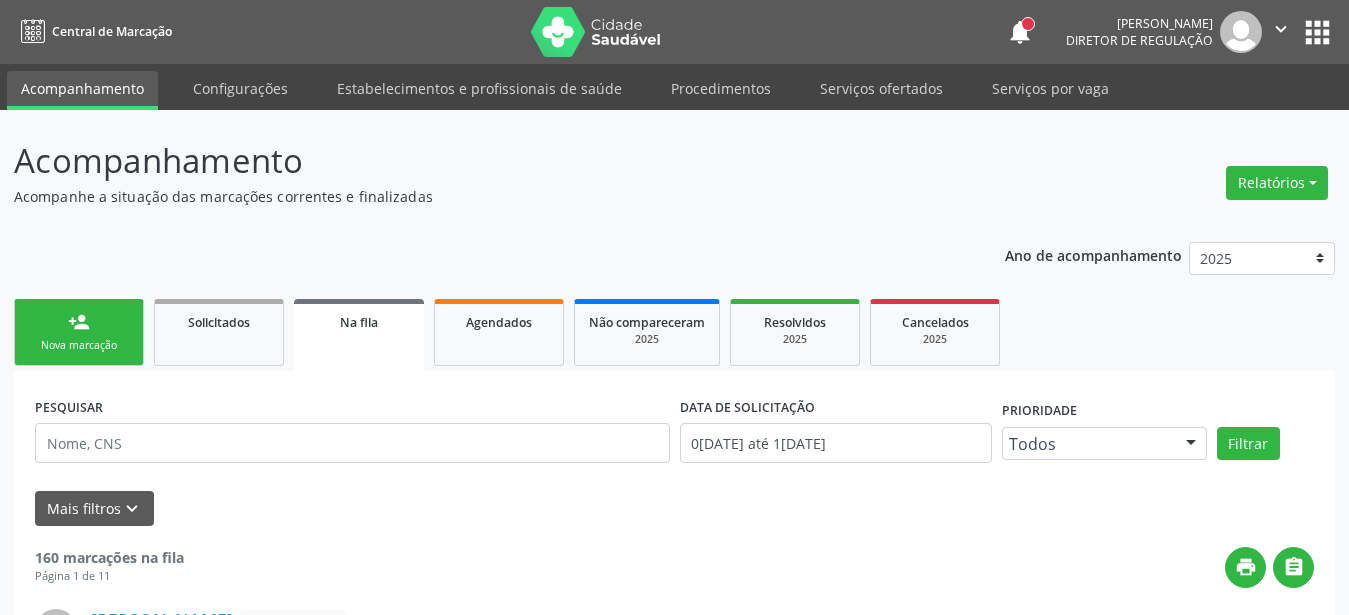 click on "apps" at bounding box center [1317, 32] 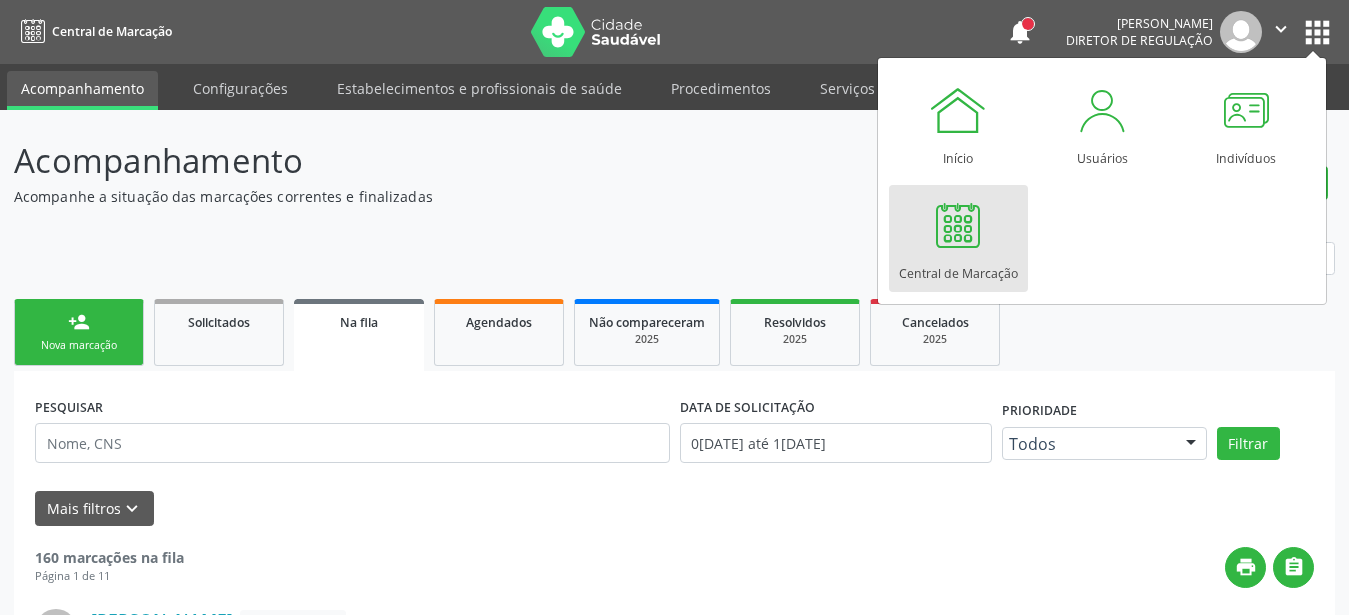 click at bounding box center [958, 225] 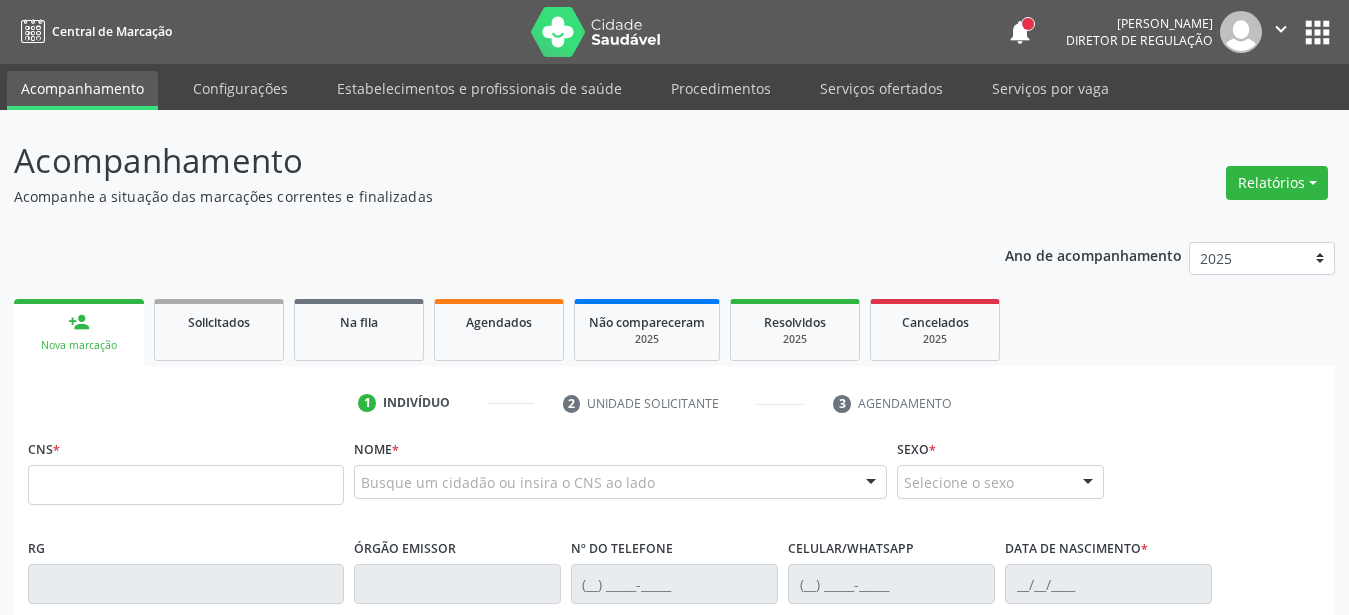 scroll, scrollTop: 0, scrollLeft: 0, axis: both 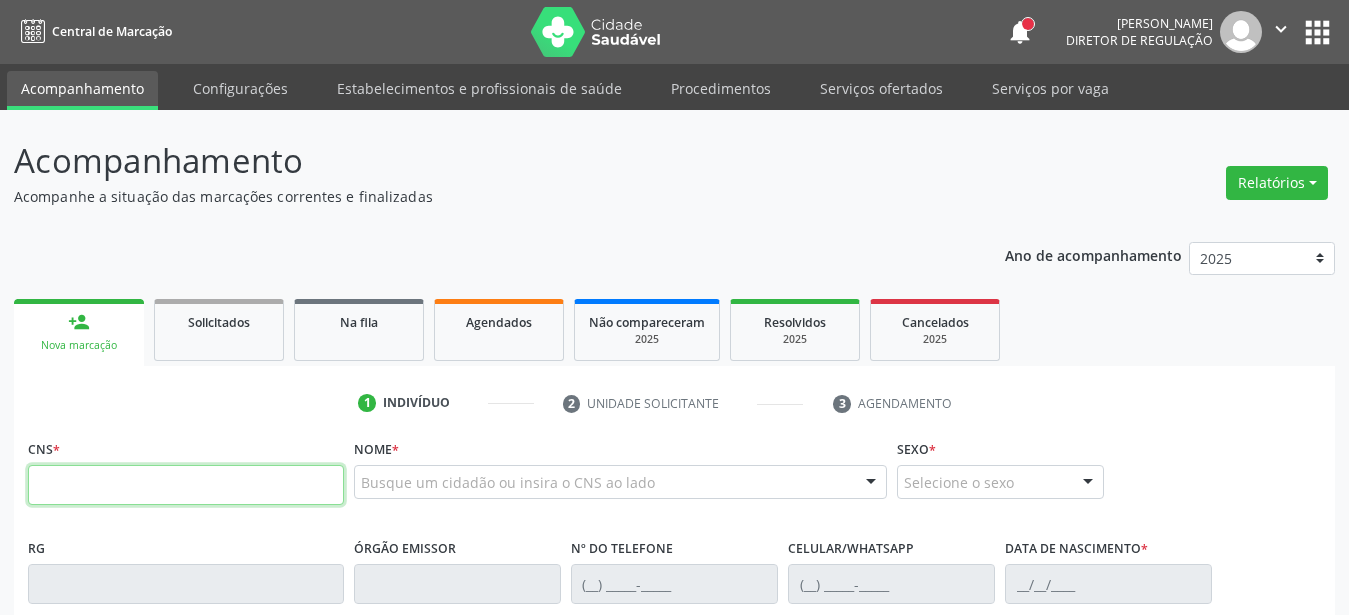 type 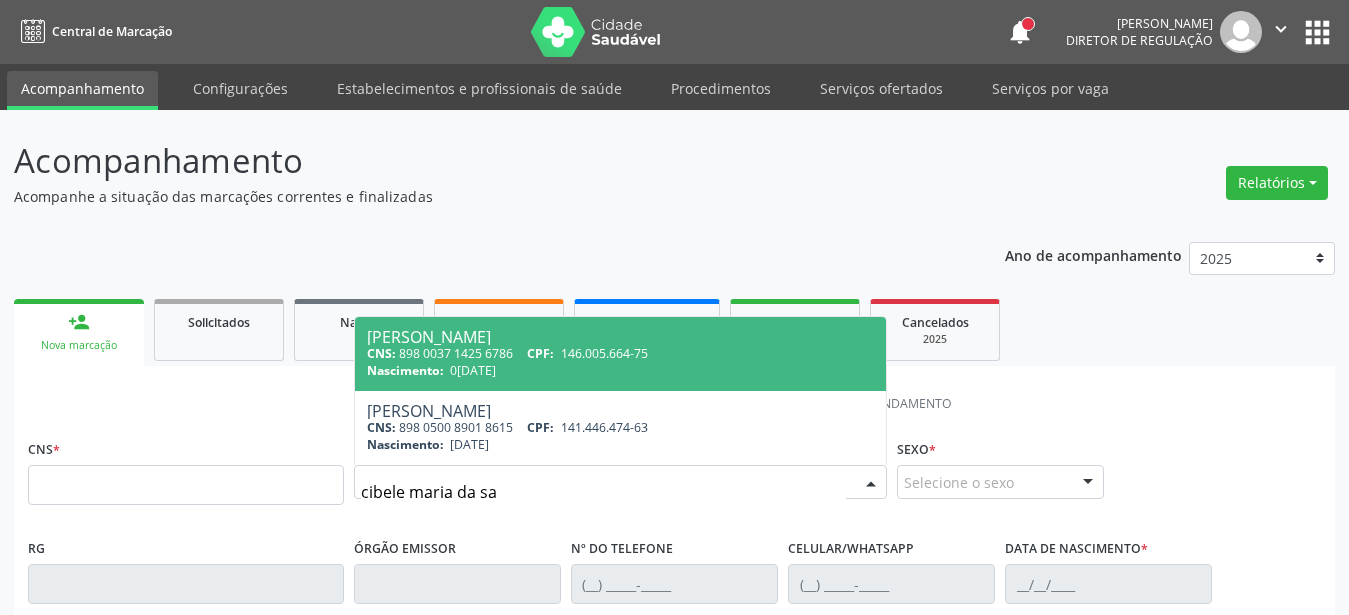 type on "[PERSON_NAME]" 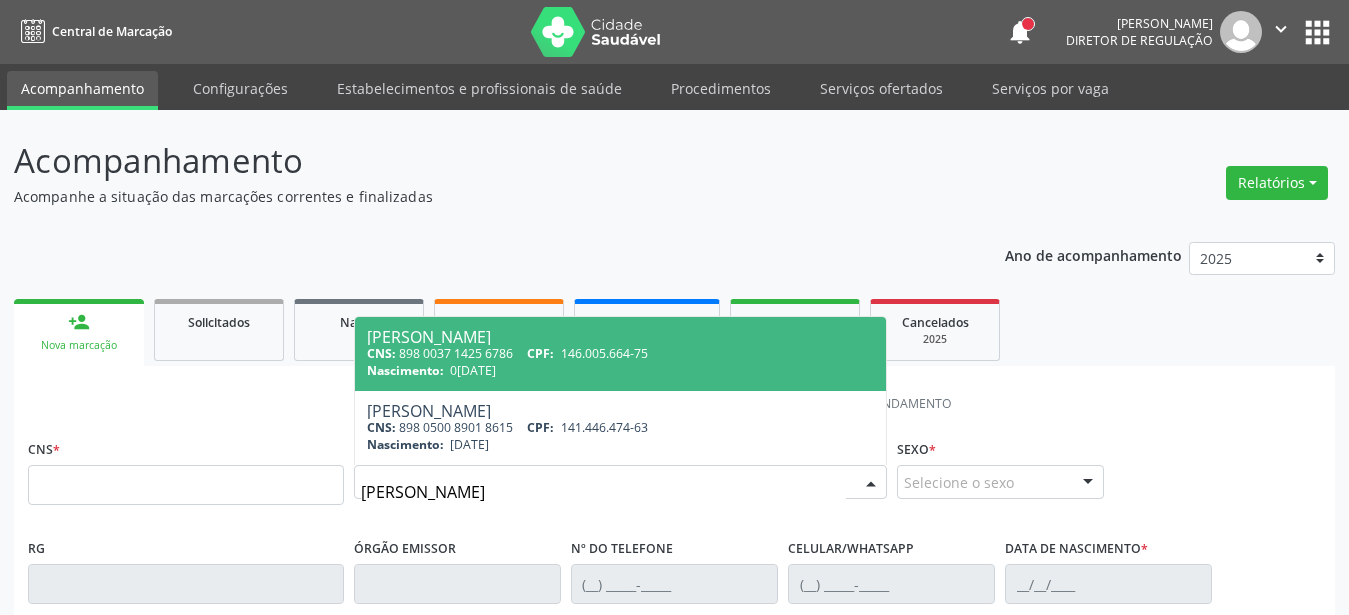 click on "146.005.664-75" at bounding box center (604, 353) 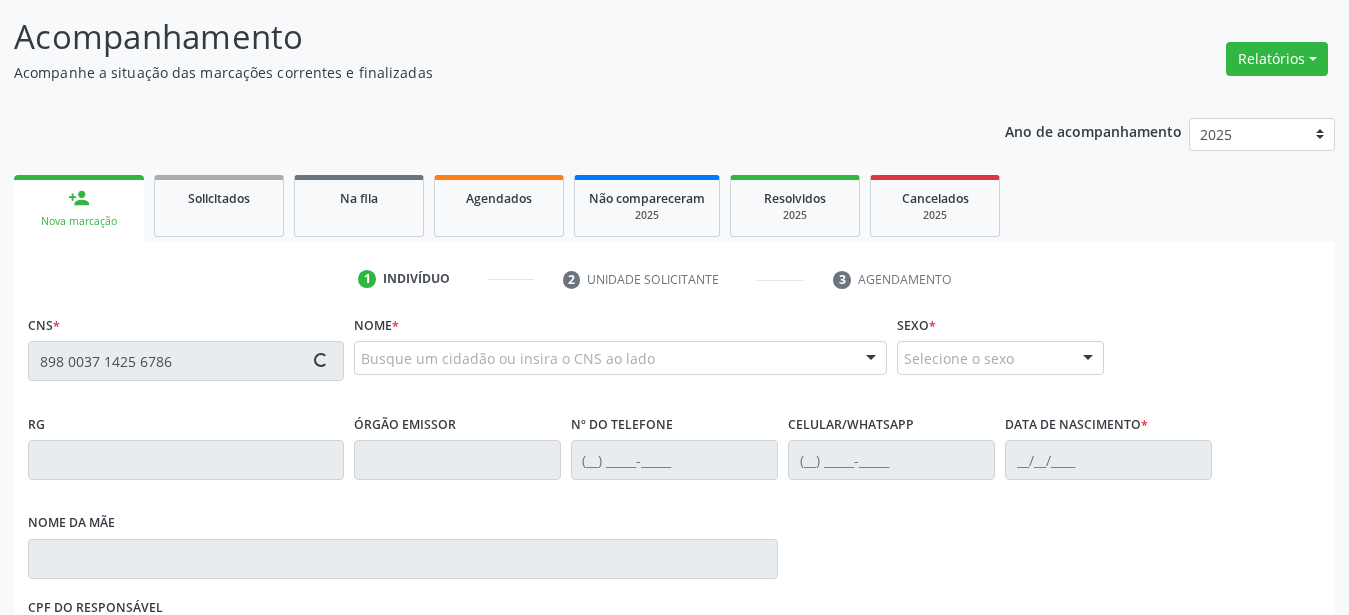 scroll, scrollTop: 204, scrollLeft: 0, axis: vertical 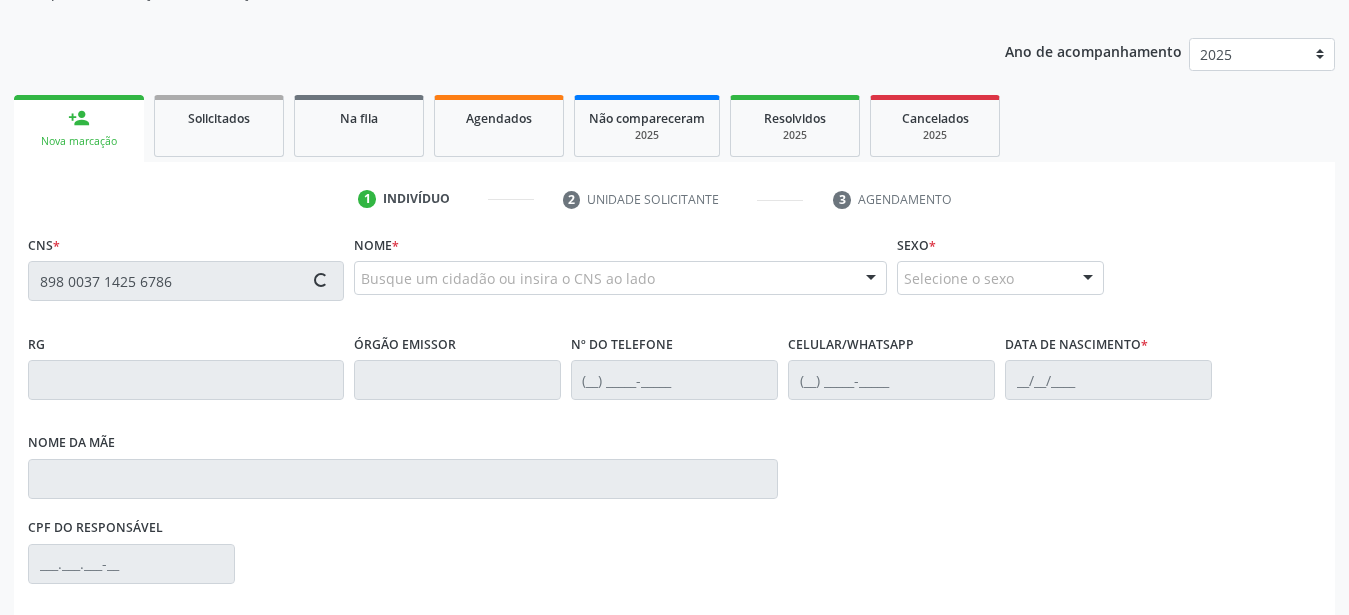 type on "898 0037 1425 6786" 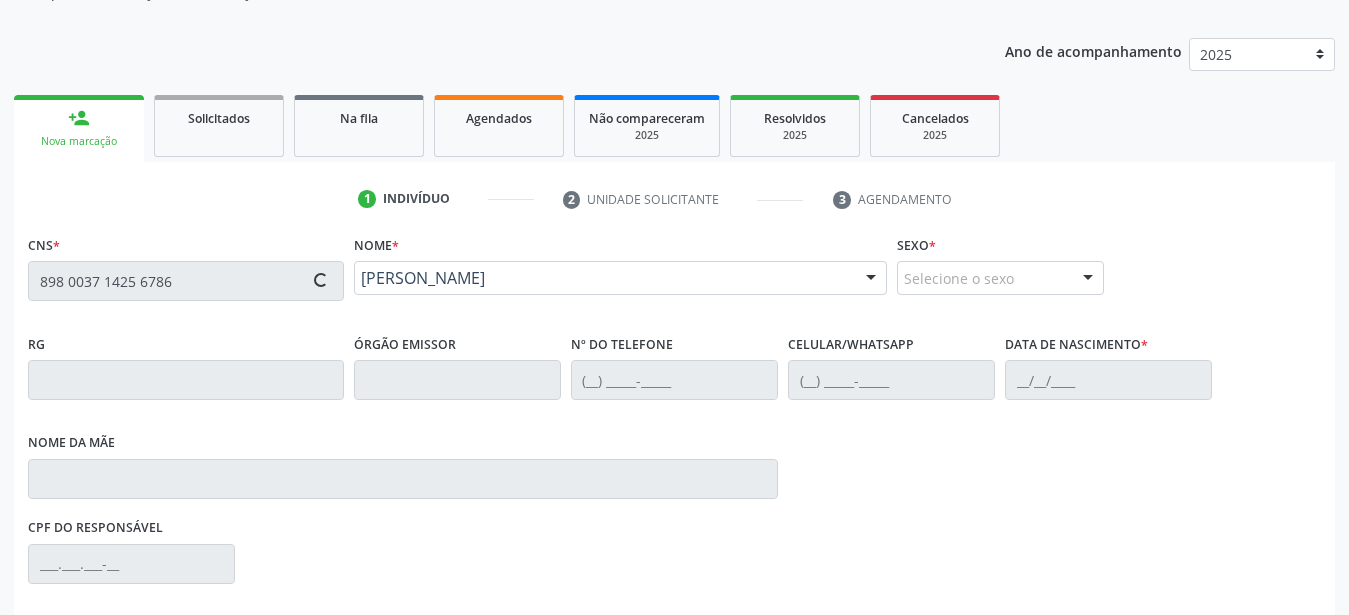 type on "[PHONE_NUMBER]" 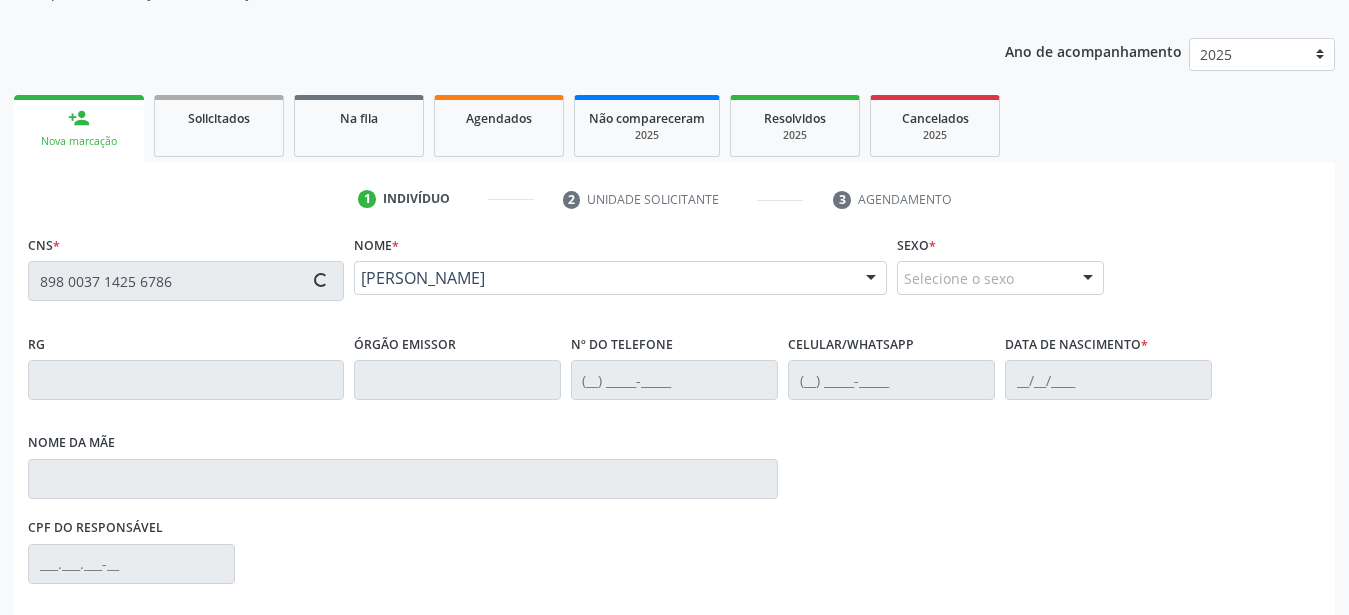type on "0[DATE]" 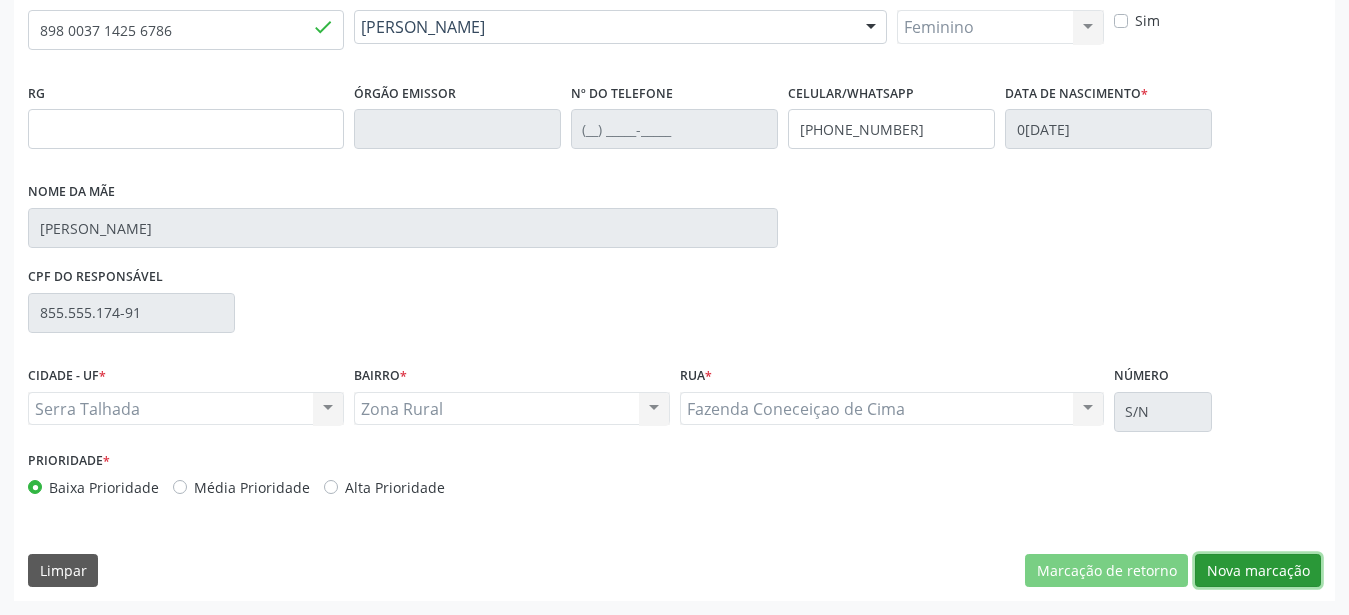 drag, startPoint x: 1266, startPoint y: 578, endPoint x: 1254, endPoint y: 591, distance: 17.691807 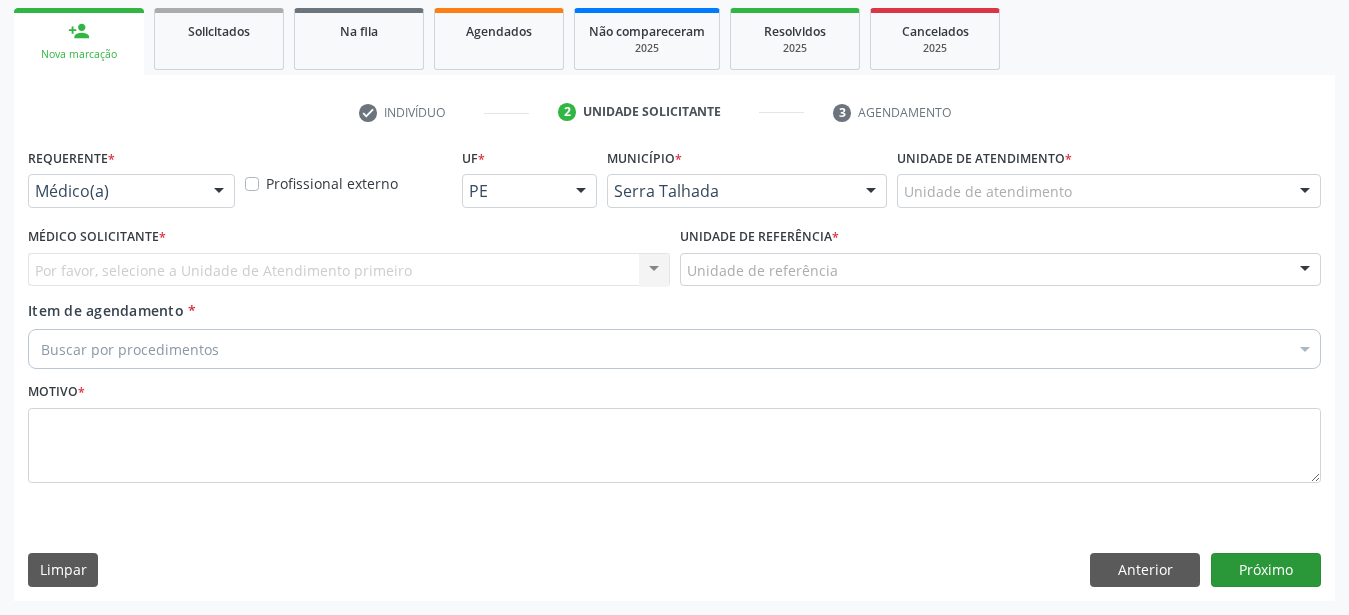 scroll, scrollTop: 307, scrollLeft: 0, axis: vertical 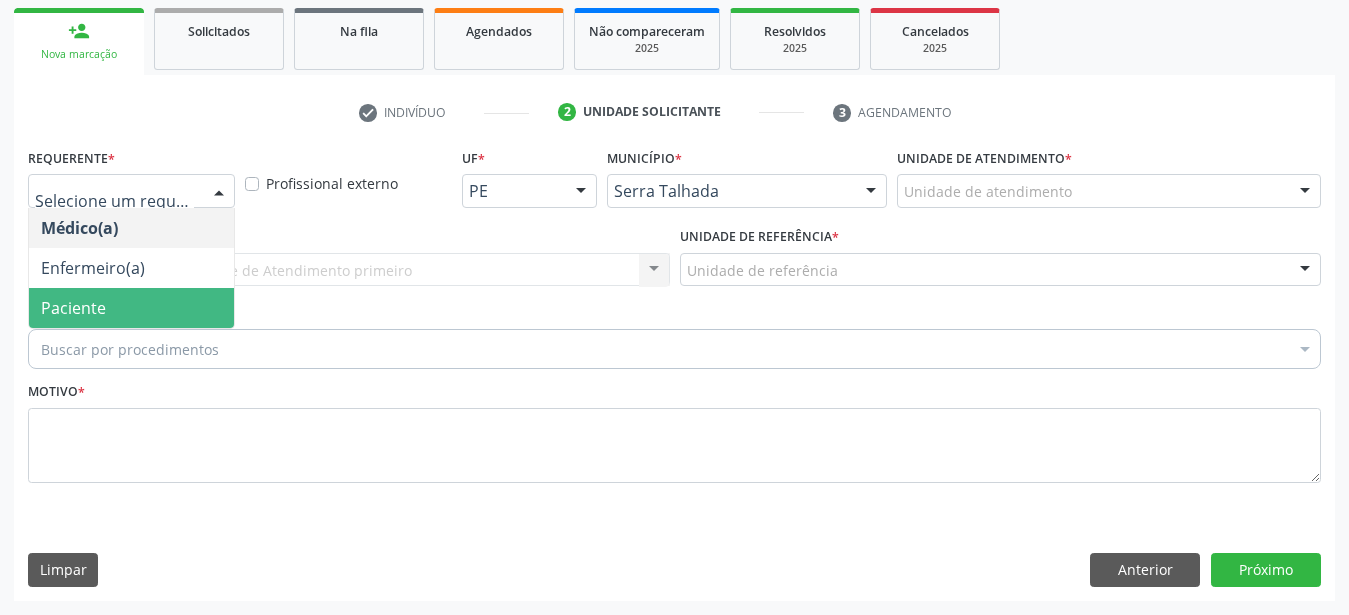 click on "Paciente" at bounding box center (131, 308) 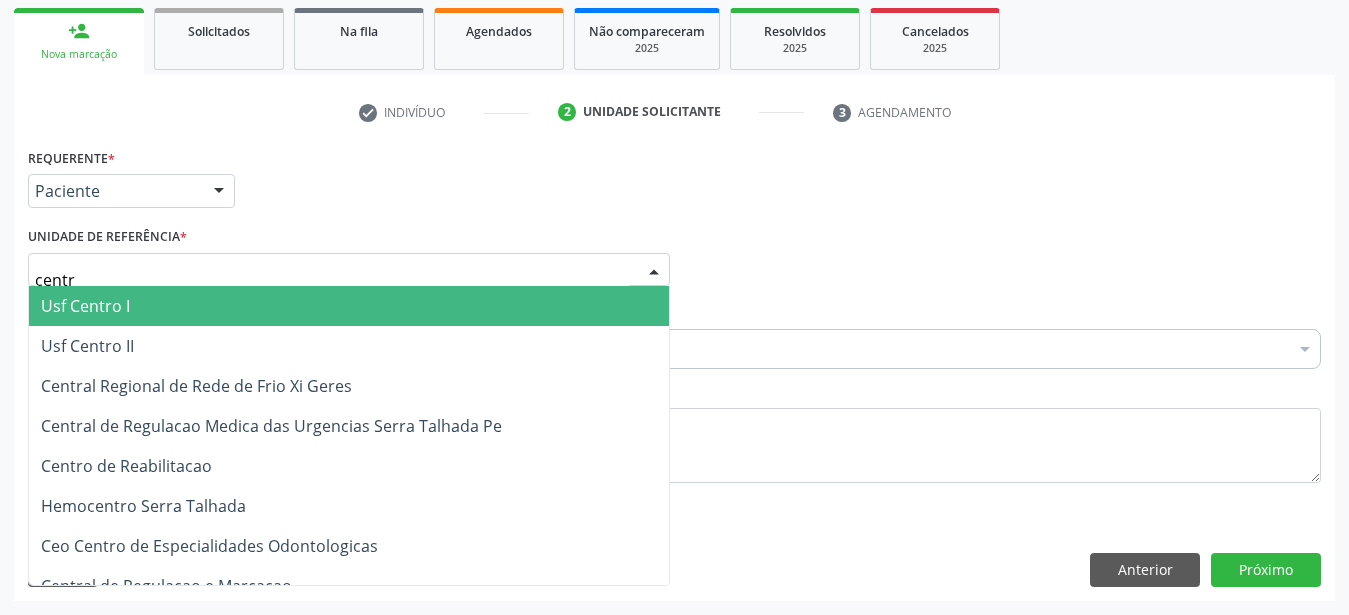 type on "centro" 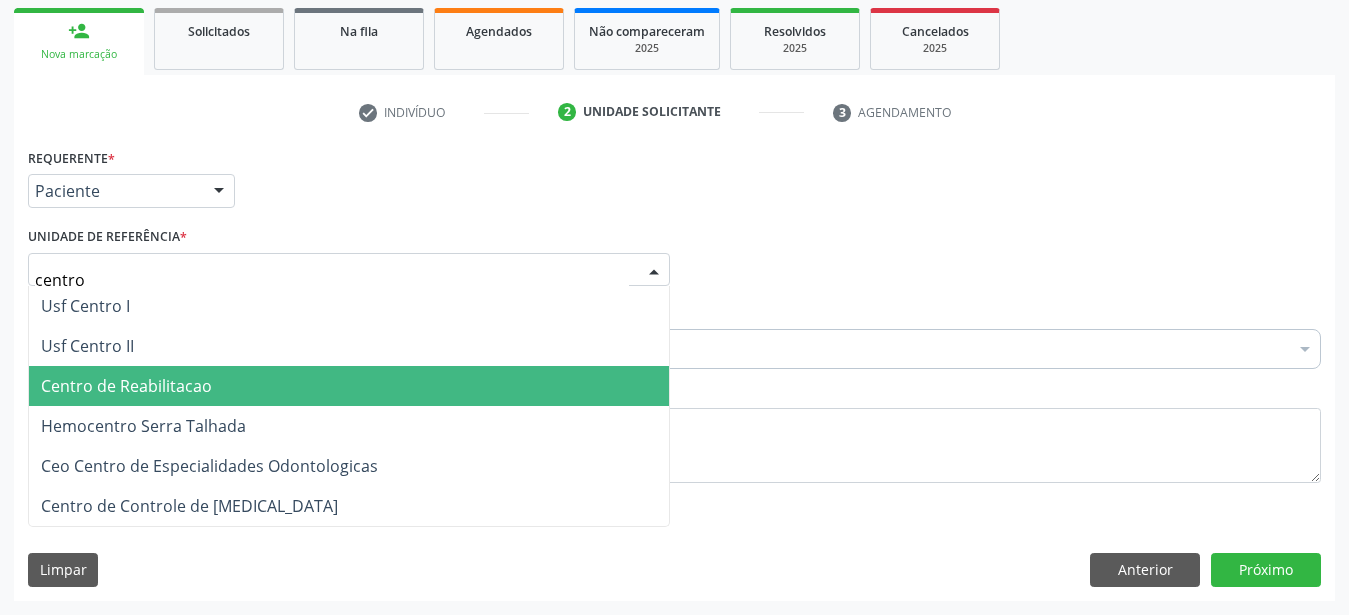 click on "Centro de Reabilitacao" at bounding box center [349, 386] 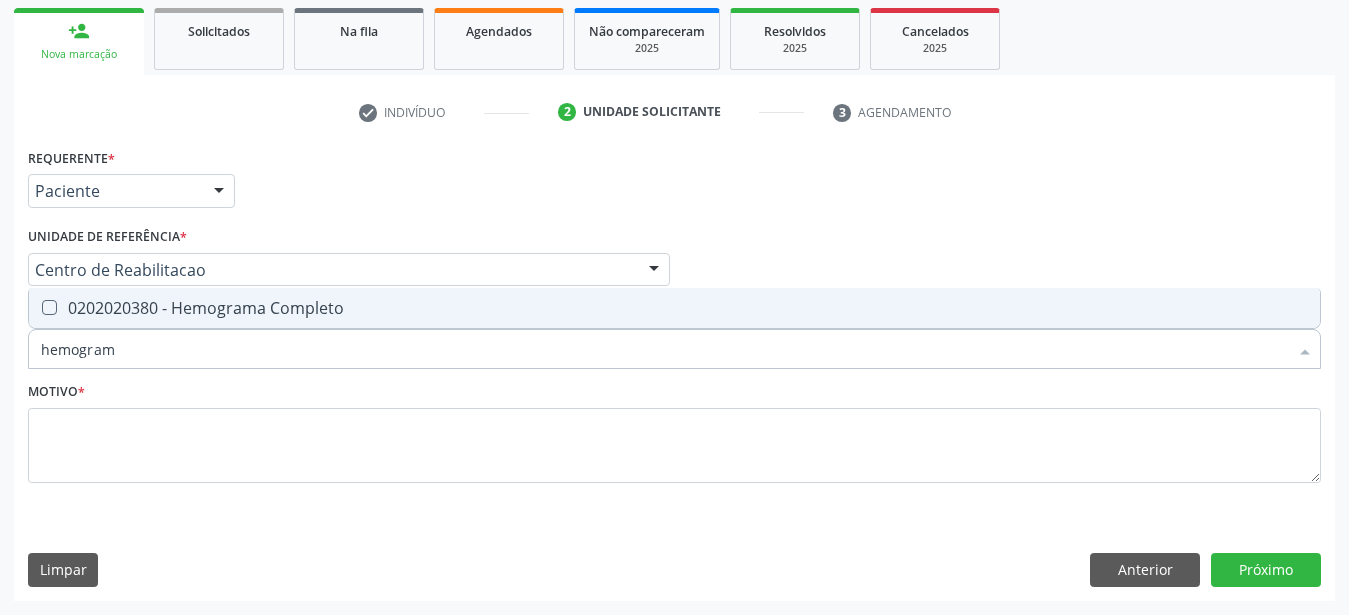 type on "hemograma" 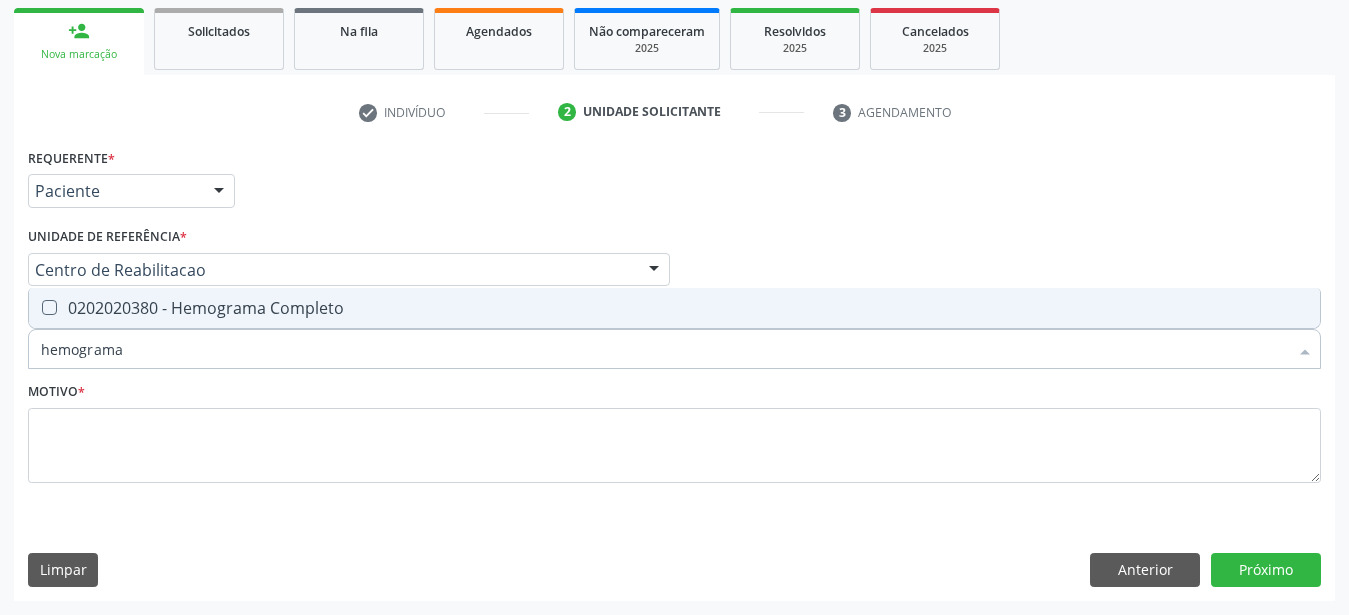 click on "0202020380 - Hemograma Completo" at bounding box center (674, 308) 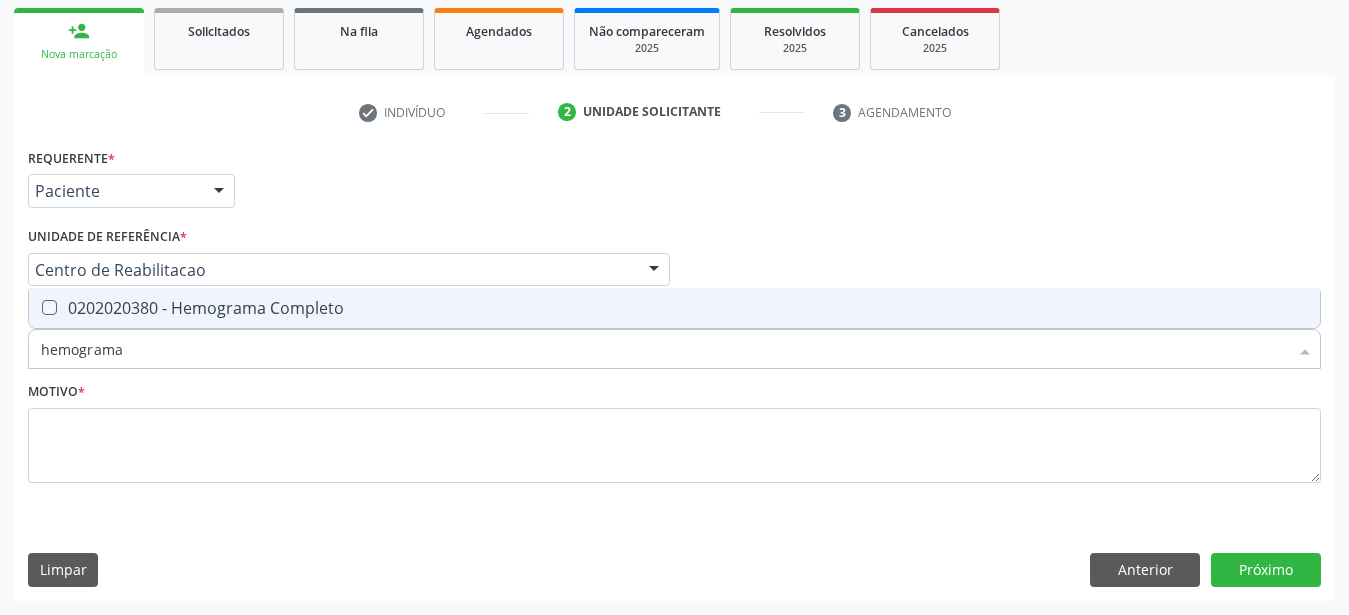 checkbox on "true" 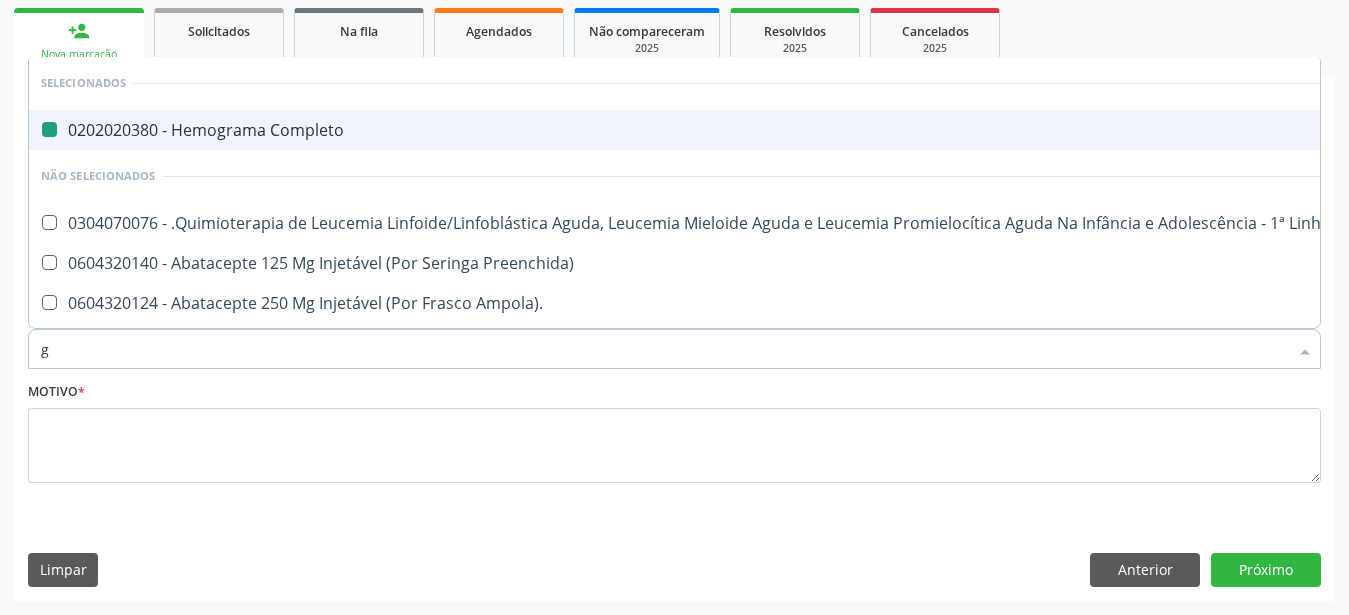 type on "gl" 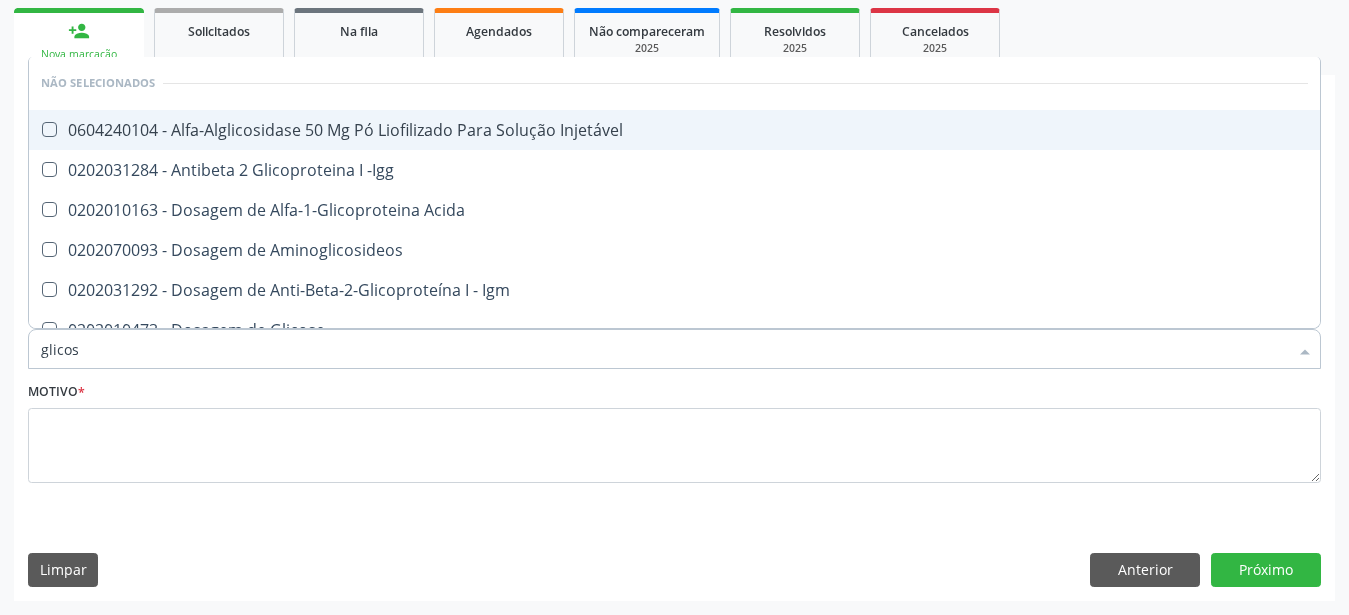 type on "glicose" 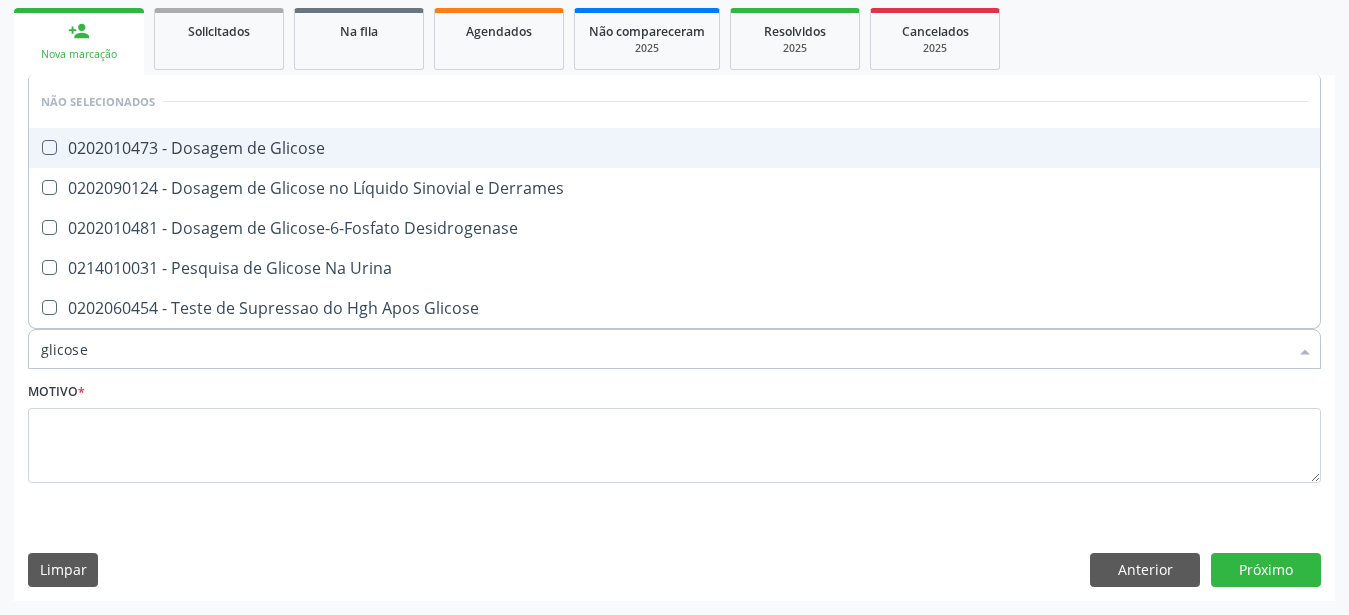 click at bounding box center (49, 147) 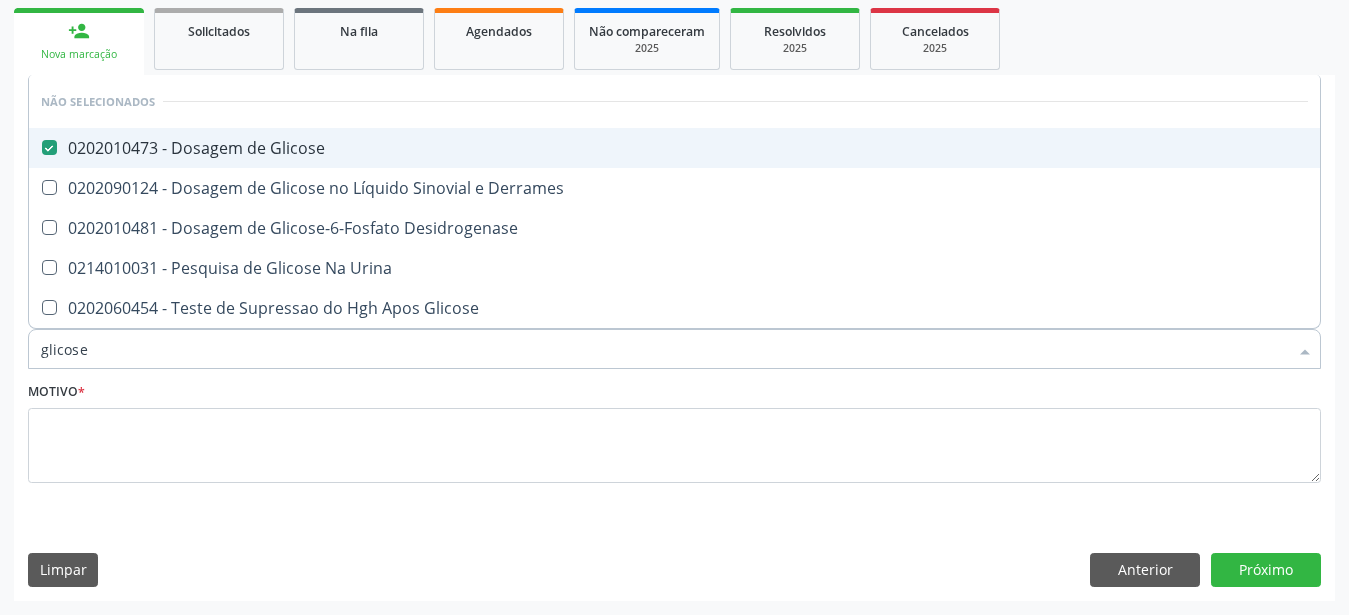 type on "glicos" 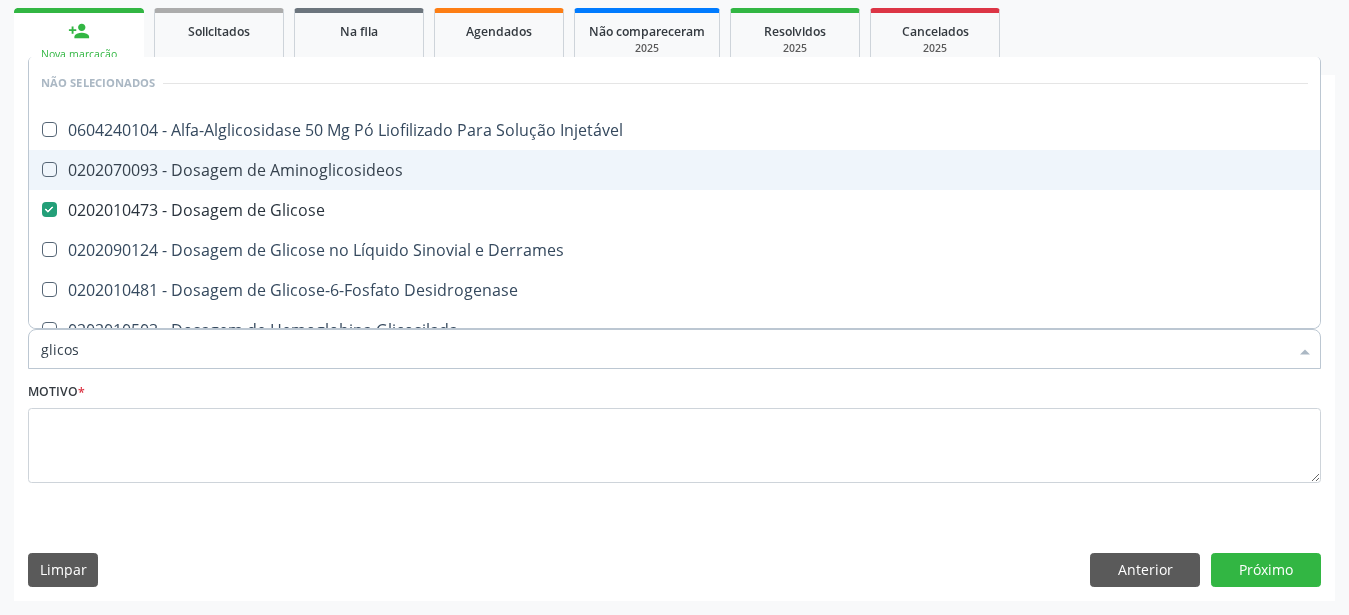 type on "glico" 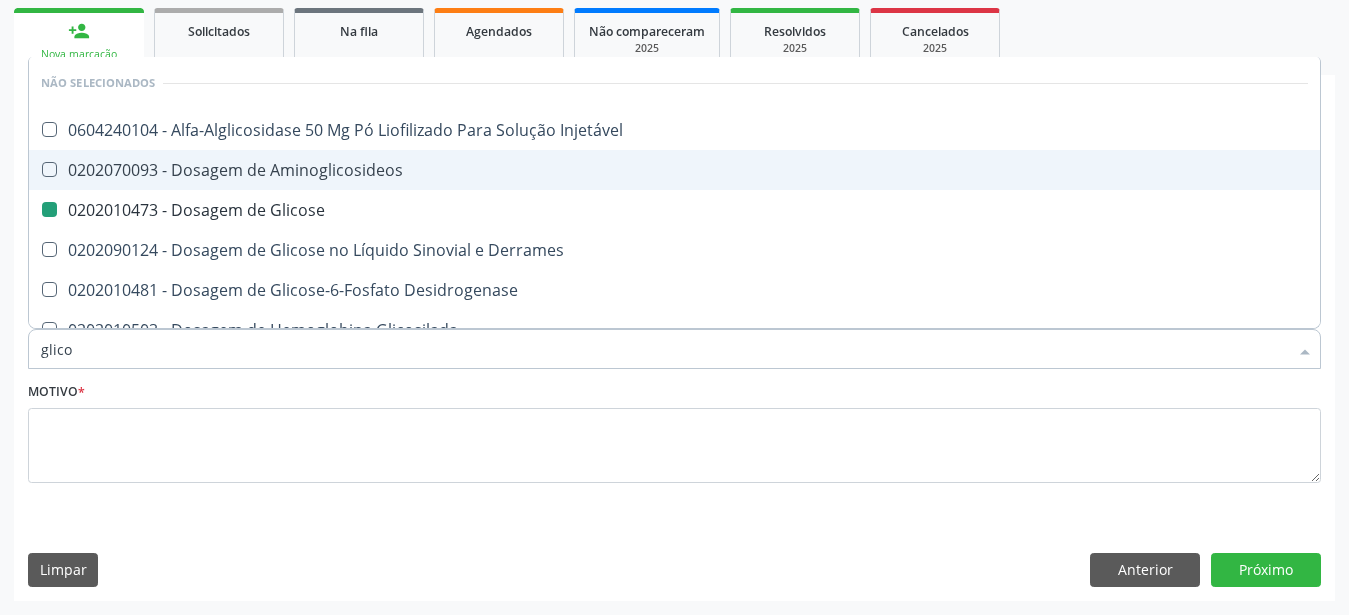 type on "glic" 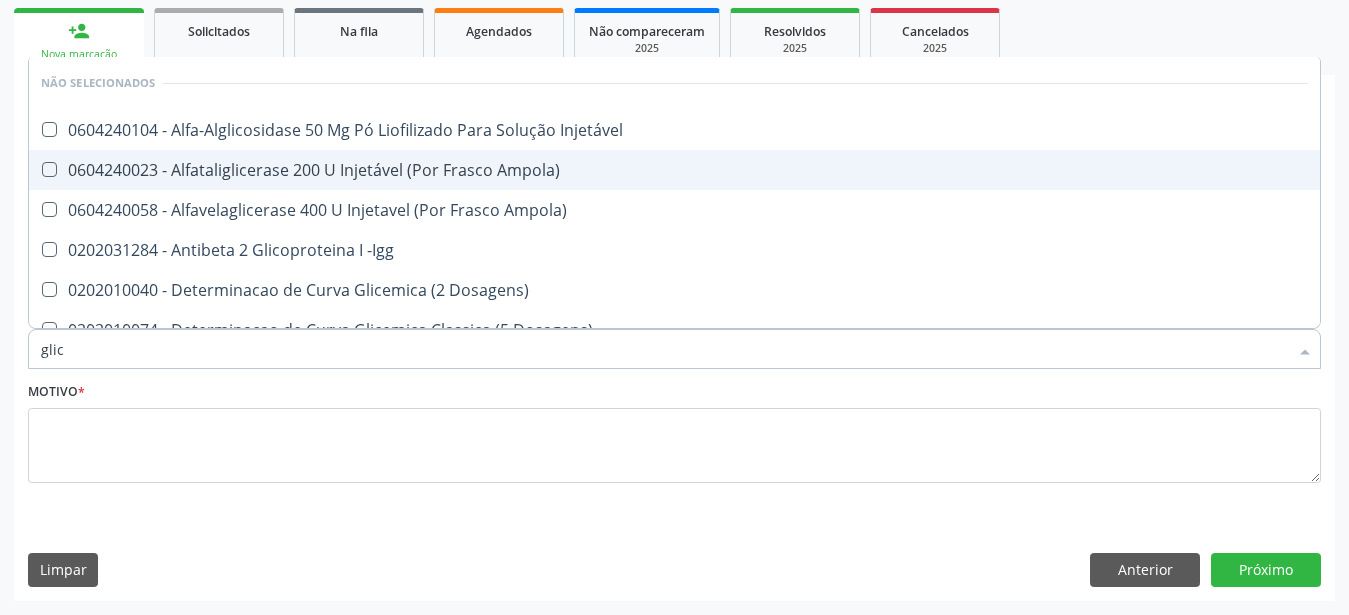 type on "gli" 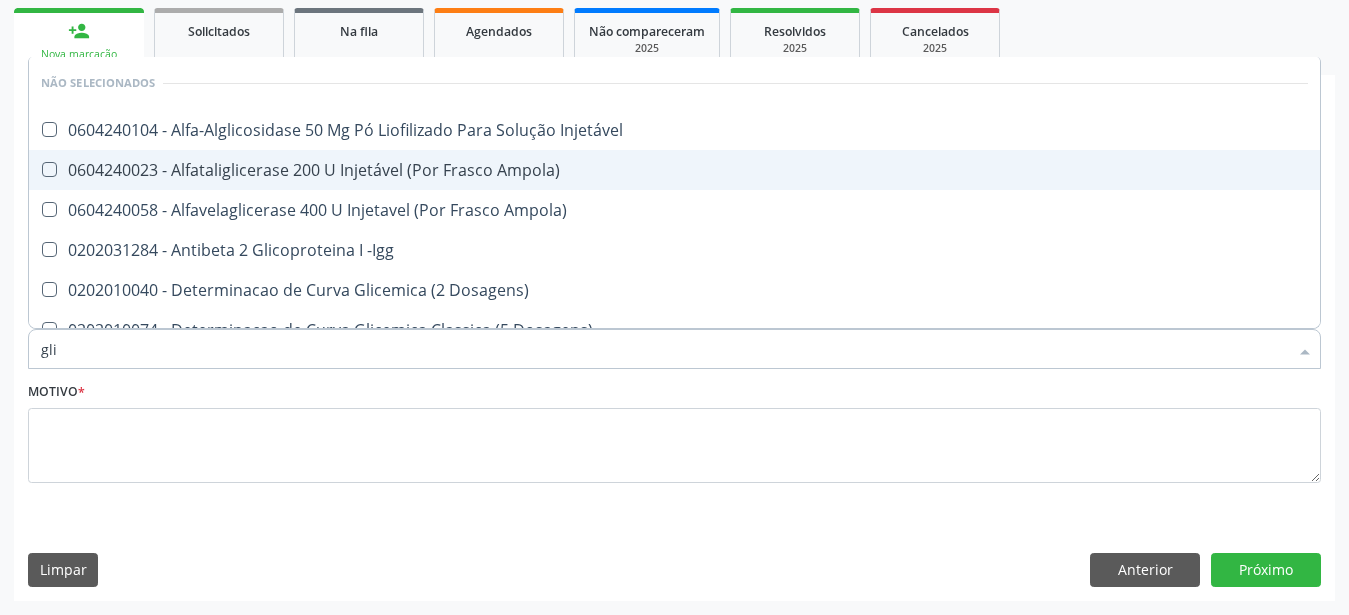 type on "gl" 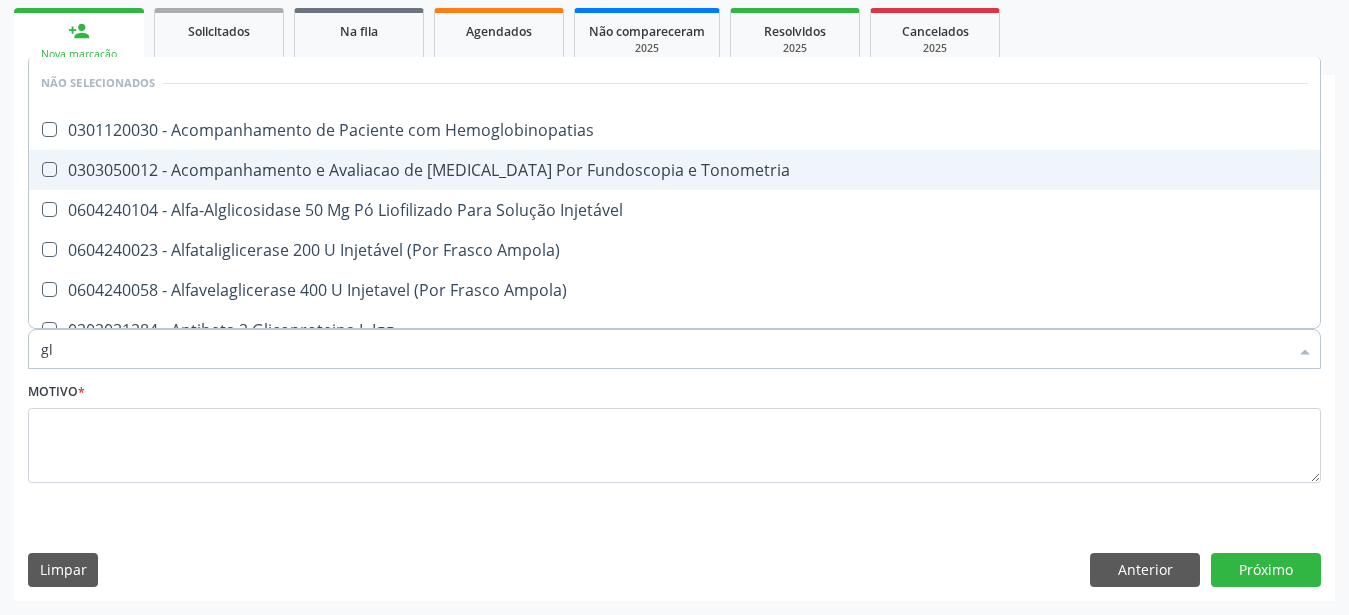 type on "g" 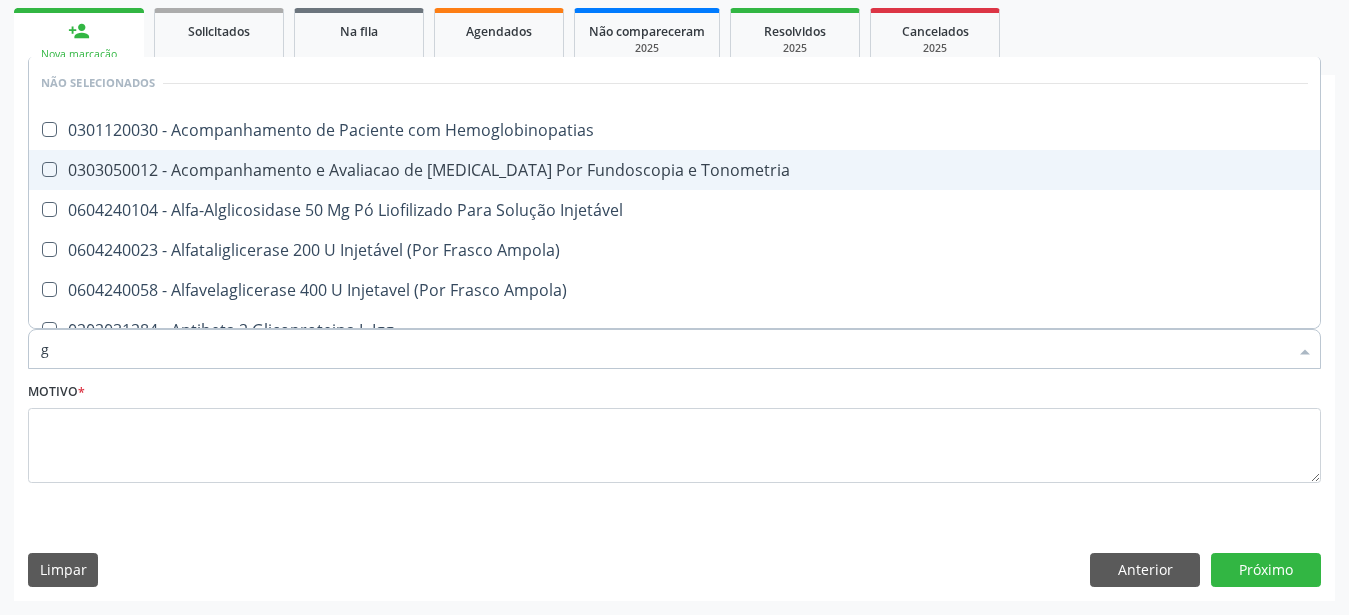 checkbox on "true" 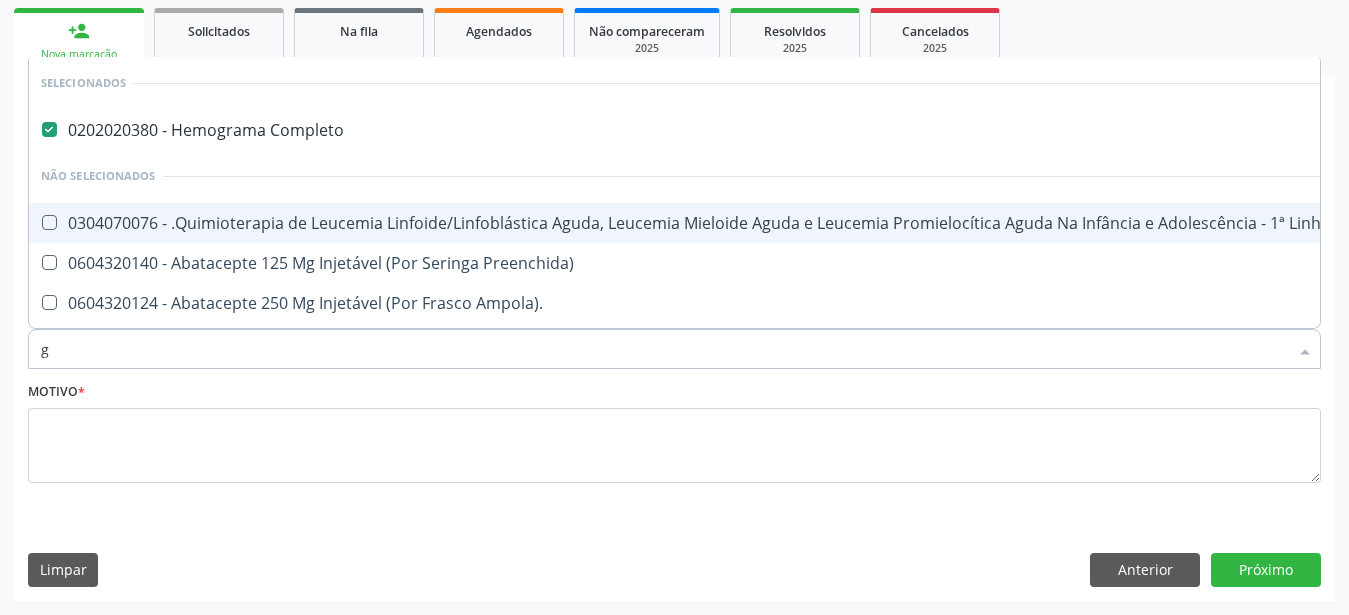 type 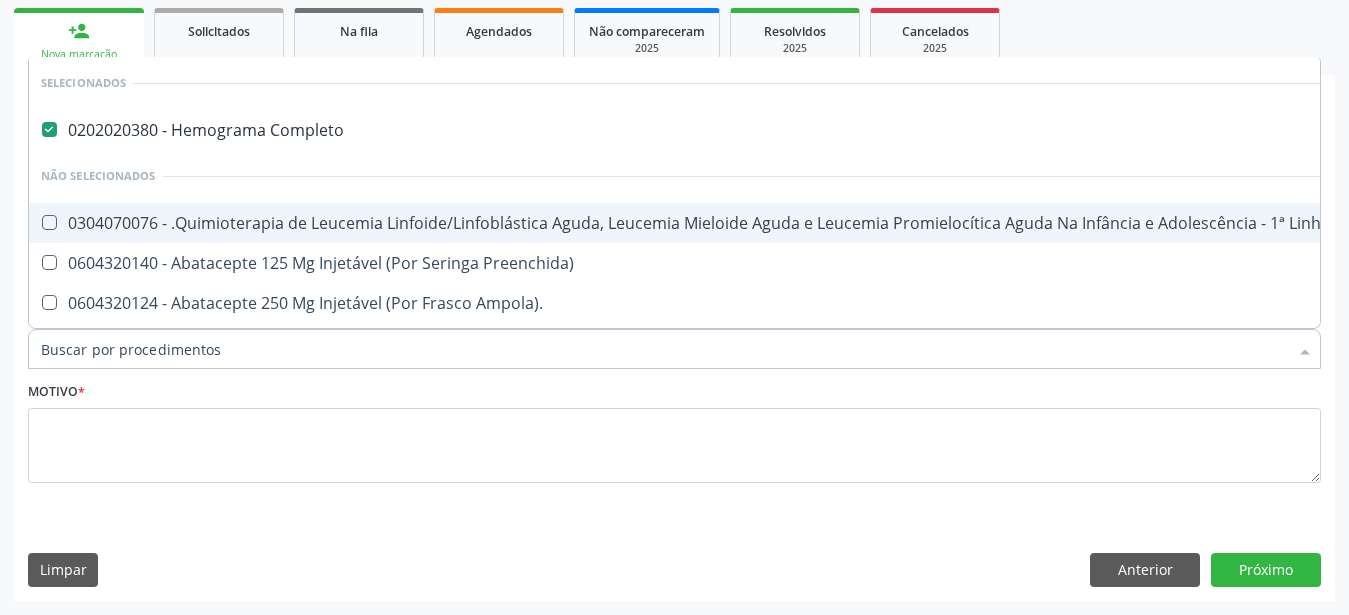 checkbox on "false" 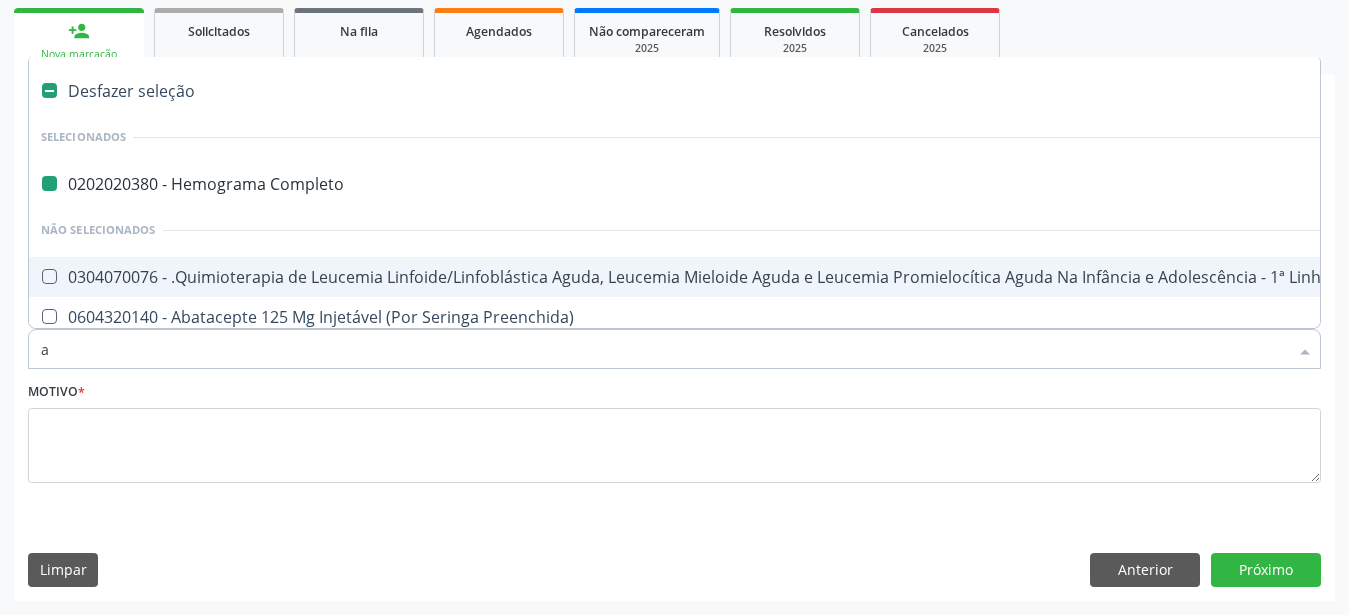 type on "ac" 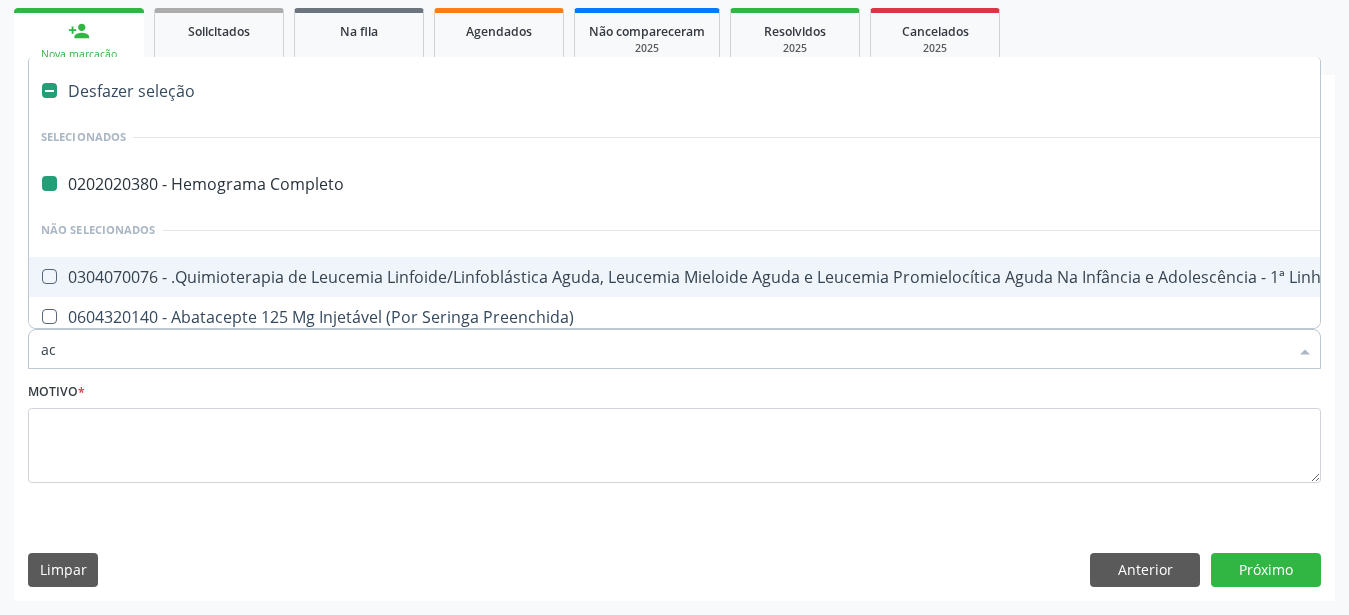 checkbox on "false" 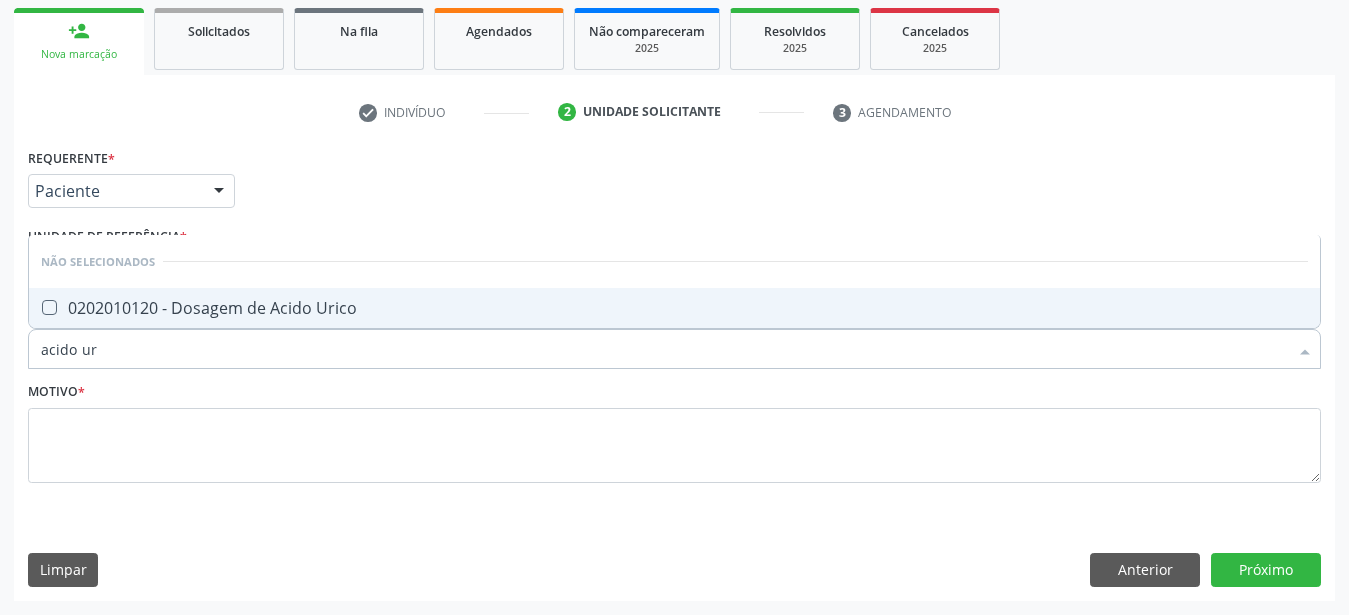 type on "acido uri" 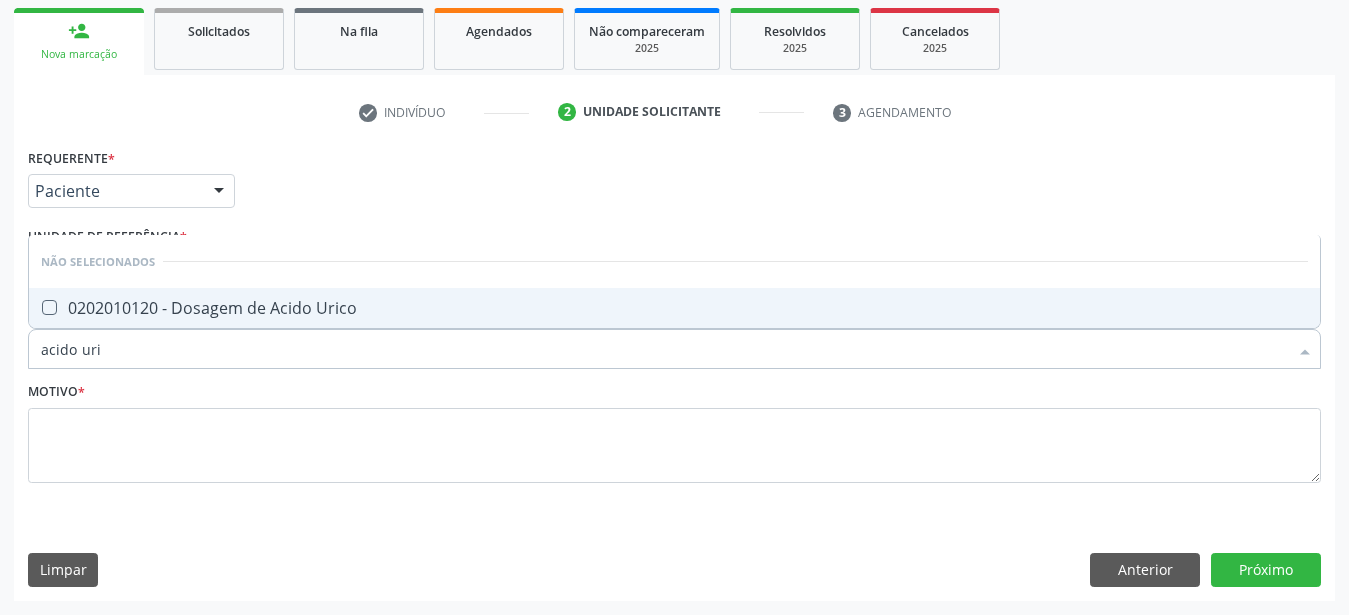 click at bounding box center (36, 308) 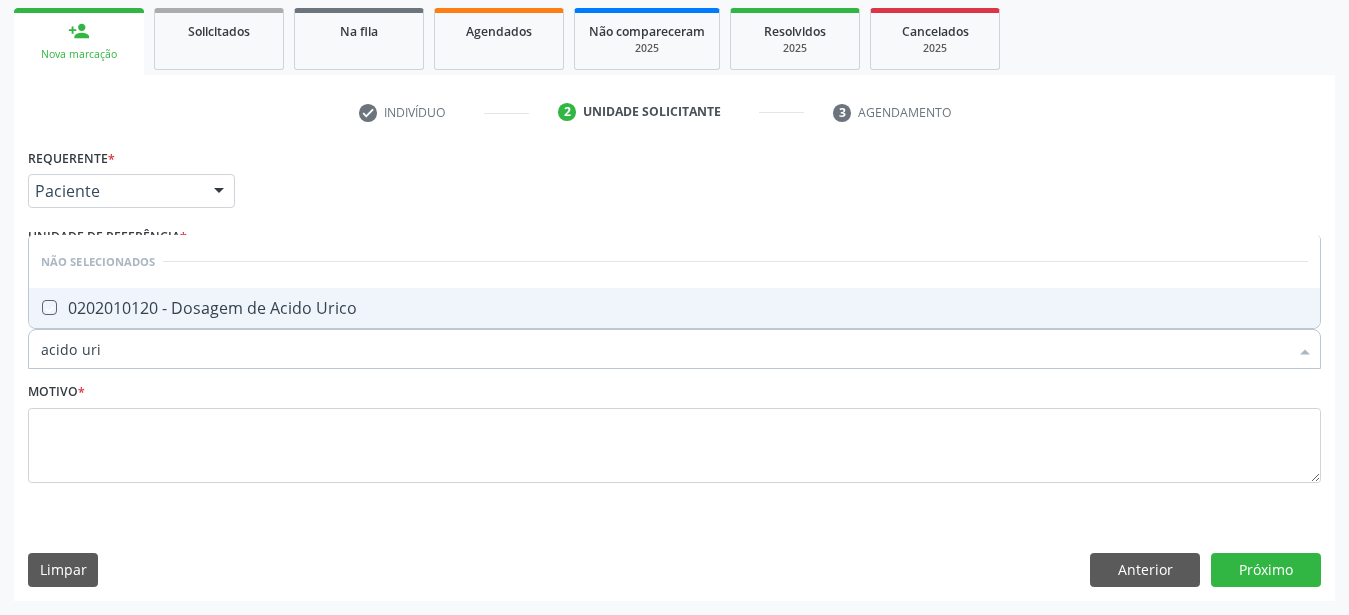 checkbox on "true" 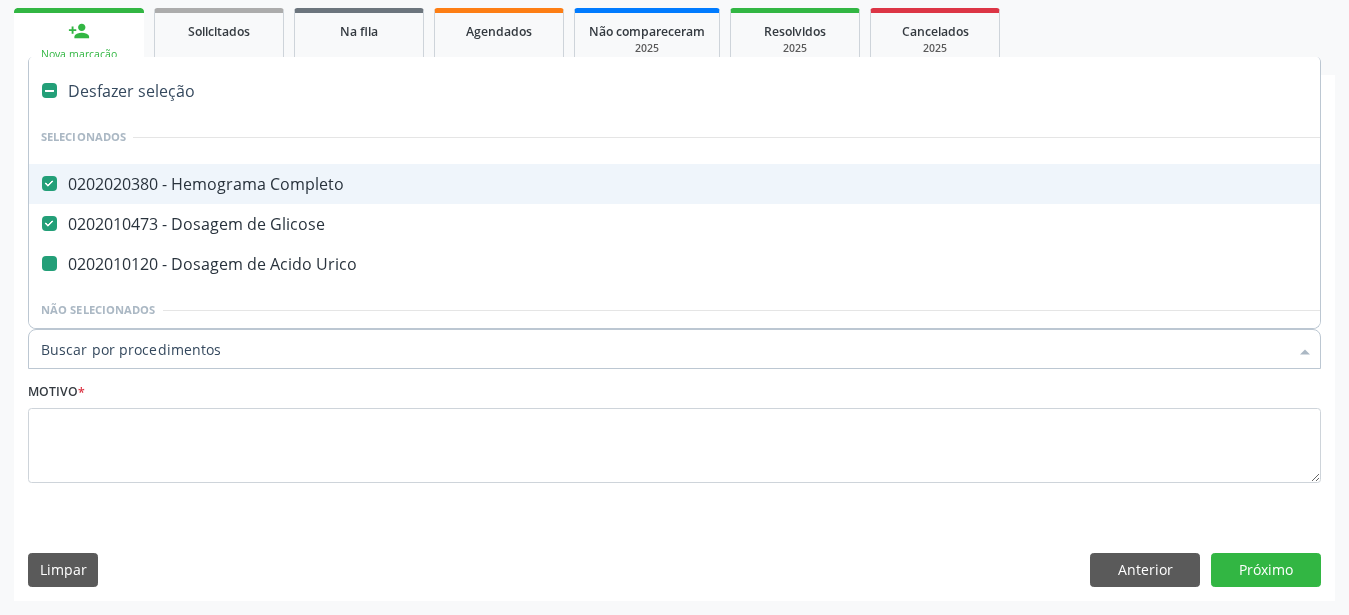 type on "u" 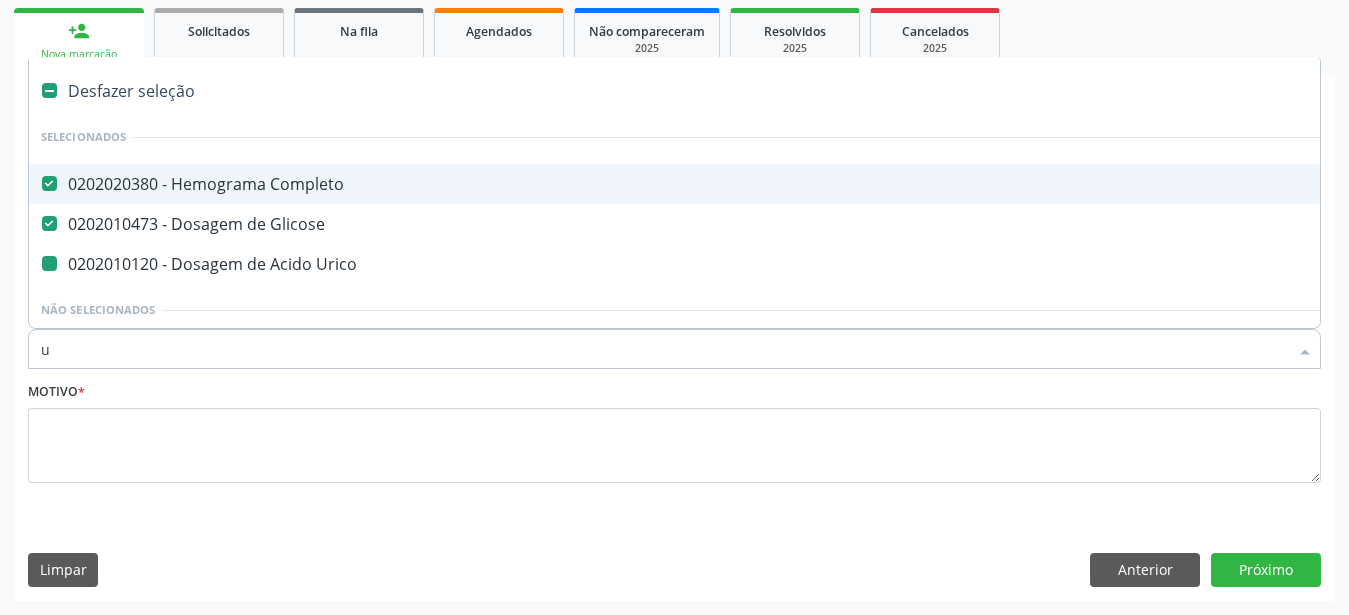 checkbox on "false" 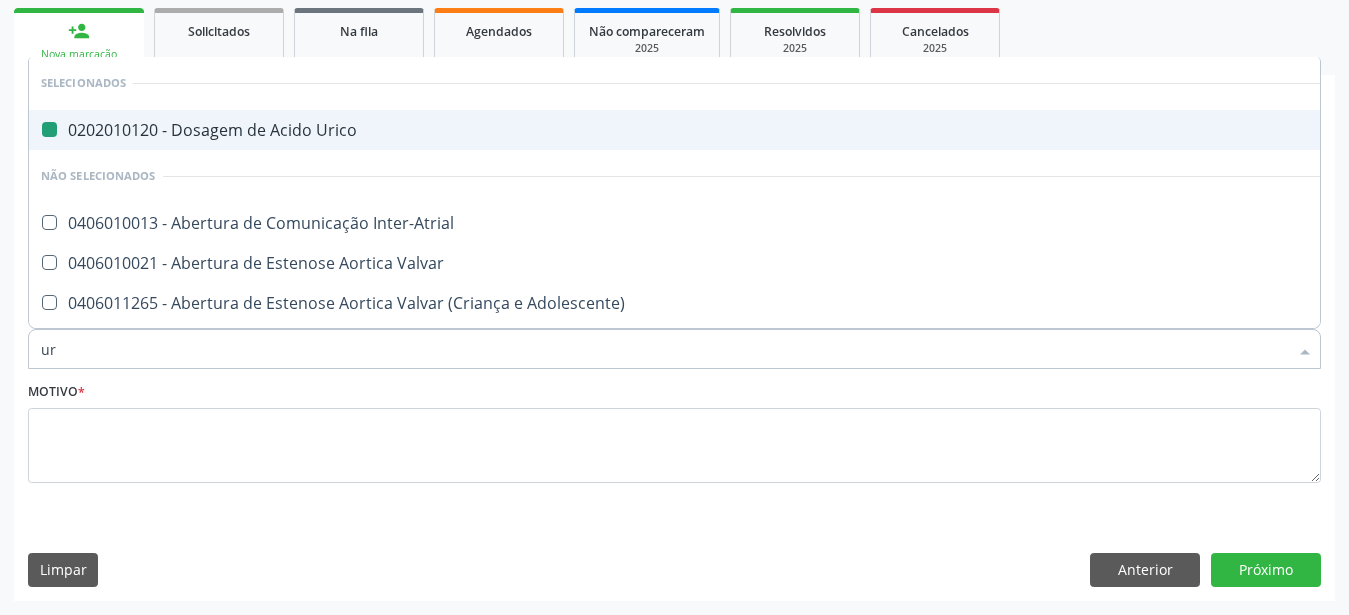 type on "ure" 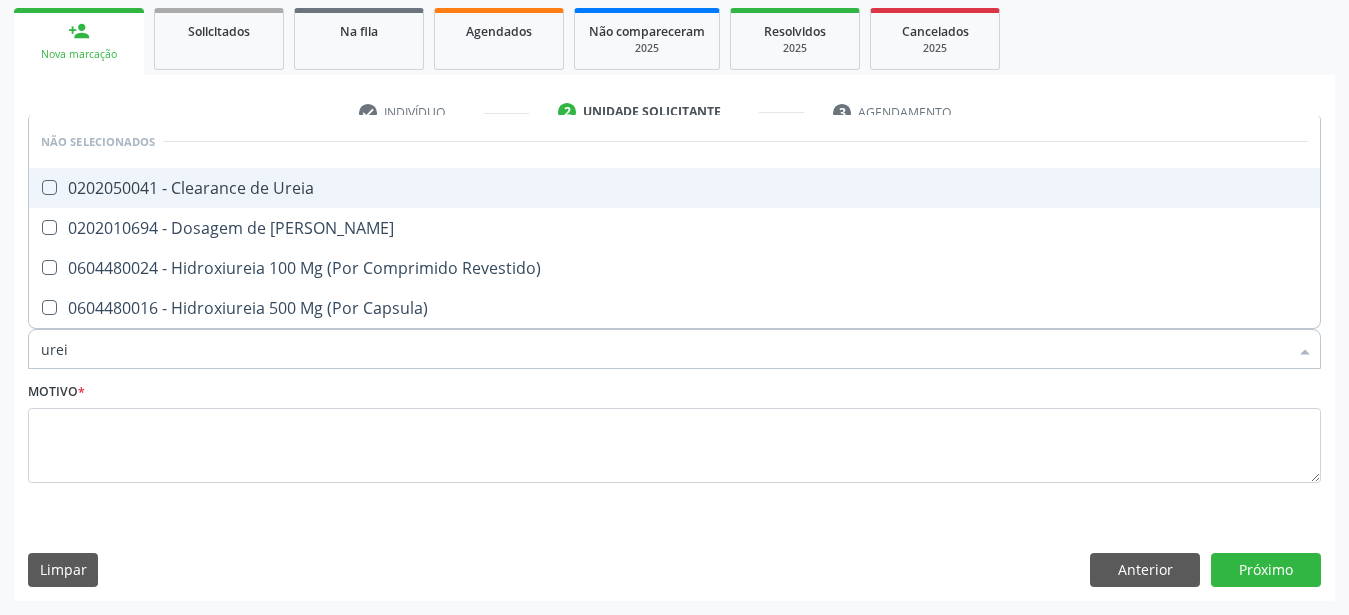 type on "ureia" 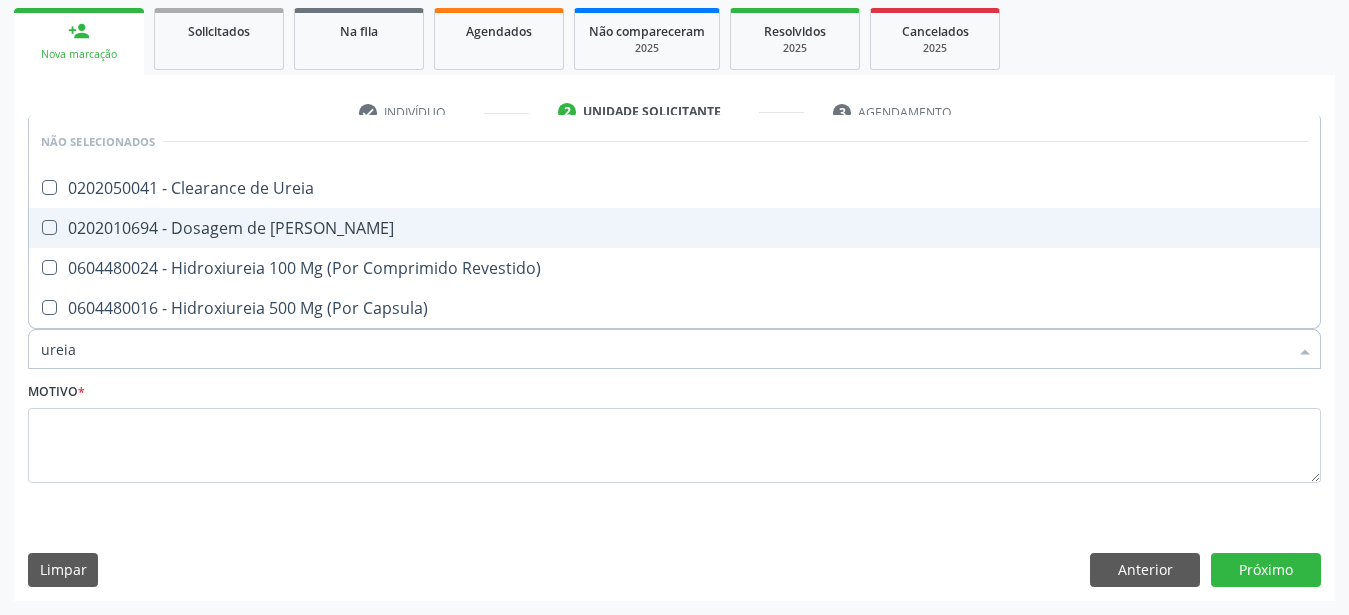 click at bounding box center [36, 228] 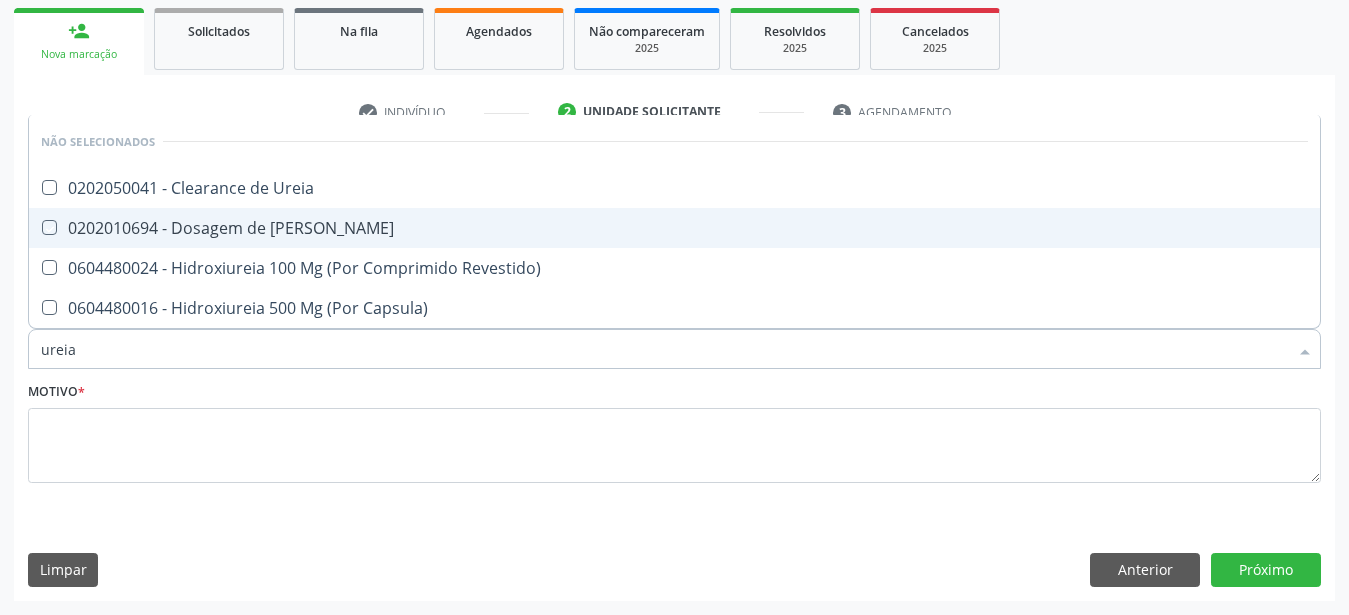 checkbox on "true" 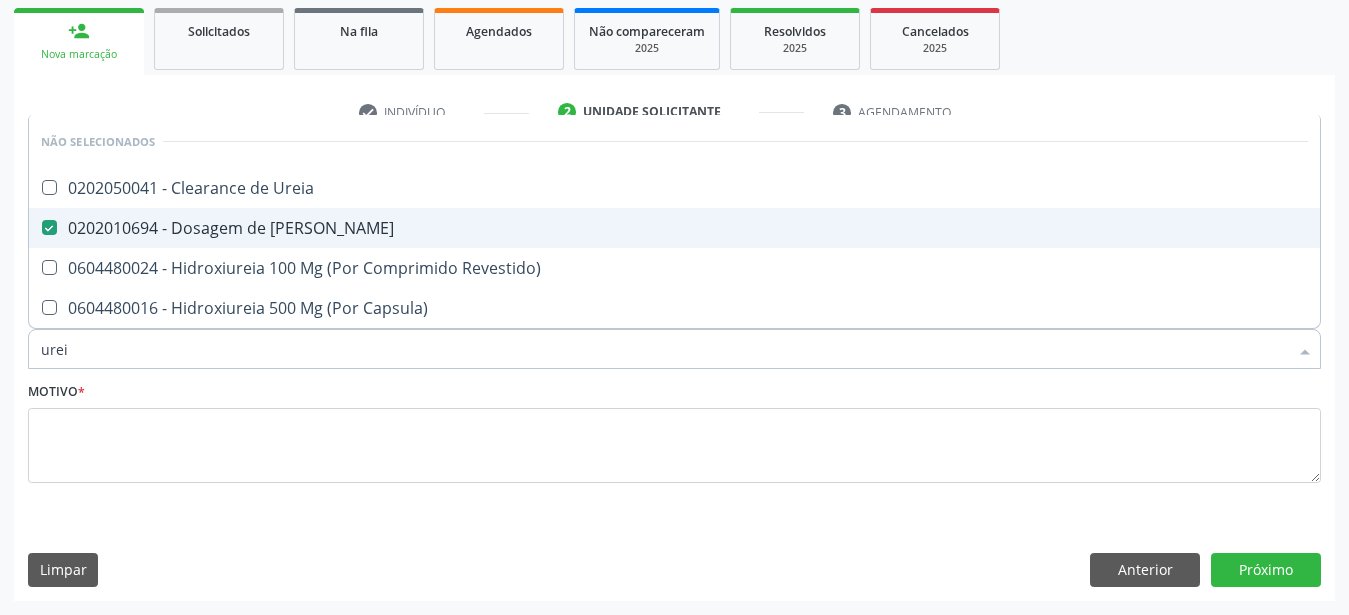 type on "ure" 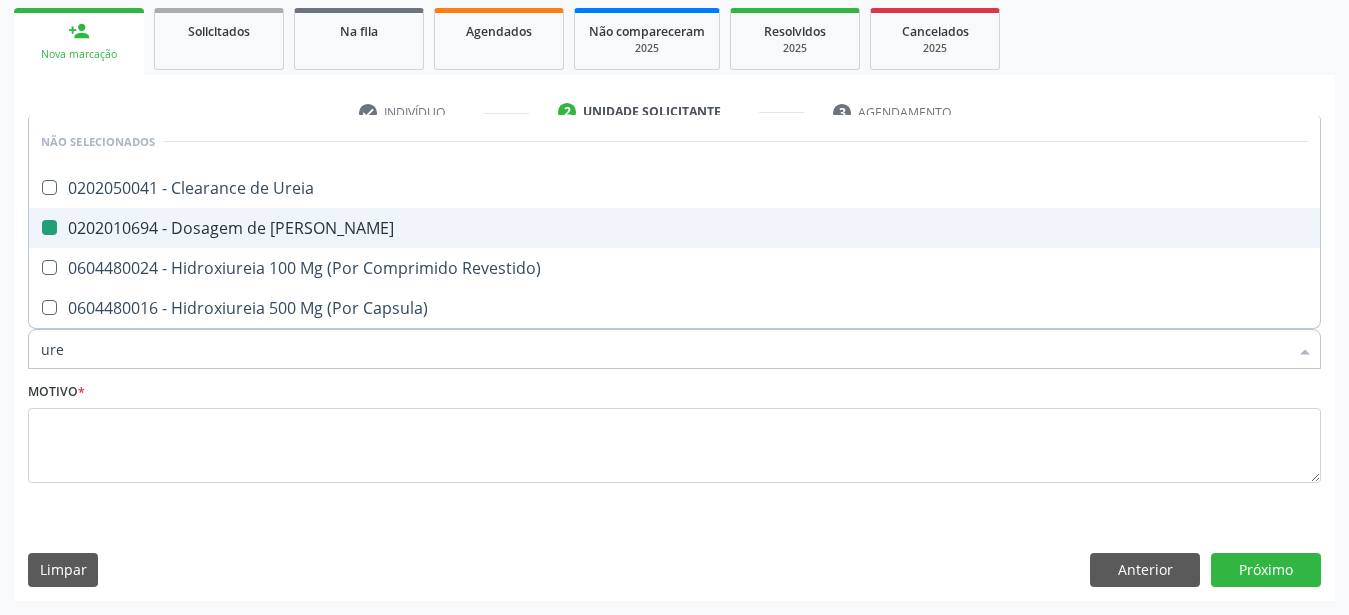 type on "ur" 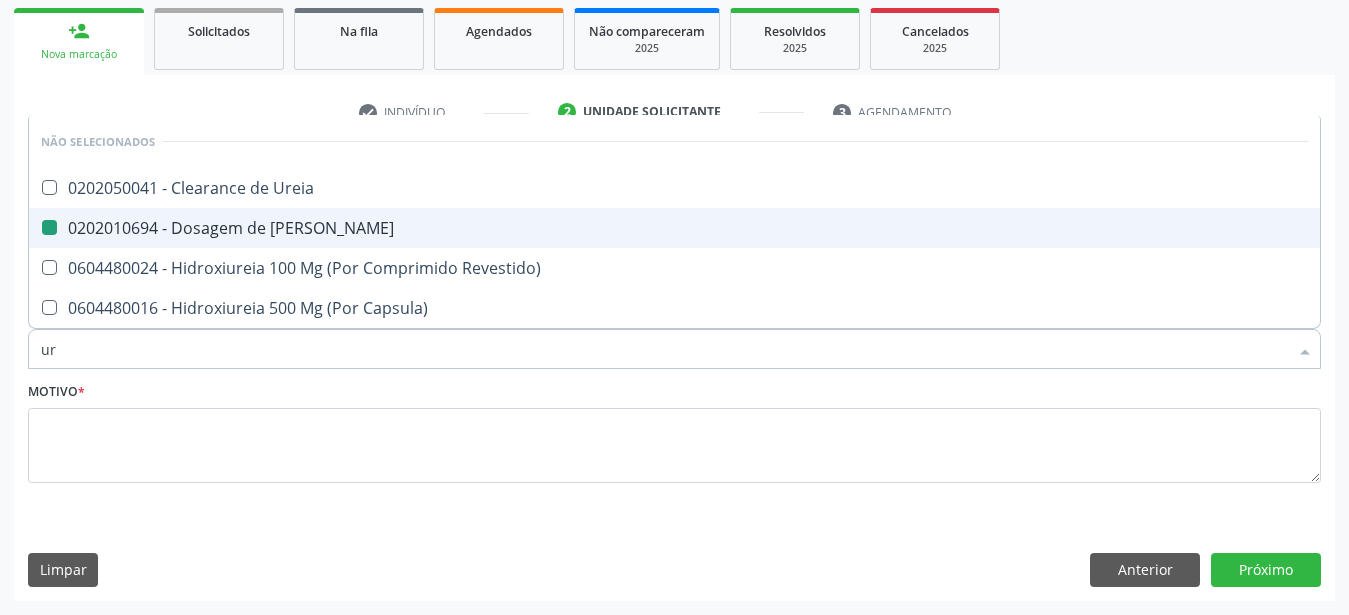checkbox on "true" 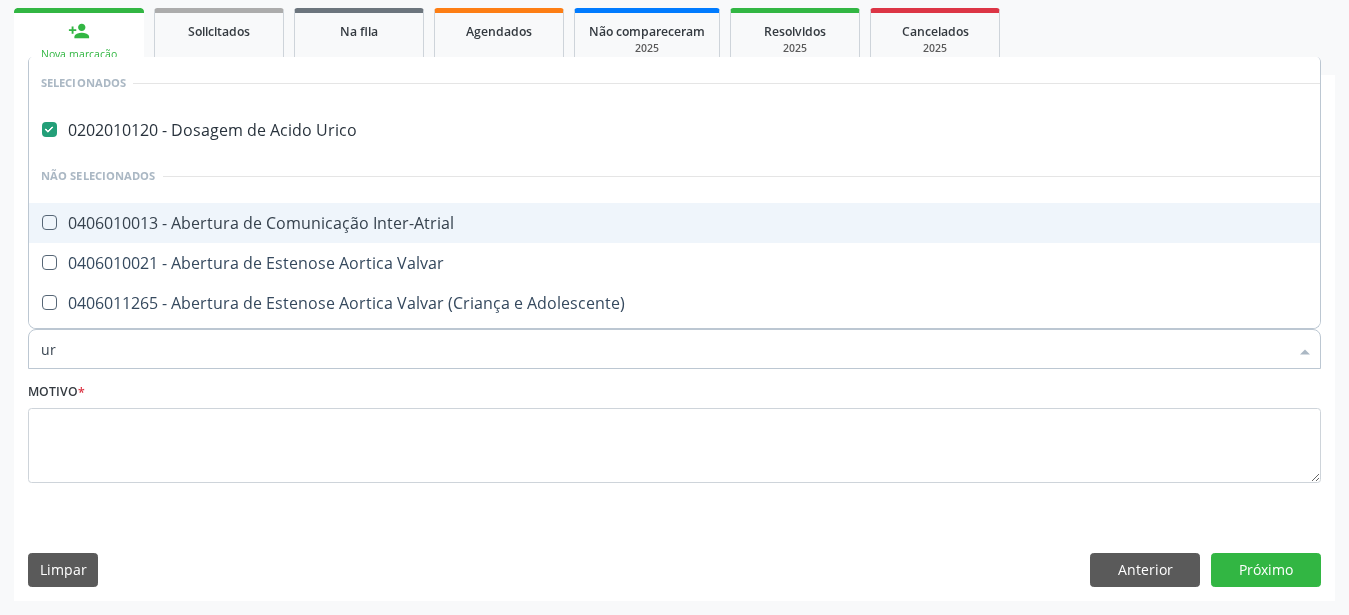 type on "u" 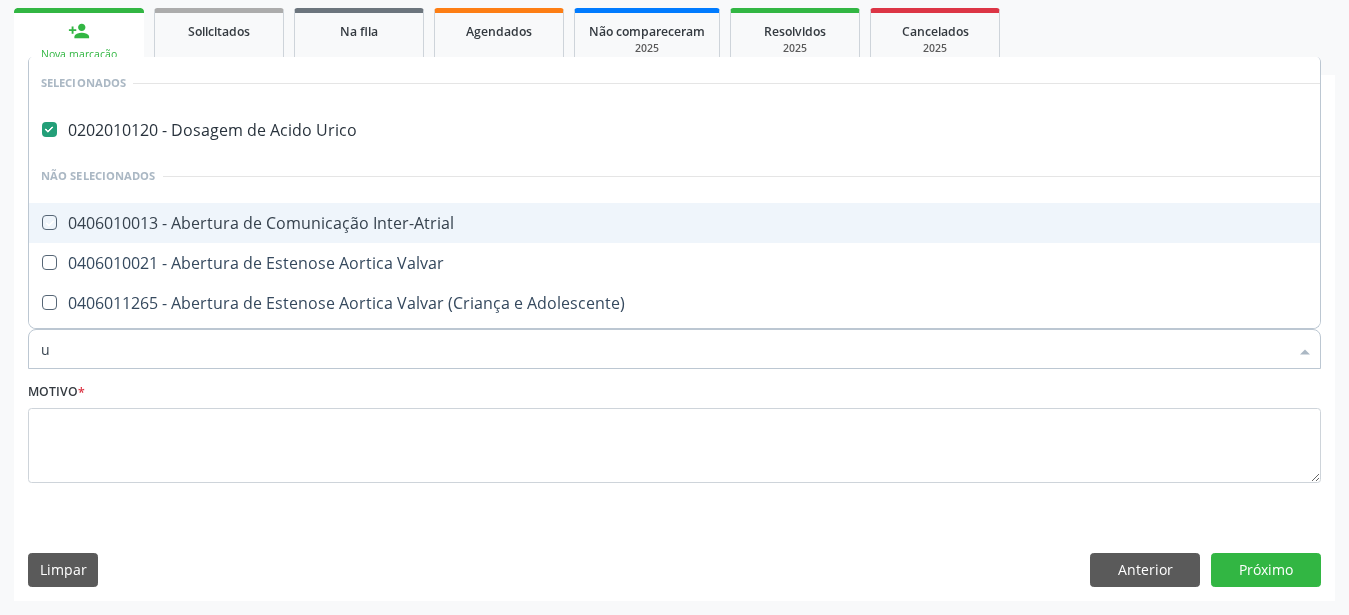 type 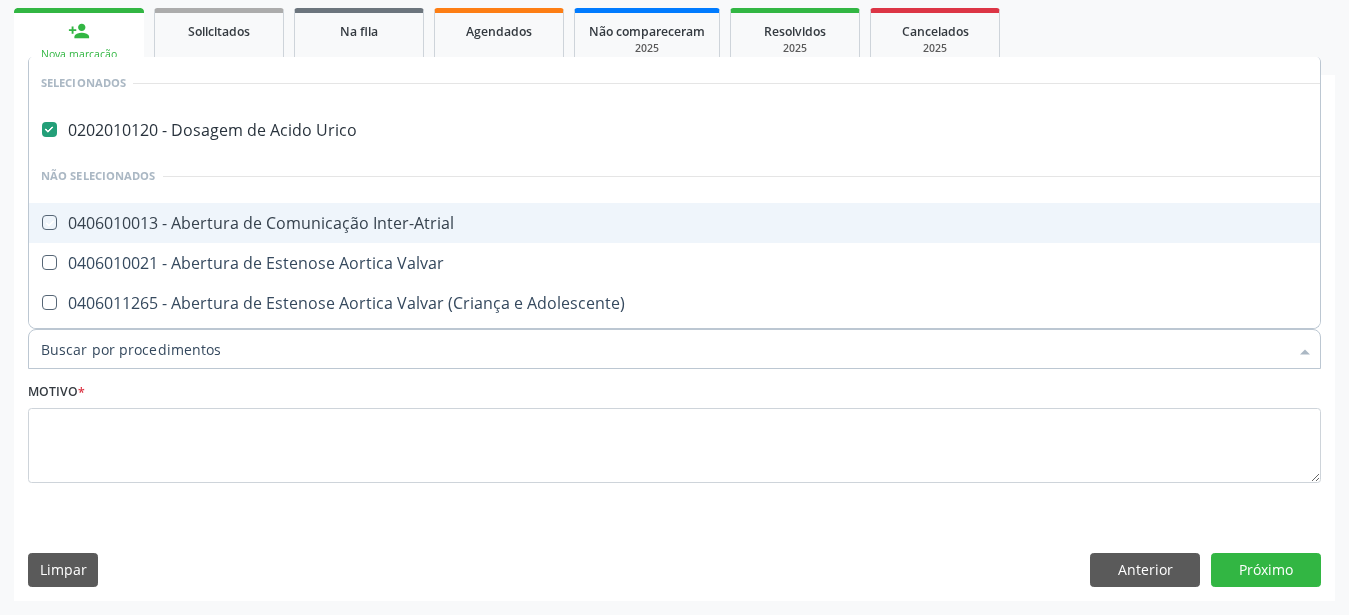 checkbox on "true" 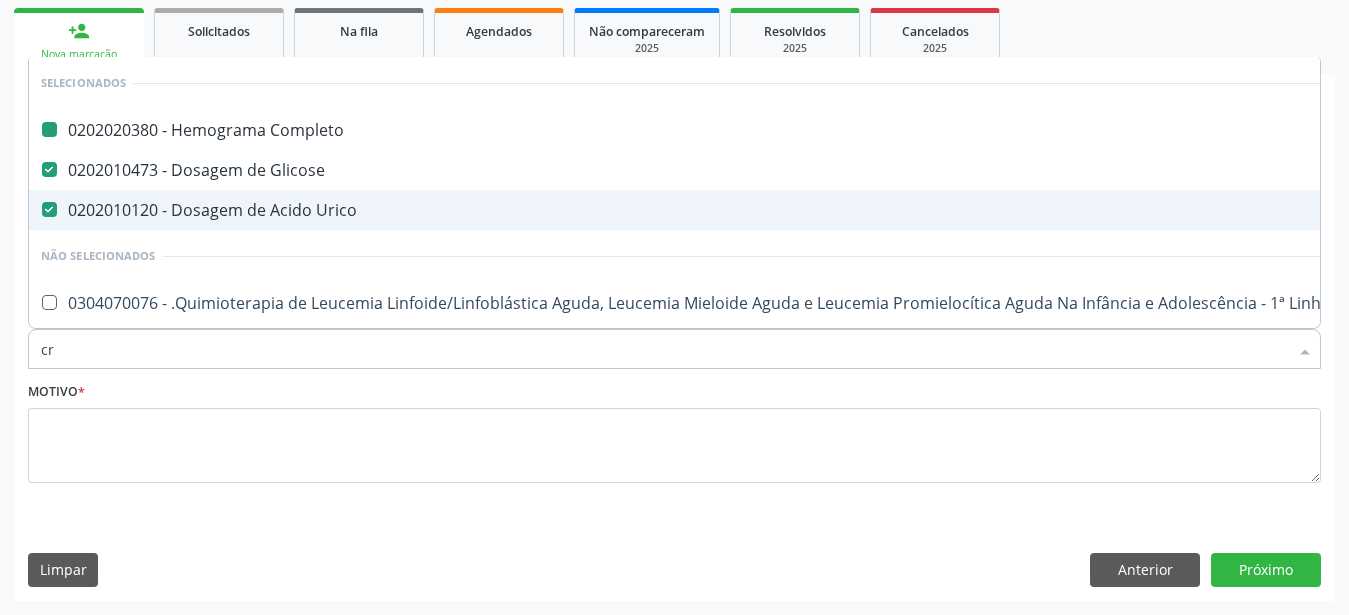 type on "cre" 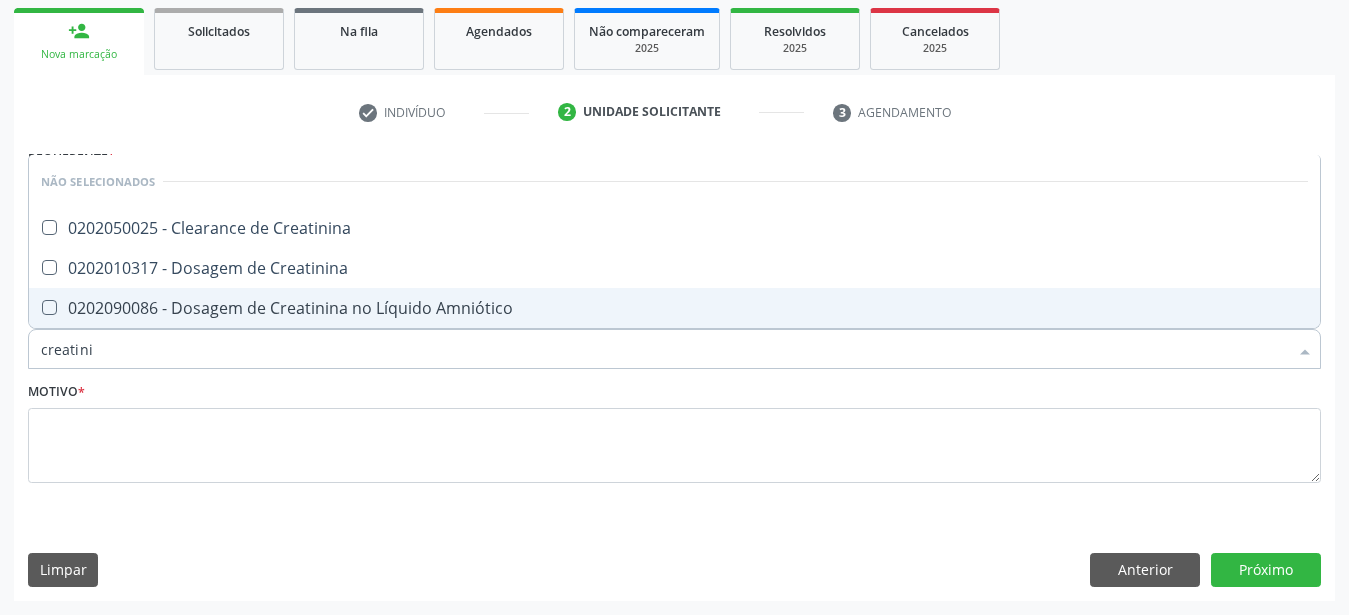 type on "creatin" 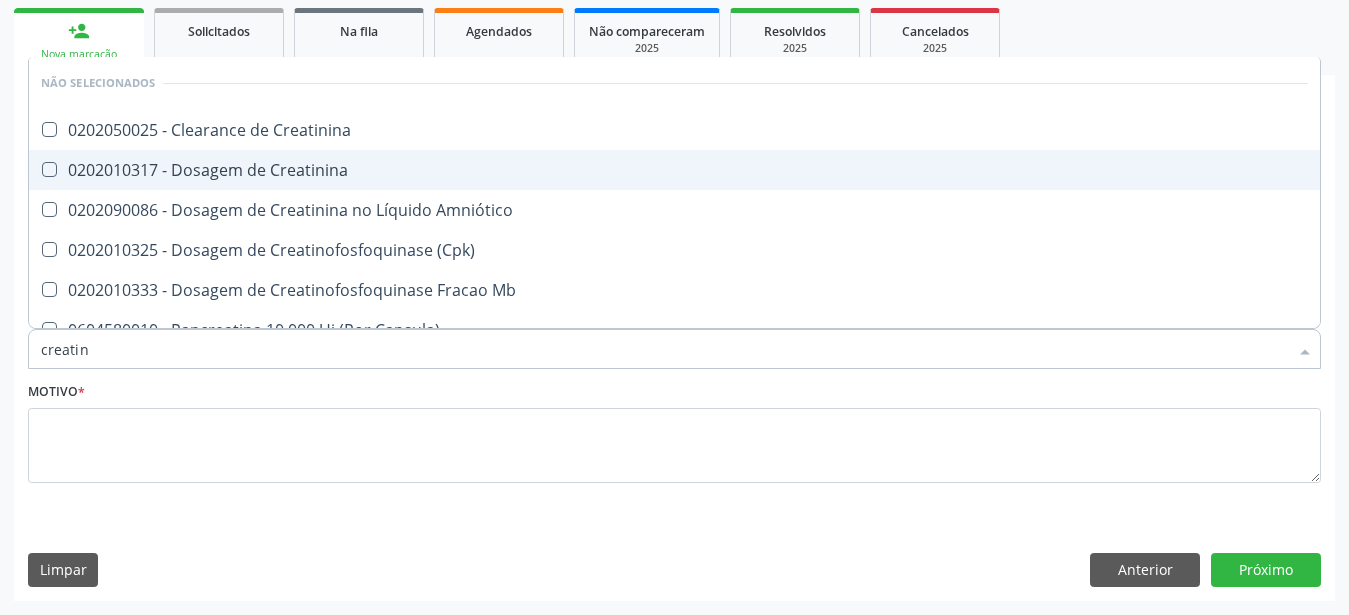 click on "0202010317 - Dosagem de Creatinina" at bounding box center (674, 170) 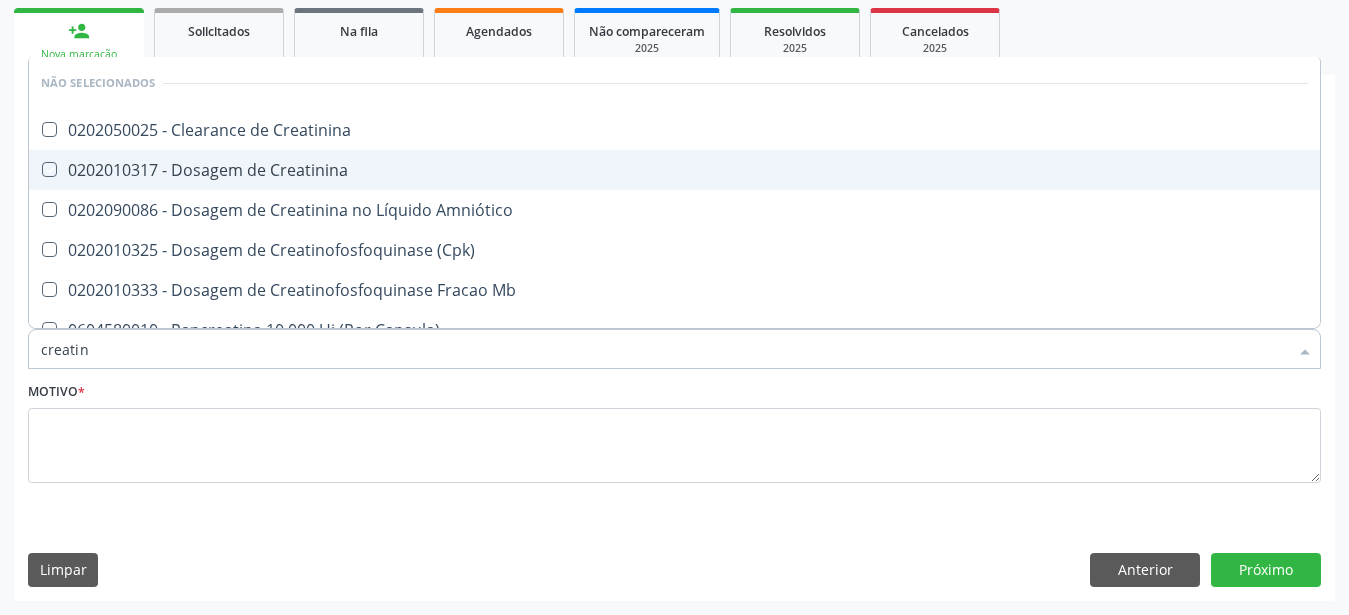 checkbox on "true" 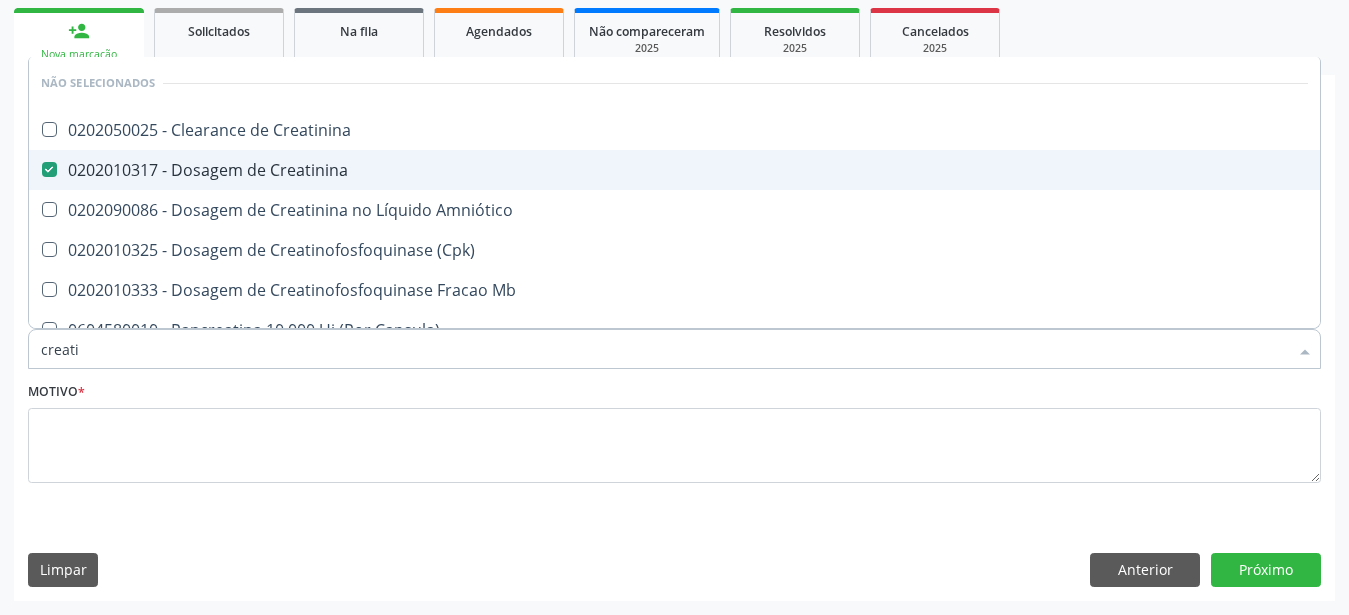 type on "creat" 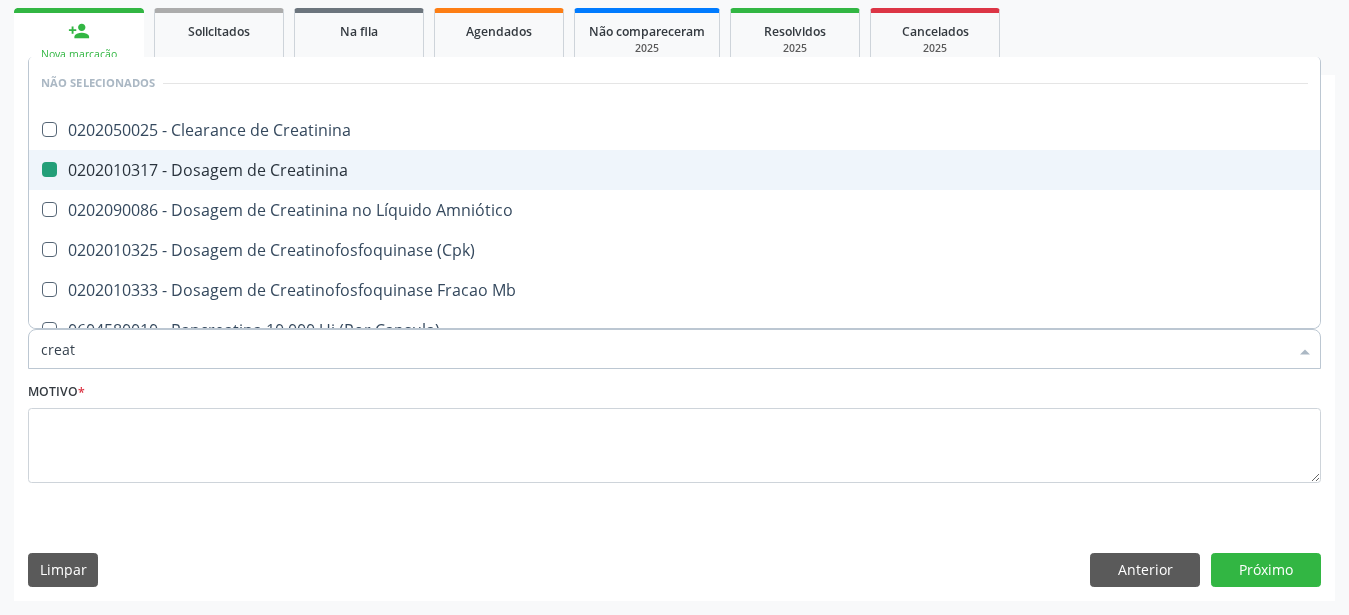 type on "crea" 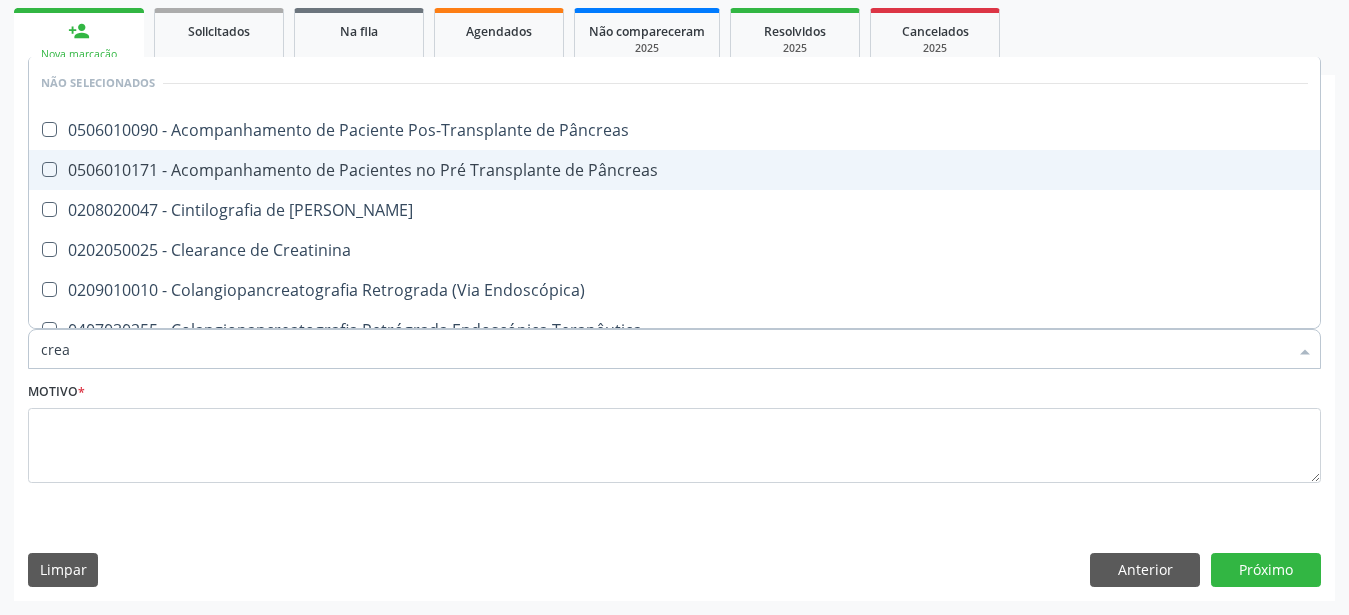 type on "cre" 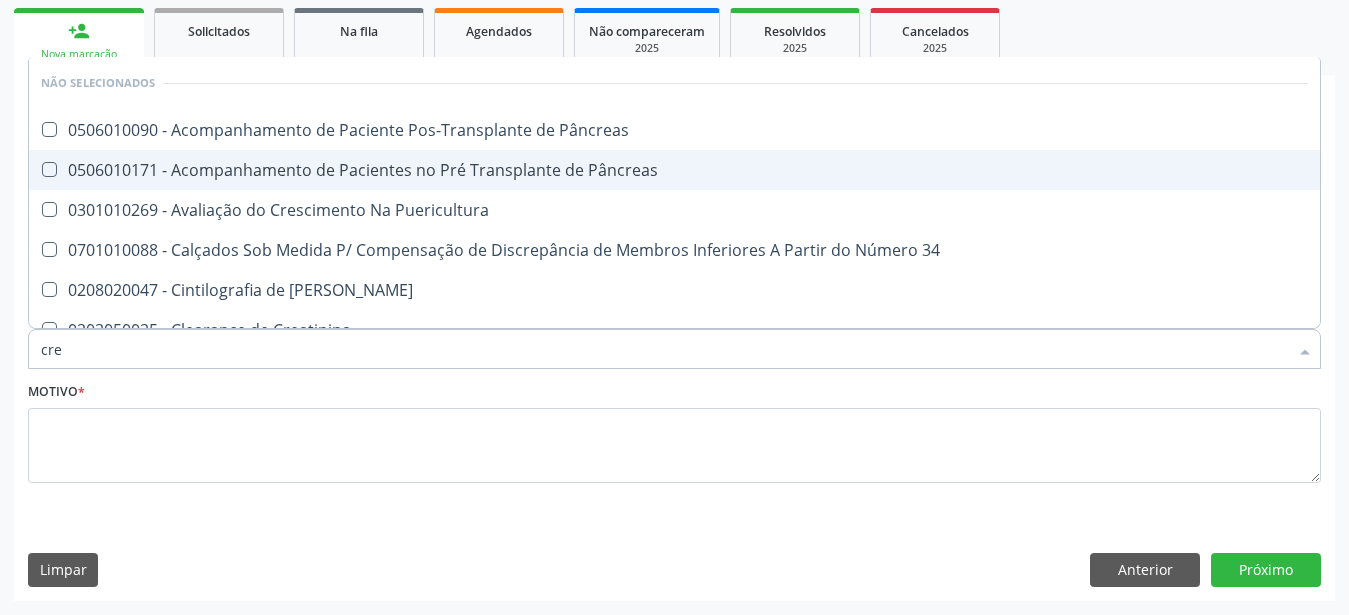 type on "cr" 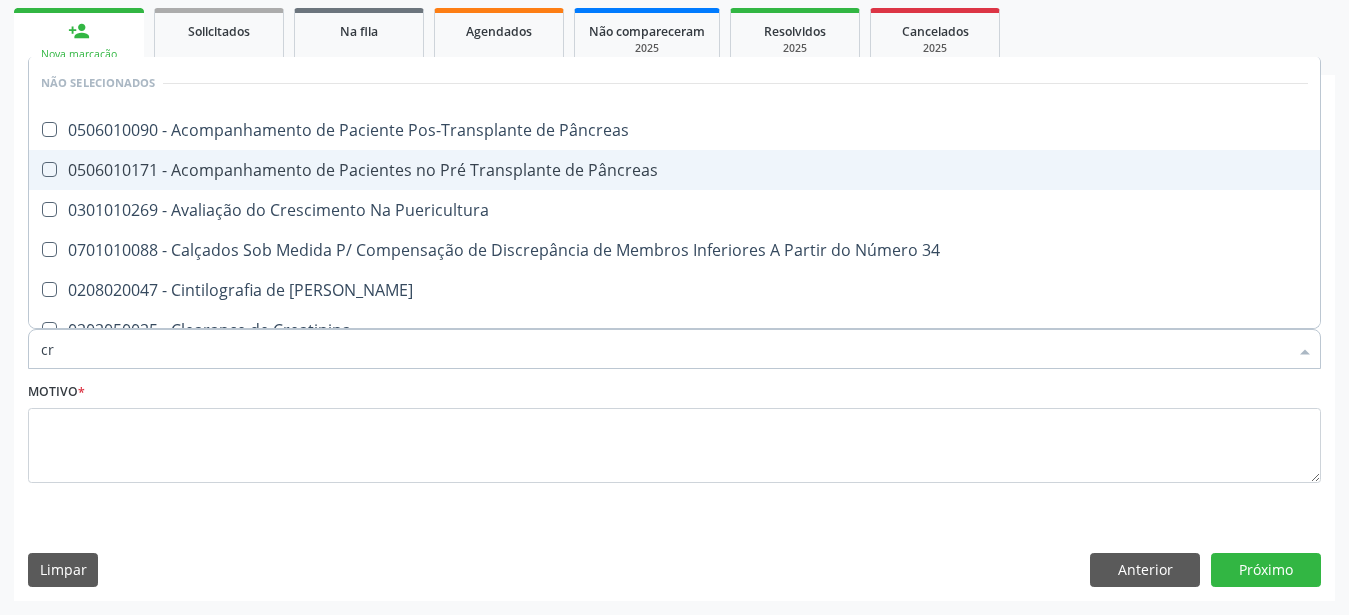 checkbox on "false" 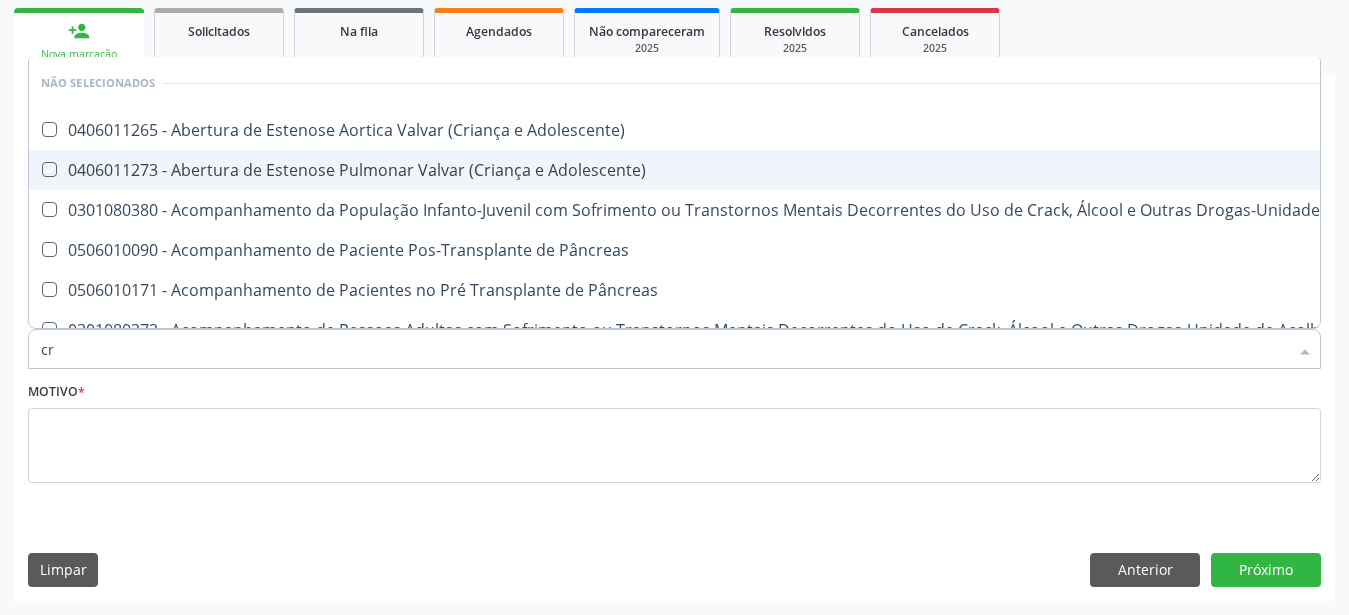 type on "c" 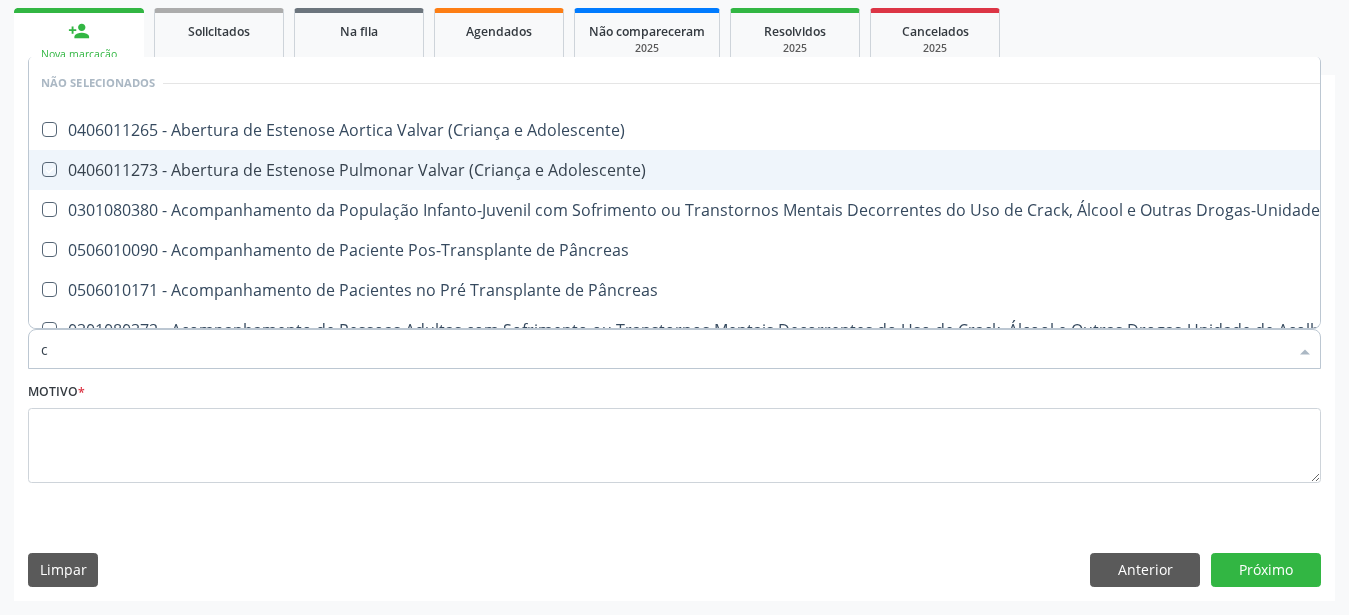 type 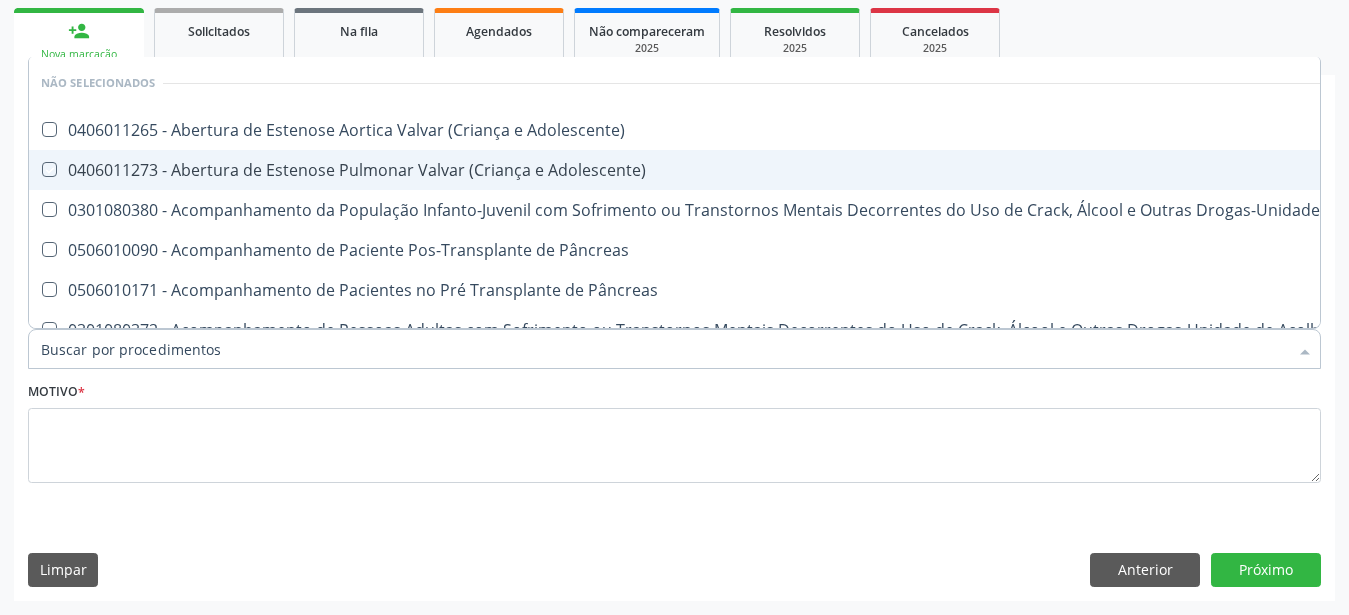 checkbox on "true" 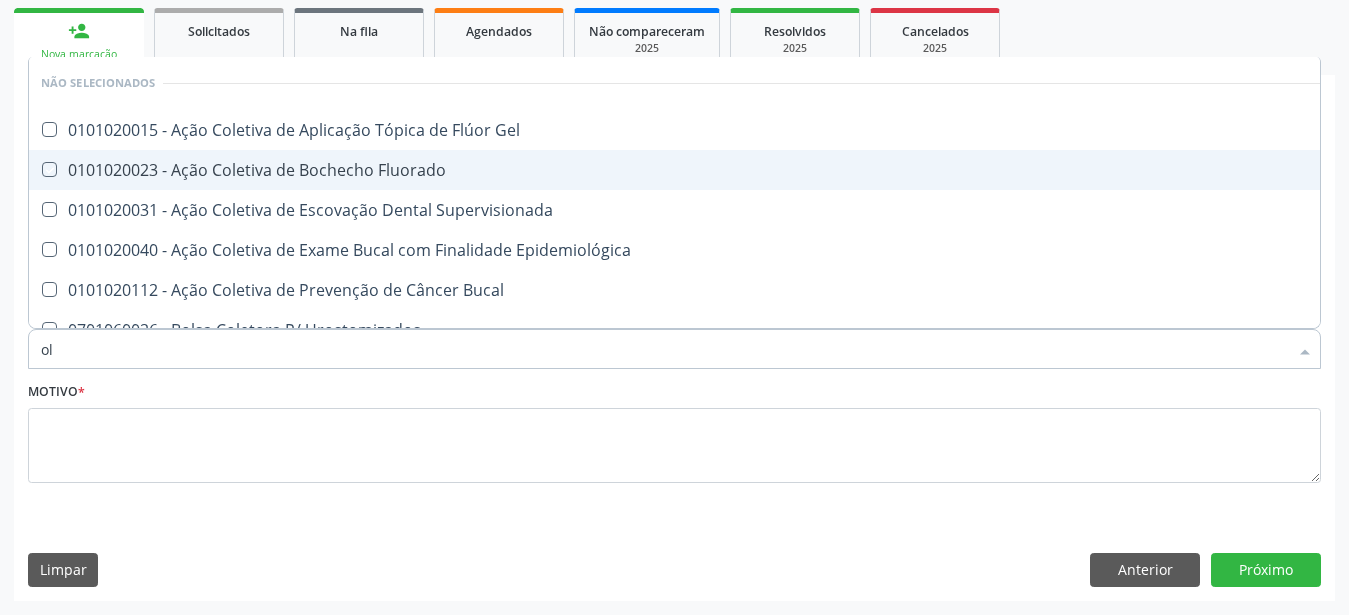 type on "o" 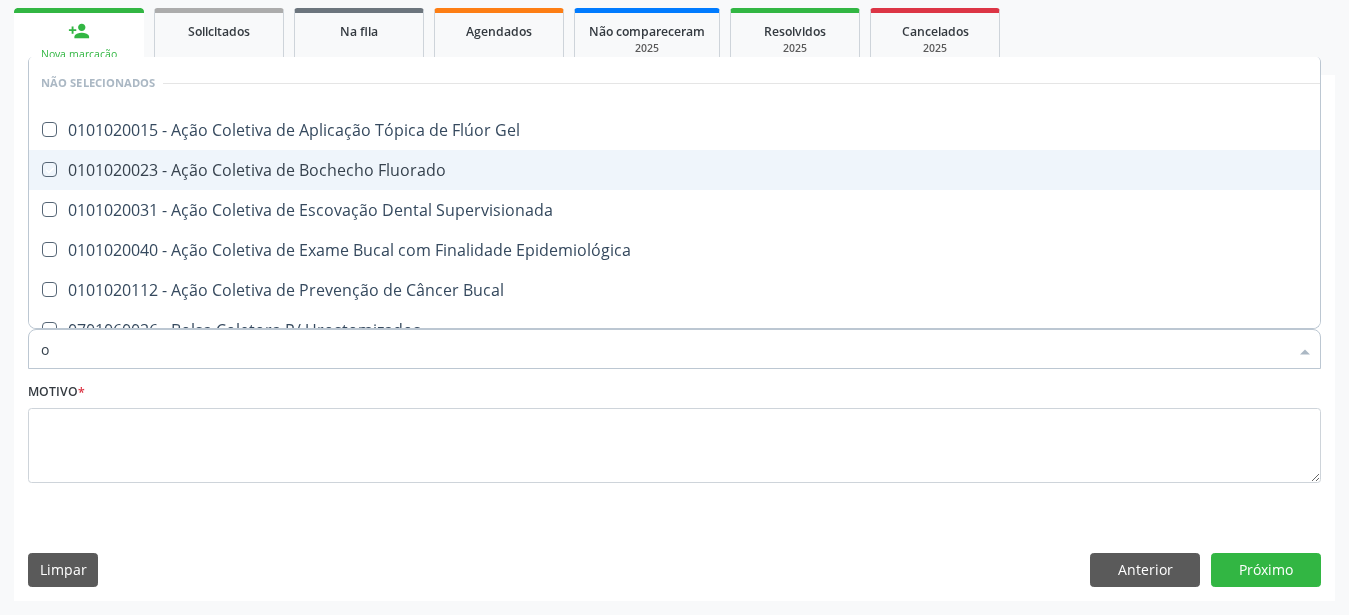 checkbox on "true" 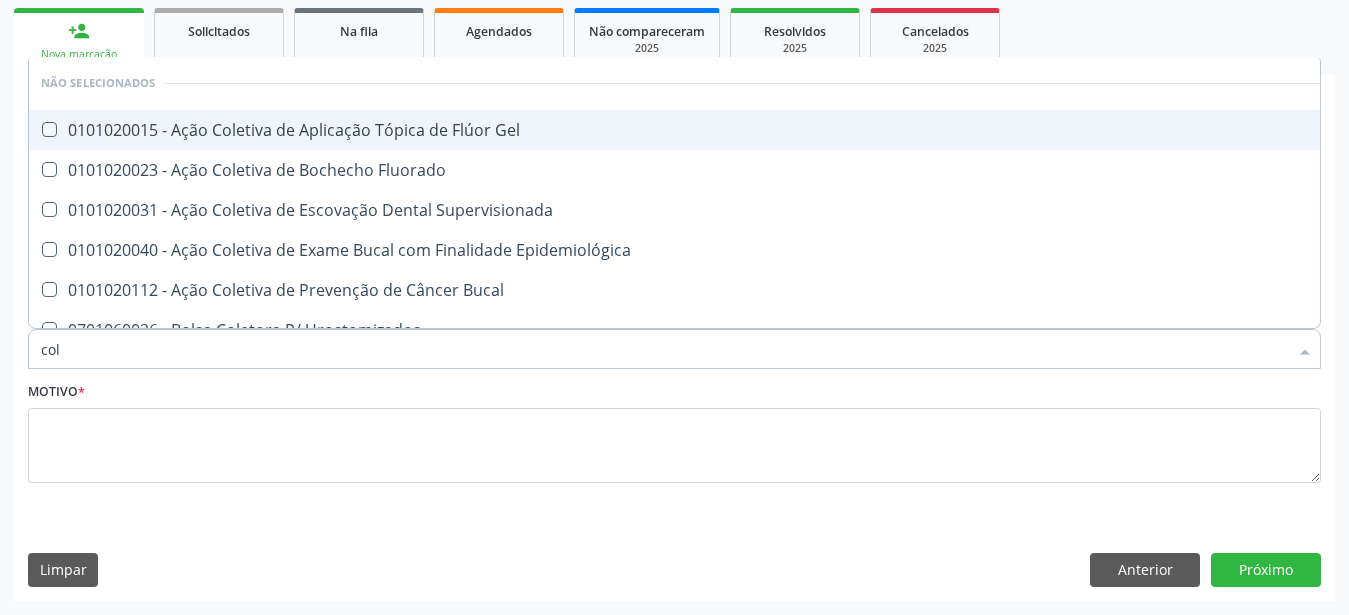 type on "cole" 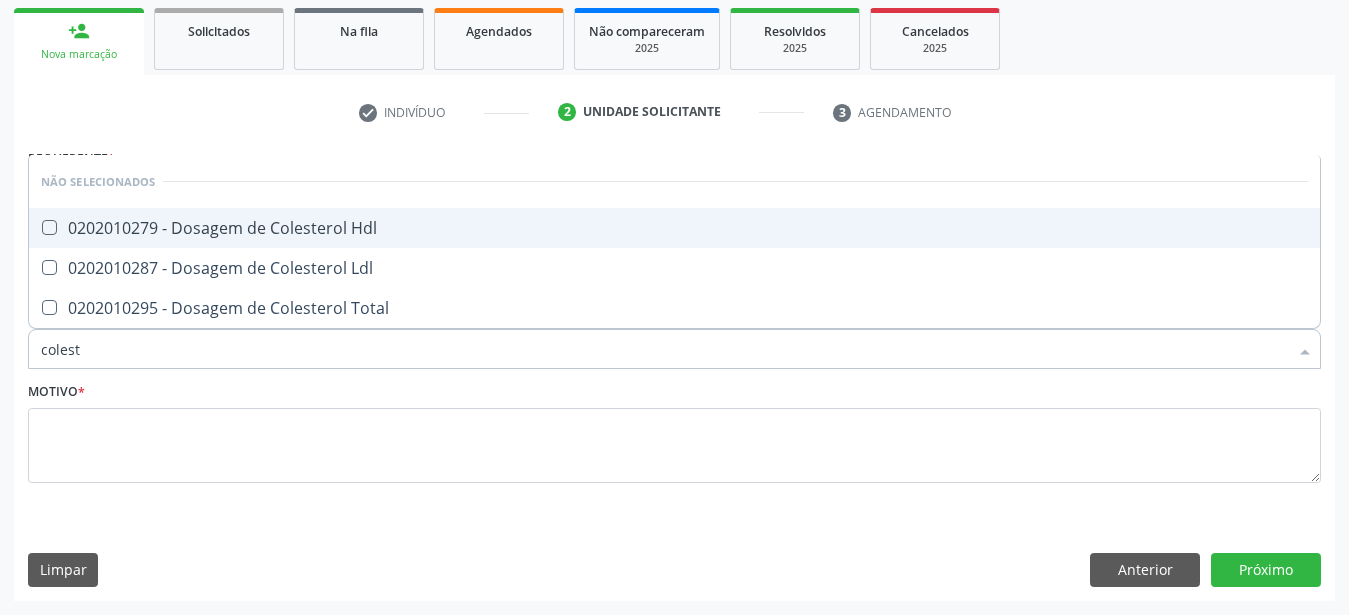 type on "coleste" 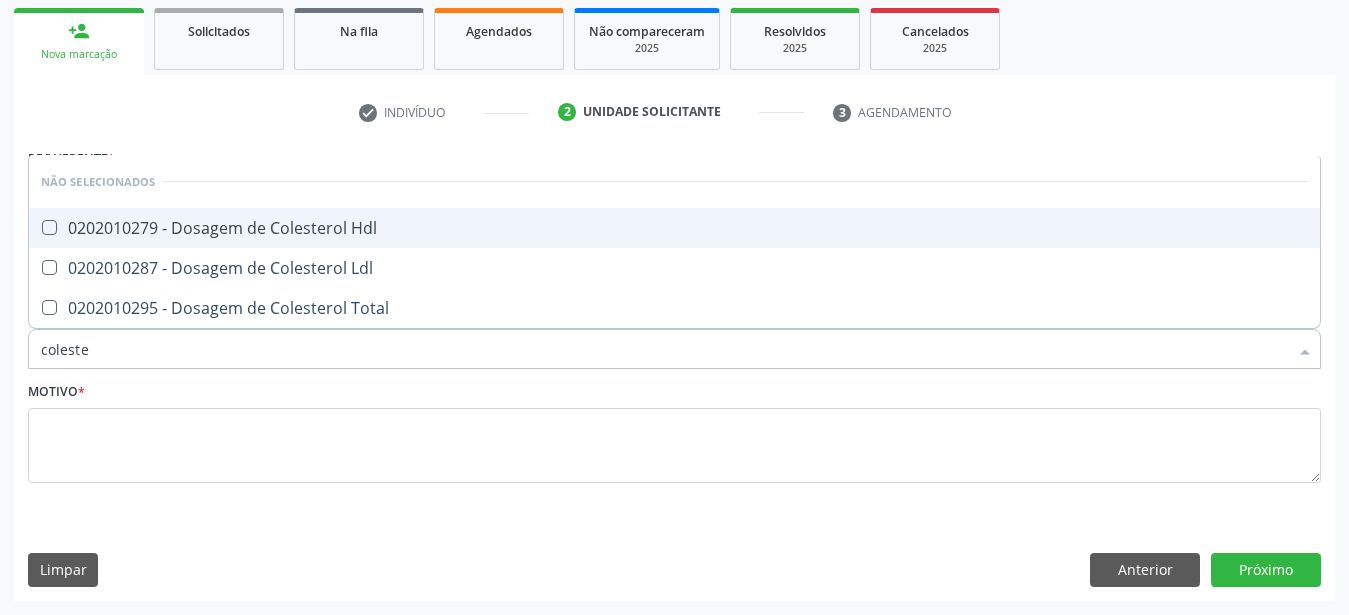 click on "0202010279 - Dosagem de Colesterol Hdl" at bounding box center [674, 228] 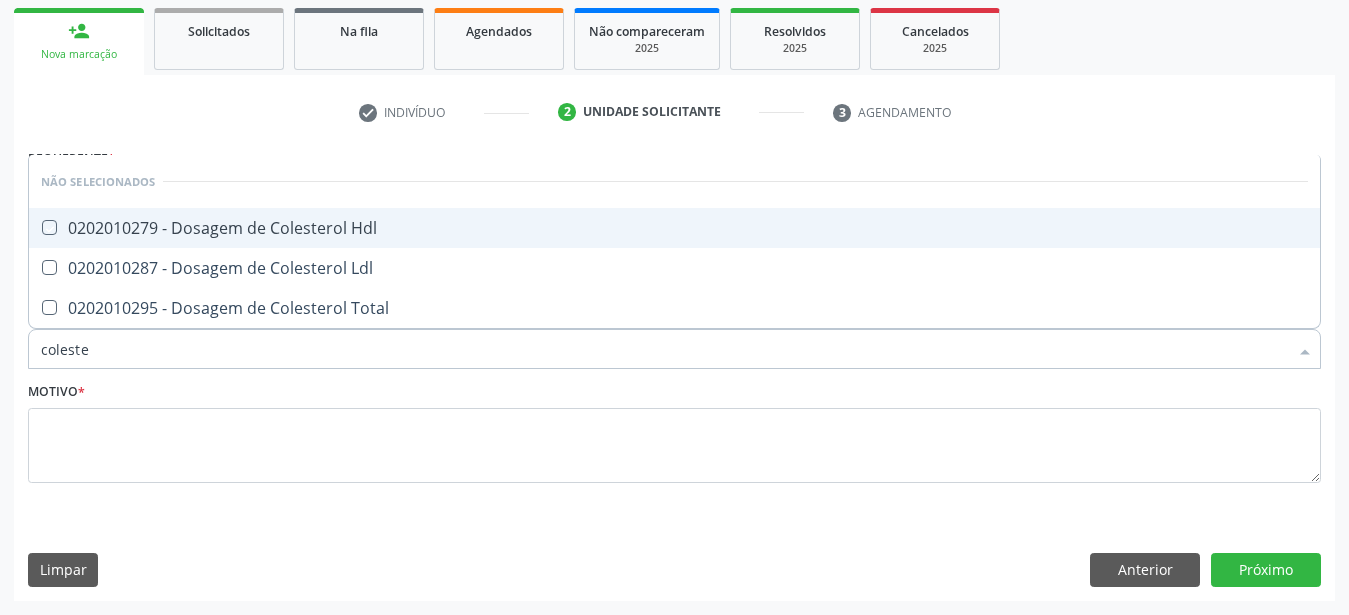 checkbox on "true" 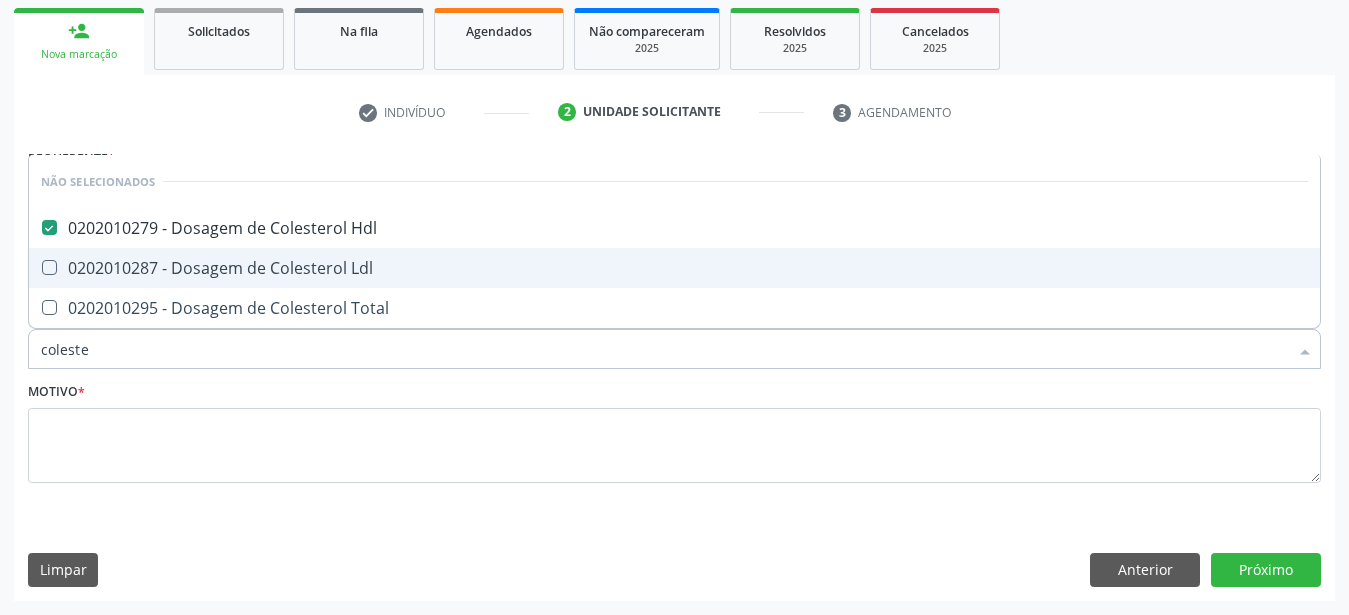 click at bounding box center (49, 267) 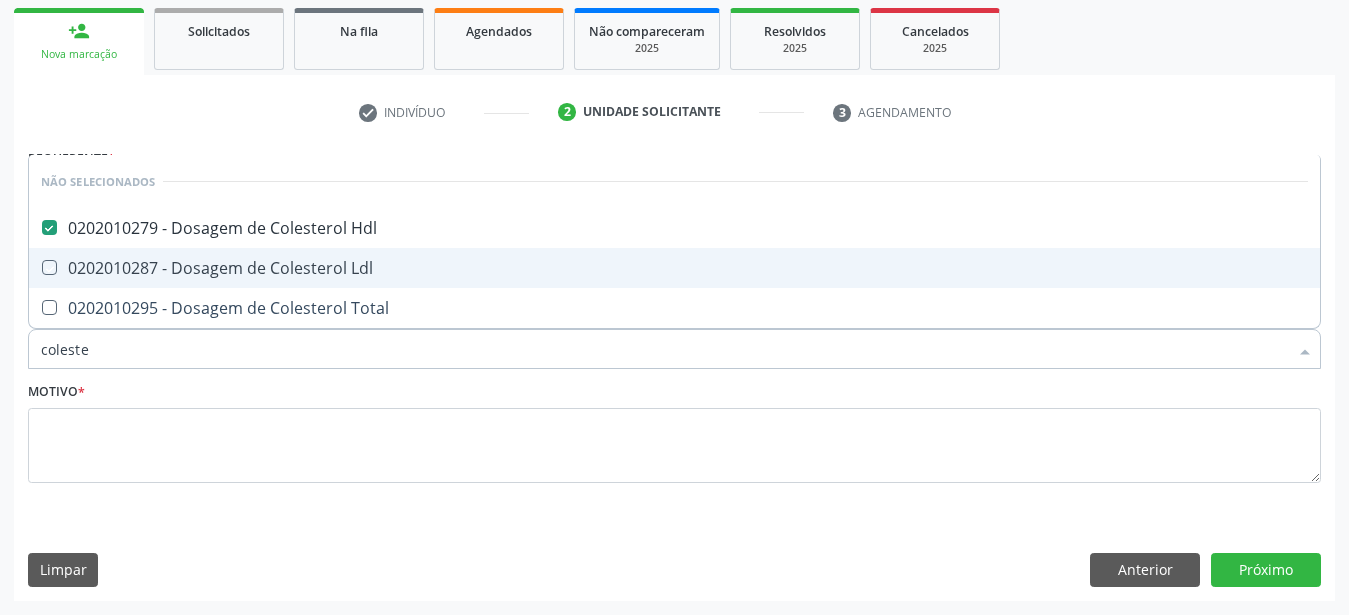 click at bounding box center (35, 267) 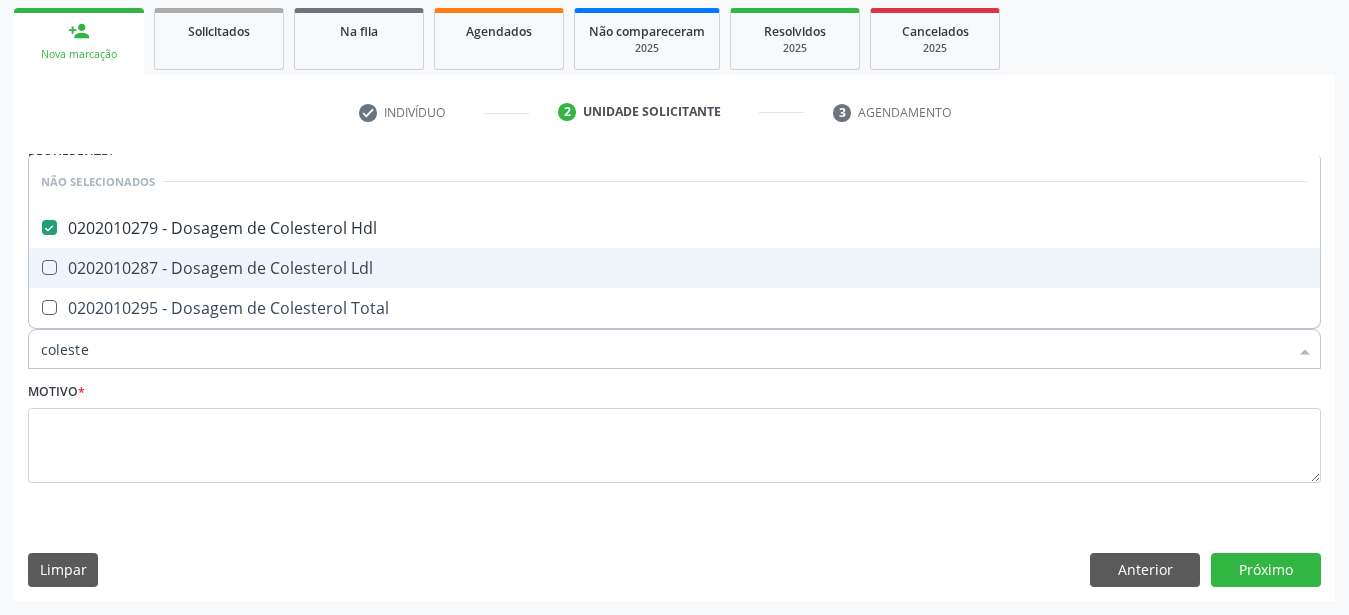 checkbox on "true" 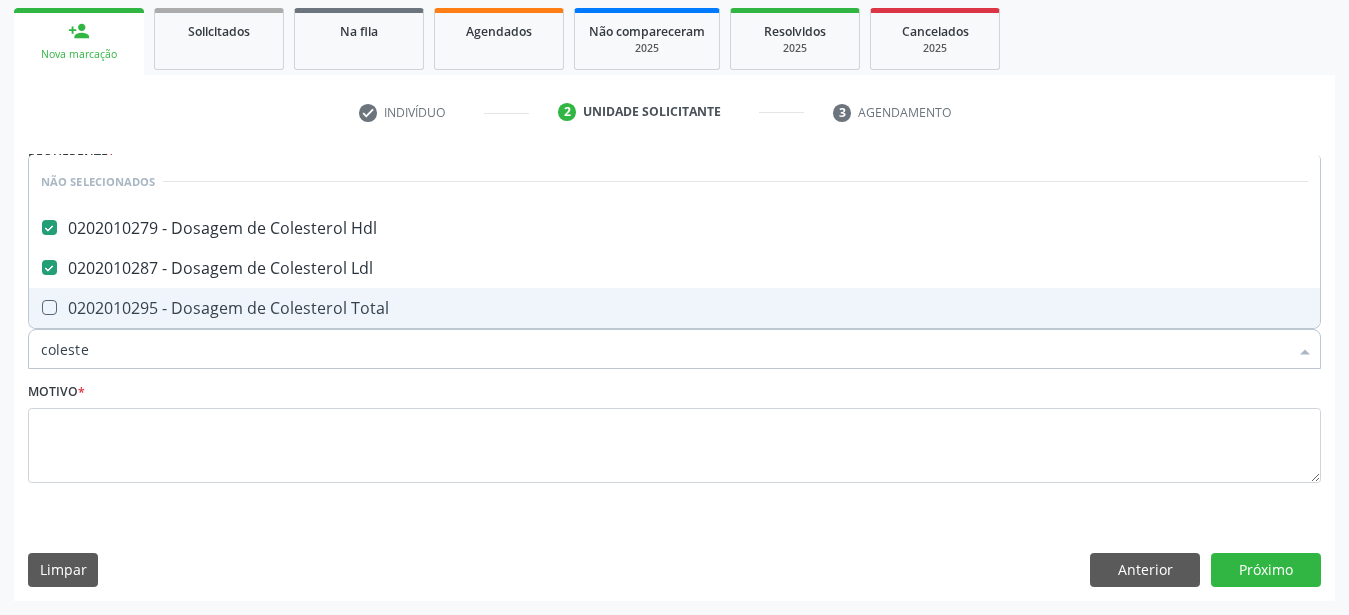 click at bounding box center (49, 307) 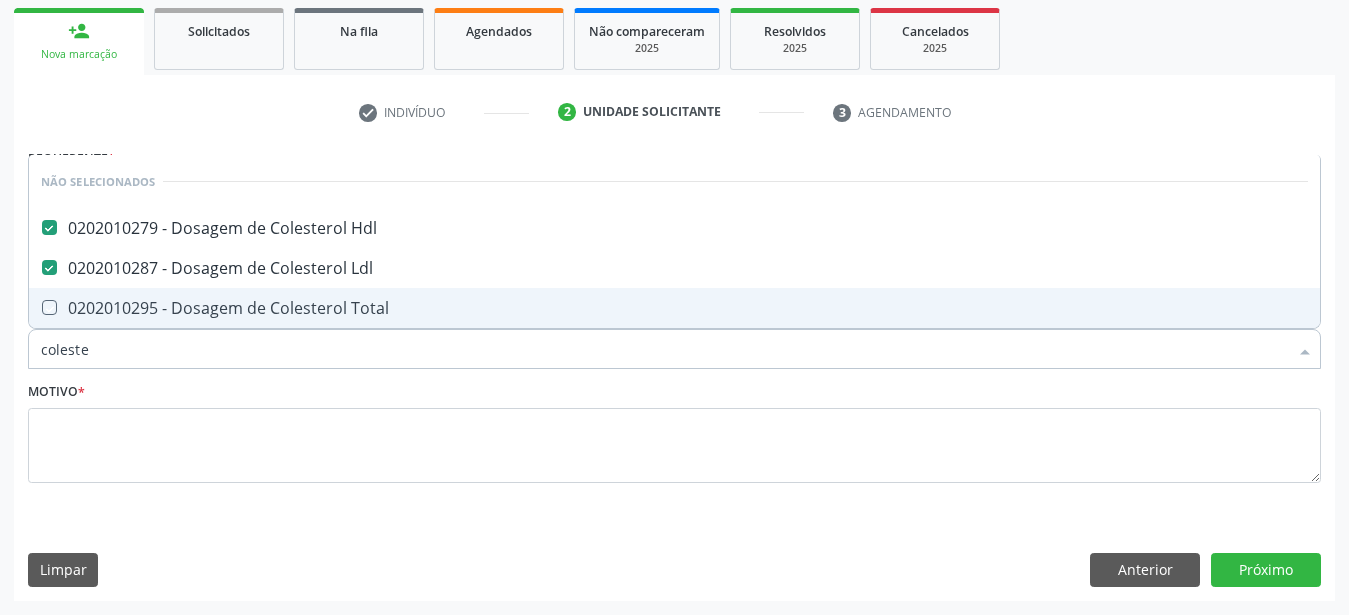 click at bounding box center [35, 307] 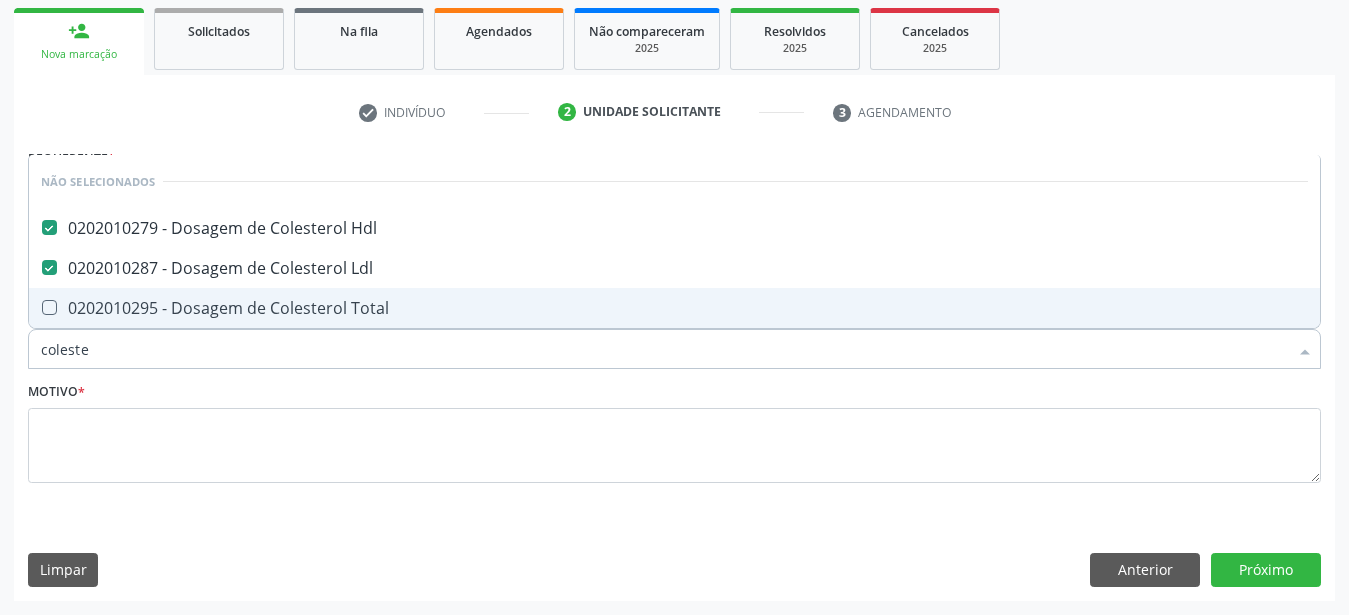 checkbox on "true" 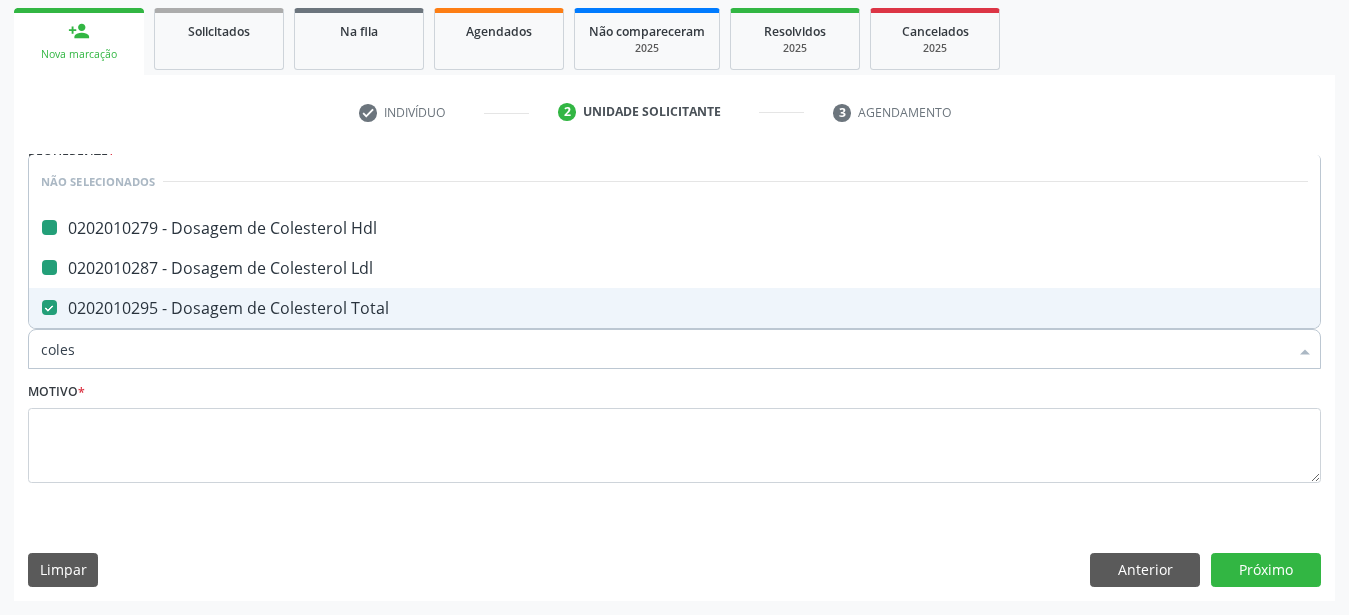 type on "cole" 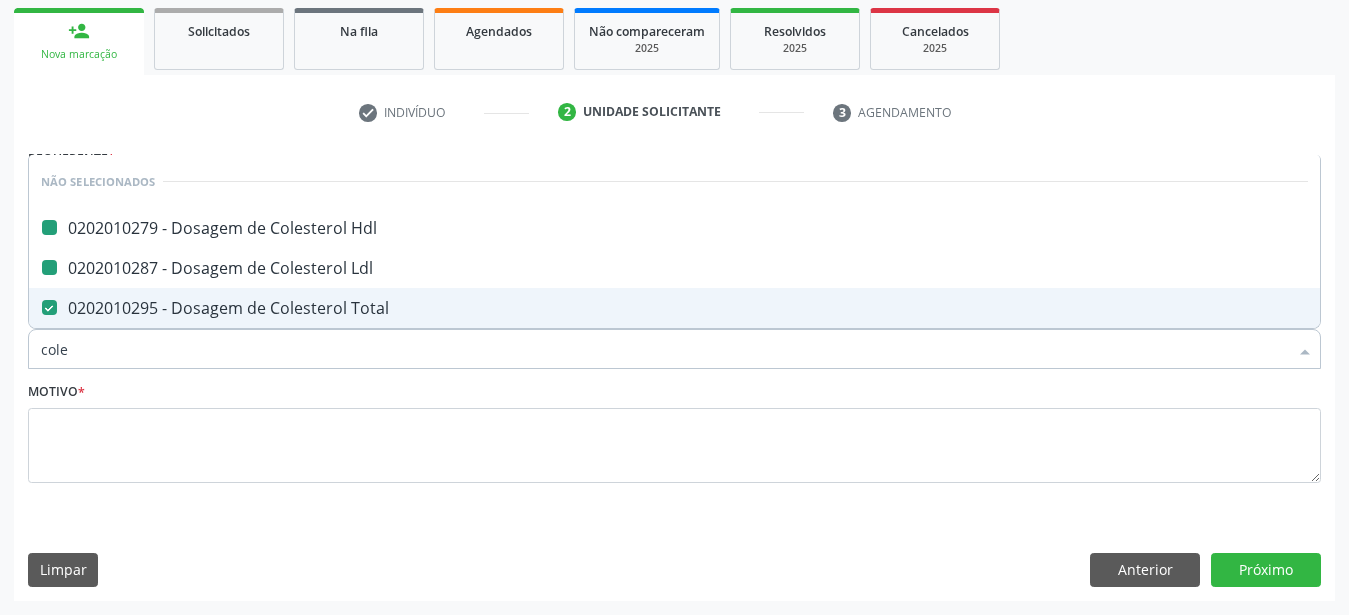checkbox on "false" 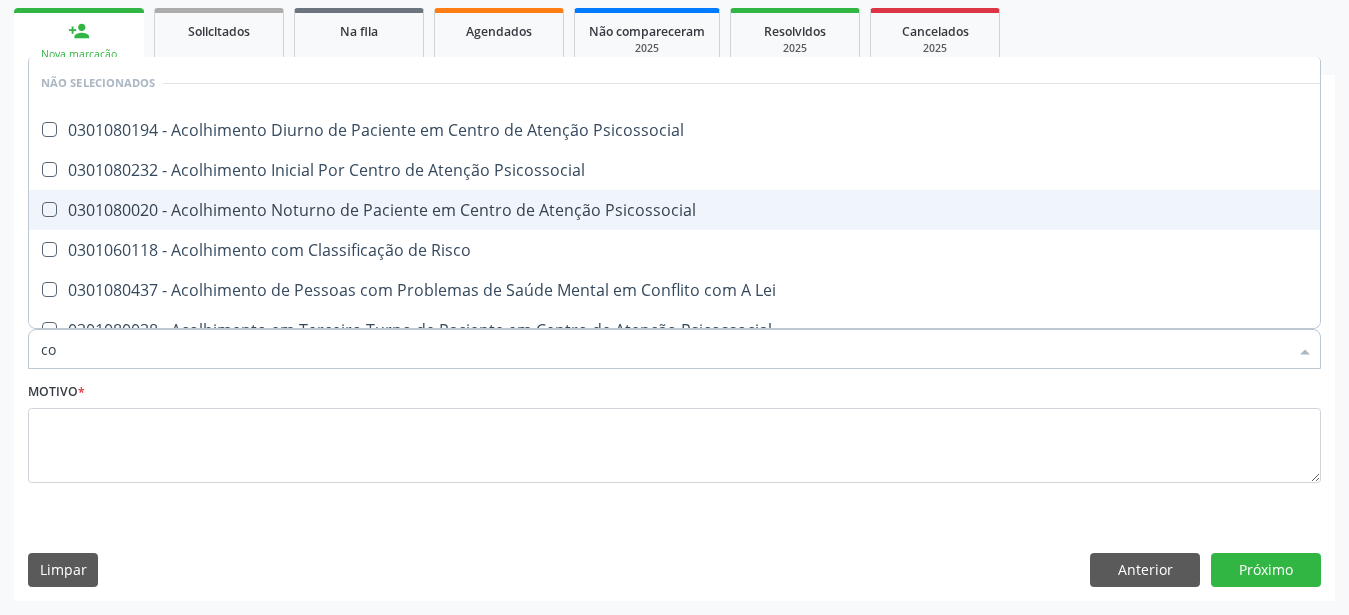 type on "c" 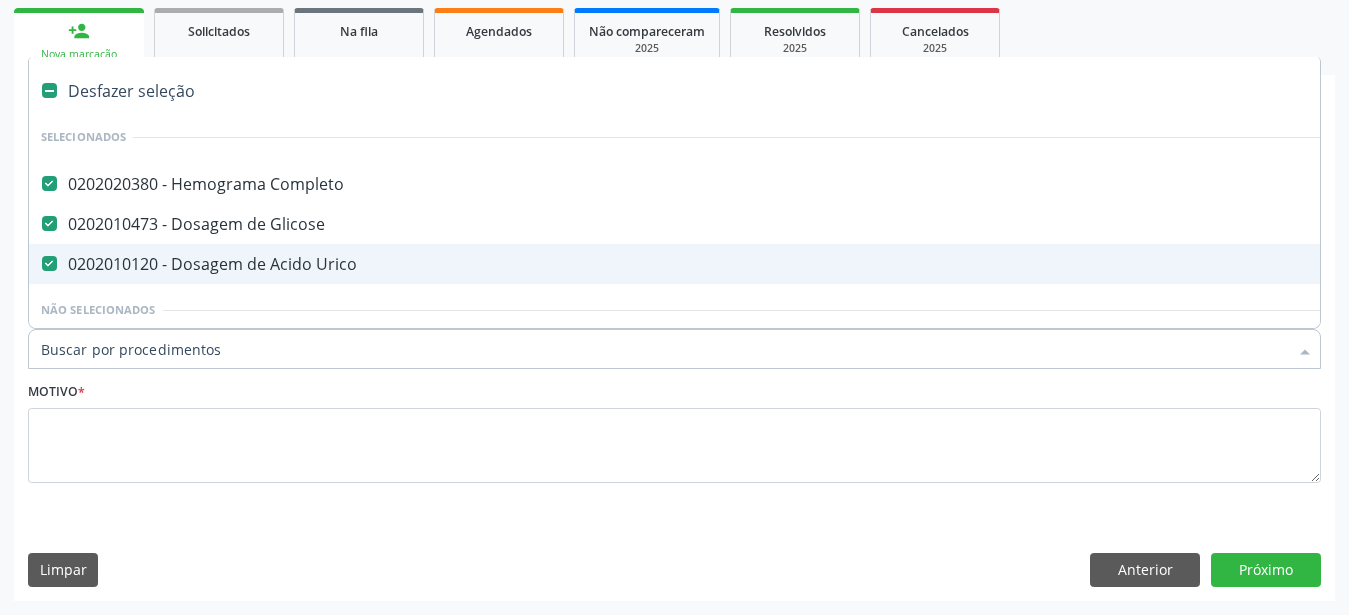 type on "t" 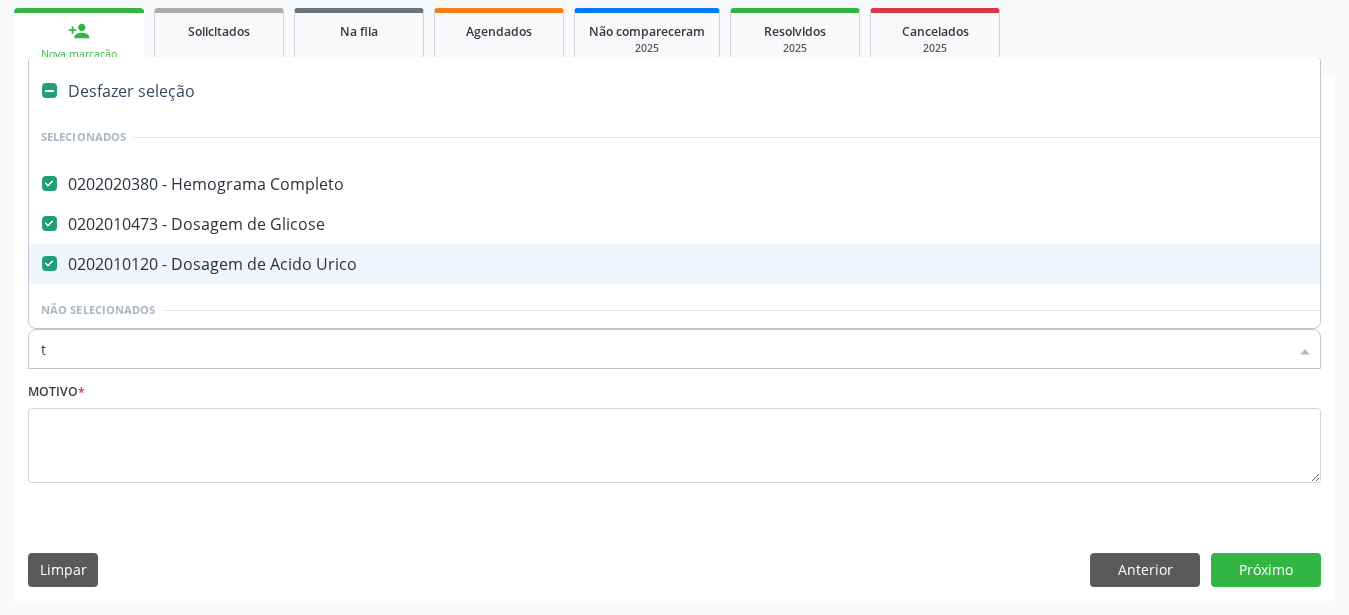 checkbox on "false" 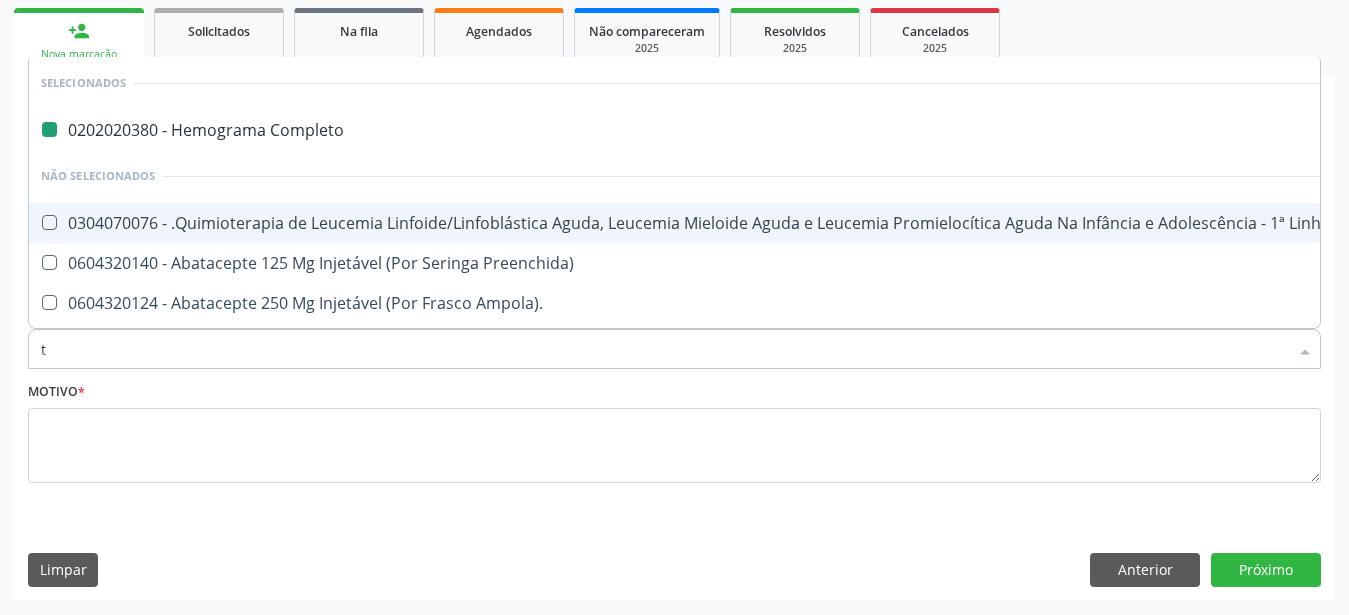 type on "tr" 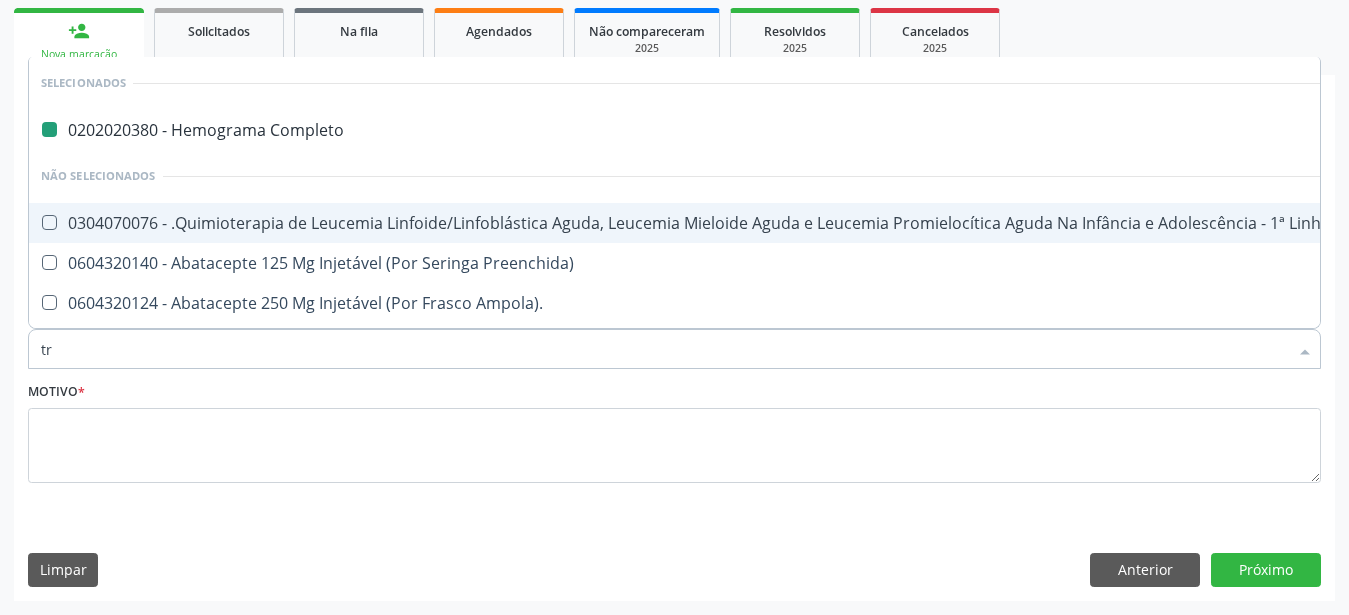 checkbox on "false" 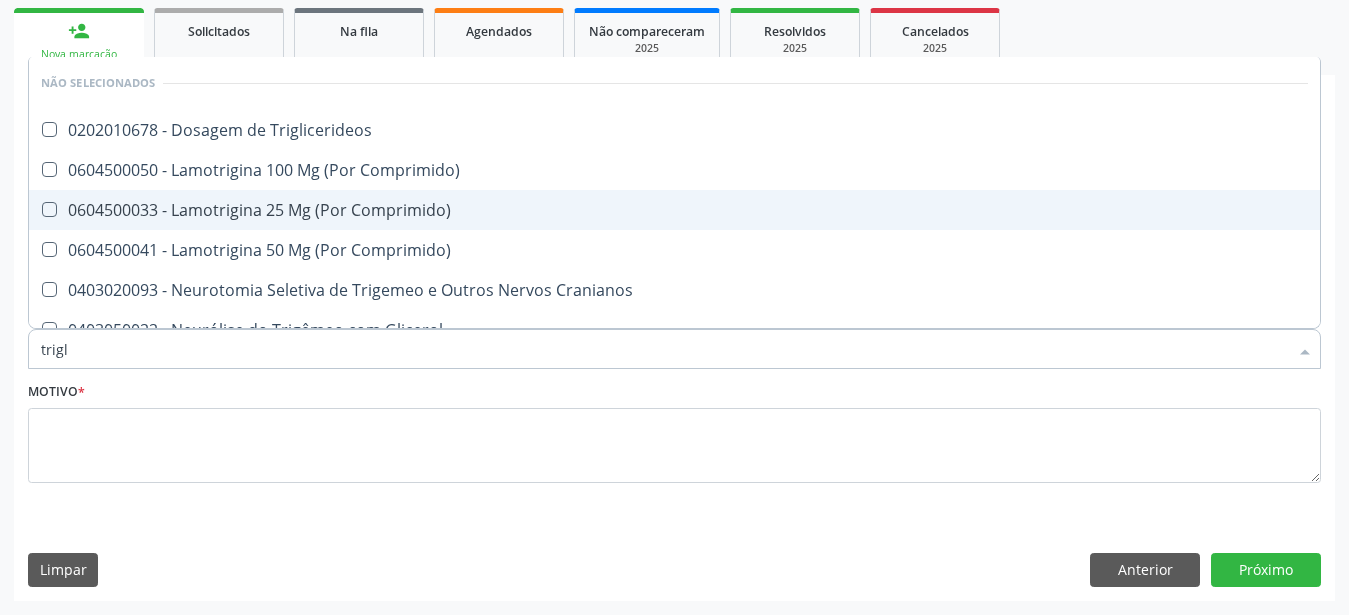type on "trigli" 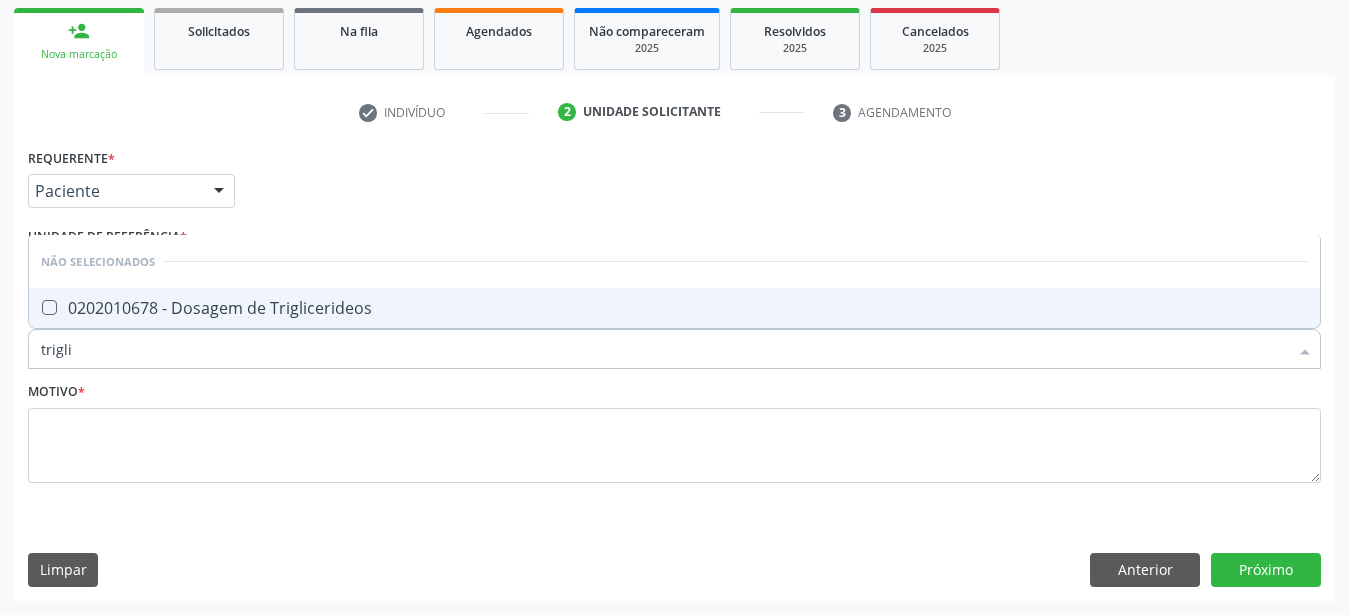 click on "0202010678 - Dosagem de Triglicerideos" at bounding box center (674, 308) 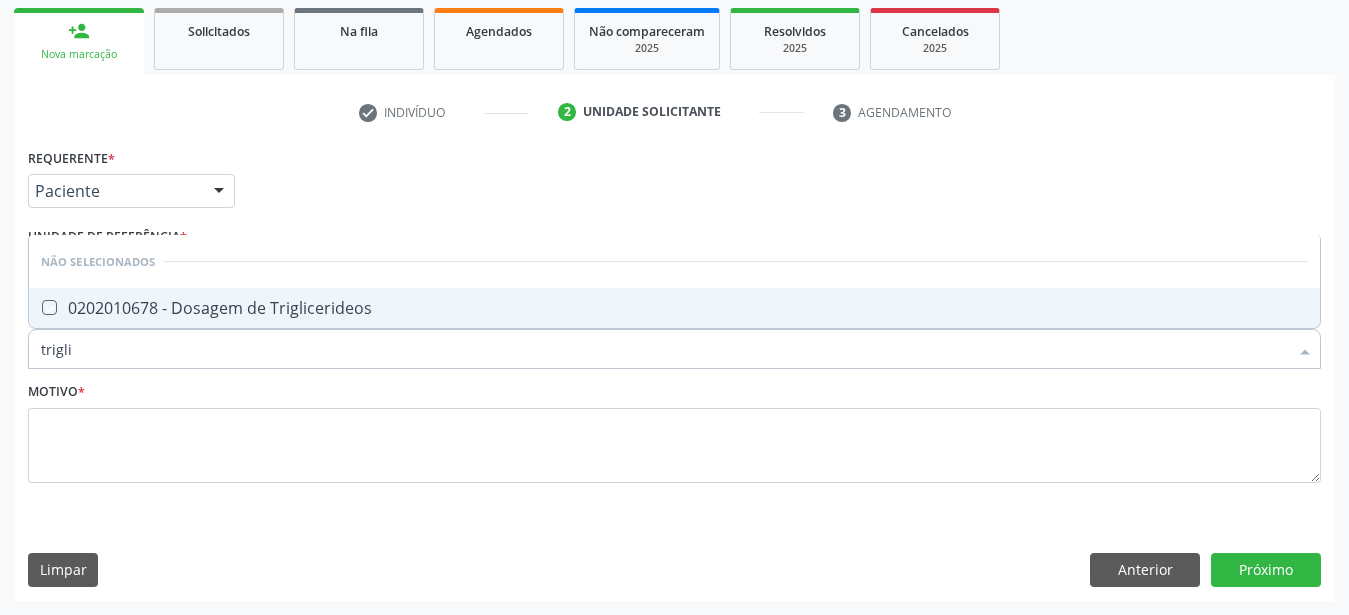 checkbox on "true" 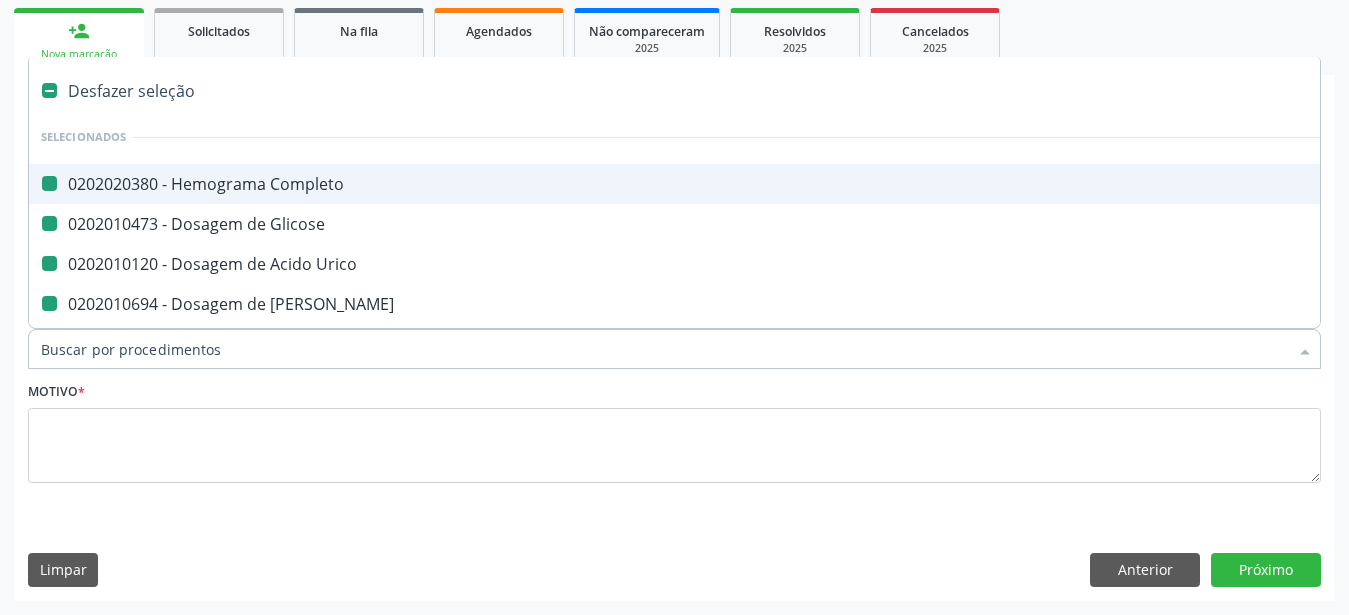 type on "b" 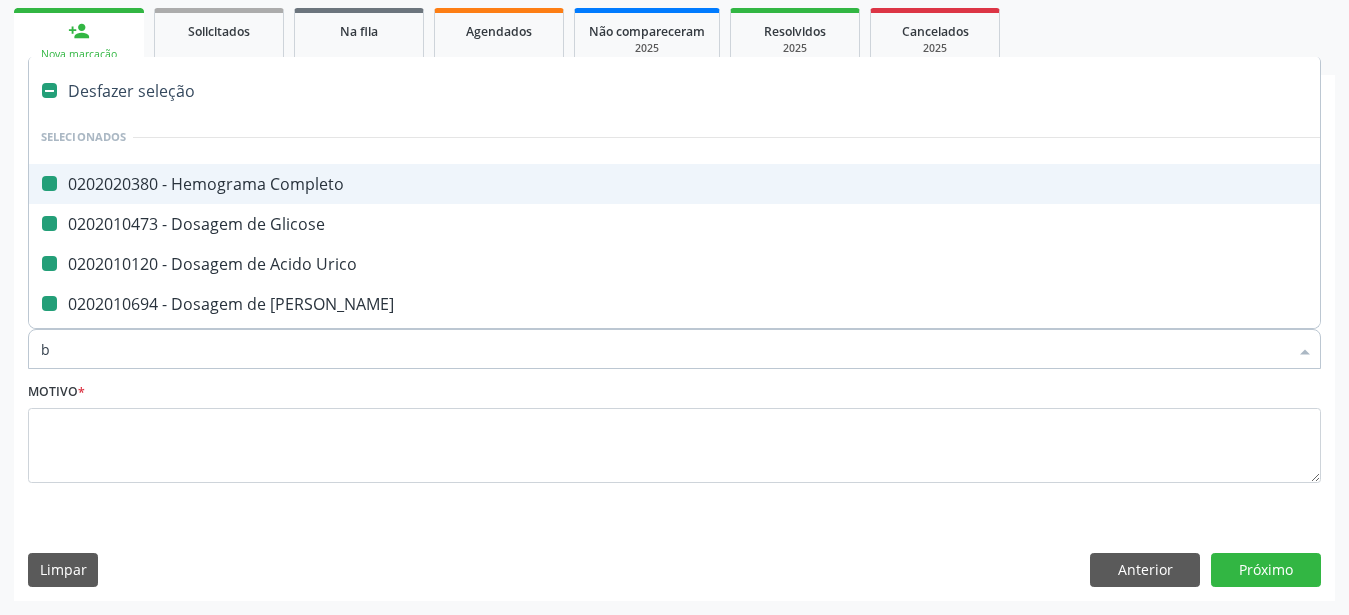 checkbox on "false" 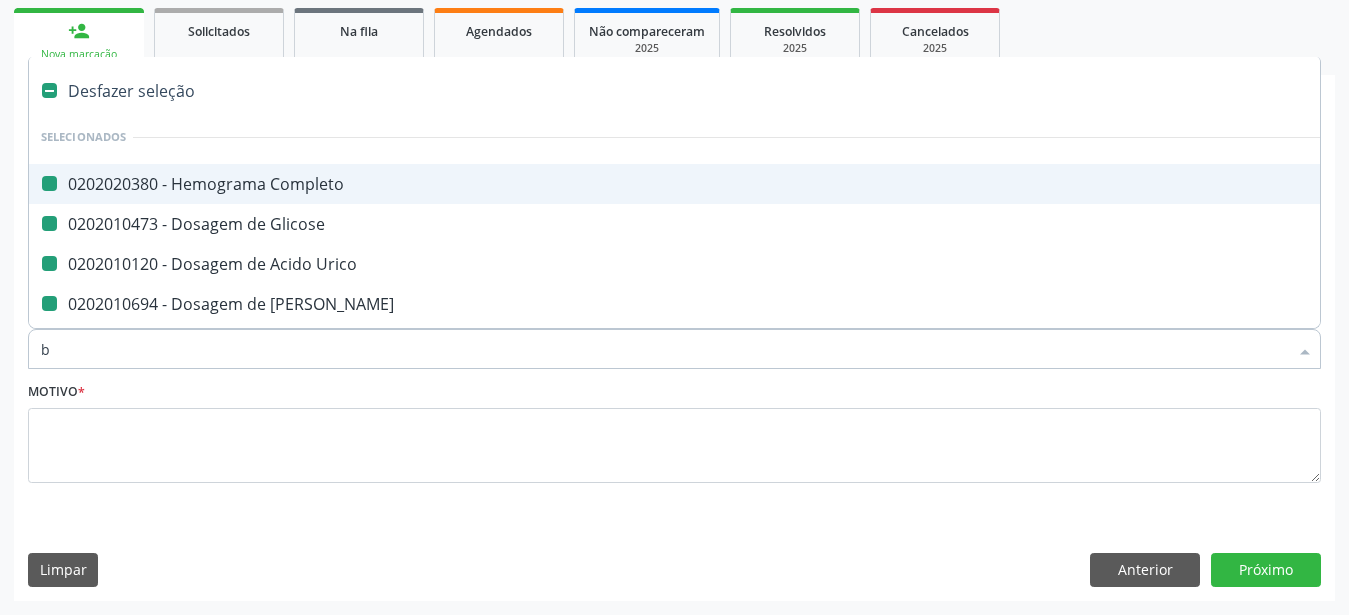 checkbox on "false" 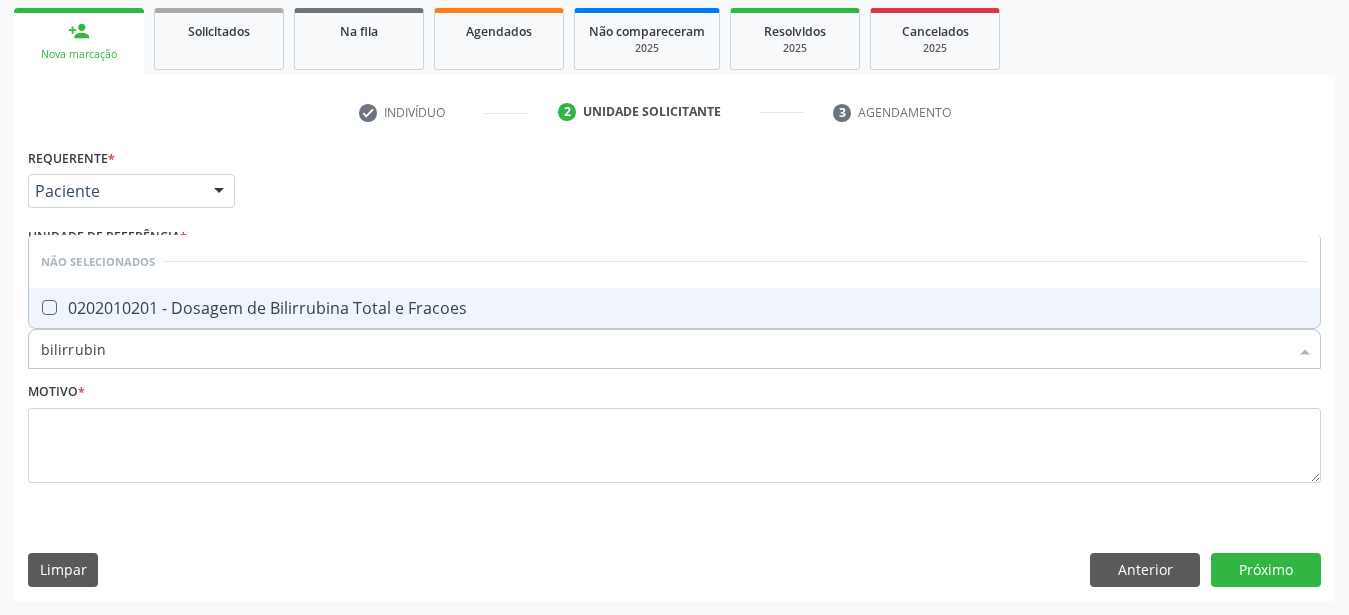 type on "bilirrubina" 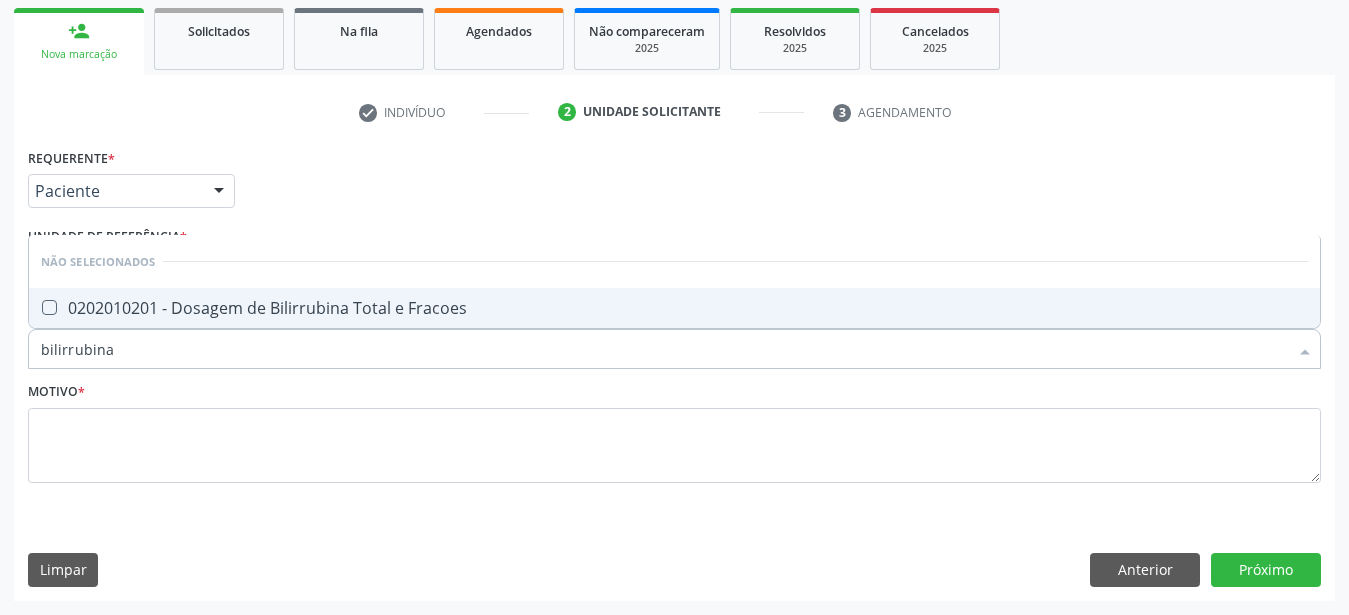 click at bounding box center (49, 307) 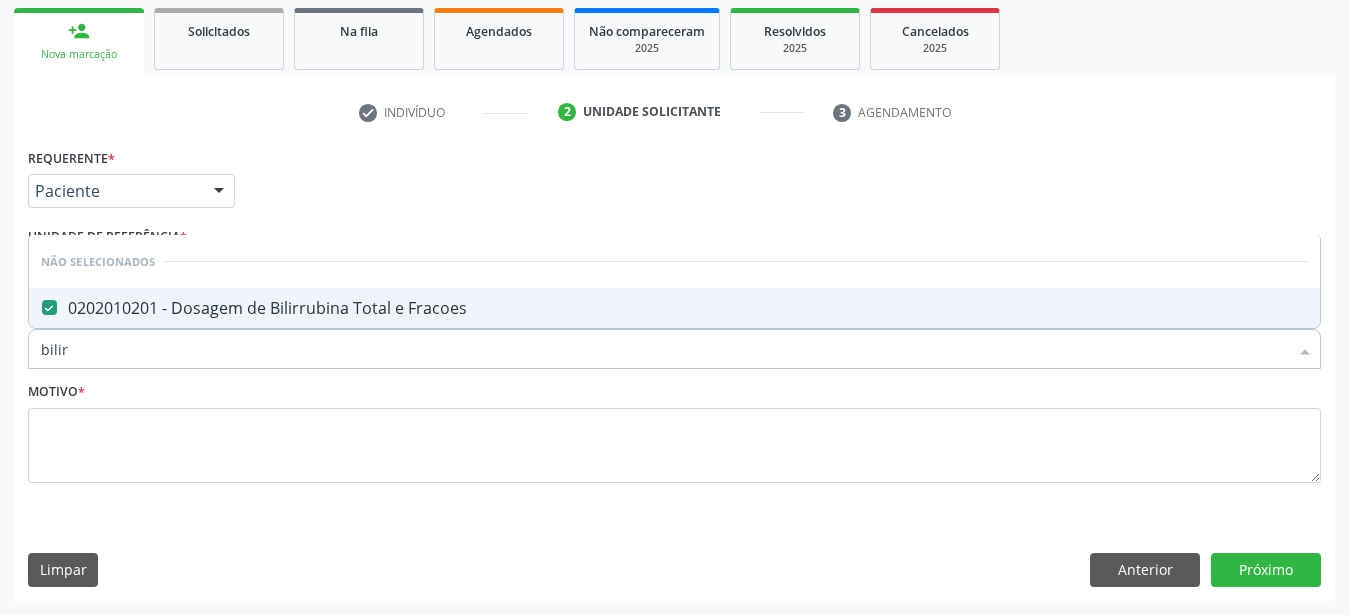 type on "bili" 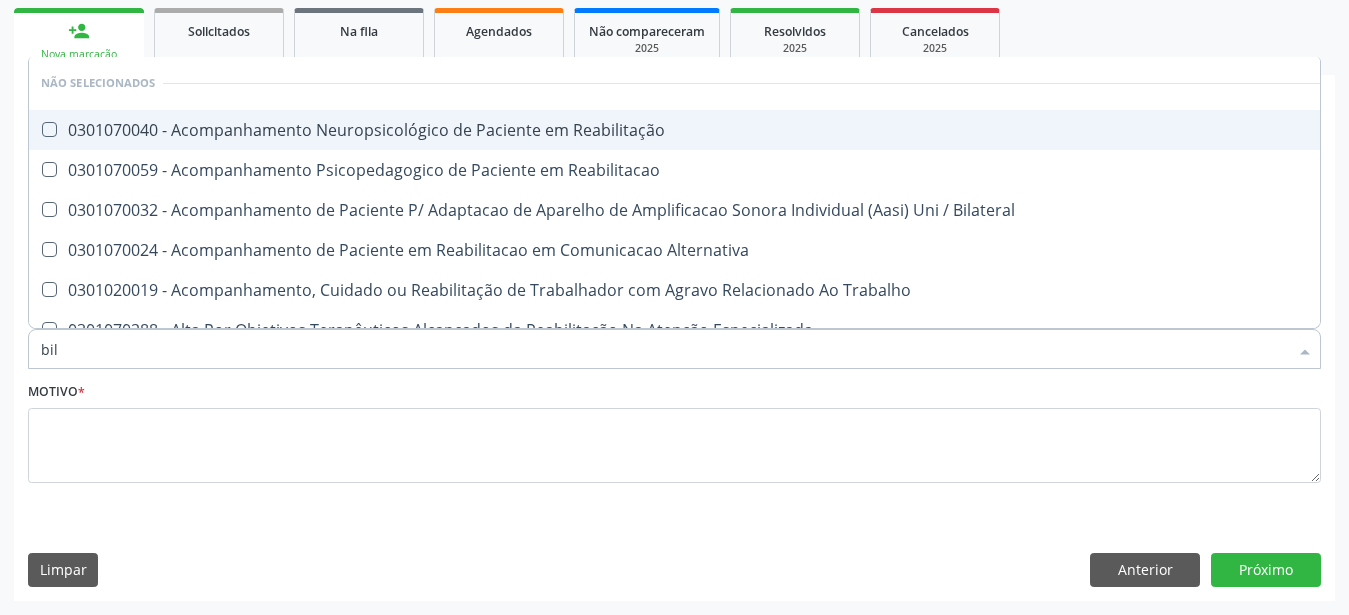 type on "bi" 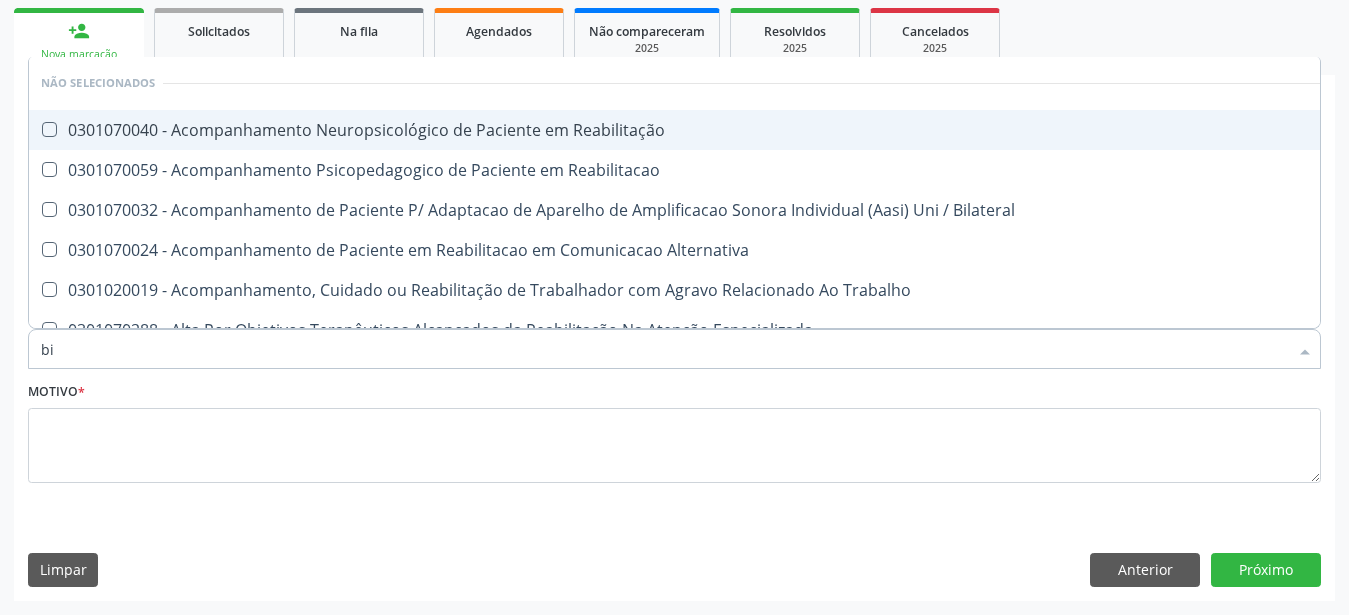 type on "b" 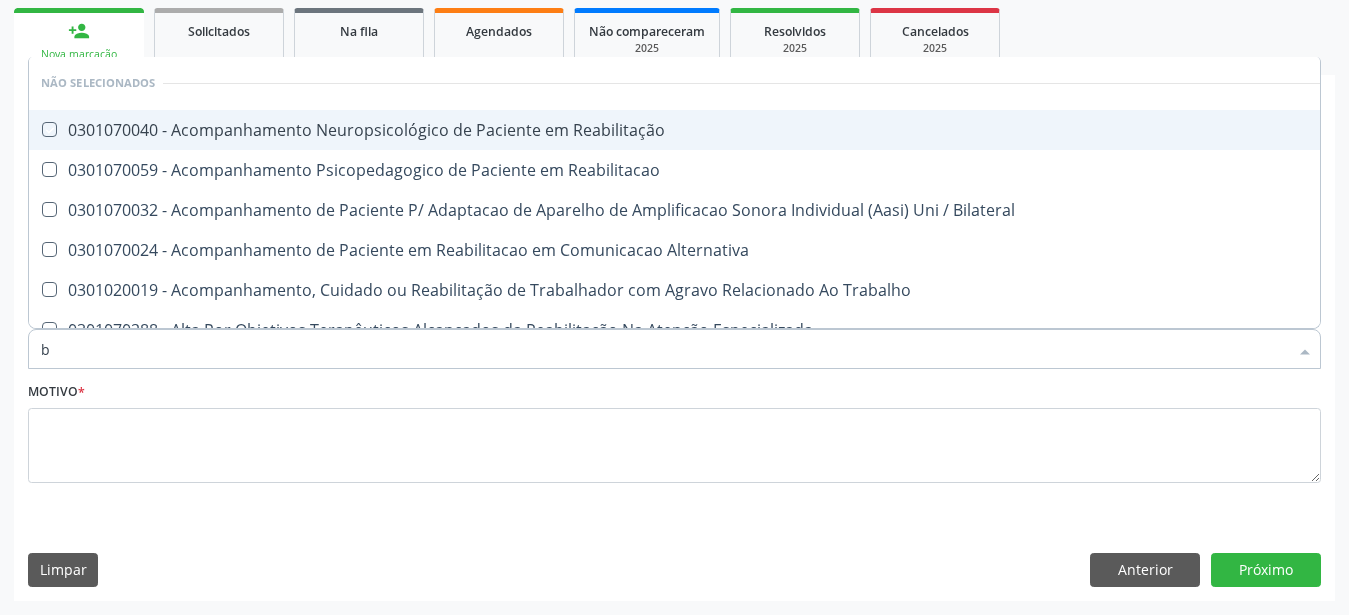 type 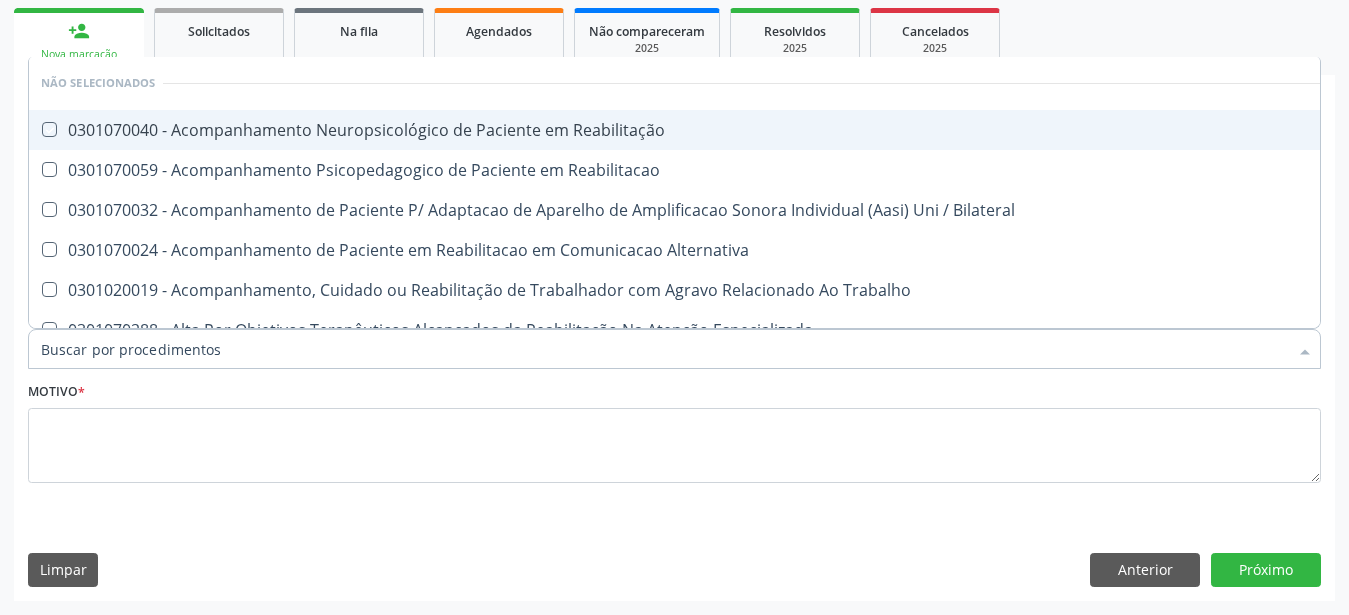 checkbox on "true" 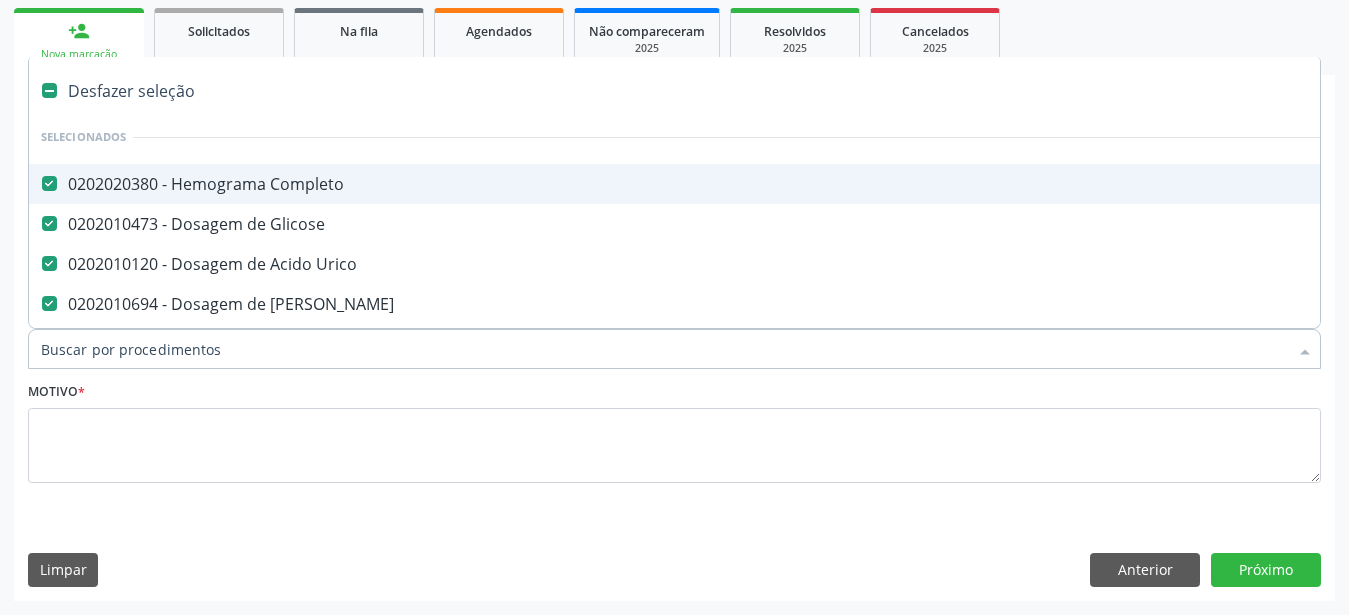 type on "t" 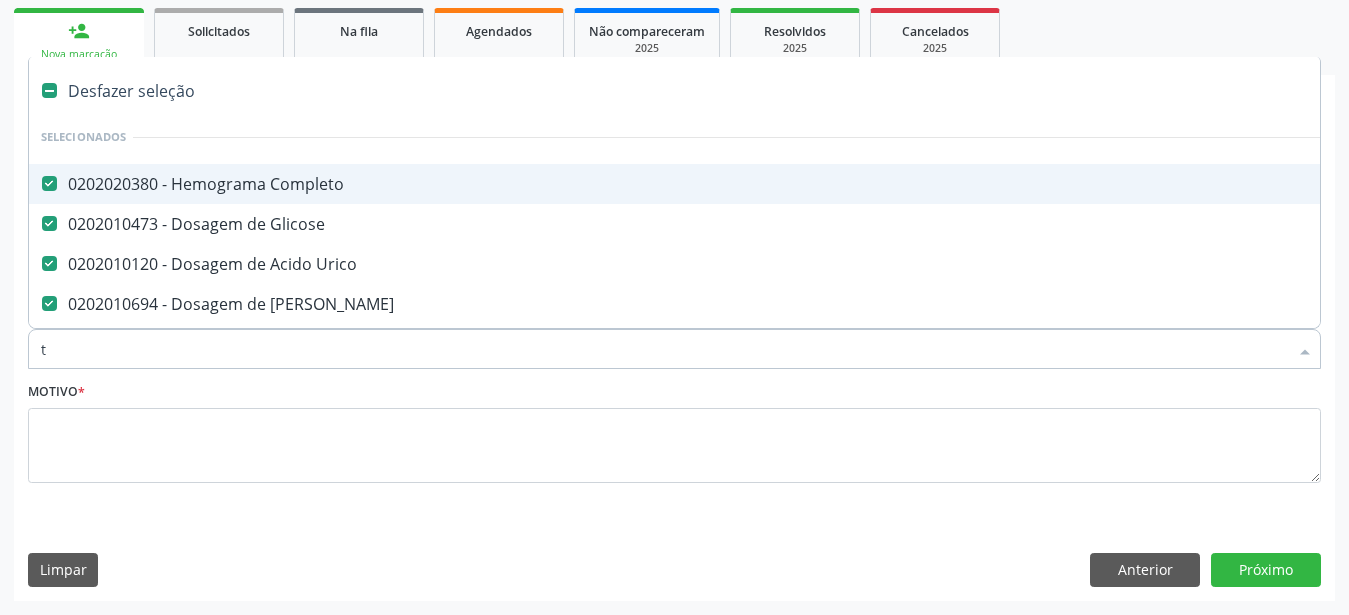 checkbox on "false" 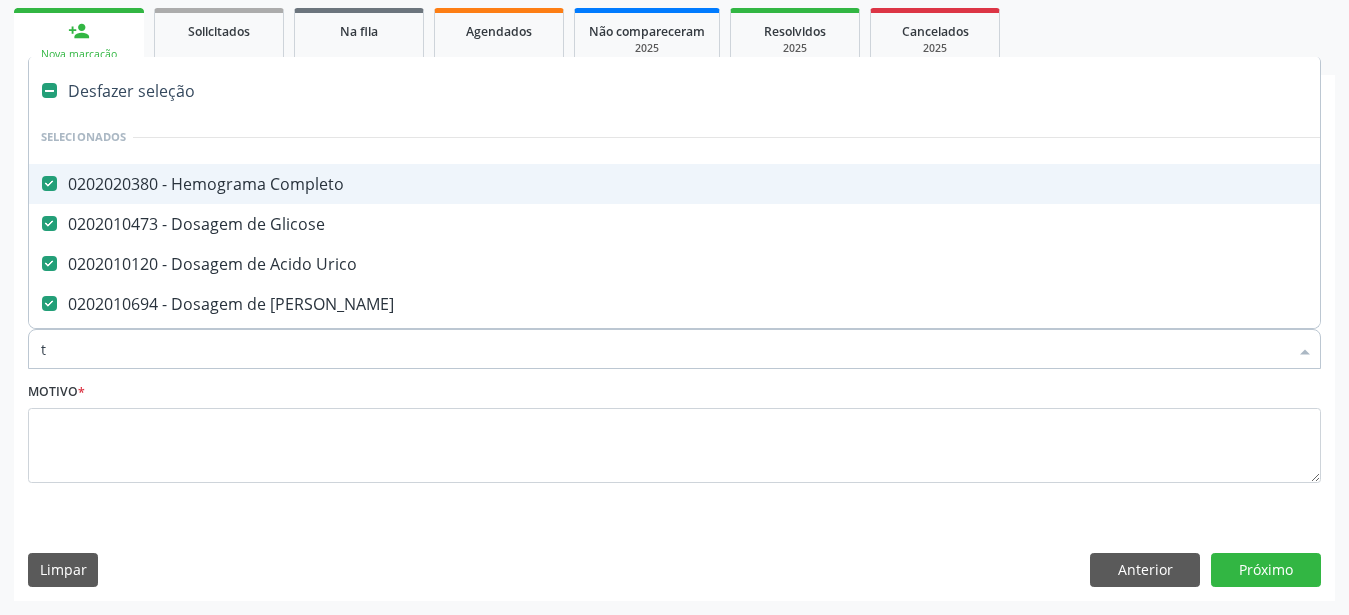 checkbox on "false" 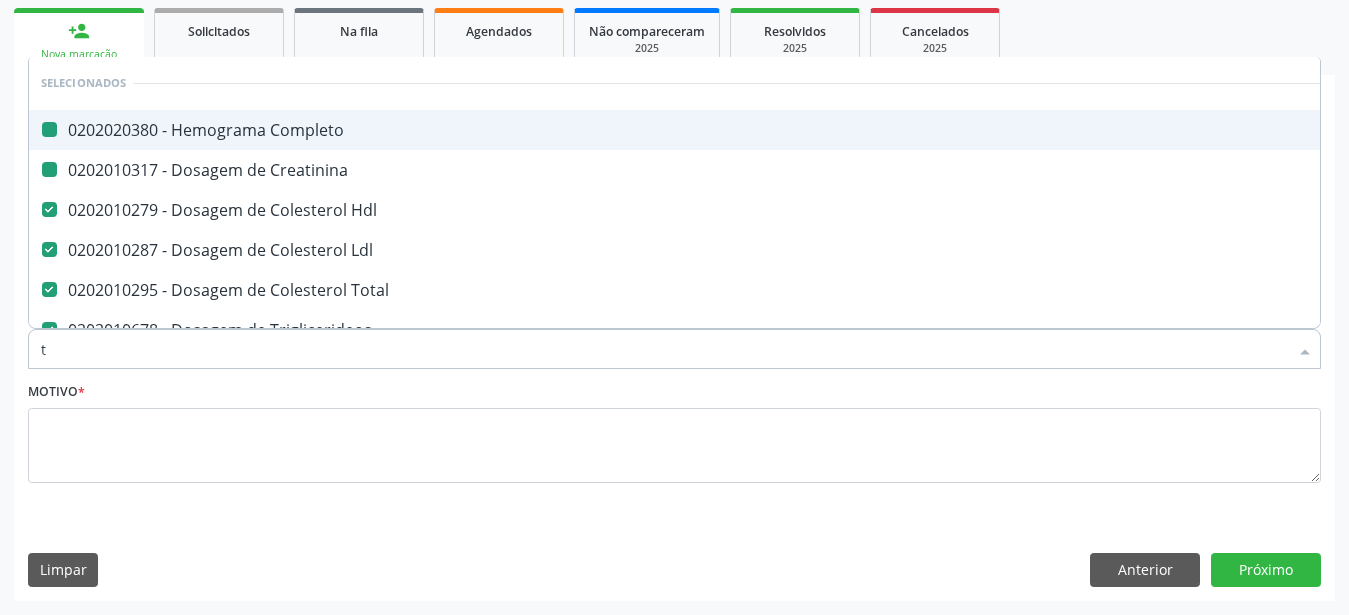 type on "tg" 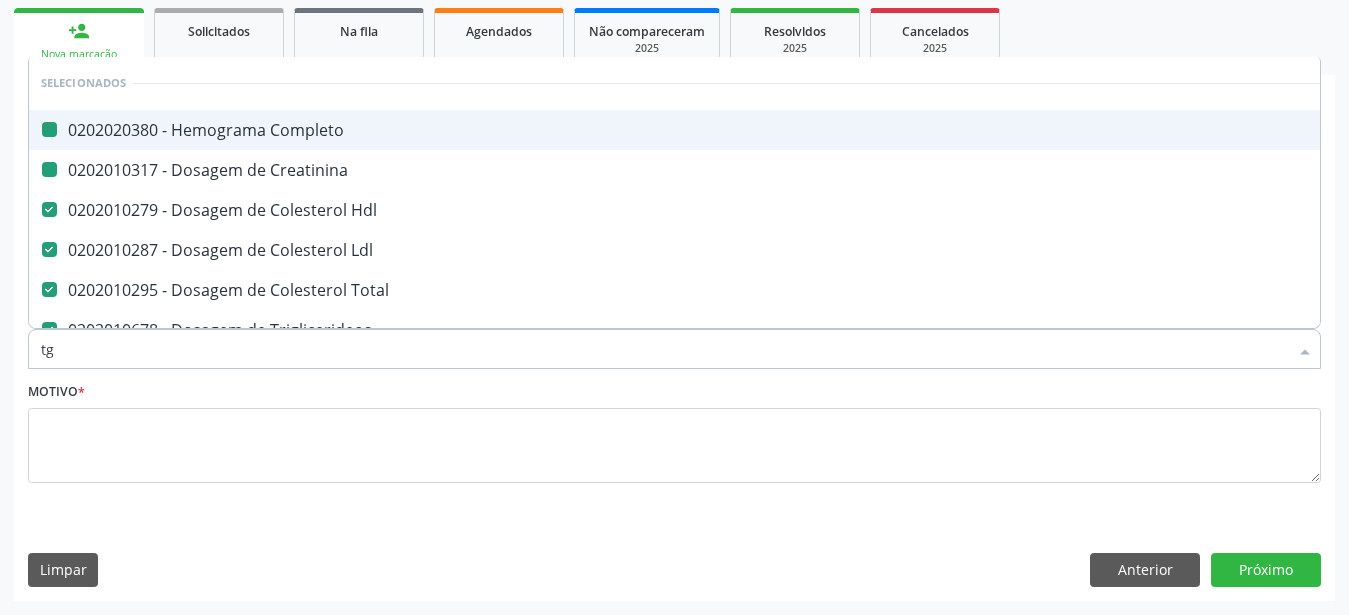 checkbox on "false" 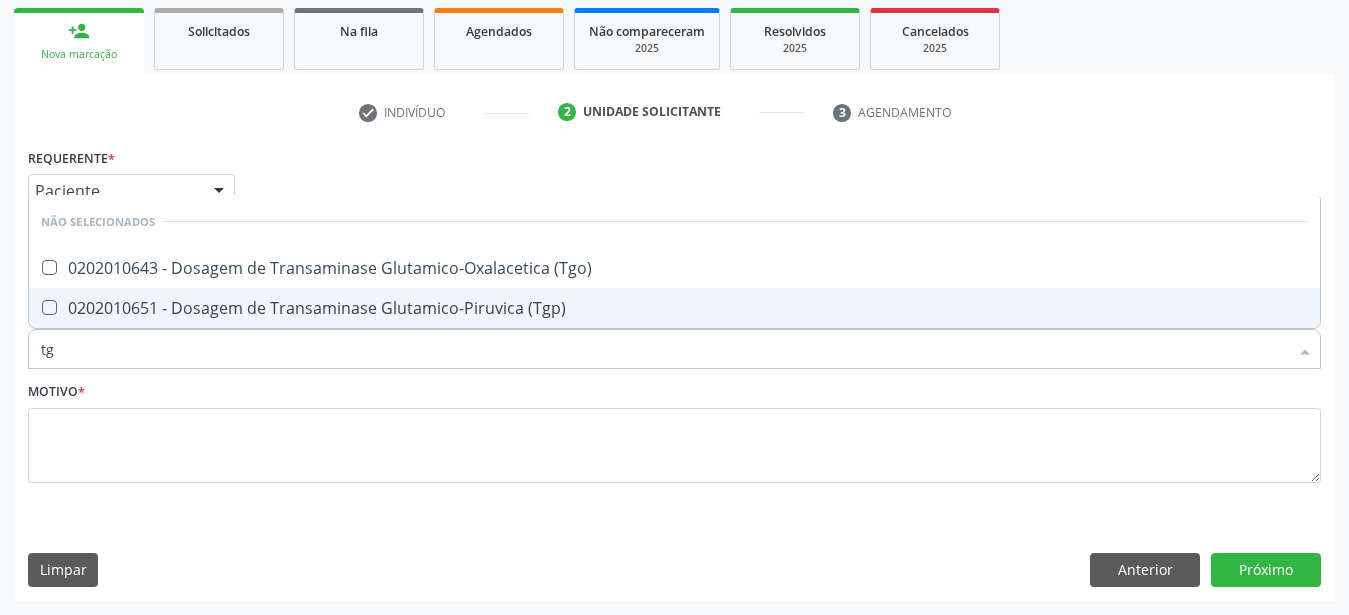 type on "tgo" 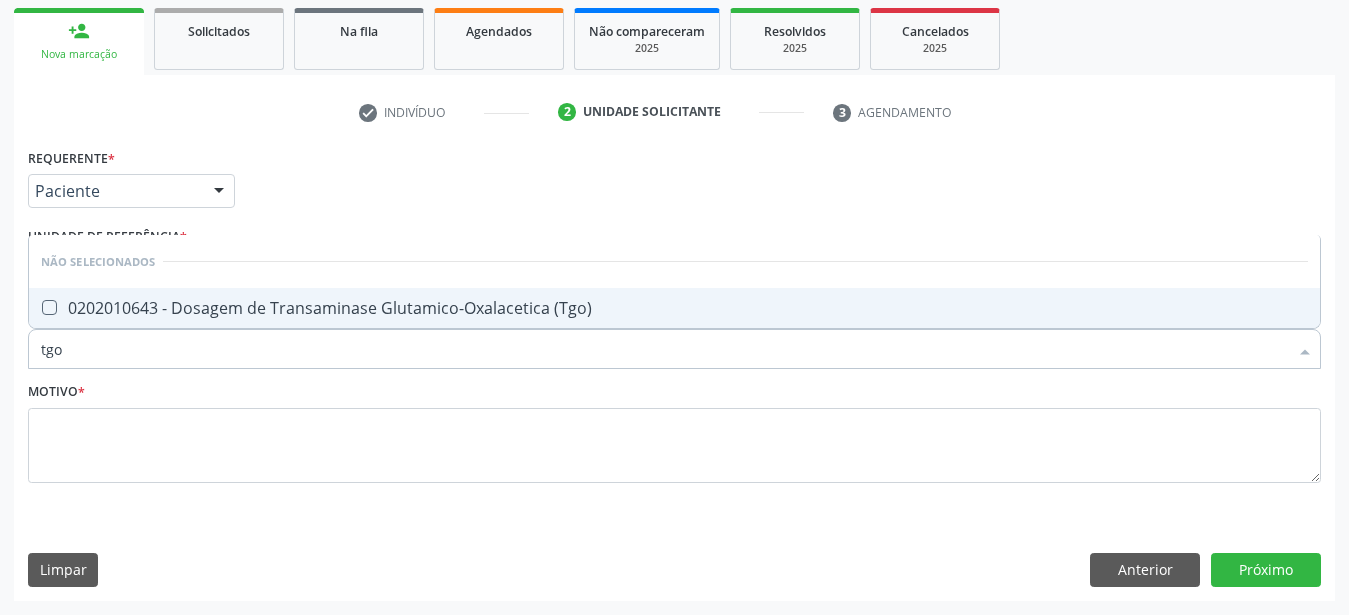 click at bounding box center [36, 308] 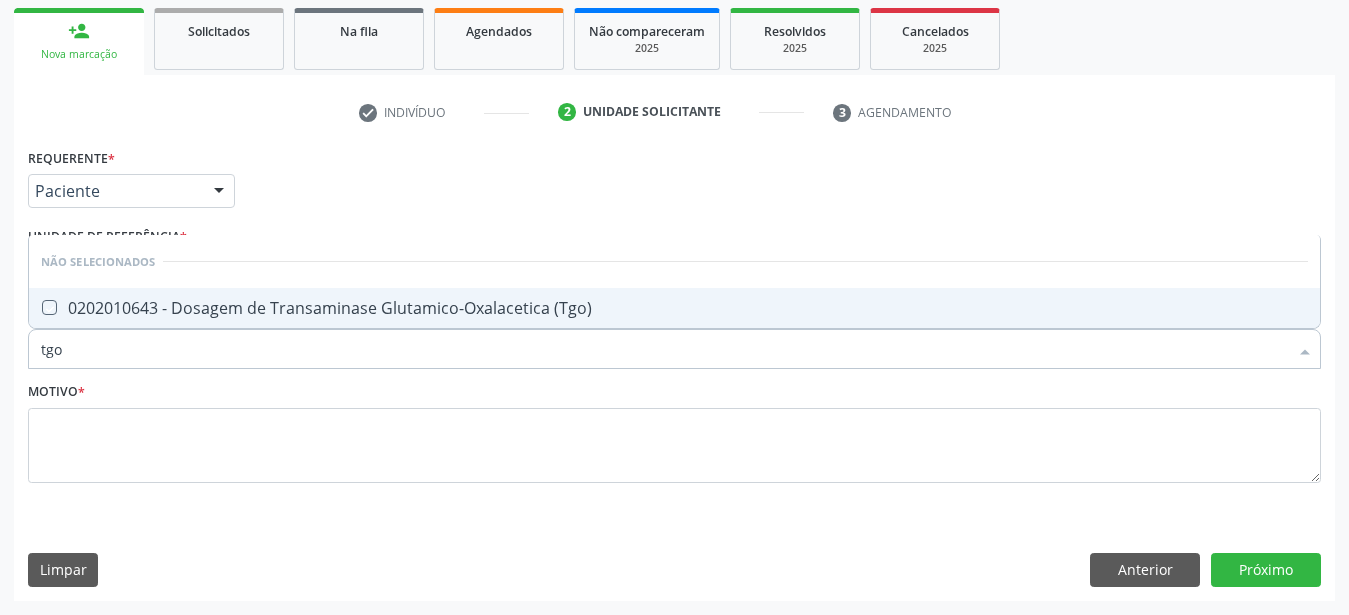 checkbox on "true" 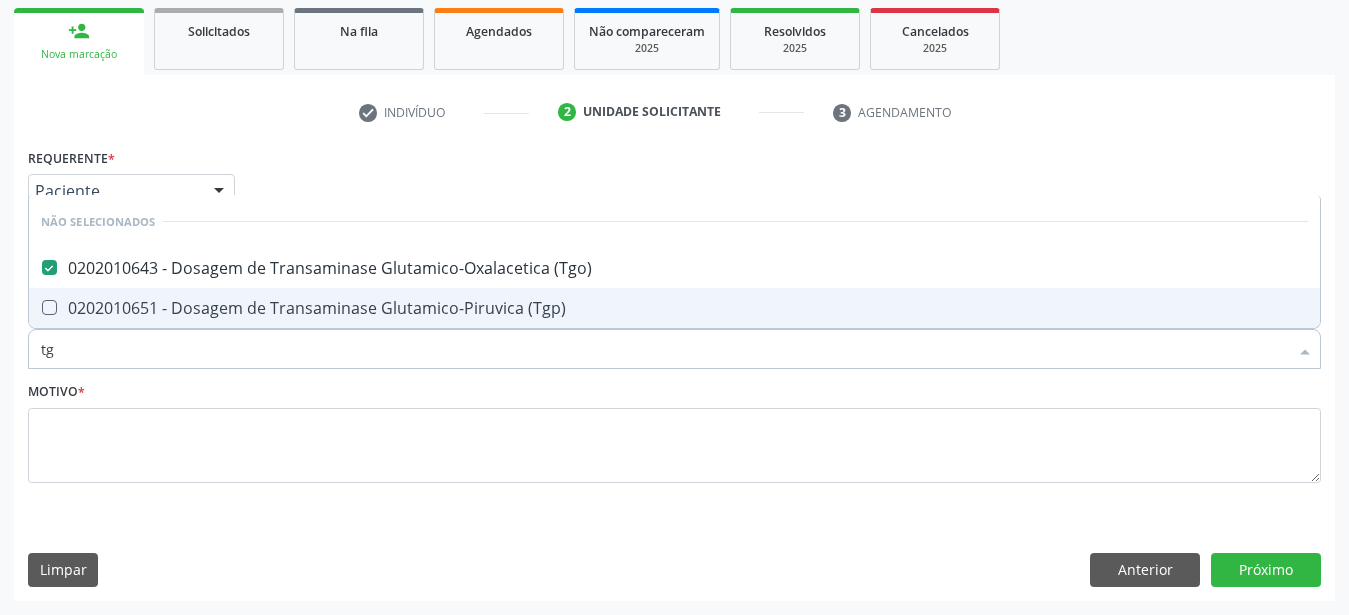 type on "tgp" 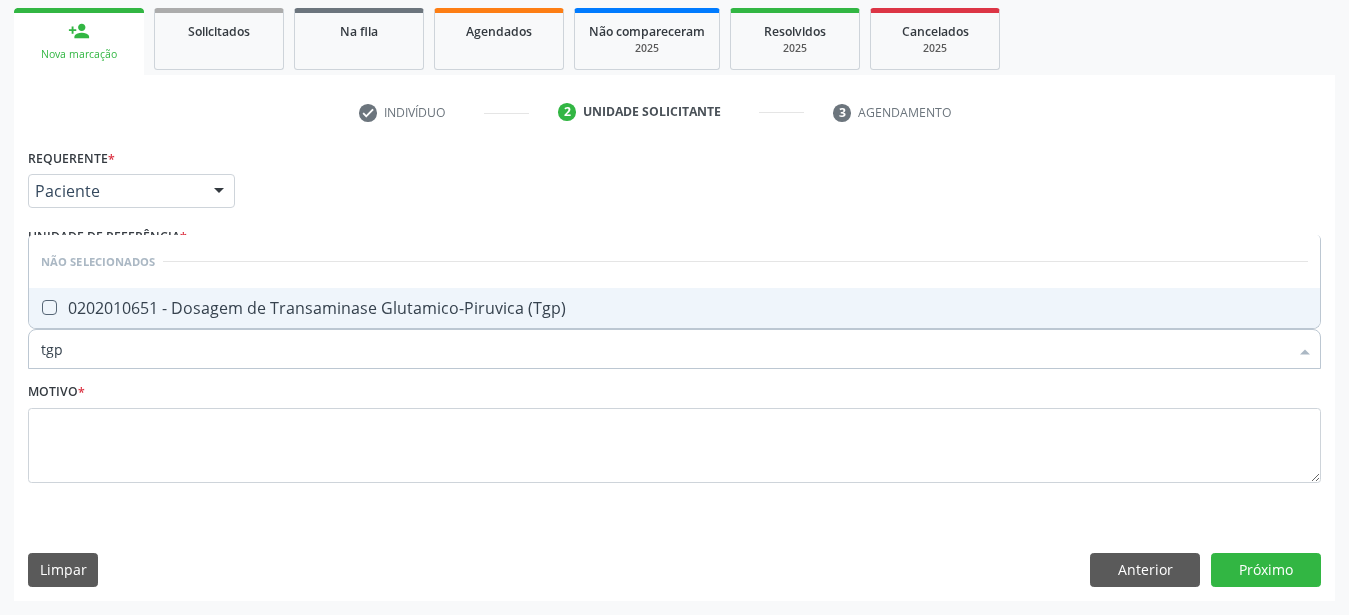click at bounding box center (36, 308) 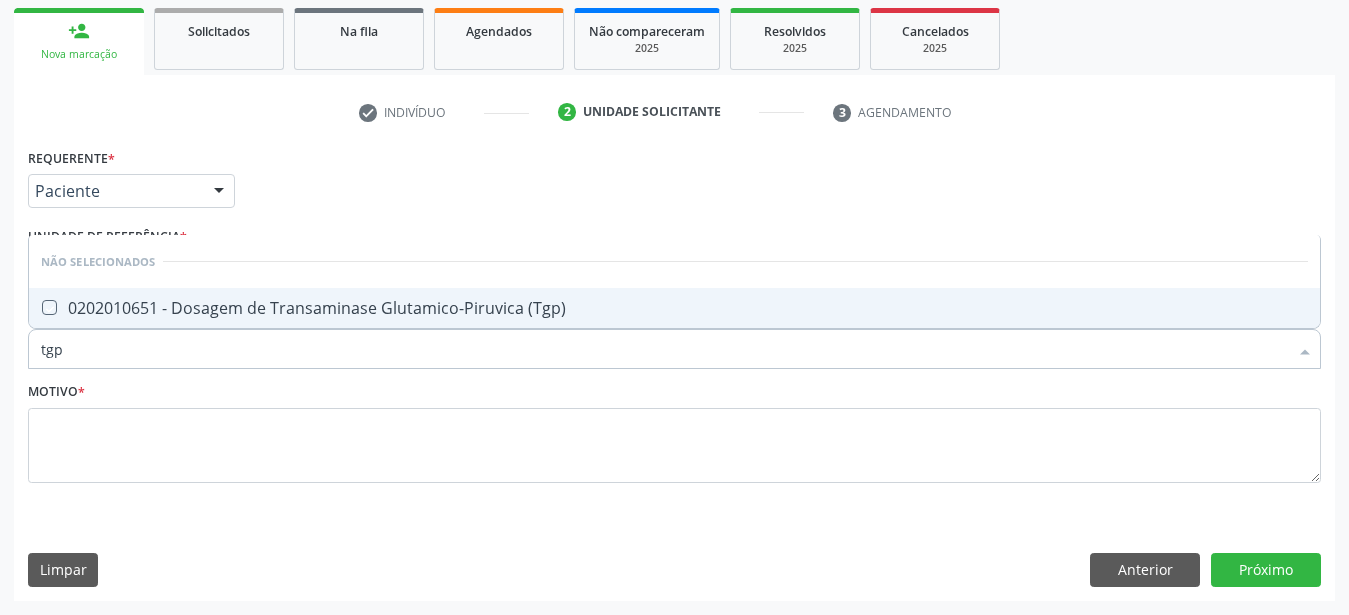 checkbox on "true" 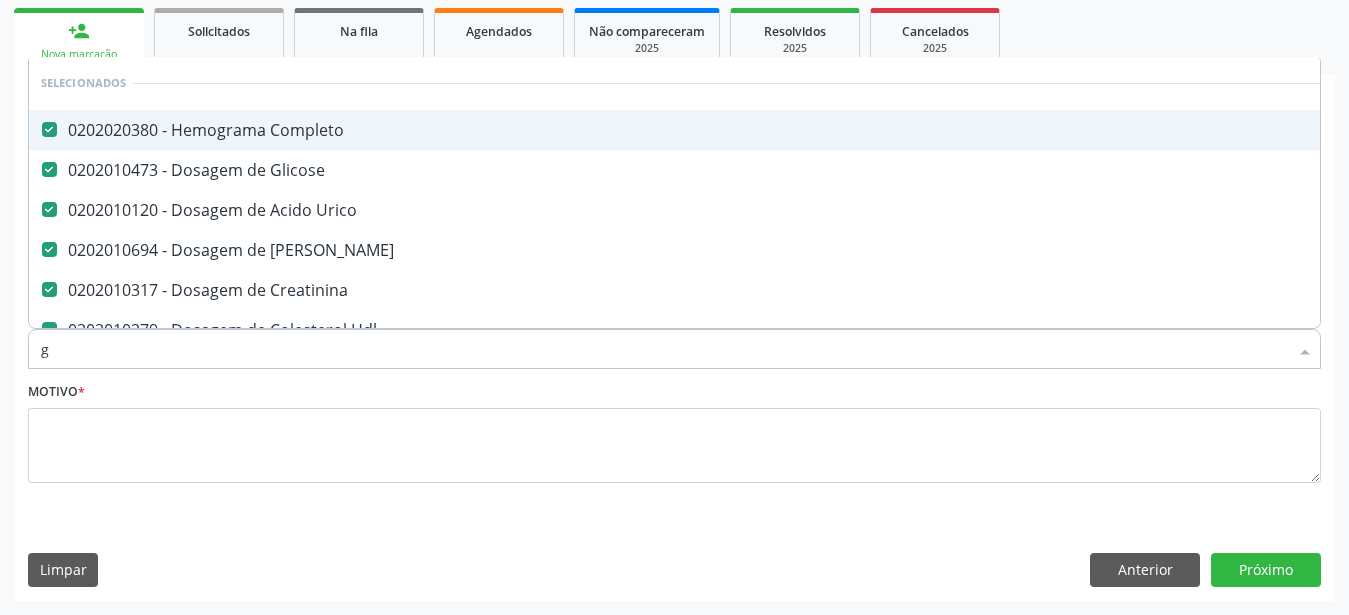 type on "gl" 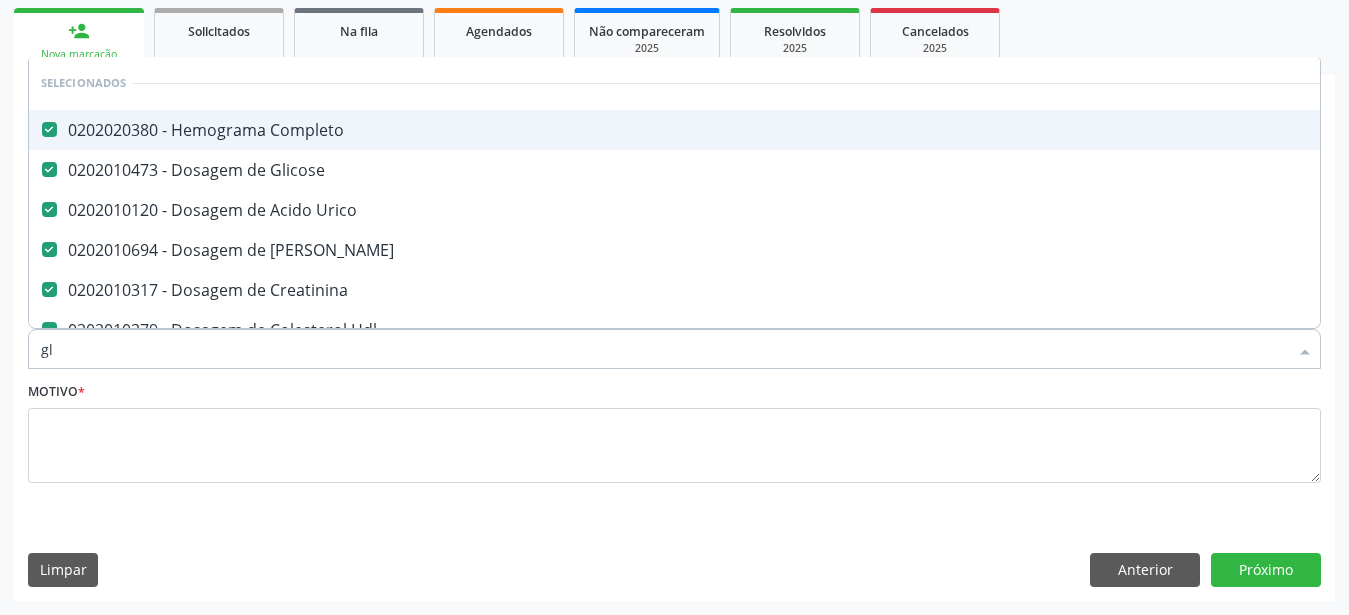 checkbox on "false" 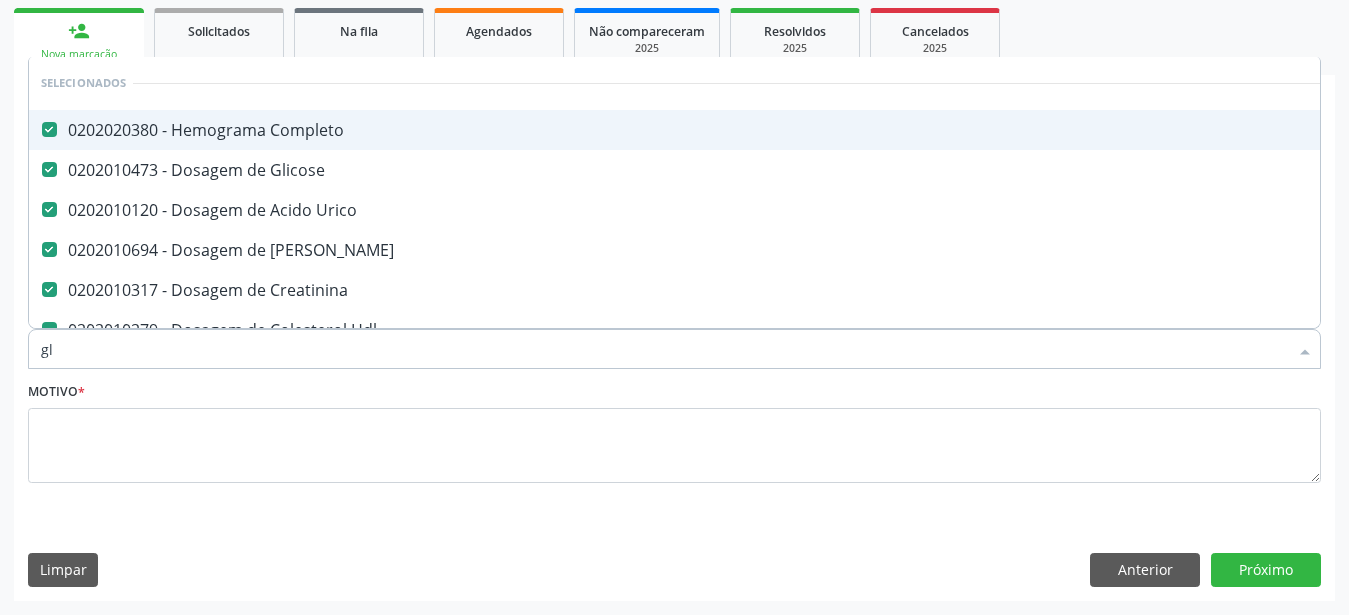 checkbox on "false" 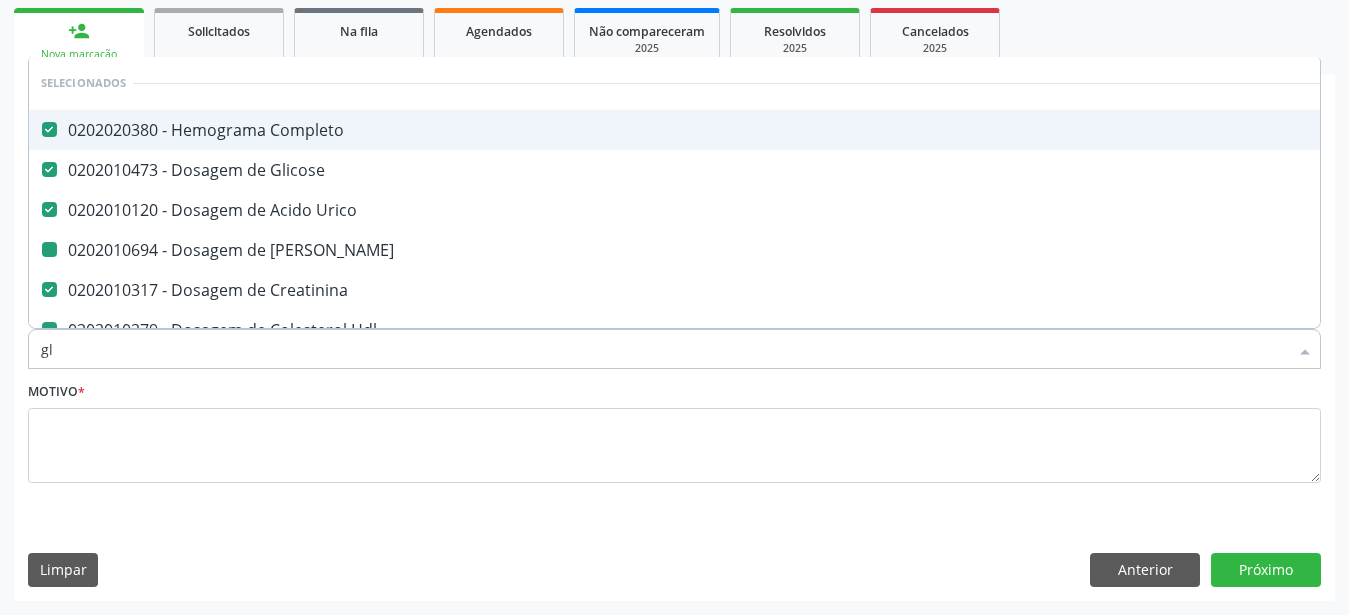 type on "gli" 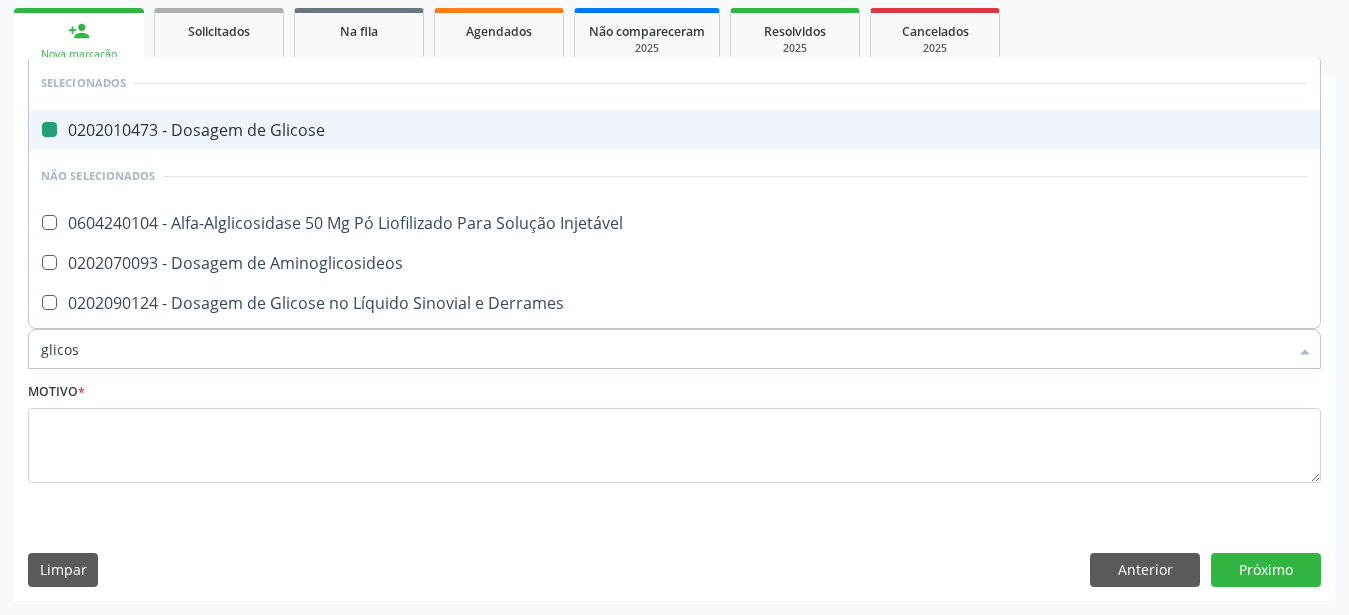 type on "glicosi" 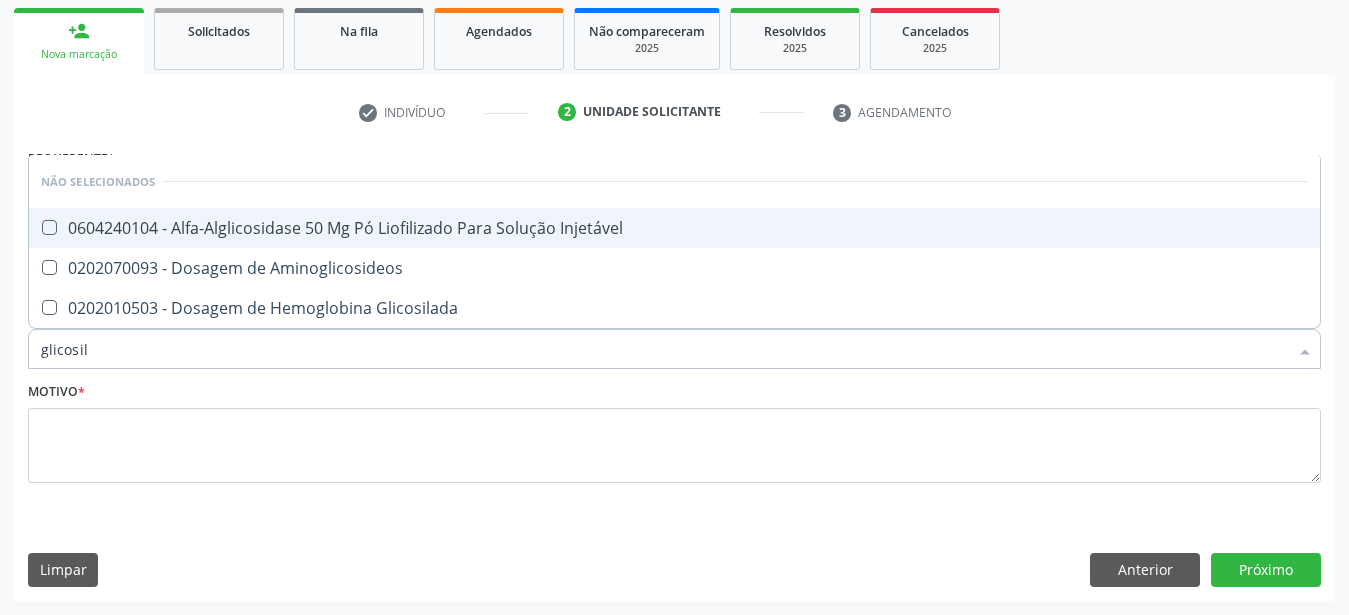 type on "glicosila" 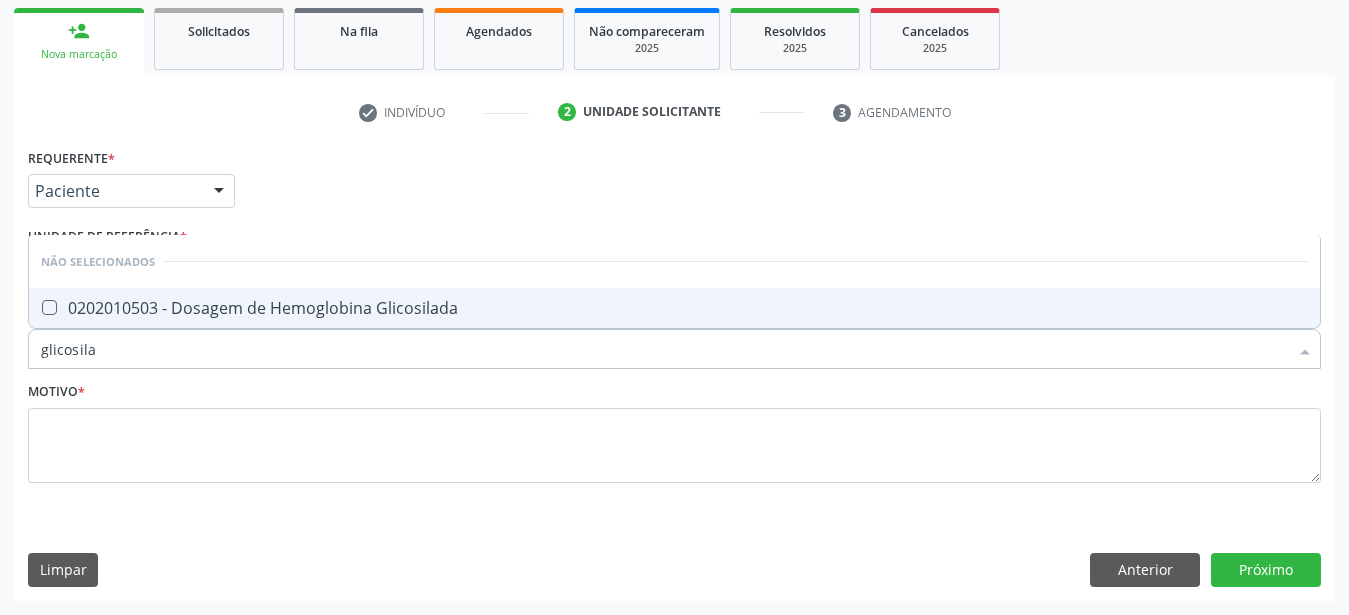 drag, startPoint x: 50, startPoint y: 293, endPoint x: 69, endPoint y: 392, distance: 100.80675 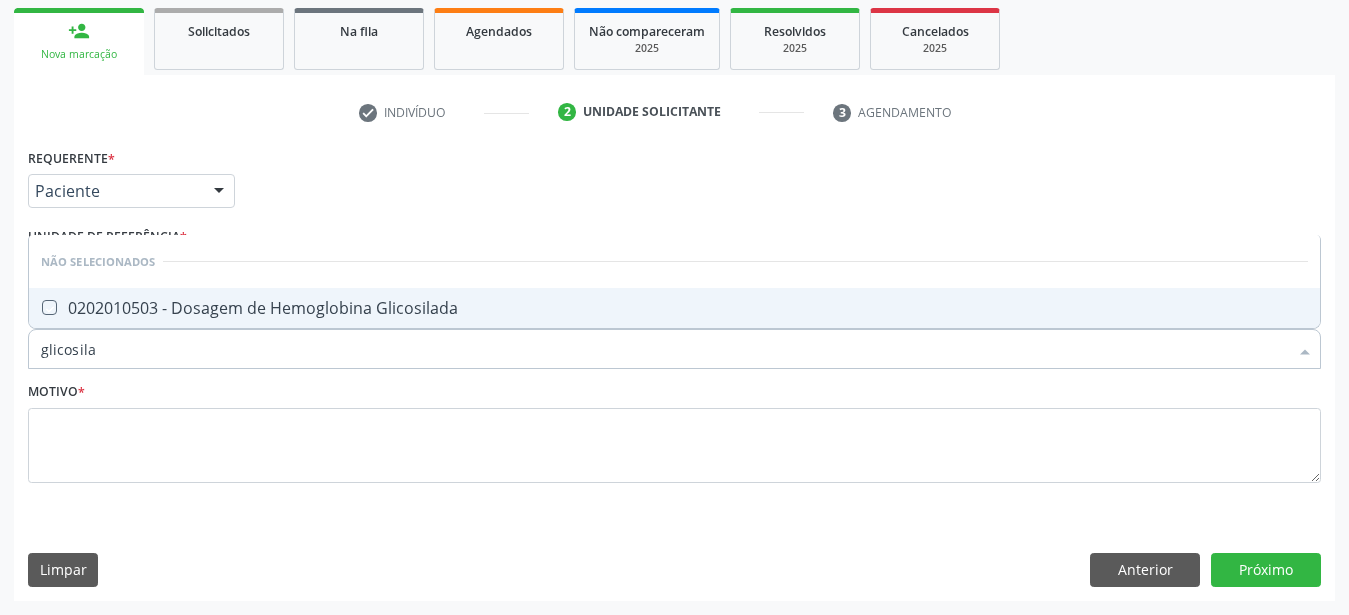 click at bounding box center (35, 307) 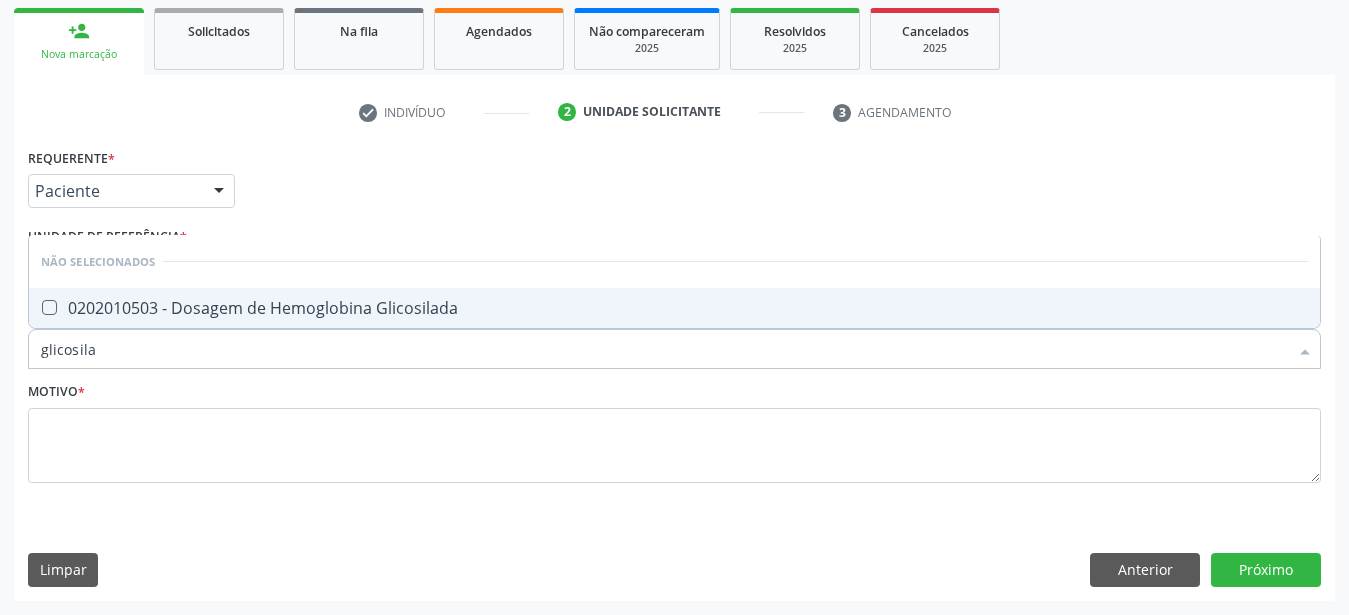checkbox on "true" 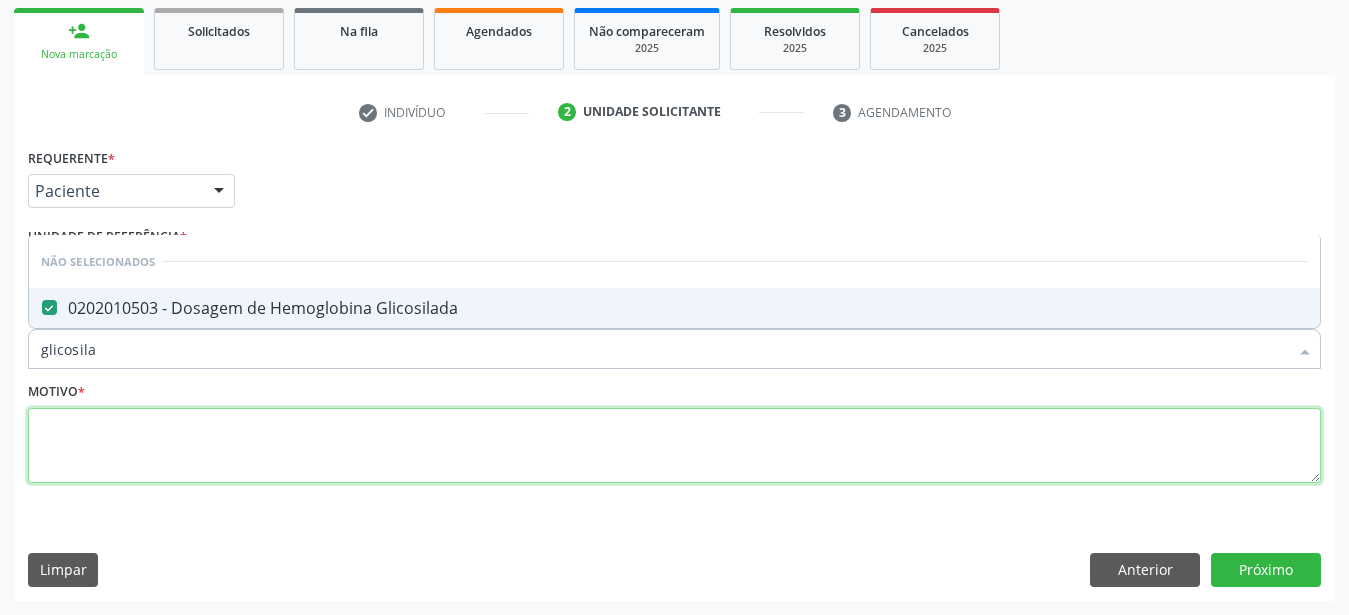 click at bounding box center [674, 446] 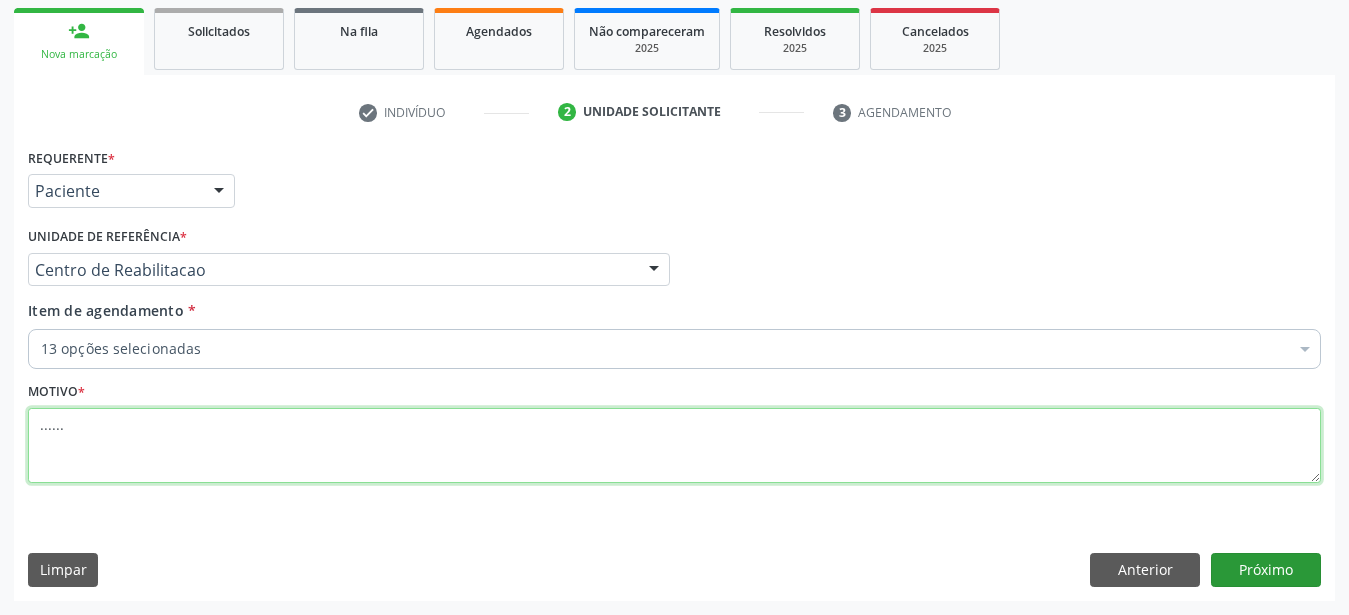 type on "......" 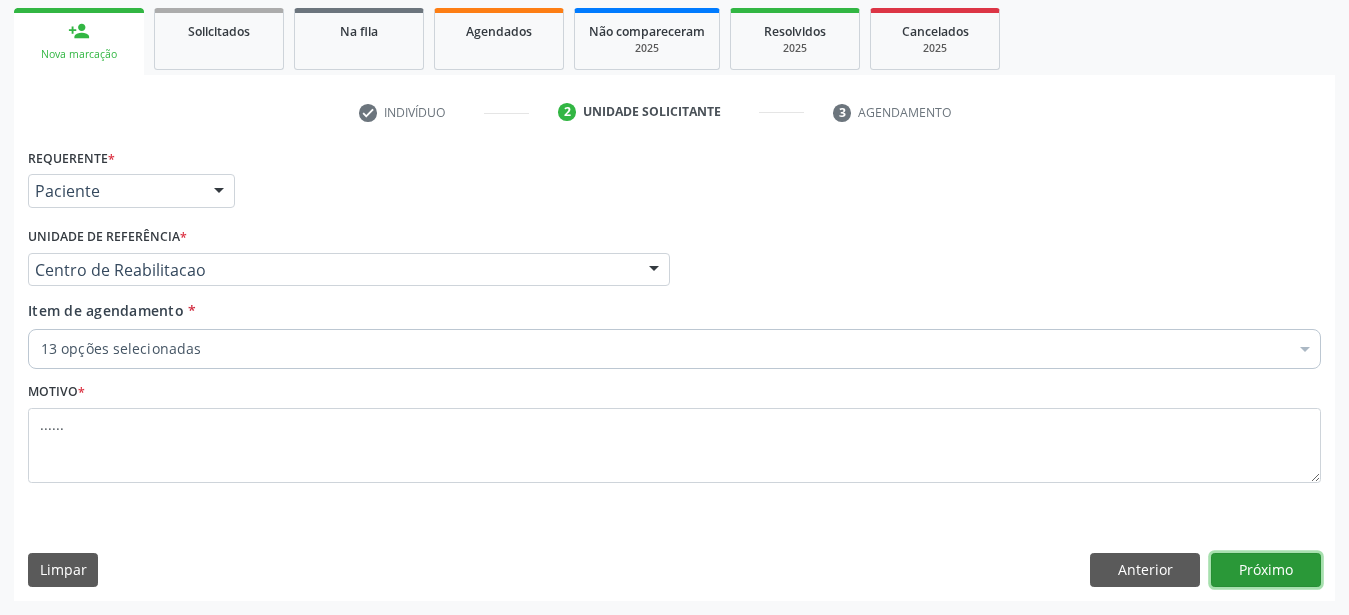click on "Próximo" at bounding box center (1266, 570) 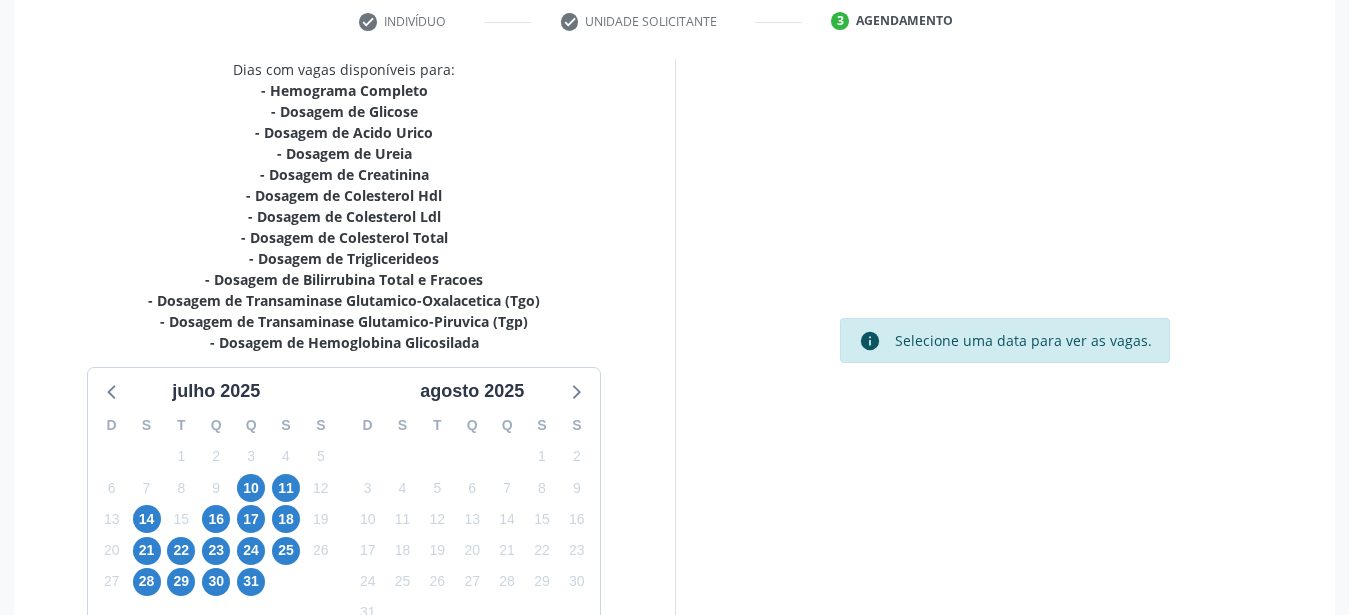 scroll, scrollTop: 507, scrollLeft: 0, axis: vertical 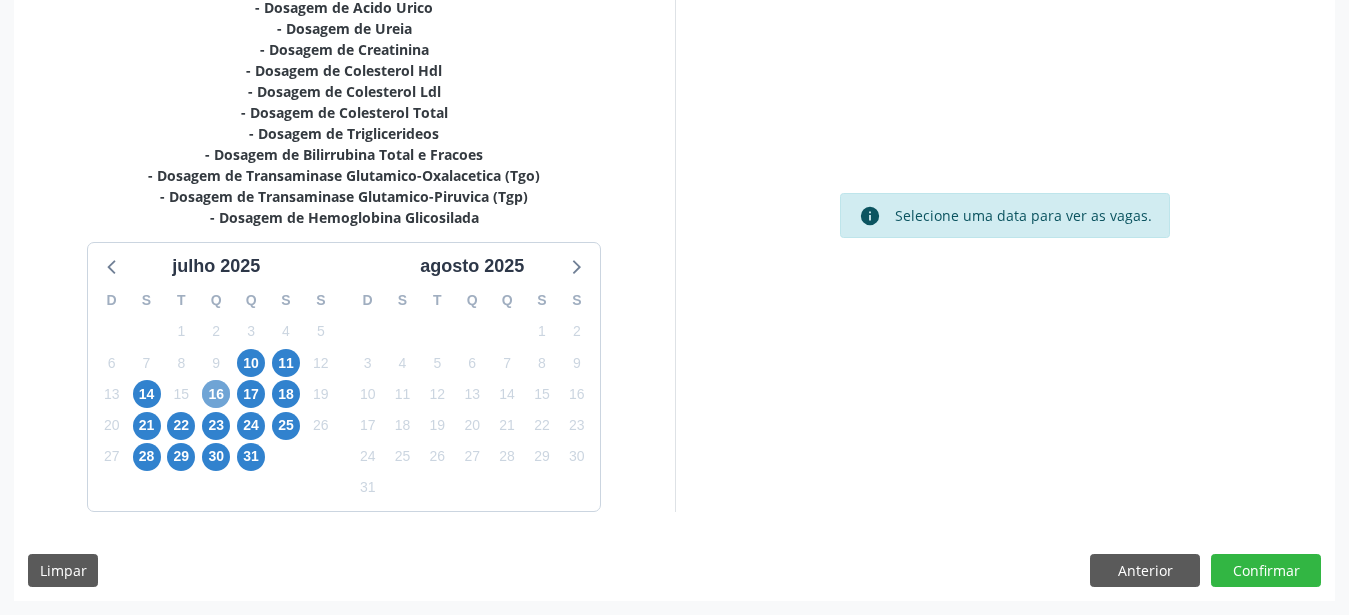 click on "16" at bounding box center (216, 394) 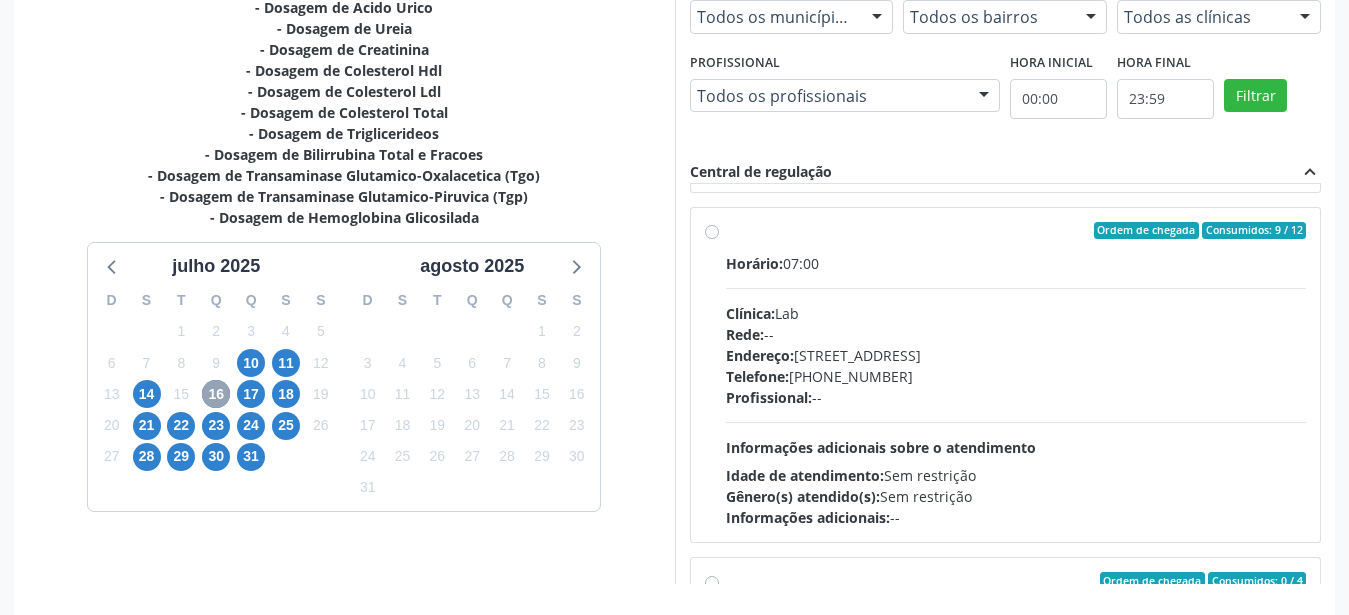 scroll, scrollTop: 570, scrollLeft: 0, axis: vertical 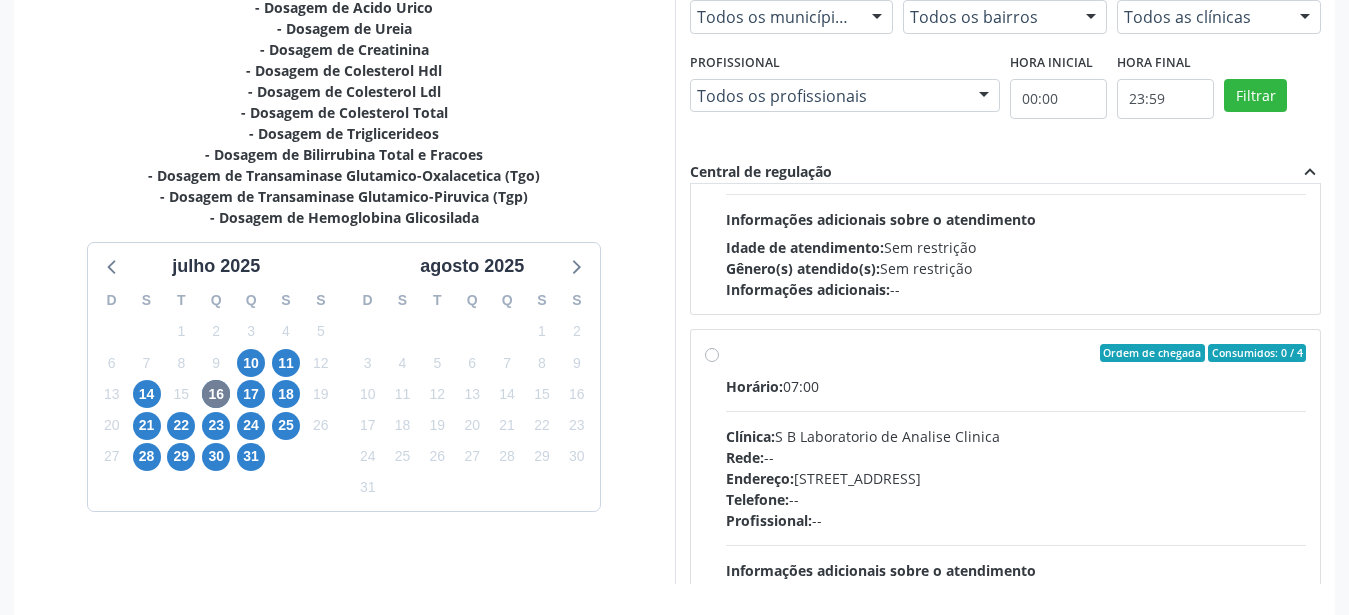 click on "Ordem de chegada
Consumidos: 0 / 4
Horário:   07:00
Clínica:  S B Laboratorio de Analise Clinica
Rede:
--
Endereço:   Casa, nº 679, Centro, Serra Talhada - PE
Telefone:   --
Profissional:
--
Informações adicionais sobre o atendimento
Idade de atendimento:
Sem restrição
Gênero(s) atendido(s):
Sem restrição
Informações adicionais:
--" at bounding box center [1016, 497] 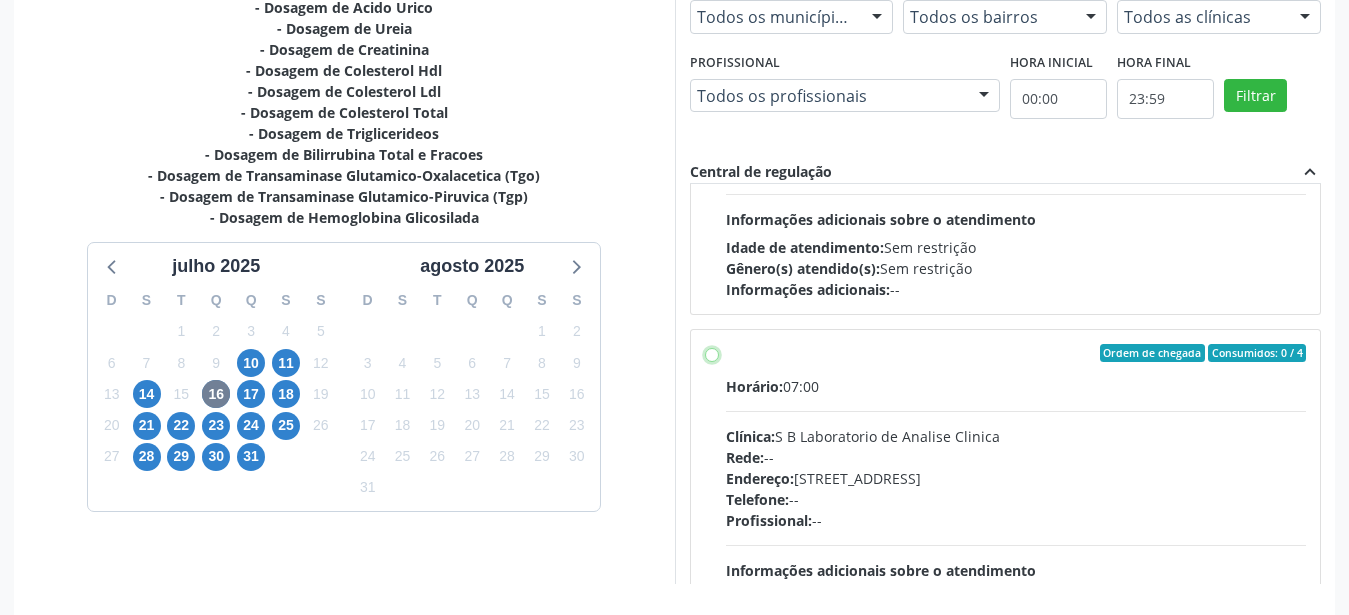 radio on "true" 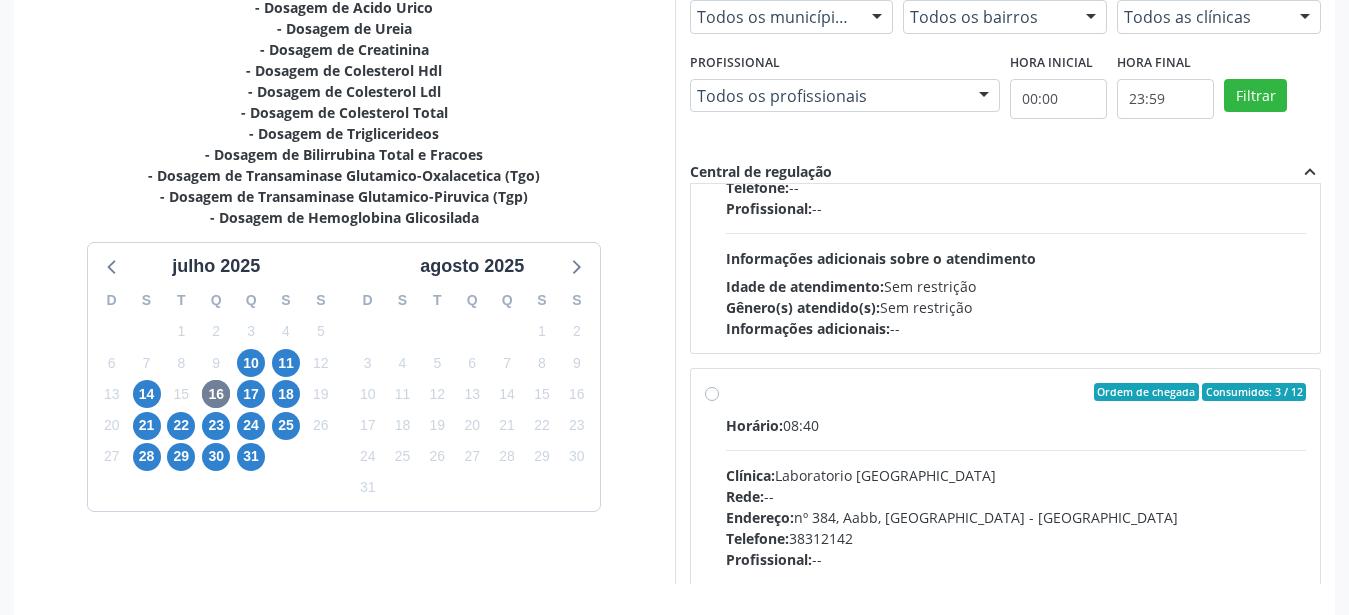 scroll, scrollTop: 1368, scrollLeft: 0, axis: vertical 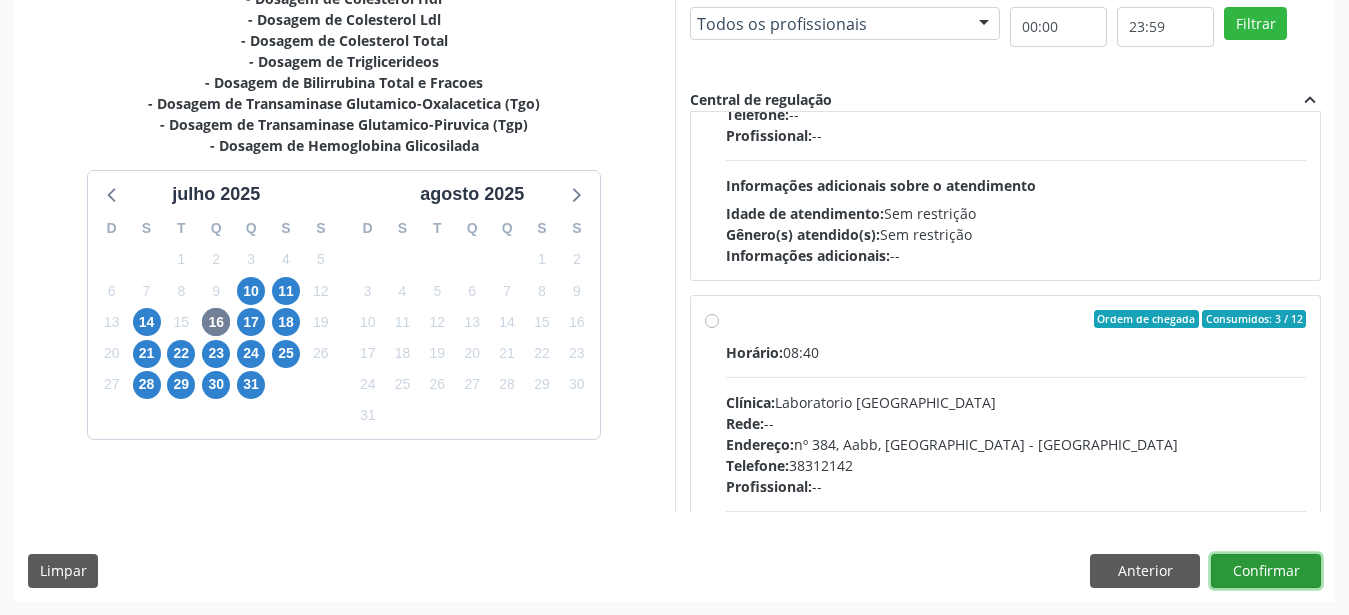 click on "Confirmar" at bounding box center (1266, 571) 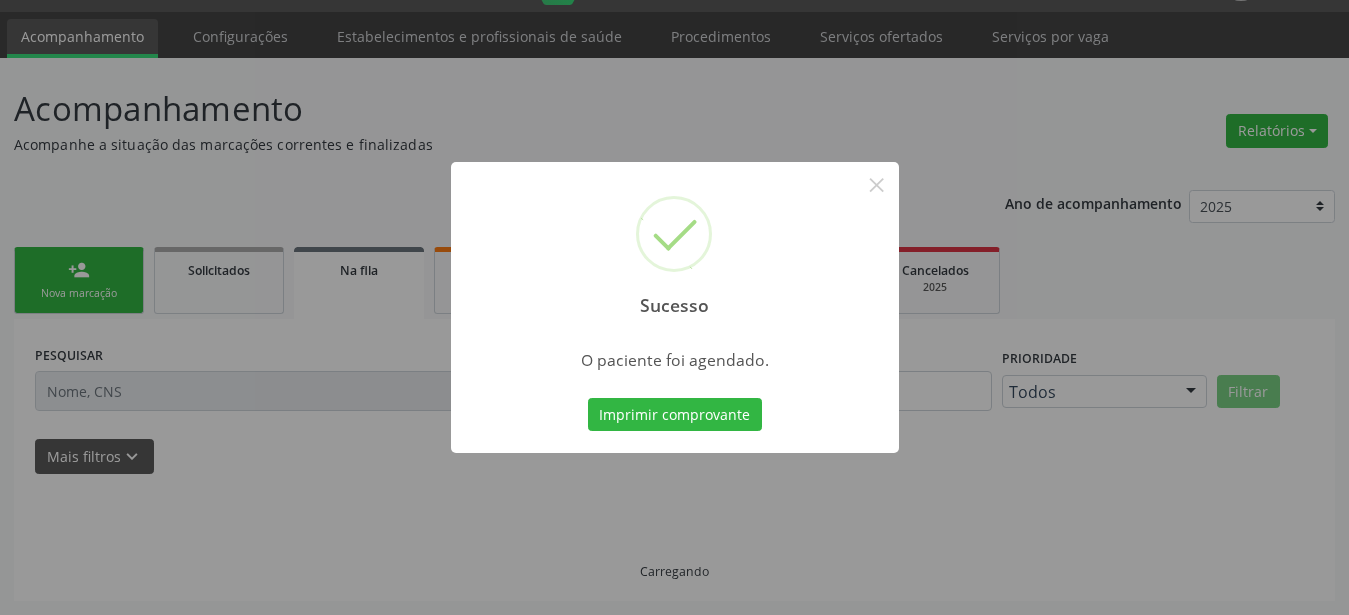 scroll, scrollTop: 51, scrollLeft: 0, axis: vertical 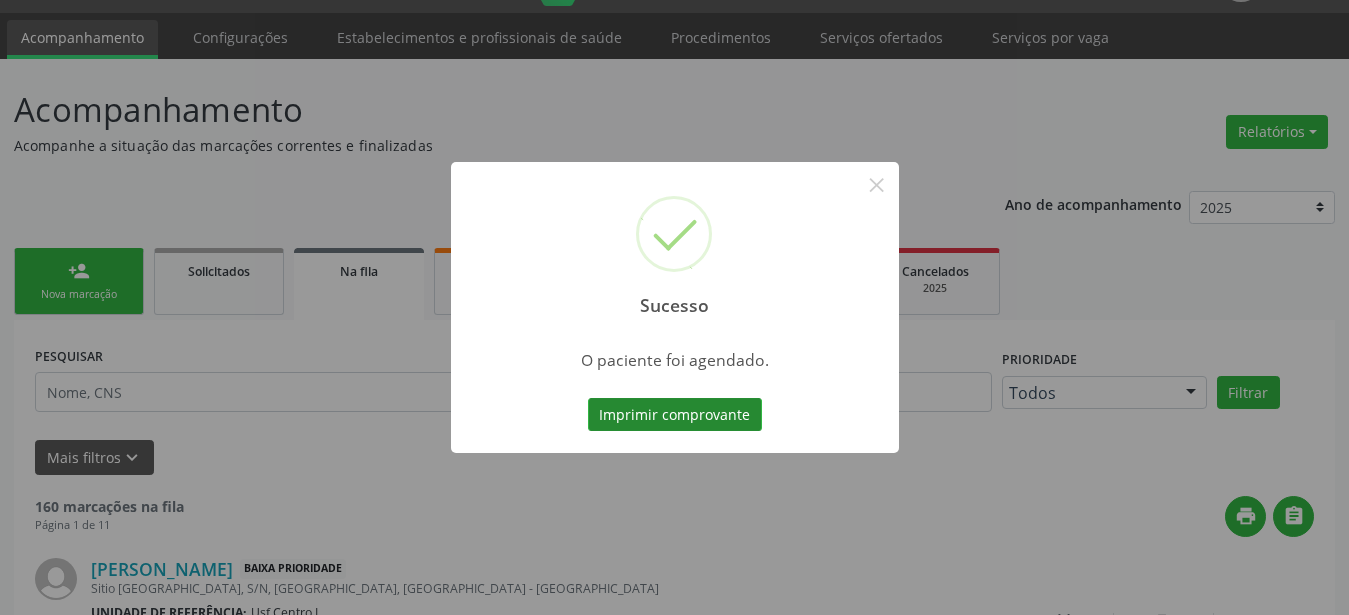 click on "Imprimir comprovante" at bounding box center [675, 415] 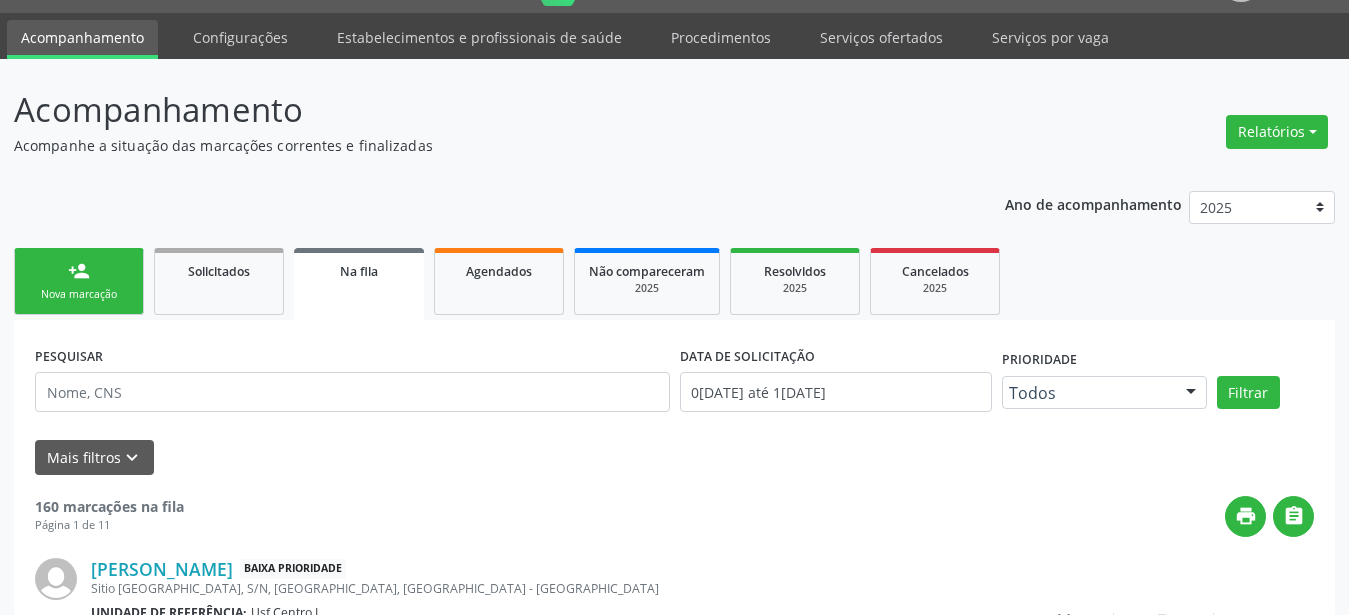 scroll, scrollTop: 50, scrollLeft: 0, axis: vertical 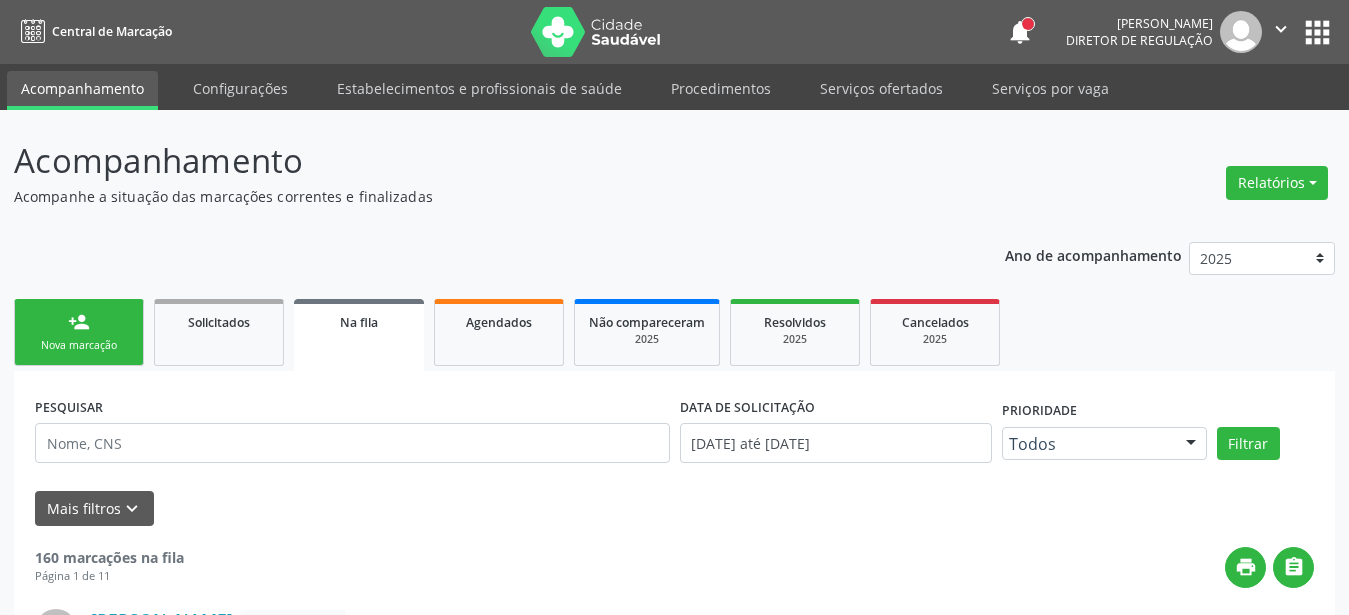 click on "apps" at bounding box center [1317, 32] 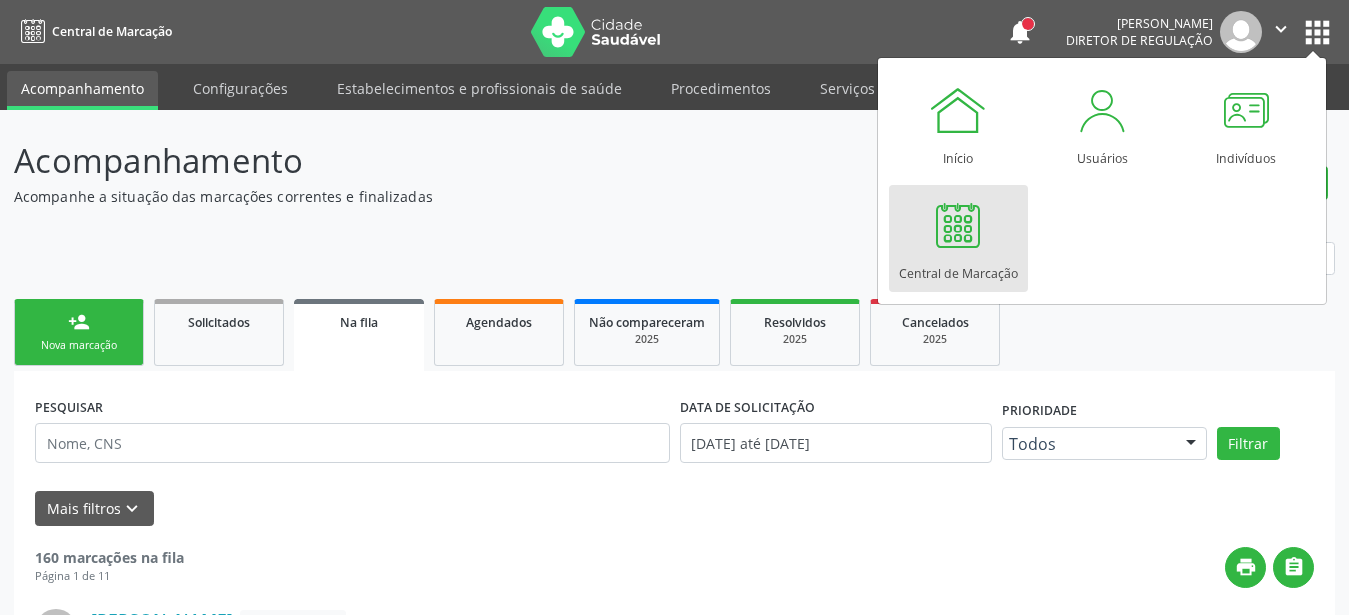 click at bounding box center [958, 225] 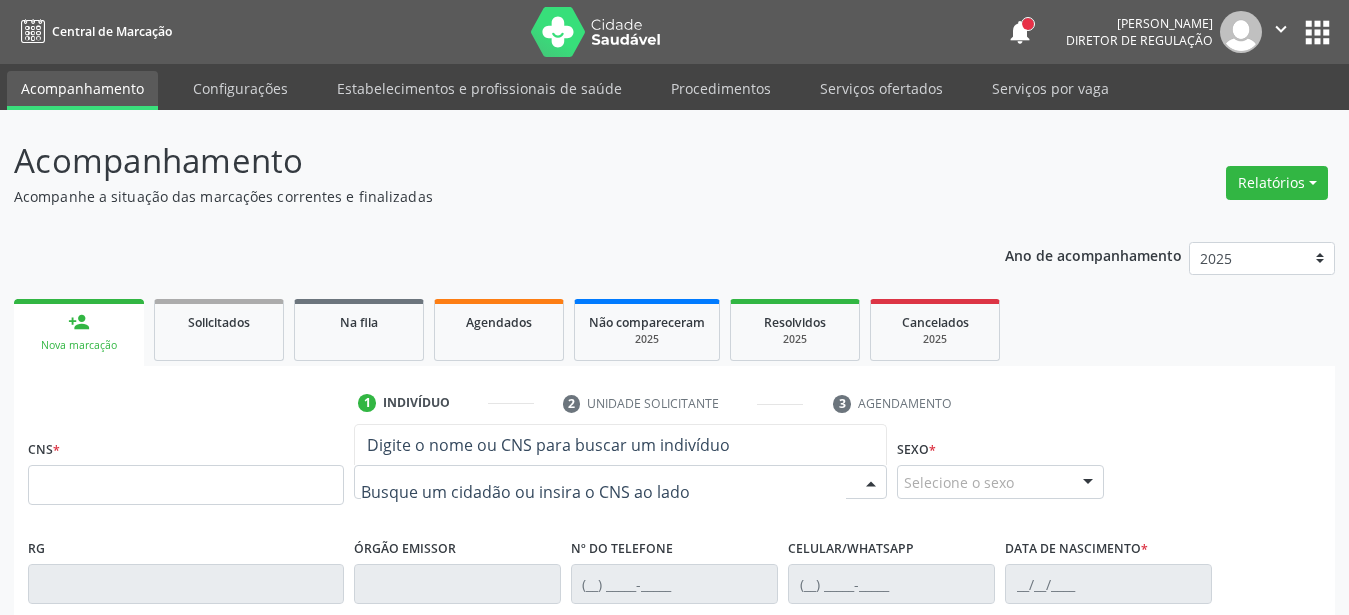 scroll, scrollTop: 0, scrollLeft: 0, axis: both 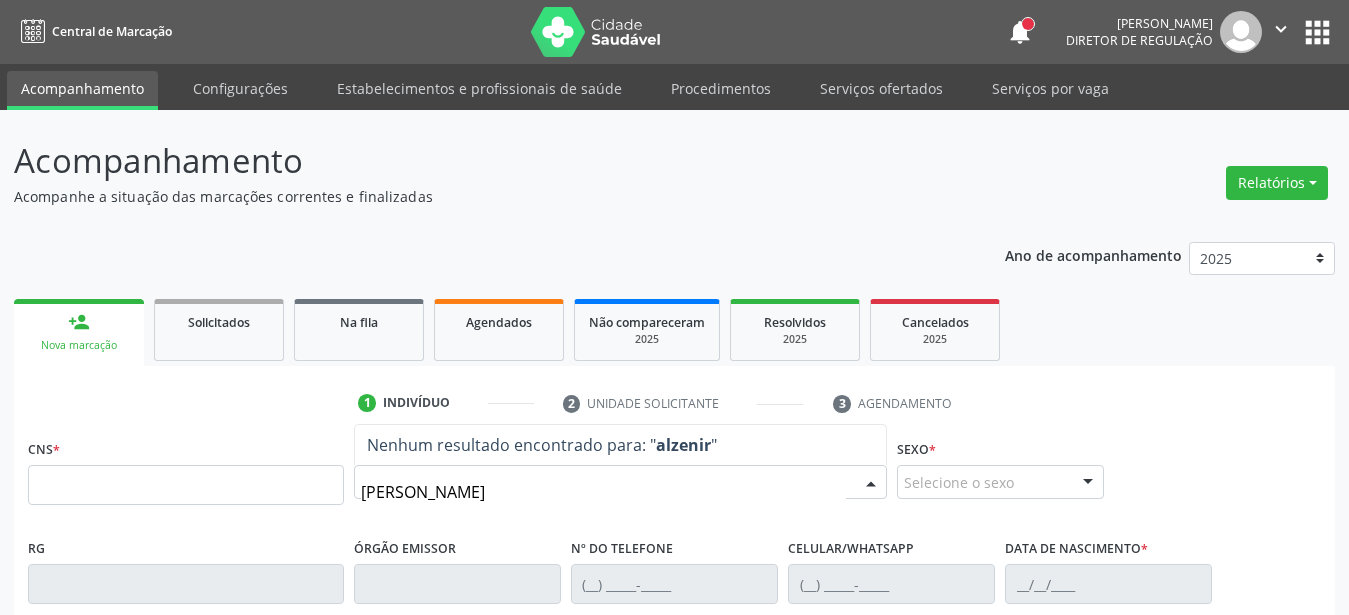 type on "[PERSON_NAME]" 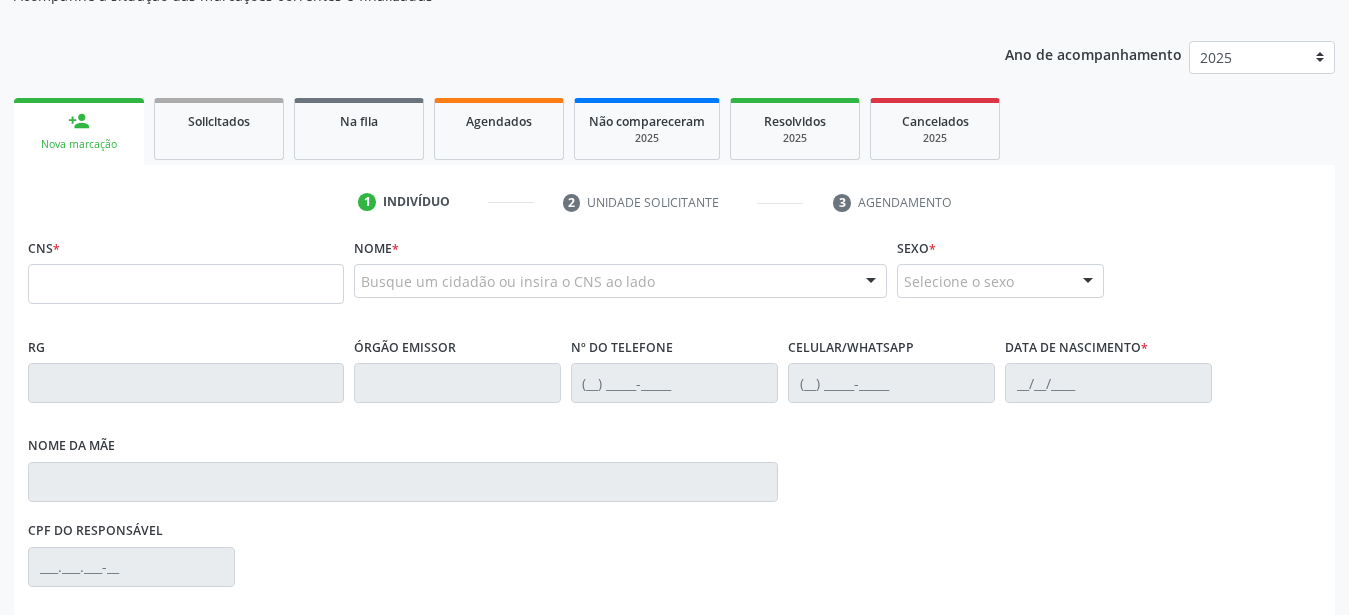 scroll, scrollTop: 204, scrollLeft: 0, axis: vertical 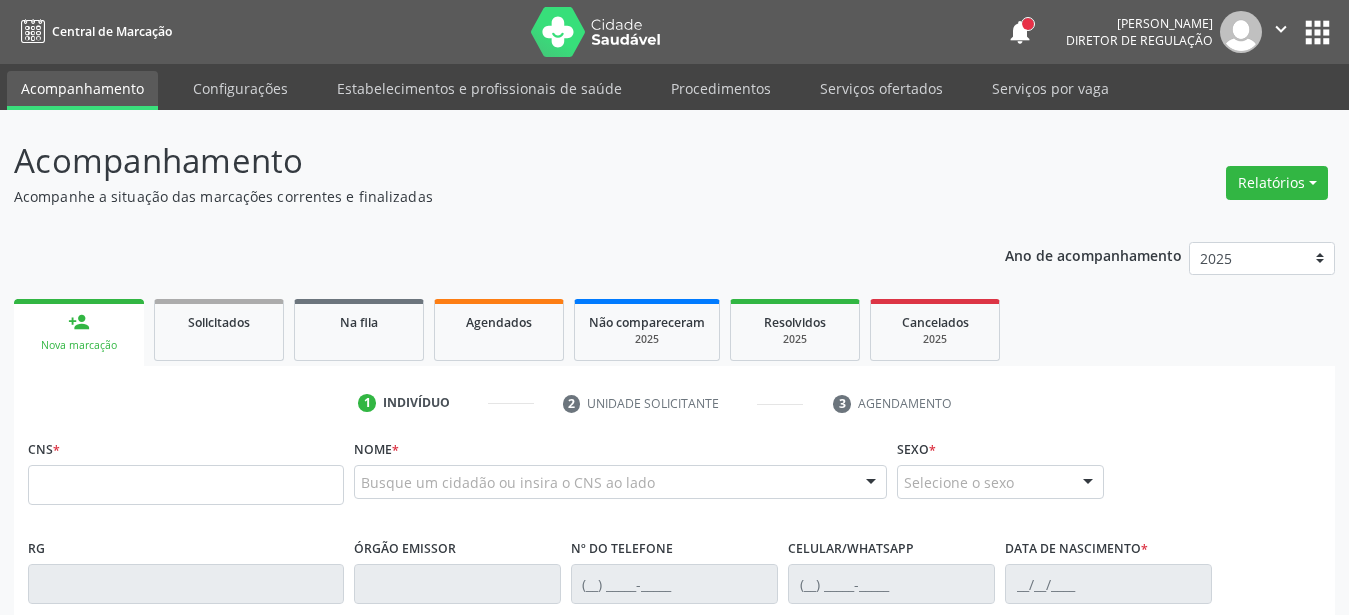 click on "Acompanhe a situação das marcações correntes e finalizadas" at bounding box center (476, 196) 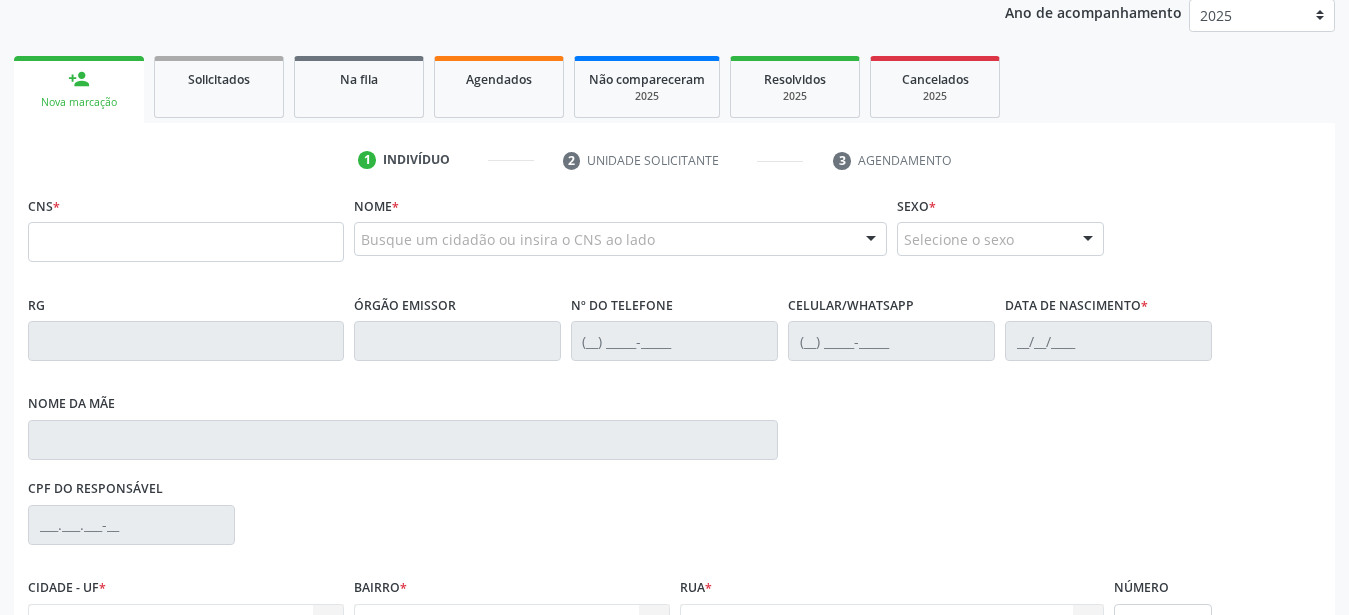 scroll, scrollTop: 204, scrollLeft: 0, axis: vertical 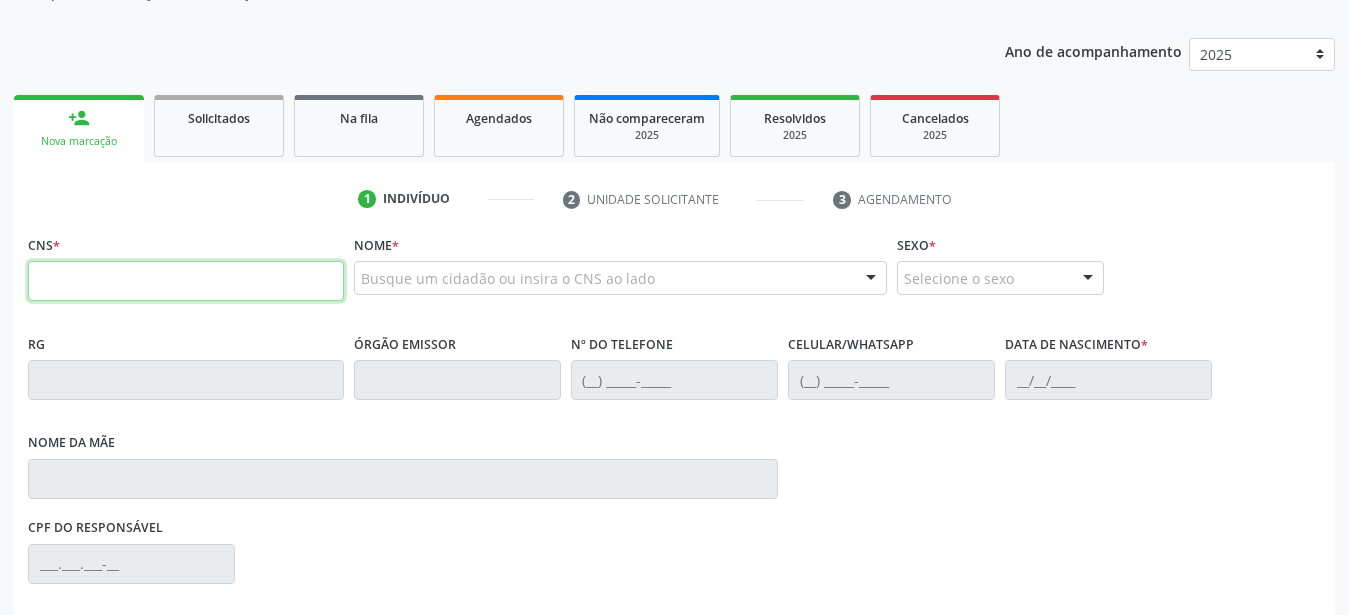 paste on "898 0034 2117 5723" 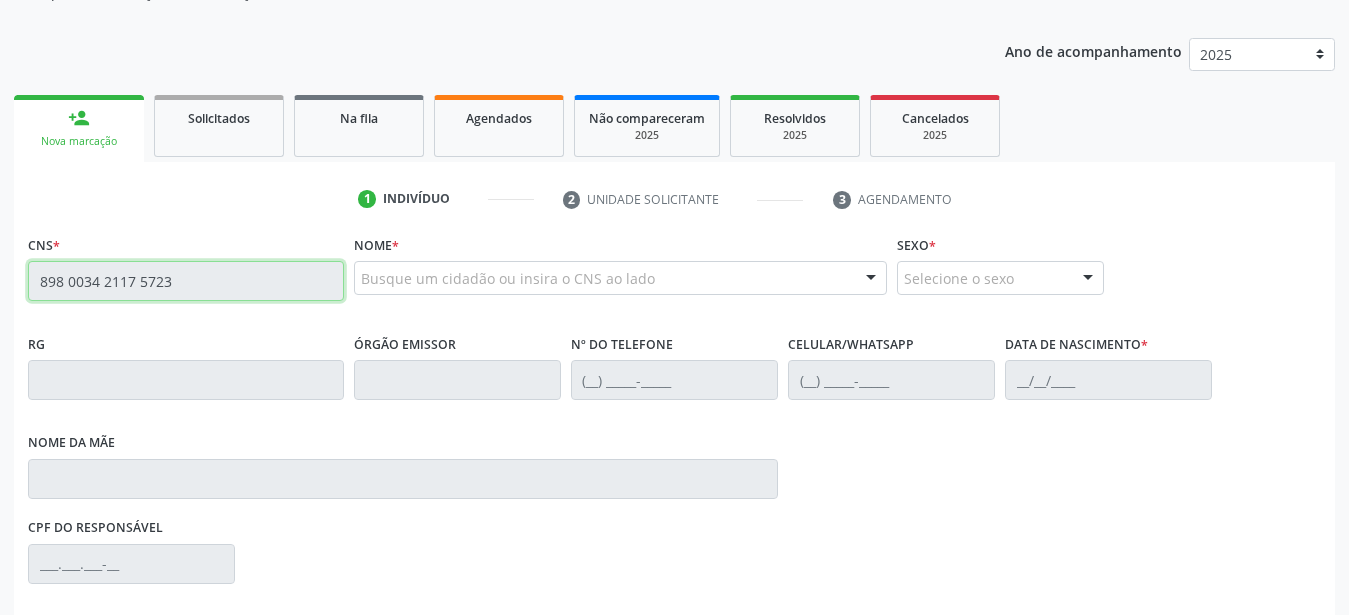 type on "898 0034 2117 5723" 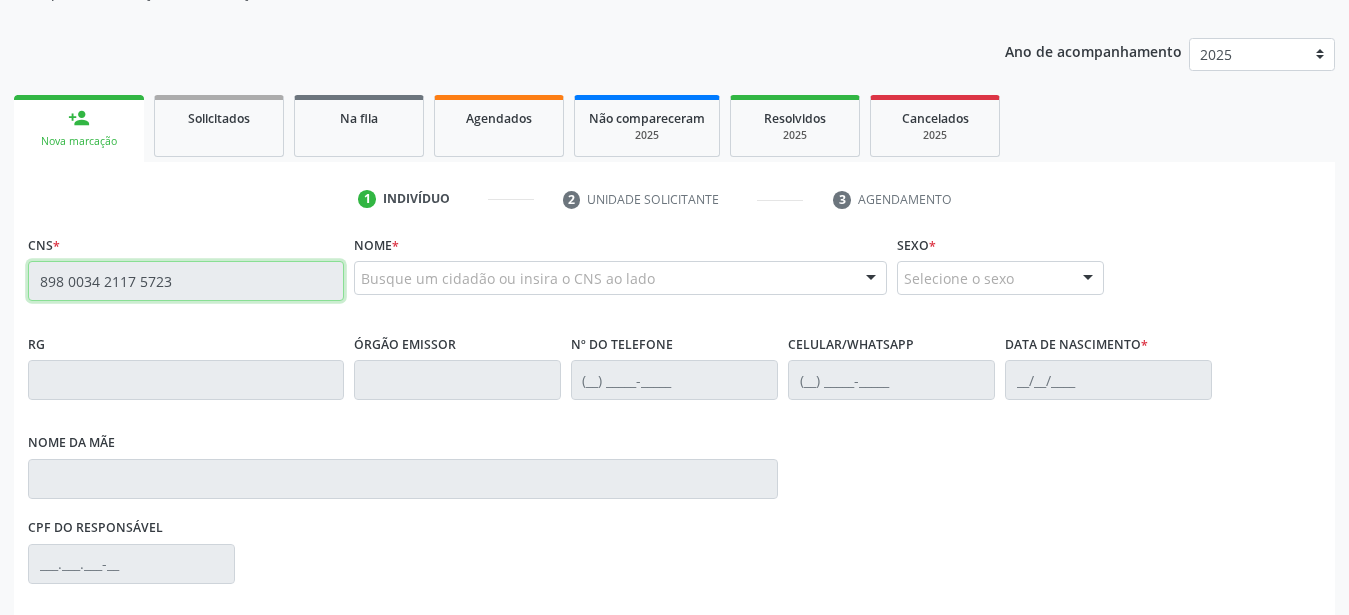 type 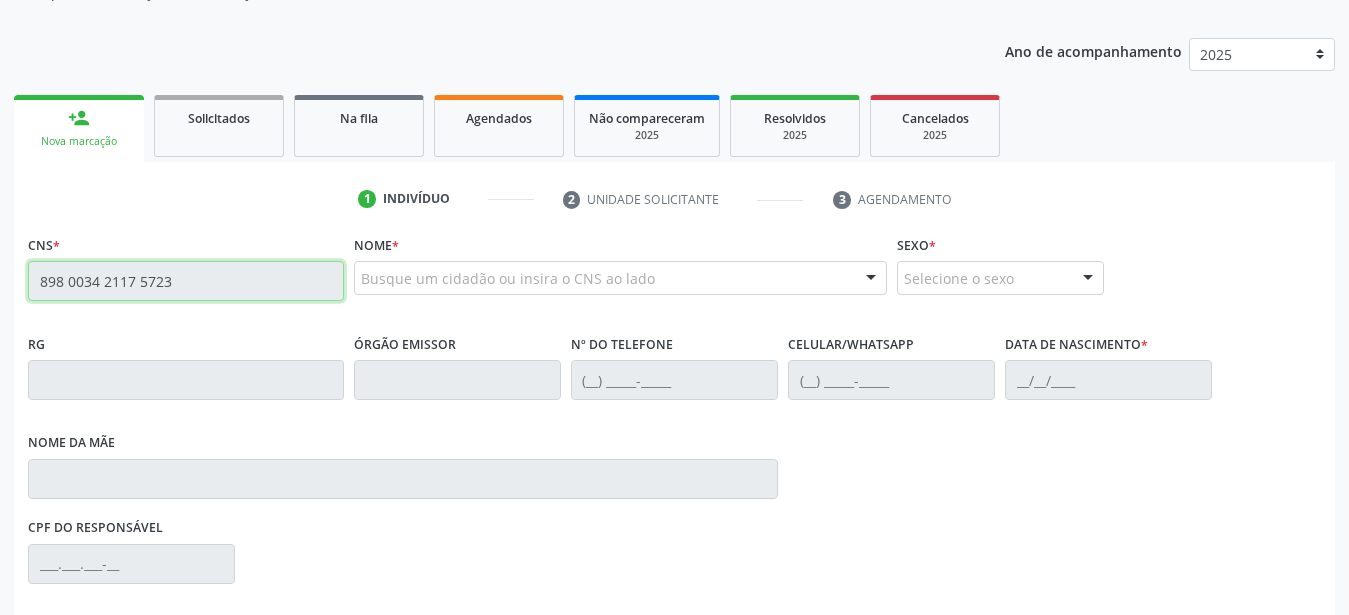 type 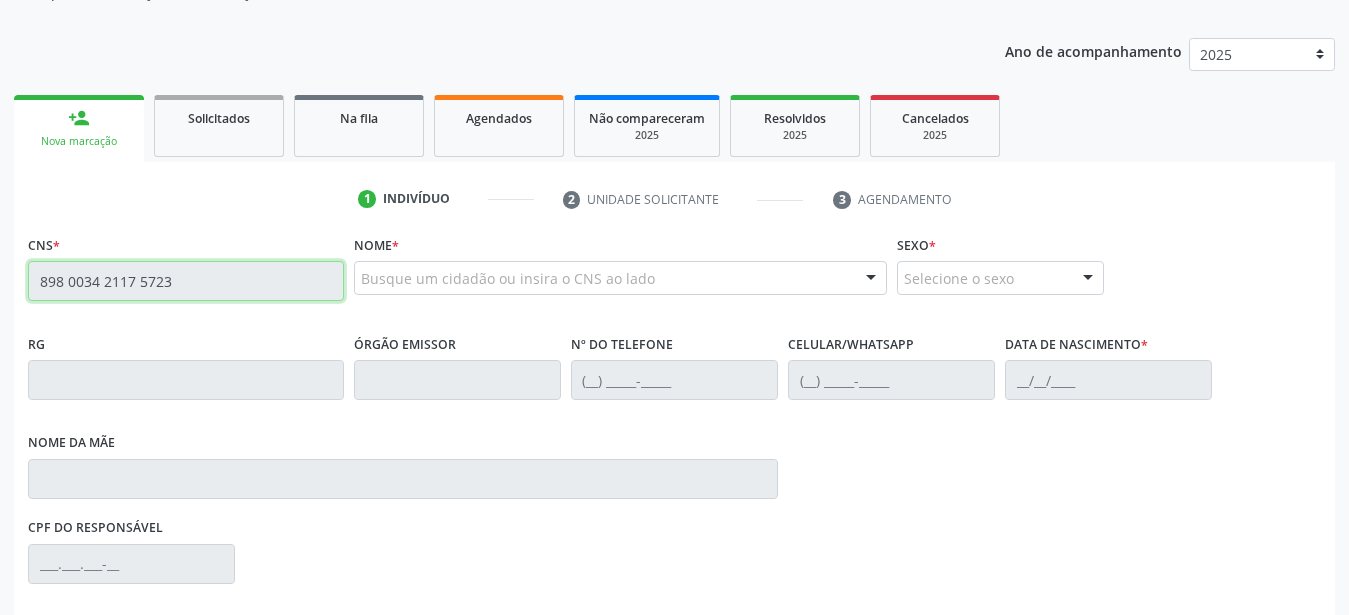 type 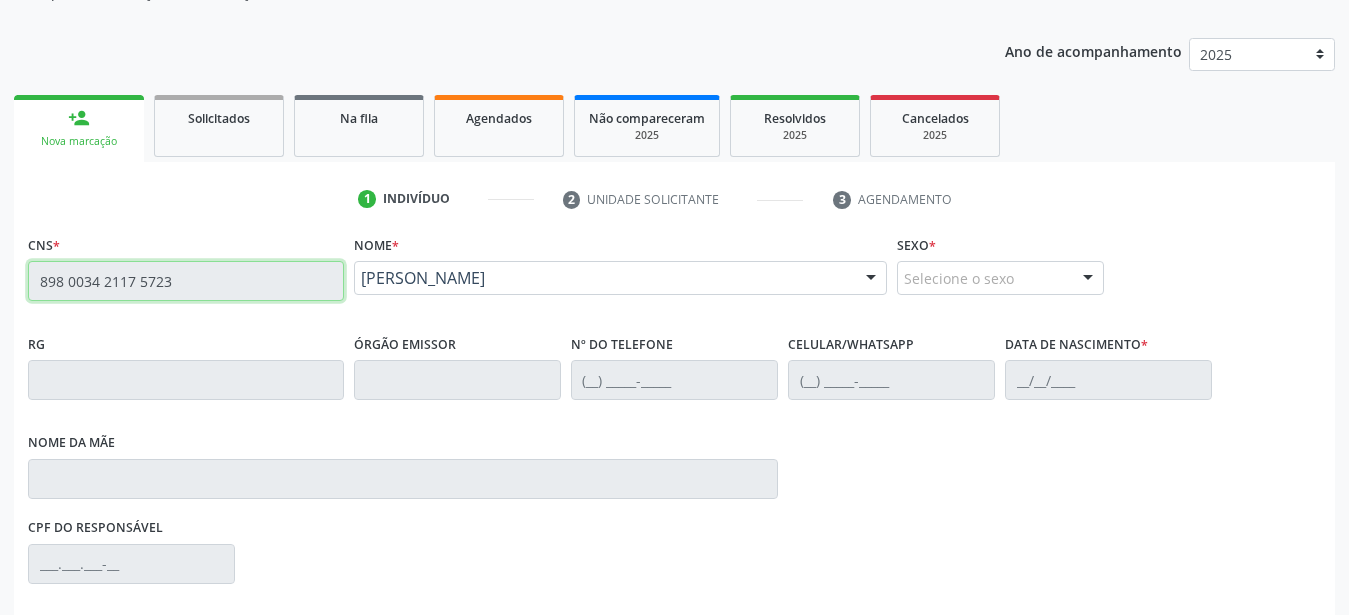 type on "[PHONE_NUMBER]" 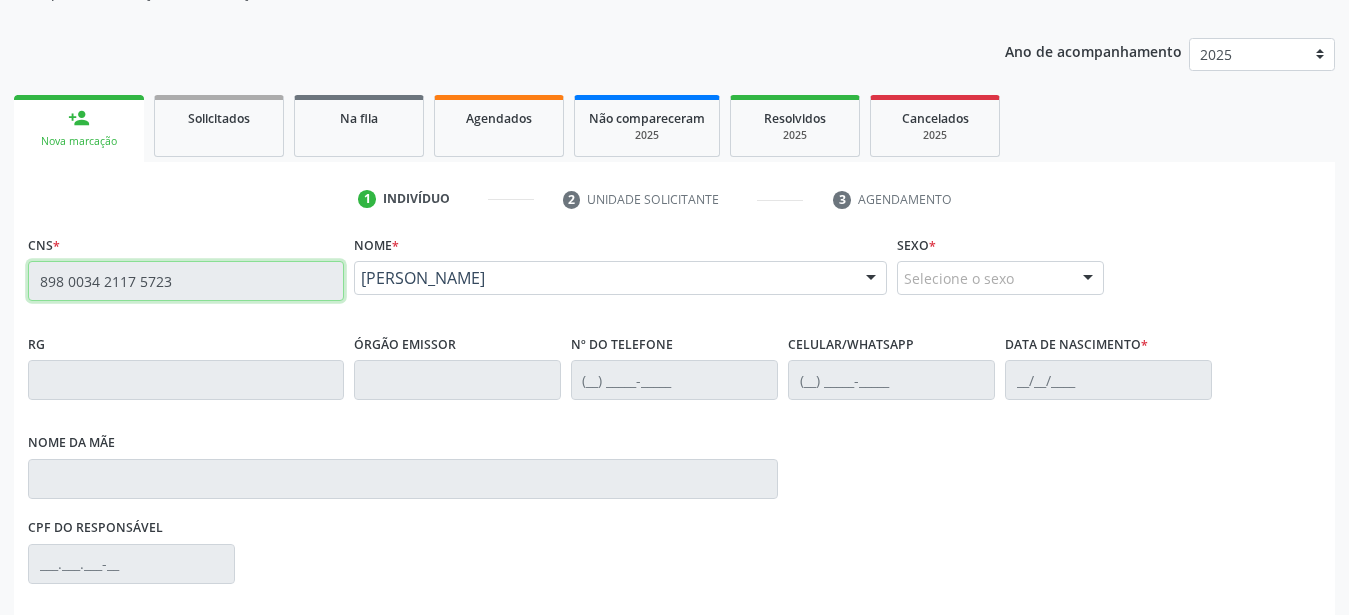 type on "0[DATE]" 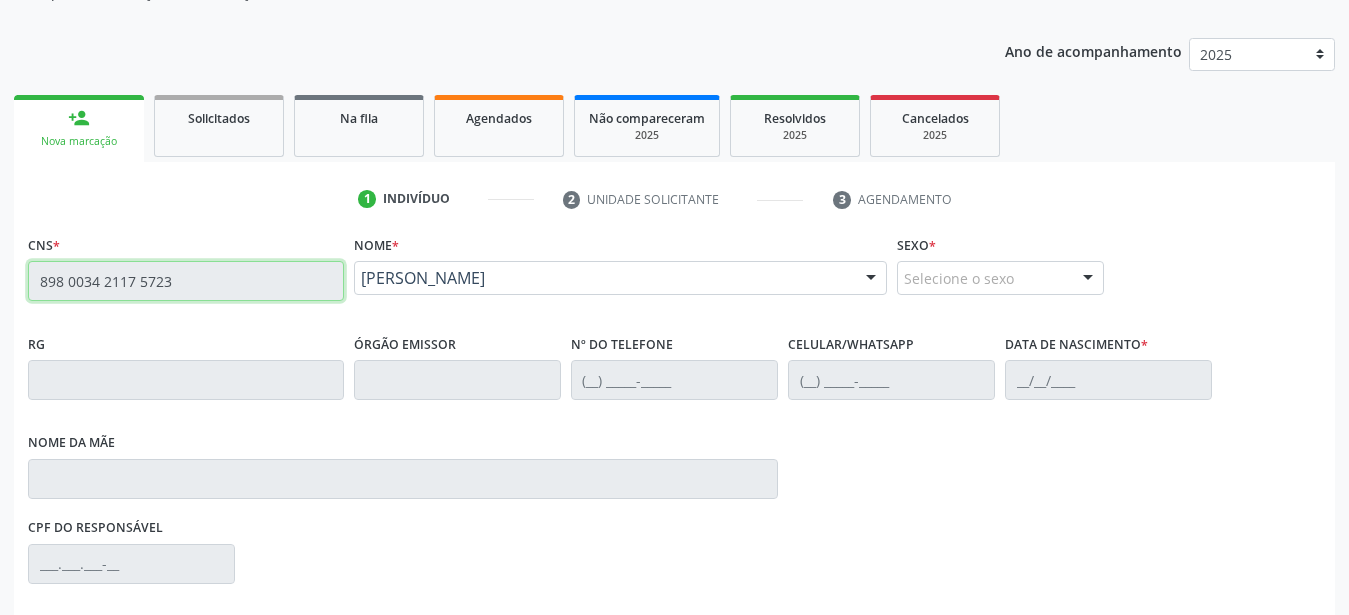 type on "430" 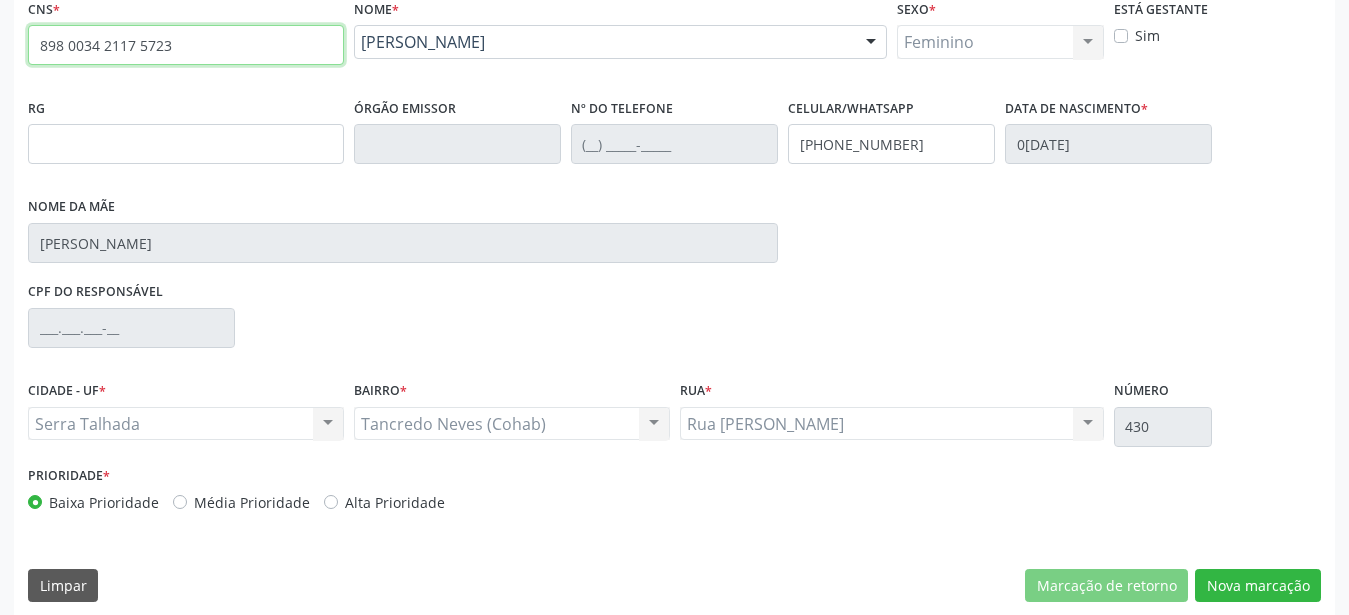 scroll, scrollTop: 455, scrollLeft: 0, axis: vertical 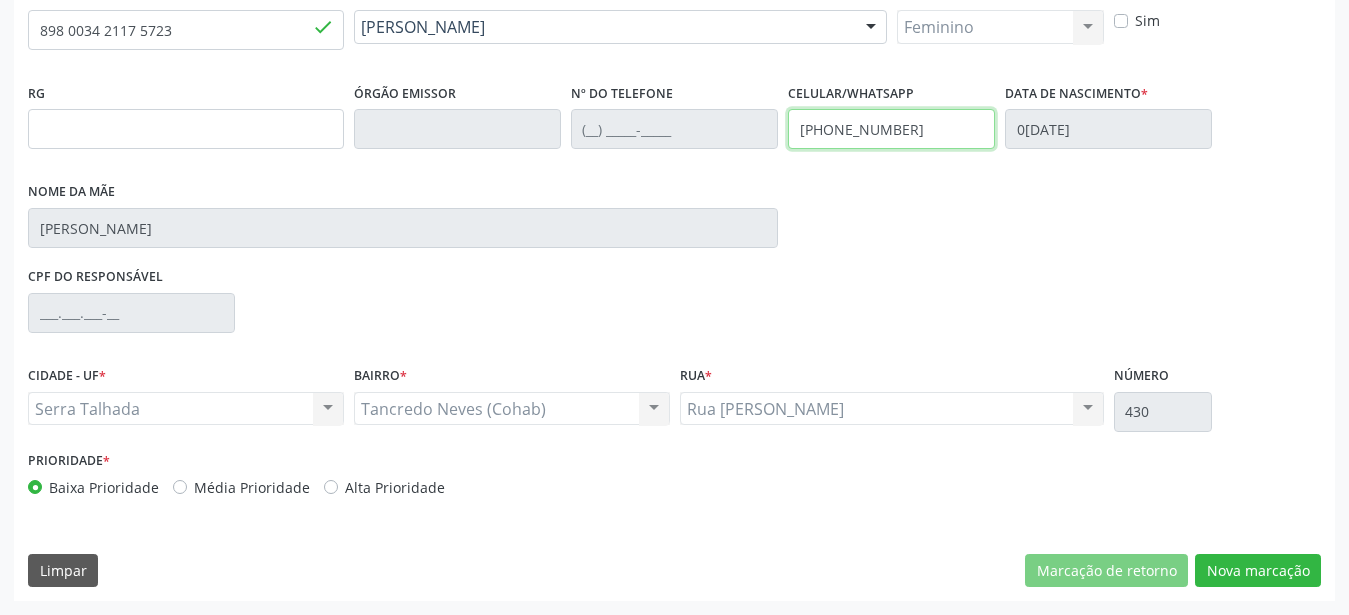 drag, startPoint x: 965, startPoint y: 137, endPoint x: 547, endPoint y: 157, distance: 418.4782 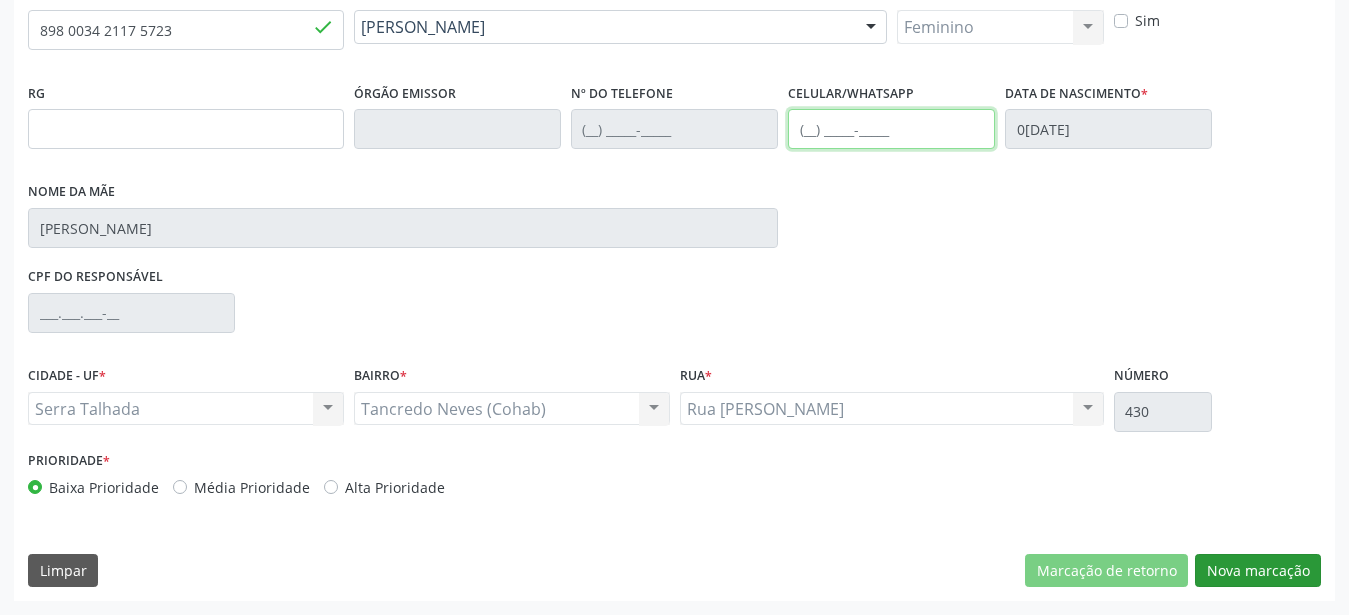 type 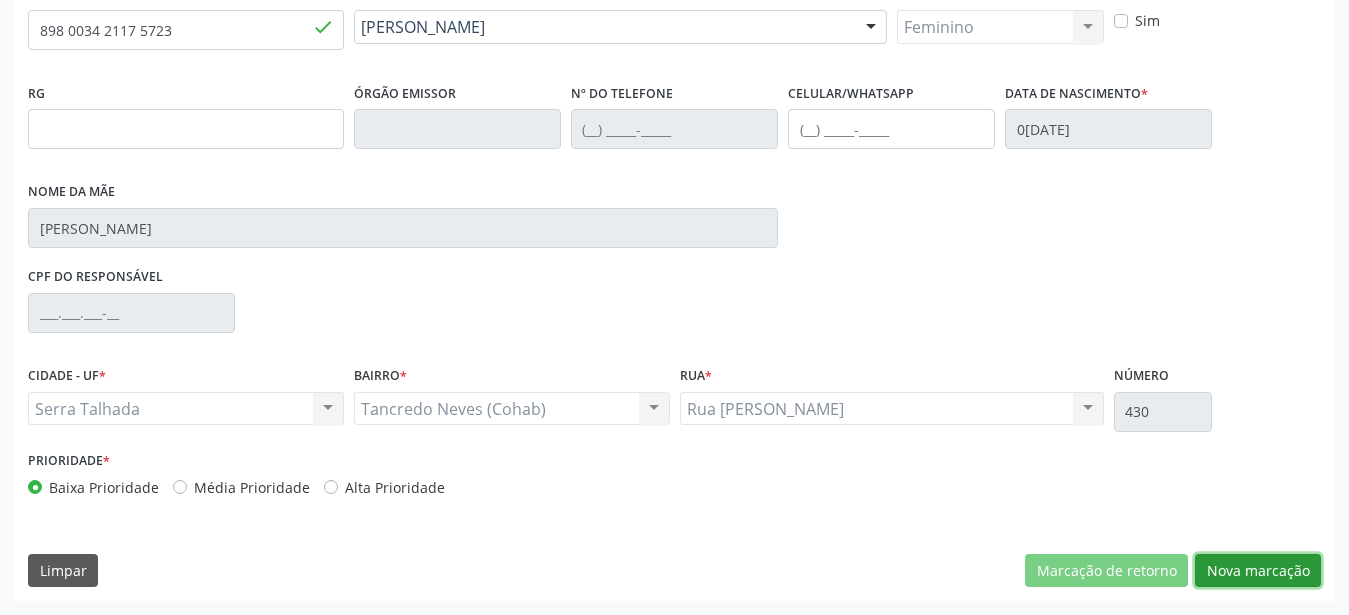 click on "Nova marcação" at bounding box center [1258, 571] 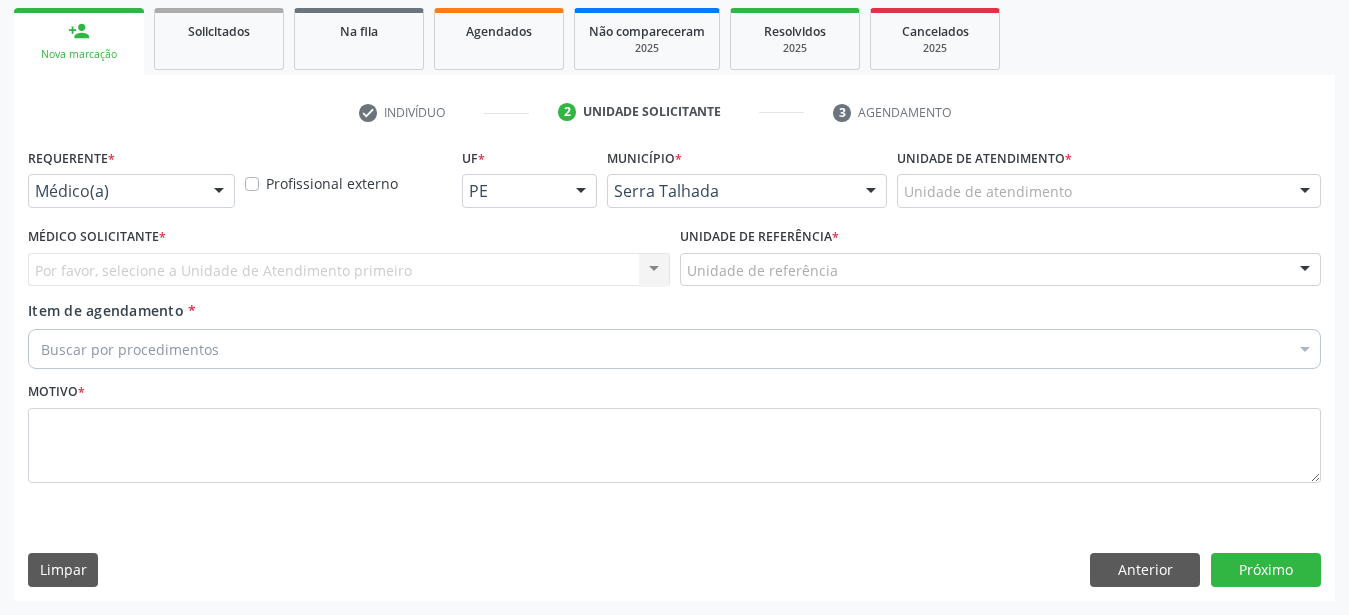 scroll, scrollTop: 307, scrollLeft: 0, axis: vertical 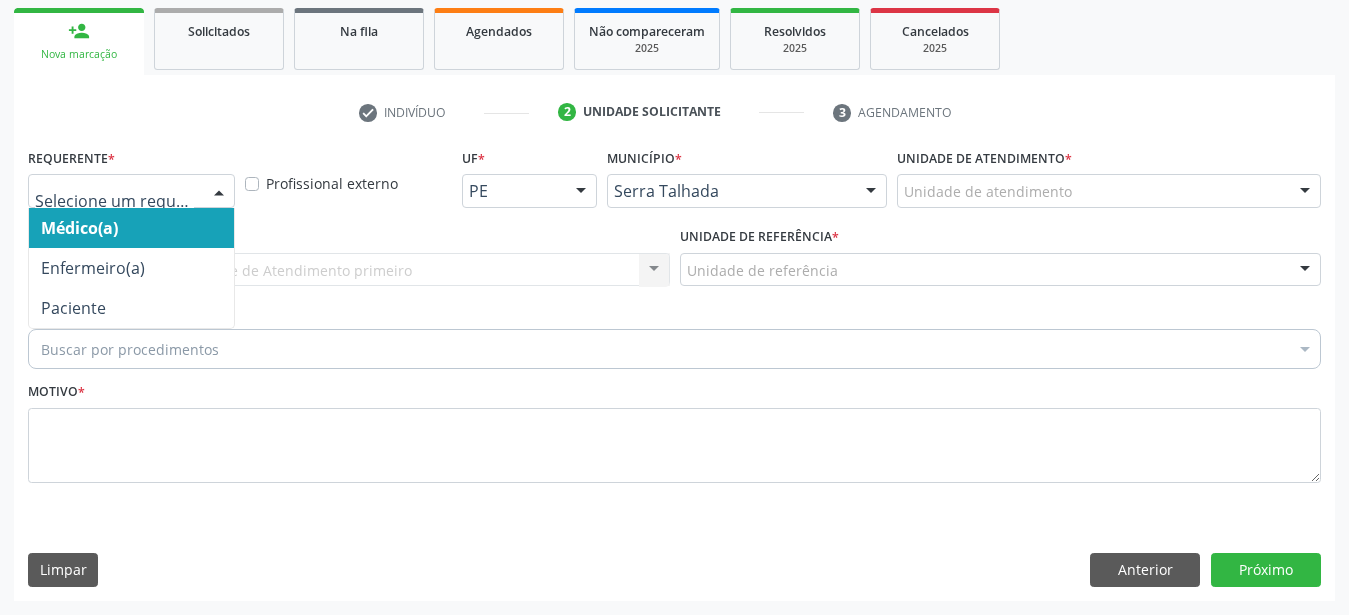 click at bounding box center (131, 191) 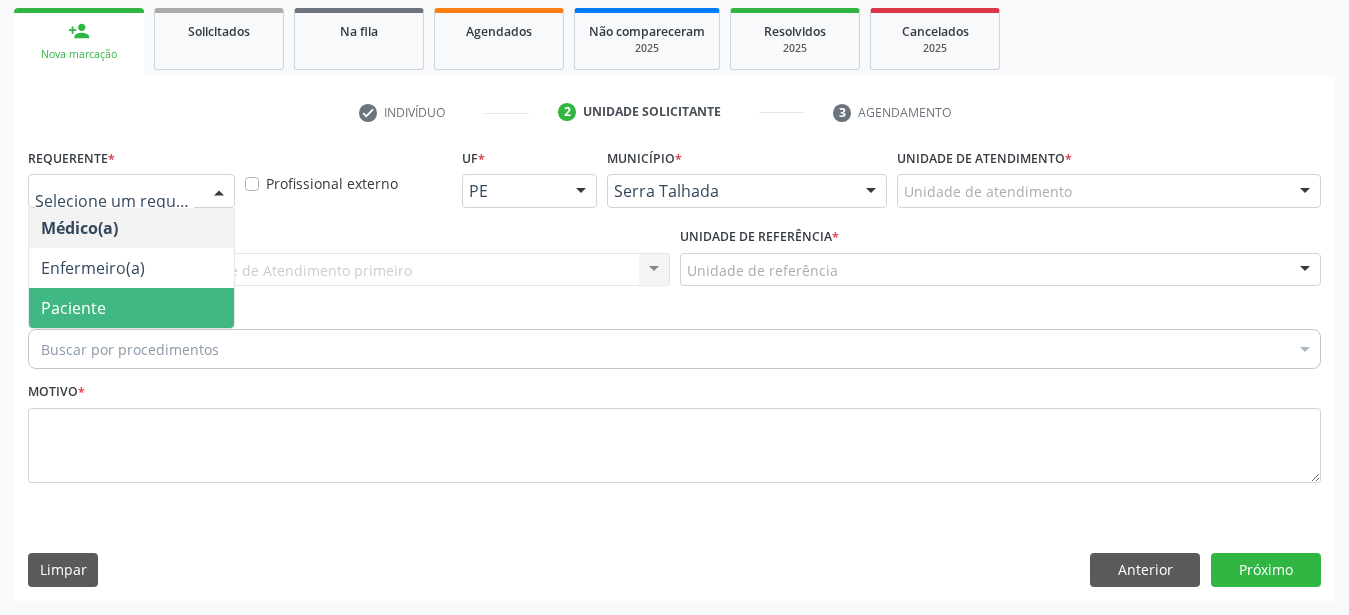 click on "Paciente" at bounding box center (131, 308) 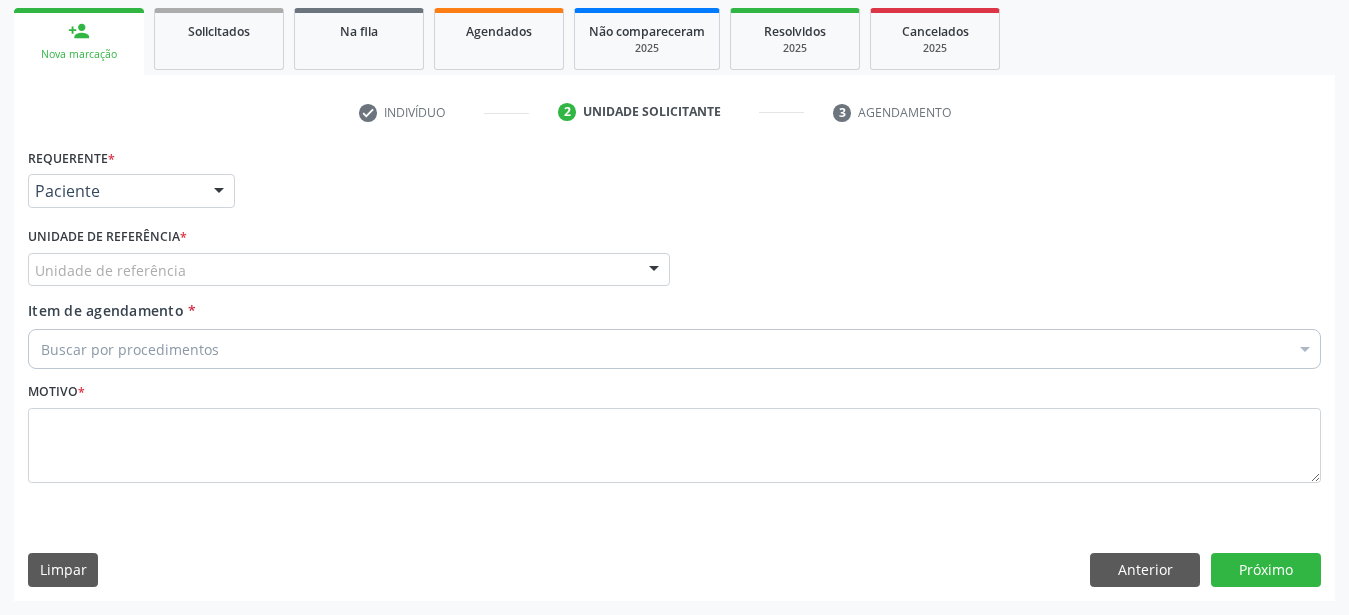click on "Unidade de referência" at bounding box center [349, 270] 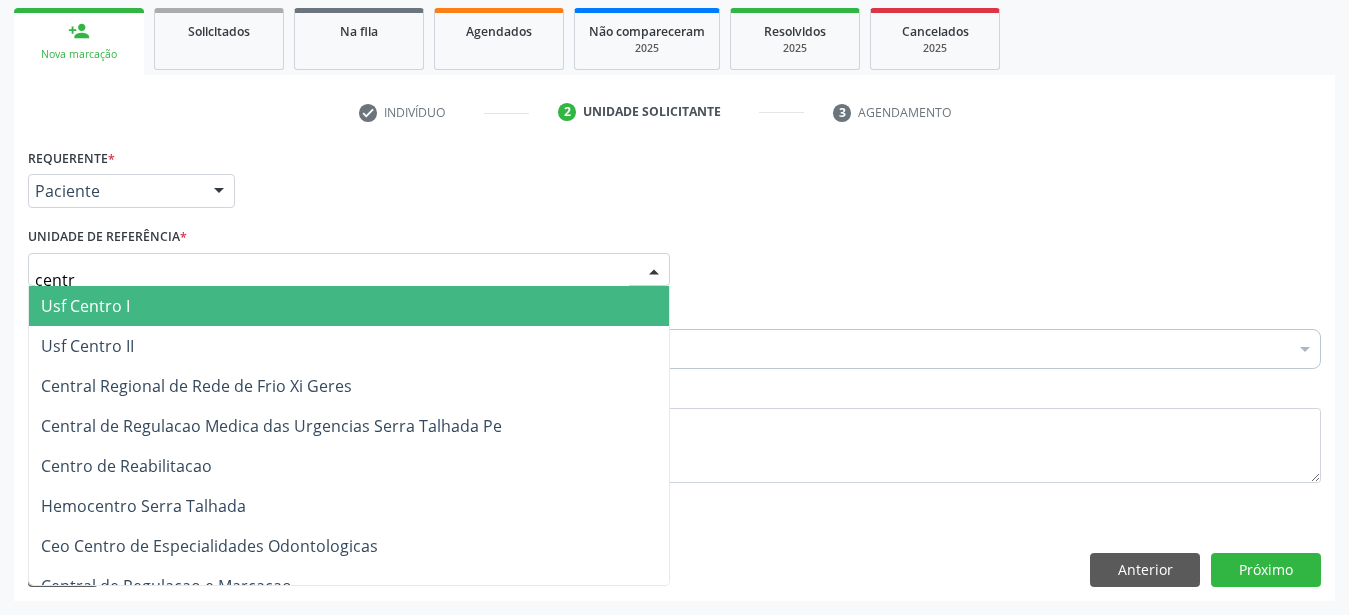 type on "centro" 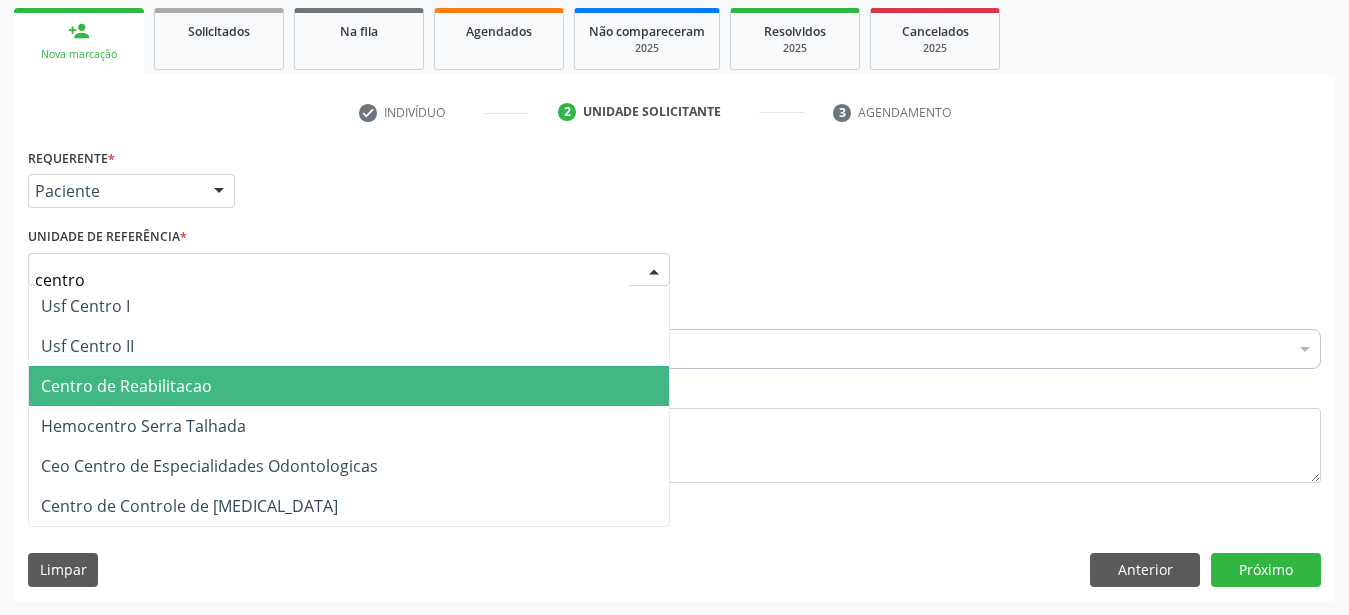 click on "Centro de Reabilitacao" at bounding box center [126, 386] 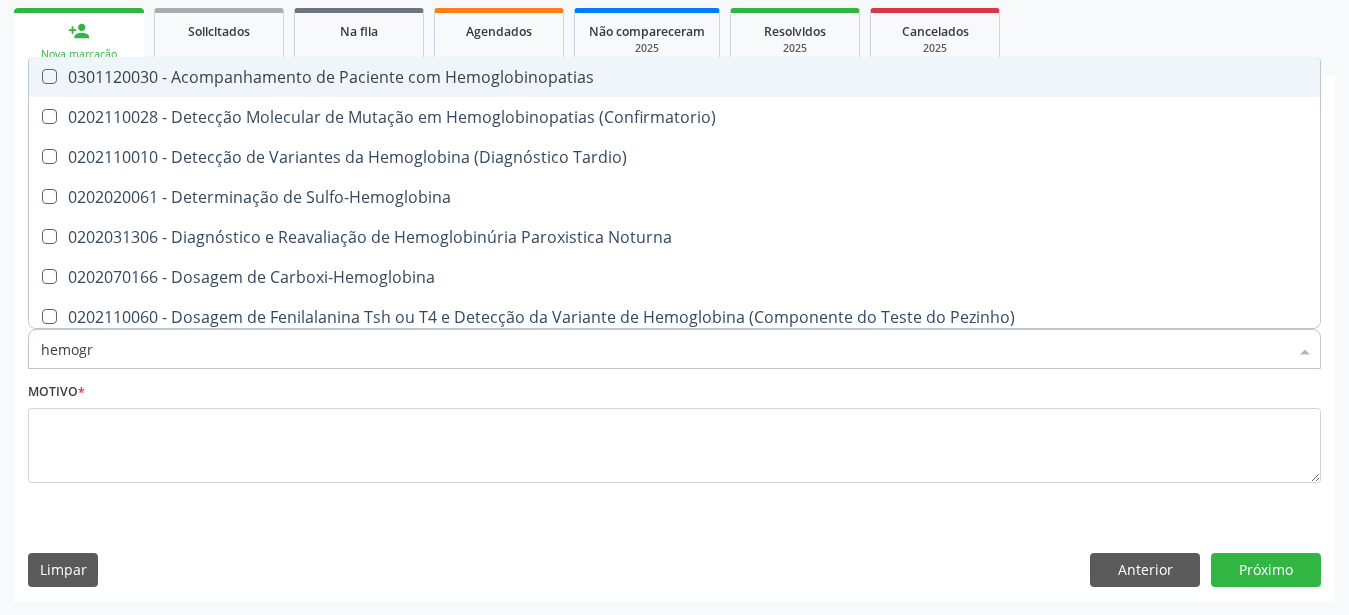 type on "hemogra" 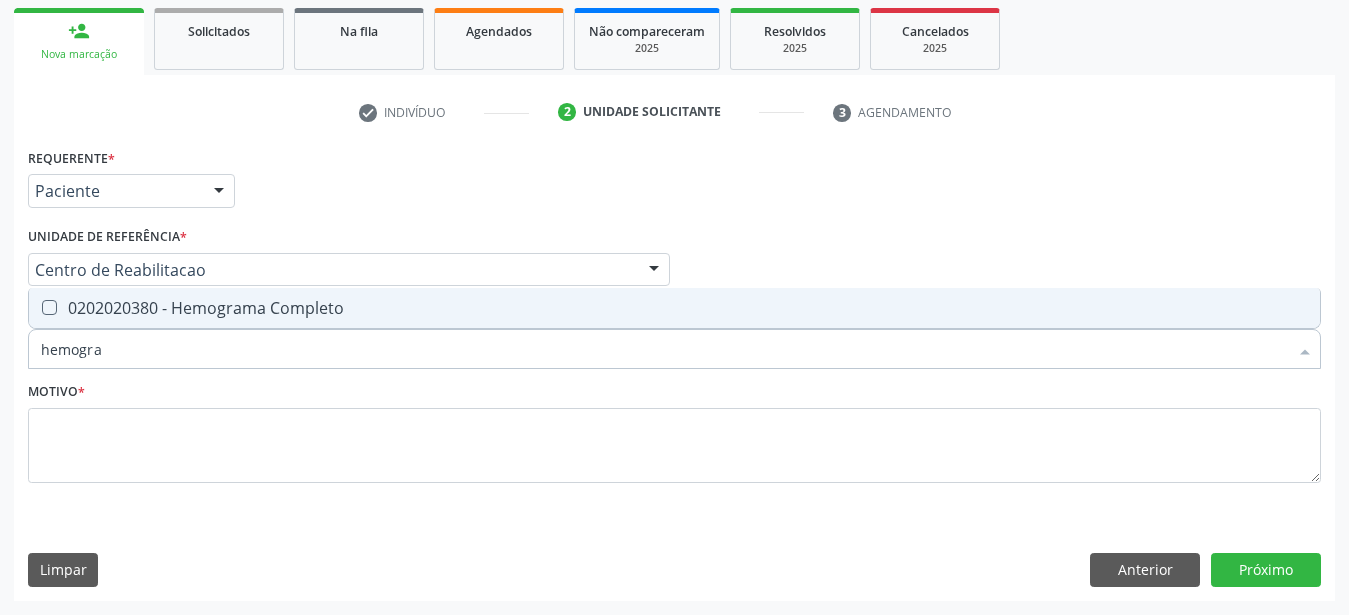 click at bounding box center [49, 307] 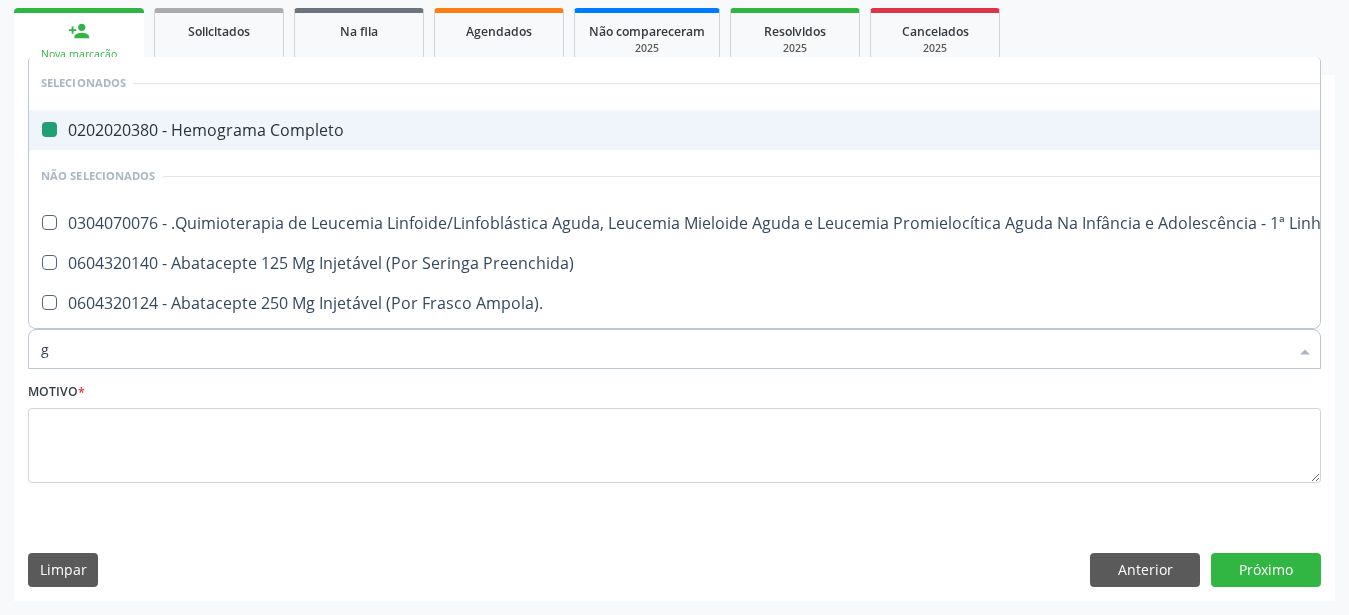 type on "gl" 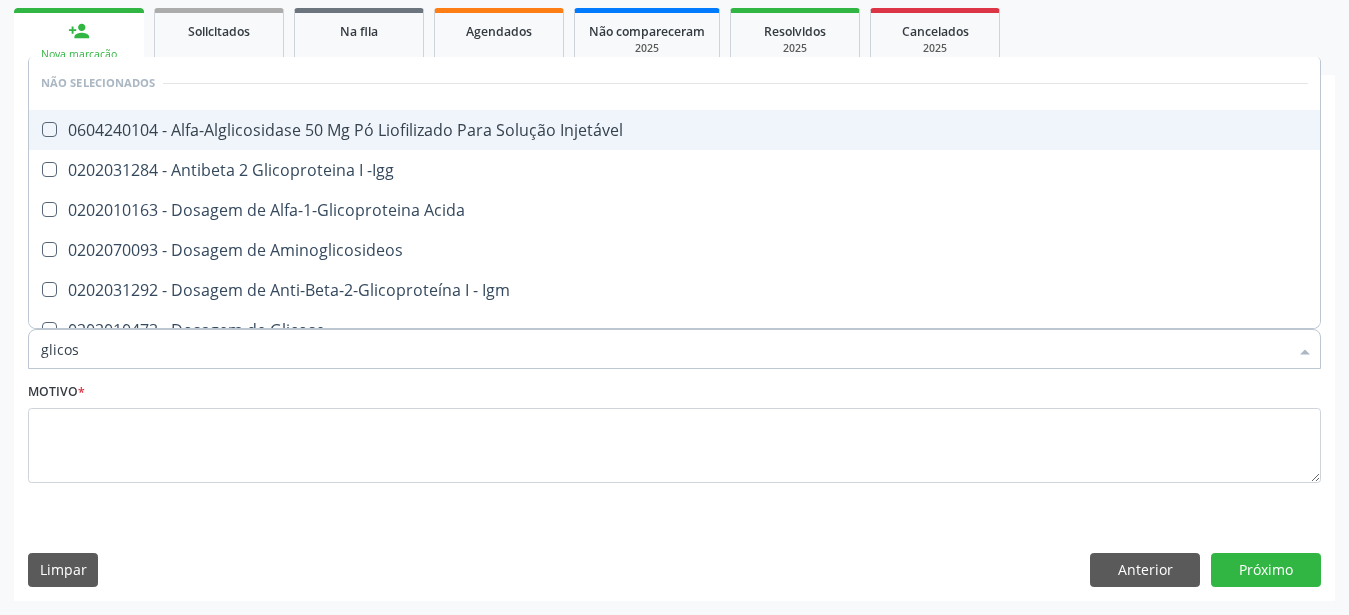 type on "glicose" 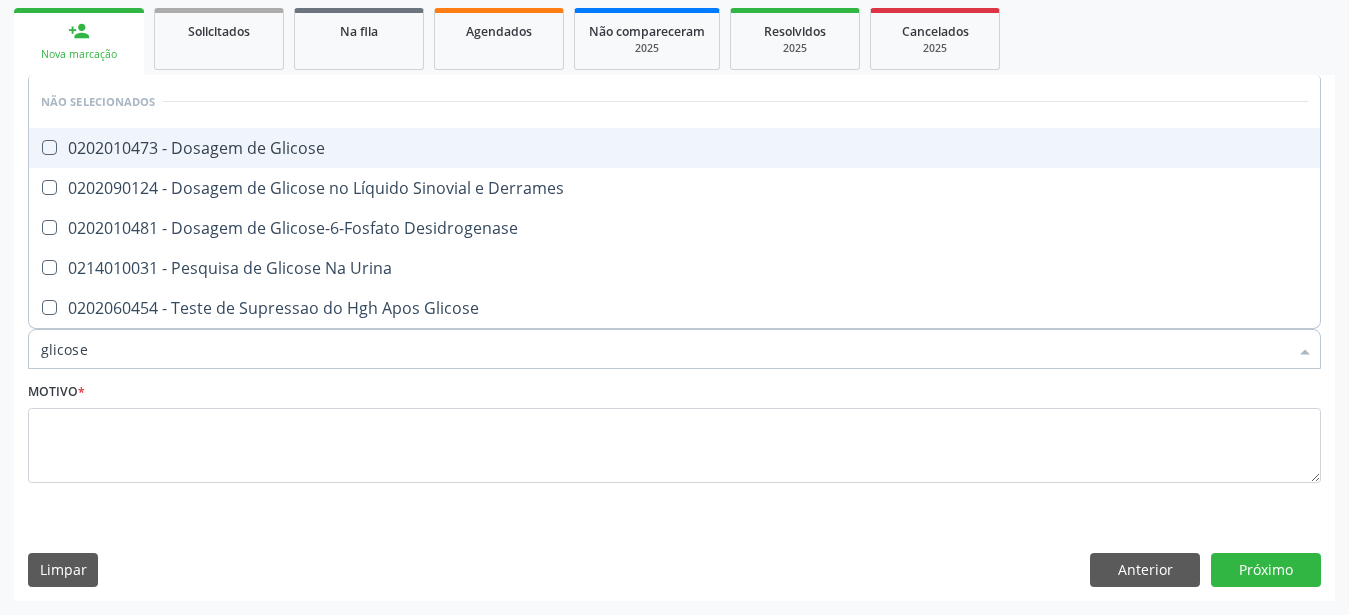 click at bounding box center [49, 147] 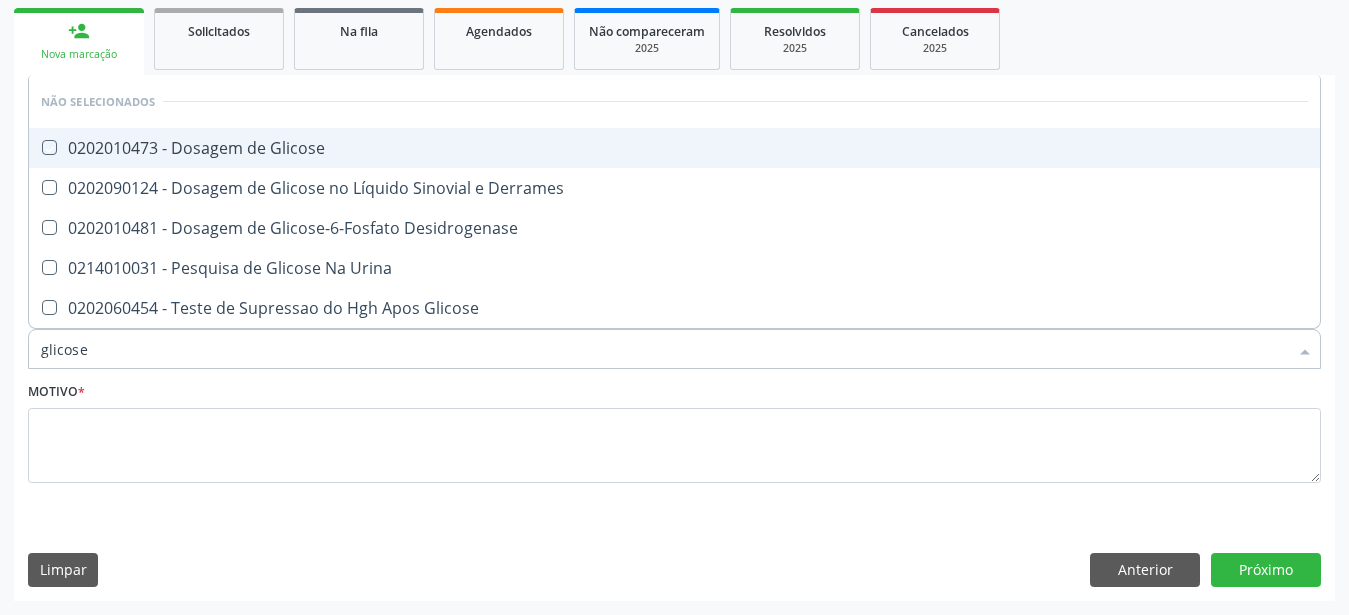 checkbox on "true" 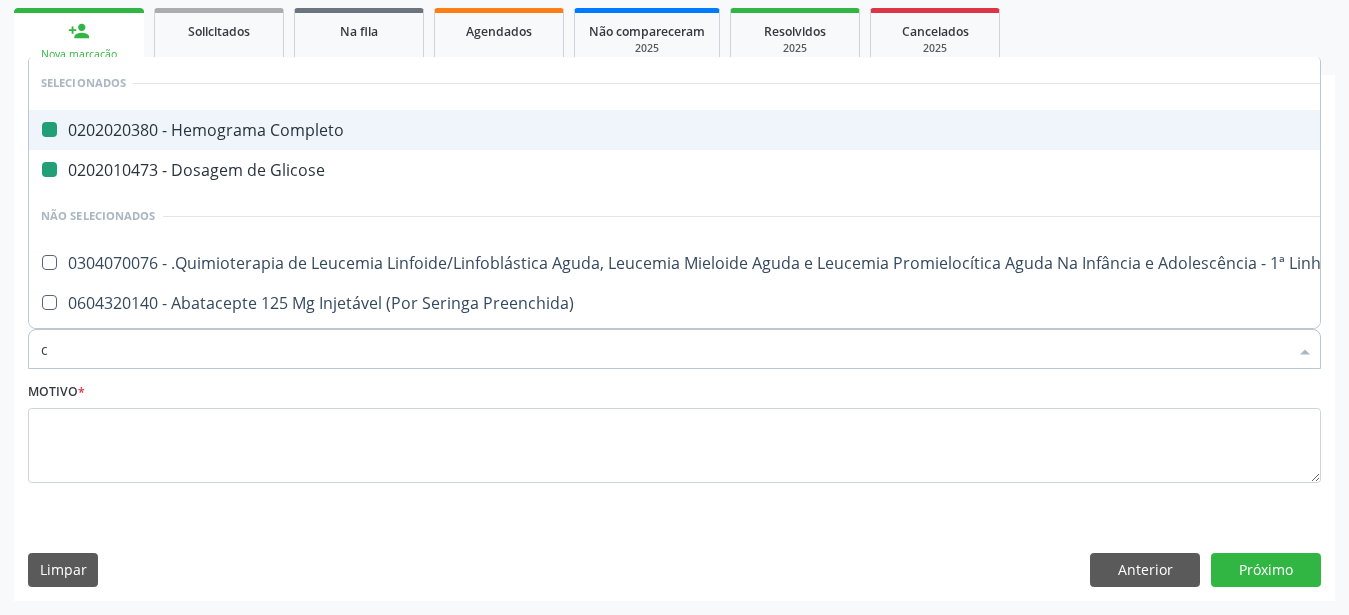 type on "cr" 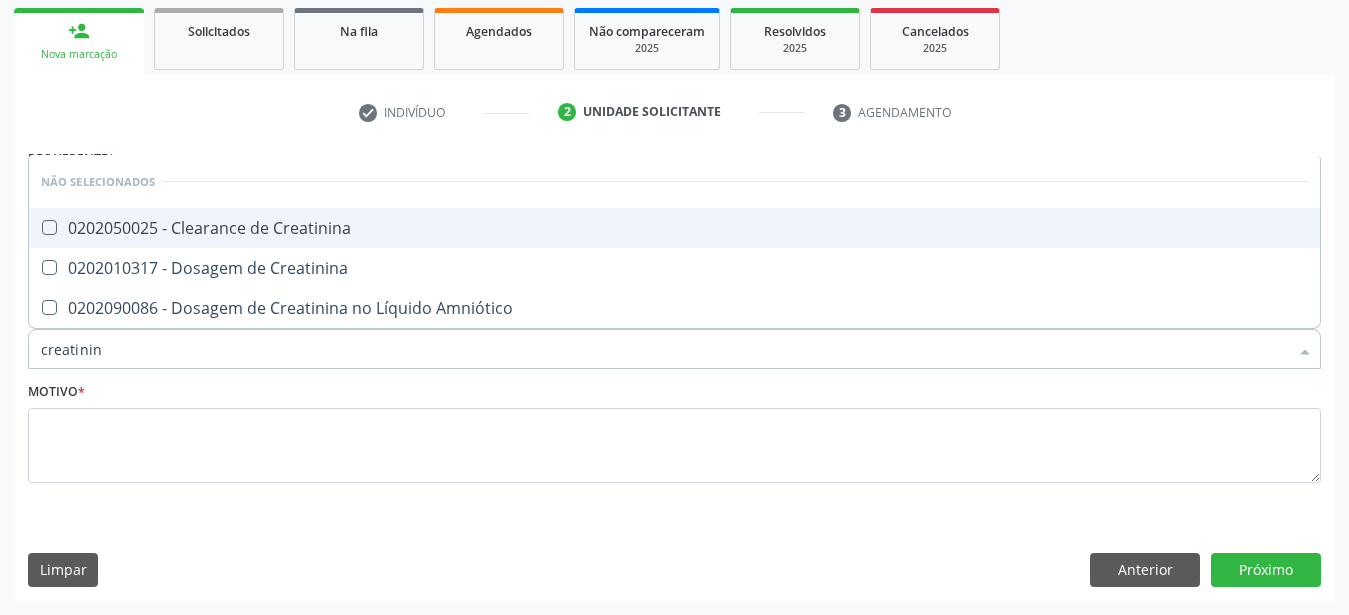 type on "creatinina" 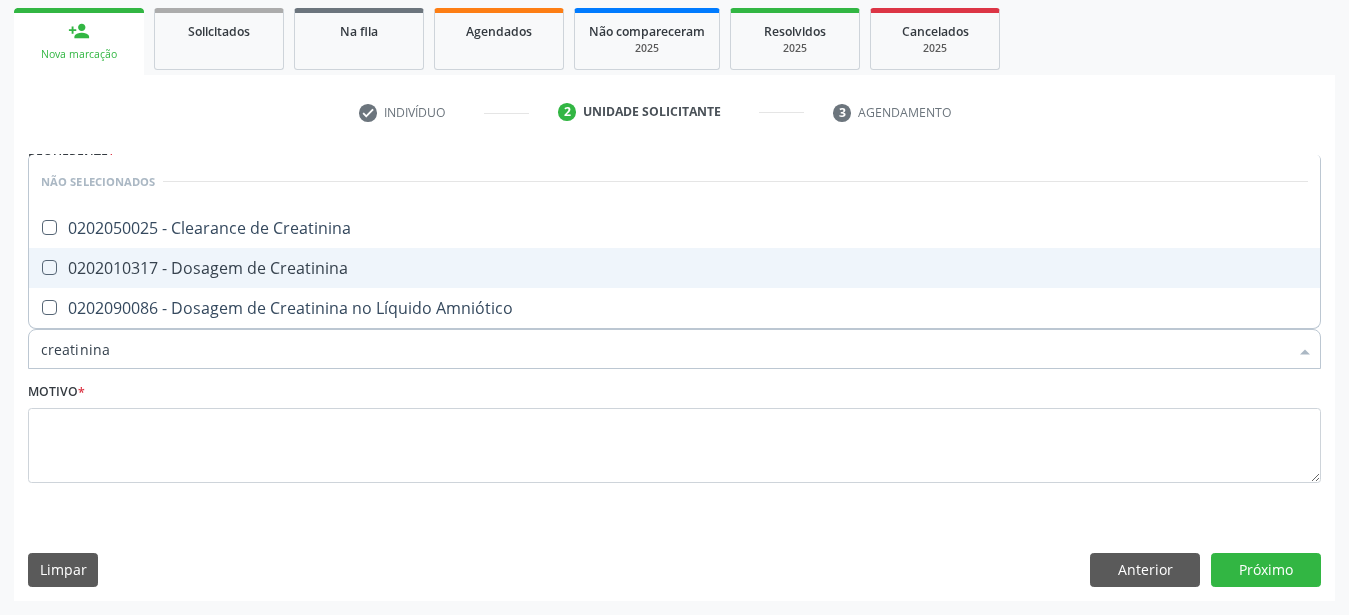 click at bounding box center [49, 267] 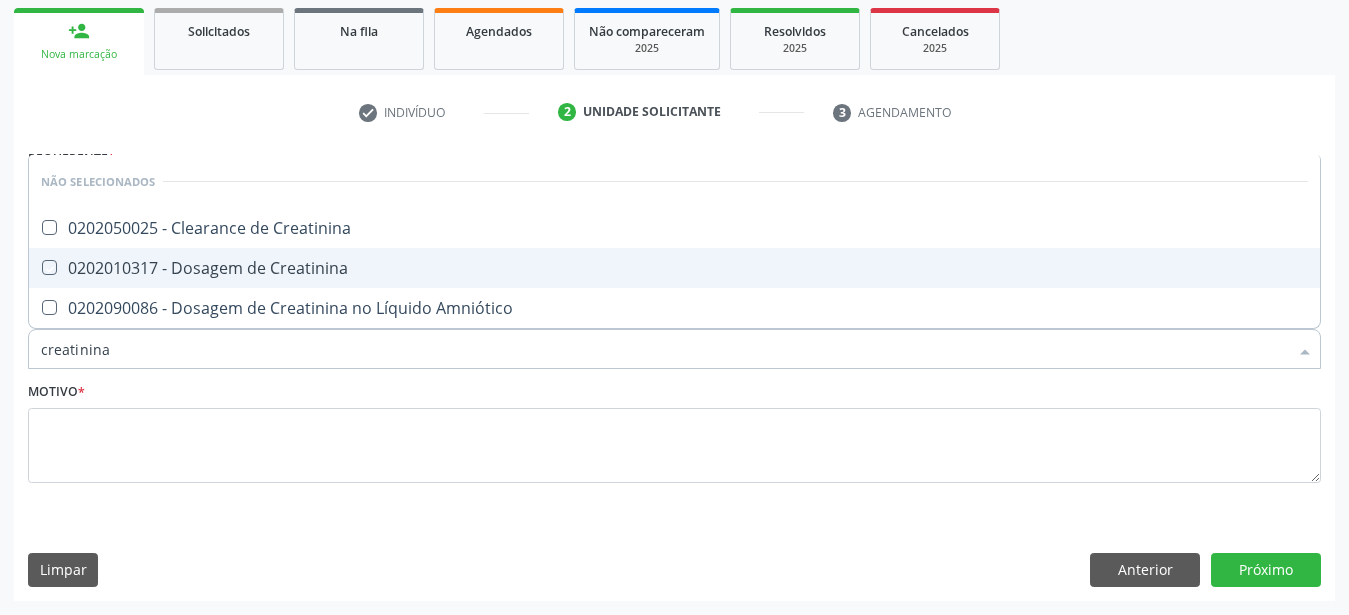 click at bounding box center (35, 267) 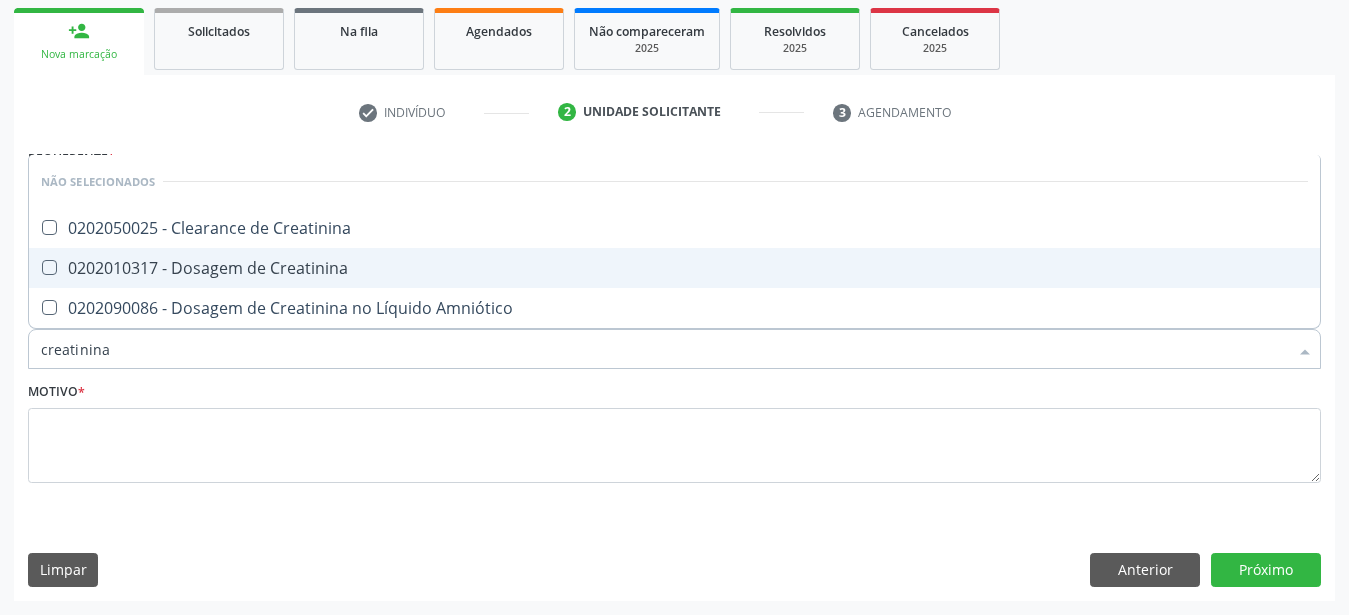 checkbox on "true" 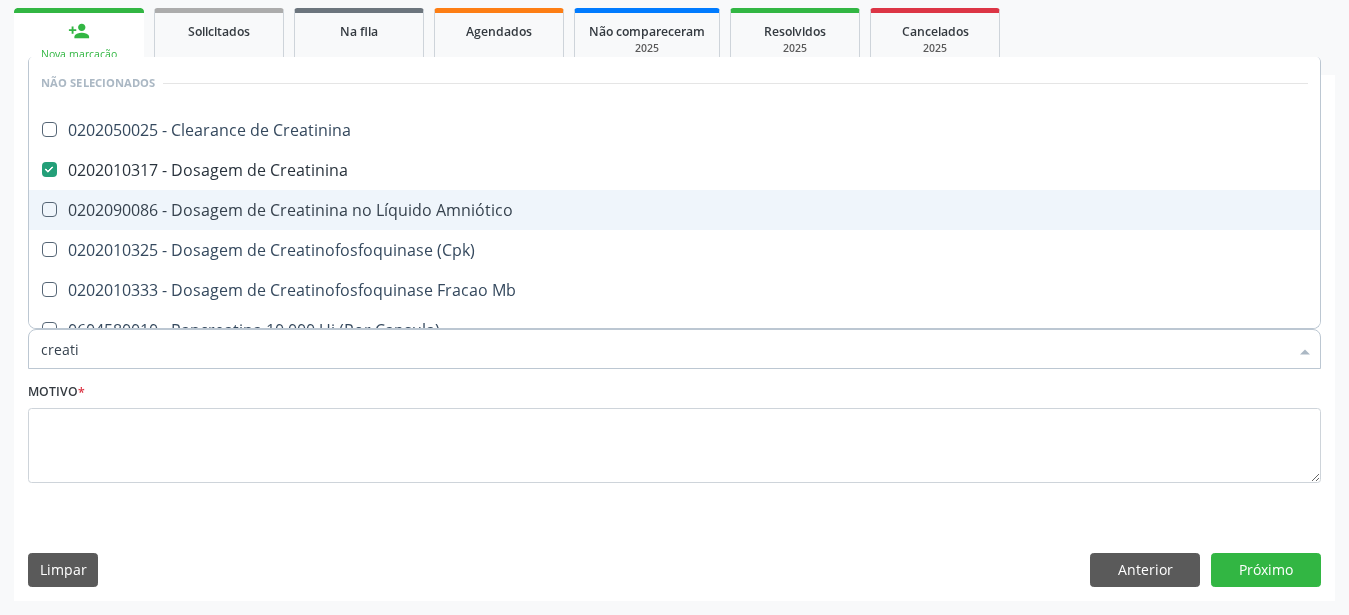 type on "creat" 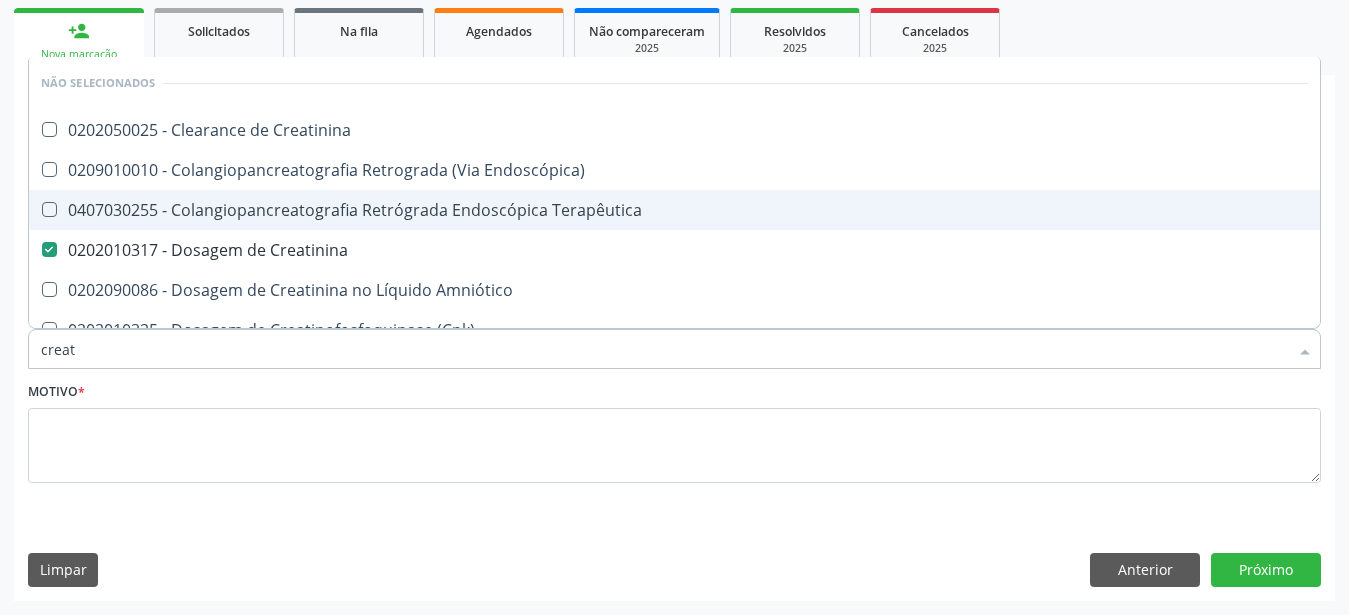 type on "crea" 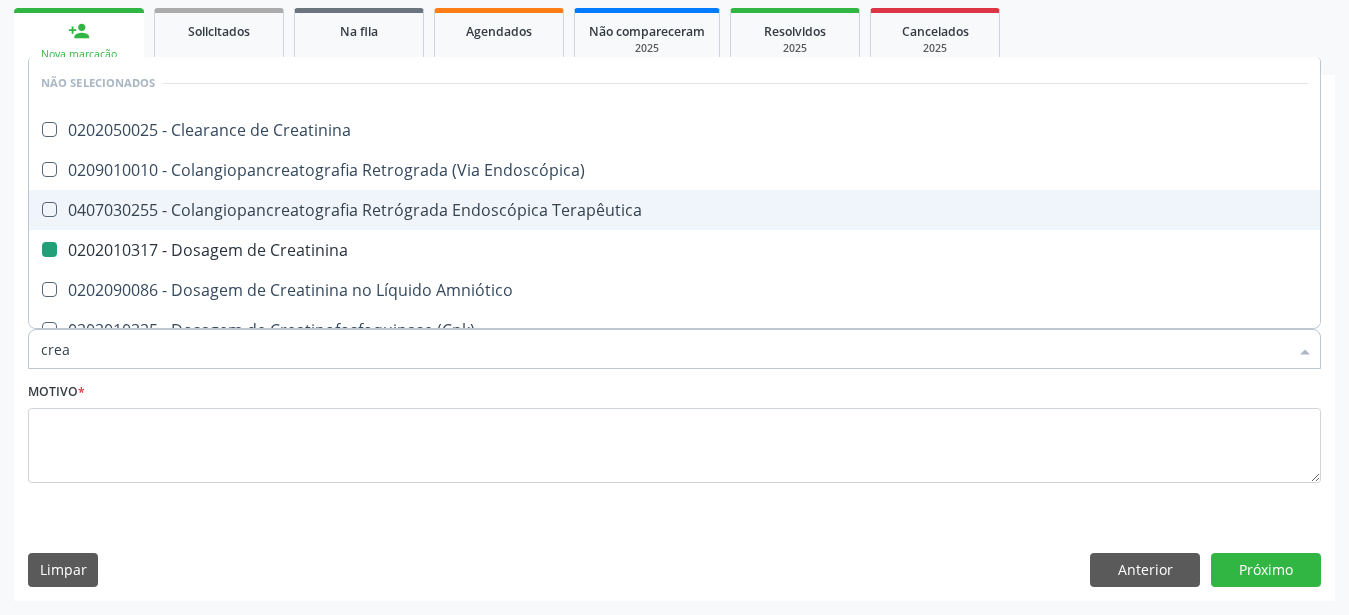 type on "cre" 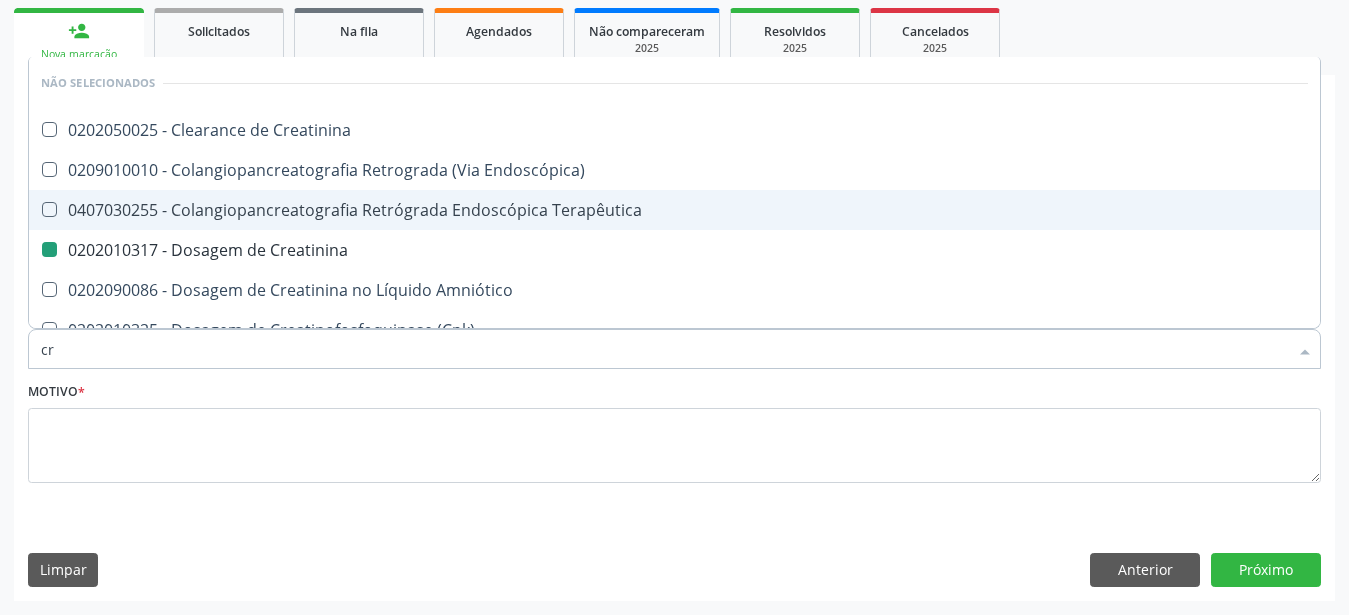 type on "c" 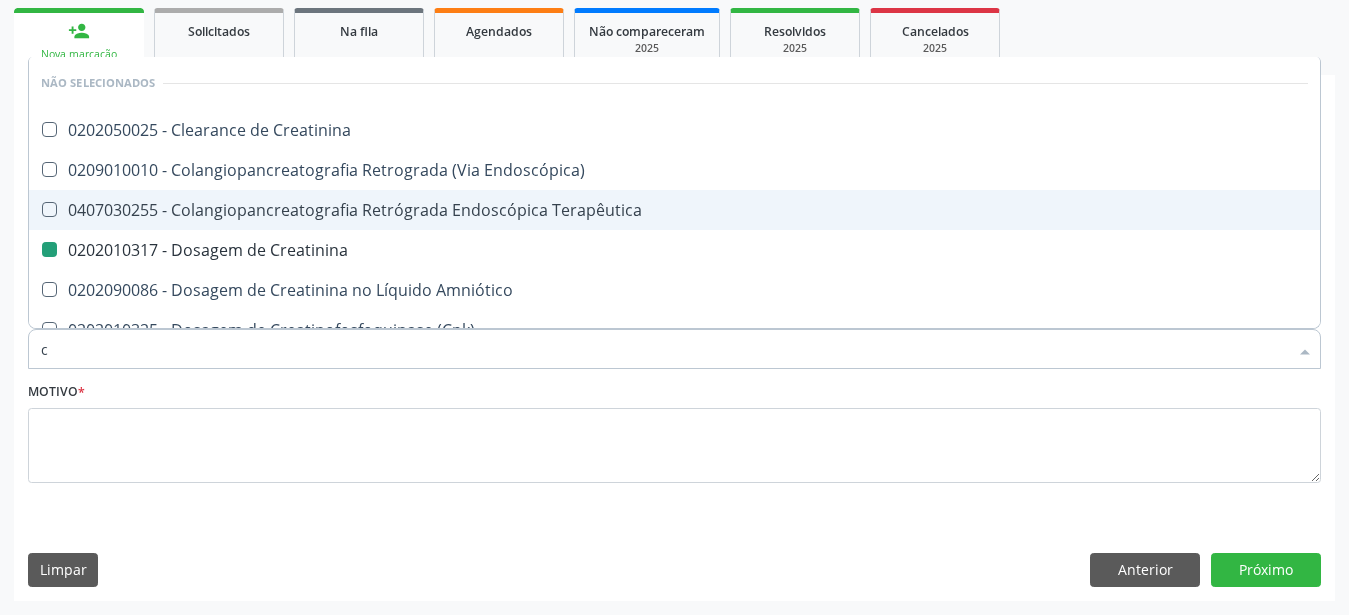type 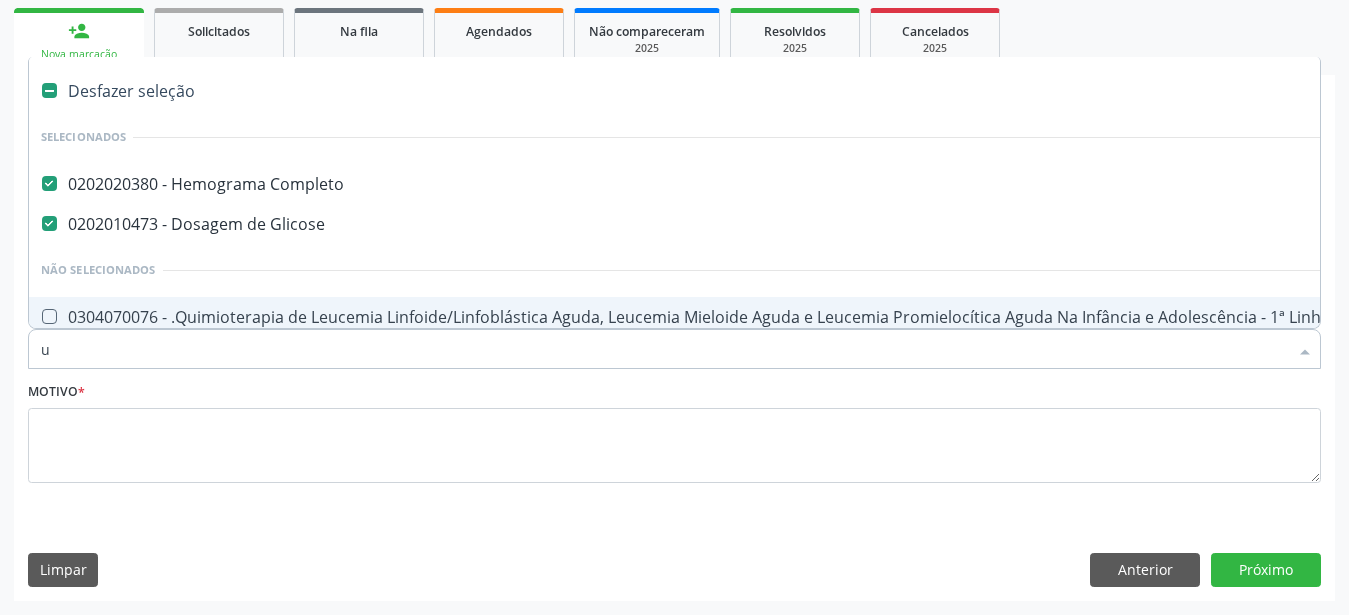 type on "ur" 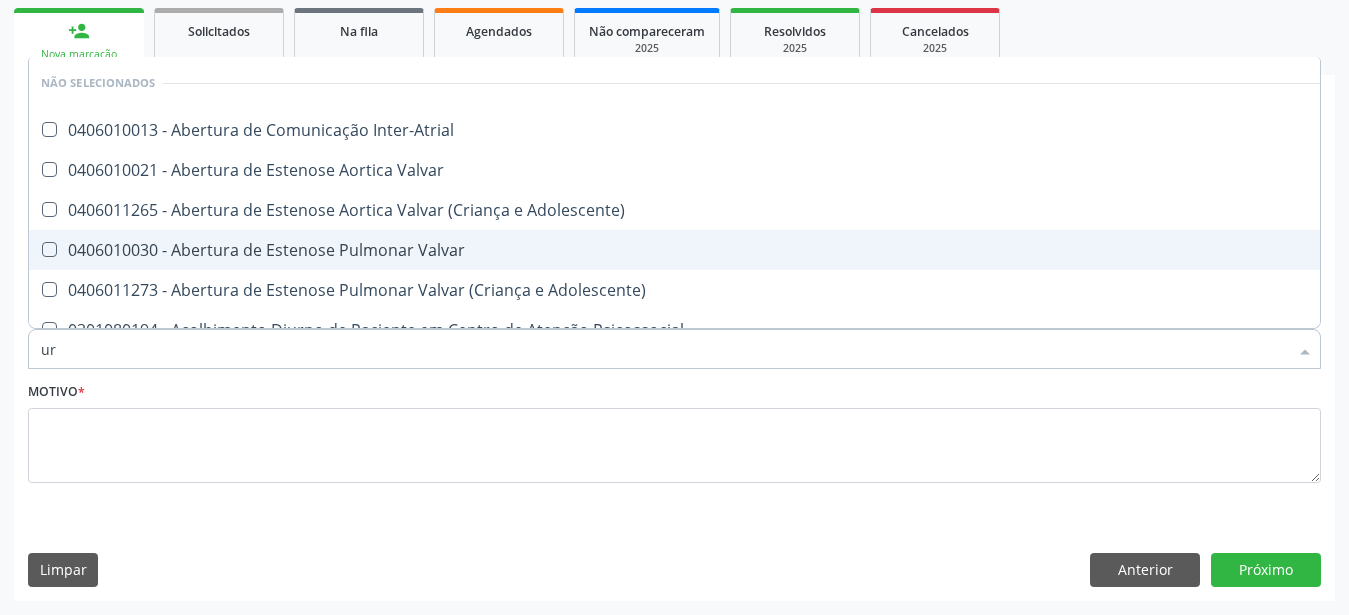 checkbox on "false" 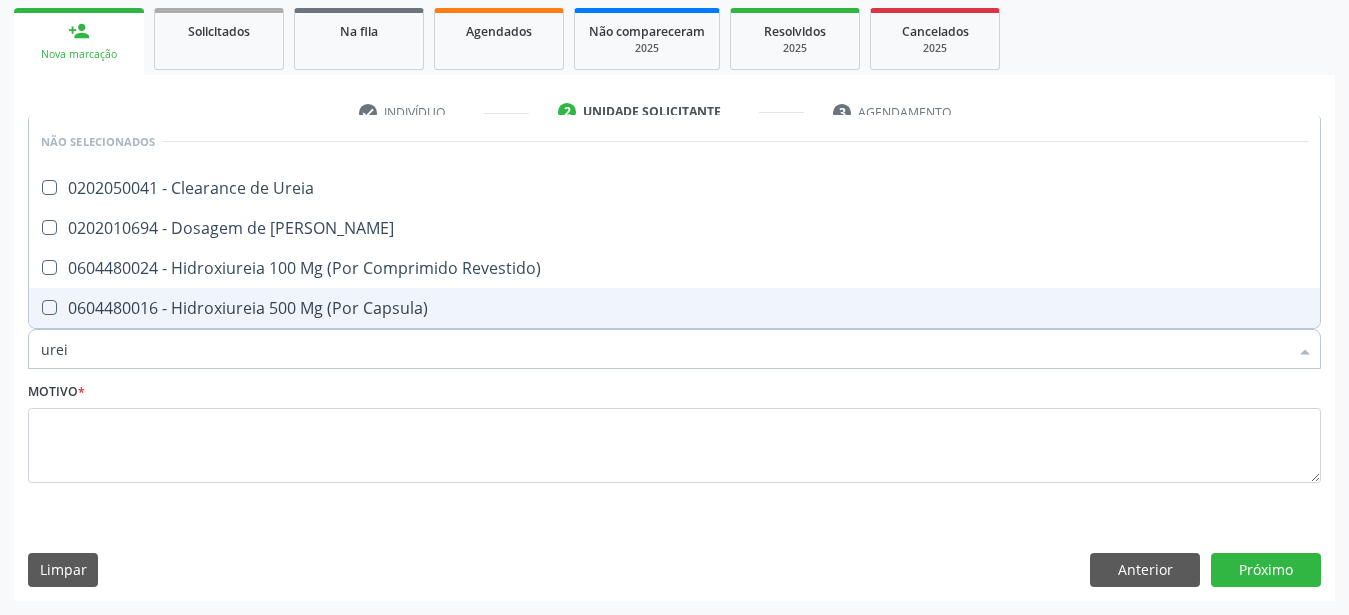 type on "ureia" 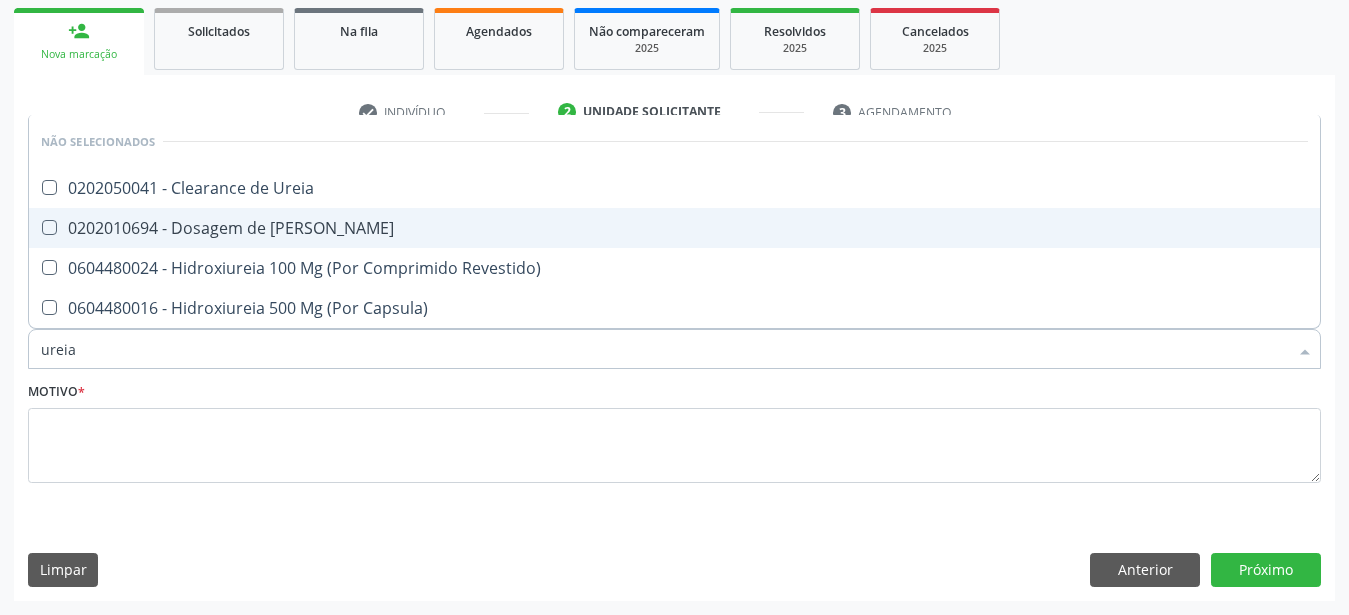 click on "0202010694 - Dosagem de [PERSON_NAME]" at bounding box center [674, 228] 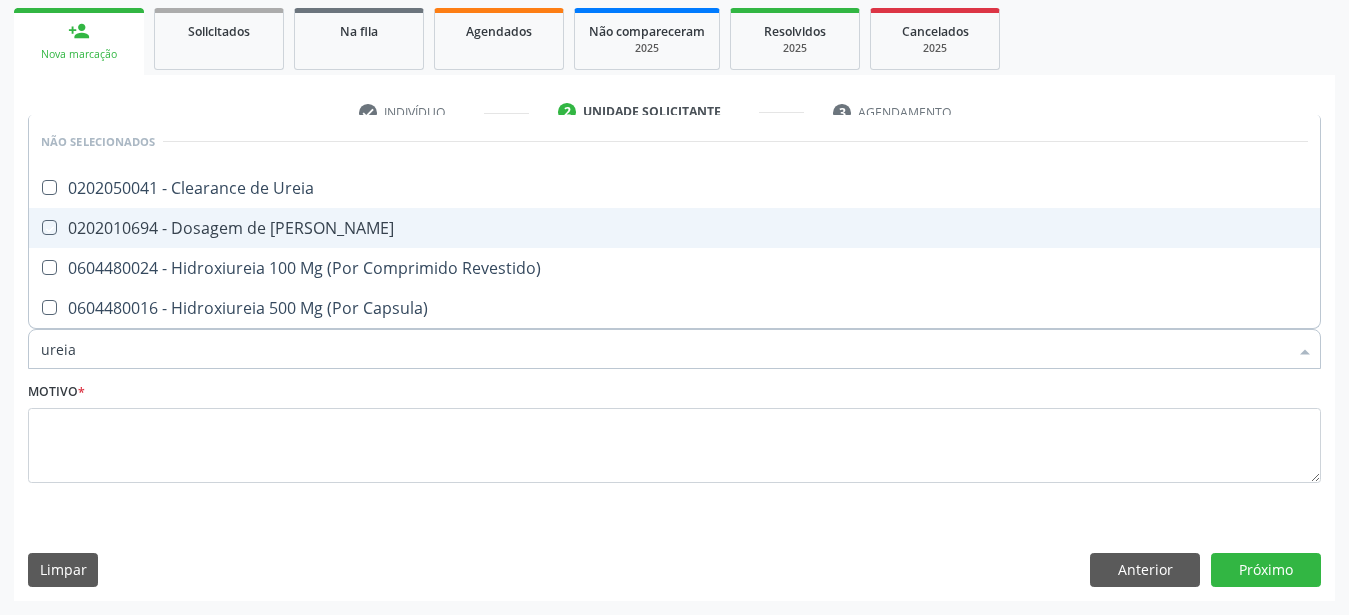 checkbox on "true" 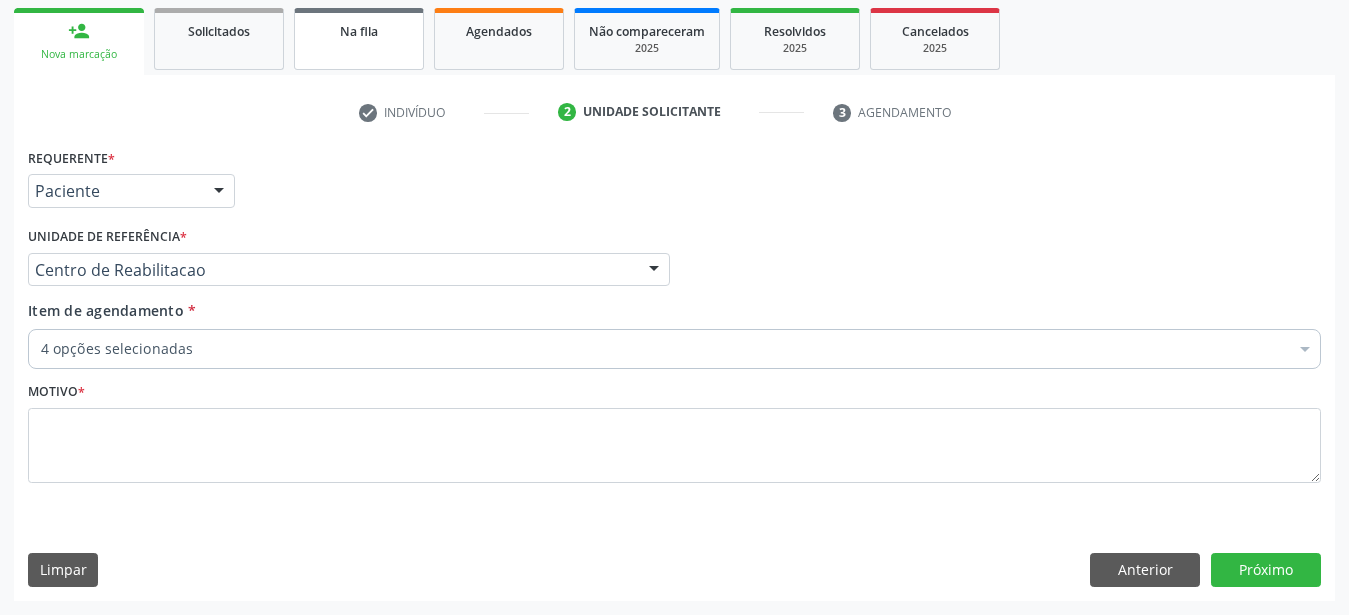 type 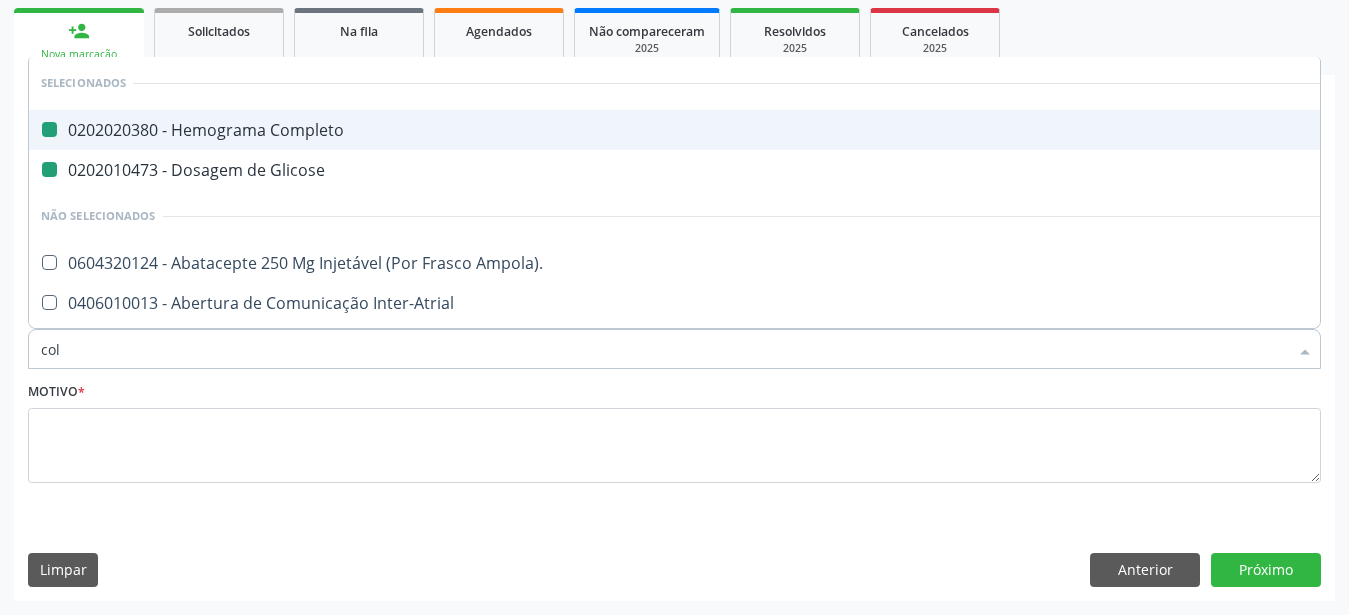type on "cole" 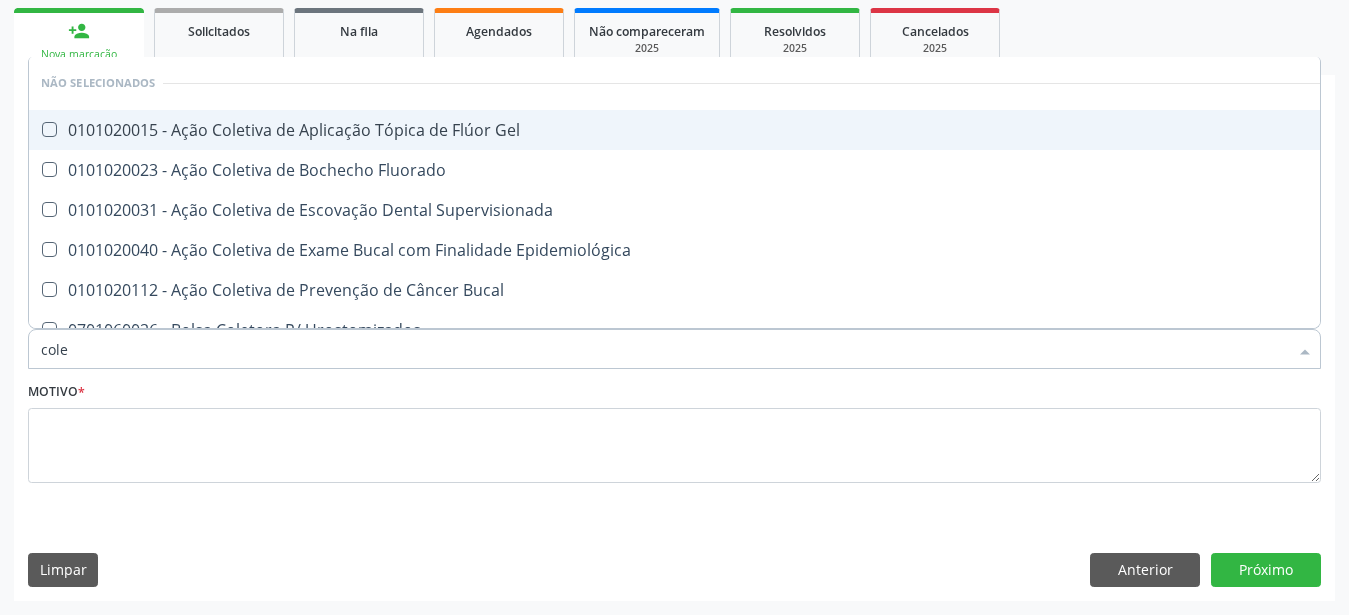 type on "coles" 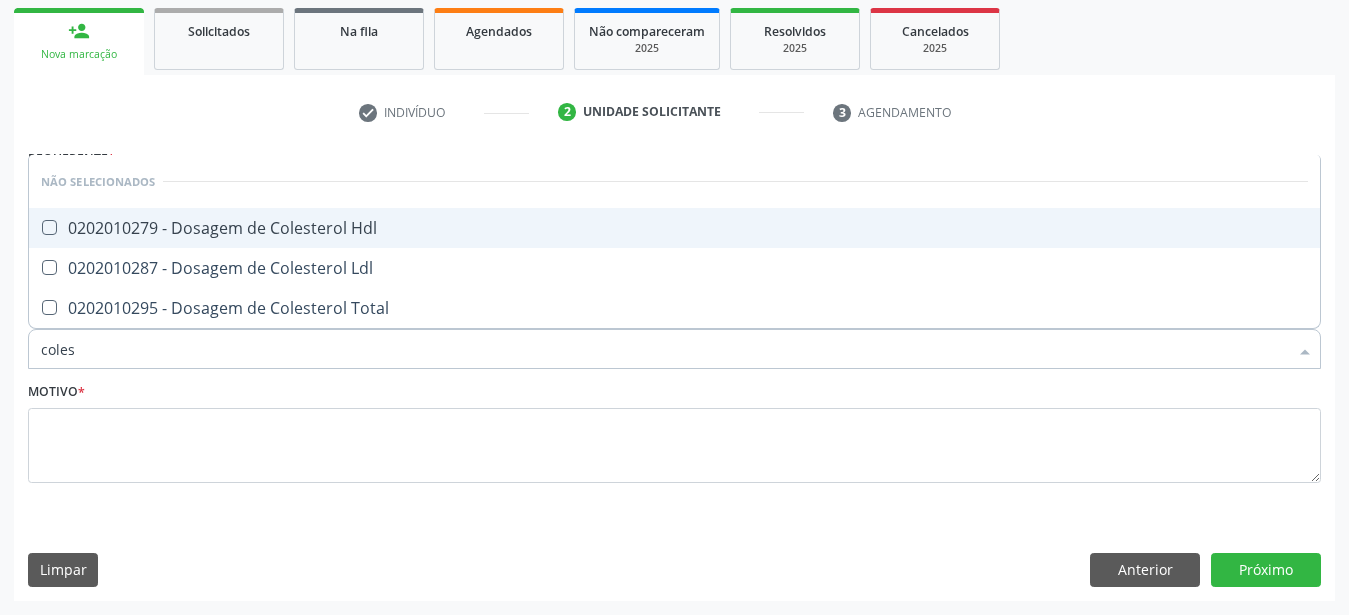 drag, startPoint x: 62, startPoint y: 206, endPoint x: 59, endPoint y: 218, distance: 12.369317 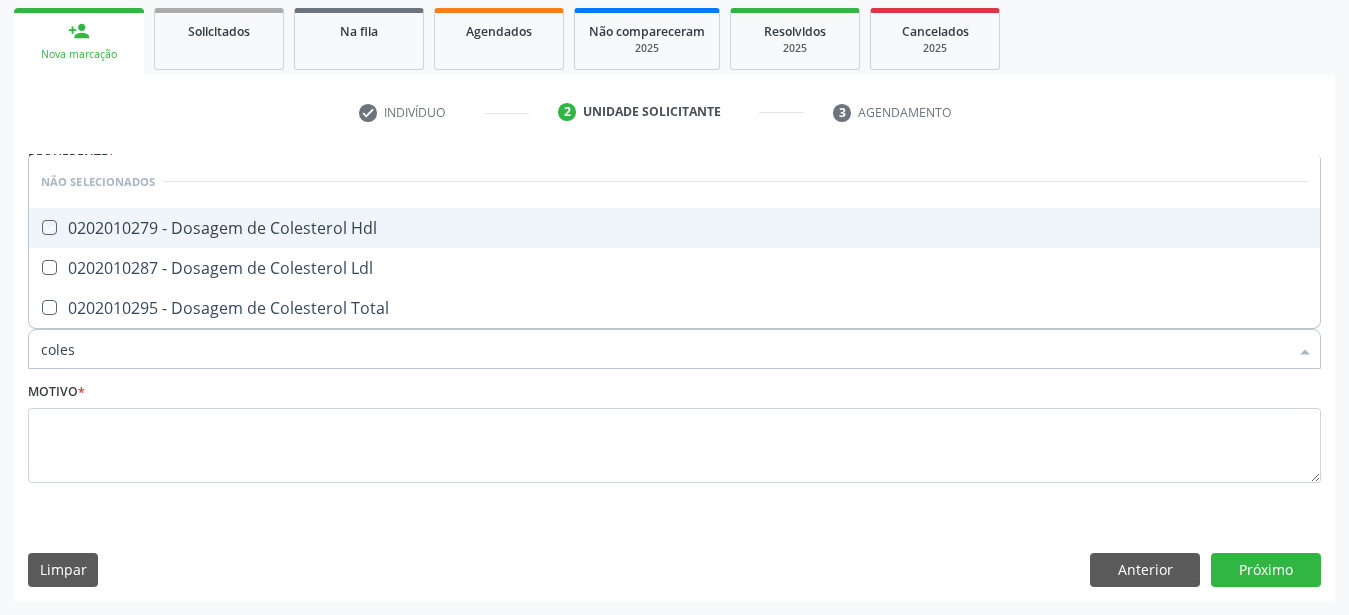 checkbox on "true" 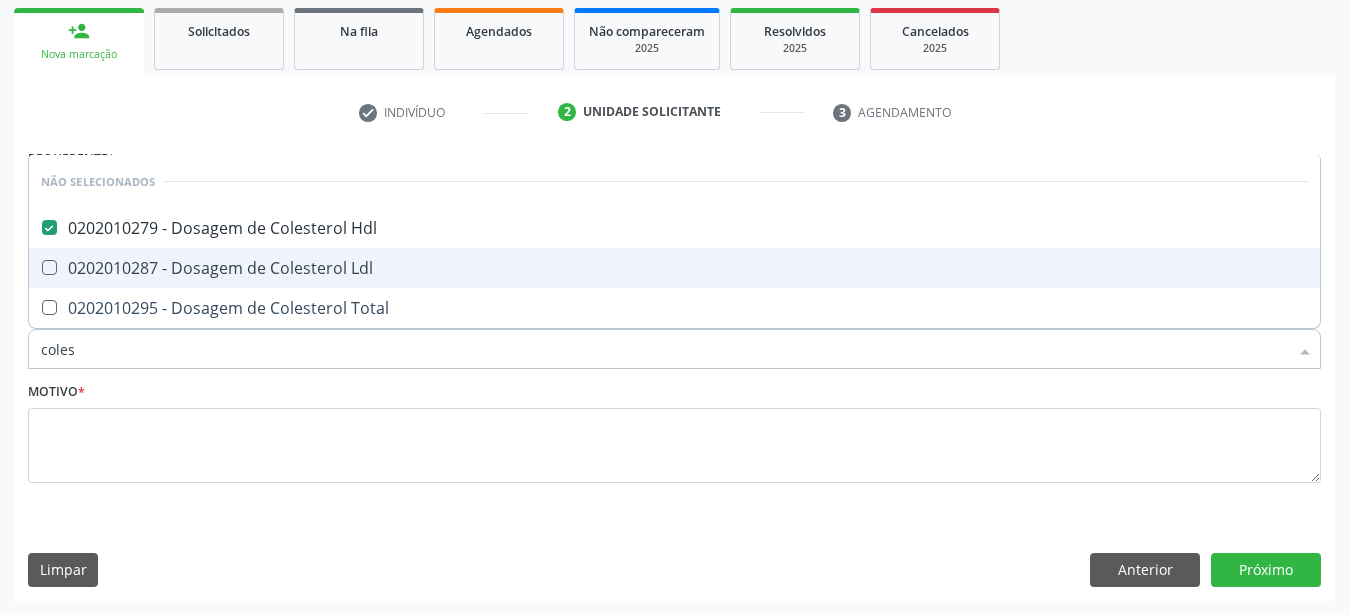click on "0202010287 - Dosagem de Colesterol Ldl" at bounding box center (674, 268) 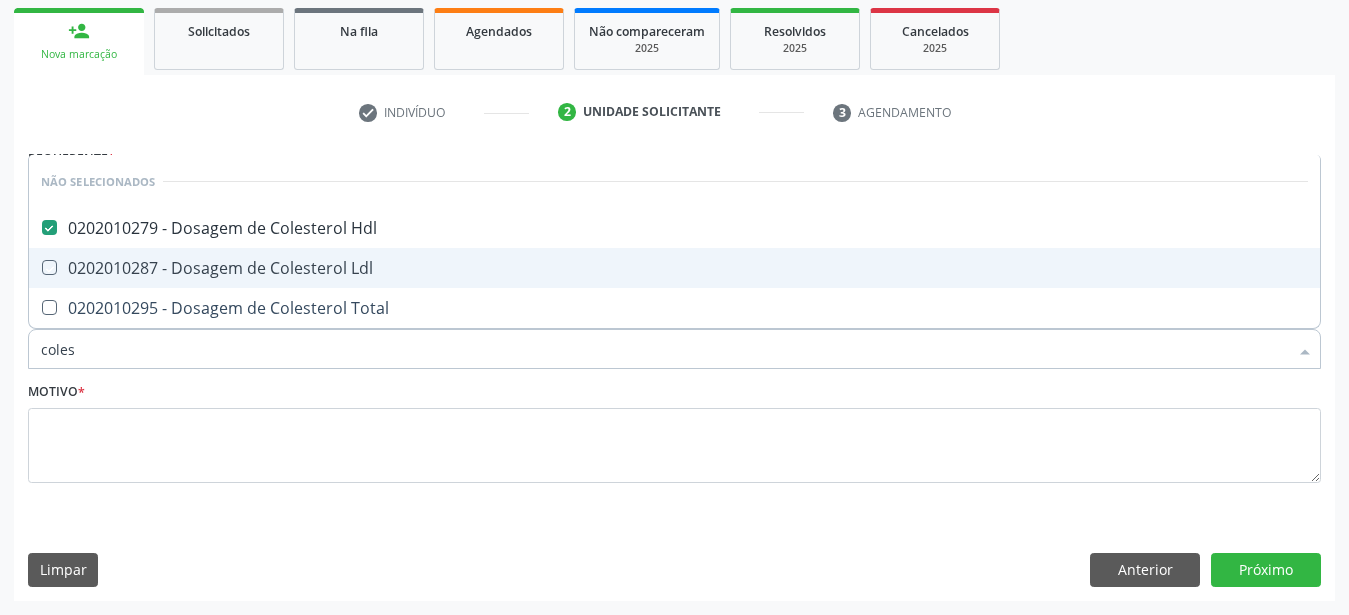 checkbox on "true" 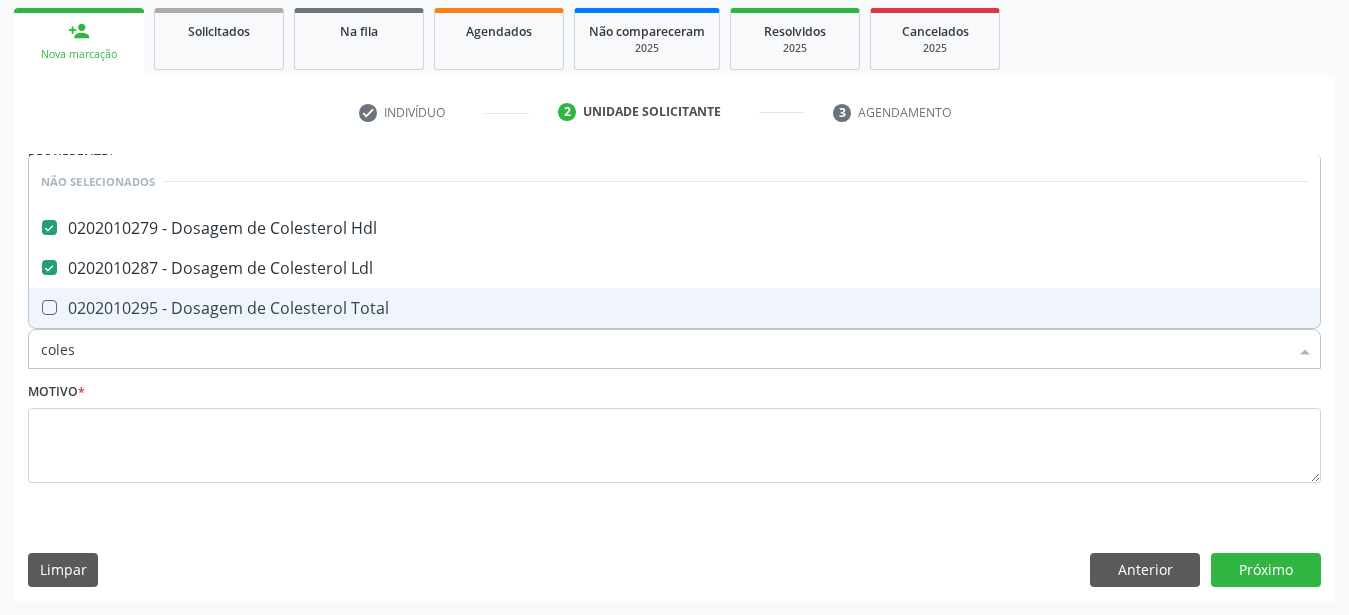 click at bounding box center [49, 307] 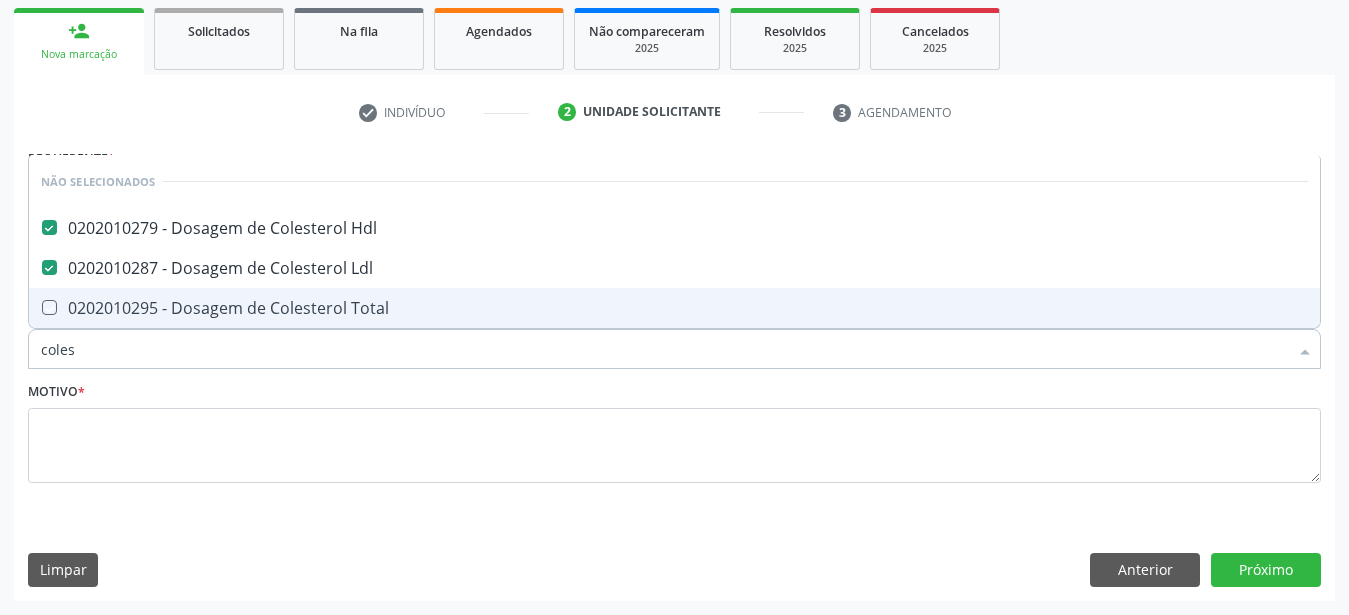 click at bounding box center (35, 307) 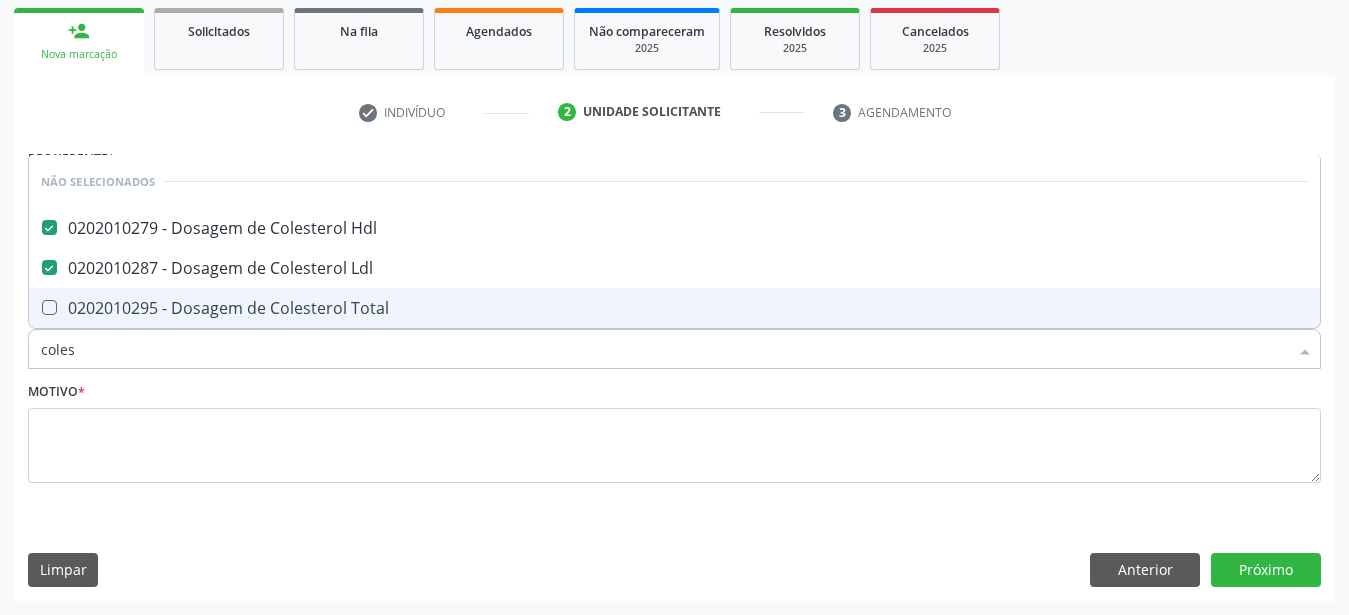 checkbox on "true" 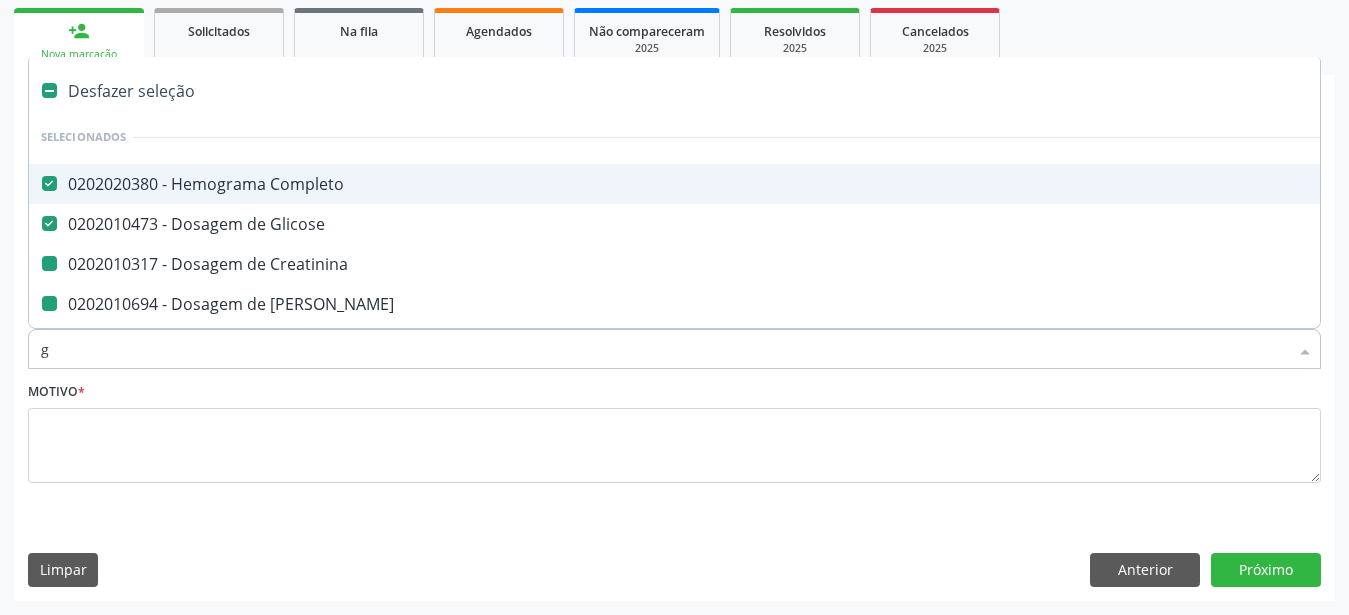type on "gl" 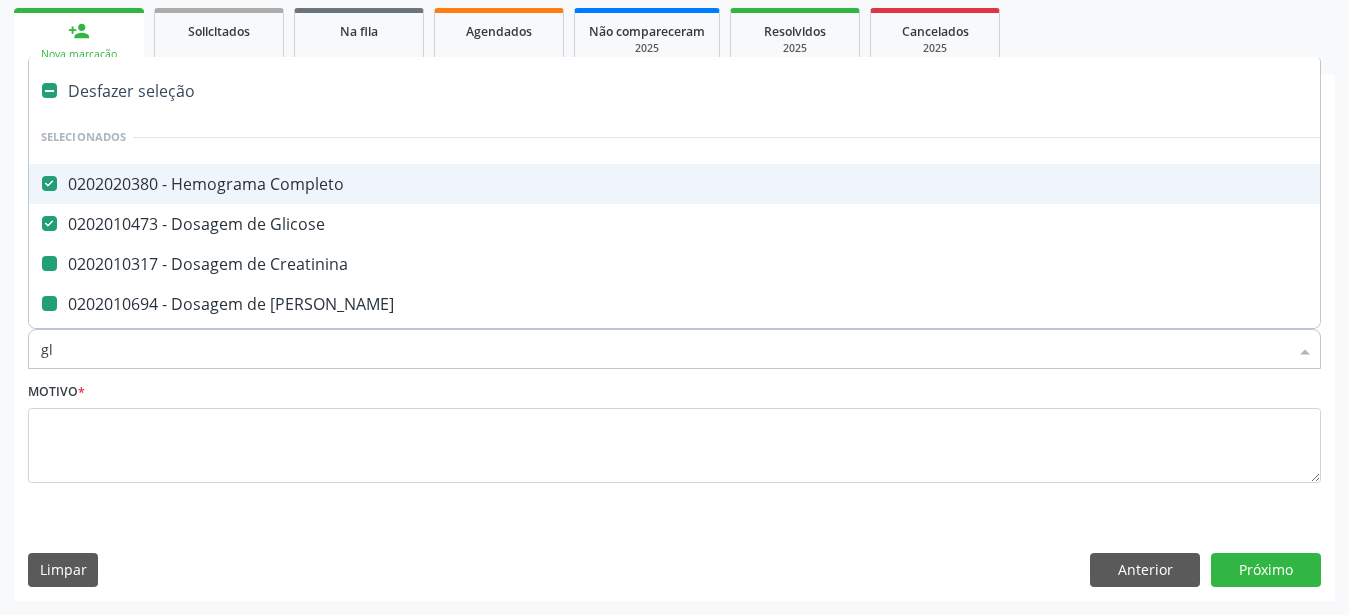 checkbox on "false" 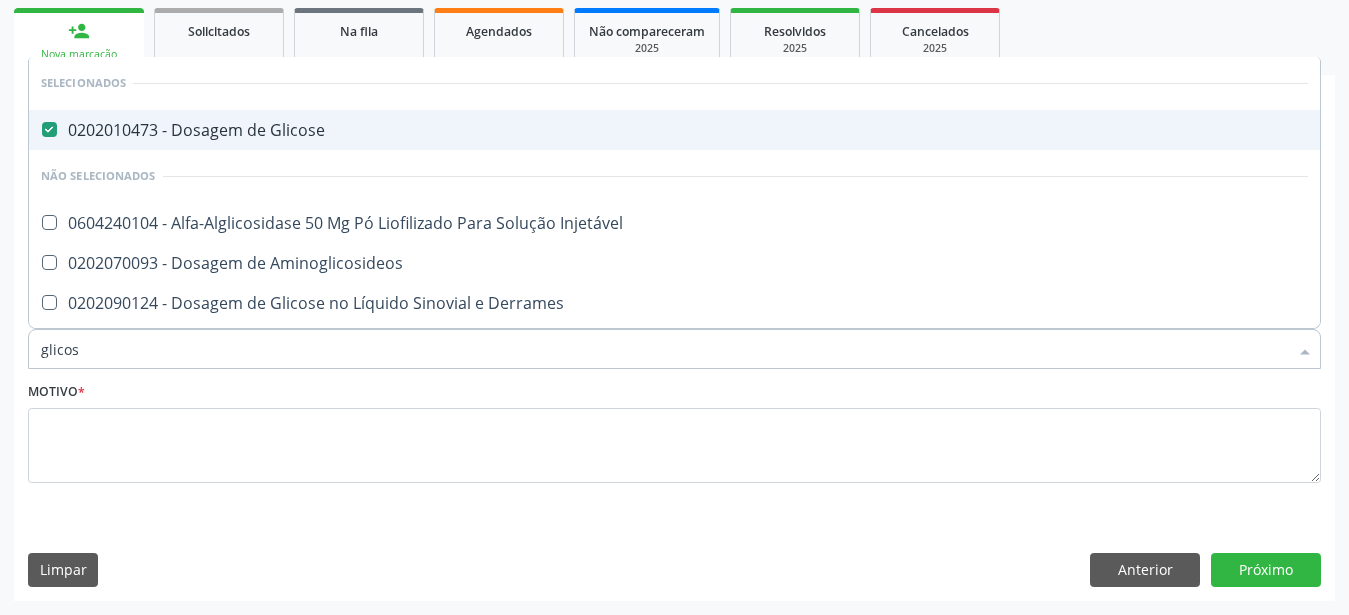 type on "glicosi" 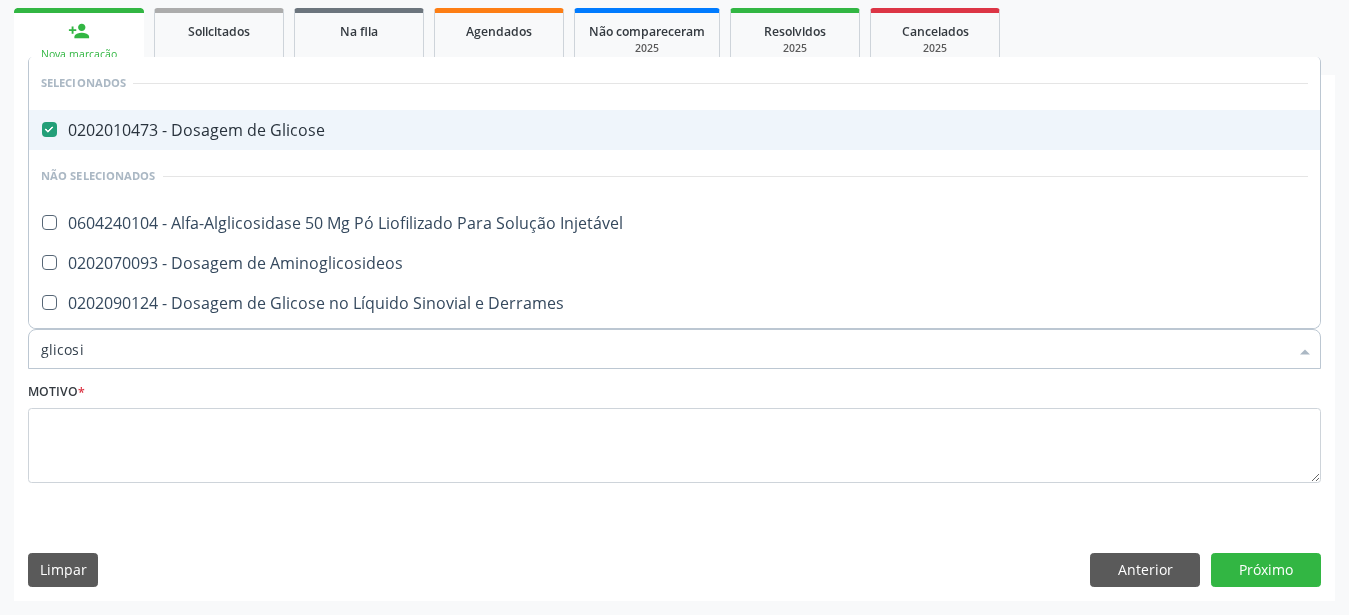 checkbox on "false" 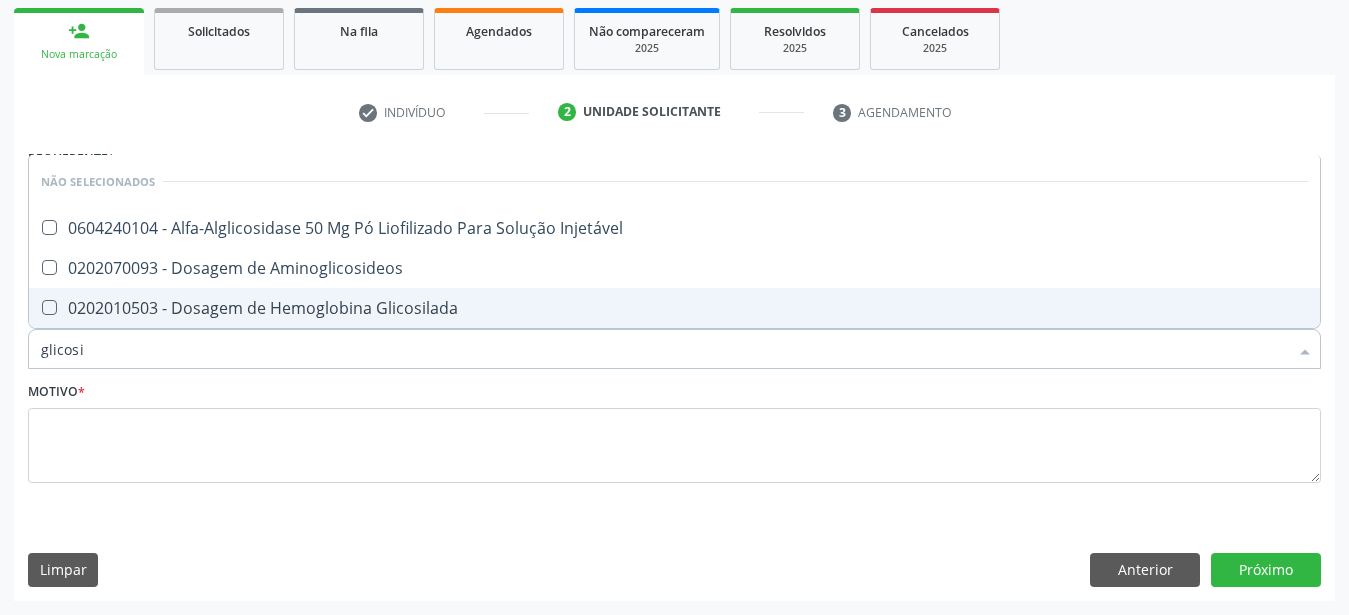click at bounding box center (49, 307) 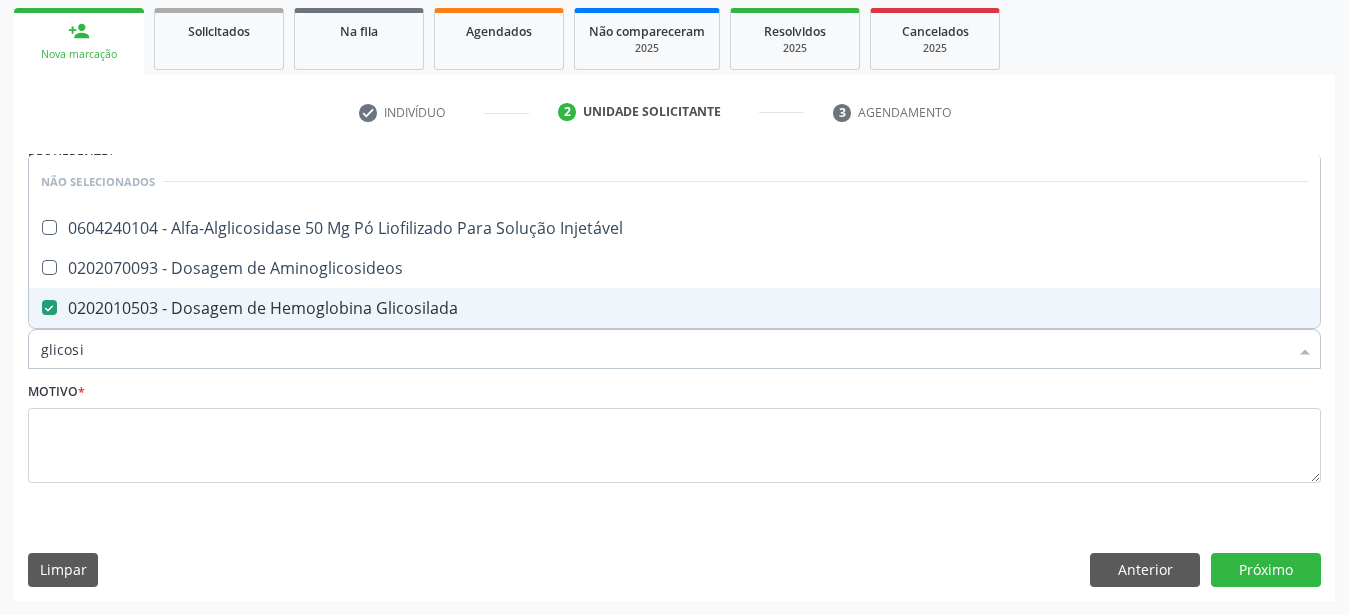 type on "glicos" 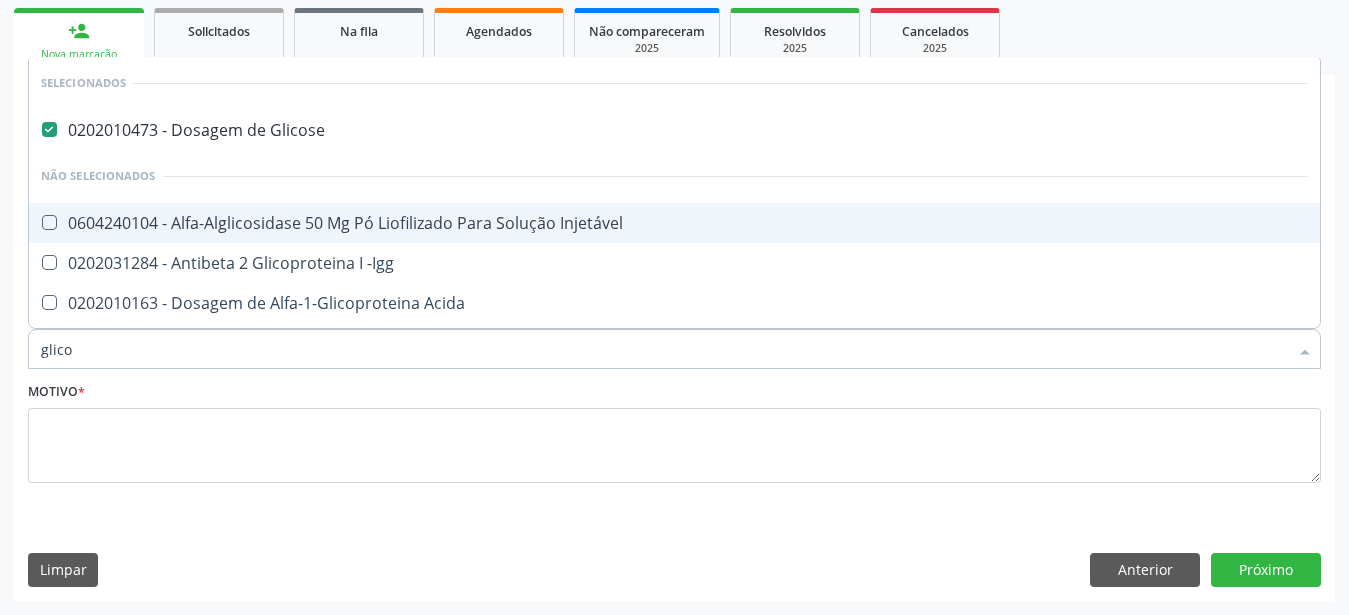 type on "glic" 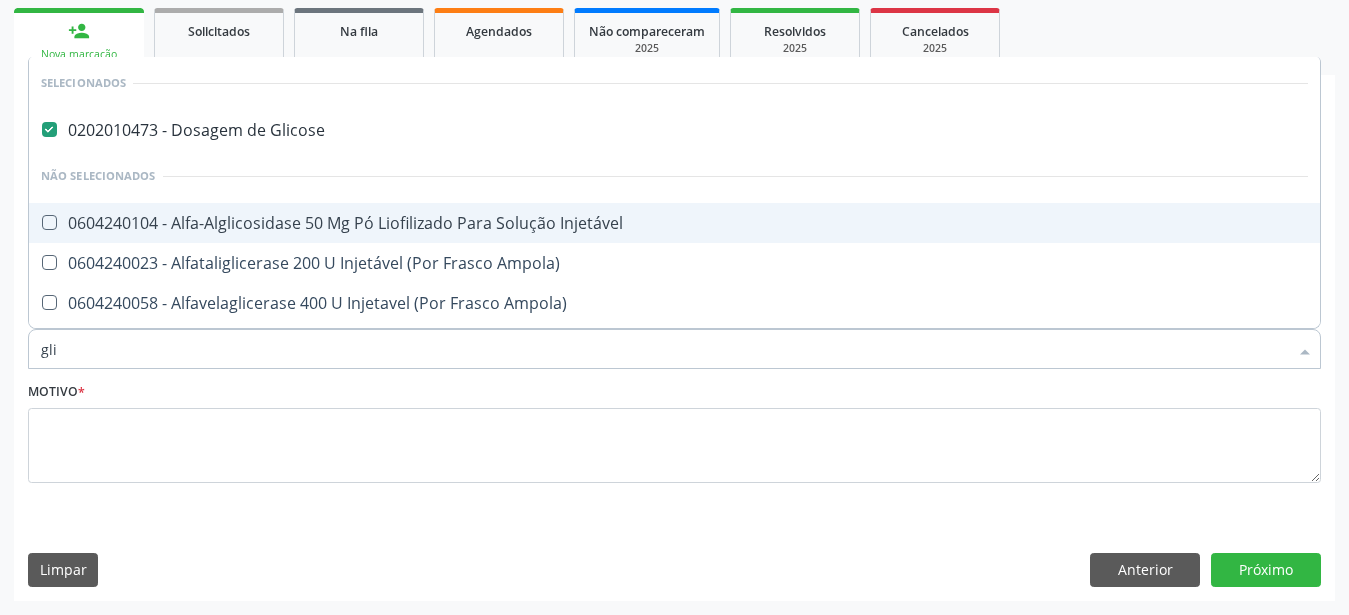 type on "gl" 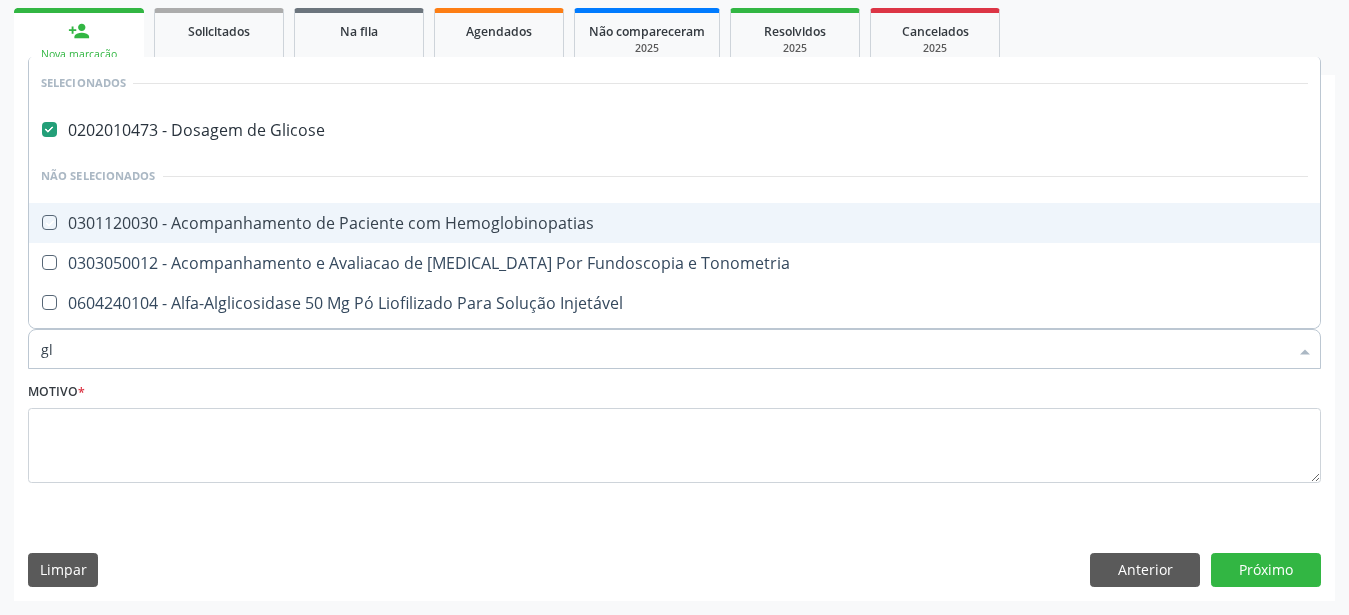 type on "g" 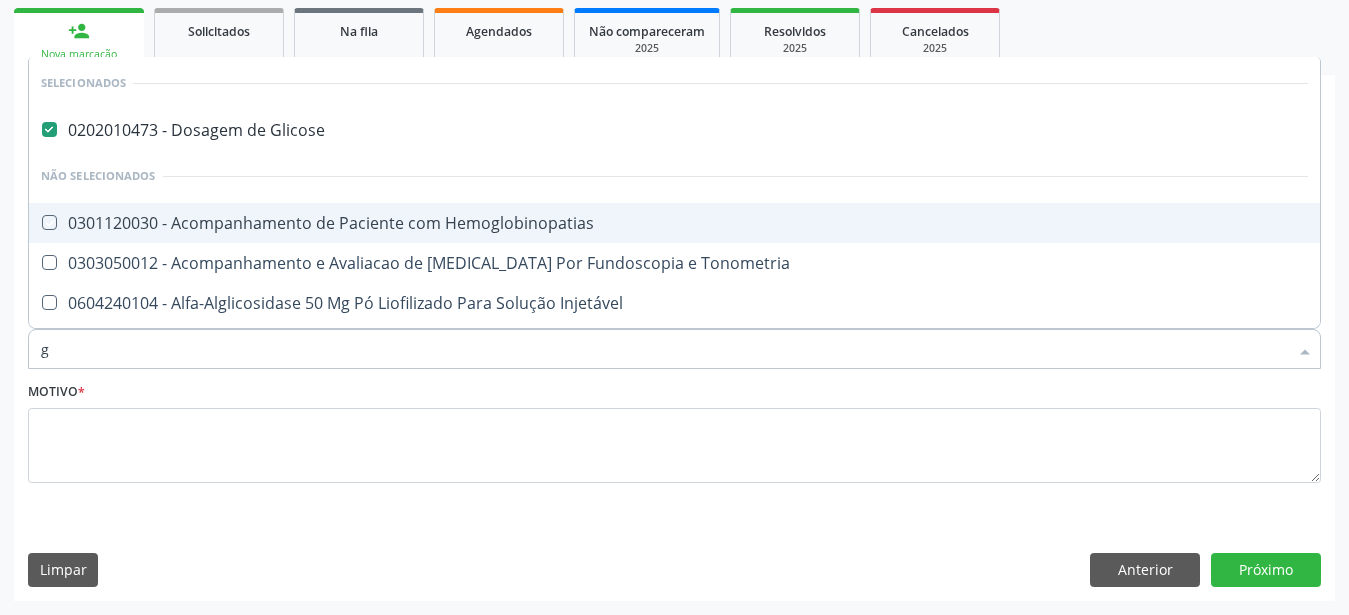 type 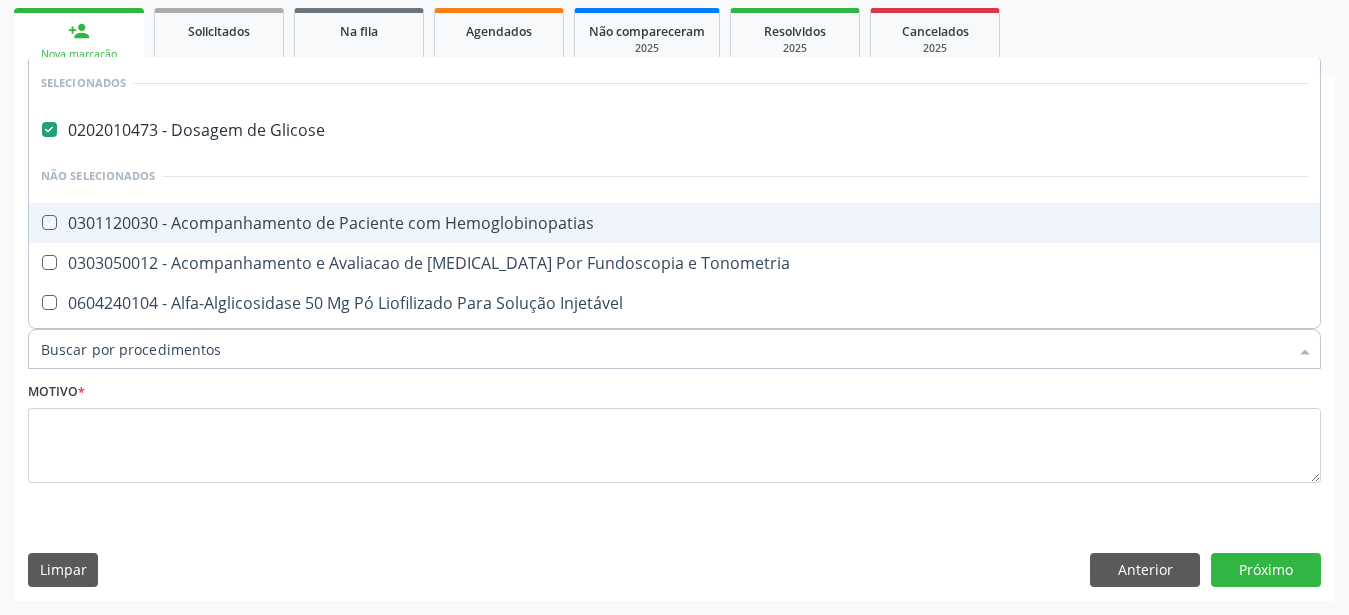 checkbox on "true" 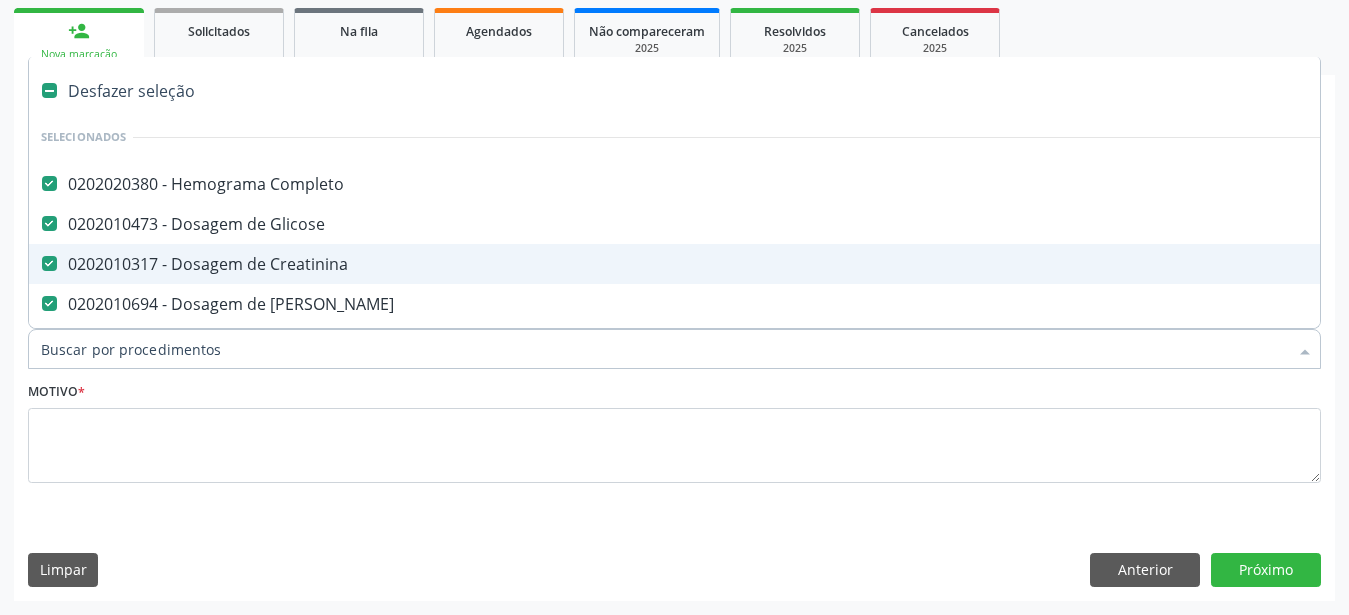 type on "h" 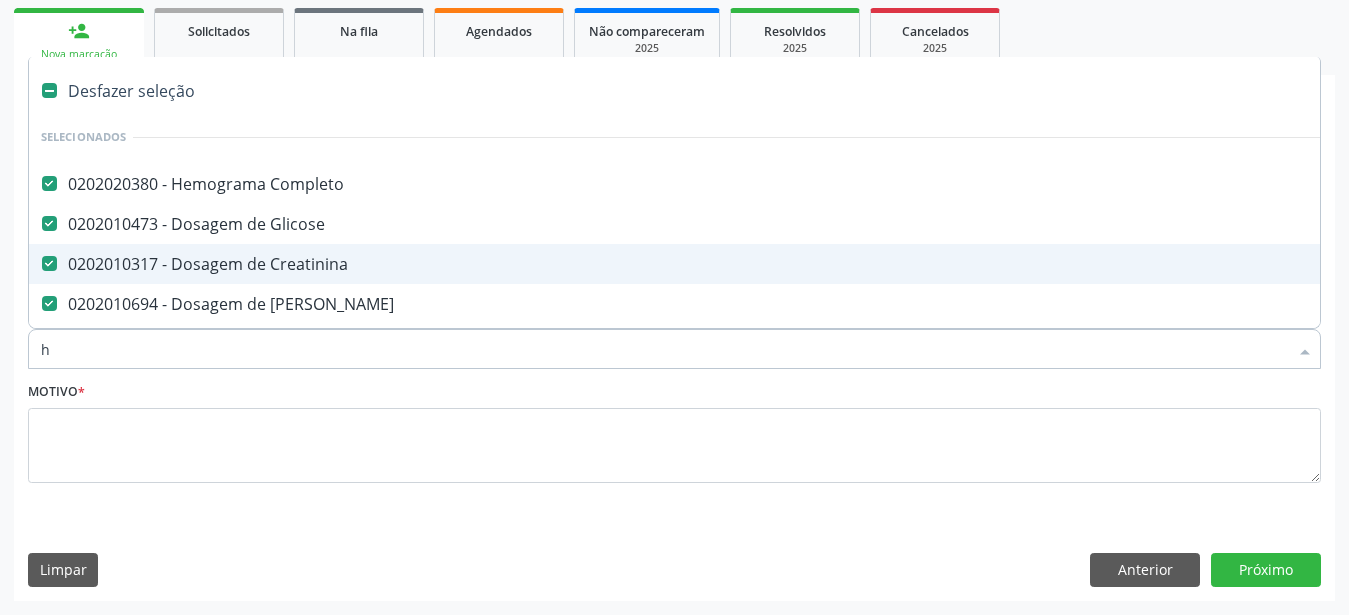 checkbox on "false" 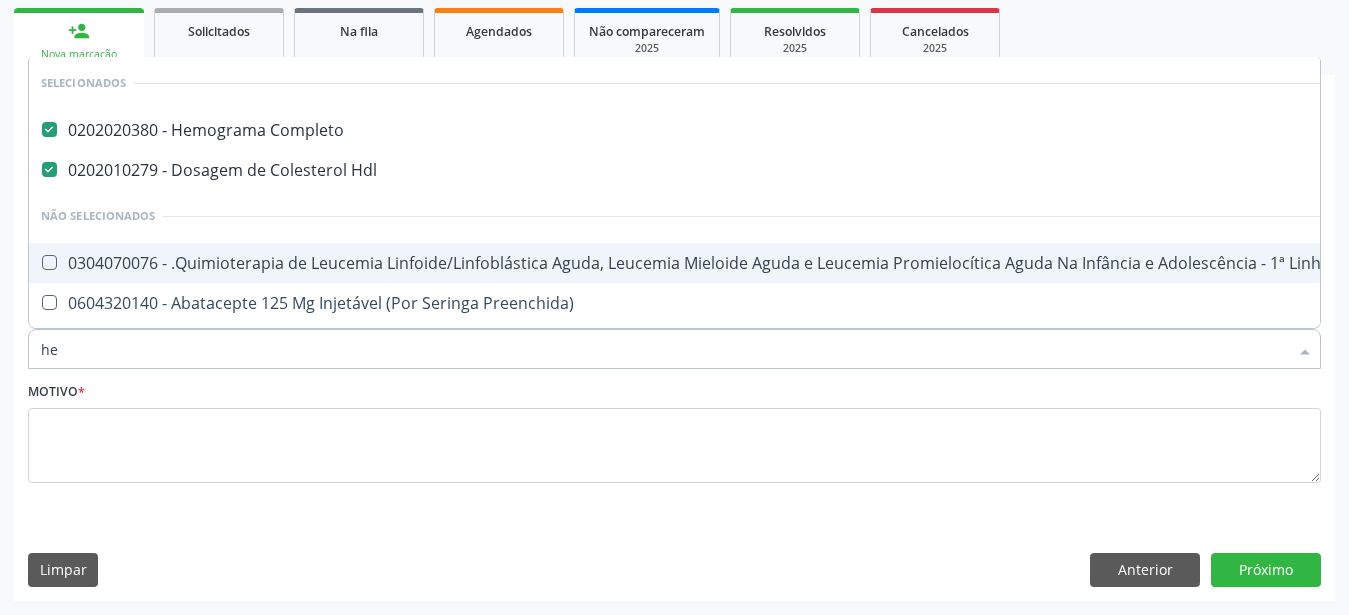 type on "hem" 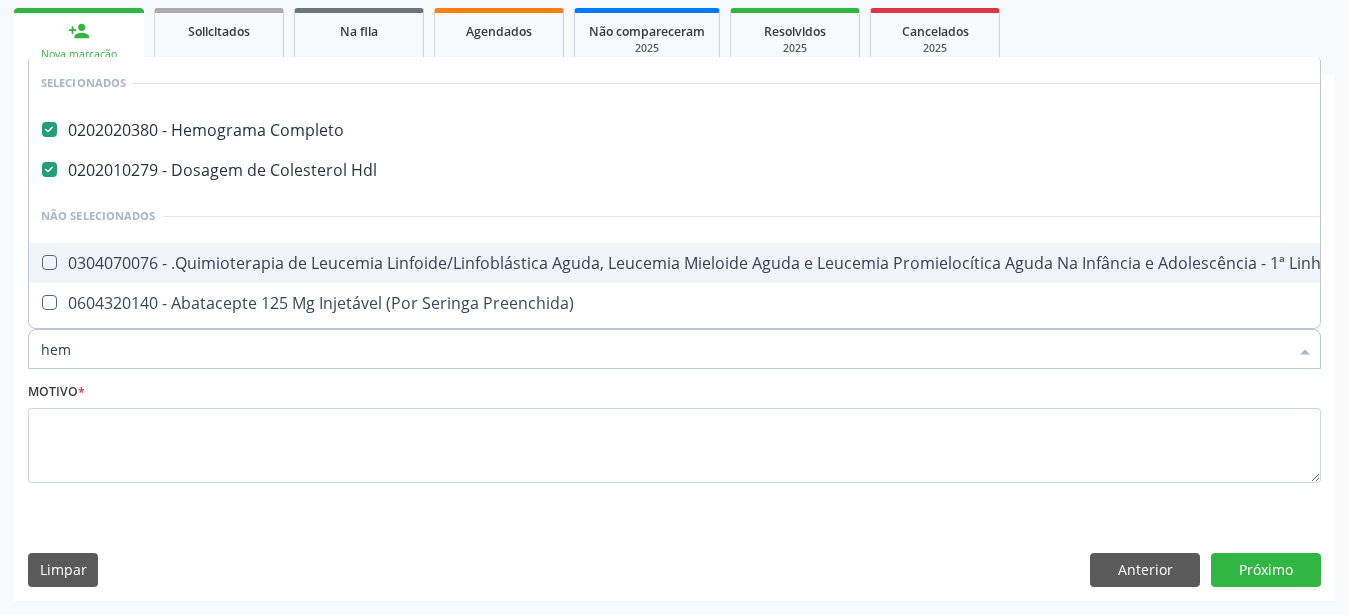 type on "hemo" 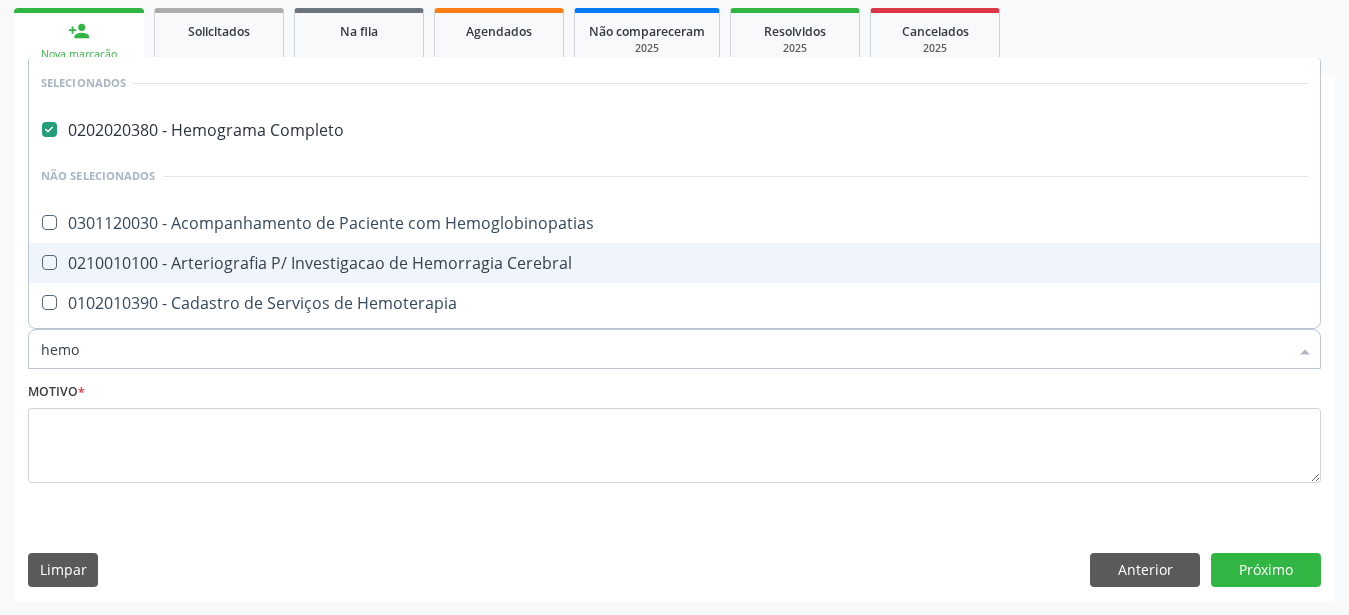 type on "hemog" 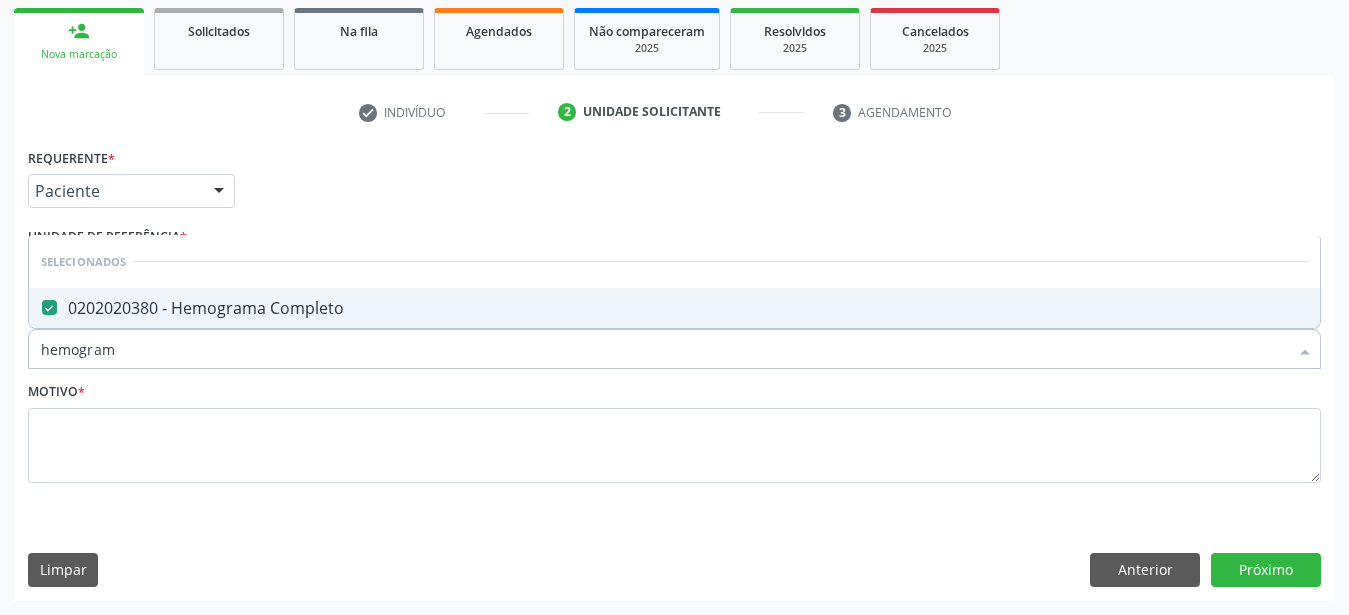 type on "hemograma" 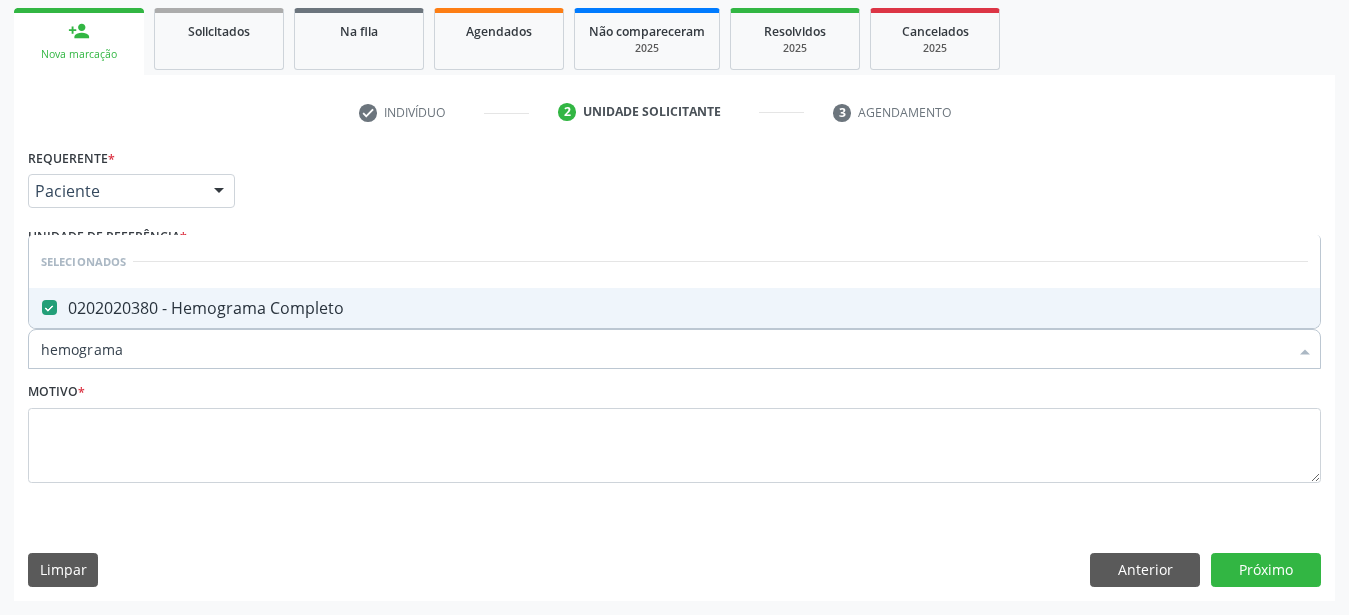 drag, startPoint x: 151, startPoint y: 332, endPoint x: 0, endPoint y: 362, distance: 153.9513 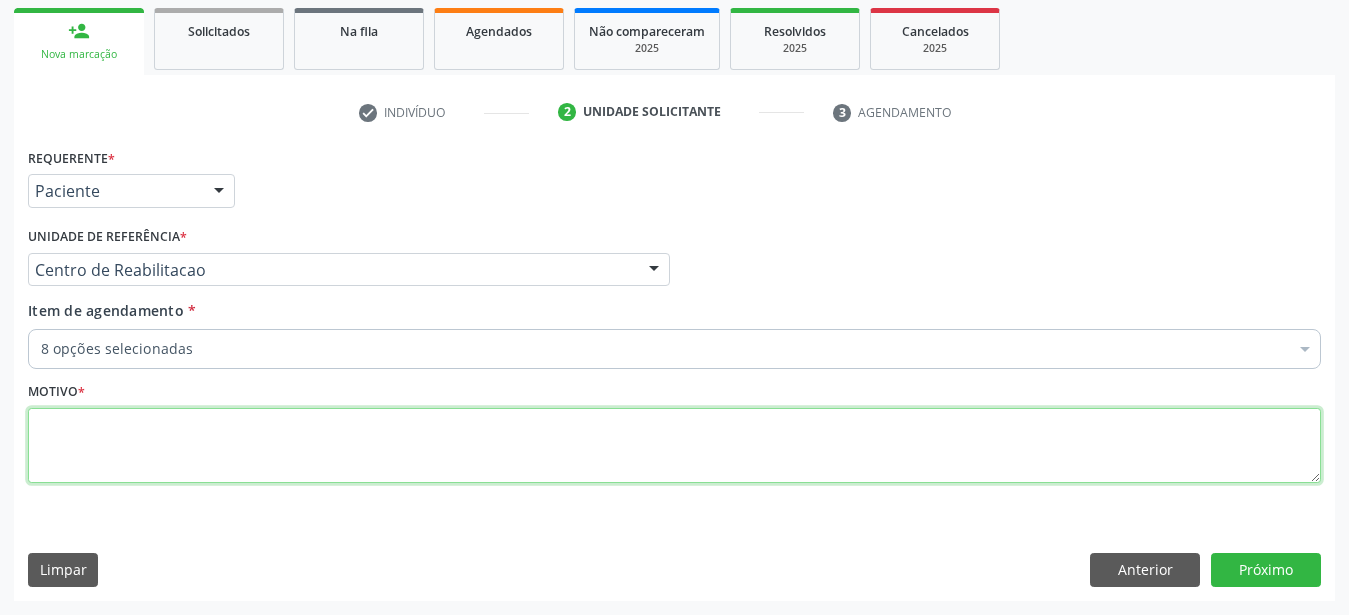 click at bounding box center [674, 446] 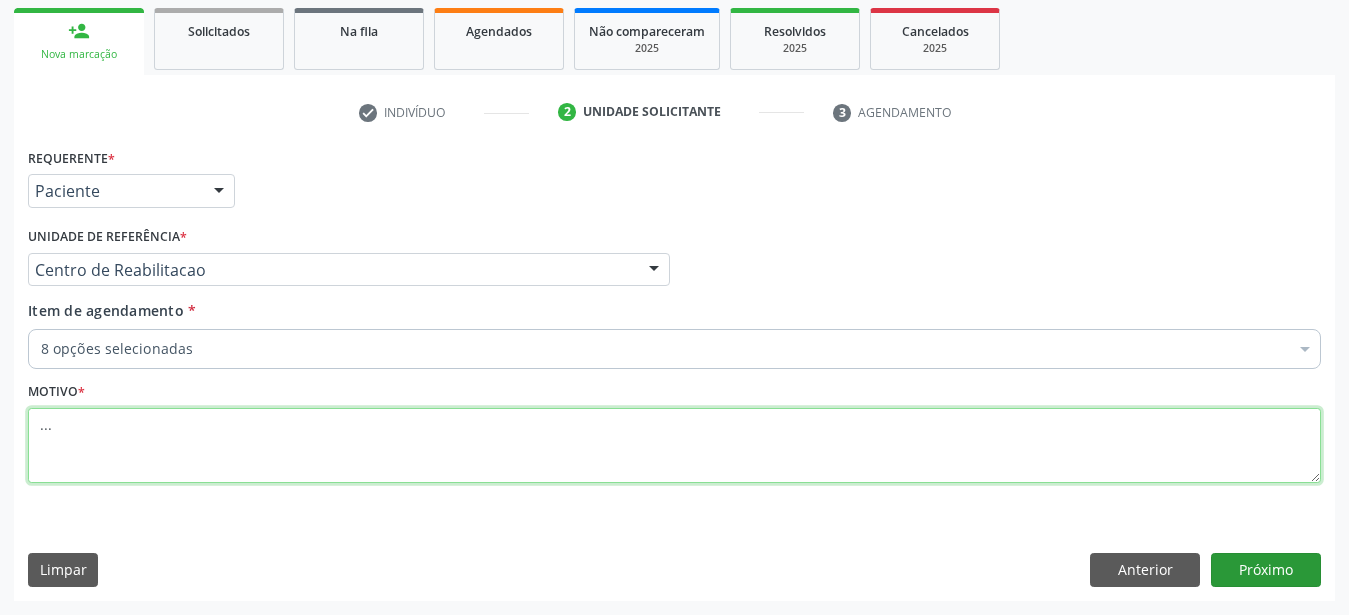 type on "..." 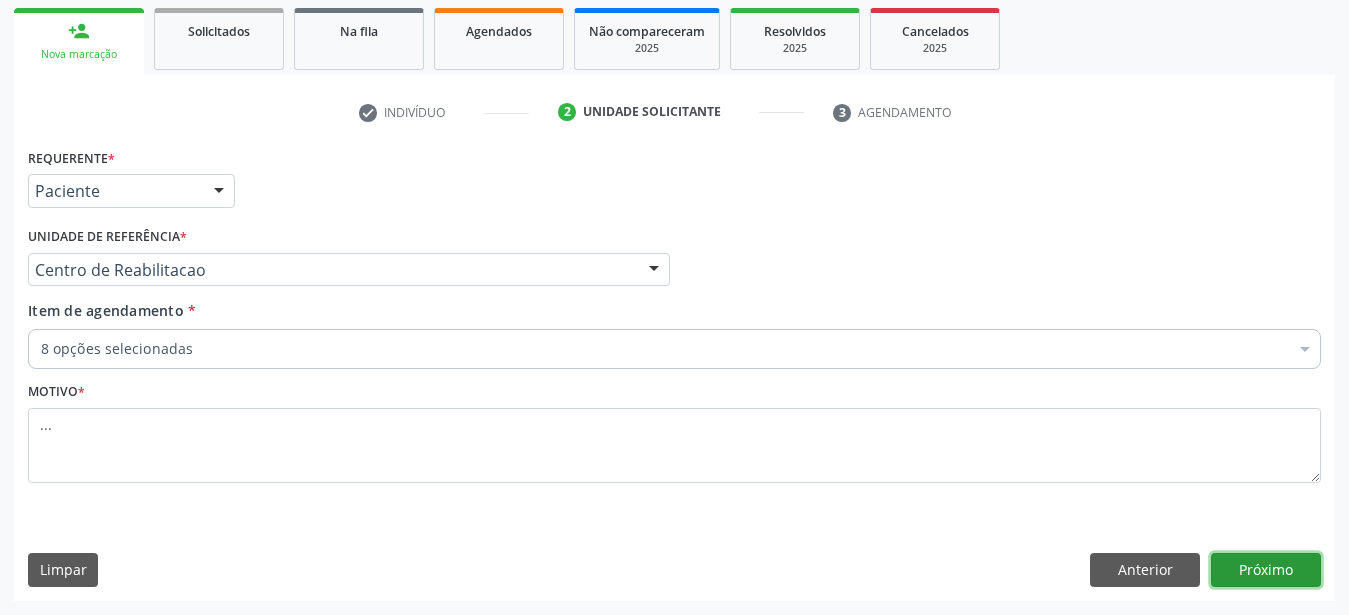click on "Próximo" at bounding box center (1266, 570) 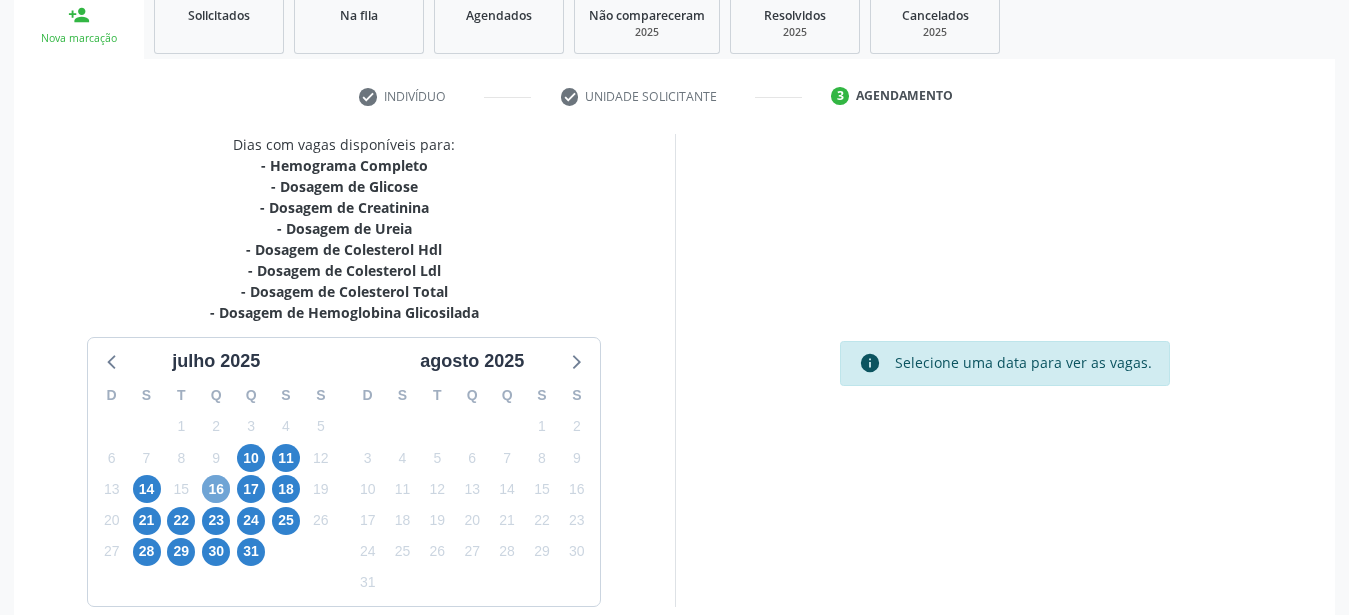 click on "16" at bounding box center (216, 489) 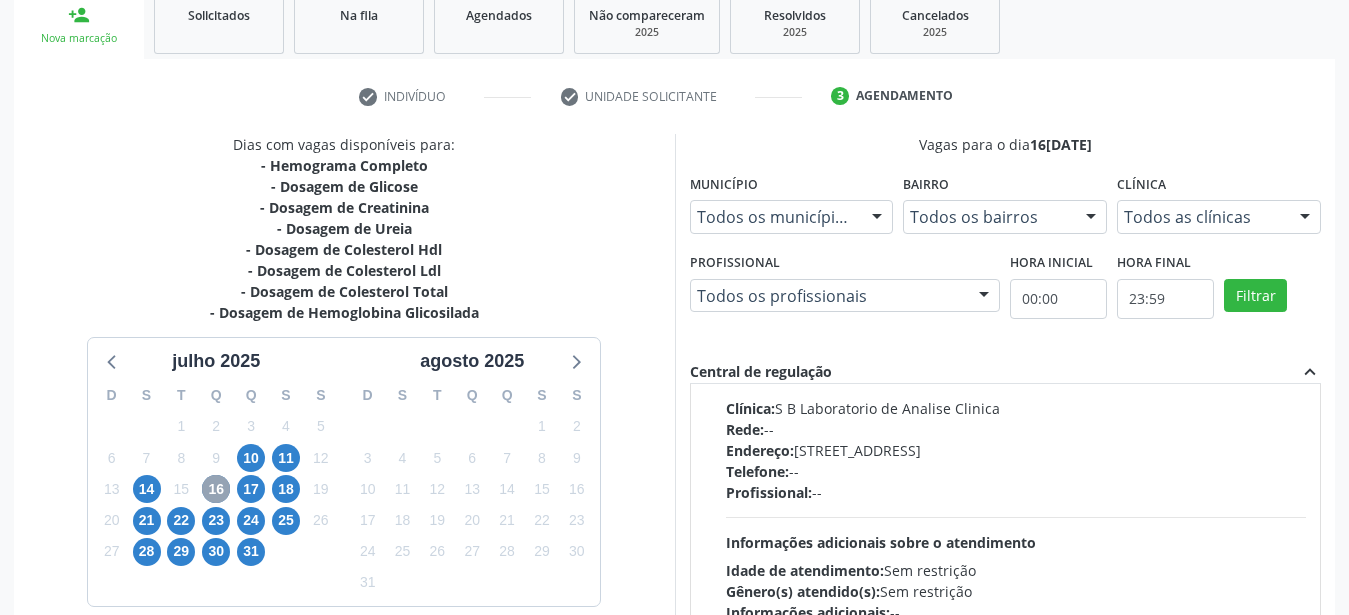 scroll, scrollTop: 684, scrollLeft: 0, axis: vertical 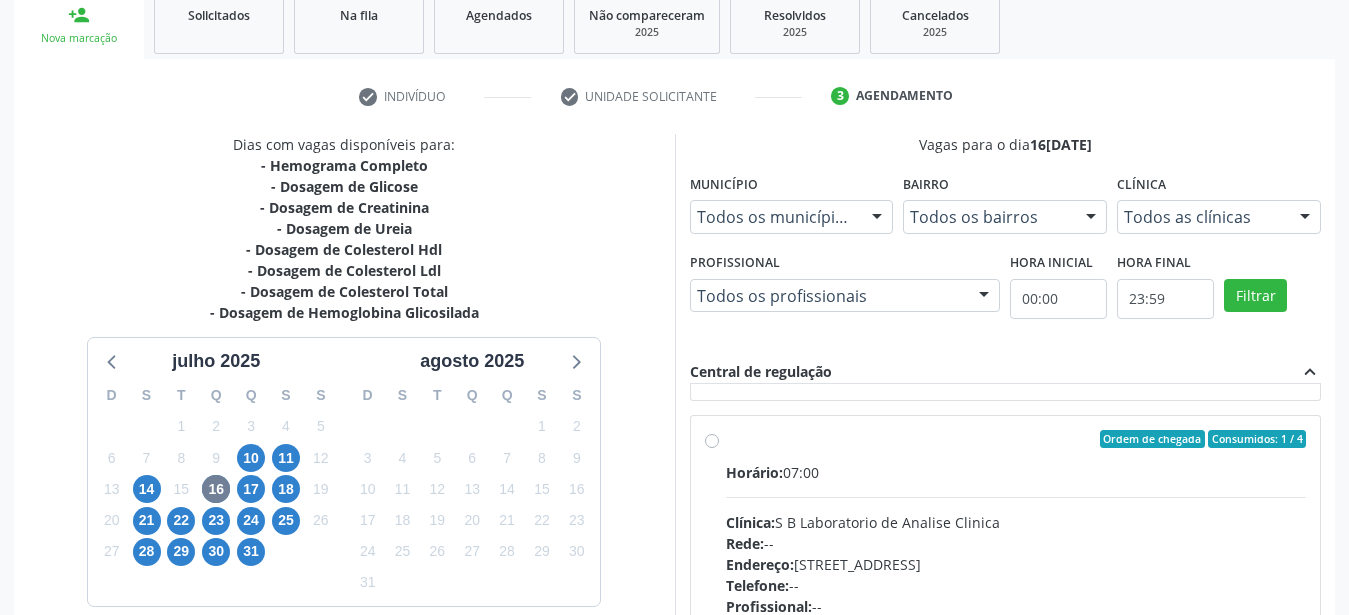 click on "Ordem de chegada
Consumidos: 1 / 4
Horário:   07:00
Clínica:  S B Laboratorio de Analise Clinica
Rede:
--
Endereço:   Casa, nº 679, Centro, Serra Talhada - PE
Telefone:   --
Profissional:
--
Informações adicionais sobre o atendimento
Idade de atendimento:
Sem restrição
Gênero(s) atendido(s):
Sem restrição
Informações adicionais:
--" at bounding box center (1016, 583) 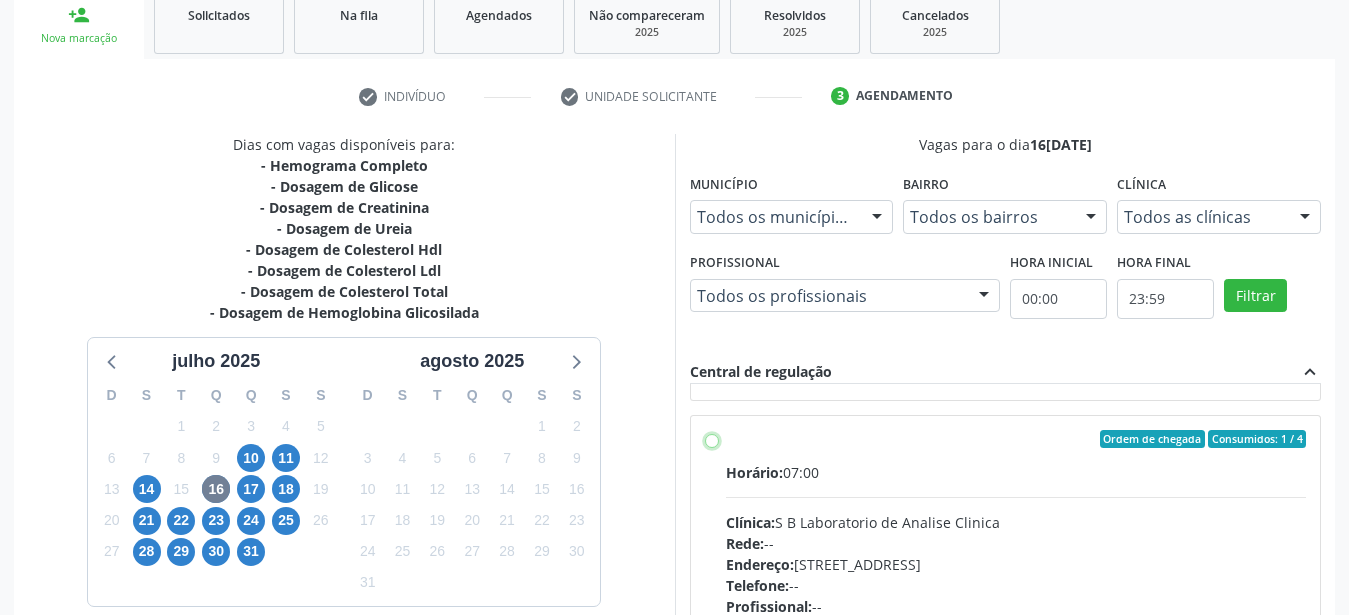 radio on "true" 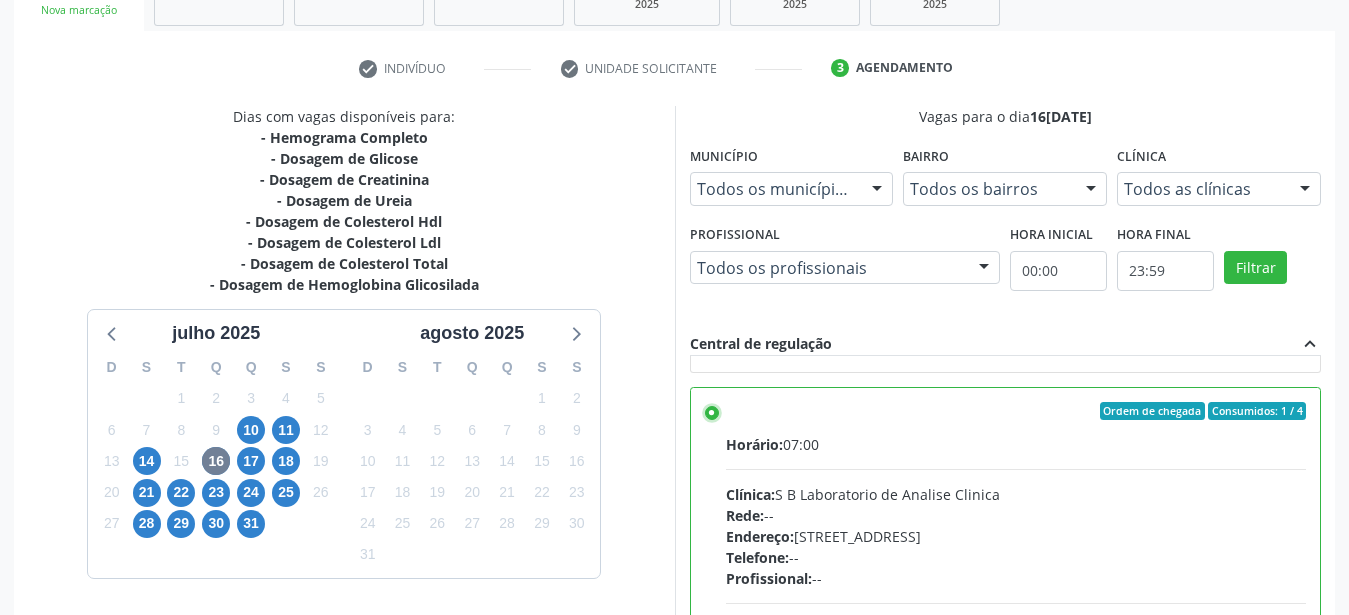 scroll, scrollTop: 579, scrollLeft: 0, axis: vertical 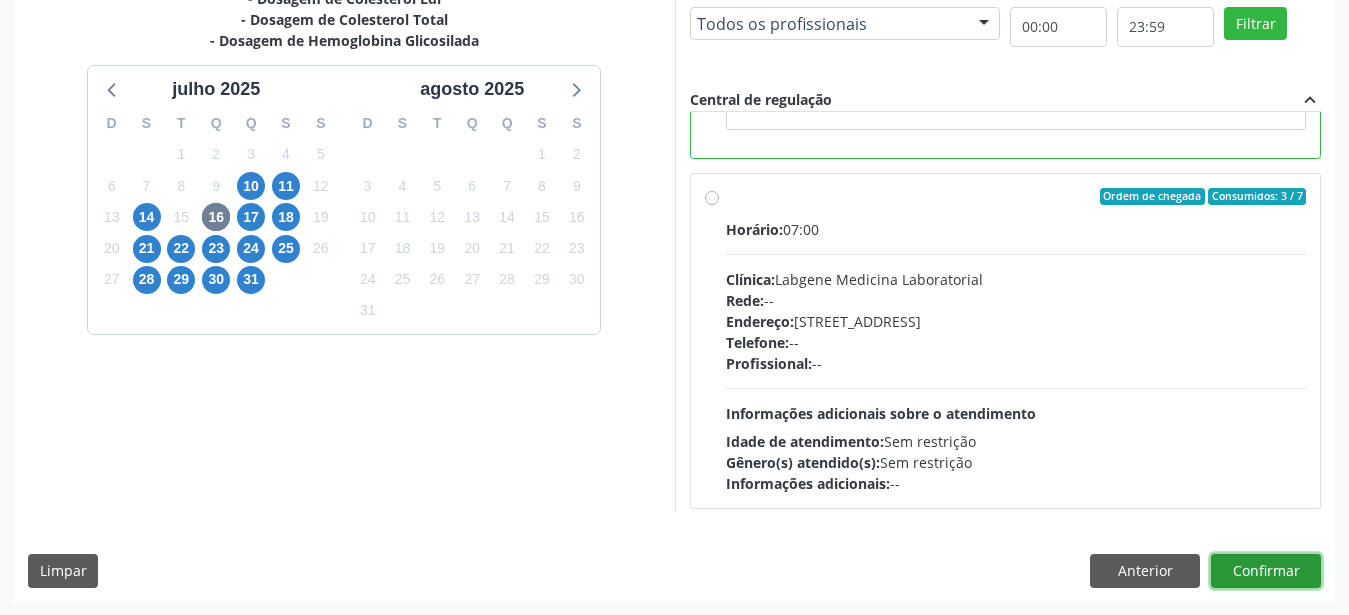 drag, startPoint x: 1275, startPoint y: 572, endPoint x: 1250, endPoint y: 566, distance: 25.70992 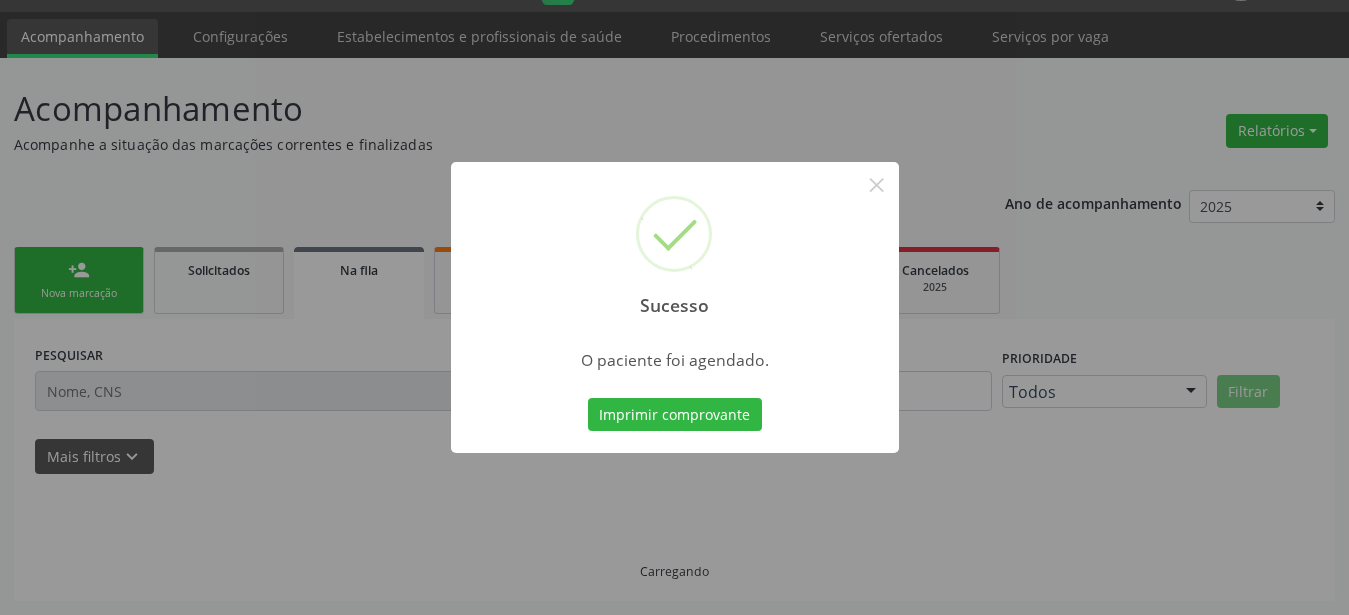 scroll, scrollTop: 51, scrollLeft: 0, axis: vertical 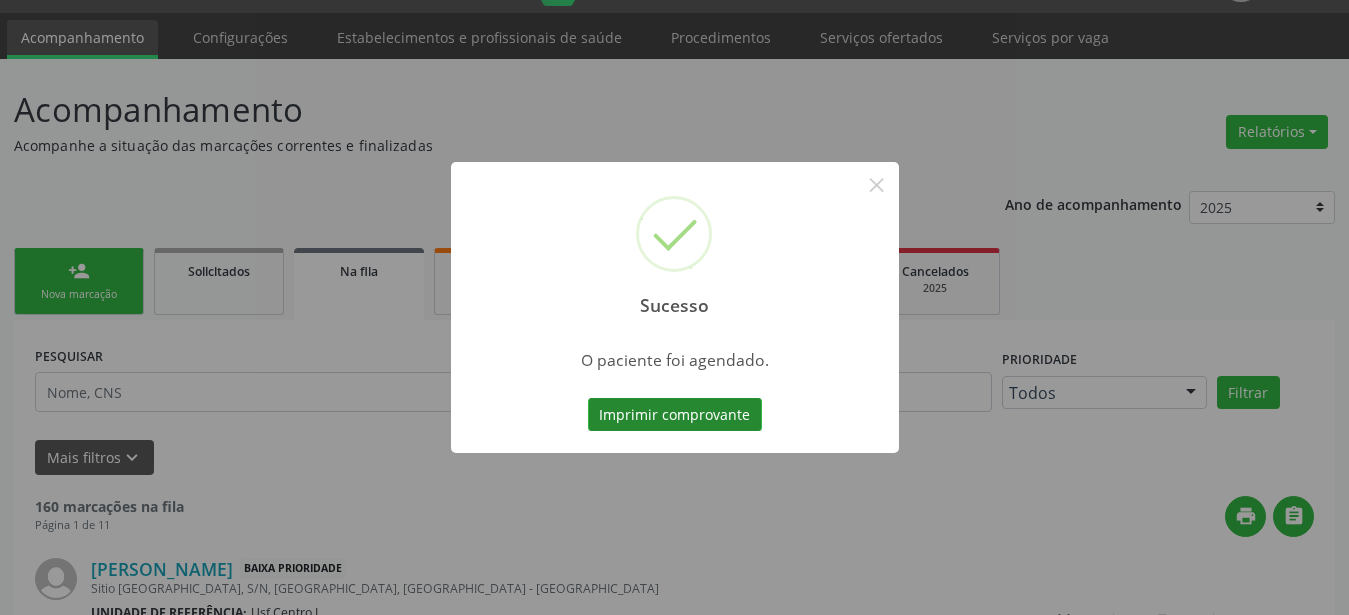 click on "Imprimir comprovante" at bounding box center [675, 415] 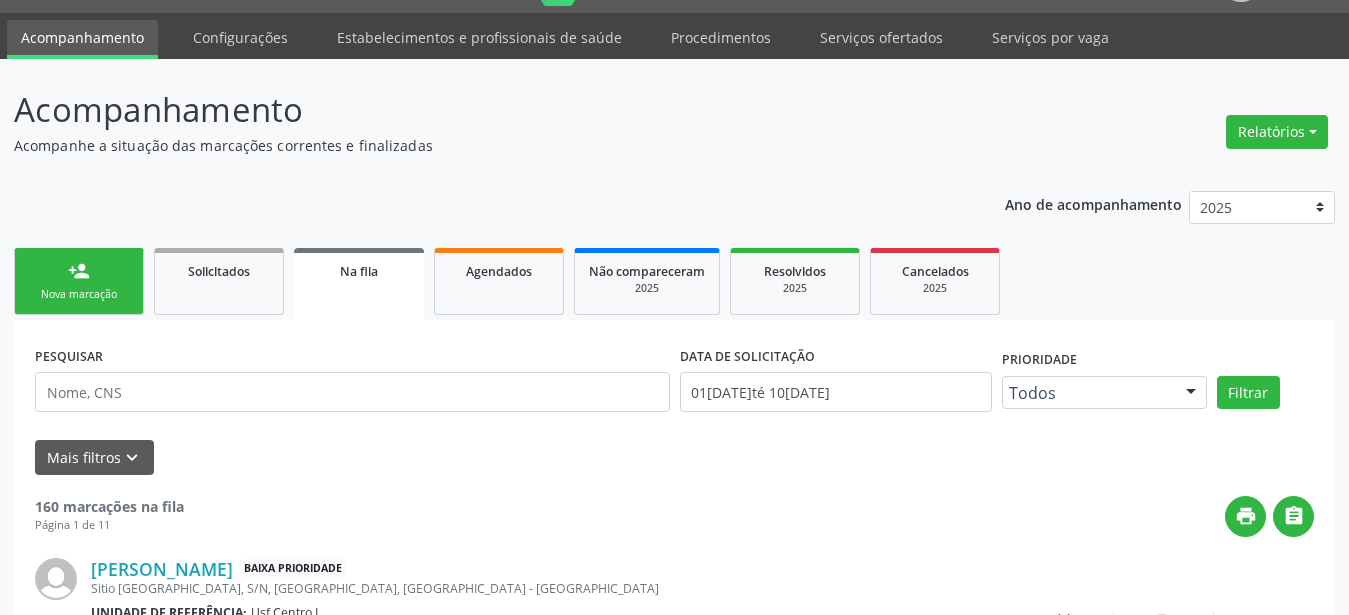 scroll, scrollTop: 50, scrollLeft: 0, axis: vertical 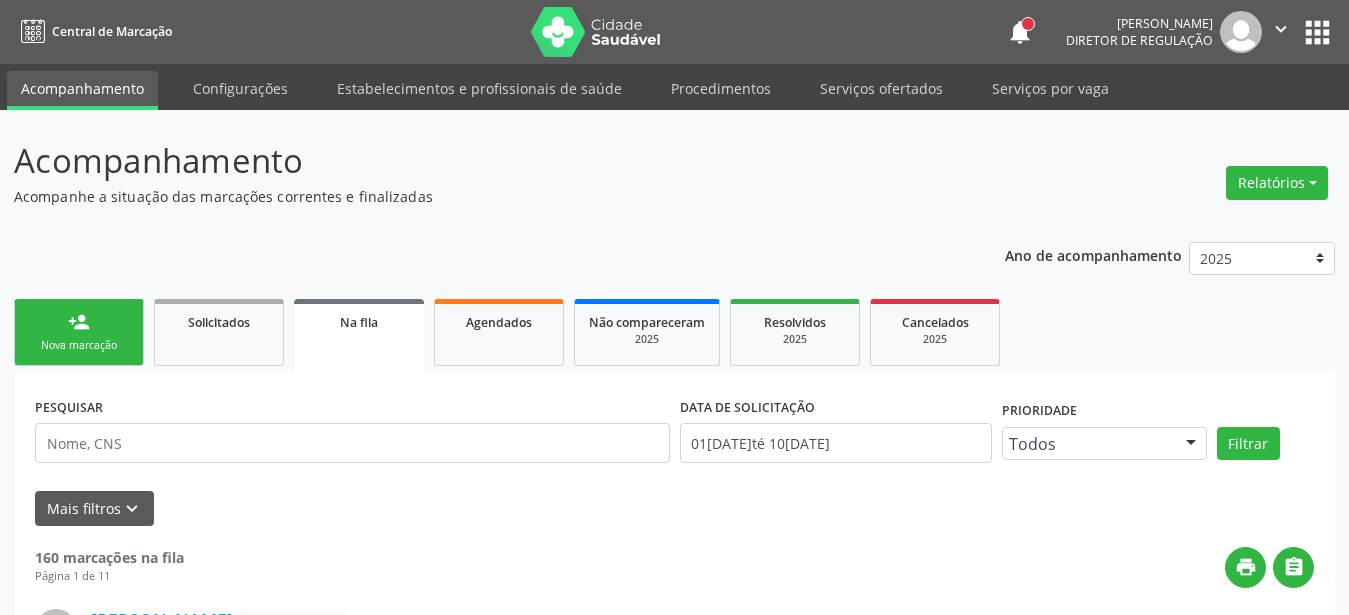 click on "apps" at bounding box center (1317, 32) 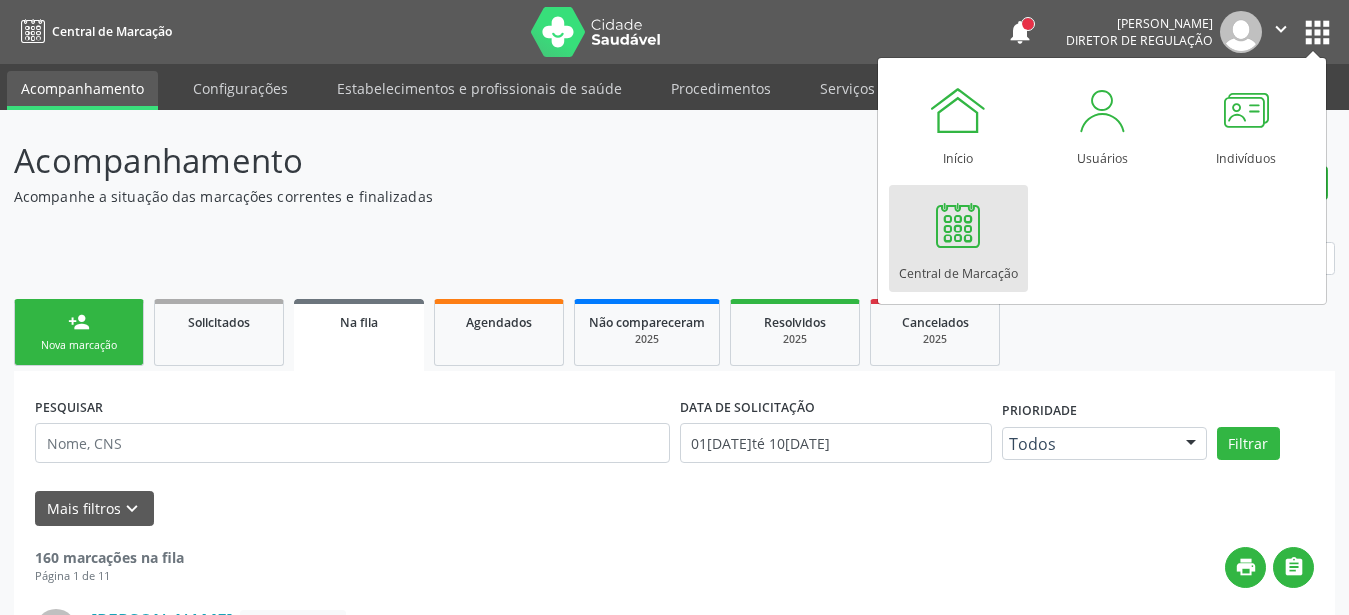 click on "Central de Marcação" at bounding box center [958, 268] 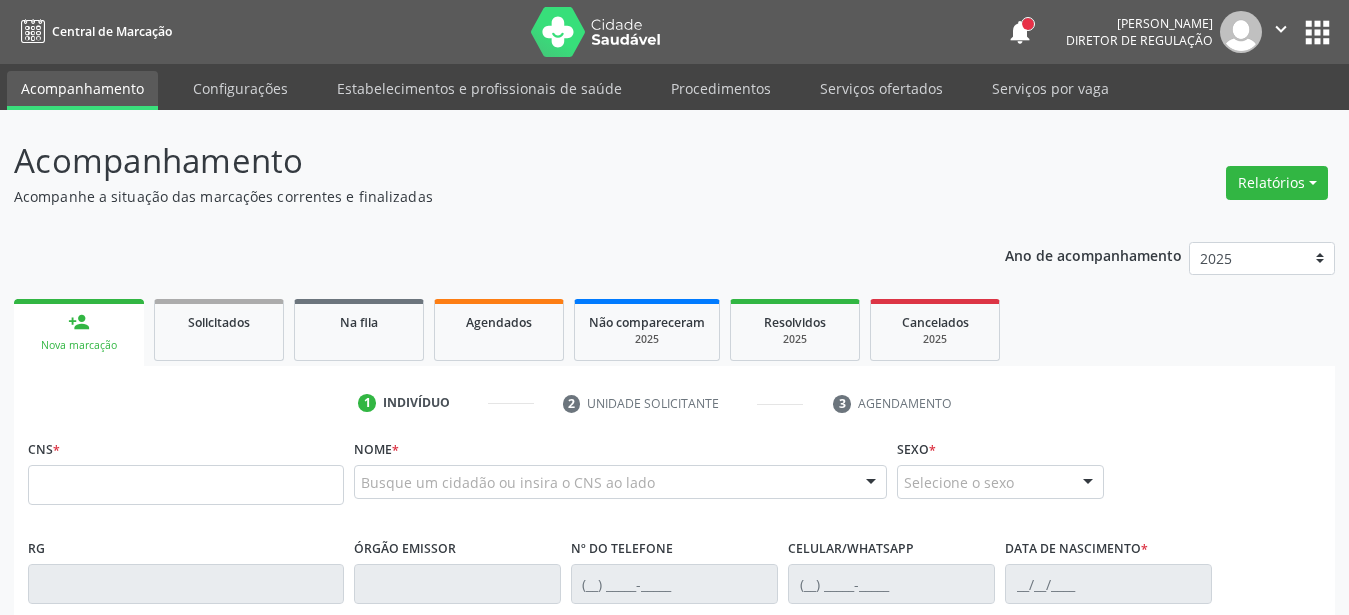 scroll, scrollTop: 0, scrollLeft: 0, axis: both 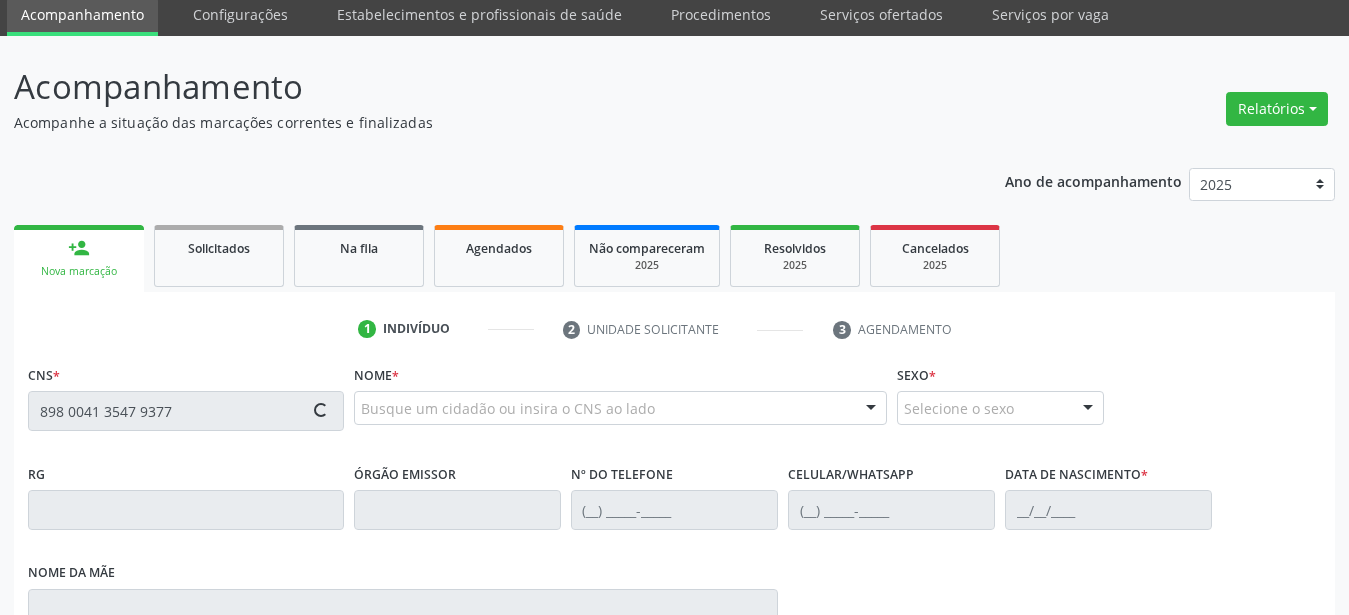 type on "898 0041 3547 9377" 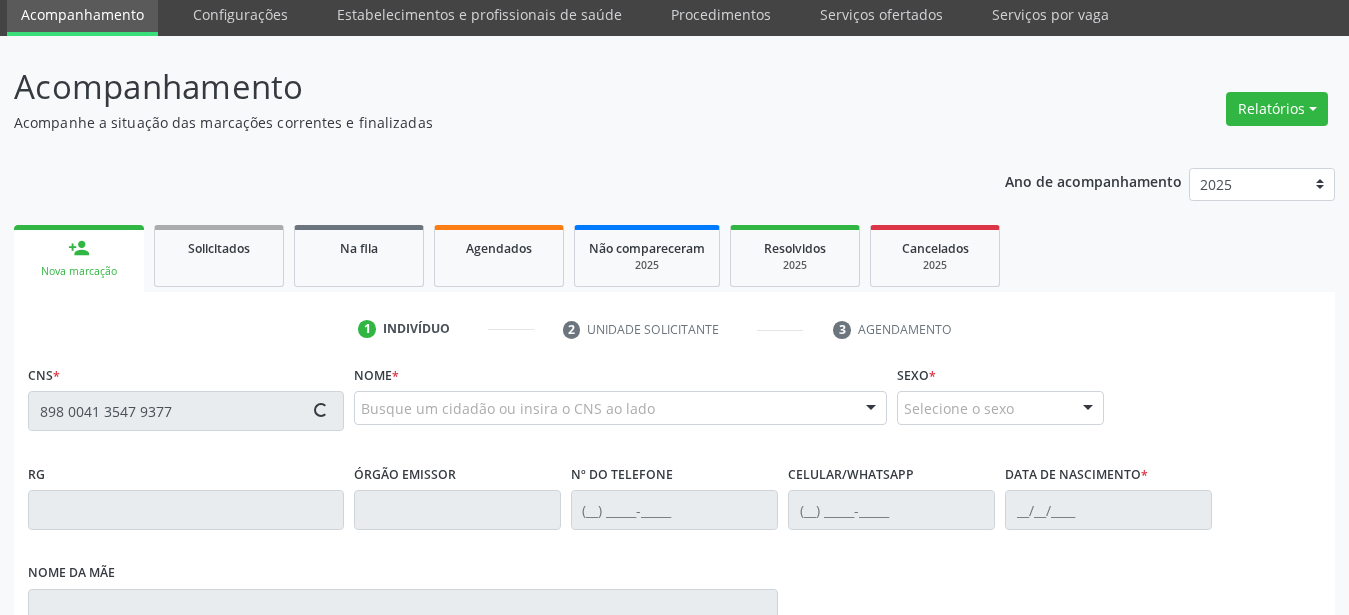 type 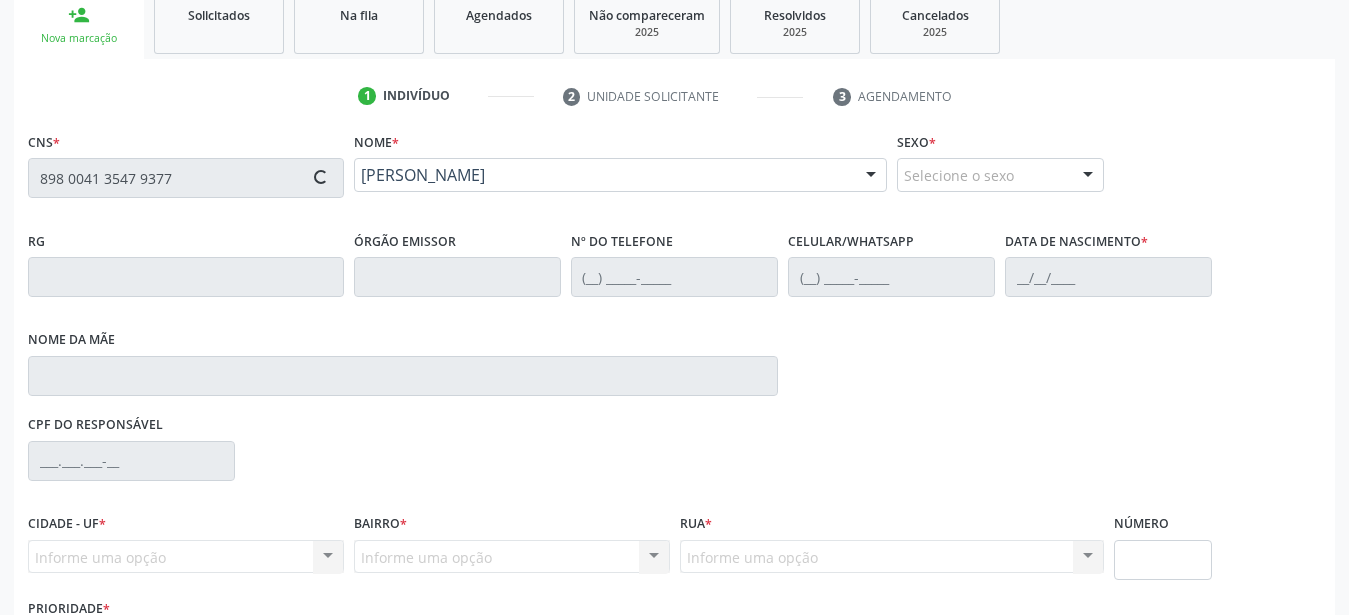 scroll, scrollTop: 408, scrollLeft: 0, axis: vertical 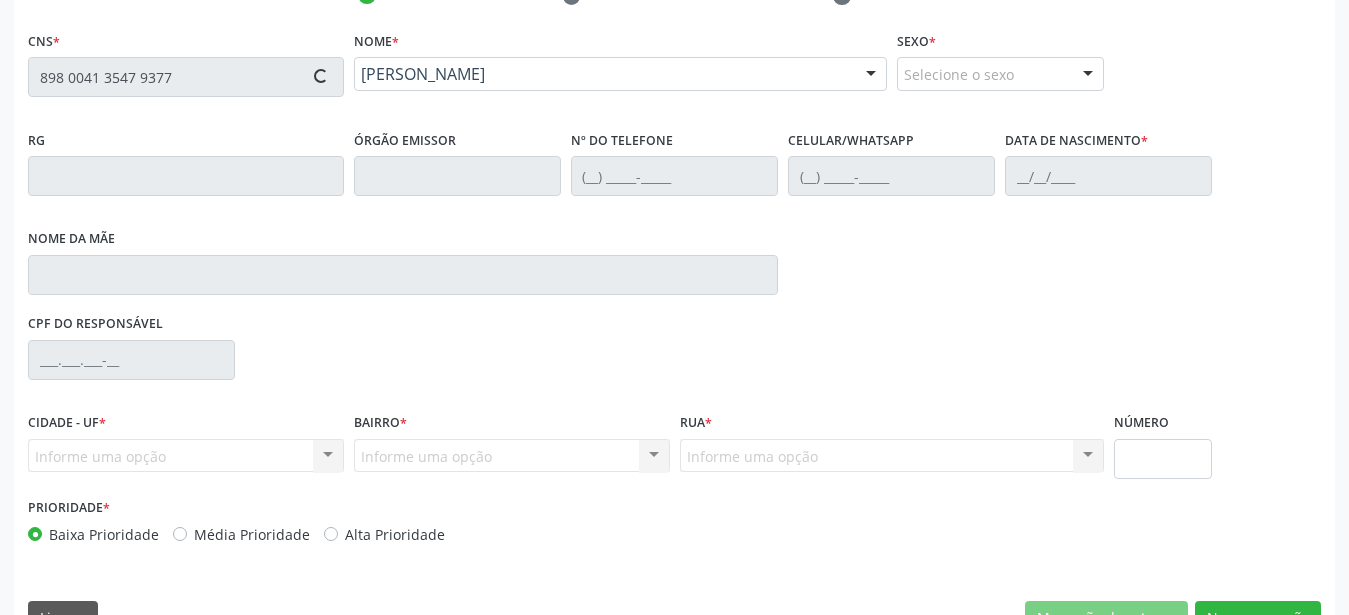 type on "[PHONE_NUMBER]" 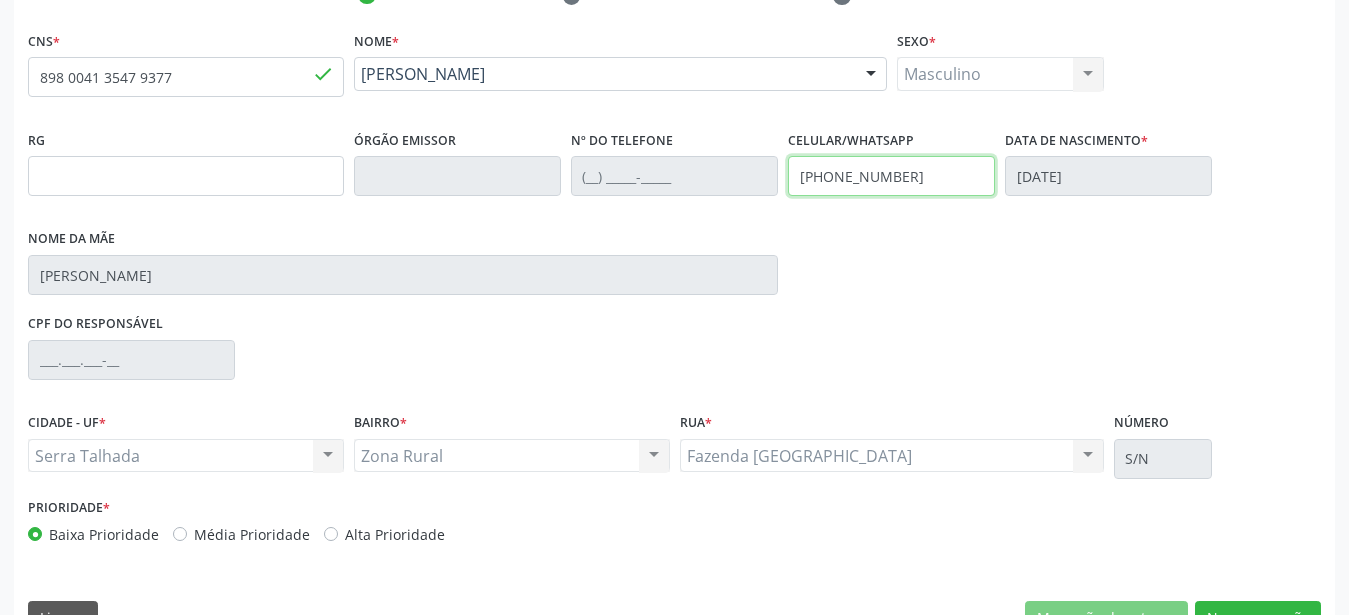 drag, startPoint x: 929, startPoint y: 178, endPoint x: 666, endPoint y: 178, distance: 263 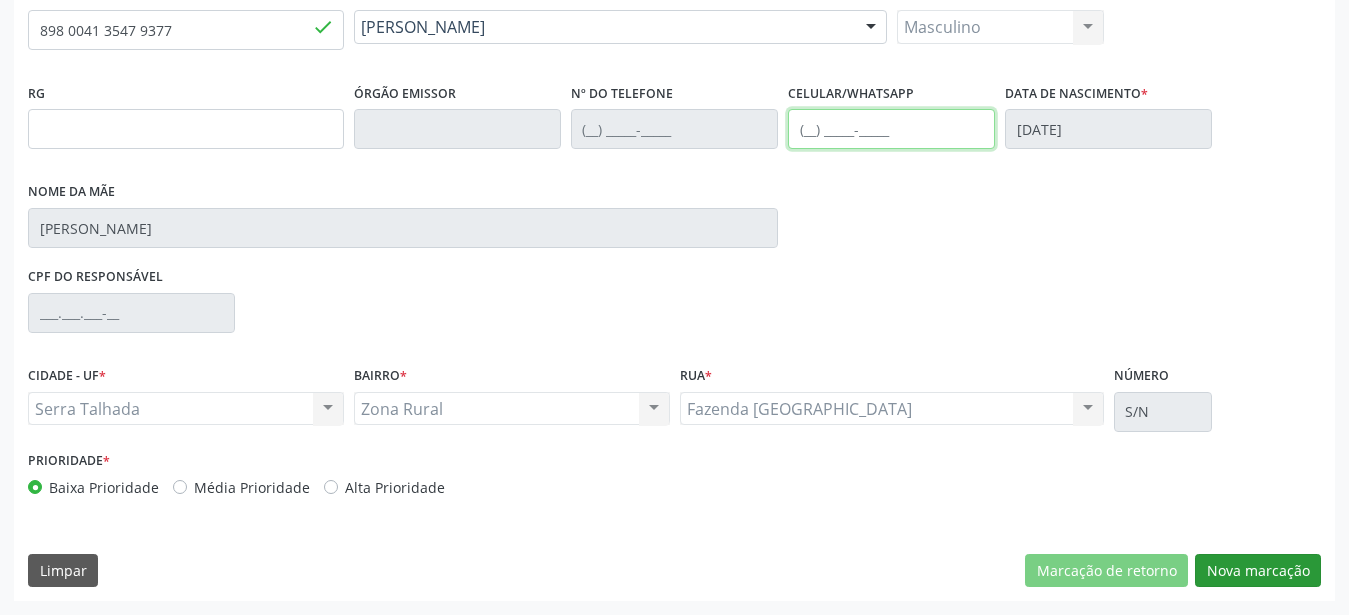 type 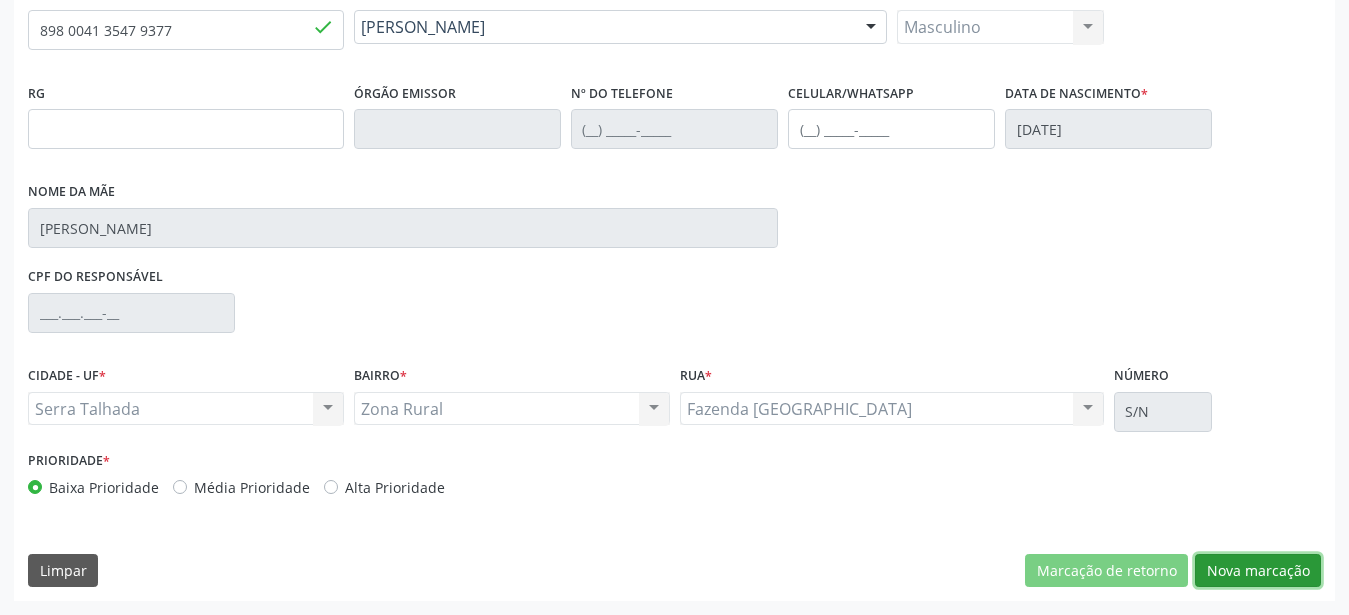 click on "Nova marcação" at bounding box center (1258, 571) 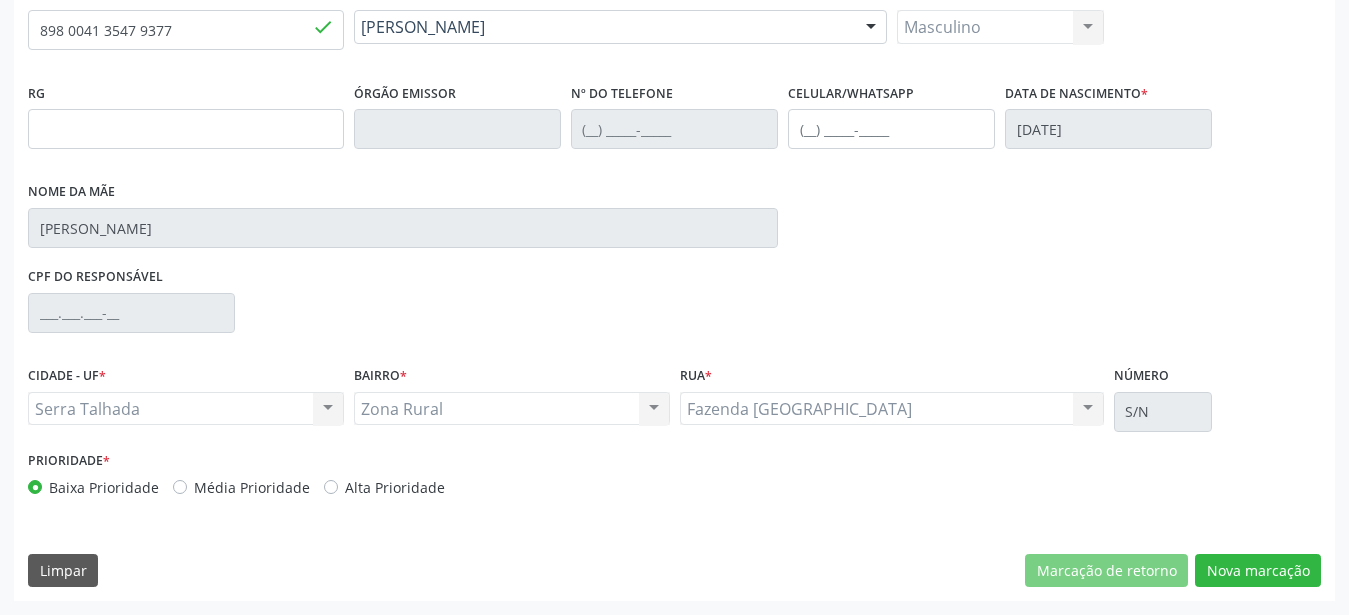 scroll, scrollTop: 307, scrollLeft: 0, axis: vertical 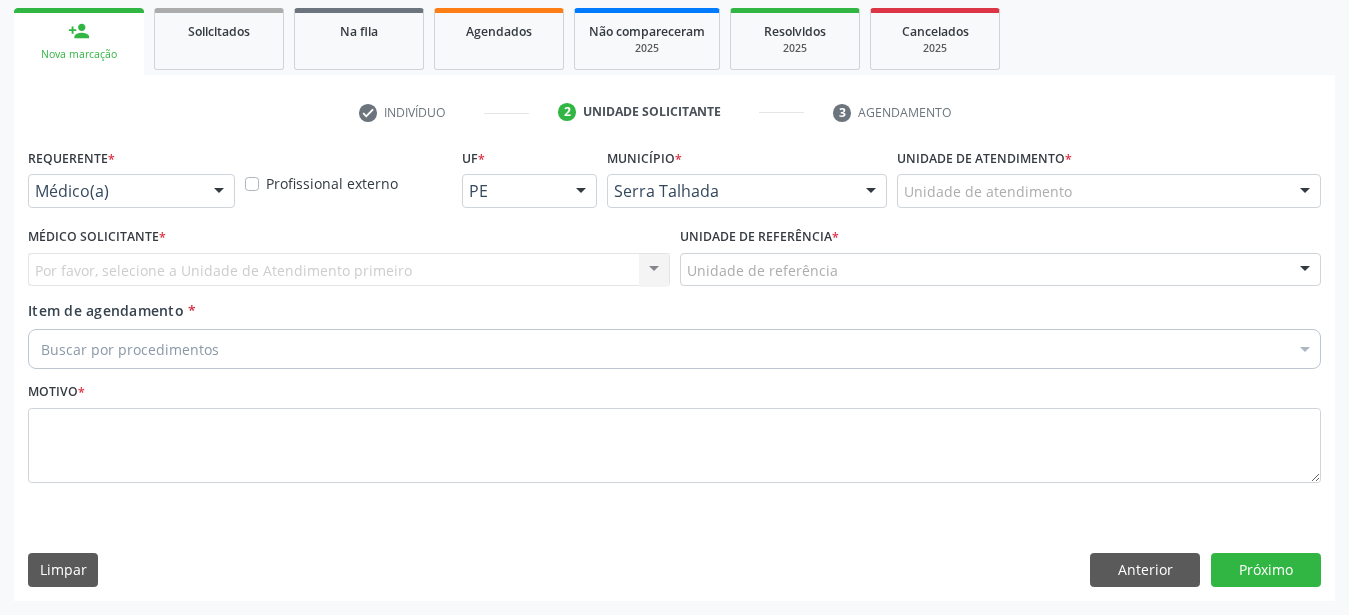 click on "Médico(a)" at bounding box center [131, 191] 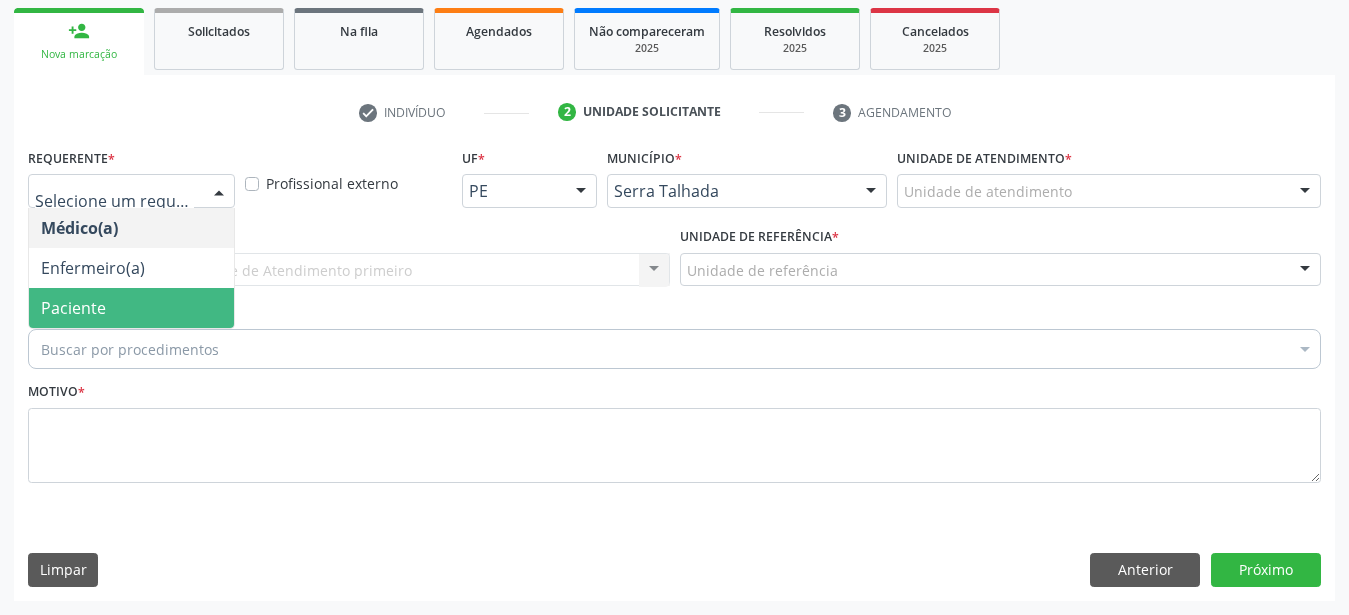 click on "Paciente" at bounding box center (131, 308) 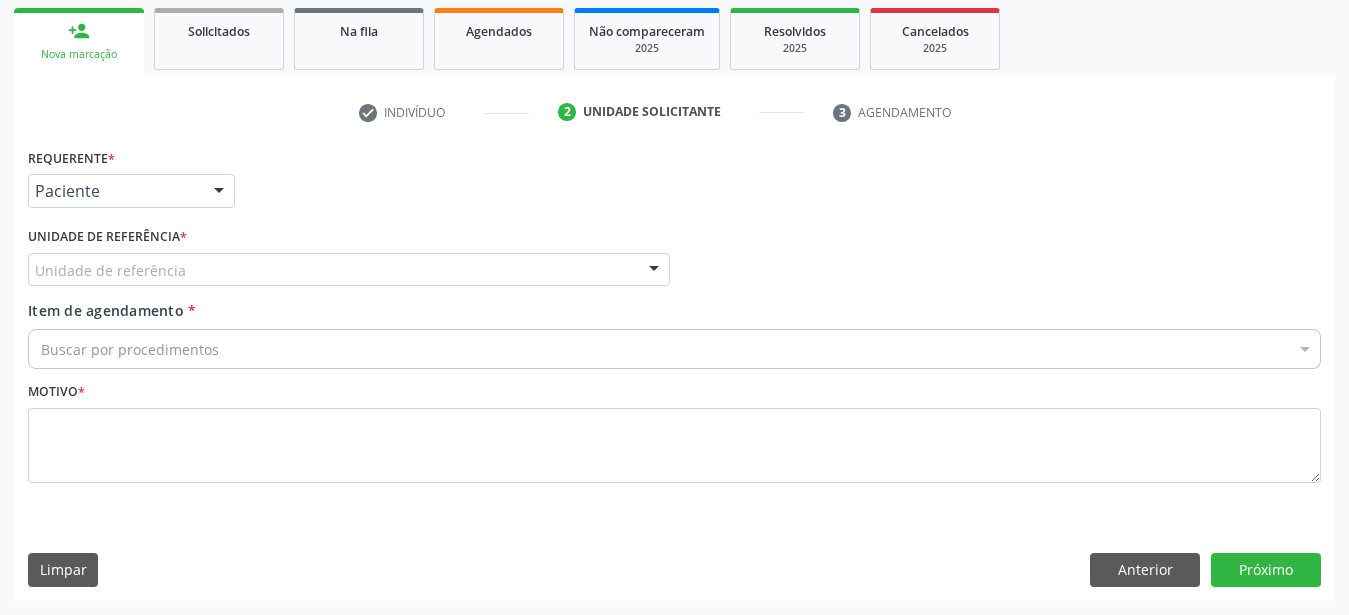 drag, startPoint x: 128, startPoint y: 231, endPoint x: 127, endPoint y: 245, distance: 14.035668 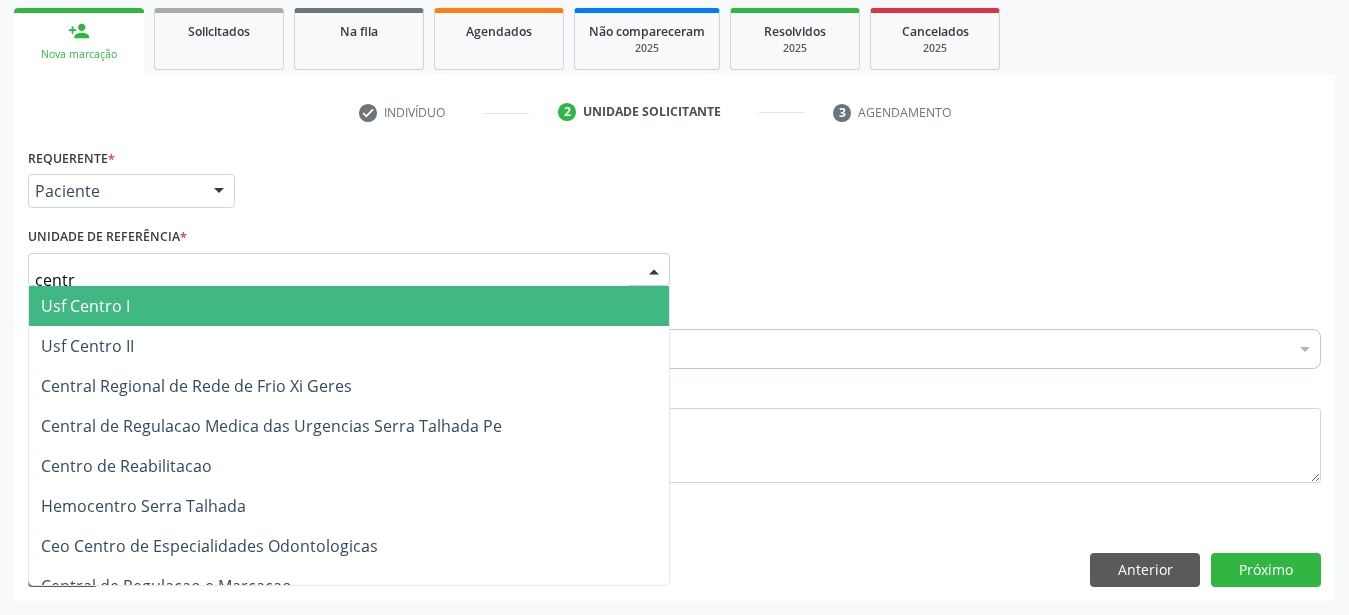 type on "centro" 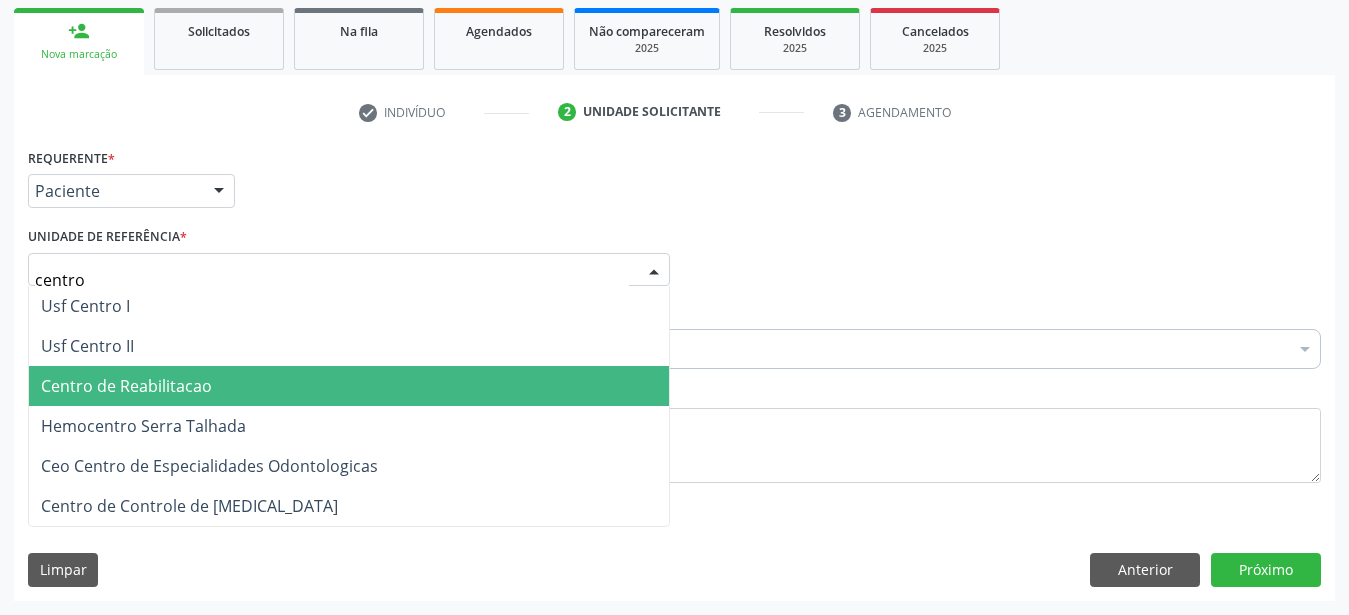 click on "Centro de Reabilitacao" at bounding box center [126, 386] 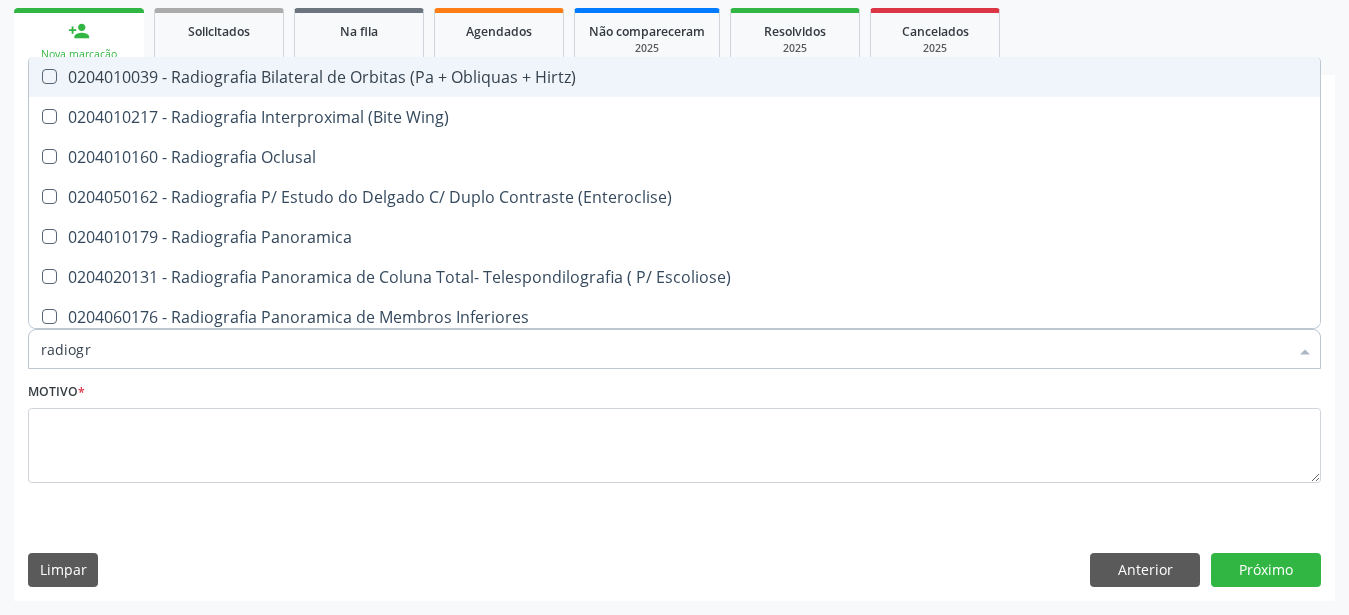 type on "radiogra" 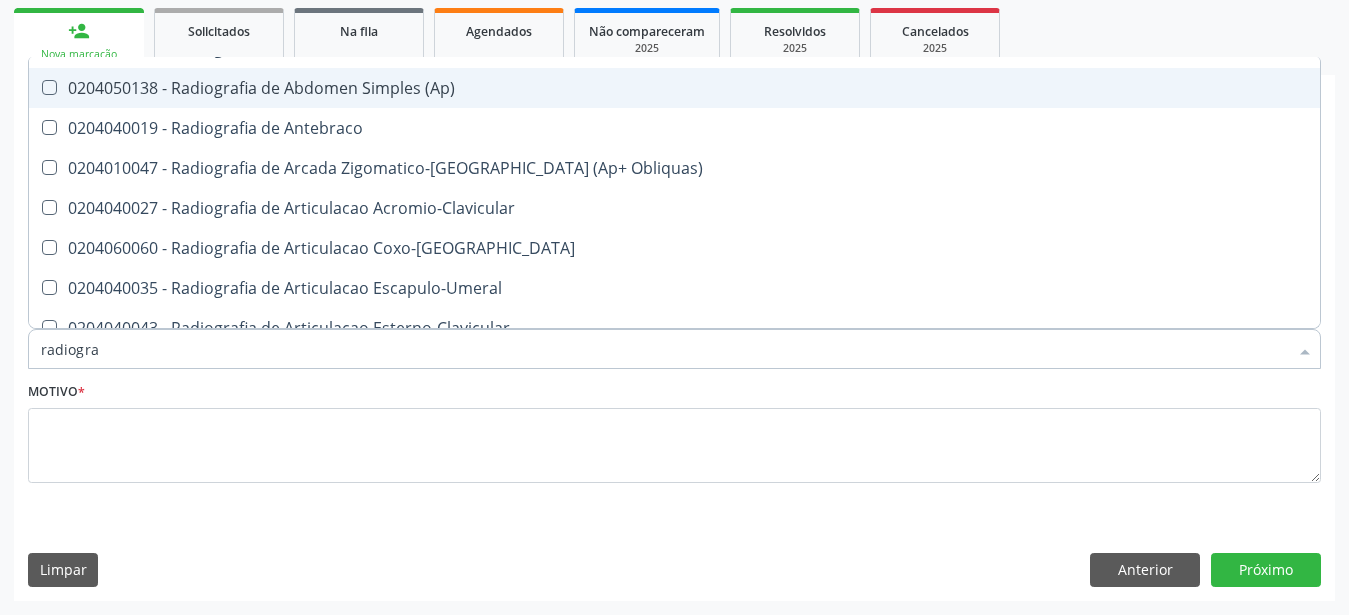 scroll, scrollTop: 396, scrollLeft: 0, axis: vertical 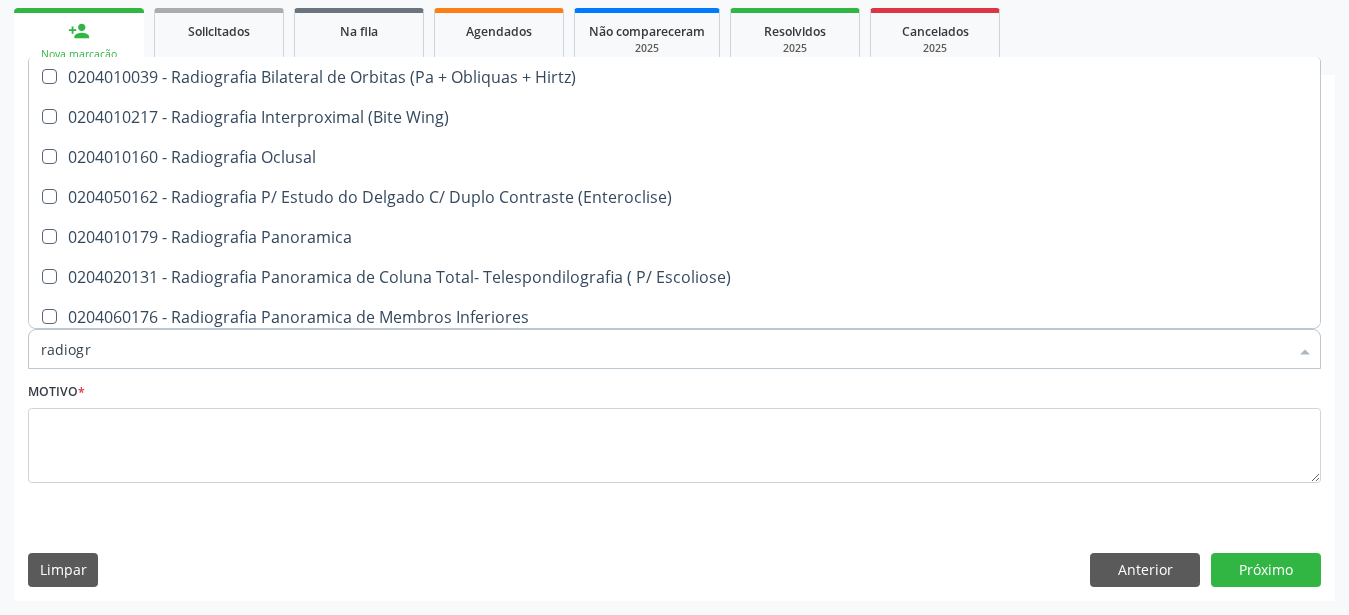 type on "radiogra" 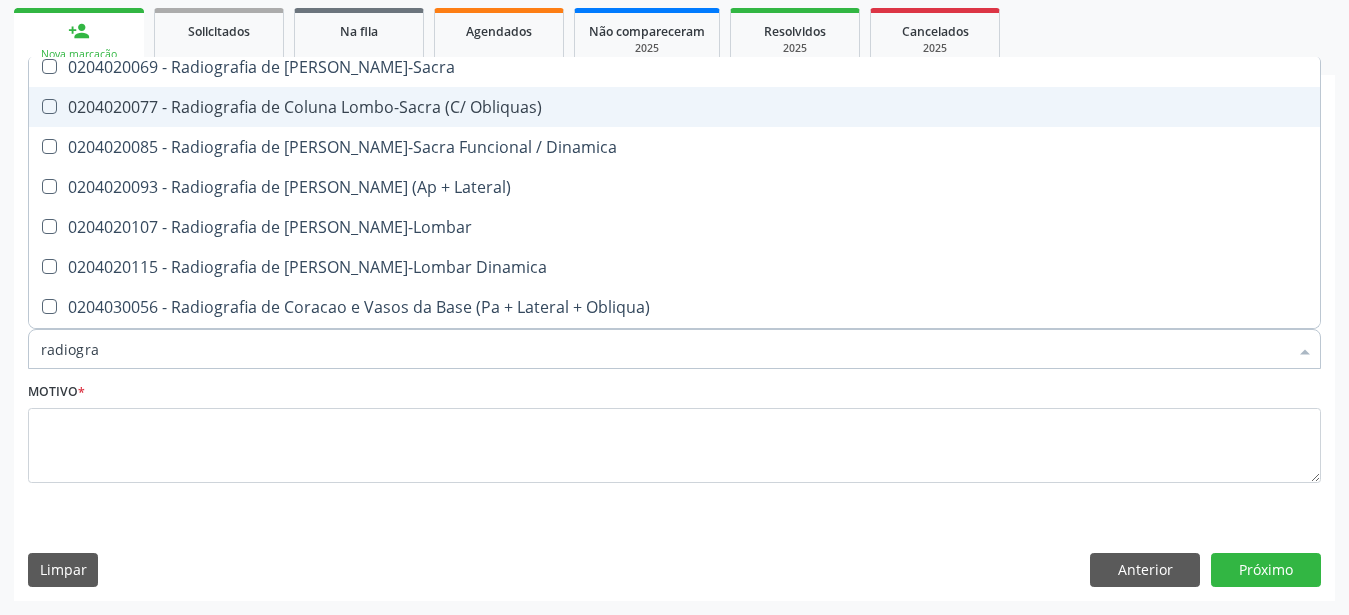 scroll, scrollTop: 1188, scrollLeft: 0, axis: vertical 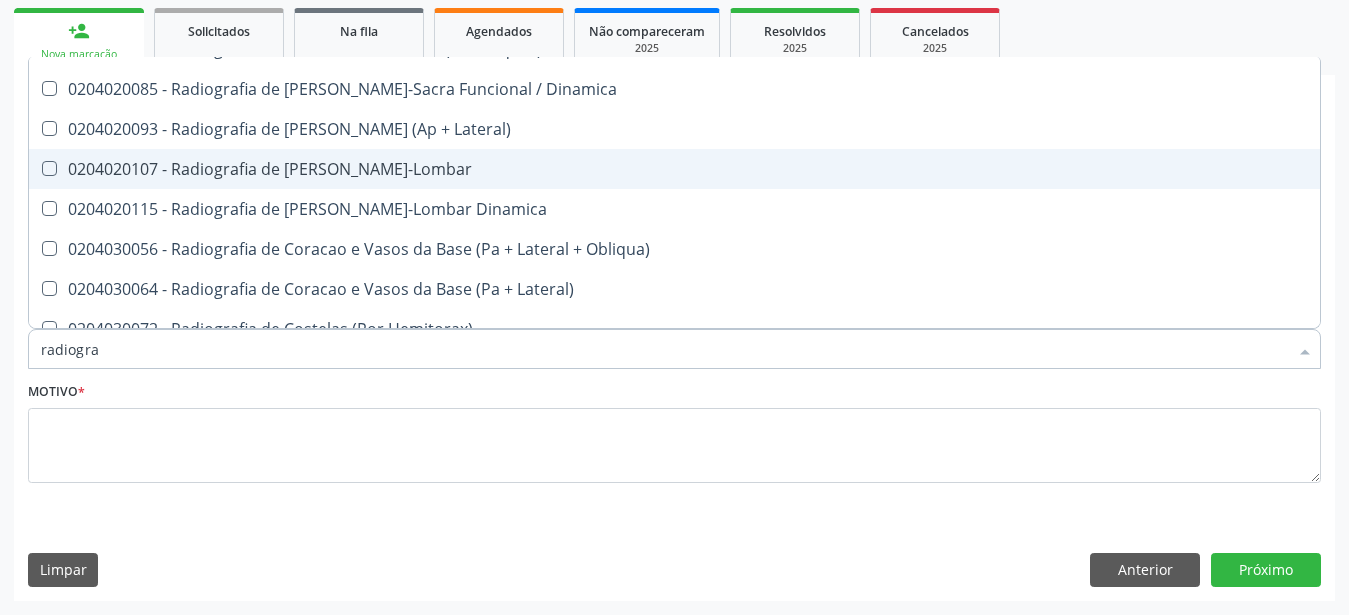 click on "0204020107 - Radiografia de Coluna Toraco-Lombar" at bounding box center (674, 169) 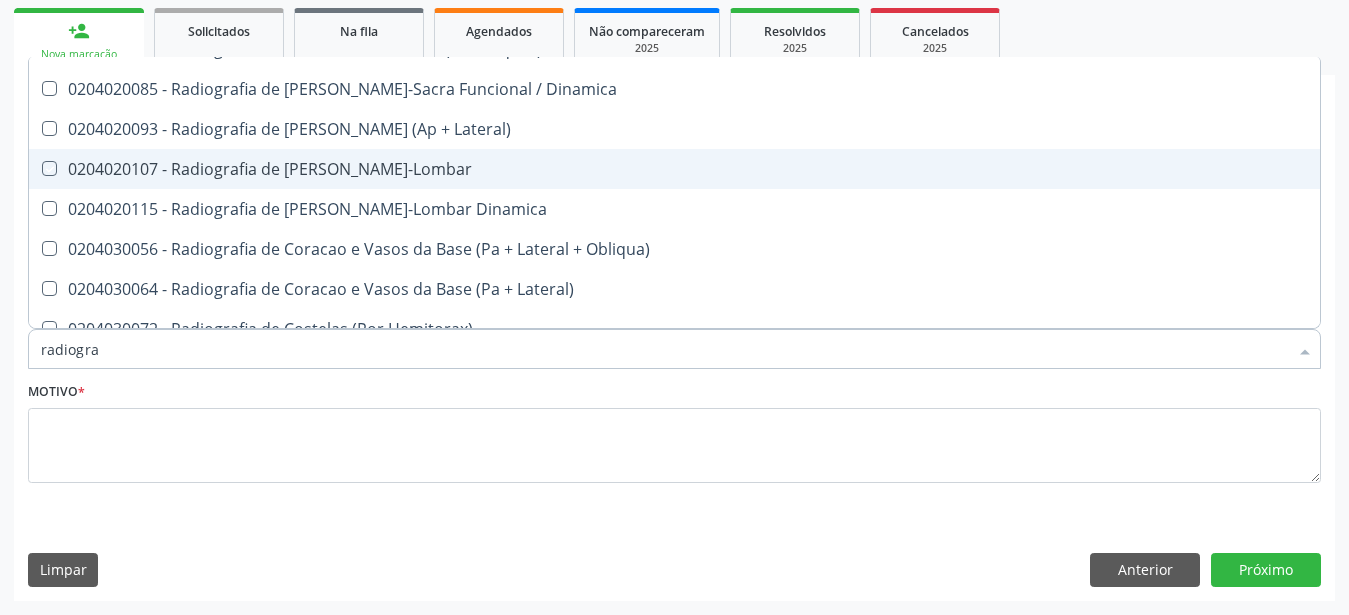checkbox on "true" 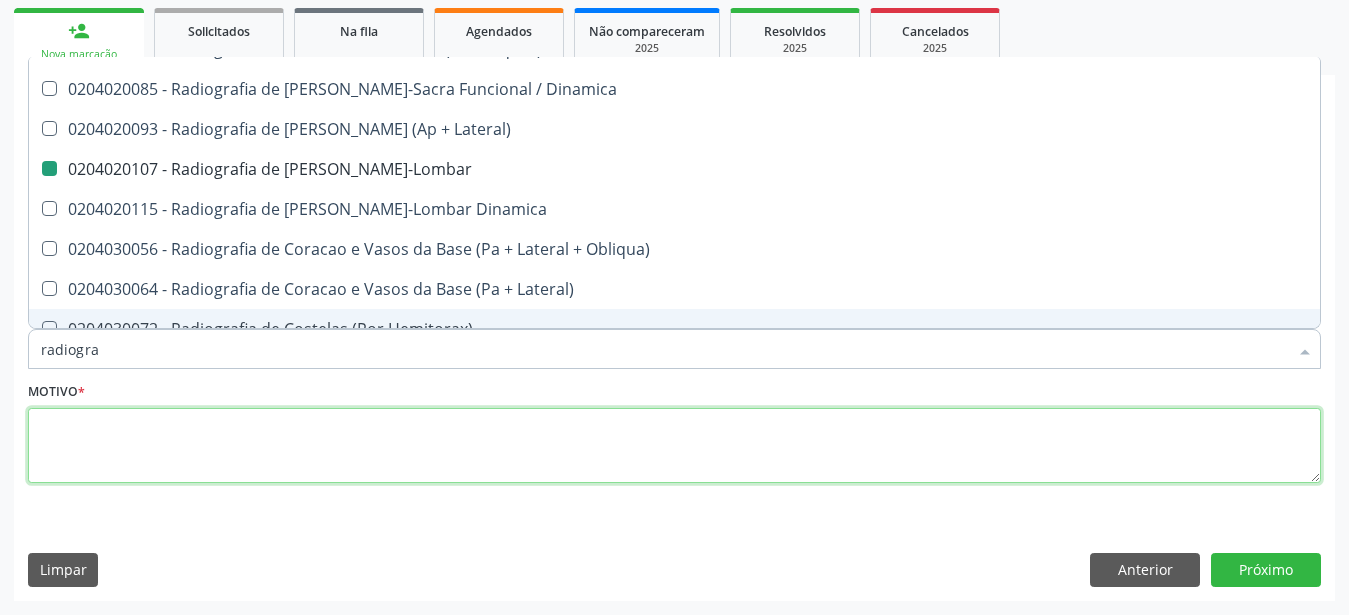 click at bounding box center (674, 446) 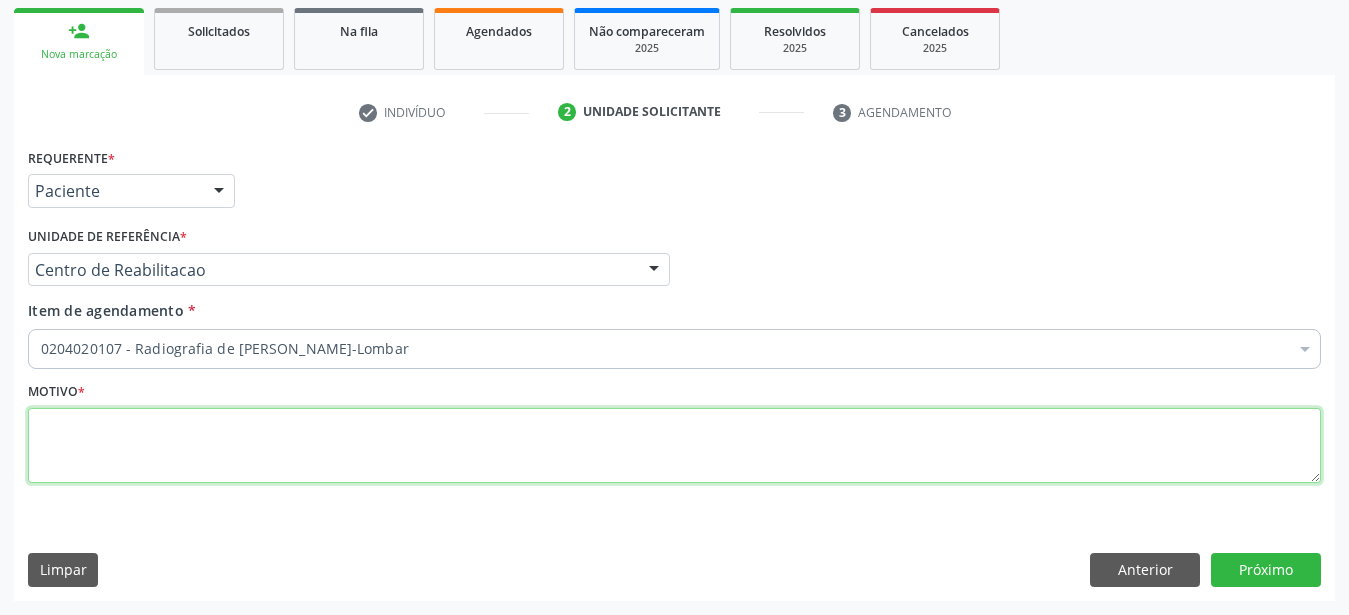 scroll, scrollTop: 0, scrollLeft: 0, axis: both 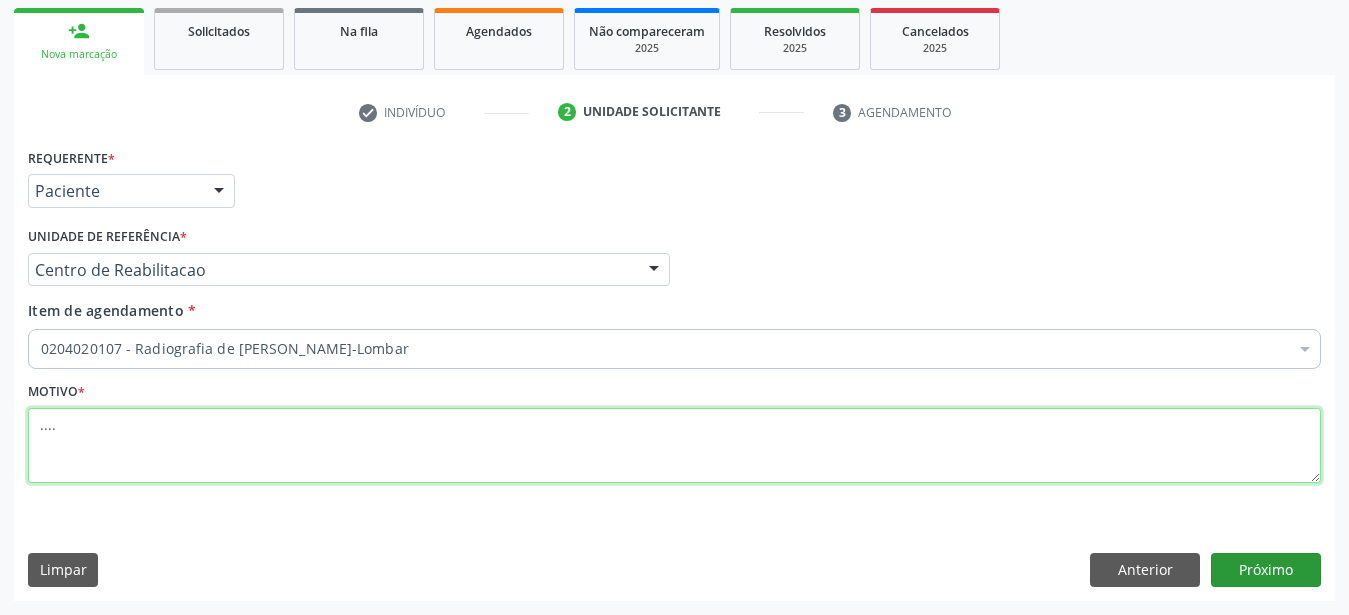 type on "...." 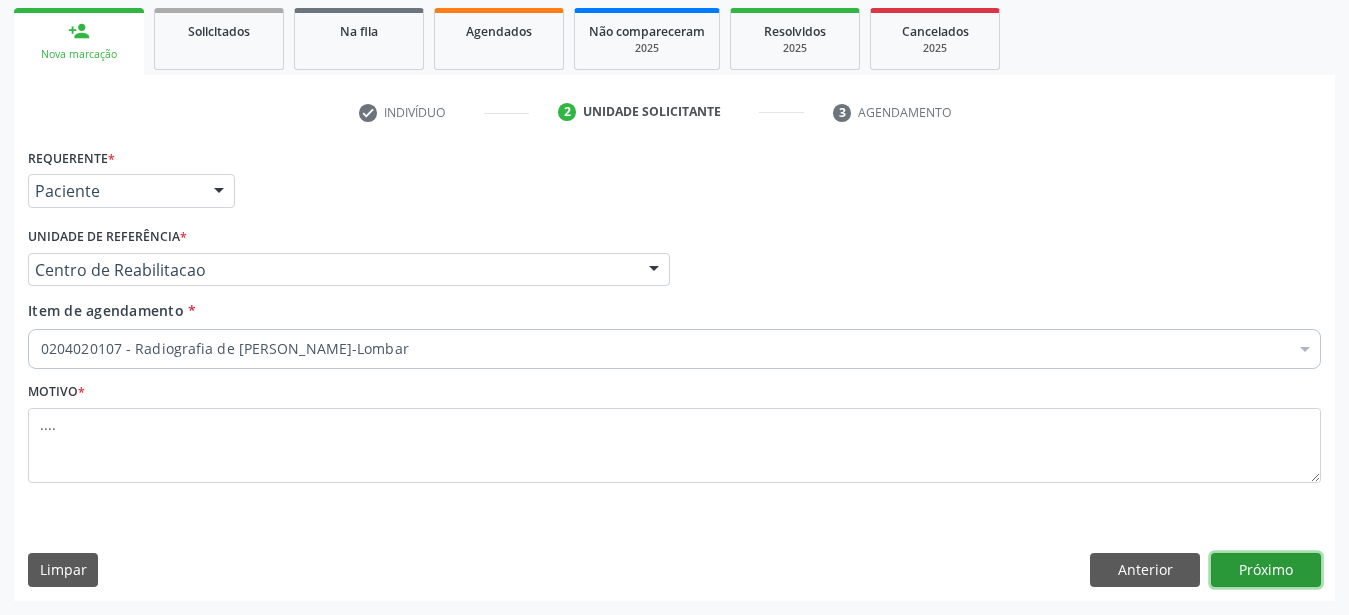 click on "Próximo" at bounding box center (1266, 570) 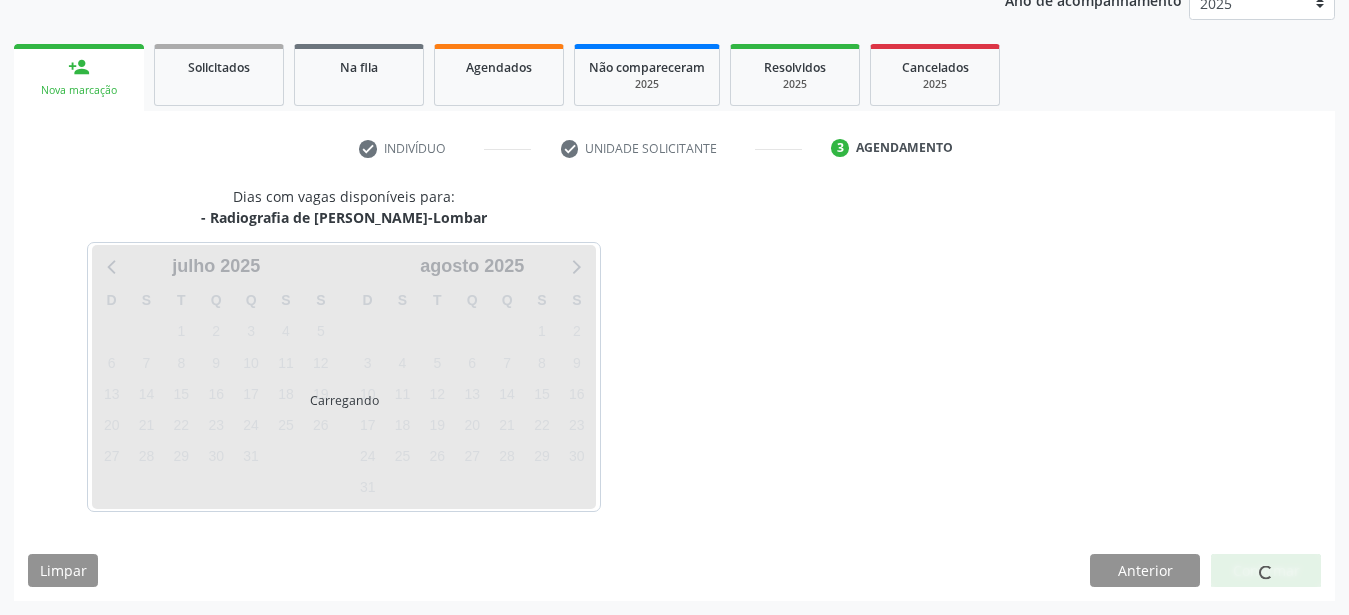 scroll, scrollTop: 255, scrollLeft: 0, axis: vertical 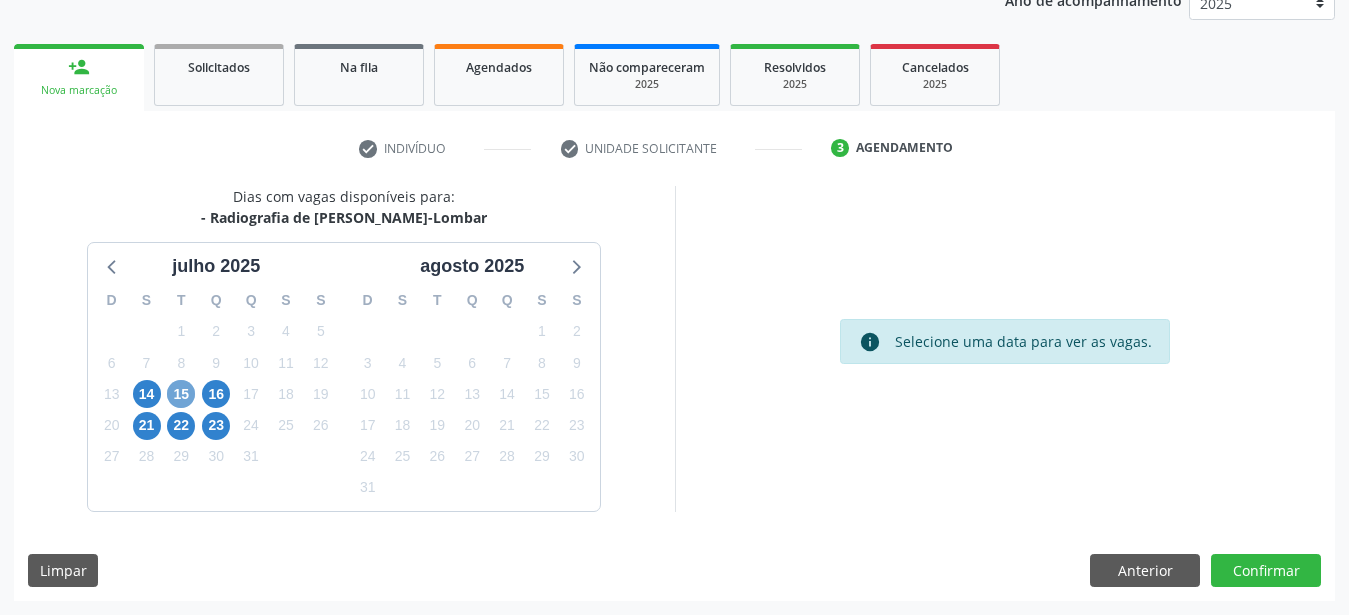 click on "15" at bounding box center (181, 394) 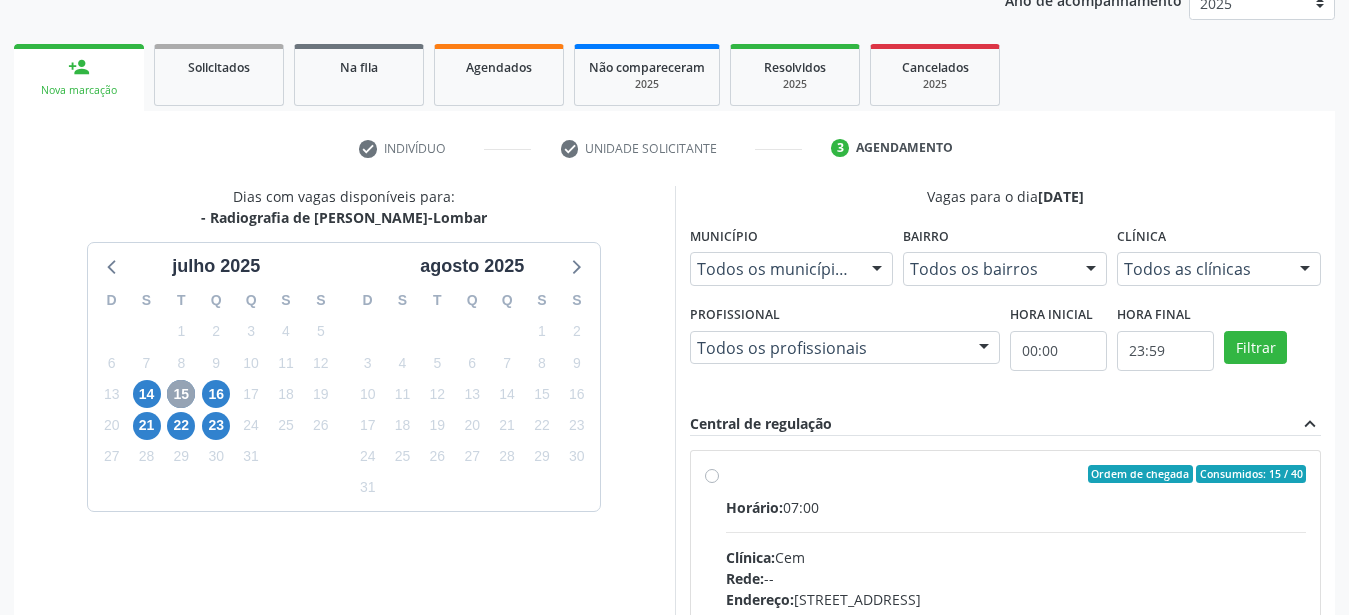 scroll, scrollTop: 357, scrollLeft: 0, axis: vertical 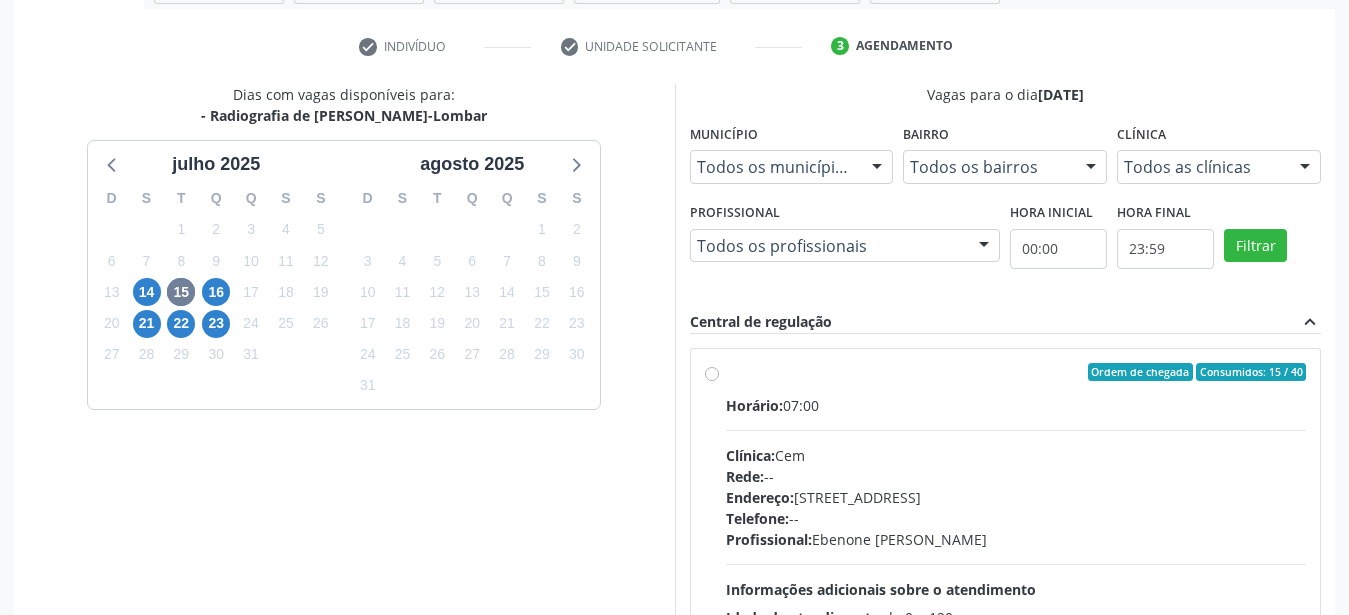 click on "Ordem de chegada
Consumidos: 15 / 40
Horário:   07:00
Clínica:  Cem
Rede:
--
Endereço:   Casa, nº 393, Nossa Senhora da Pen, Serra Talhada - PE
Telefone:   --
Profissional:
Ebenone Antonio da Silva
Informações adicionais sobre o atendimento
Idade de atendimento:
de 0 a 120 anos
Gênero(s) atendido(s):
Masculino e Feminino
Informações adicionais:
--" at bounding box center (1006, 516) 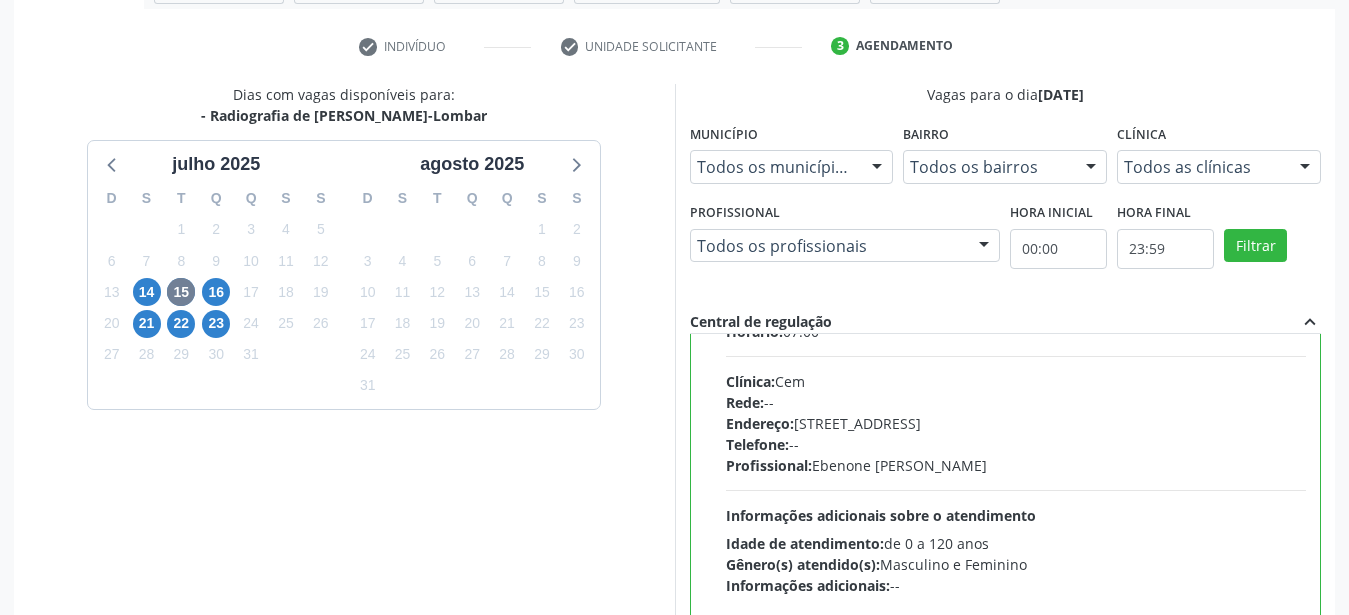 scroll, scrollTop: 99, scrollLeft: 0, axis: vertical 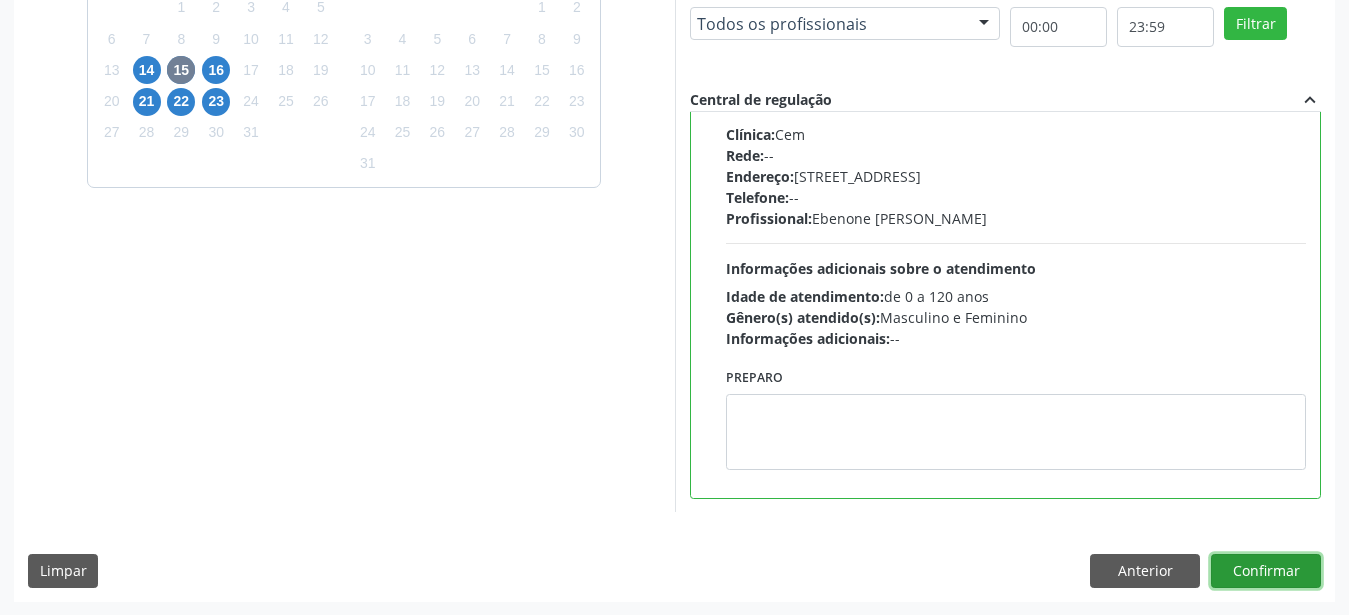 click on "Confirmar" at bounding box center [1266, 571] 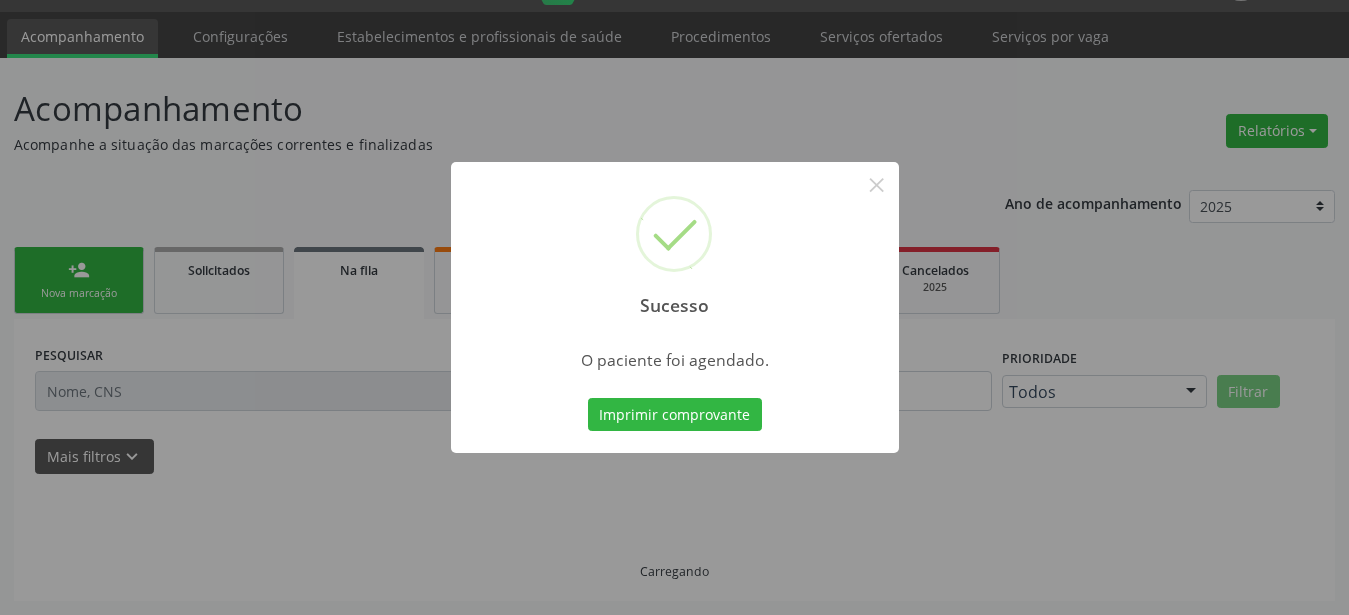 scroll, scrollTop: 51, scrollLeft: 0, axis: vertical 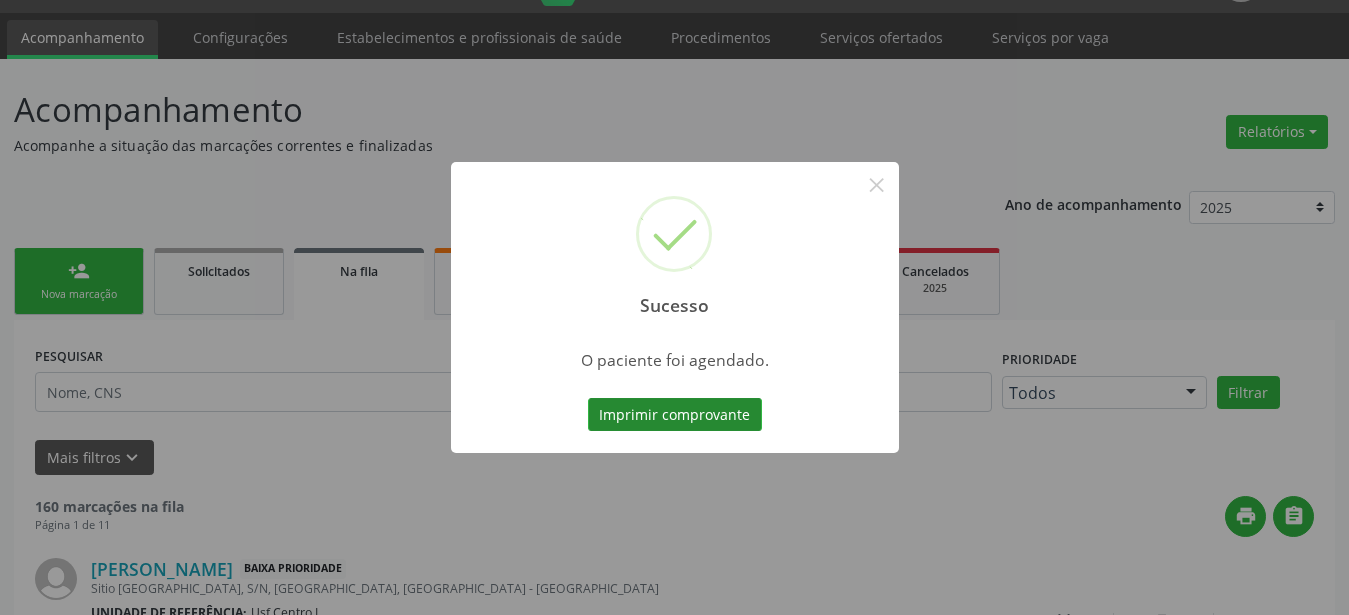 click on "Imprimir comprovante" at bounding box center (675, 415) 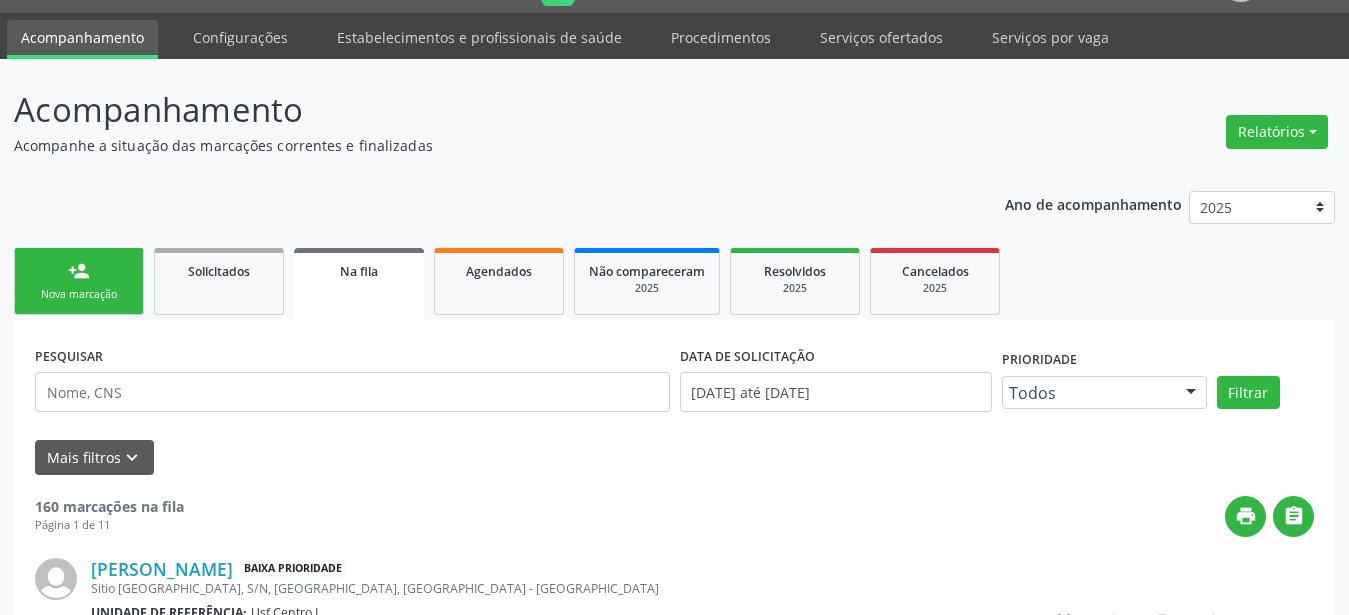 scroll, scrollTop: 50, scrollLeft: 0, axis: vertical 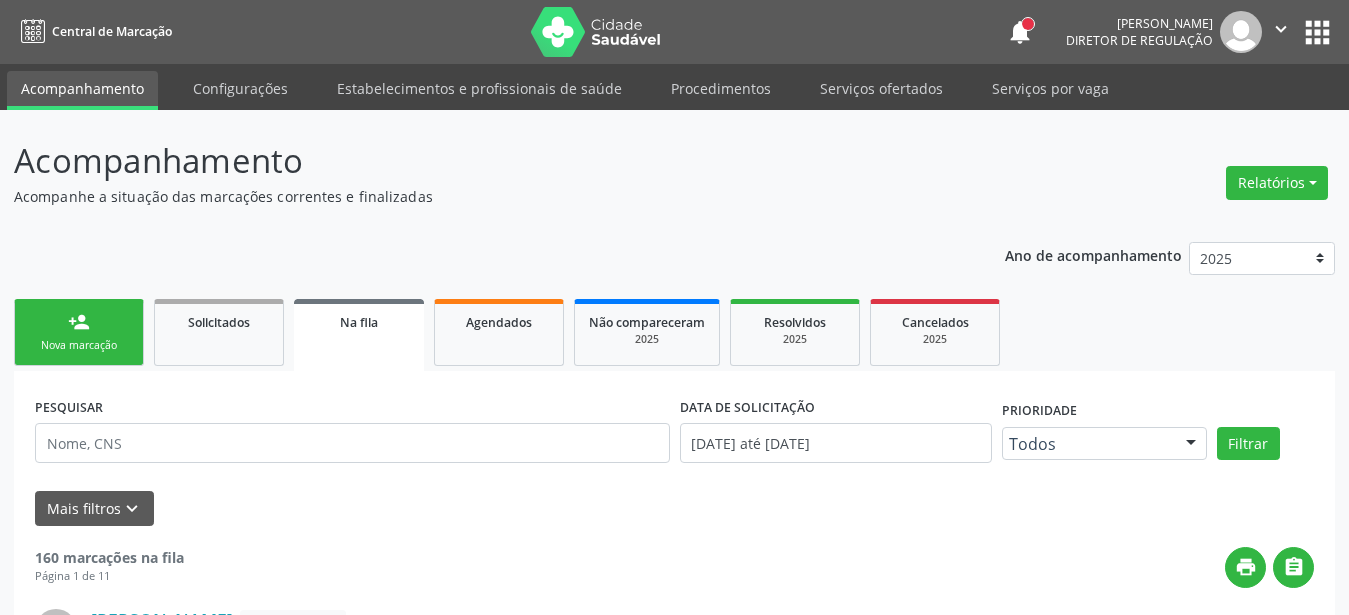 click on "apps" at bounding box center (1317, 32) 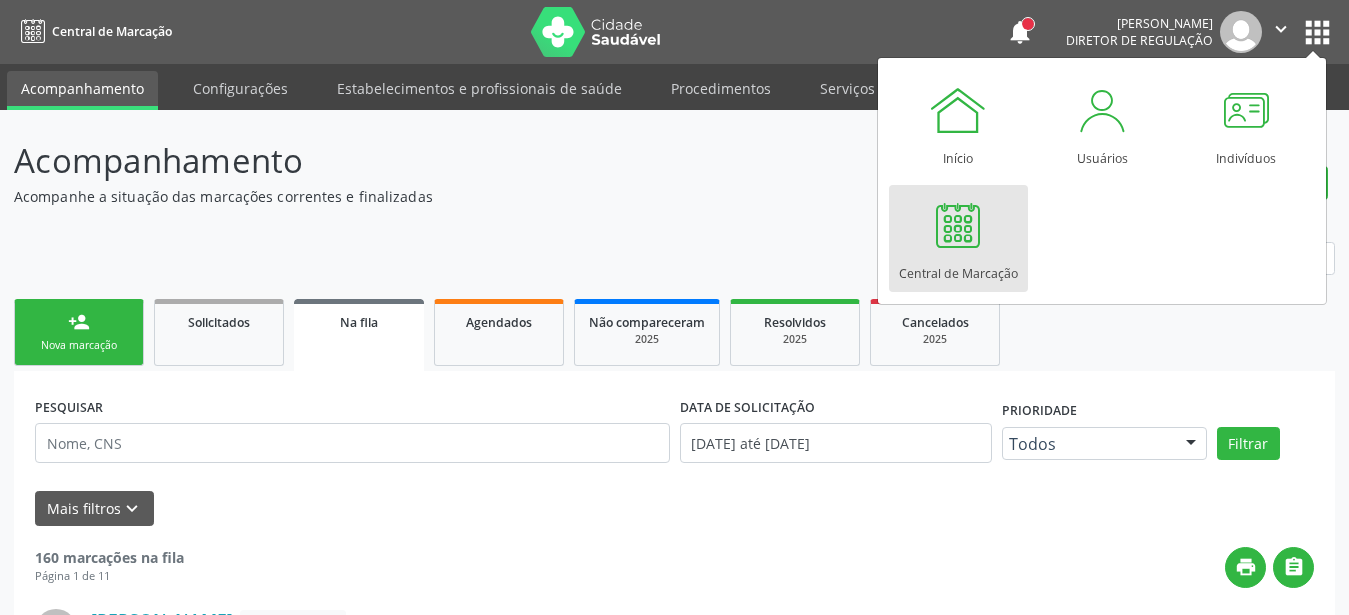 click at bounding box center [958, 225] 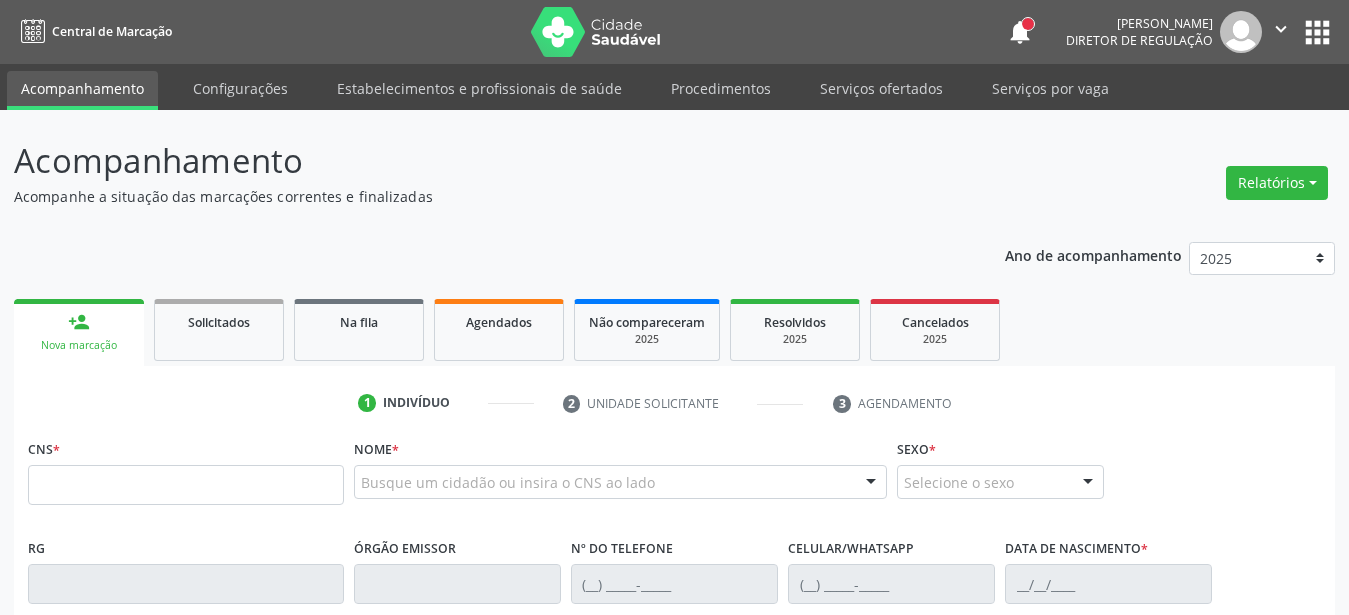 scroll, scrollTop: 0, scrollLeft: 0, axis: both 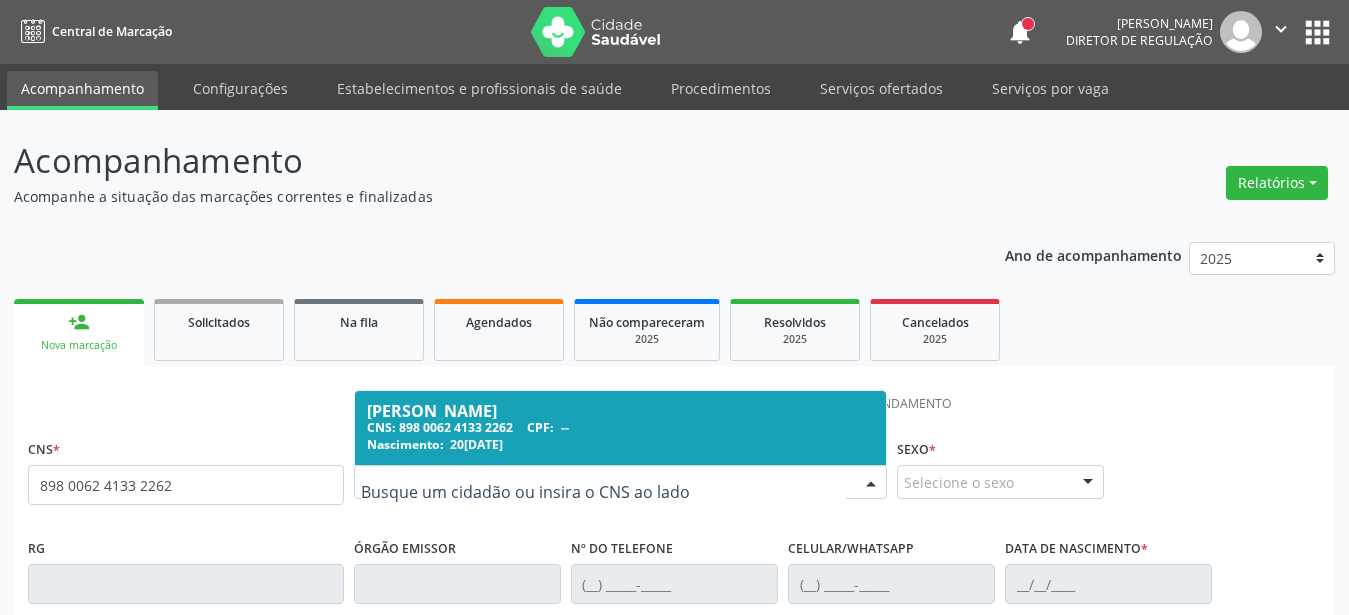 type on "898 0062 4133 2262" 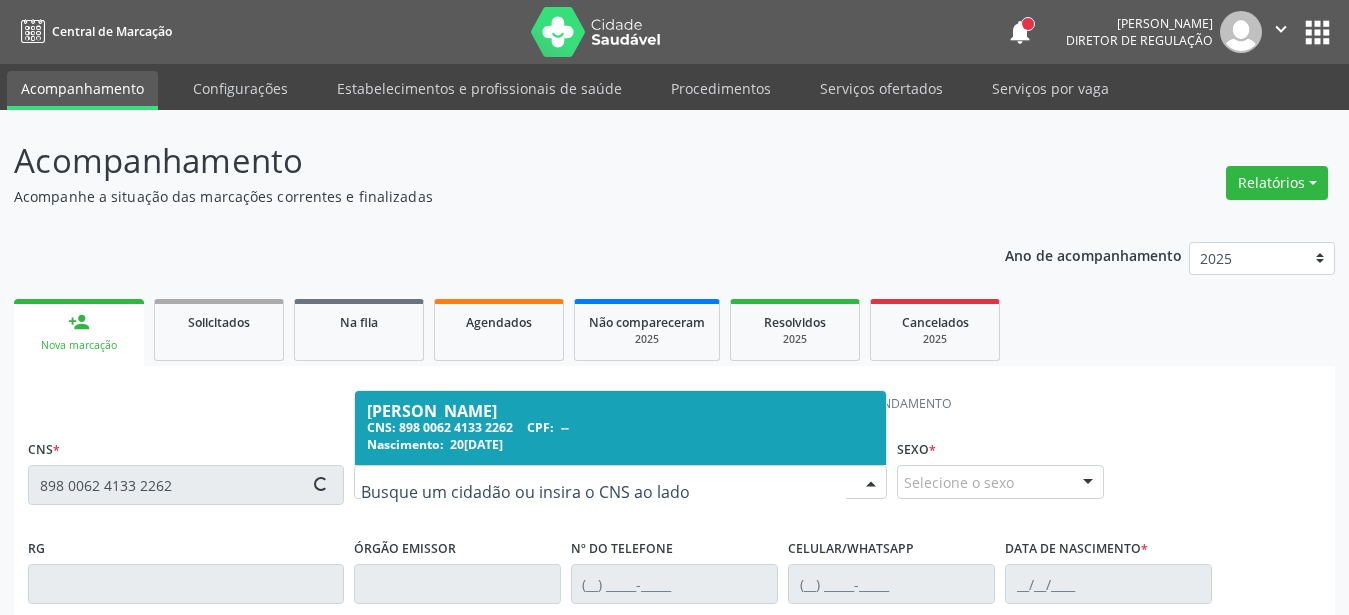 type on "[PHONE_NUMBER]" 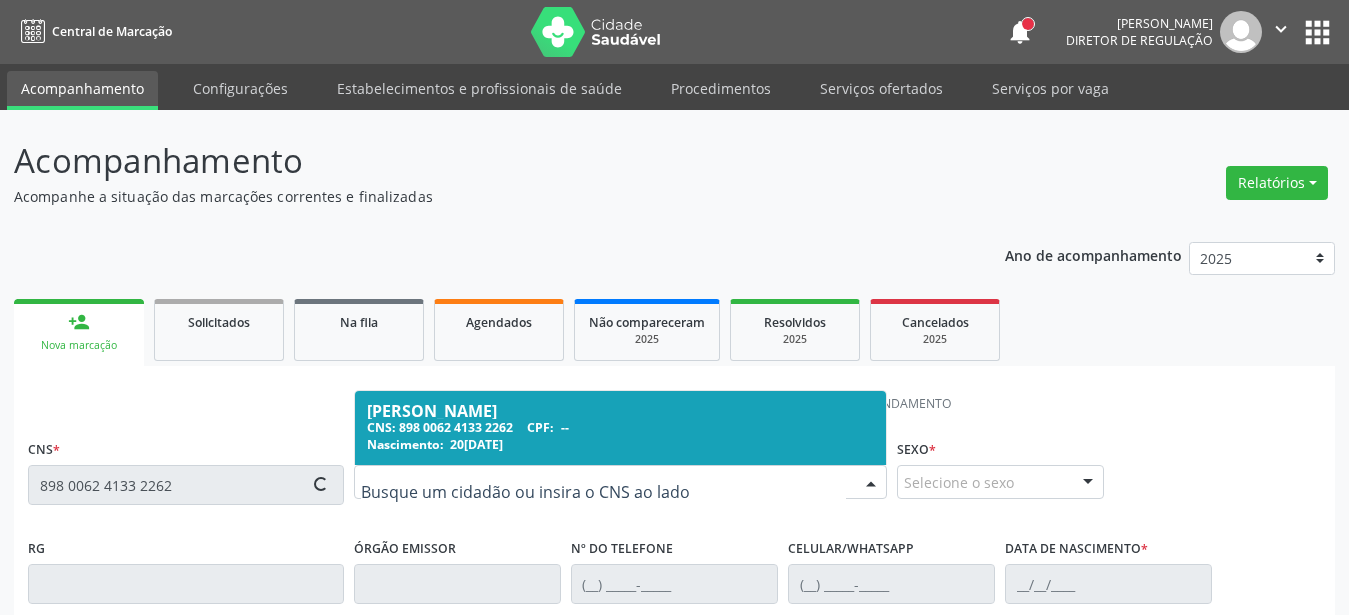 type on "20[DATE]" 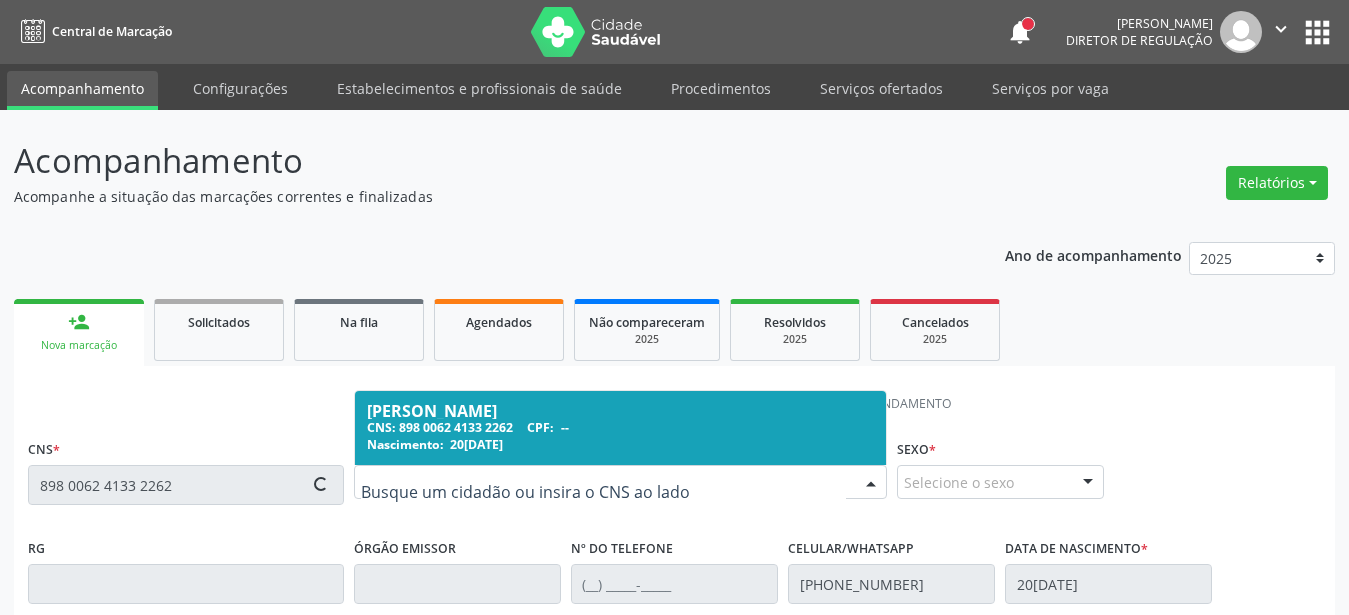 type on "134.427.894-94" 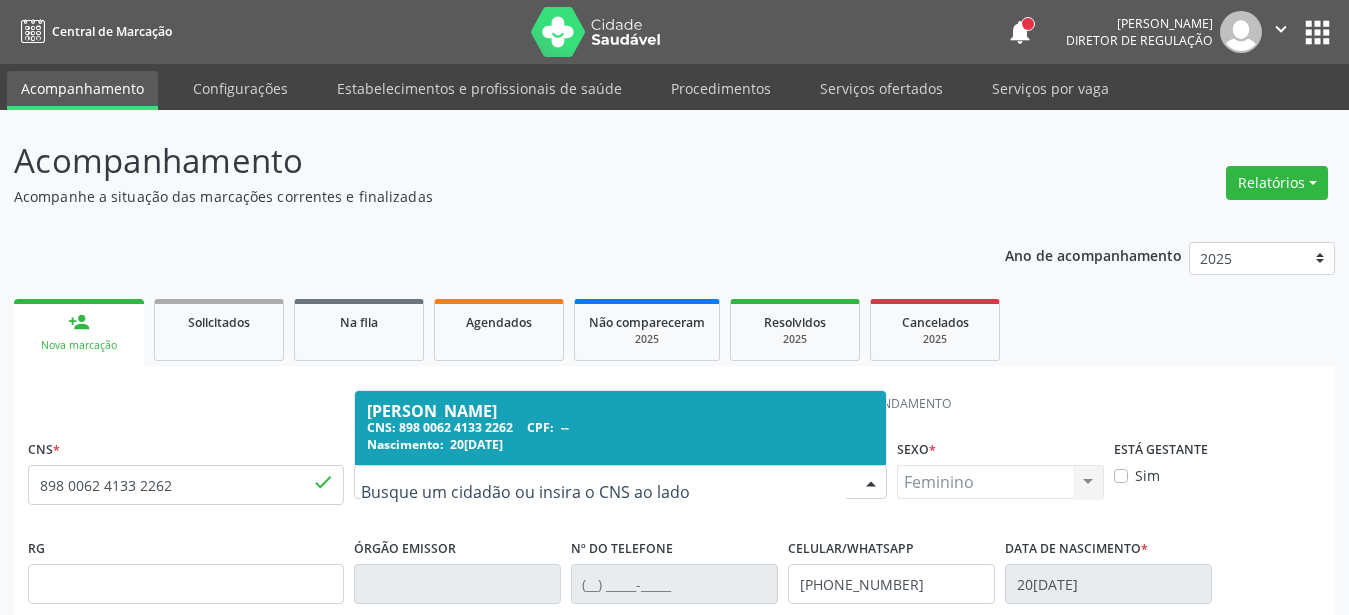 click on "[PERSON_NAME]
CNS:
898 0062 4133 2262
CPF:    --   Nascimento:
20[DATE]" at bounding box center [620, 428] 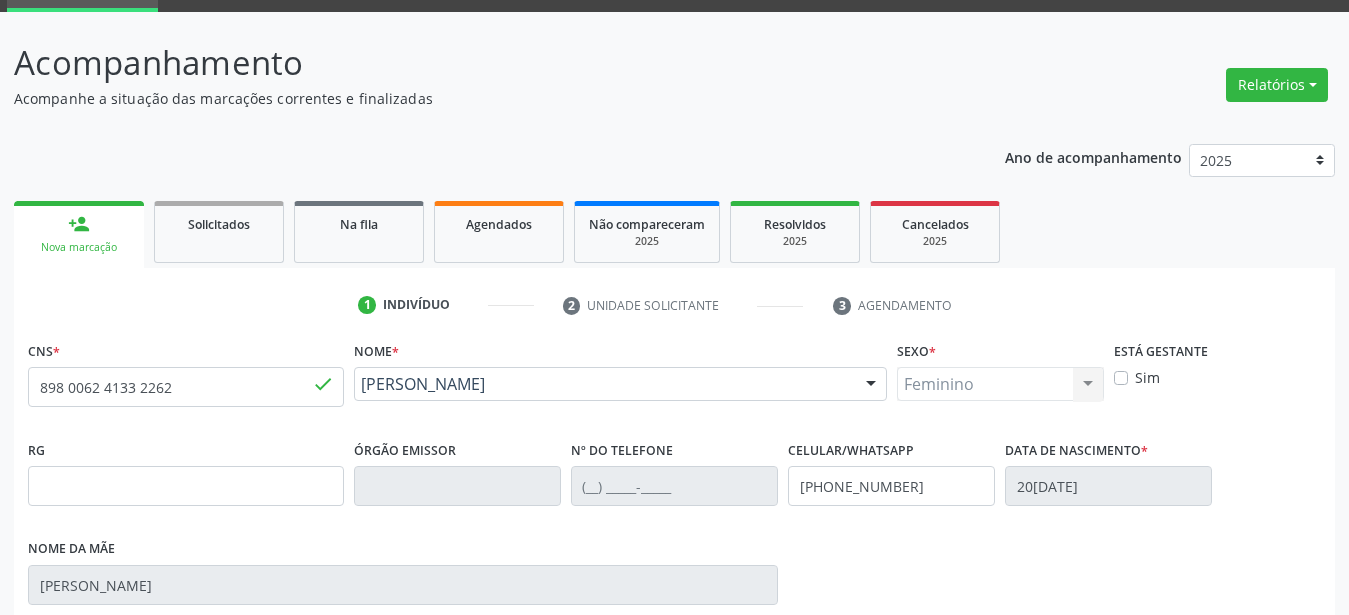 scroll, scrollTop: 408, scrollLeft: 0, axis: vertical 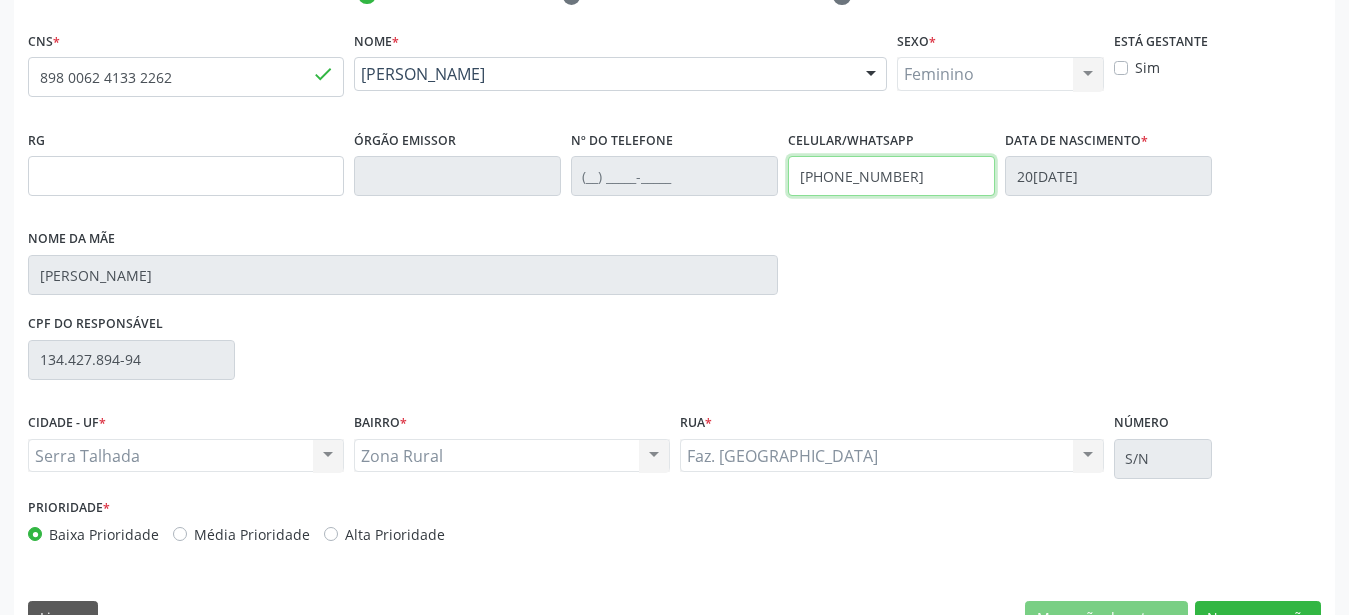 drag, startPoint x: 903, startPoint y: 168, endPoint x: 667, endPoint y: 218, distance: 241.23846 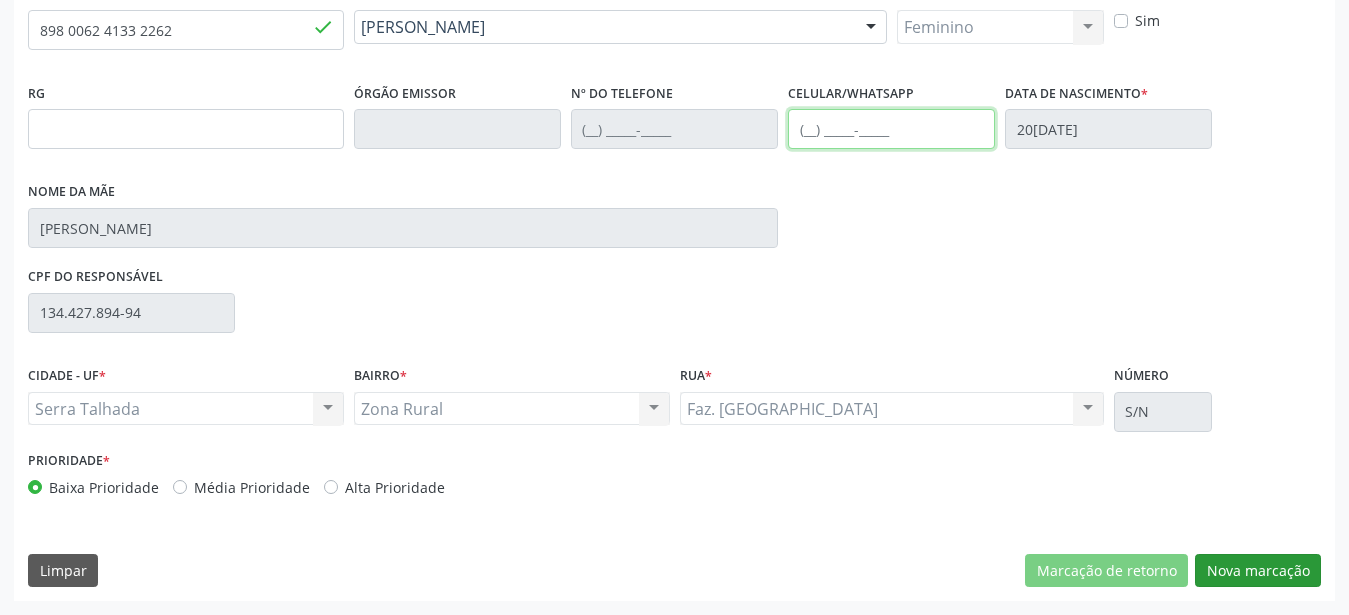 type 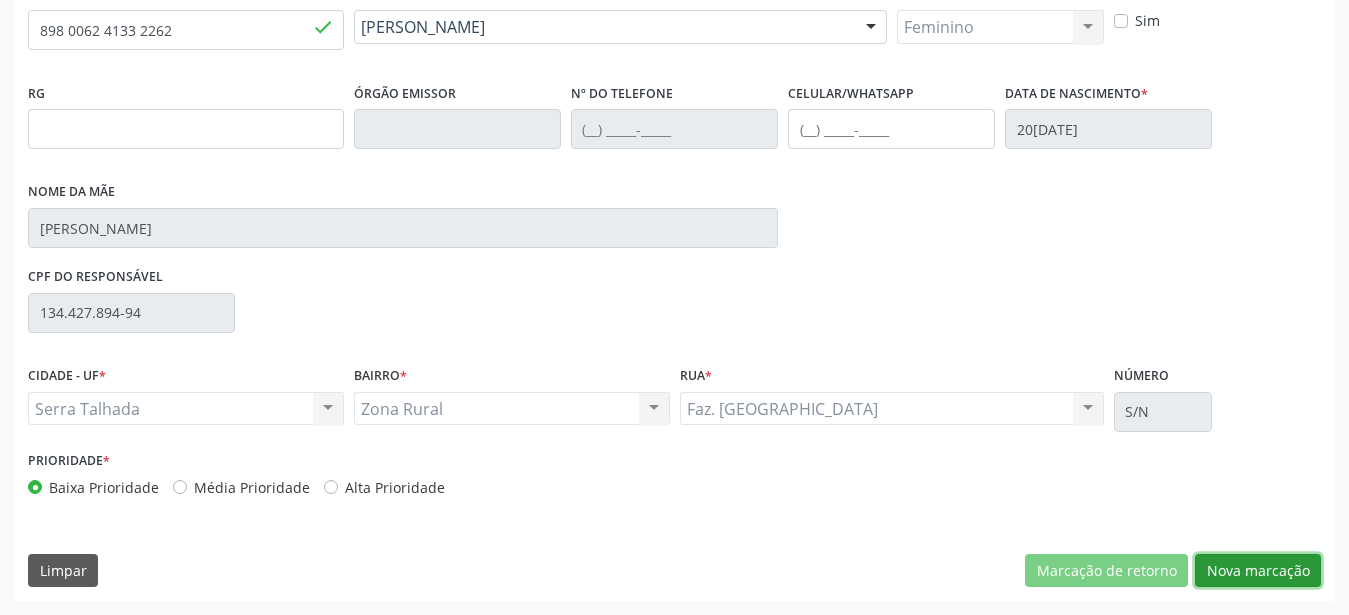 click on "Nova marcação" at bounding box center [1258, 571] 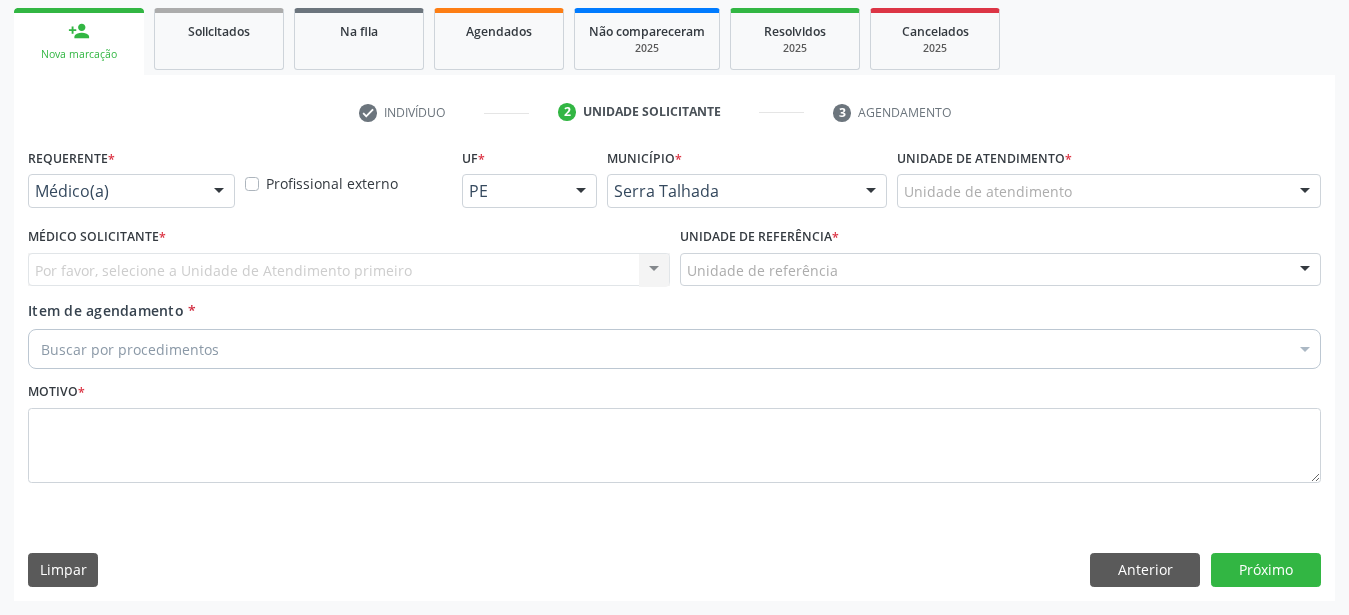 scroll, scrollTop: 307, scrollLeft: 0, axis: vertical 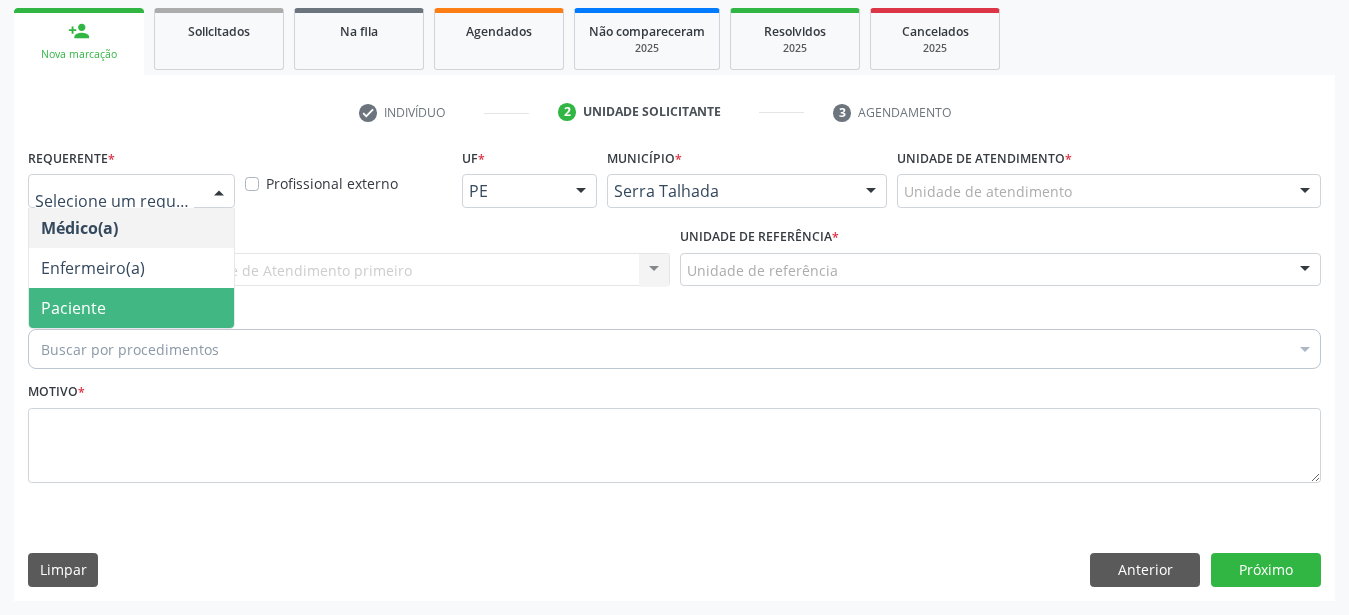 click on "Paciente" at bounding box center (131, 308) 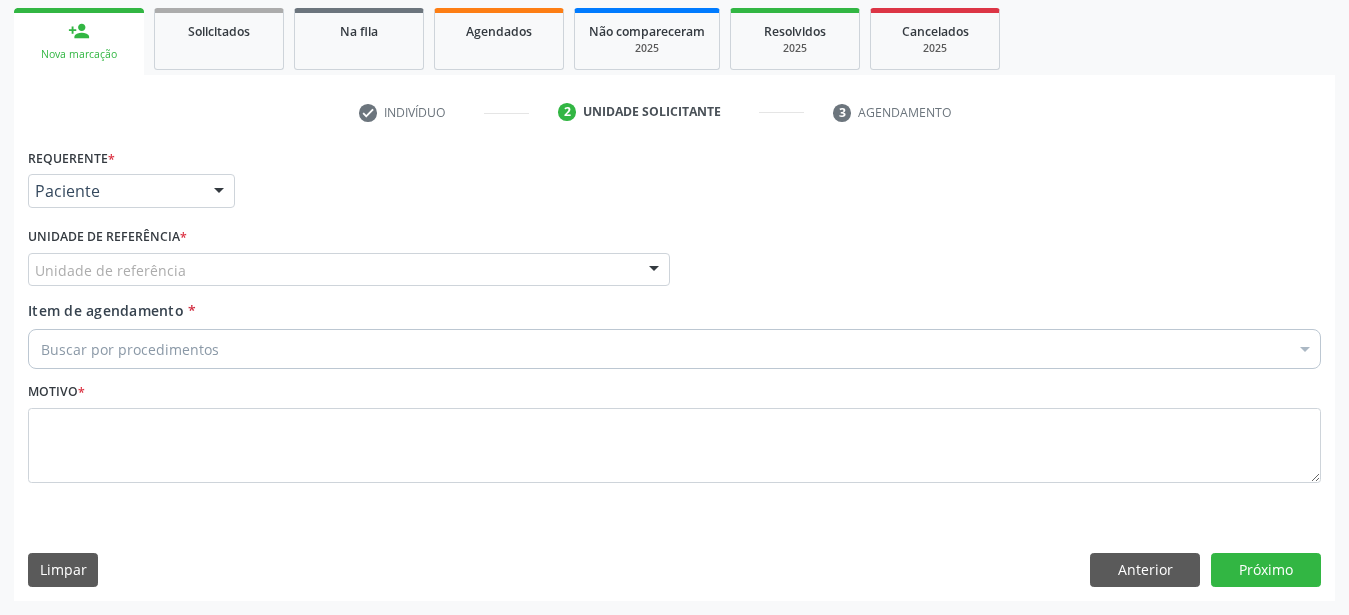 click on "Unidade de referência
*
Unidade de referência
Usf do Mutirao   Usf Cohab   Usf [GEOGRAPHIC_DATA] da Penha [GEOGRAPHIC_DATA]   Posto de Saude [PERSON_NAME]   Usf Borborema   Usf Bom Jesus I   Usf Ipsep   Usf [GEOGRAPHIC_DATA]   Usf Santa [PERSON_NAME]   Usf Cagep   Usf Caxixola   Usf Bom Jesus II   Usf Malhada [GEOGRAPHIC_DATA]   Usf [GEOGRAPHIC_DATA]   Usf Varzea Aabb   Usf Ipsep II   Usf Cohab II   Usf Varzinha   Usf Ipa Faz Nova   Usf Centro I   Usf [GEOGRAPHIC_DATA]   Usf Centro II   Usf [GEOGRAPHIC_DATA] Jardim   Usf Ipsep III   Posto de Saude Logradouro   Posto de Saude [GEOGRAPHIC_DATA]   Posto de Saude de Juazeirinho   Central Regional de Rede de Frio [GEOGRAPHIC_DATA] [GEOGRAPHIC_DATA]   Rede de [GEOGRAPHIC_DATA] Ao [MEDICAL_DATA] Leitos de Retaguarda Municipal   Posto de [GEOGRAPHIC_DATA] [GEOGRAPHIC_DATA] da Areia   Posto de Saude Malhada do Jua   Vigilancia Epidemiologica   Central de Regulacao Medica das Urgencias Serra Talhada [GEOGRAPHIC_DATA] [GEOGRAPHIC_DATA]   [GEOGRAPHIC_DATA] [GEOGRAPHIC_DATA]   3 Grupamento de Bombeiros" at bounding box center (349, 261) 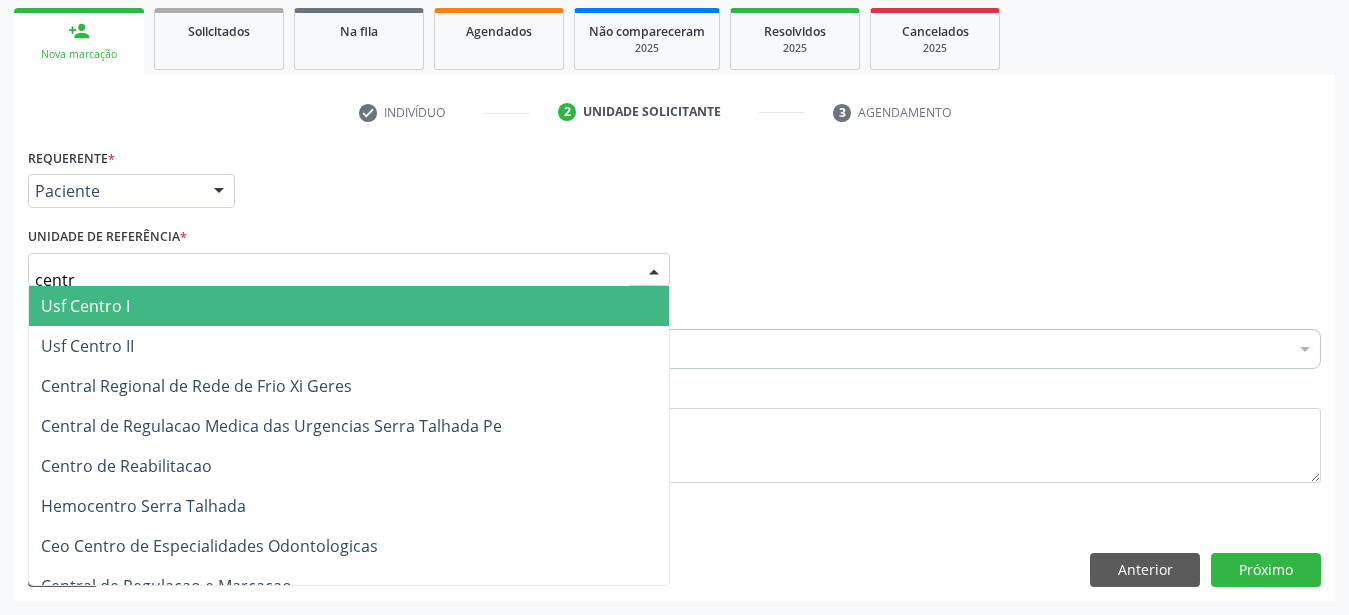 type on "centro" 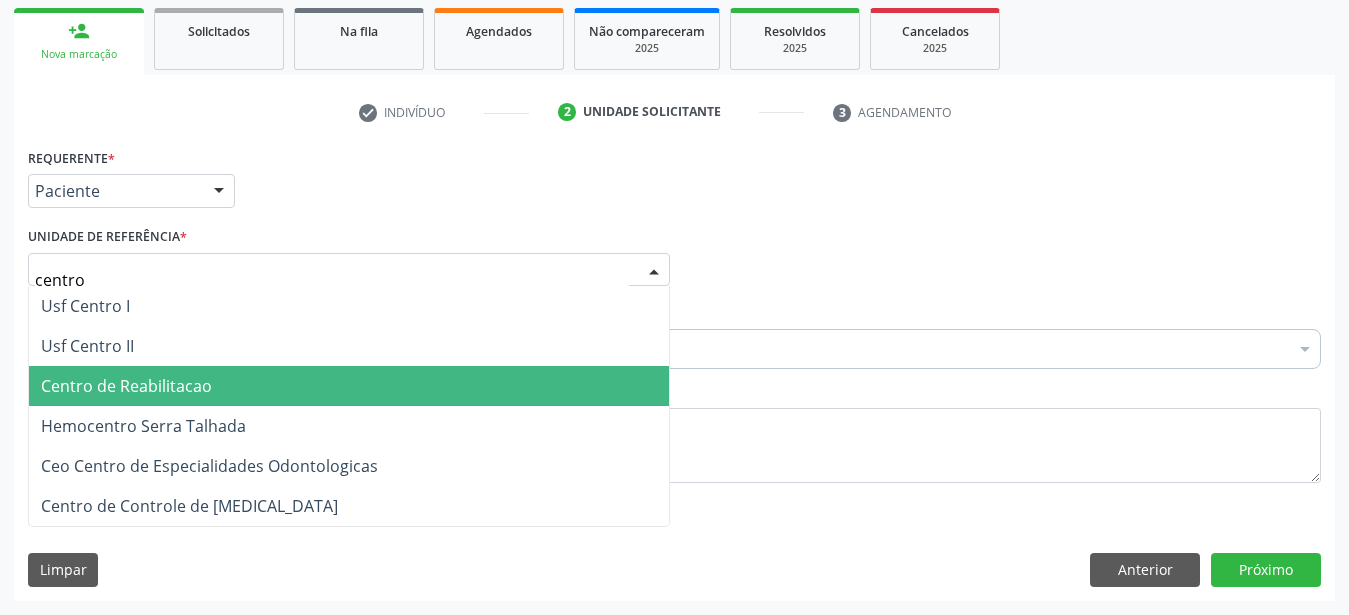 click on "Centro de Reabilitacao" at bounding box center (126, 386) 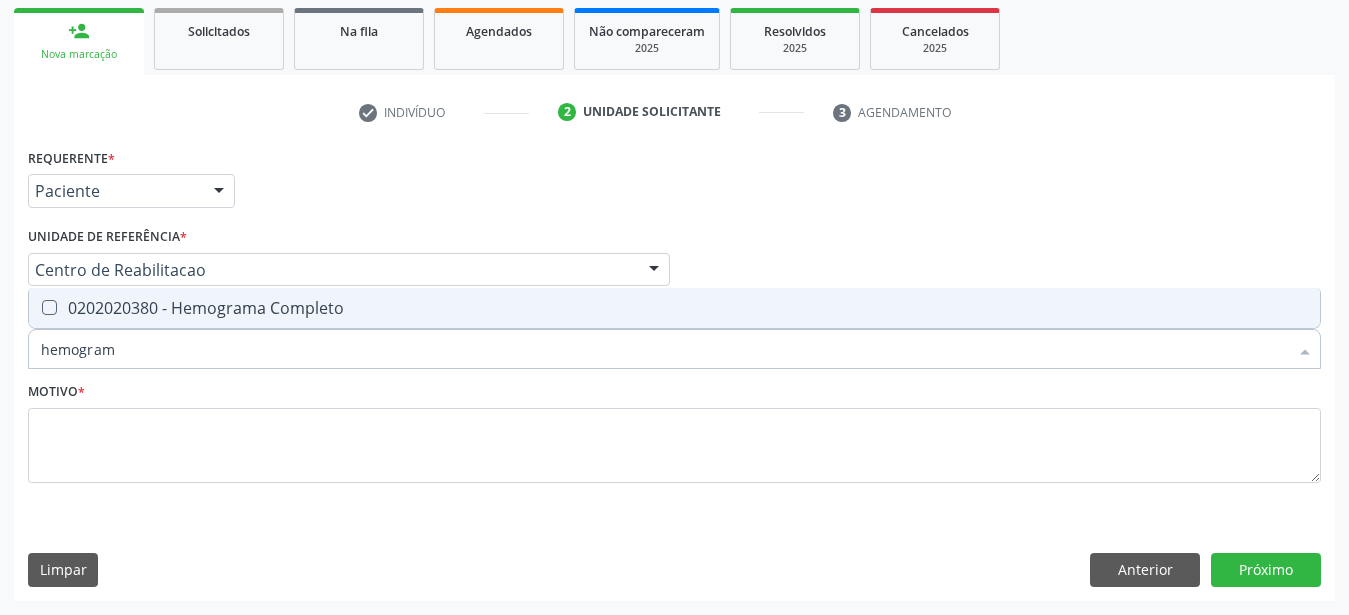 type on "hemograma" 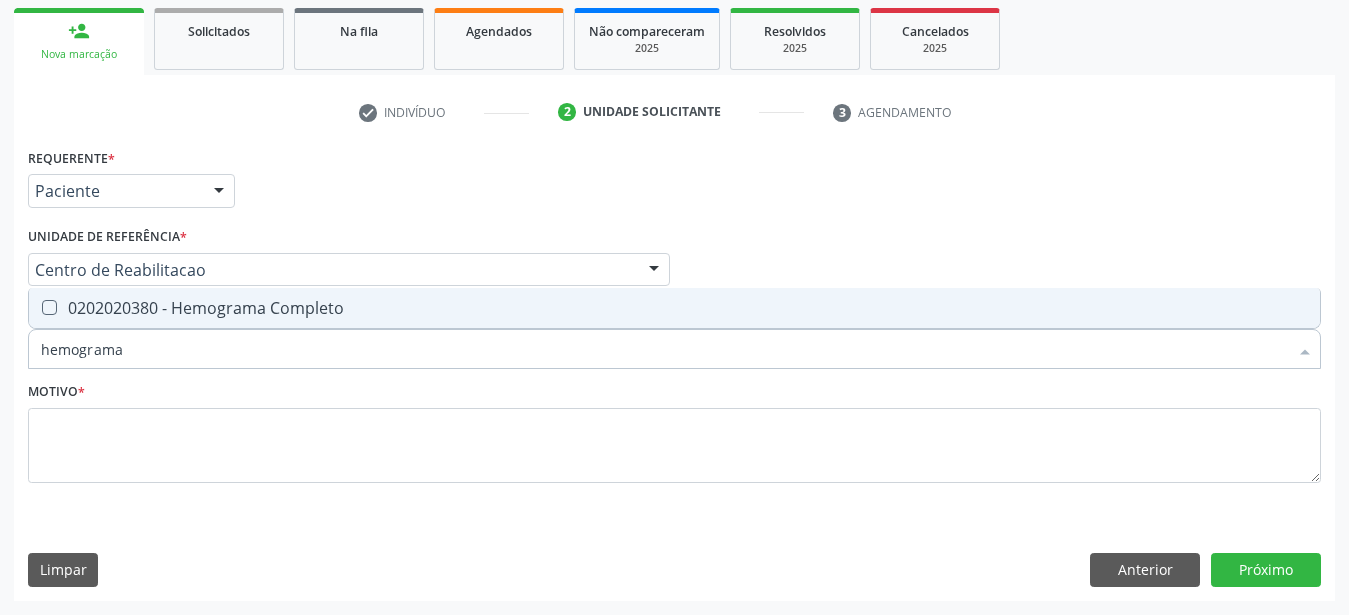 click at bounding box center [49, 307] 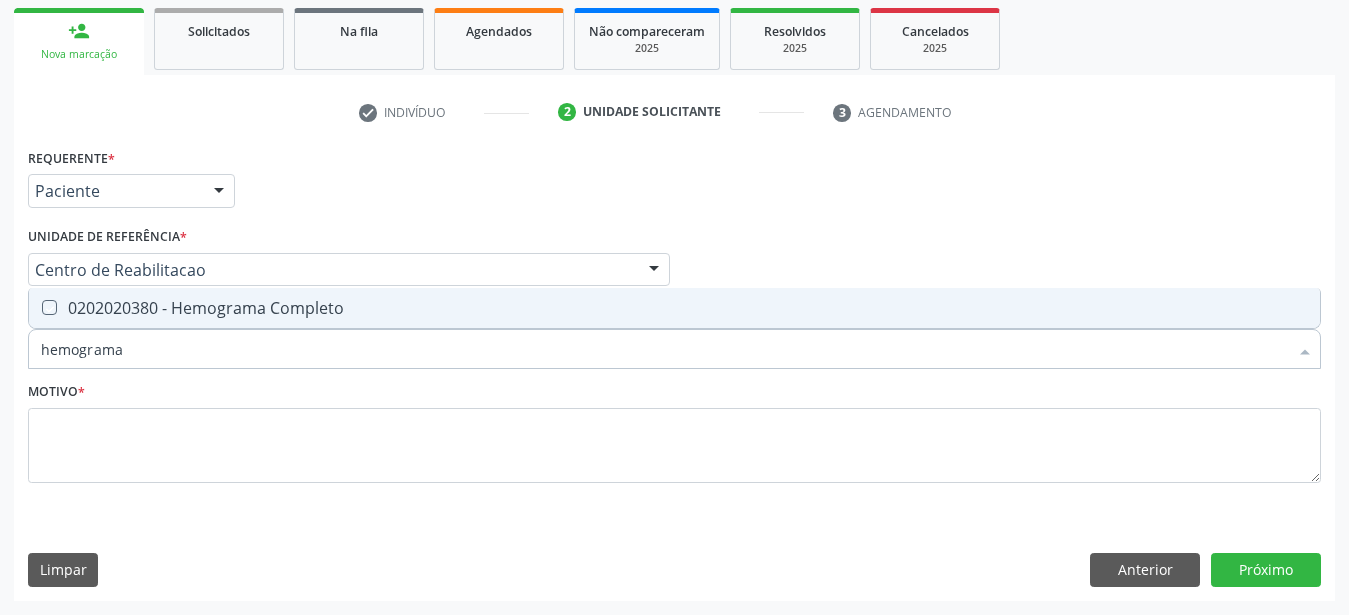 click at bounding box center [35, 307] 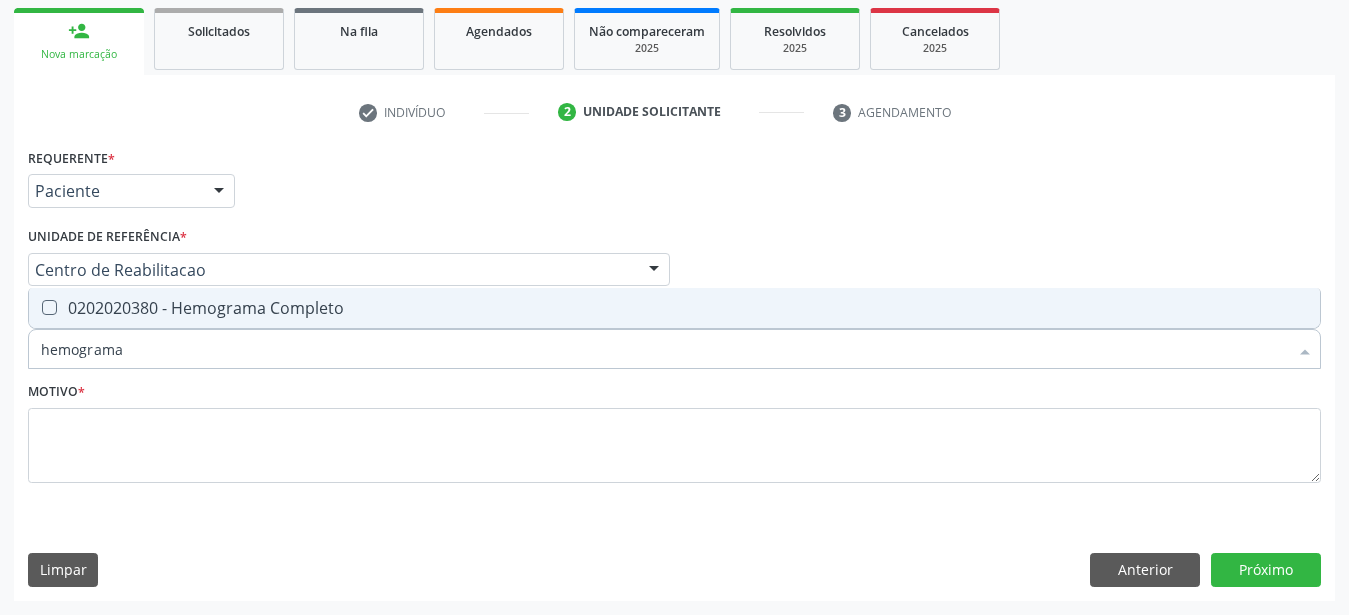 checkbox on "true" 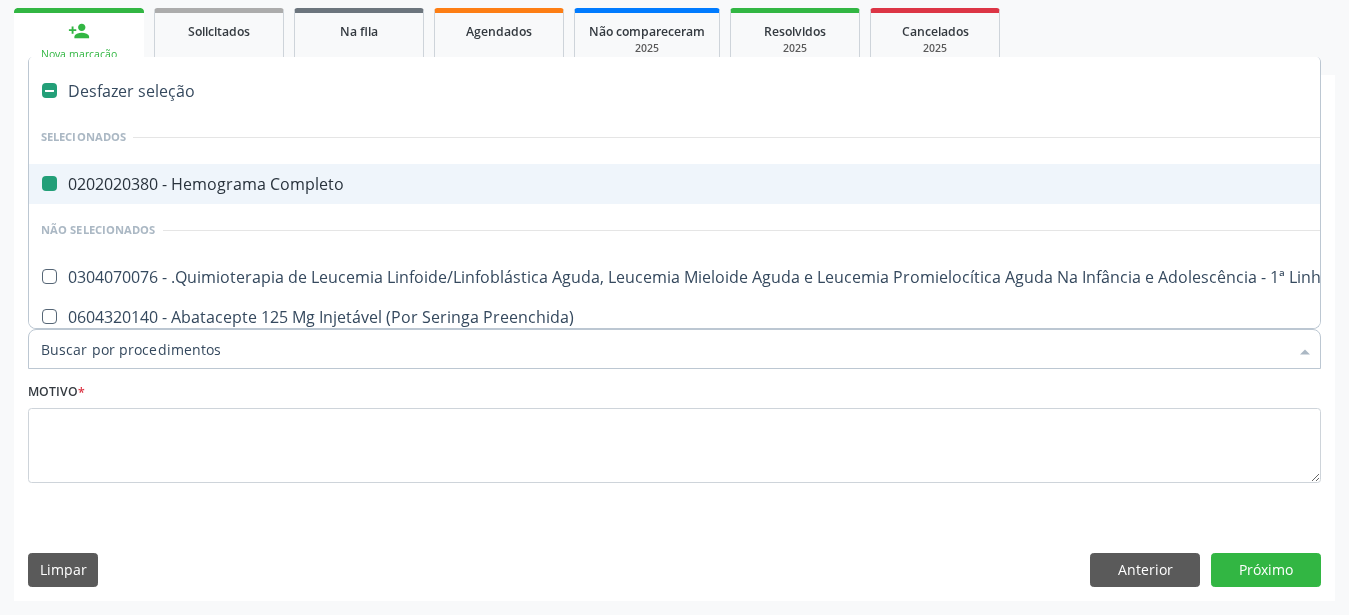 type on "u" 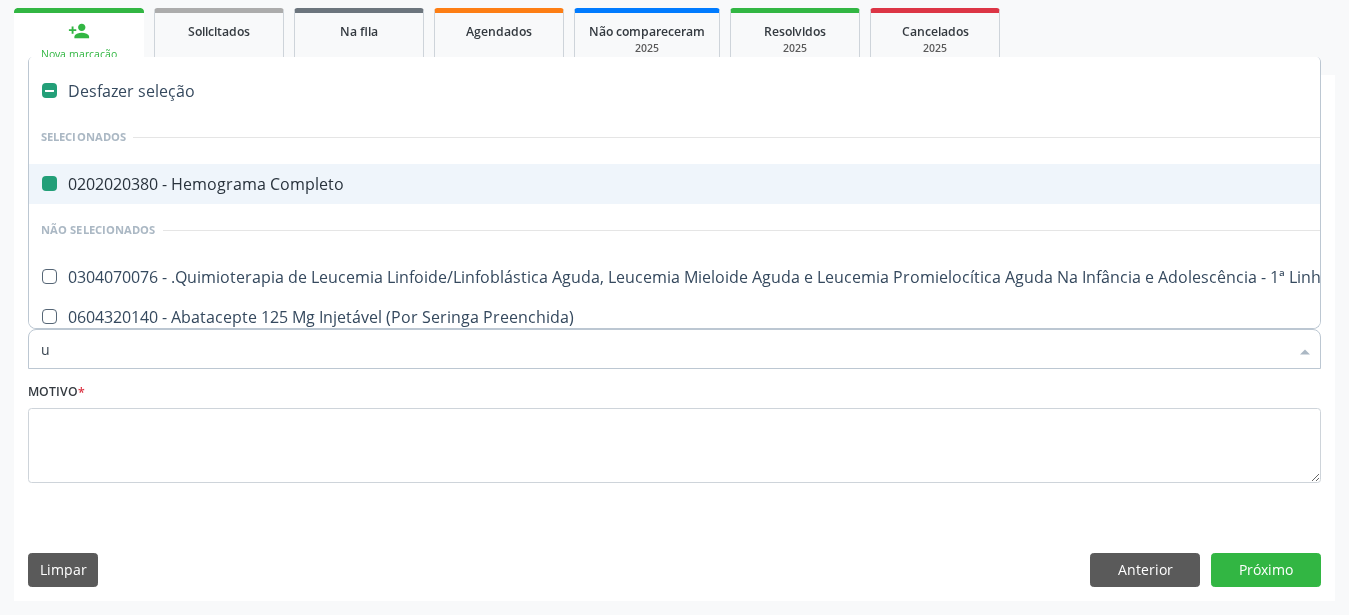 checkbox on "false" 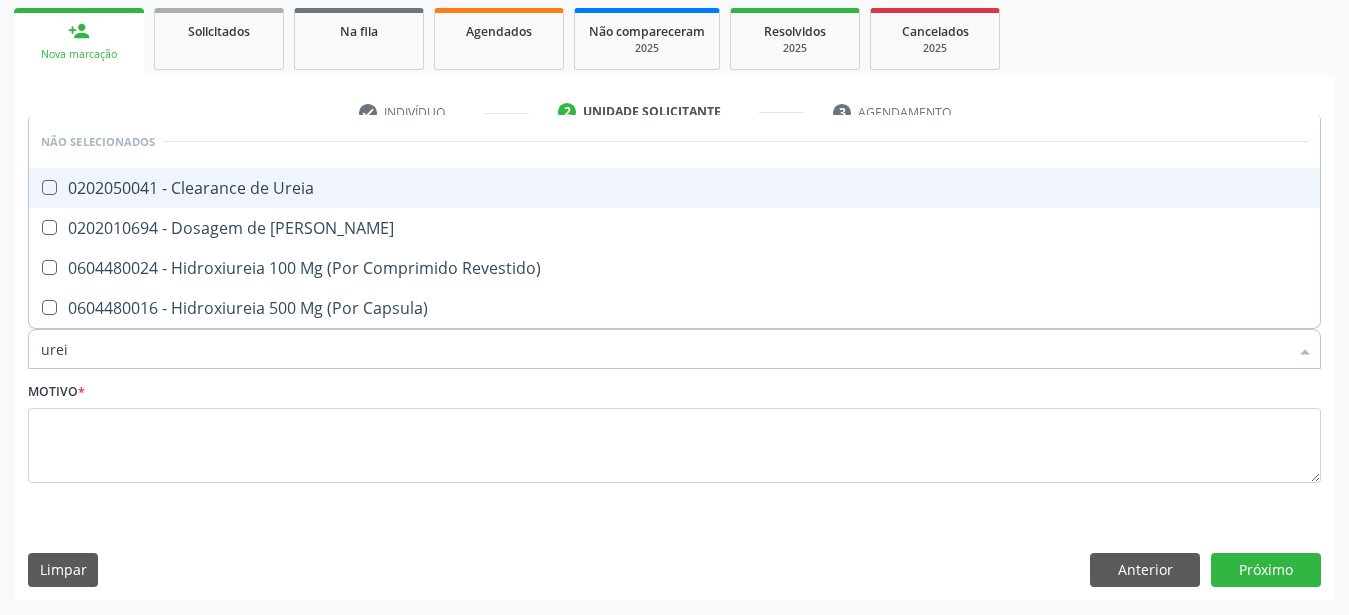 type on "ureia" 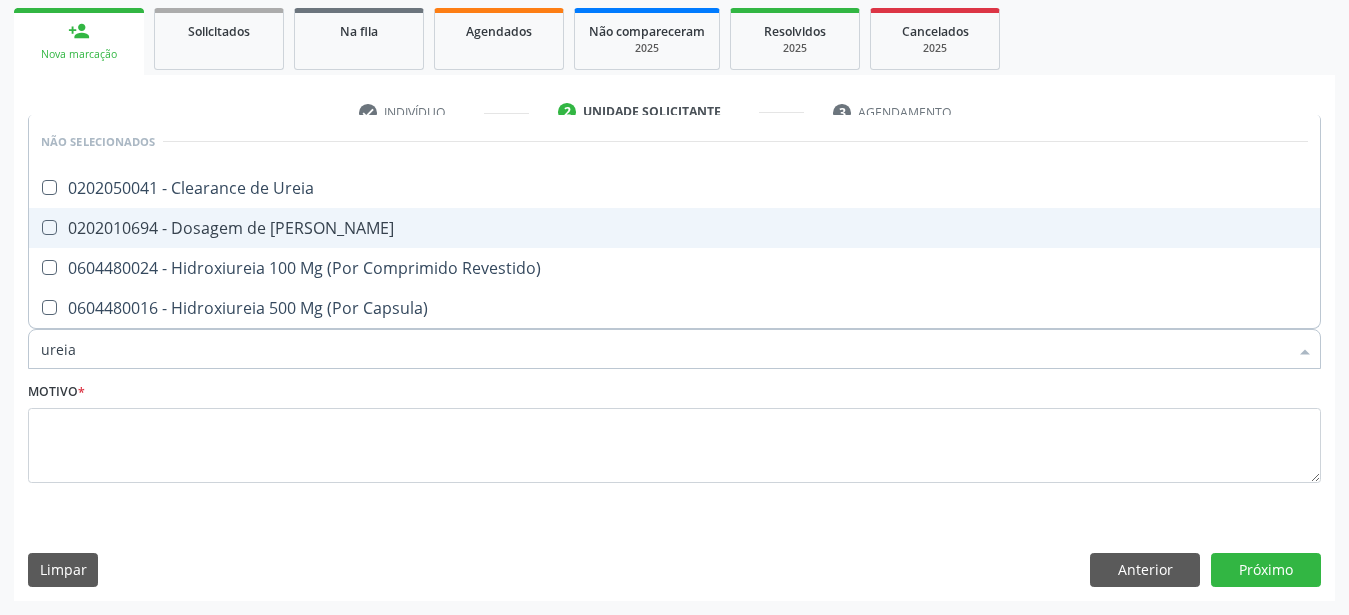 click on "0202010694 - Dosagem de [PERSON_NAME]" at bounding box center [674, 228] 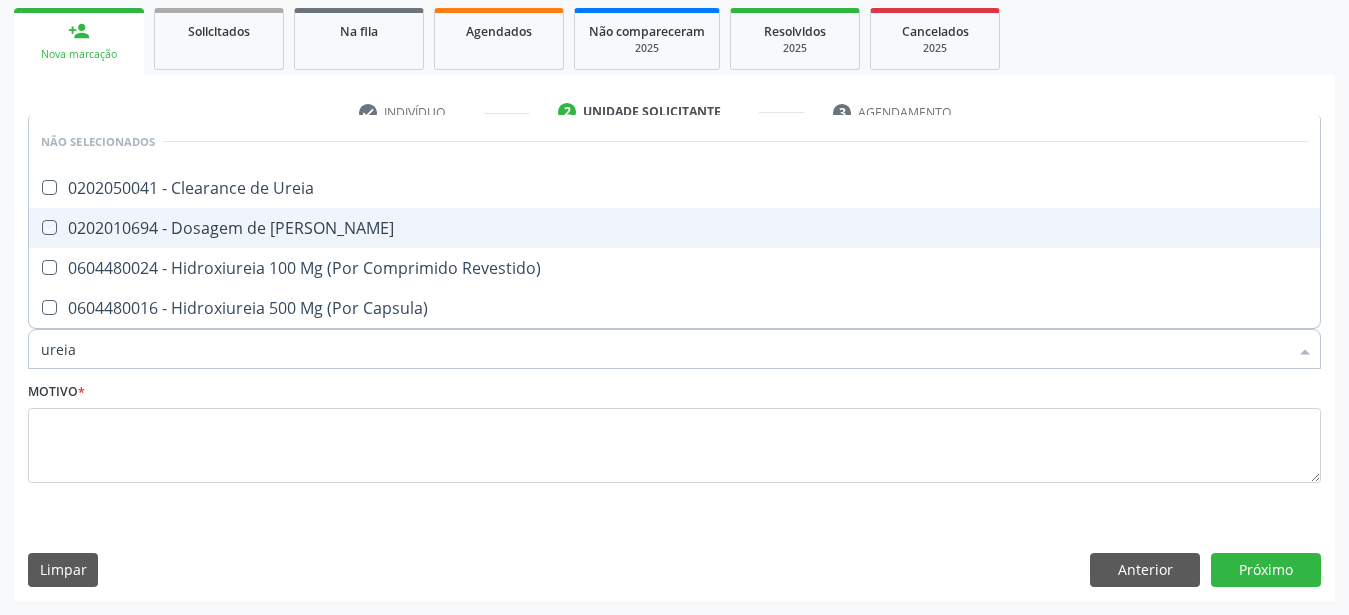 checkbox on "true" 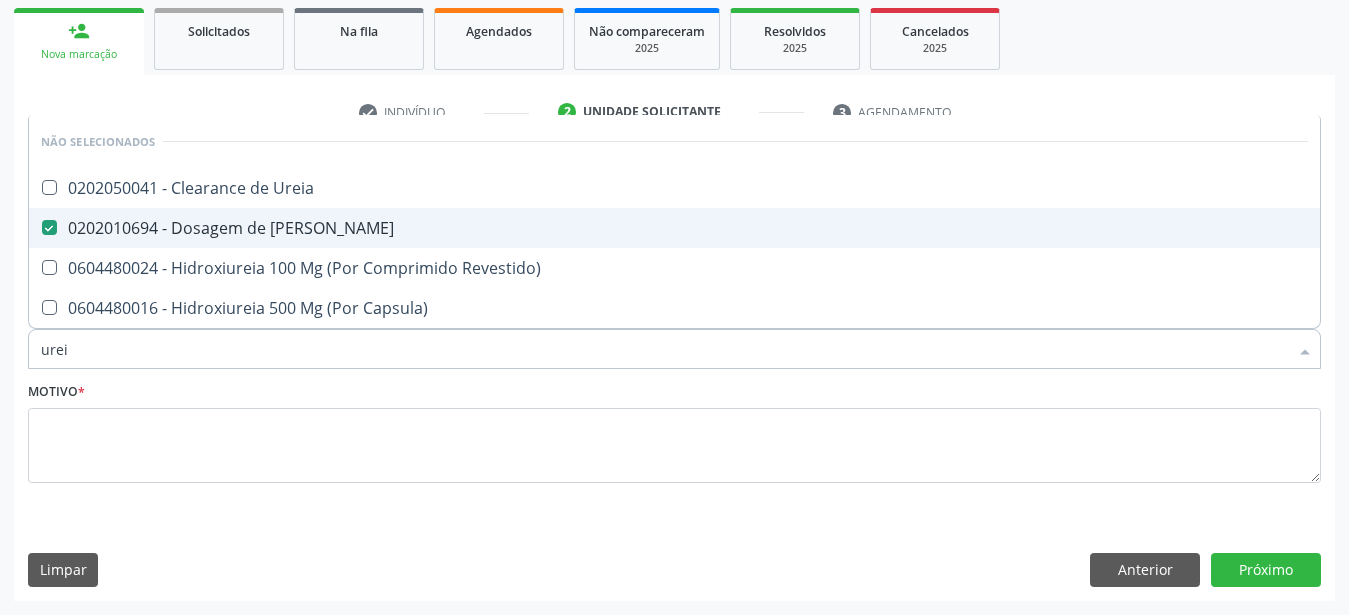 type on "ure" 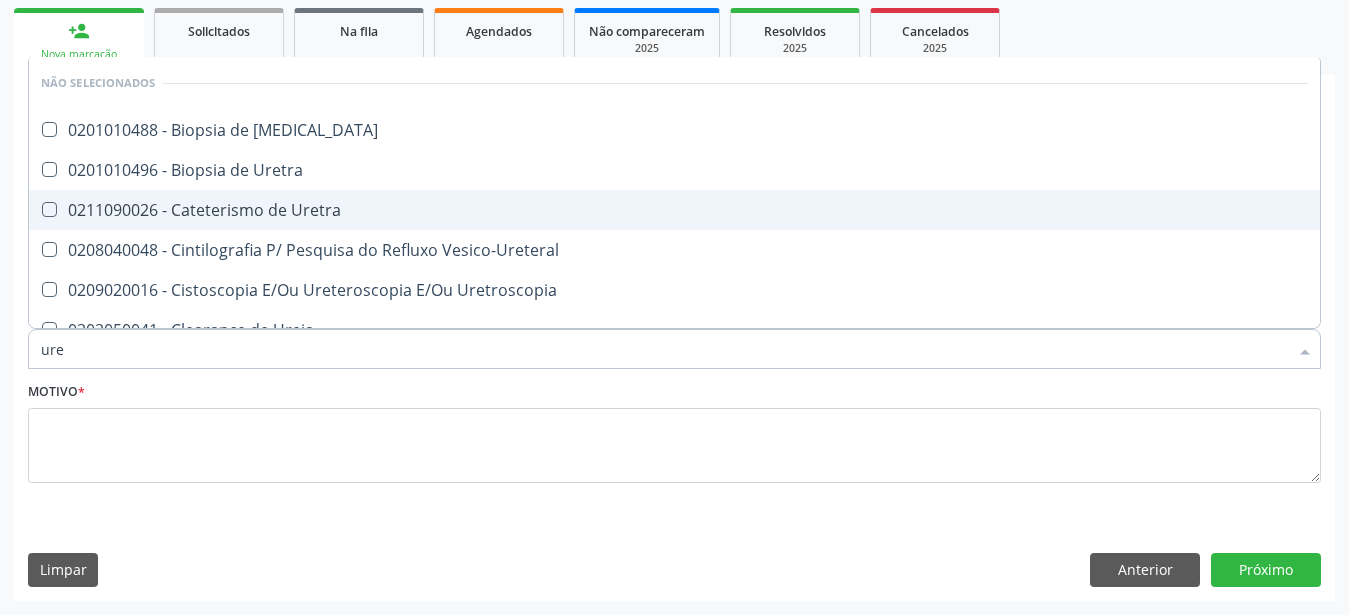 type on "ur" 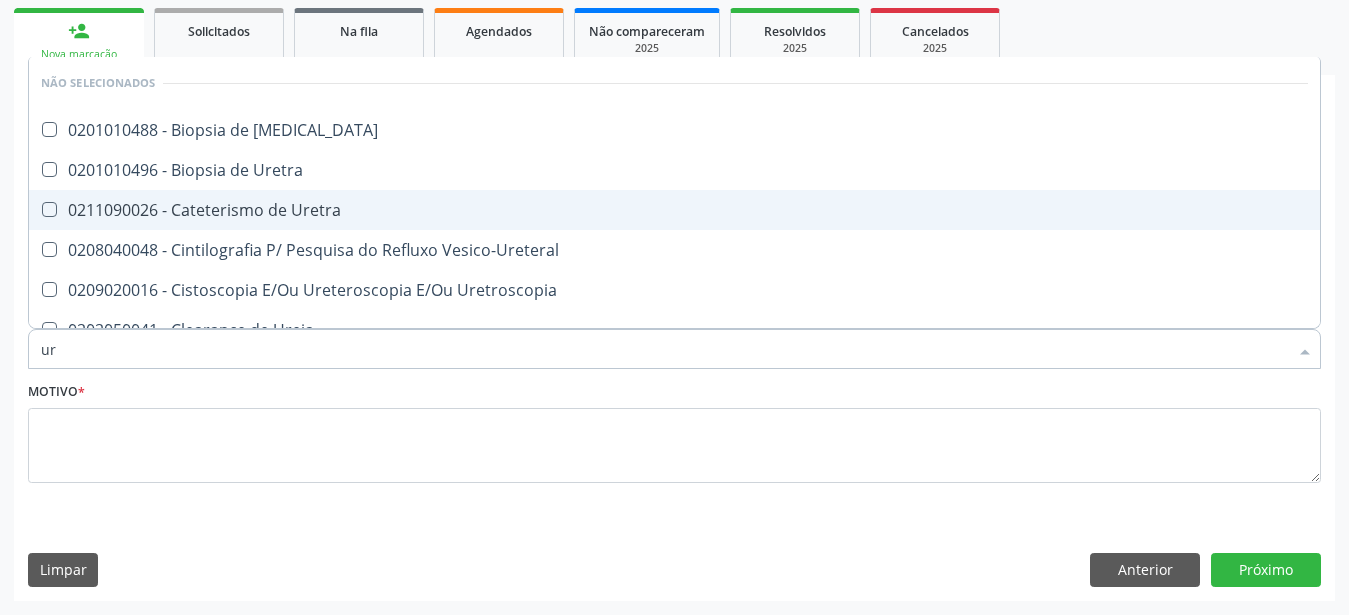 checkbox on "false" 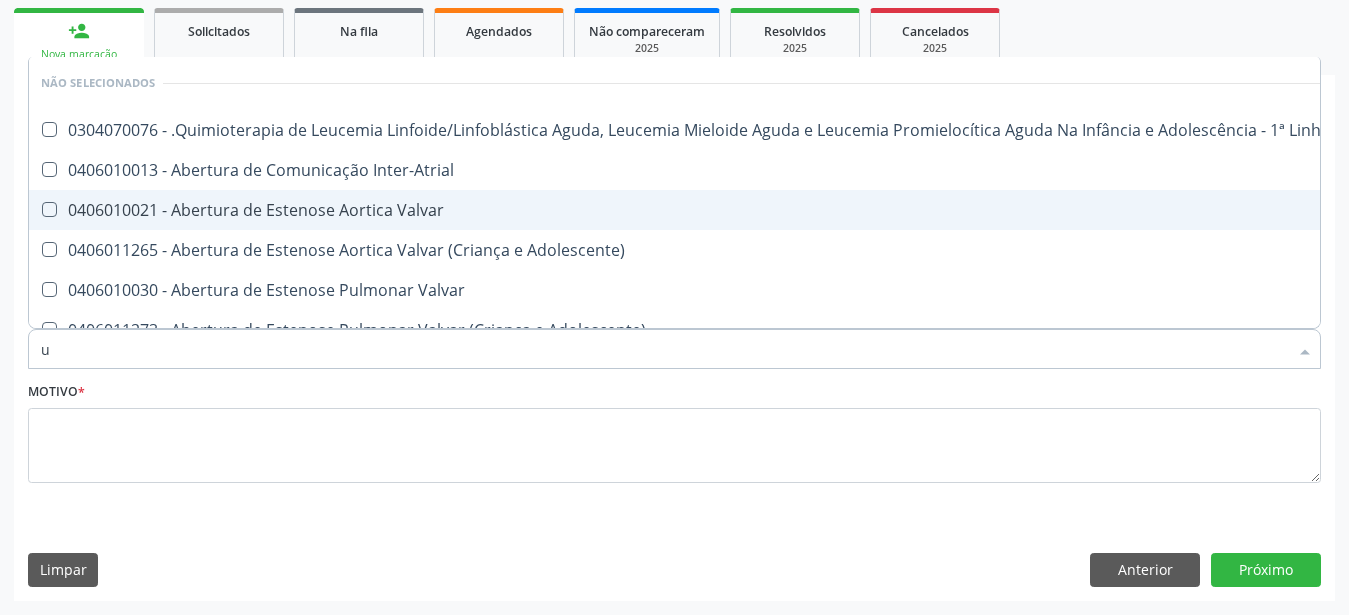 type 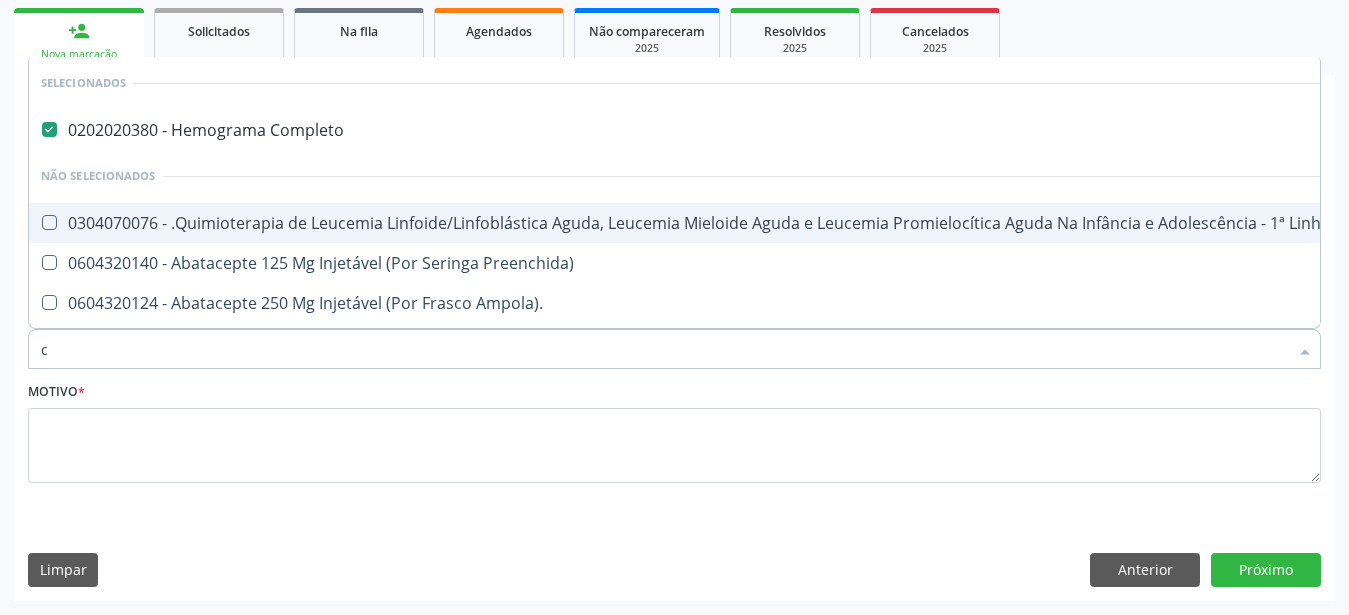 type on "cr" 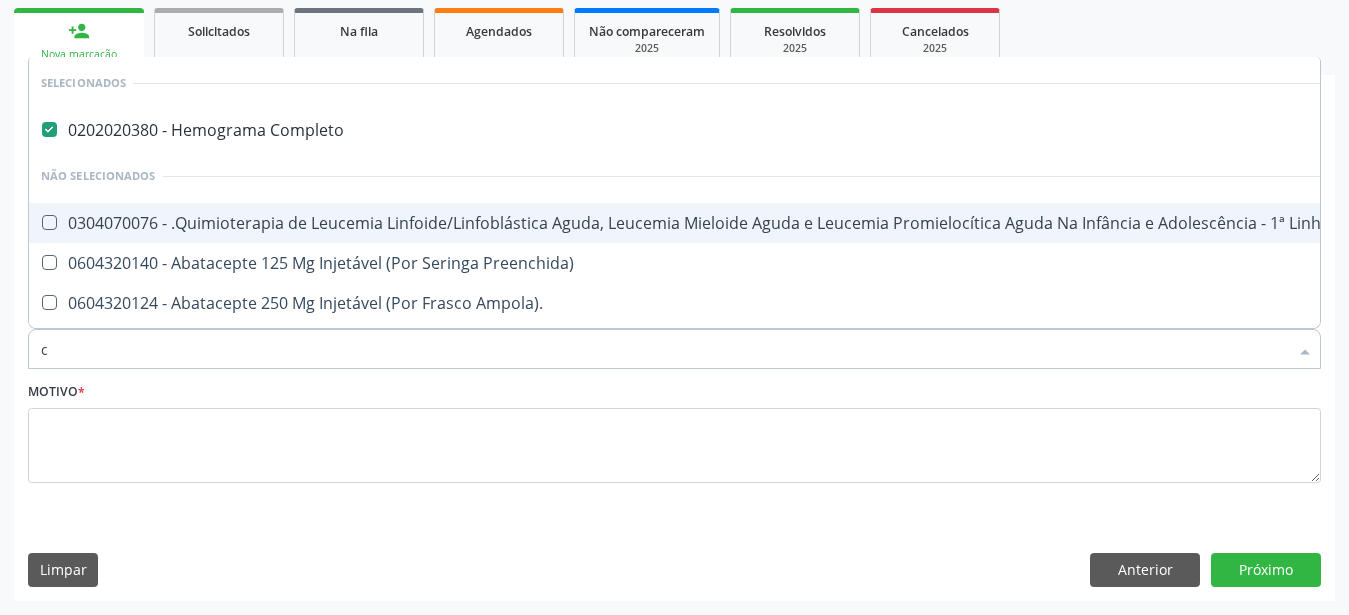 checkbox on "false" 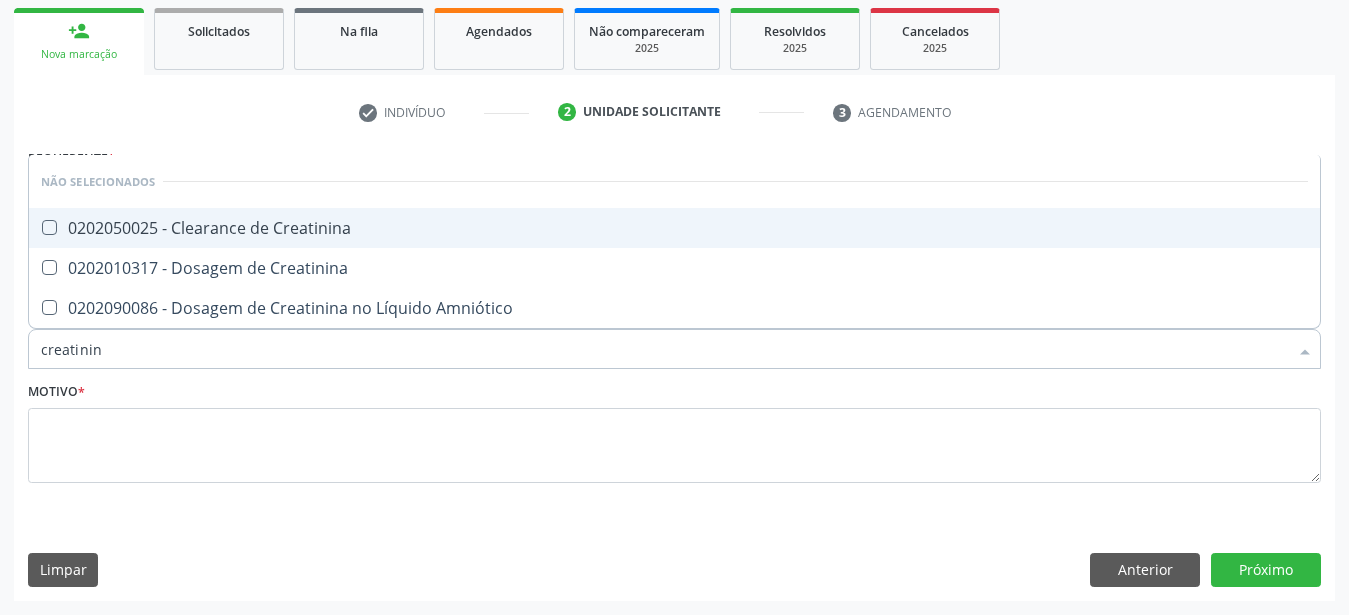 type on "creatinina" 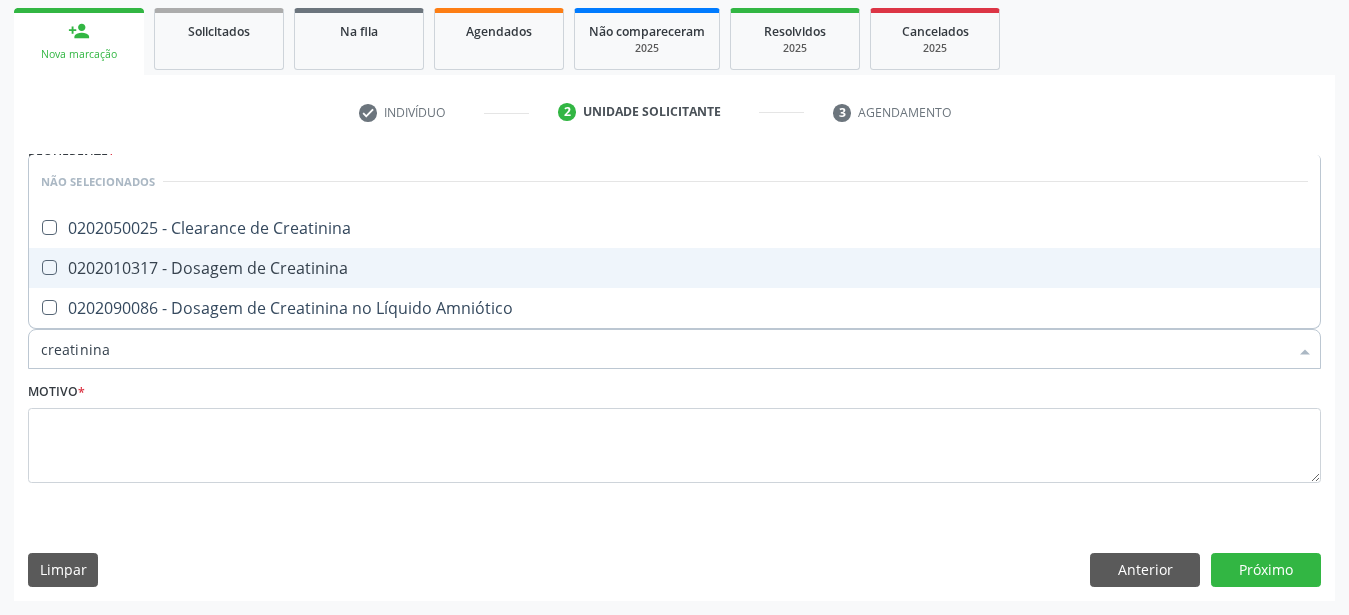 click at bounding box center (49, 267) 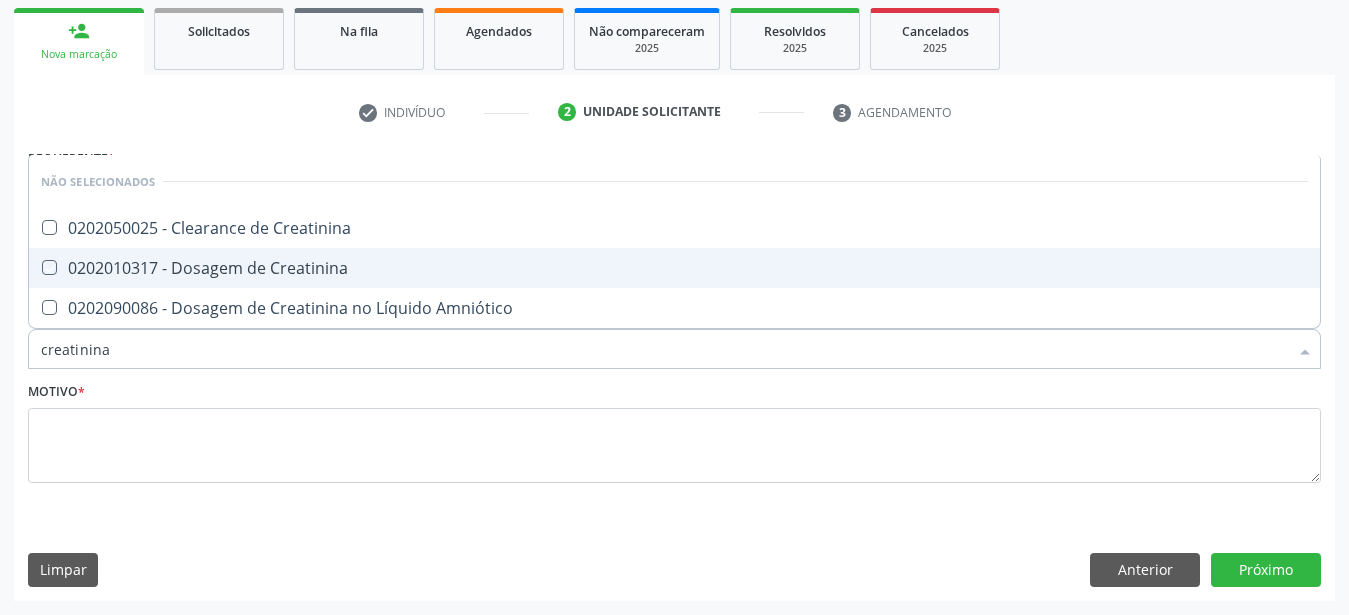 click at bounding box center [35, 267] 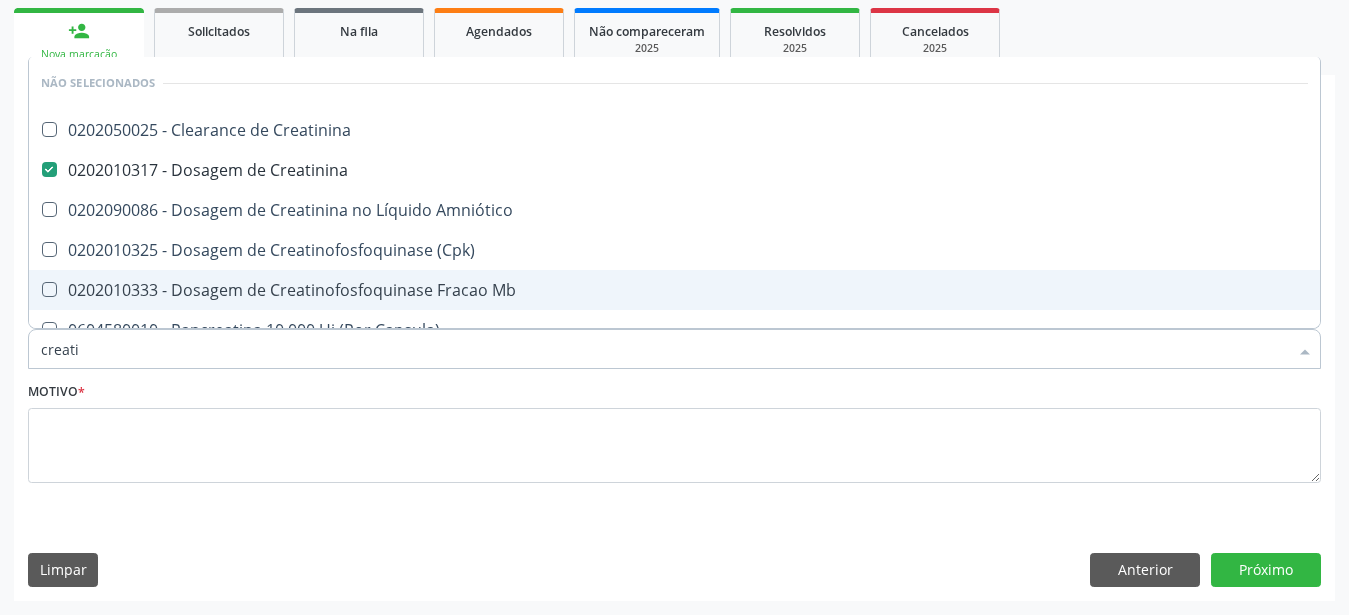 type on "creat" 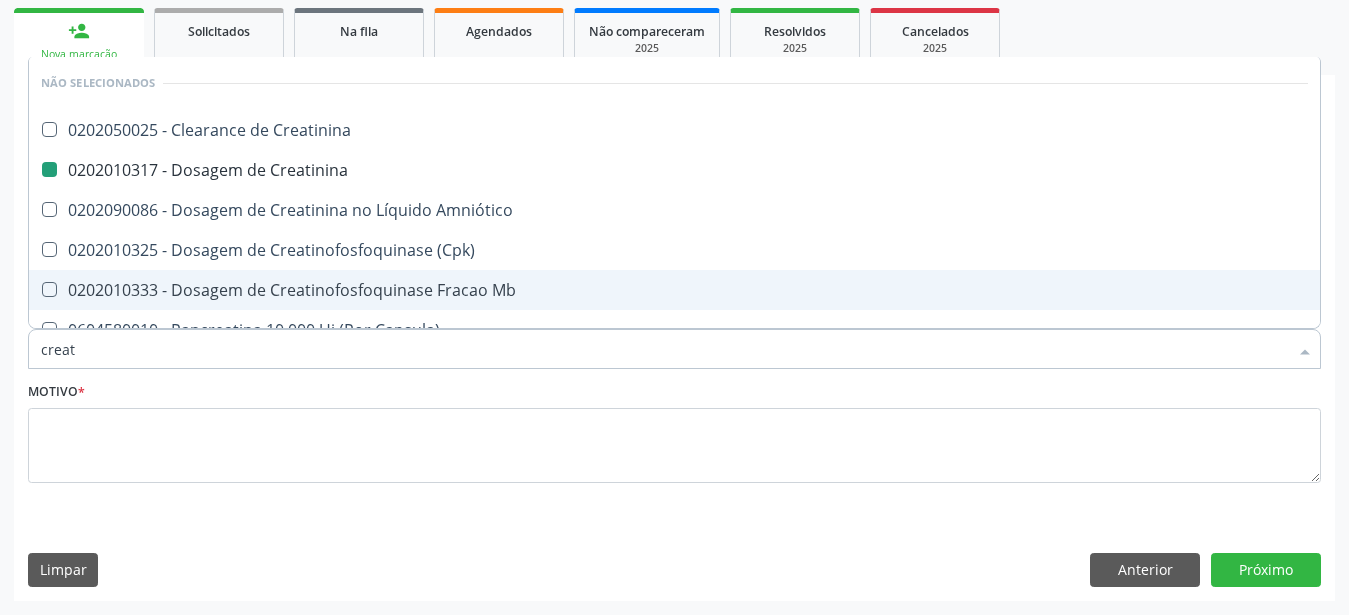 type on "crea" 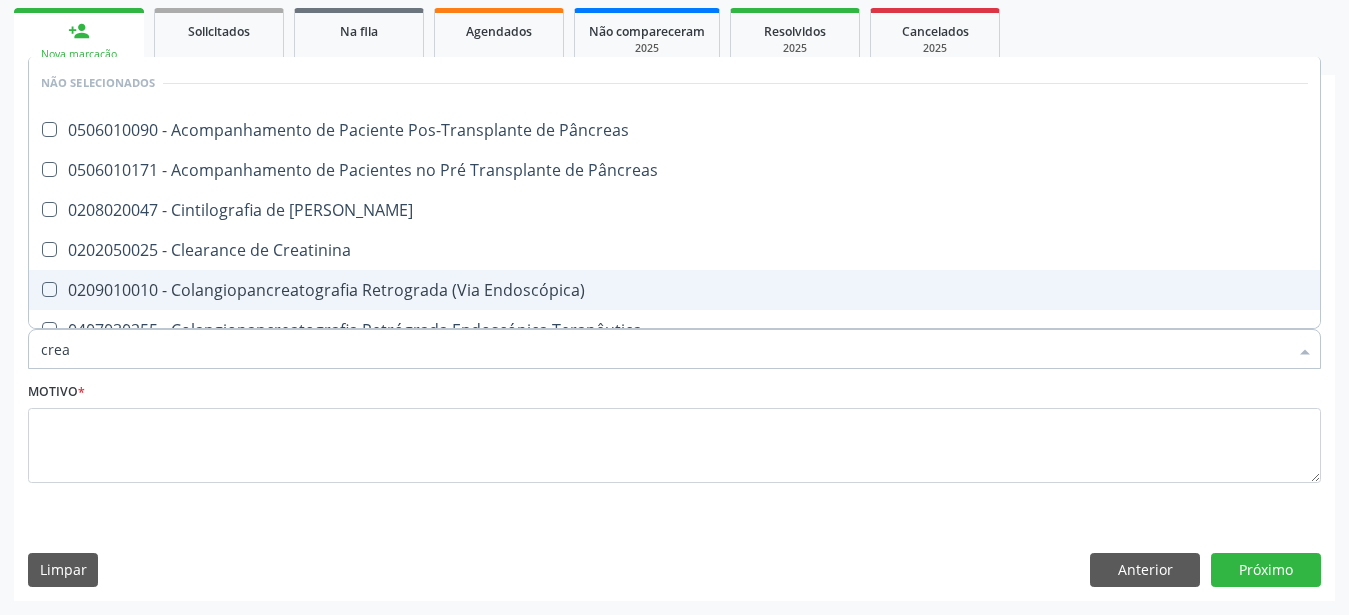 type on "cre" 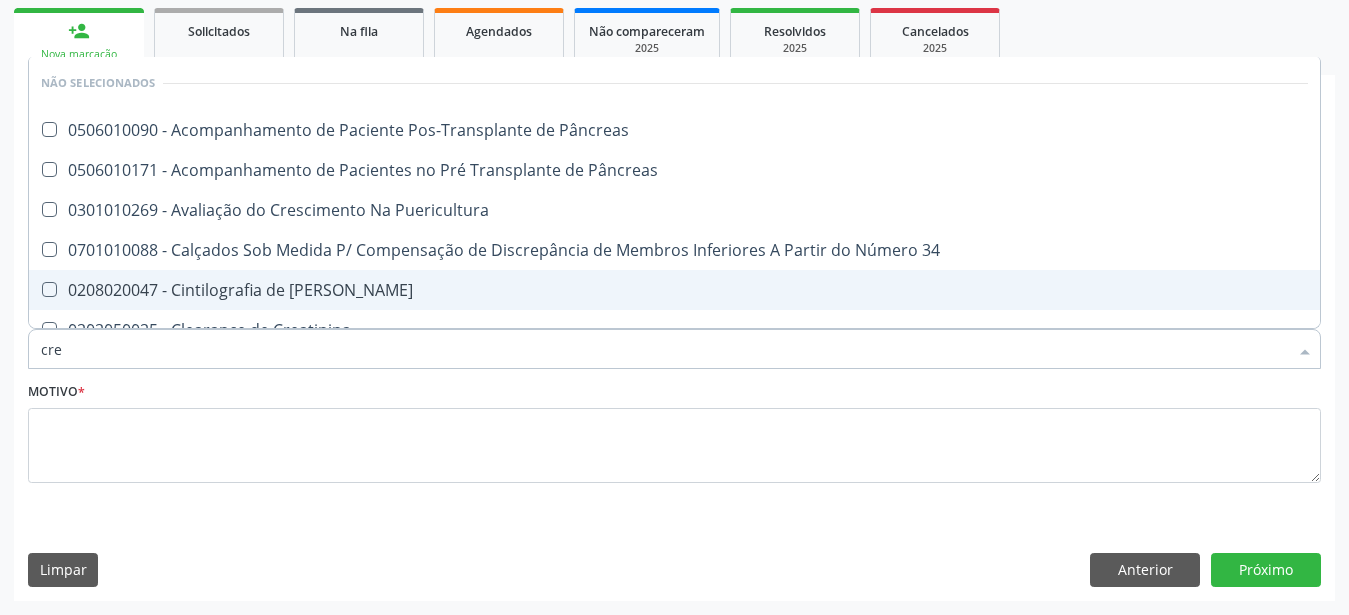 type on "cr" 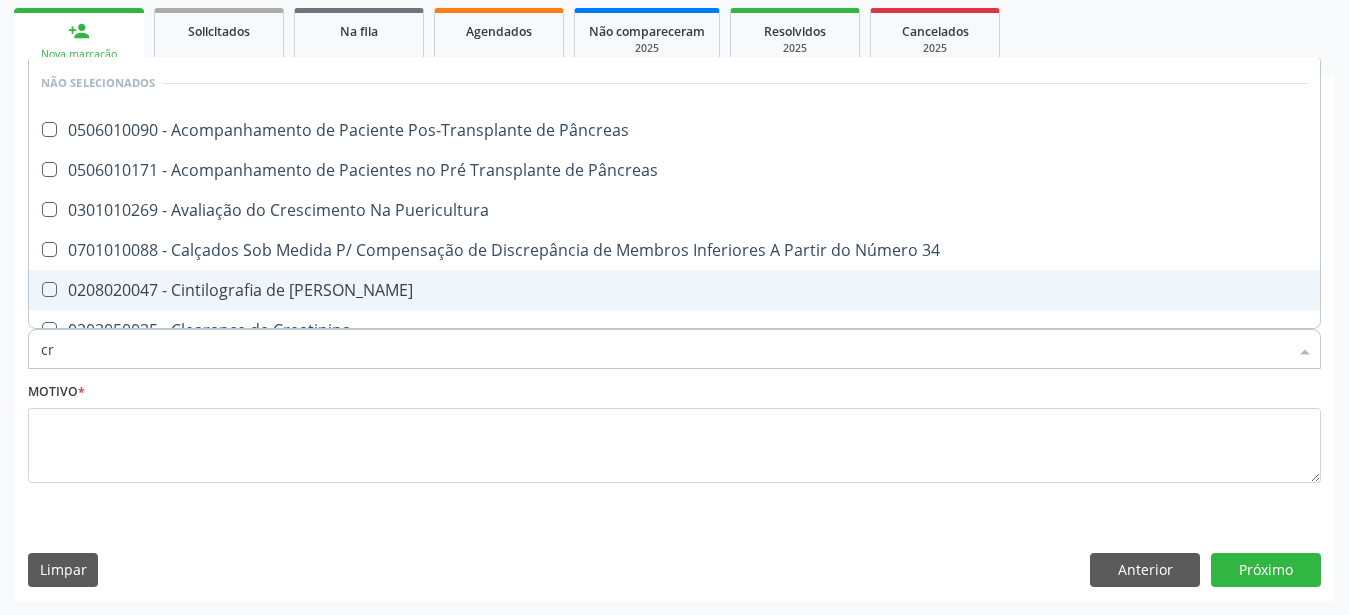 checkbox on "false" 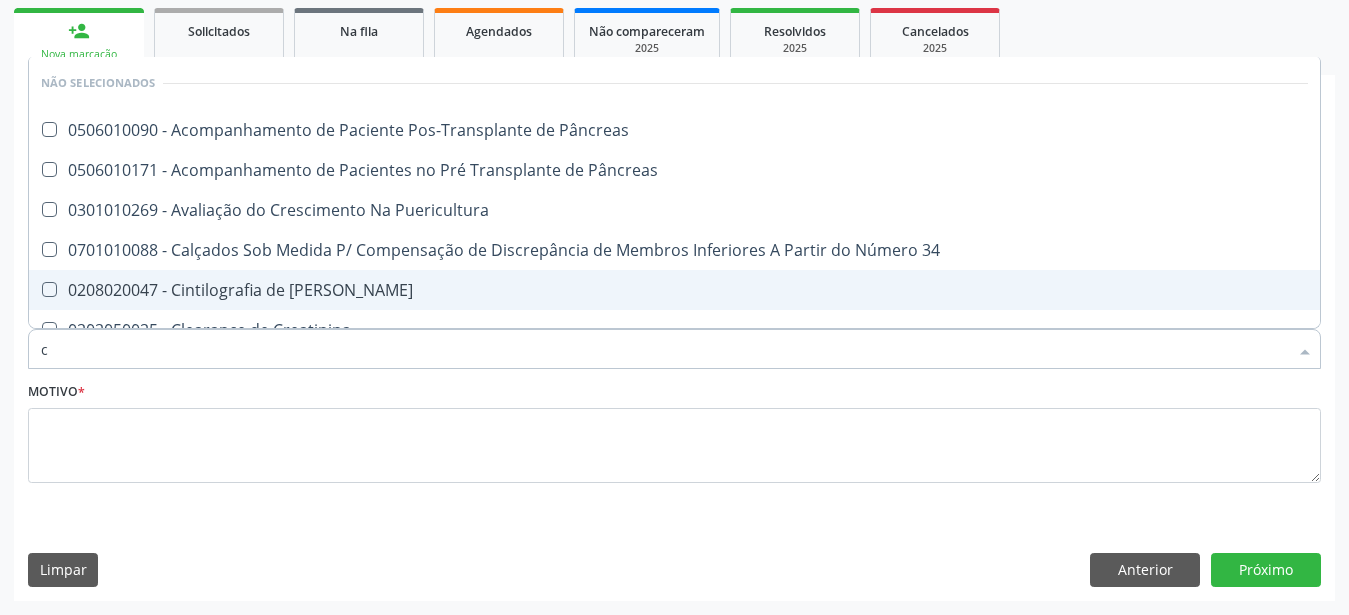 type 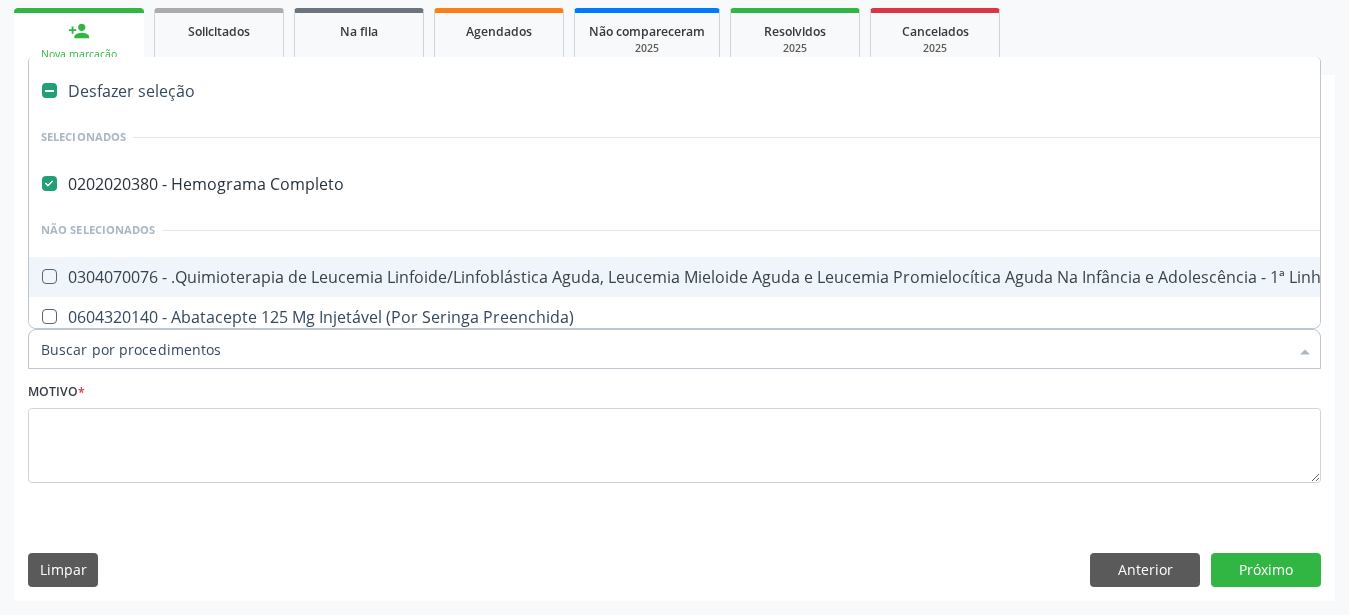 checkbox on "true" 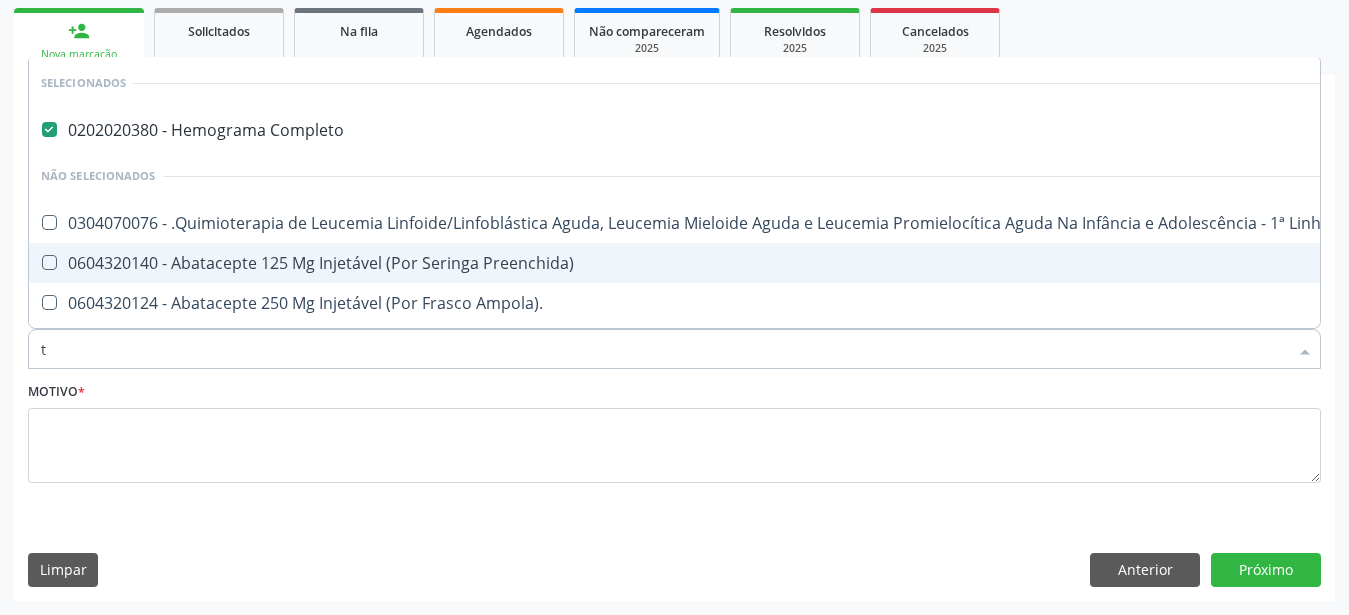 type on "tg" 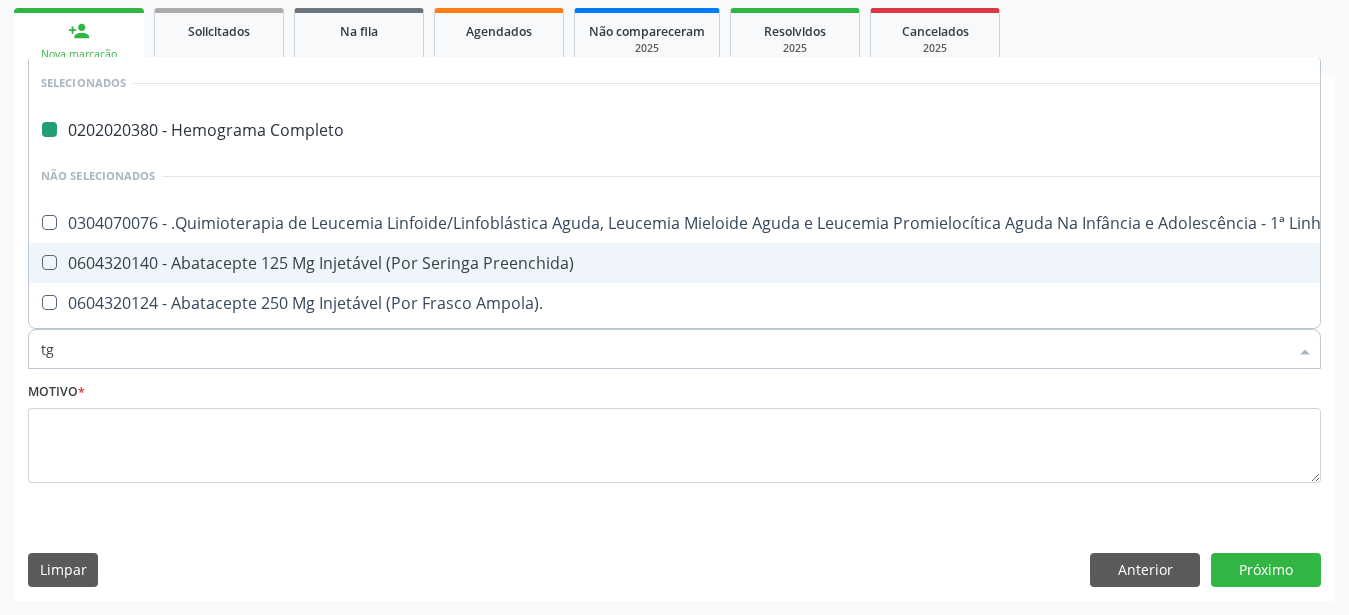 type on "tgo" 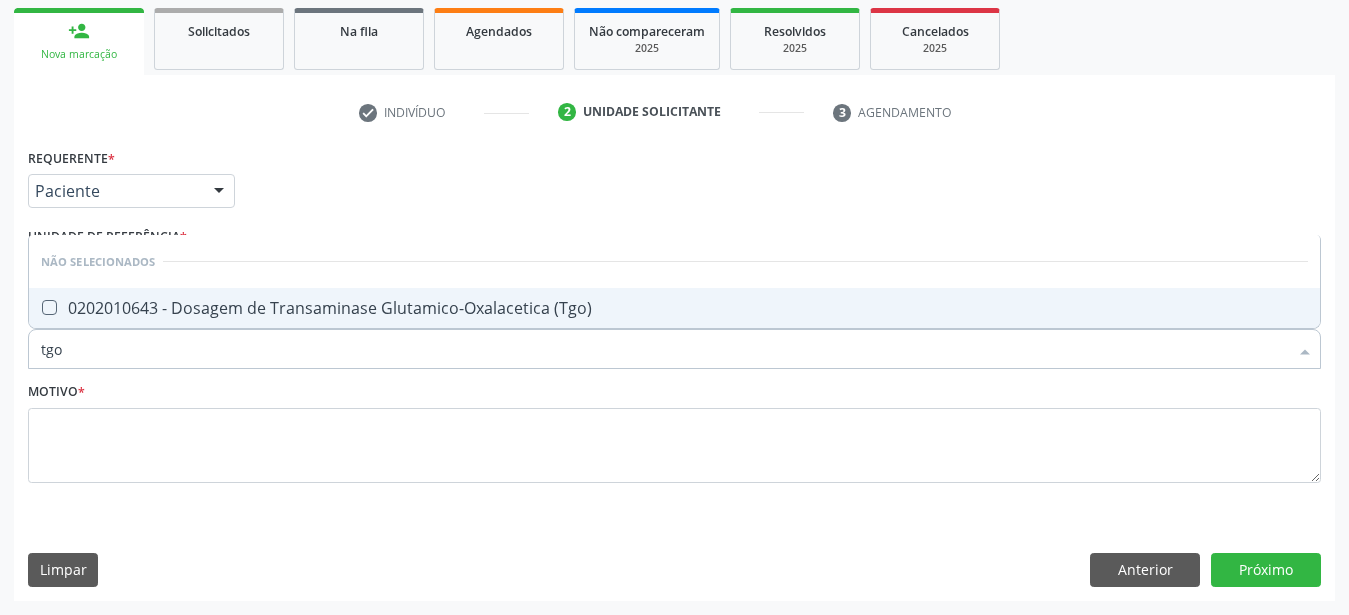 click at bounding box center [49, 307] 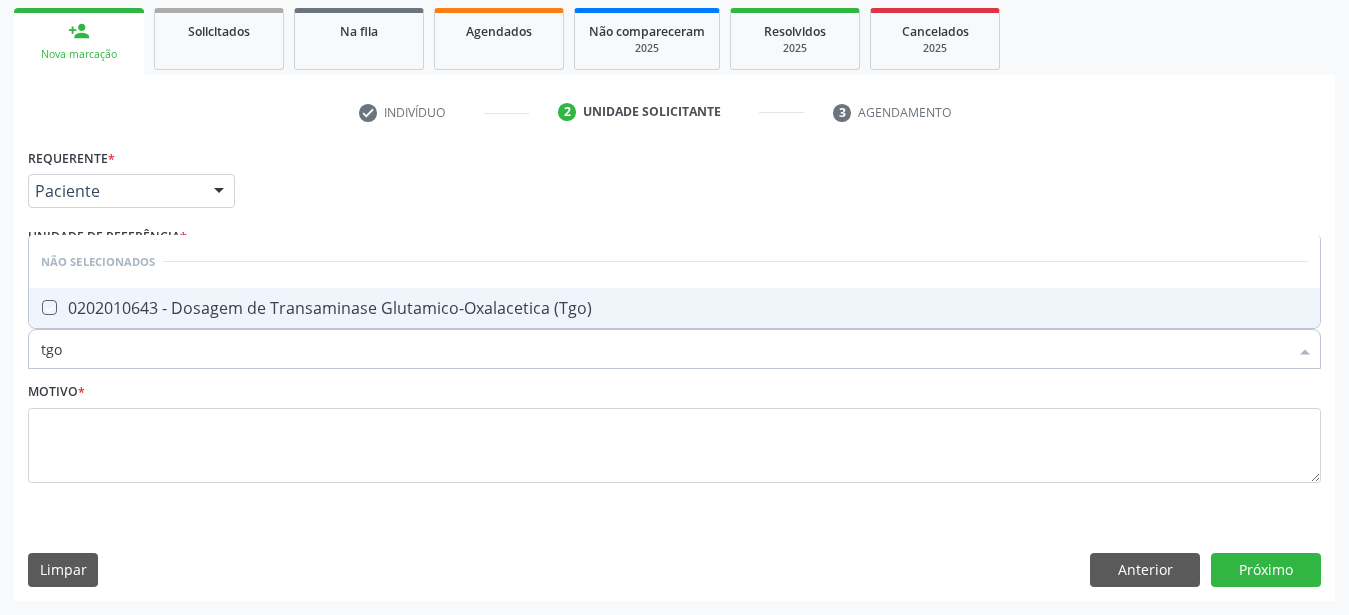 click at bounding box center (35, 307) 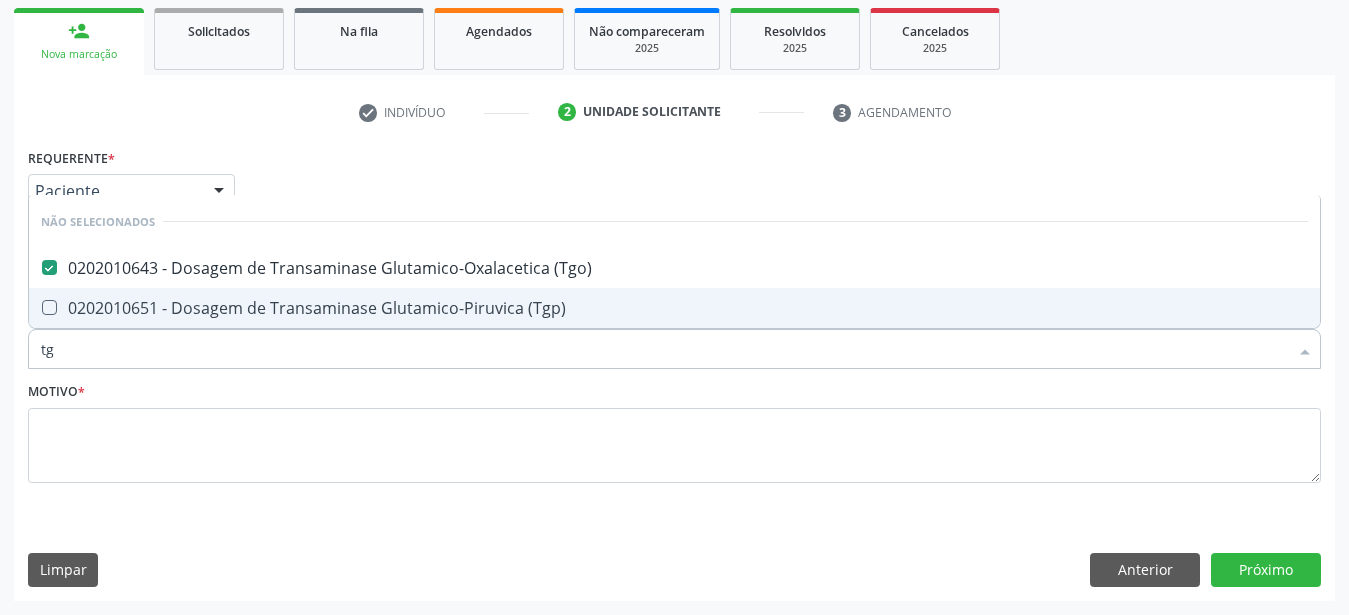 type on "tgp" 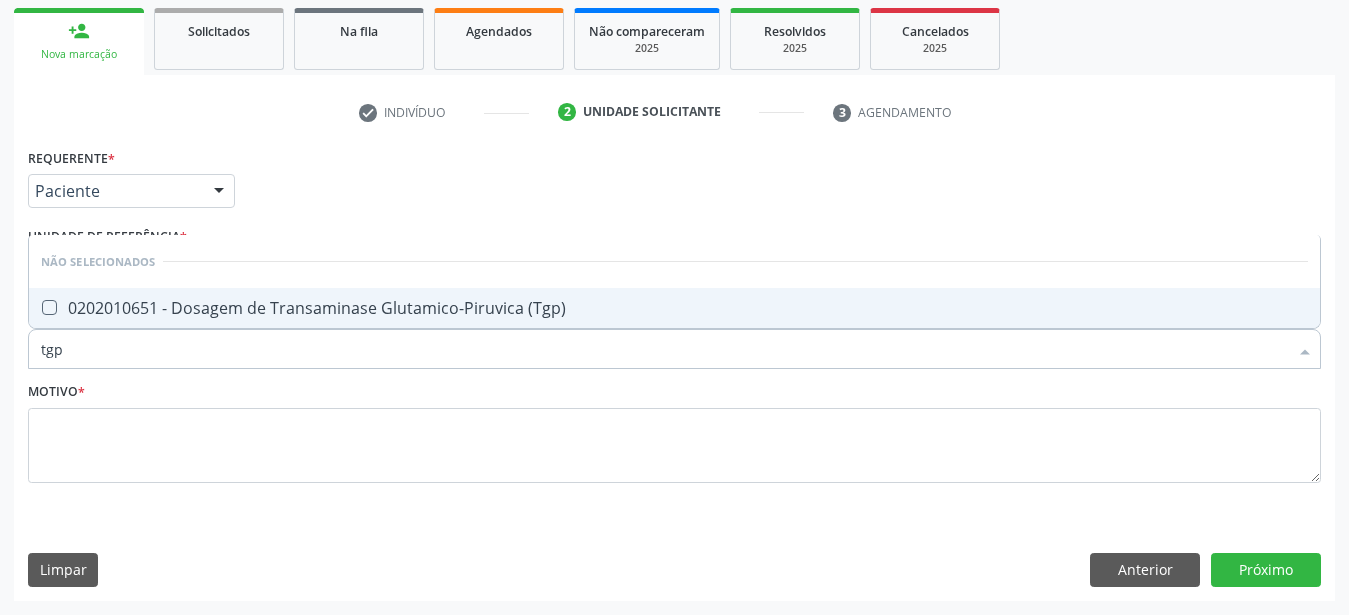 click at bounding box center [49, 307] 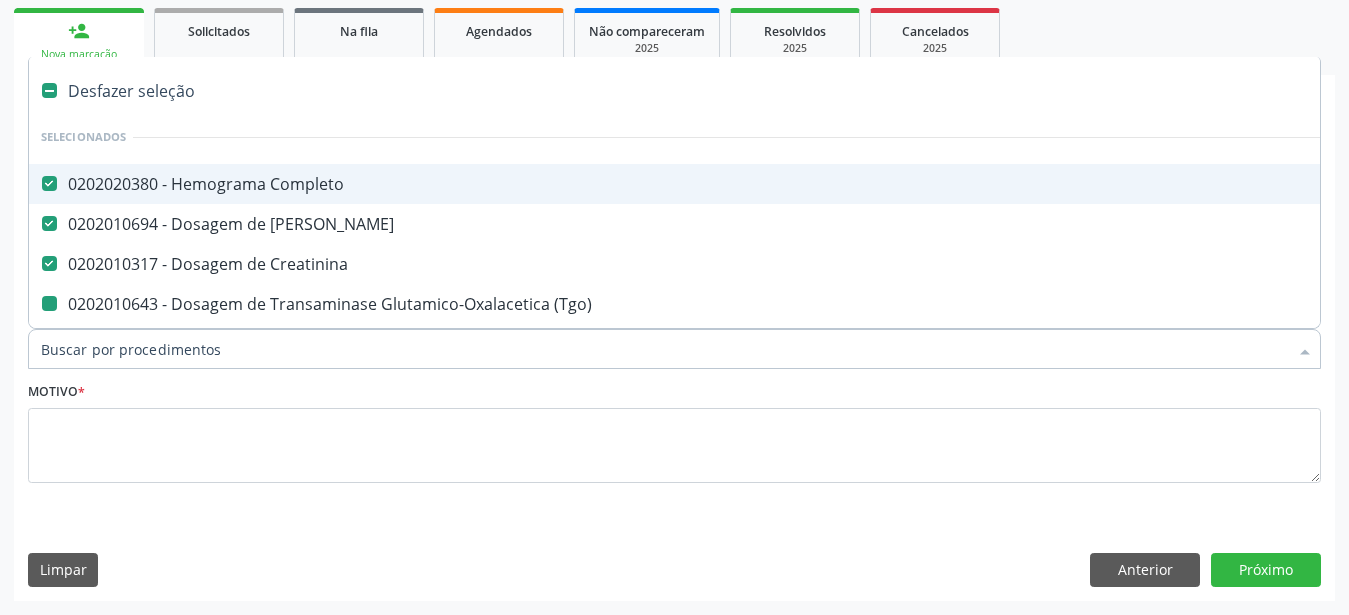 type on "p" 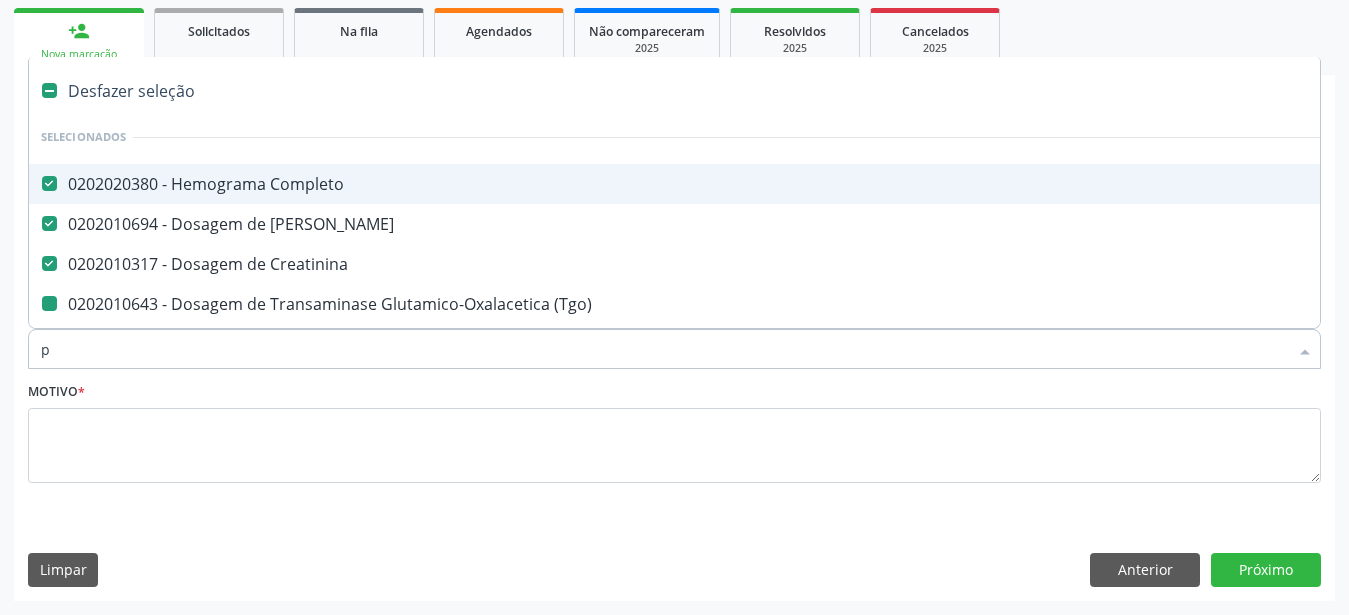 checkbox on "false" 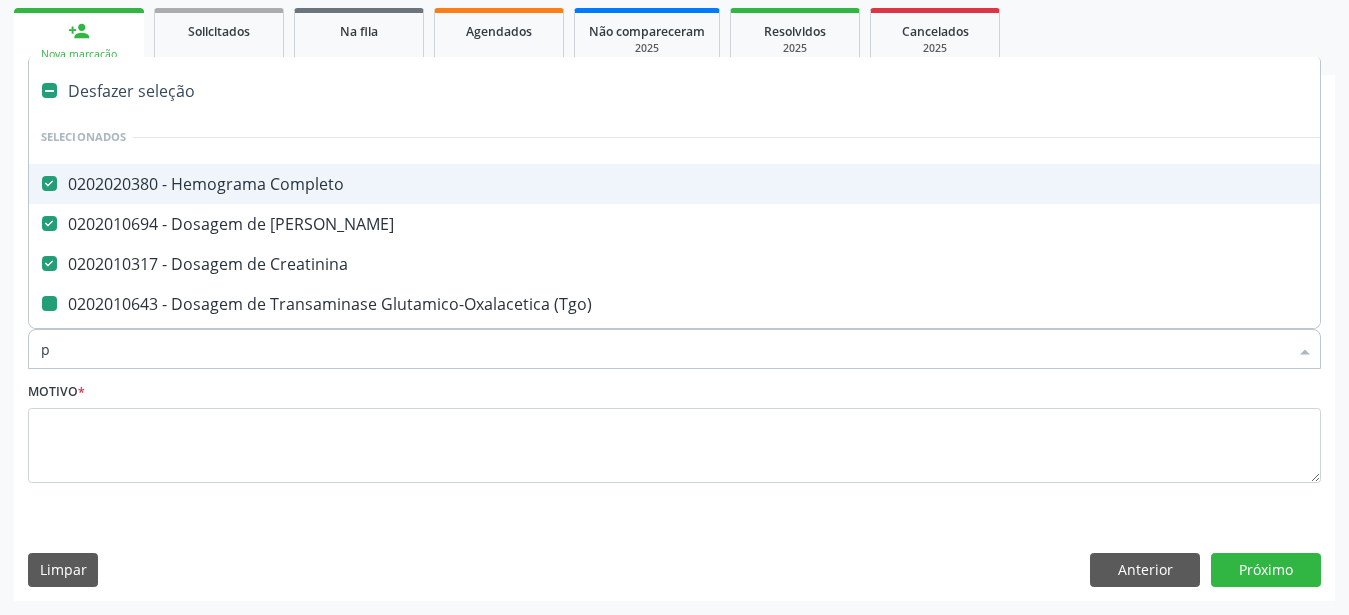 checkbox on "false" 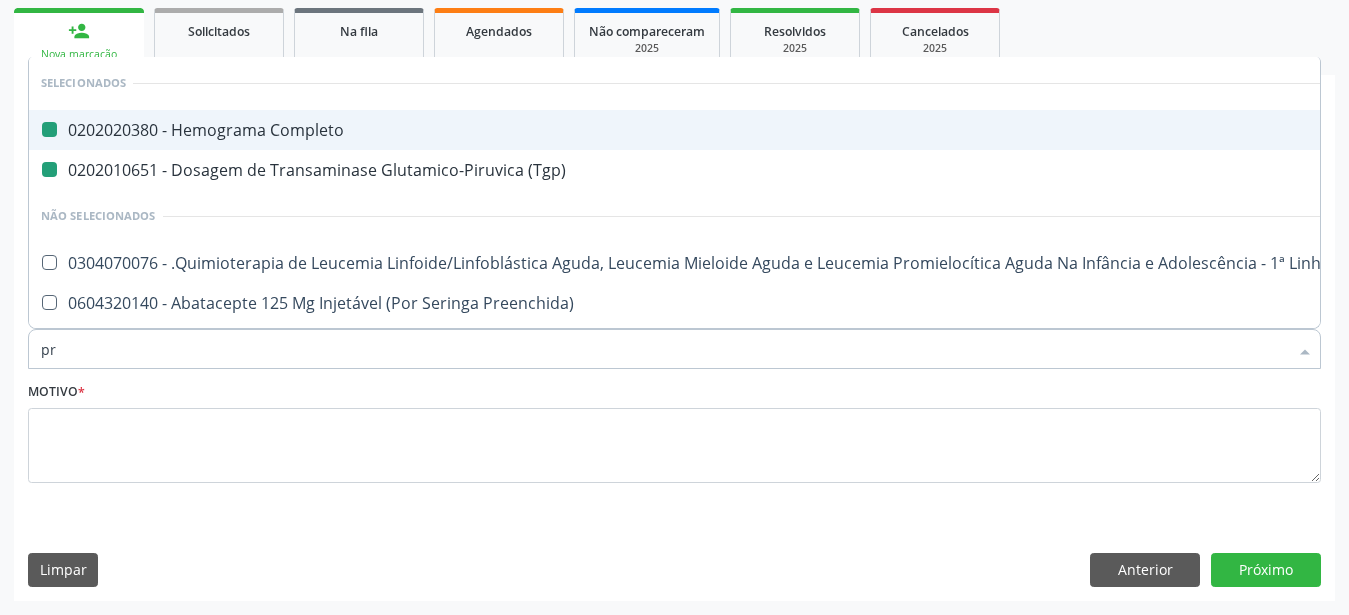 type on "pro" 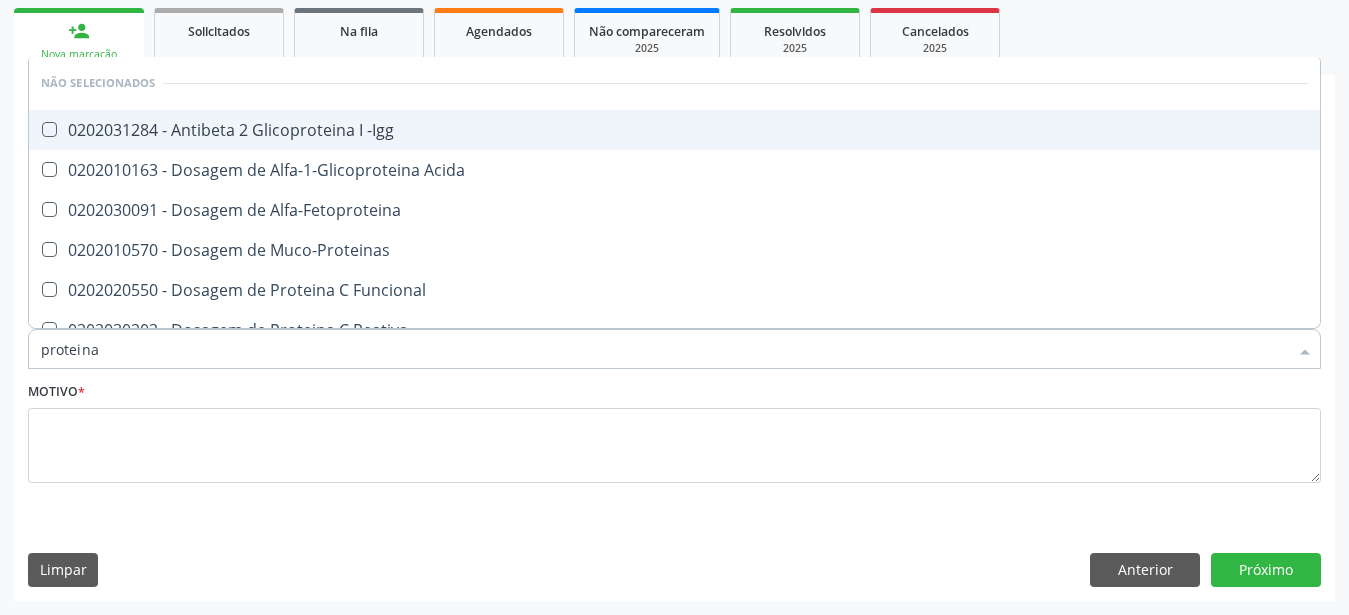 type on "proteina c" 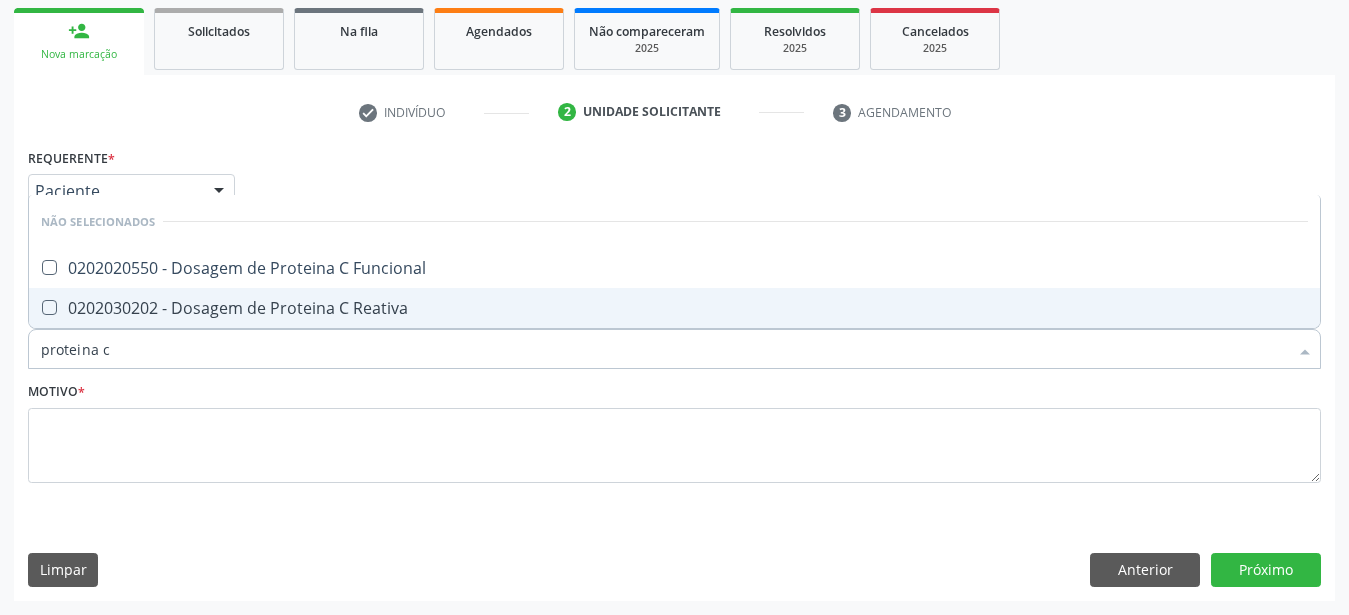 click at bounding box center [49, 307] 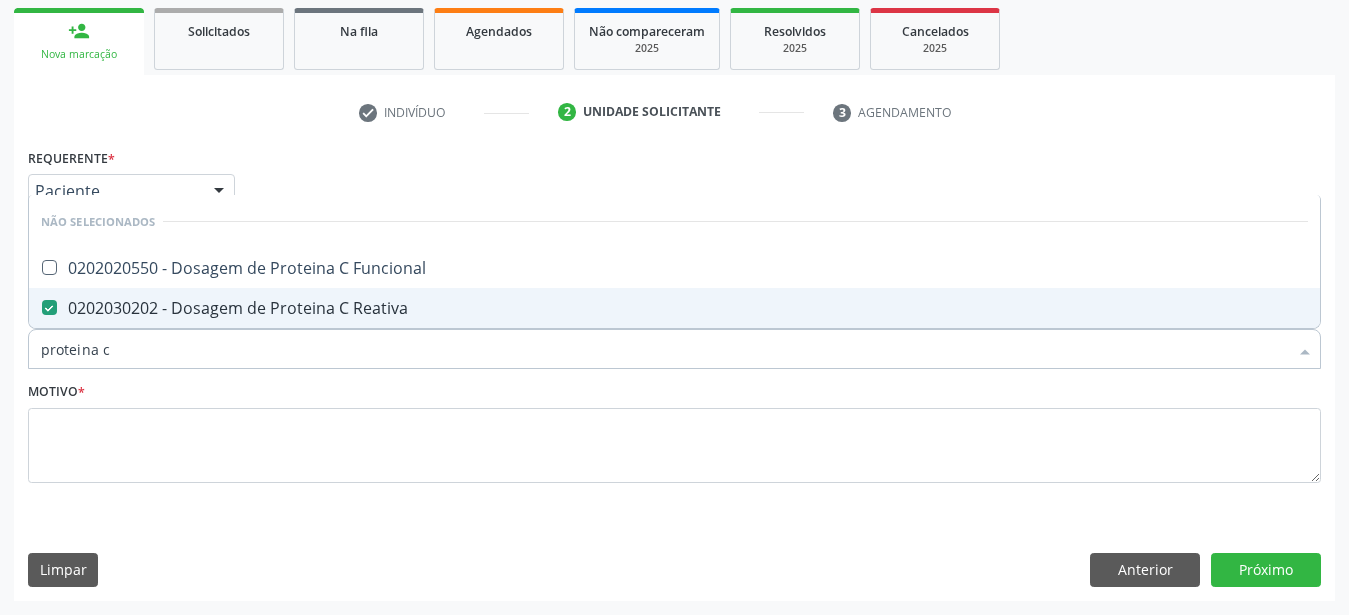 type on "proteina" 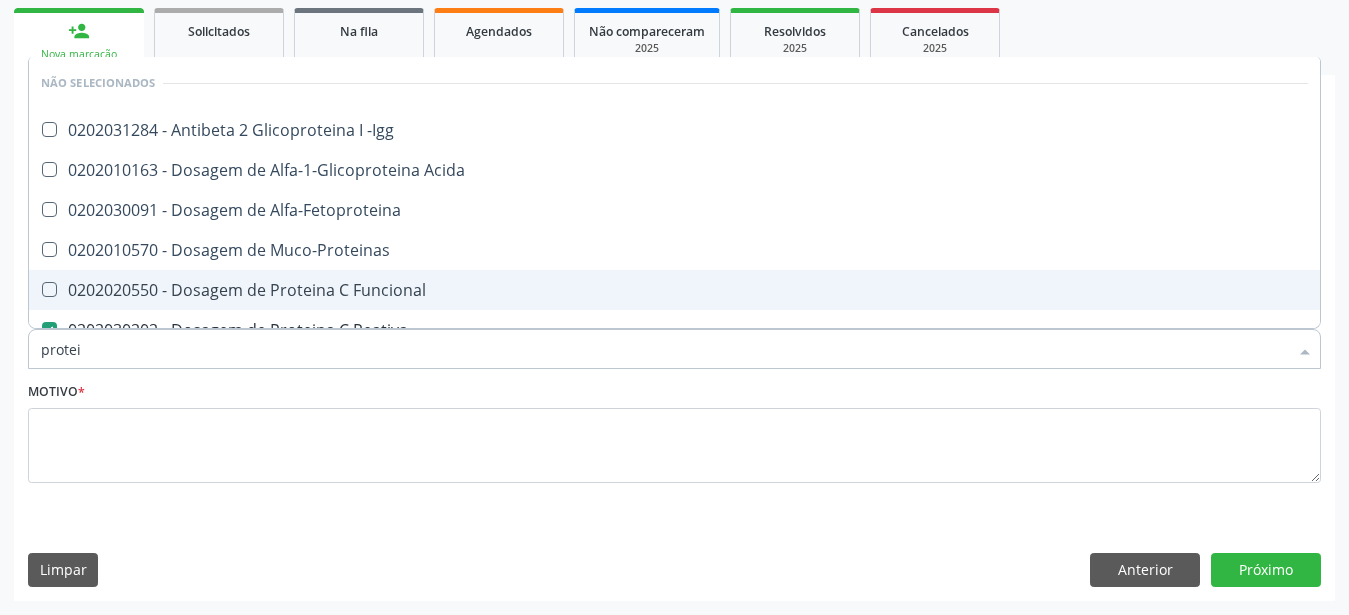 type on "prote" 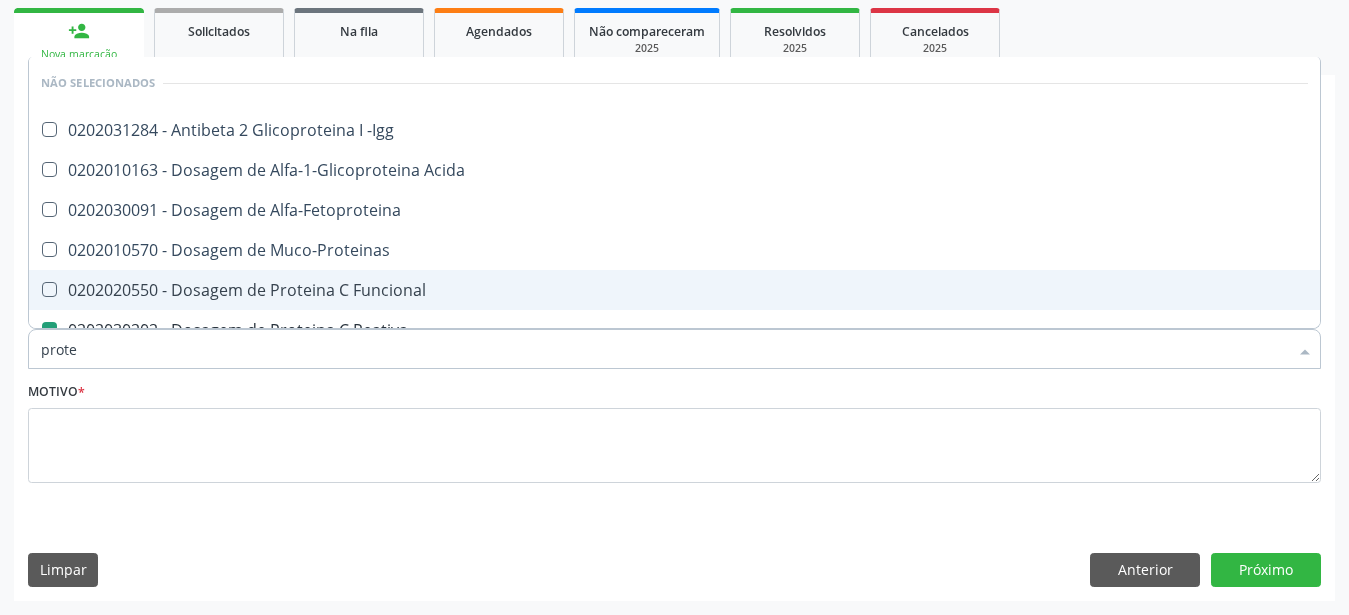 type on "prot" 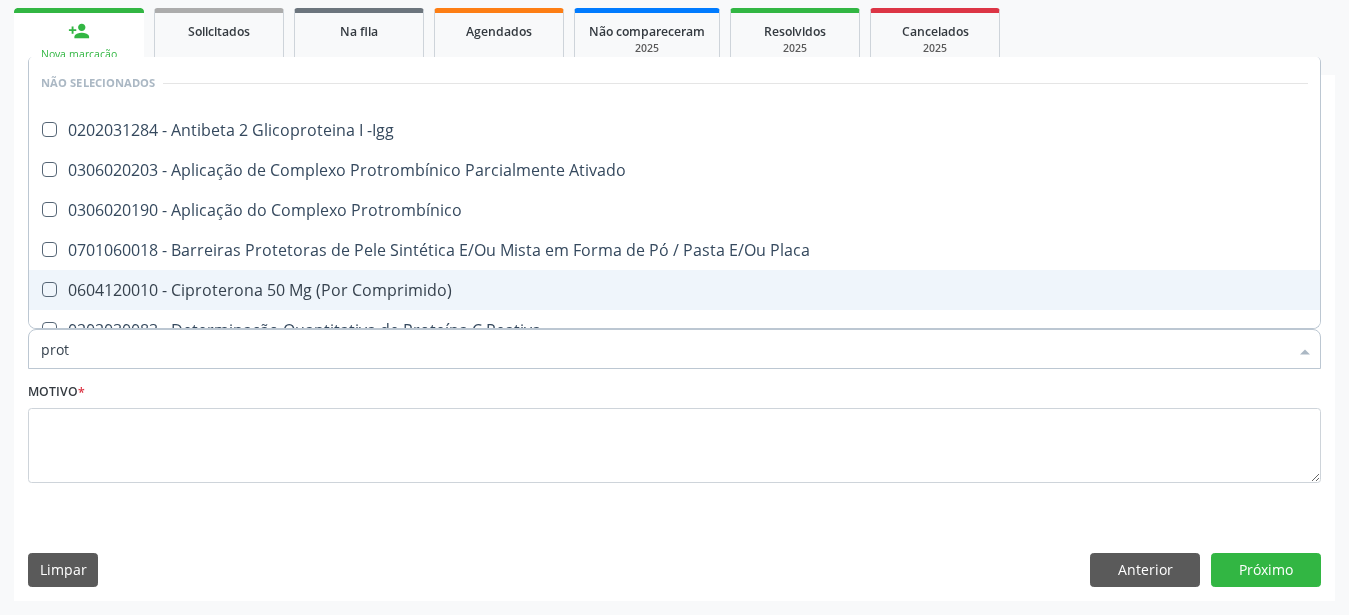 type on "pro" 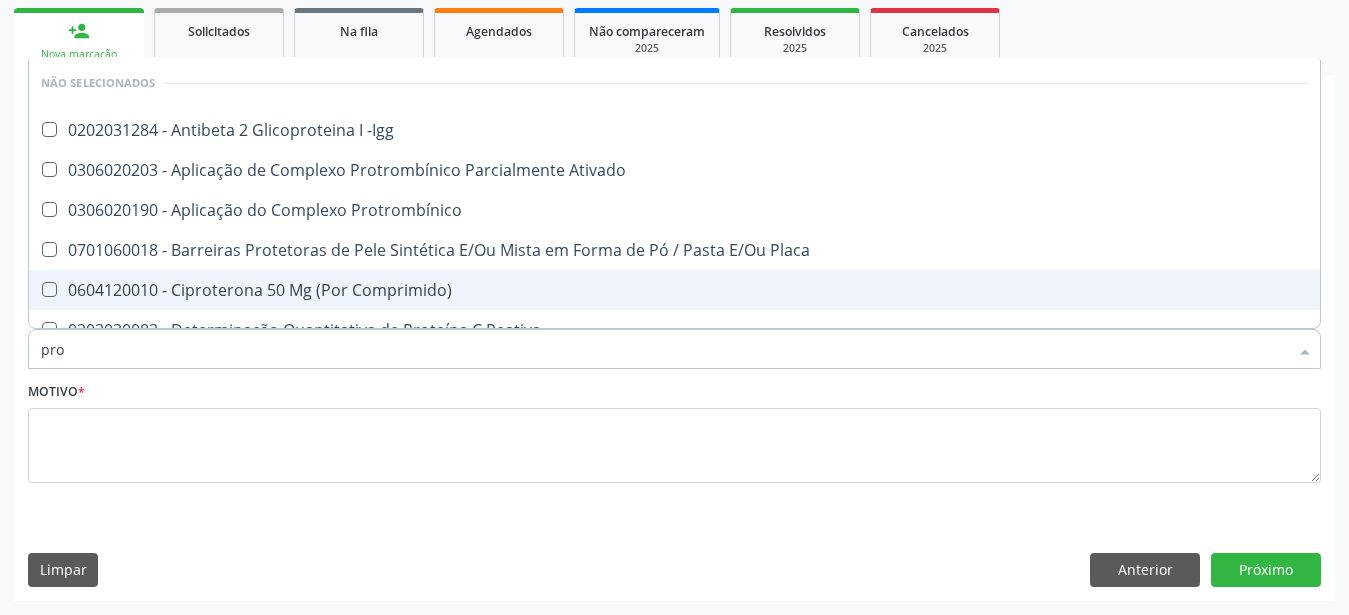 checkbox on "false" 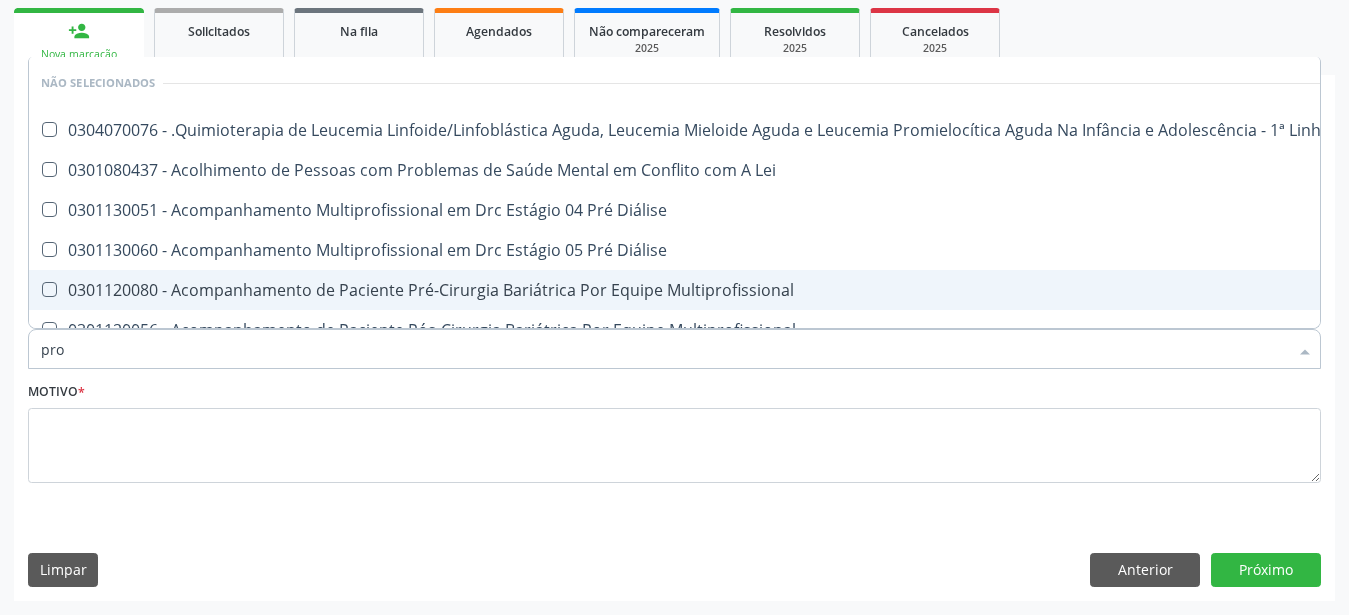 type on "pr" 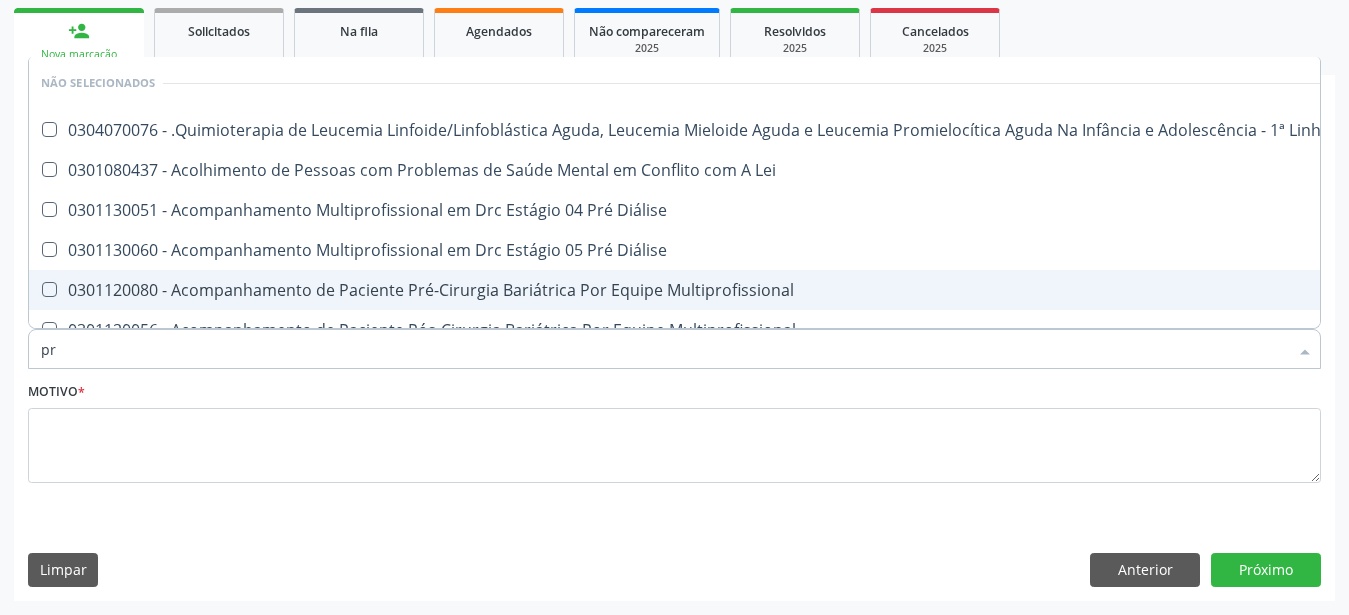 checkbox on "false" 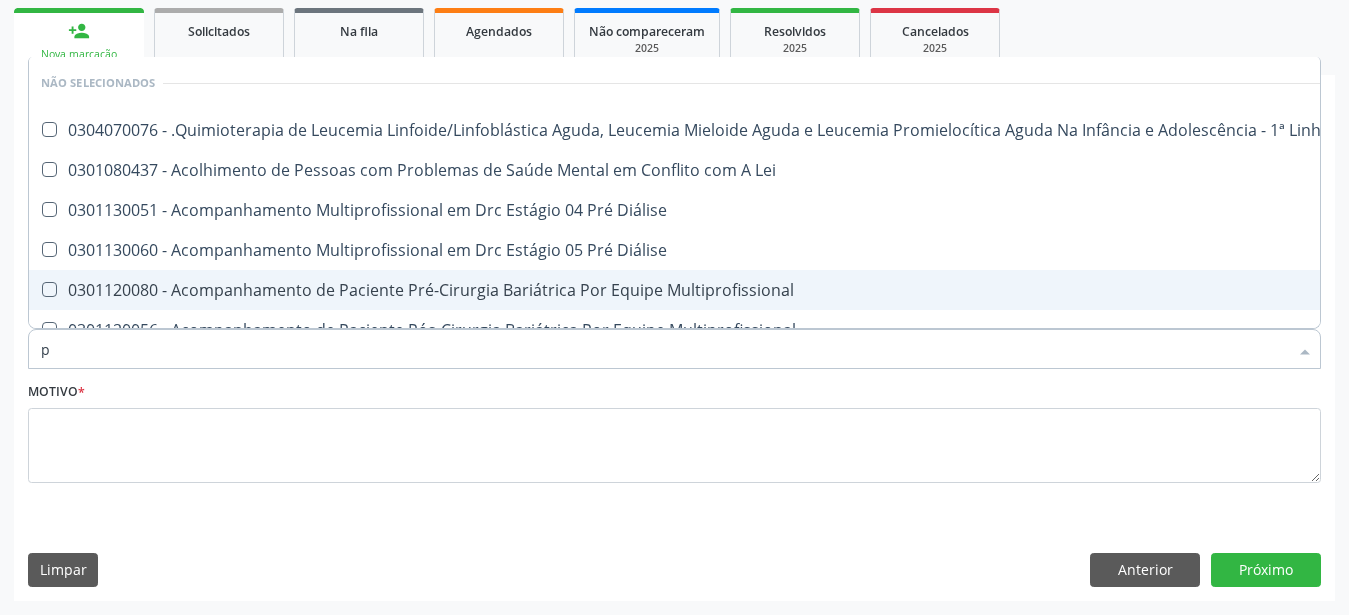 checkbox on "true" 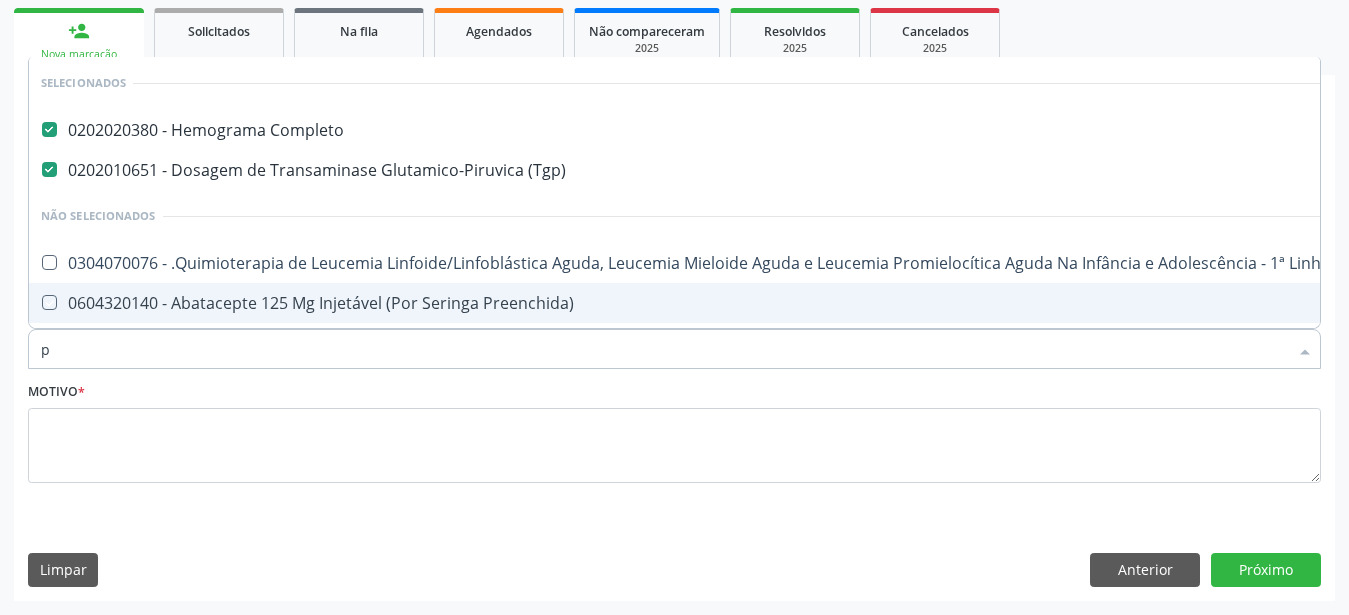 type 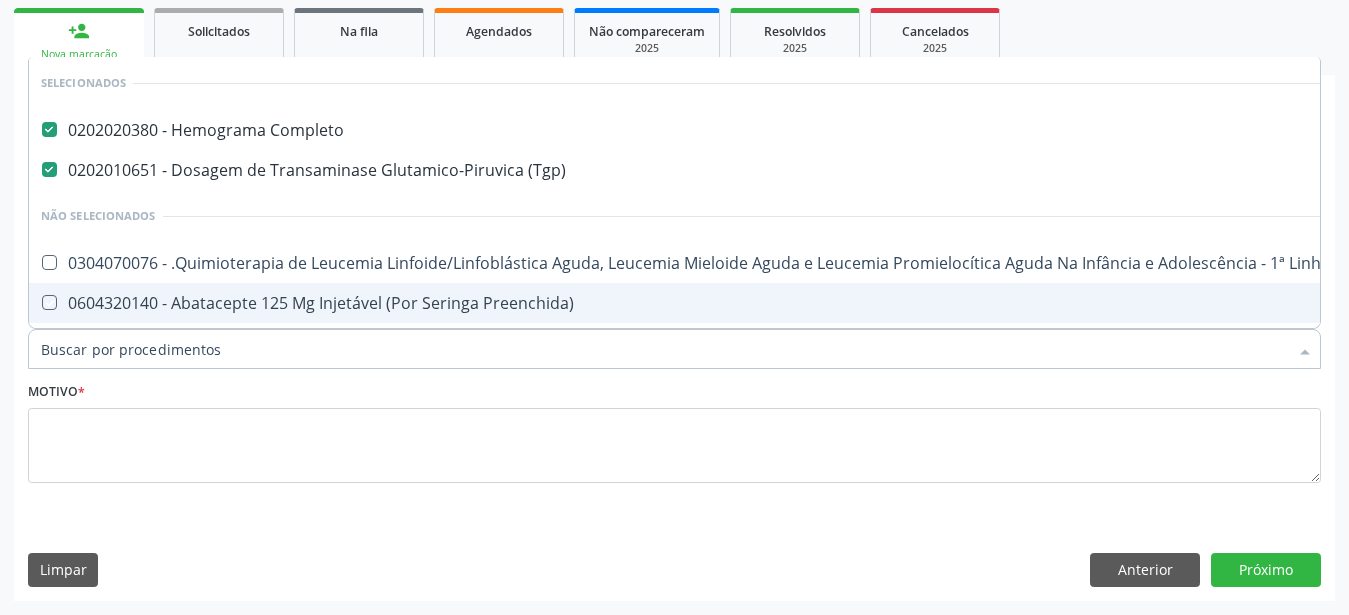 checkbox on "true" 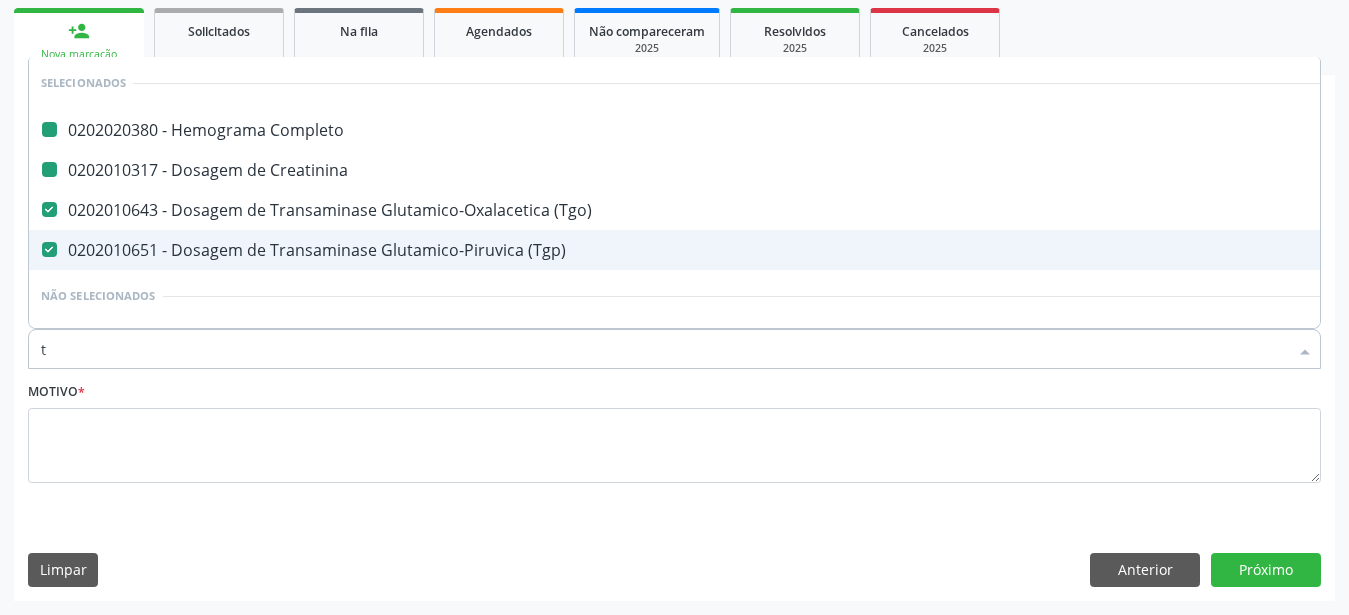 type on "ts" 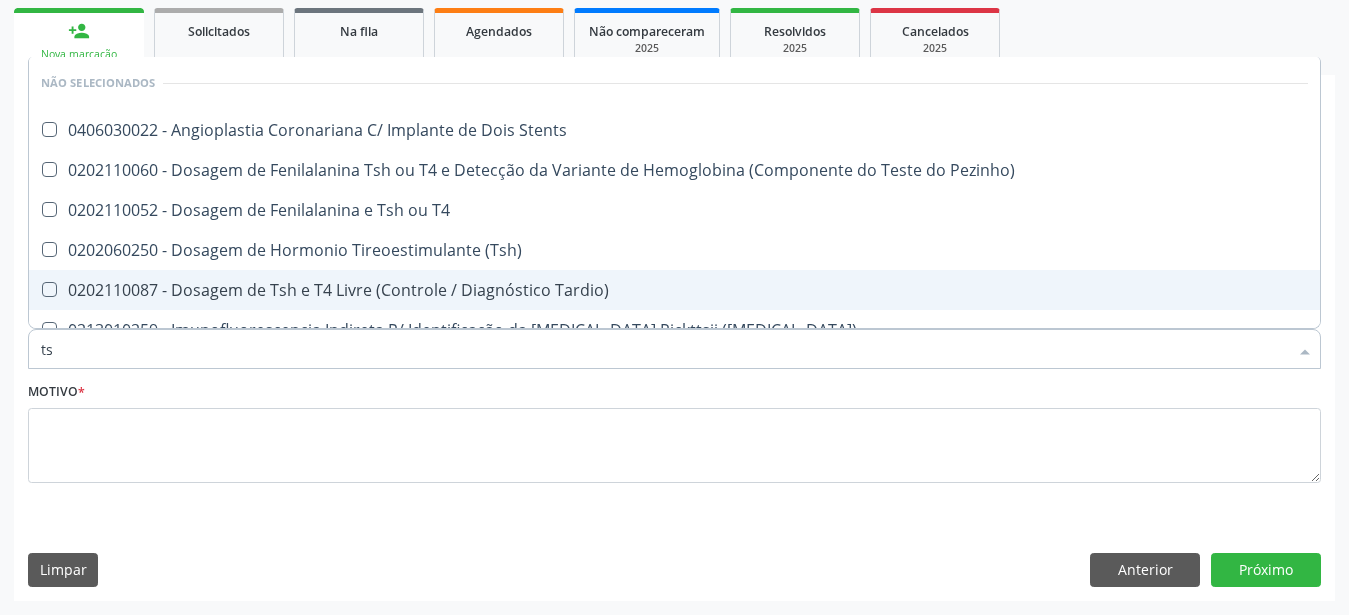 type on "tsh" 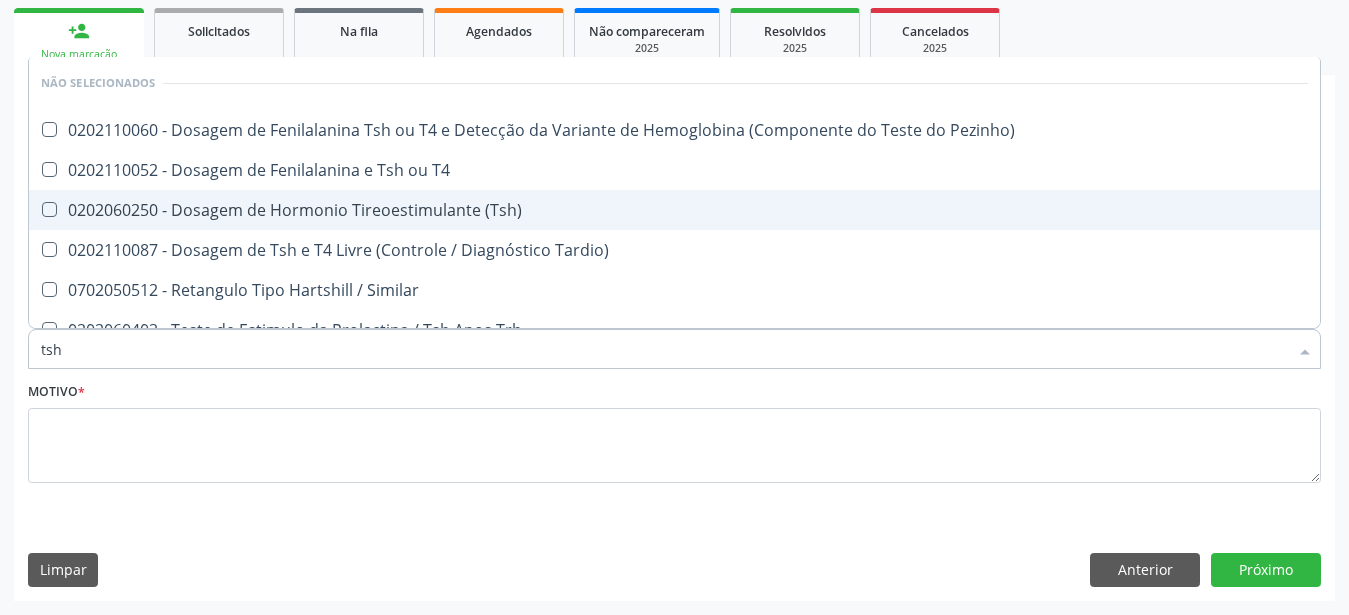 click at bounding box center (49, 209) 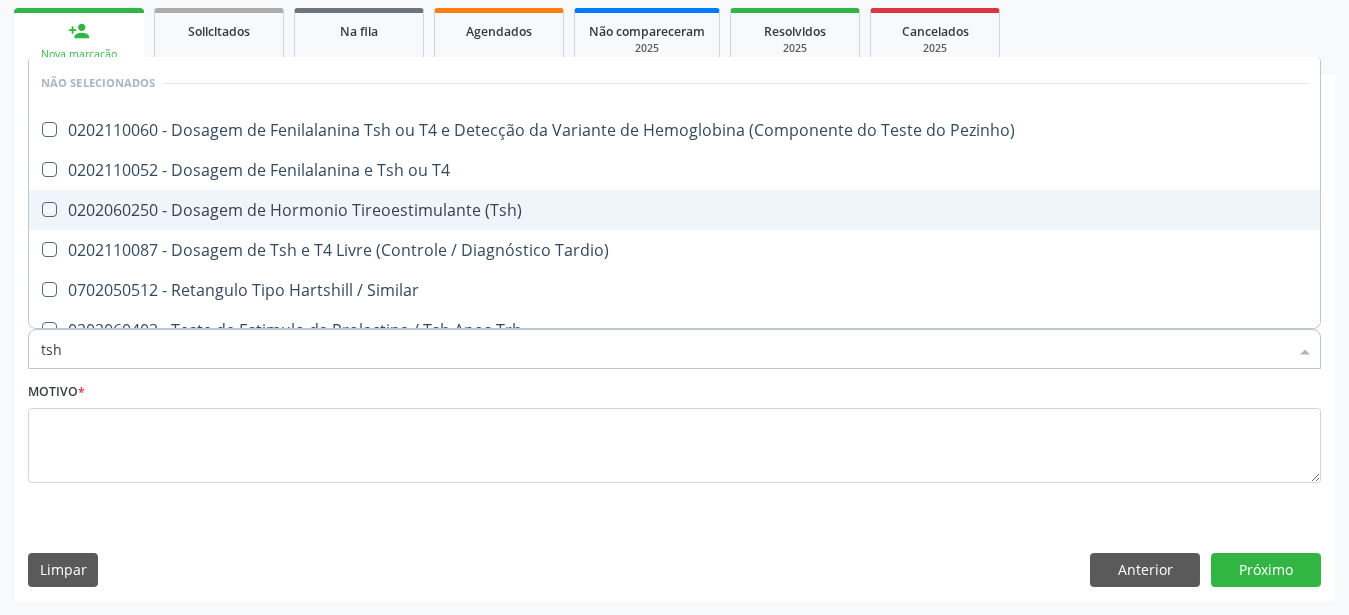 checkbox on "true" 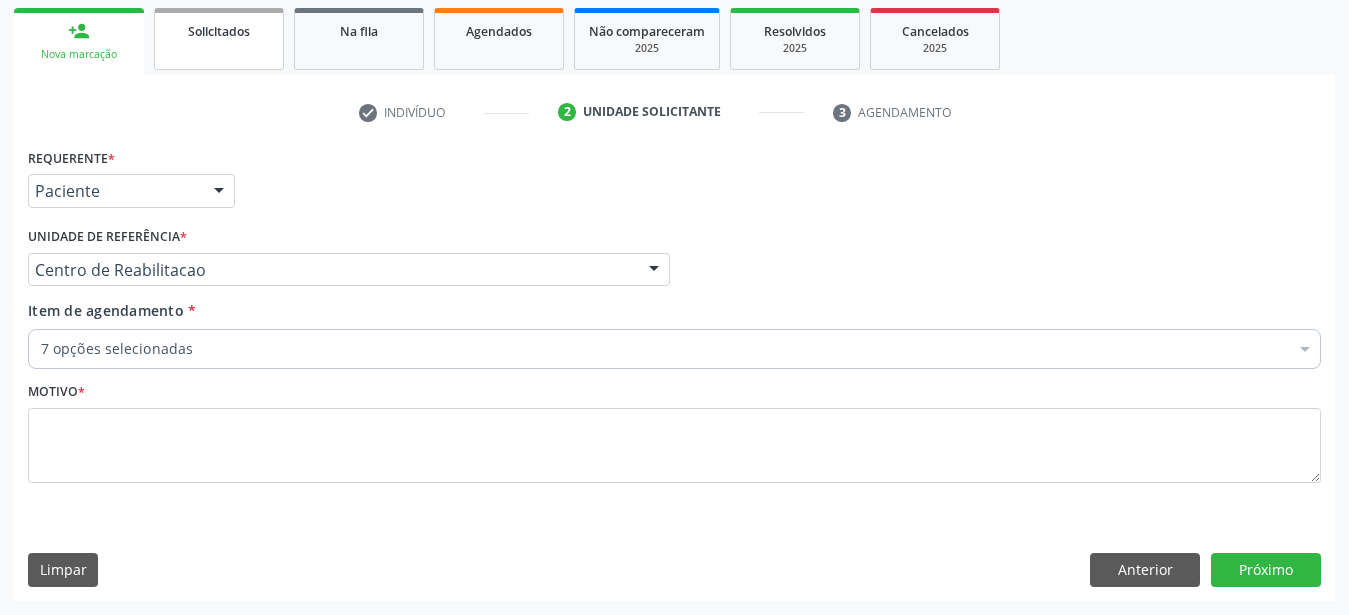 checkbox on "true" 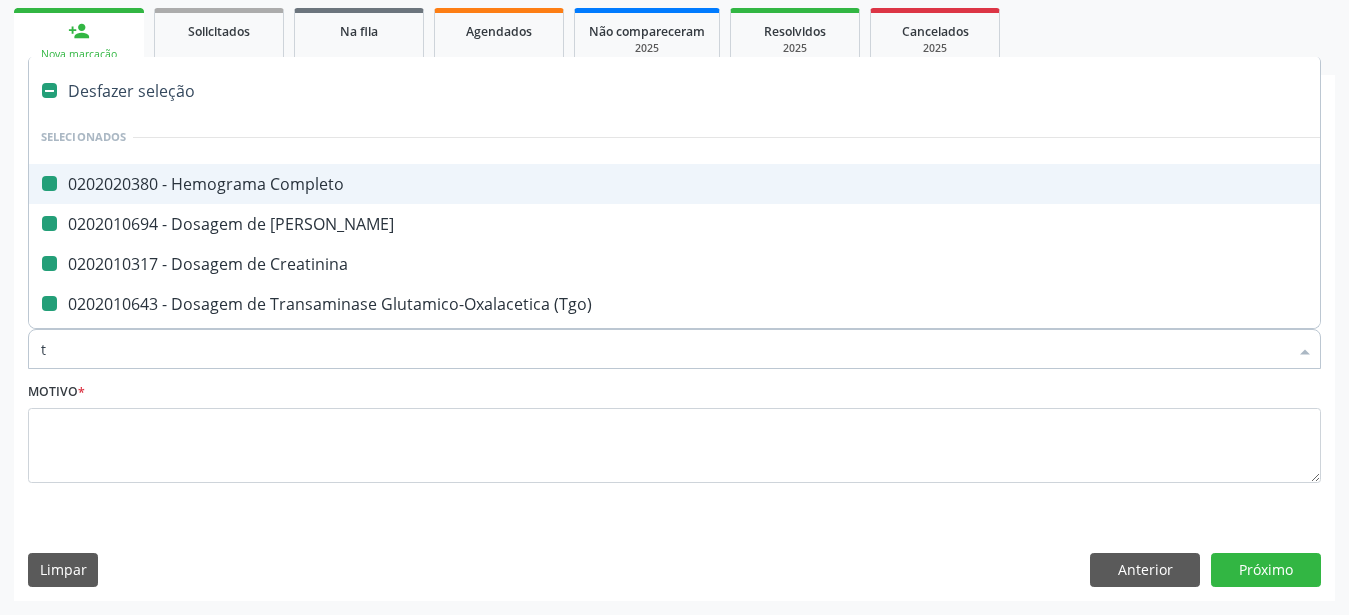 type on "t4" 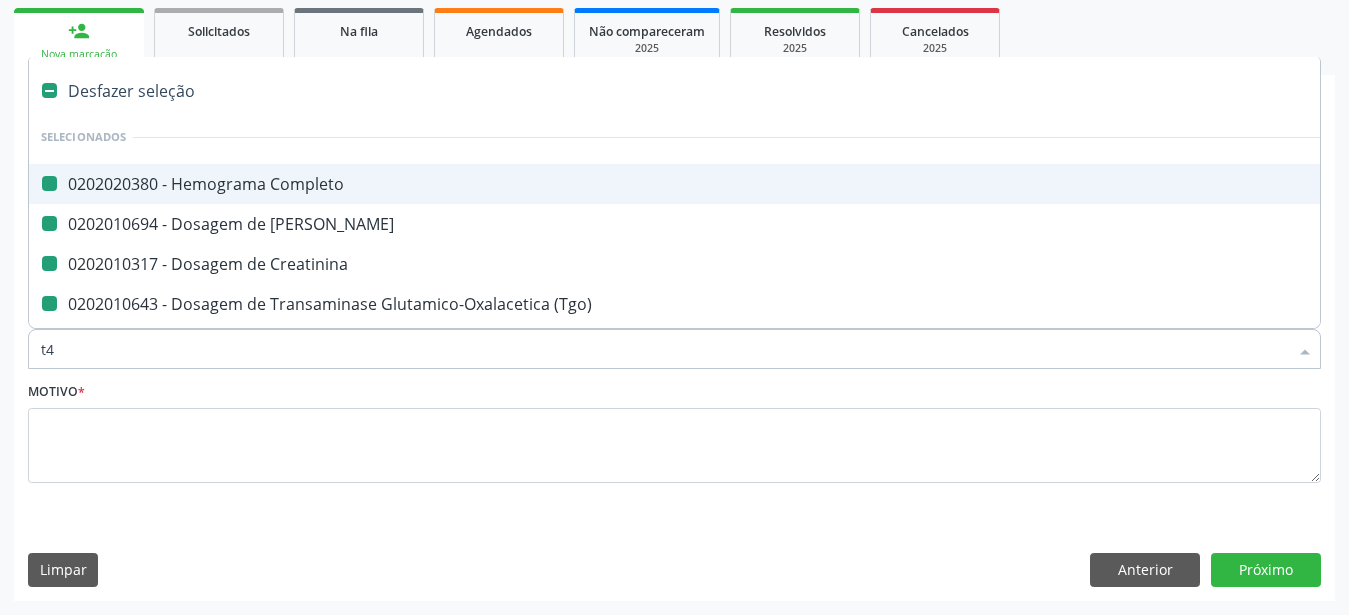 checkbox on "false" 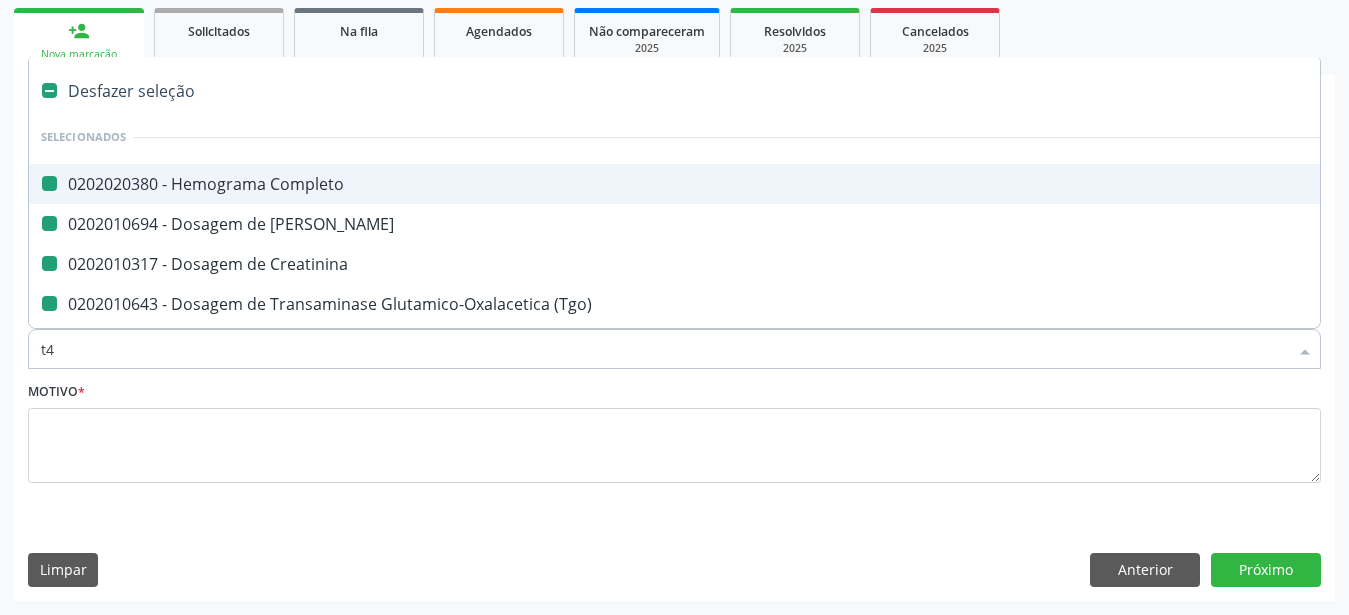 checkbox on "false" 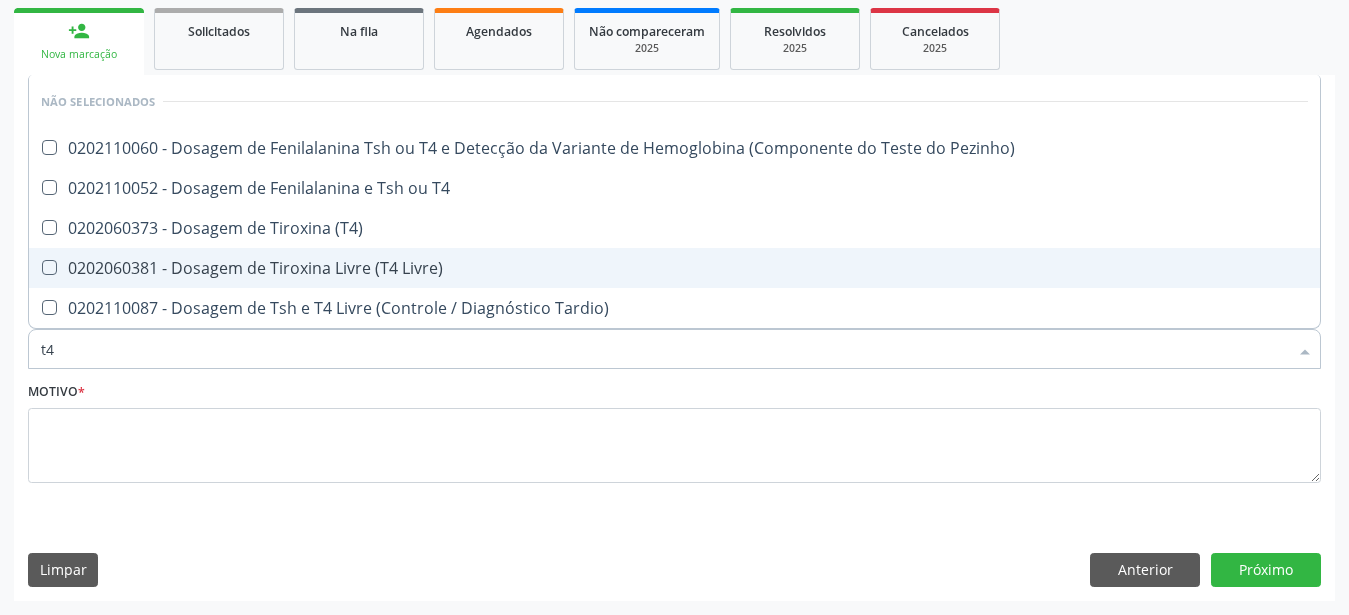 click at bounding box center [49, 267] 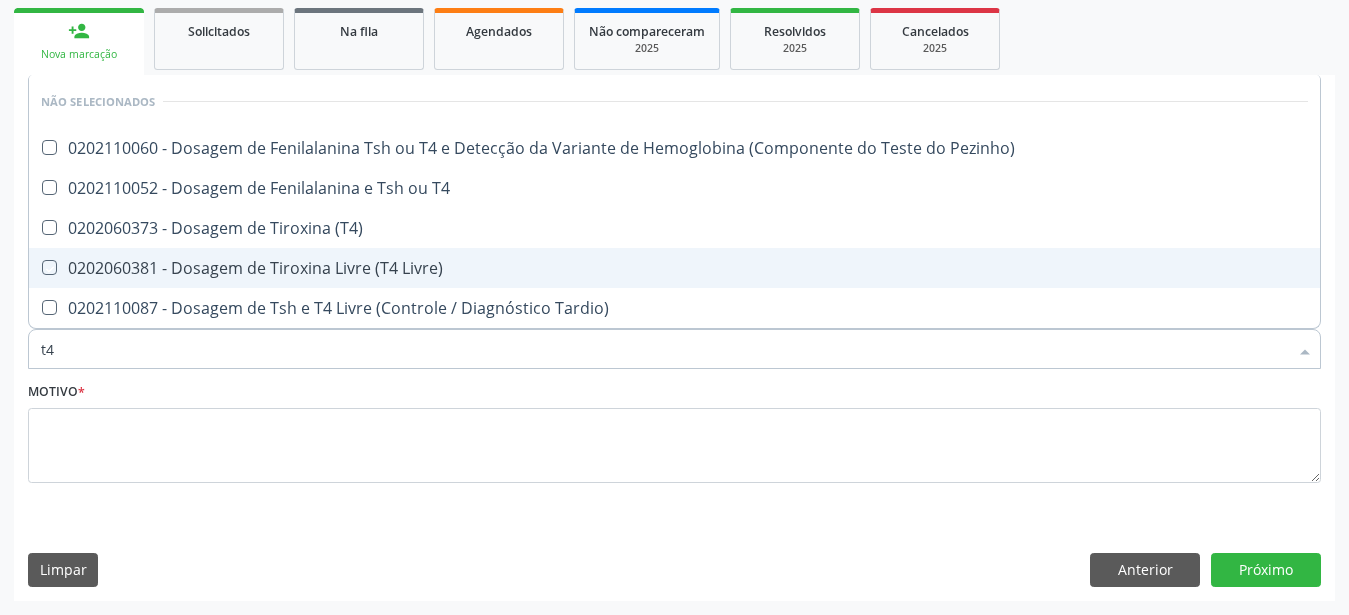 click at bounding box center [35, 267] 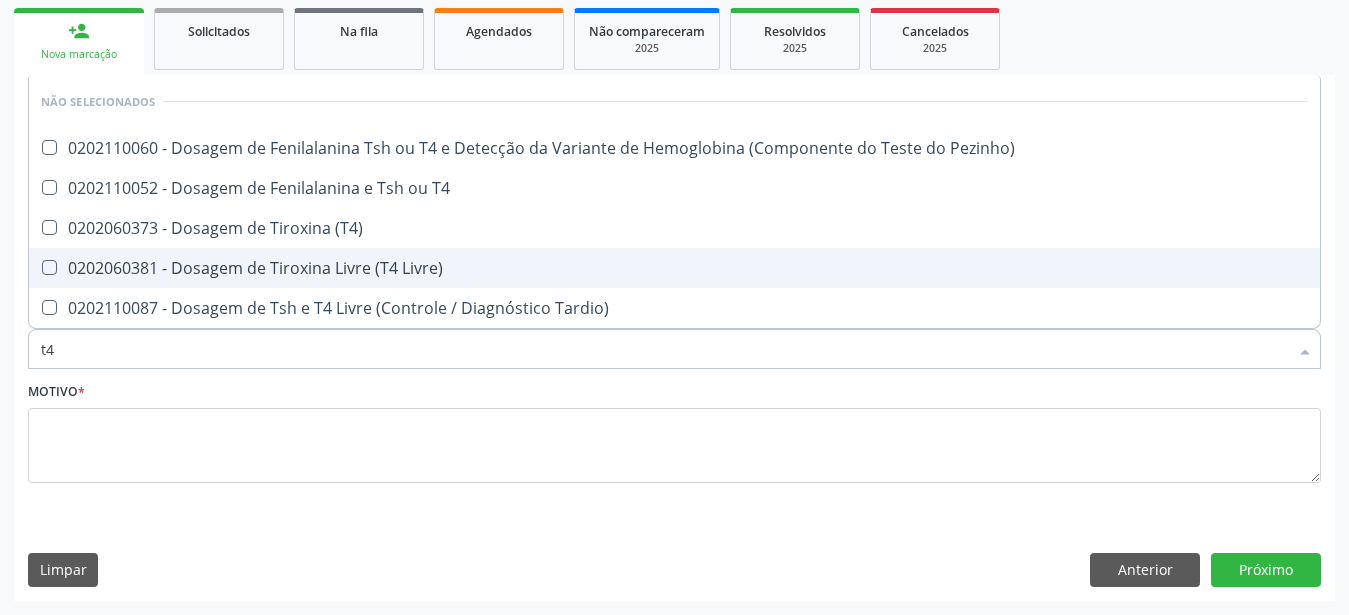 checkbox on "true" 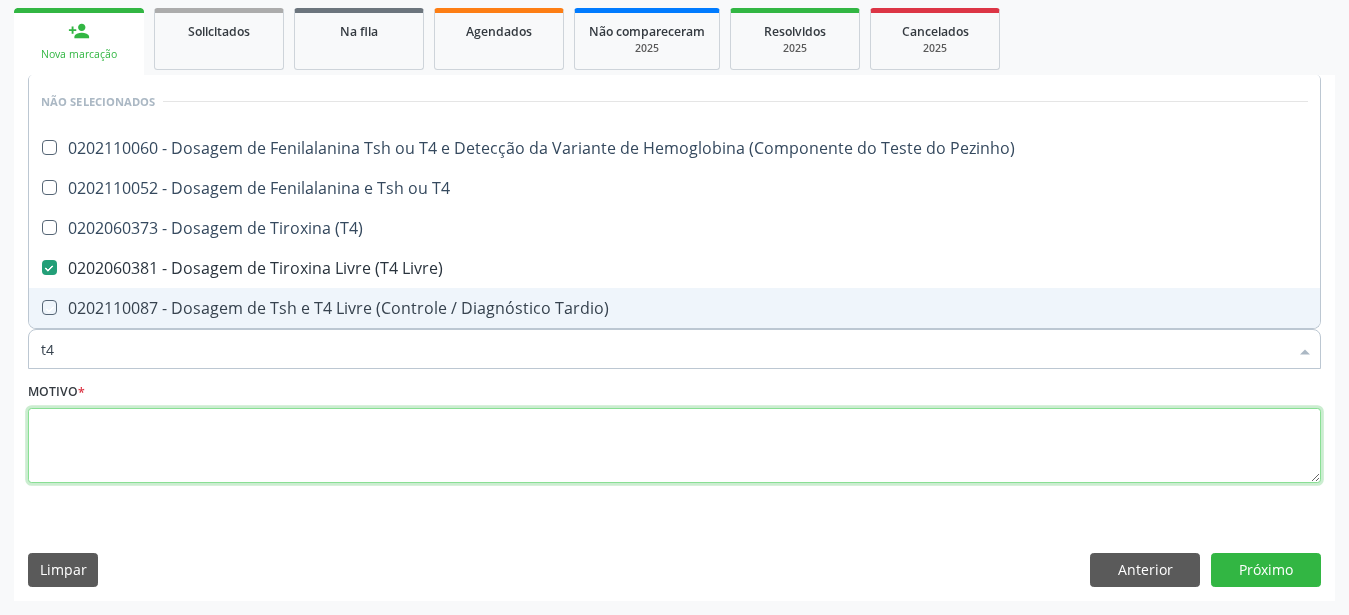 click at bounding box center [674, 446] 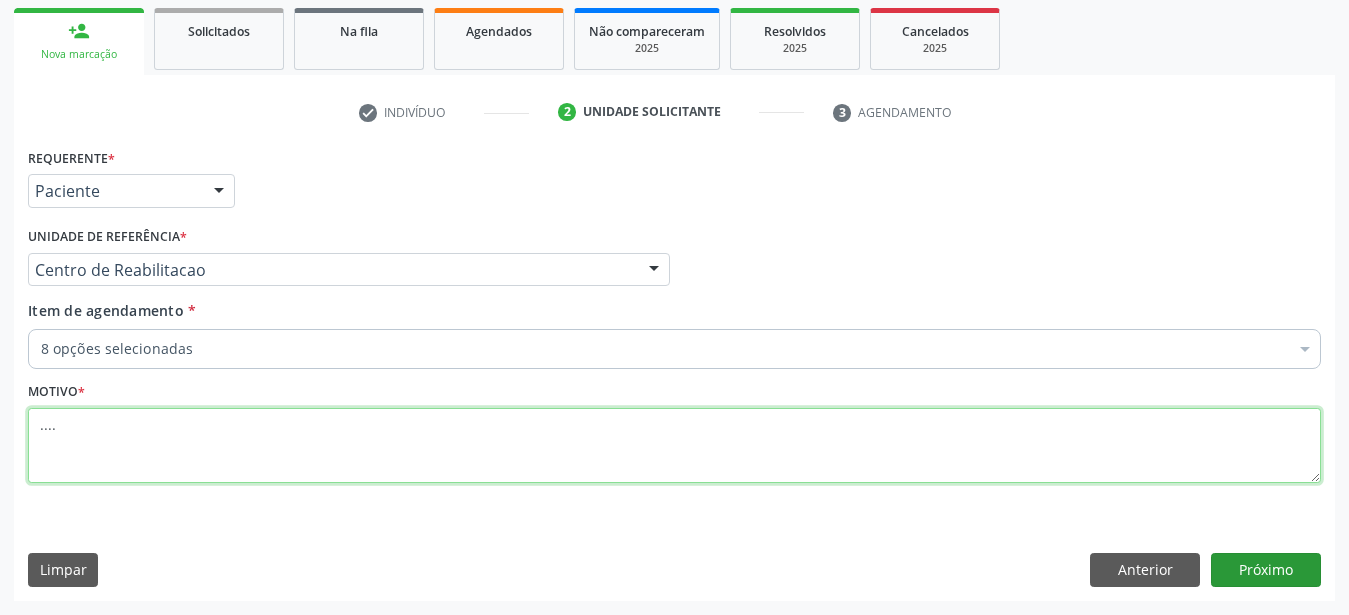 type on "...." 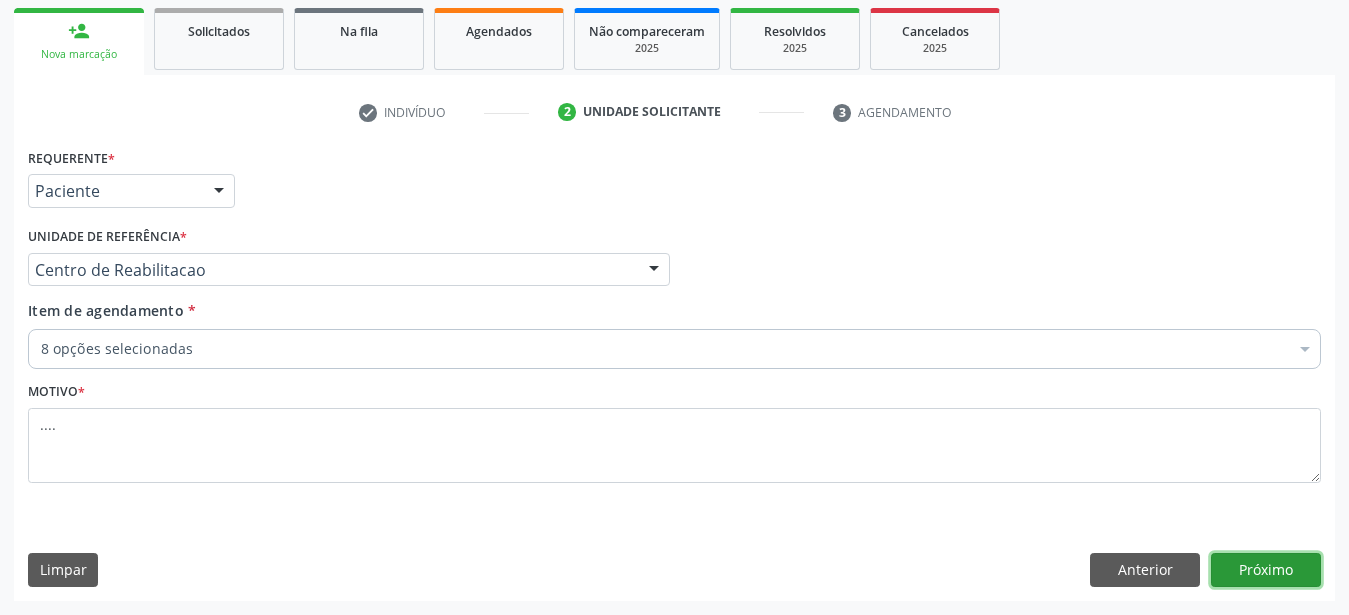 click on "Próximo" at bounding box center (1266, 570) 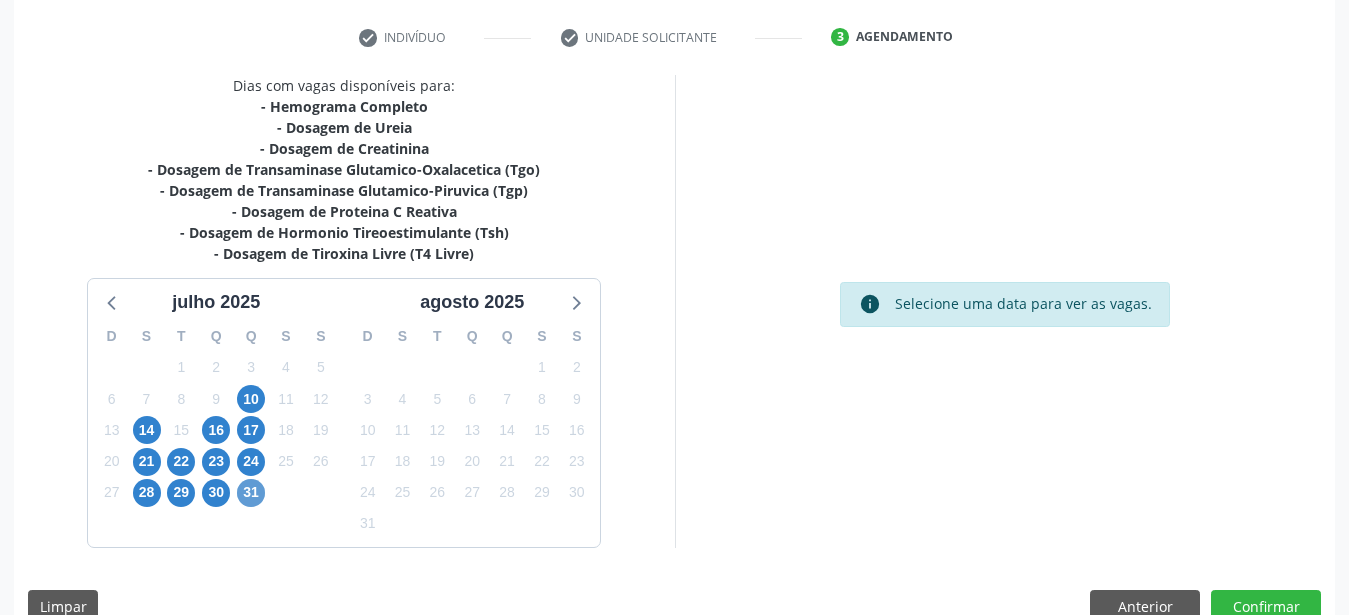 scroll, scrollTop: 402, scrollLeft: 0, axis: vertical 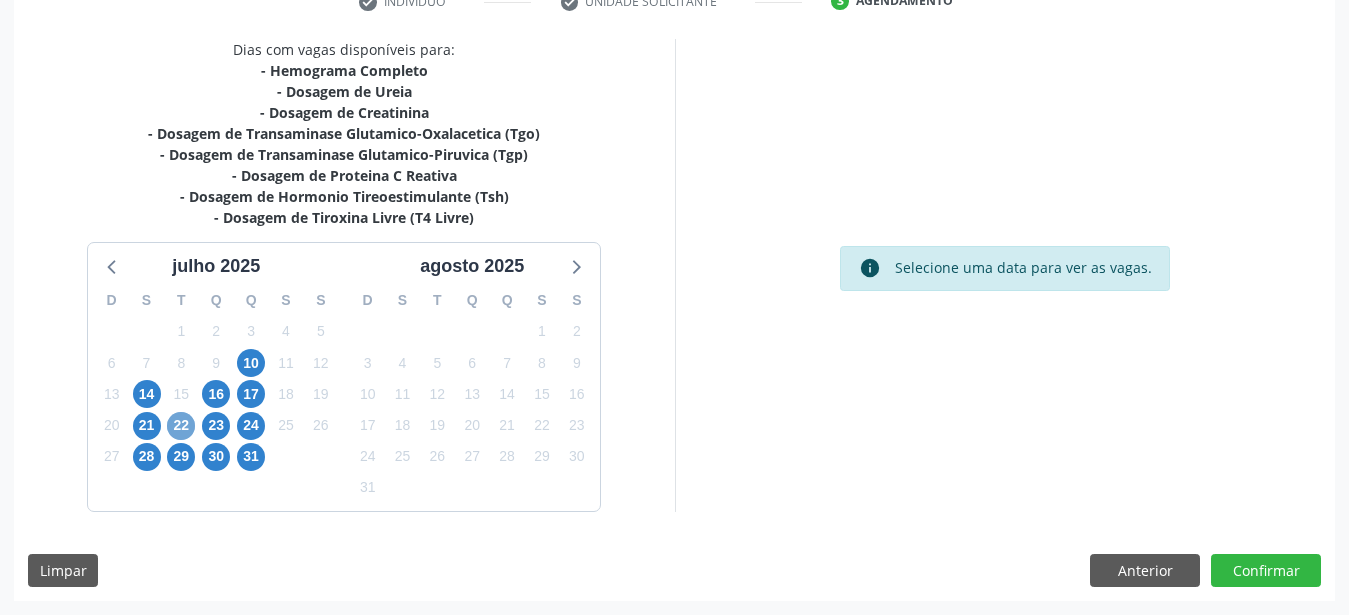 click on "22" at bounding box center [181, 426] 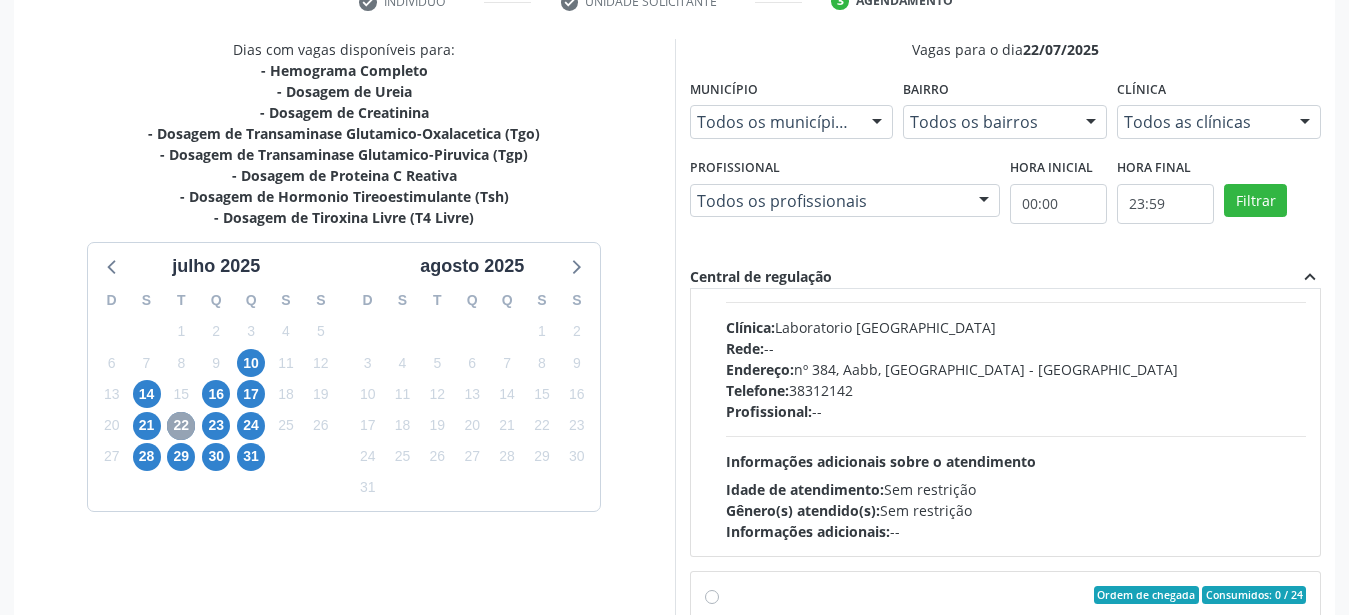 scroll, scrollTop: 228, scrollLeft: 0, axis: vertical 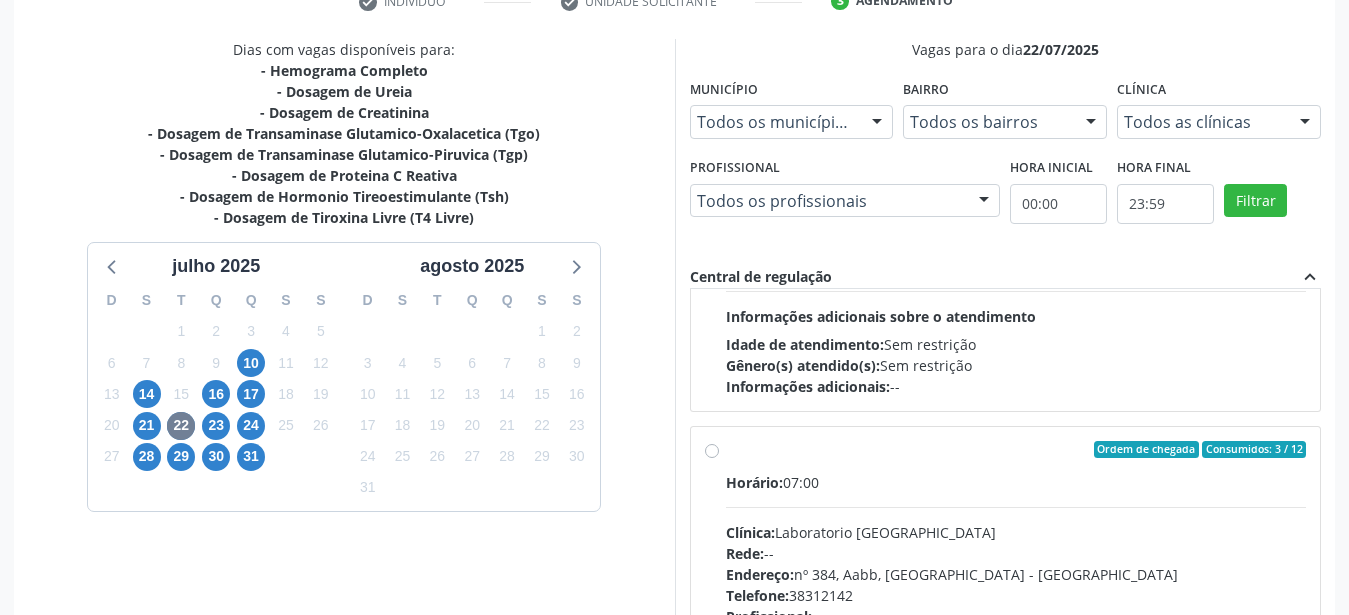 click on "Ordem de chegada
Consumidos: 3 / 12
Horário:   07:00
Clínica:  Laboratorio Sao Francisco
Rede:
--
Endereço:   nº 384, Aabb, Serra Talhada - PE
Telefone:   38312142
Profissional:
--
Informações adicionais sobre o atendimento
Idade de atendimento:
Sem restrição
Gênero(s) atendido(s):
Sem restrição
Informações adicionais:
--" at bounding box center (1016, 594) 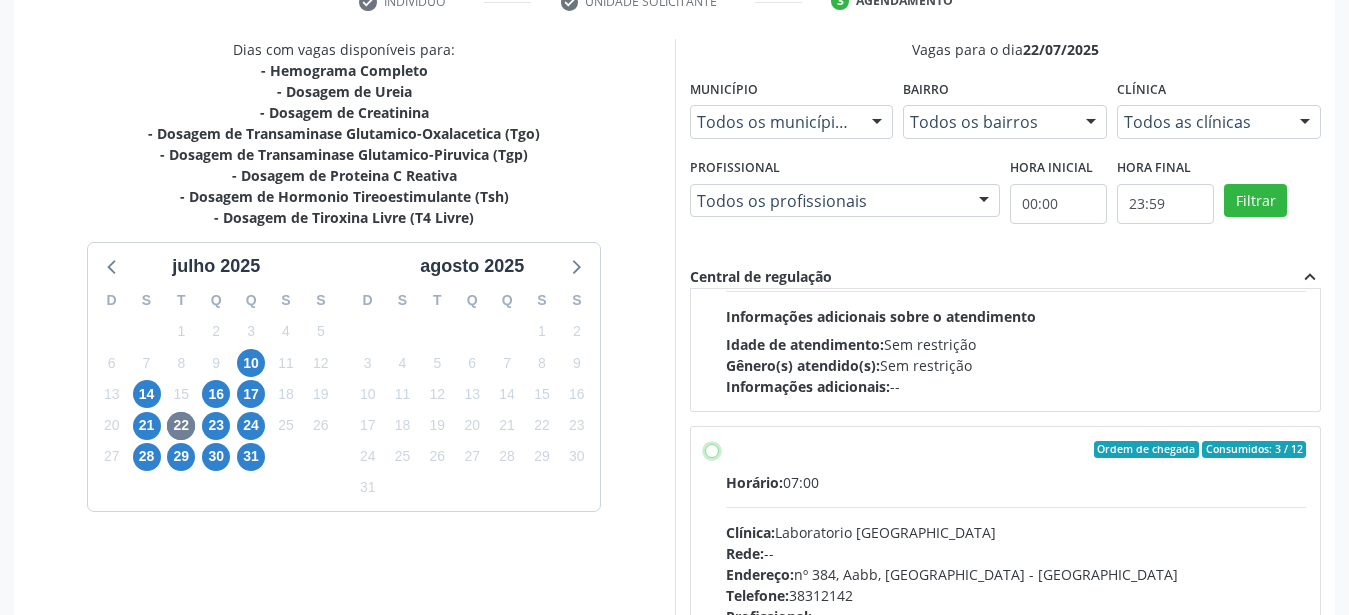 radio on "true" 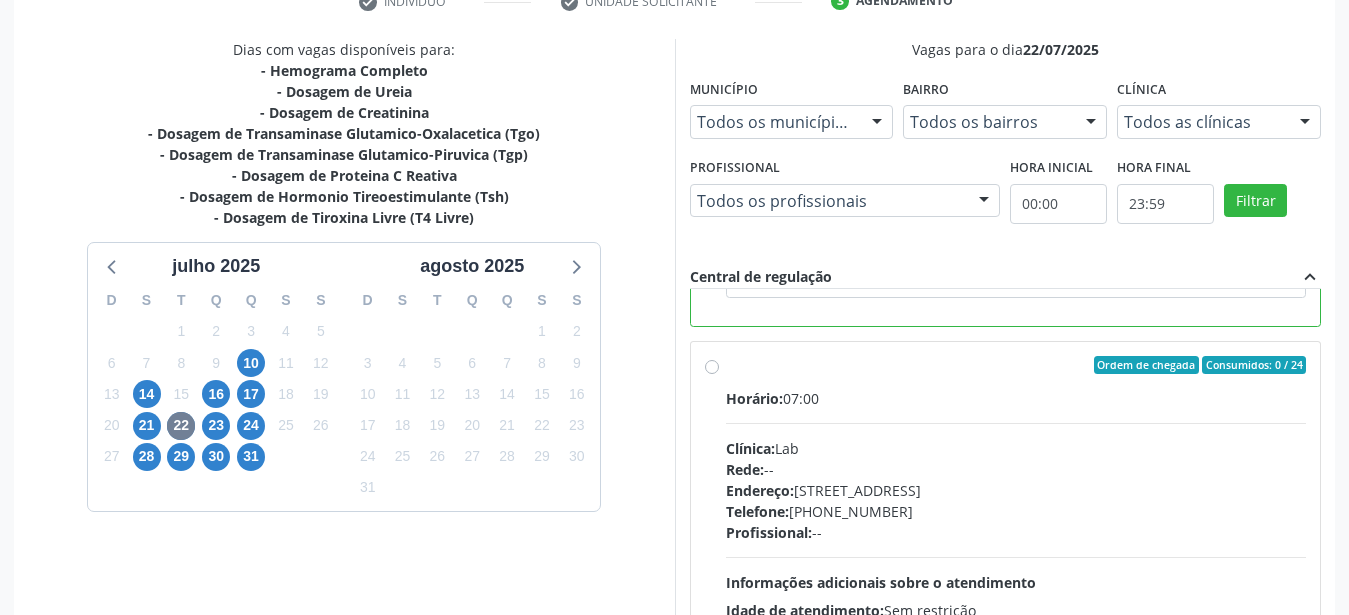 scroll, scrollTop: 1151, scrollLeft: 0, axis: vertical 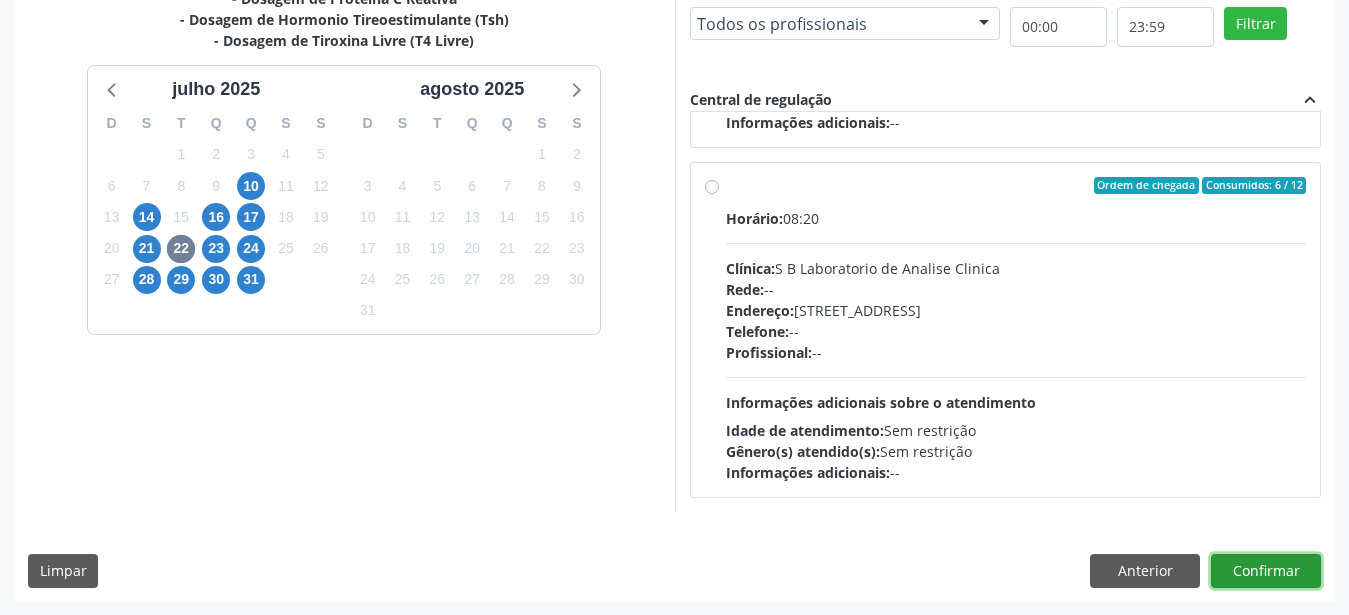 click on "Confirmar" at bounding box center (1266, 571) 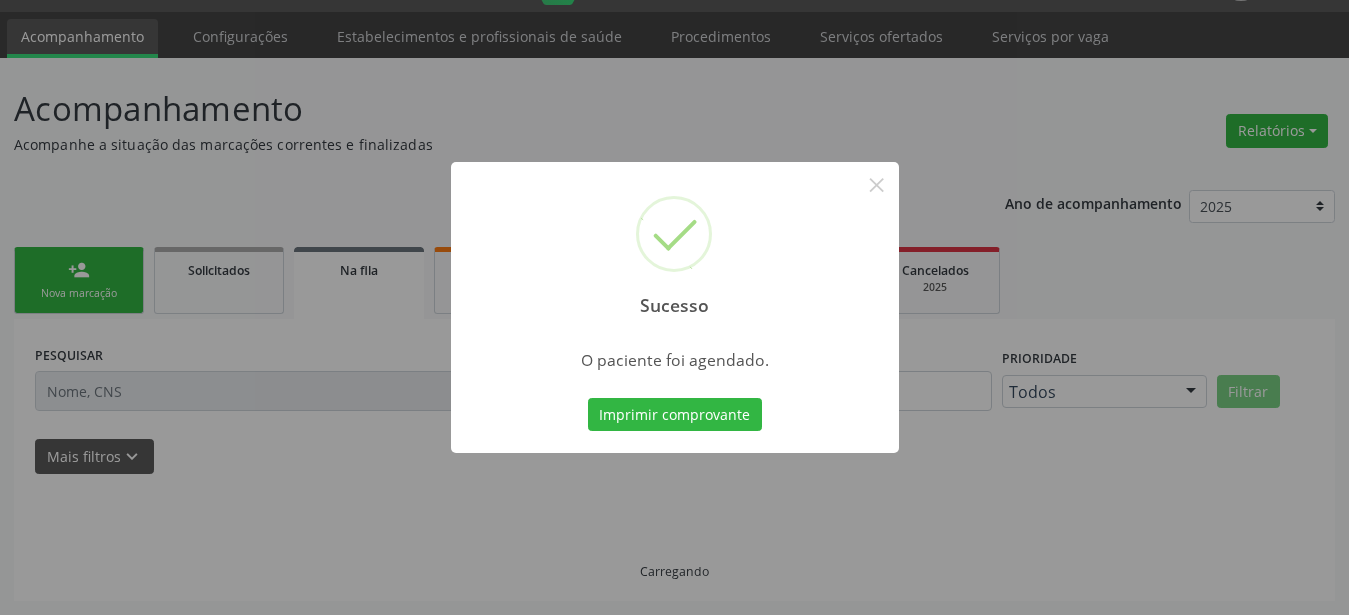 scroll, scrollTop: 51, scrollLeft: 0, axis: vertical 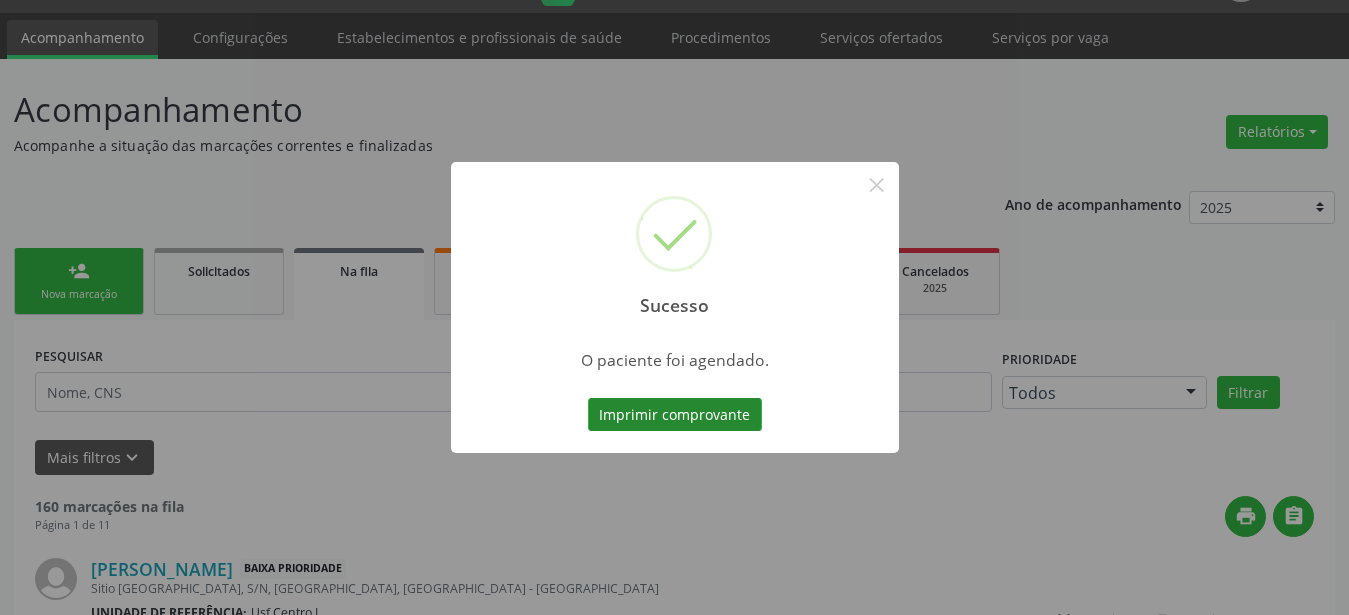 click on "Imprimir comprovante" at bounding box center [675, 415] 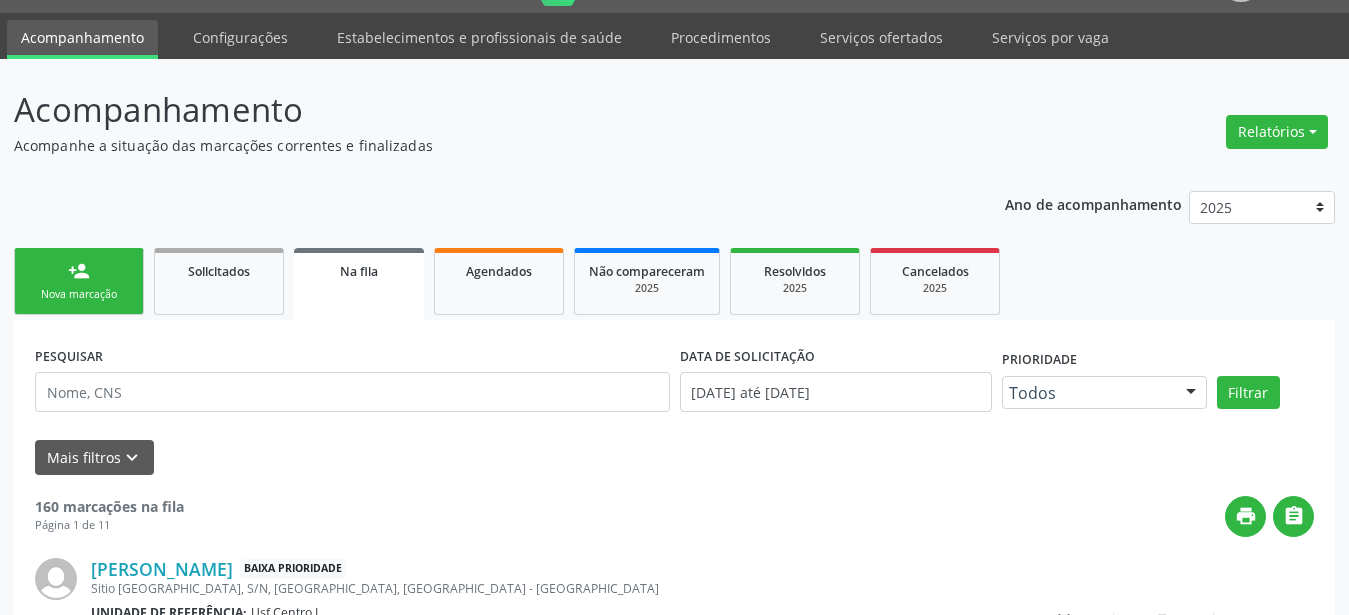 scroll, scrollTop: 50, scrollLeft: 0, axis: vertical 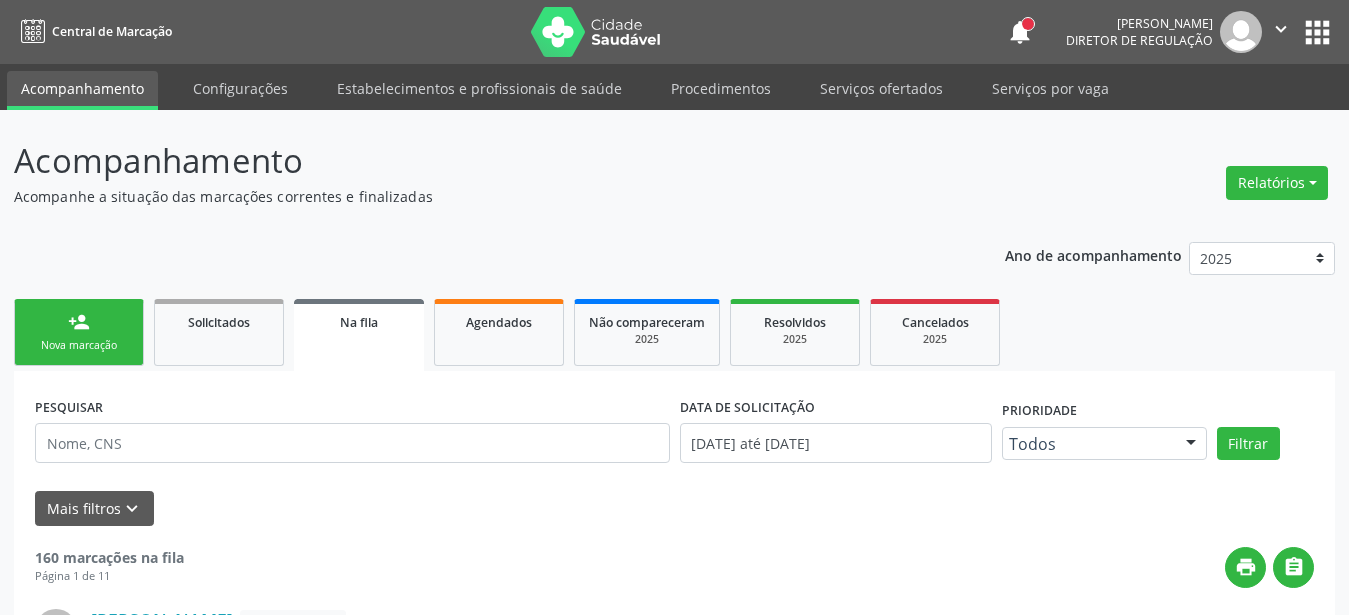 click on "apps" at bounding box center (1317, 32) 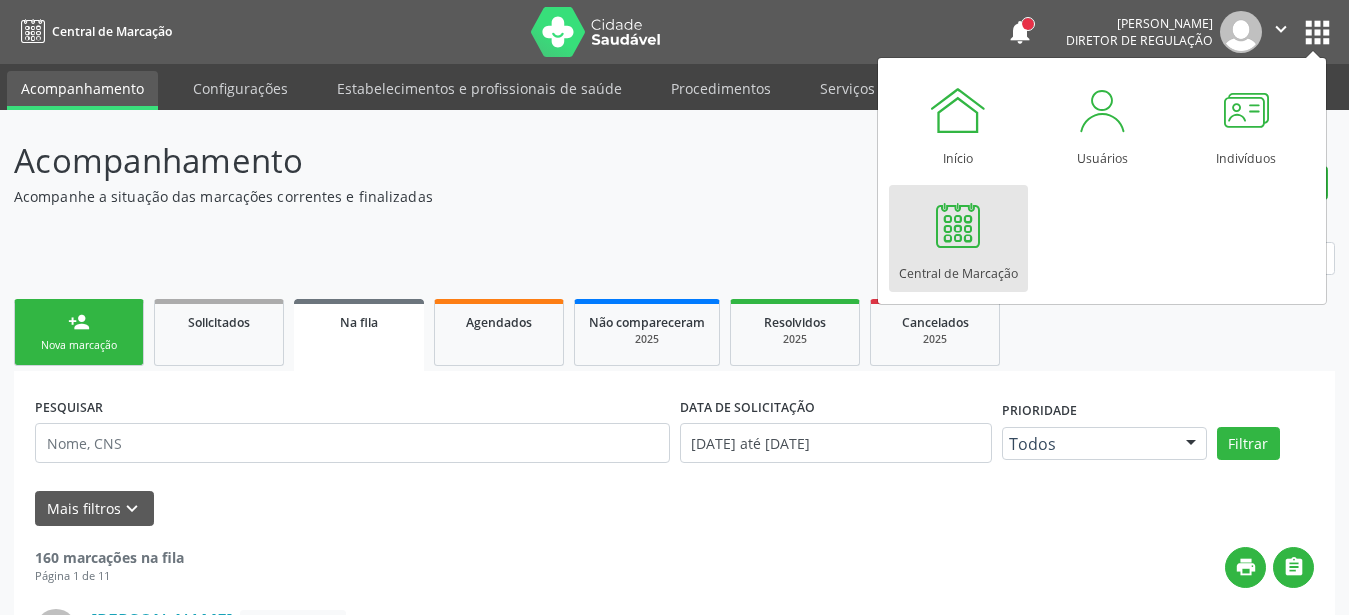 click on "Central de Marcação" at bounding box center (958, 268) 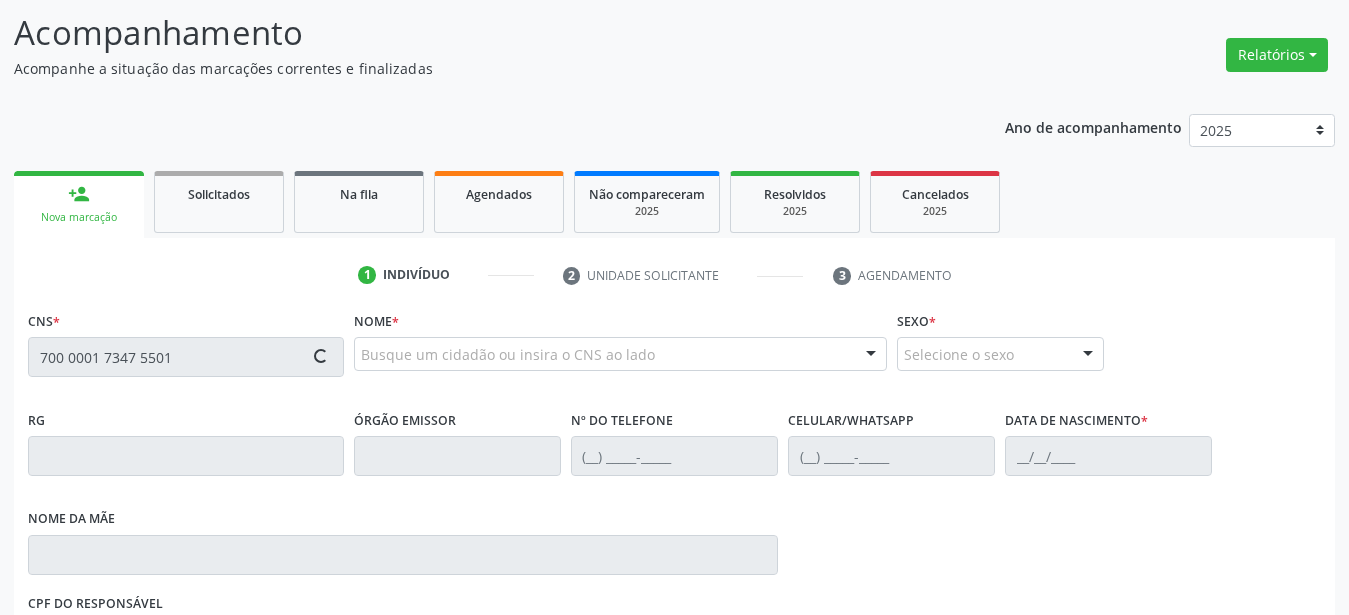 scroll, scrollTop: 204, scrollLeft: 0, axis: vertical 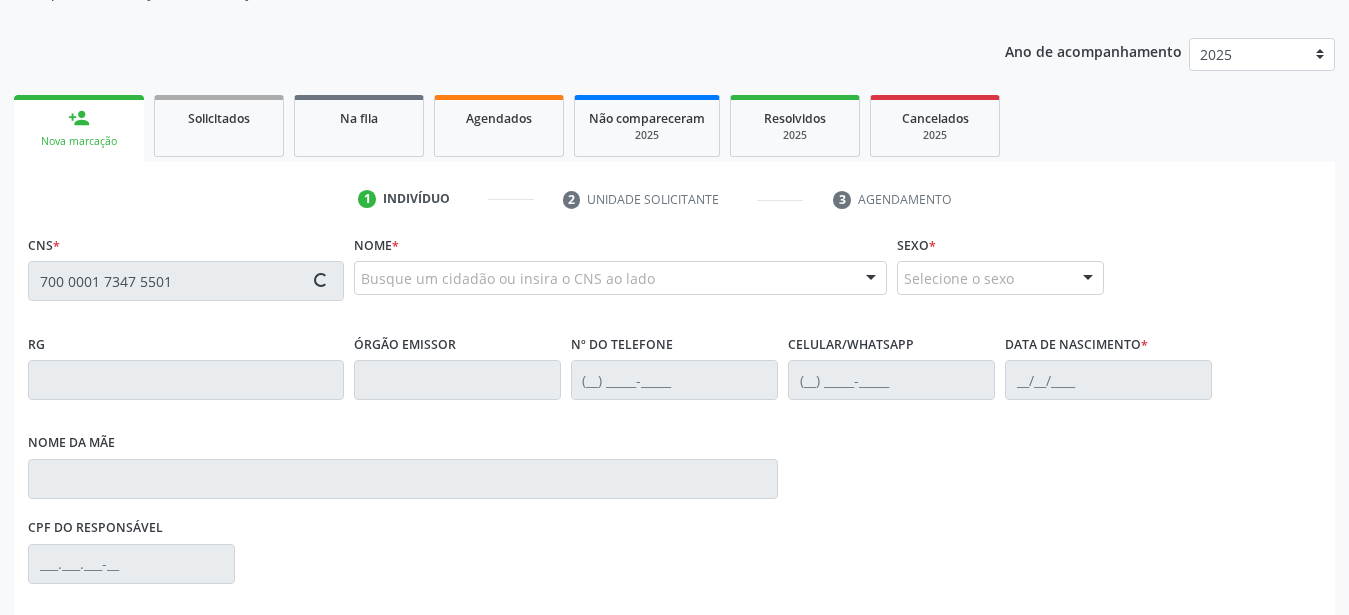type on "700 0001 7347 5501" 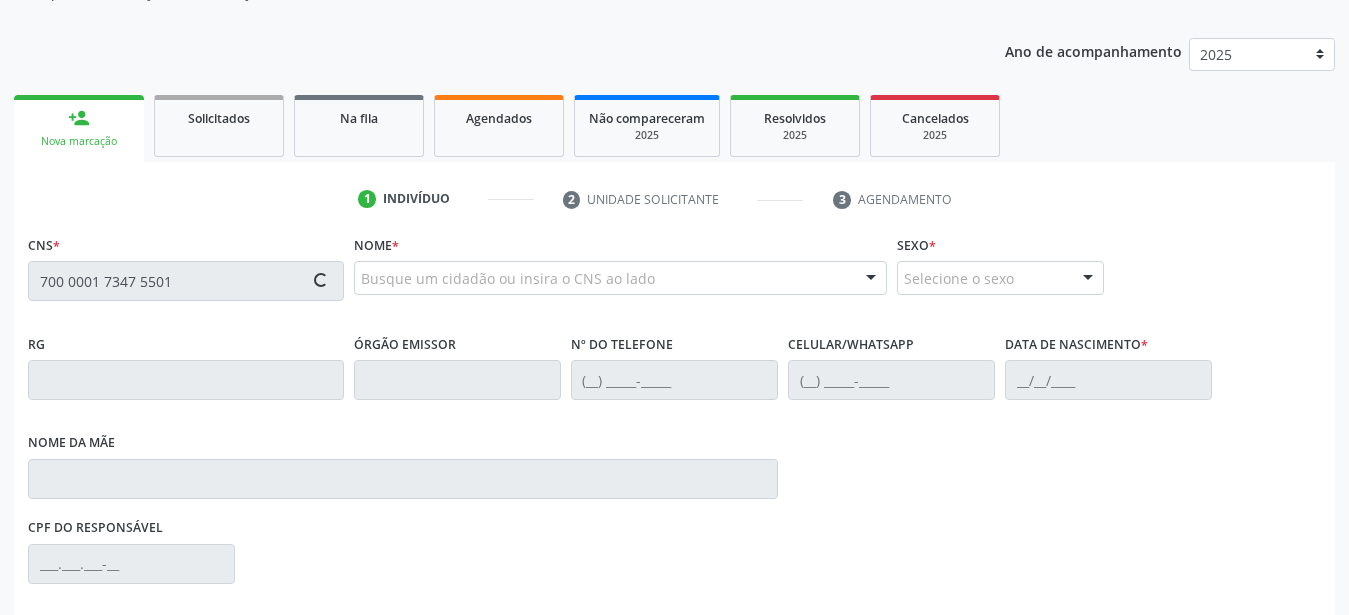 type 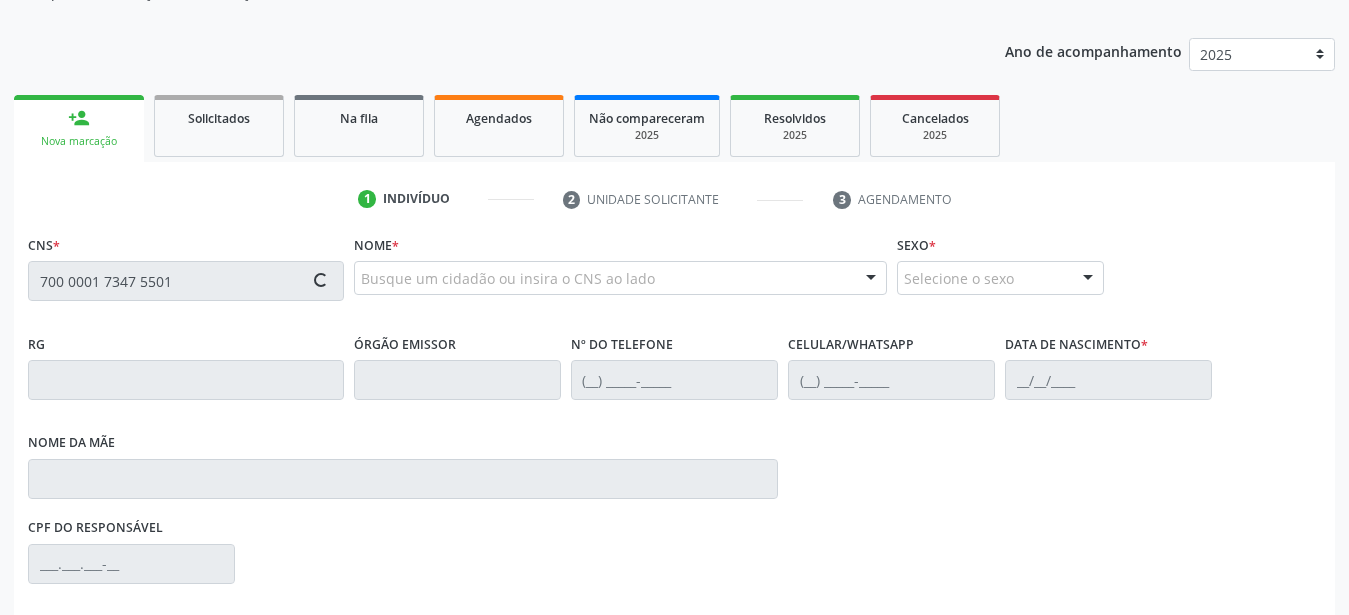 type 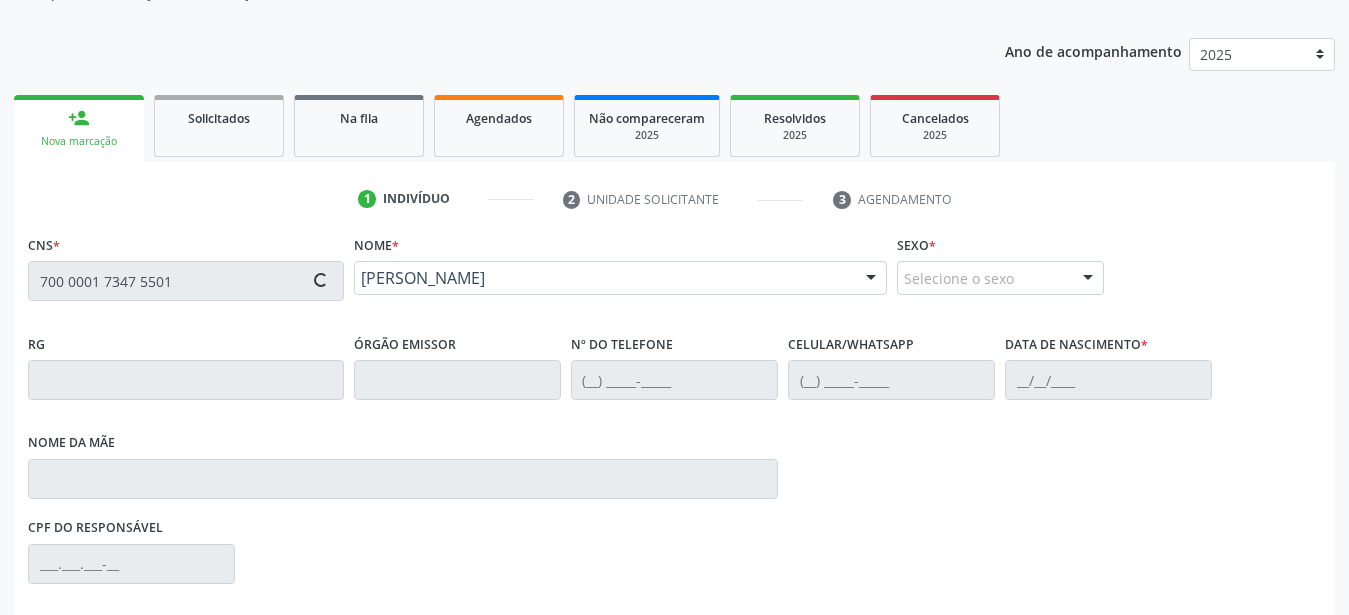 type on "[PHONE_NUMBER]" 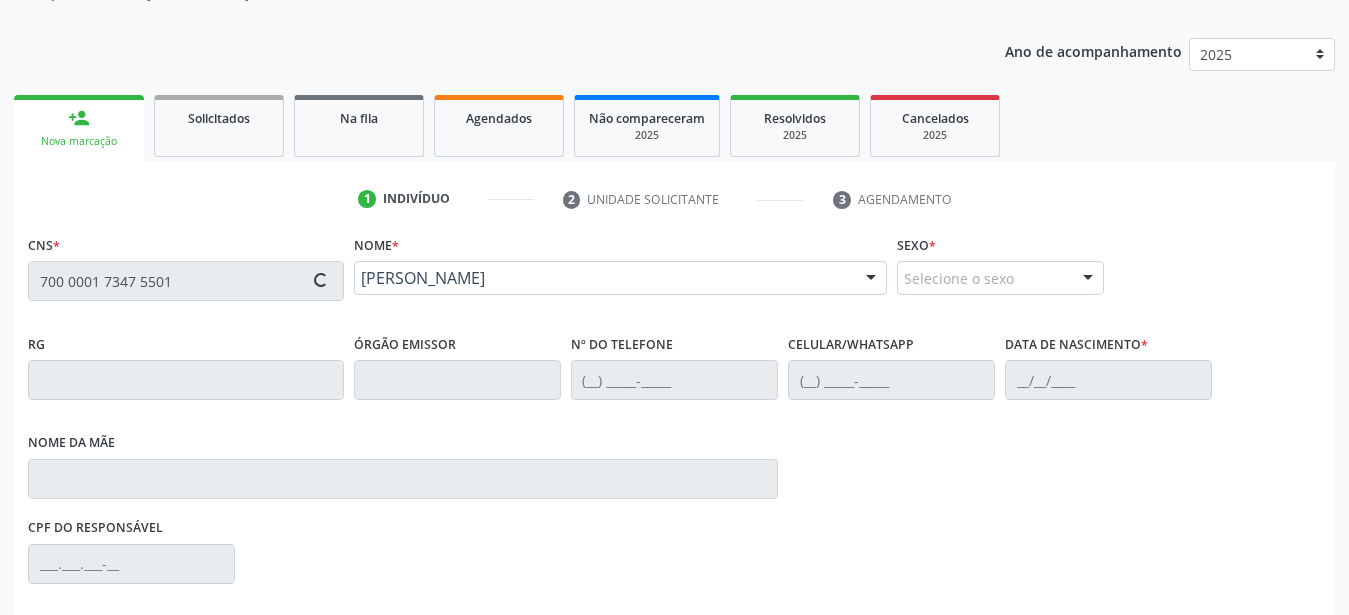 type on "[PHONE_NUMBER]" 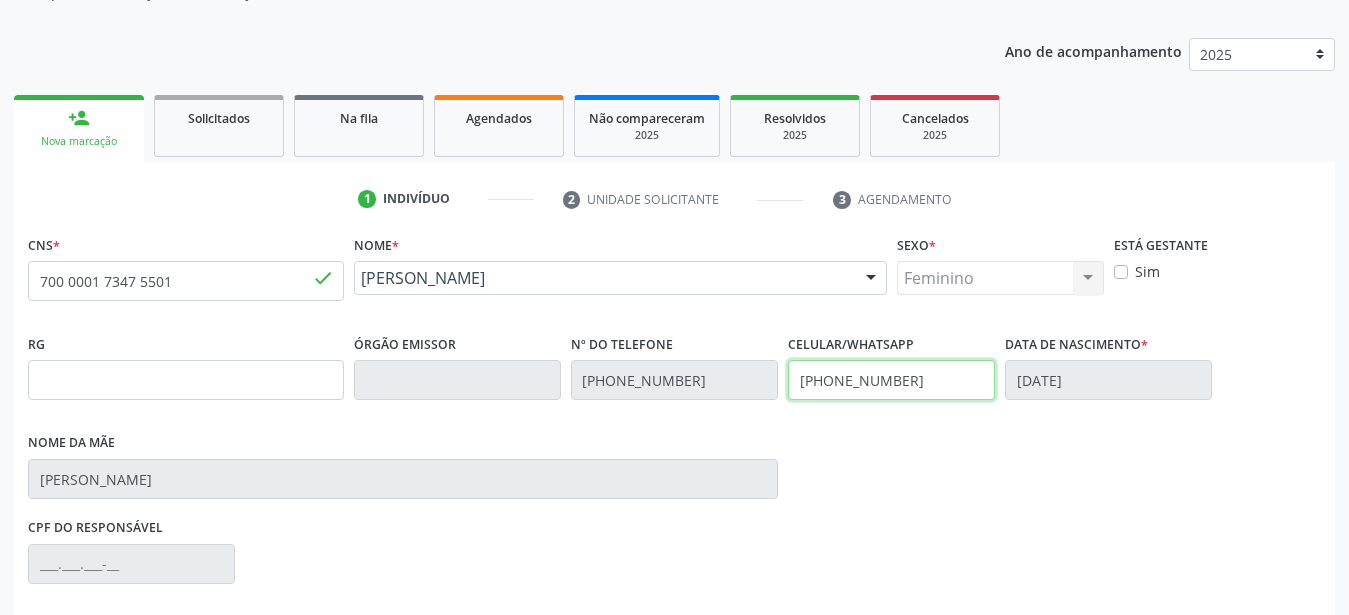 drag, startPoint x: 923, startPoint y: 385, endPoint x: 644, endPoint y: 375, distance: 279.17917 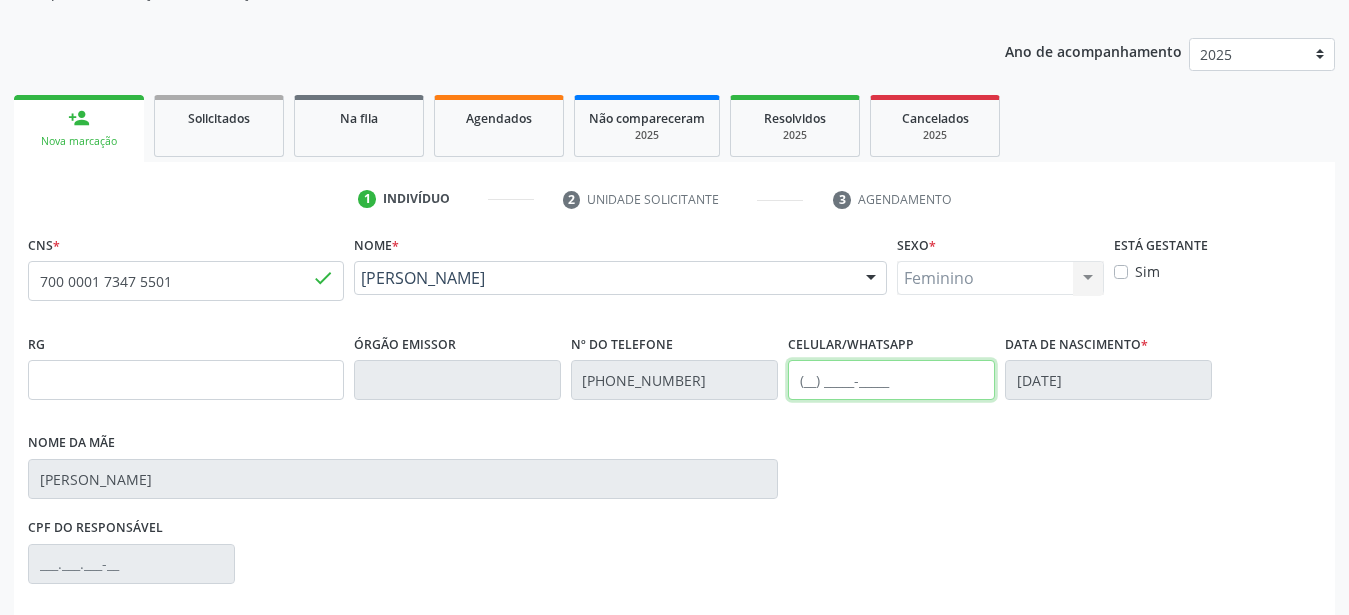 scroll, scrollTop: 455, scrollLeft: 0, axis: vertical 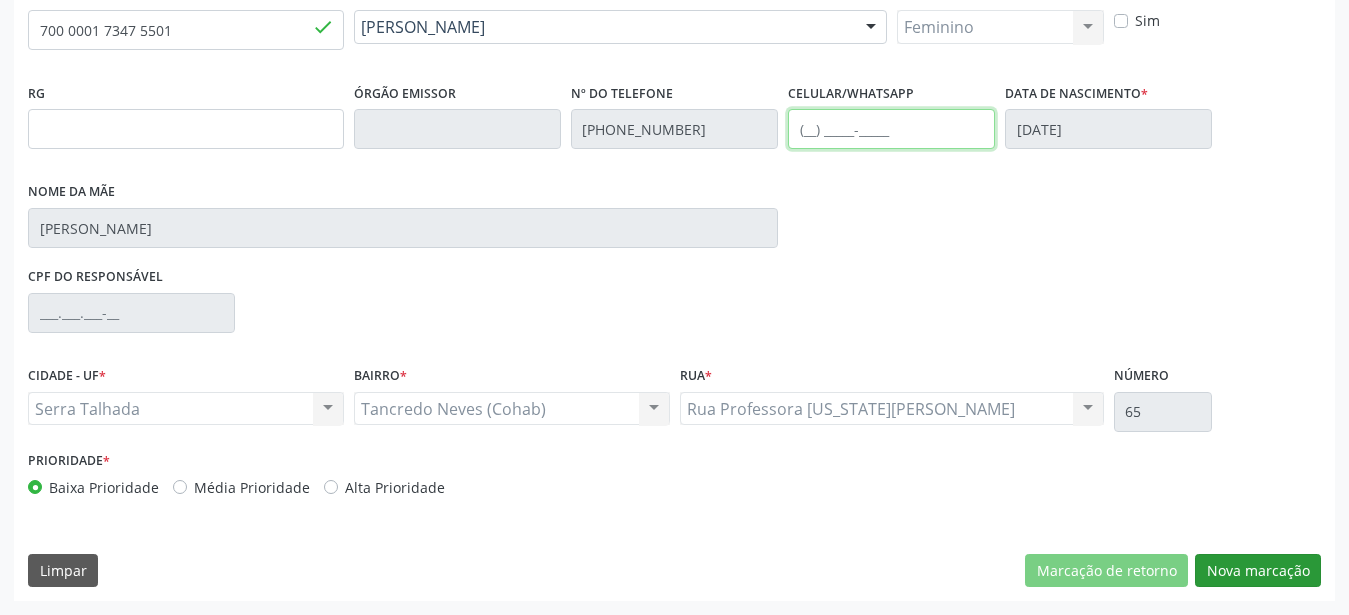 type 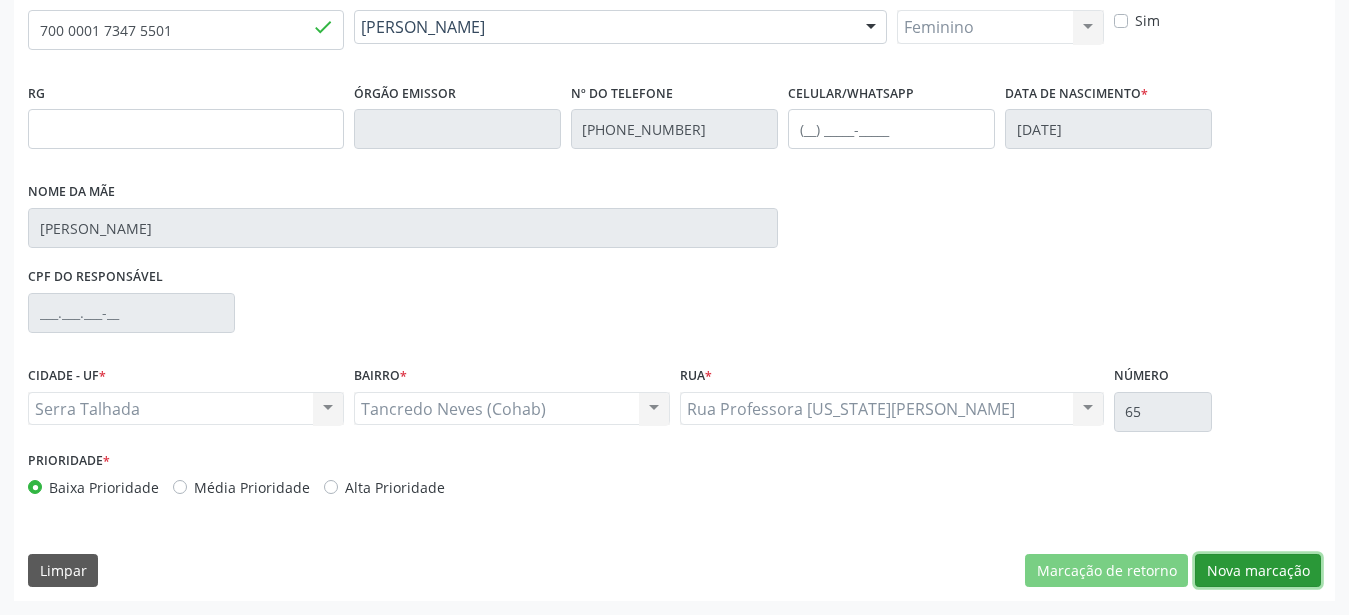 click on "Nova marcação" at bounding box center [1258, 571] 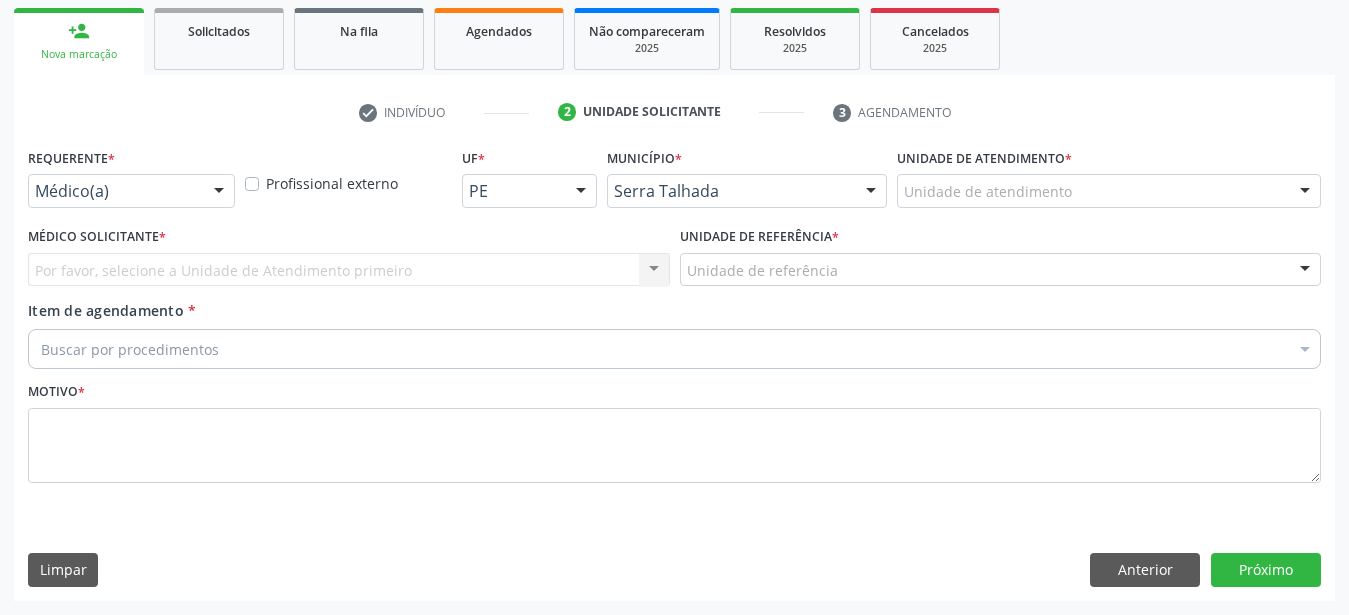 scroll, scrollTop: 307, scrollLeft: 0, axis: vertical 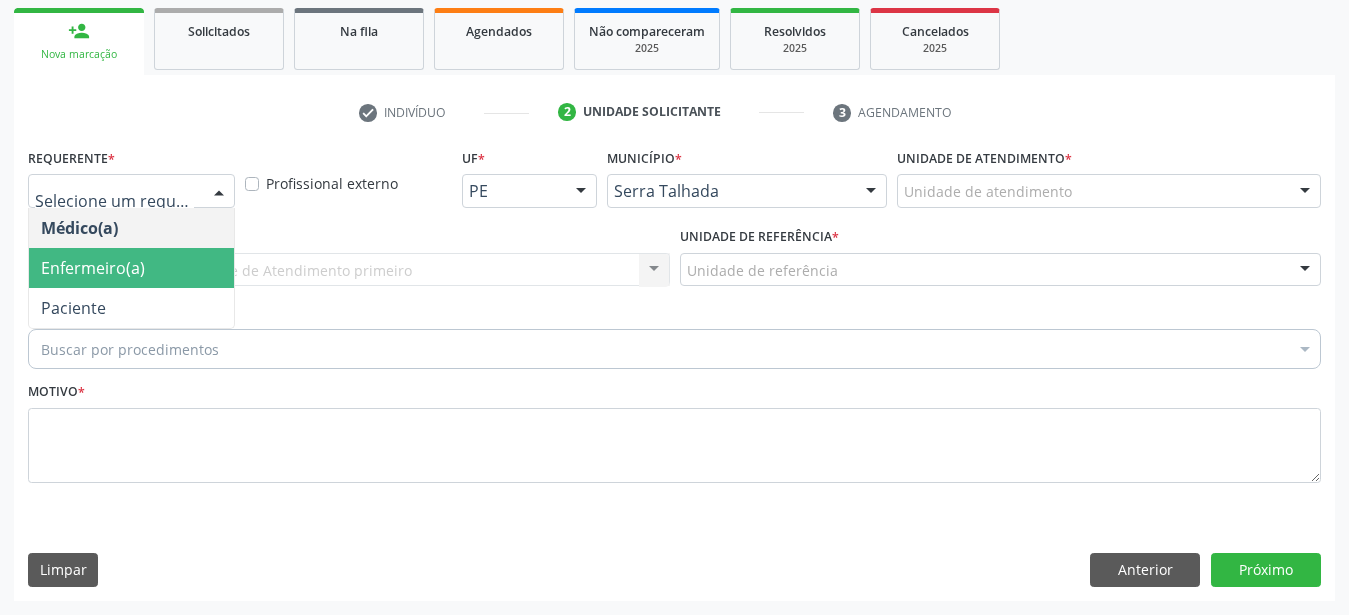 click on "Enfermeiro(a)" at bounding box center [131, 268] 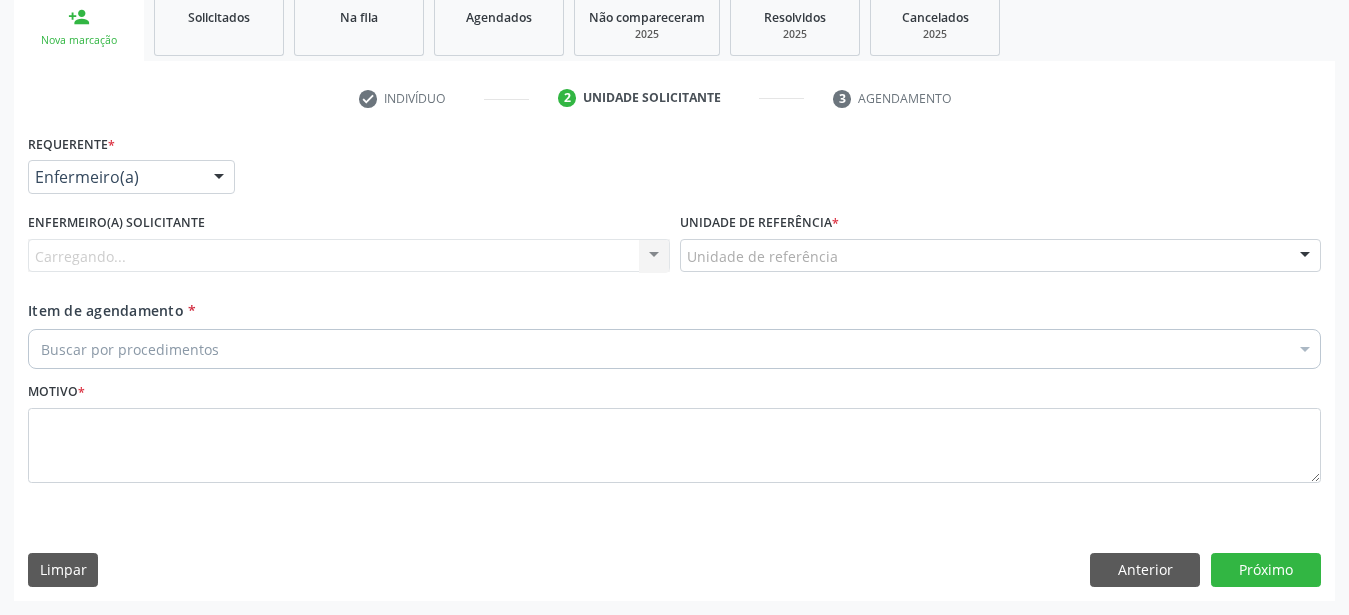 click on "Requerente
*
Enfermeiro(a)         Médico(a)   Enfermeiro(a)   Paciente
Nenhum resultado encontrado para: "   "
Não há nenhuma opção para ser exibida." at bounding box center [131, 161] 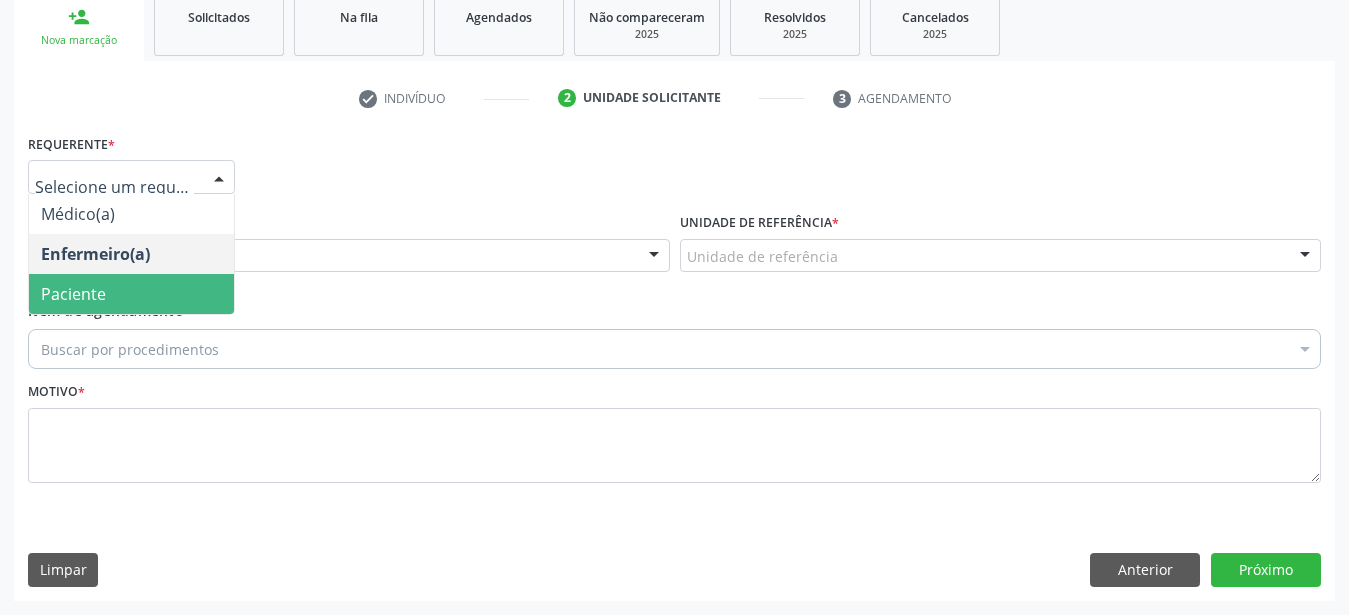 click on "Paciente" at bounding box center [131, 294] 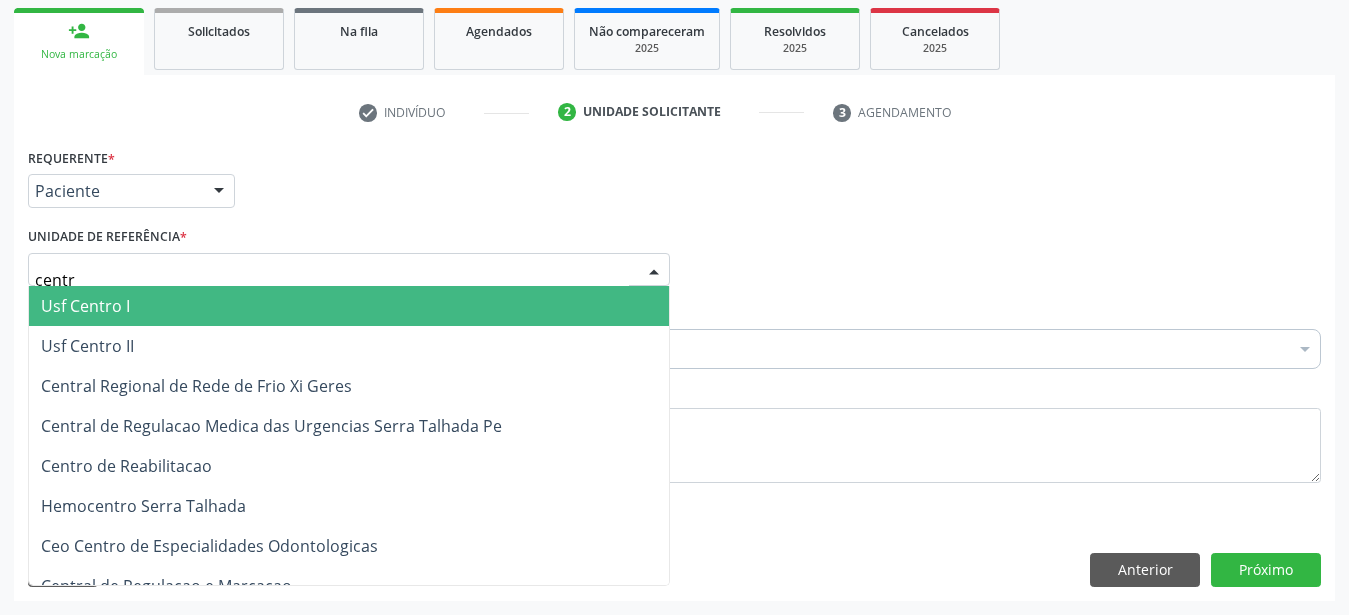 type on "centro" 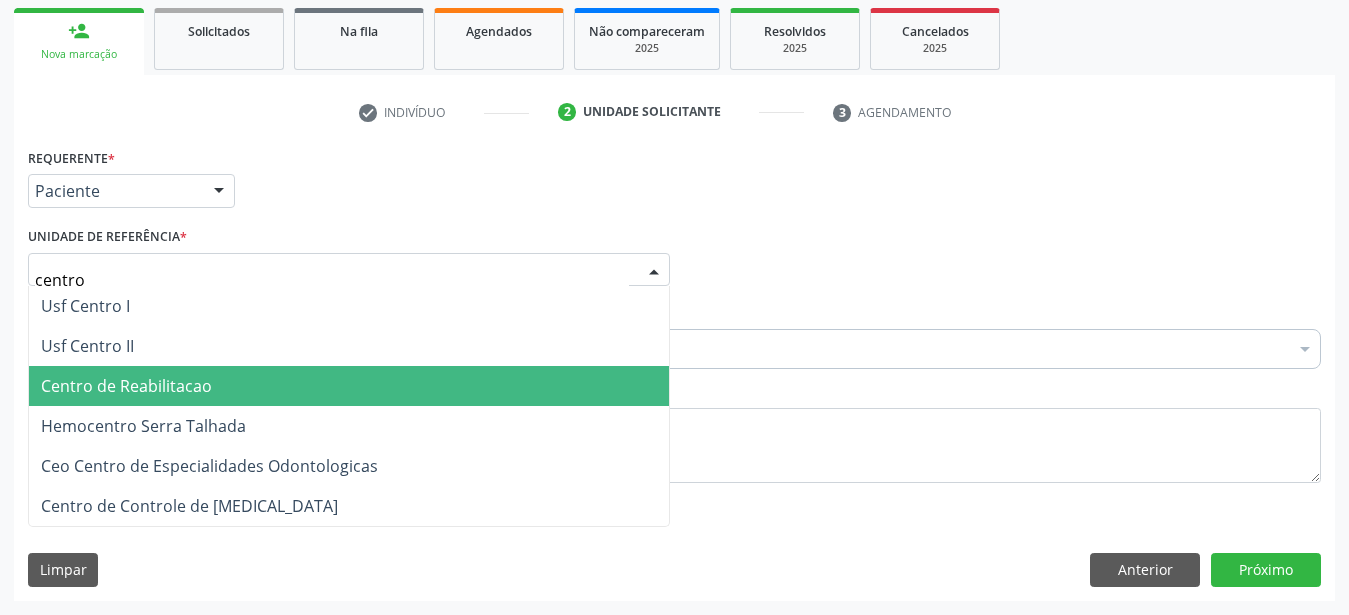 click on "Centro de Reabilitacao" at bounding box center (126, 386) 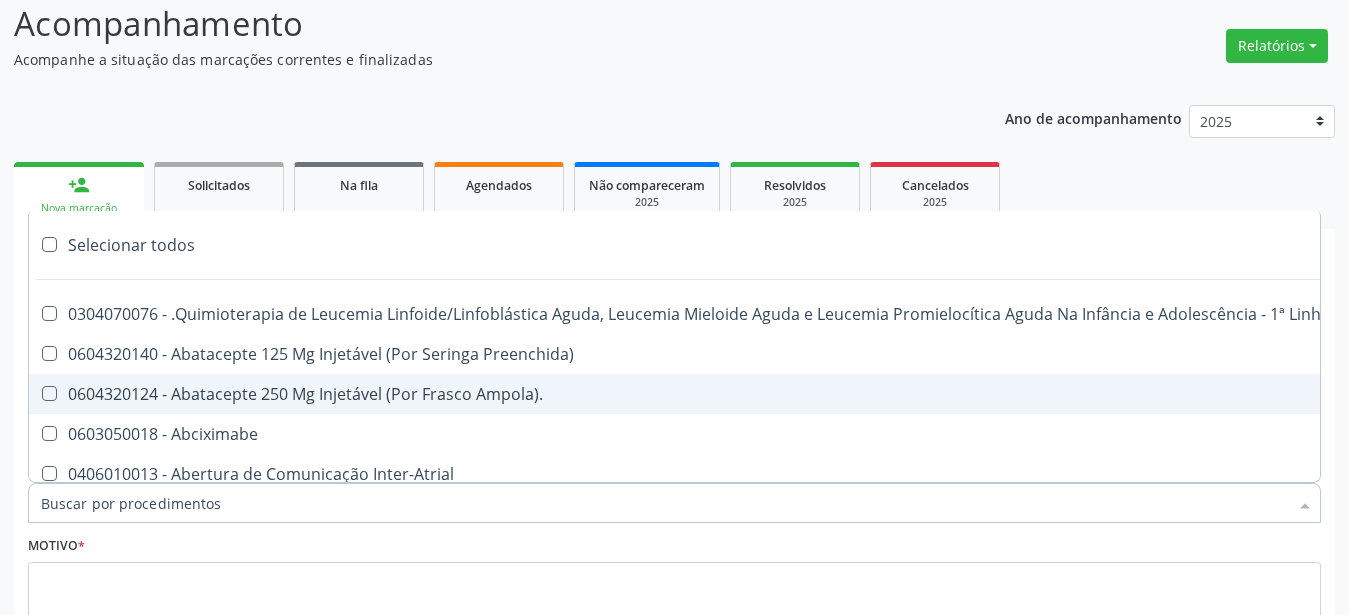 scroll, scrollTop: 103, scrollLeft: 0, axis: vertical 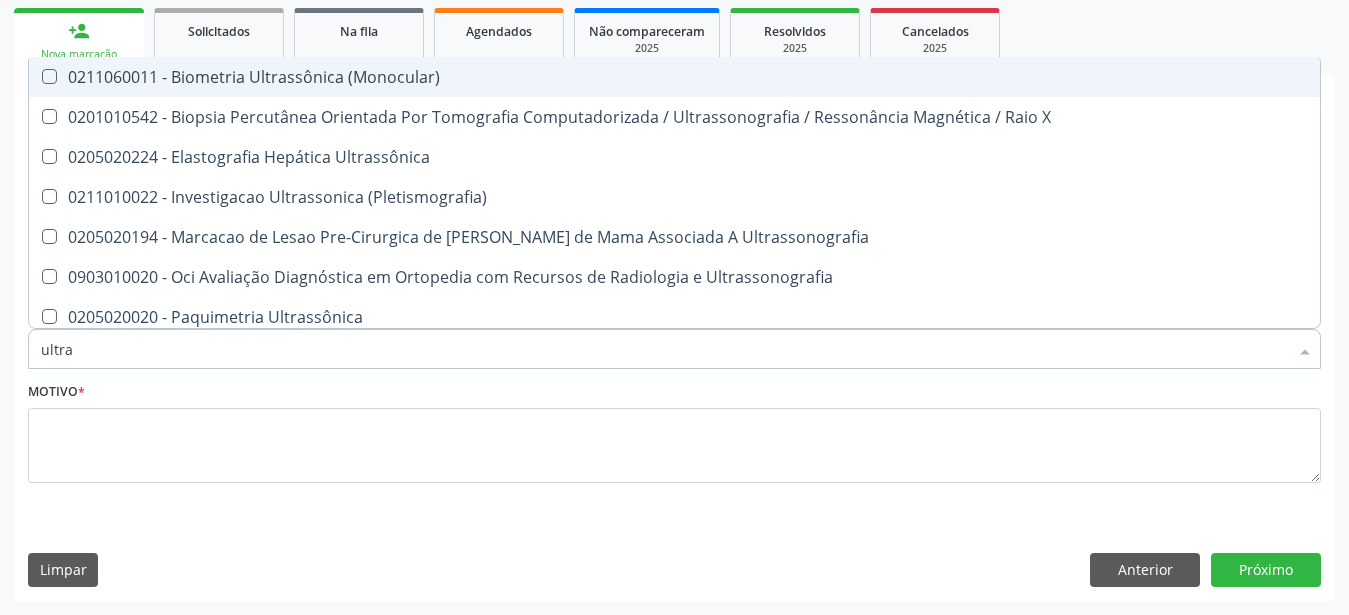 type on "ultras" 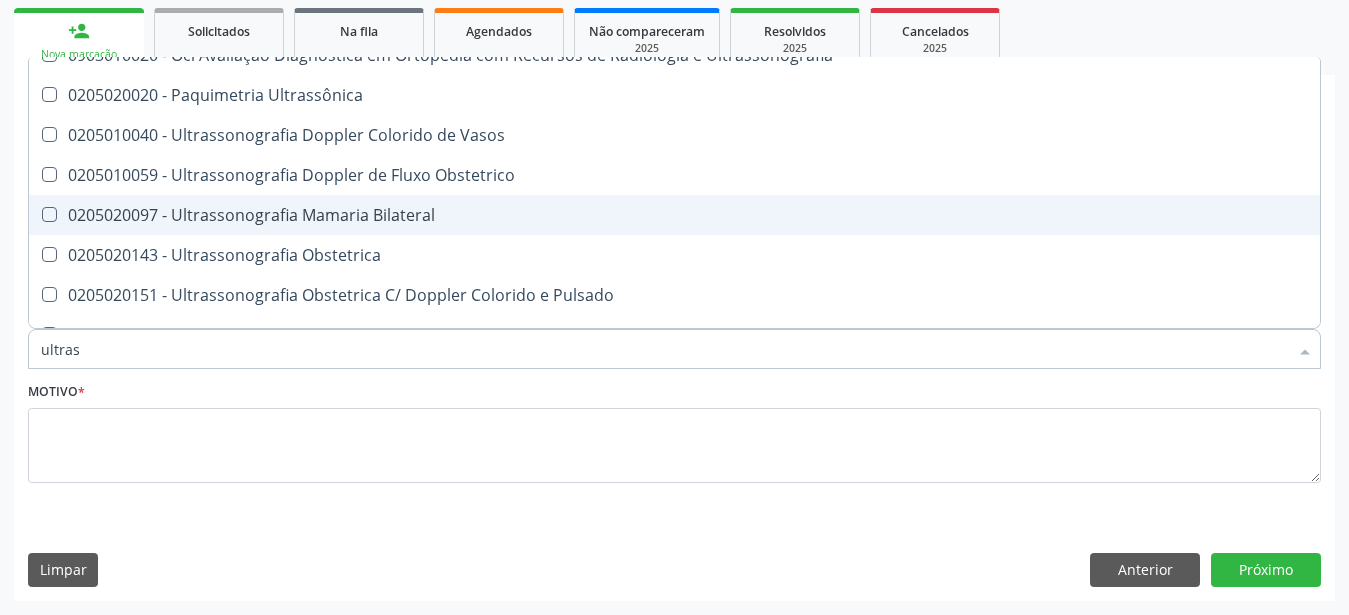 scroll, scrollTop: 396, scrollLeft: 0, axis: vertical 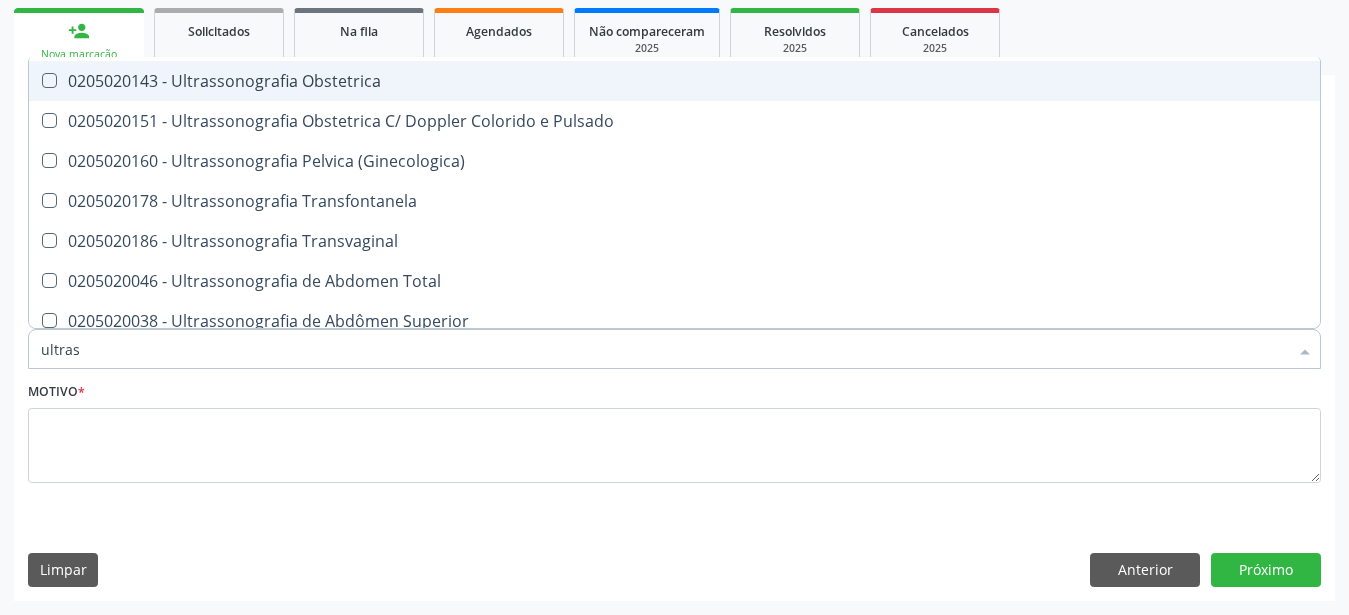 click at bounding box center [36, 81] 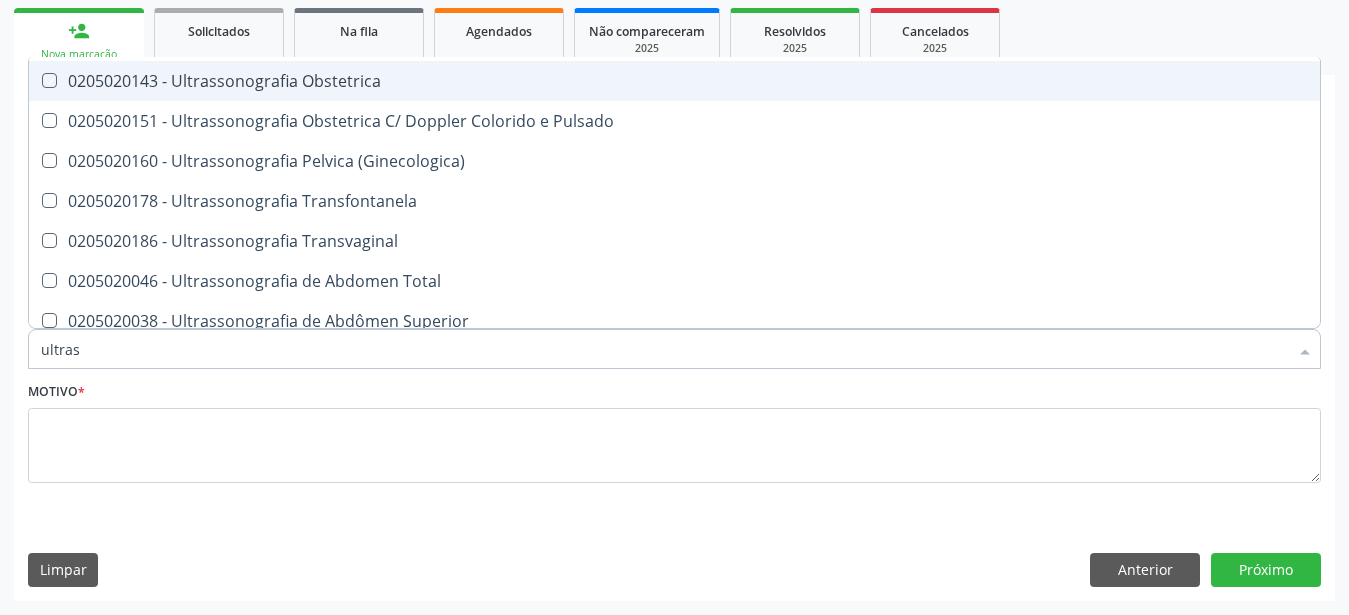 checkbox on "true" 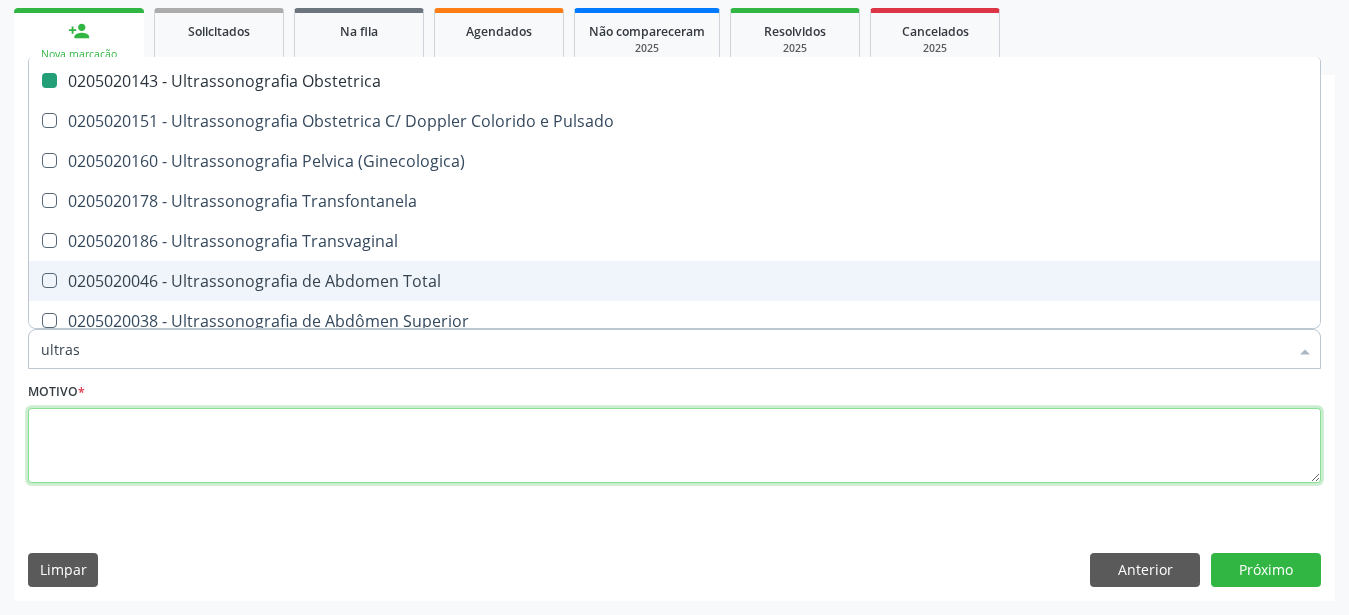 click at bounding box center [674, 446] 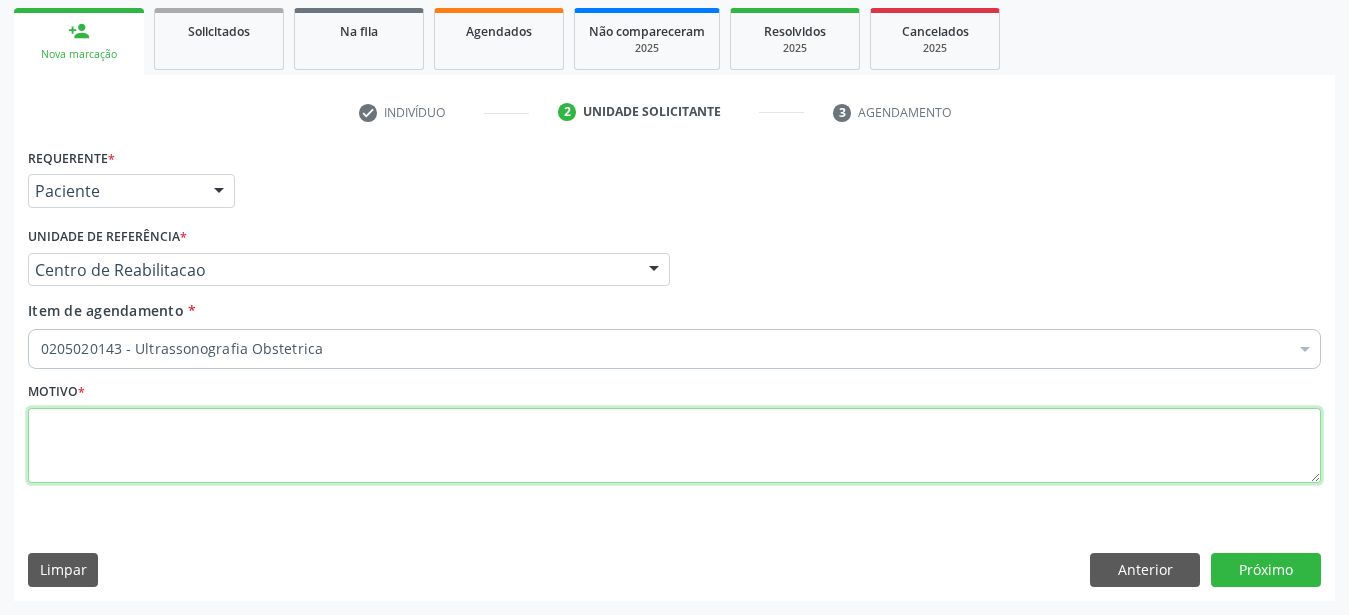 scroll, scrollTop: 0, scrollLeft: 0, axis: both 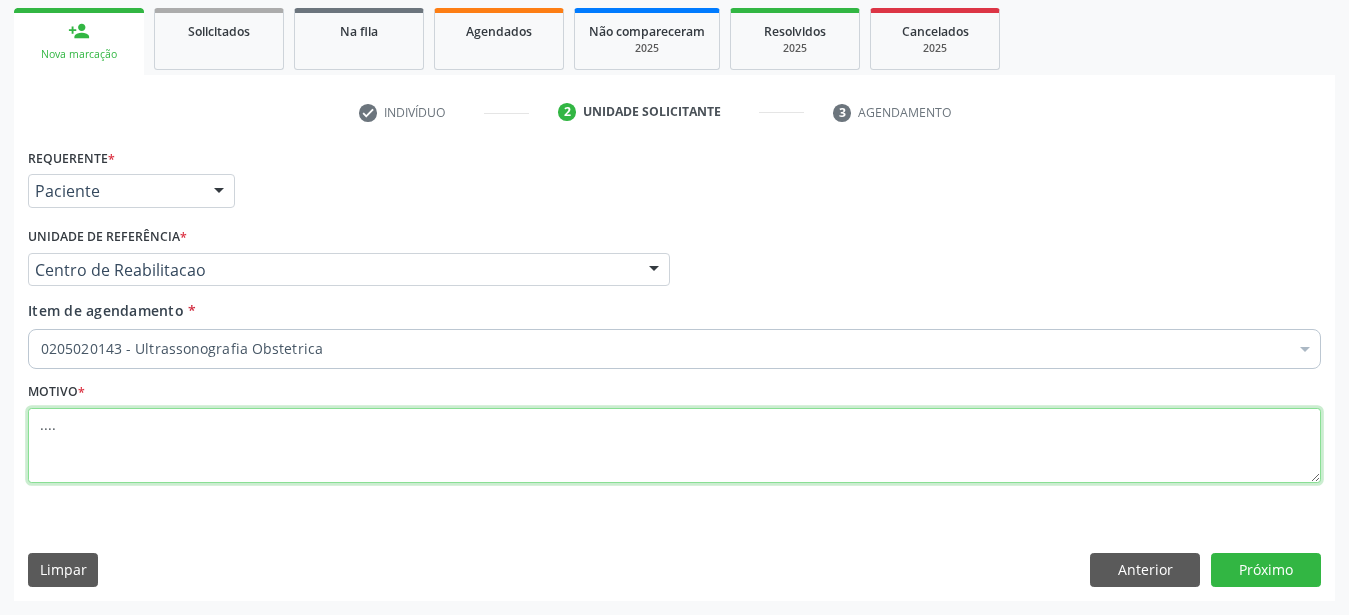 type on "...." 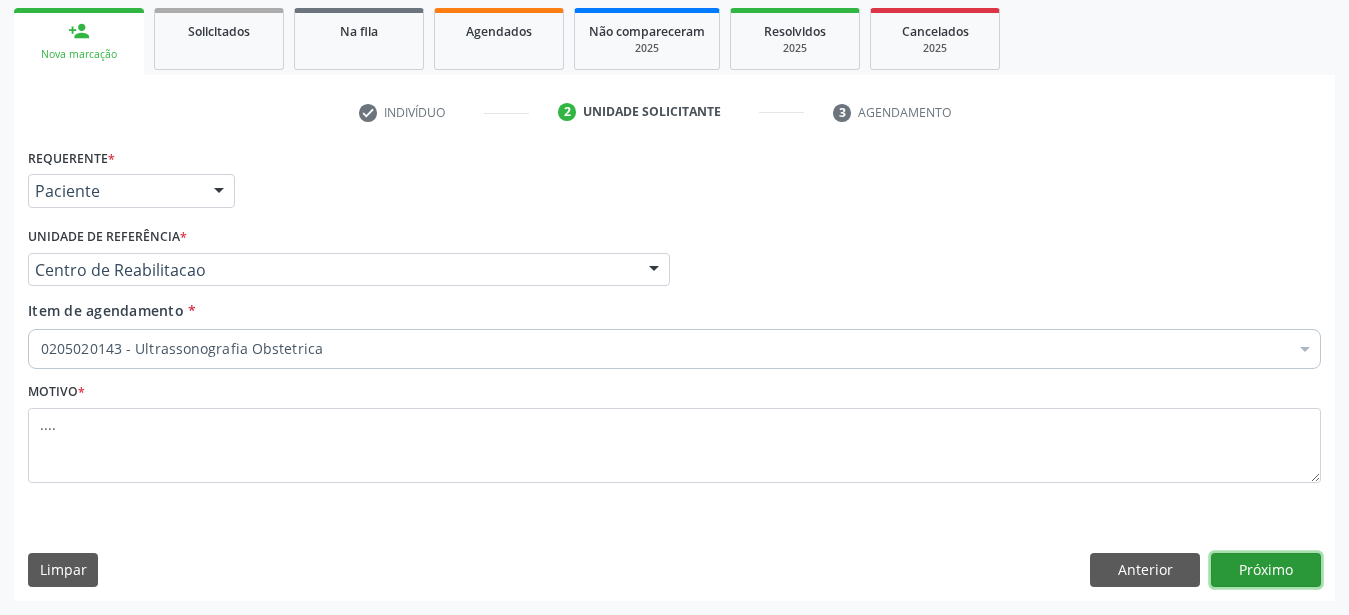 click on "Próximo" at bounding box center [1266, 570] 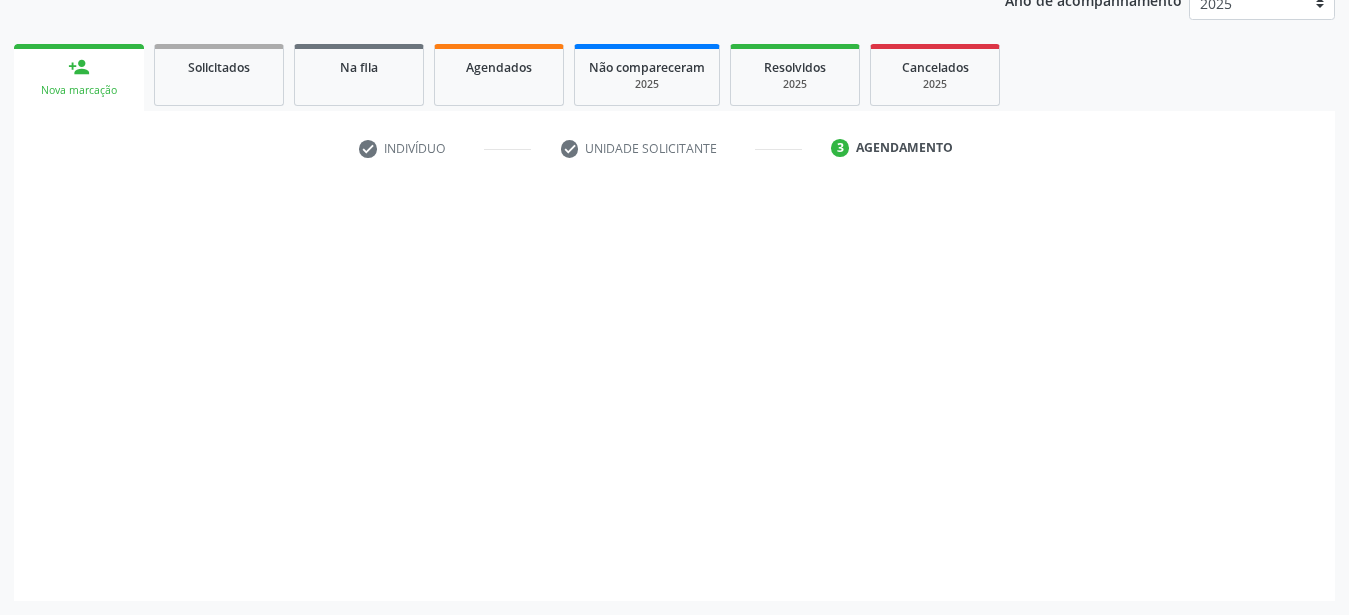 scroll, scrollTop: 255, scrollLeft: 0, axis: vertical 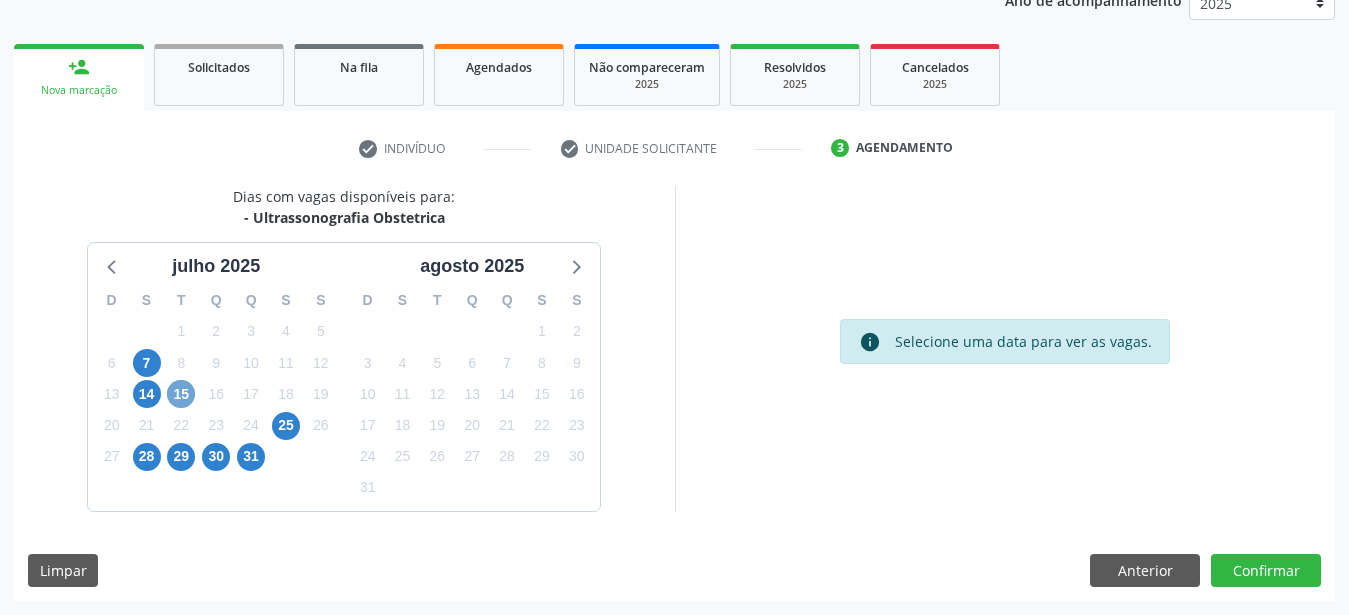 click on "15" at bounding box center [181, 394] 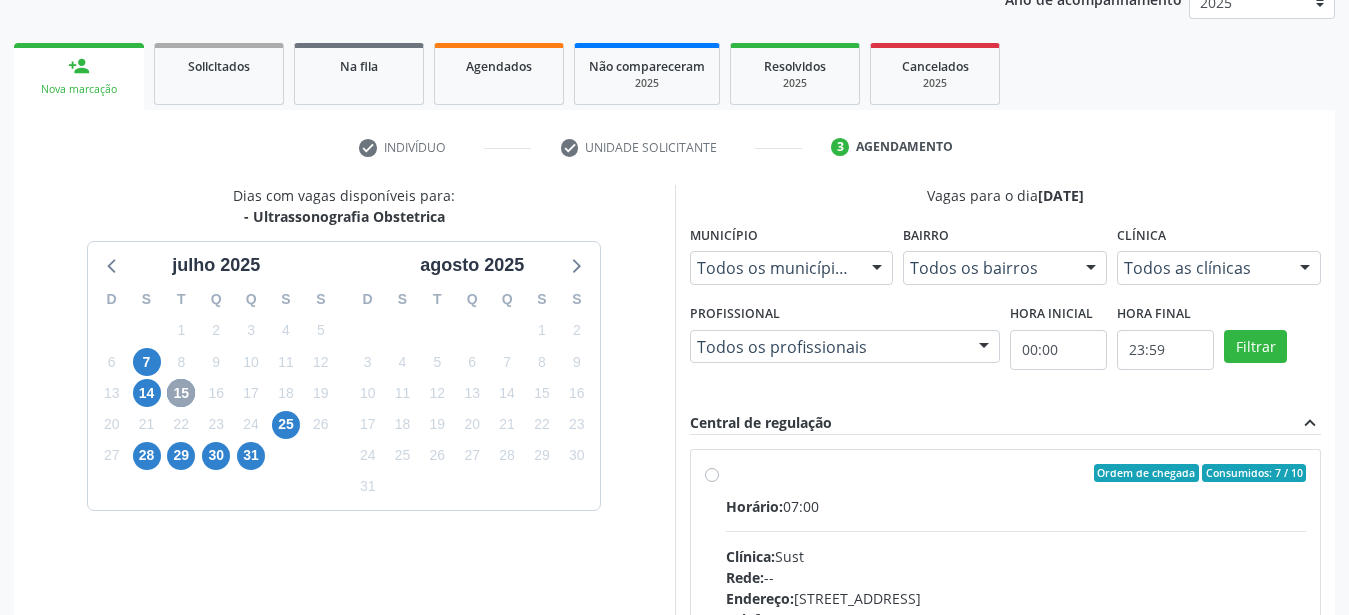 scroll, scrollTop: 357, scrollLeft: 0, axis: vertical 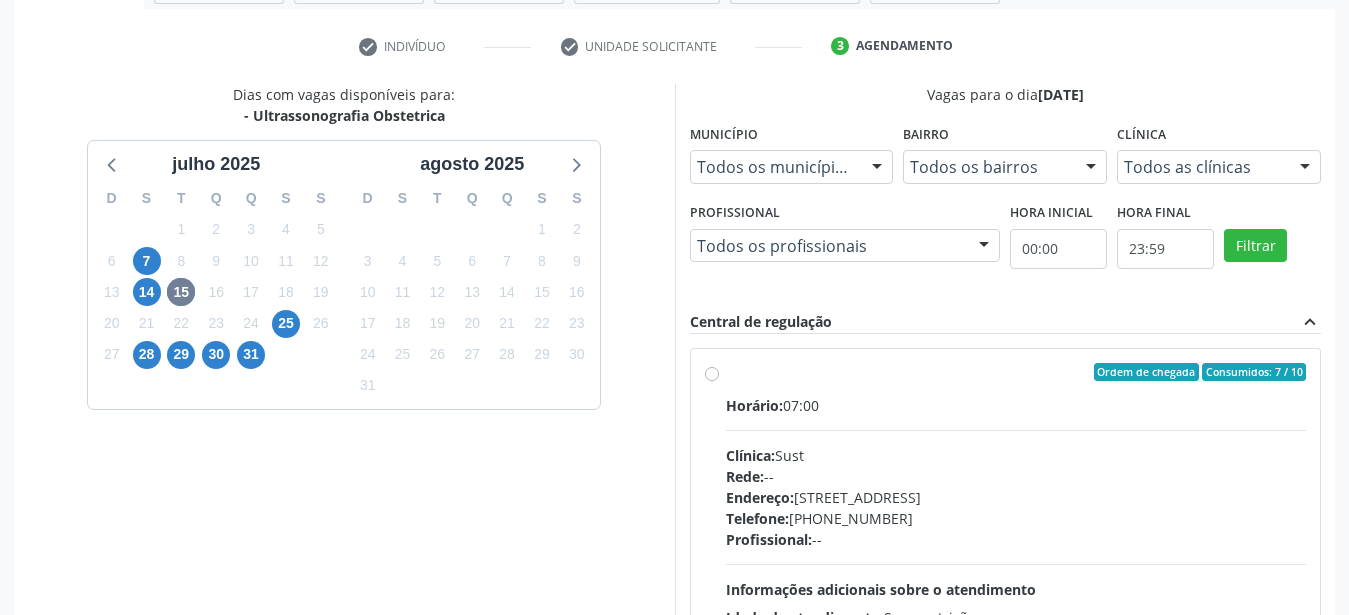 click on "Ordem de chegada
Consumidos: 7 / 10
Horário:   07:00
Clínica:  Sust
Rede:
--
Endereço:   [STREET_ADDRESS]
Telefone:   [PHONE_NUMBER]
Profissional:
--
Informações adicionais sobre o atendimento
Idade de atendimento:
Sem restrição
Gênero(s) atendido(s):
Sem restrição
Informações adicionais:
--" at bounding box center [1016, 516] 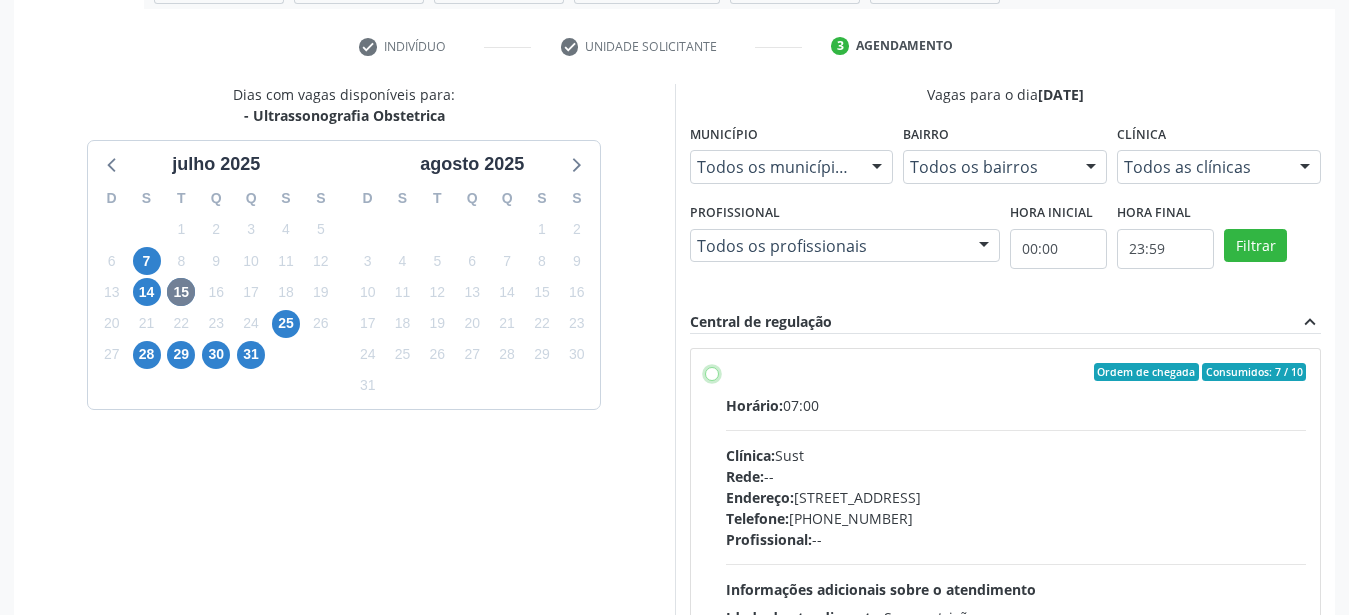 radio on "true" 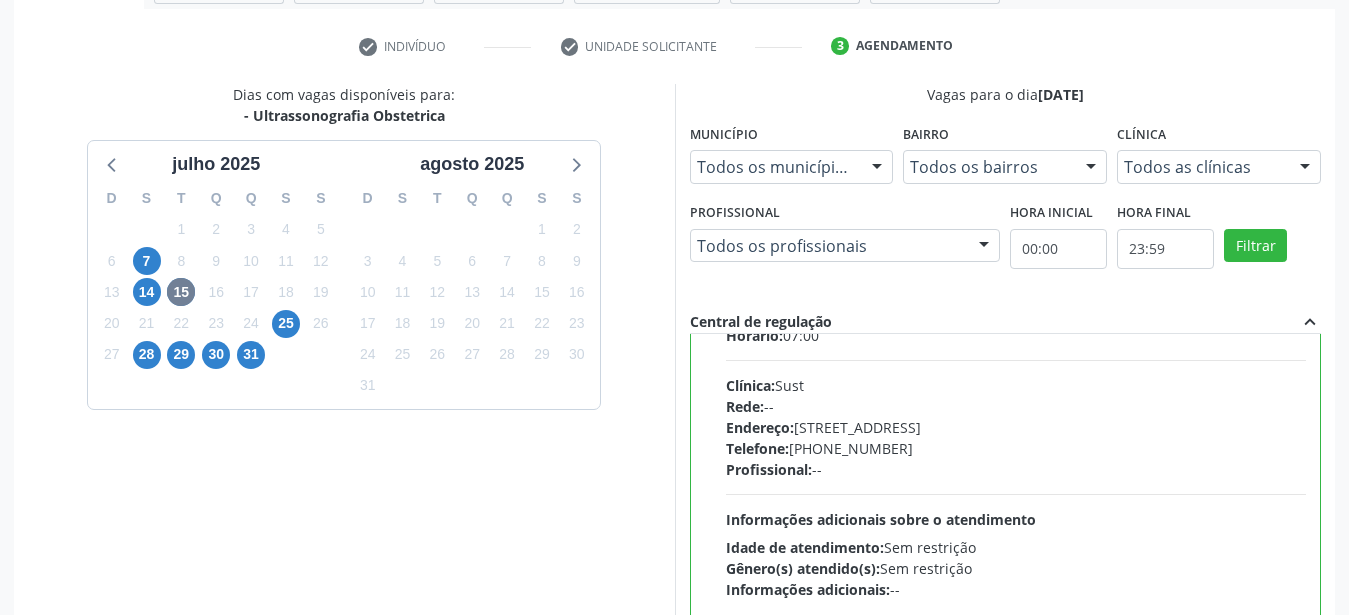 scroll, scrollTop: 99, scrollLeft: 0, axis: vertical 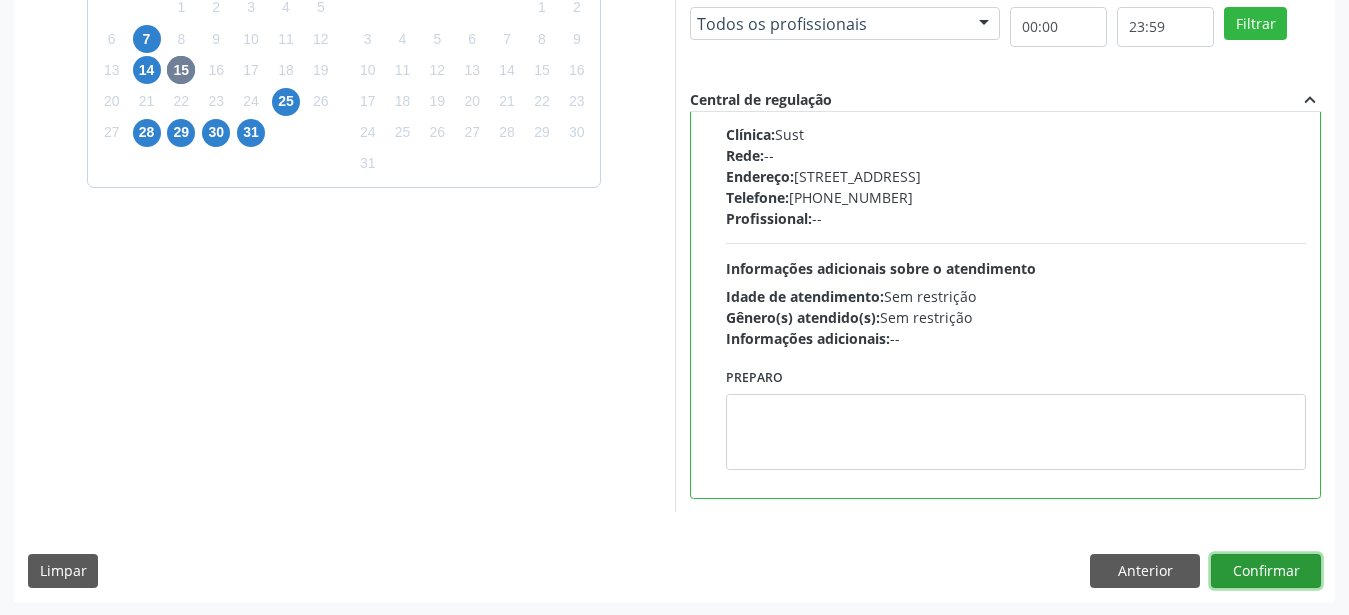 click on "Confirmar" at bounding box center [1266, 571] 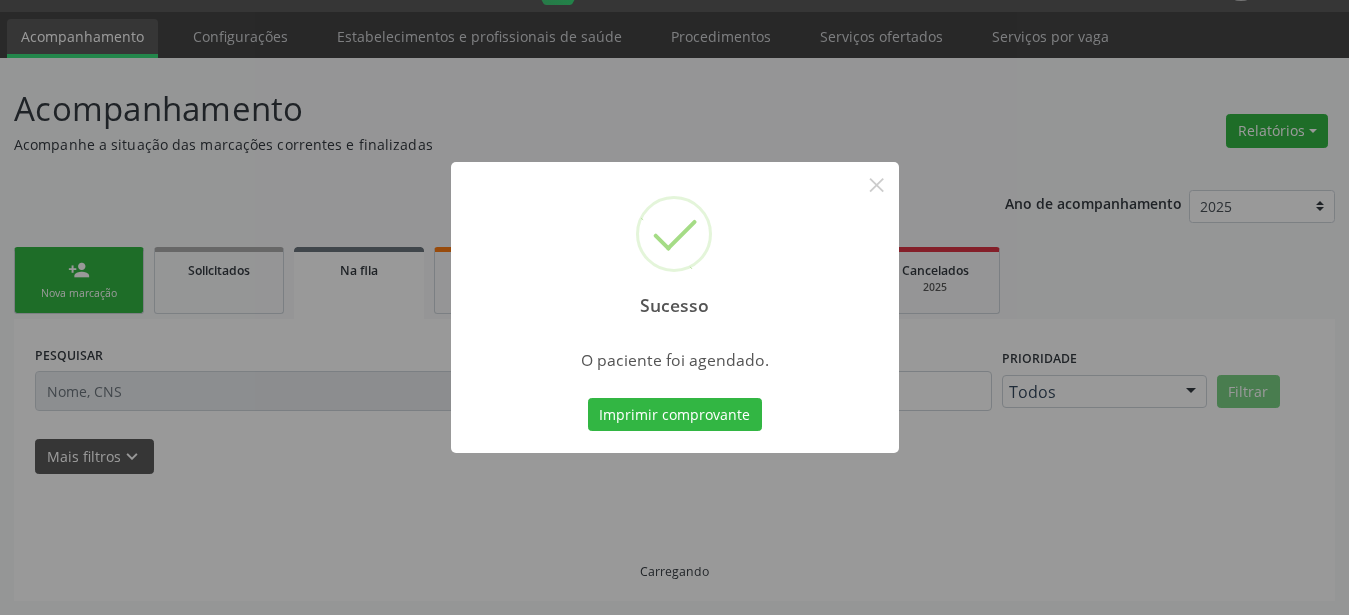 scroll, scrollTop: 51, scrollLeft: 0, axis: vertical 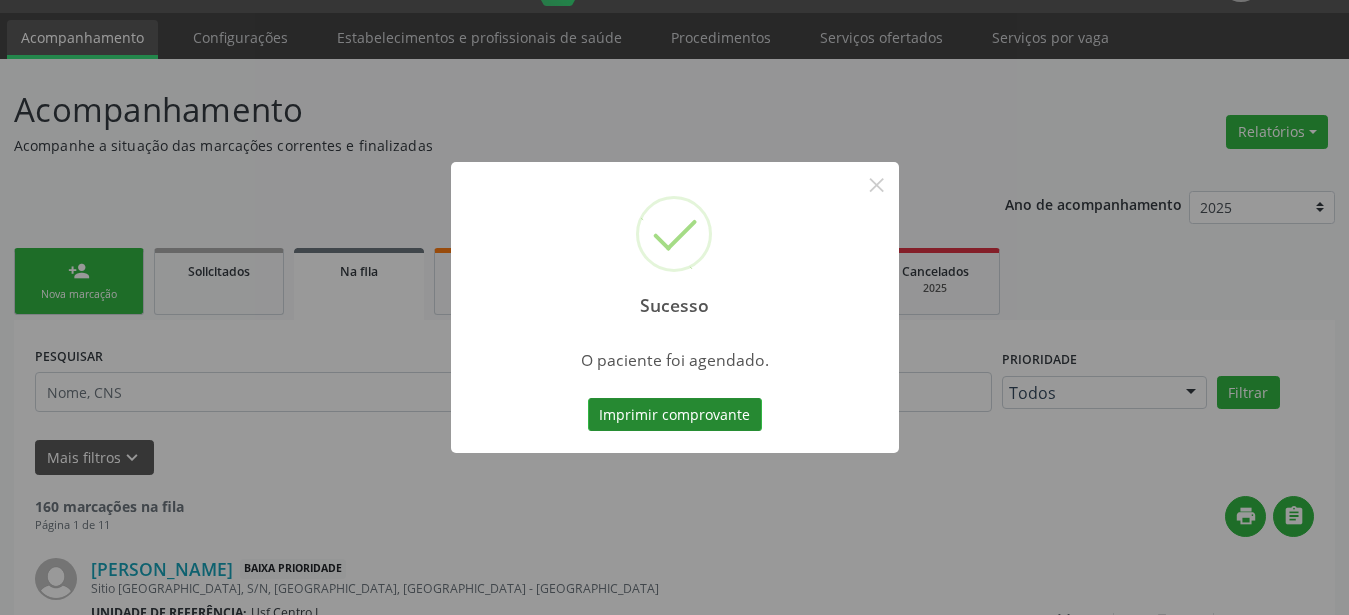 click on "Imprimir comprovante" at bounding box center (675, 415) 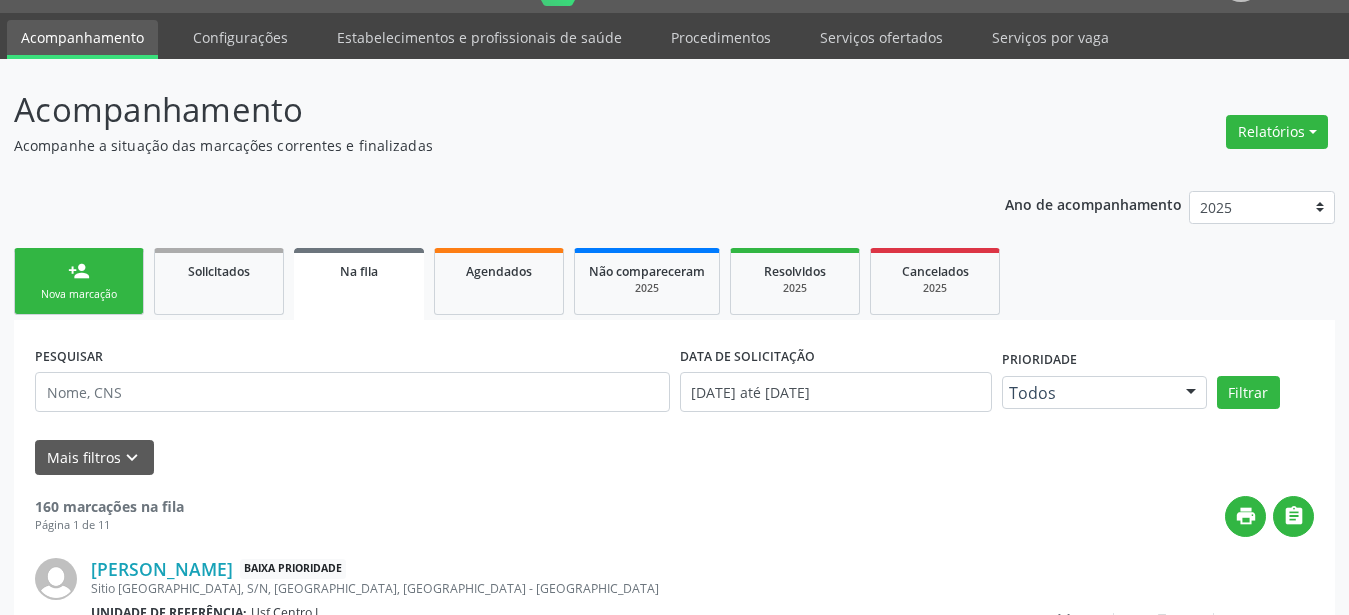 scroll, scrollTop: 50, scrollLeft: 0, axis: vertical 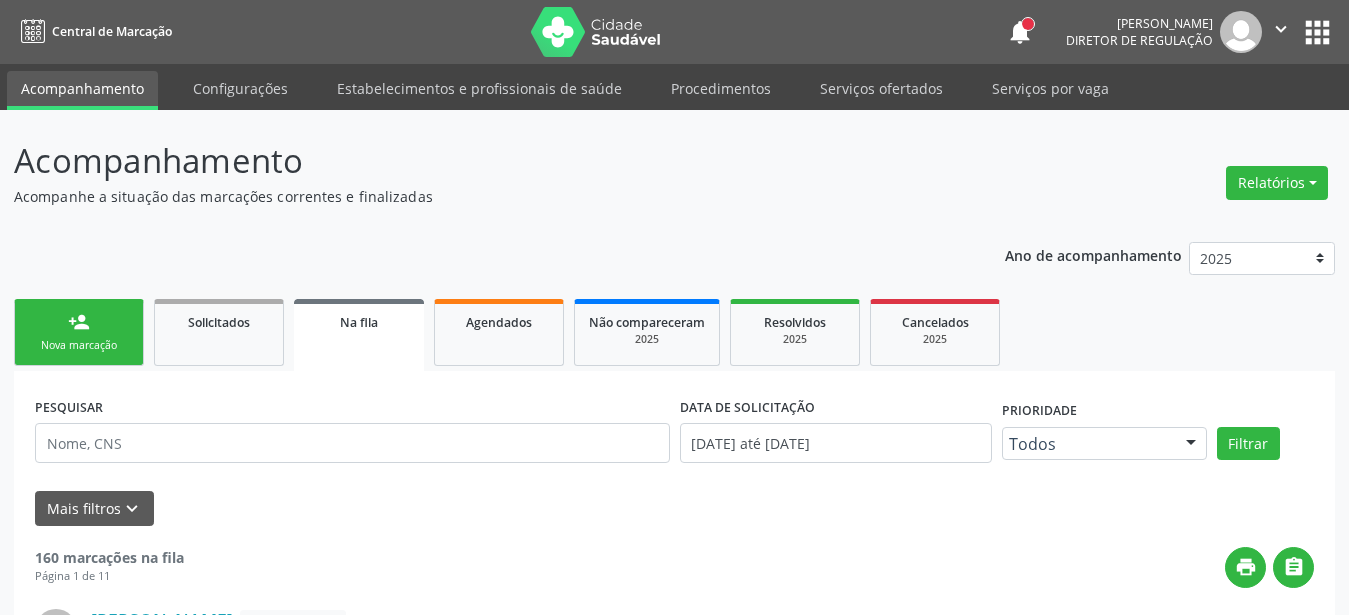 click on "apps" at bounding box center [1317, 32] 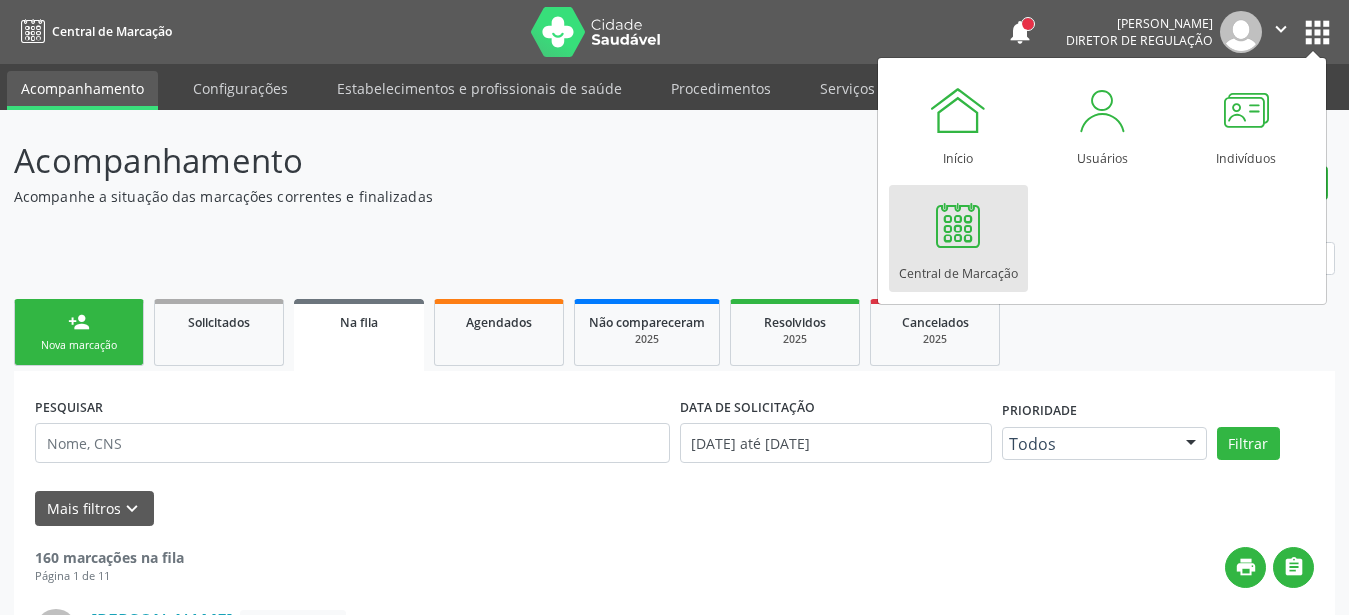 click at bounding box center [958, 225] 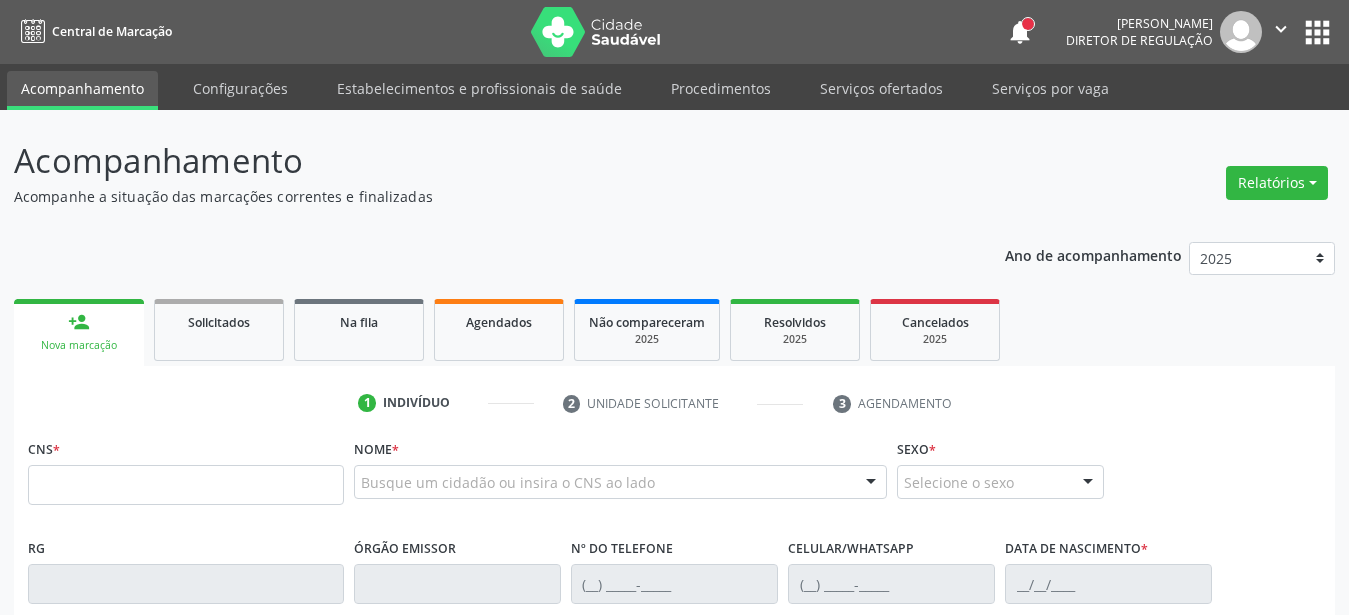 scroll, scrollTop: 0, scrollLeft: 0, axis: both 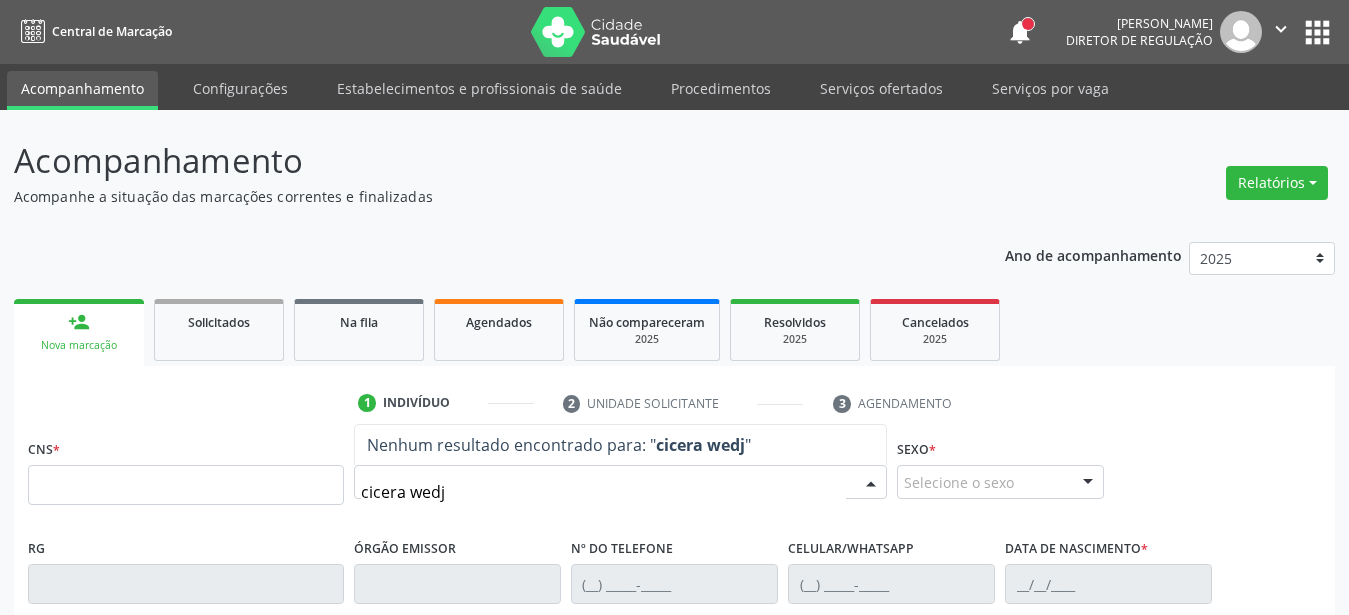 type on "cicera wedja" 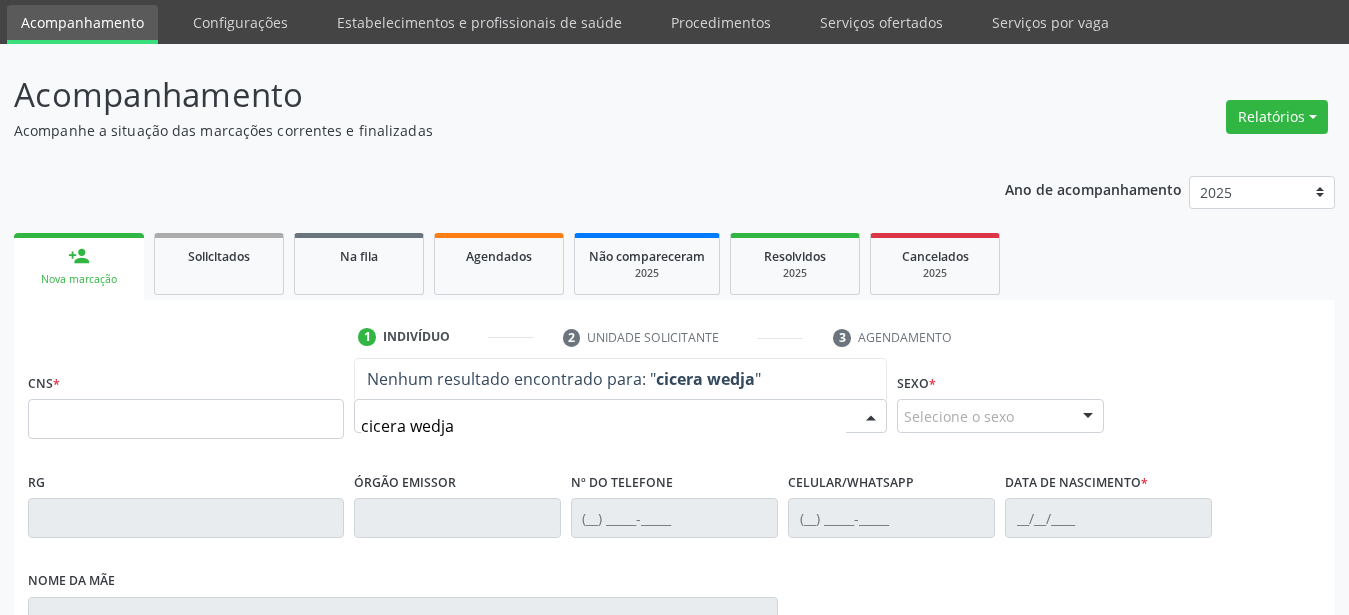 scroll, scrollTop: 102, scrollLeft: 0, axis: vertical 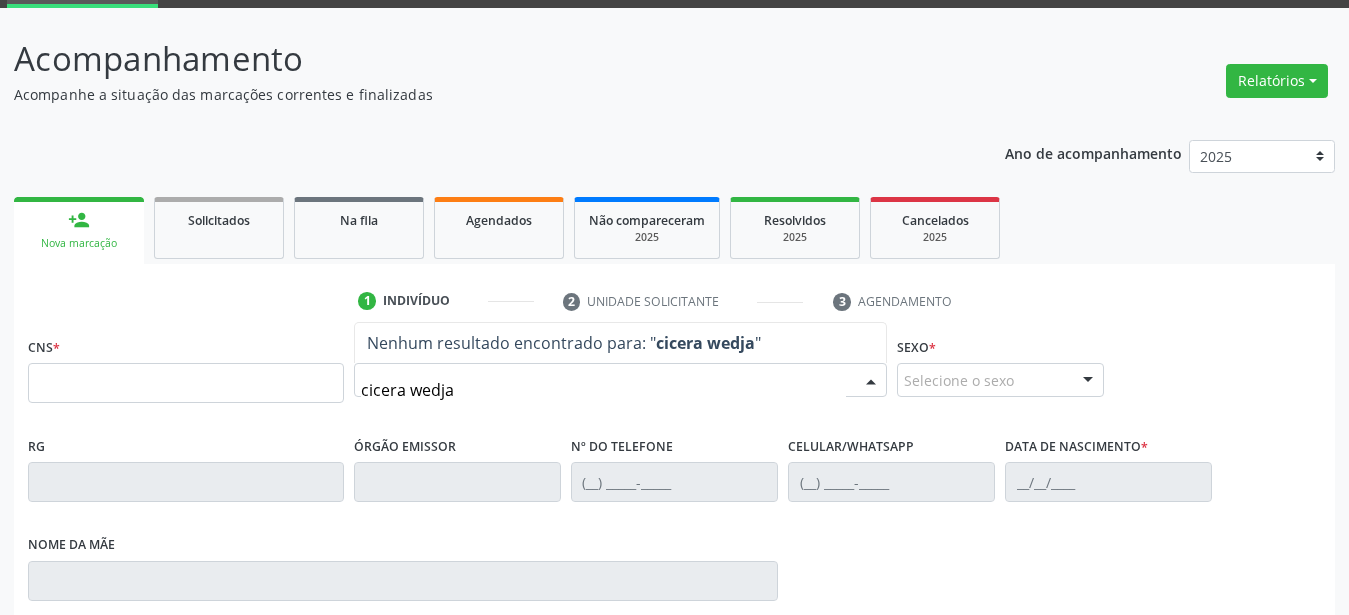 drag, startPoint x: 489, startPoint y: 393, endPoint x: 117, endPoint y: 439, distance: 374.83328 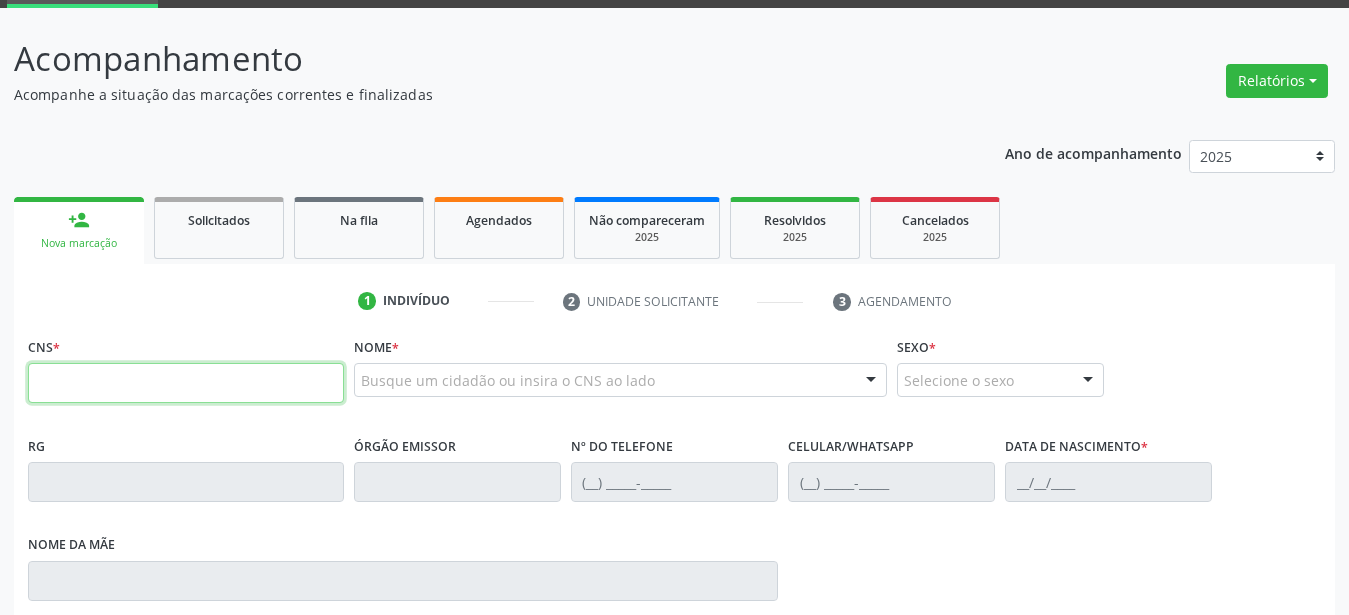 click at bounding box center (186, 383) 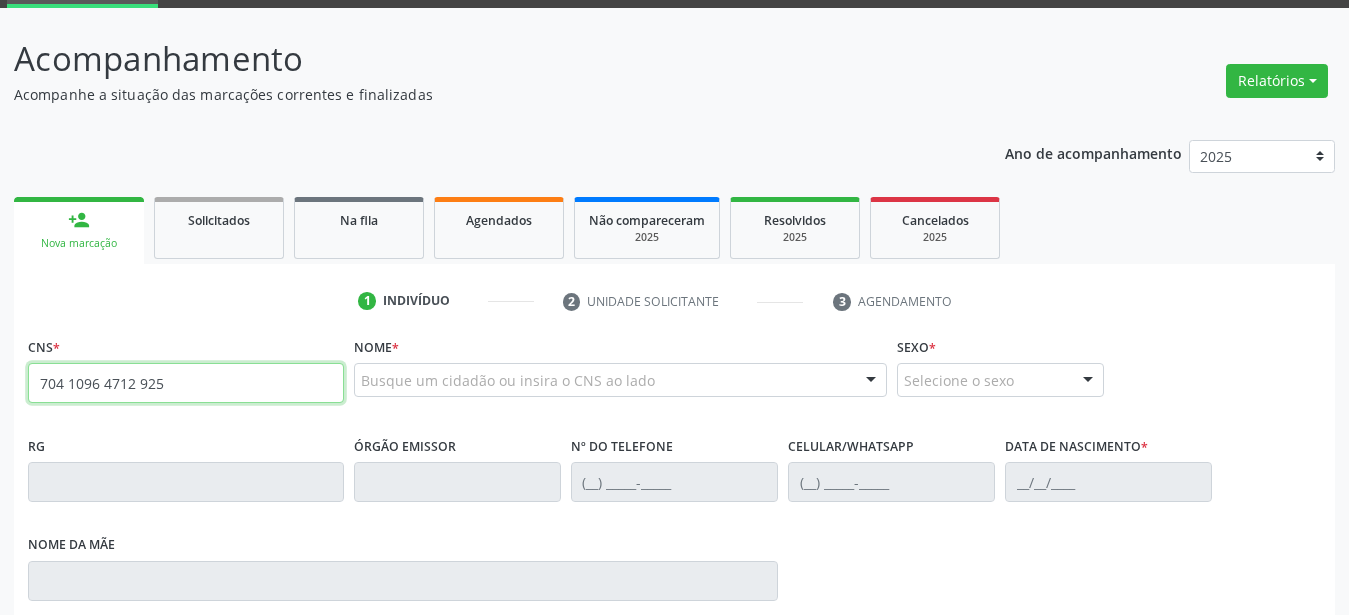 type on "704 1096 4712 9250" 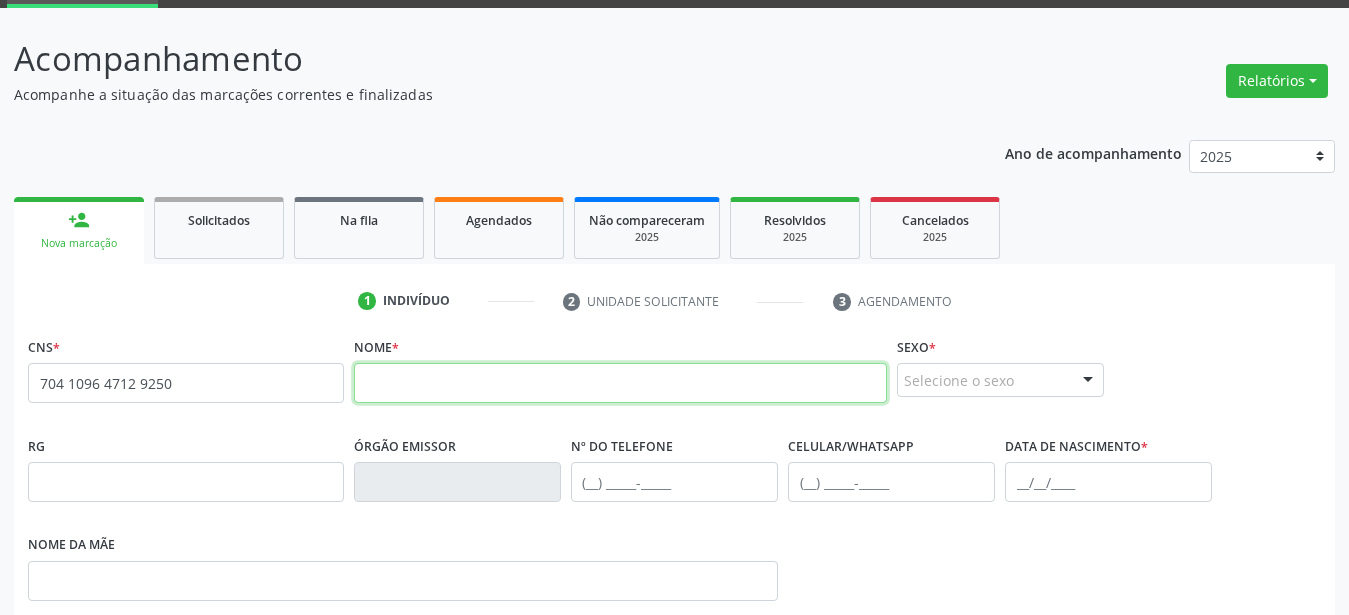 click at bounding box center (620, 383) 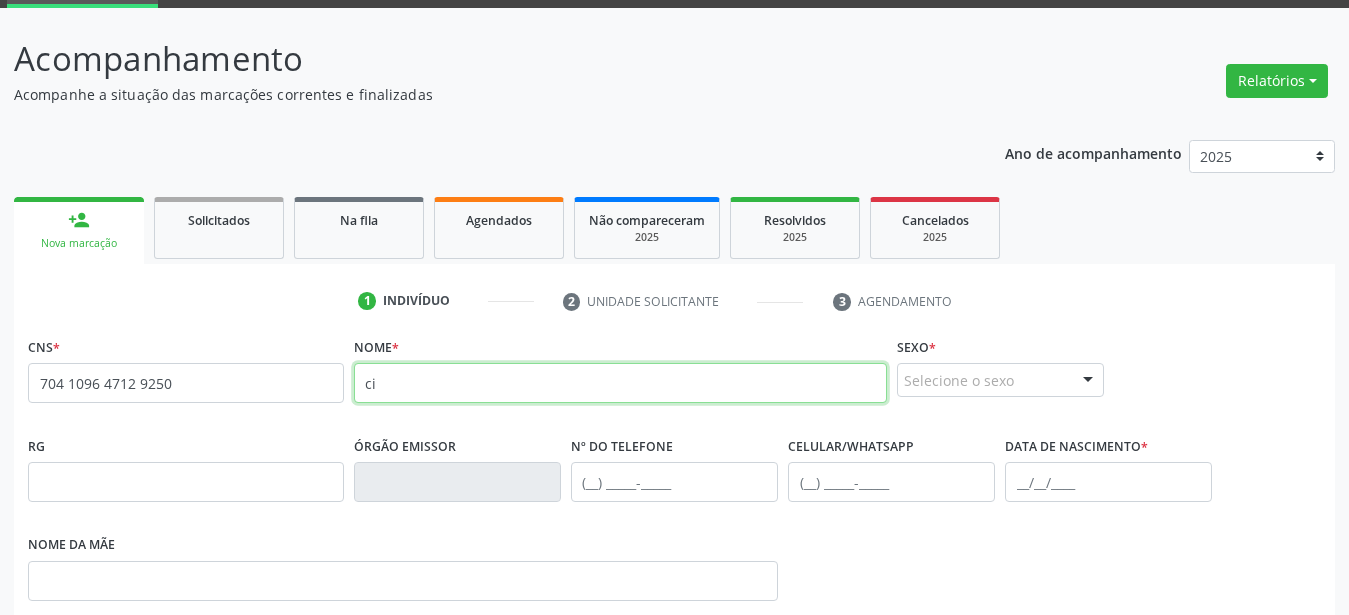 type on "c" 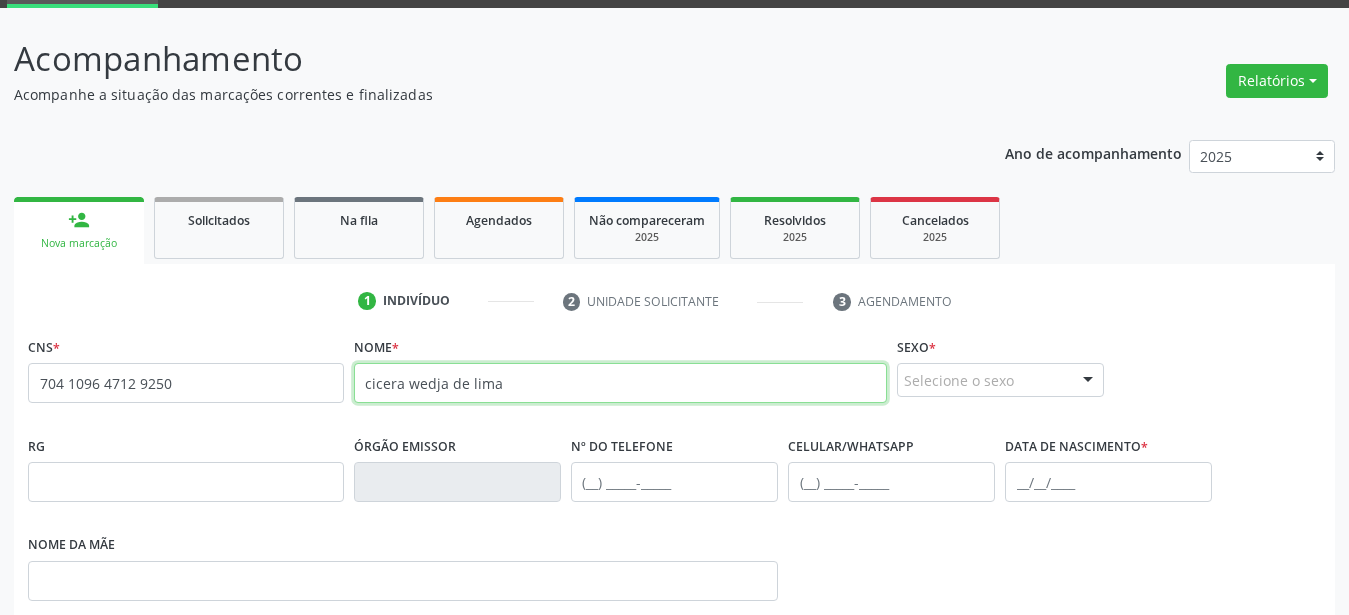 type on "cicera wedja de lima" 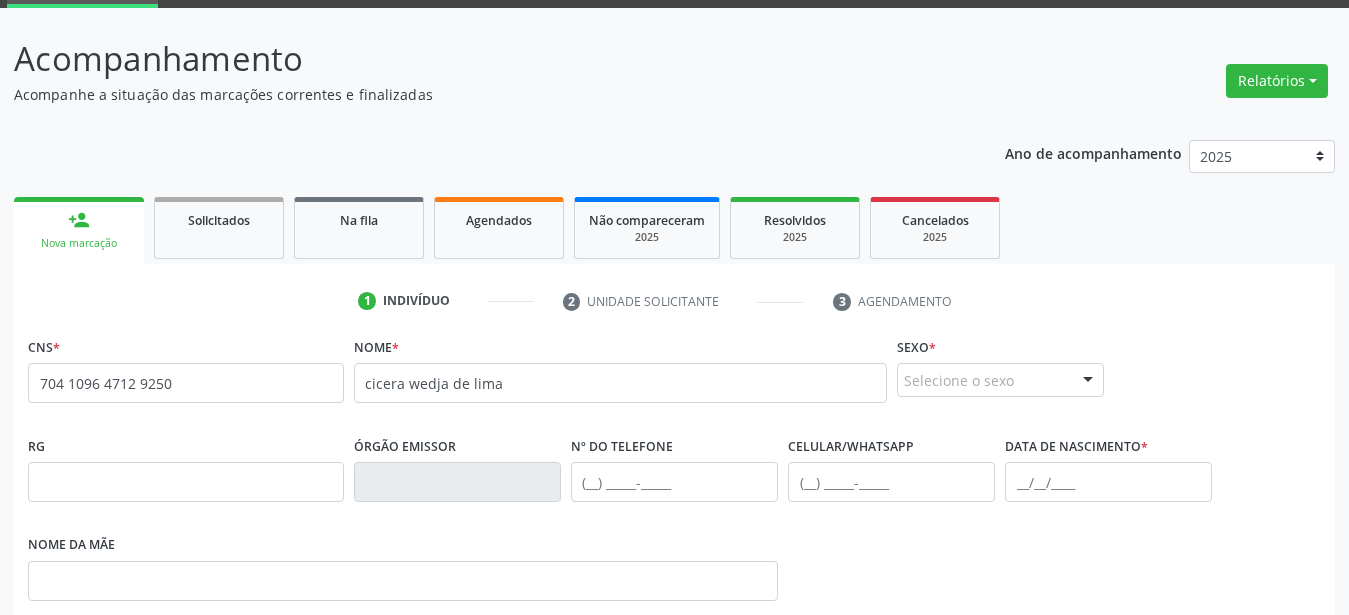 click on "Selecione o sexo" at bounding box center (1000, 380) 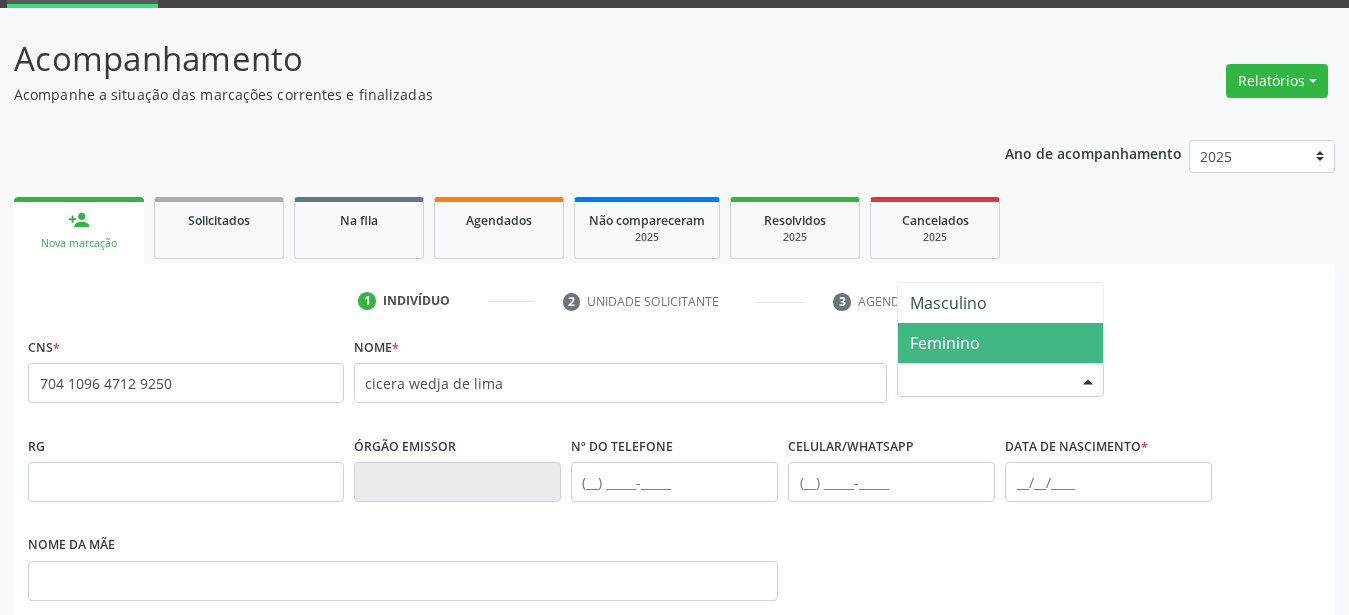click on "Feminino" at bounding box center [945, 343] 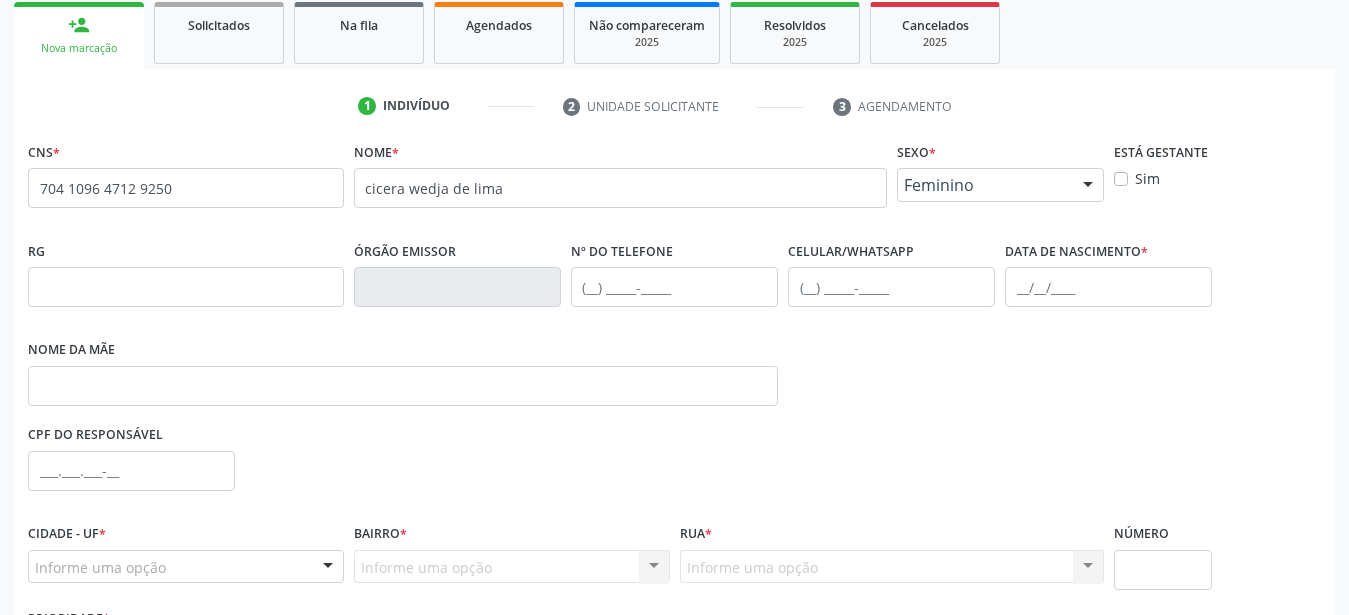 scroll, scrollTop: 306, scrollLeft: 0, axis: vertical 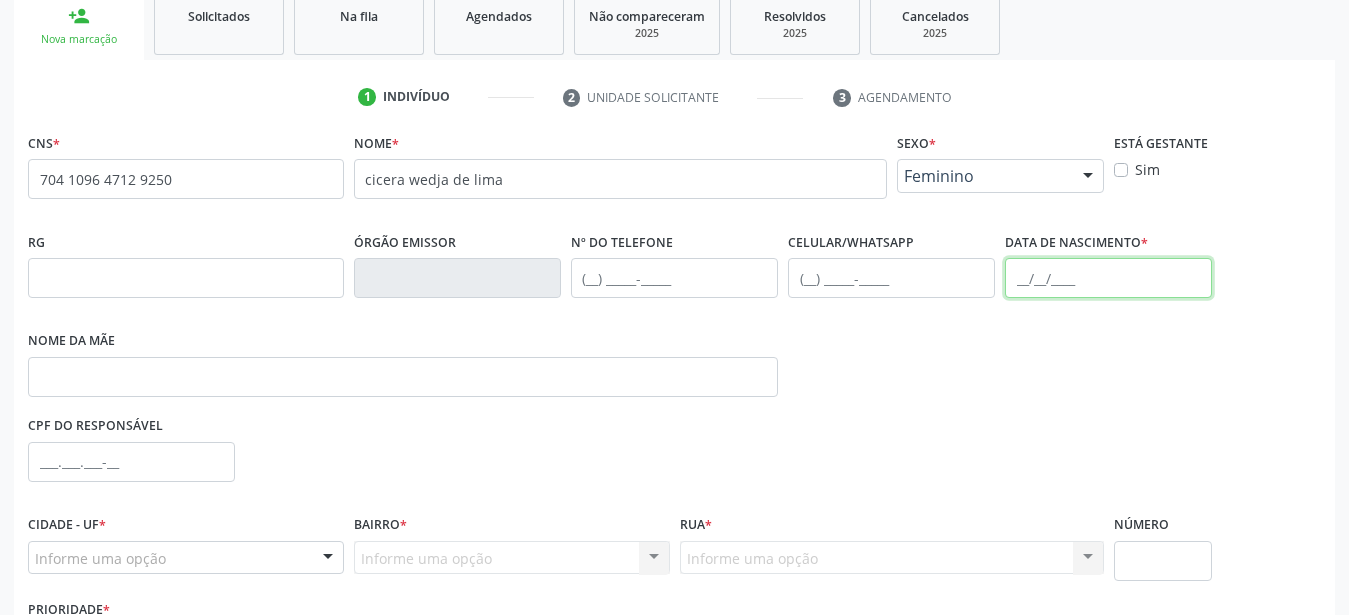 click at bounding box center [1108, 278] 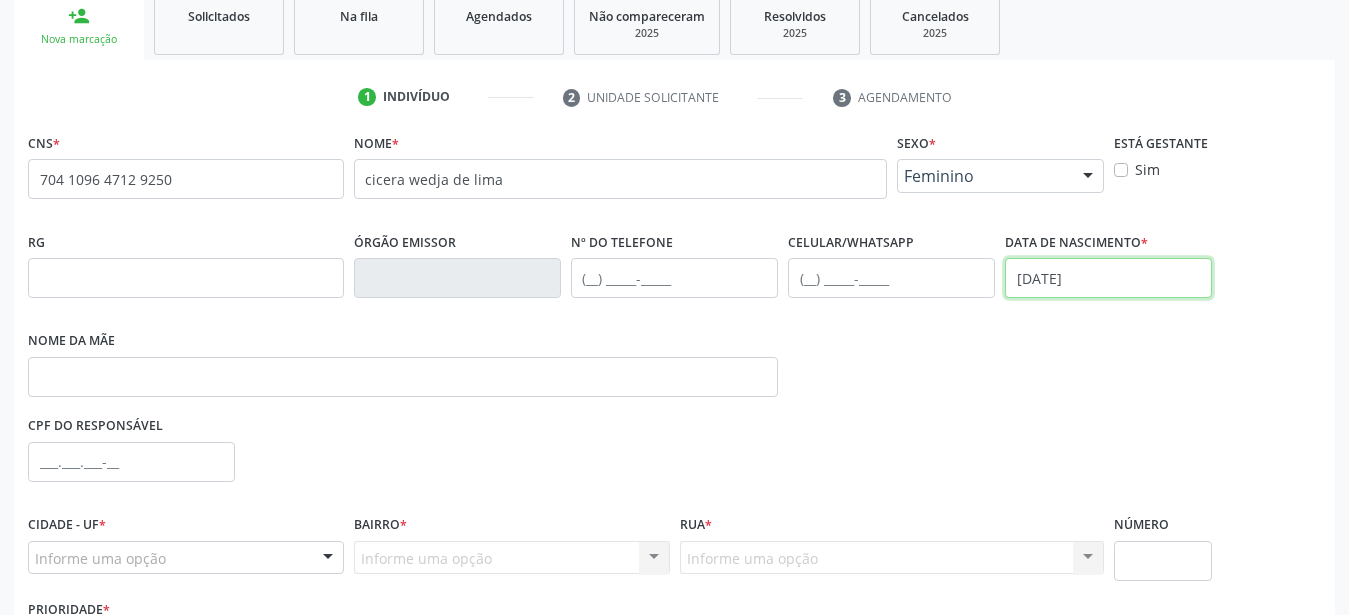 type on "[DATE]" 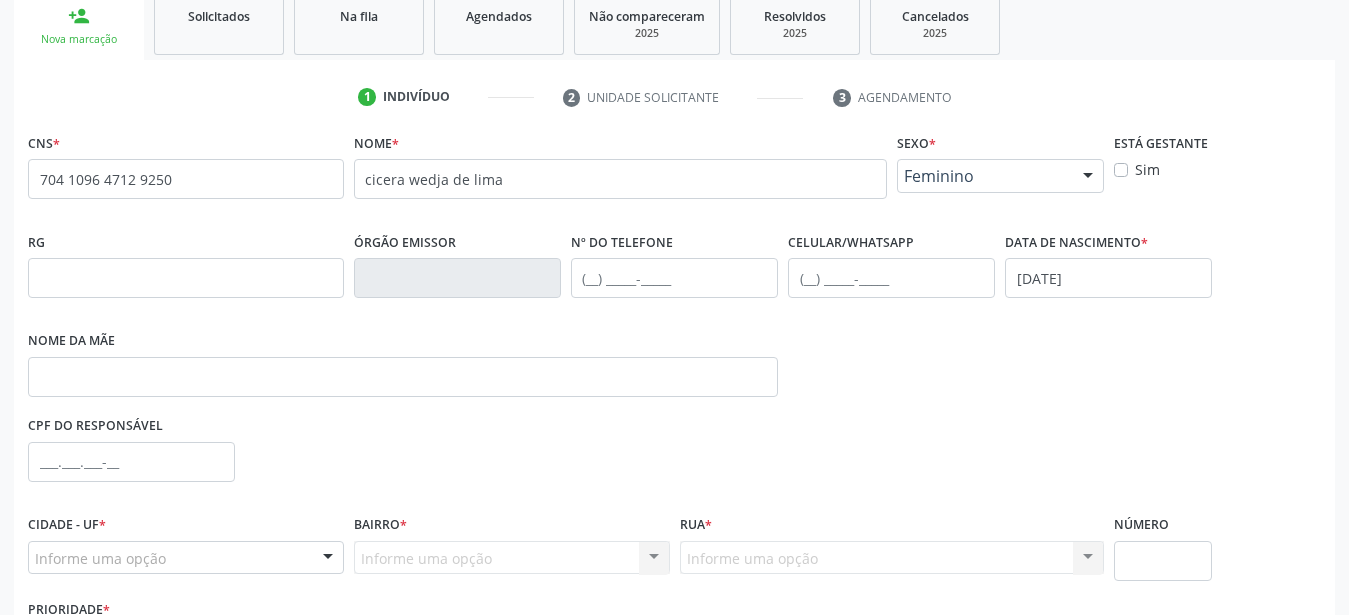 click on "CPF do responsável" at bounding box center [674, 460] 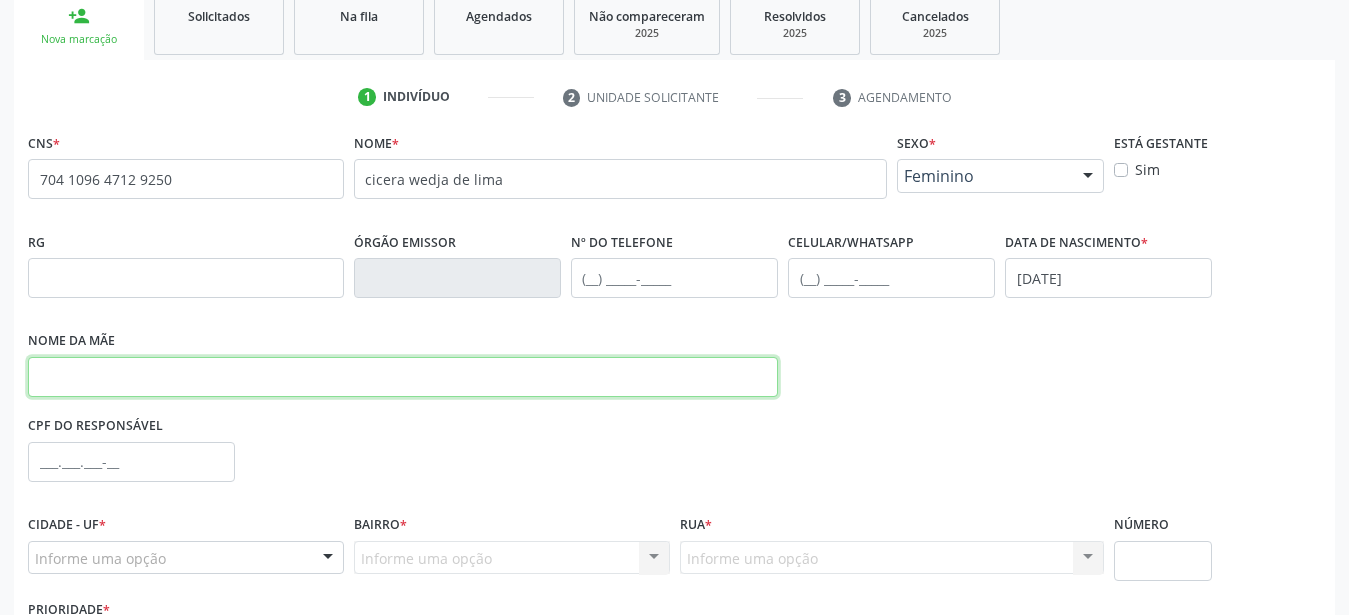 click at bounding box center [403, 377] 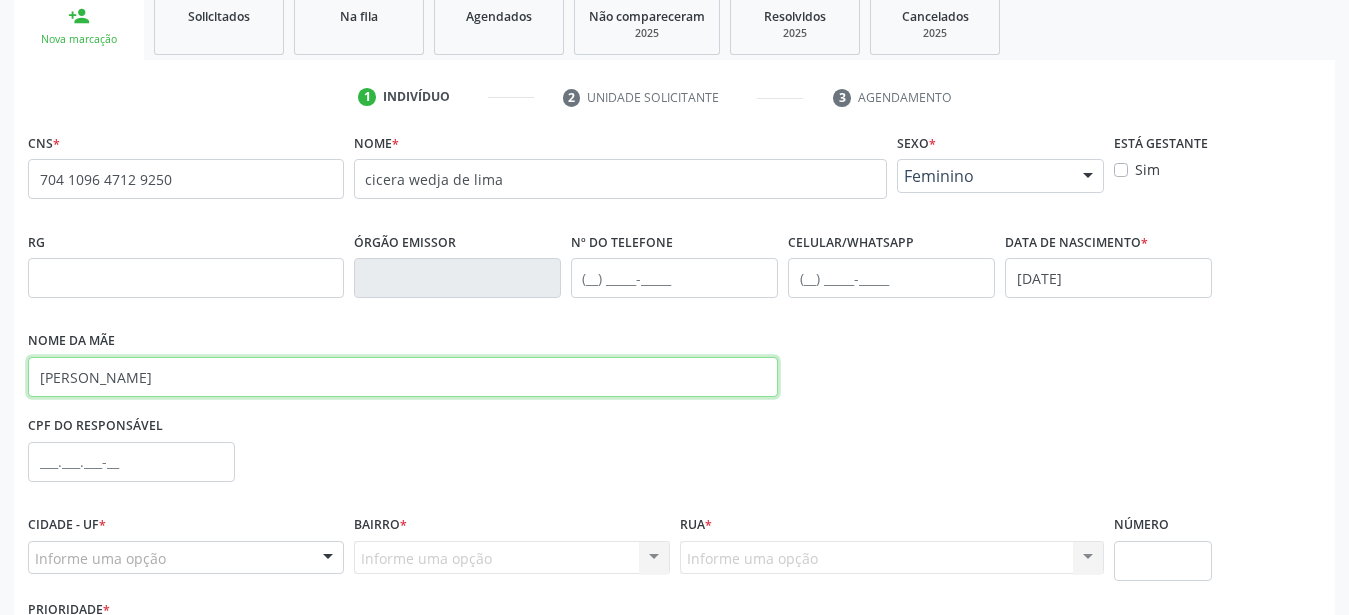 click on "rita xavier de lima" at bounding box center (403, 377) 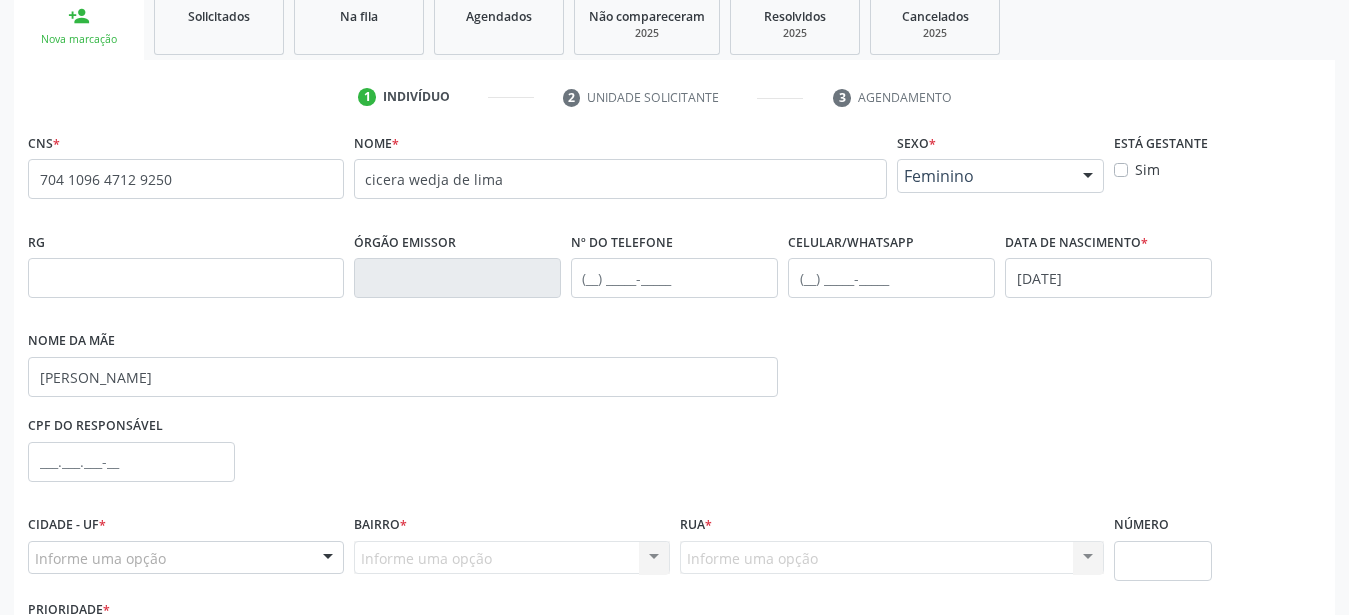 click on "CPF do responsável" at bounding box center (674, 460) 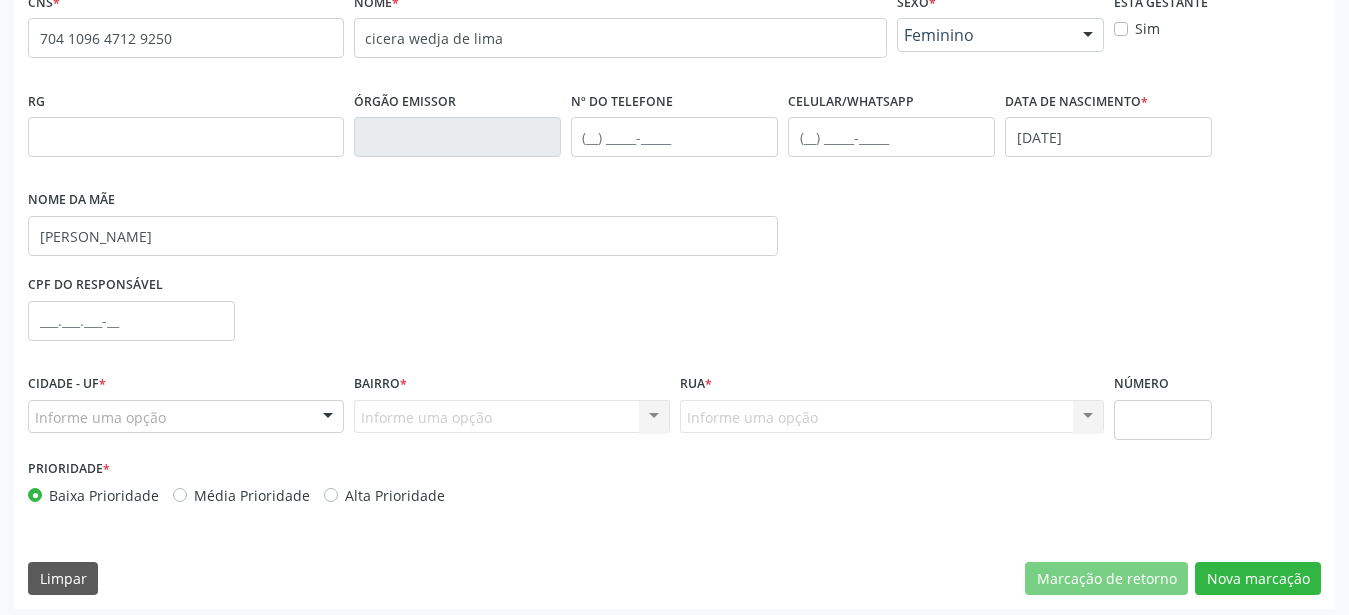 scroll, scrollTop: 455, scrollLeft: 0, axis: vertical 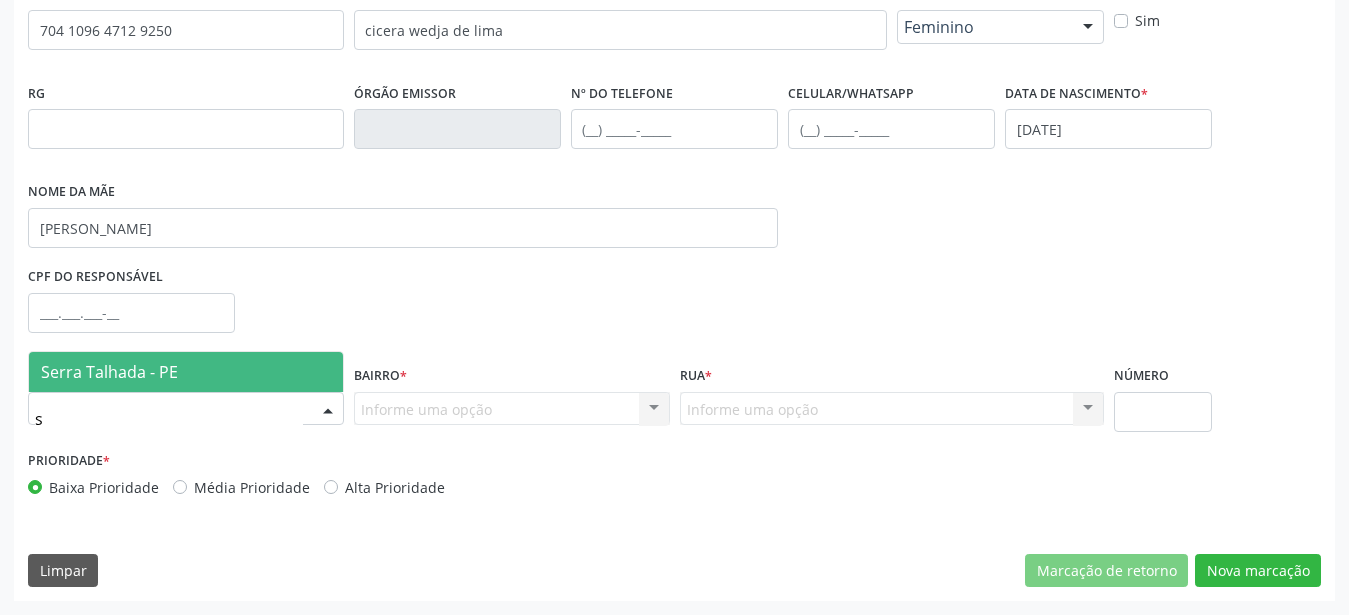type on "se" 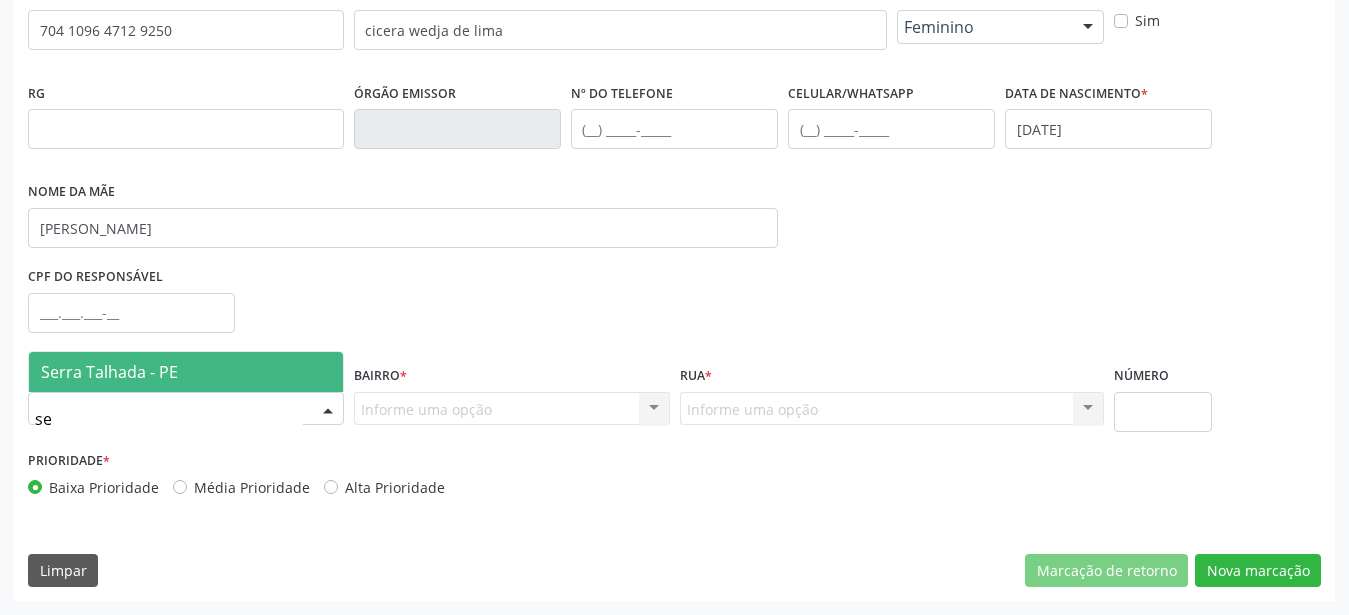 click on "Serra Talhada - PE" at bounding box center [186, 372] 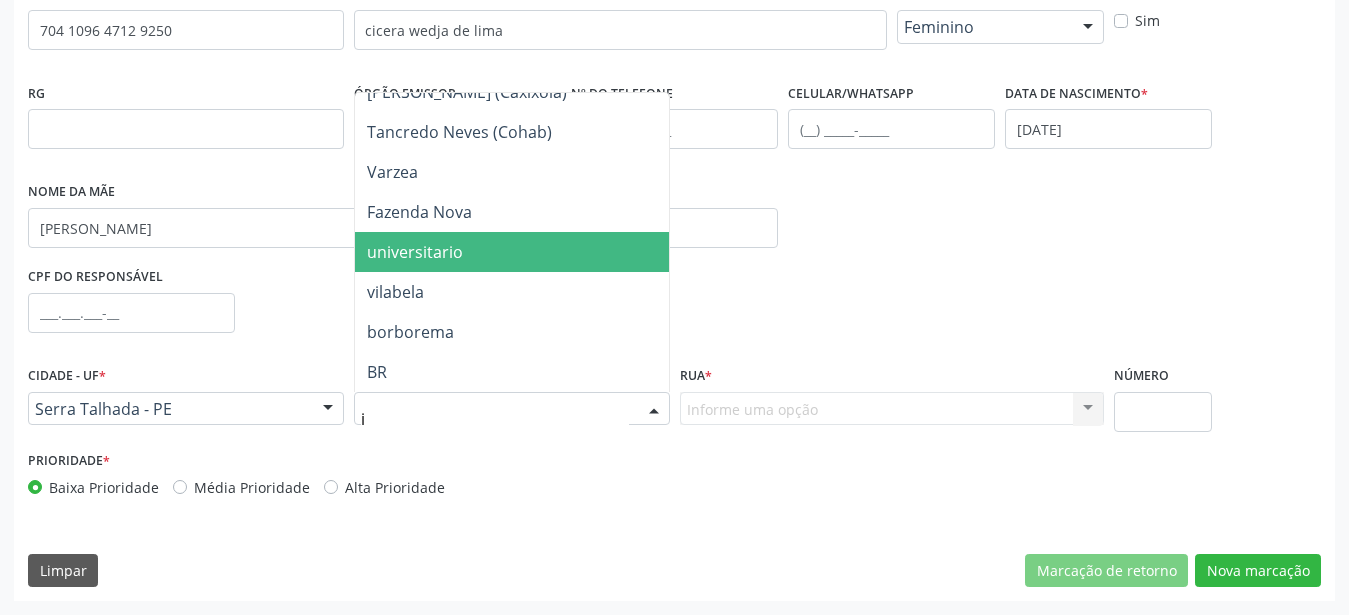 scroll, scrollTop: 261, scrollLeft: 0, axis: vertical 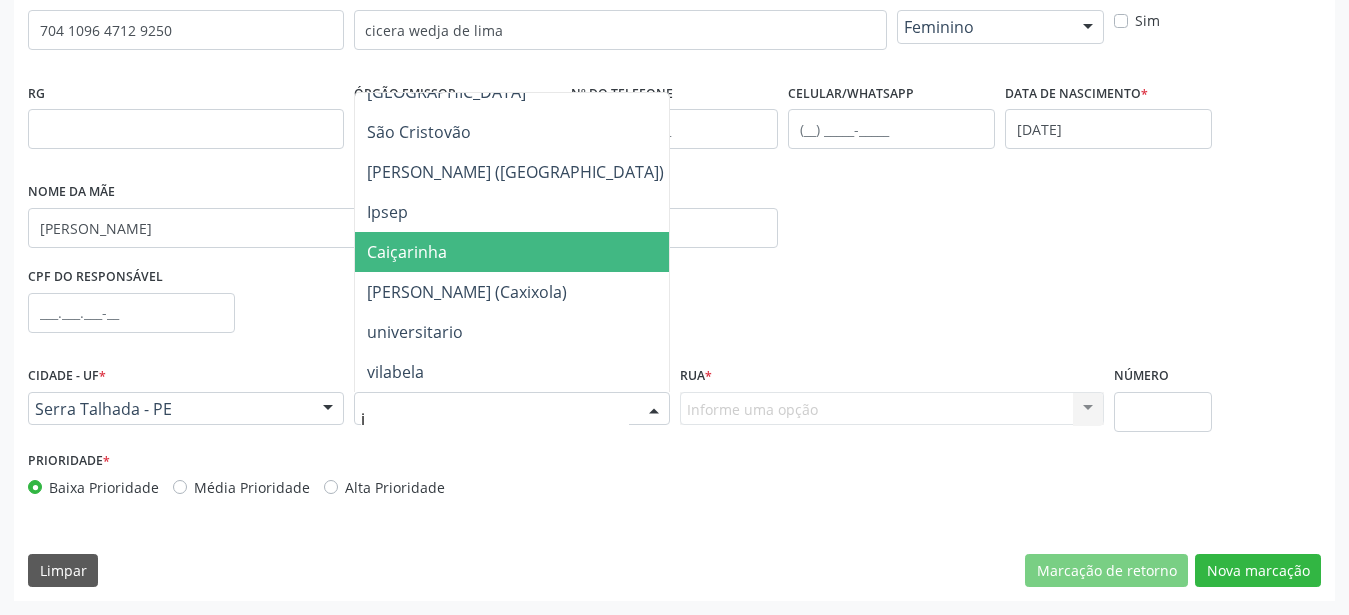 type on "ip" 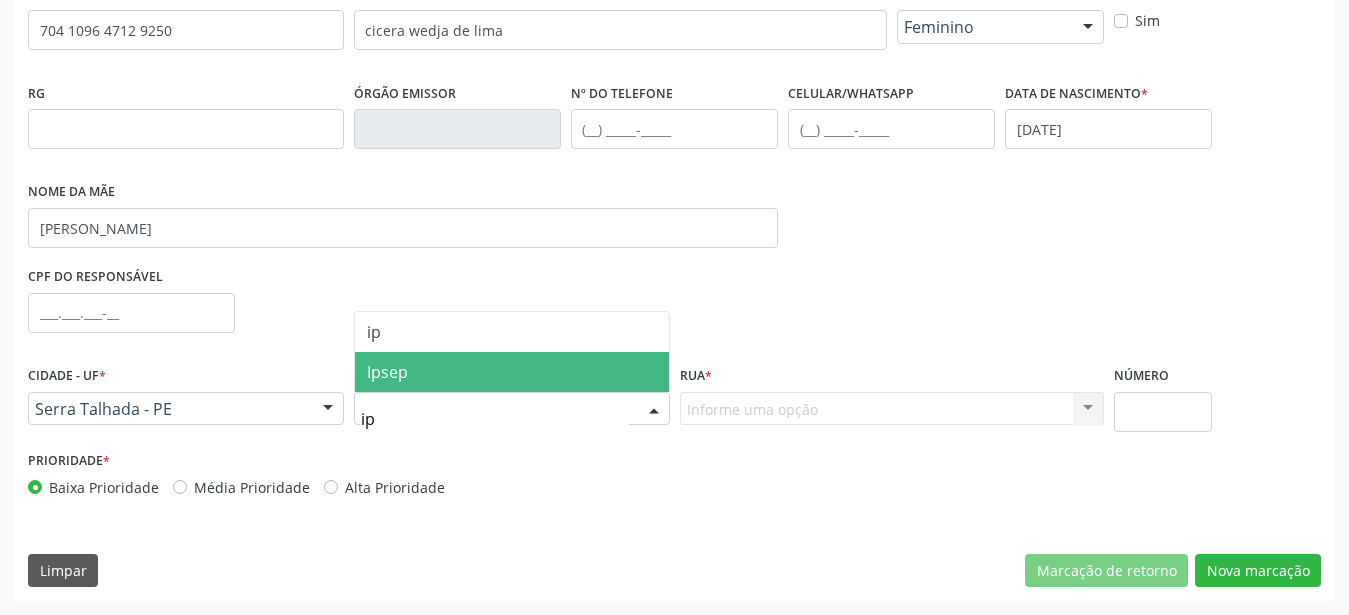 scroll, scrollTop: 0, scrollLeft: 0, axis: both 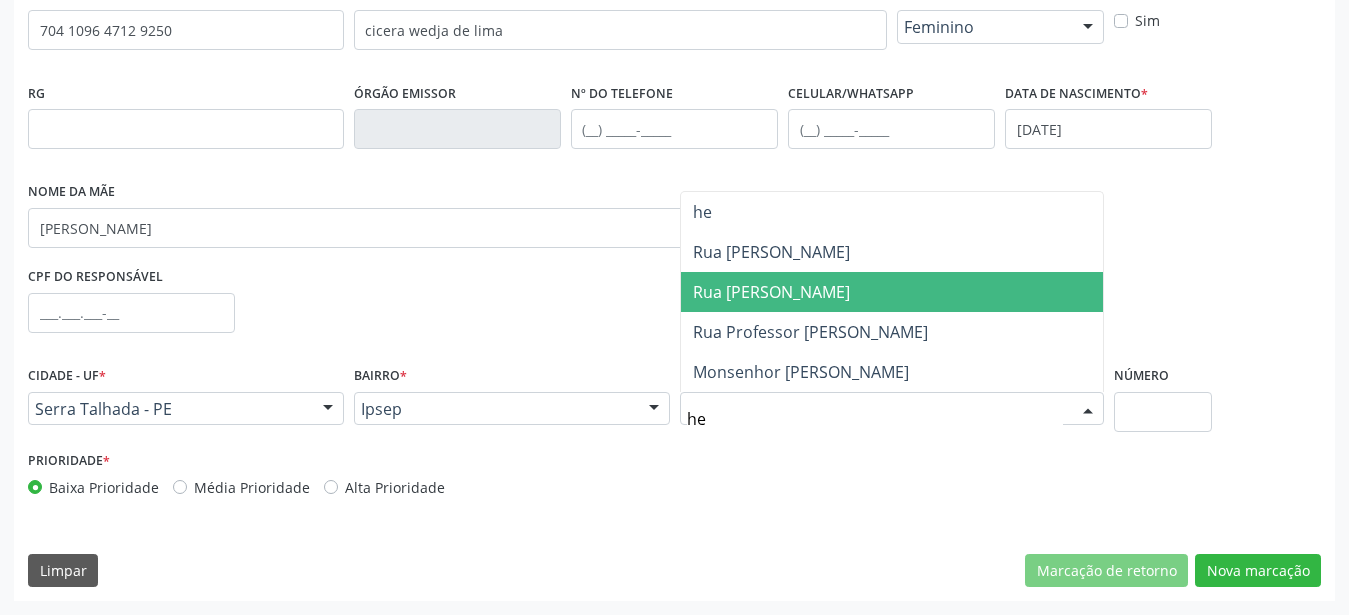 type on "her" 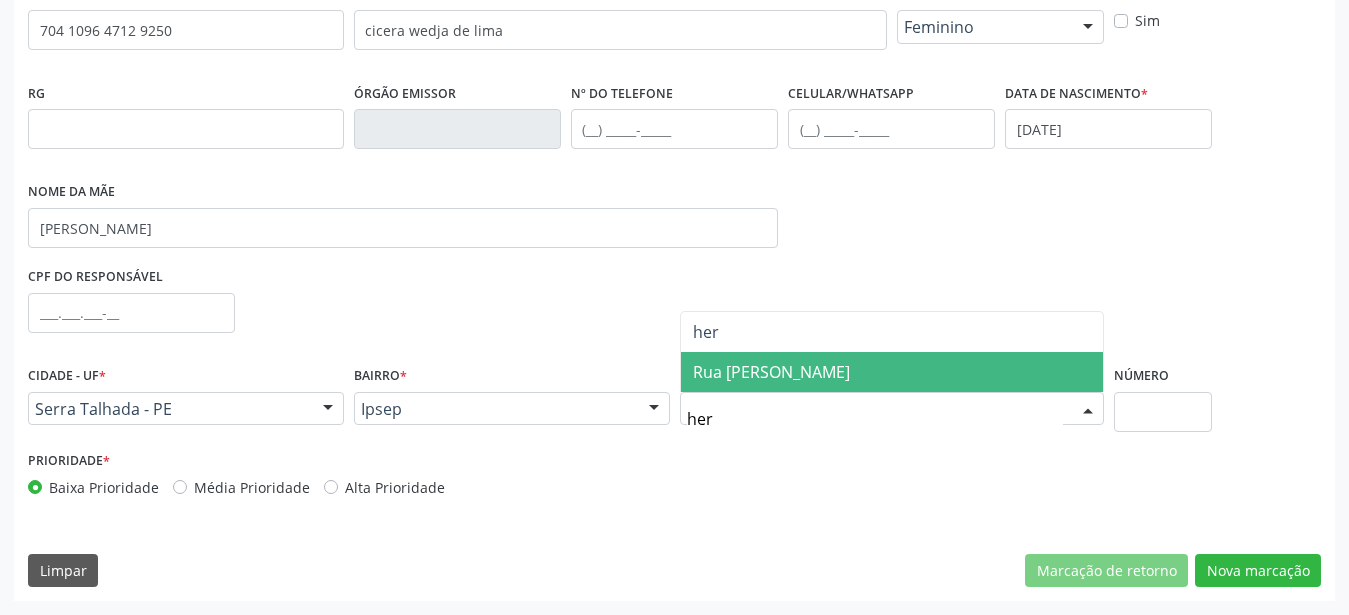 click on "Rua [PERSON_NAME]" at bounding box center [771, 372] 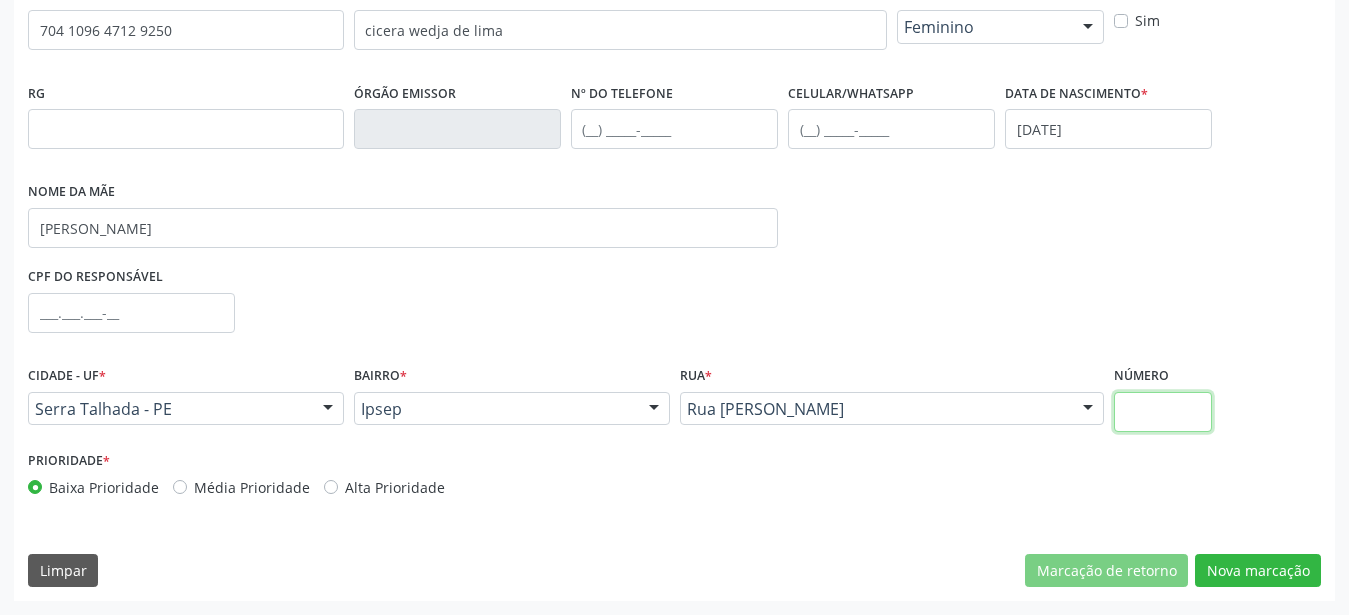click at bounding box center (1163, 412) 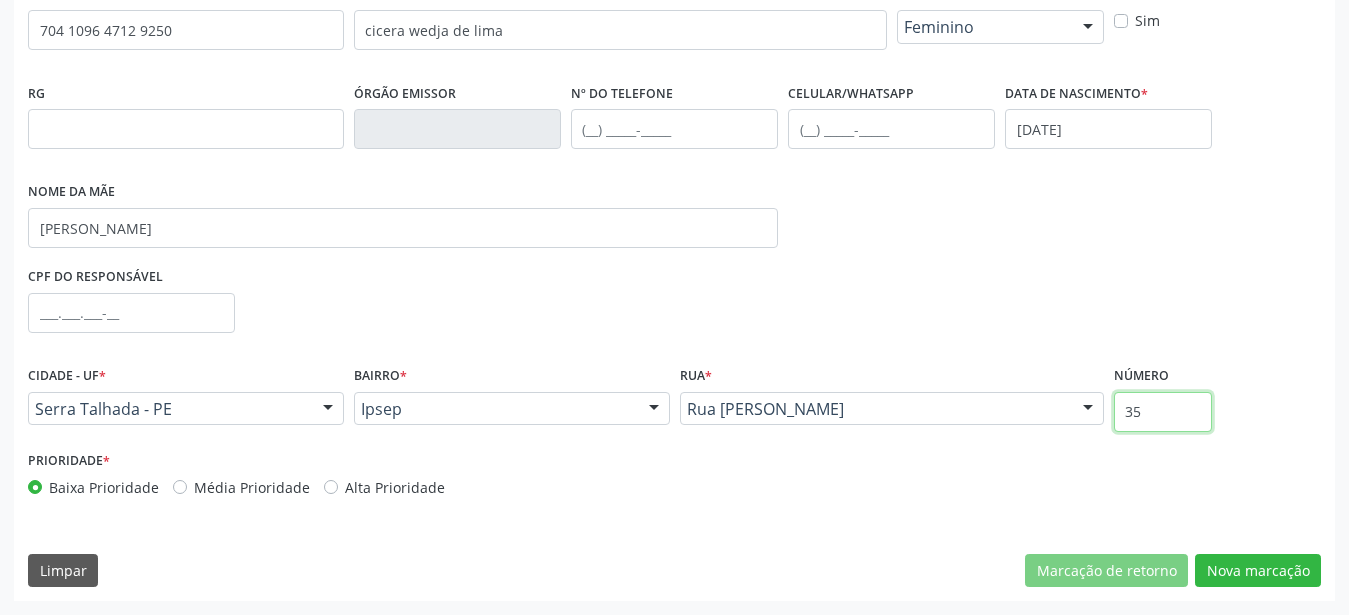 type on "35" 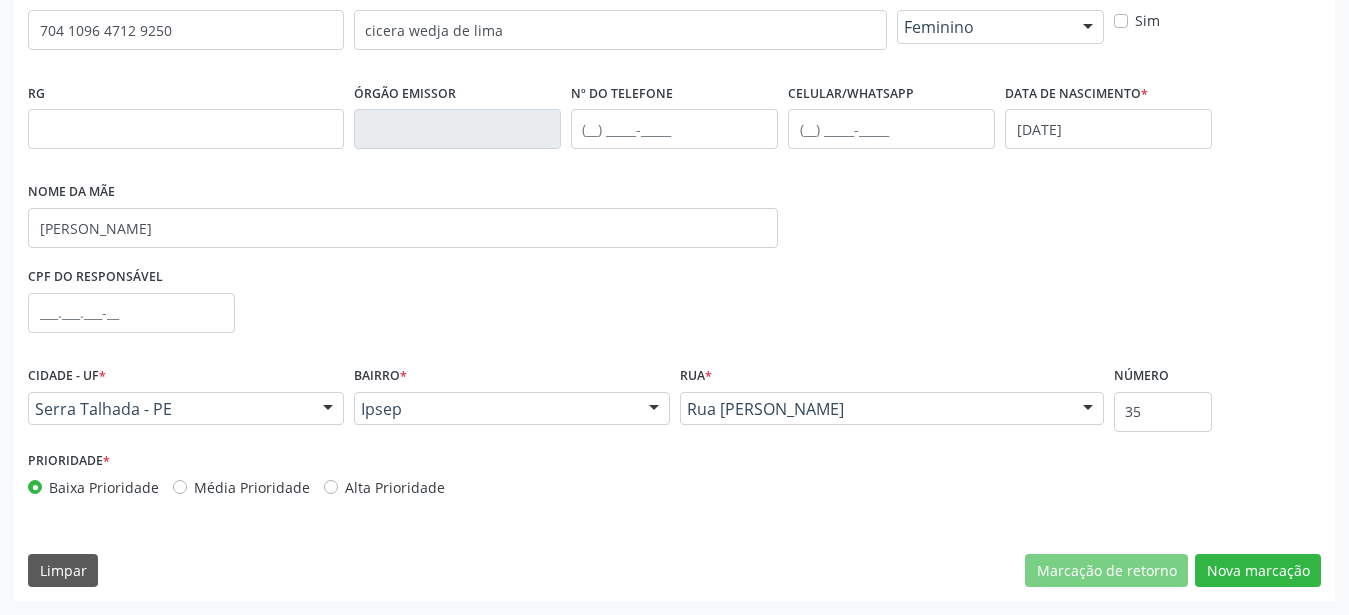click on "Prioridade
*
Baixa Prioridade
Média Prioridade
Alta Prioridade" at bounding box center (674, 479) 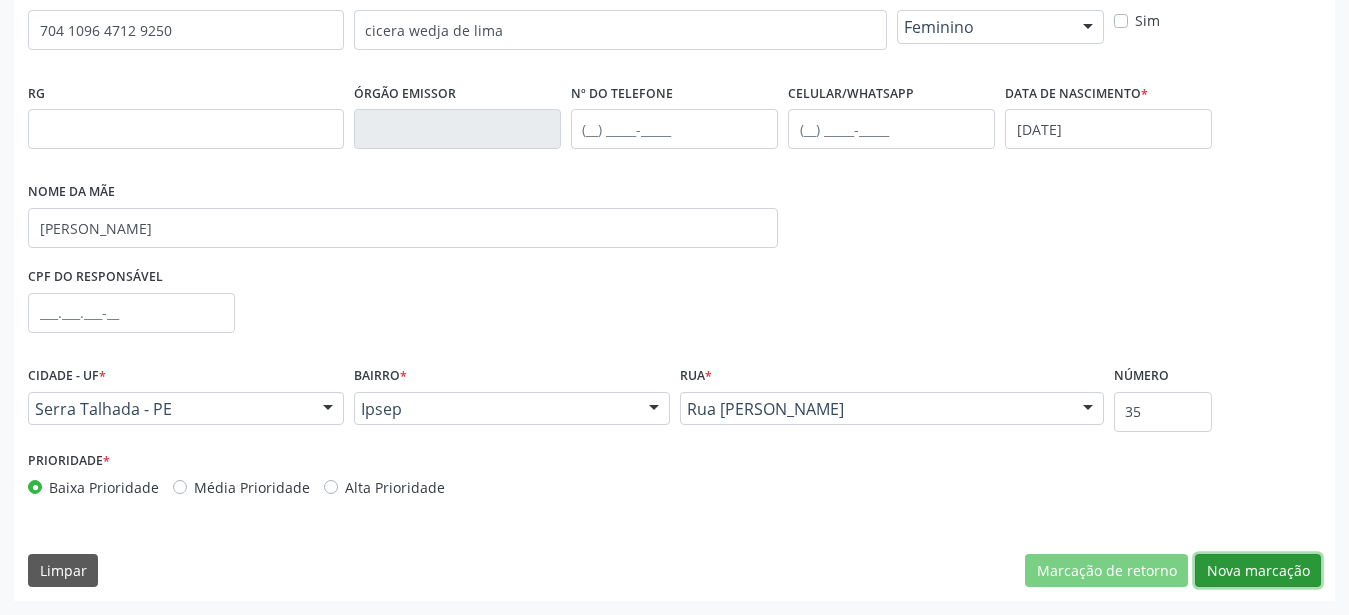 click on "Nova marcação" at bounding box center (1258, 571) 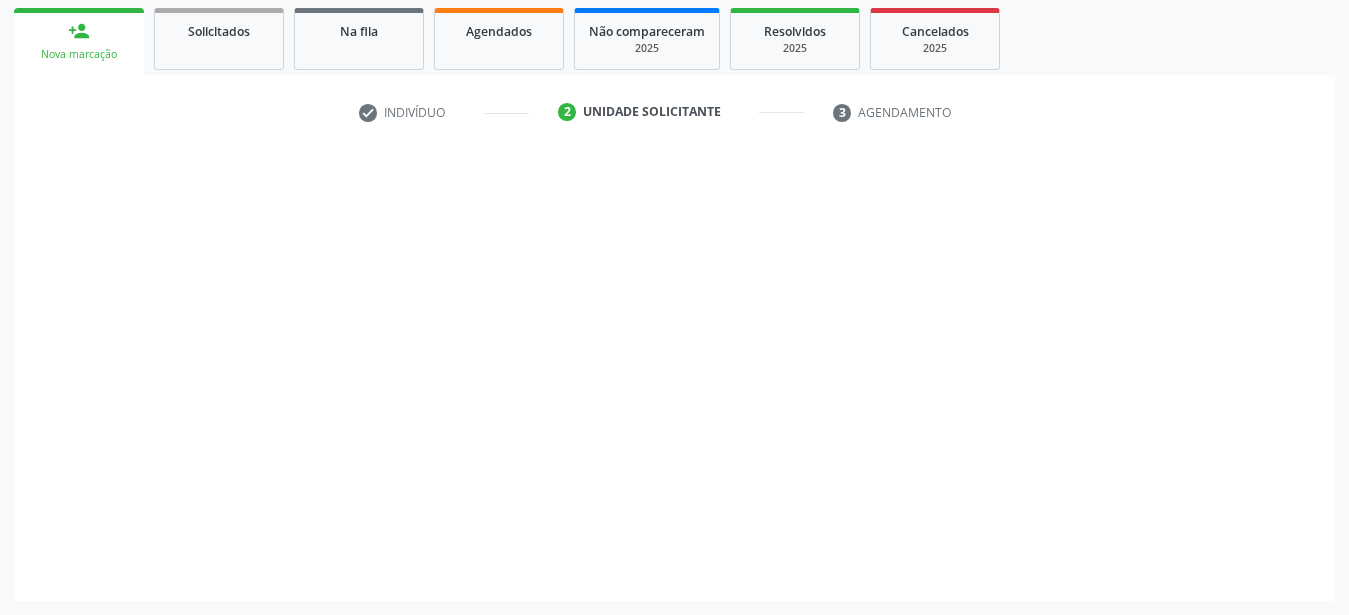 scroll, scrollTop: 307, scrollLeft: 0, axis: vertical 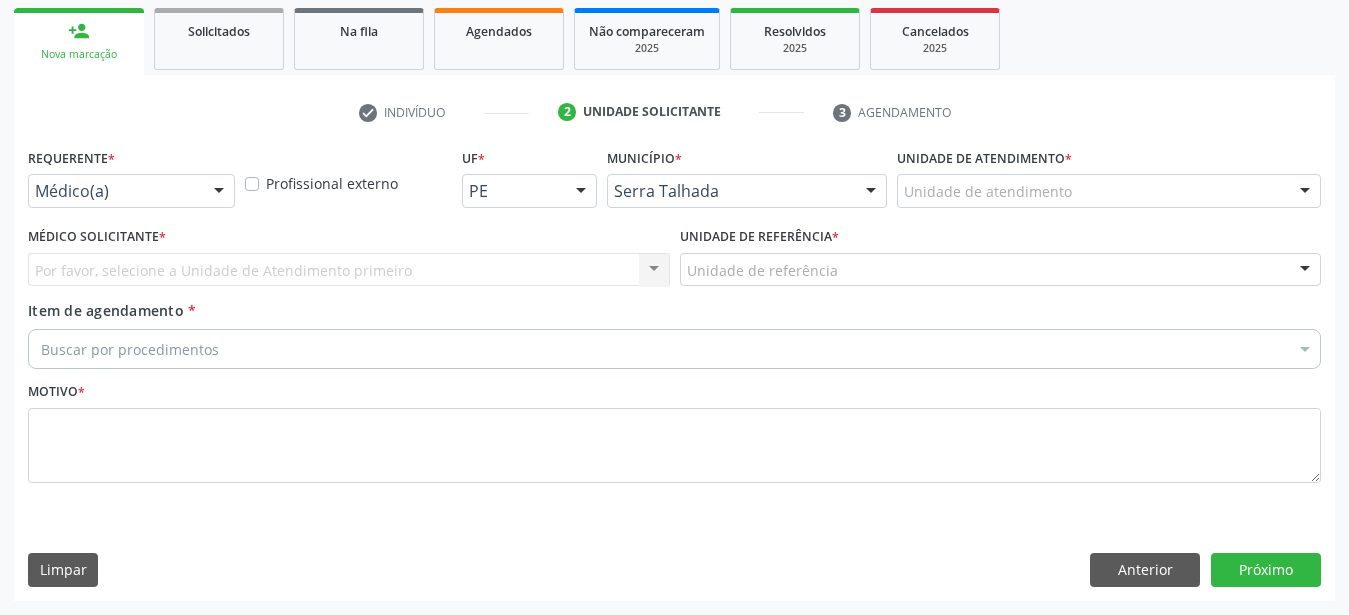 drag, startPoint x: 208, startPoint y: 170, endPoint x: 216, endPoint y: 194, distance: 25.298222 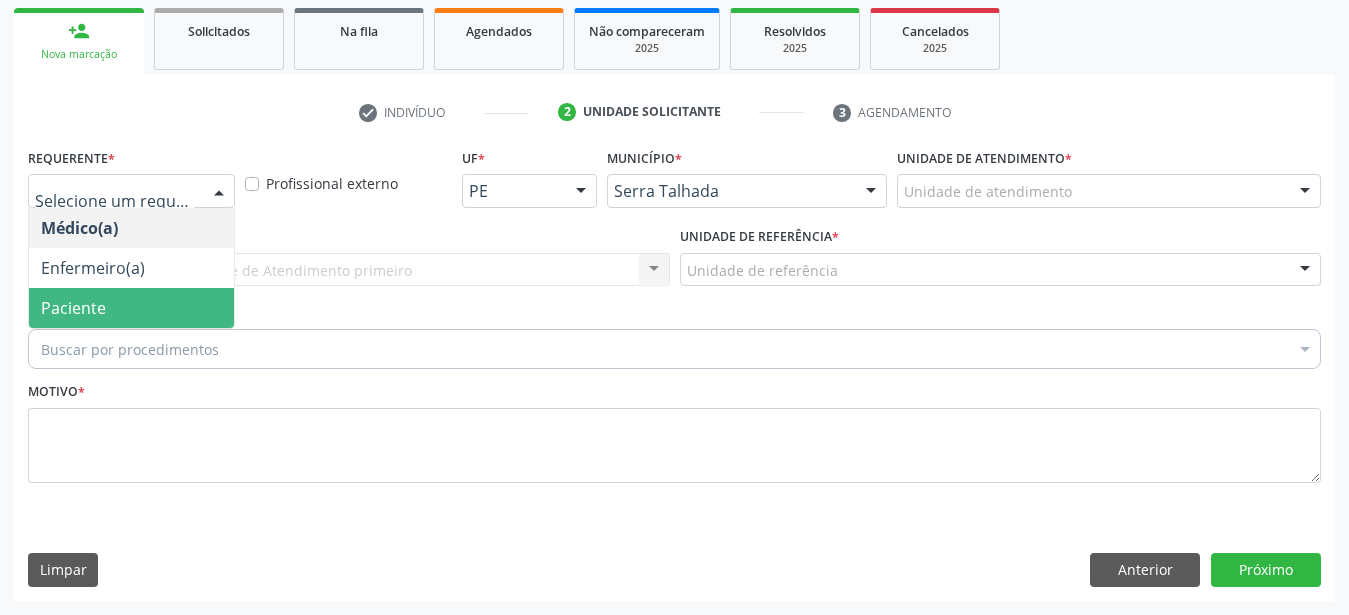 click on "Paciente" at bounding box center [131, 308] 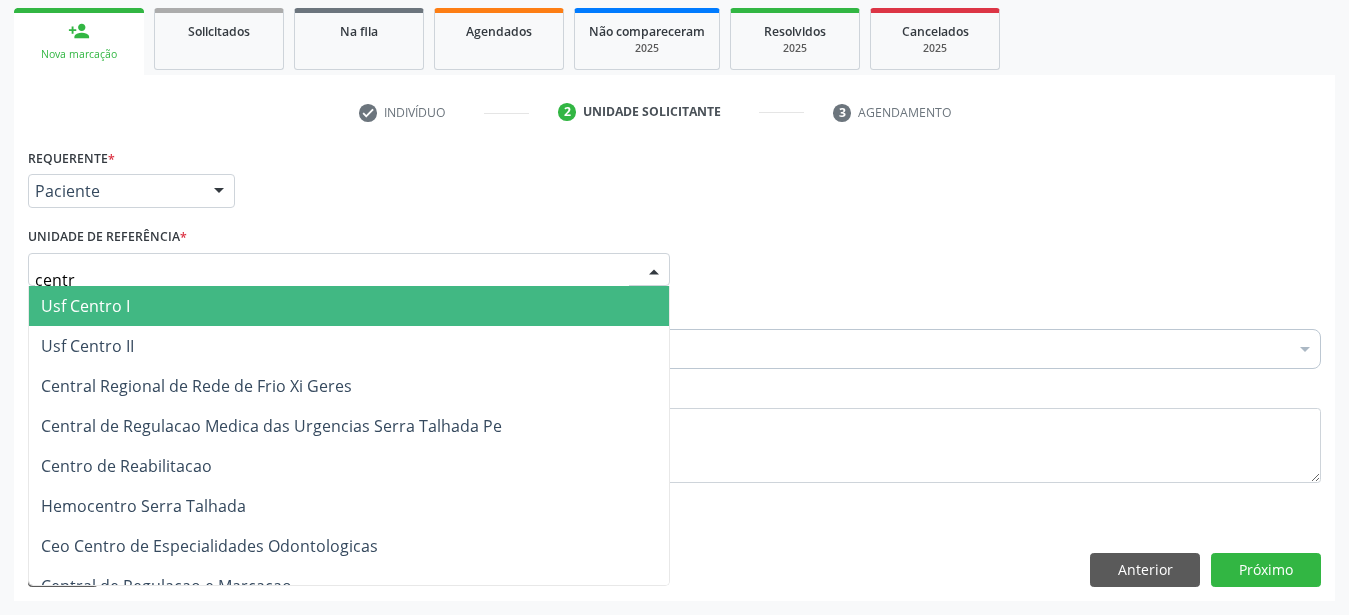 type on "centro" 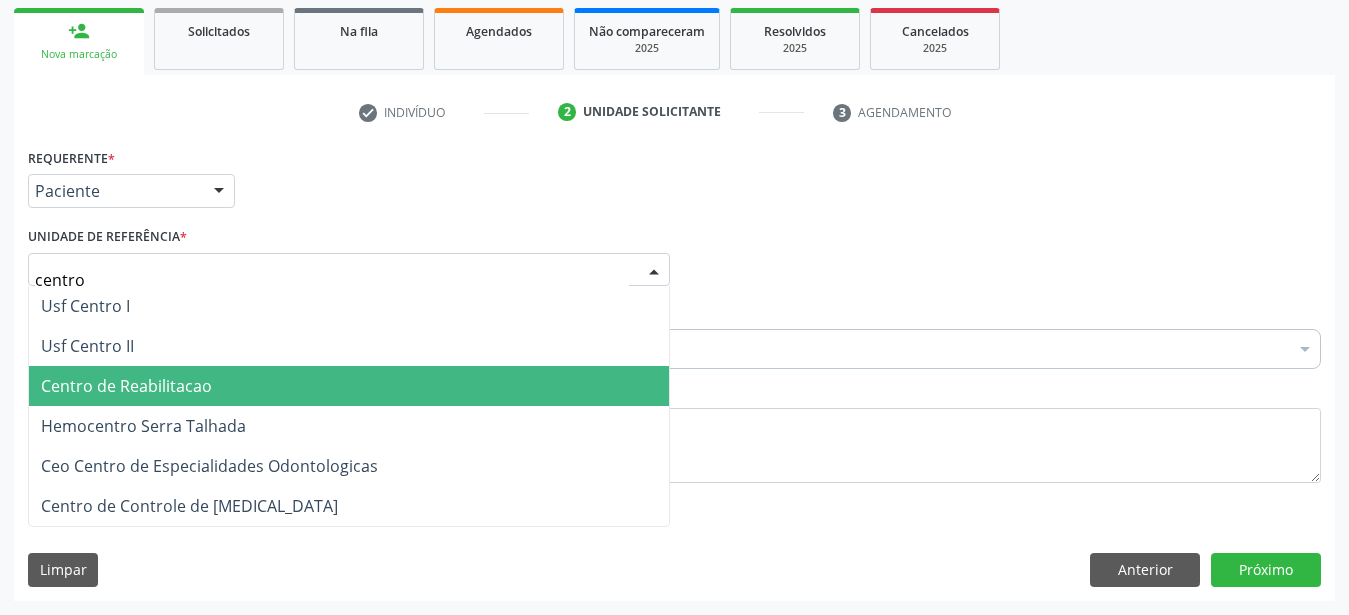 click on "Centro de Reabilitacao" at bounding box center (126, 386) 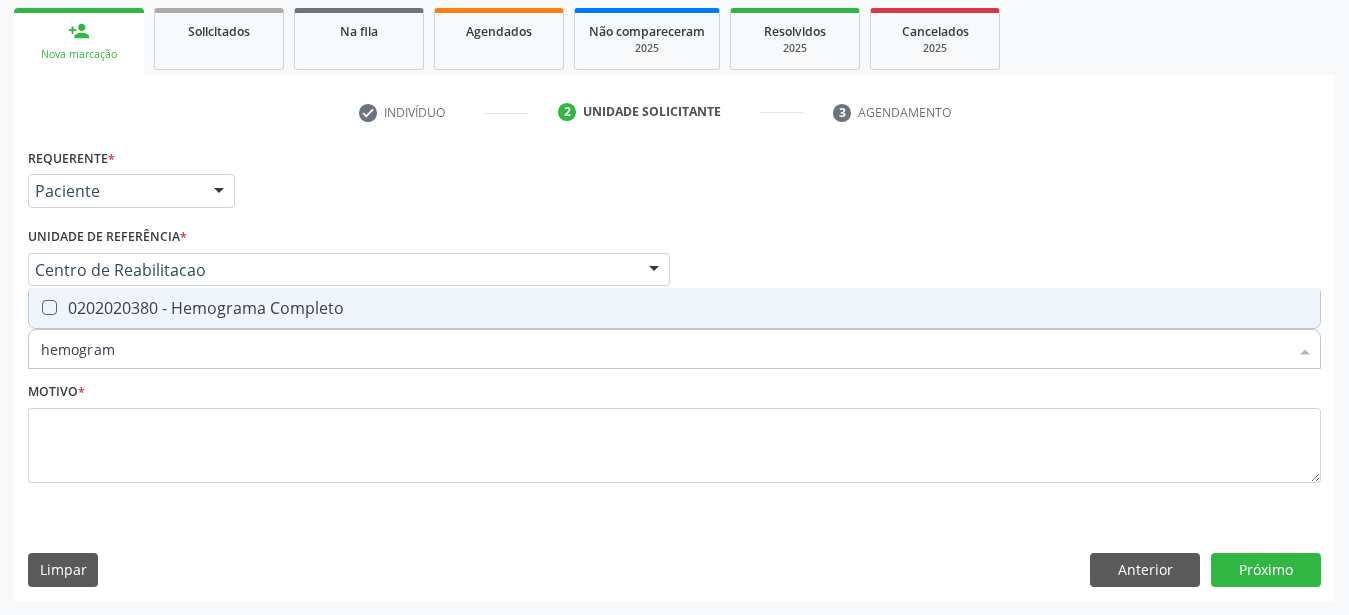 type on "hemograma" 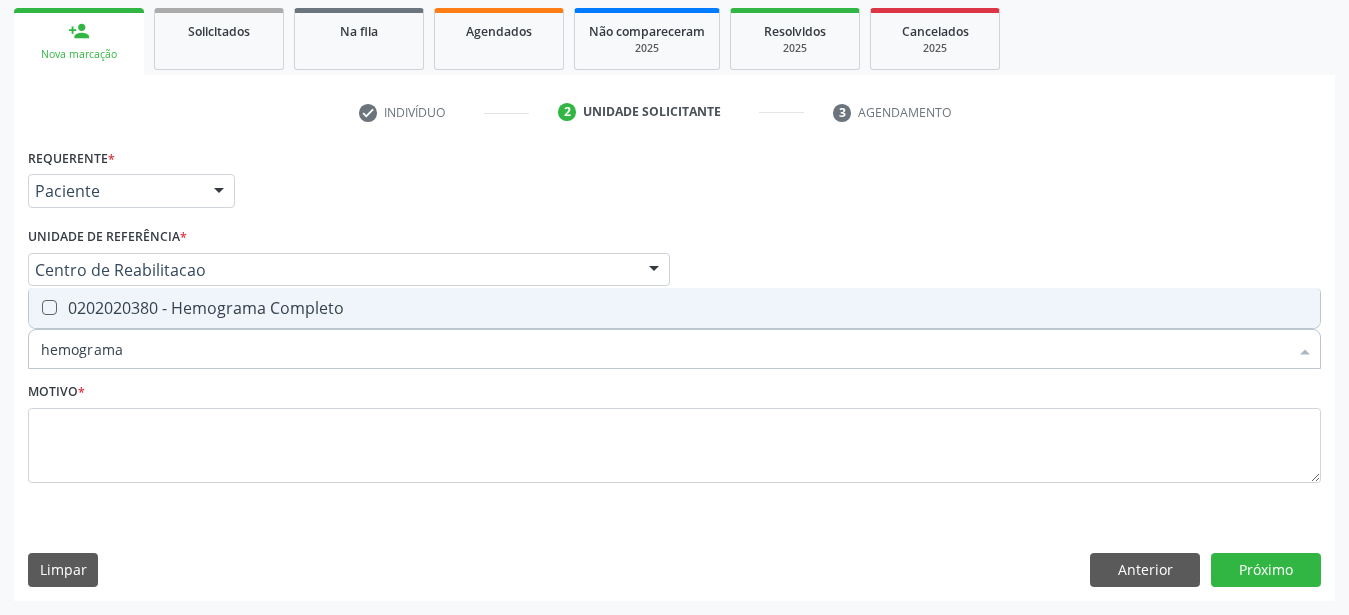click on "0202020380 - Hemograma Completo" at bounding box center [674, 308] 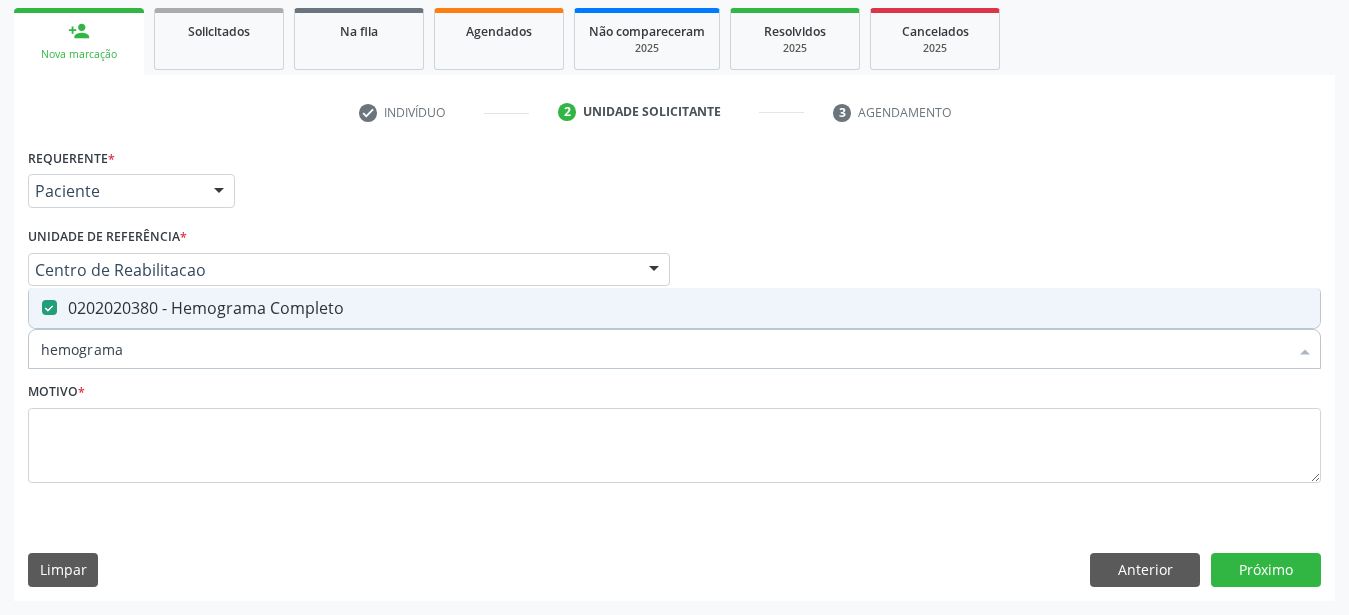 checkbox on "true" 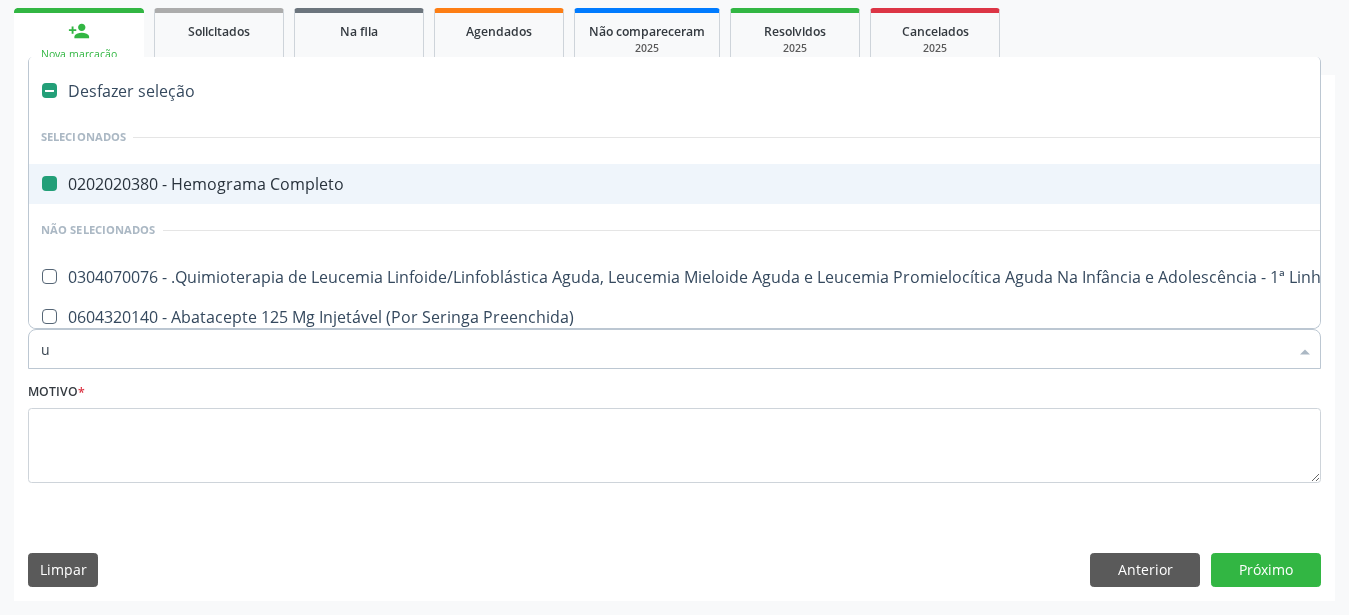 type on "ur" 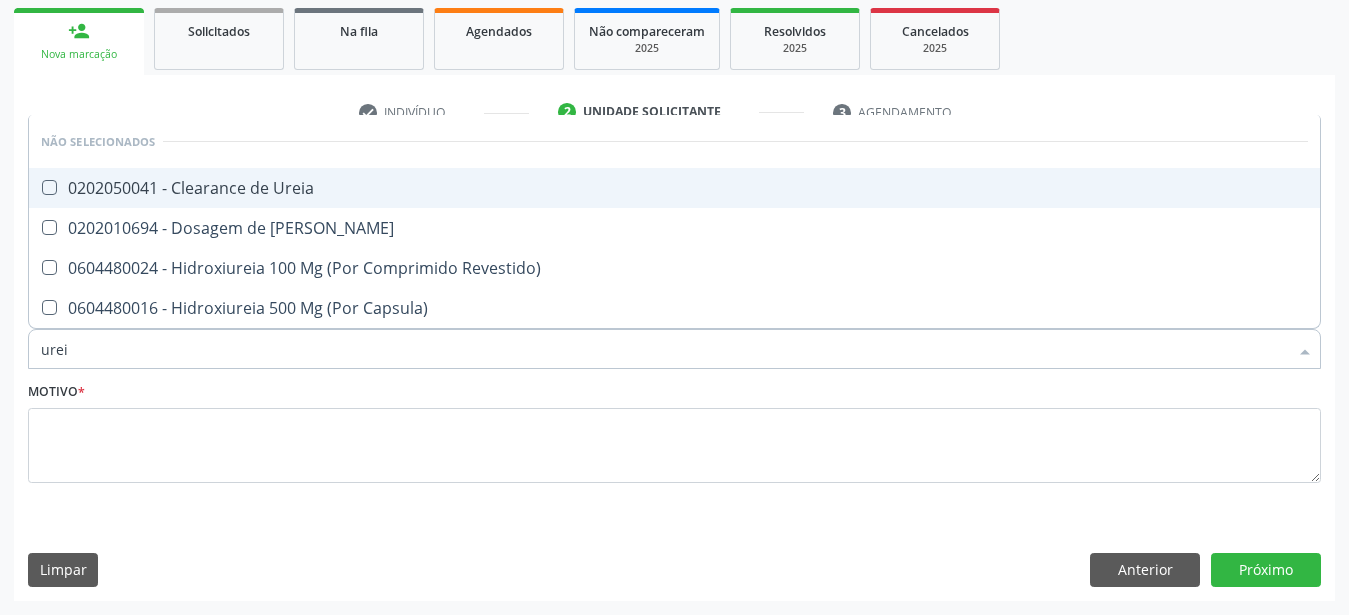 type on "ureia" 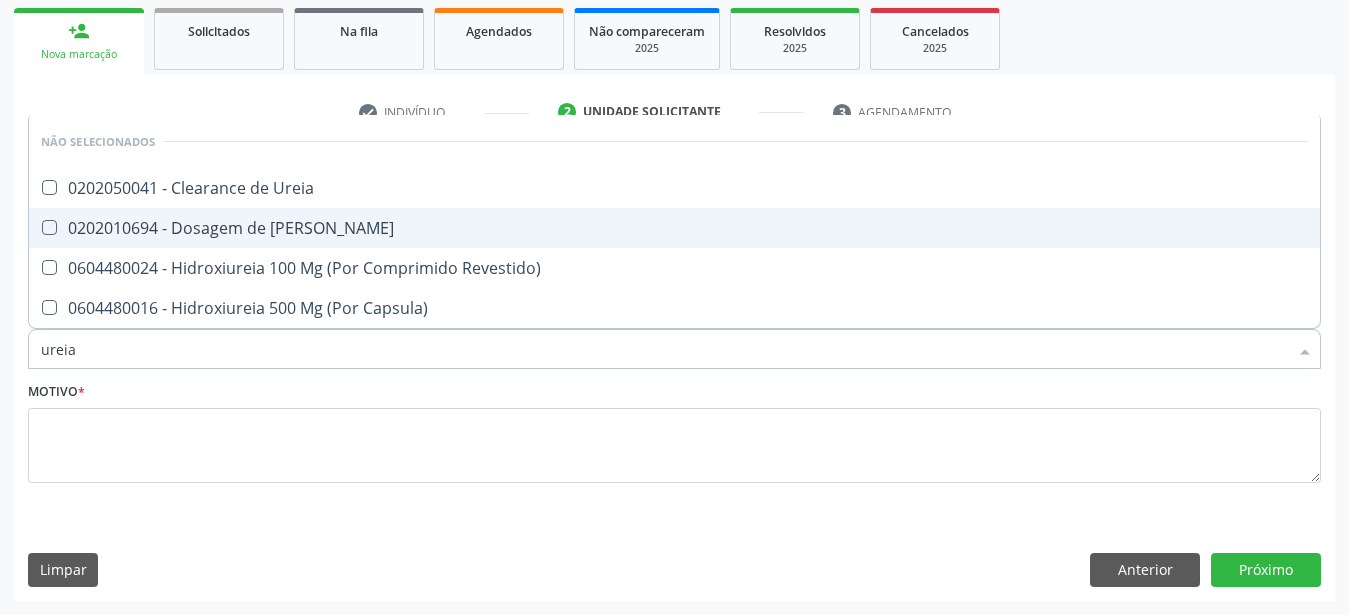 click at bounding box center (49, 227) 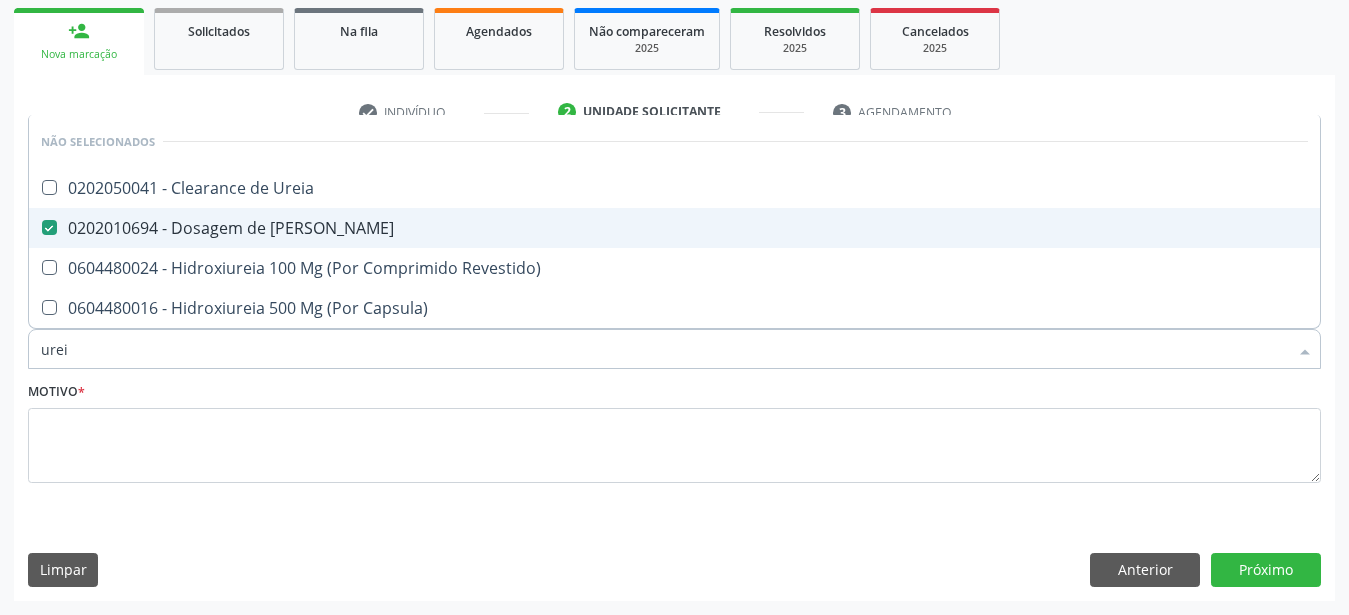 type on "ure" 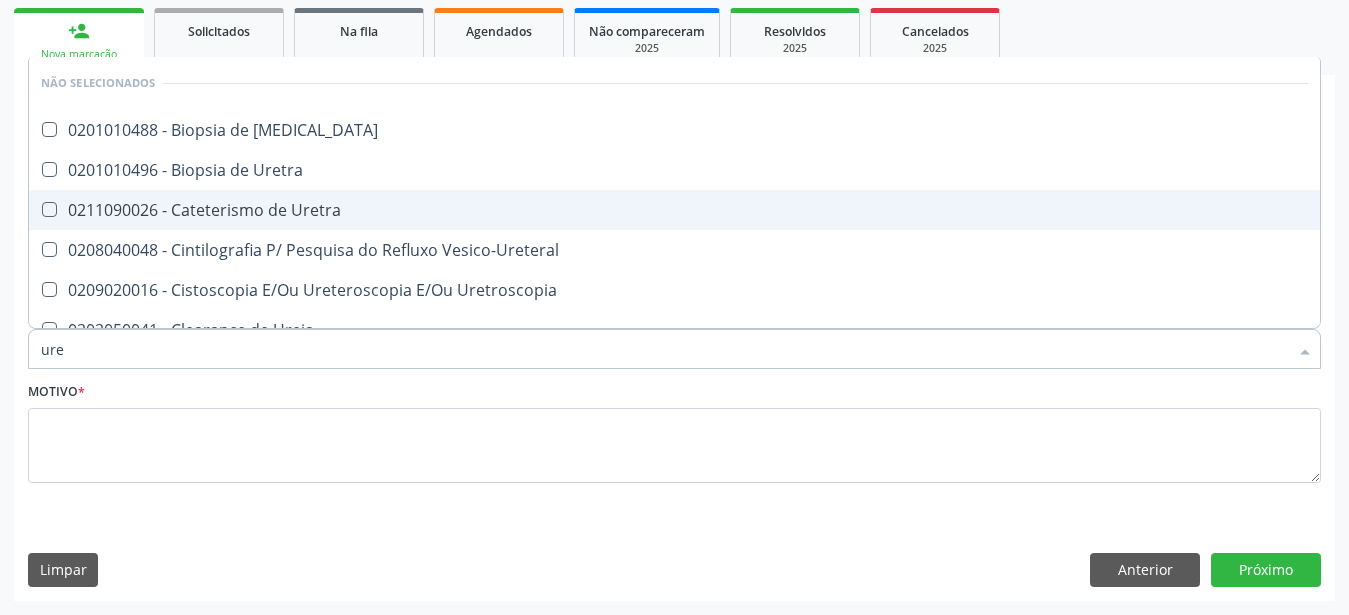 type on "ur" 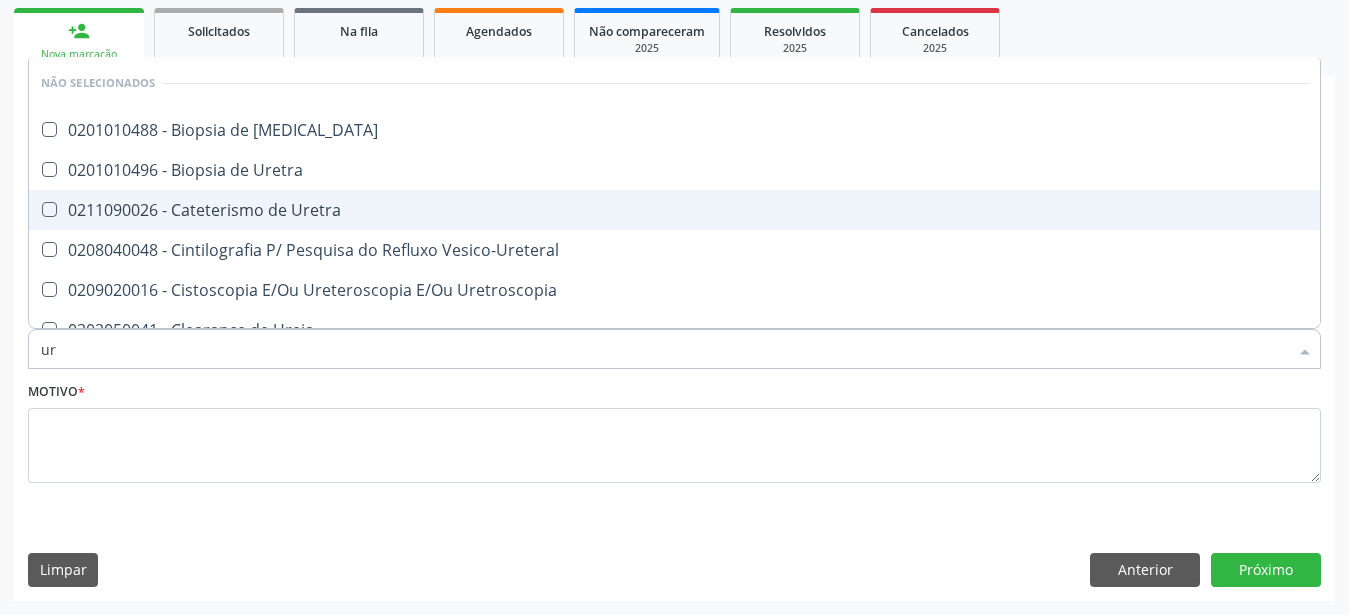 checkbox on "false" 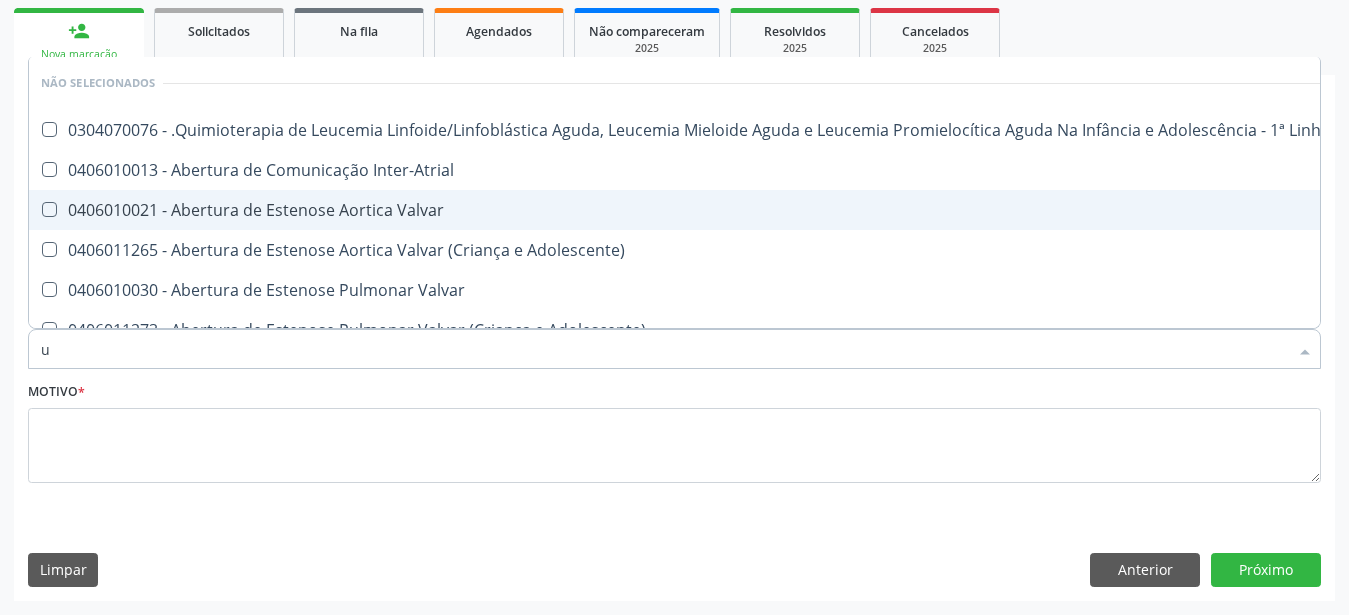 type 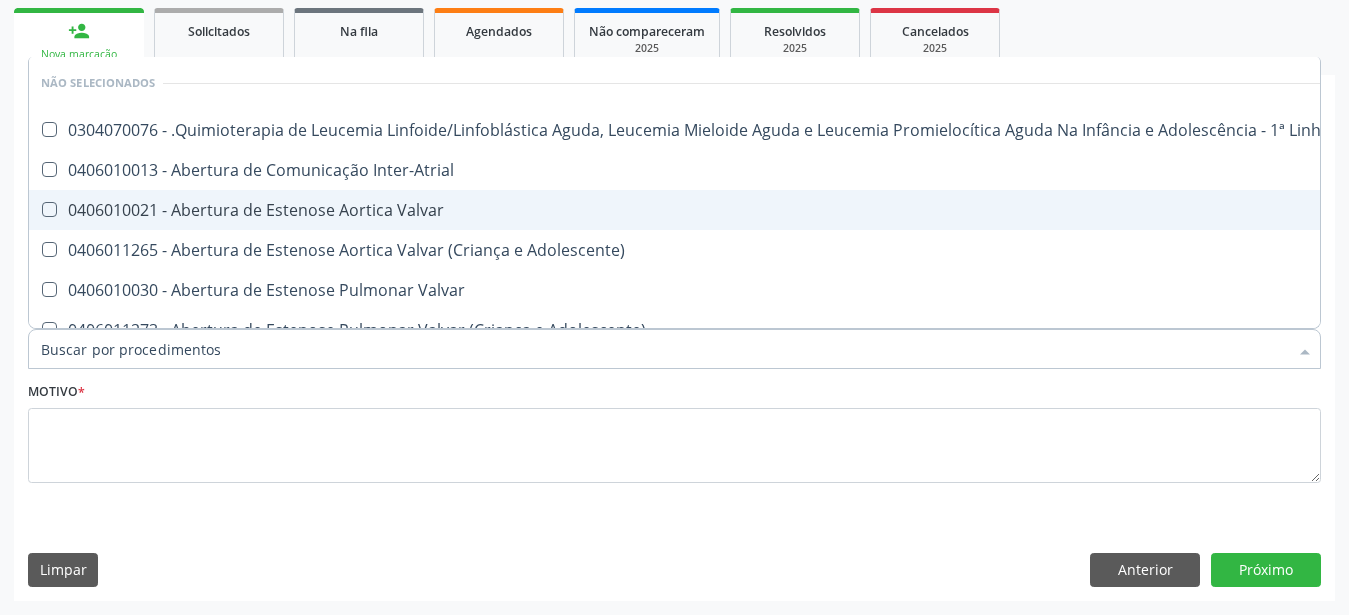 checkbox on "true" 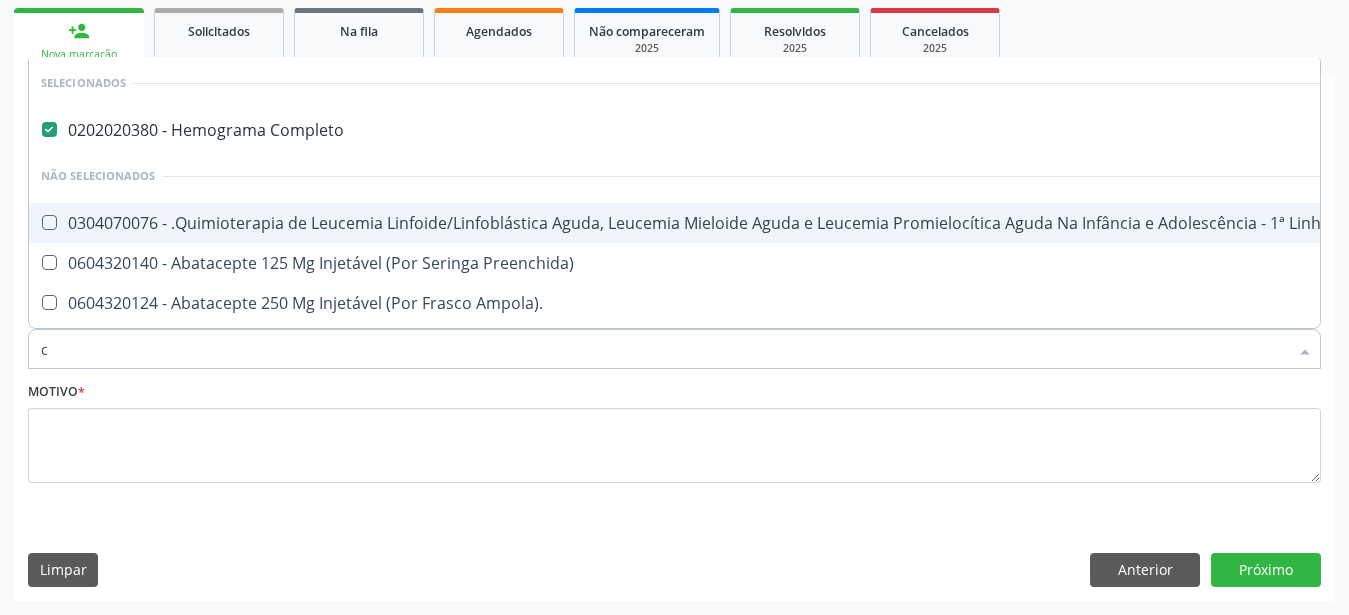 type on "cr" 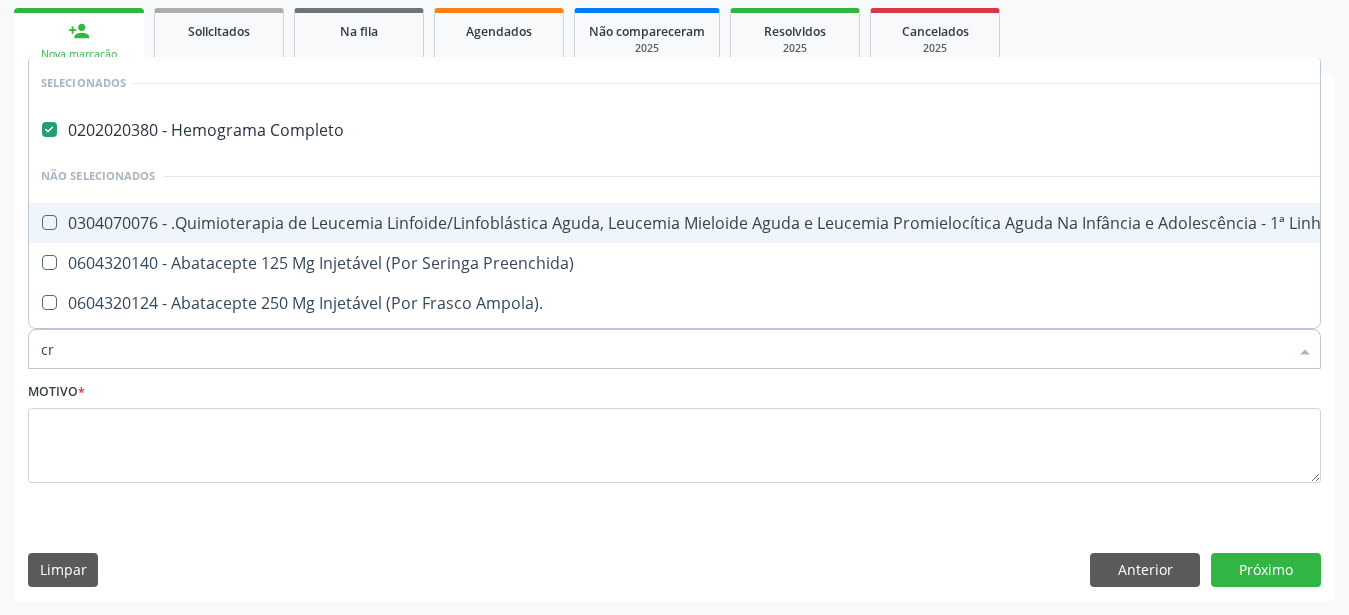 checkbox on "false" 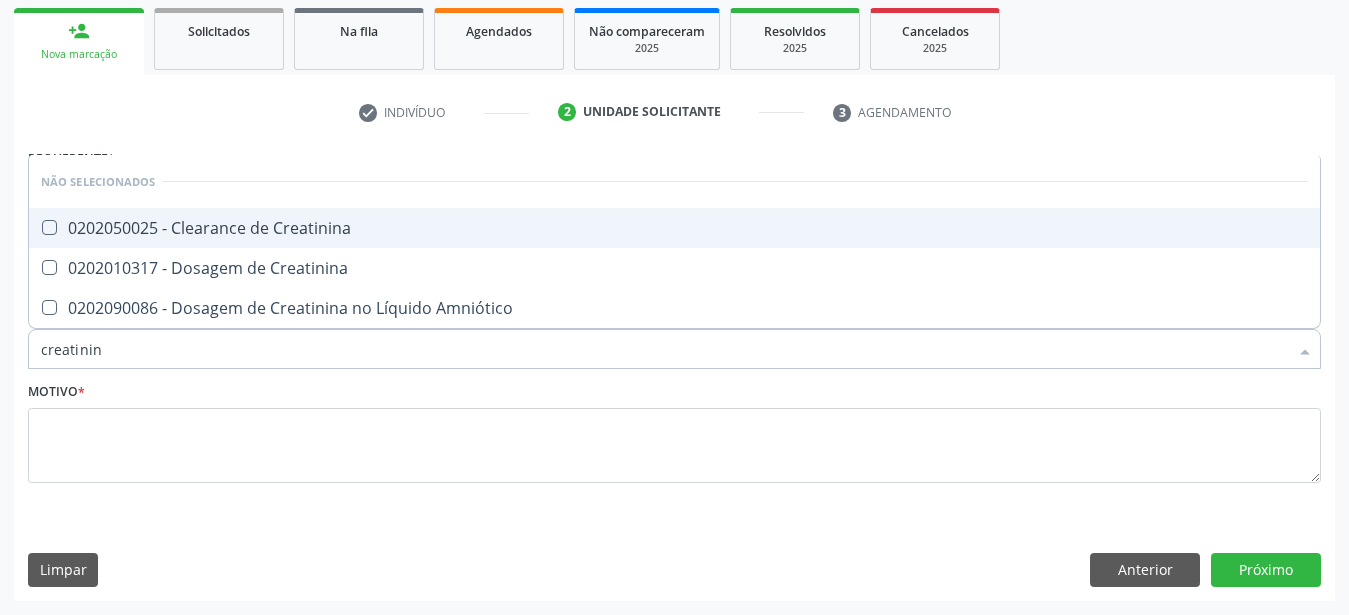 type on "creatinina" 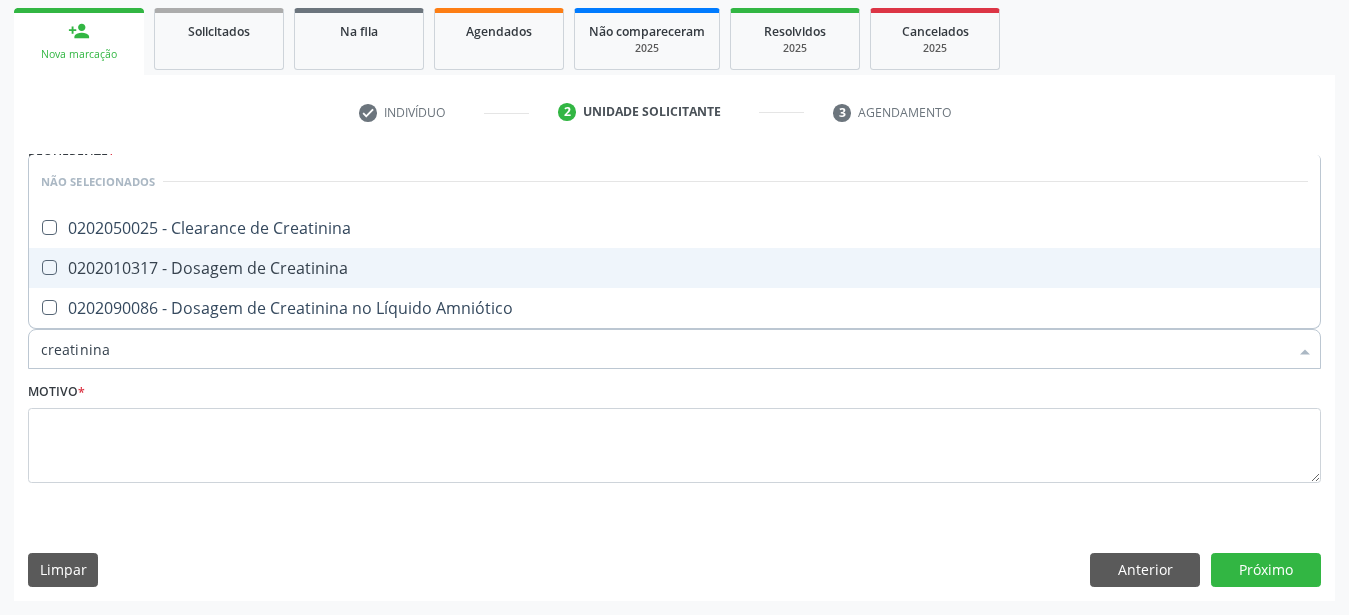 click on "0202010317 - Dosagem de Creatinina" at bounding box center [674, 268] 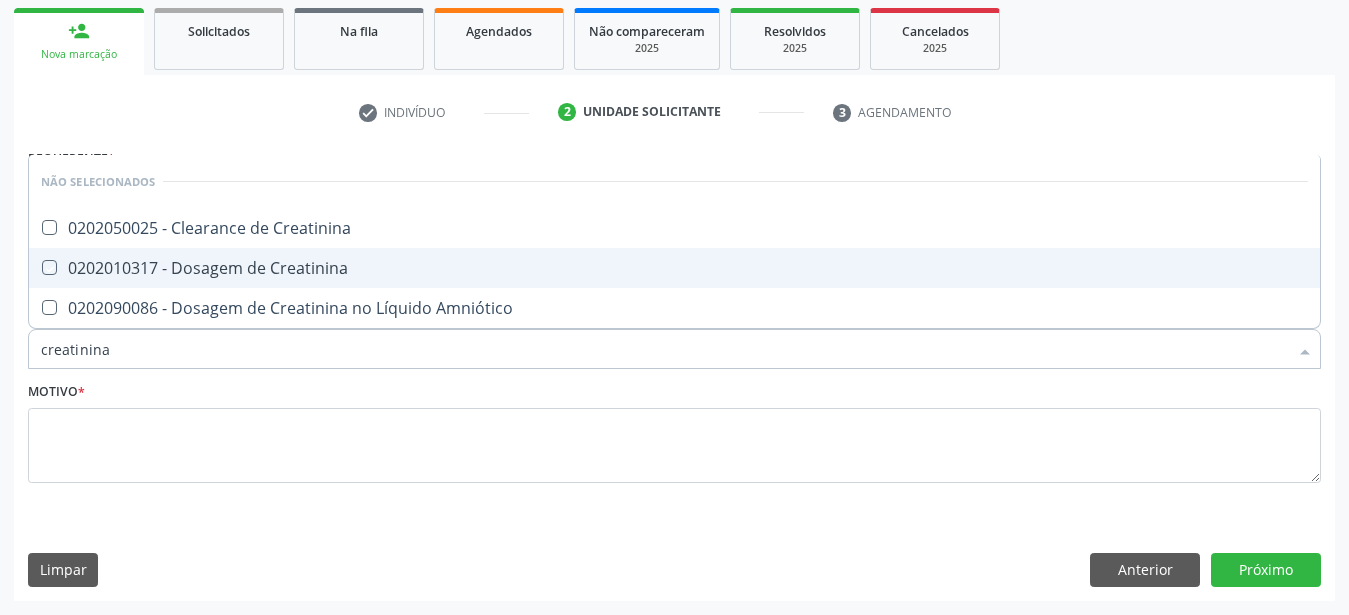 checkbox on "true" 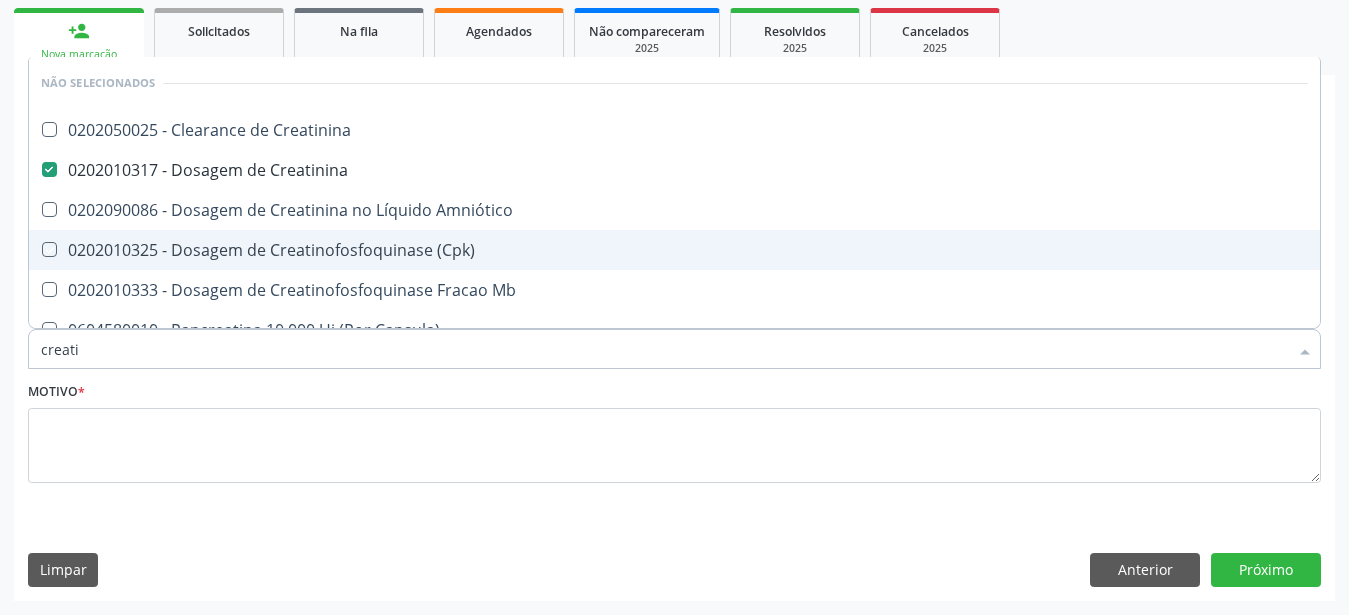 type on "creat" 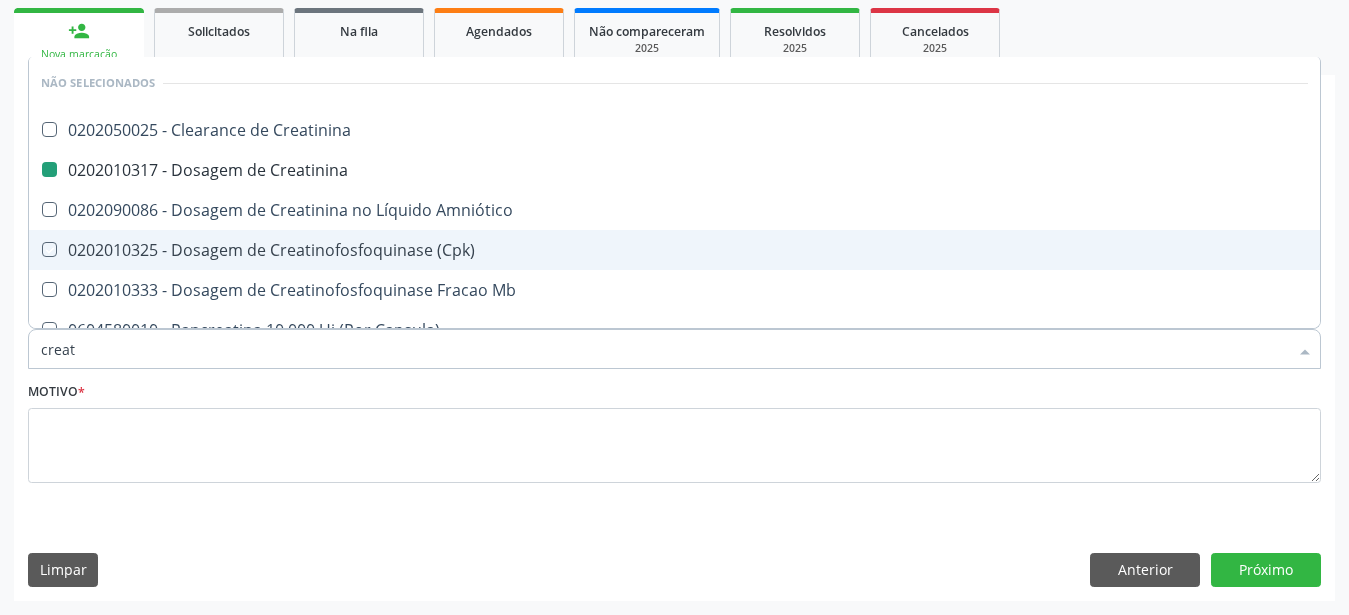type on "crea" 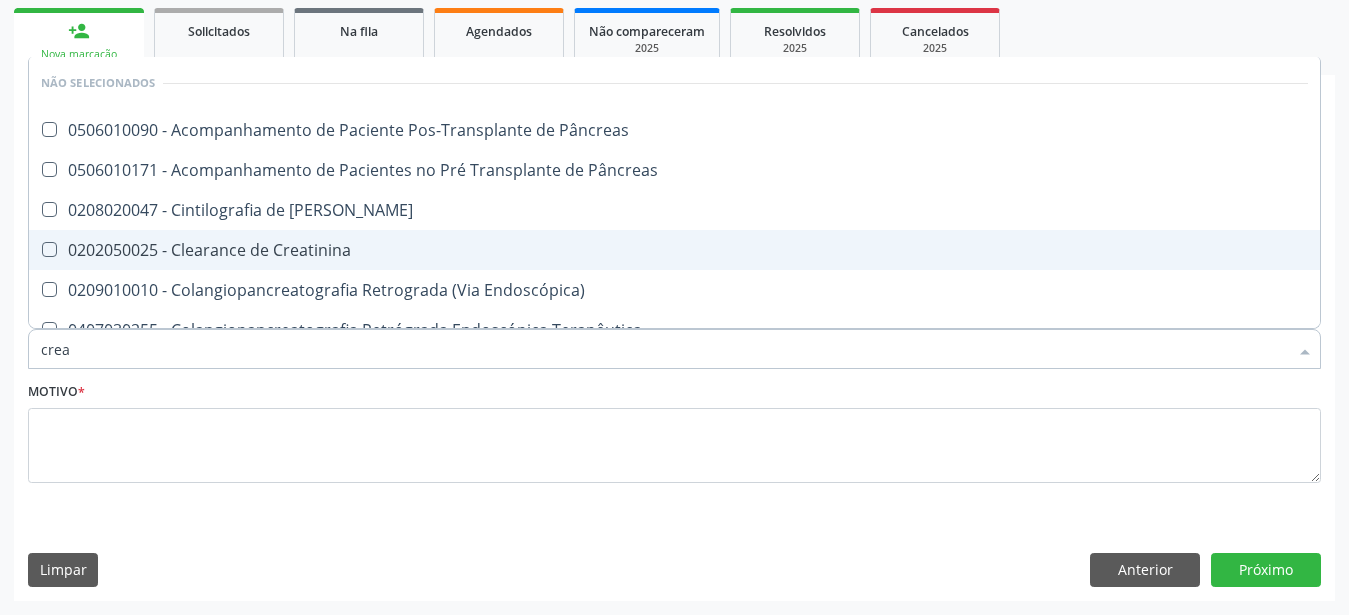 type on "cre" 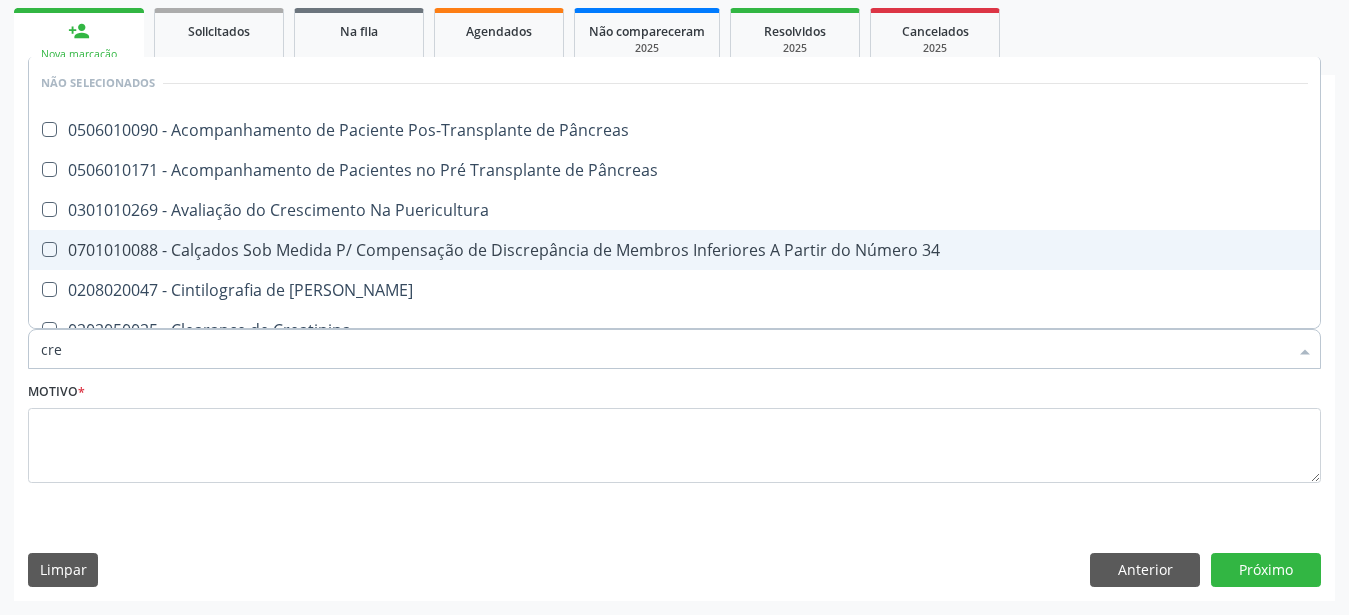 type on "cr" 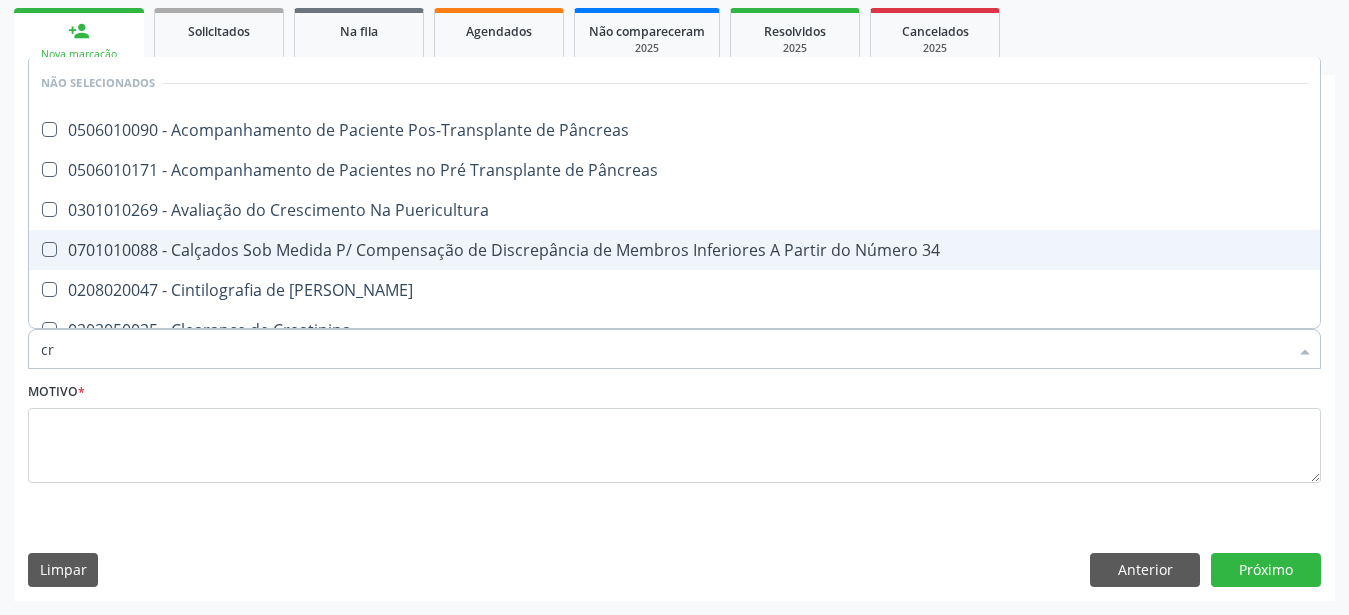 checkbox on "false" 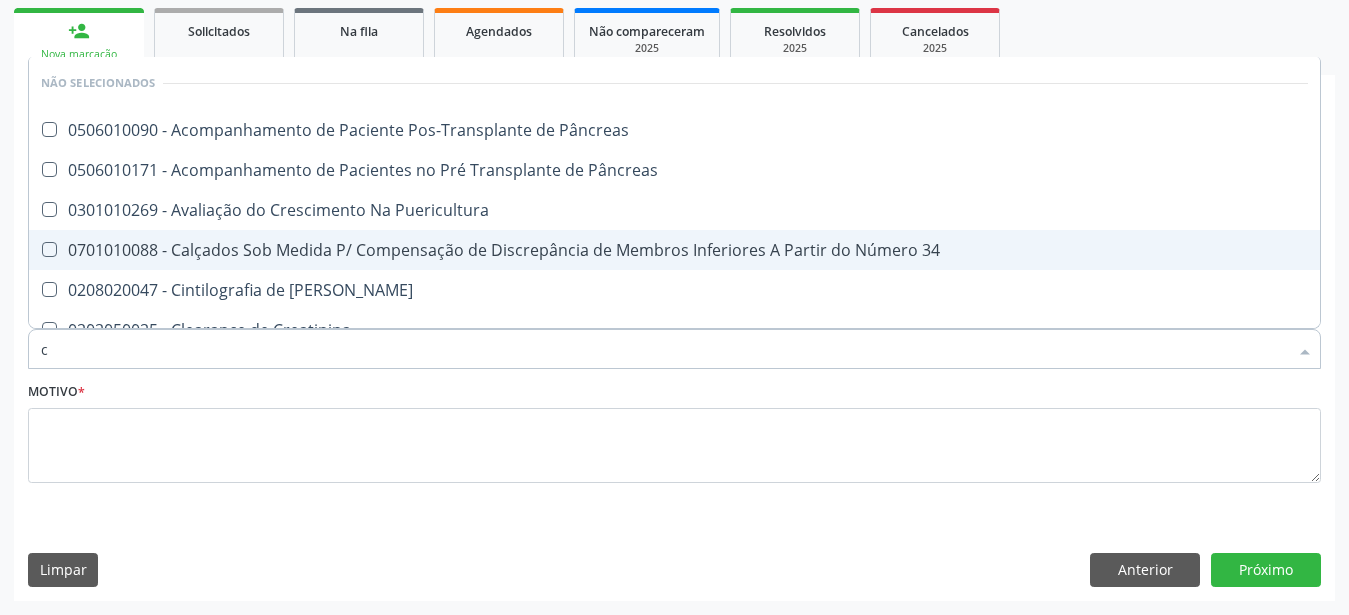 checkbox on "true" 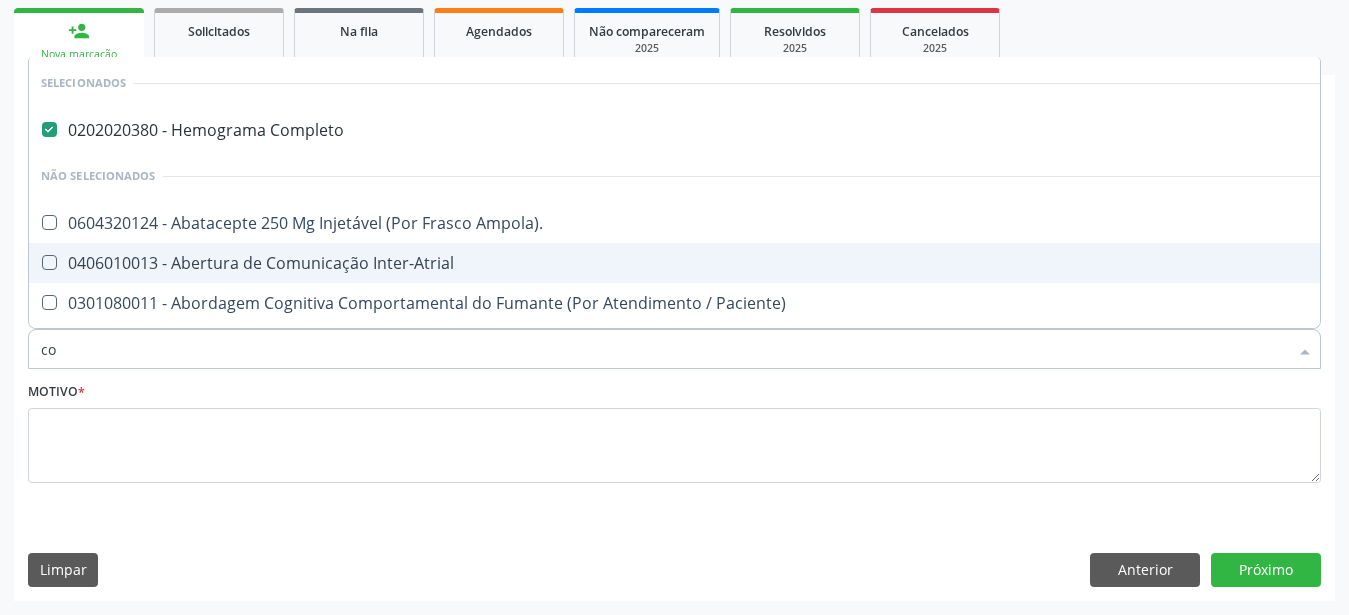 type on "col" 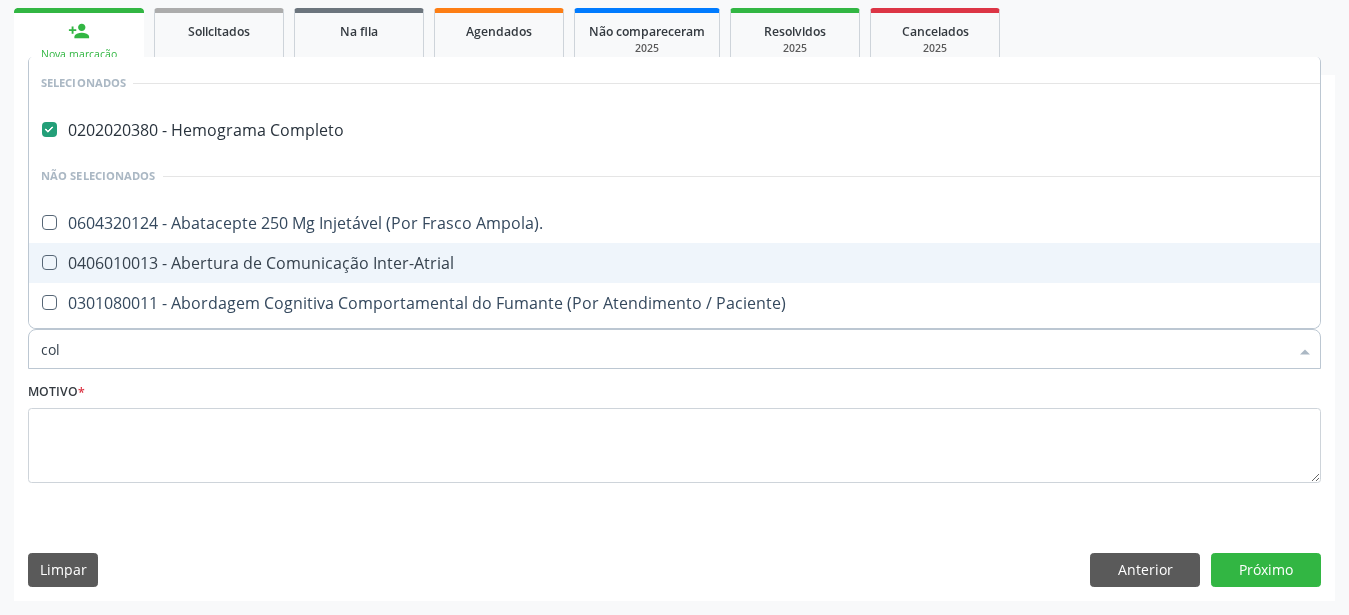 checkbox on "false" 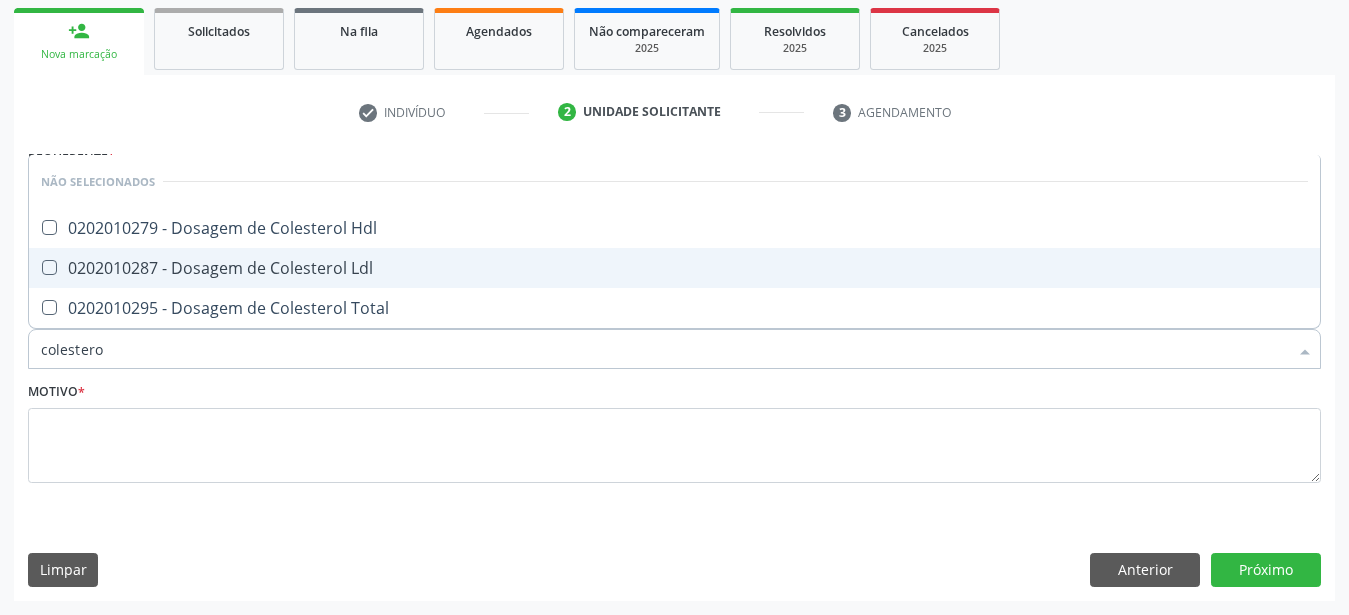 type on "colesterol" 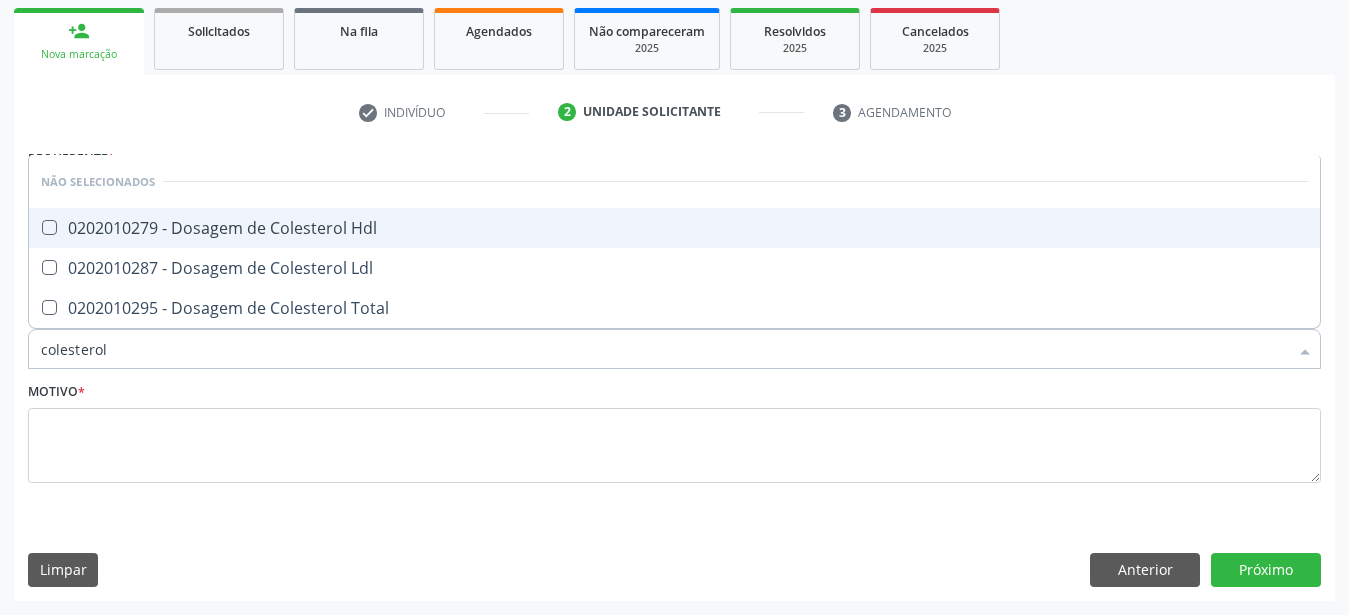 click at bounding box center [49, 227] 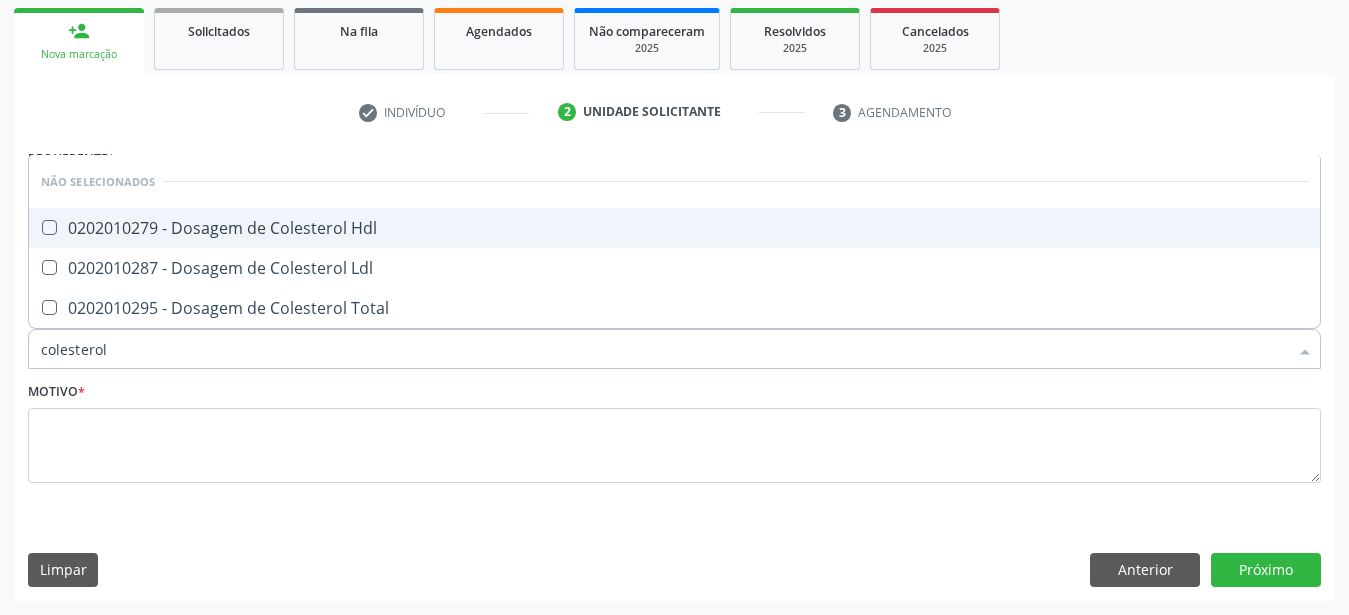 click at bounding box center [35, 227] 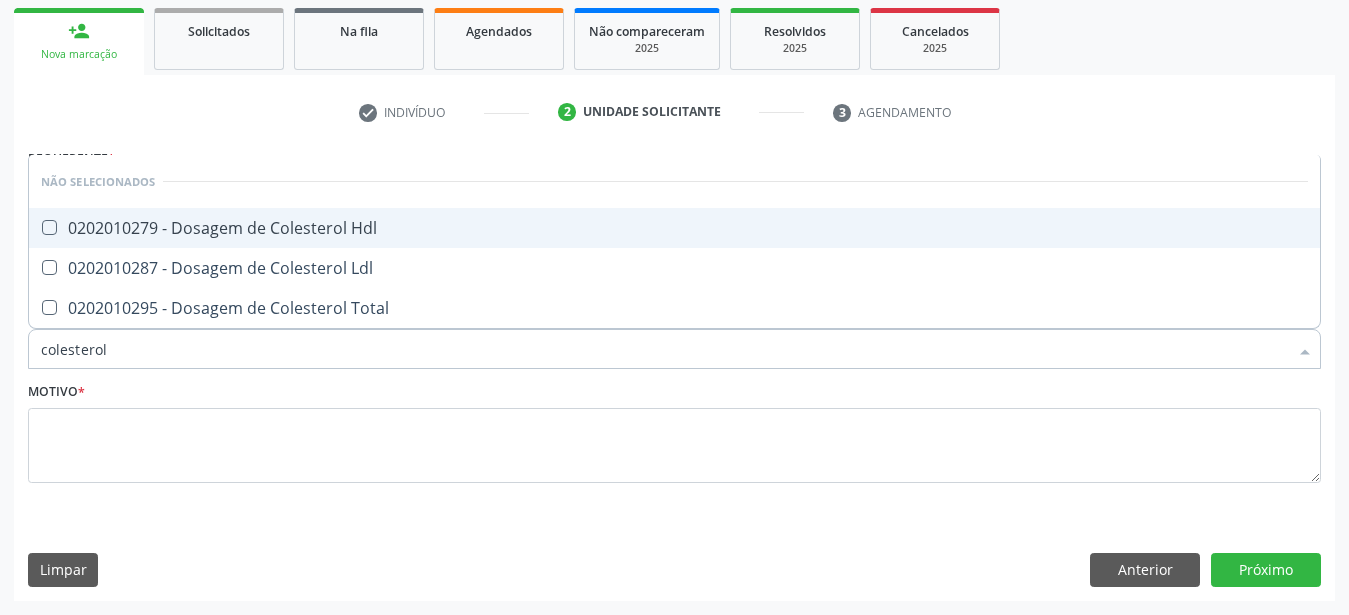 checkbox on "true" 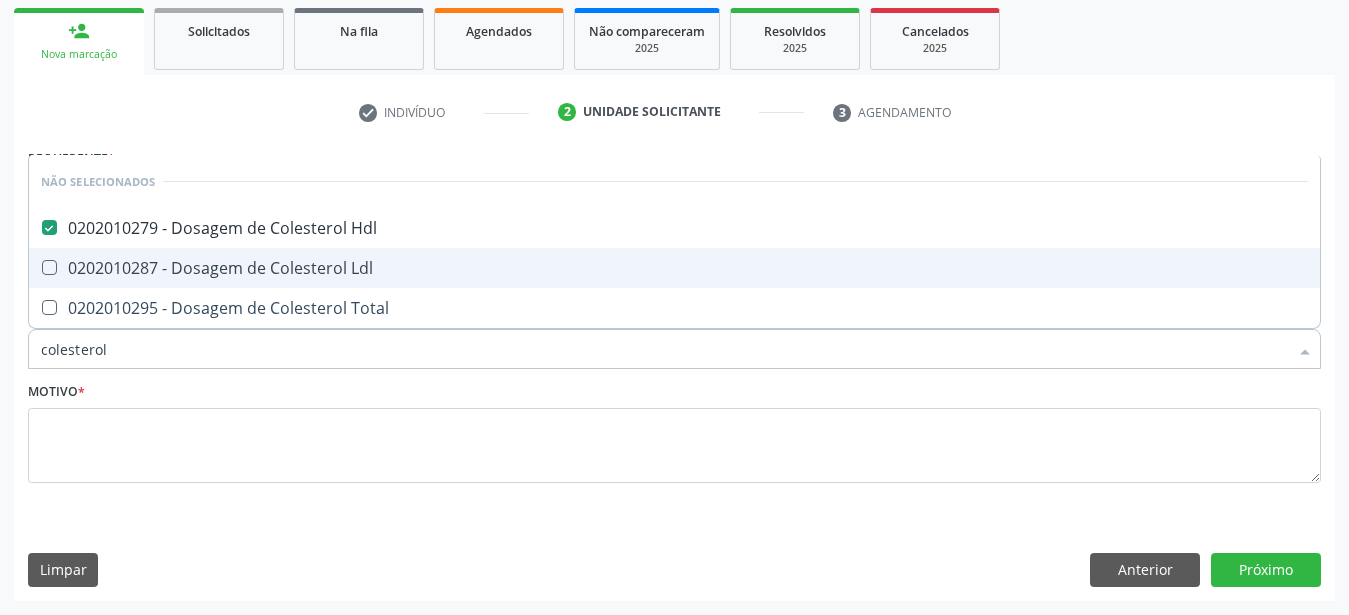 drag, startPoint x: 47, startPoint y: 248, endPoint x: 66, endPoint y: 292, distance: 47.92703 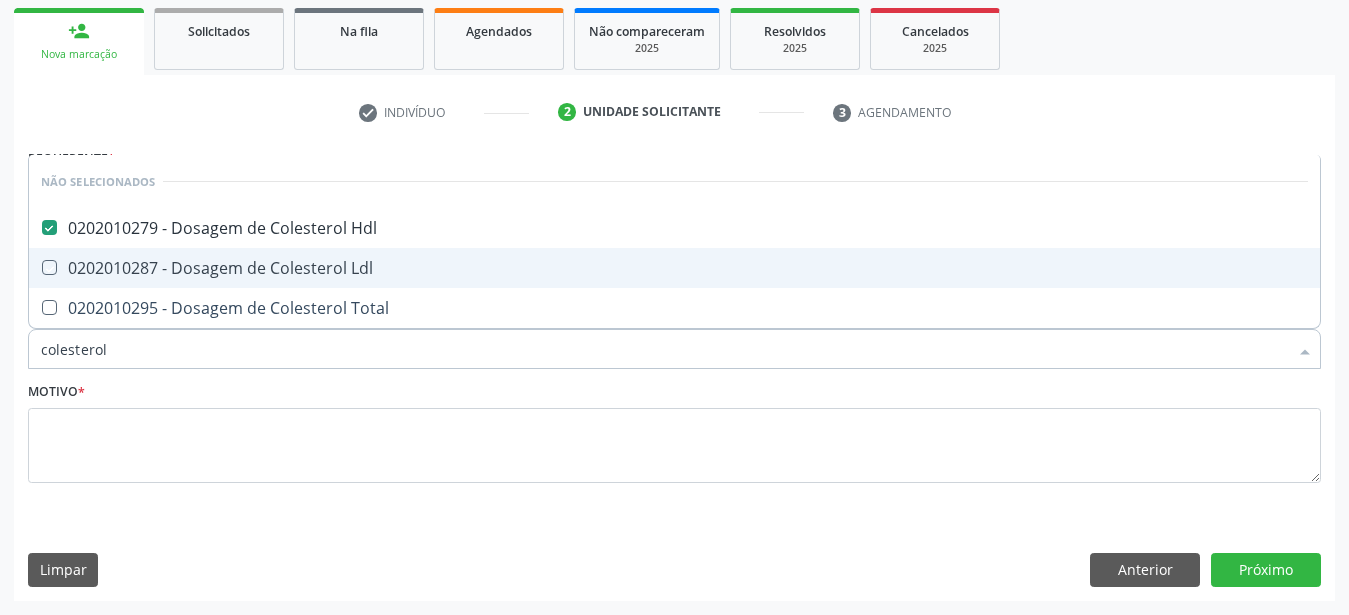 click at bounding box center [35, 267] 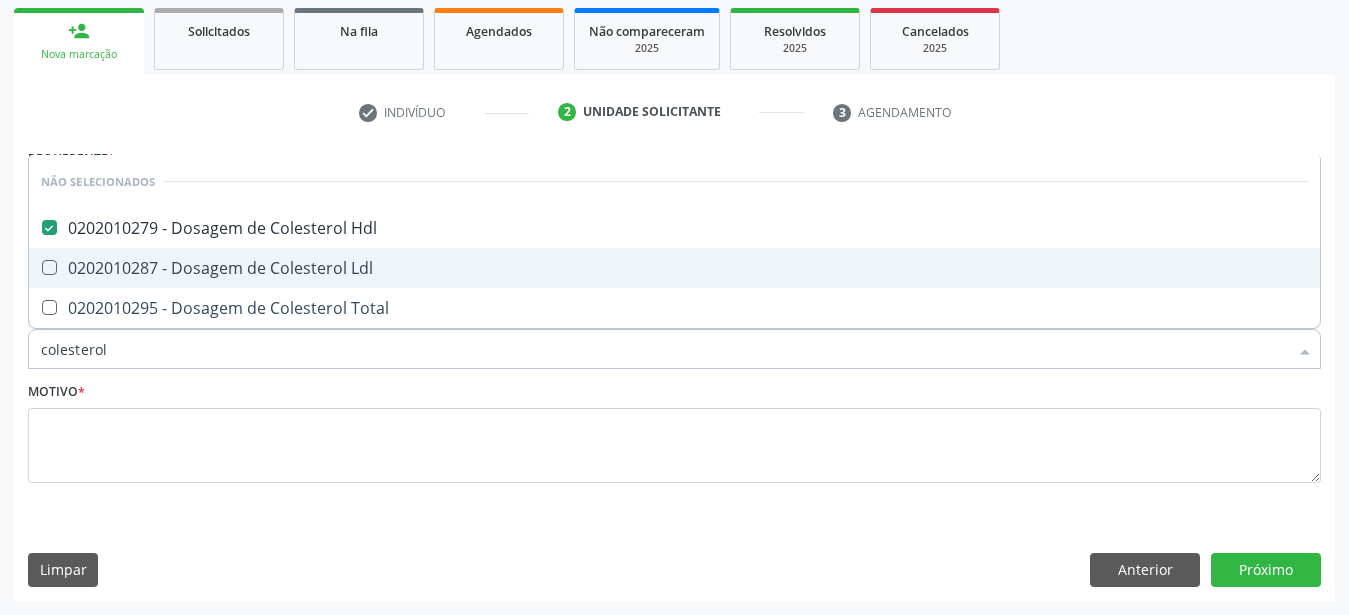 checkbox on "true" 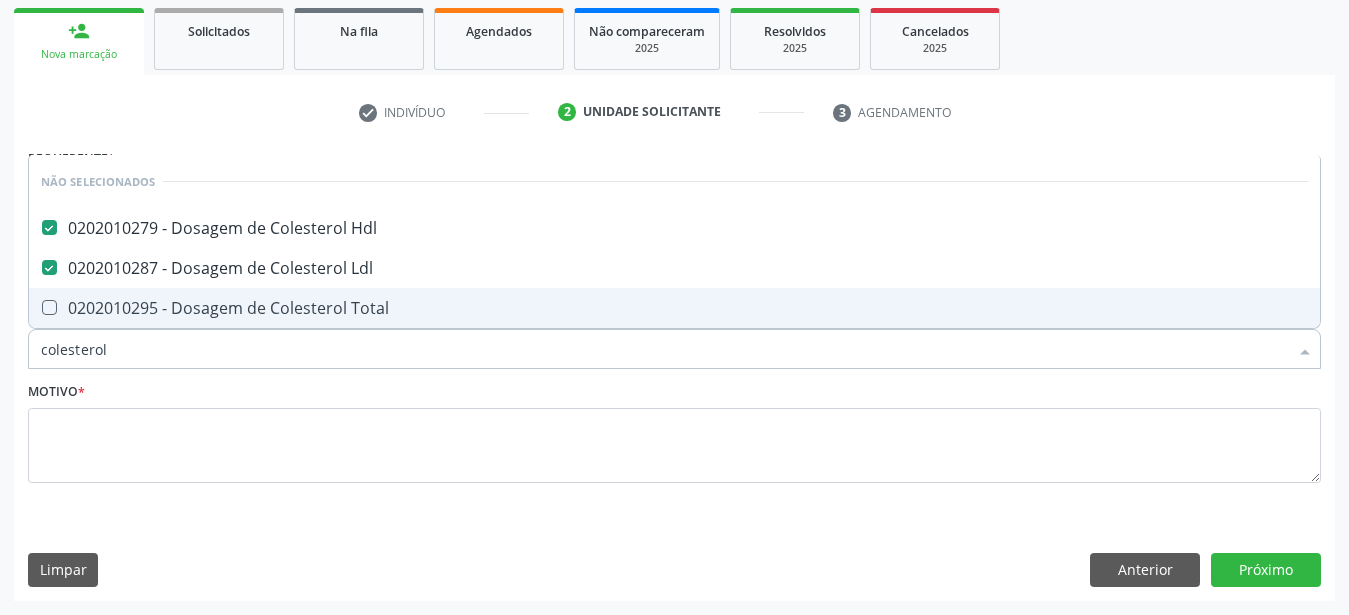 click on "0202010295 - Dosagem de Colesterol Total" at bounding box center (674, 308) 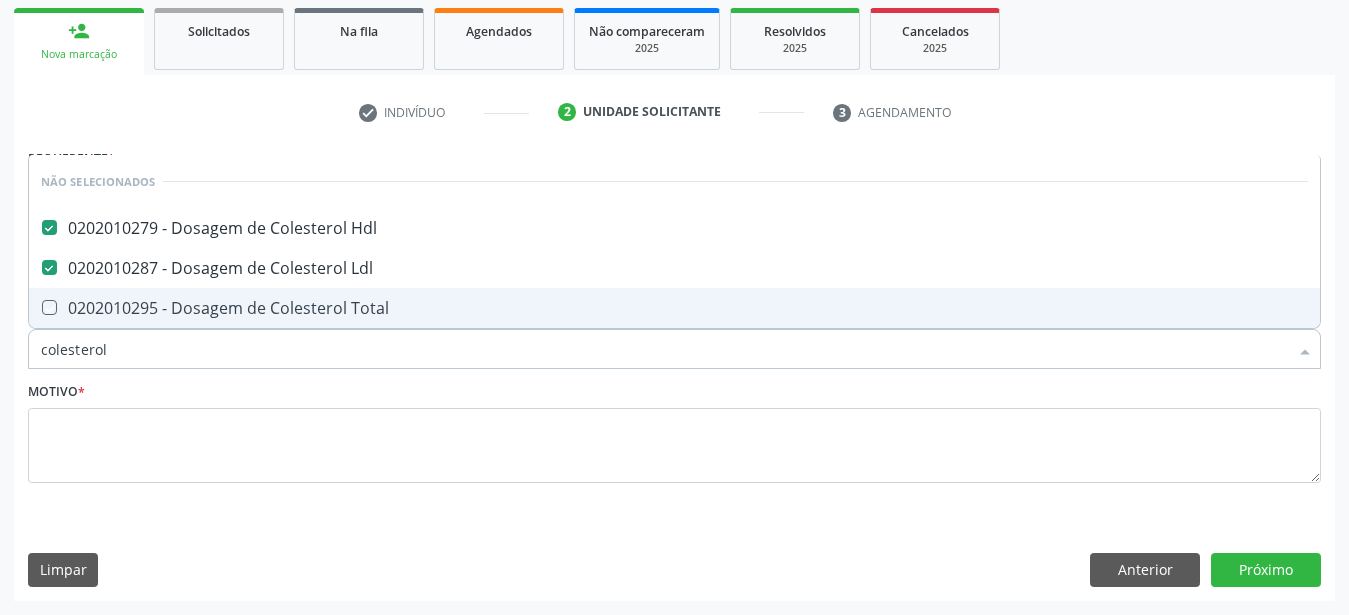 checkbox on "true" 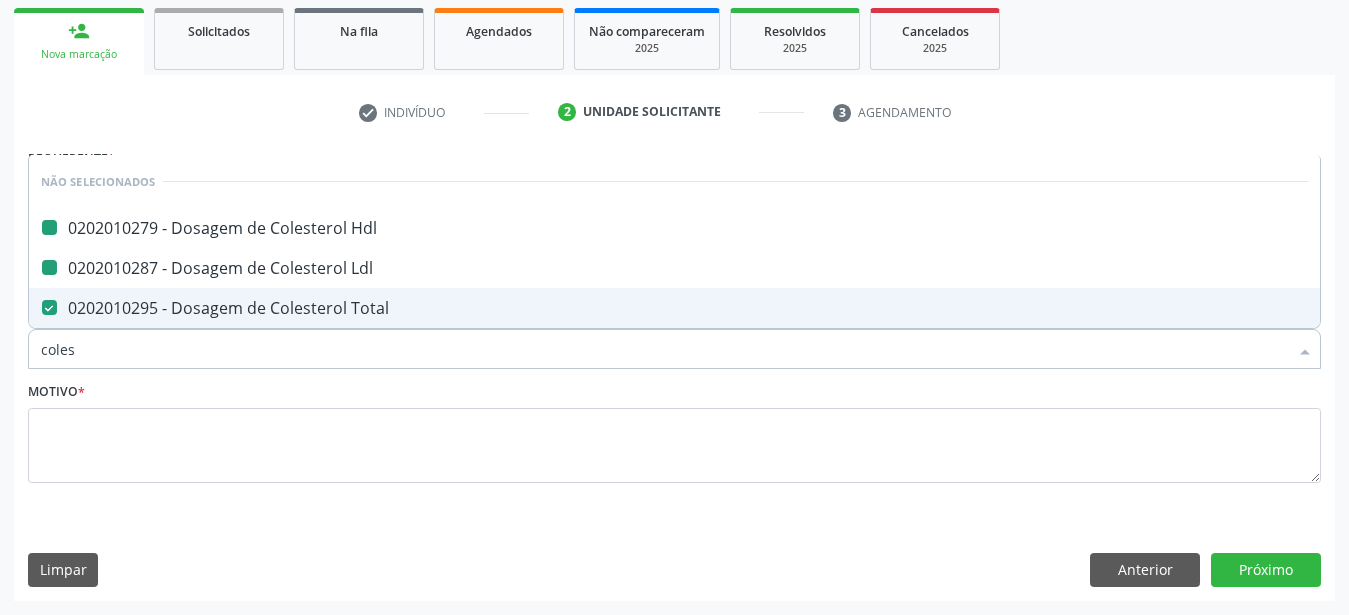 type on "cole" 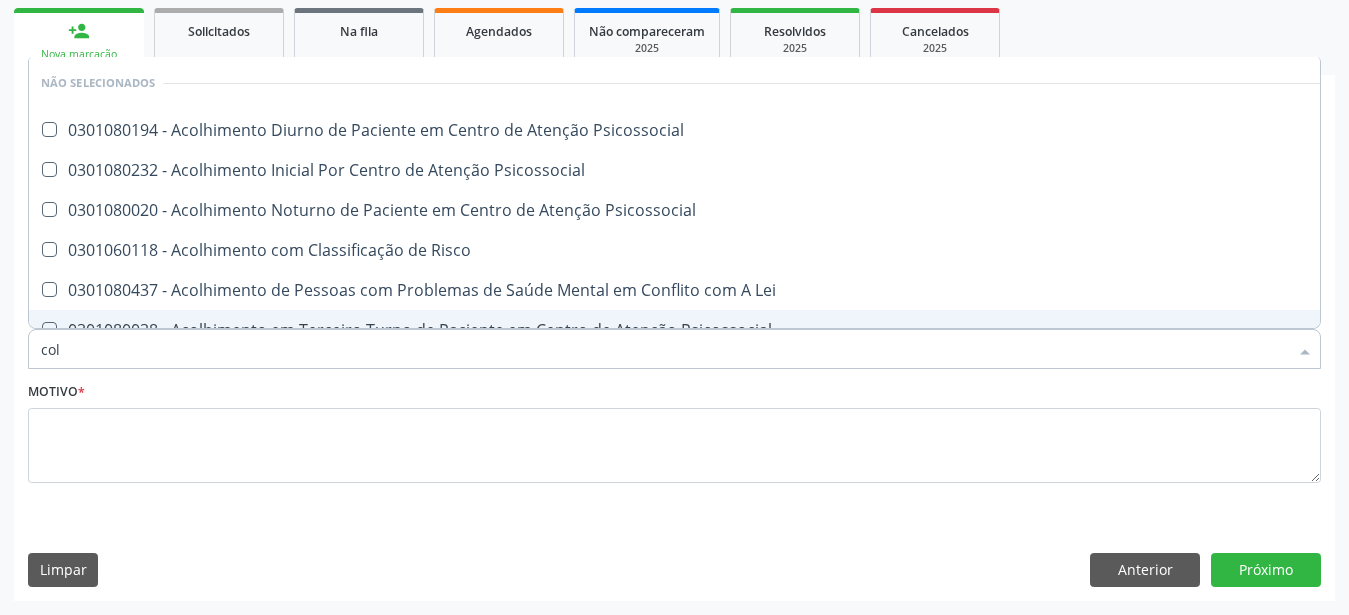 type on "co" 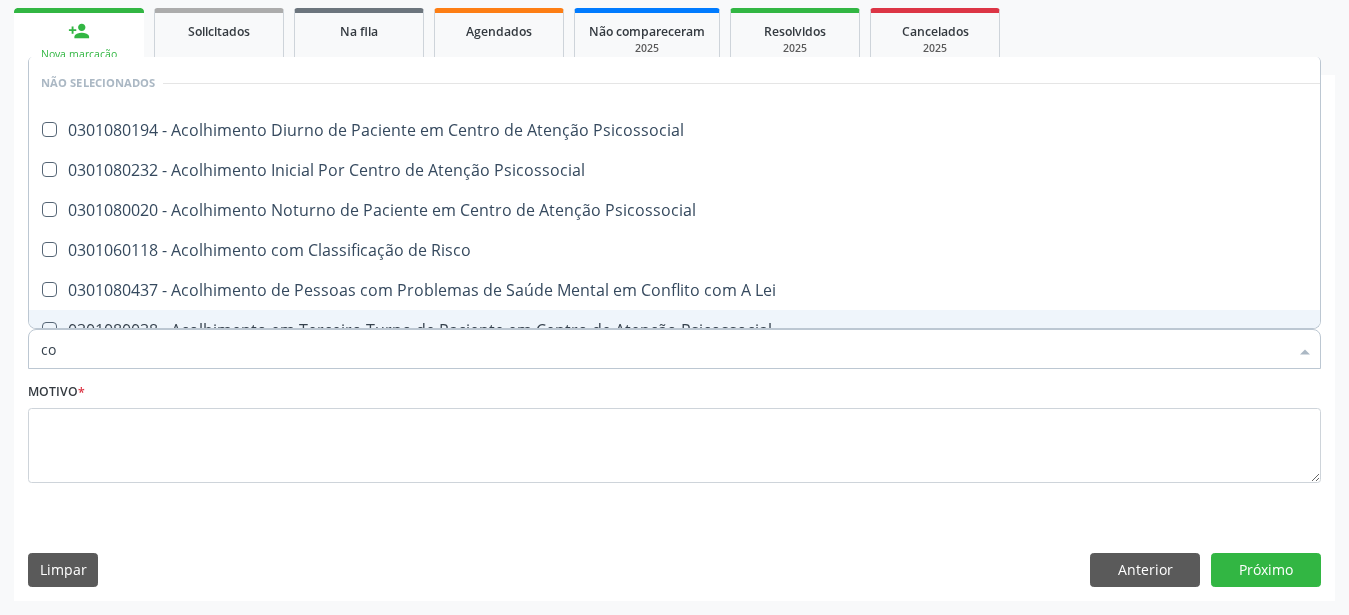 checkbox on "true" 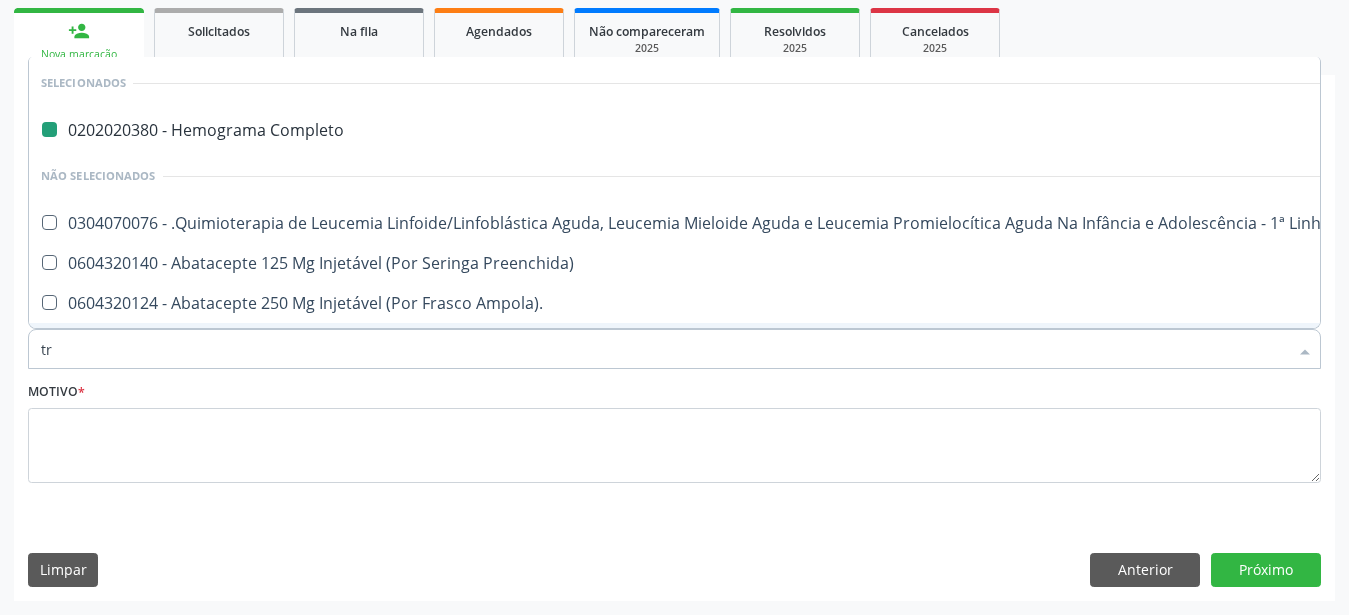 type on "tri" 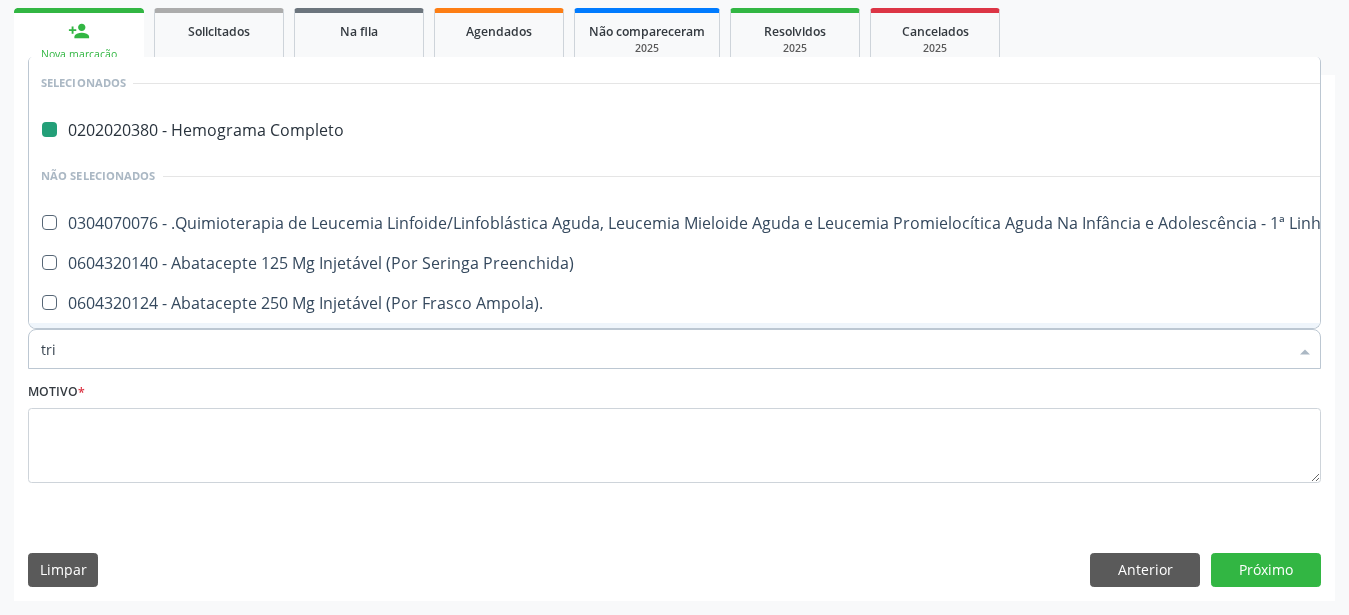 checkbox on "false" 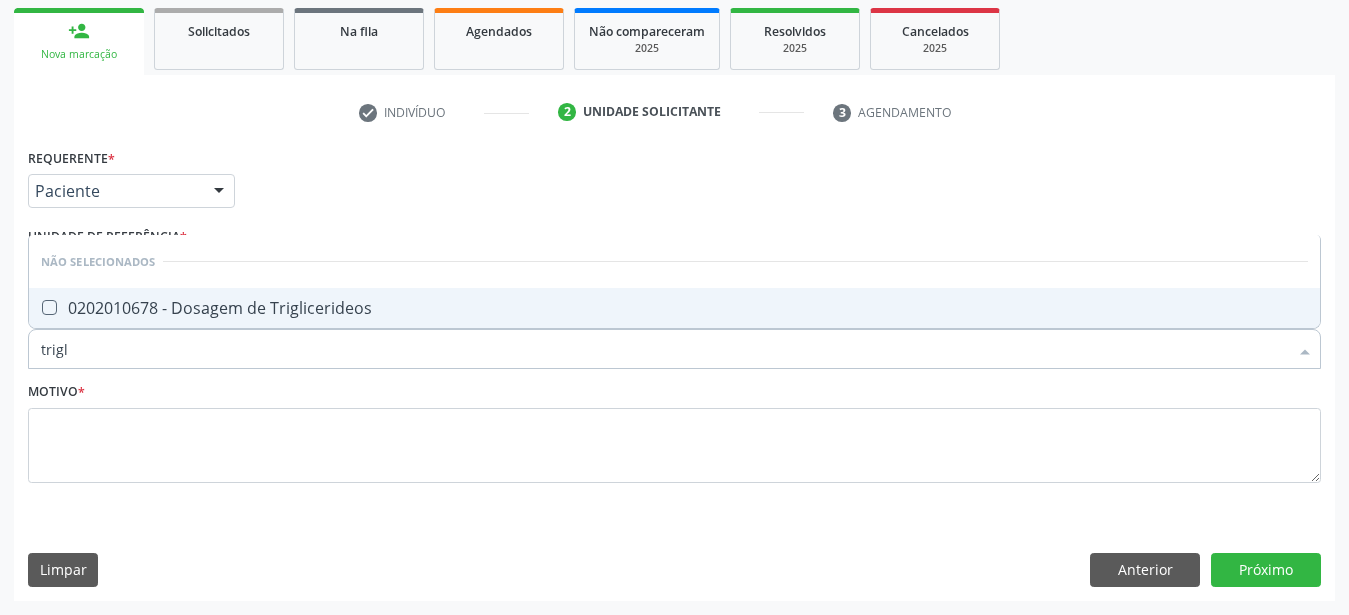 type on "trigli" 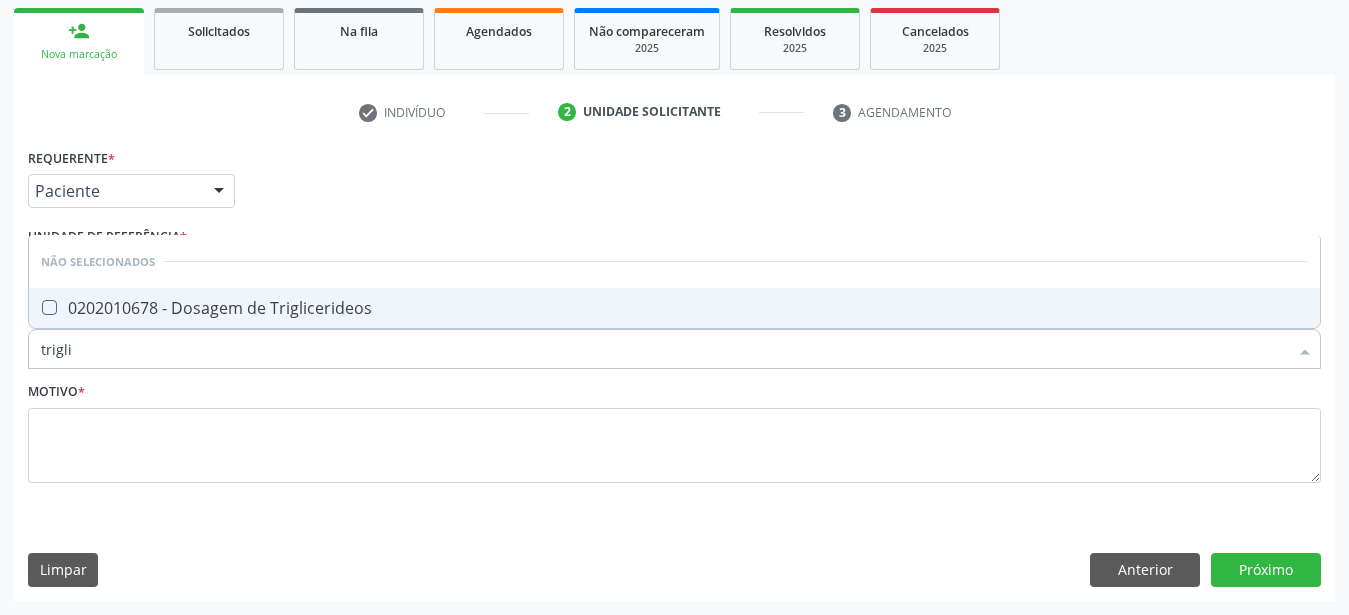 click at bounding box center [49, 307] 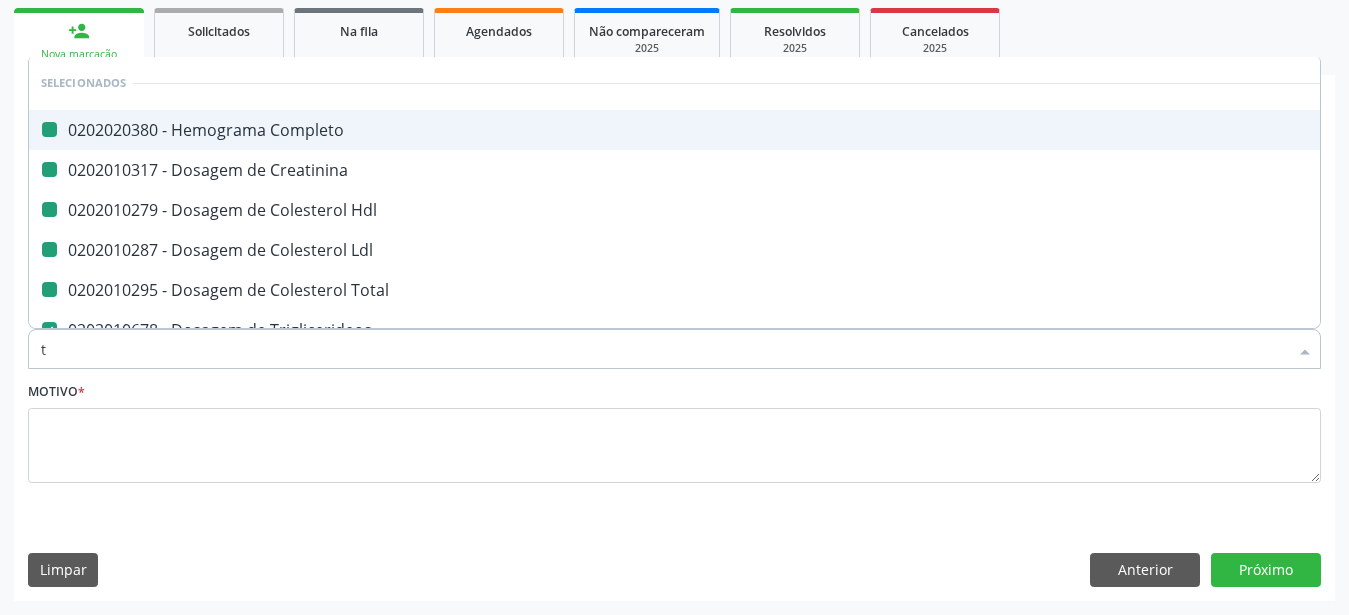 type on "t4" 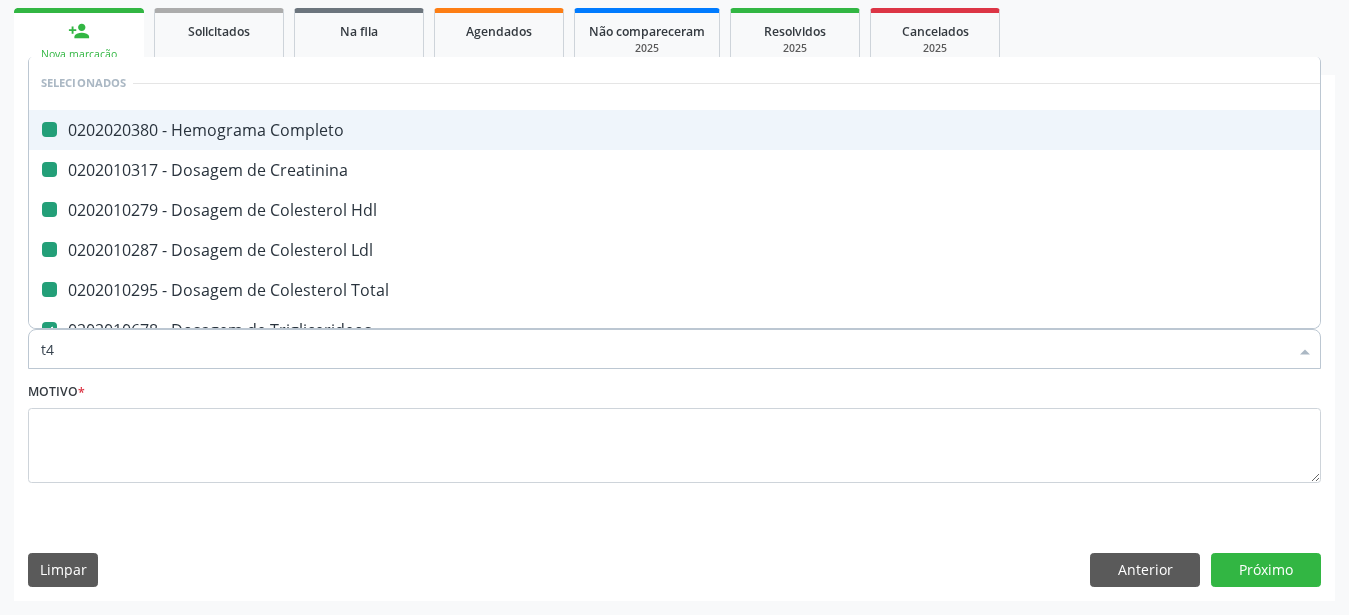 checkbox on "false" 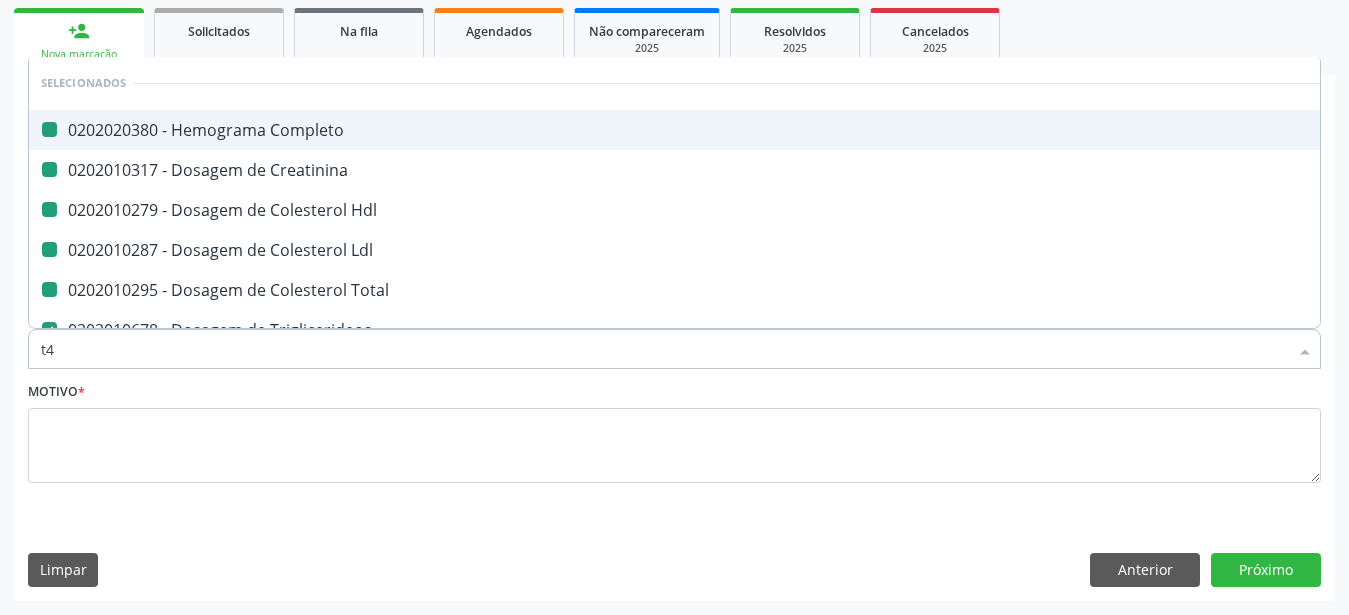 checkbox on "false" 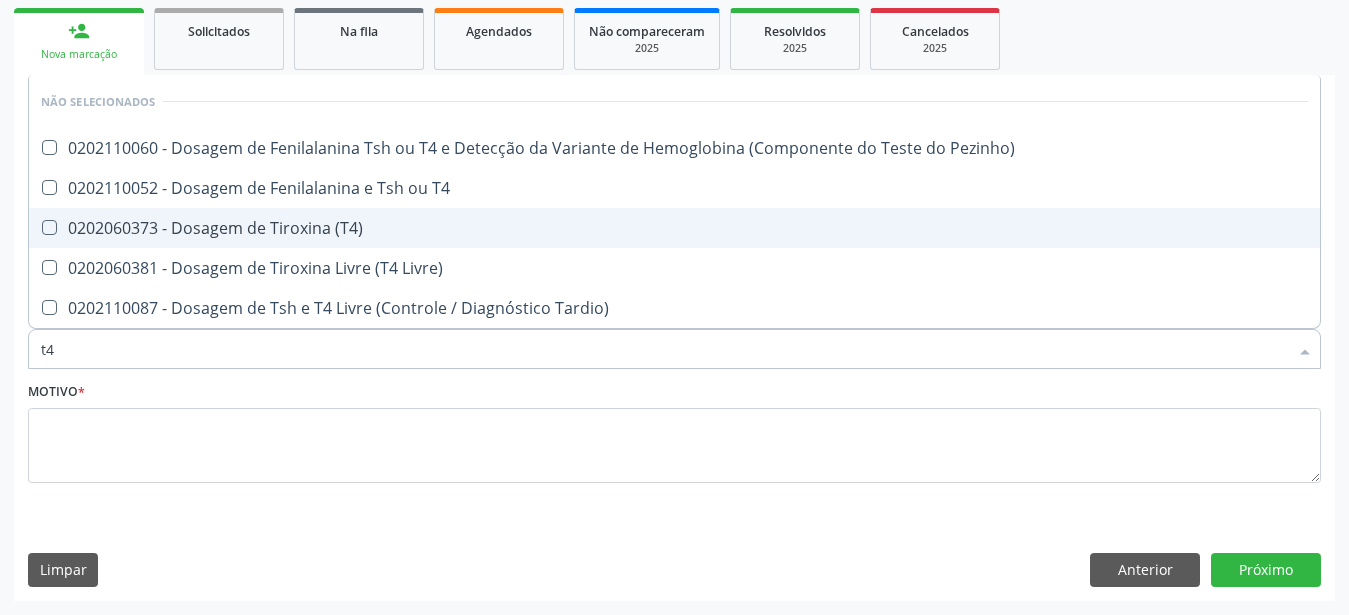 click at bounding box center (49, 227) 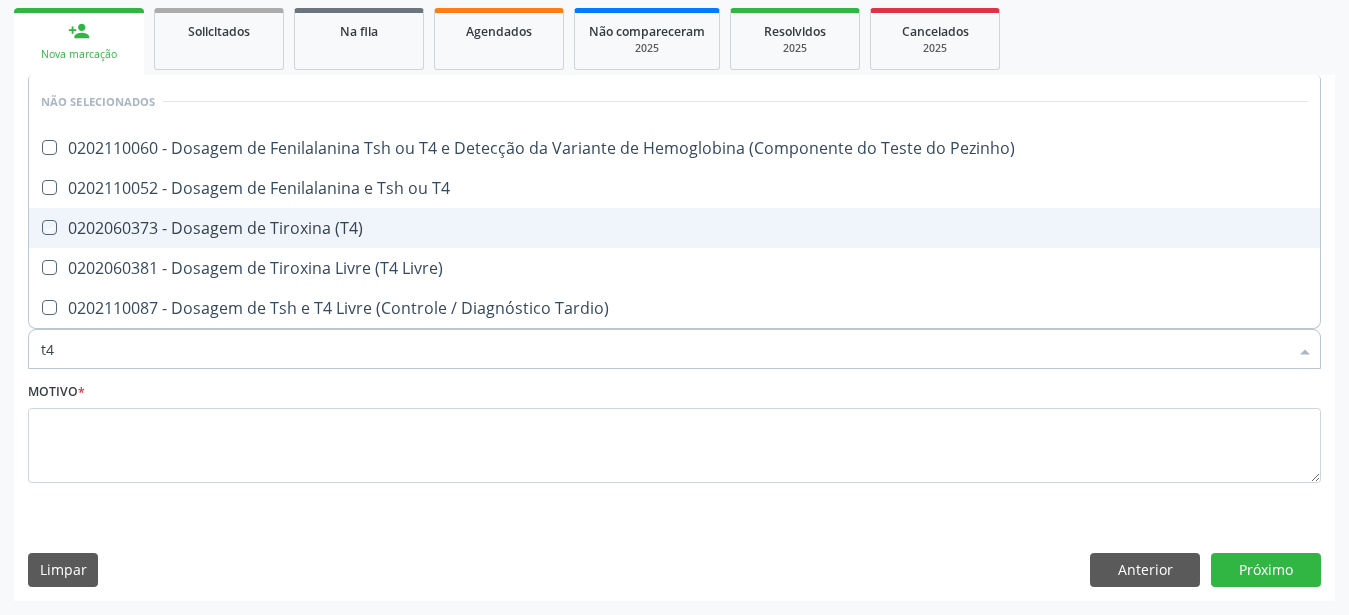 click at bounding box center (35, 227) 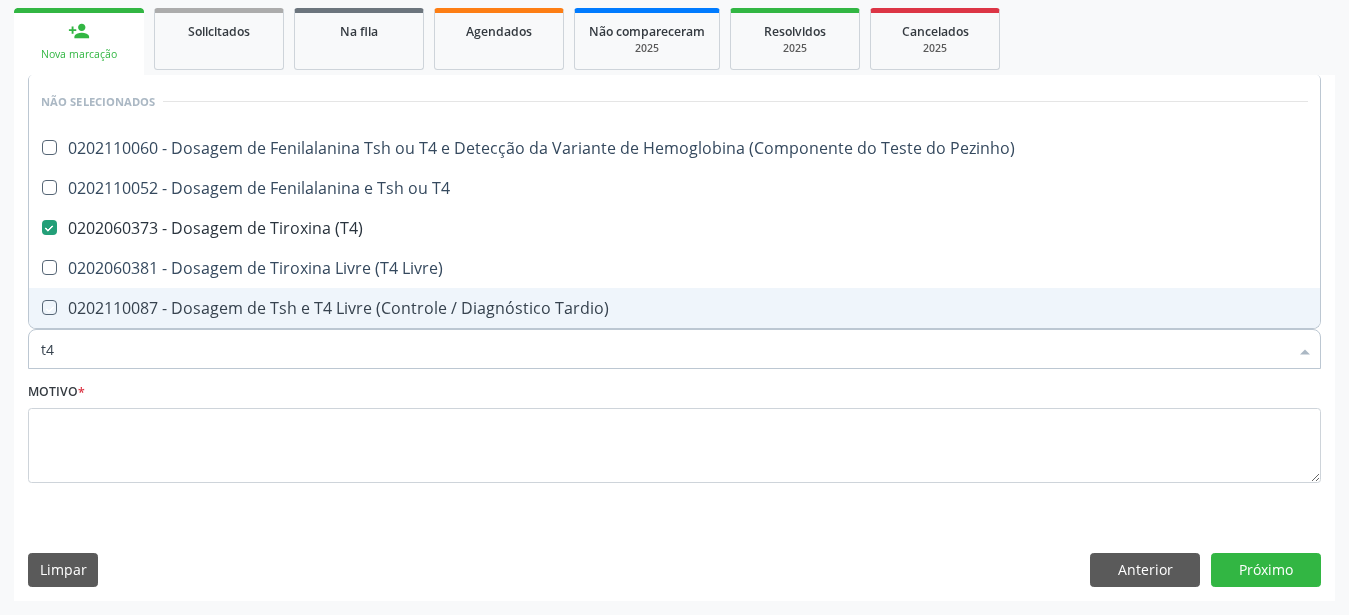 type on "t" 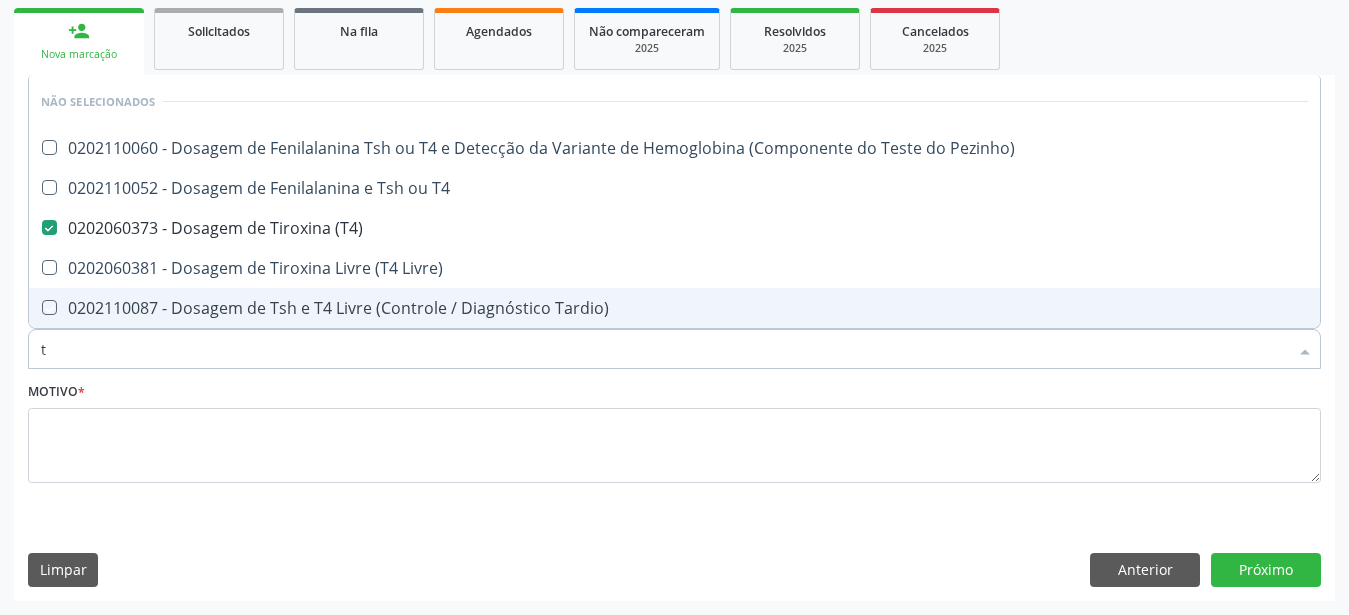 checkbox on "true" 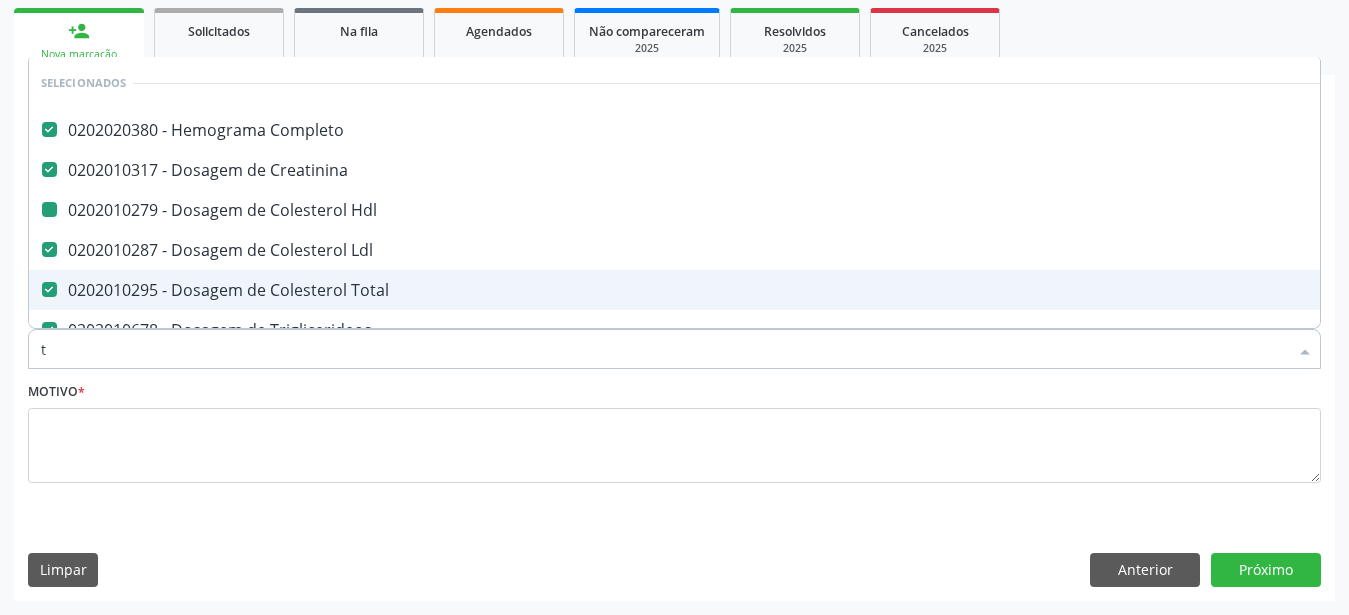 type on "ts" 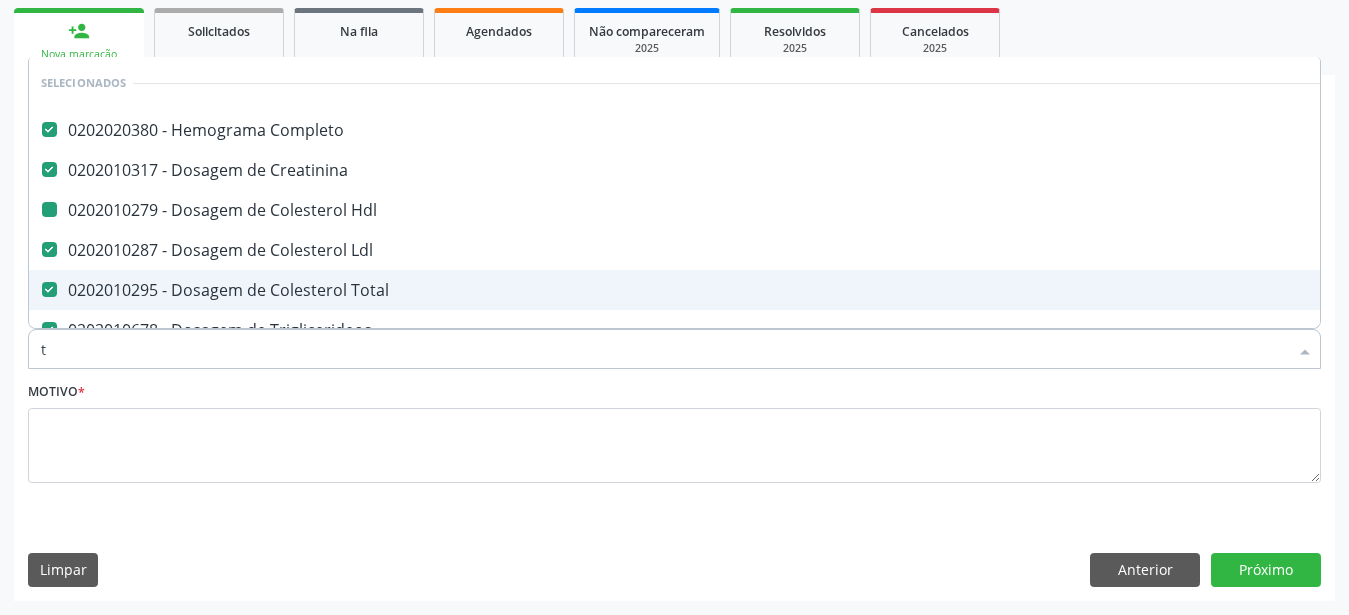 checkbox on "false" 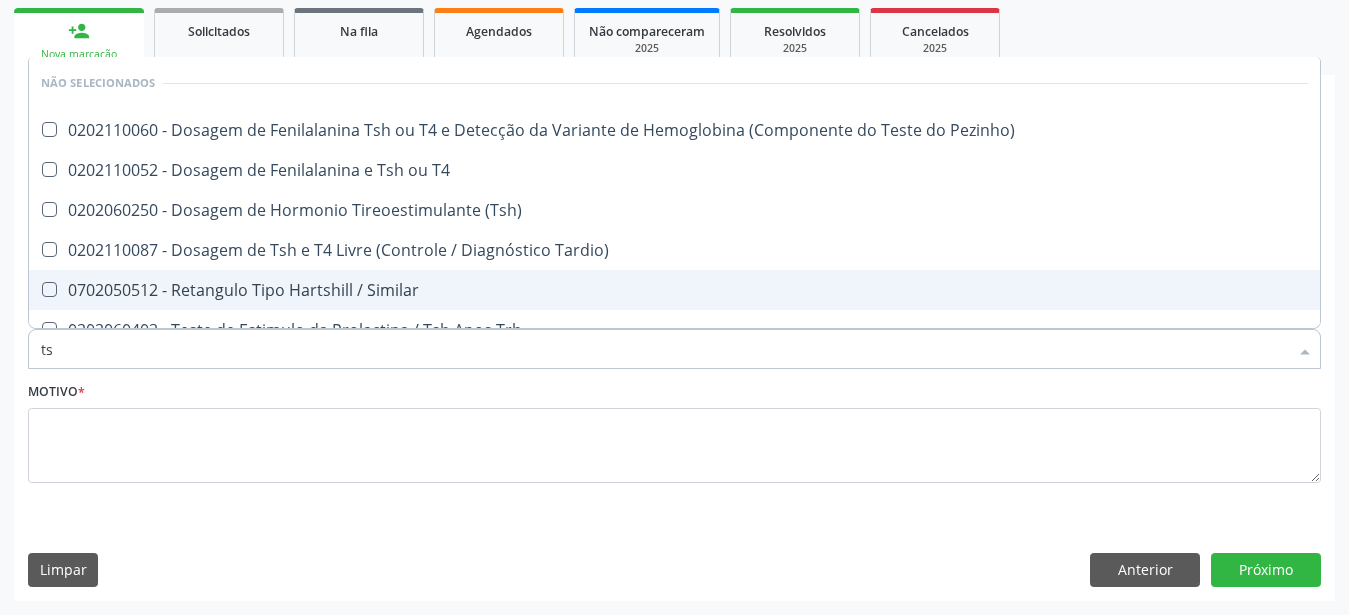 type on "tsh" 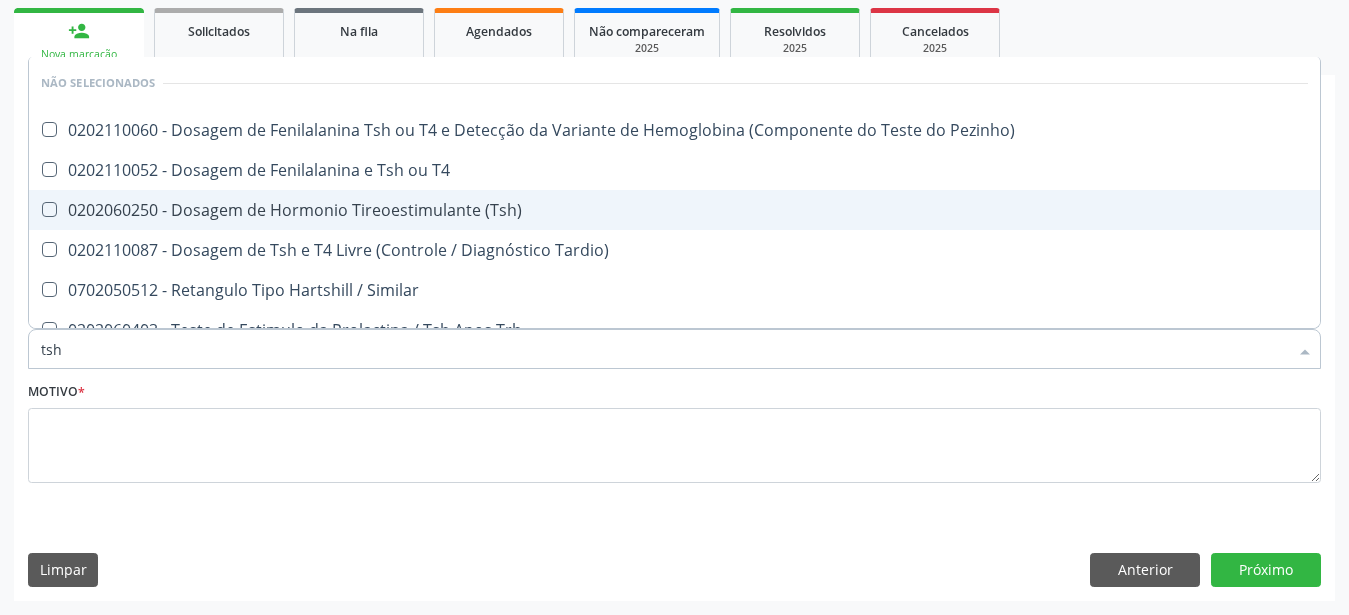 click on "0202060250 - Dosagem de Hormonio Tireoestimulante (Tsh)" at bounding box center (674, 210) 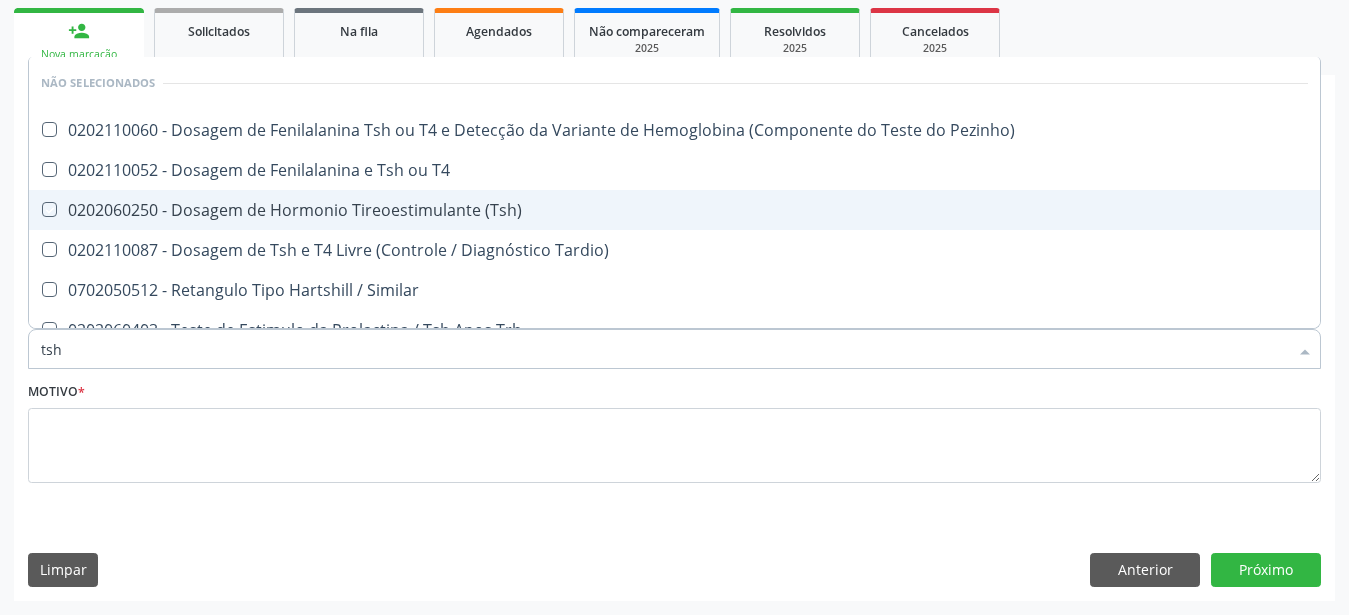 checkbox on "true" 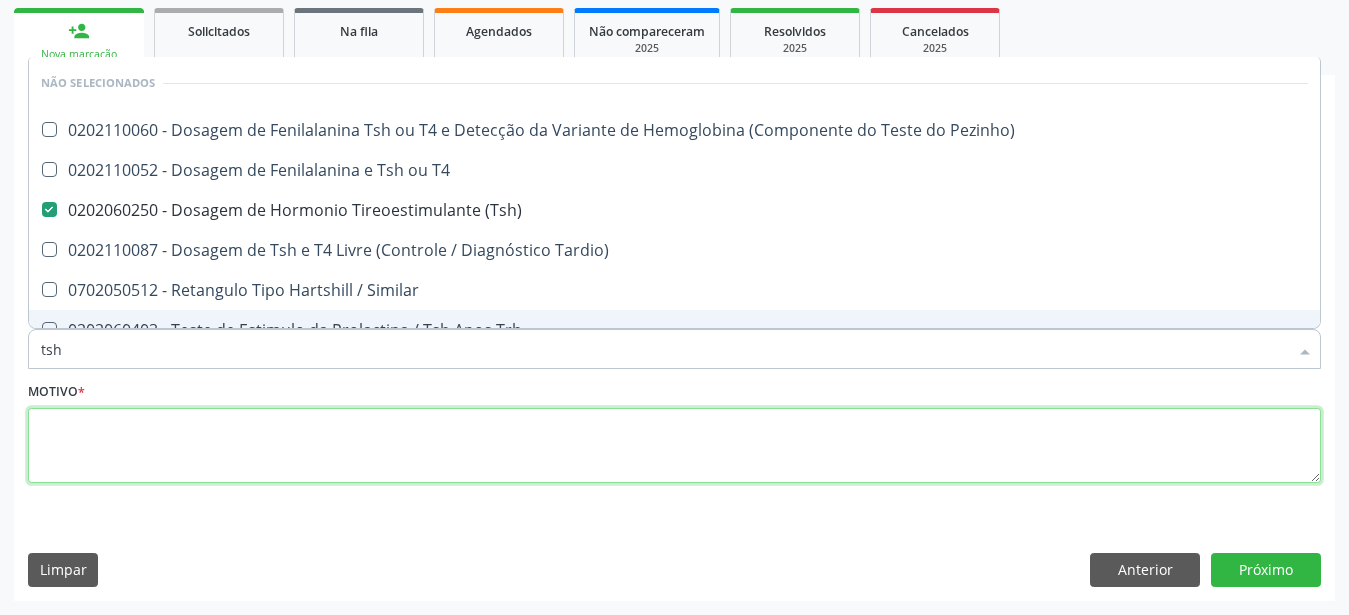 click at bounding box center [674, 446] 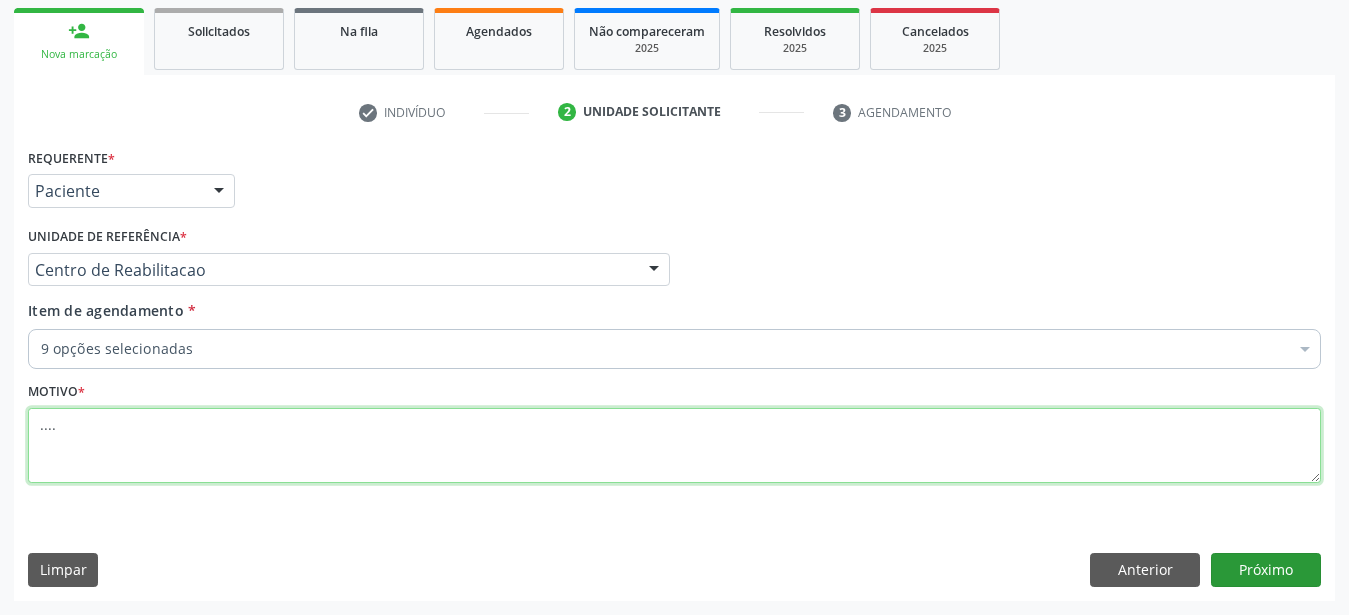 type on "...." 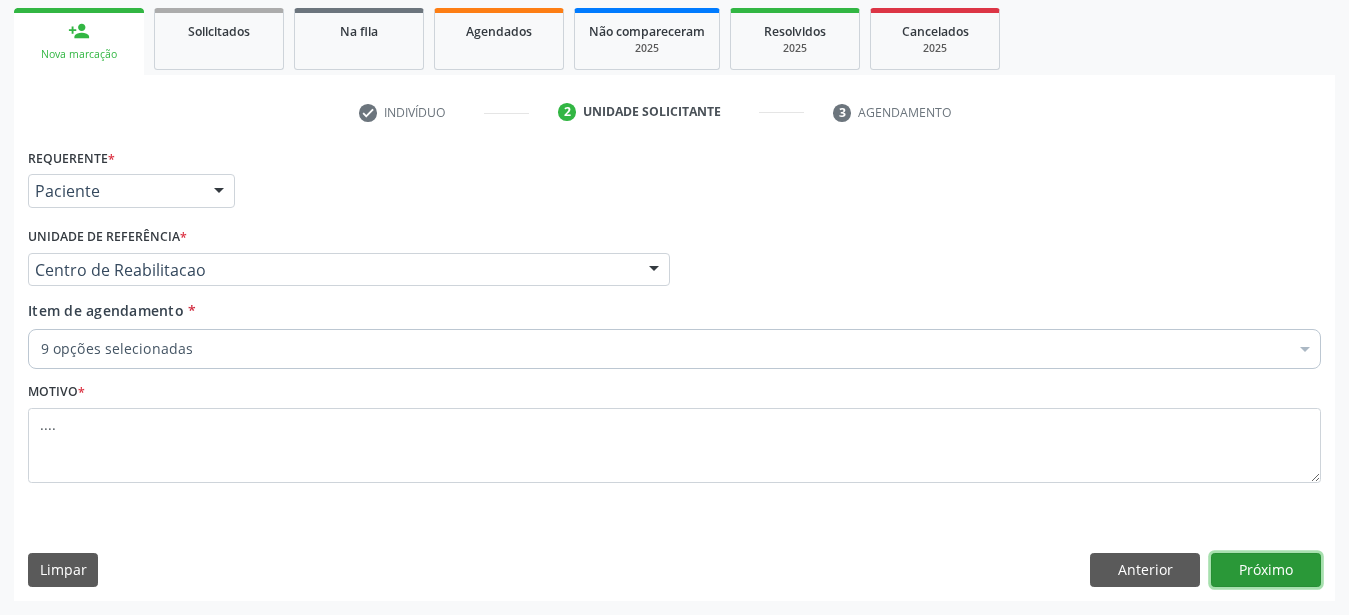 click on "Próximo" at bounding box center (1266, 570) 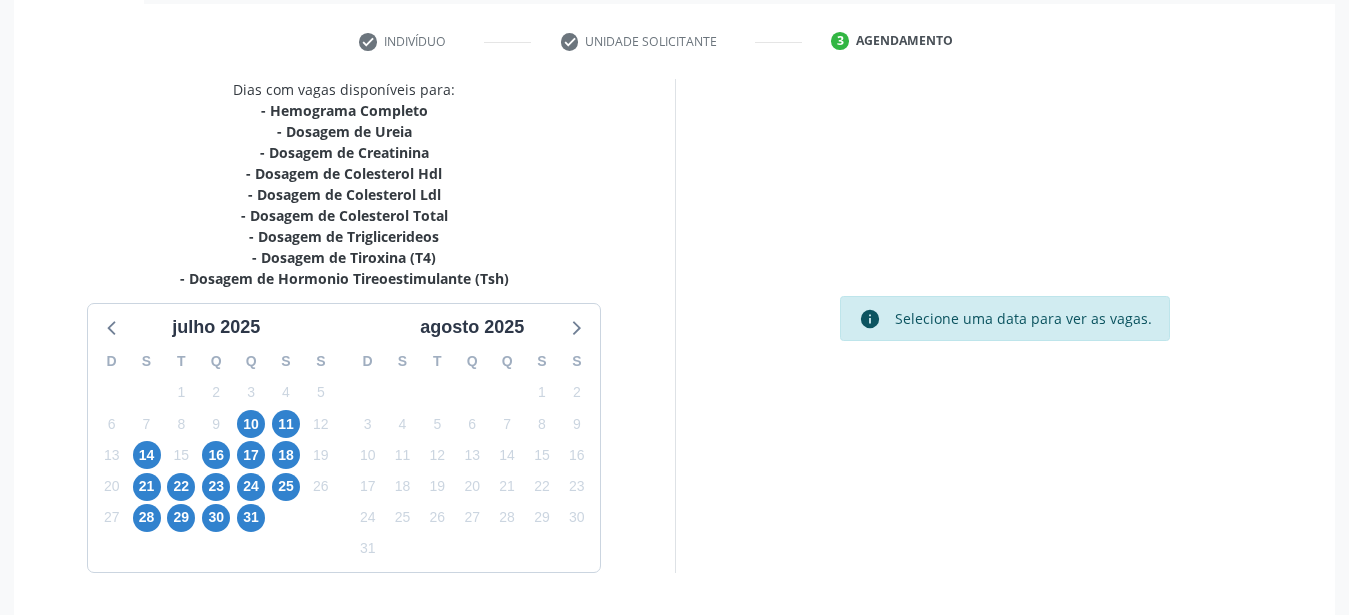 scroll, scrollTop: 409, scrollLeft: 0, axis: vertical 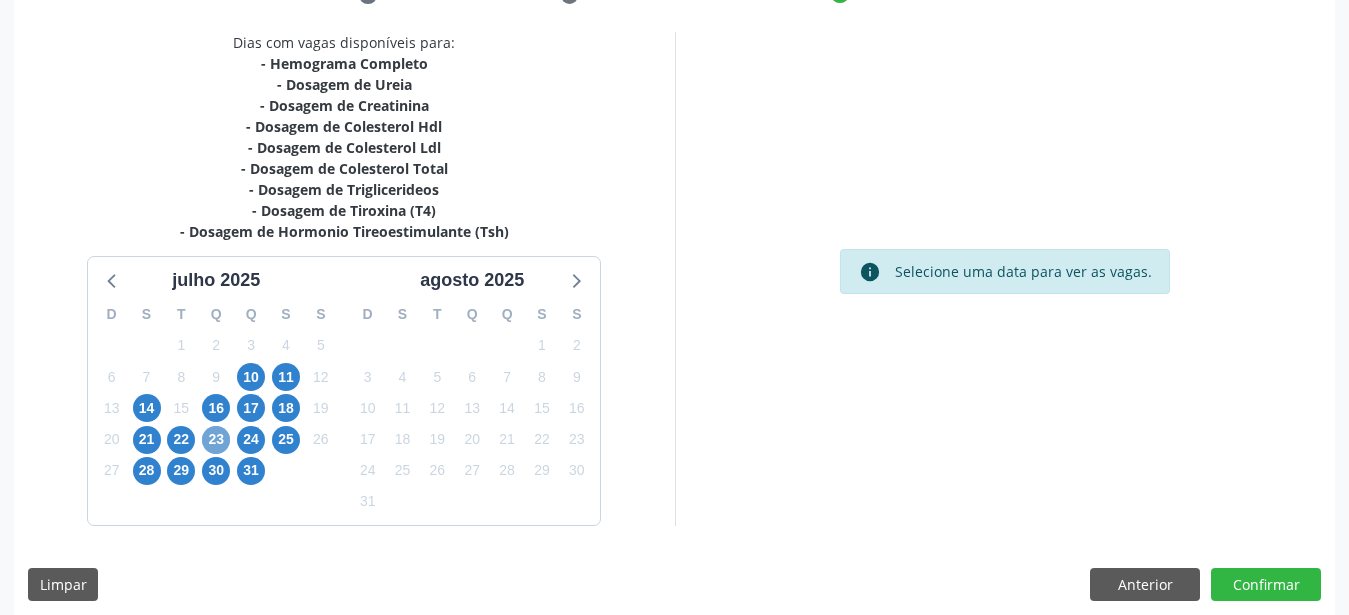 click on "23" at bounding box center [216, 440] 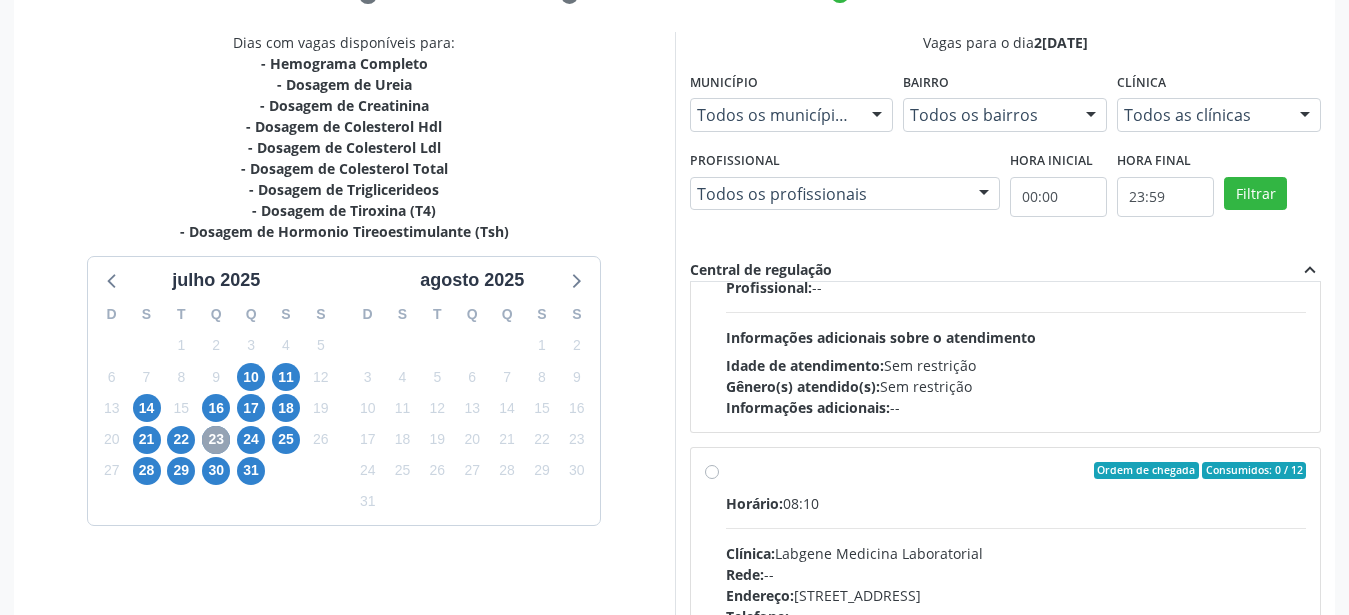 scroll, scrollTop: 1026, scrollLeft: 0, axis: vertical 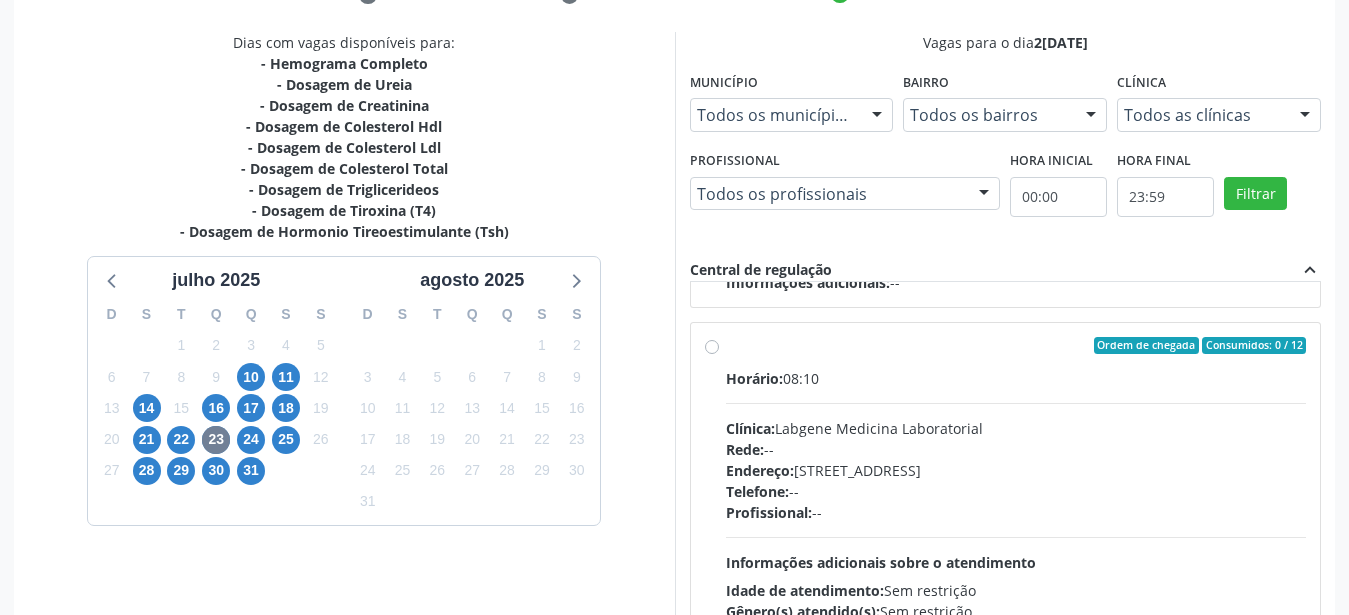 click on "Ordem de chegada
Consumidos: 0 / 12
Horário:   08:10
Clínica:  Labgene Medicina Laboratorial
Rede:
--
Endereço:   nº 531, Nossa Senhora da Pen, Serra Talhada - PE
Telefone:   --
Profissional:
--
Informações adicionais sobre o atendimento
Idade de atendimento:
Sem restrição
Gênero(s) atendido(s):
Sem restrição
Informações adicionais:
--" at bounding box center (1016, 490) 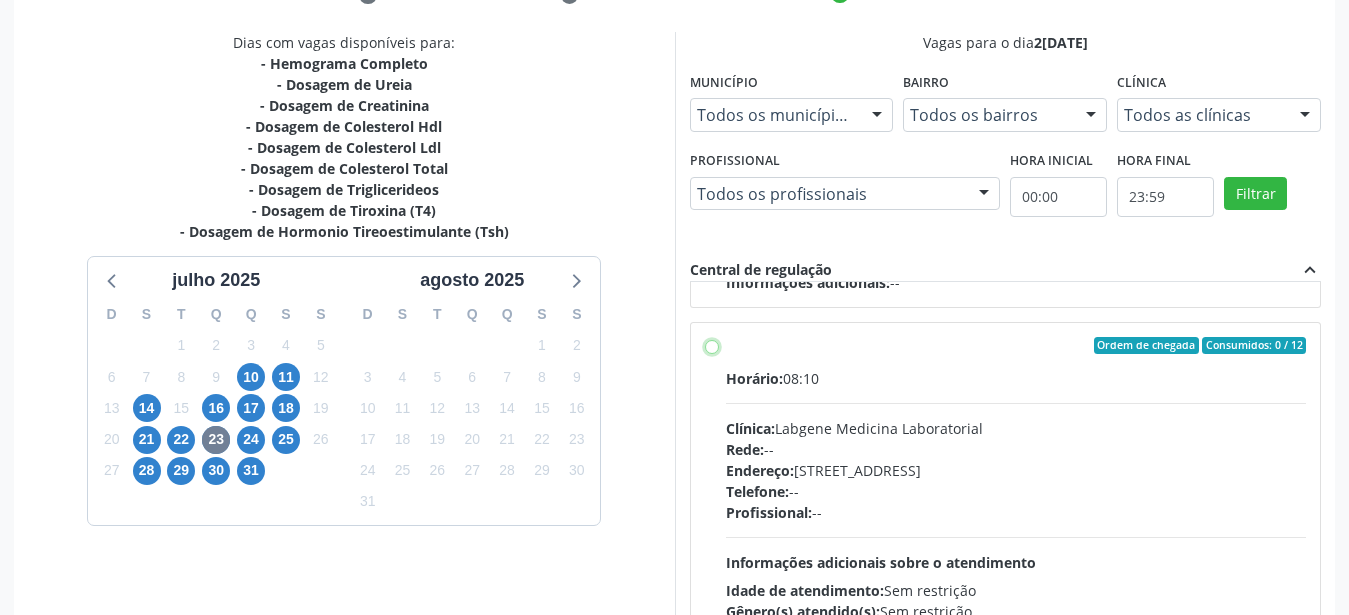 radio on "true" 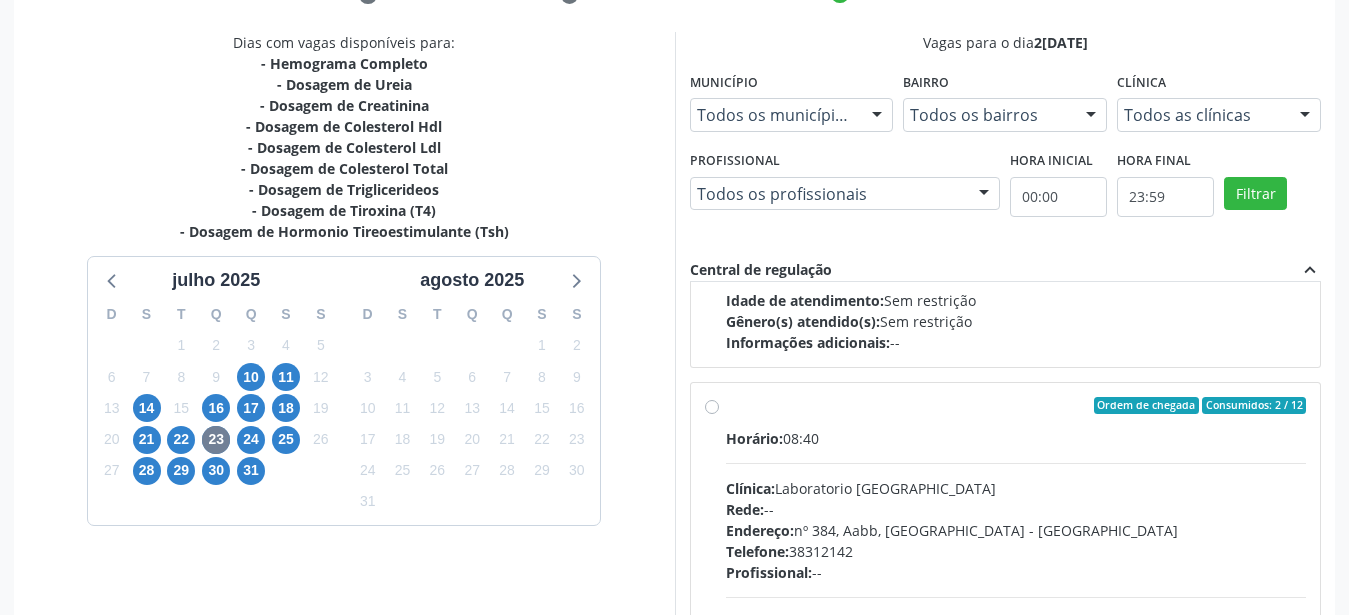 scroll, scrollTop: 1852, scrollLeft: 0, axis: vertical 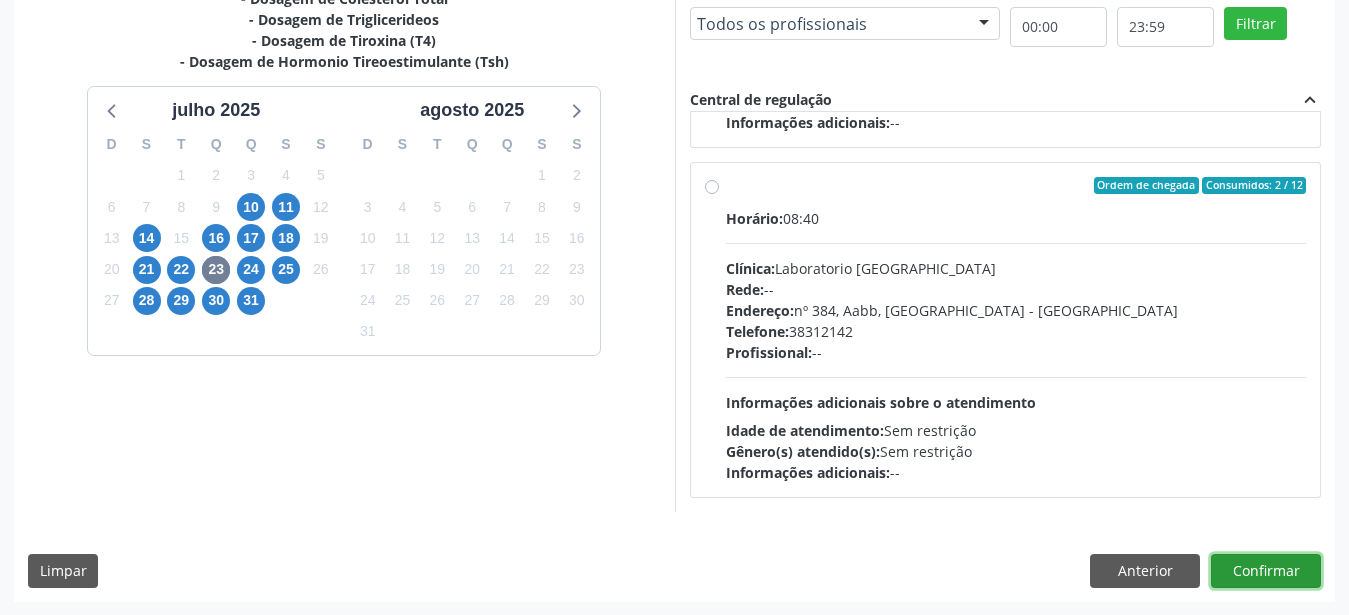 click on "Confirmar" at bounding box center (1266, 571) 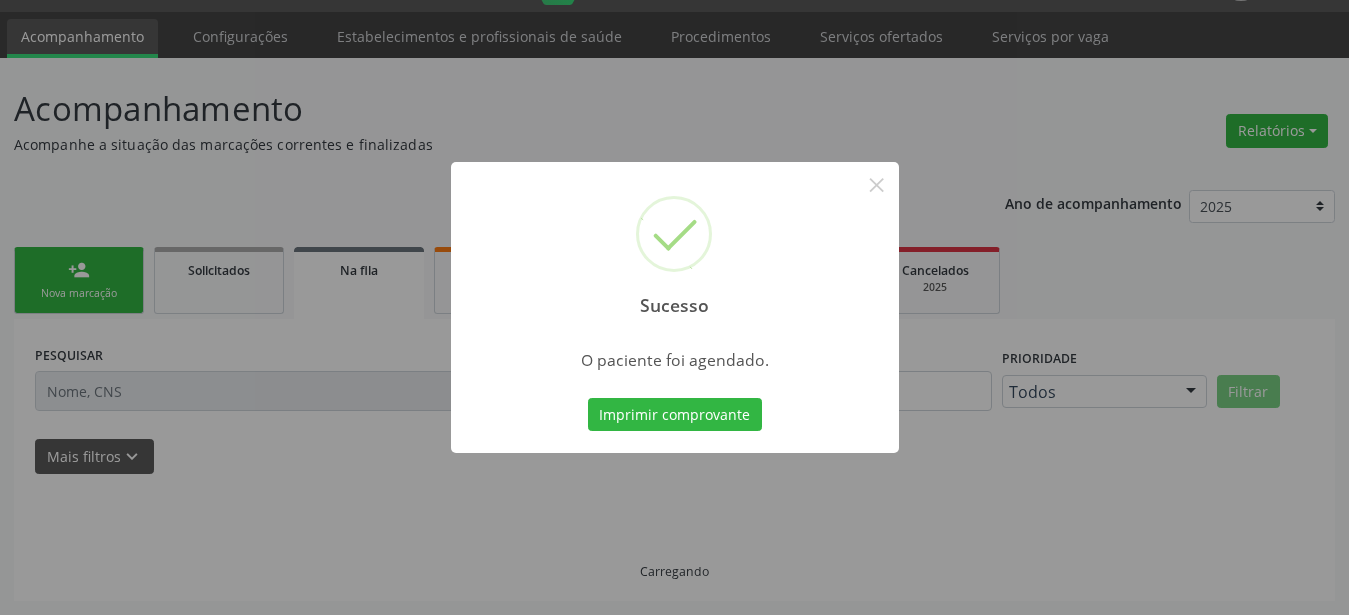 scroll, scrollTop: 51, scrollLeft: 0, axis: vertical 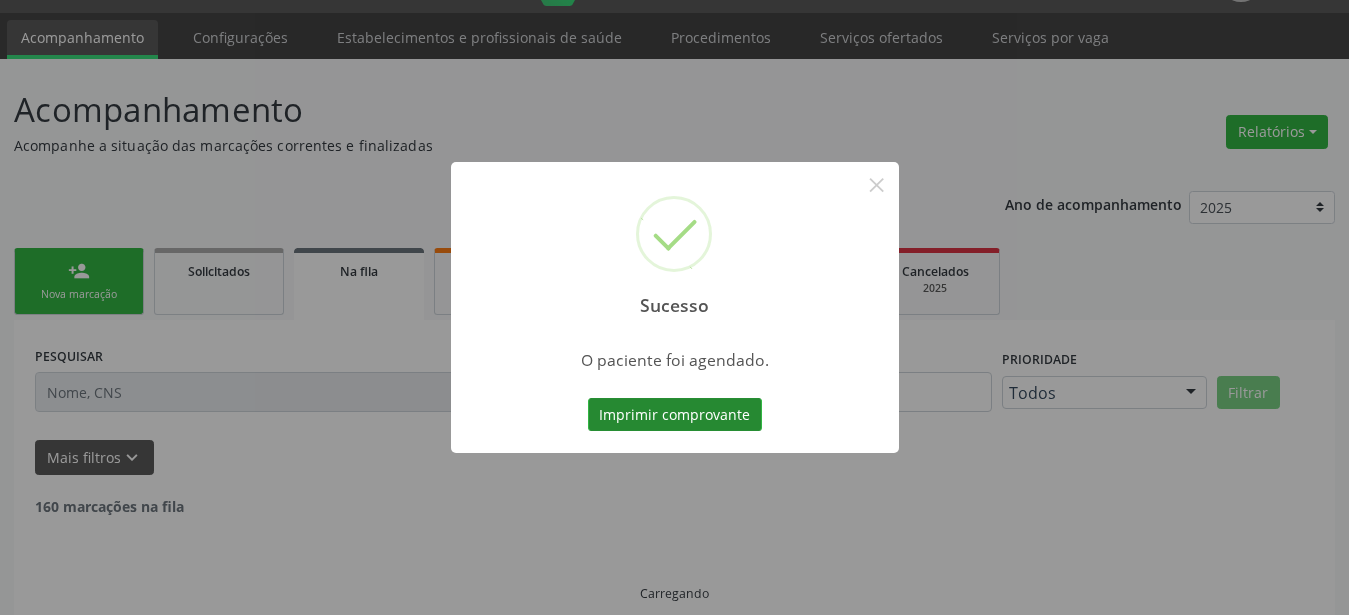 click on "Imprimir comprovante" at bounding box center [675, 415] 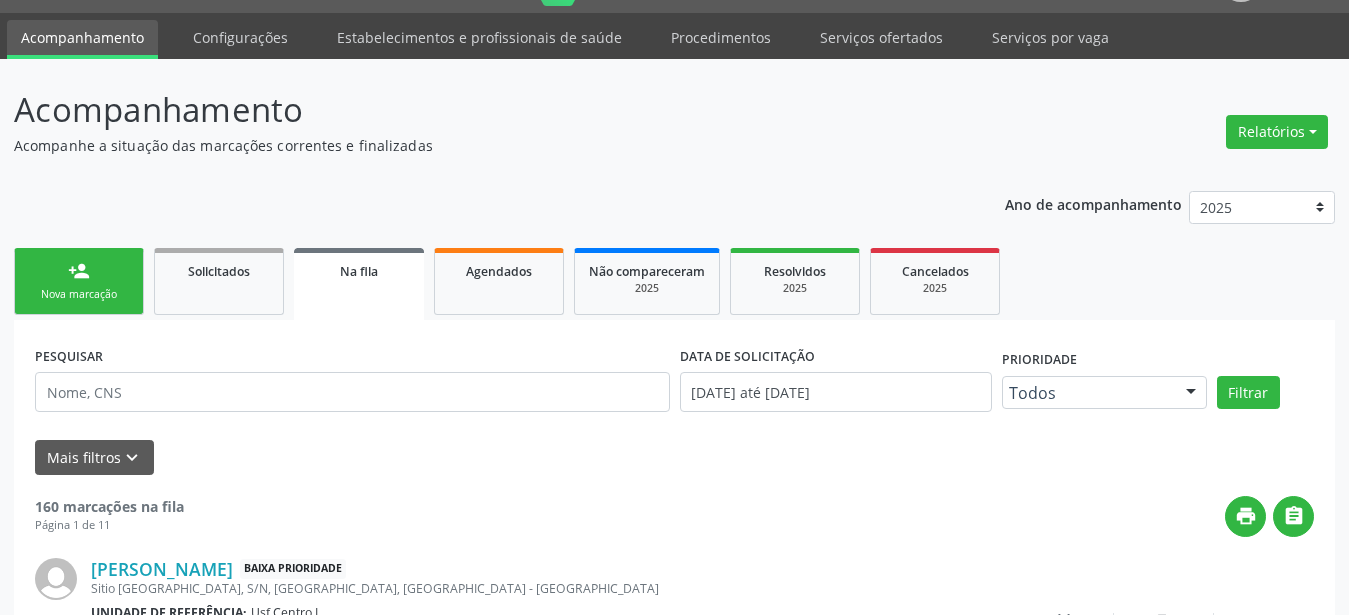 scroll, scrollTop: 50, scrollLeft: 0, axis: vertical 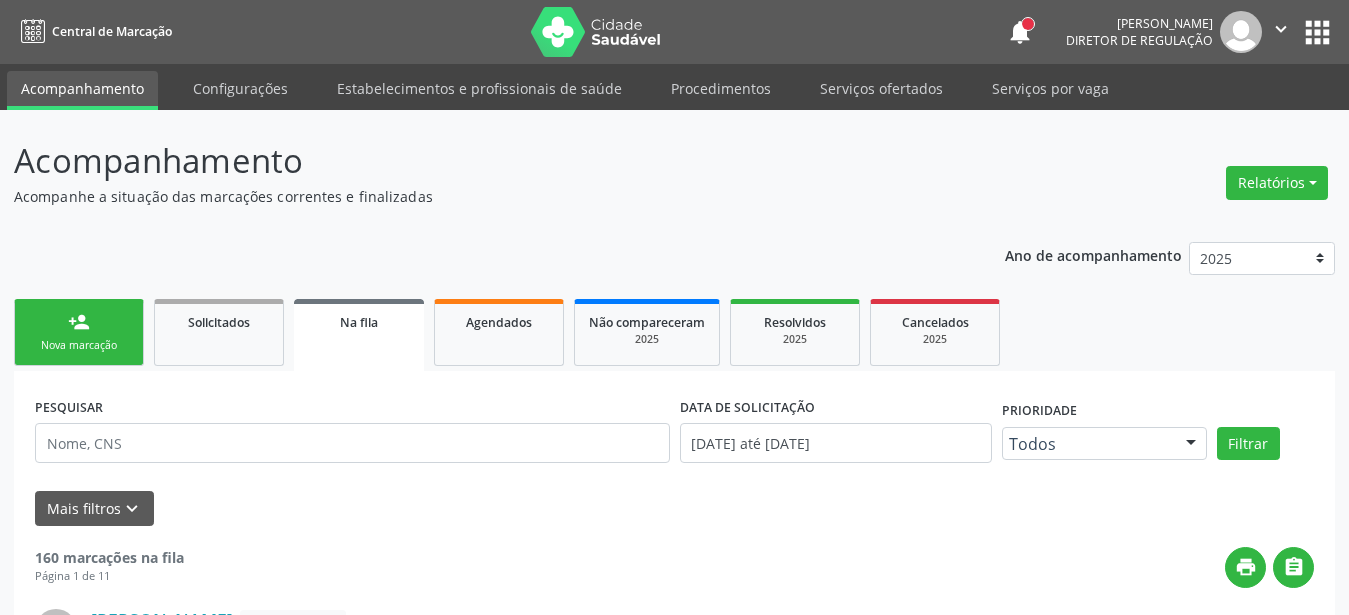 click on "apps" at bounding box center (1317, 32) 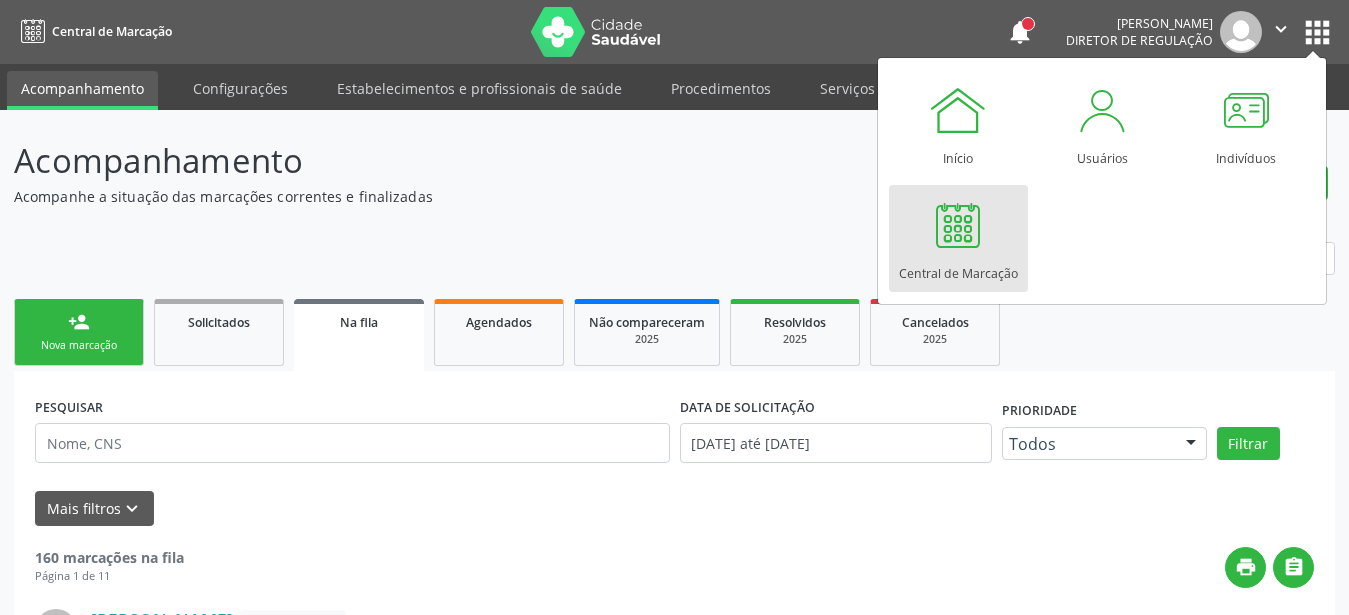 click at bounding box center [958, 225] 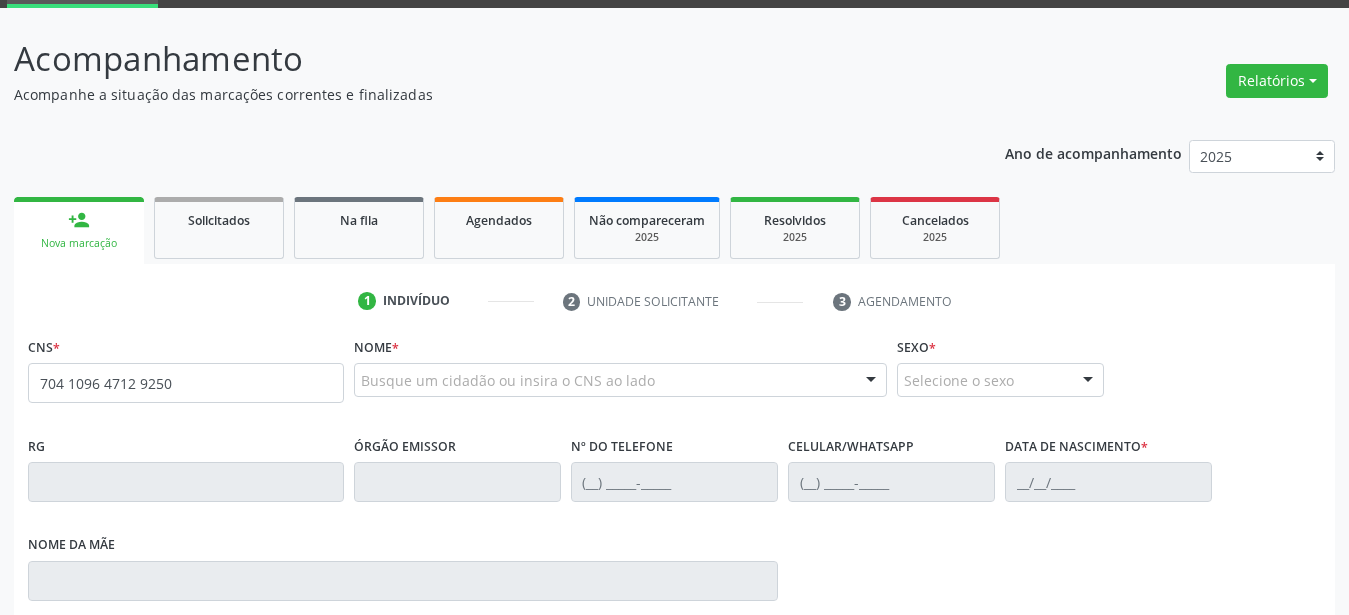 scroll, scrollTop: 102, scrollLeft: 0, axis: vertical 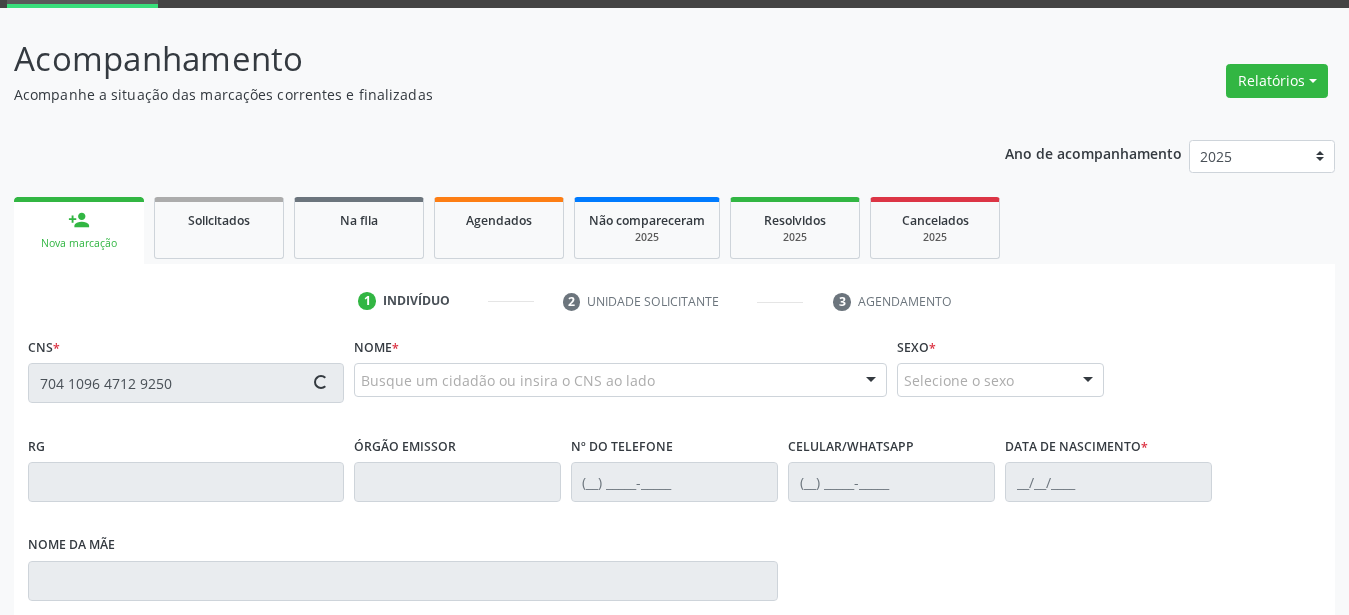 type on "704 1096 4712 9250" 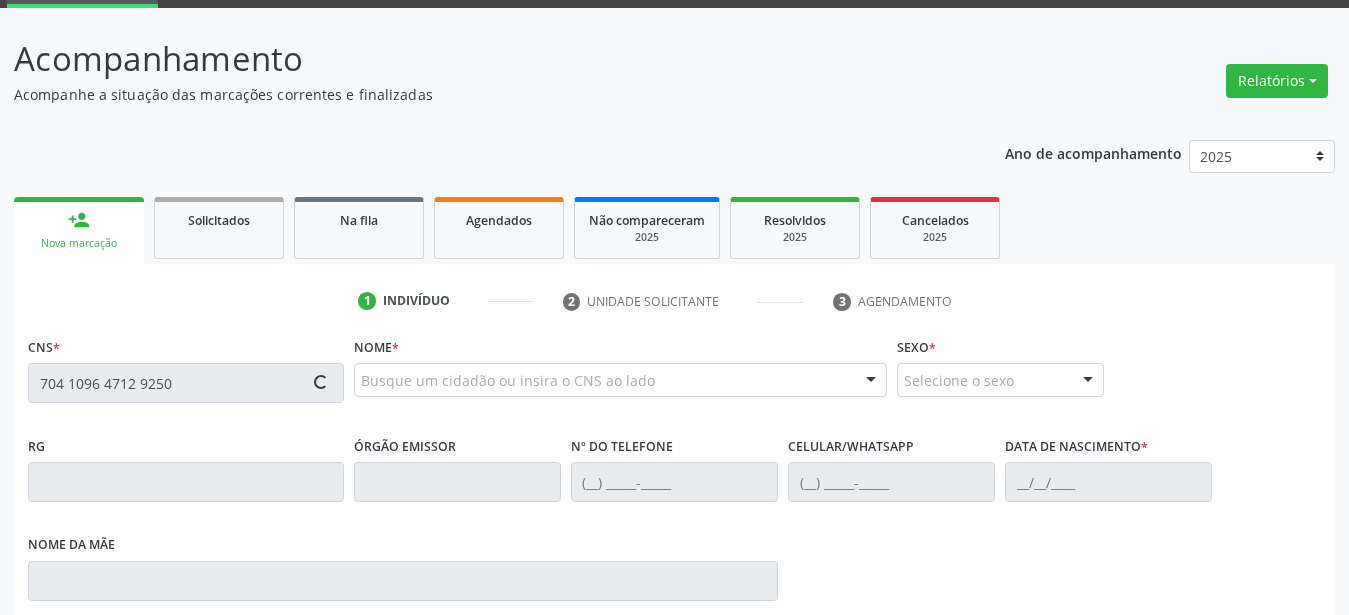 type 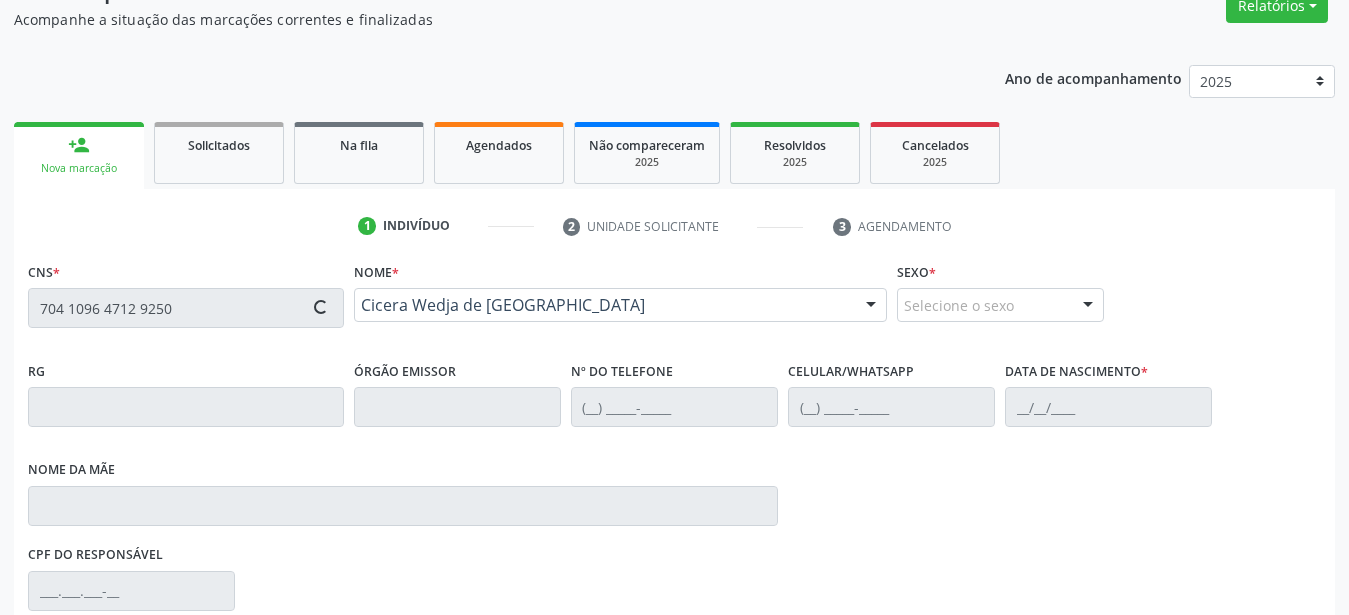 type on "[DATE]" 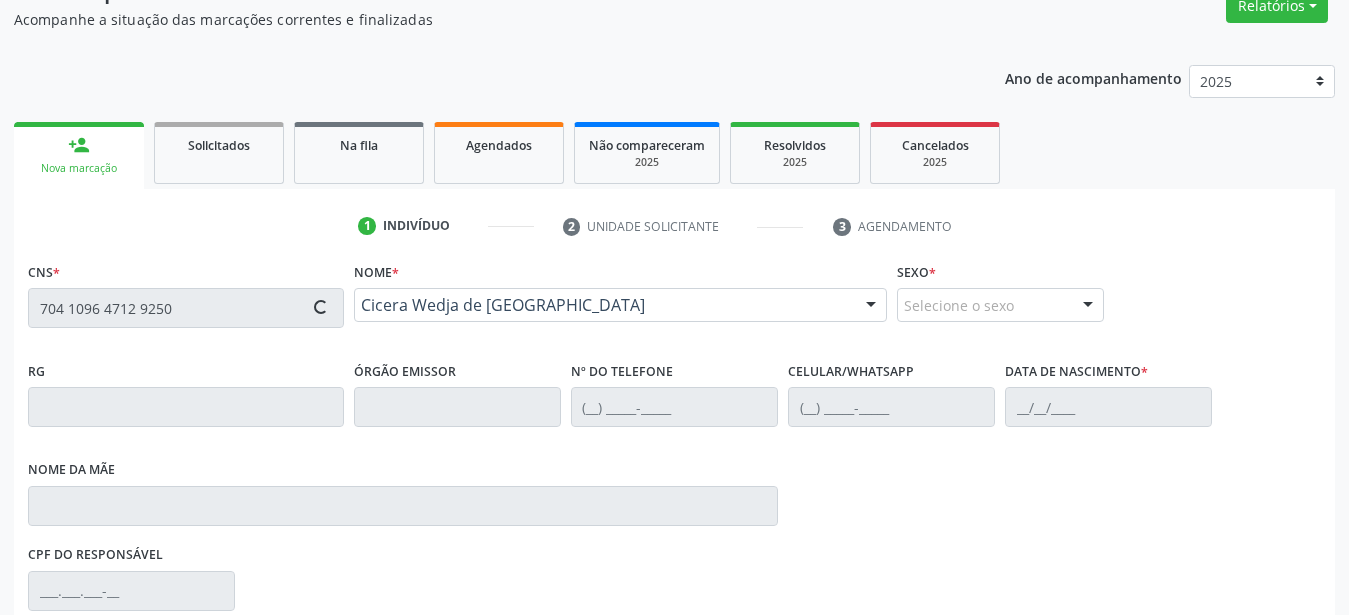 type on "[PERSON_NAME]" 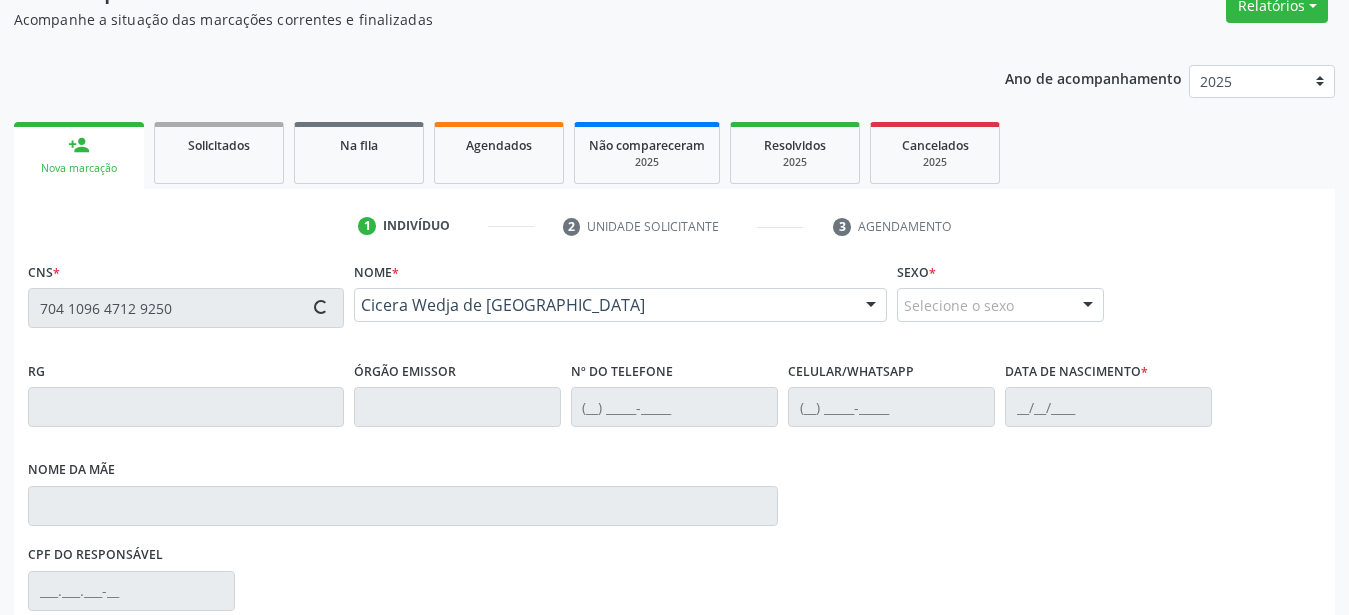 type on "35" 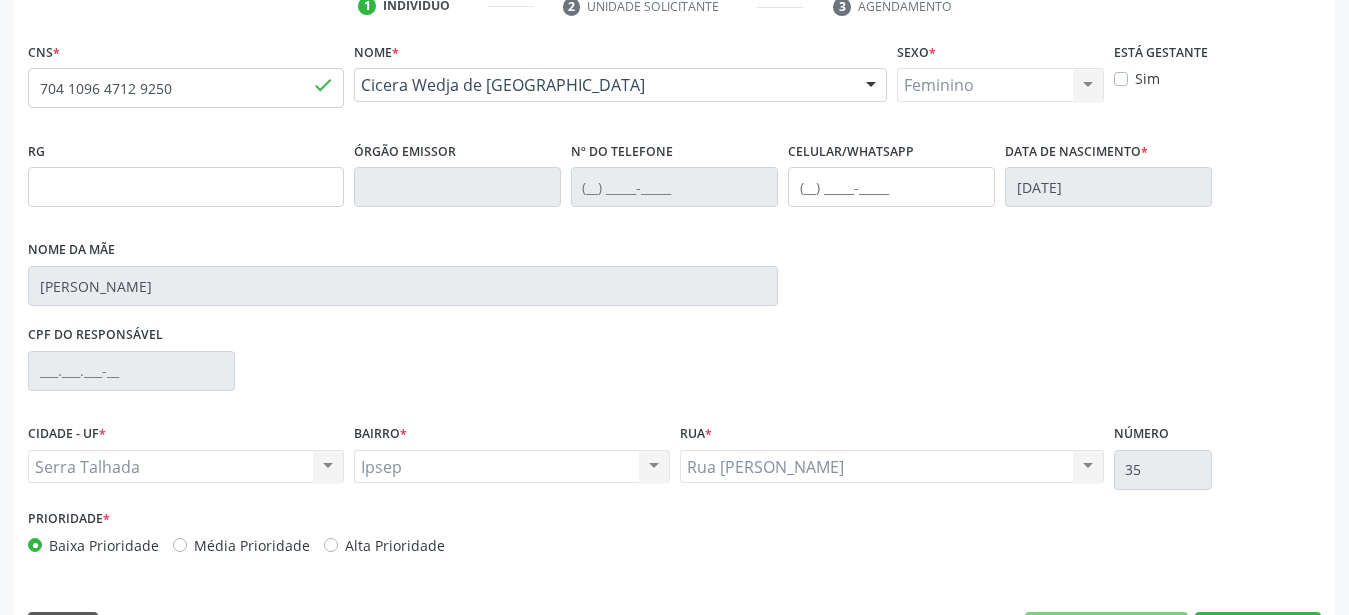 scroll, scrollTop: 455, scrollLeft: 0, axis: vertical 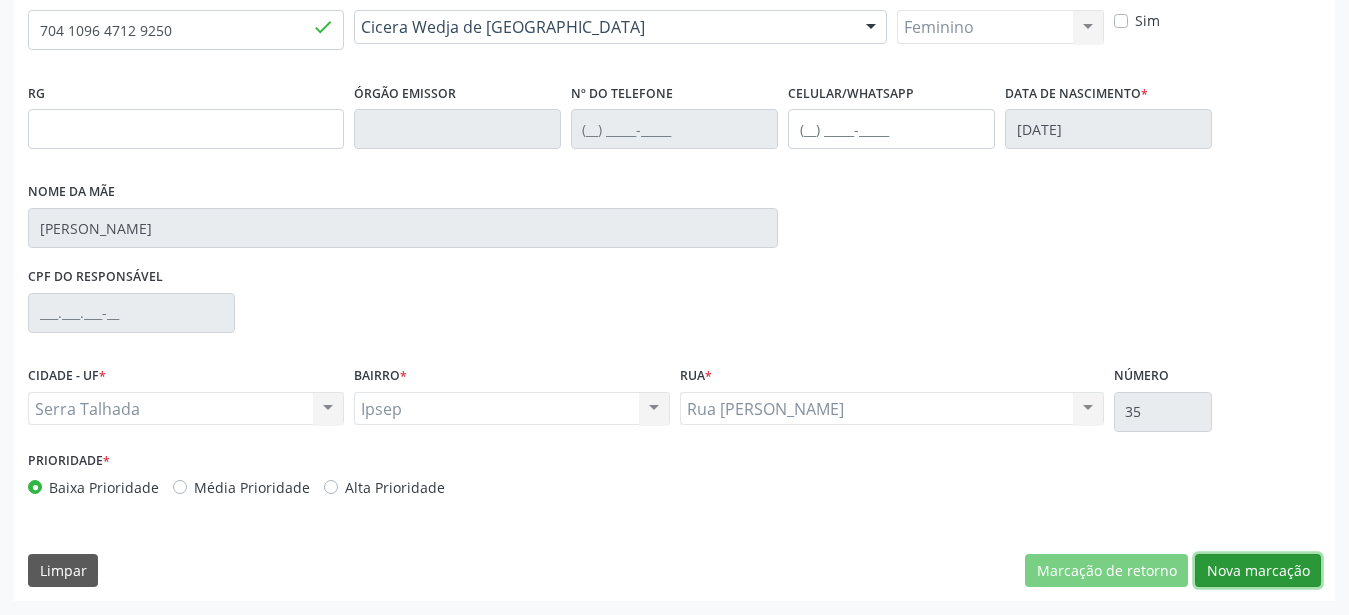 click on "Nova marcação" at bounding box center [1258, 571] 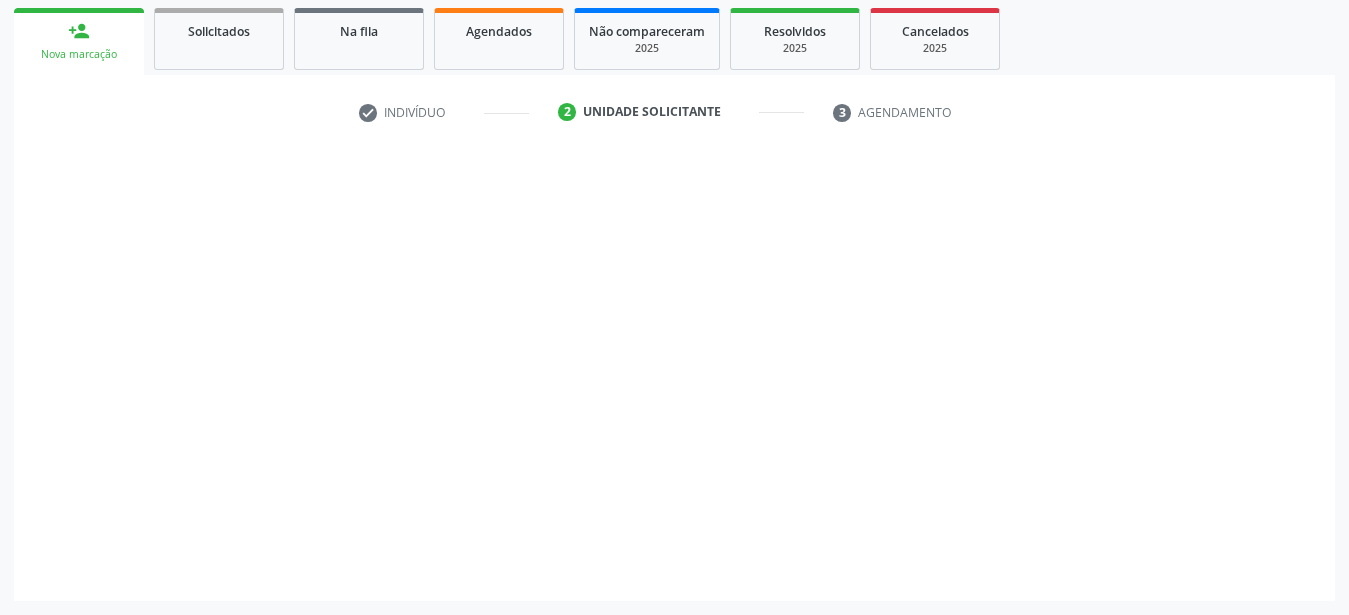 scroll, scrollTop: 307, scrollLeft: 0, axis: vertical 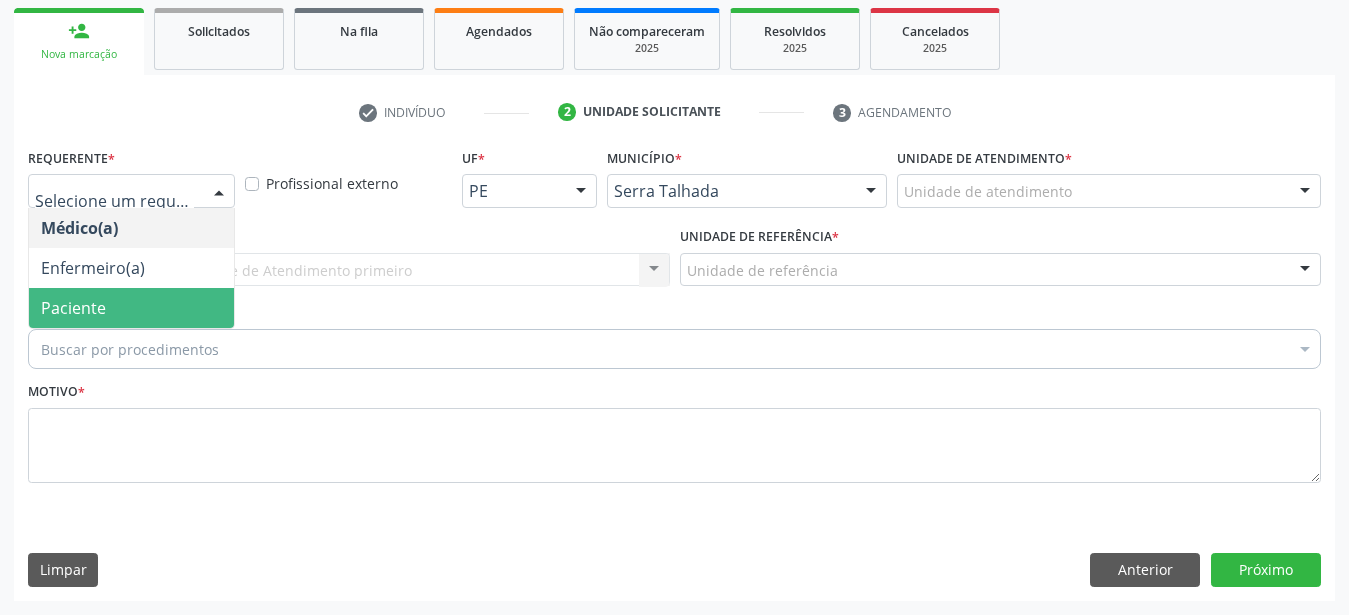 click on "Paciente" at bounding box center (131, 308) 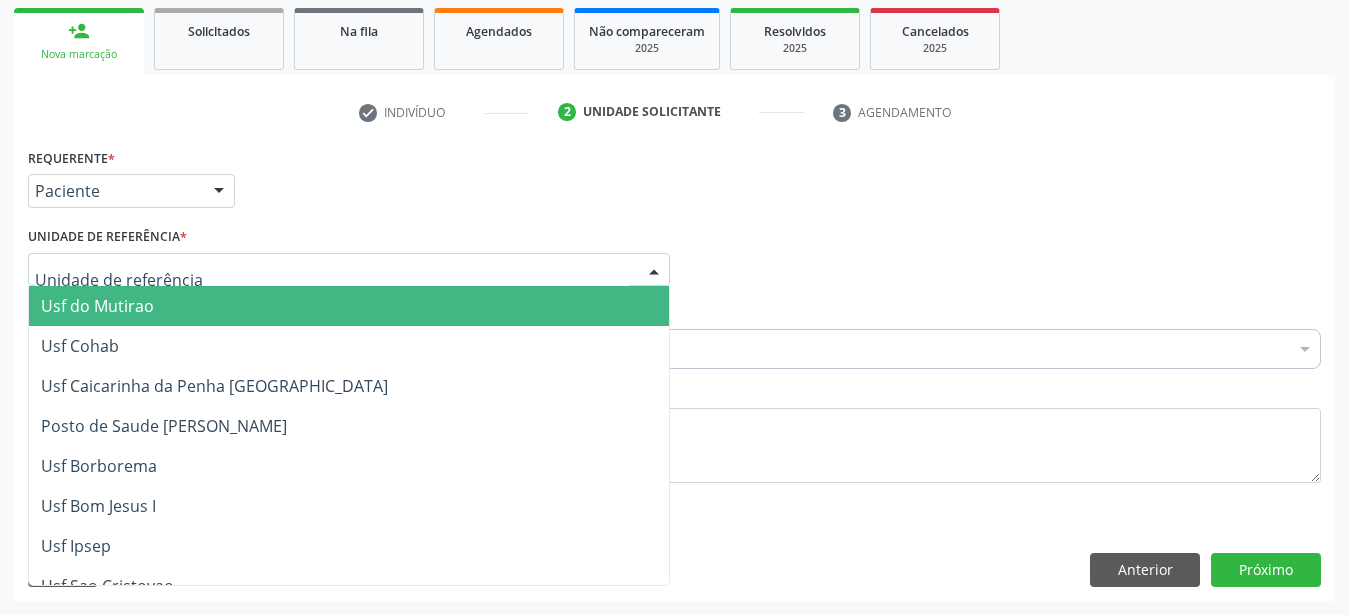 type on "x" 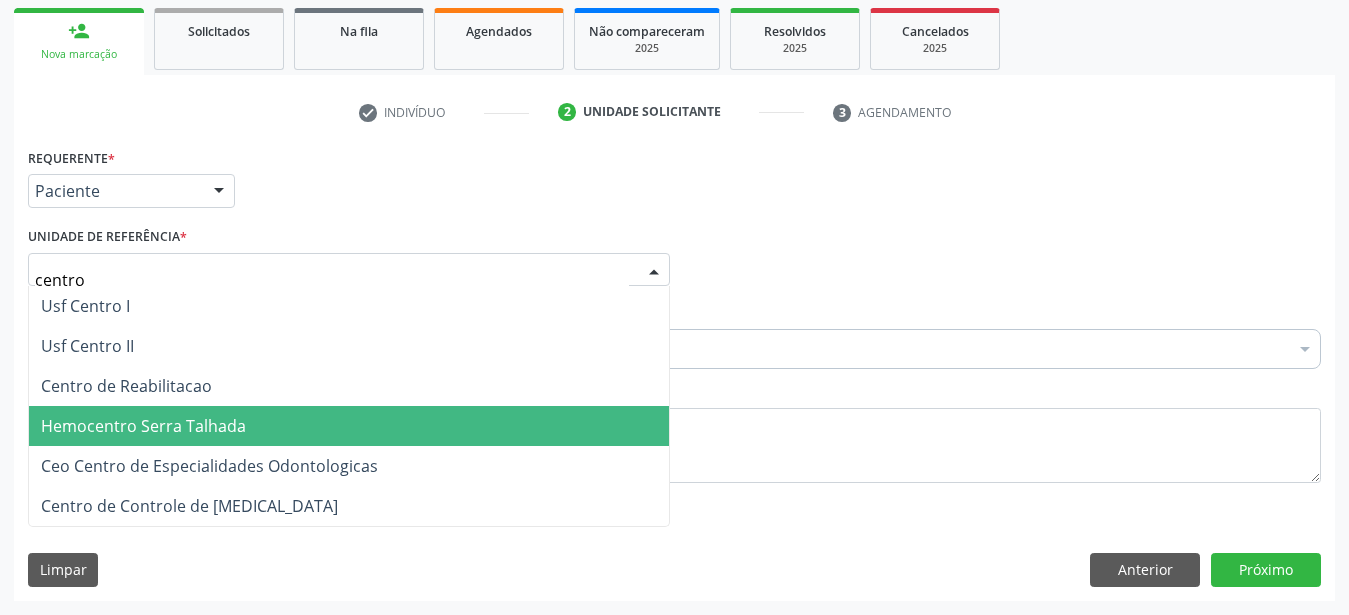 click on "Hemocentro Serra Talhada" at bounding box center (349, 426) 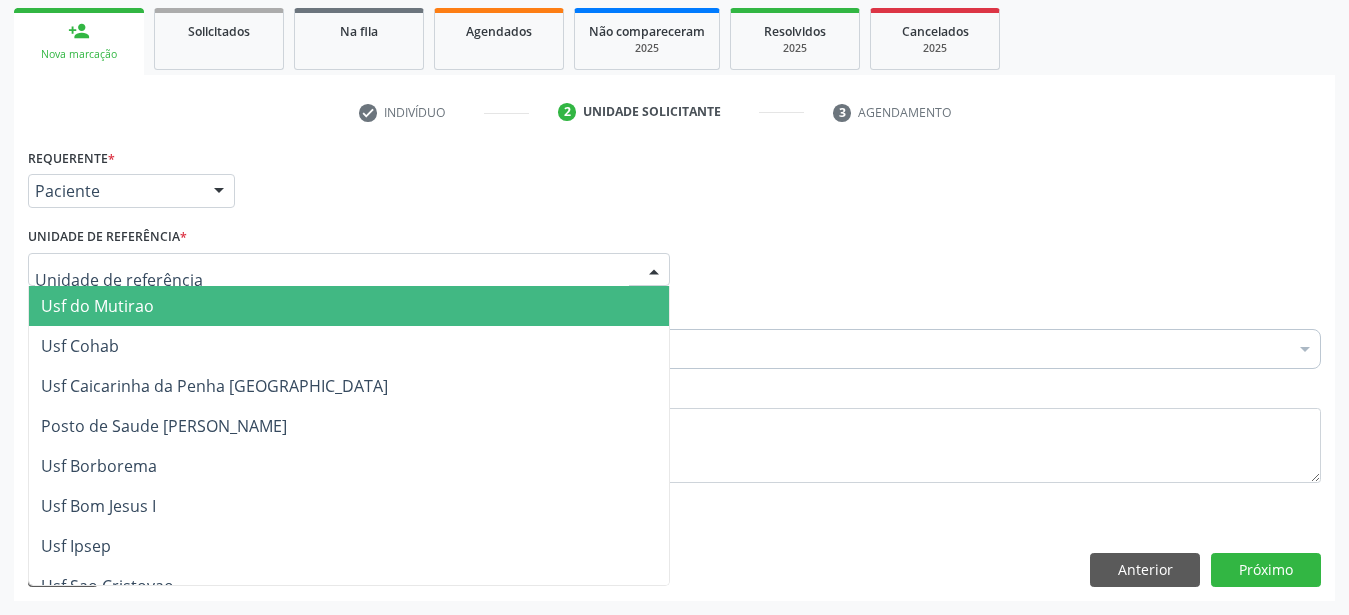 drag, startPoint x: 258, startPoint y: 256, endPoint x: 0, endPoint y: 290, distance: 260.23065 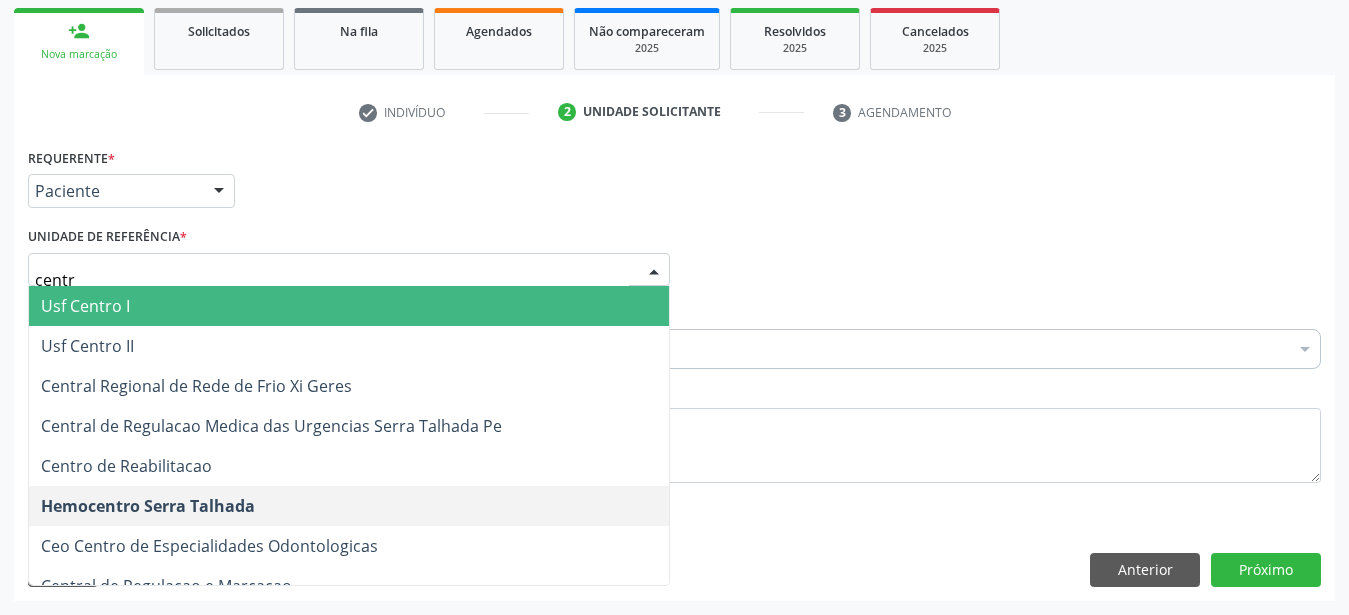 type on "centro" 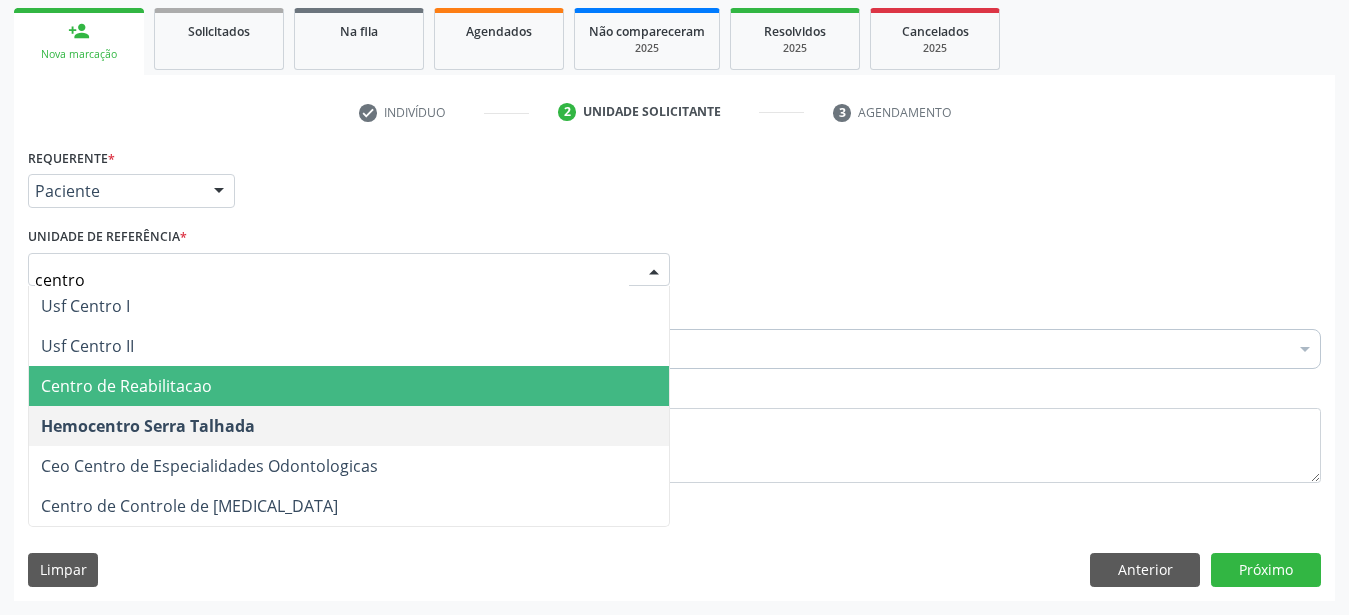 click on "Centro de Reabilitacao" at bounding box center (126, 386) 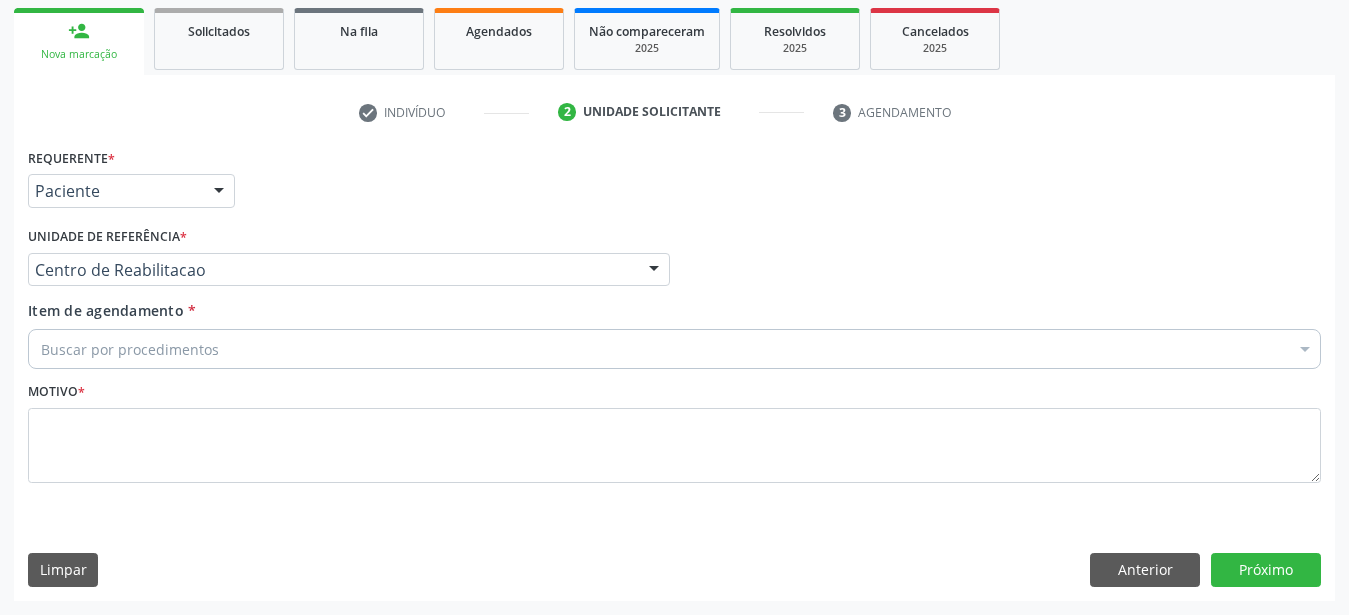 drag, startPoint x: 164, startPoint y: 338, endPoint x: 173, endPoint y: 328, distance: 13.453624 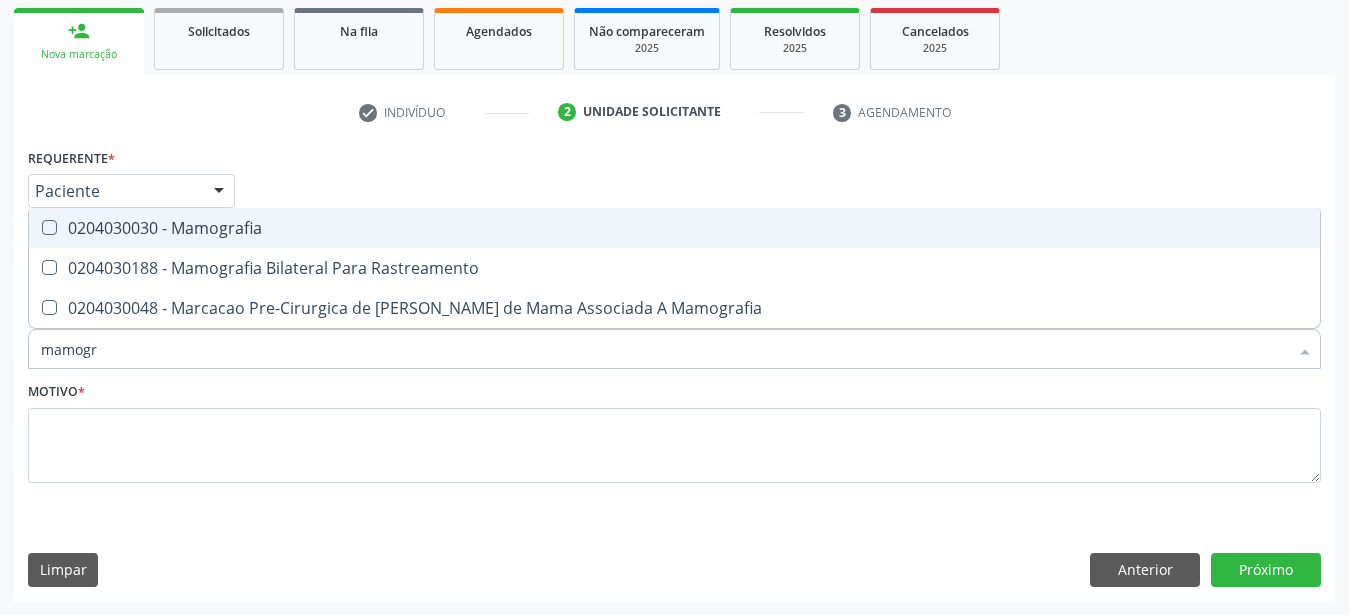 type on "mamogra" 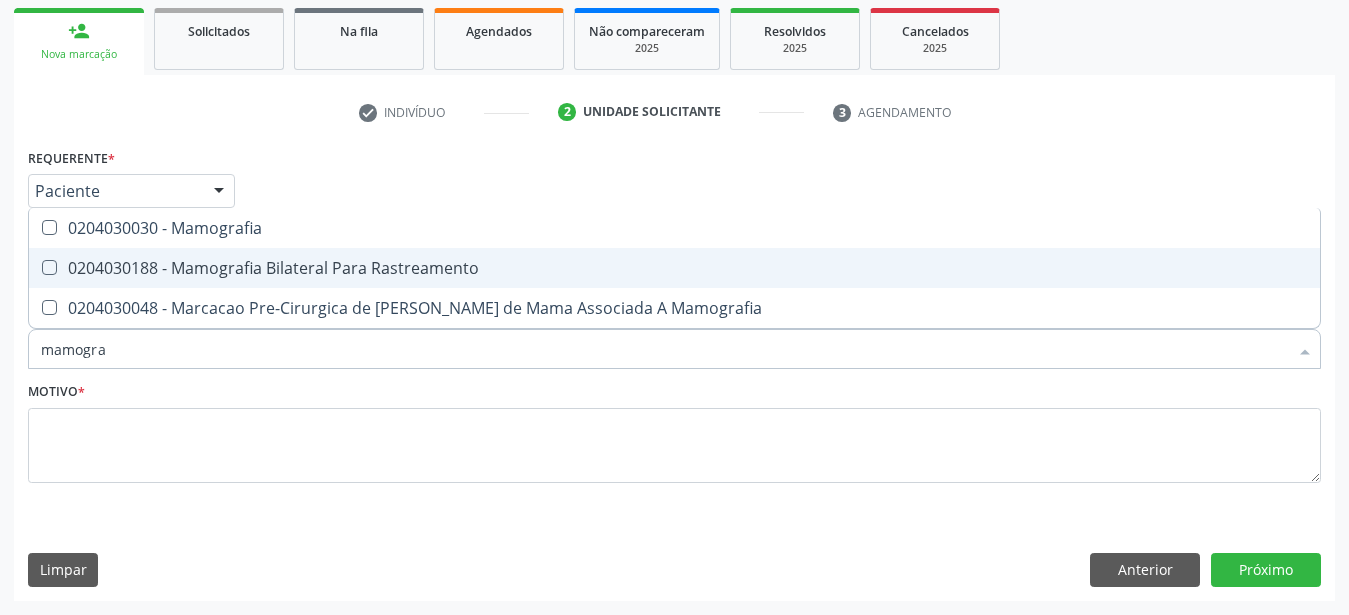 click at bounding box center [36, 268] 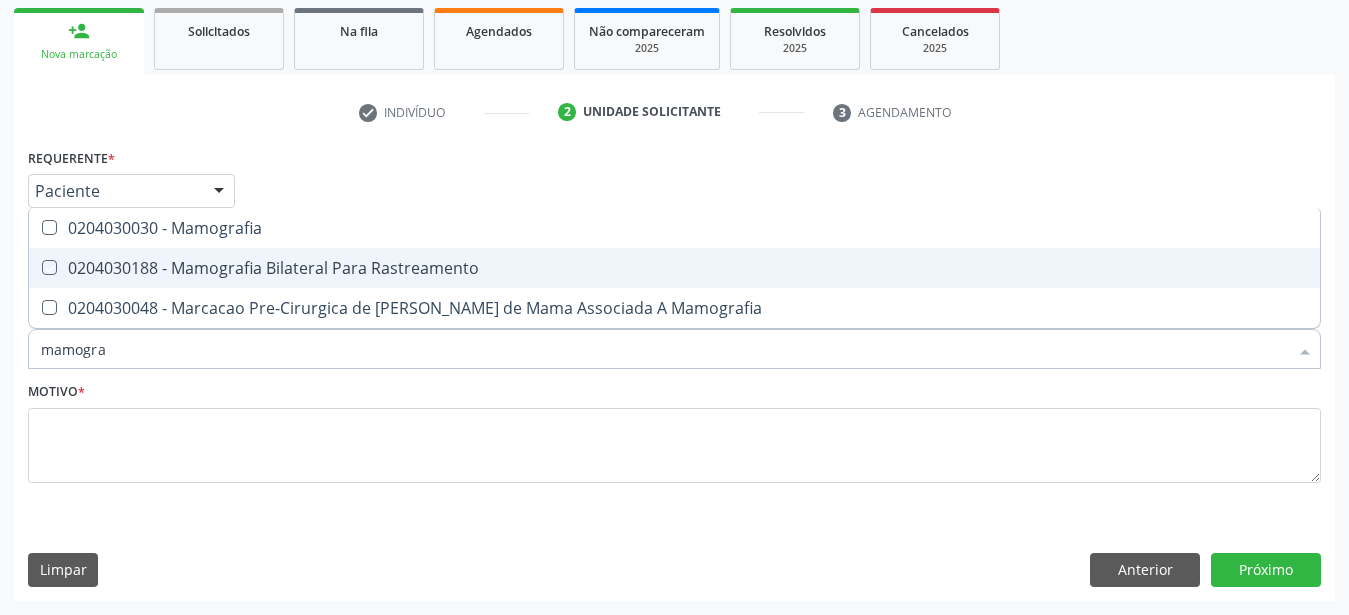 checkbox on "true" 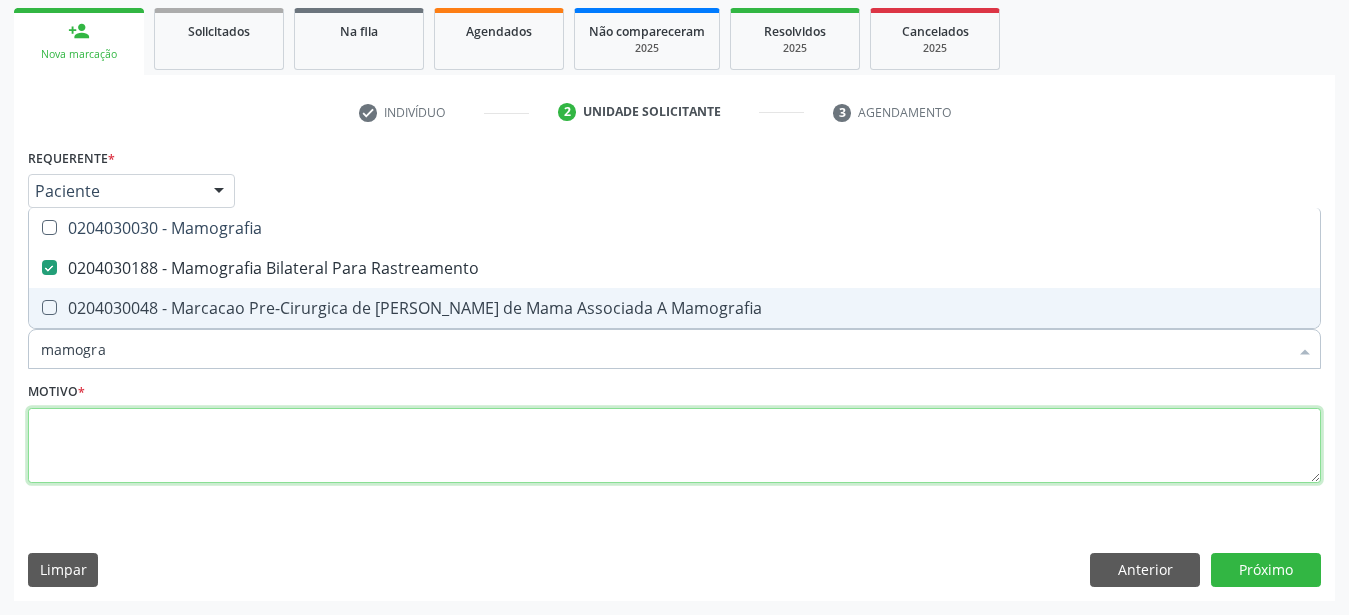 click at bounding box center [674, 446] 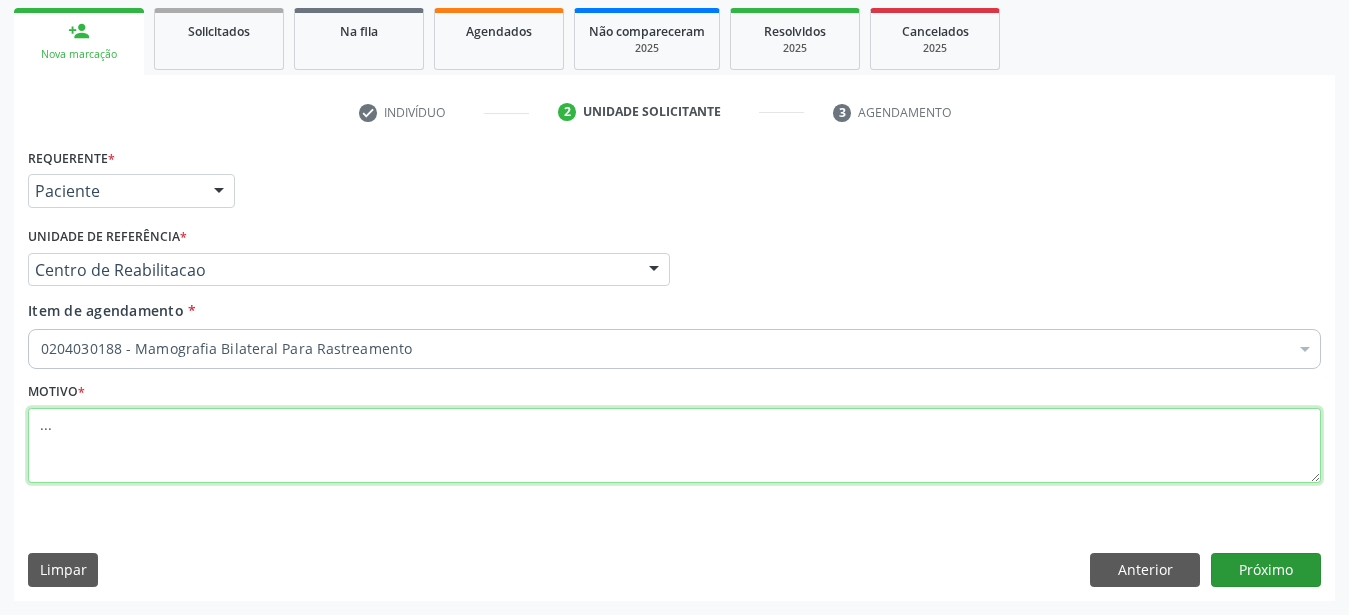 type on "..." 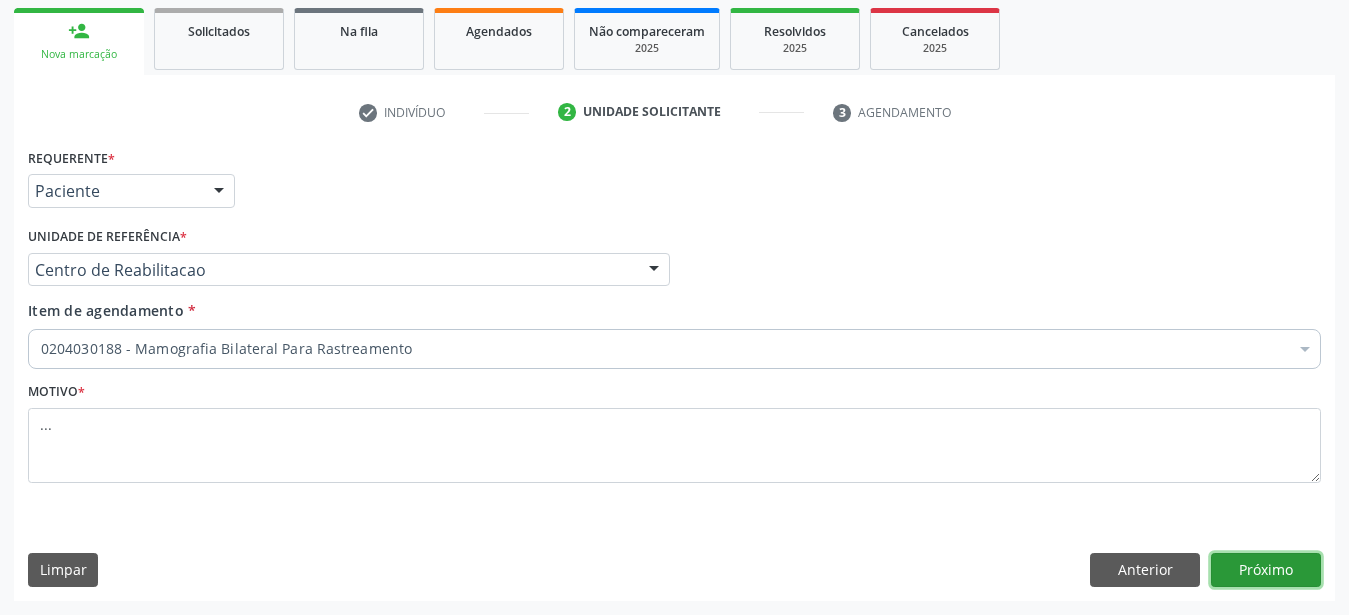 click on "Próximo" at bounding box center (1266, 570) 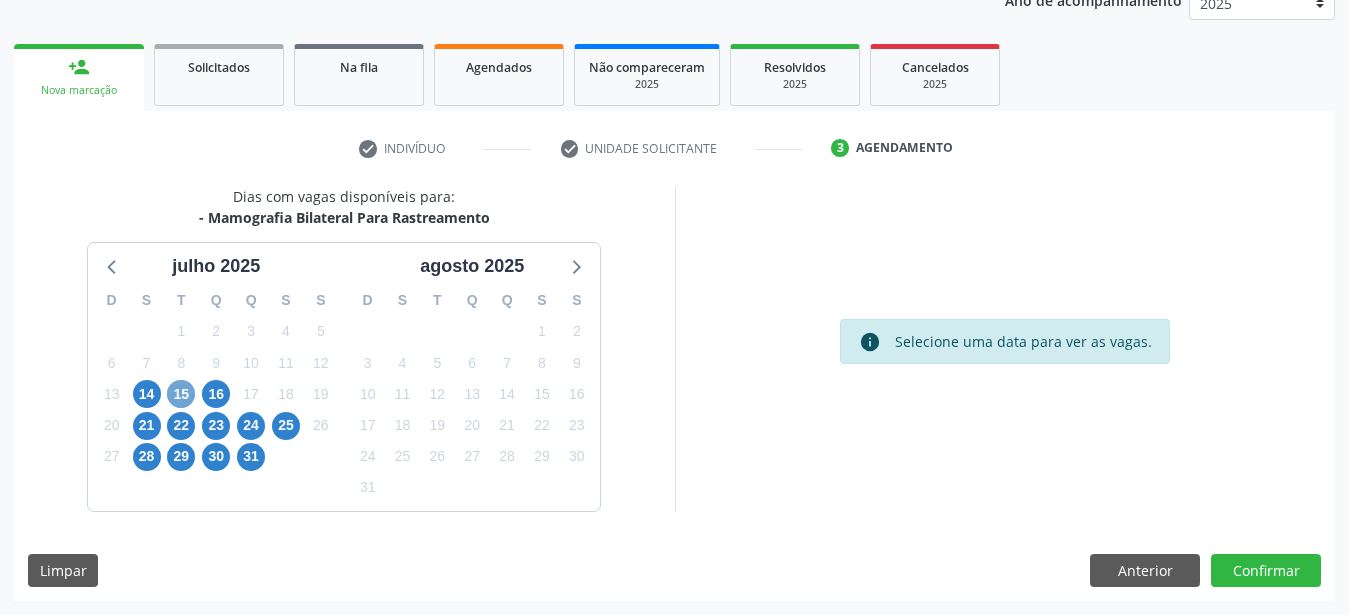 click on "15" at bounding box center [181, 394] 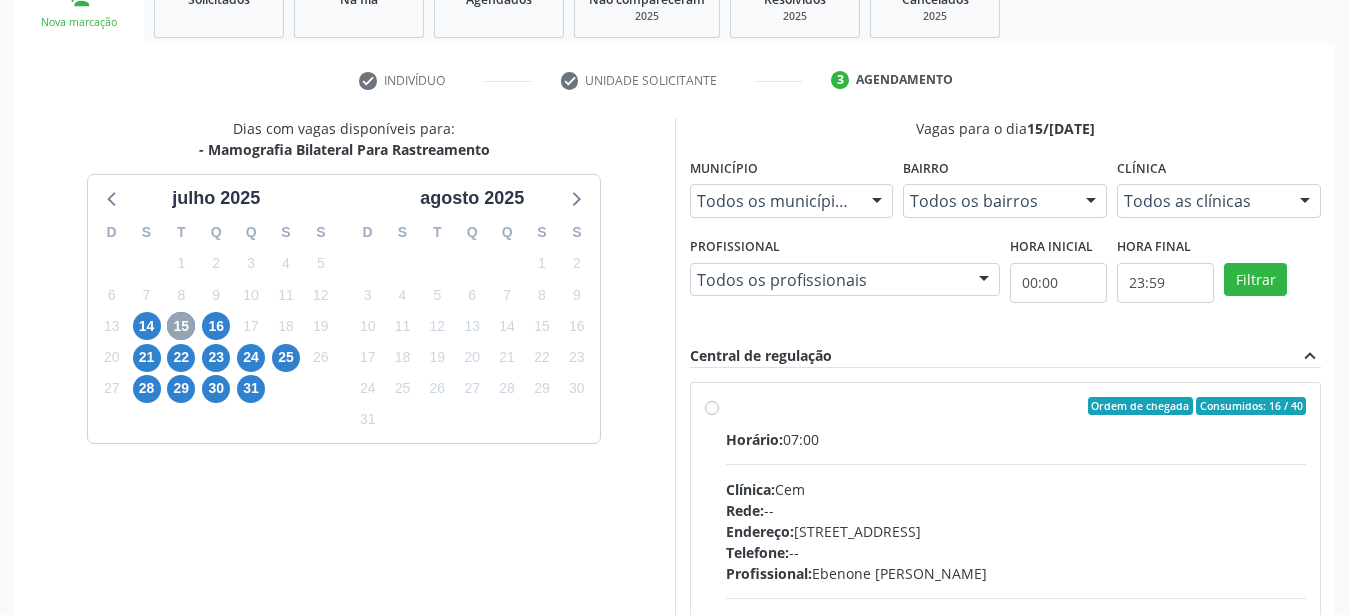 scroll, scrollTop: 357, scrollLeft: 0, axis: vertical 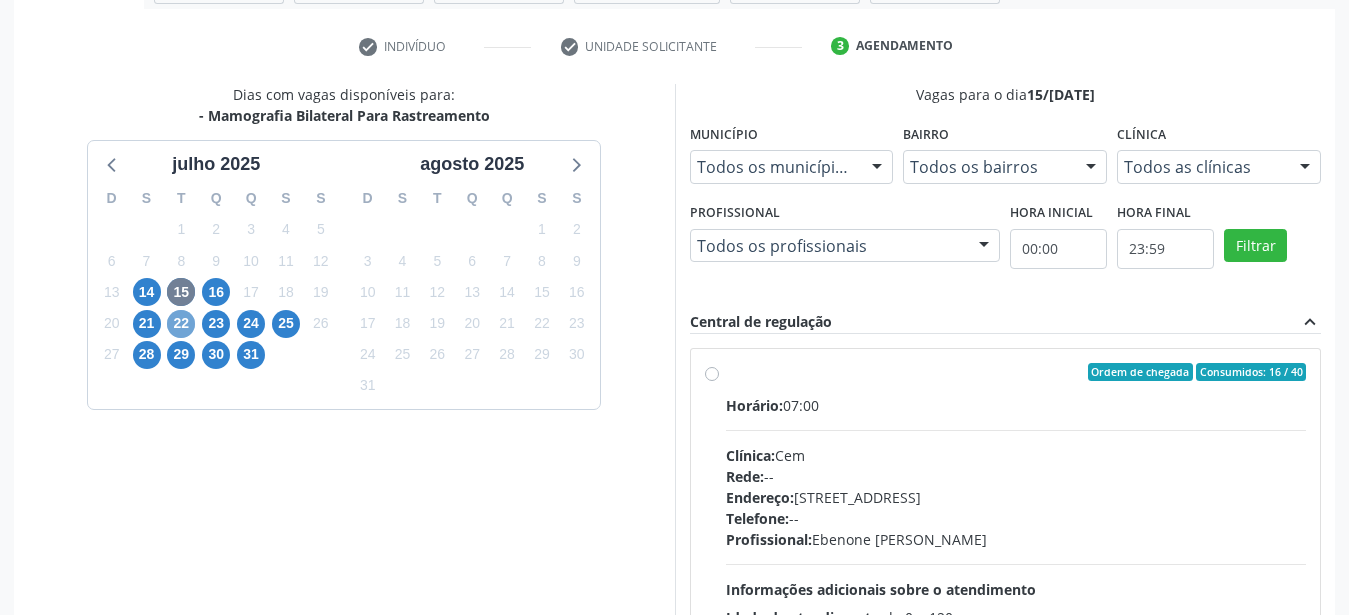 click on "22" at bounding box center (181, 324) 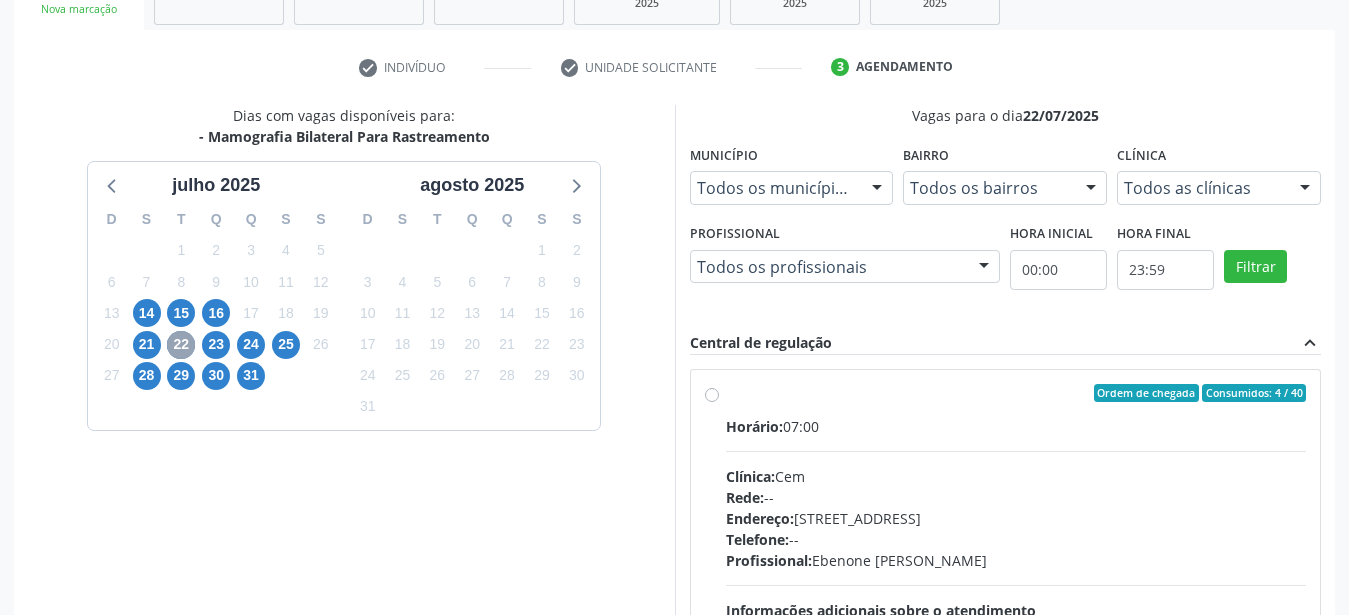 scroll, scrollTop: 459, scrollLeft: 0, axis: vertical 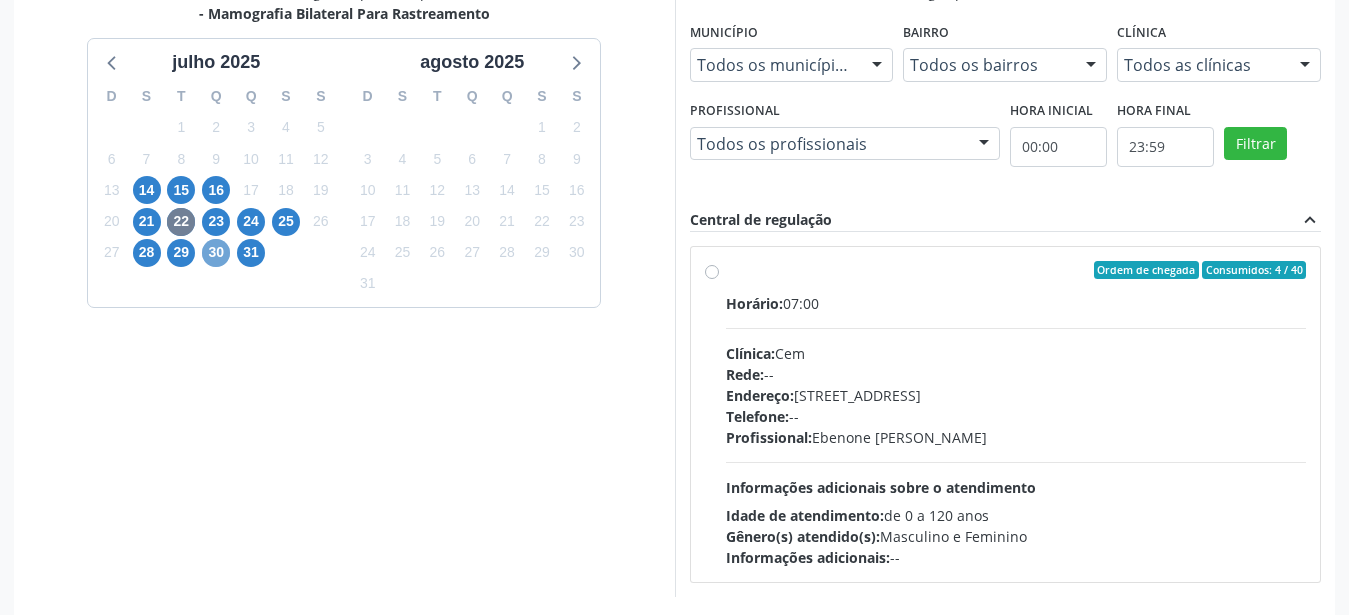 click on "30" at bounding box center [216, 253] 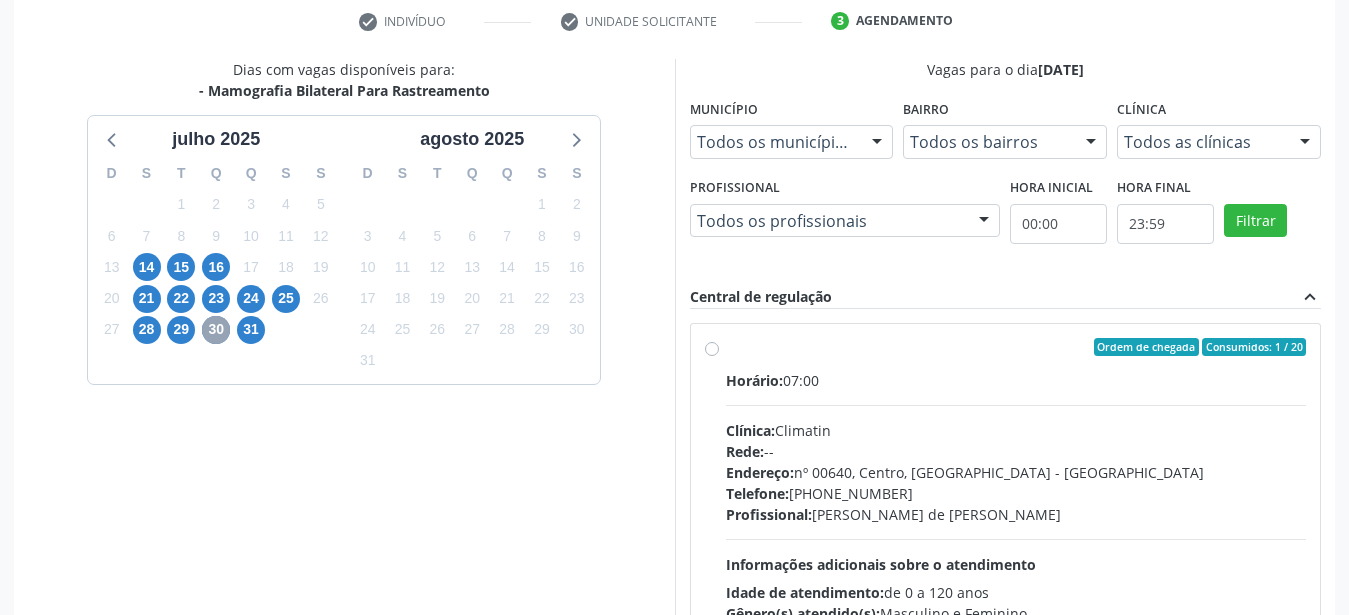 scroll, scrollTop: 459, scrollLeft: 0, axis: vertical 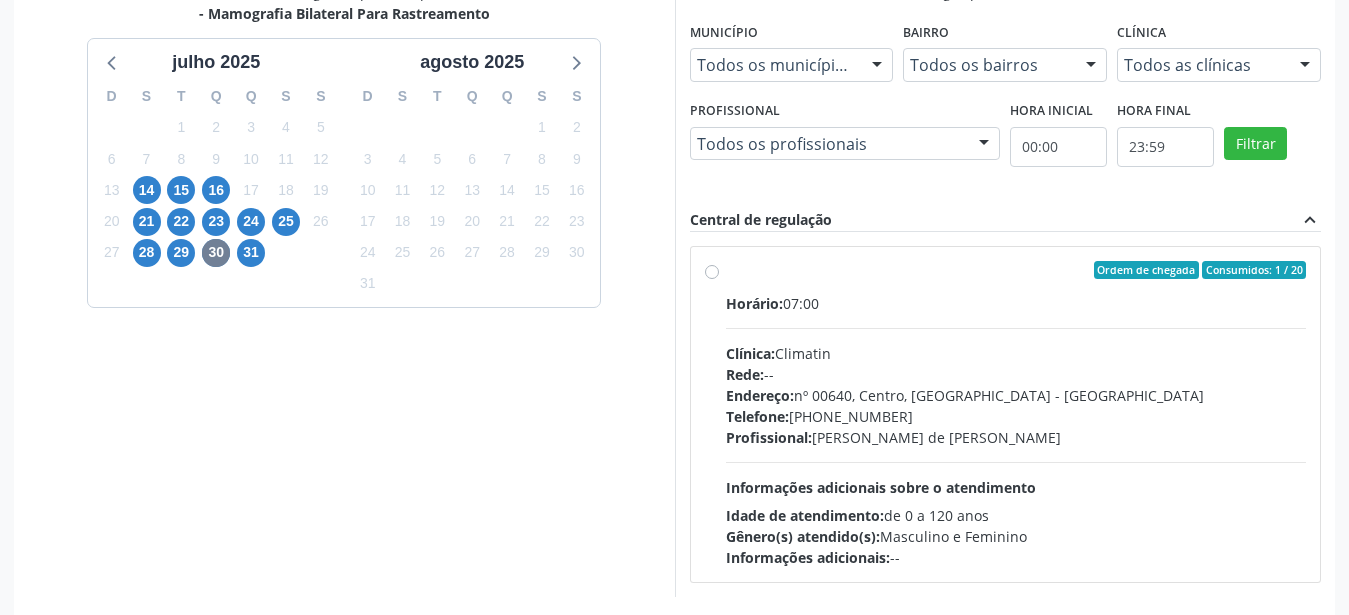 click on "Ordem de chegada
Consumidos: 1 / 20
Horário:   07:00
Clínica:  Climatin
Rede:
--
Endereço:   nº 00640, [GEOGRAPHIC_DATA] - PE
Telefone:   [PHONE_NUMBER]
Profissional:
[PERSON_NAME] de [PERSON_NAME]
Informações adicionais sobre o atendimento
Idade de atendimento:
de 0 a 120 anos
Gênero(s) atendido(s):
Masculino e Feminino
Informações adicionais:
--" at bounding box center [1016, 414] 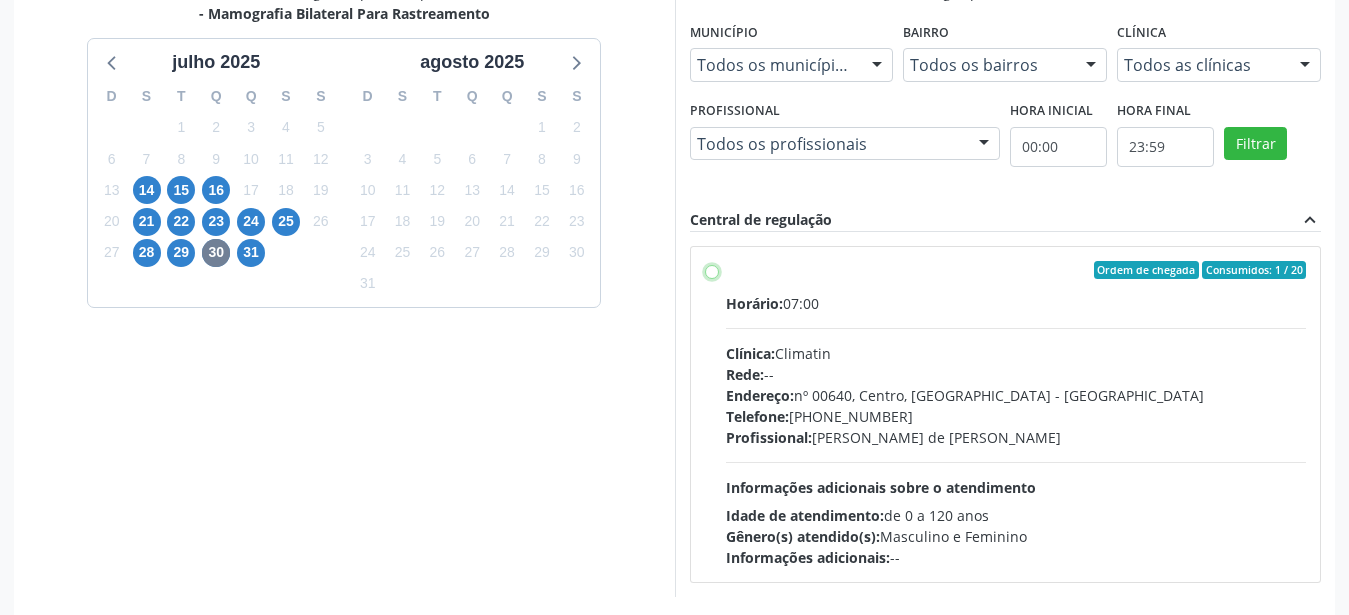 radio on "true" 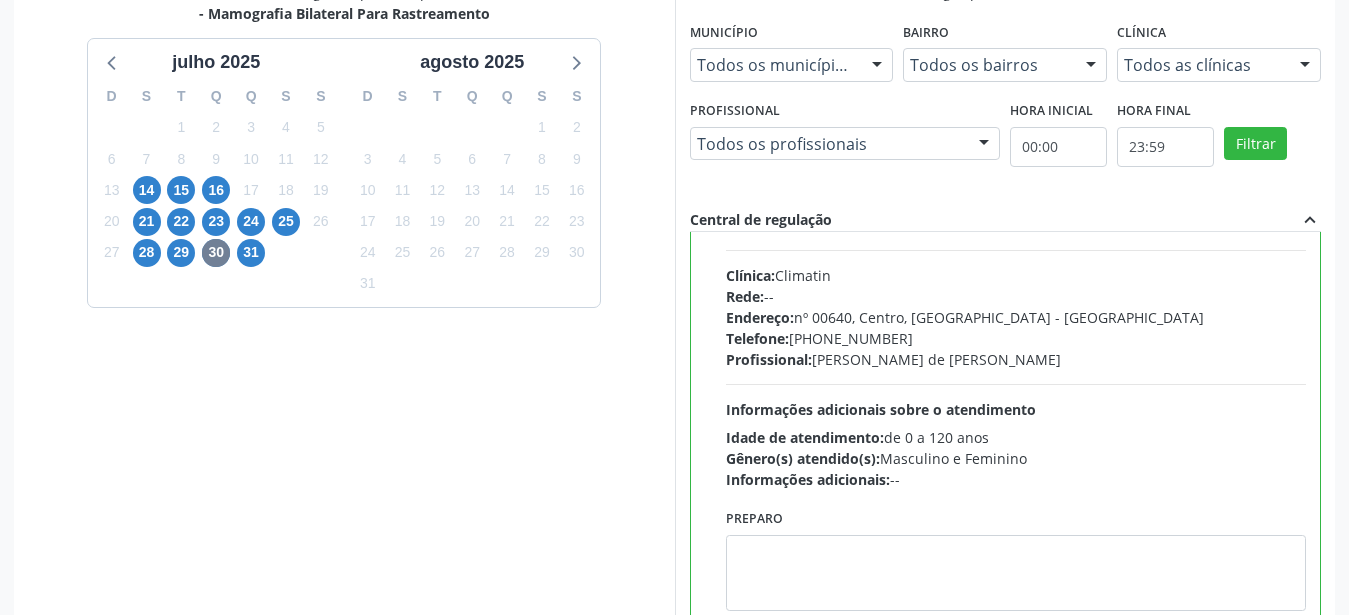 scroll, scrollTop: 99, scrollLeft: 0, axis: vertical 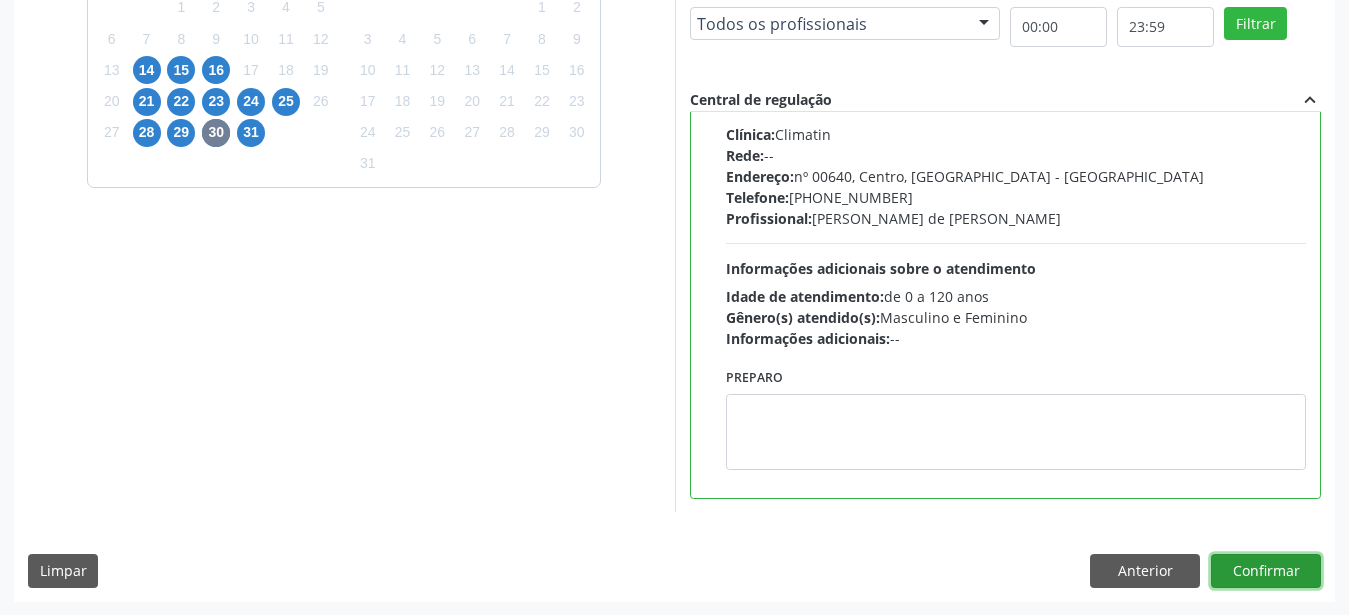 click on "Confirmar" at bounding box center (1266, 571) 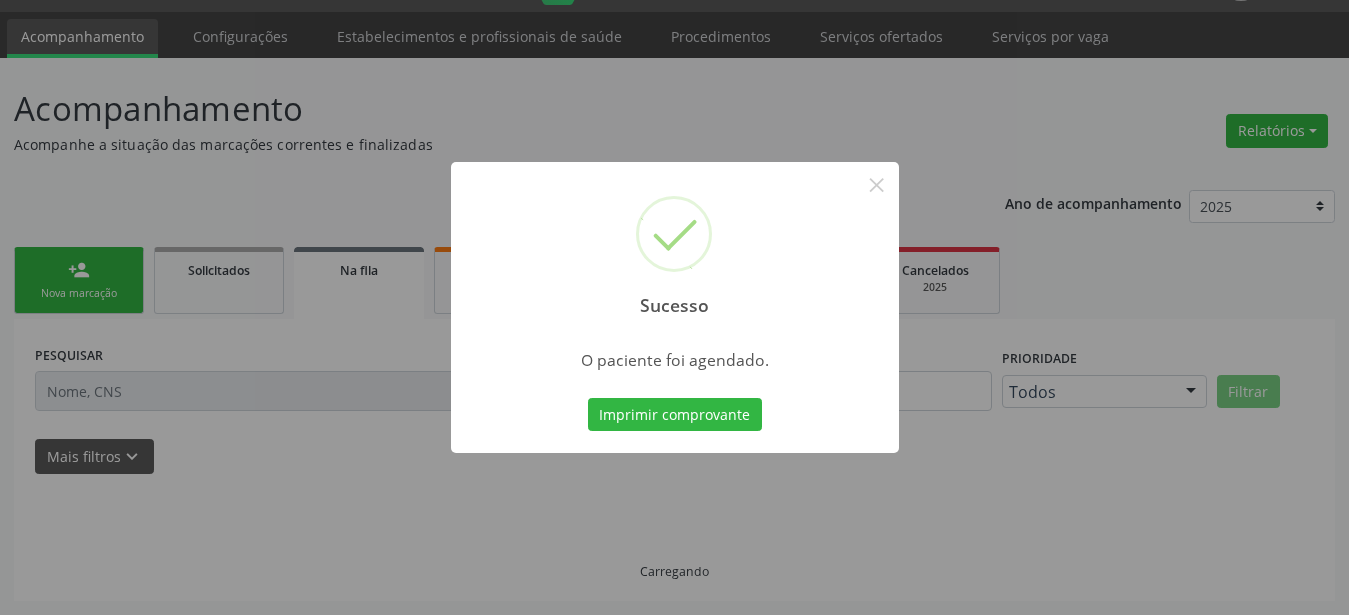 scroll, scrollTop: 51, scrollLeft: 0, axis: vertical 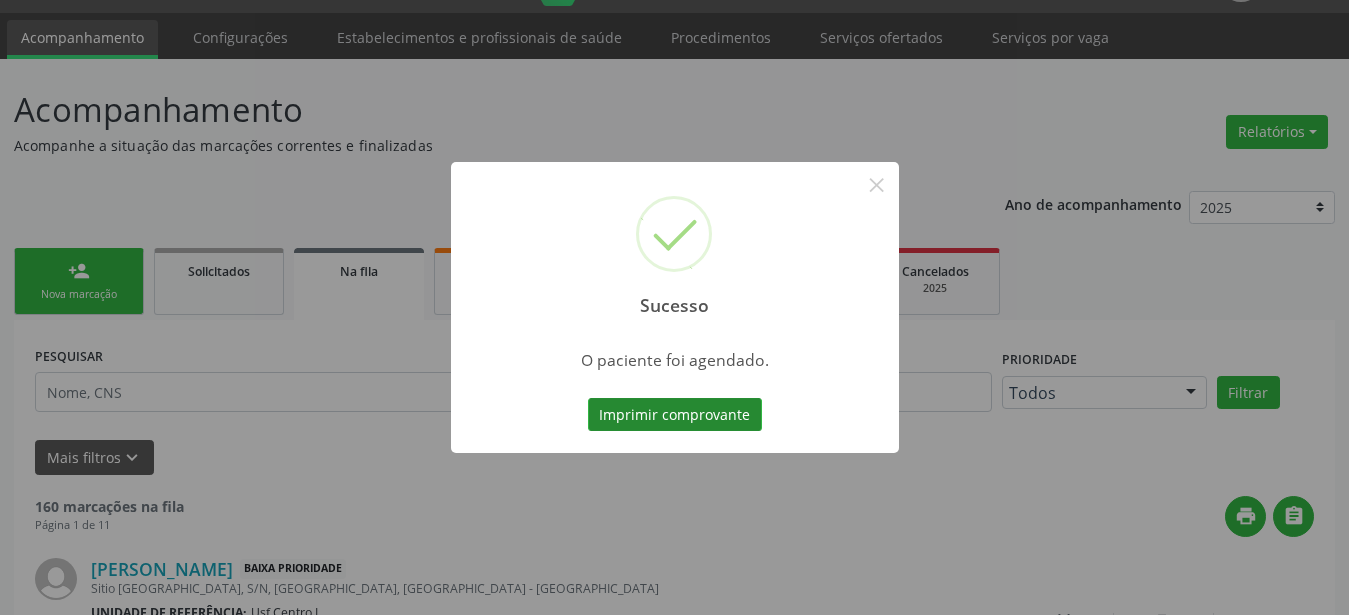 click on "Imprimir comprovante" at bounding box center [675, 415] 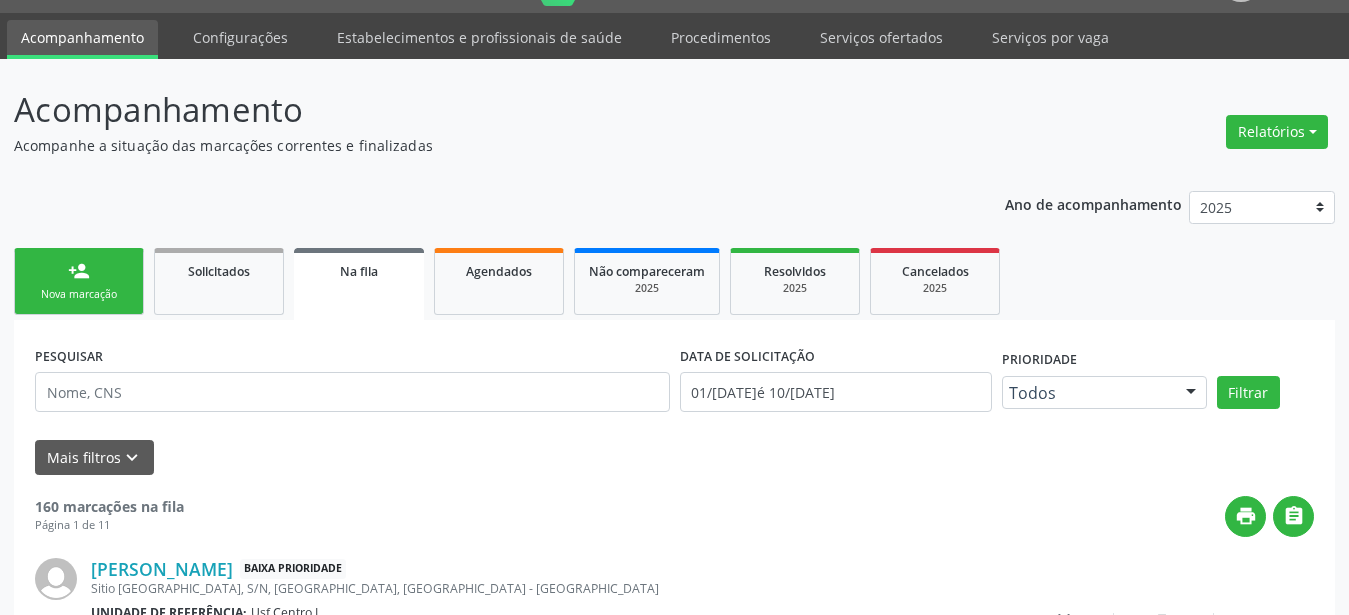 scroll, scrollTop: 50, scrollLeft: 0, axis: vertical 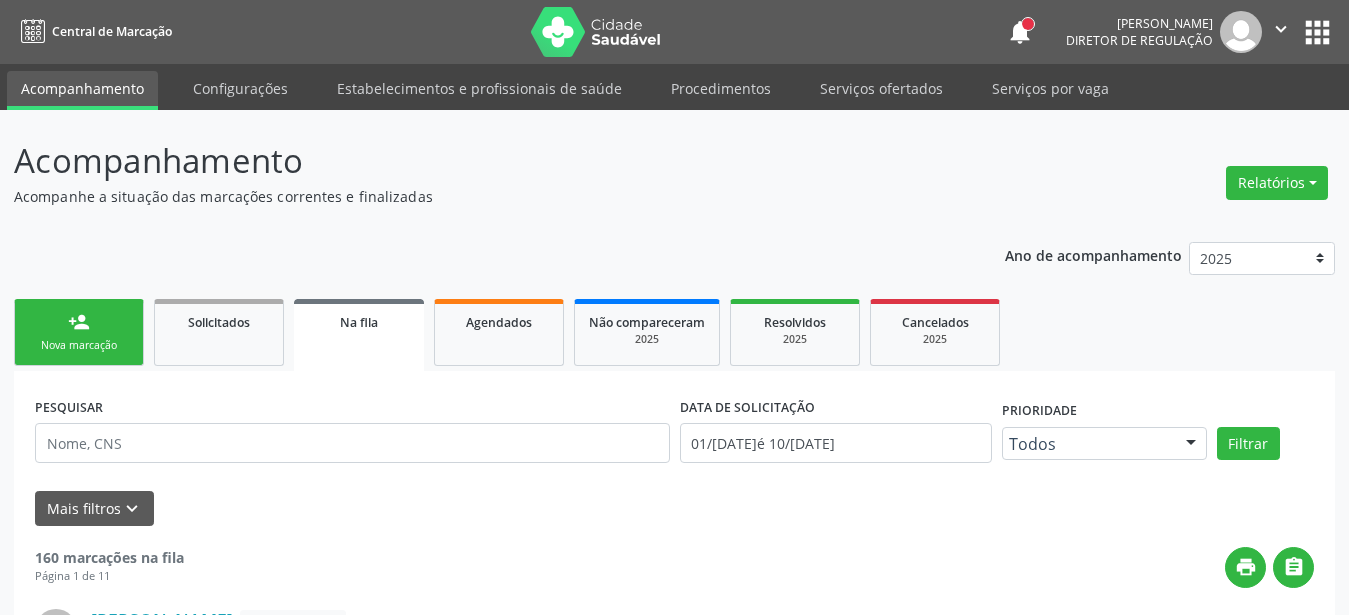 click on "apps" at bounding box center [1317, 32] 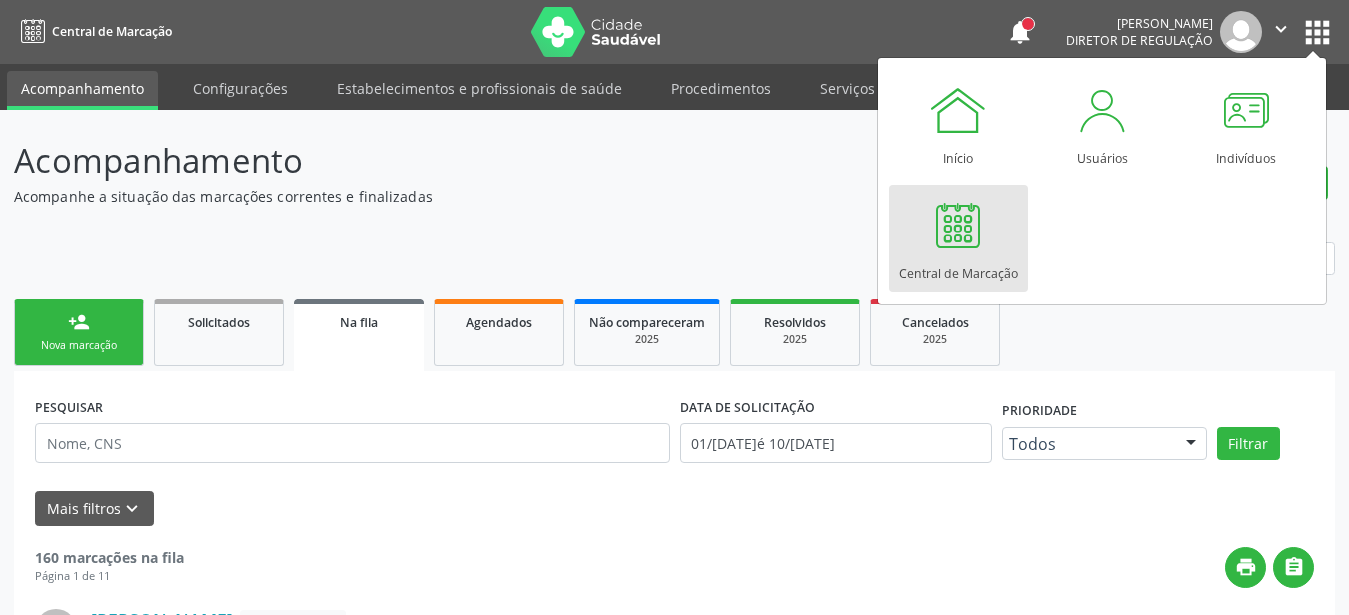 click at bounding box center (958, 225) 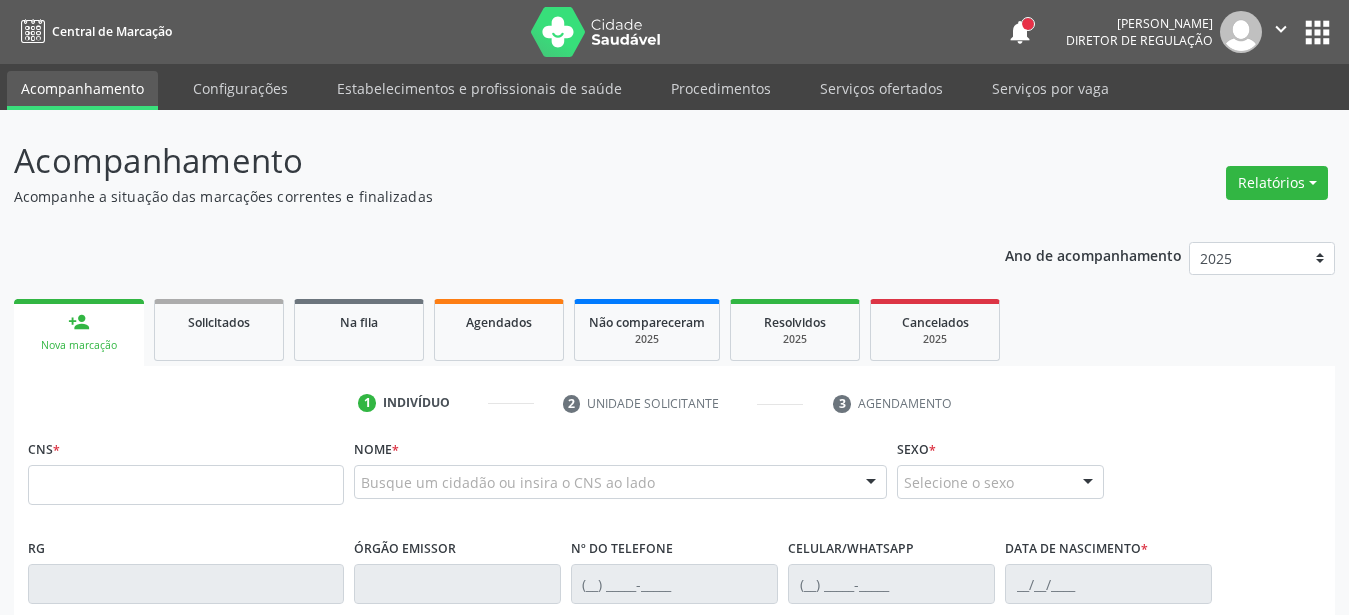 scroll, scrollTop: 0, scrollLeft: 0, axis: both 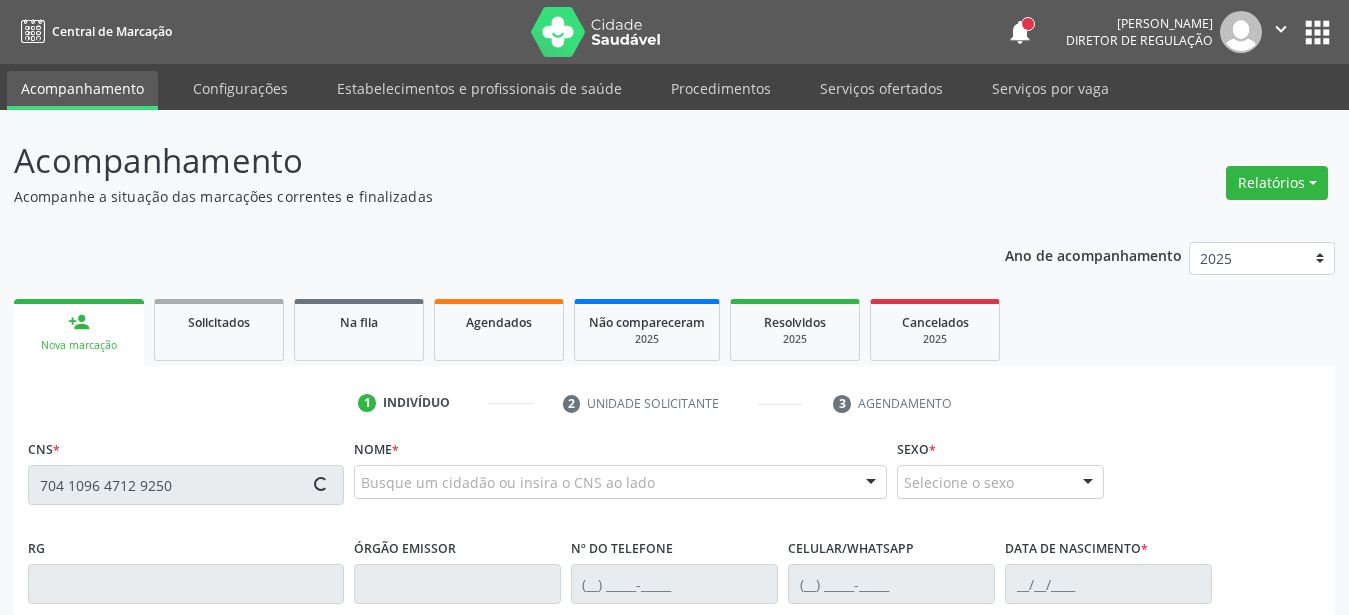 type on "704 1096 4712 9250" 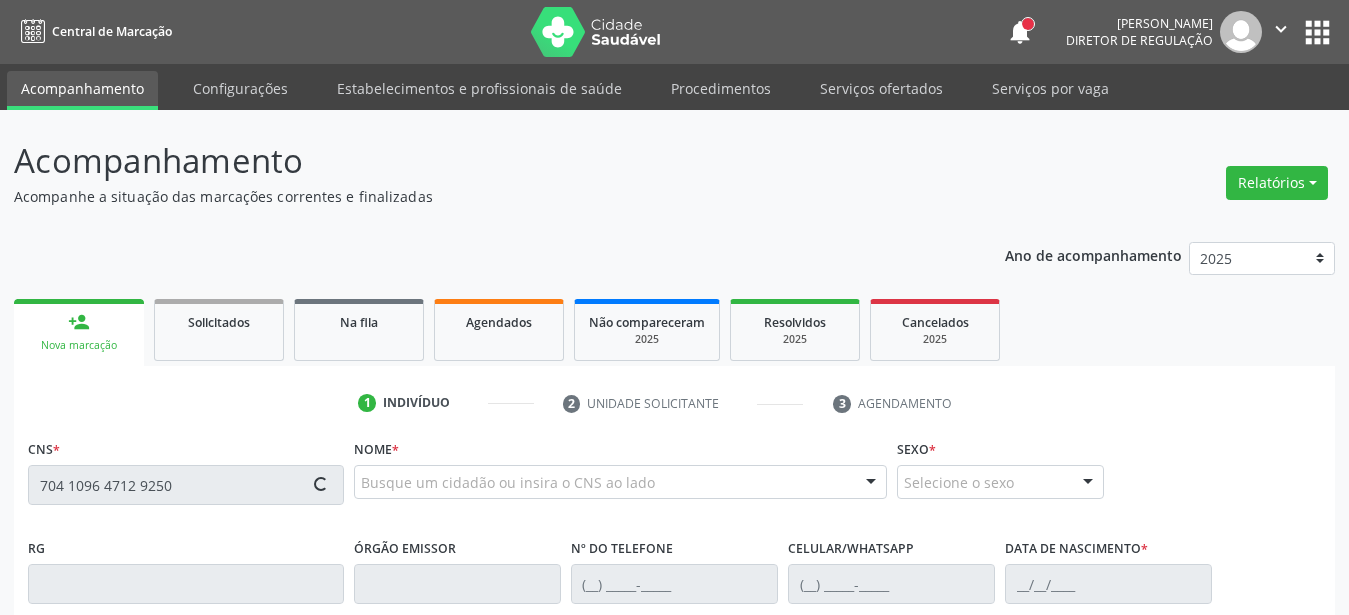 type 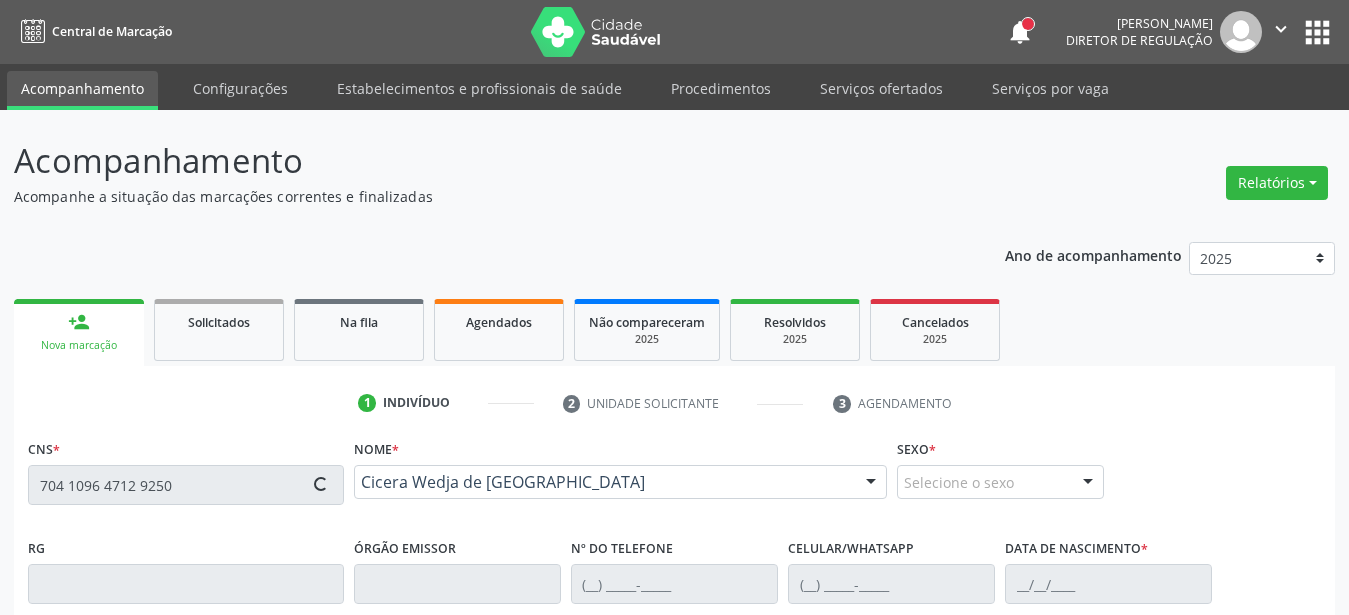 click on "Nome
*
Cicera Wedja de [GEOGRAPHIC_DATA]
Cicera Wedja de Lima
CNS:
704 1096 4712 9250
CPF:    --   Nascimento:
[DATE]
Nenhum resultado encontrado para: "   "
Digite o nome ou CNS para buscar um indivíduo" at bounding box center (620, 473) 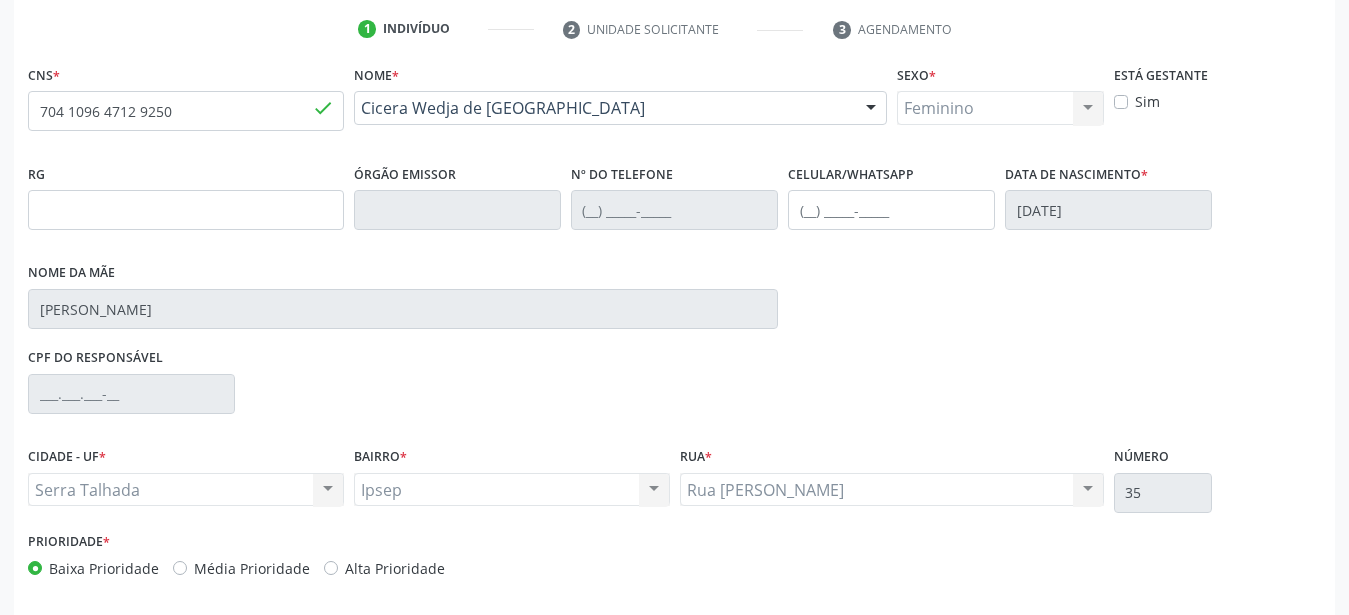 scroll, scrollTop: 455, scrollLeft: 0, axis: vertical 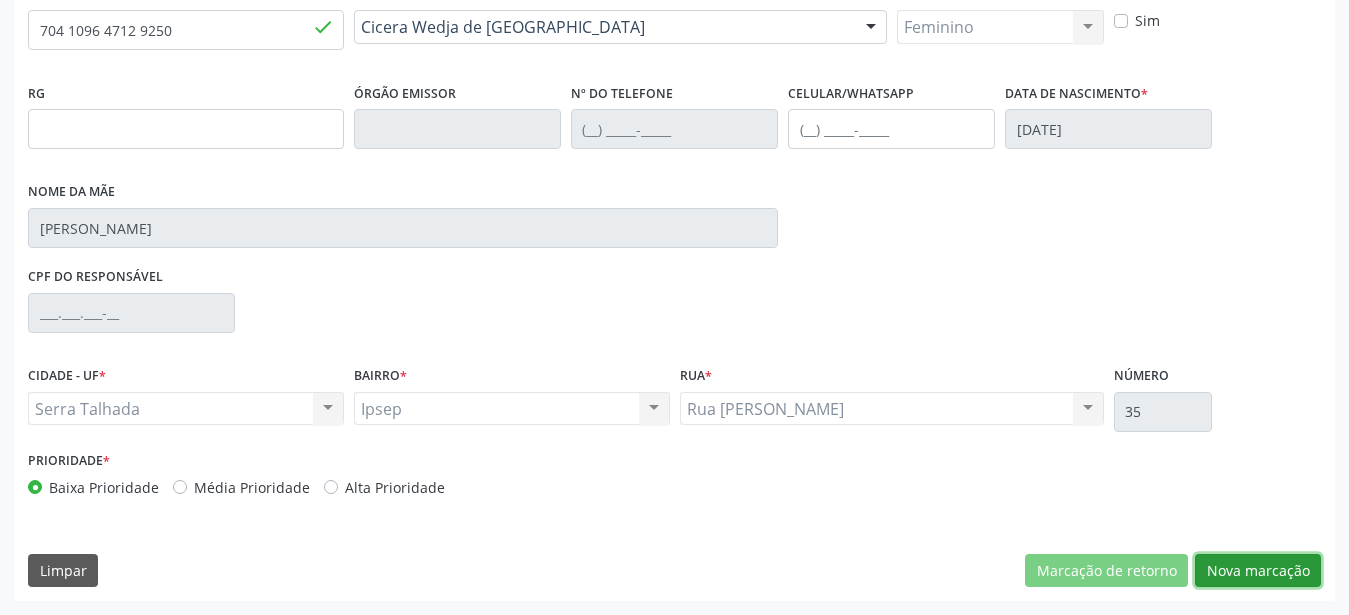 click on "Nova marcação" at bounding box center (1258, 571) 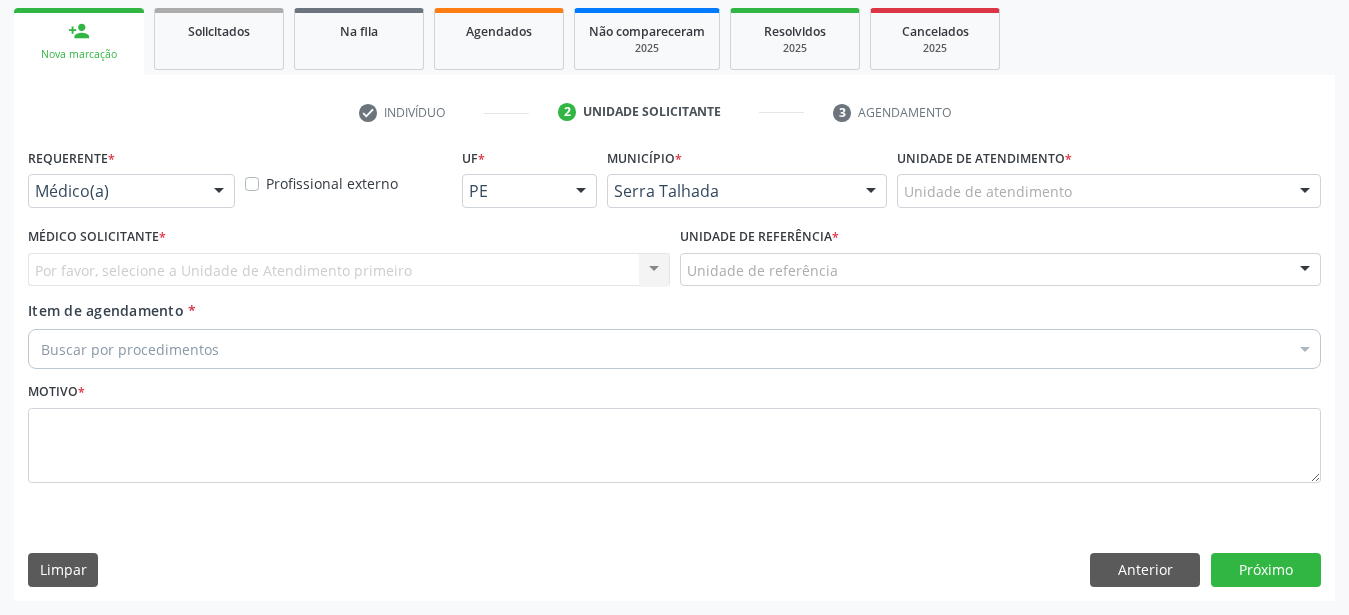 scroll, scrollTop: 307, scrollLeft: 0, axis: vertical 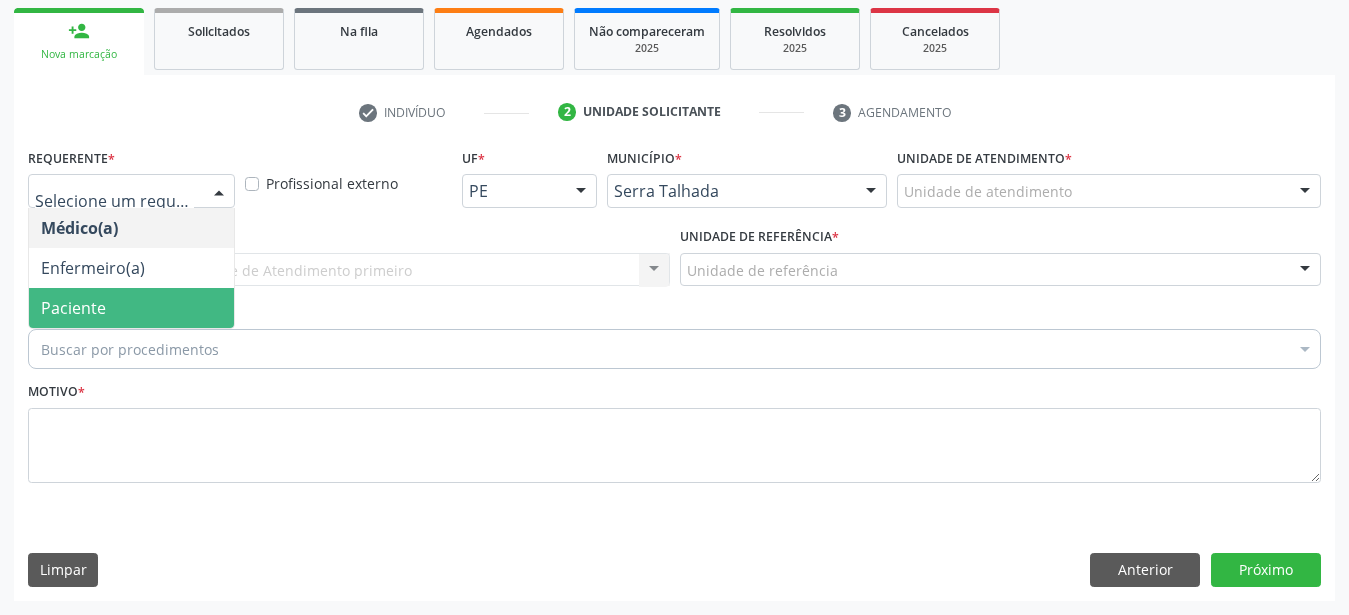 click on "Paciente" at bounding box center [73, 308] 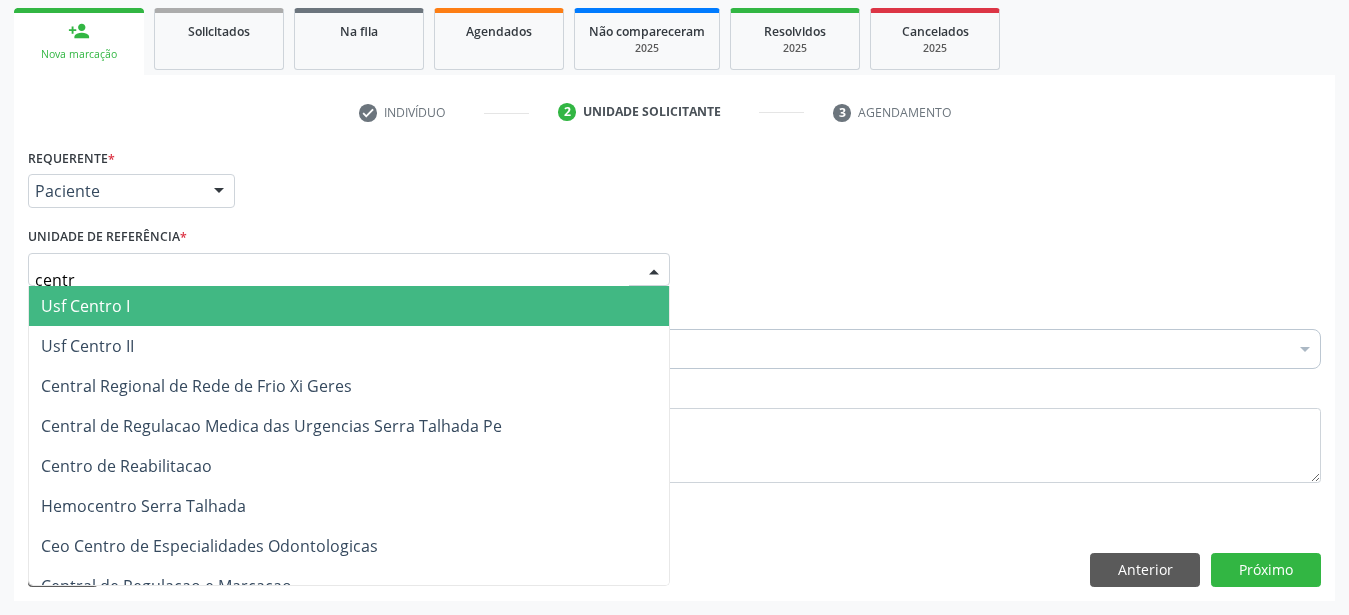 type on "centro" 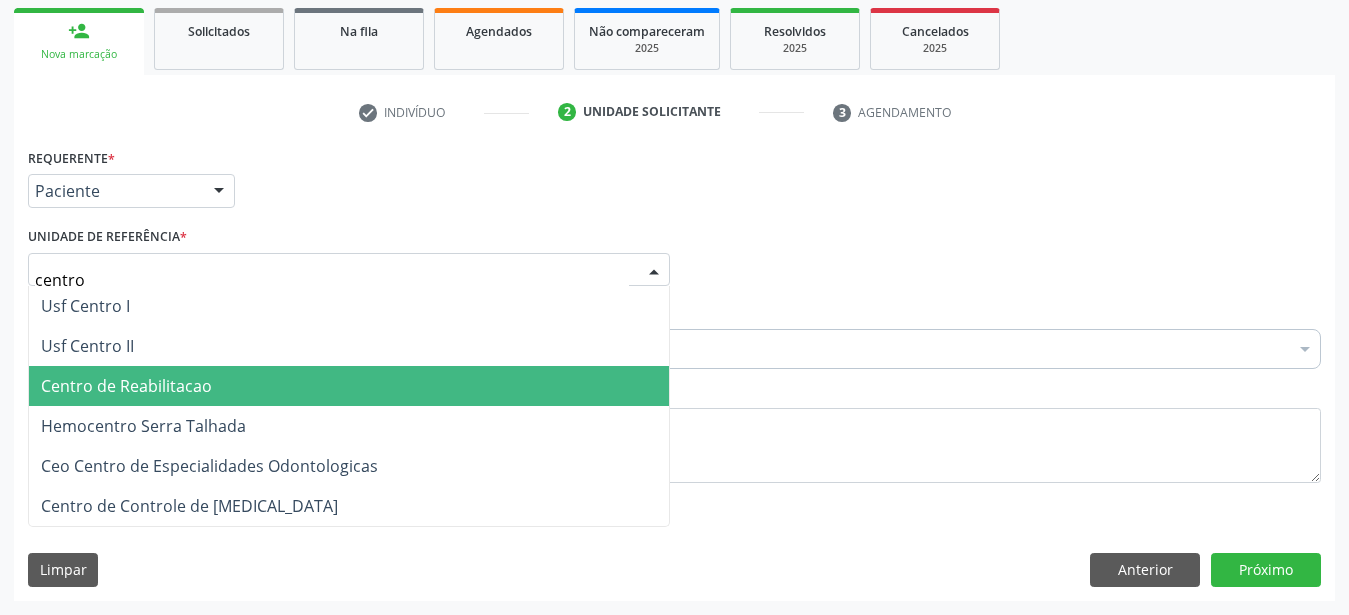click on "Centro de Reabilitacao" at bounding box center [349, 386] 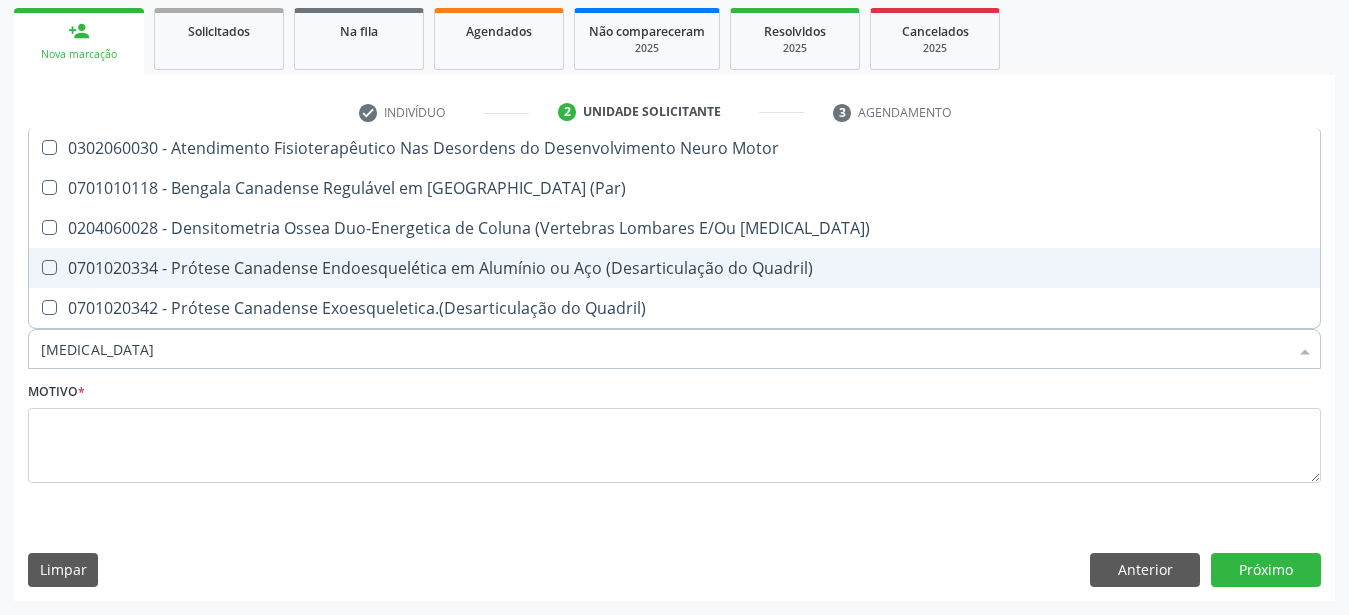 type on "densi" 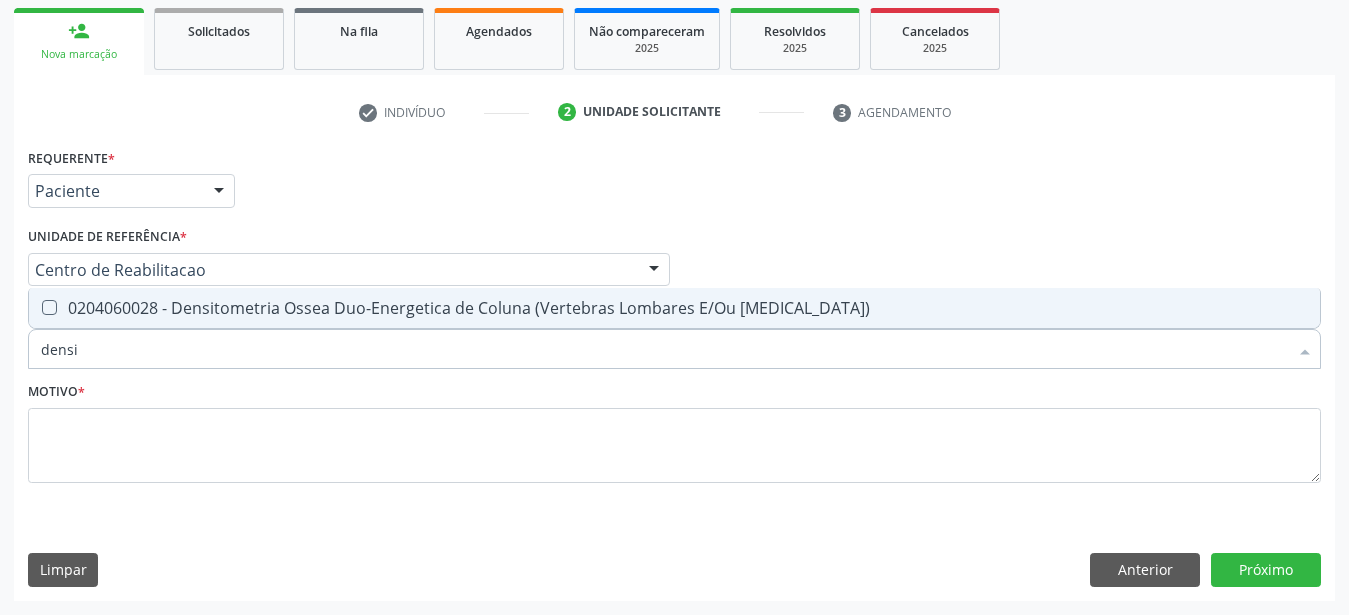 click at bounding box center (49, 307) 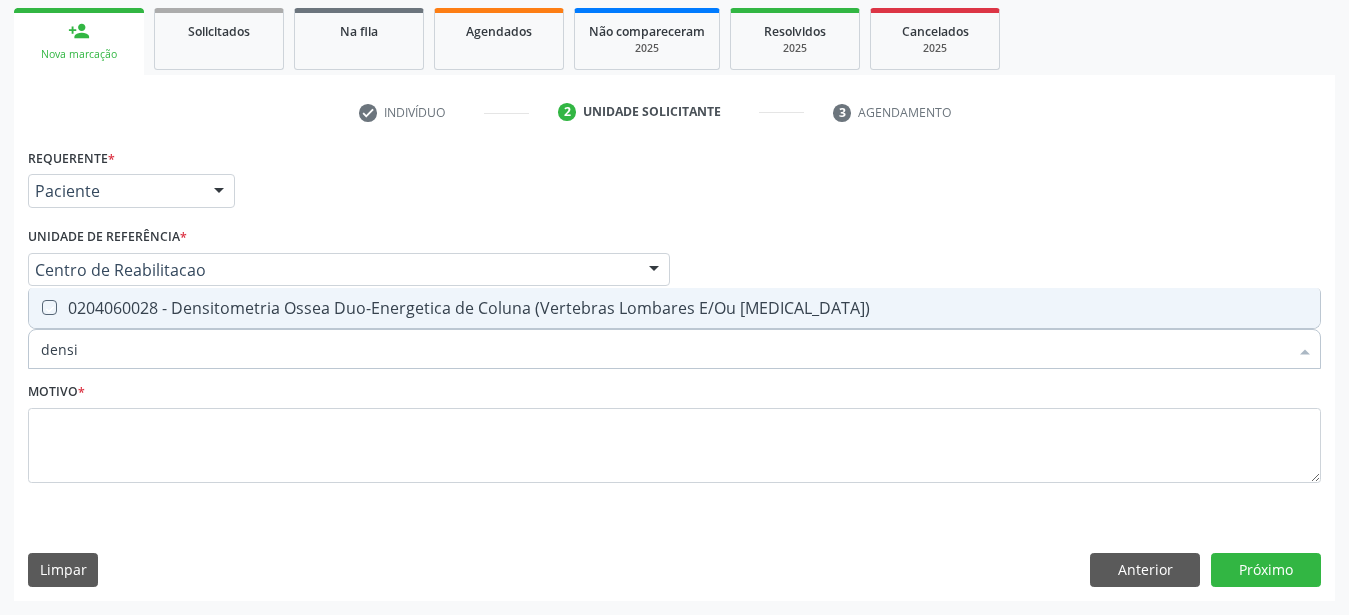 click at bounding box center (35, 307) 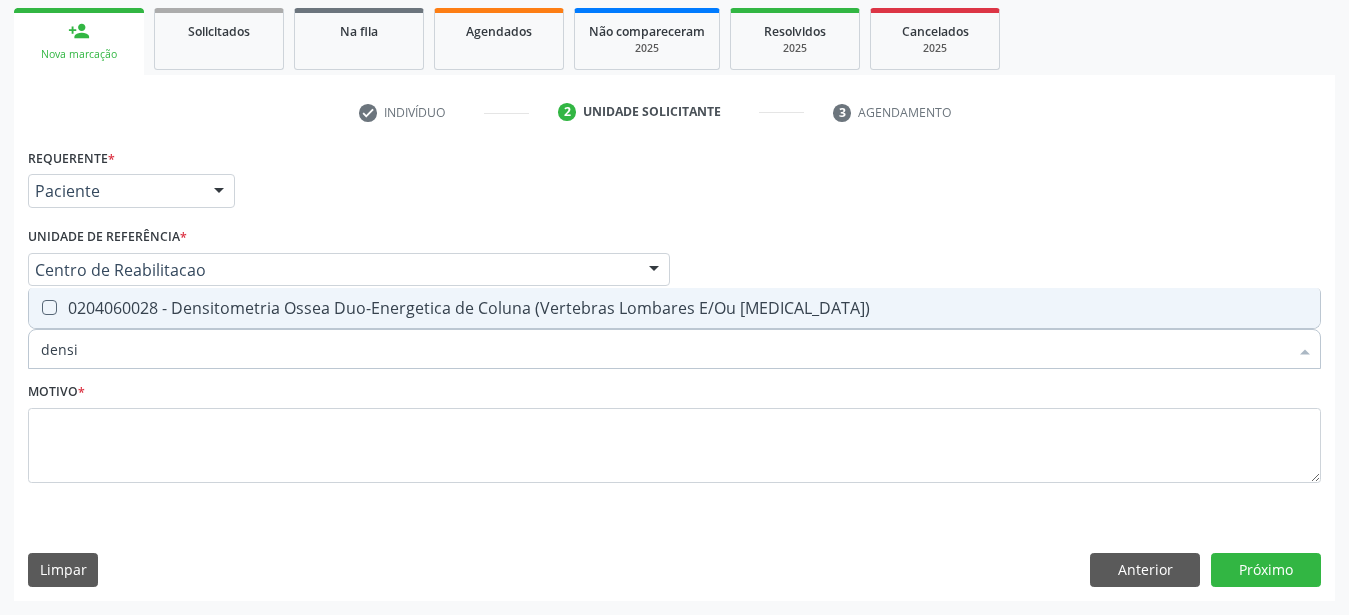 checkbox on "true" 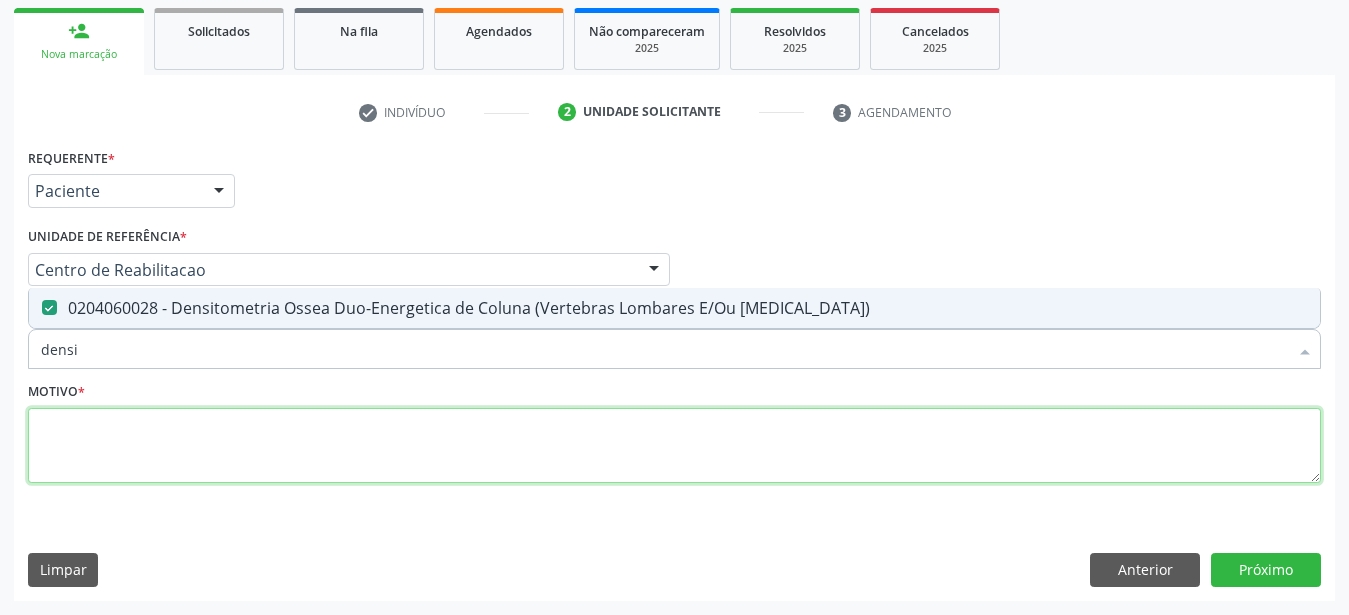 click at bounding box center [674, 446] 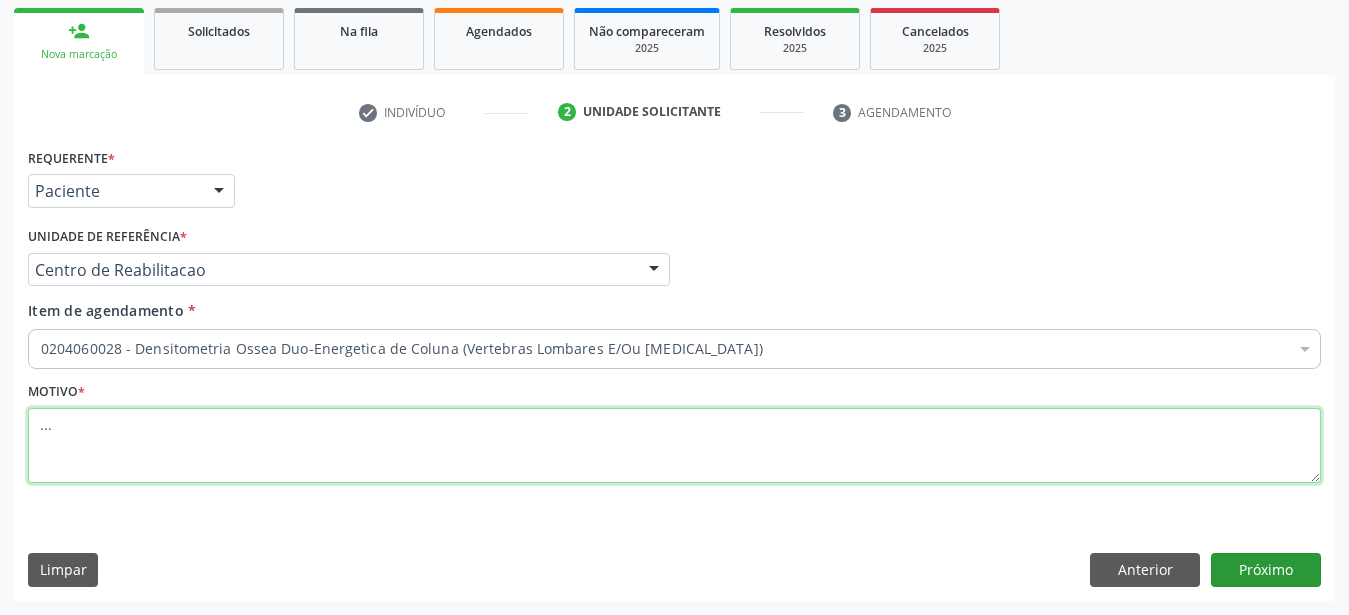 type on "..." 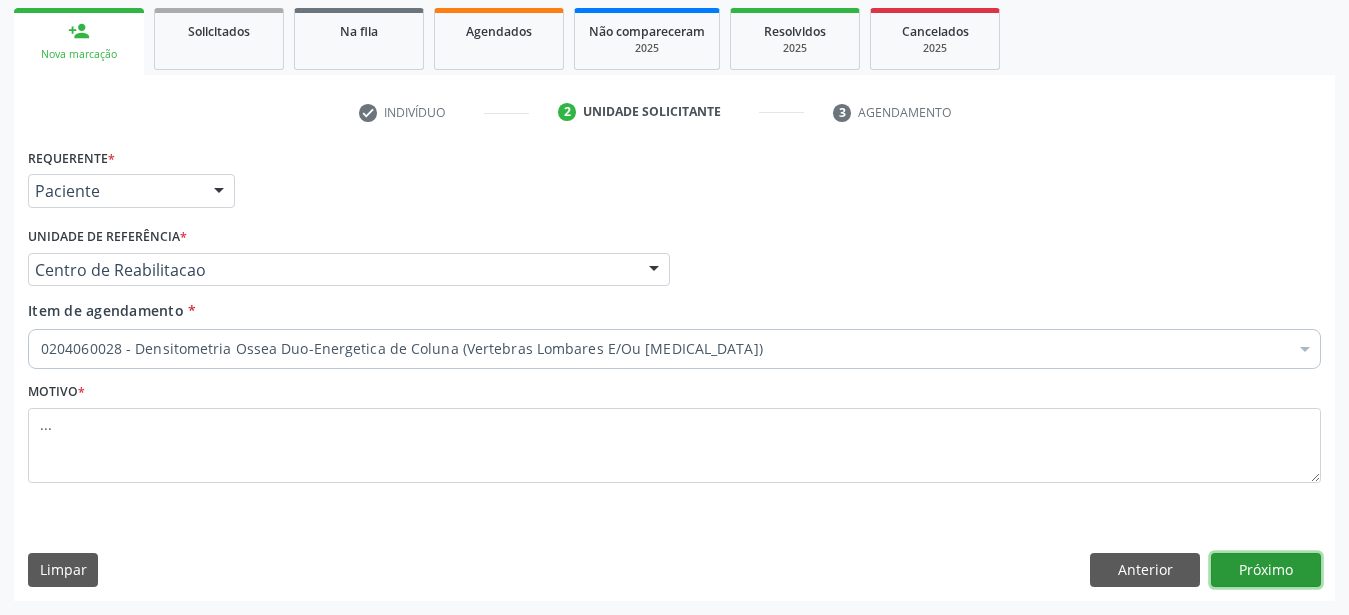 click on "Próximo" at bounding box center (1266, 570) 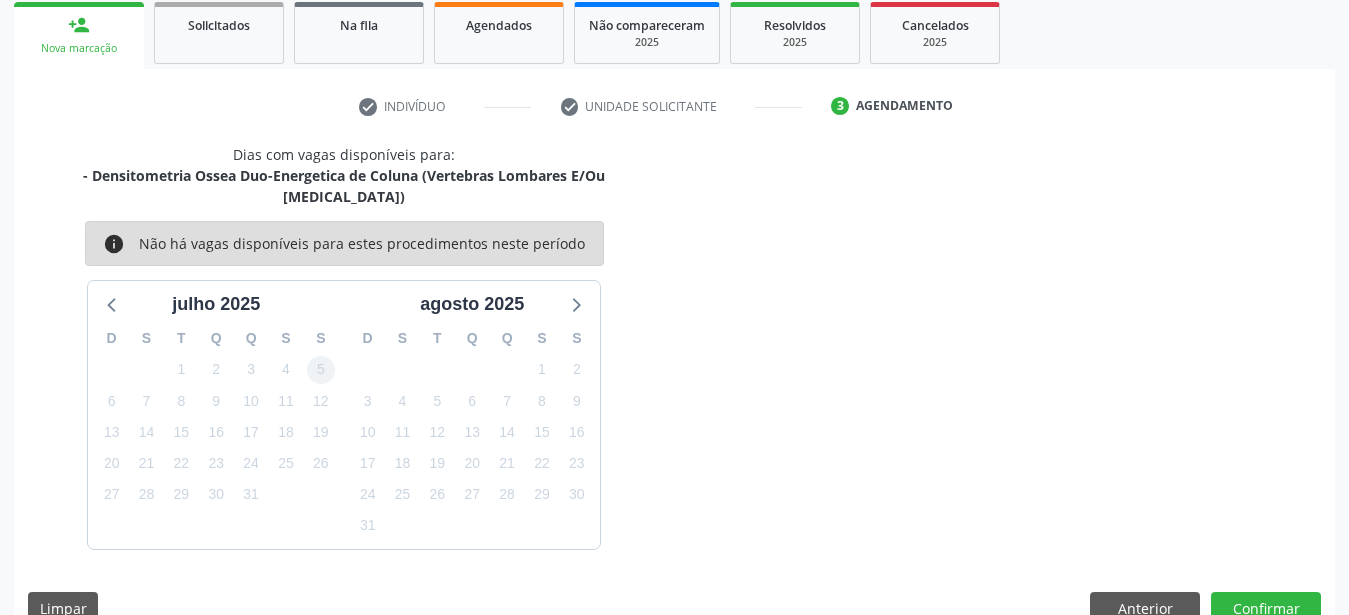 scroll, scrollTop: 314, scrollLeft: 0, axis: vertical 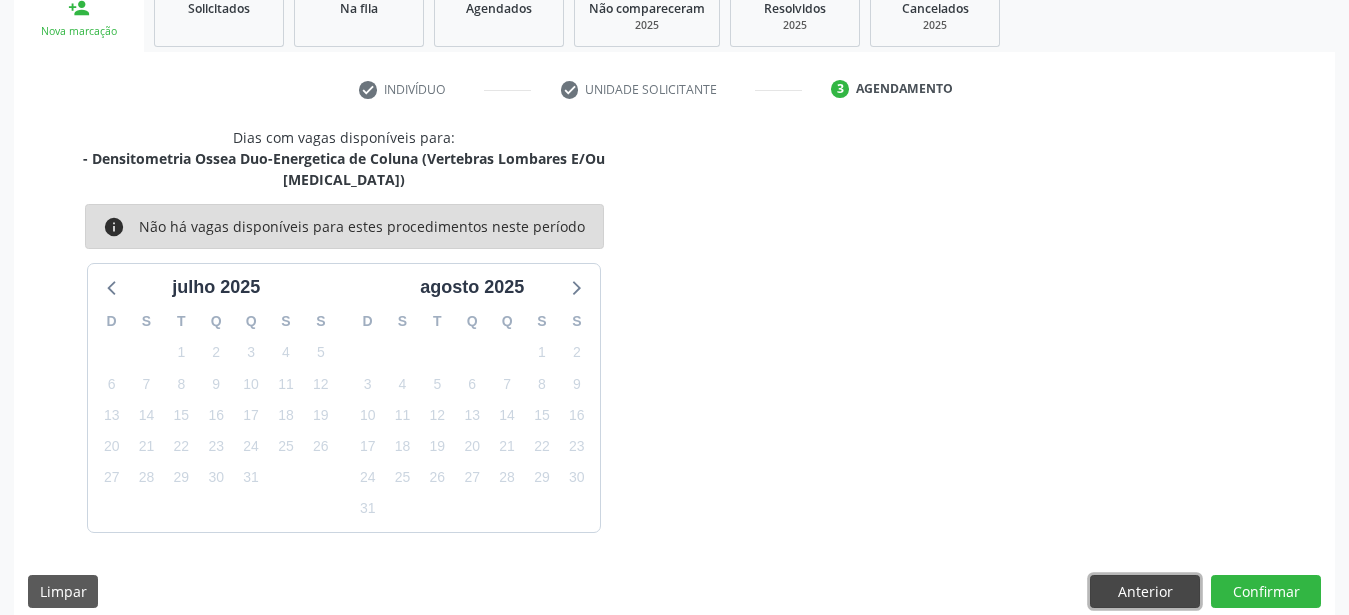 click on "Anterior" at bounding box center [1145, 592] 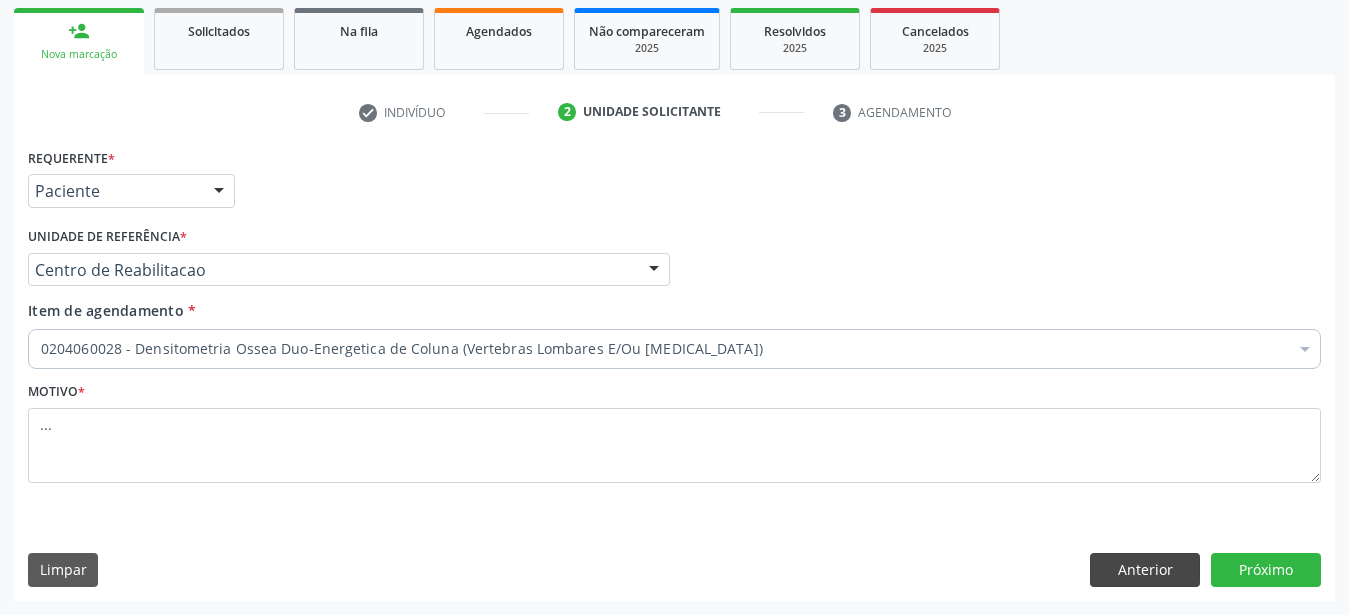 scroll, scrollTop: 307, scrollLeft: 0, axis: vertical 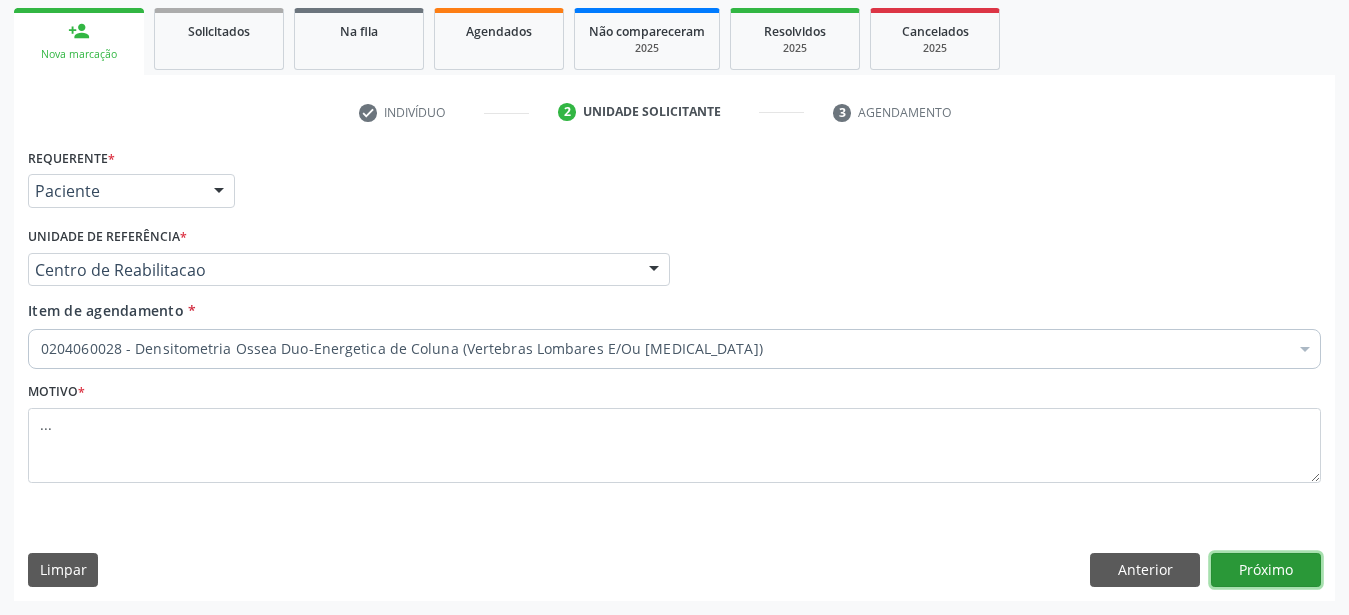 click on "Próximo" at bounding box center (1266, 570) 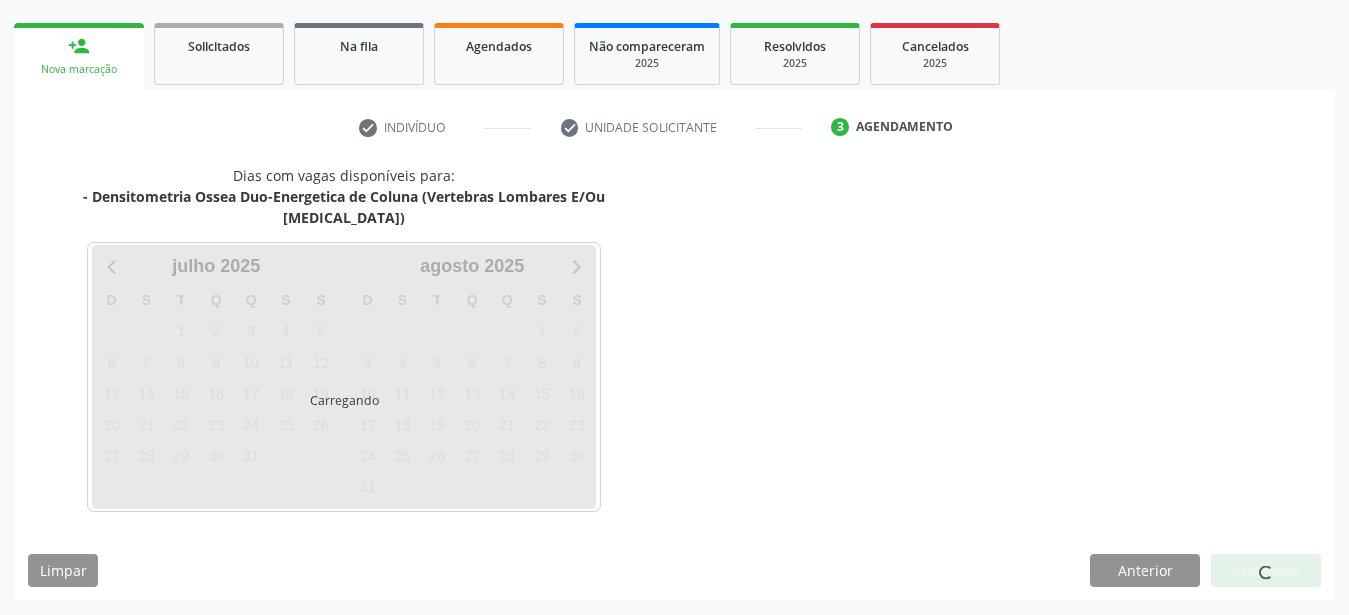scroll, scrollTop: 255, scrollLeft: 0, axis: vertical 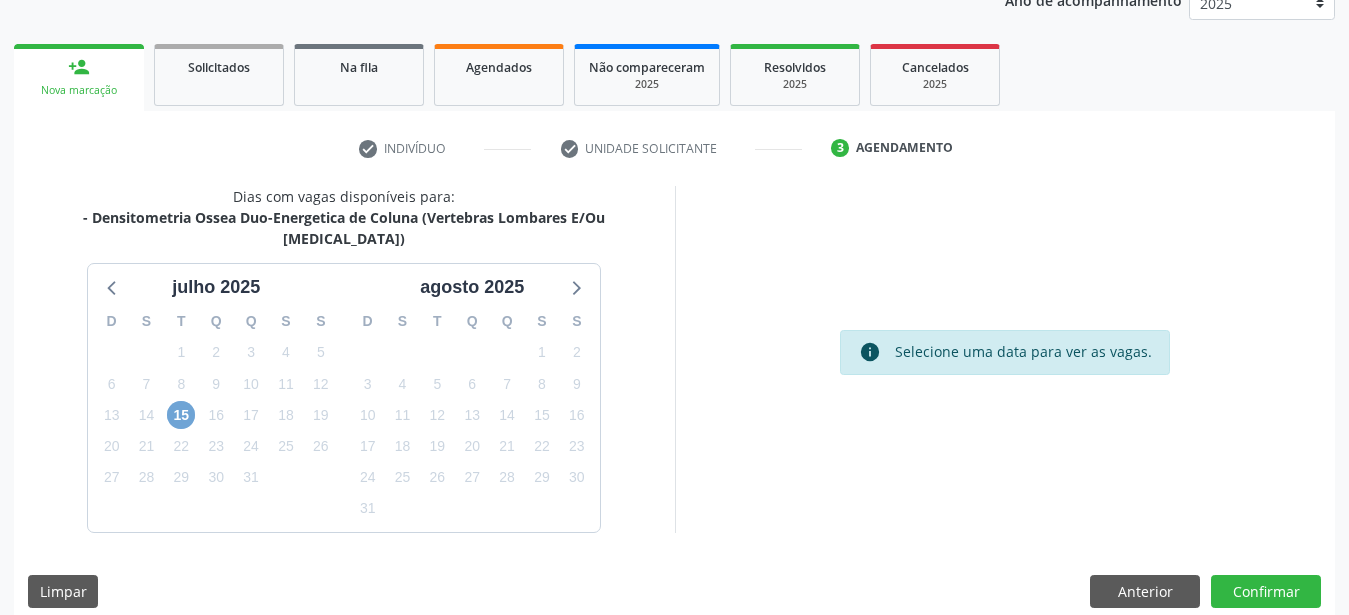 click on "15" at bounding box center (181, 415) 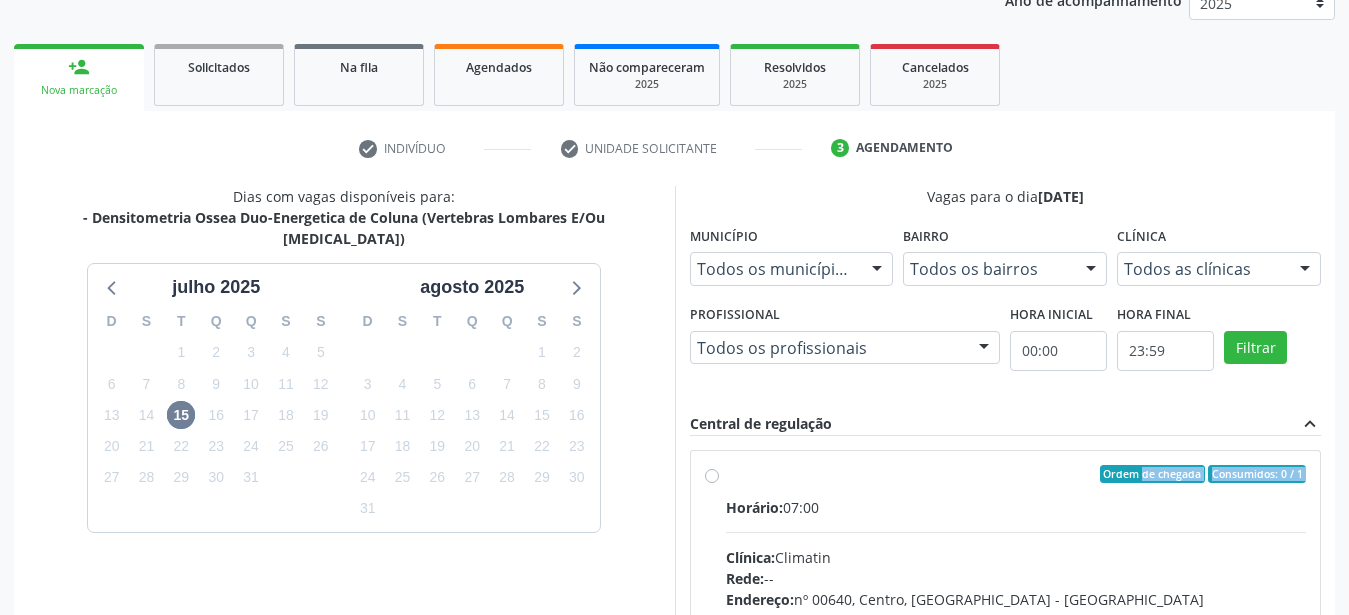 drag, startPoint x: 725, startPoint y: 492, endPoint x: 715, endPoint y: 515, distance: 25.079872 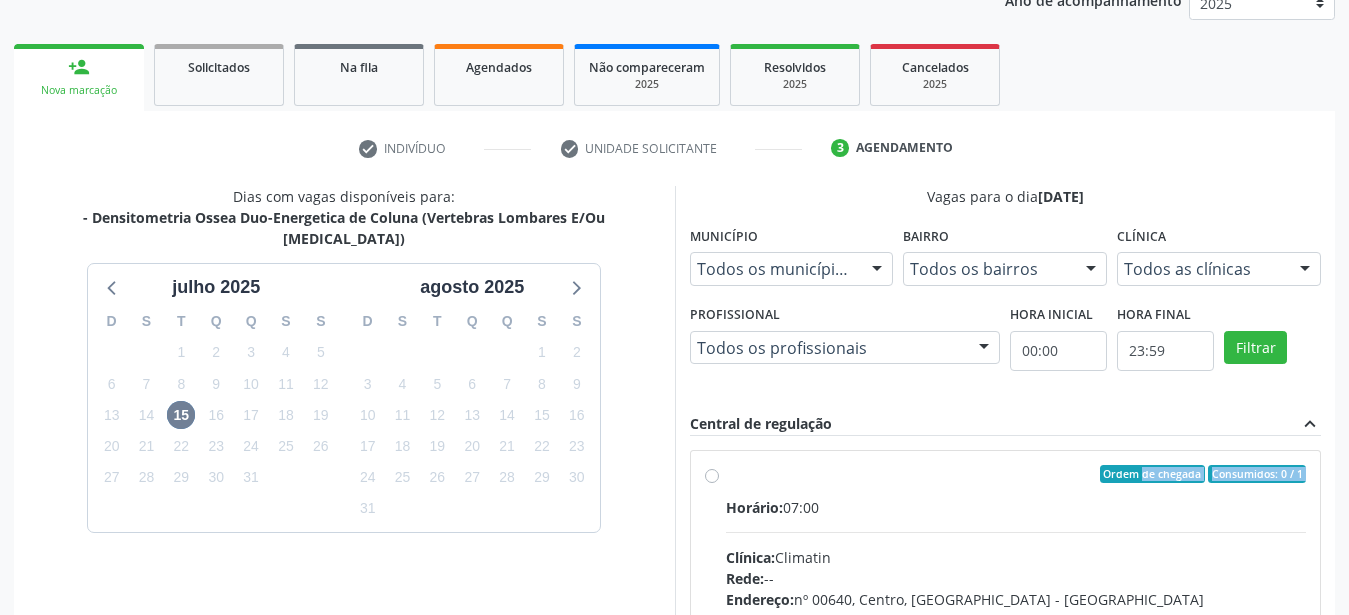 click on "Ordem de chegada
Consumidos: 0 / 1
Horário:   07:00
Clínica:  Climatin
Rede:
--
Endereço:   nº 00640, [GEOGRAPHIC_DATA] - PE
Telefone:   [PHONE_NUMBER]
Profissional:
[PERSON_NAME] de [PERSON_NAME]
Informações adicionais sobre o atendimento
Idade de atendimento:
de 0 a 120 anos
Gênero(s) atendido(s):
Masculino e Feminino
Informações adicionais:
--" at bounding box center [712, 474] 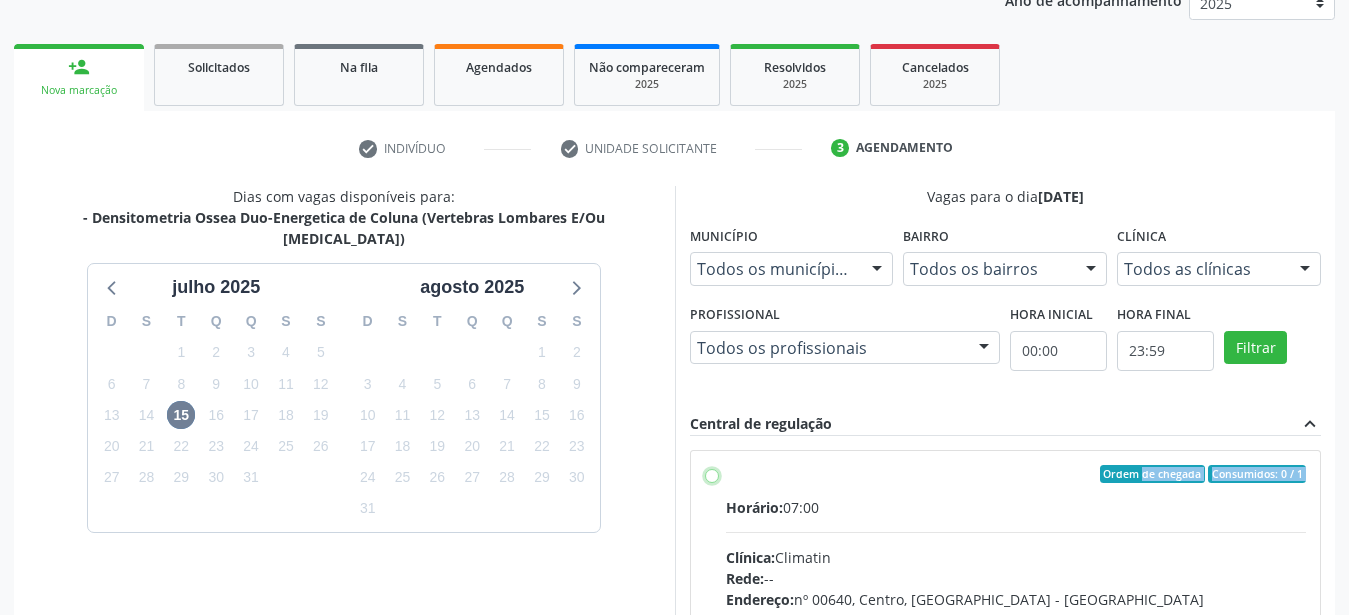 radio on "true" 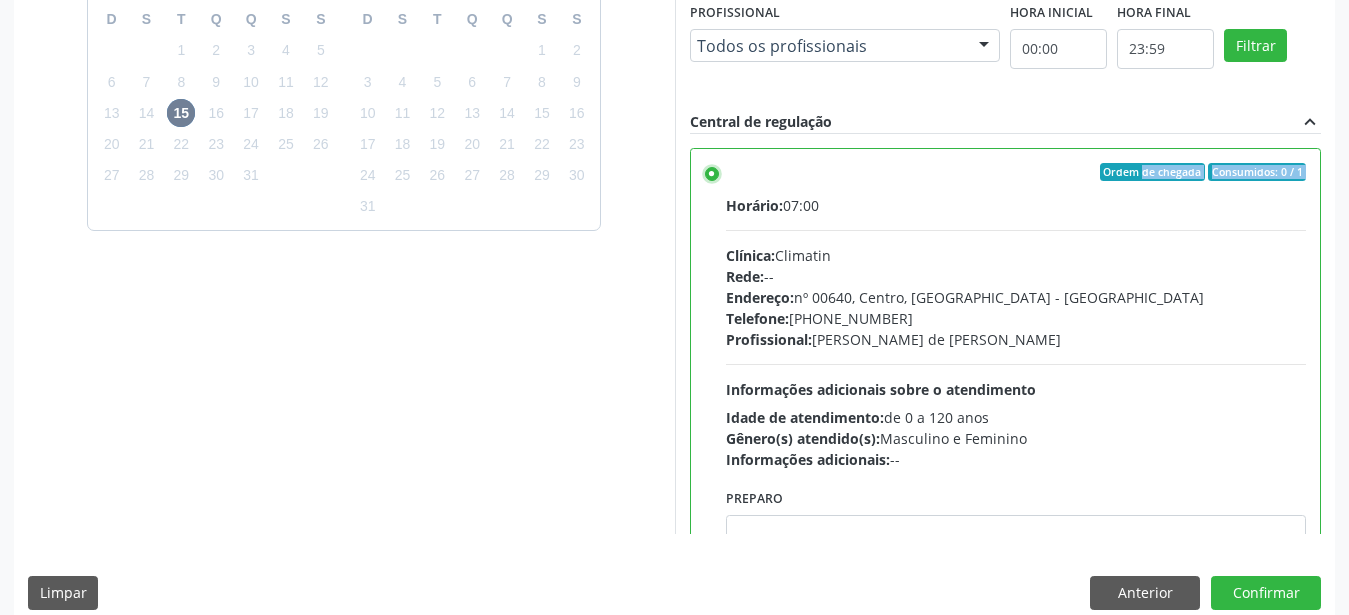 scroll, scrollTop: 579, scrollLeft: 0, axis: vertical 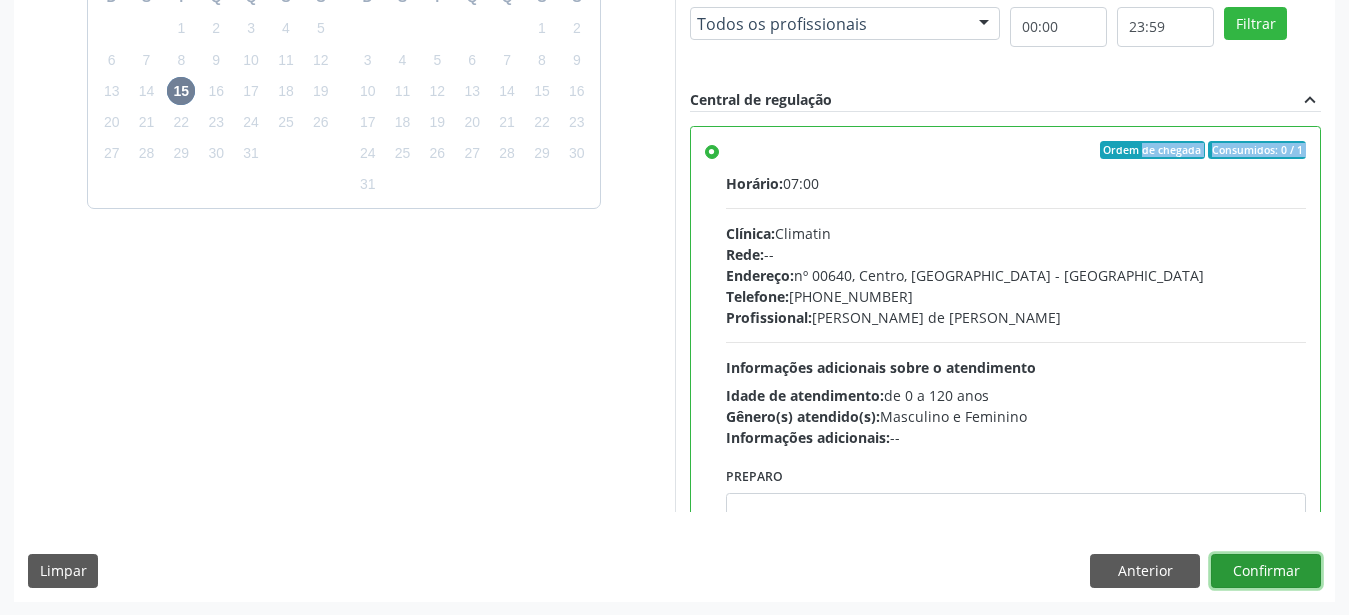 click on "Confirmar" at bounding box center (1266, 571) 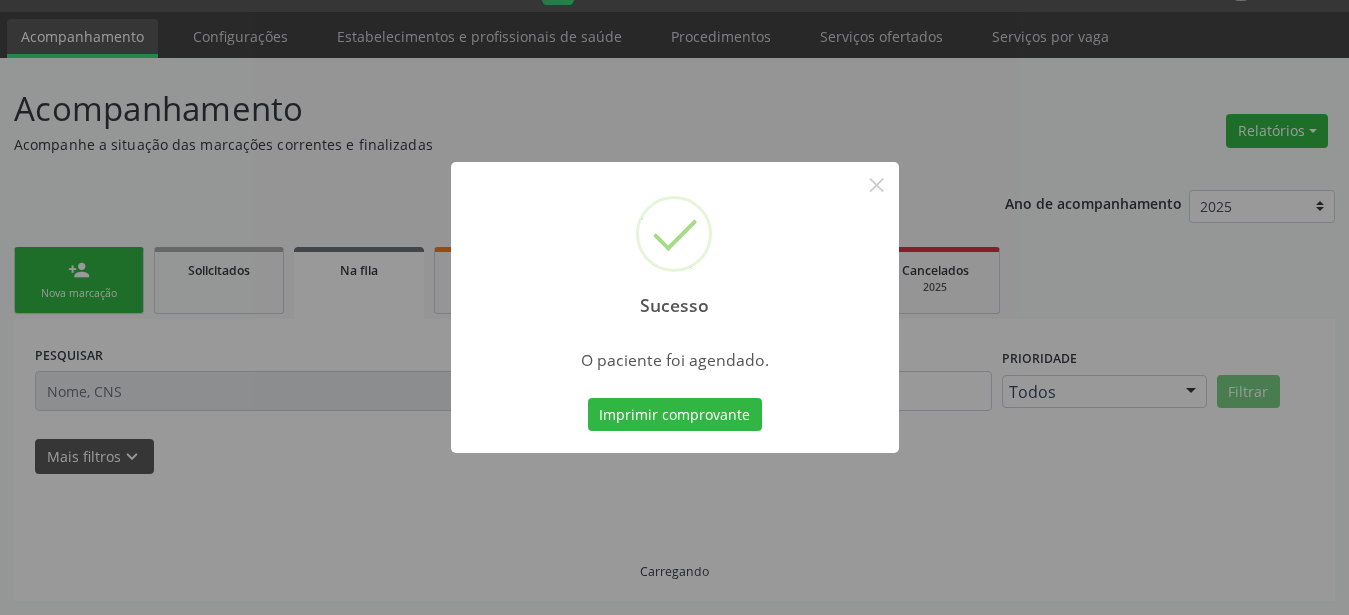 scroll, scrollTop: 51, scrollLeft: 0, axis: vertical 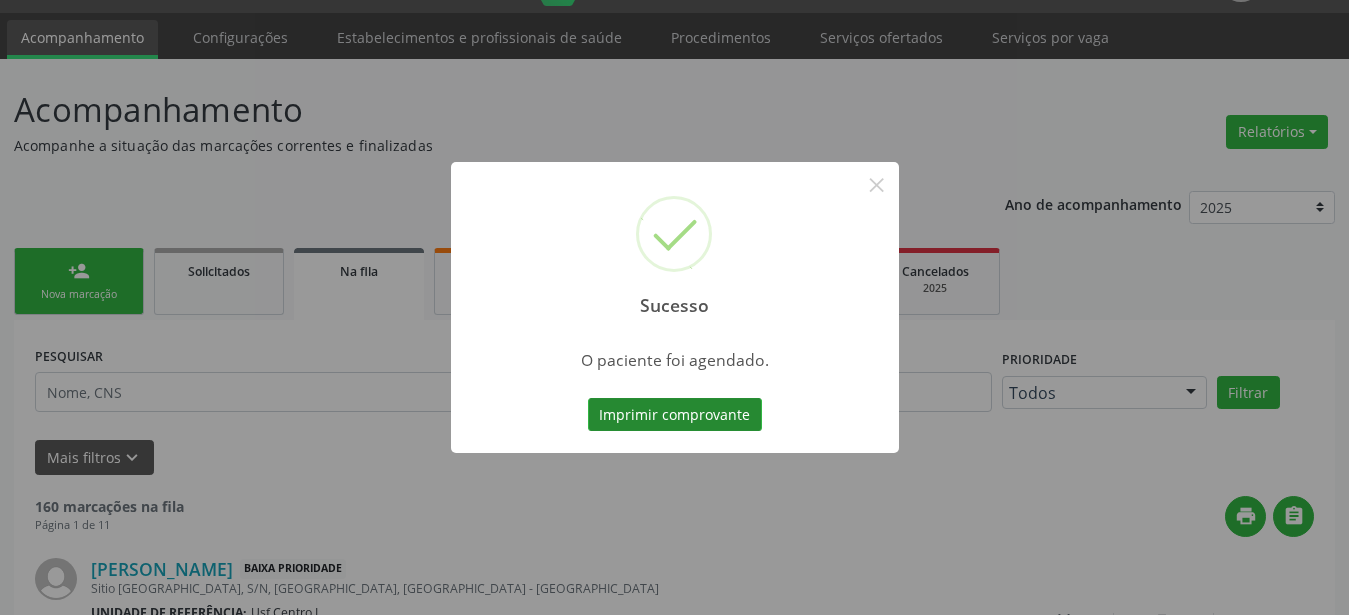 click on "Imprimir comprovante" at bounding box center [675, 415] 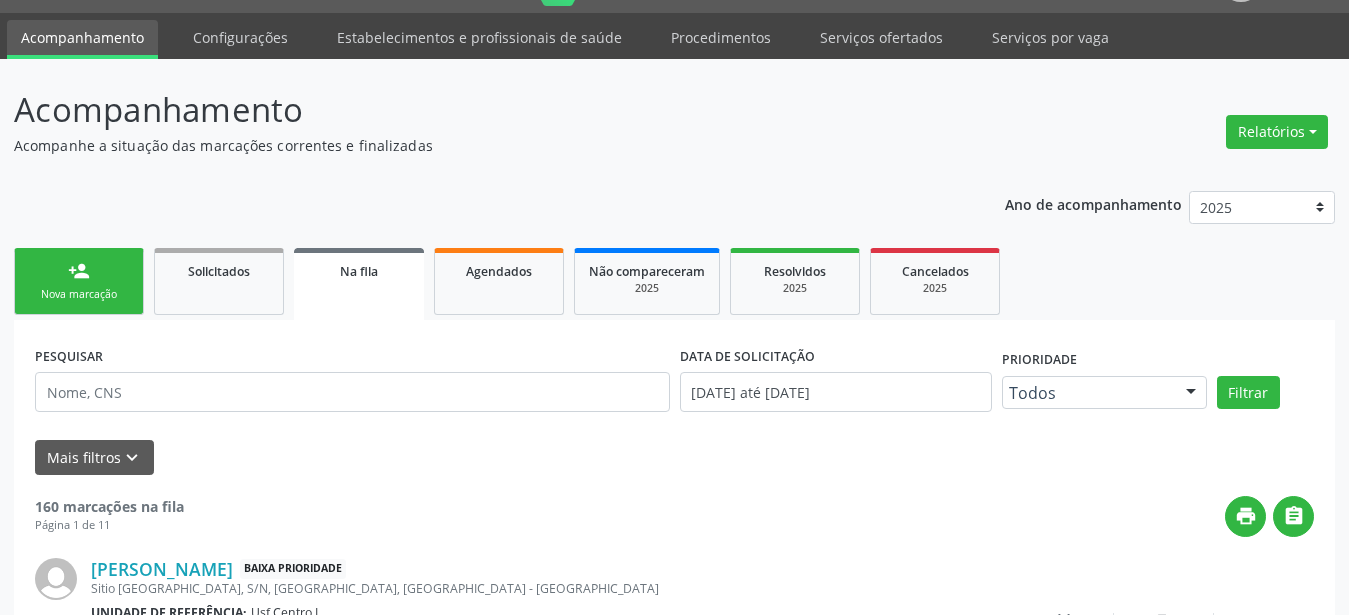 scroll, scrollTop: 50, scrollLeft: 0, axis: vertical 